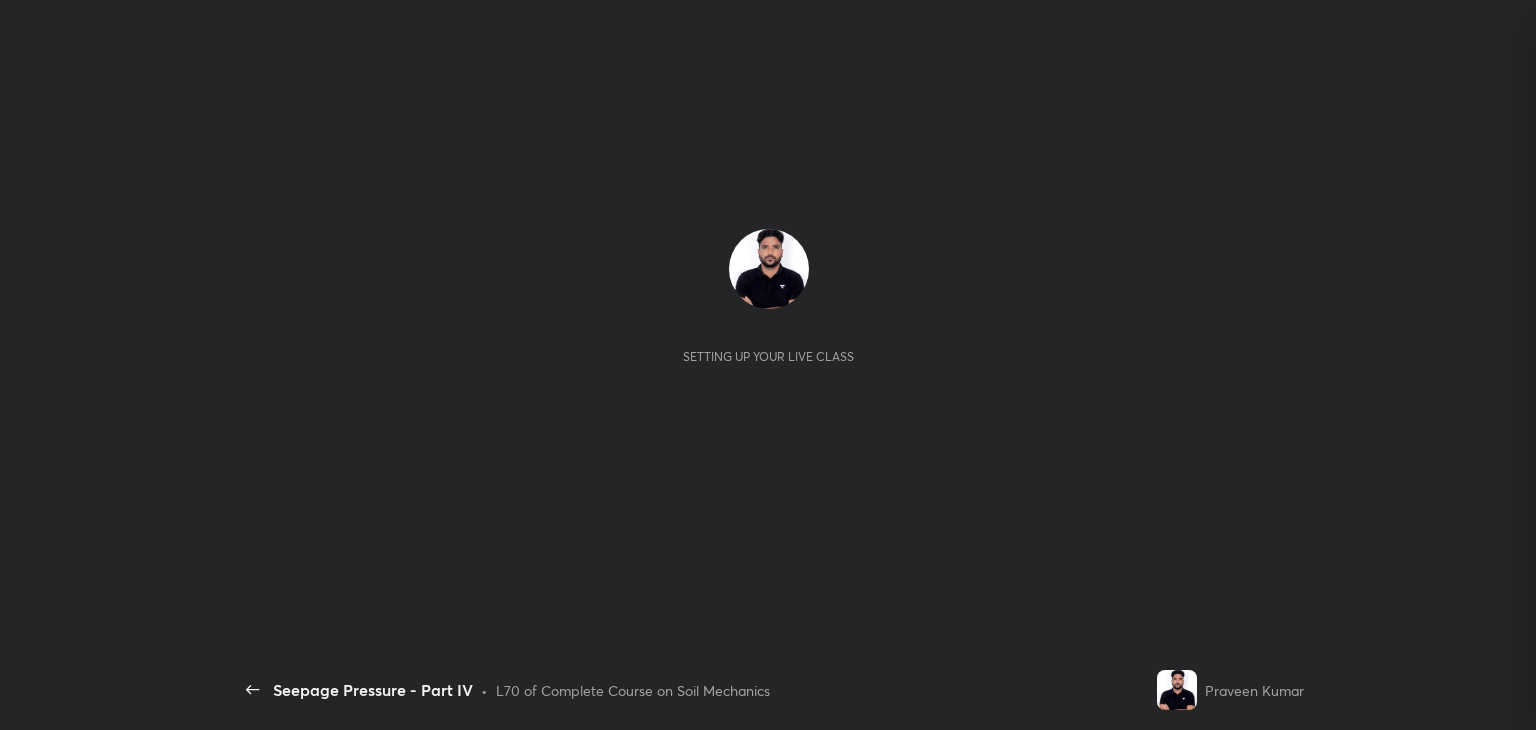 scroll, scrollTop: 0, scrollLeft: 0, axis: both 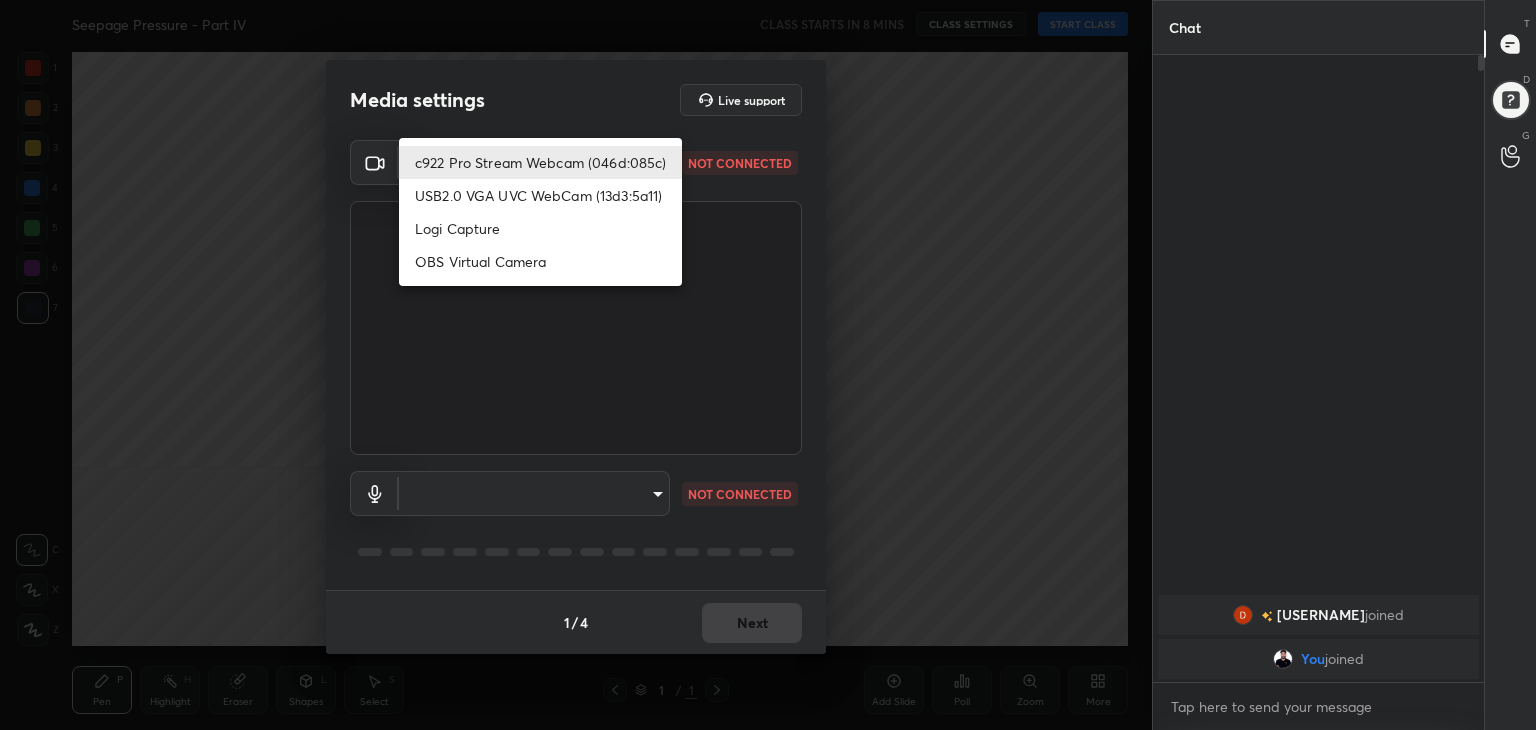 click on "1 2 3 4 5 6 7 C X Z C X Z E E Erase all H H Seepage Pressure - Part IV CLASS STARTS IN 8 MINS CLASS SETTINGS START CLASS Setting up your live class Back Seepage Pressure - Part IV • L70 of Complete Course on Soil Mechanics Praveen Kumar Pen P Highlight H Eraser Shapes L Select S 1 / 1 Add Slide Poll Zoom More Chat [LAST] joined You joined 1 NEW MESSAGE Enable hand raising Enable raise hand to speak to learners. Once enabled, chat will be turned off temporarily. Enable x introducing Raise a hand with a doubt Now learners can raise their hand along with a doubt How it works? Doubts asked by learners will show up here Raise hand disabled You have disabled Raise hand currently. Enable it to invite learners to speak Enable Can't raise hand Looks like educator just invited you to speak. Please wait before you can raise your hand again. Got it T Messages (T) D Doubts (D) G Raise Hand (G) Report an issue Reason for reporting Buffering Chat not working Audio - Video sync issue Educator video quality low 1" at bounding box center (768, 365) 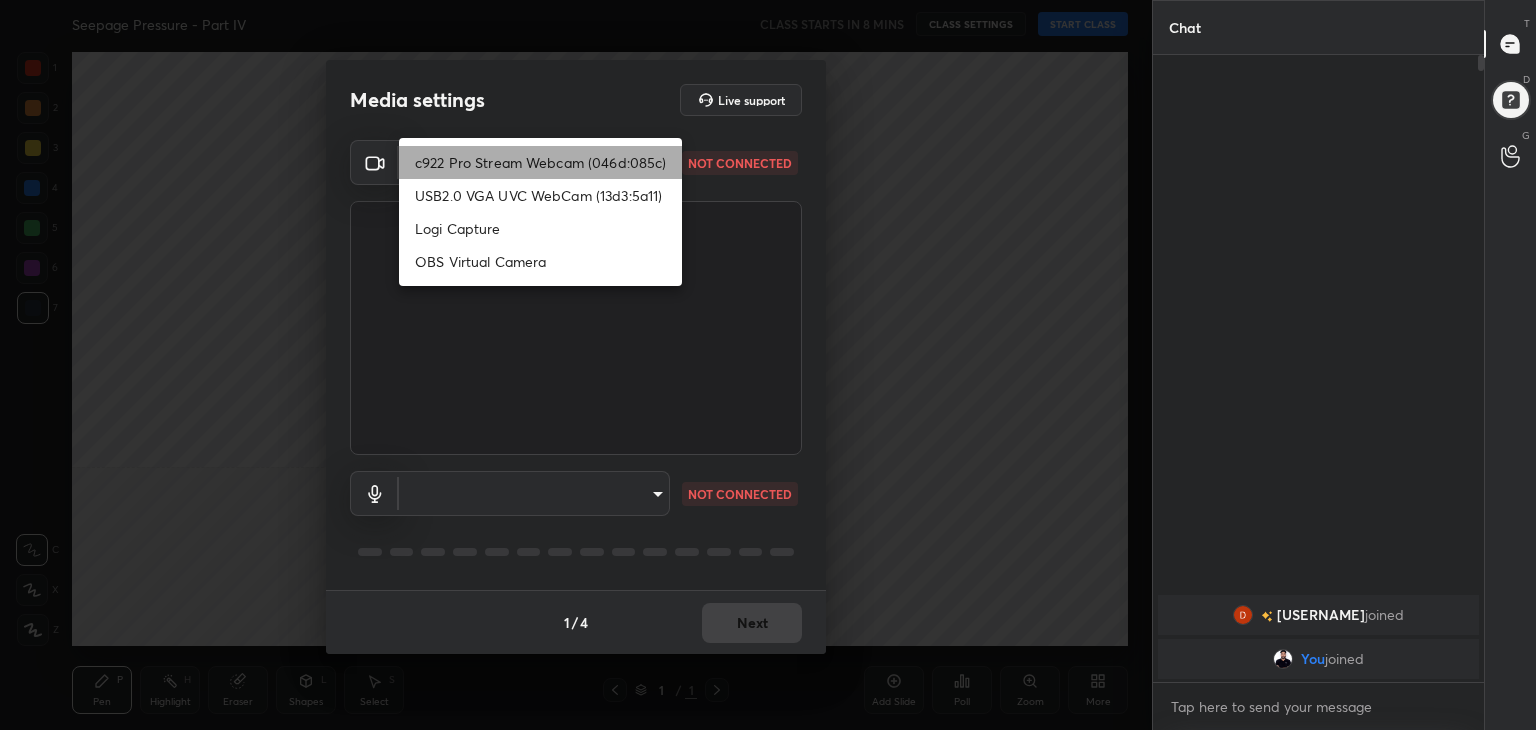 click on "c922 Pro Stream Webcam (046d:085c)" at bounding box center [540, 162] 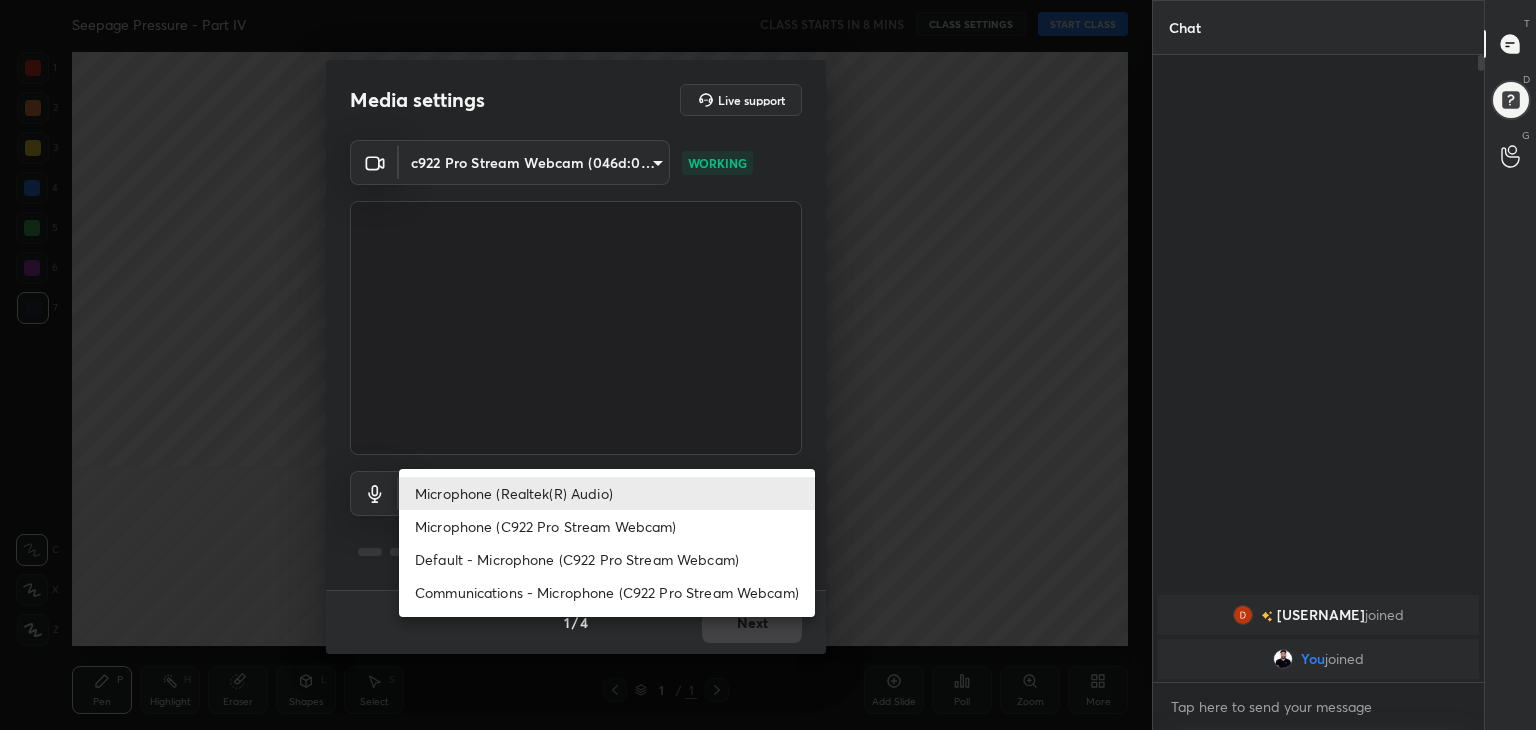 click on "1 2 3 4 5 6 7 C X Z C X Z E E Erase all H H Seepage Pressure - Part IV CLASS STARTS IN 8 MINS CLASS SETTINGS START CLASS Setting up your live class Back Seepage Pressure - Part IV • L70 of Complete Course on Soil Mechanics Praveen Kumar Pen P Highlight H Eraser Shapes L Select S 1 / 1 Add Slide Poll Zoom More Chat [LAST] joined You joined 1 NEW MESSAGE Enable hand raising Enable raise hand to speak to learners. Once enabled, chat will be turned off temporarily. Enable x introducing Raise a hand with a doubt Now learners can raise their hand along with a doubt How it works? Doubts asked by learners will show up here Raise hand disabled You have disabled Raise hand currently. Enable it to invite learners to speak Enable Can't raise hand Looks like educator just invited you to speak. Please wait before you can raise your hand again. Got it T Messages (T) D Doubts (D) G Raise Hand (G) Report an issue Reason for reporting Buffering Chat not working Audio - Video sync issue Educator video quality low 1" at bounding box center (768, 365) 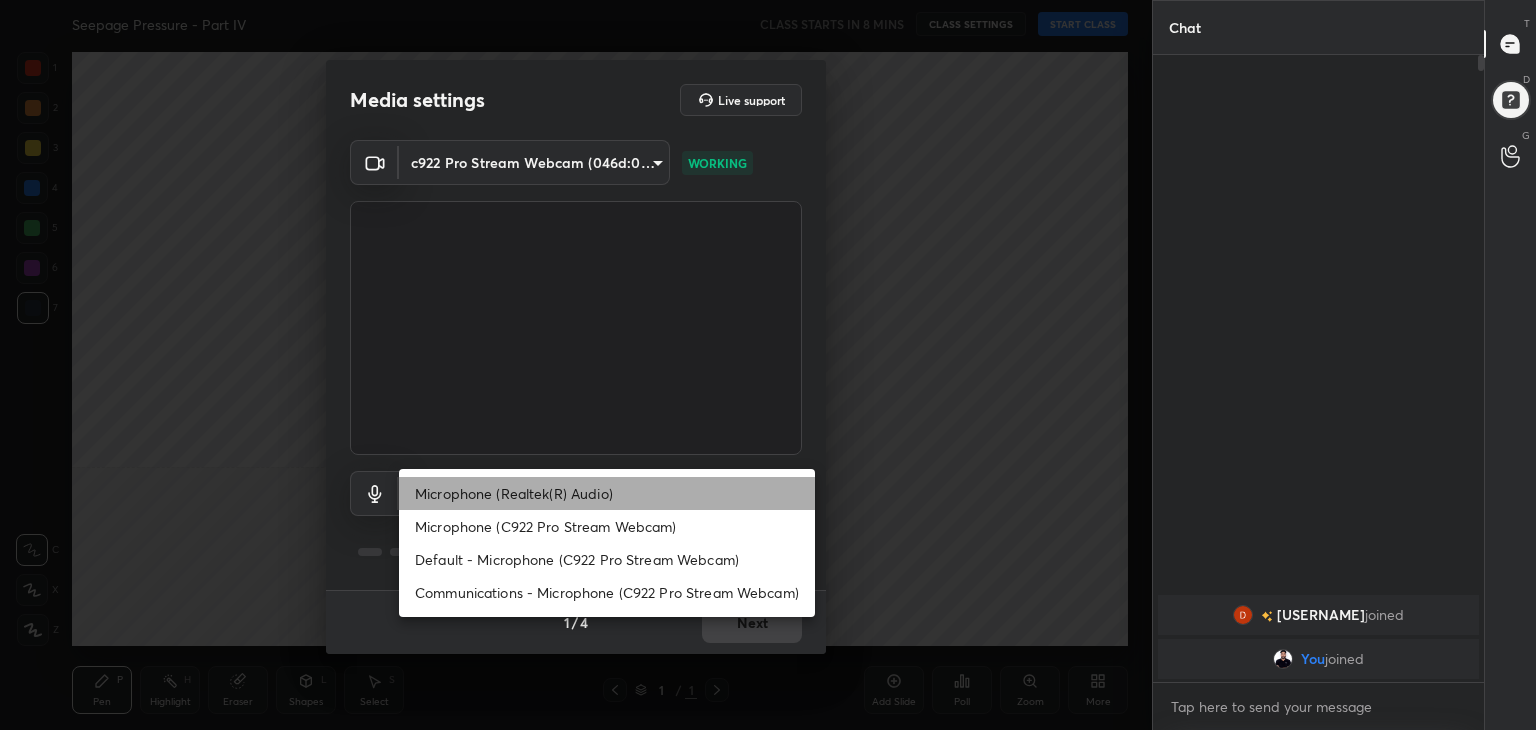 click on "Microphone (Realtek(R) Audio)" at bounding box center (607, 493) 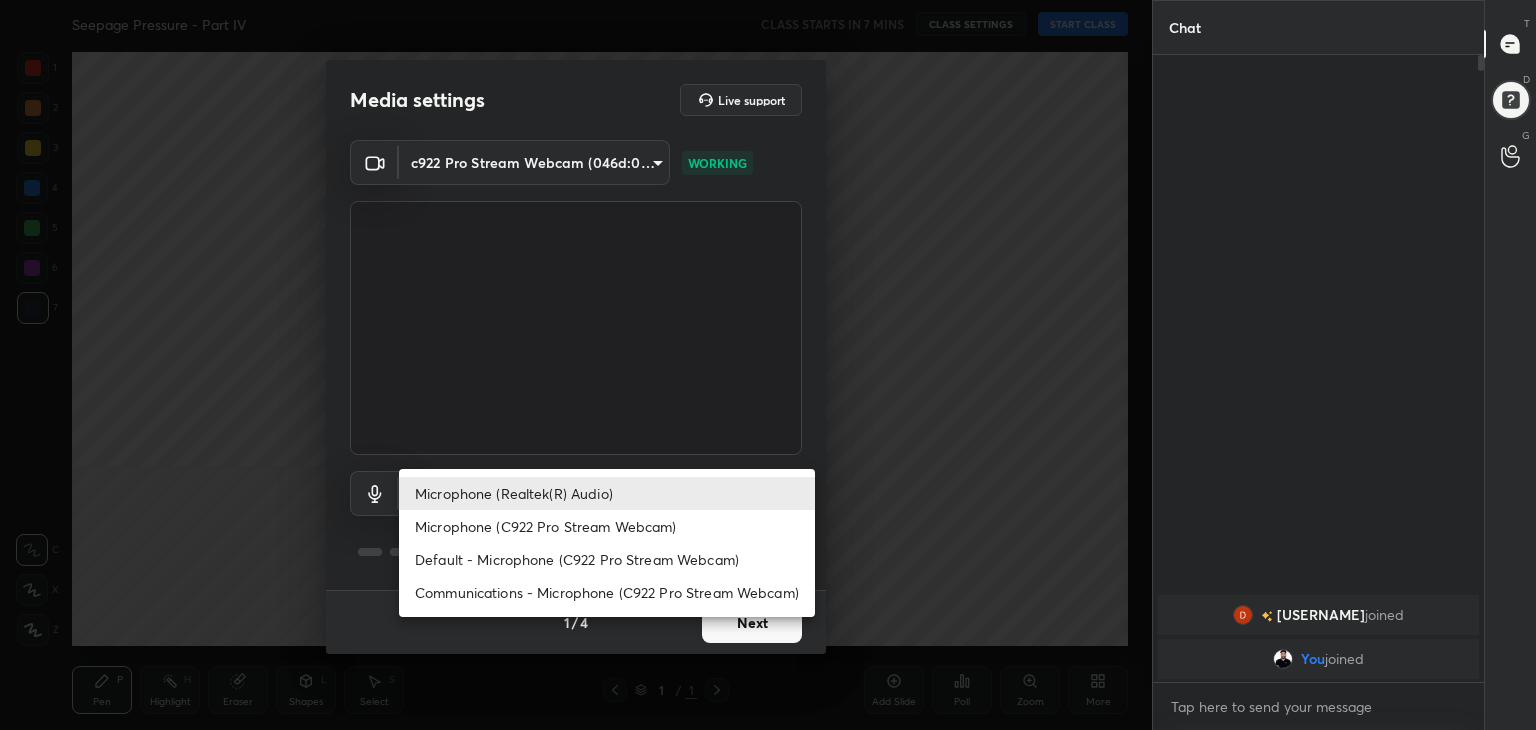 click on "1 2 3 4 5 6 7 C X Z C X Z E E Erase all   H H Seepage Pressure - Part IV CLASS STARTS IN 7 MINS CLASS SETTINGS START CLASS Setting up your live class Back Seepage Pressure - Part IV • L70 of Complete Course on Soil Mechanics Praveen Kumar Pen P Highlight H Eraser Shapes L Select S 1 / 1 Add Slide Poll Zoom More Chat Deepprabha  joined You  joined 1 NEW MESSAGE Enable hand raising Enable raise hand to speak to learners. Once enabled, chat will be turned off temporarily. Enable x   introducing Raise a hand with a doubt Now learners can raise their hand along with a doubt  How it works? Doubts asked by learners will show up here Raise hand disabled You have disabled Raise hand currently. Enable it to invite learners to speak Enable Can't raise hand Looks like educator just invited you to speak. Please wait before you can raise your hand again. Got it T Messages (T) D Doubts (D) G Raise Hand (G) Report an issue Reason for reporting Buffering Chat not working Audio - Video sync issue Educator video quality low 1" at bounding box center (768, 365) 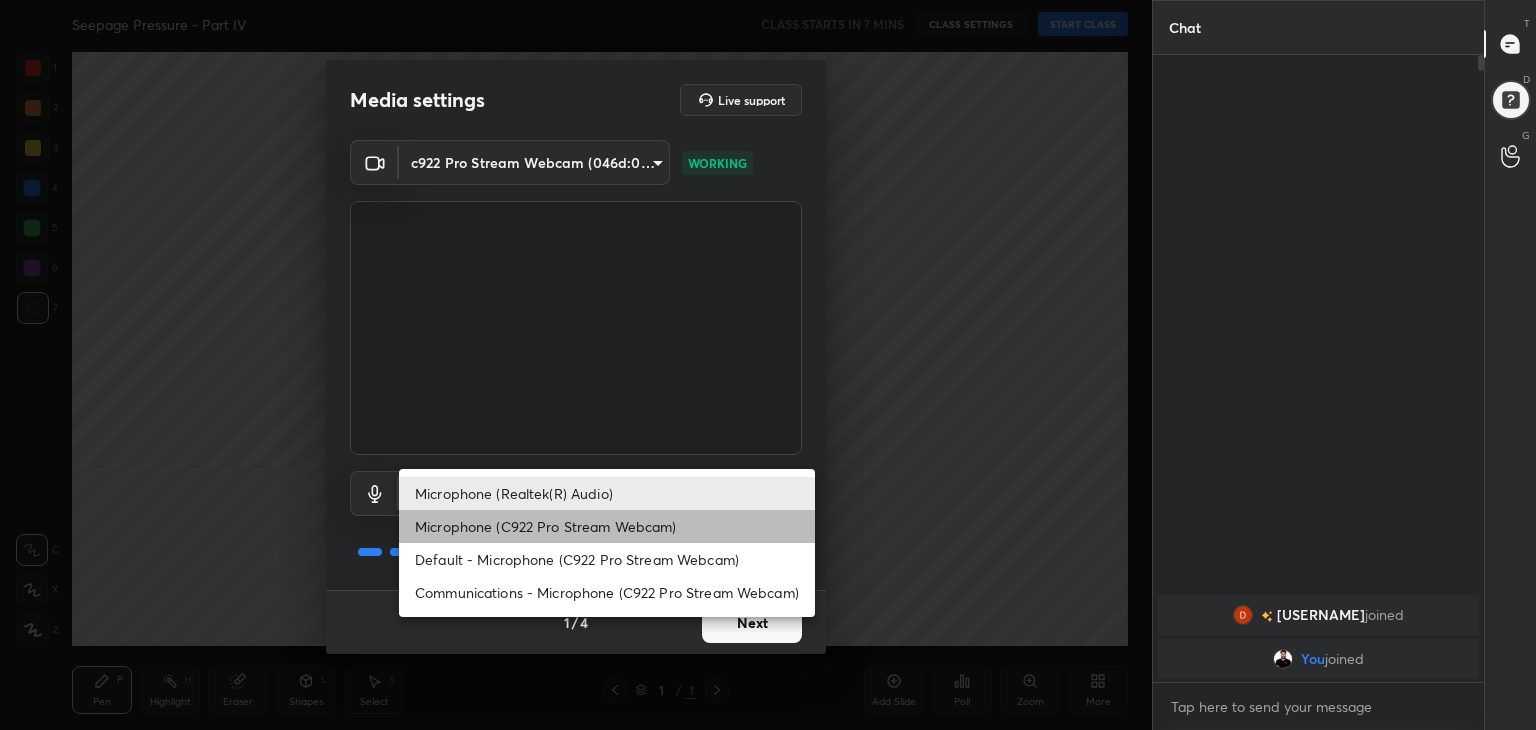 click on "Microphone (C922 Pro Stream Webcam)" at bounding box center (607, 526) 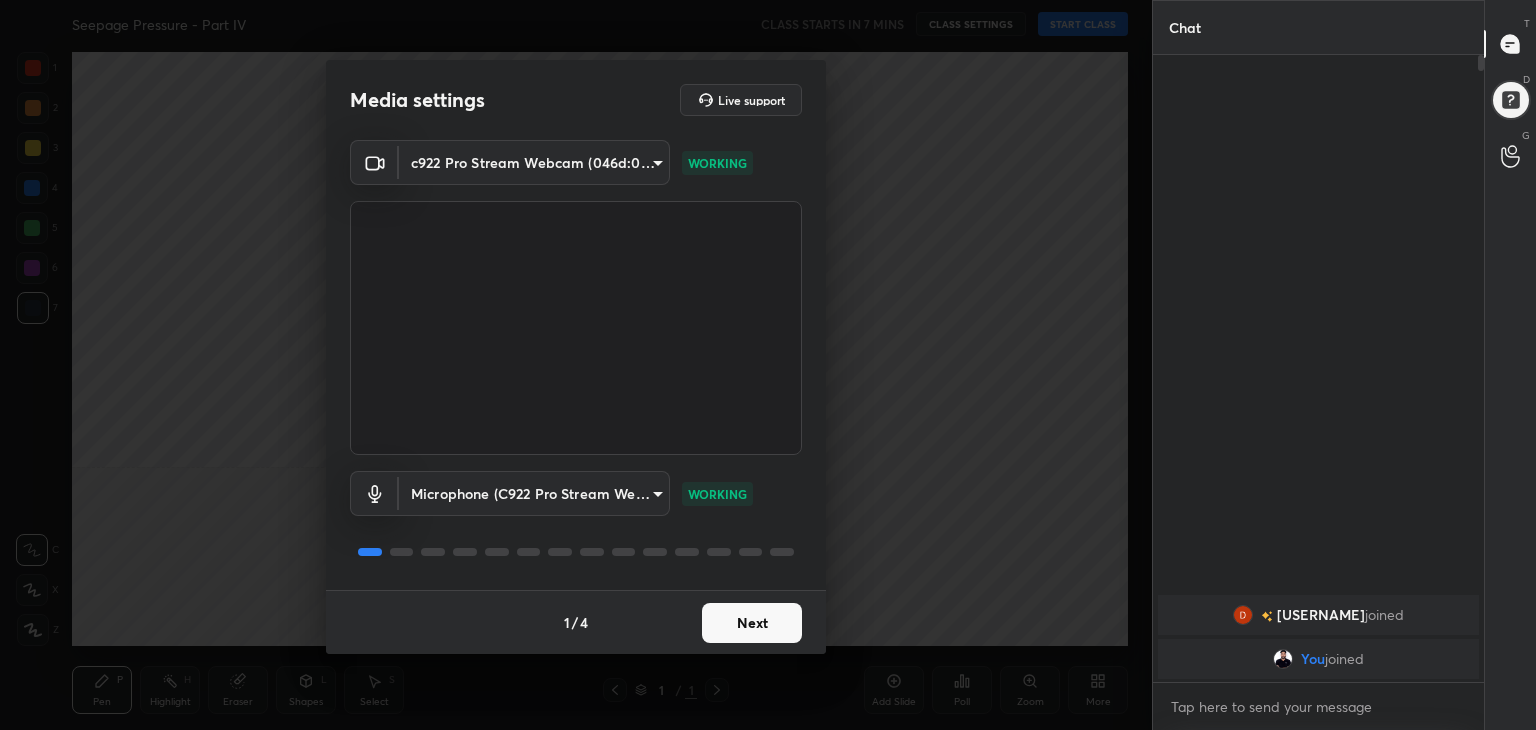click on "Next" at bounding box center (752, 623) 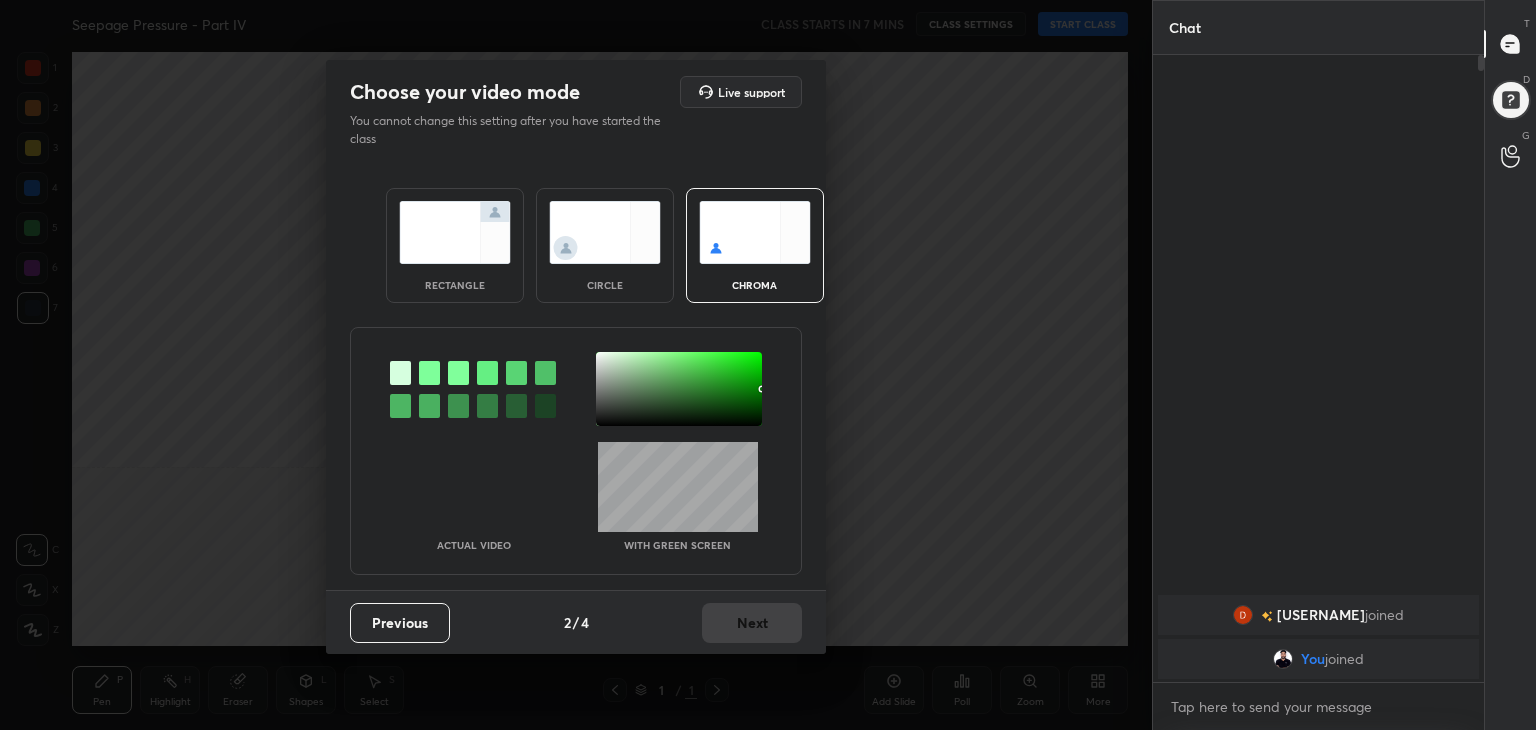 click on "rectangle" at bounding box center [455, 285] 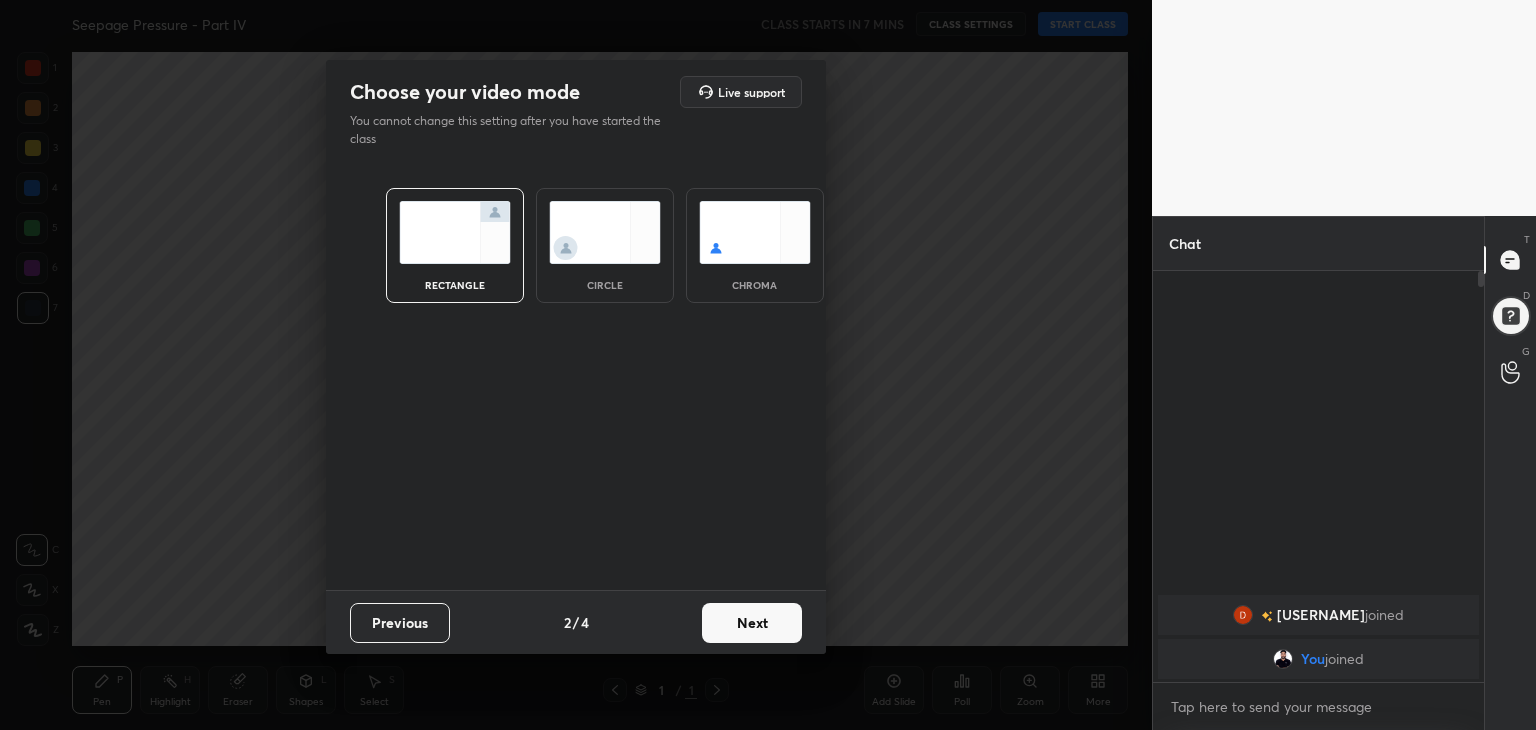 click on "Next" at bounding box center (752, 623) 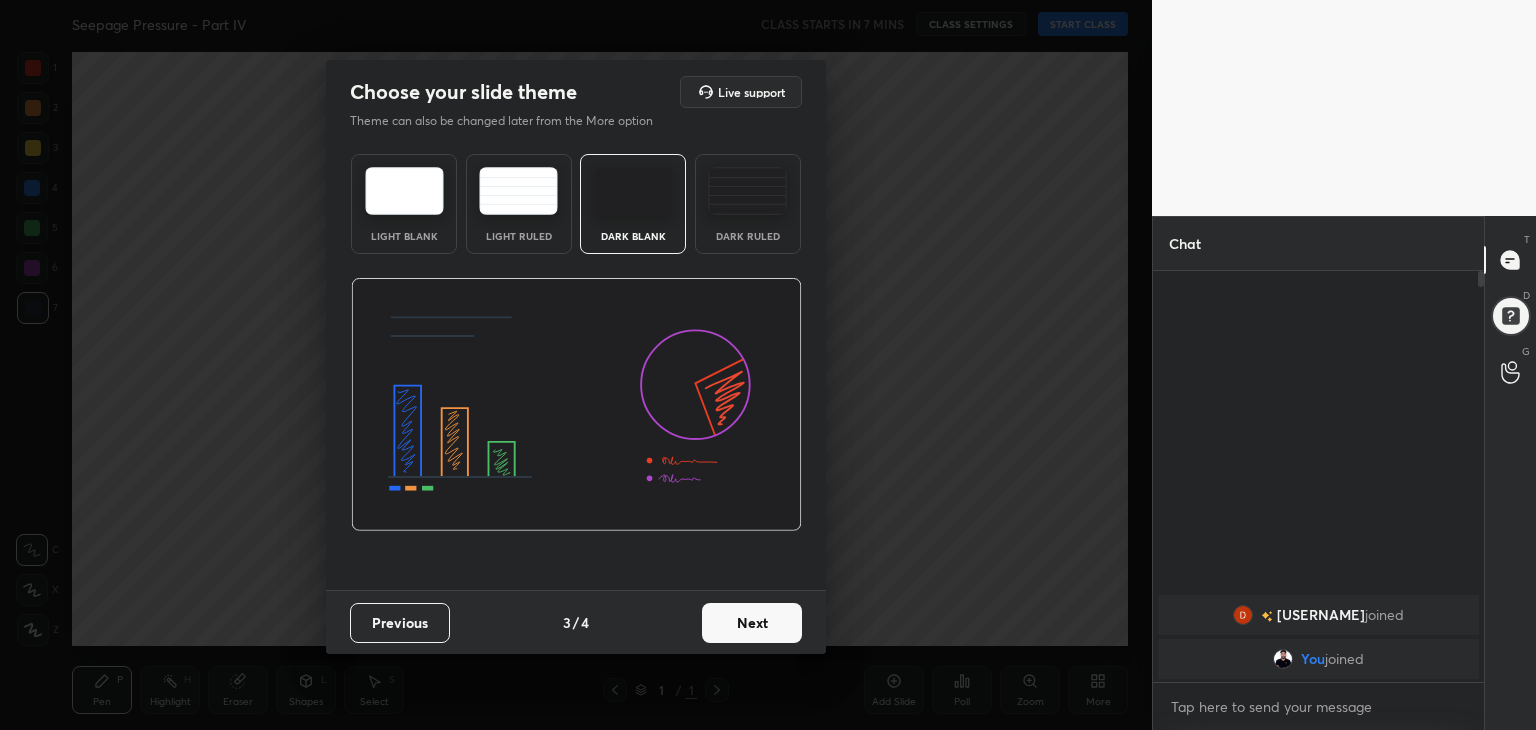 click on "Light Blank" at bounding box center (404, 204) 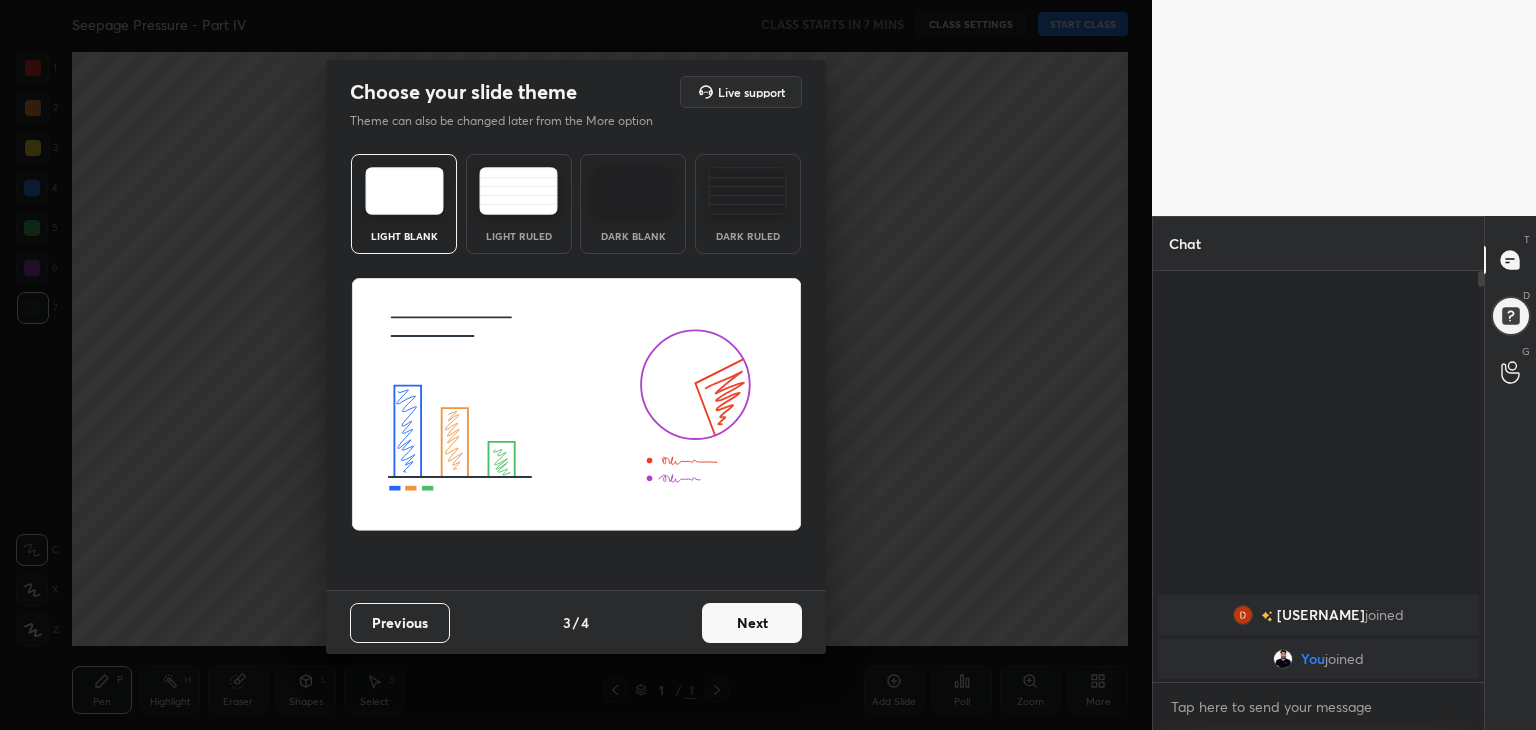 click on "Next" at bounding box center (752, 623) 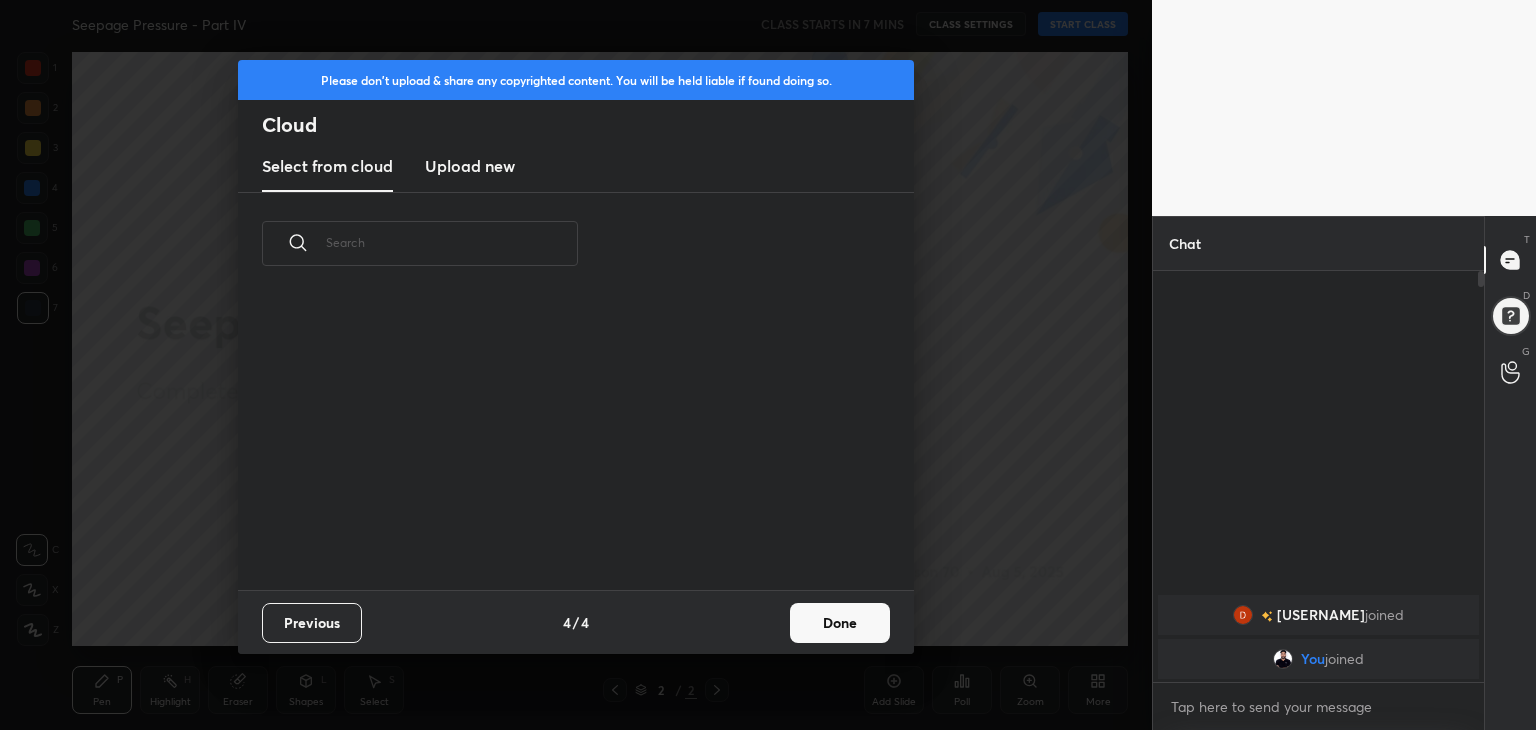 scroll, scrollTop: 6, scrollLeft: 10, axis: both 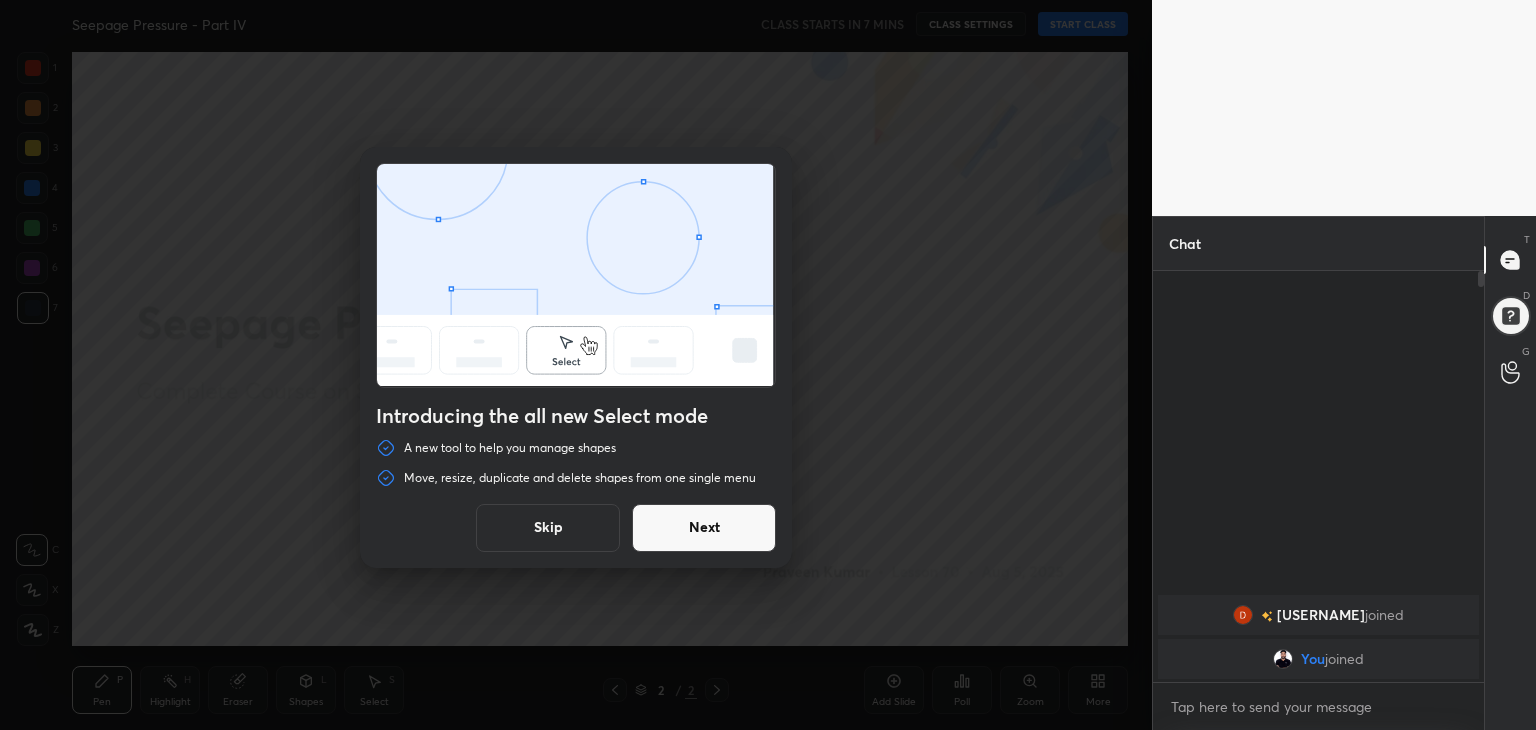 click on "Skip" at bounding box center (548, 528) 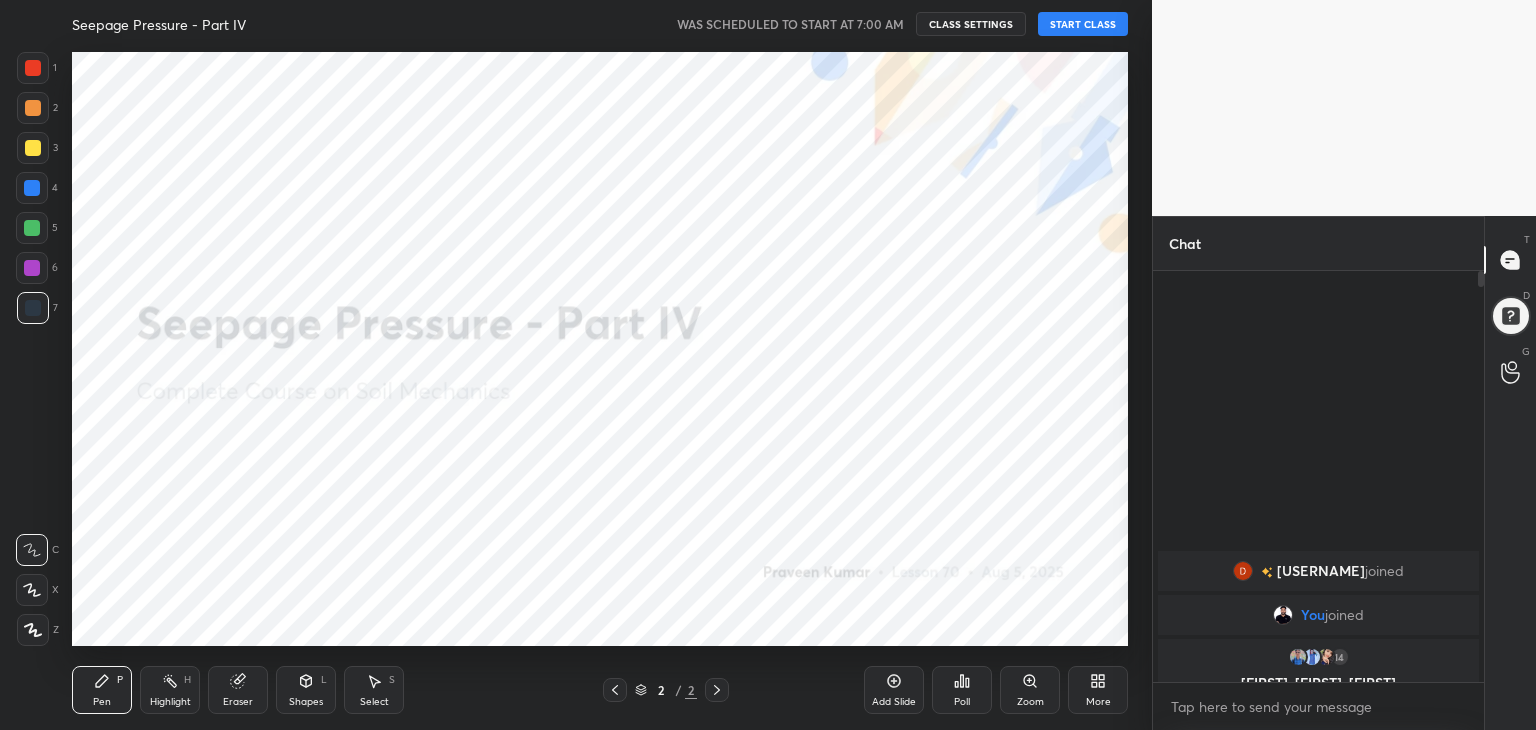 click on "START CLASS" at bounding box center (1083, 24) 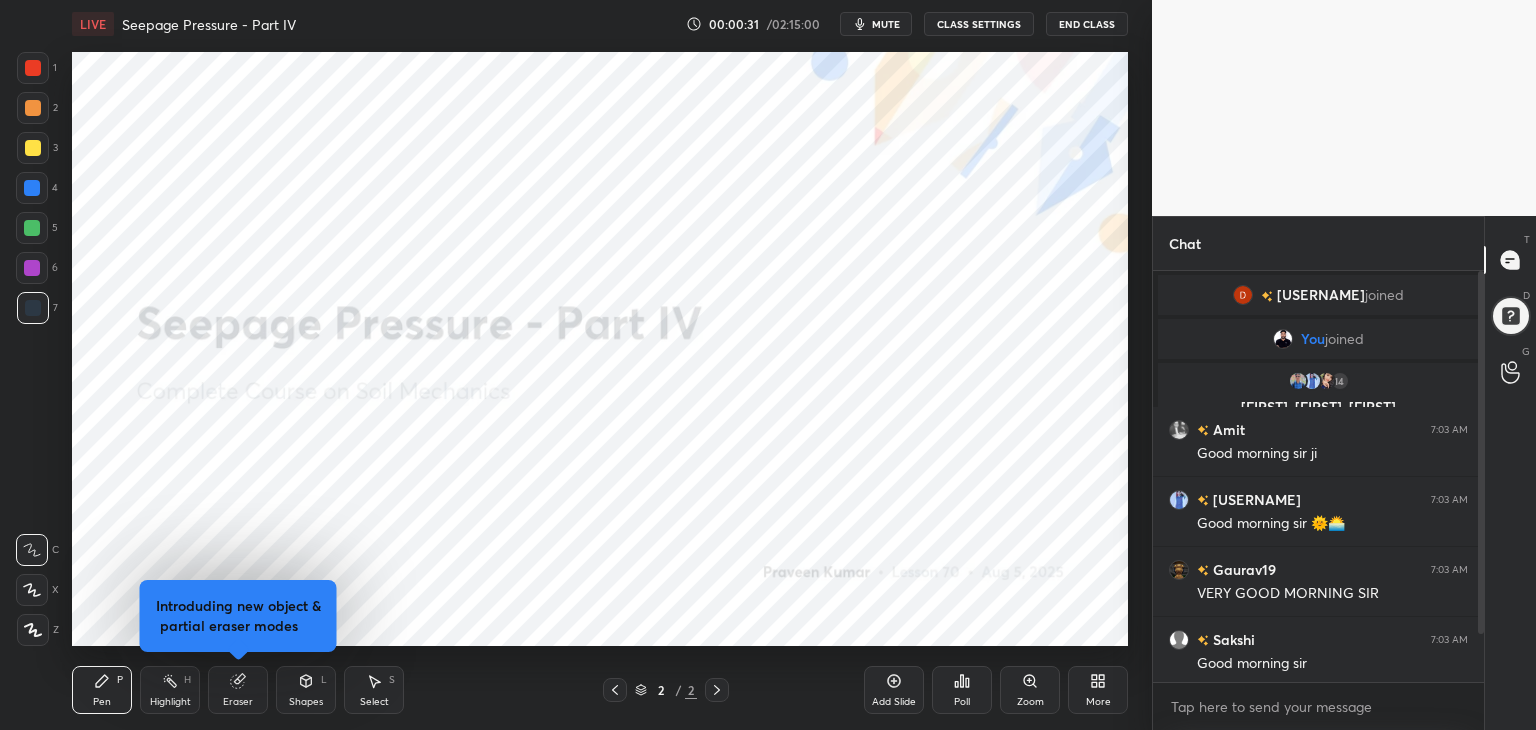 click on "More" at bounding box center [1098, 690] 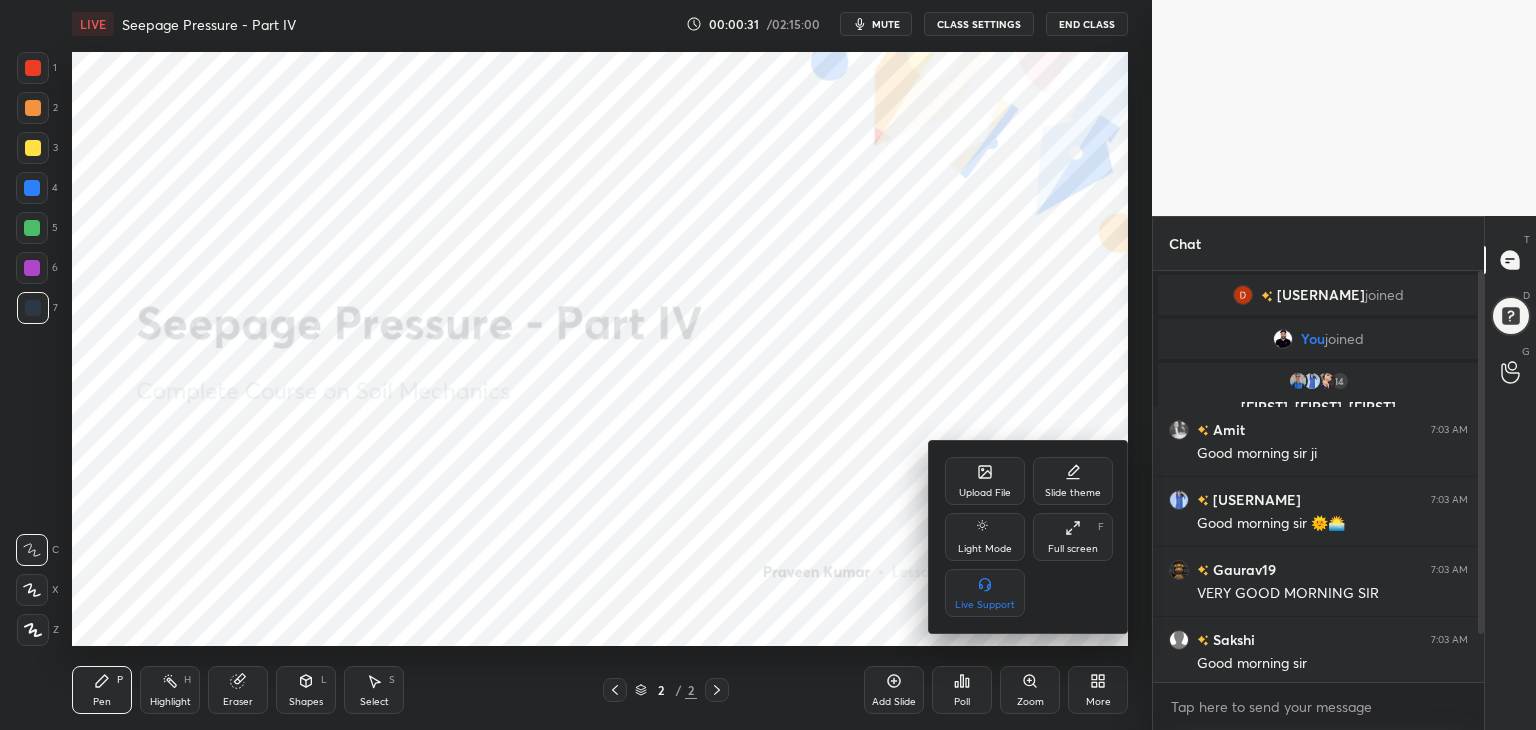 click on "Full screen F" at bounding box center (1073, 537) 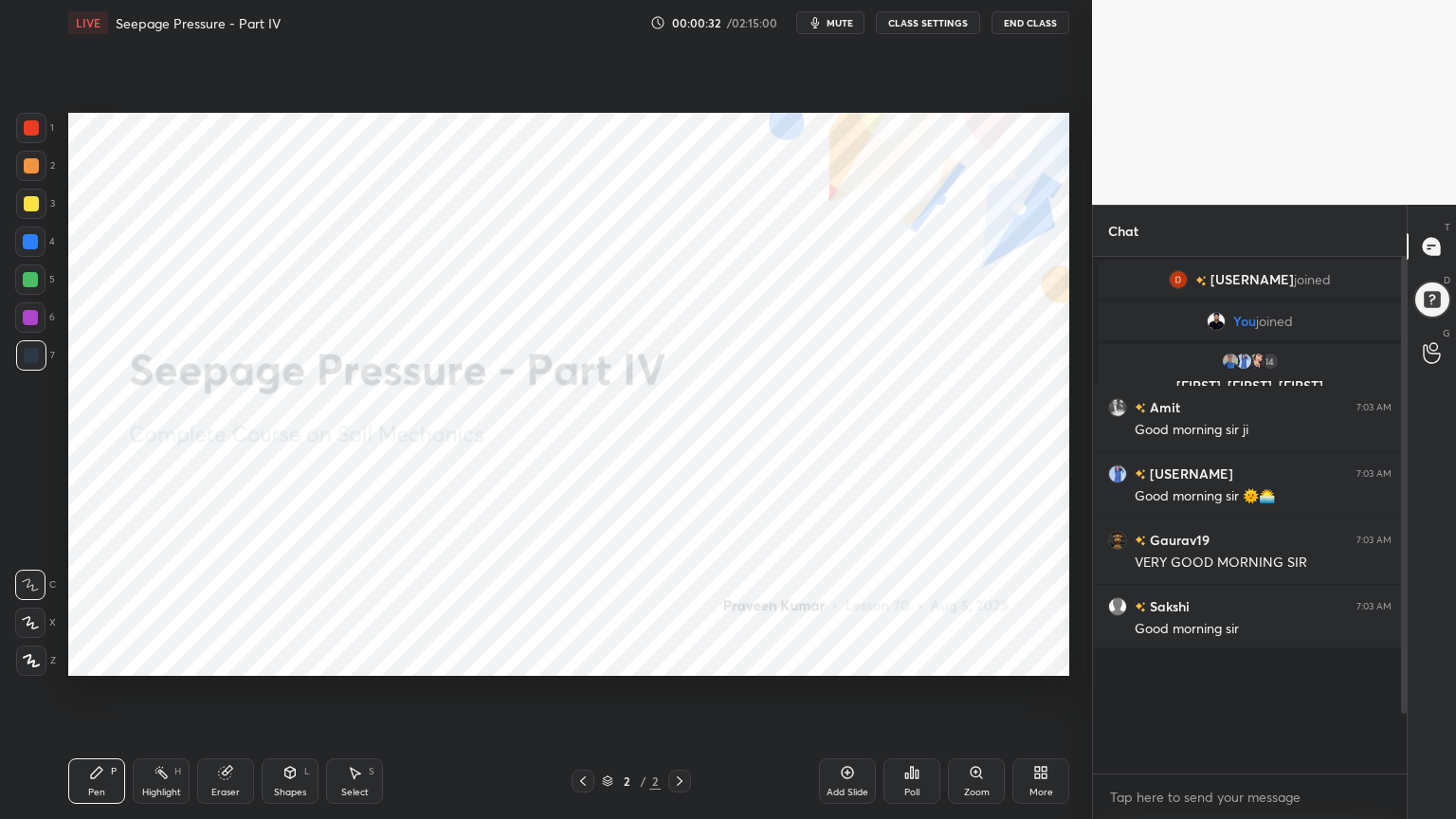 scroll, scrollTop: 94094, scrollLeft: 93776, axis: both 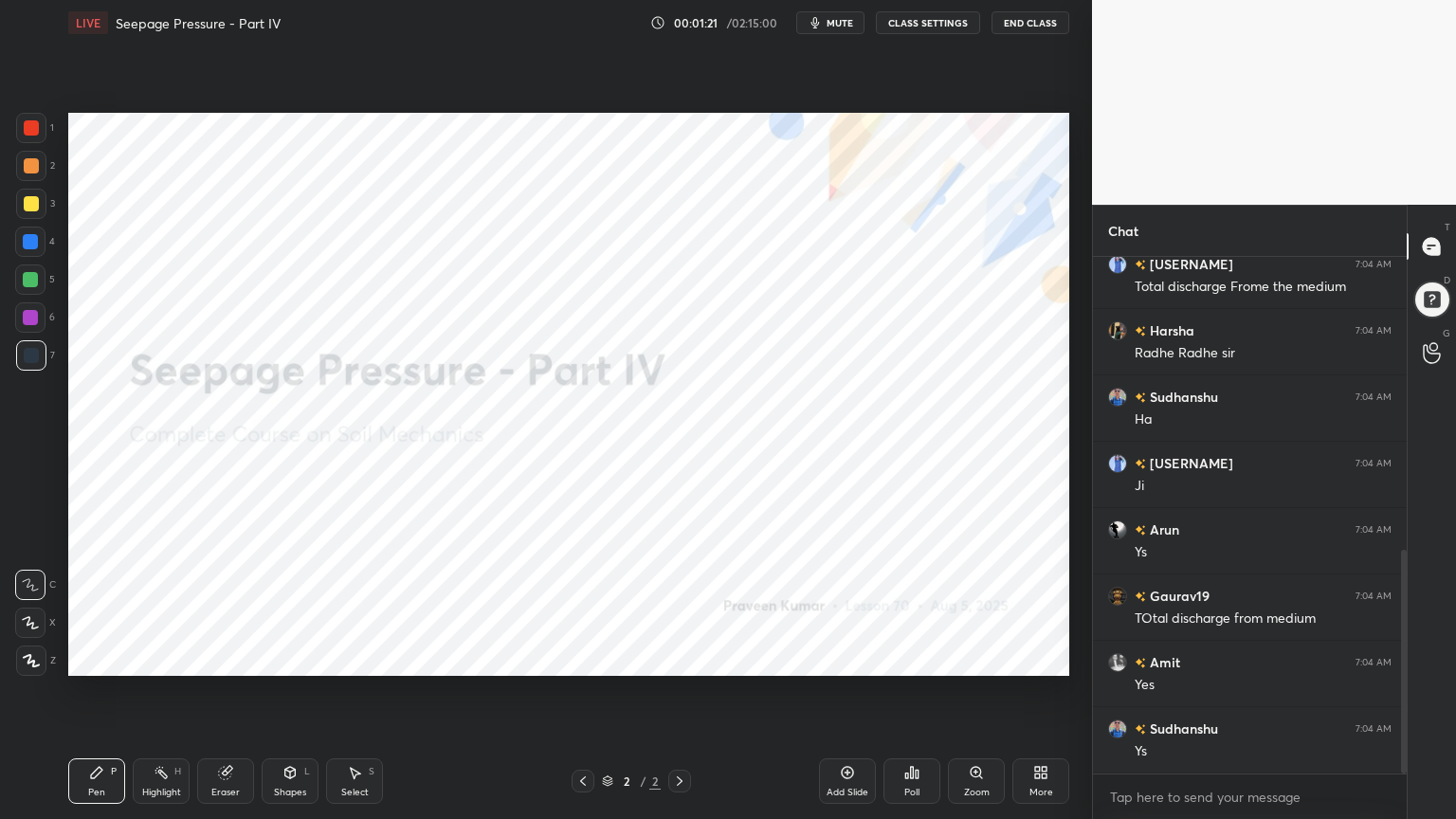 click on "More" at bounding box center (1041, 781) 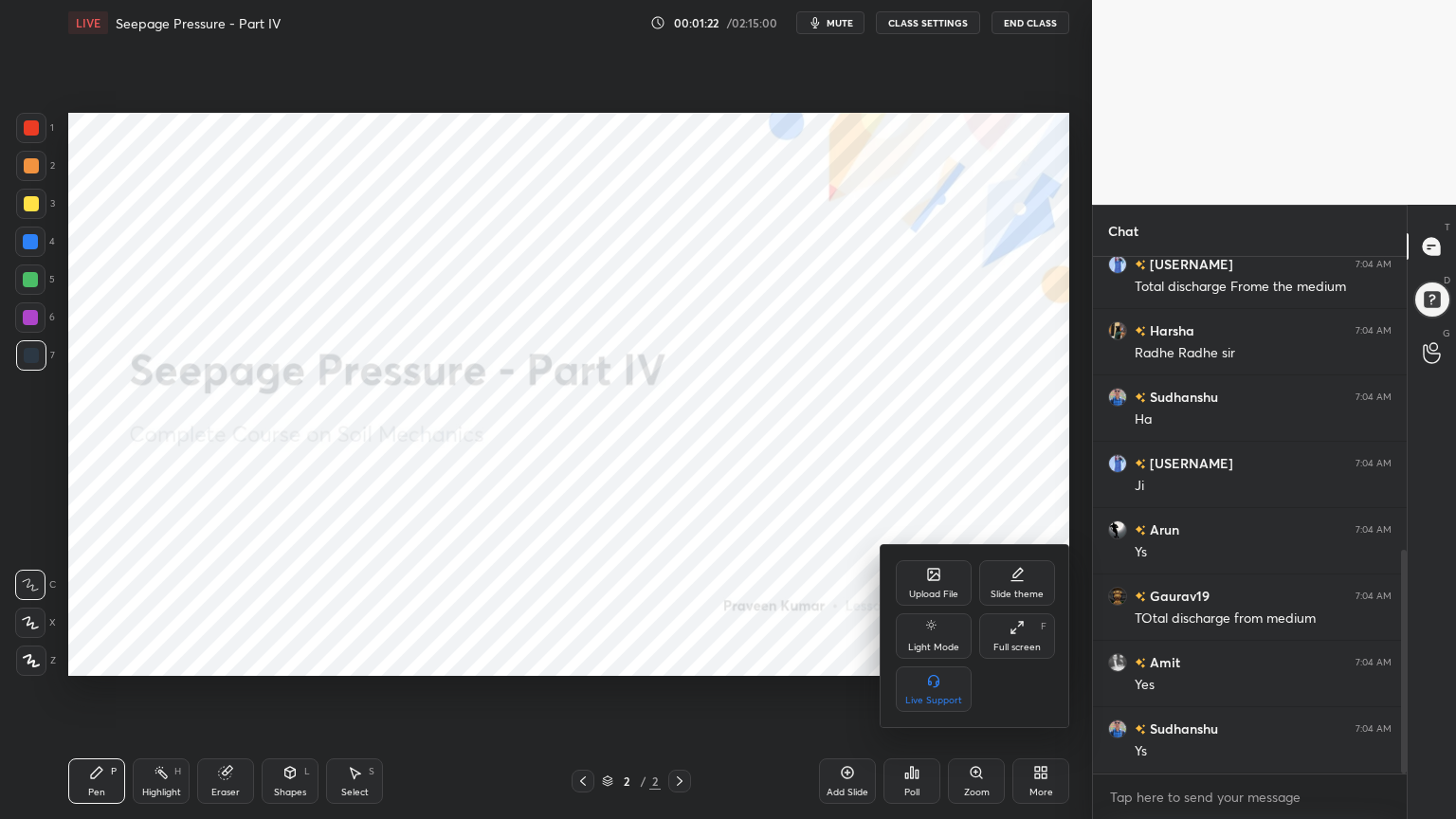 click on "Slide theme" at bounding box center (1017, 583) 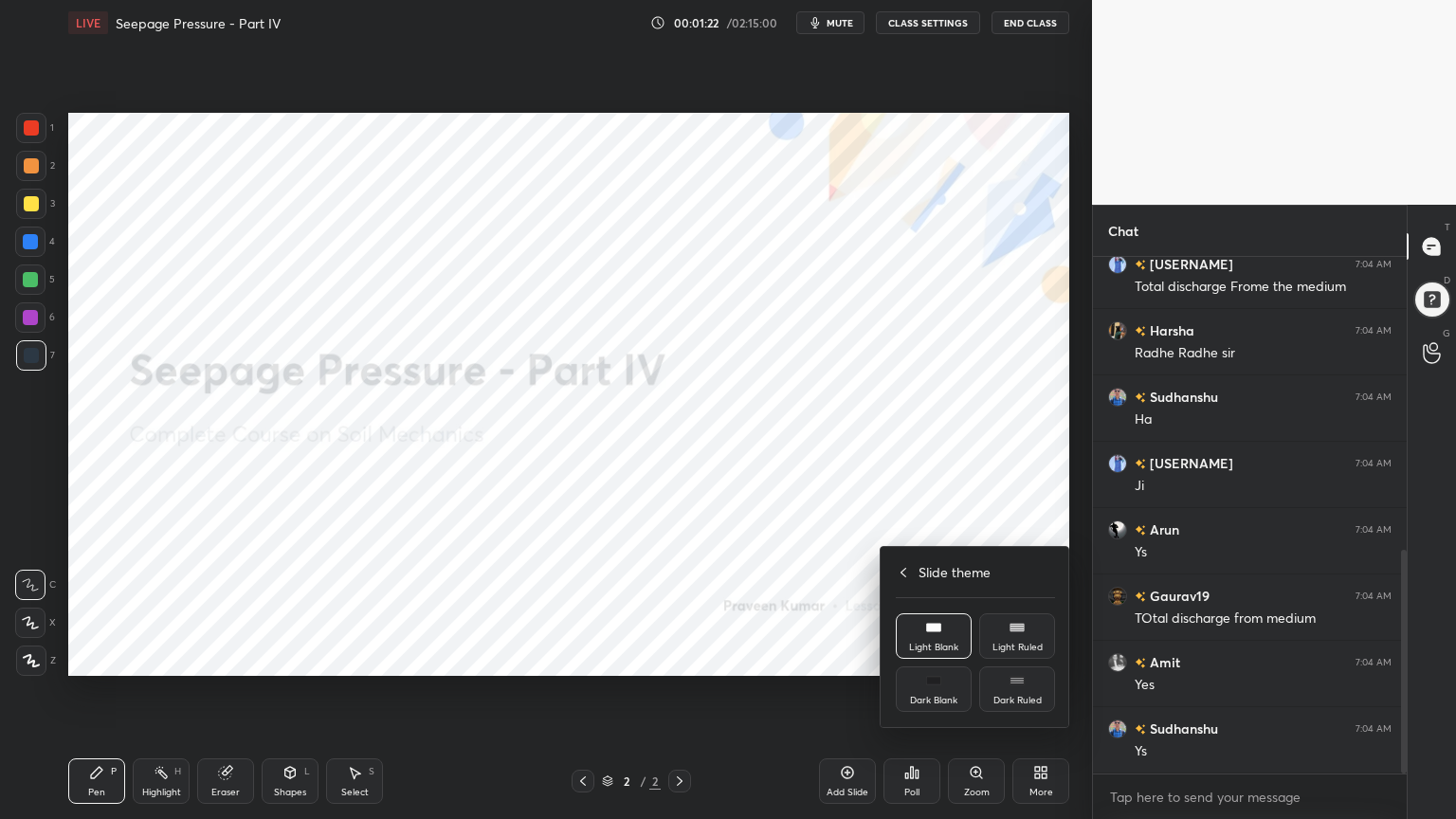click on "Dark Blank" at bounding box center [934, 701] 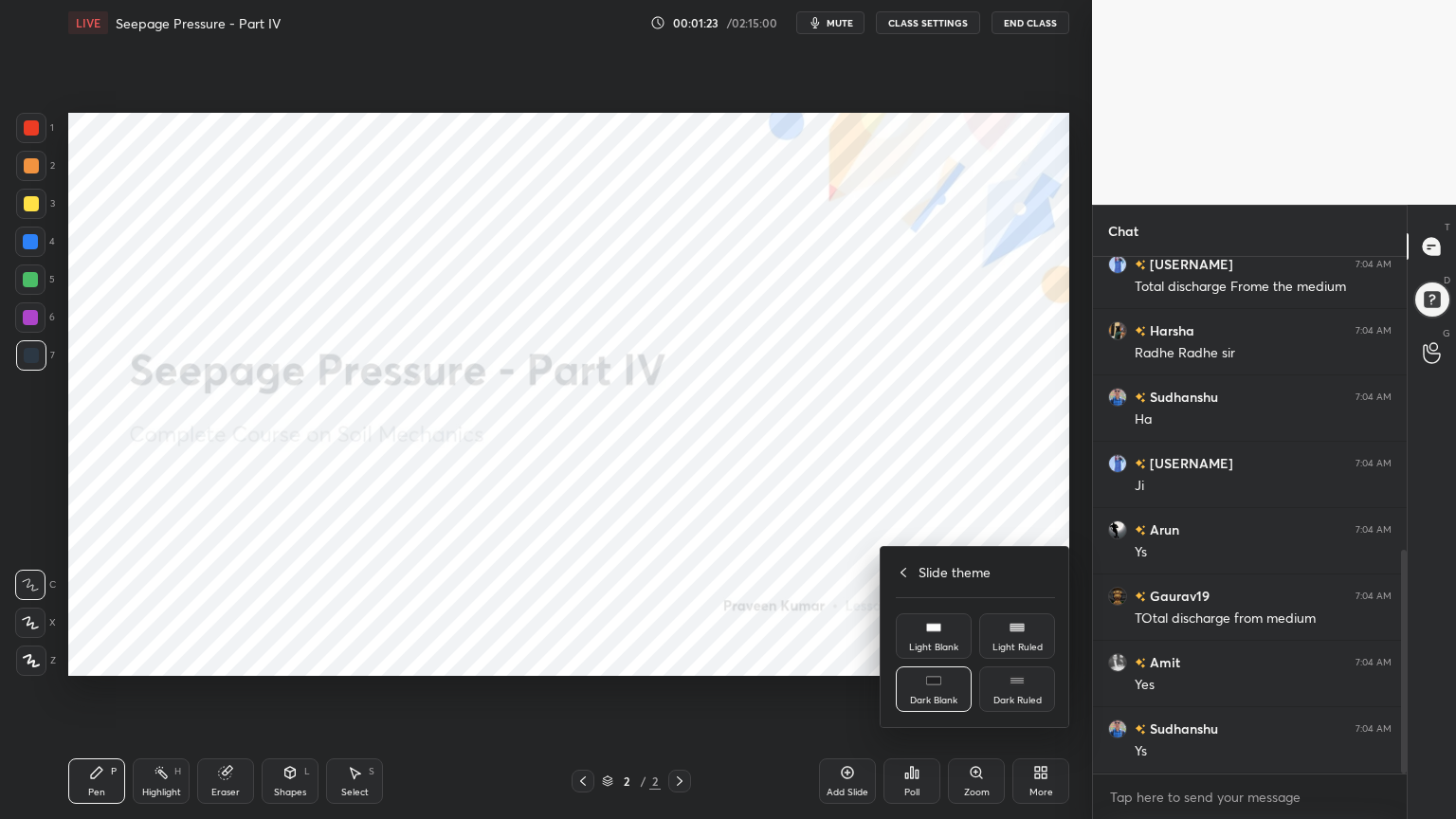 click at bounding box center (728, 410) 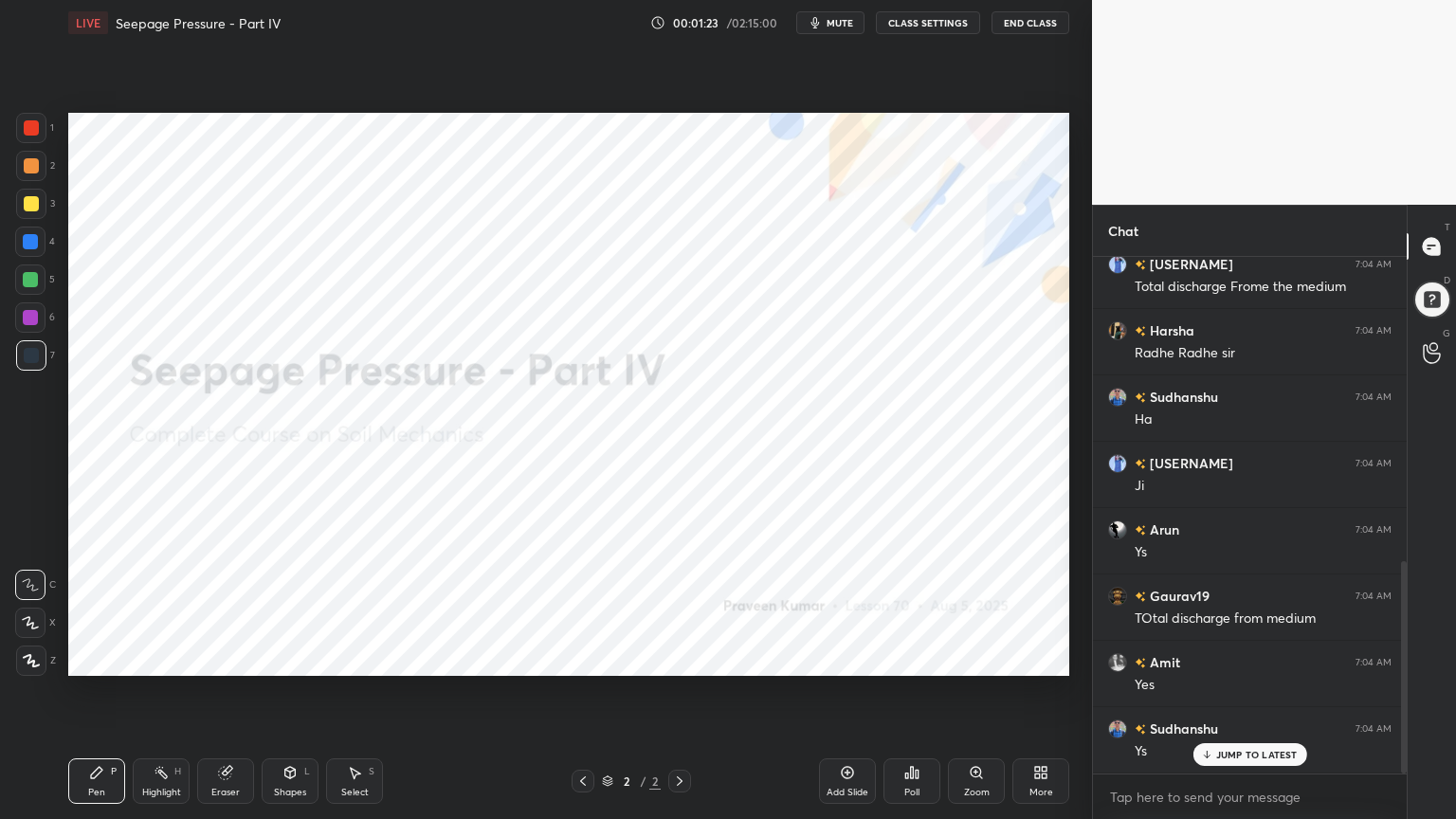 scroll, scrollTop: 739, scrollLeft: 0, axis: vertical 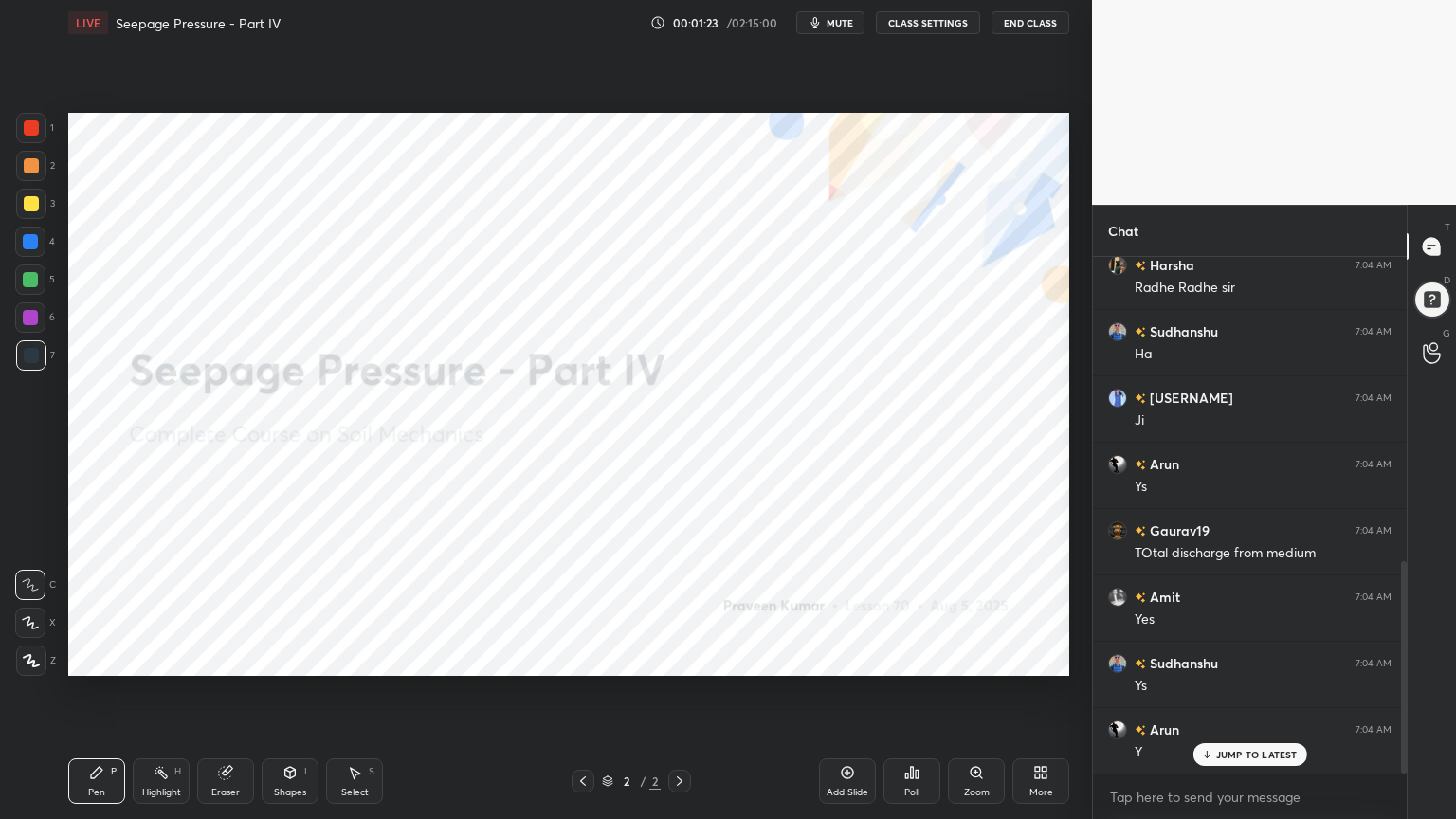 click on "Add Slide" at bounding box center [847, 781] 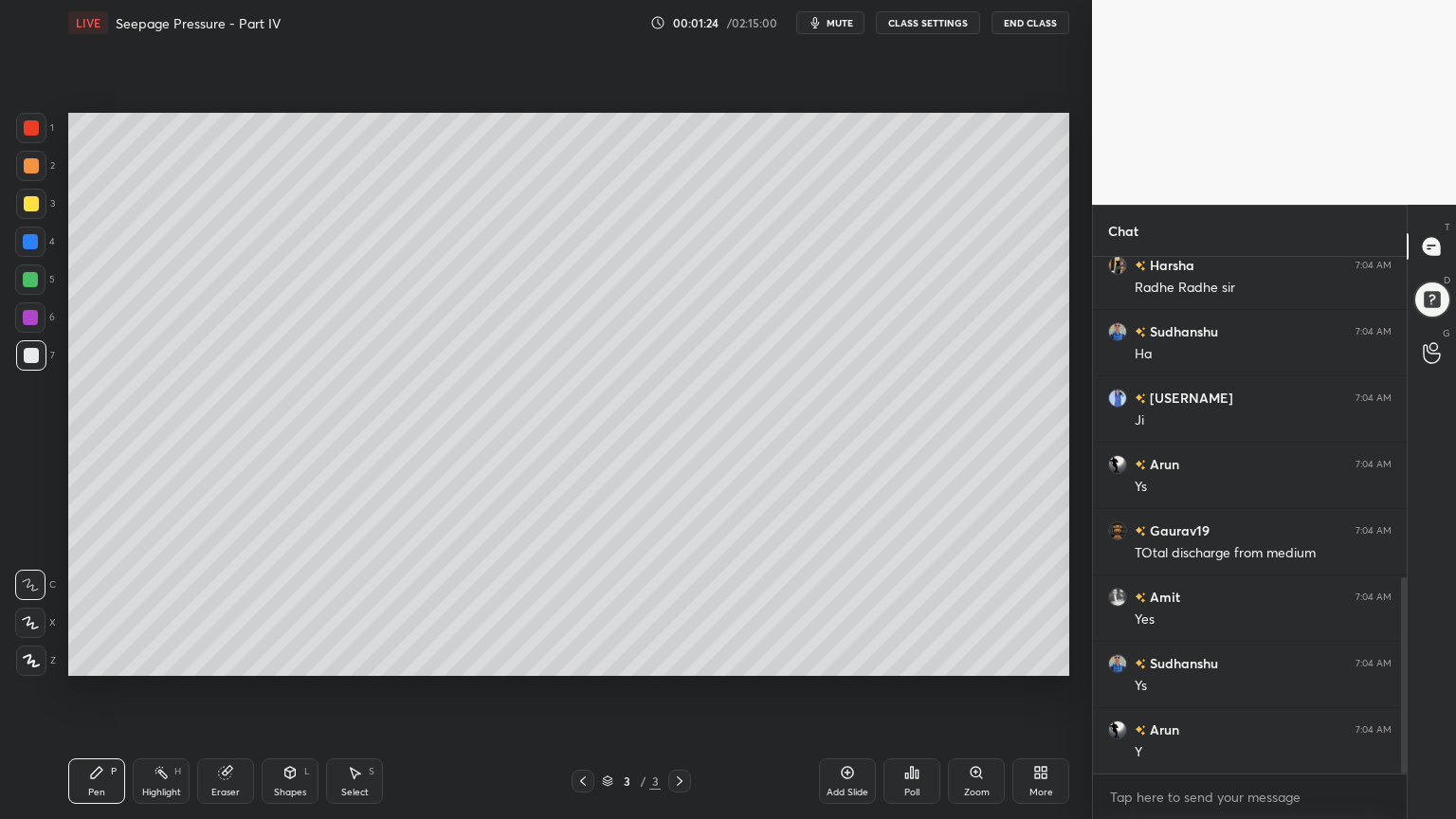 scroll, scrollTop: 841, scrollLeft: 0, axis: vertical 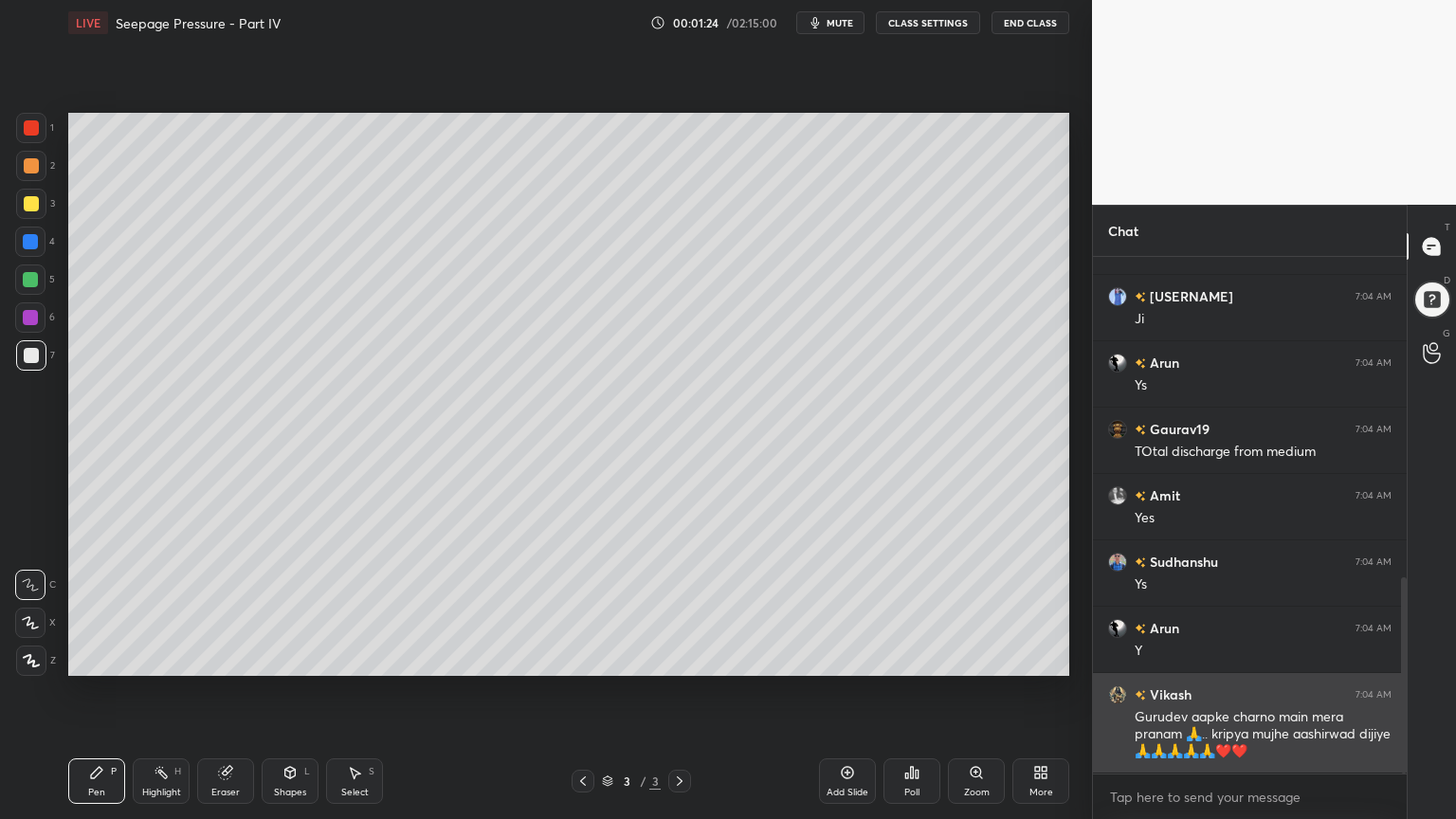 click on "Gurudev aapke charno main mera pranam 🙏.. kripya mujhe aashirwad dijiye 🙏🙏🙏🙏🙏❤️❤️" at bounding box center (1263, 735) 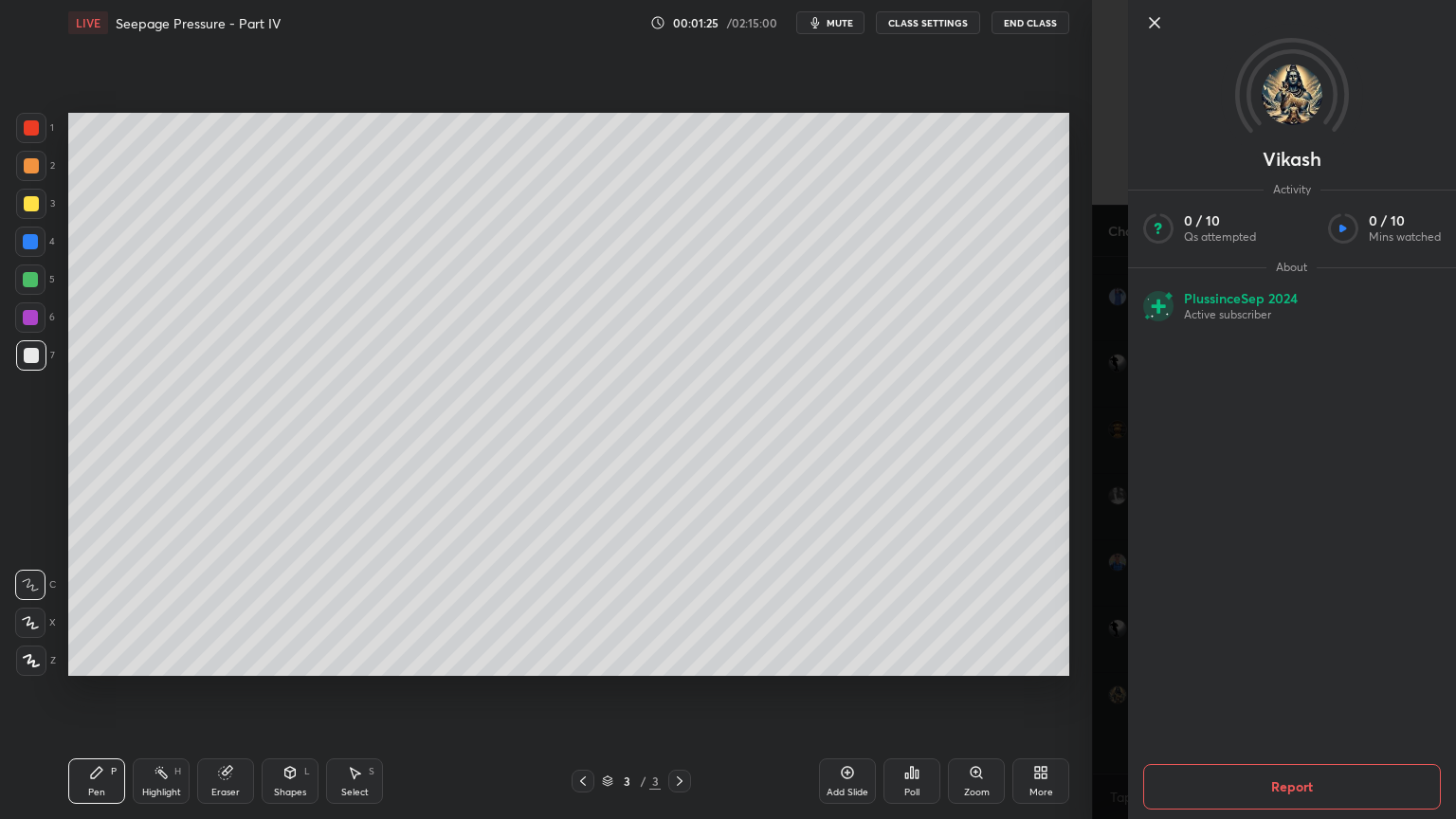 click on "Add Slide Poll Zoom More" at bounding box center [944, 781] 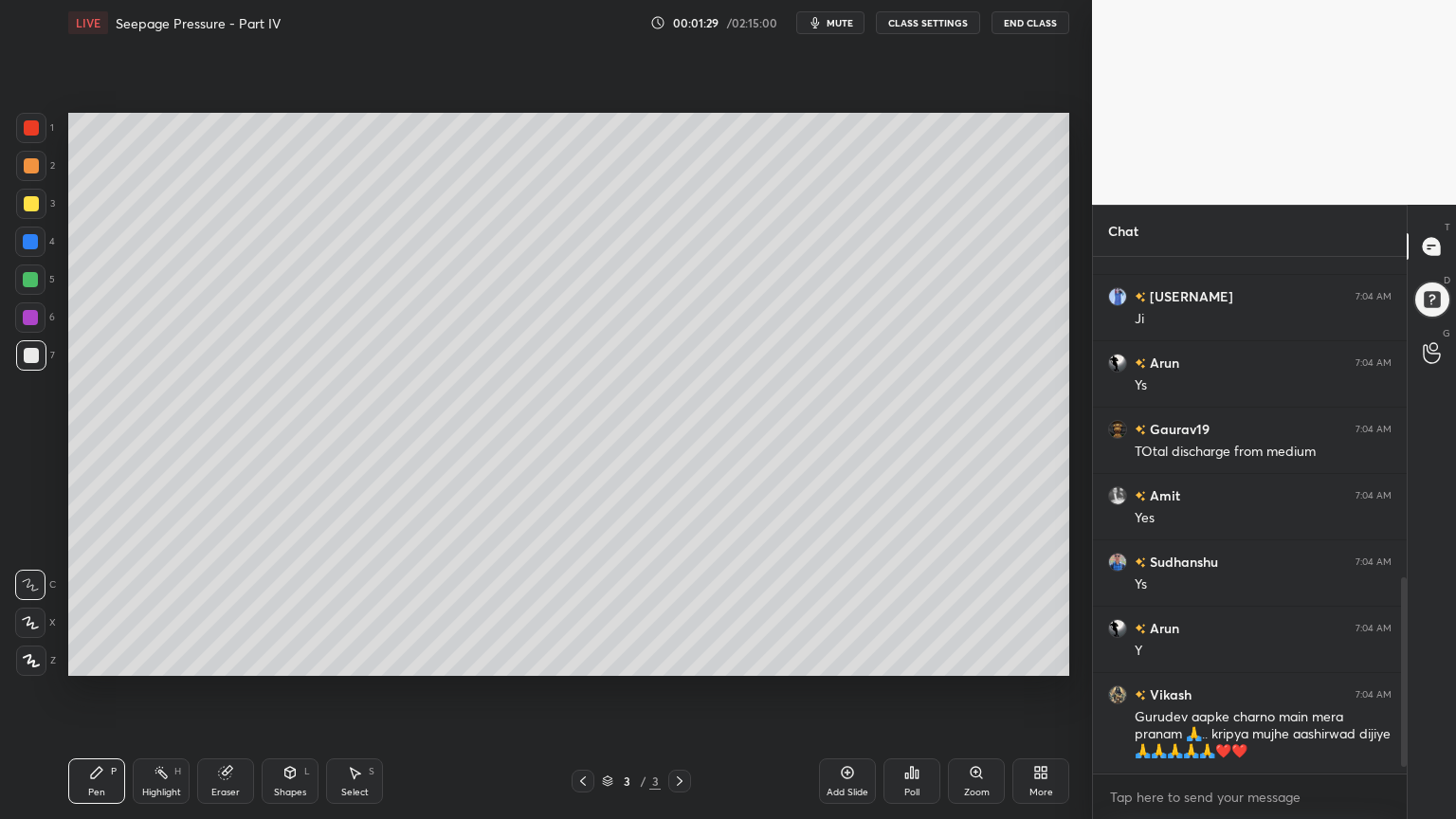 scroll, scrollTop: 906, scrollLeft: 0, axis: vertical 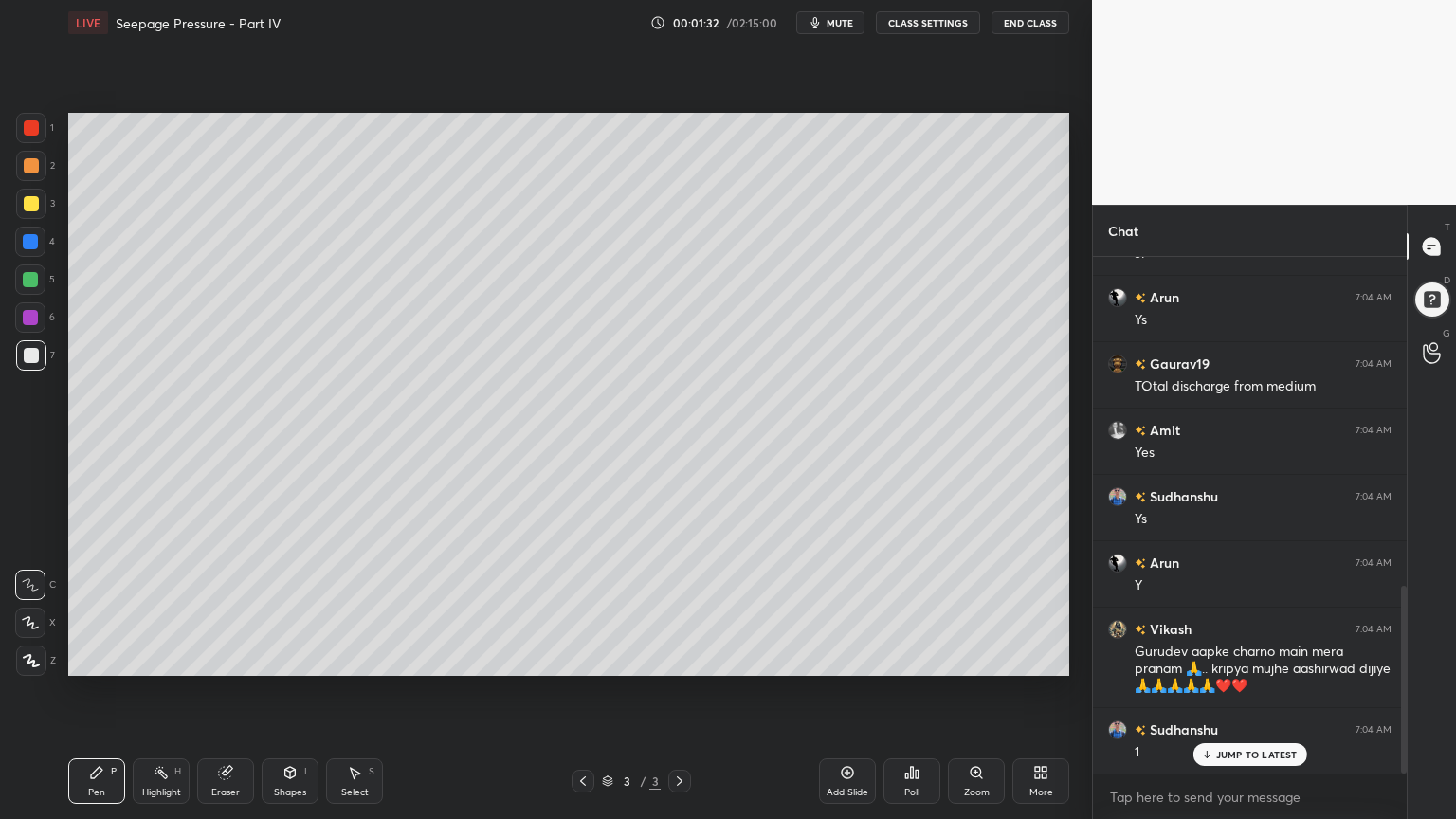 click at bounding box center [31, 204] 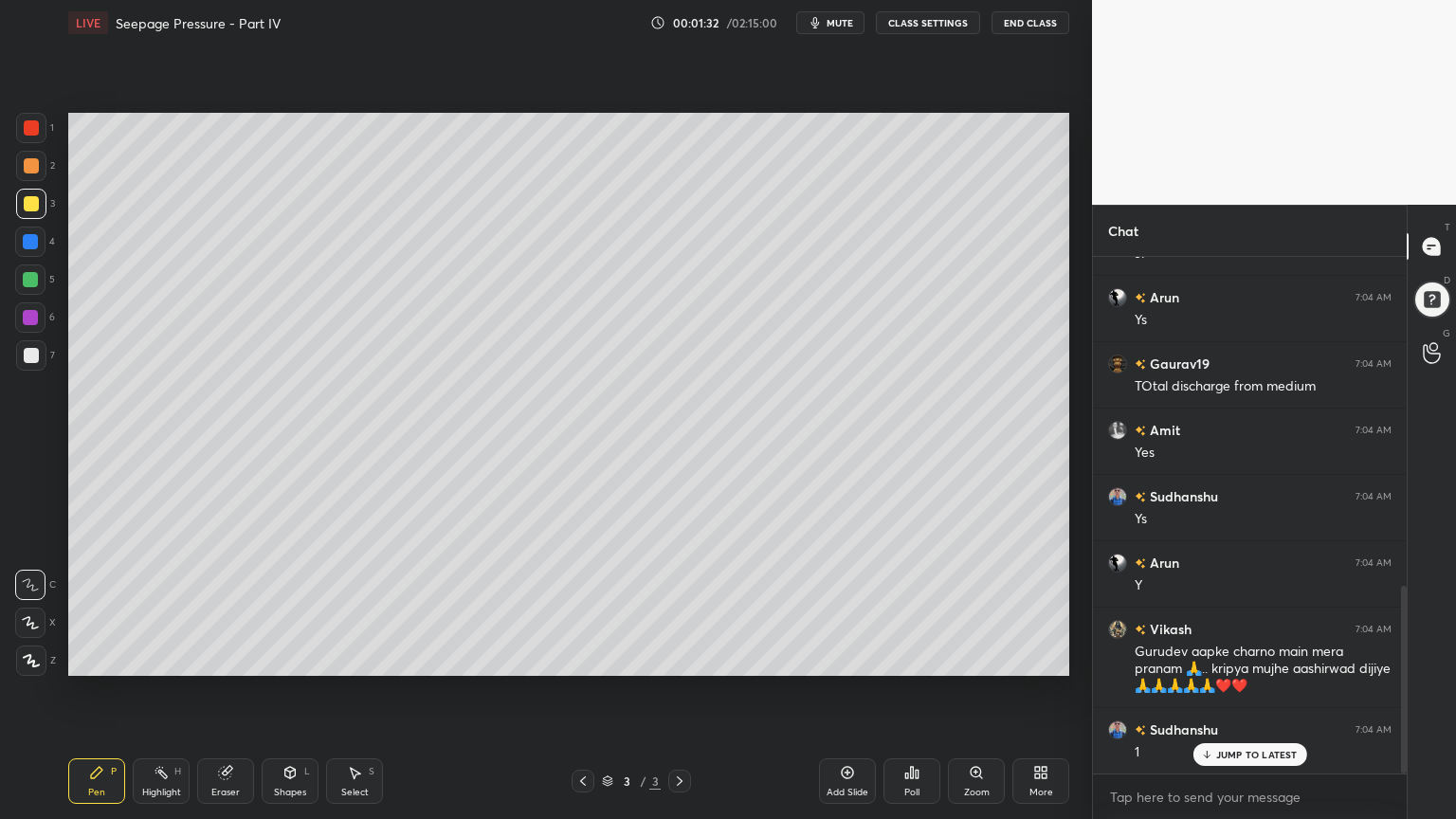 click on "Pen P Highlight H Eraser Shapes L Select S" at bounding box center (256, 781) 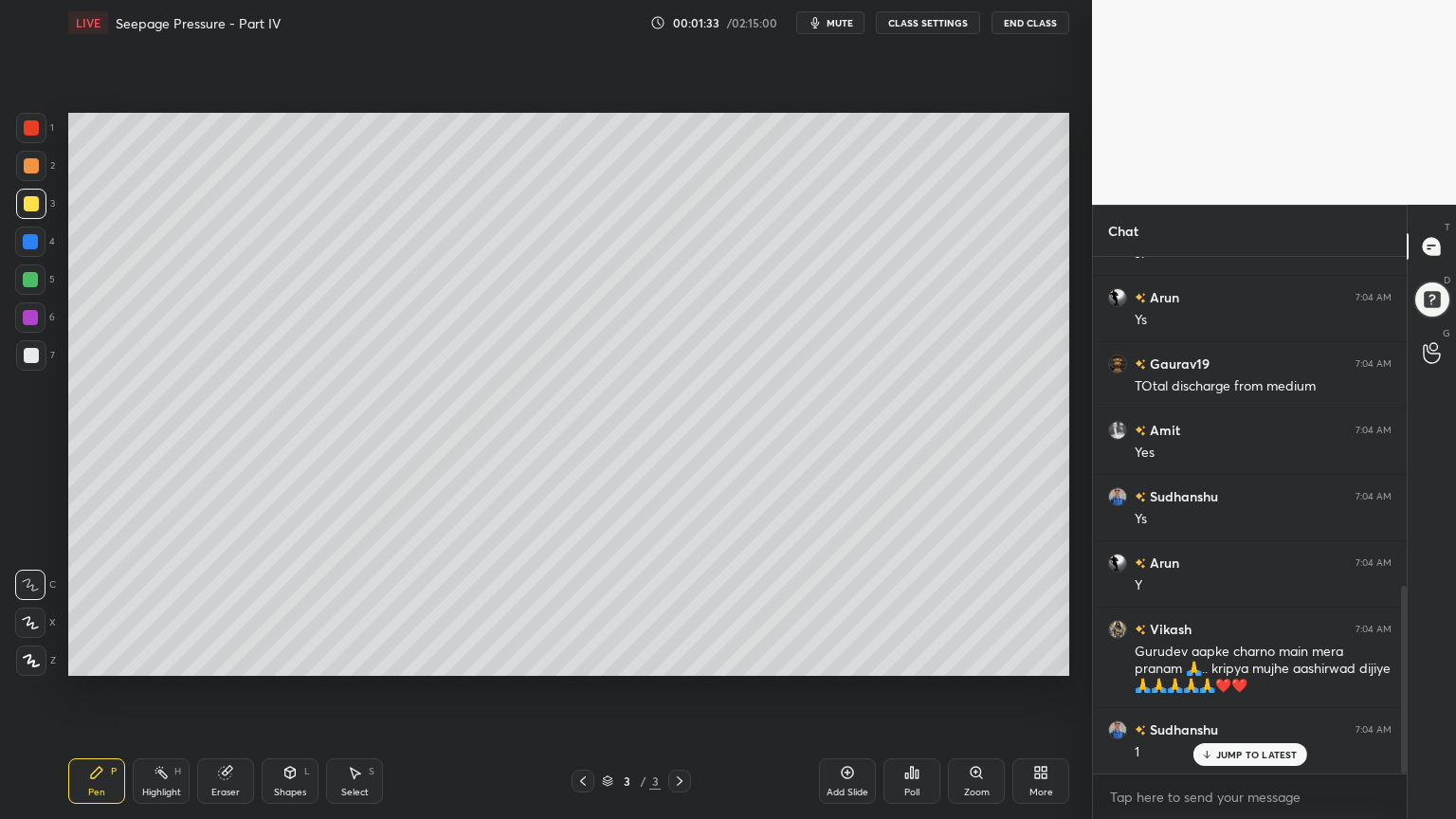 click at bounding box center [30, 623] 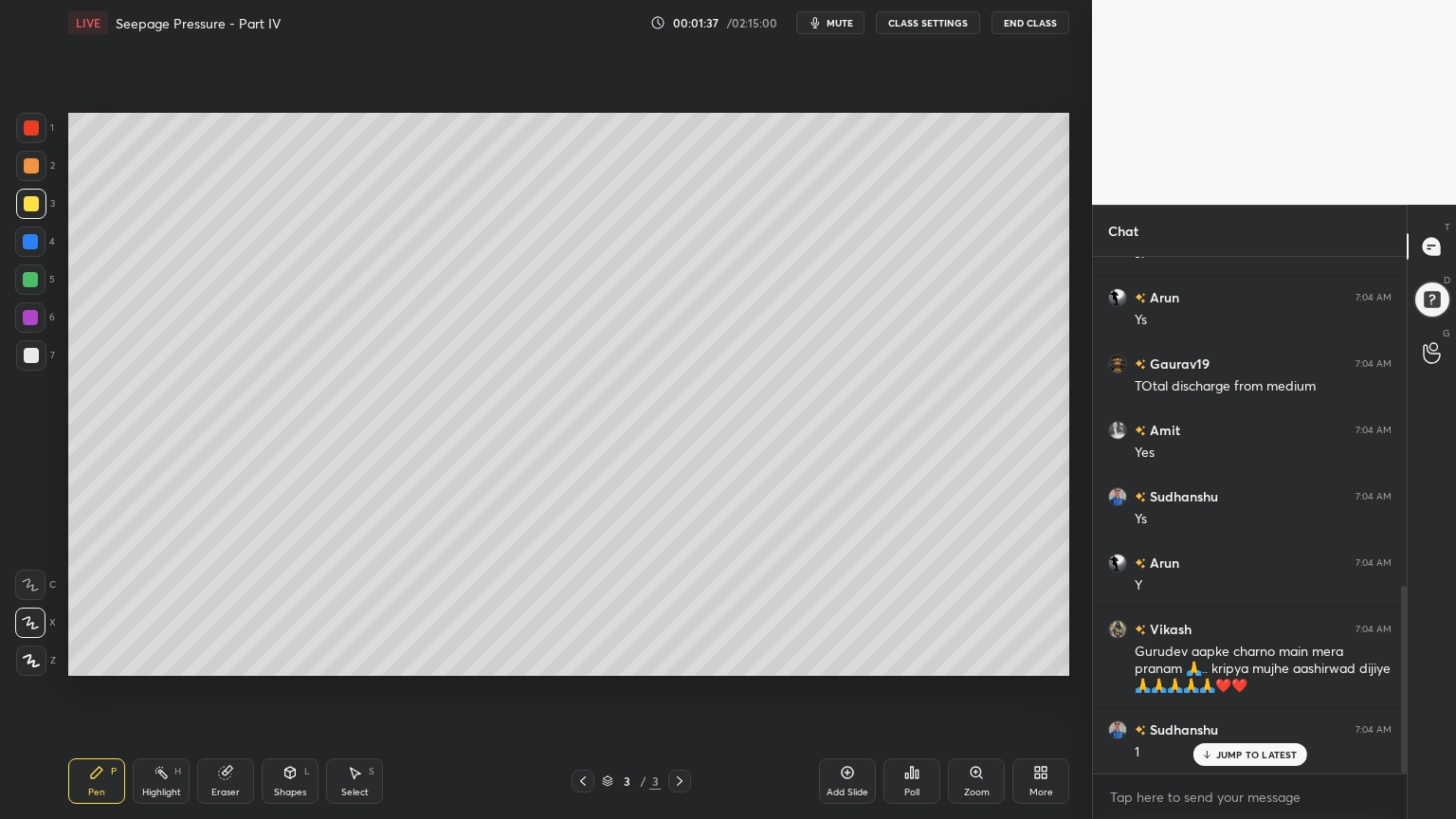click at bounding box center [31, 128] 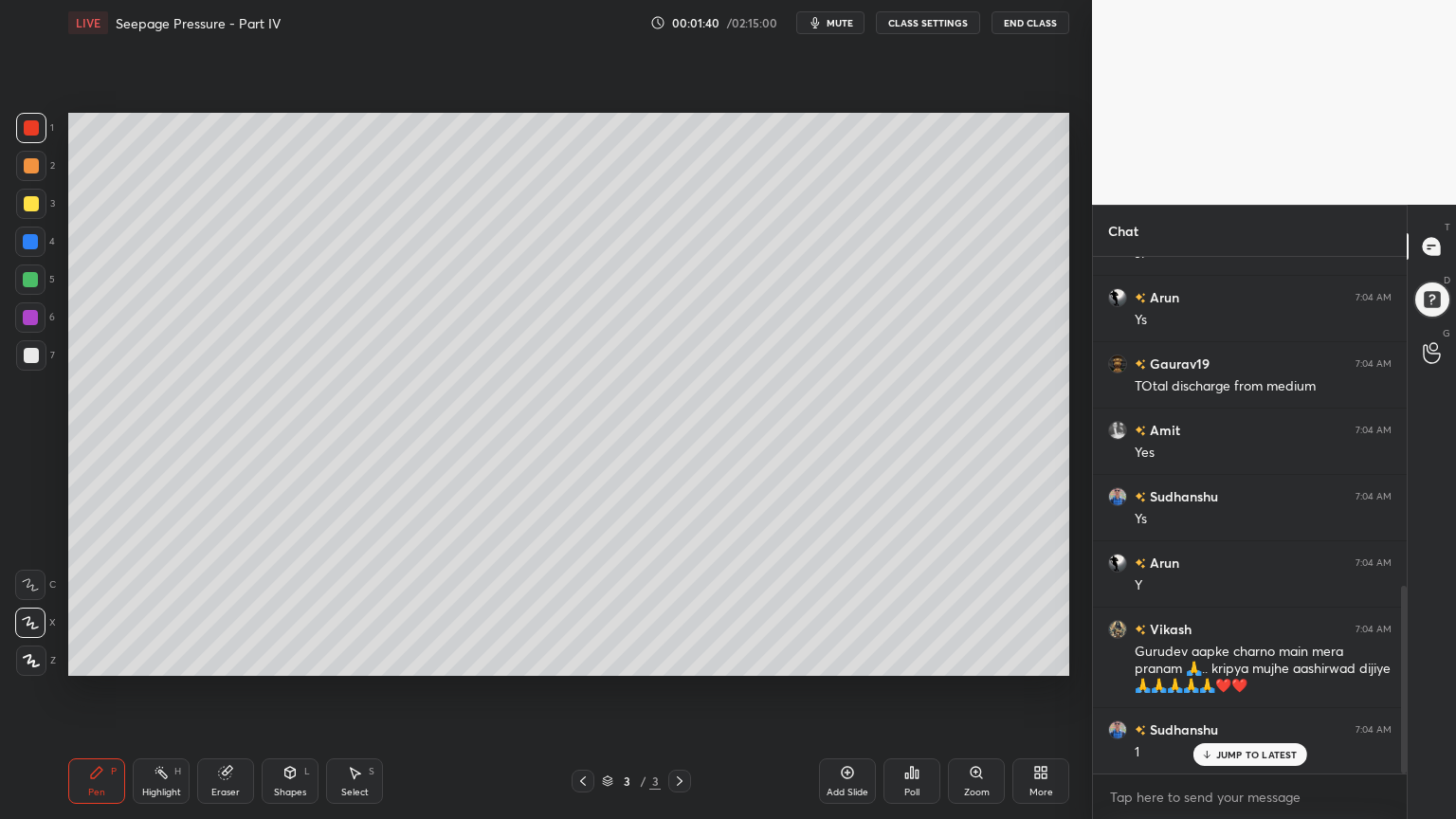 click 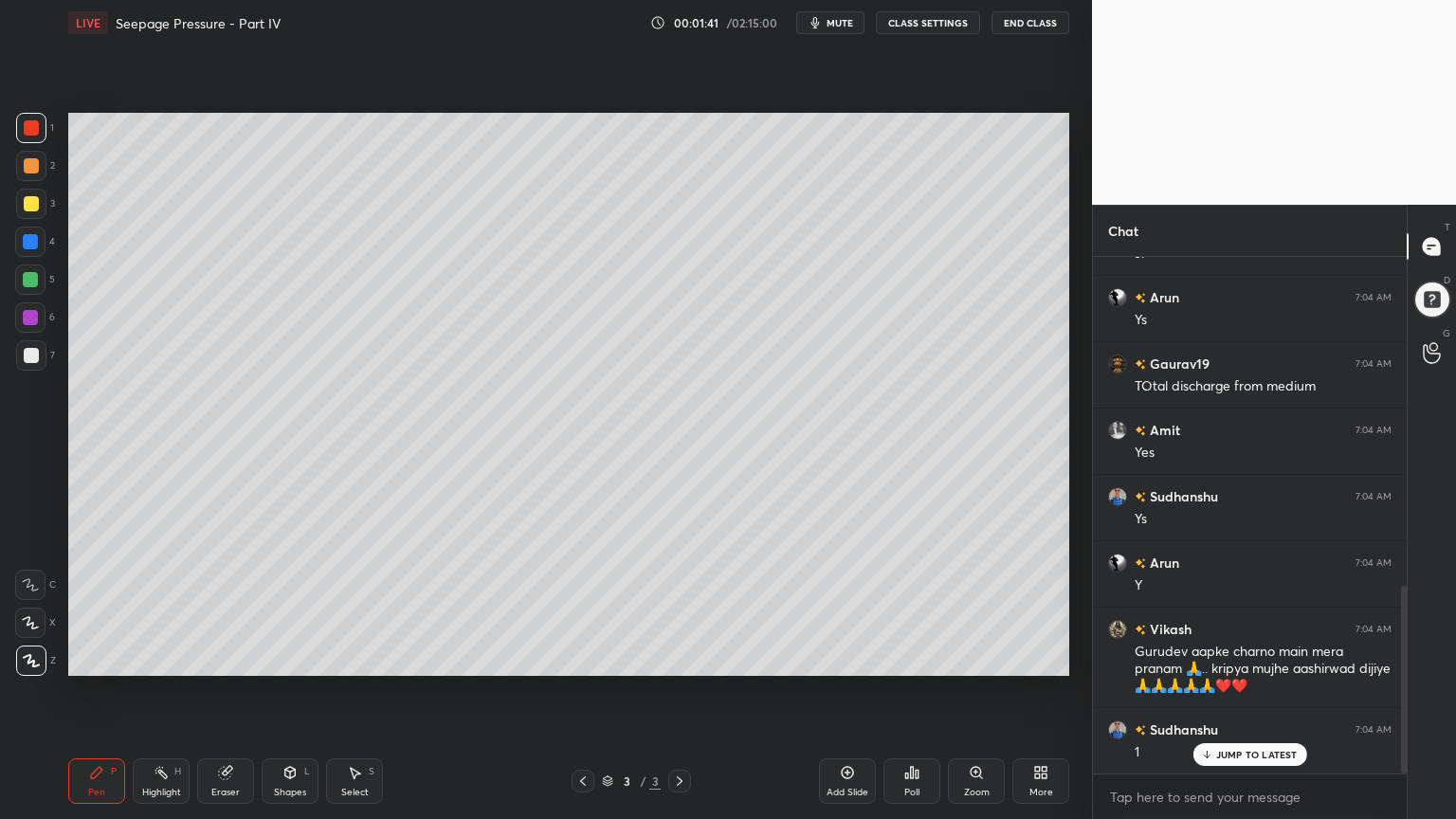 click at bounding box center (31, 128) 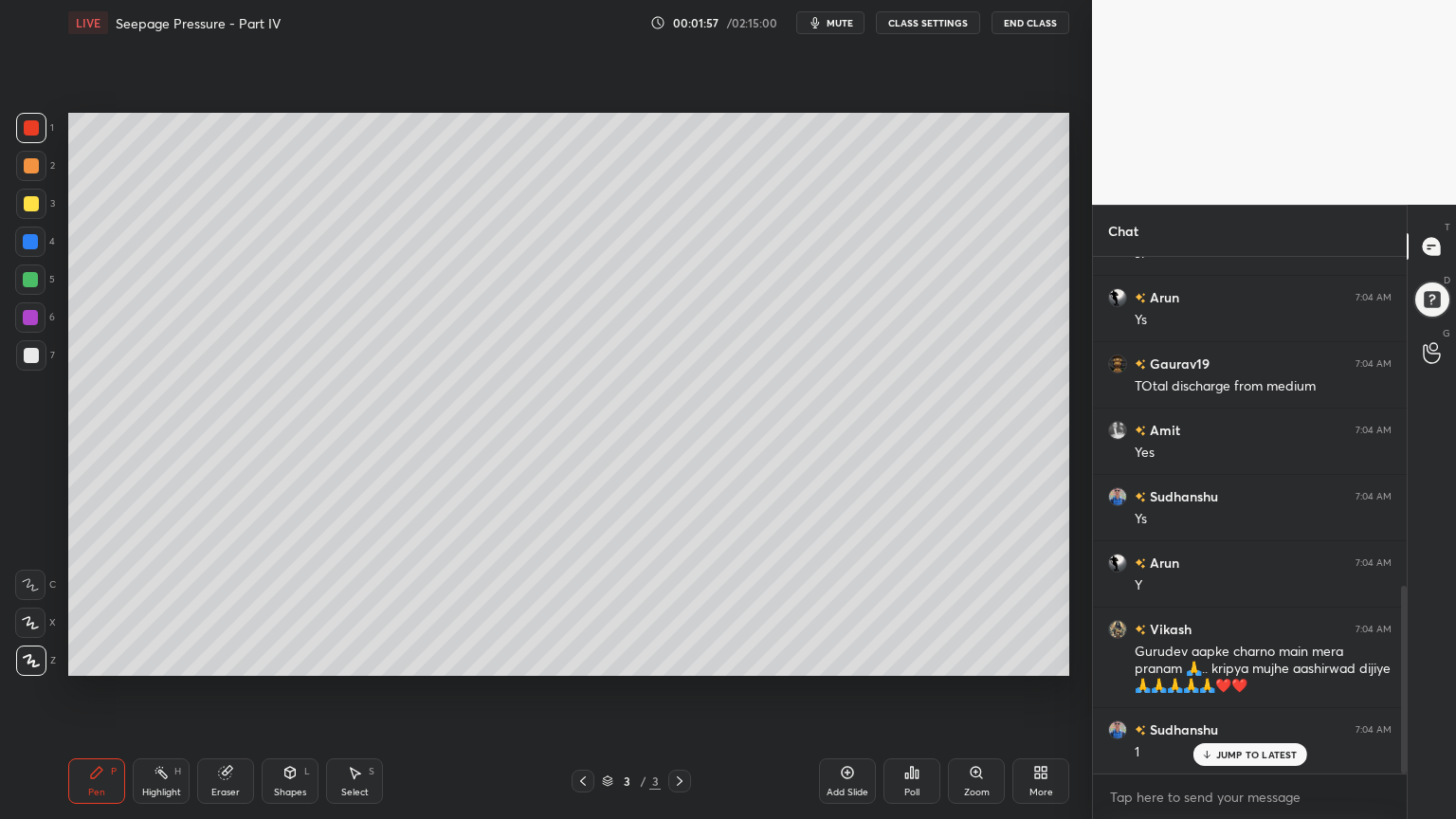 click 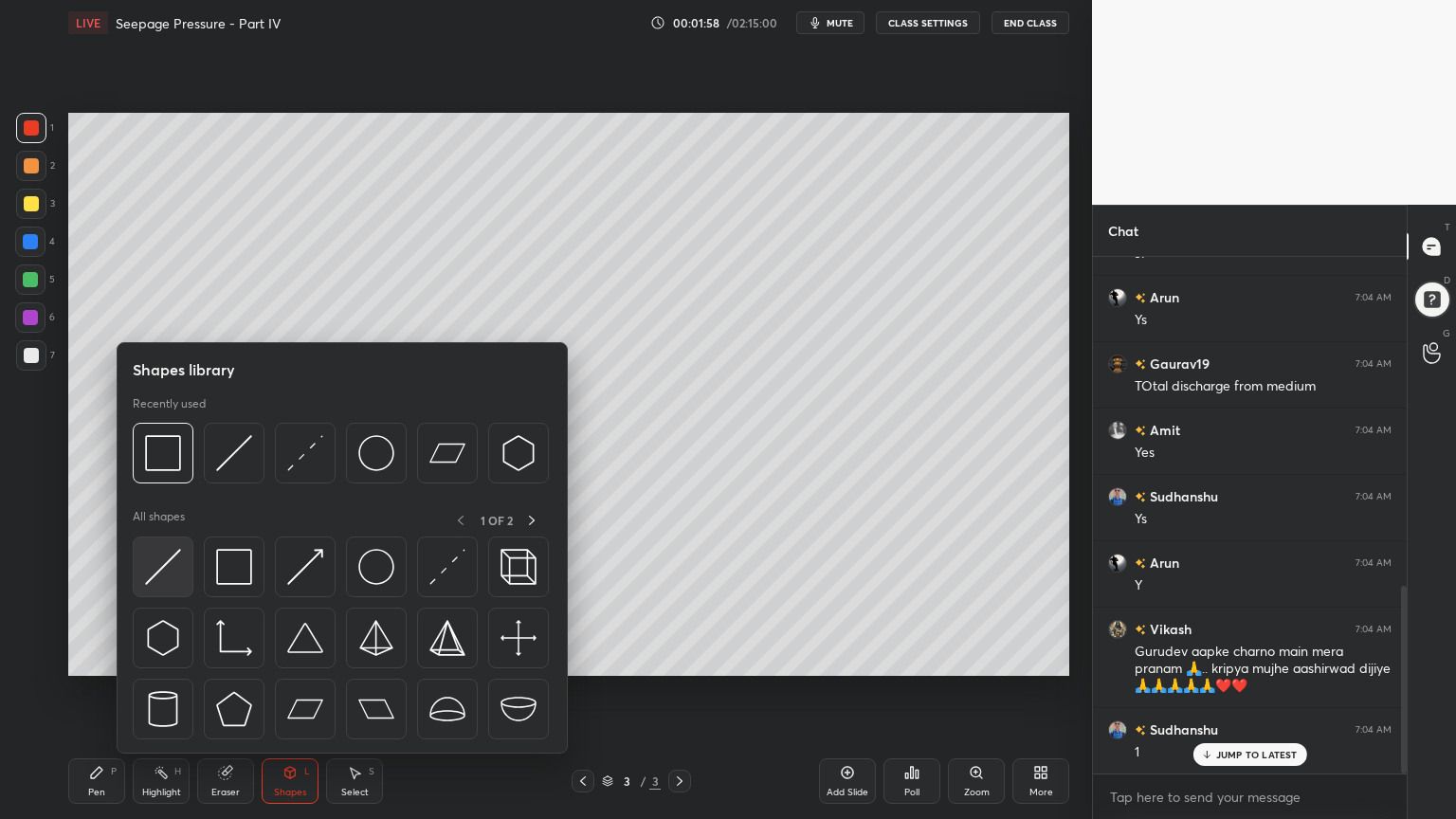 click at bounding box center [163, 567] 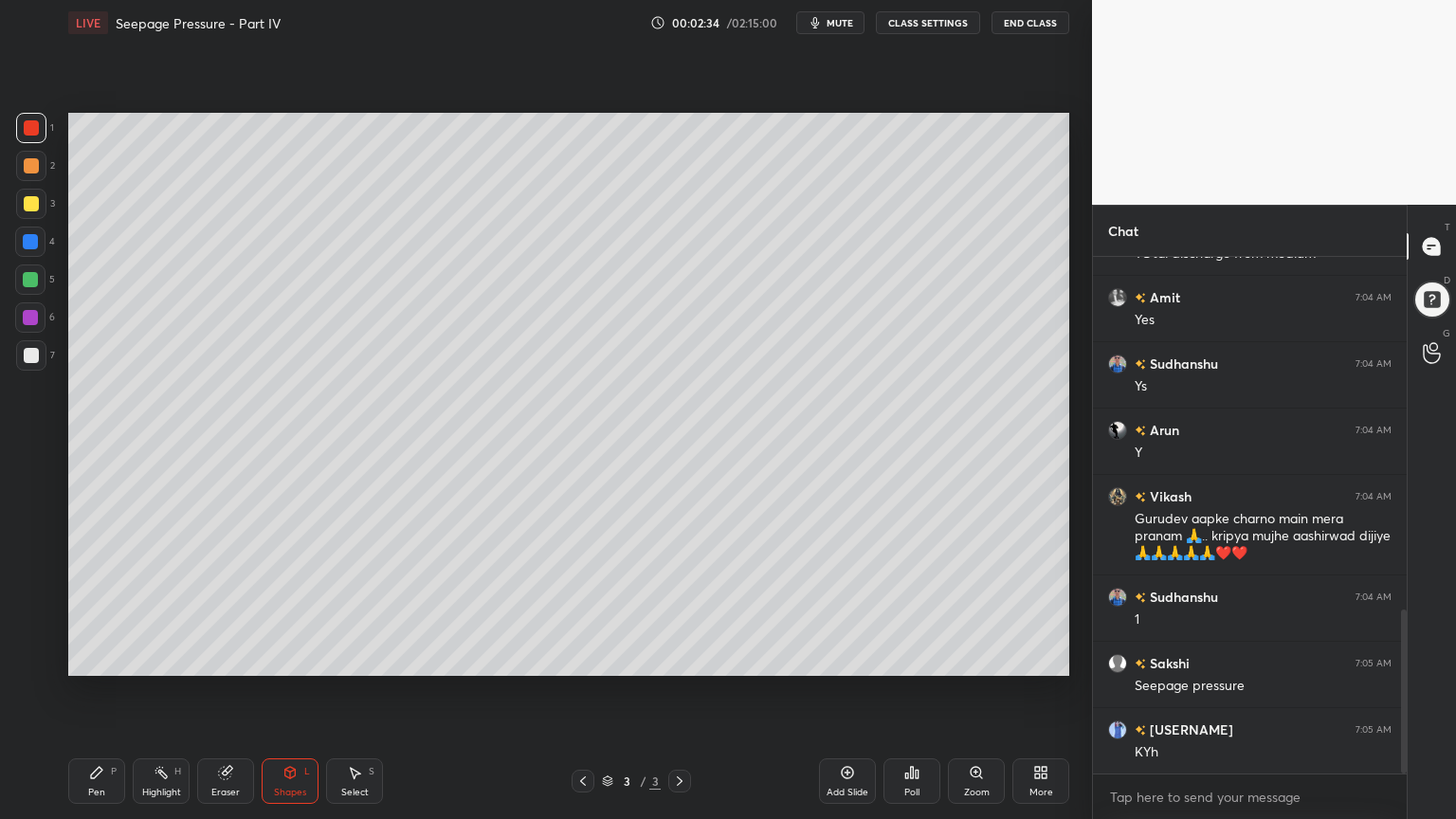 scroll, scrollTop: 1106, scrollLeft: 0, axis: vertical 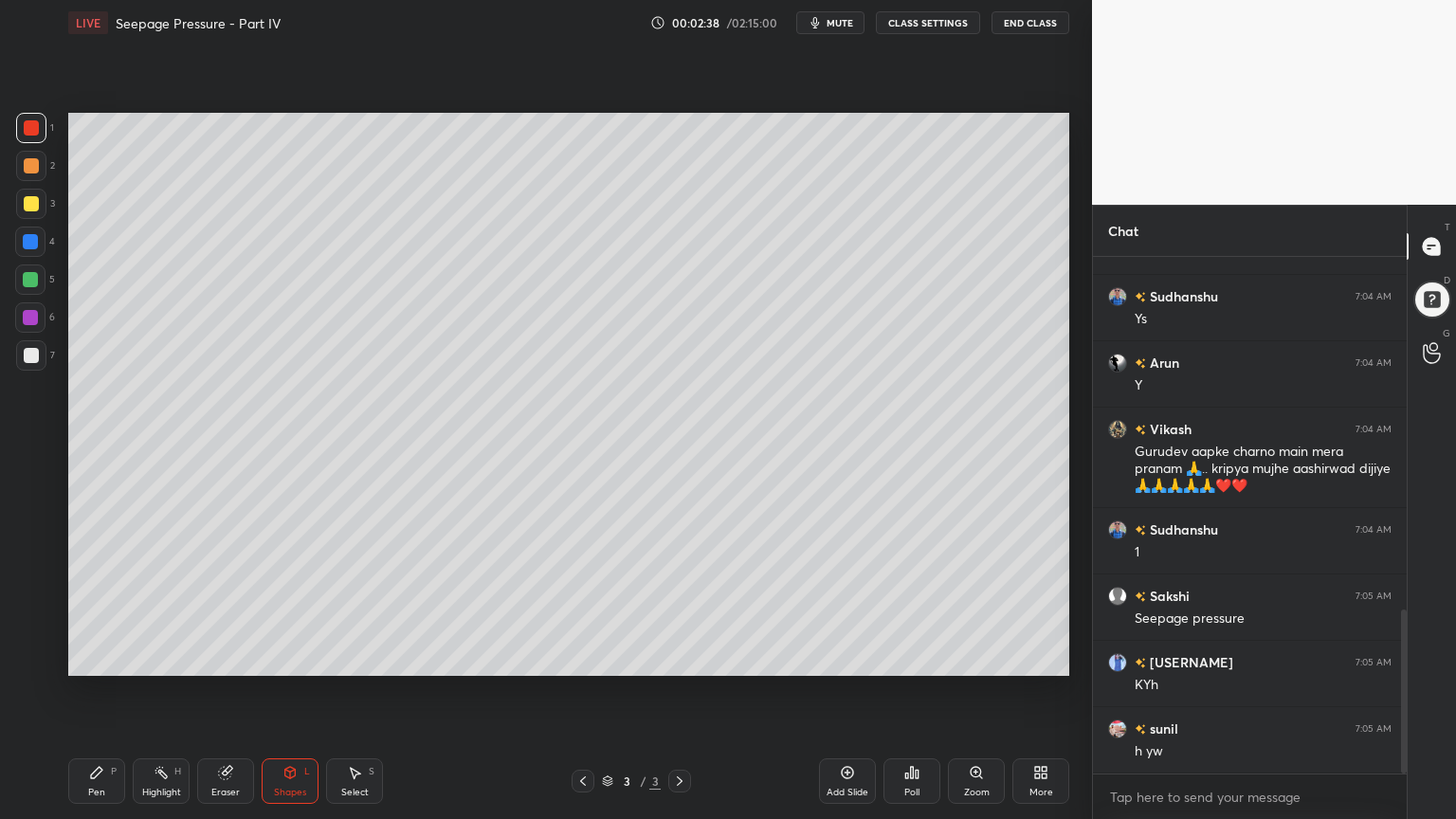 click on "Pen P" at bounding box center (97, 781) 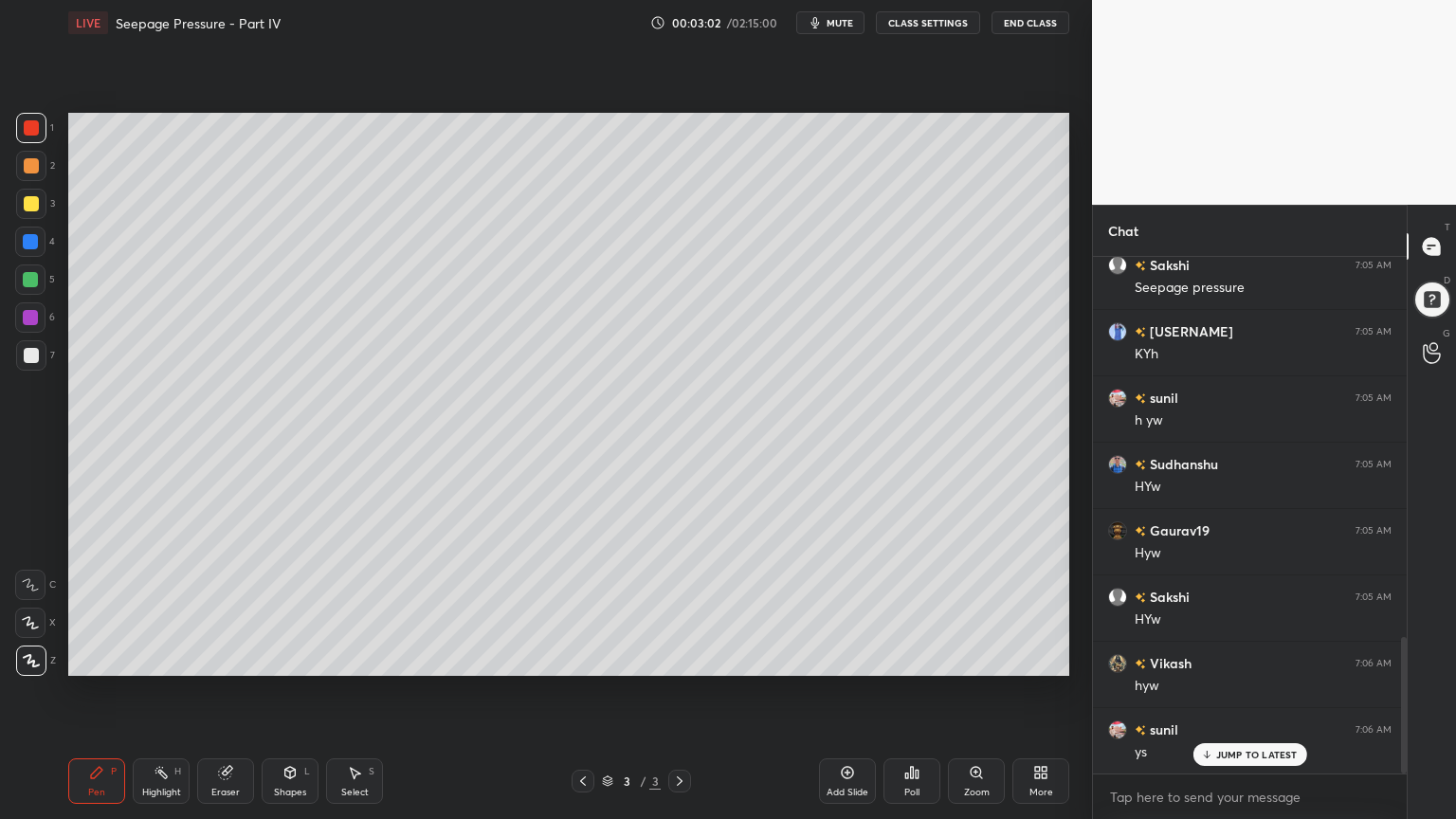 scroll, scrollTop: 1504, scrollLeft: 0, axis: vertical 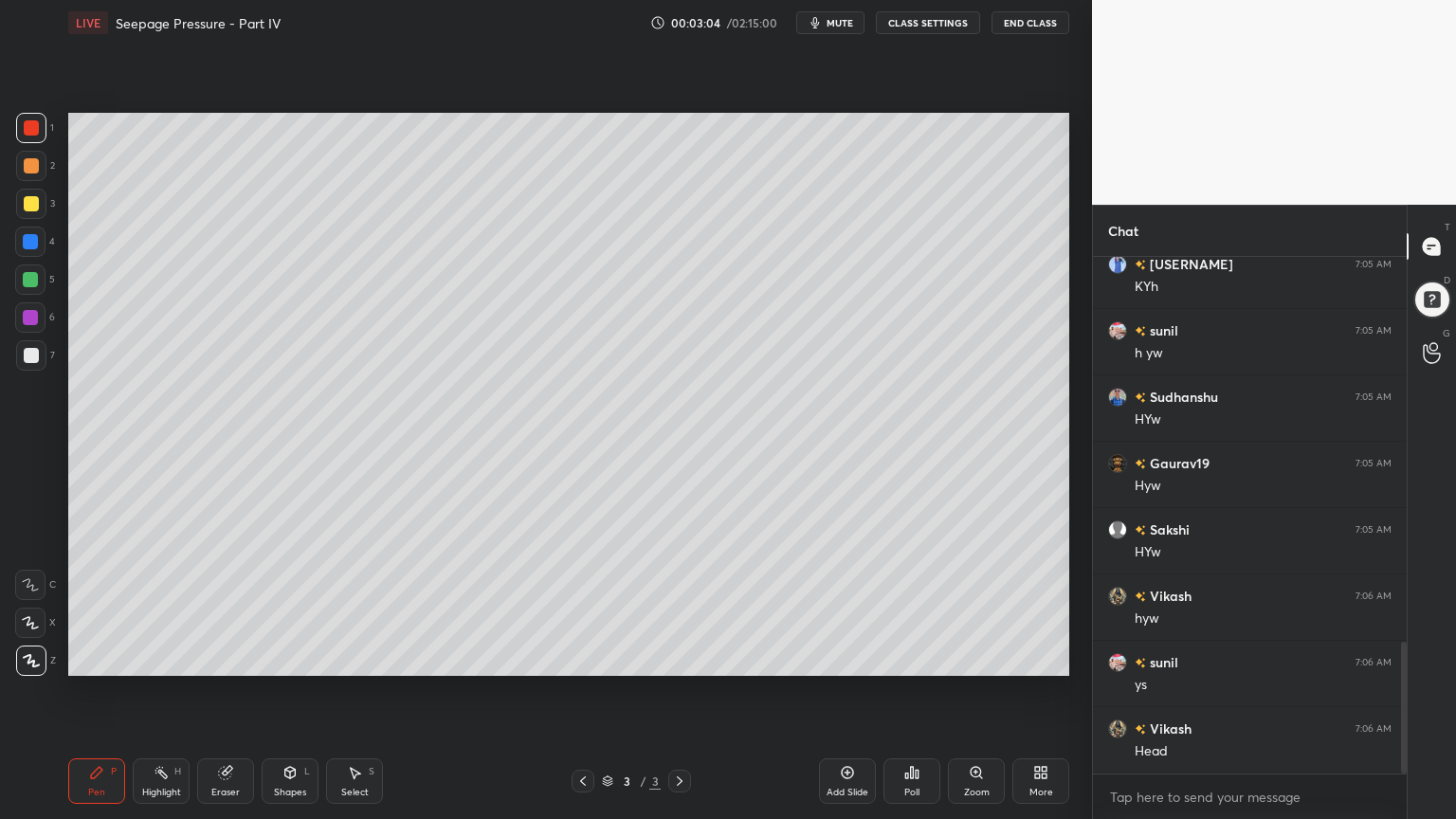 click on "Eraser" at bounding box center (226, 781) 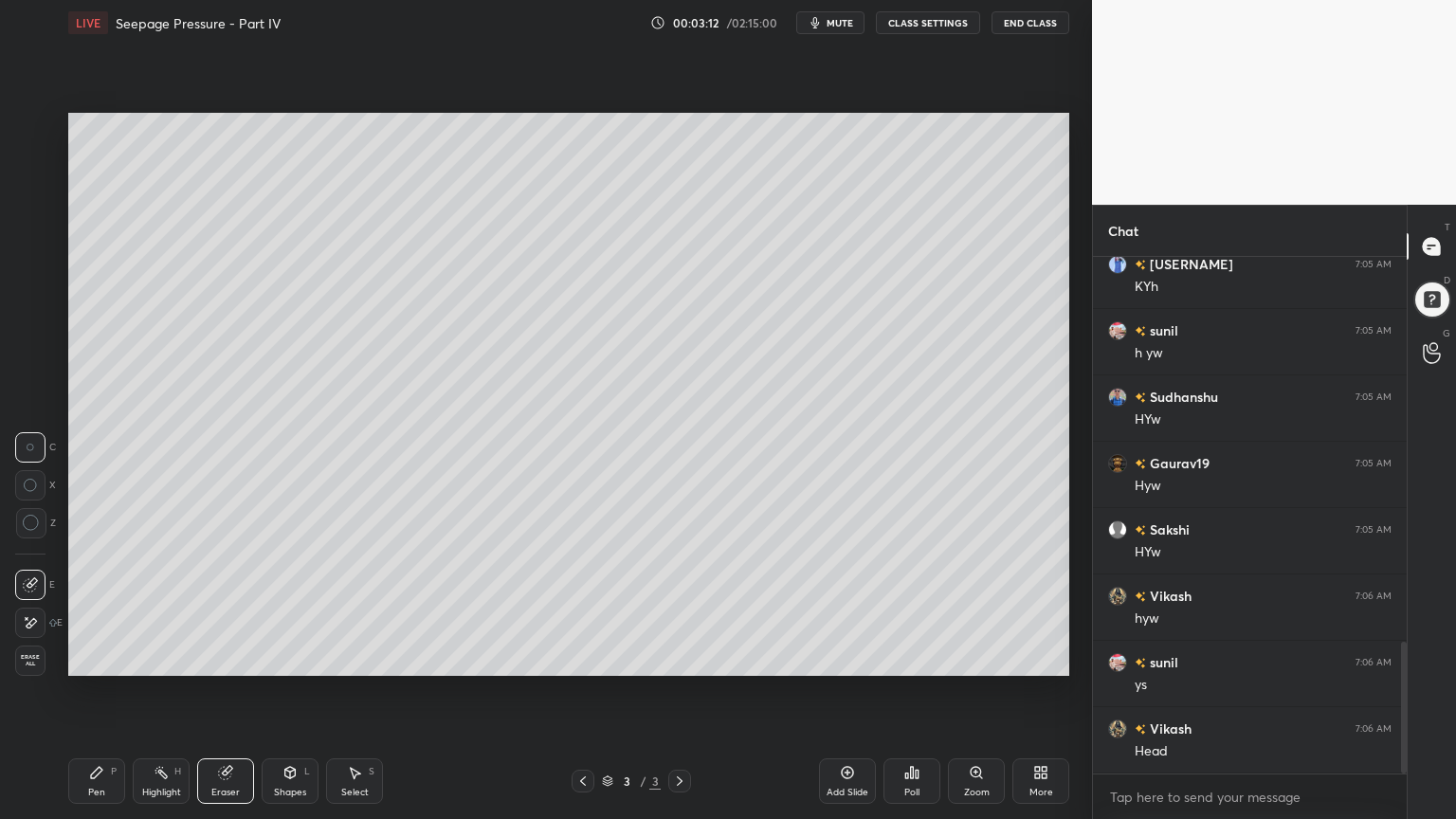 click on "Pen P" at bounding box center (97, 781) 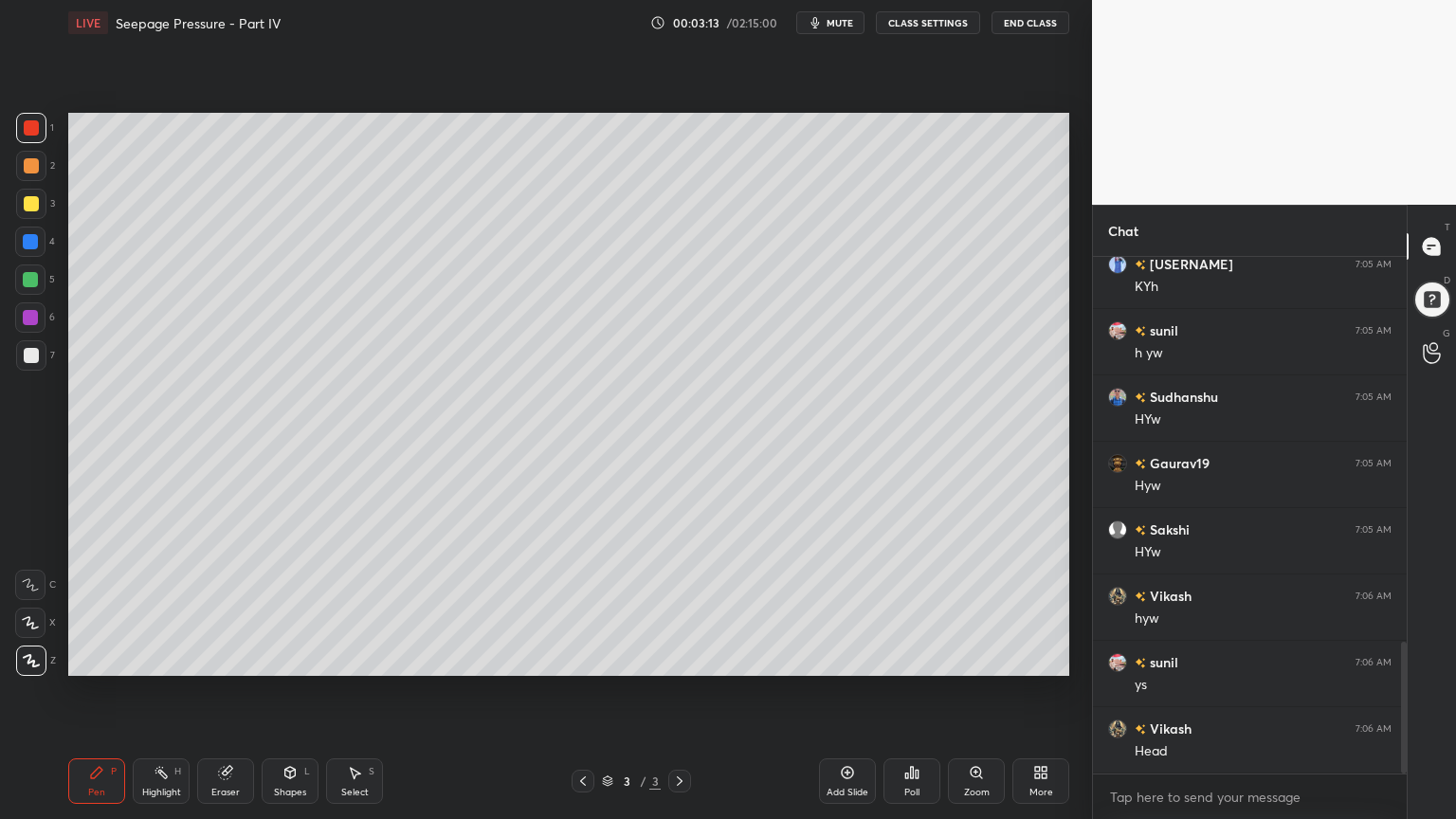 click 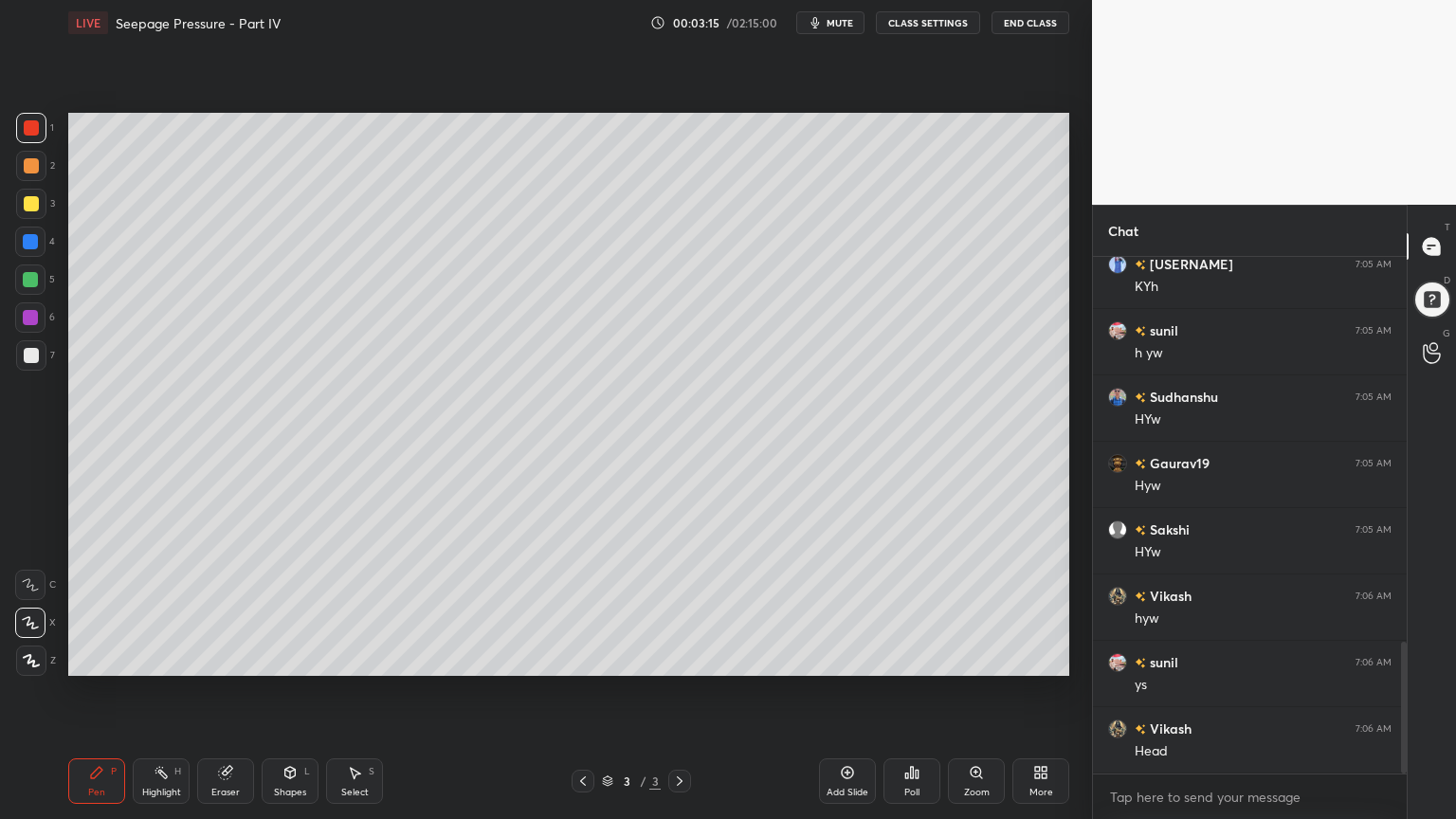 click at bounding box center [31, 355] 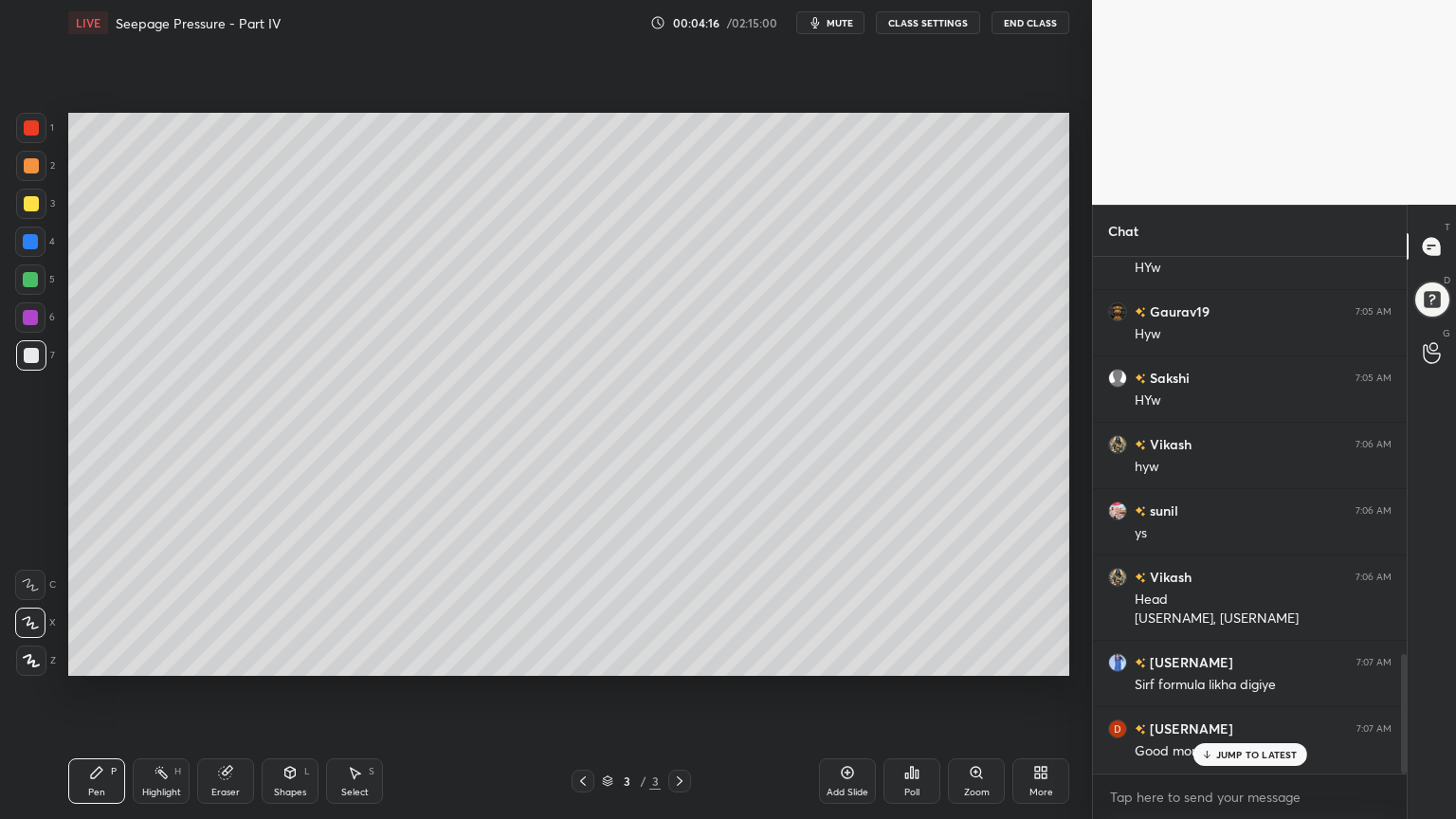 scroll, scrollTop: 1721, scrollLeft: 0, axis: vertical 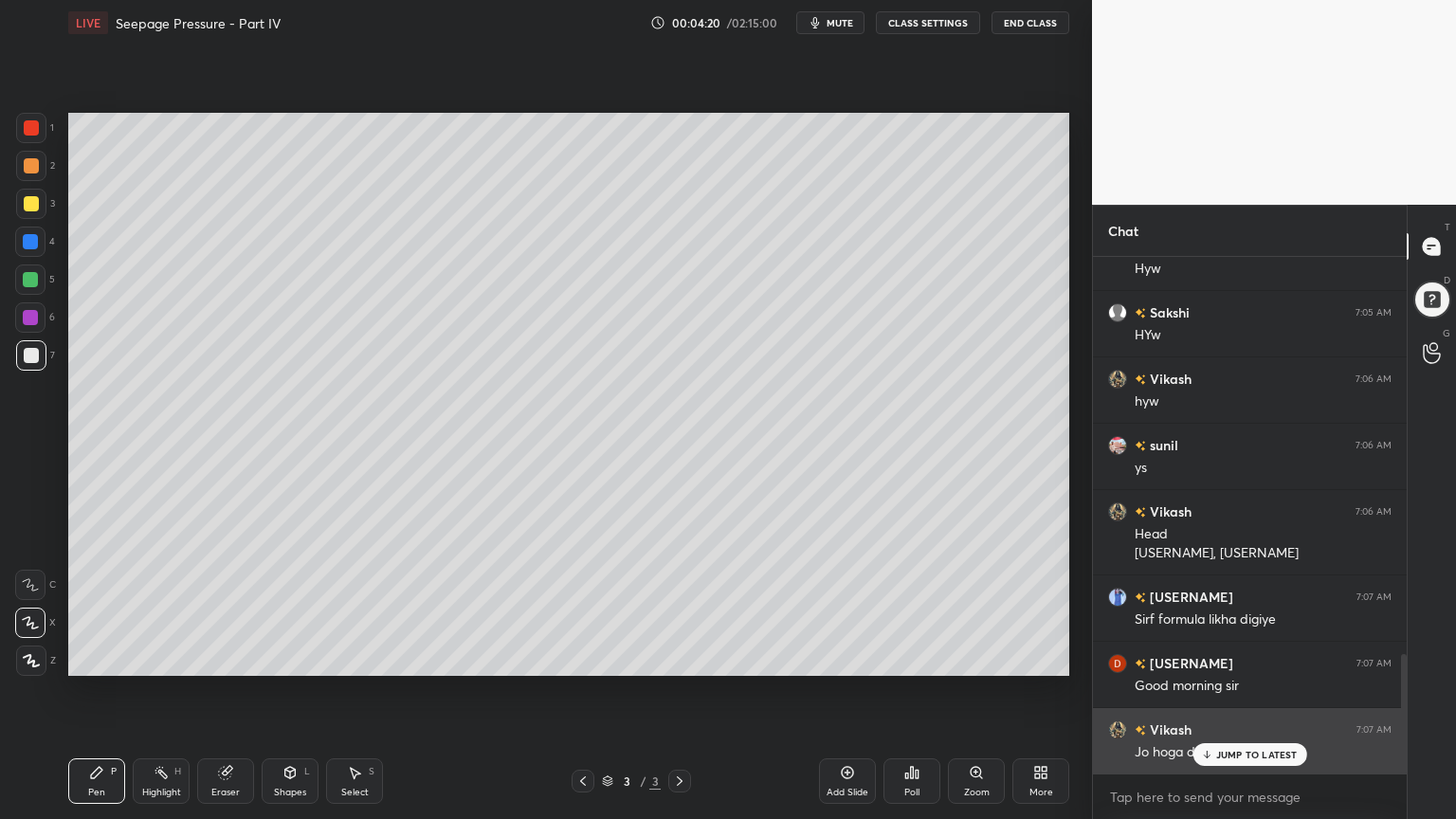click on "JUMP TO LATEST" at bounding box center [1257, 755] 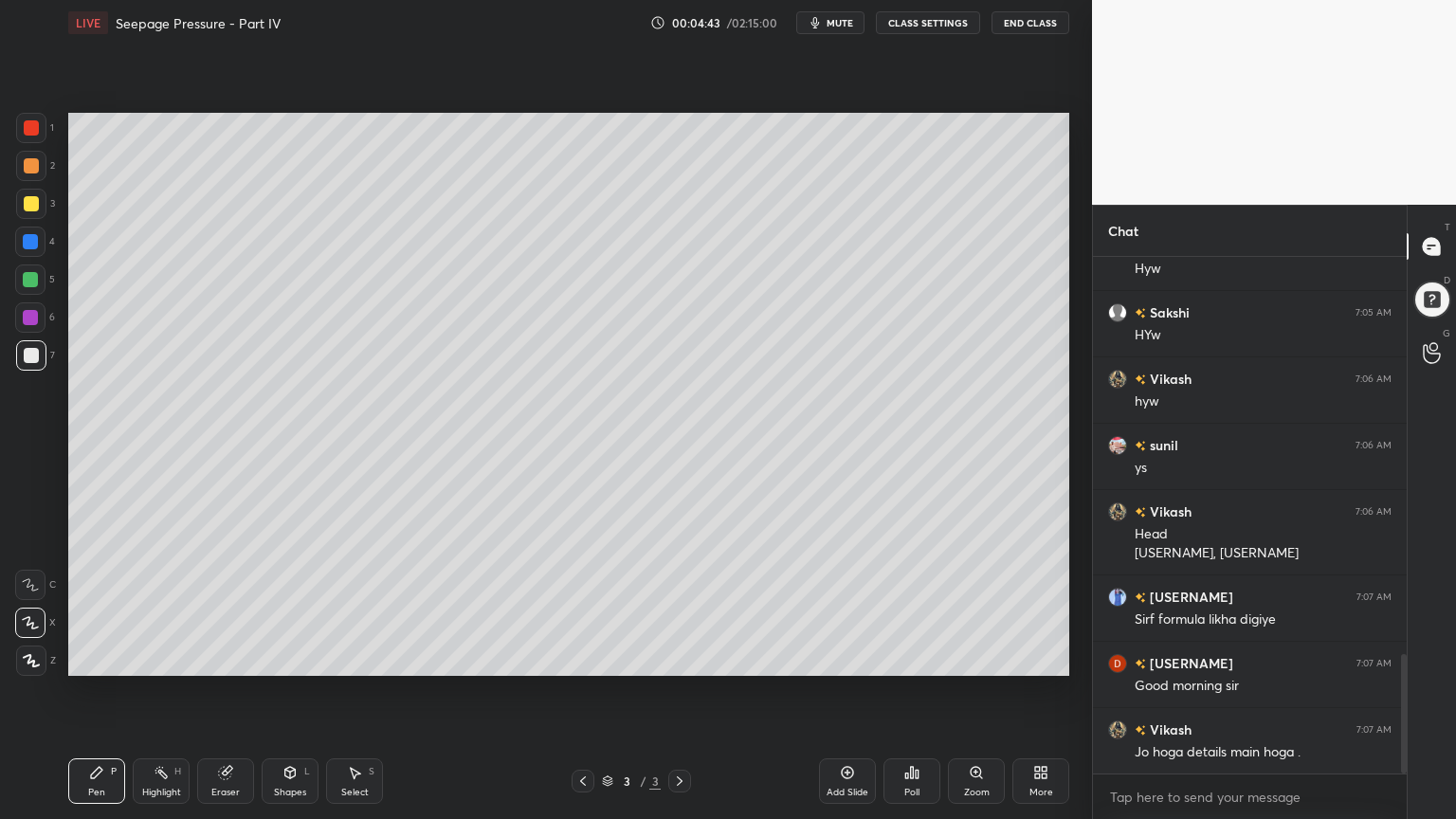 click at bounding box center [31, 204] 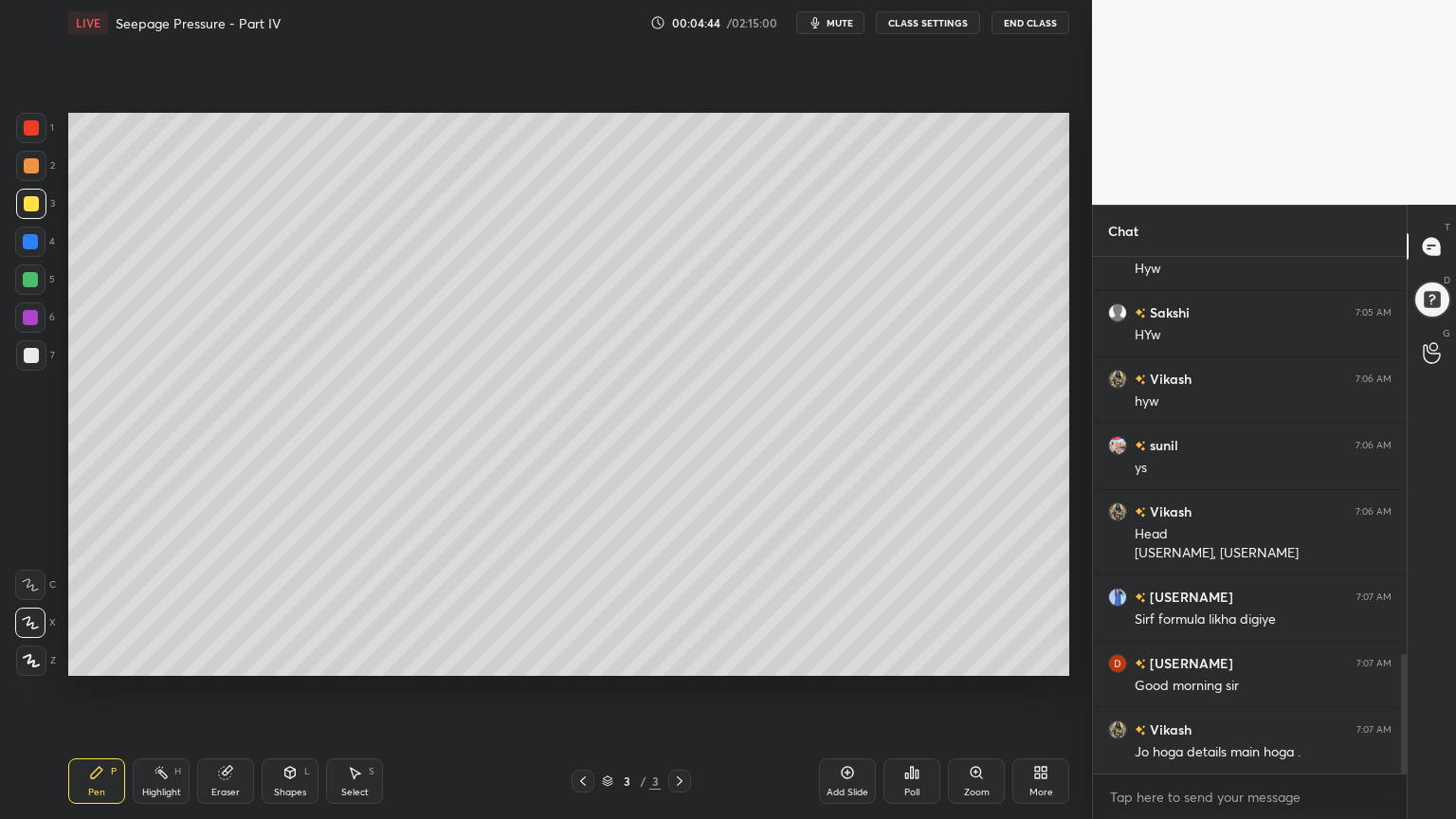 click on "Pen P" at bounding box center [97, 781] 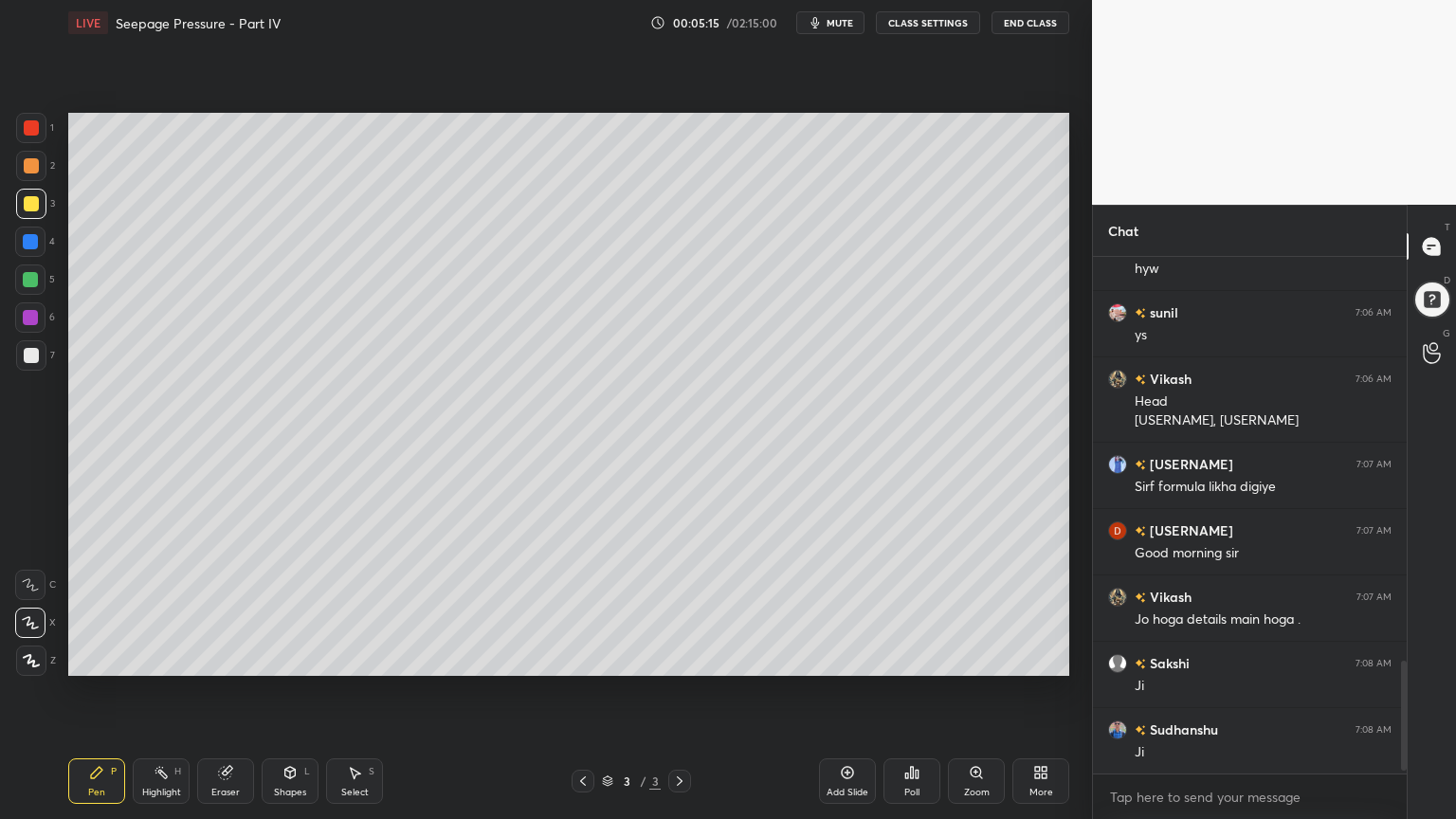 scroll, scrollTop: 1921, scrollLeft: 0, axis: vertical 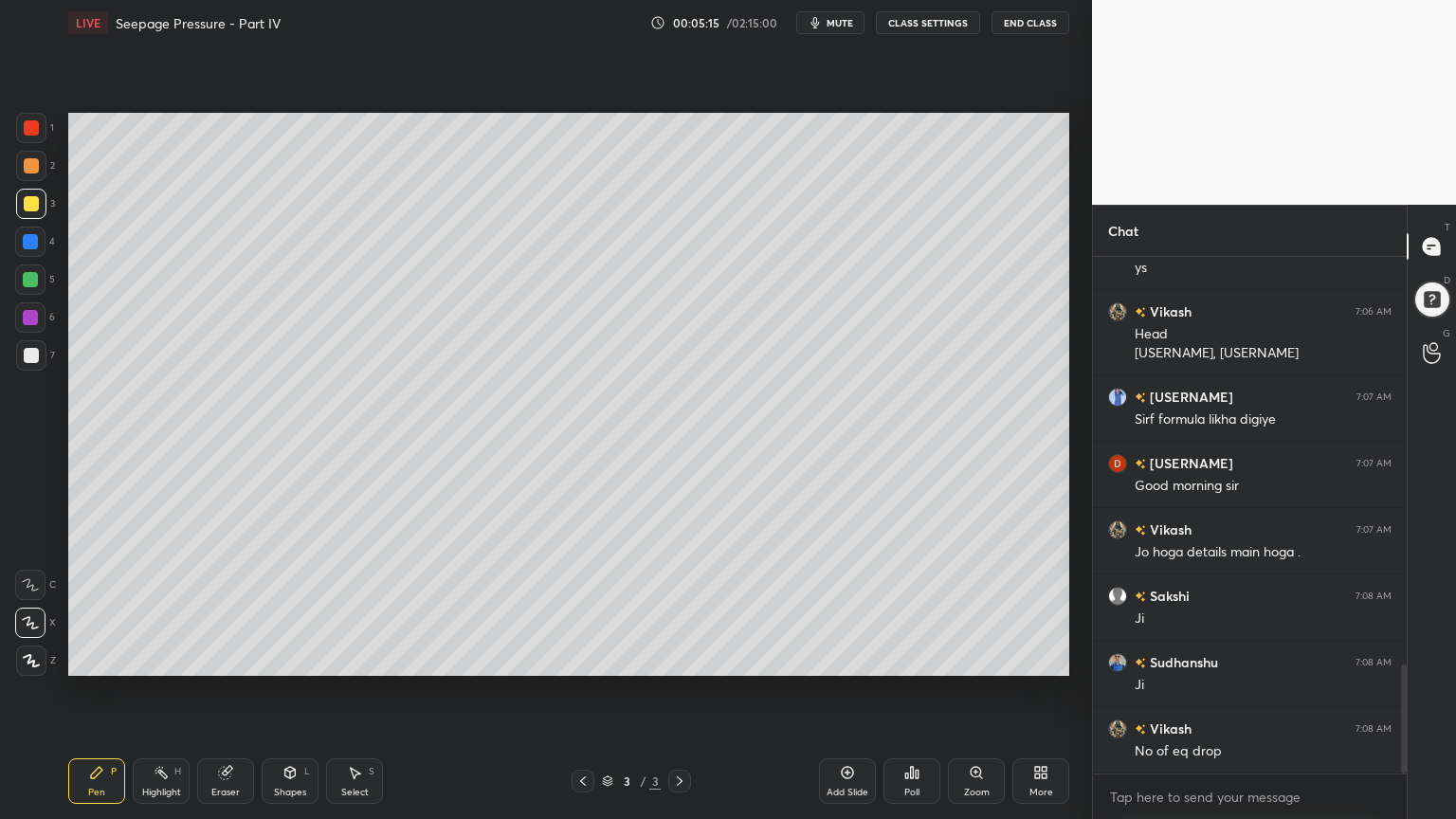 click on "Shapes" at bounding box center (290, 792) 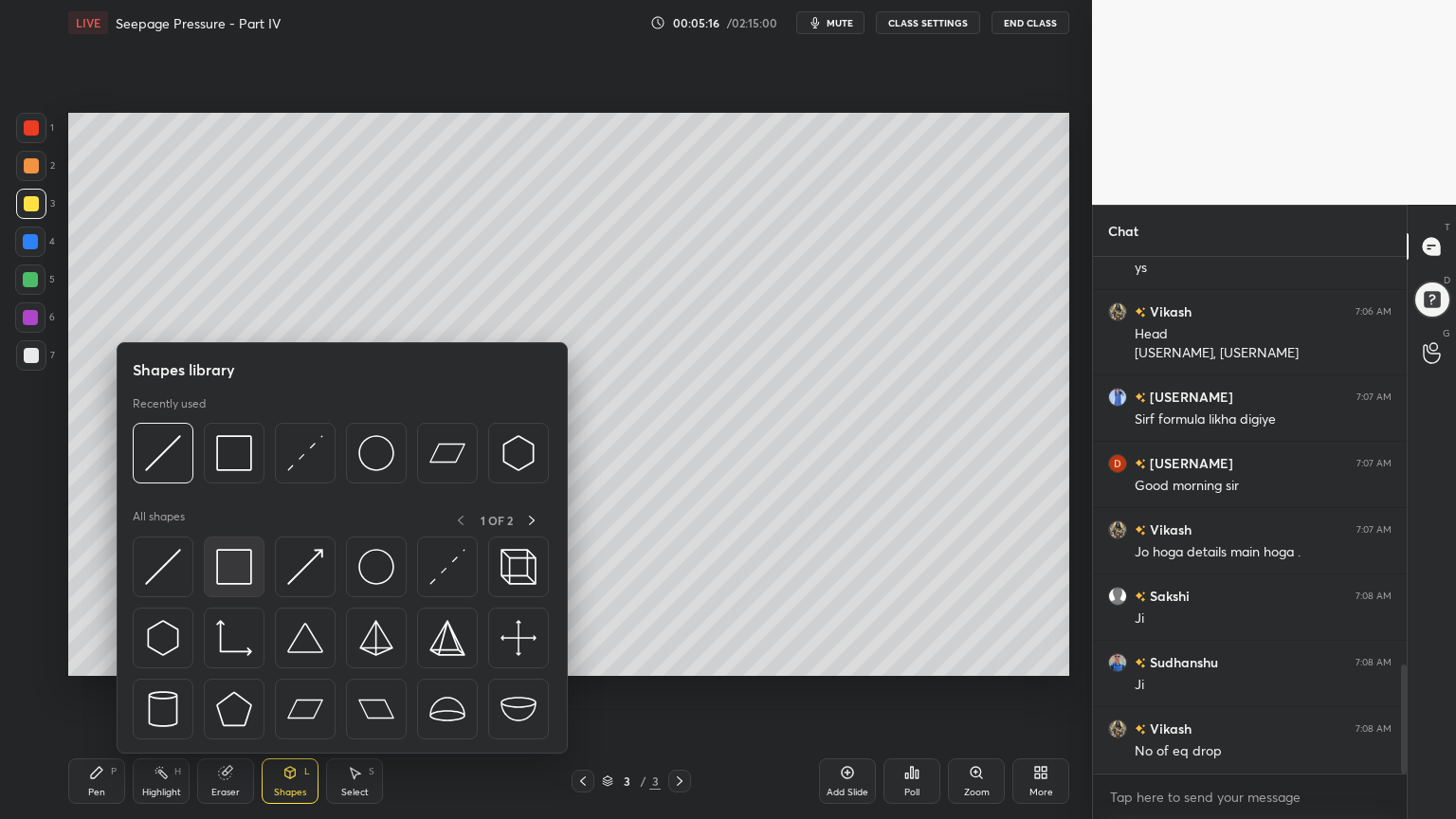 click at bounding box center (234, 567) 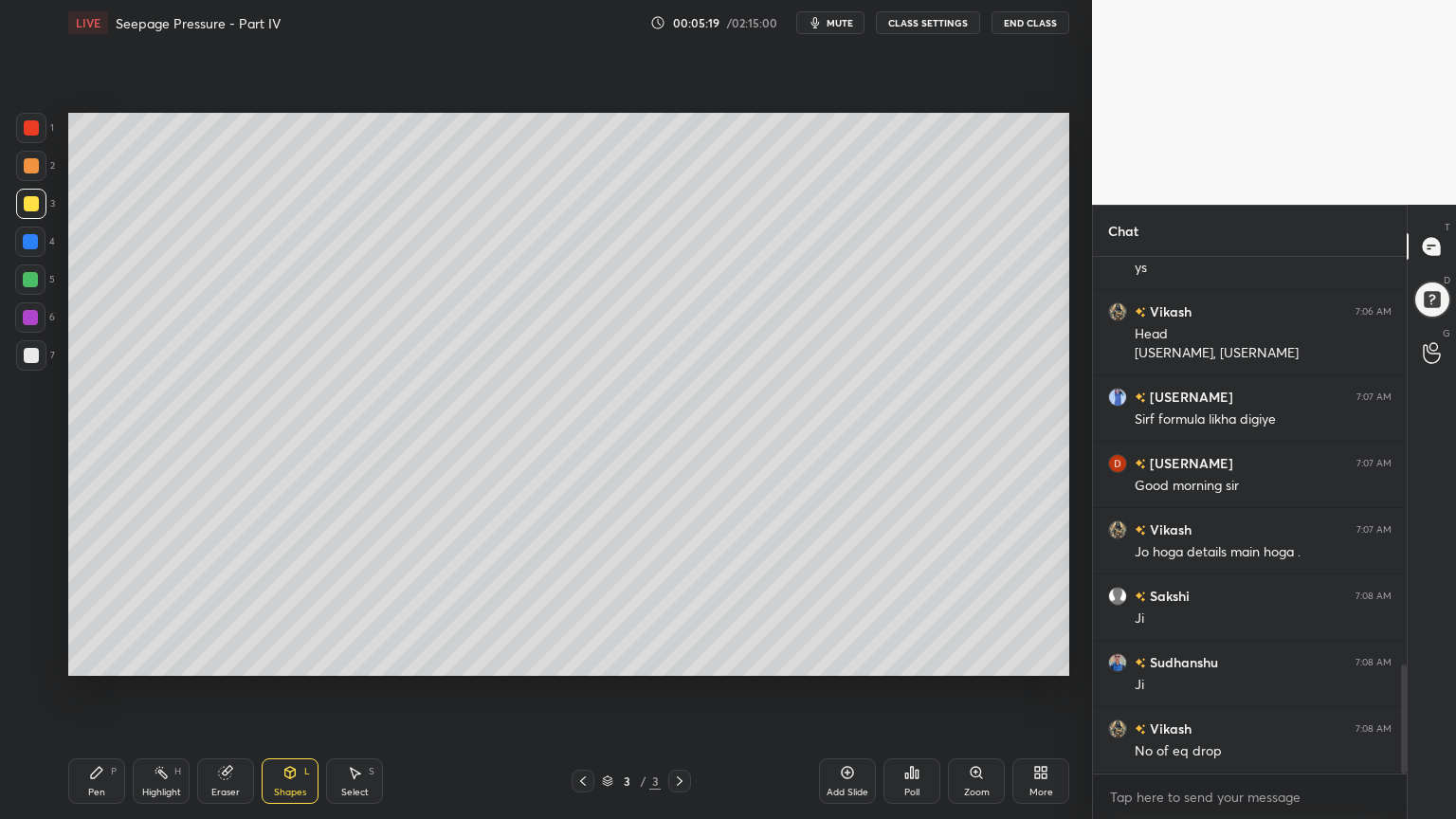 click on "Pen" at bounding box center [97, 792] 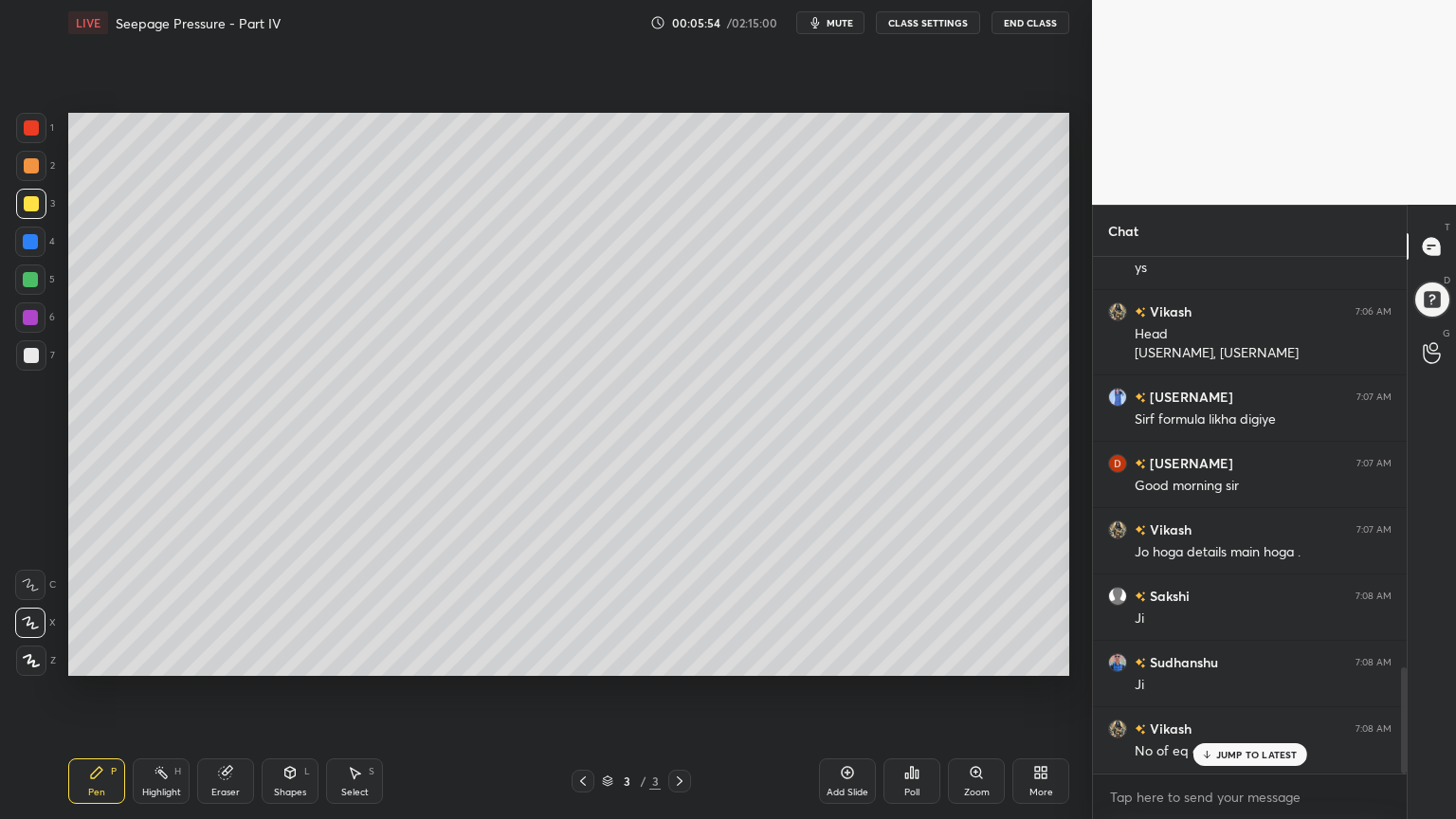 scroll, scrollTop: 1987, scrollLeft: 0, axis: vertical 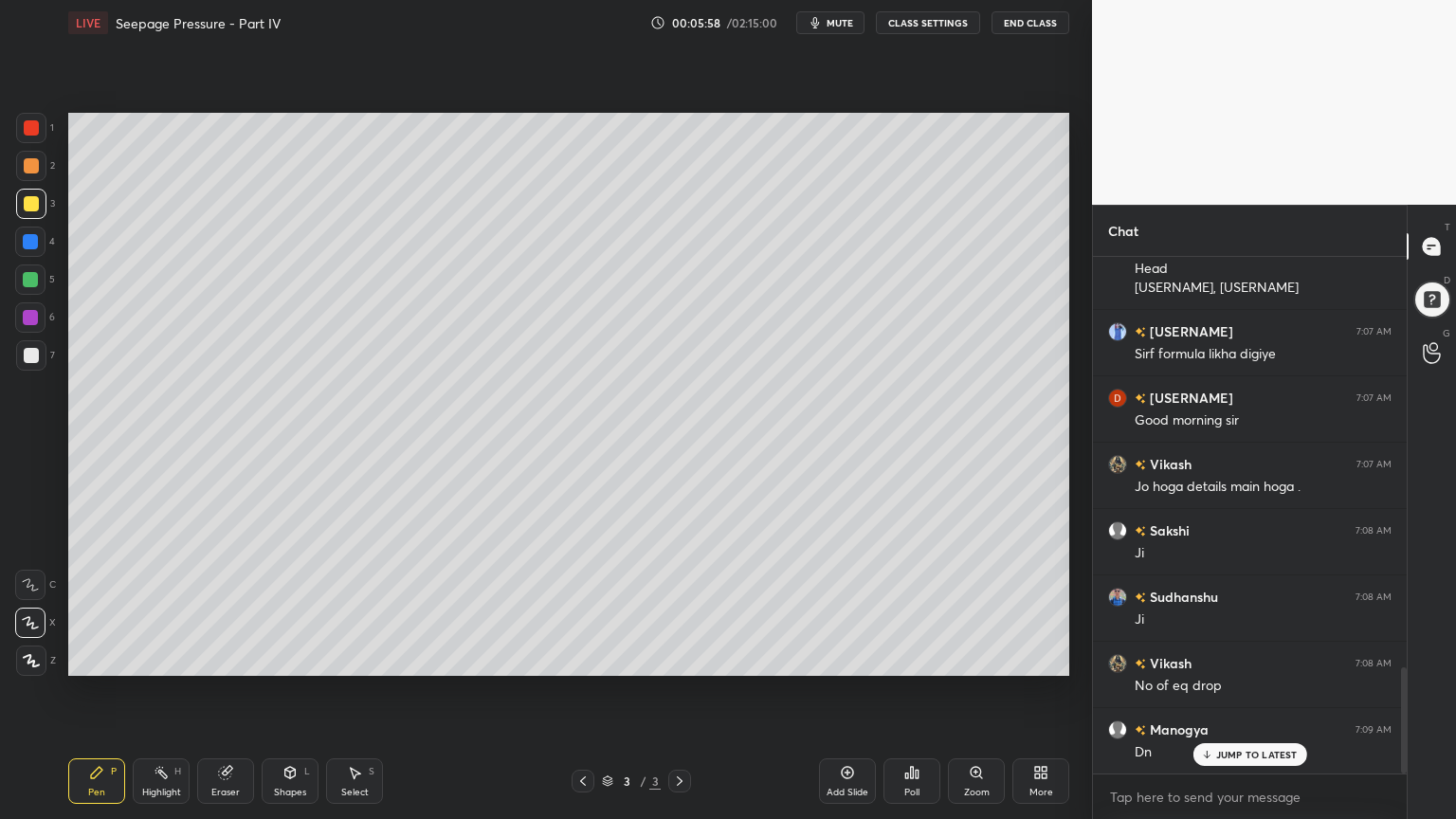 click on "Add Slide" at bounding box center (847, 792) 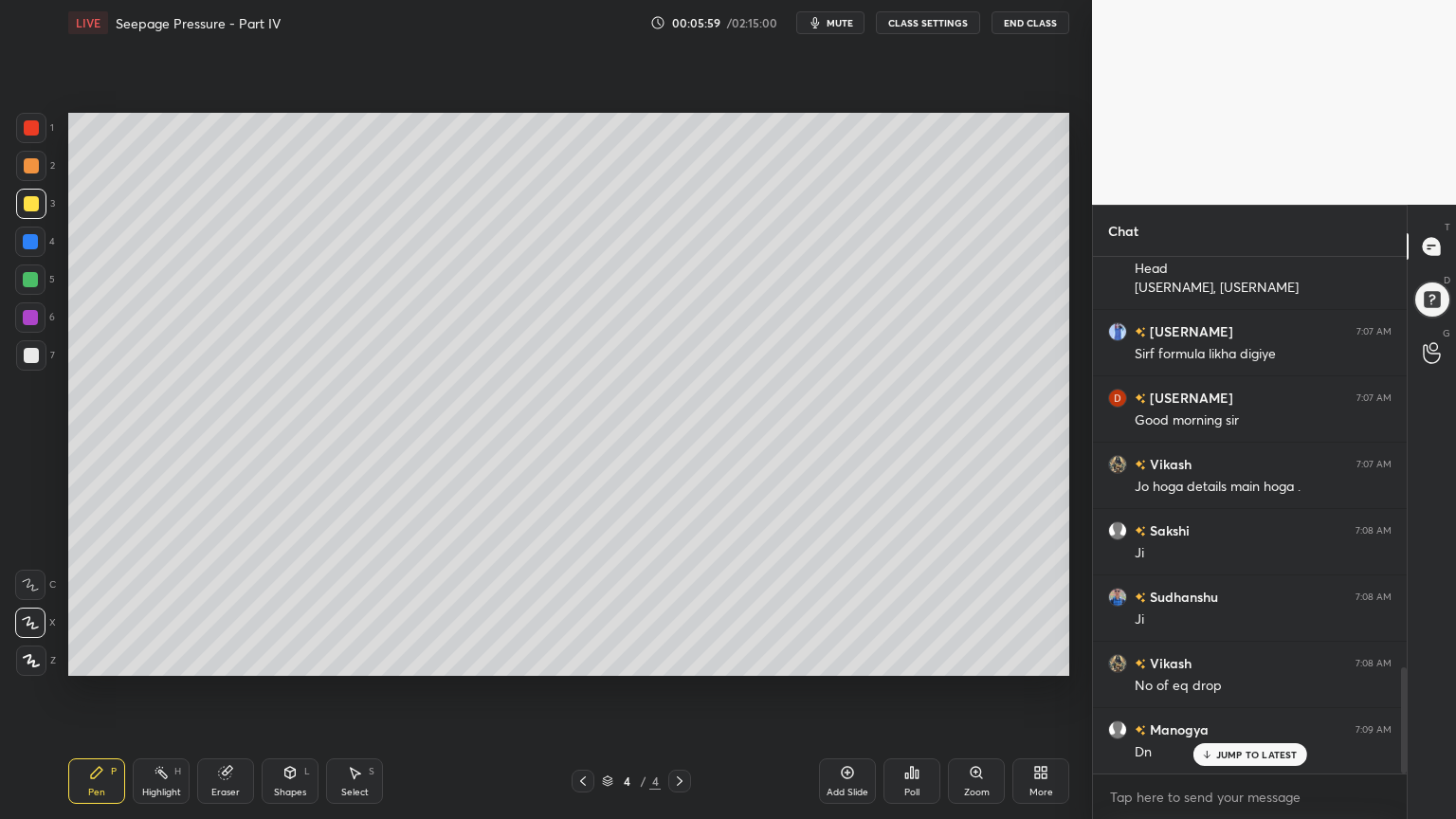 click on "Shapes" at bounding box center [290, 792] 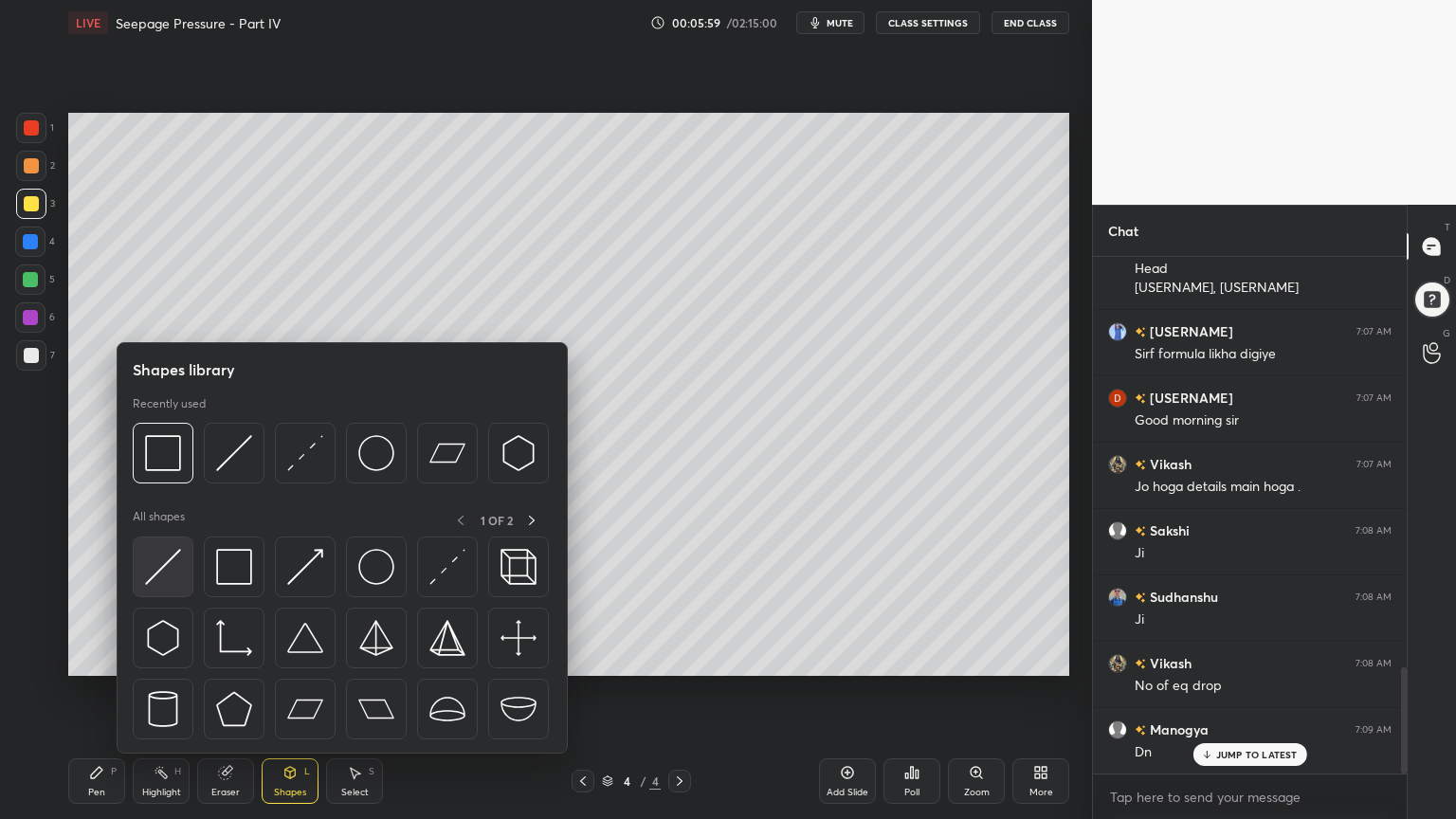 click at bounding box center [163, 567] 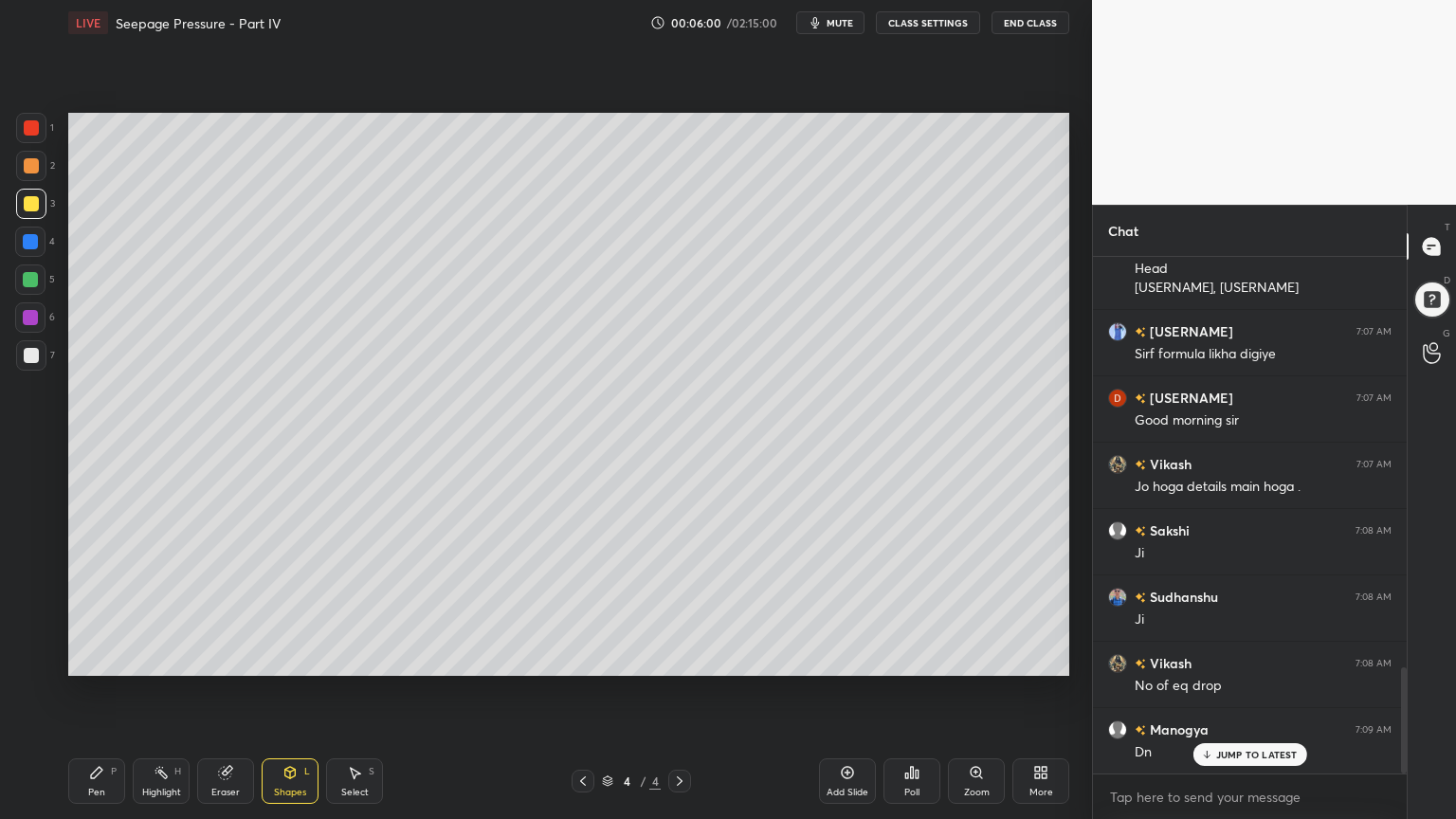 click at bounding box center [31, 355] 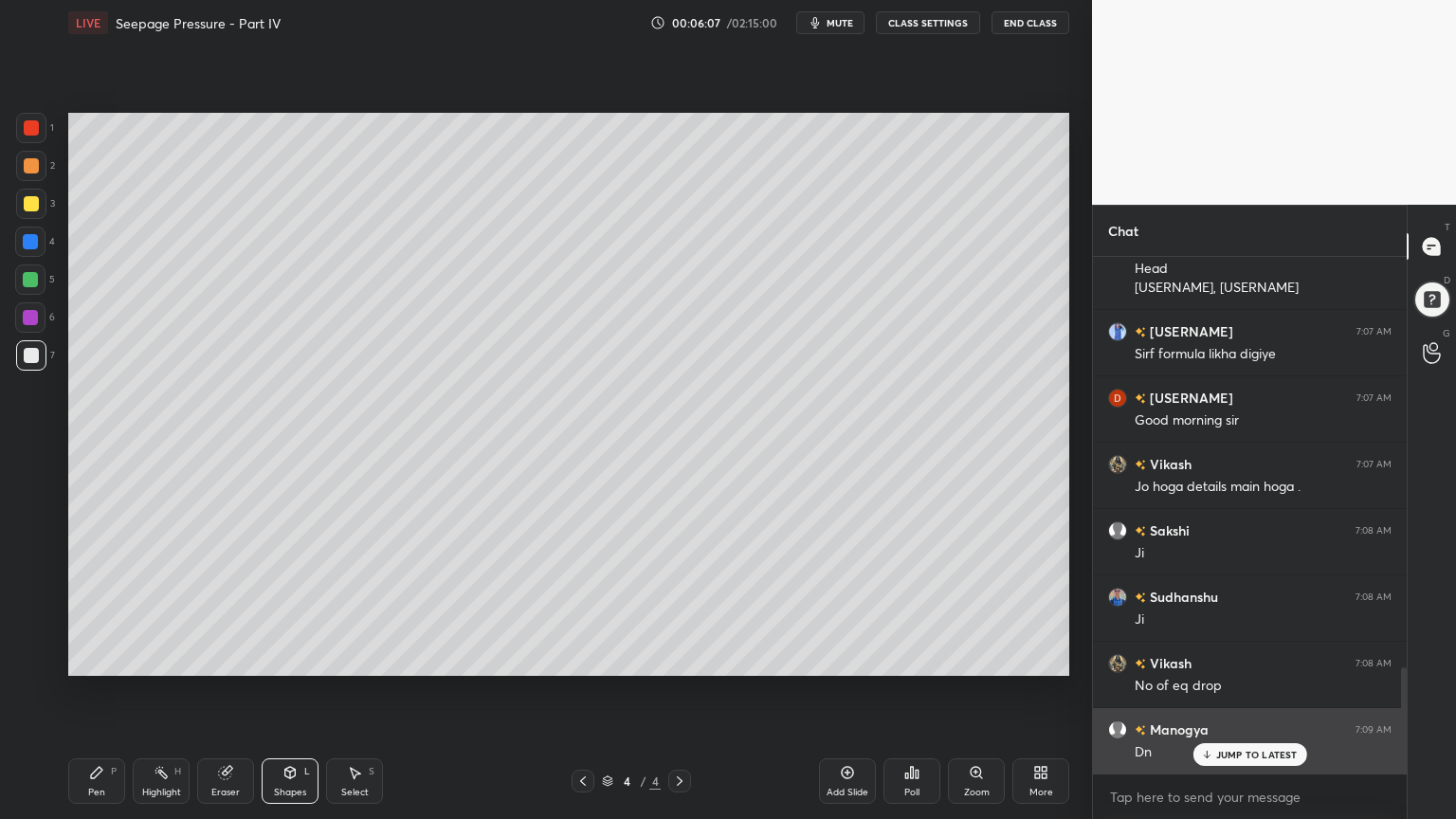 click on "JUMP TO LATEST" at bounding box center [1257, 755] 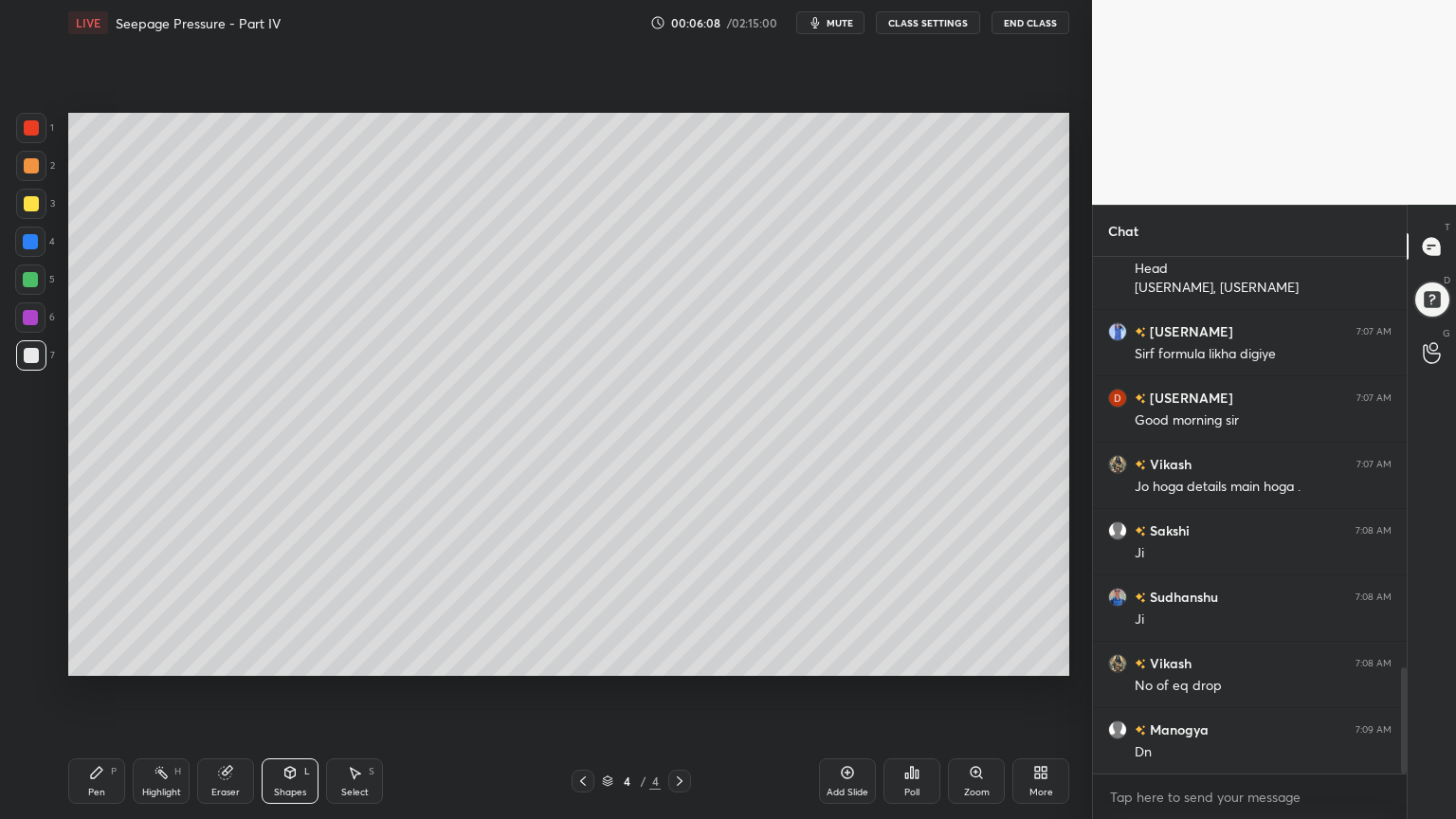 click on "Shapes" at bounding box center [290, 792] 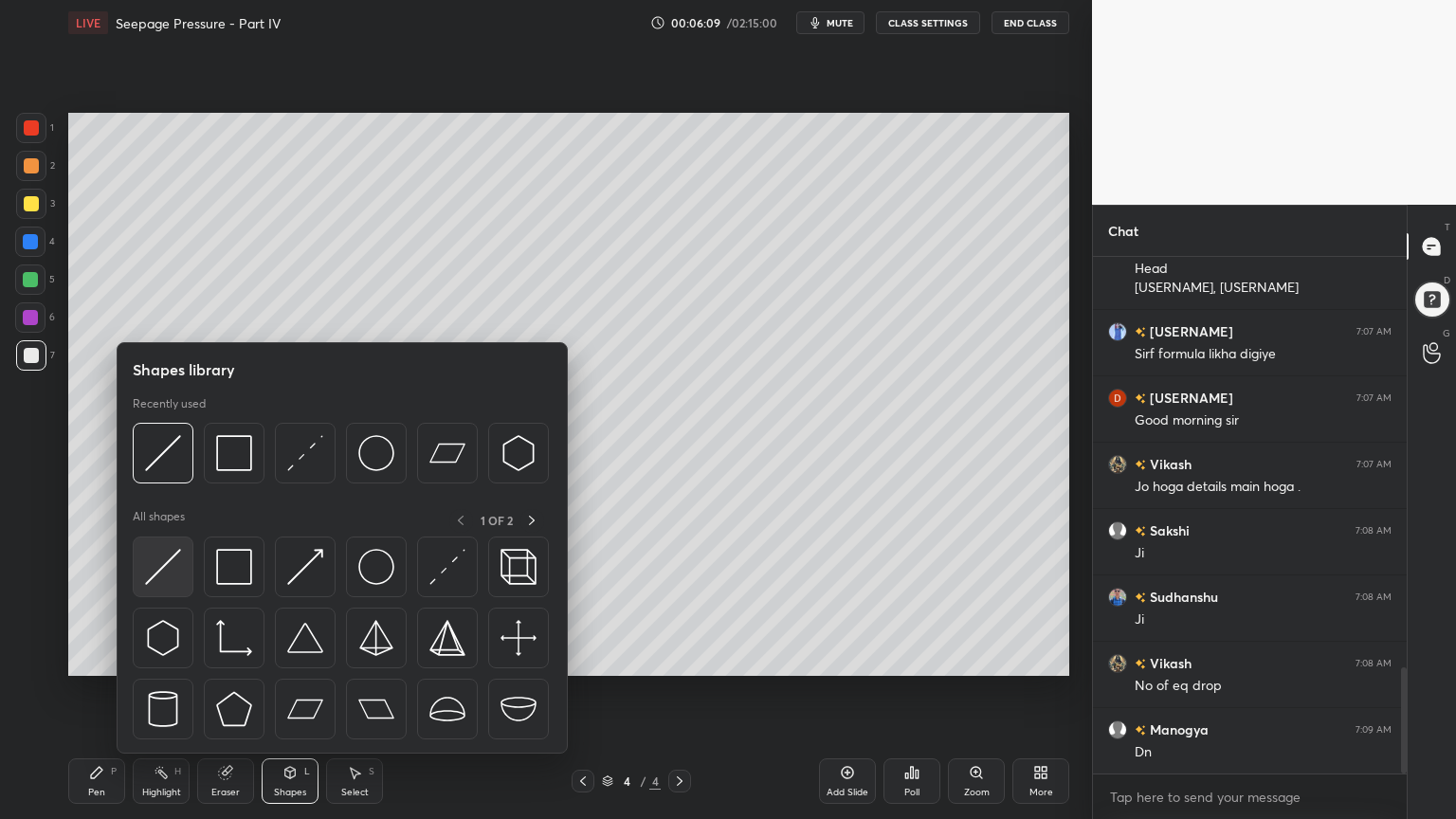 click at bounding box center (163, 567) 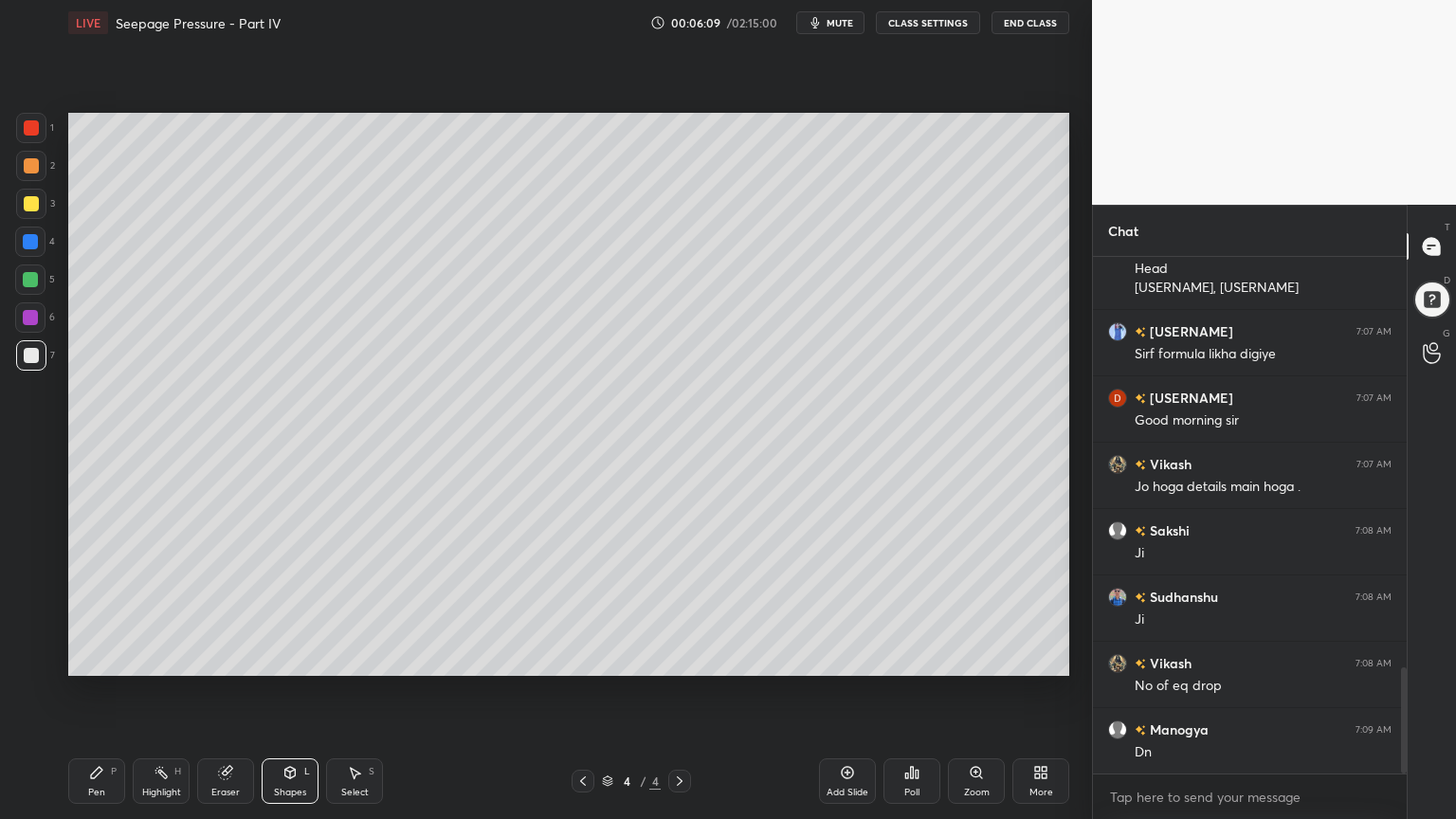 click at bounding box center [31, 355] 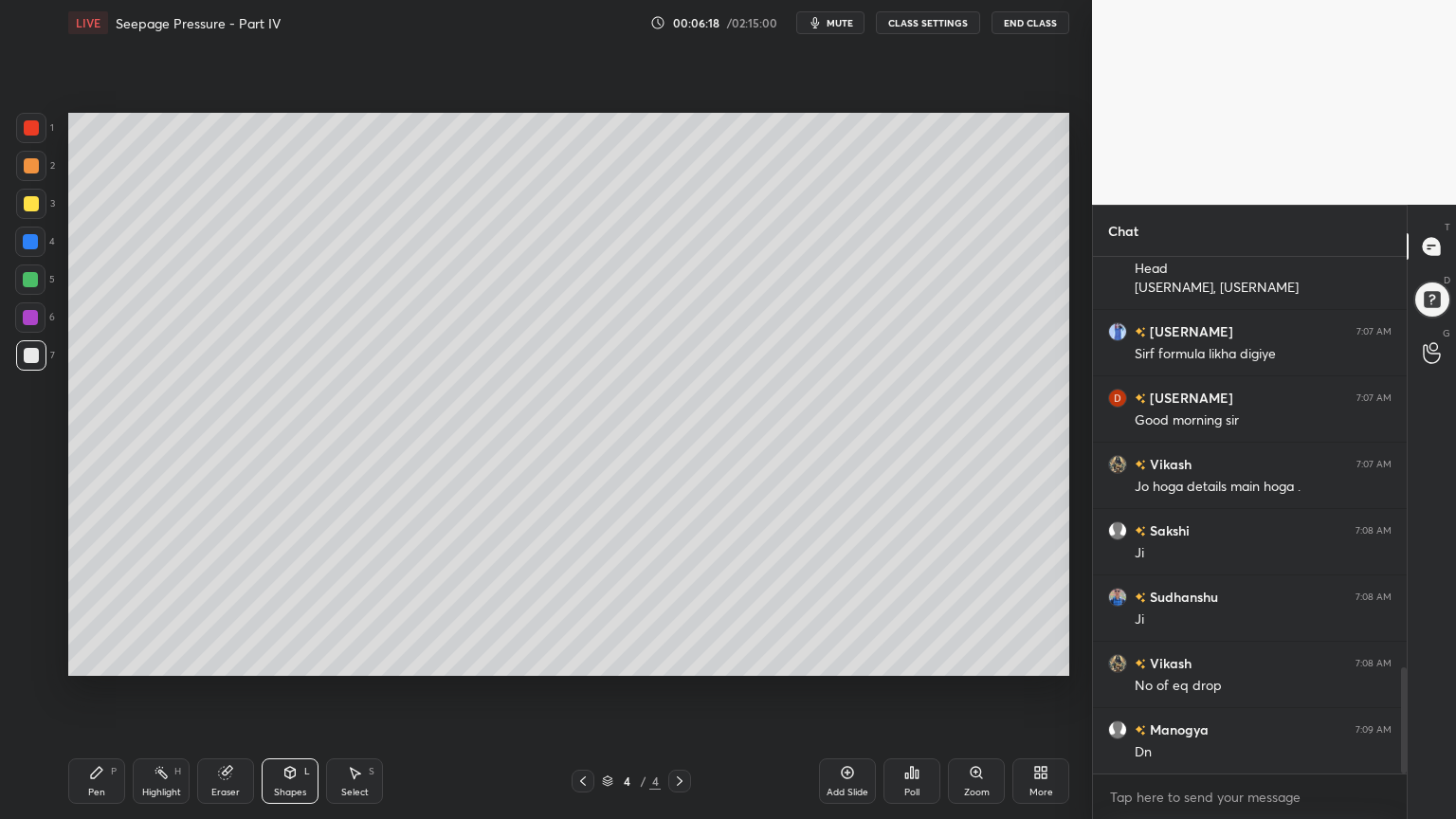 click on "Shapes L" at bounding box center [290, 781] 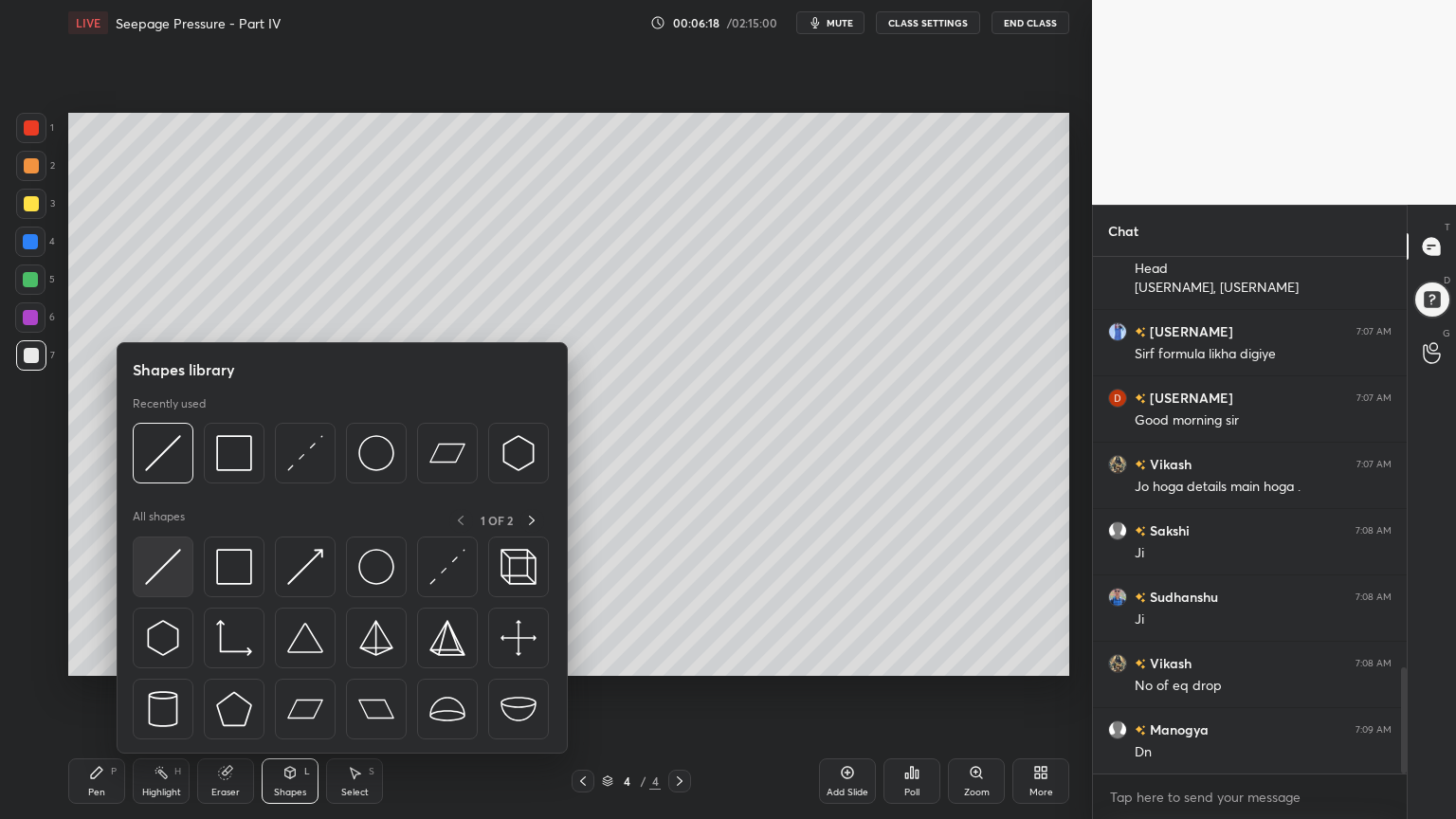 click at bounding box center [163, 567] 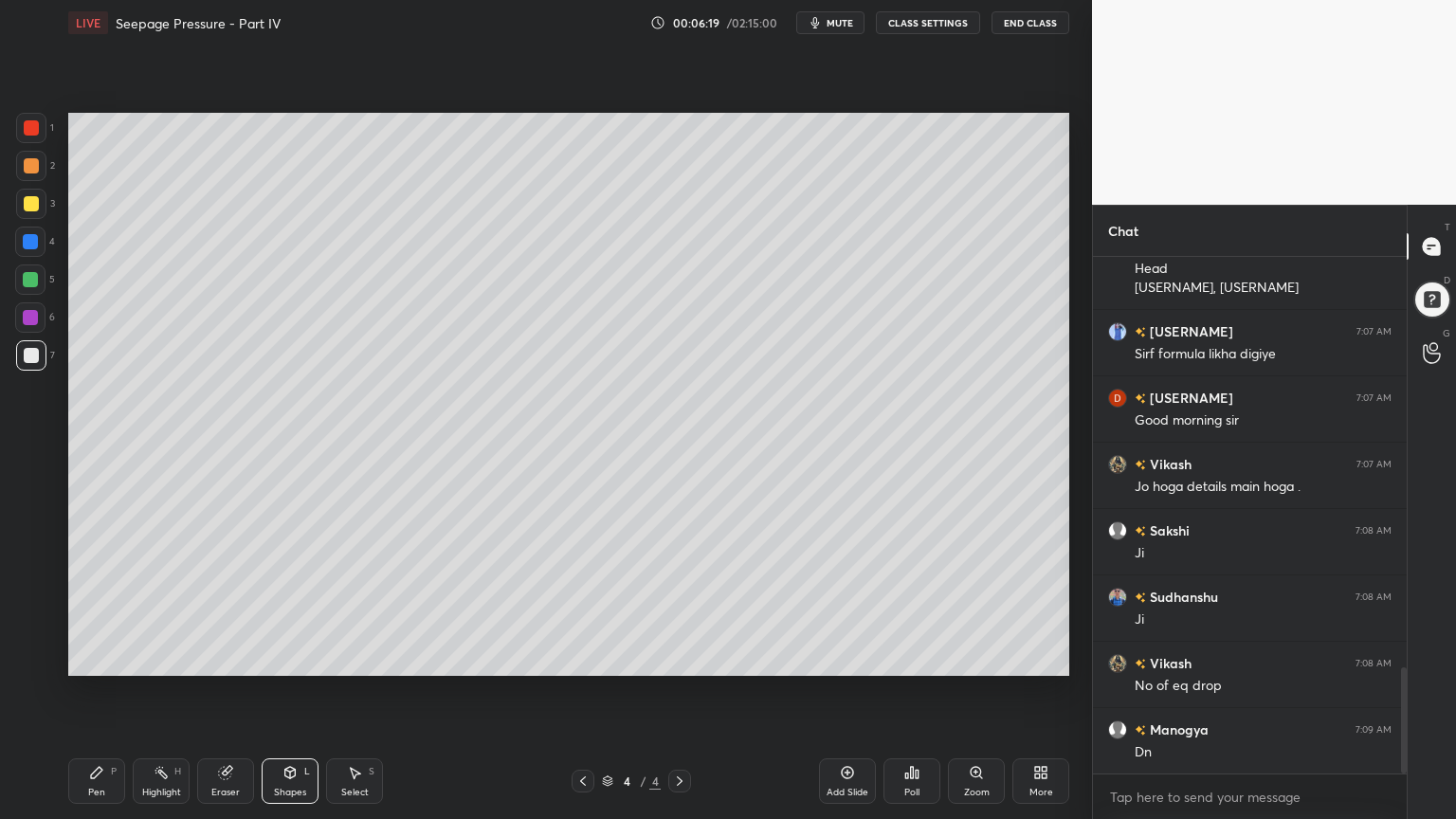 click at bounding box center [30, 242] 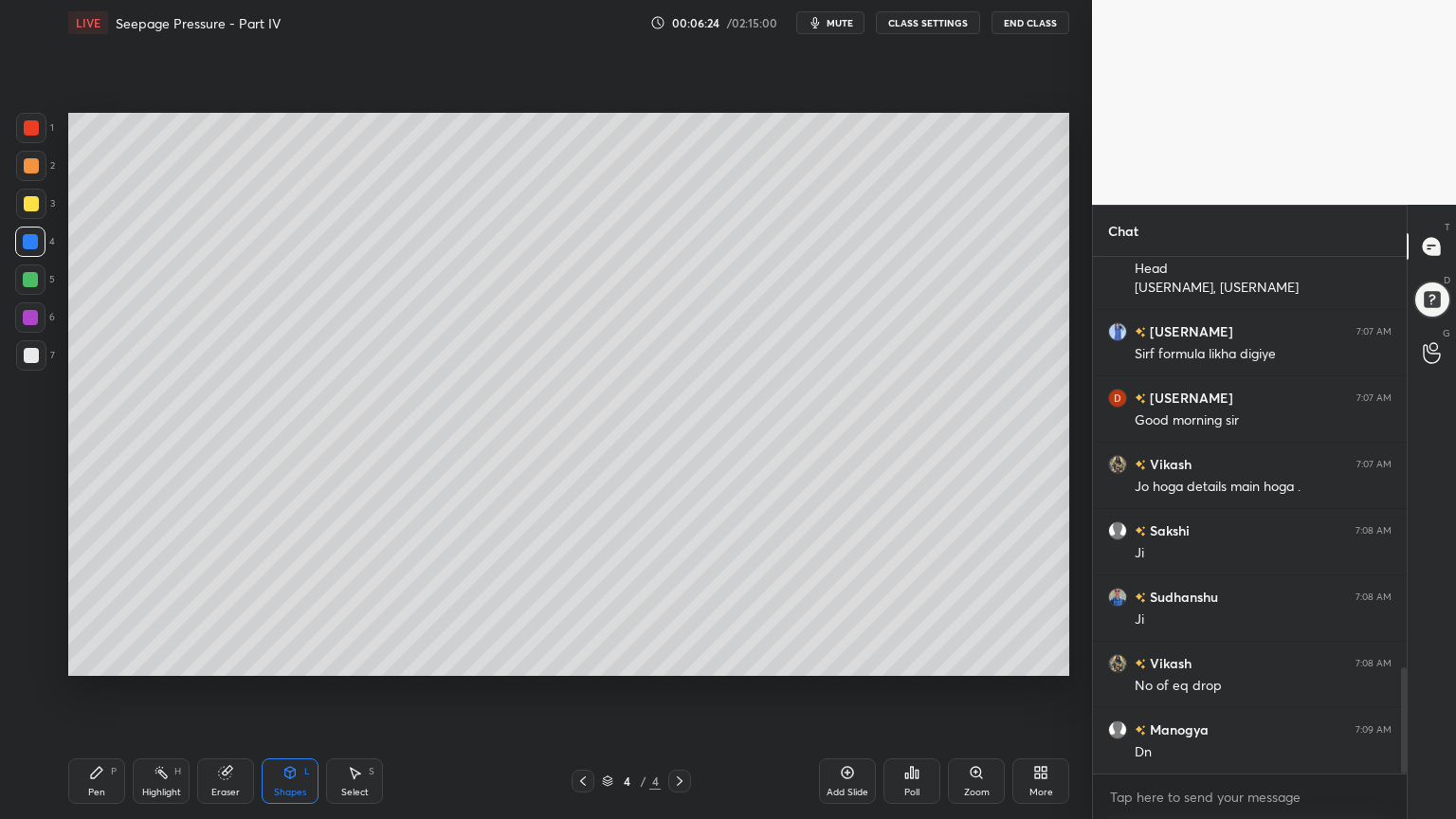 click 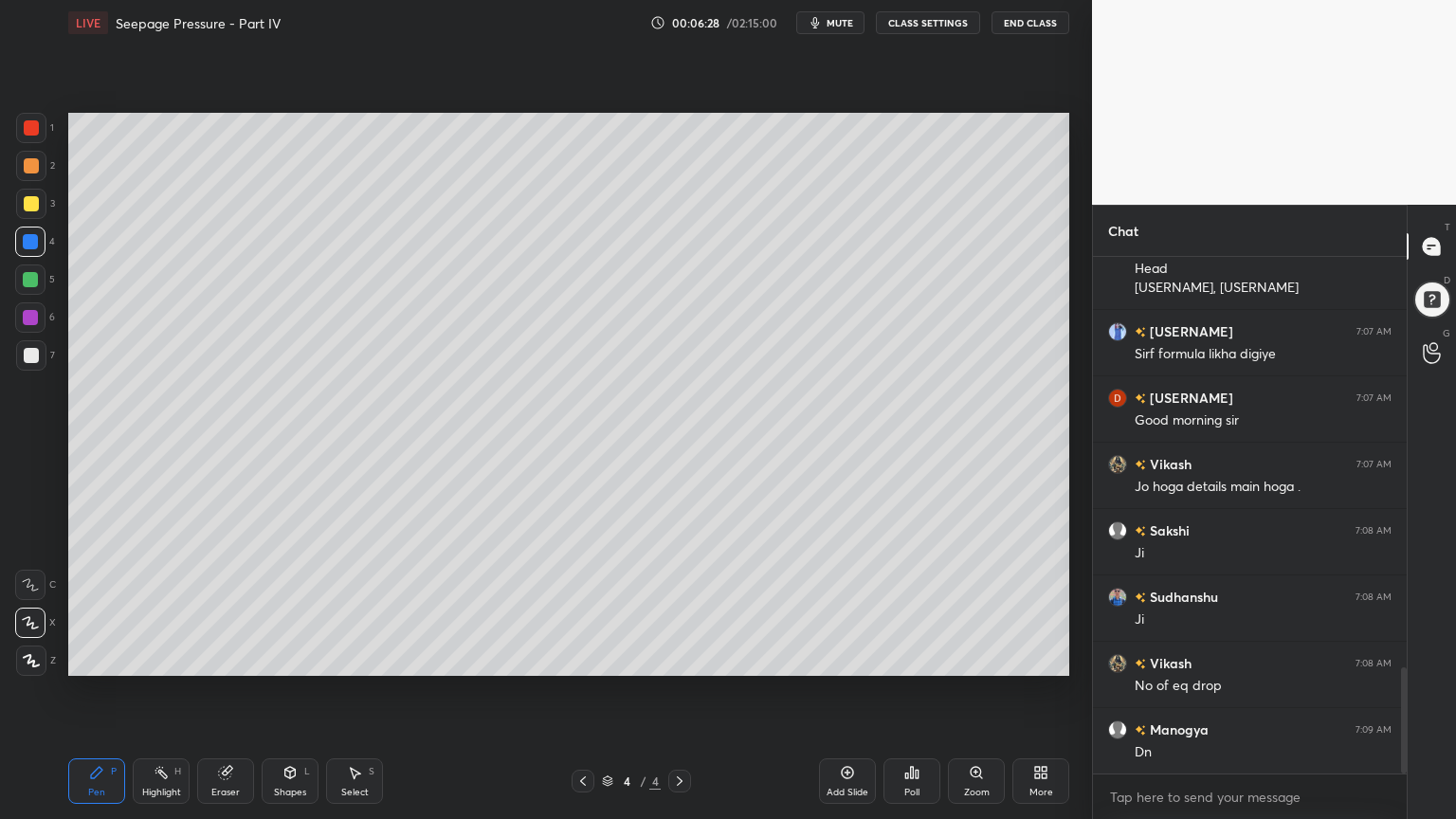 click 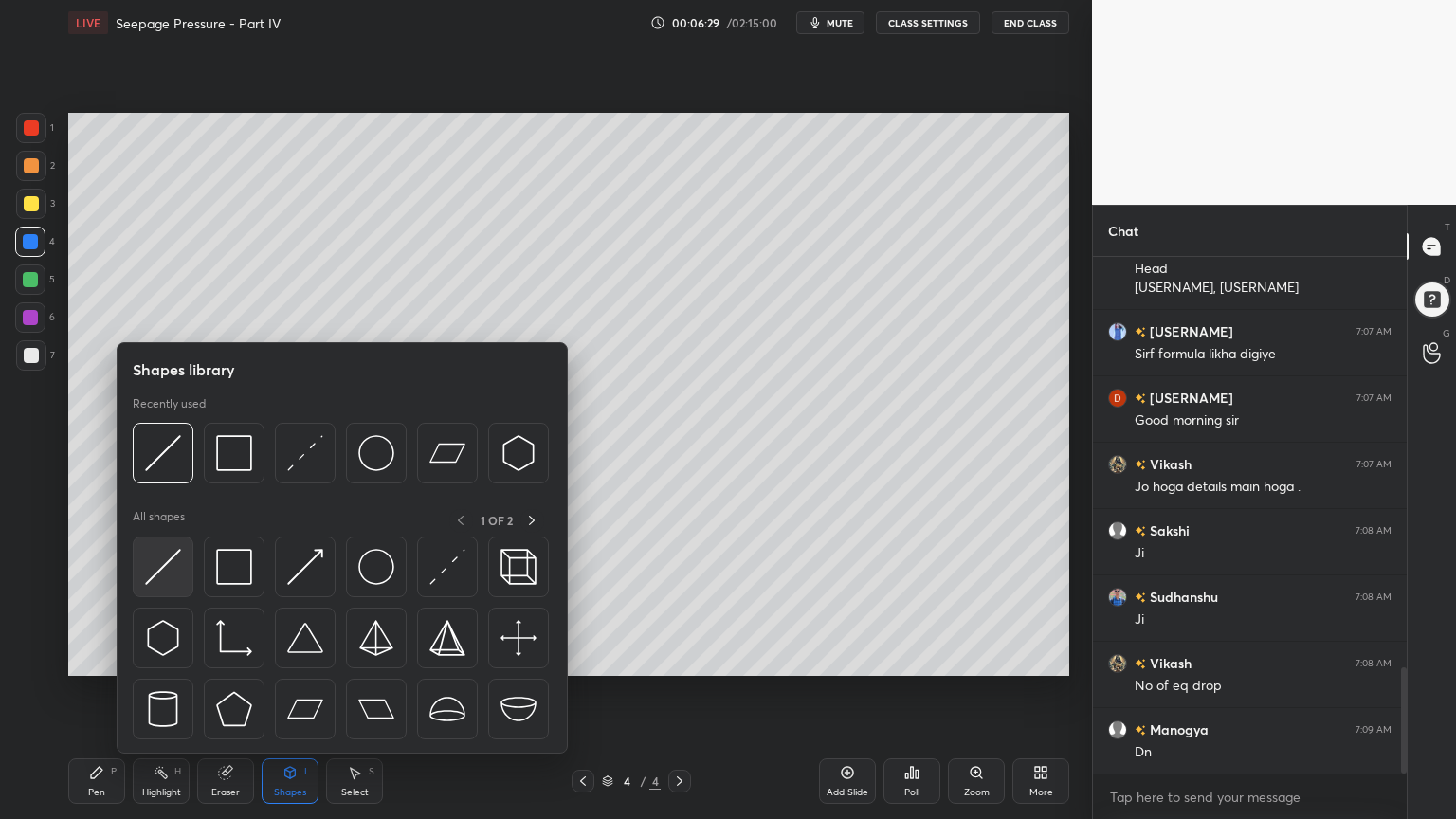 click at bounding box center (163, 567) 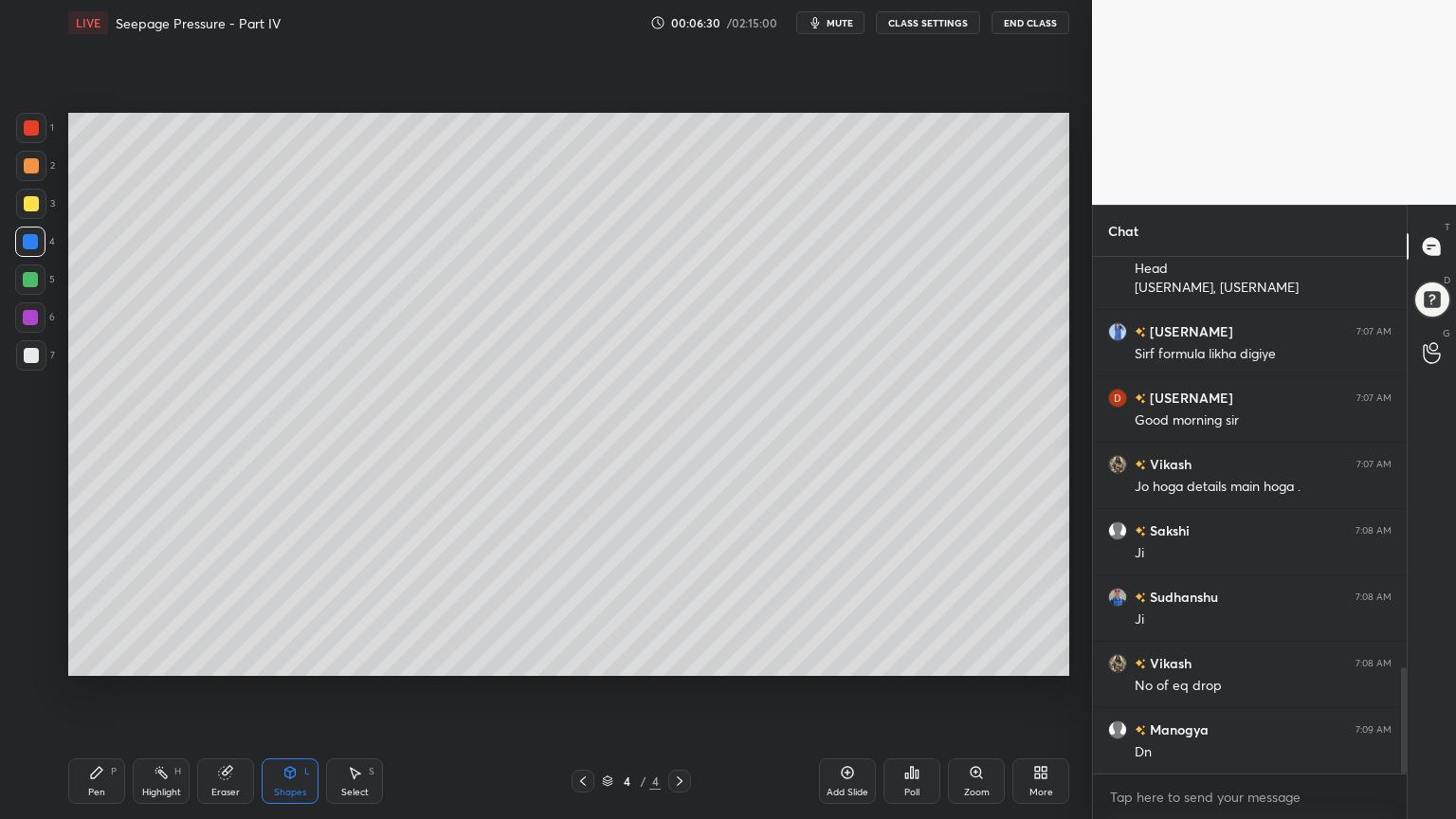 click at bounding box center (30, 242) 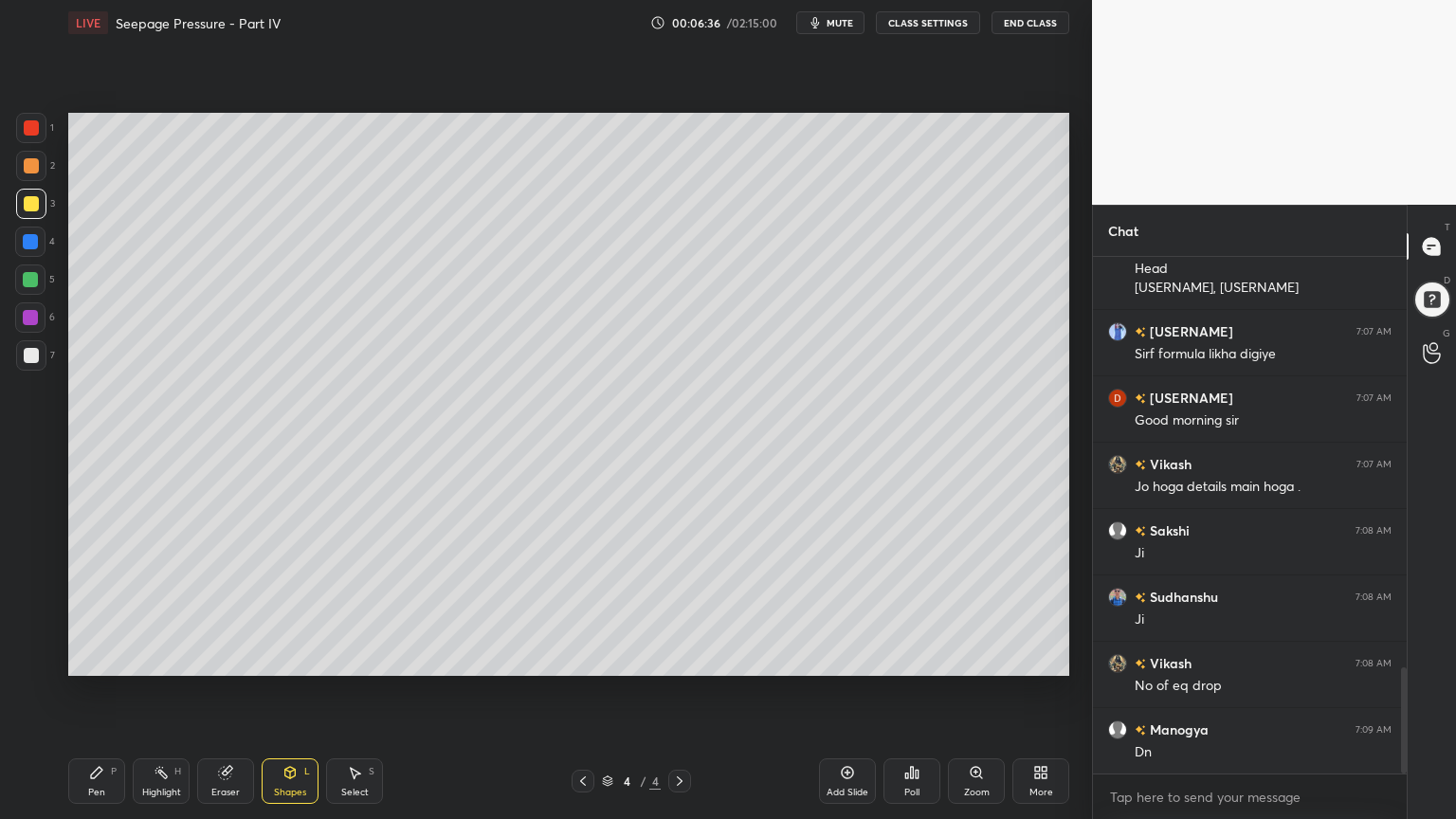 click on "Pen" at bounding box center (97, 792) 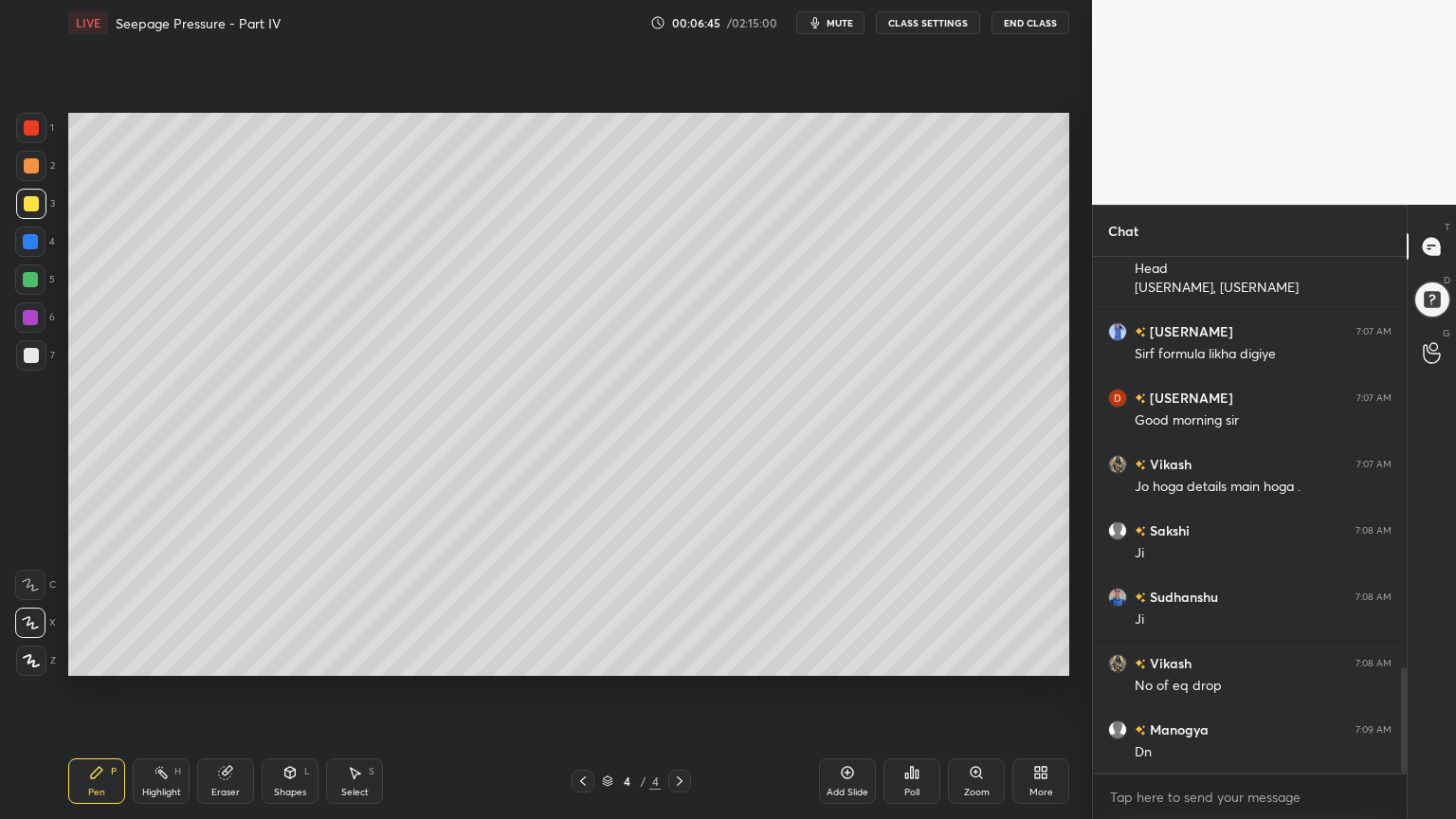 click at bounding box center (30, 242) 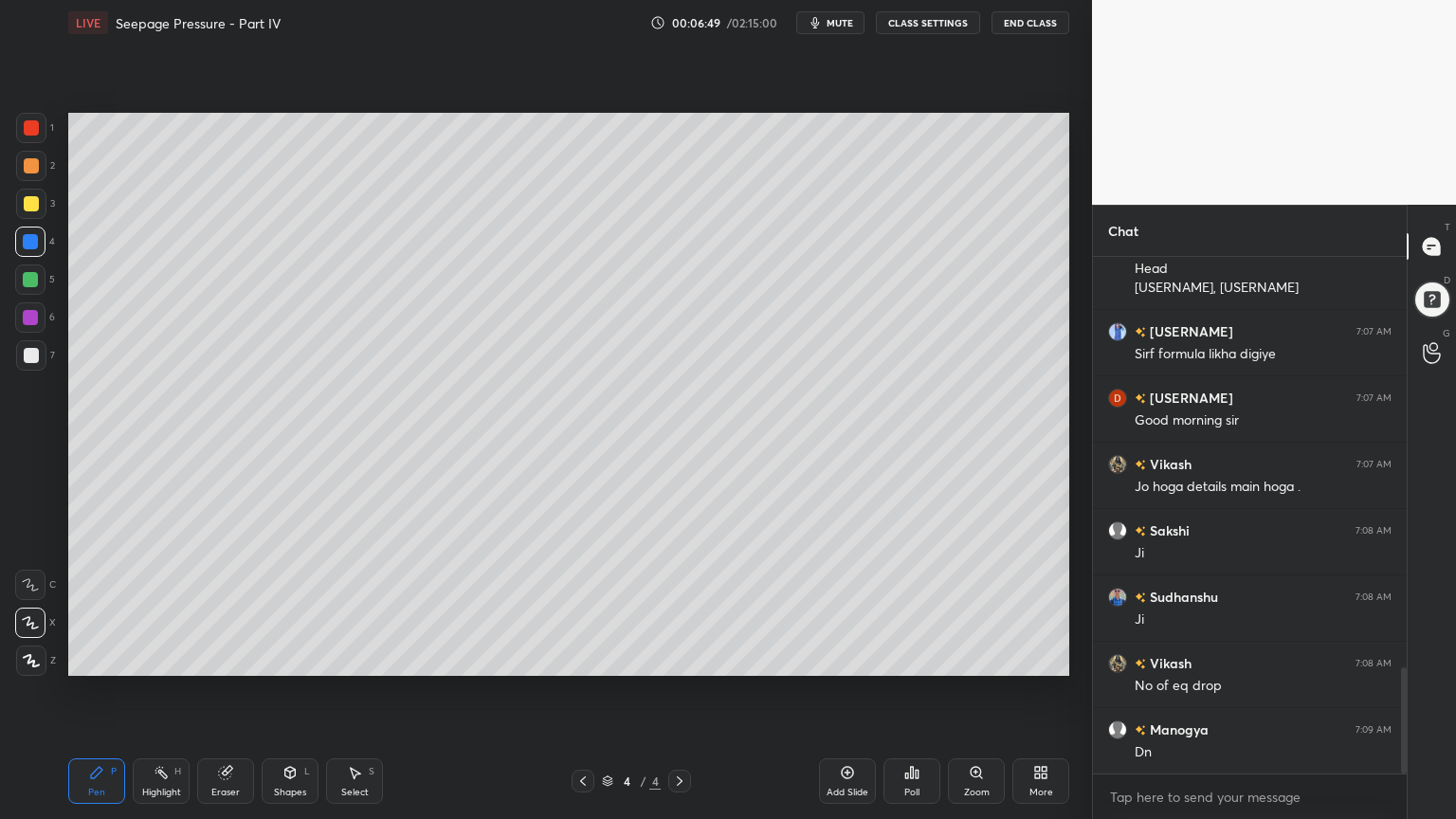 click 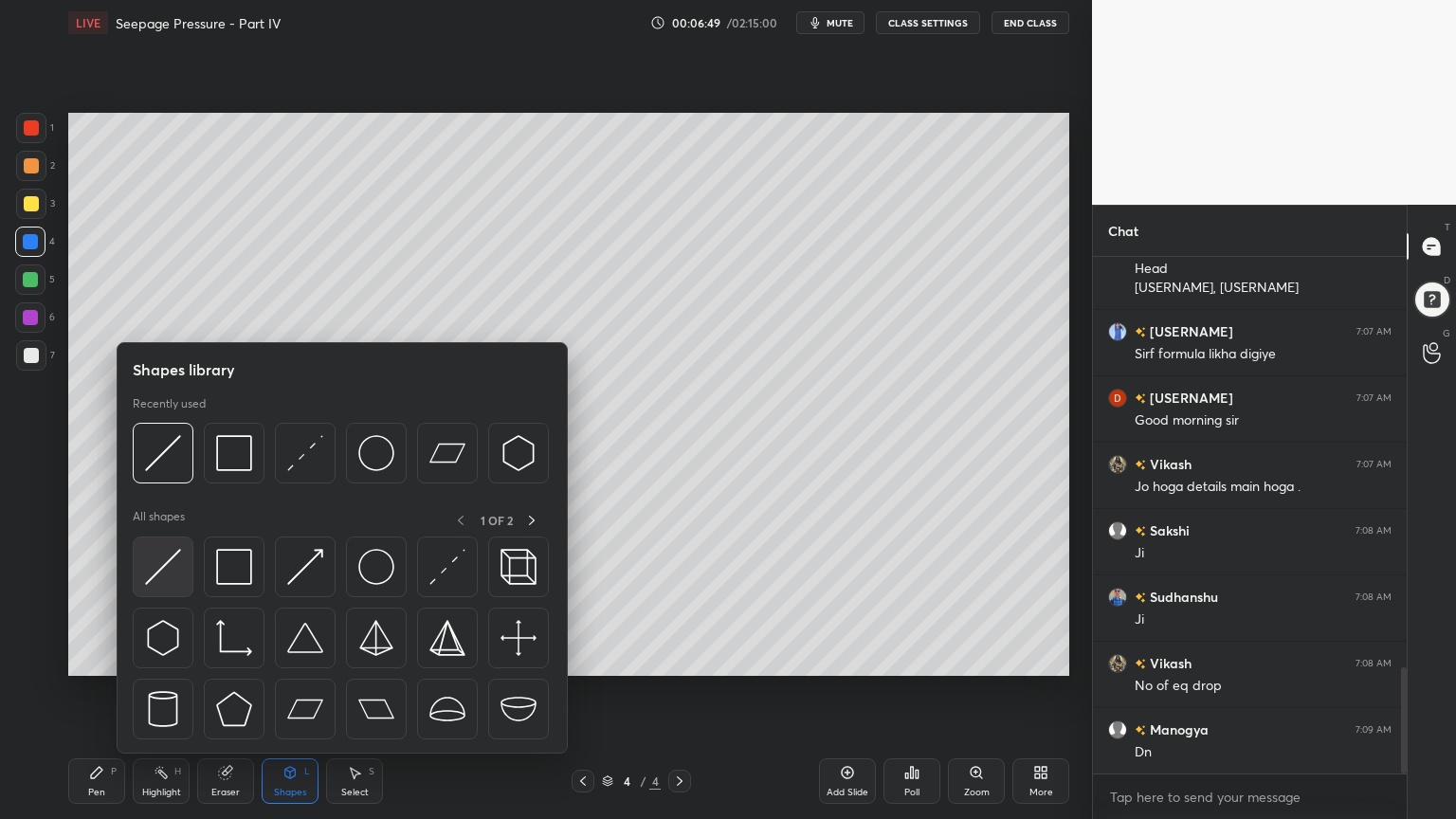 click at bounding box center [163, 567] 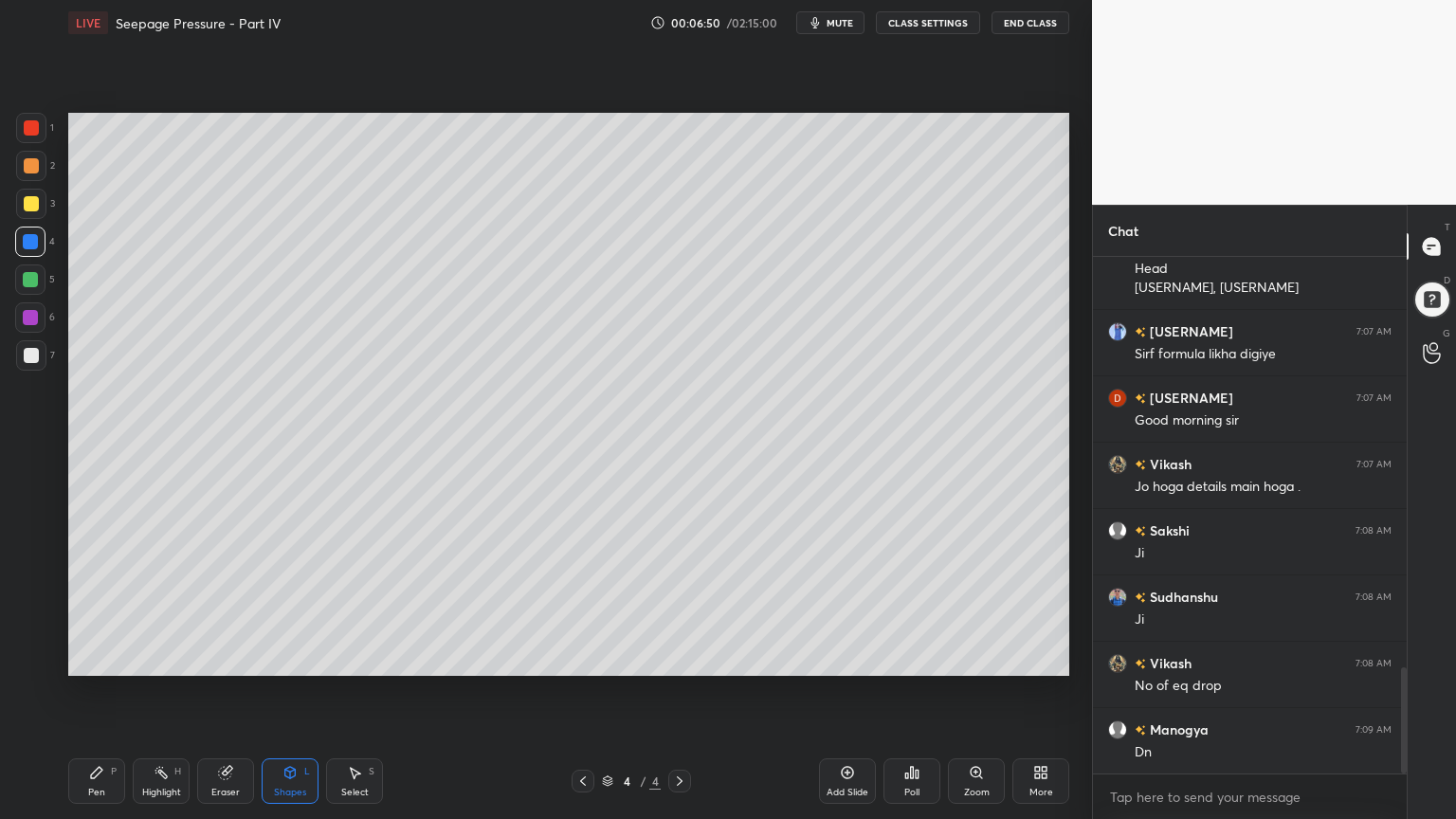 click at bounding box center [31, 355] 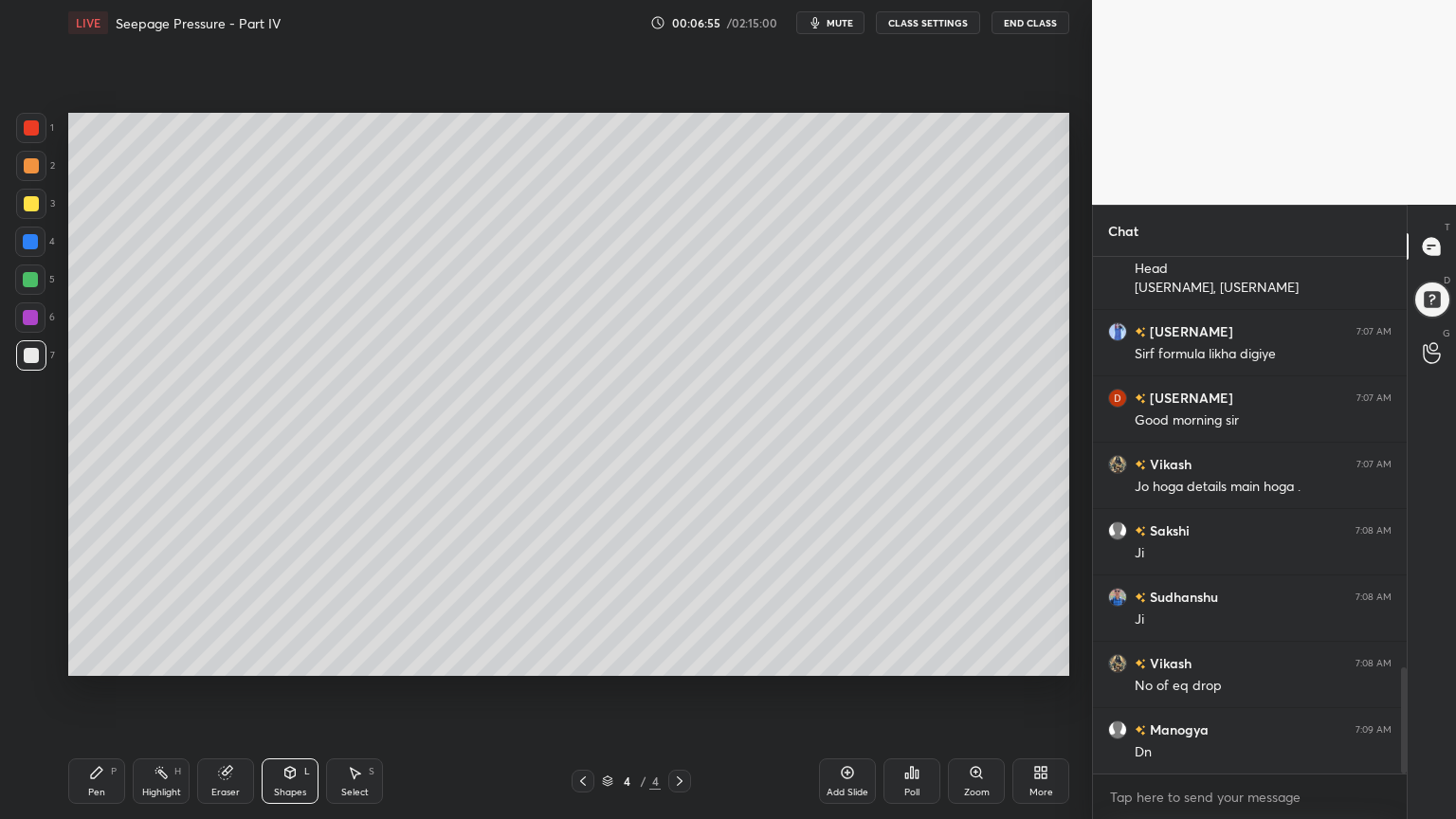 click on "Pen P" at bounding box center [97, 781] 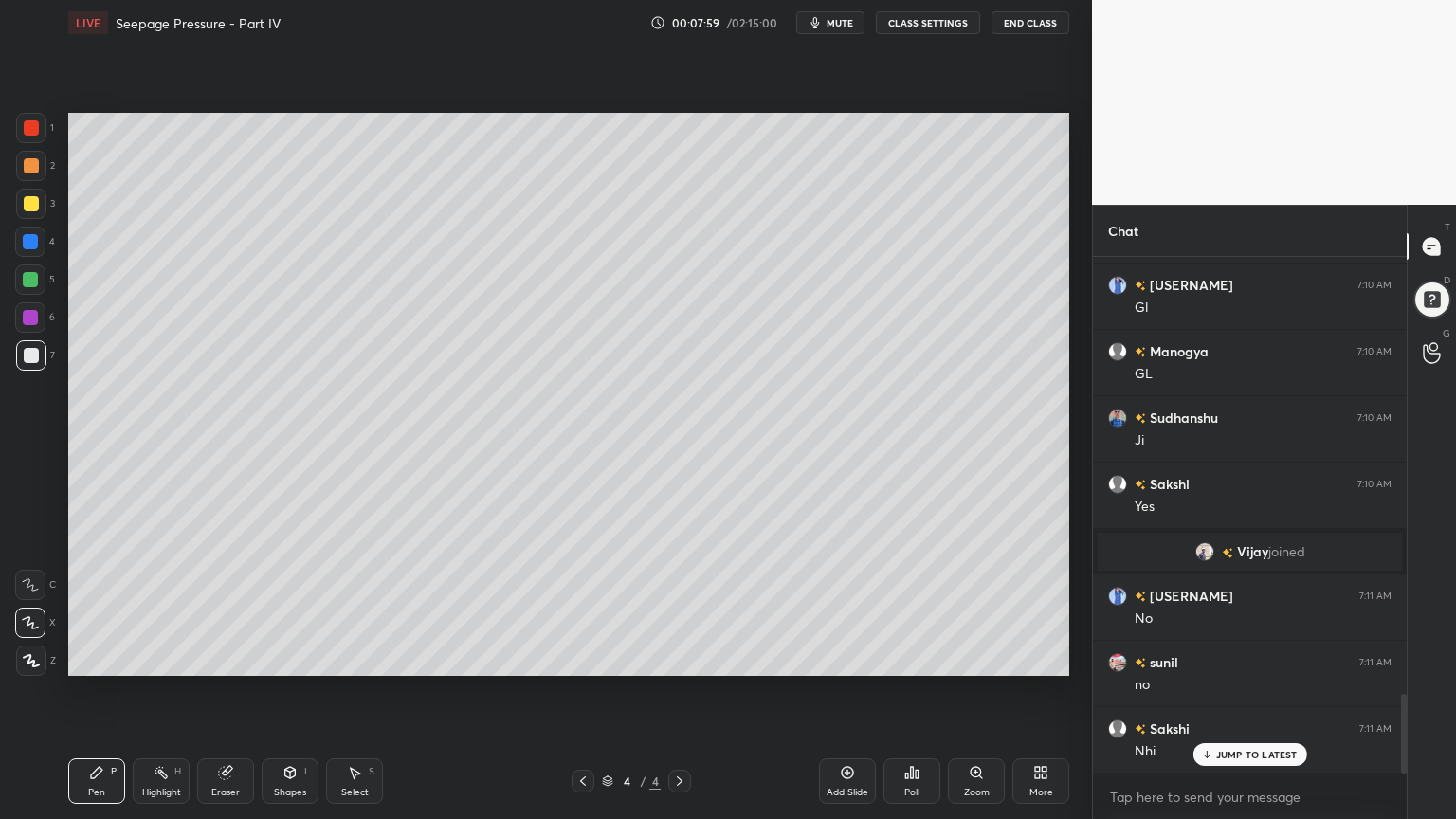 scroll, scrollTop: 2829, scrollLeft: 0, axis: vertical 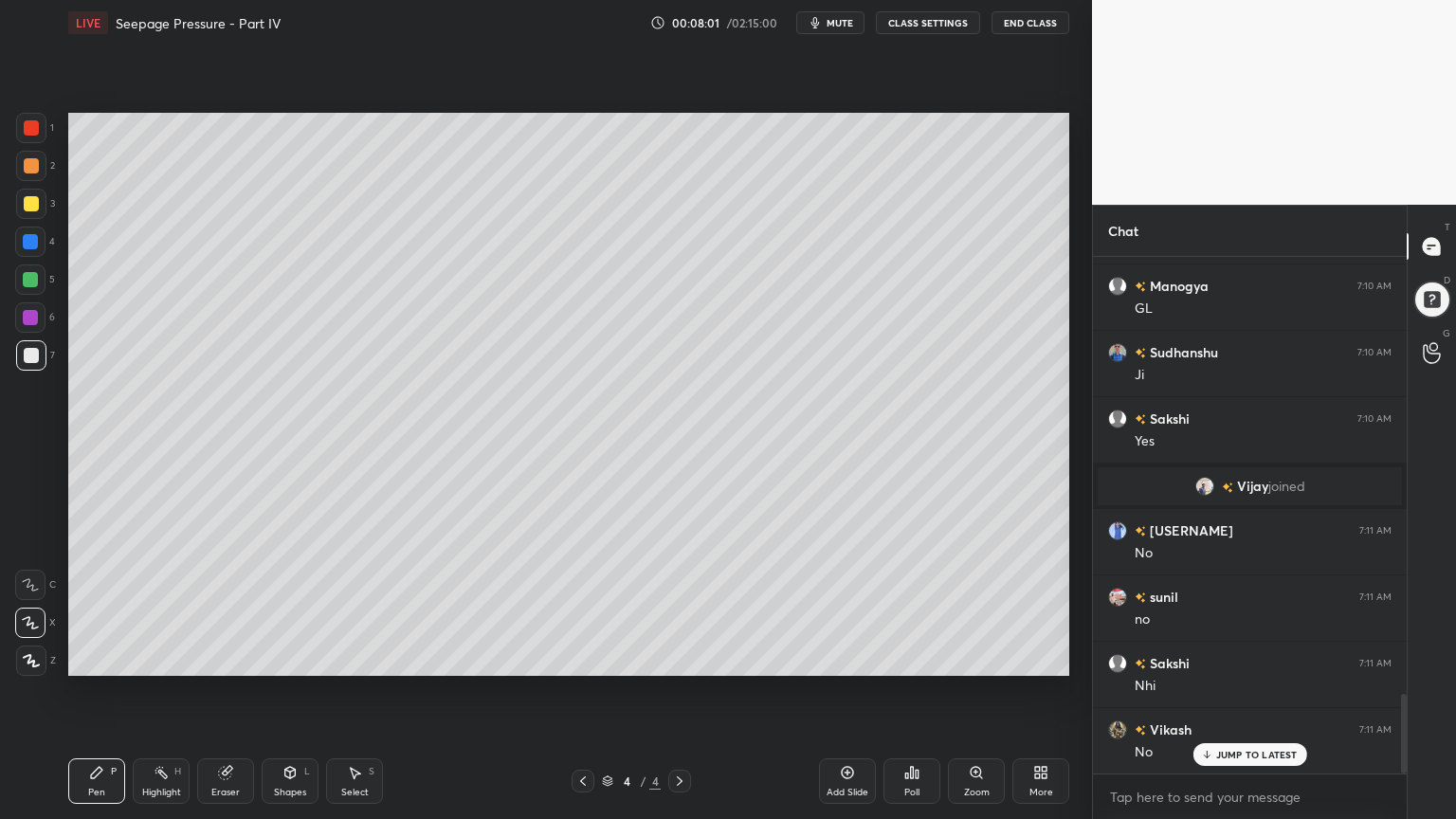 click at bounding box center (30, 242) 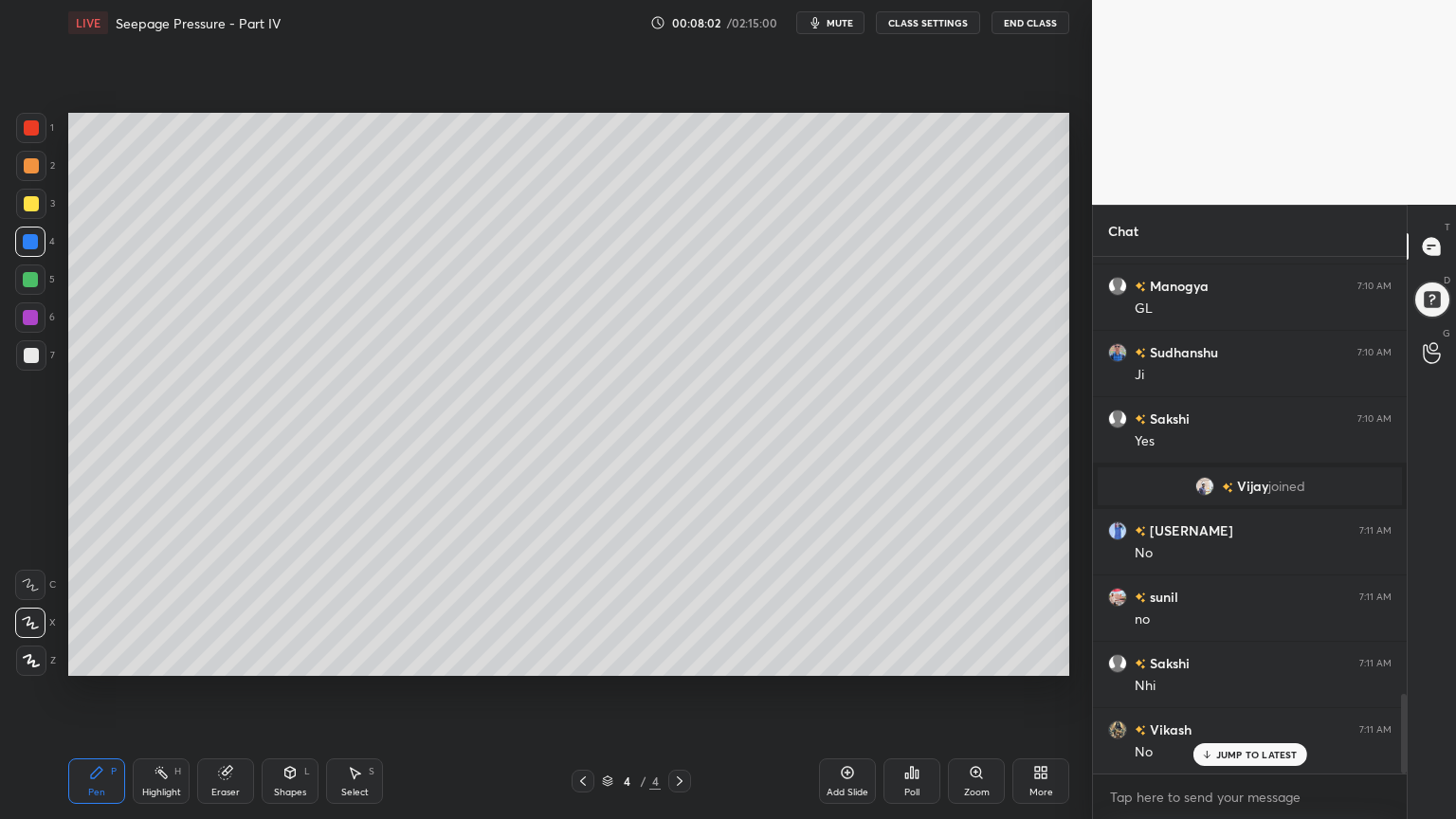 click on "Pen P" at bounding box center (97, 781) 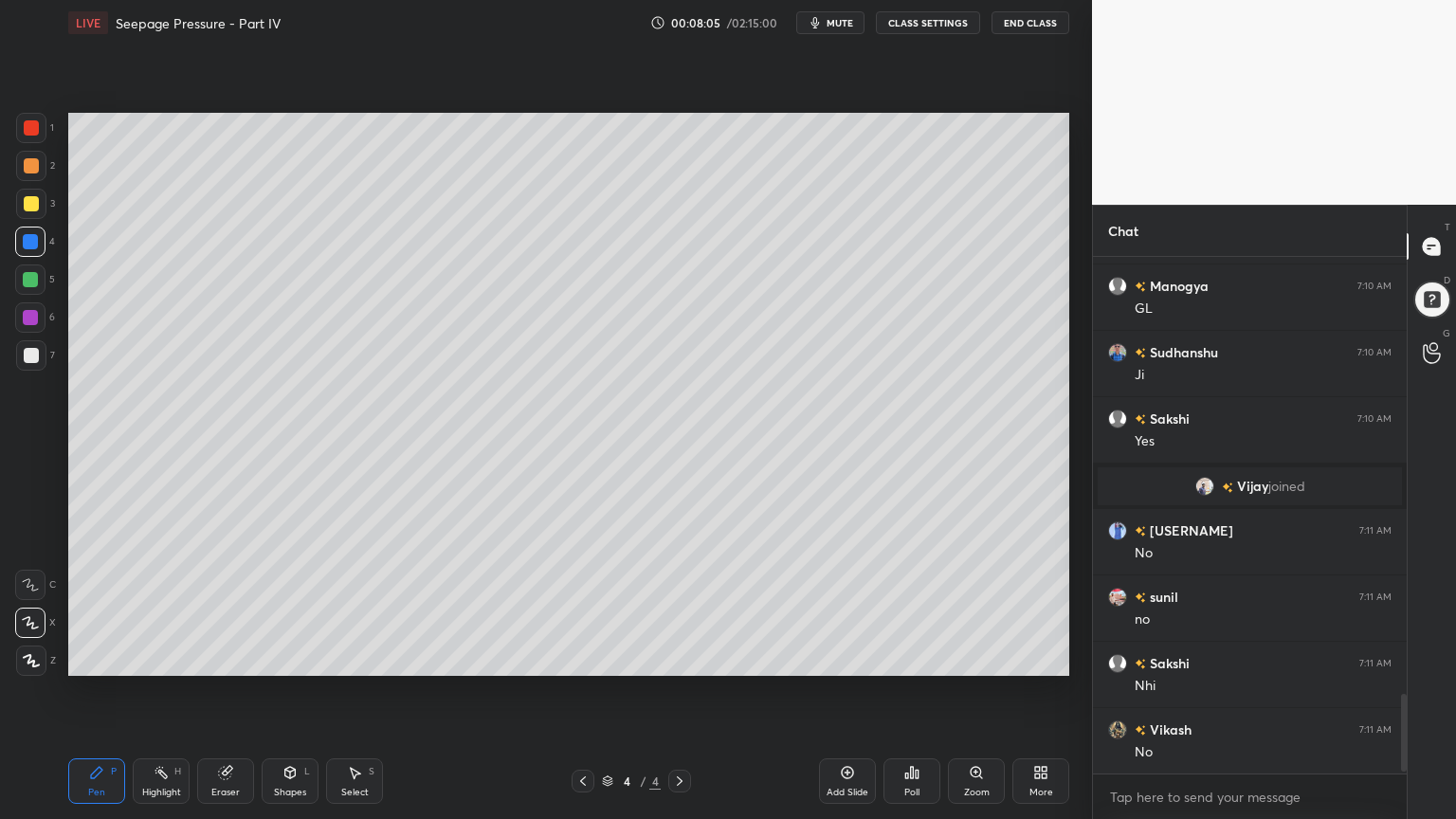 scroll, scrollTop: 2896, scrollLeft: 0, axis: vertical 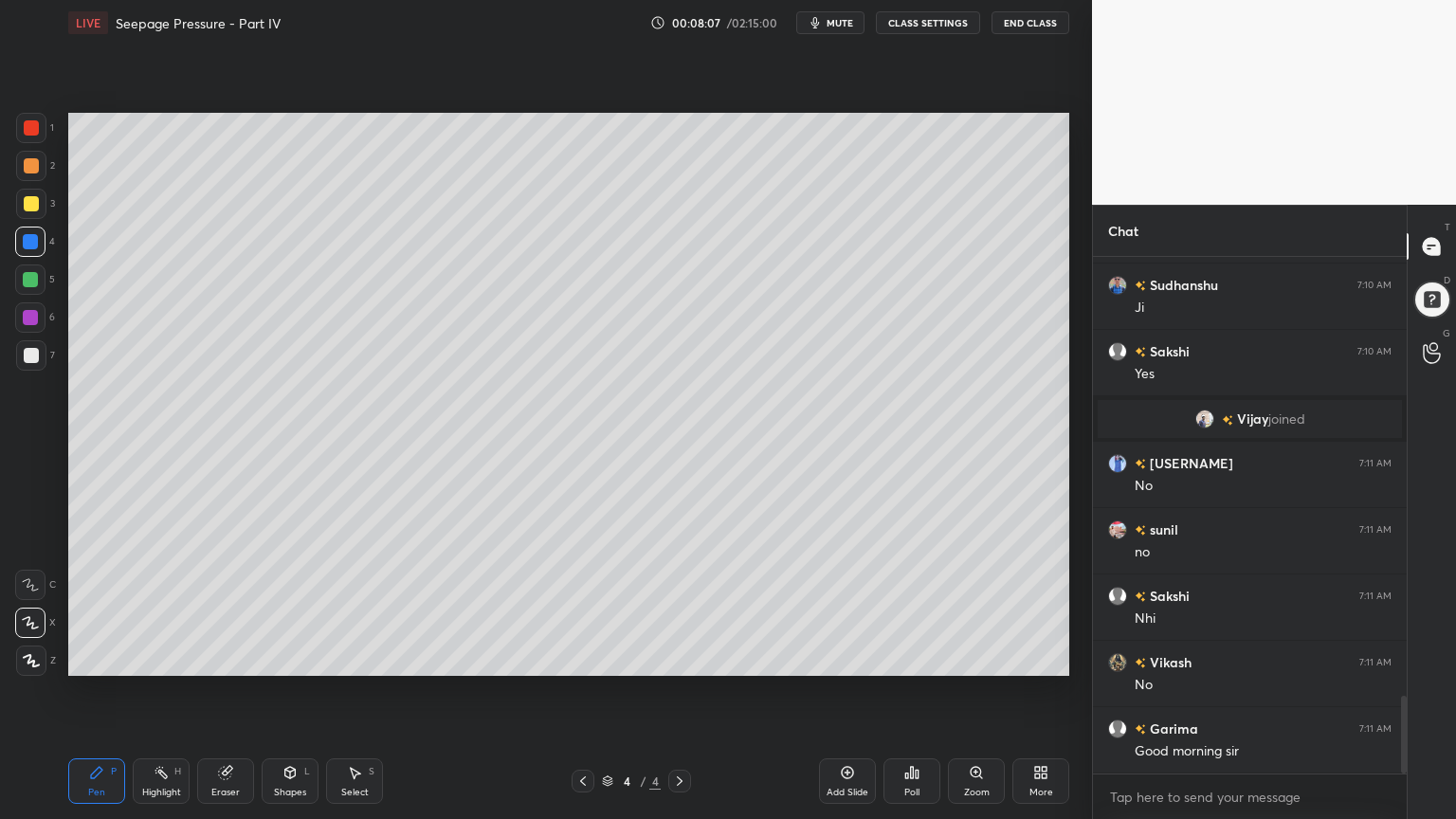 click 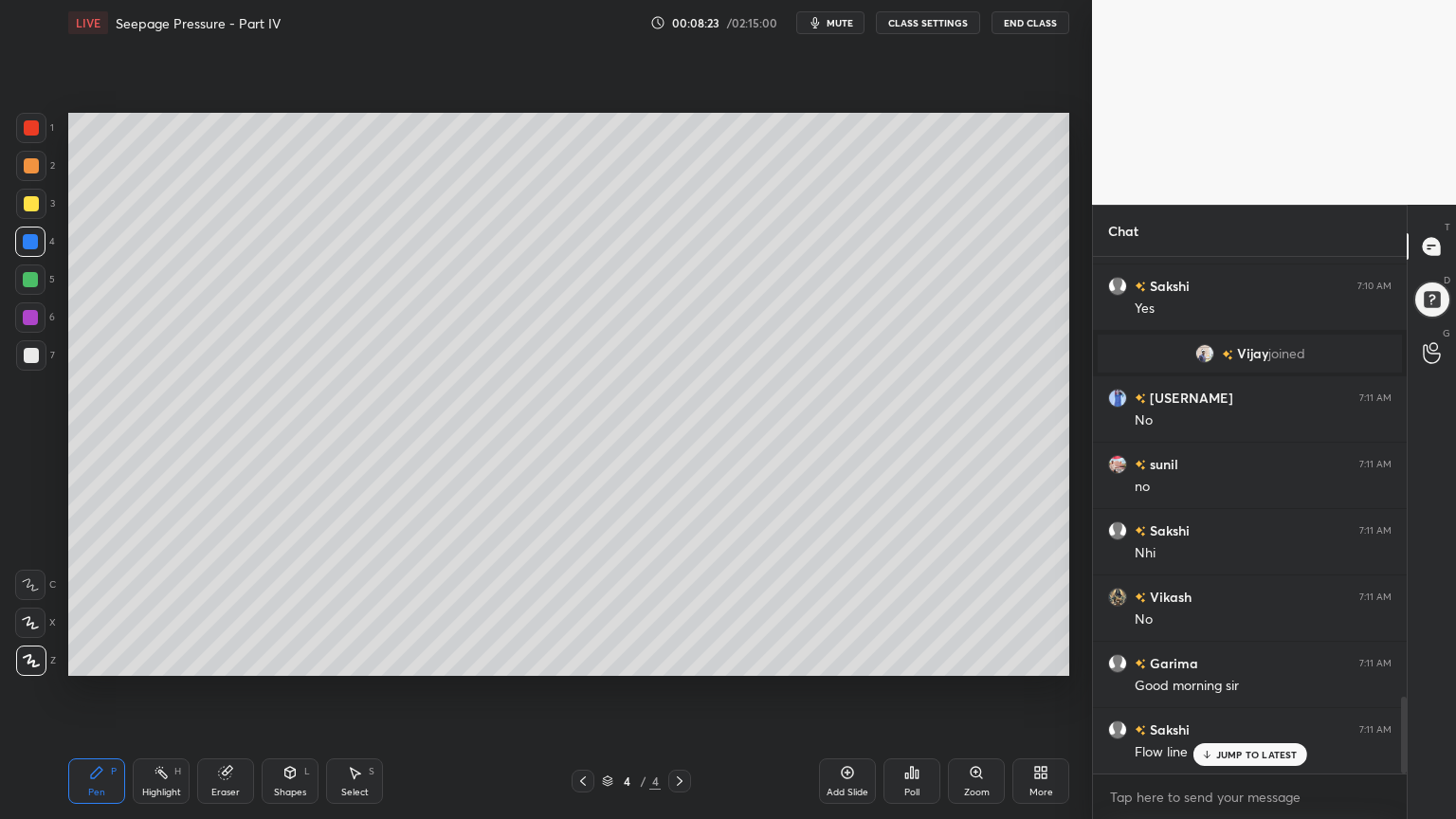 scroll, scrollTop: 3029, scrollLeft: 0, axis: vertical 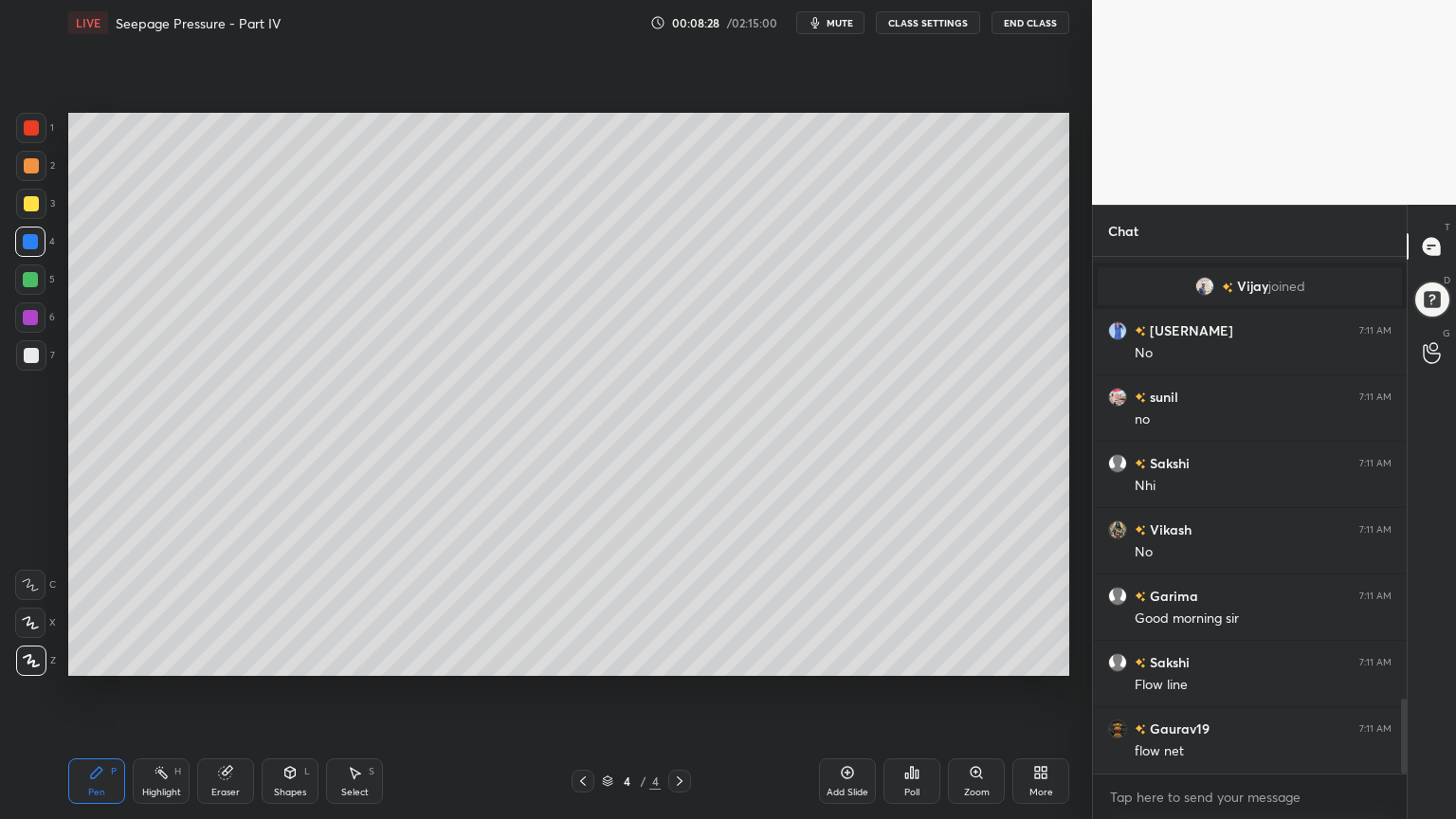 click on "Shapes L" at bounding box center [290, 781] 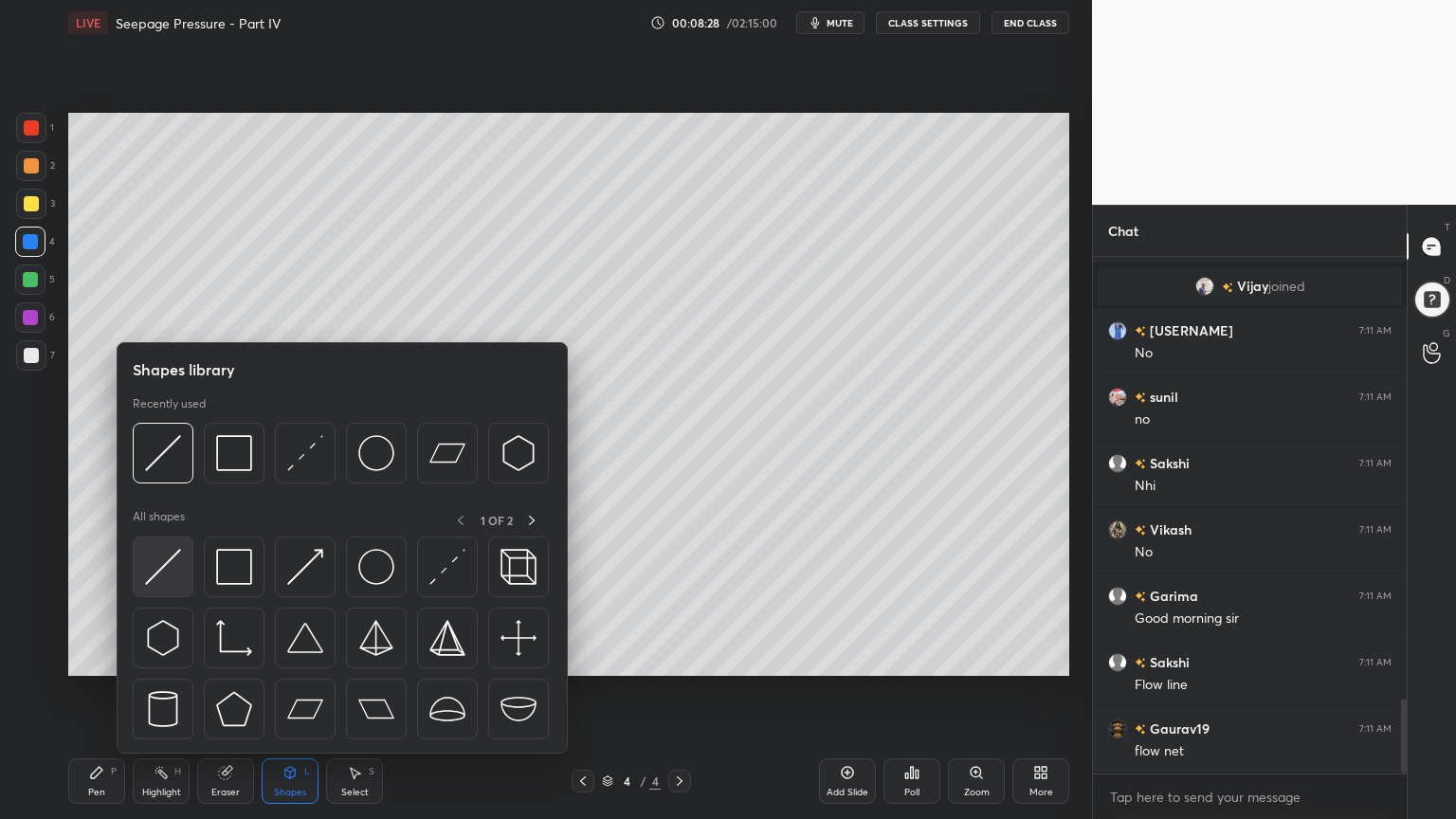 click at bounding box center (163, 567) 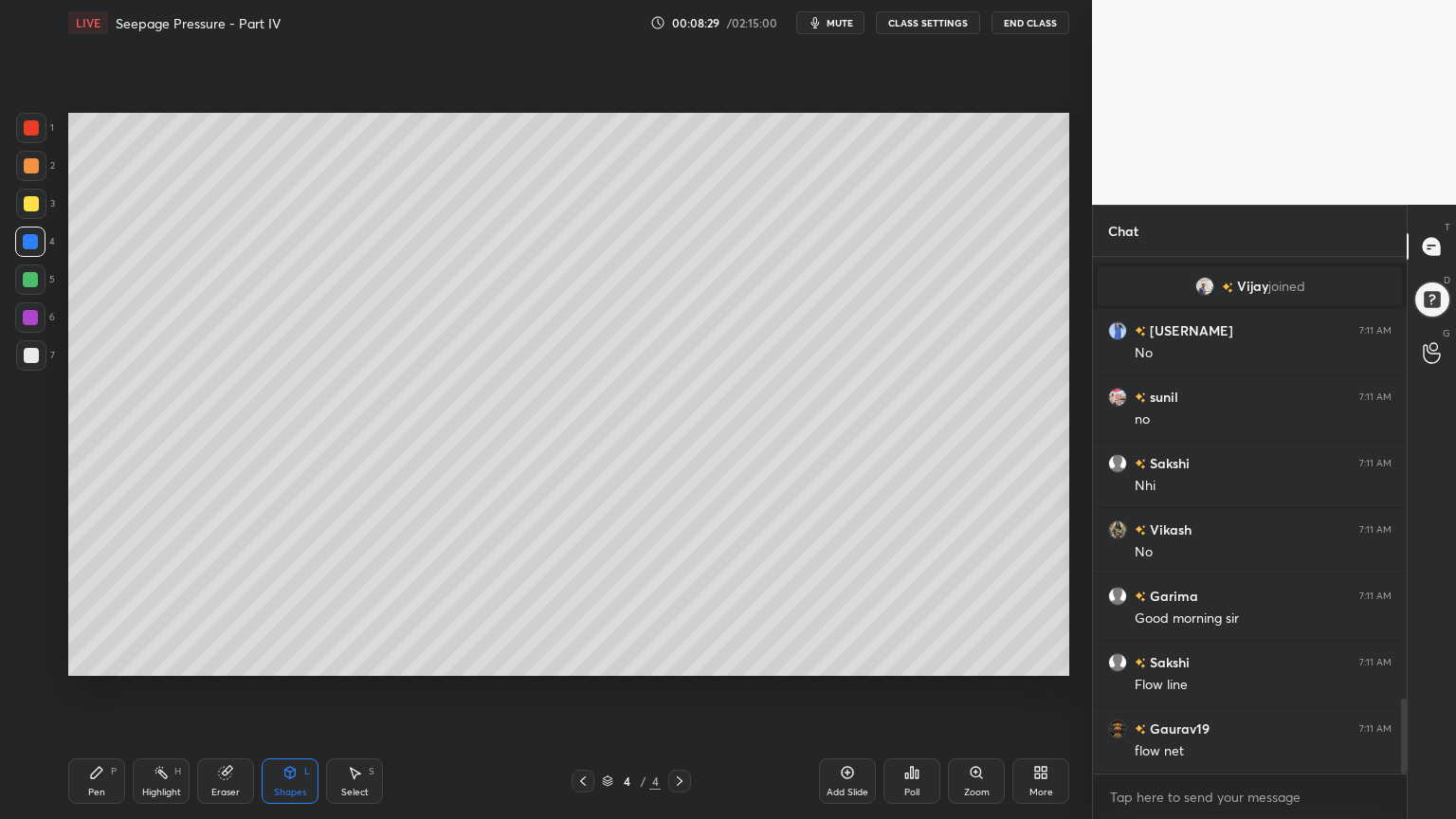 click at bounding box center (31, 355) 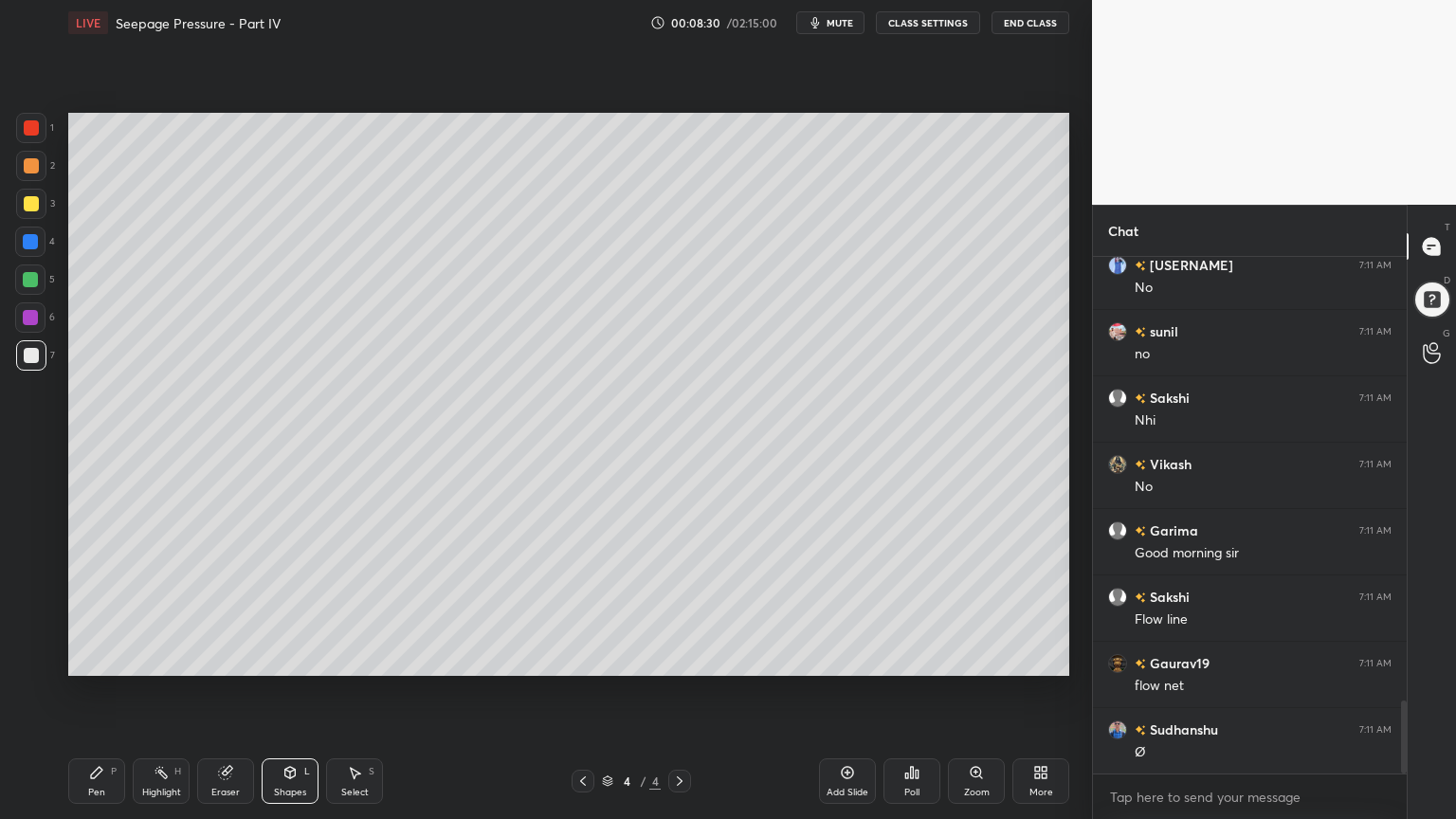 scroll, scrollTop: 3161, scrollLeft: 0, axis: vertical 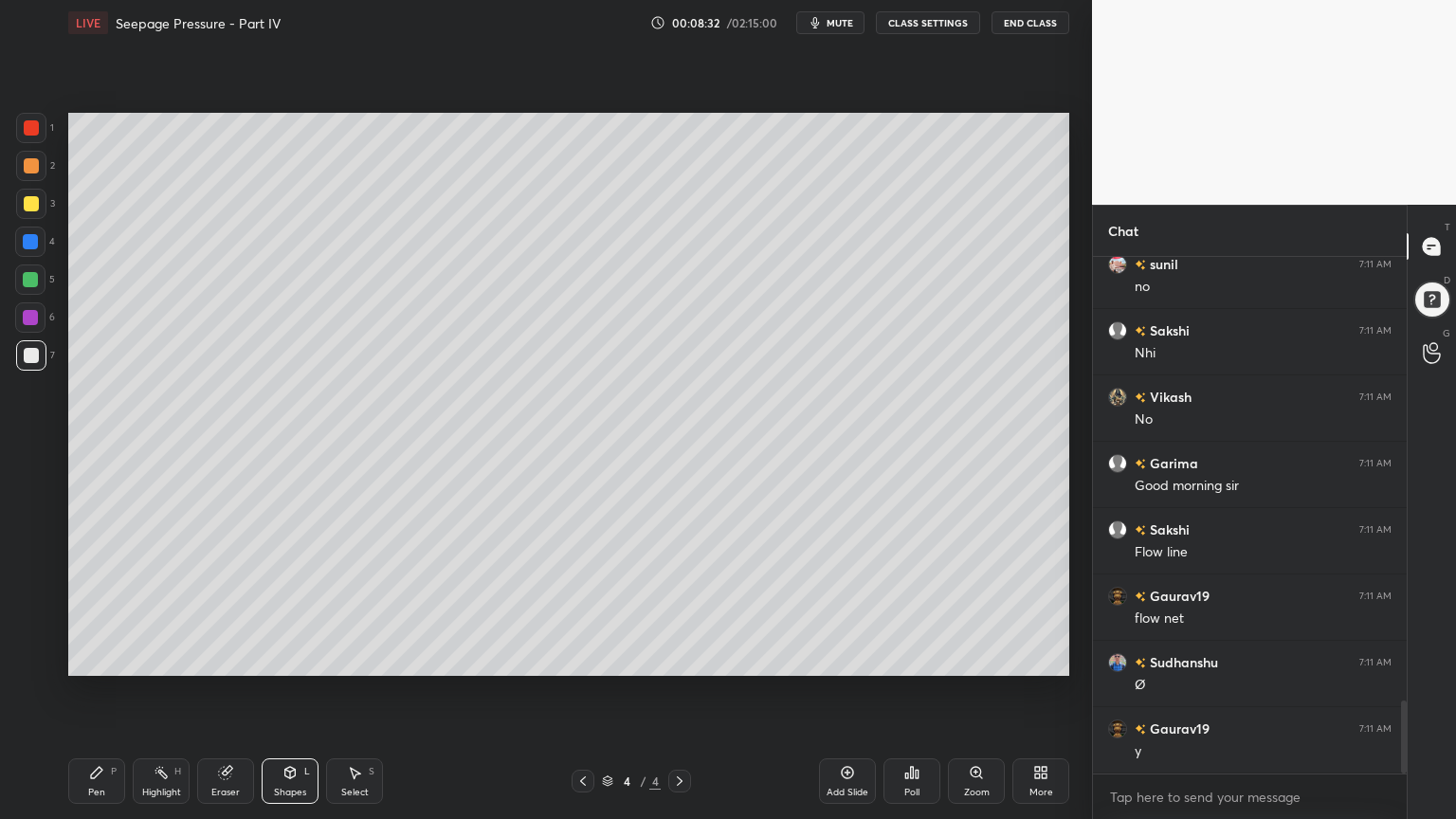 click at bounding box center (30, 242) 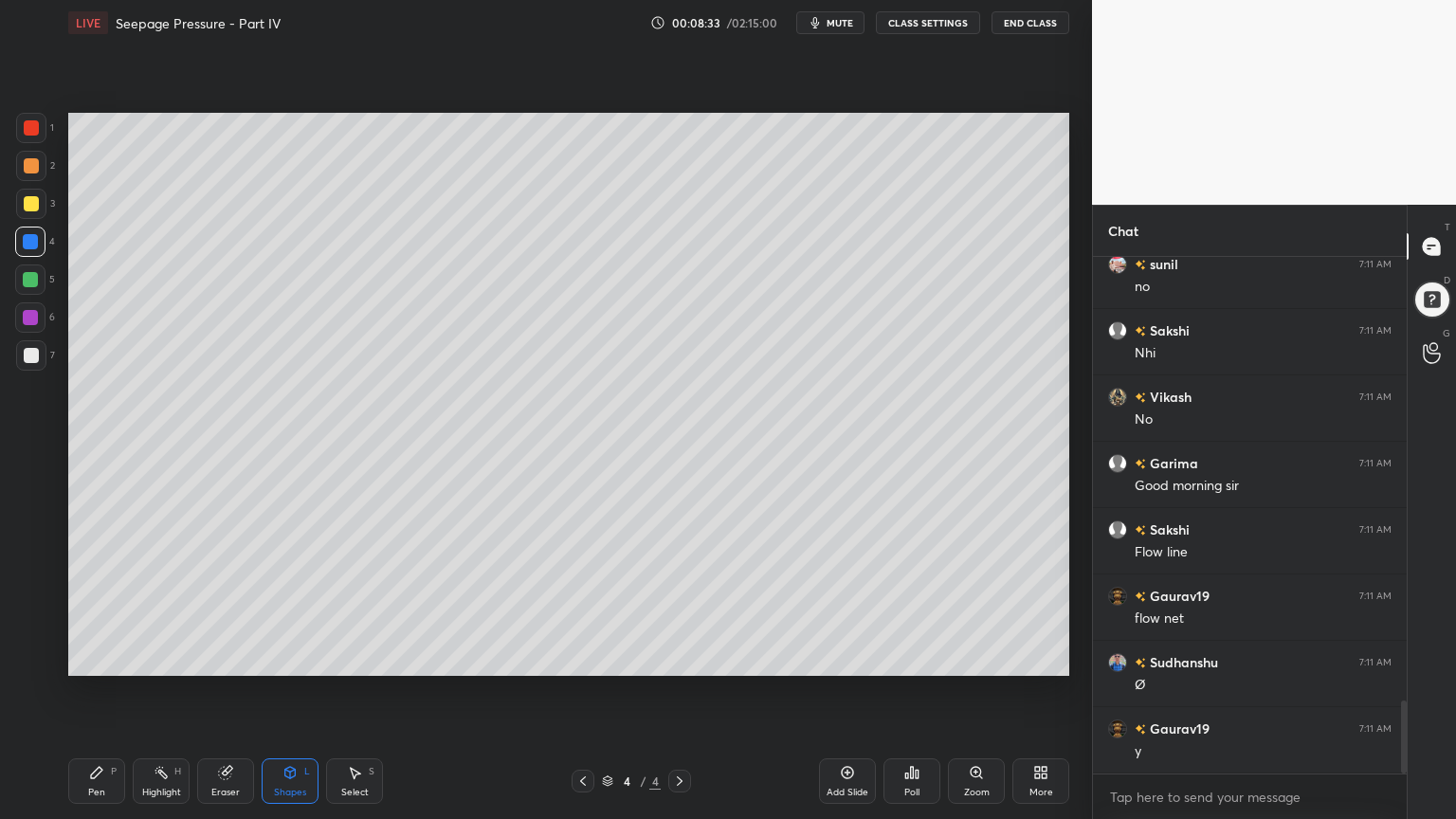 click 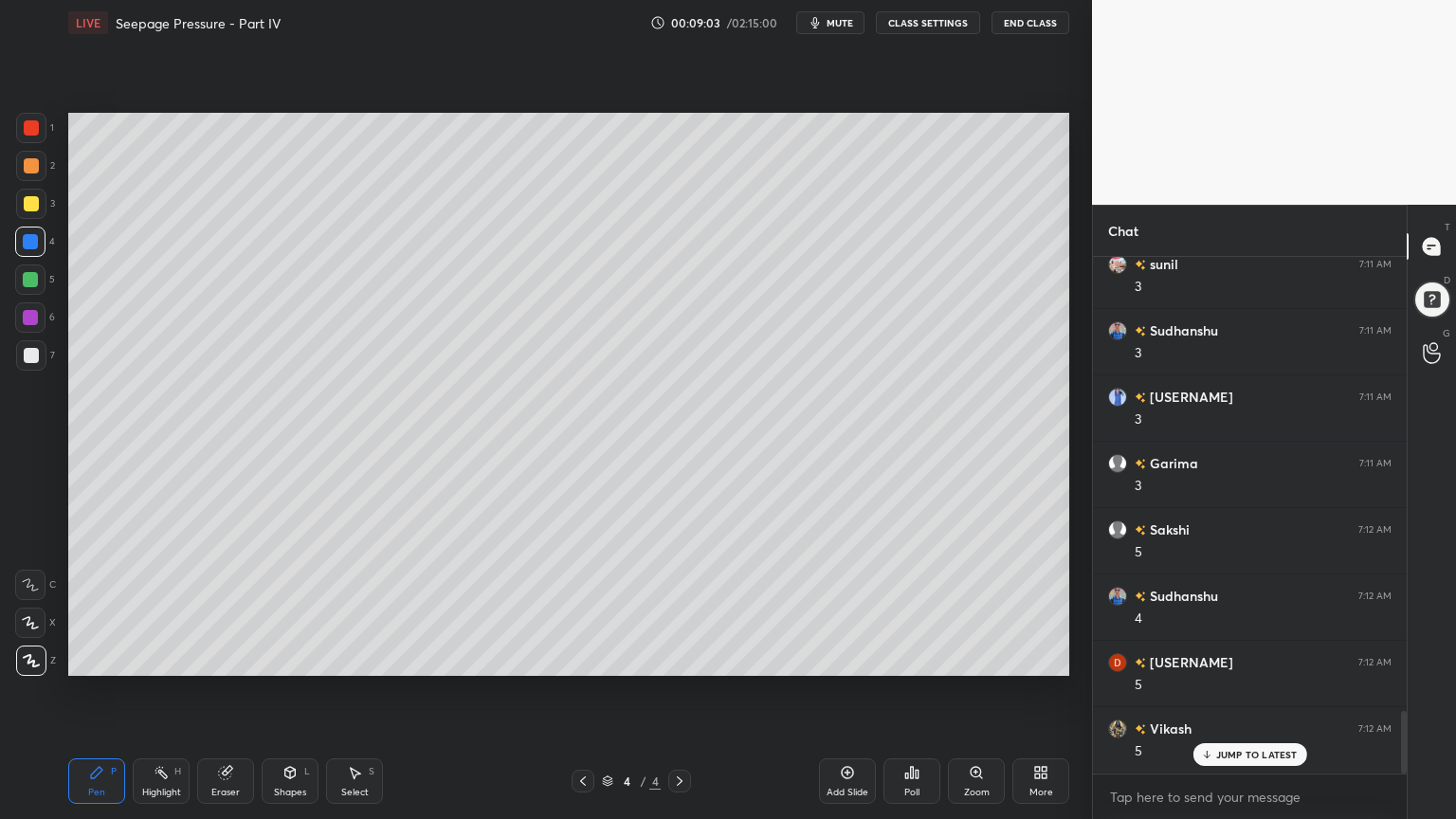 scroll, scrollTop: 3758, scrollLeft: 0, axis: vertical 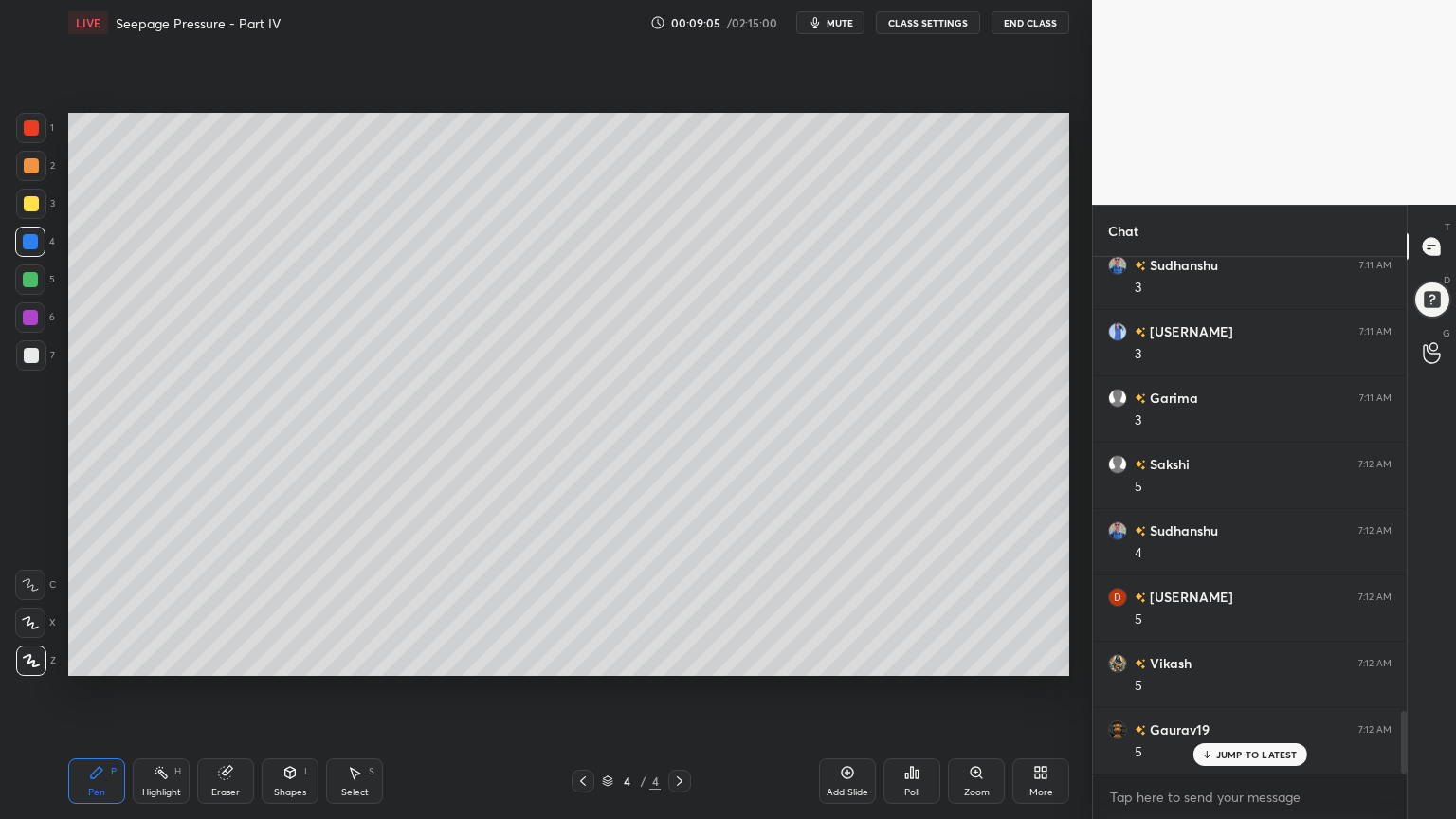 click on "Shapes L" at bounding box center (290, 781) 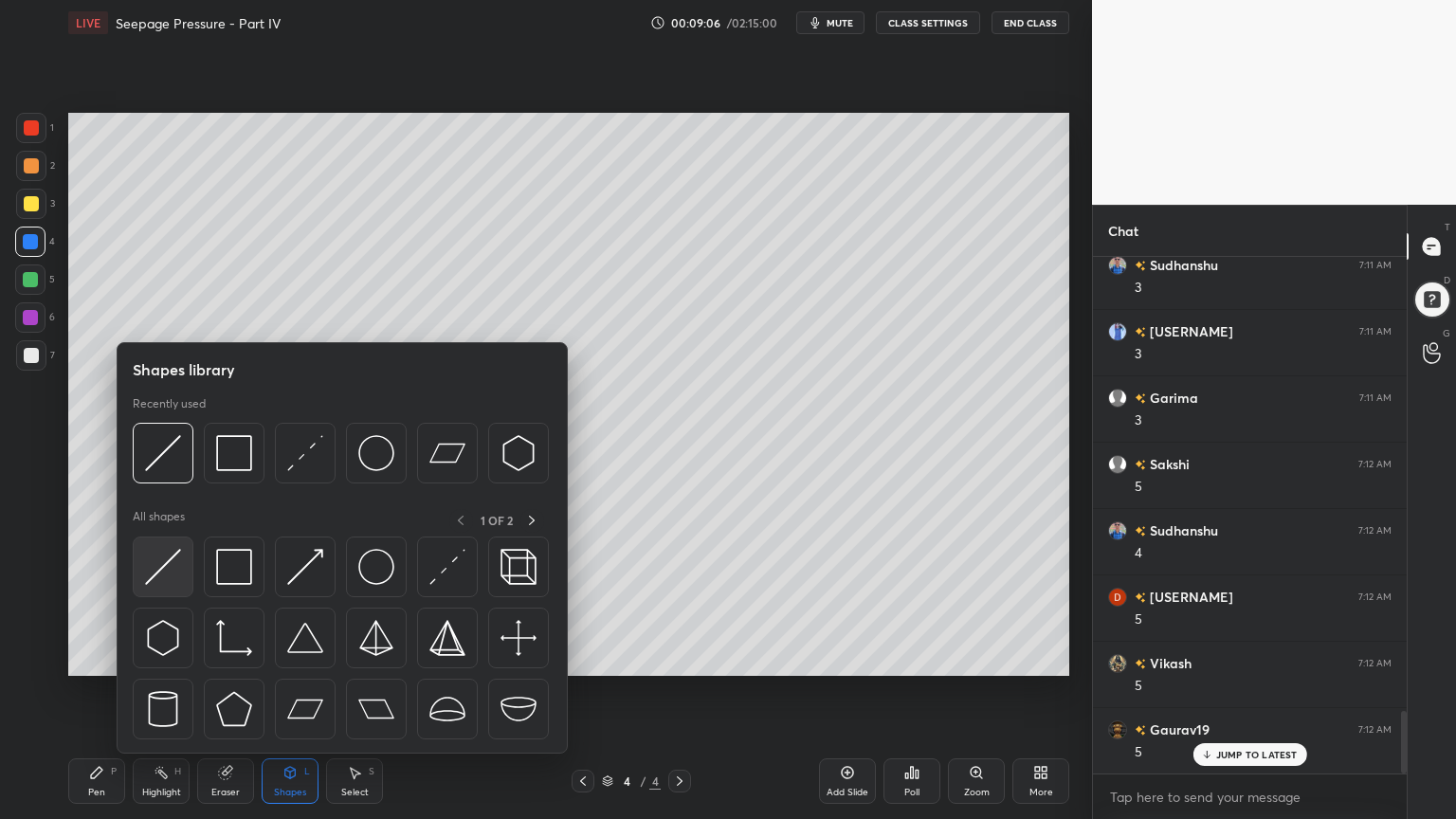 click at bounding box center [163, 567] 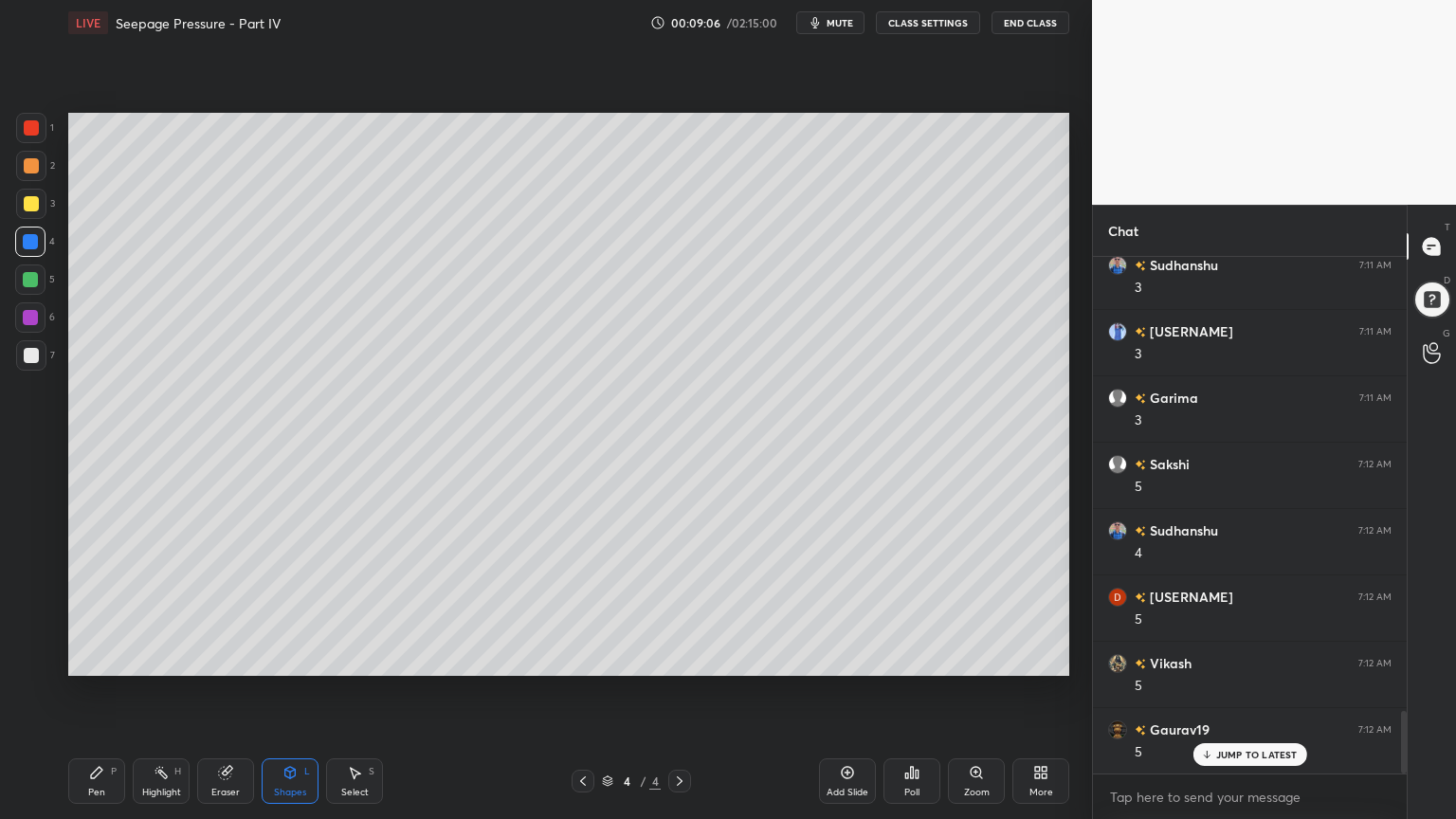 click 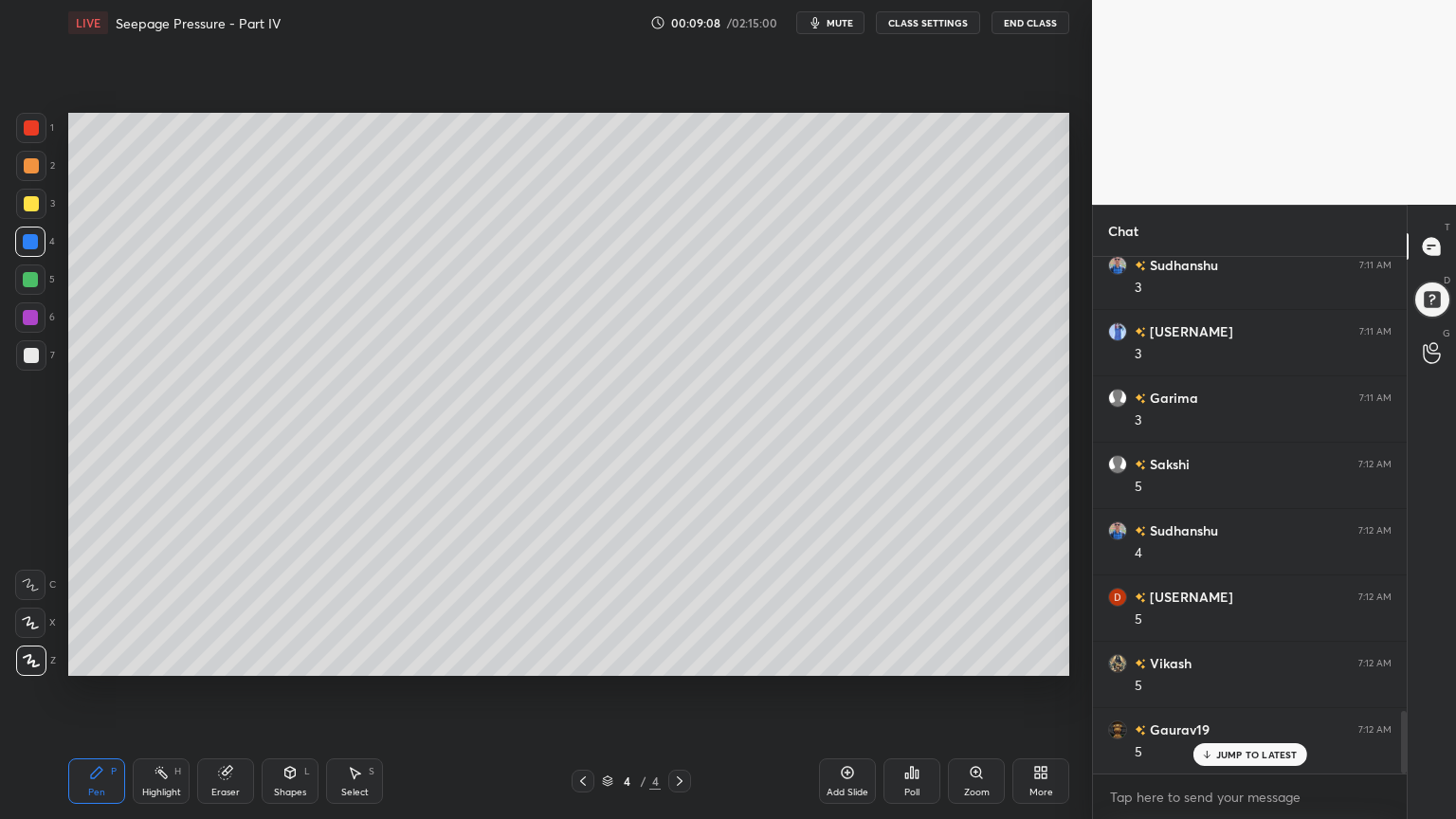 click 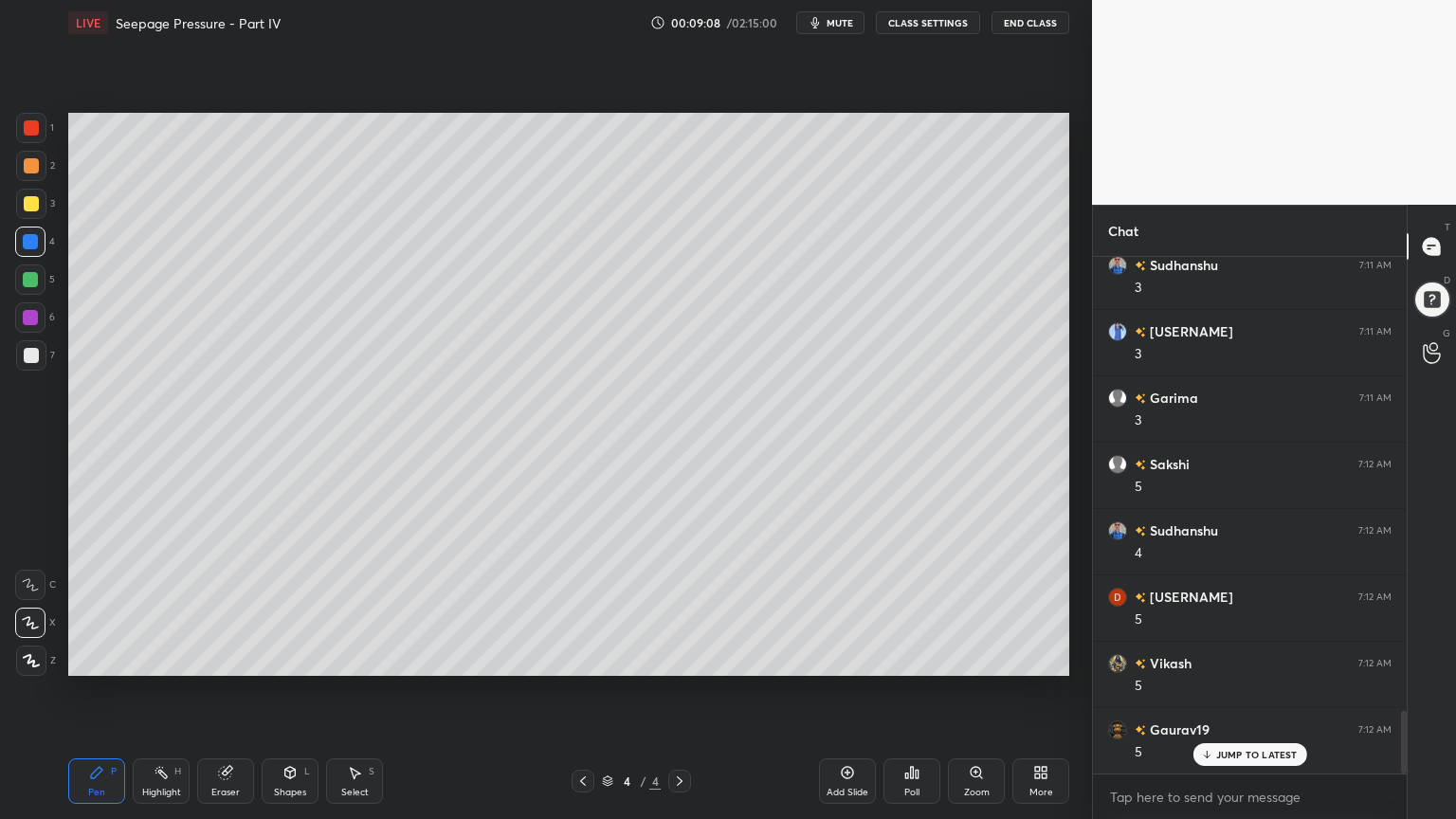 click on "Shapes L" at bounding box center (290, 781) 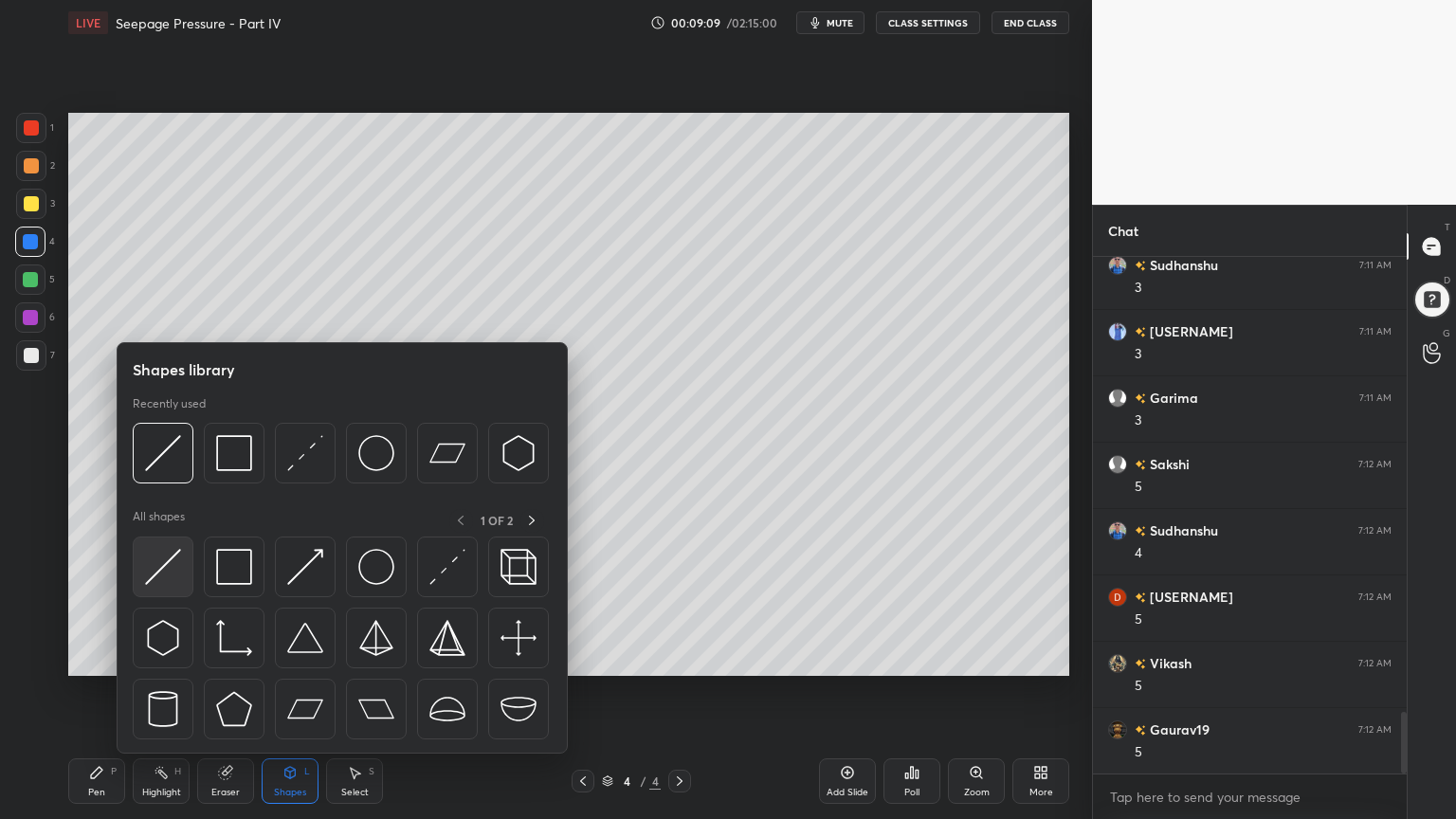 scroll, scrollTop: 3825, scrollLeft: 0, axis: vertical 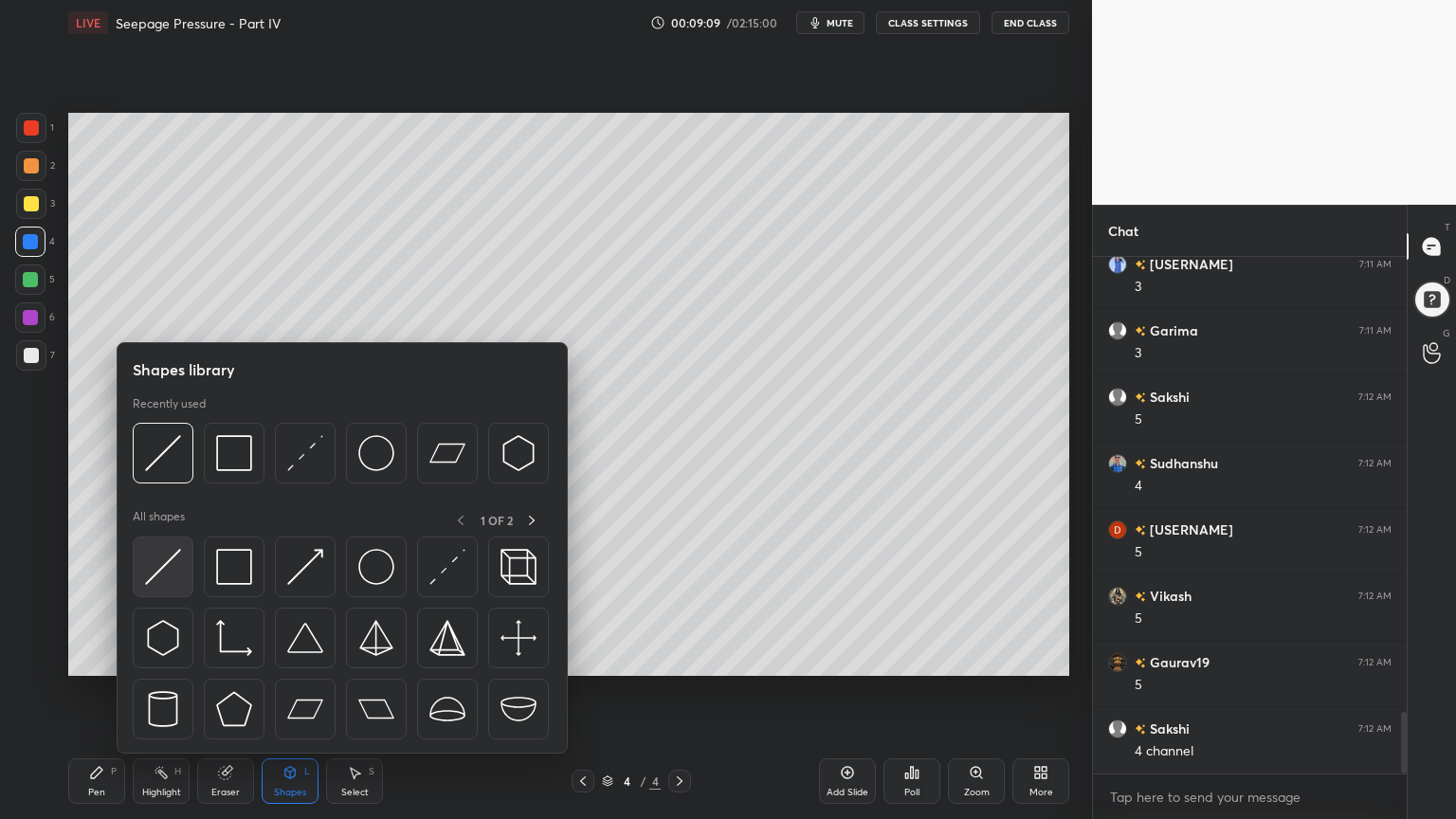 click at bounding box center (163, 567) 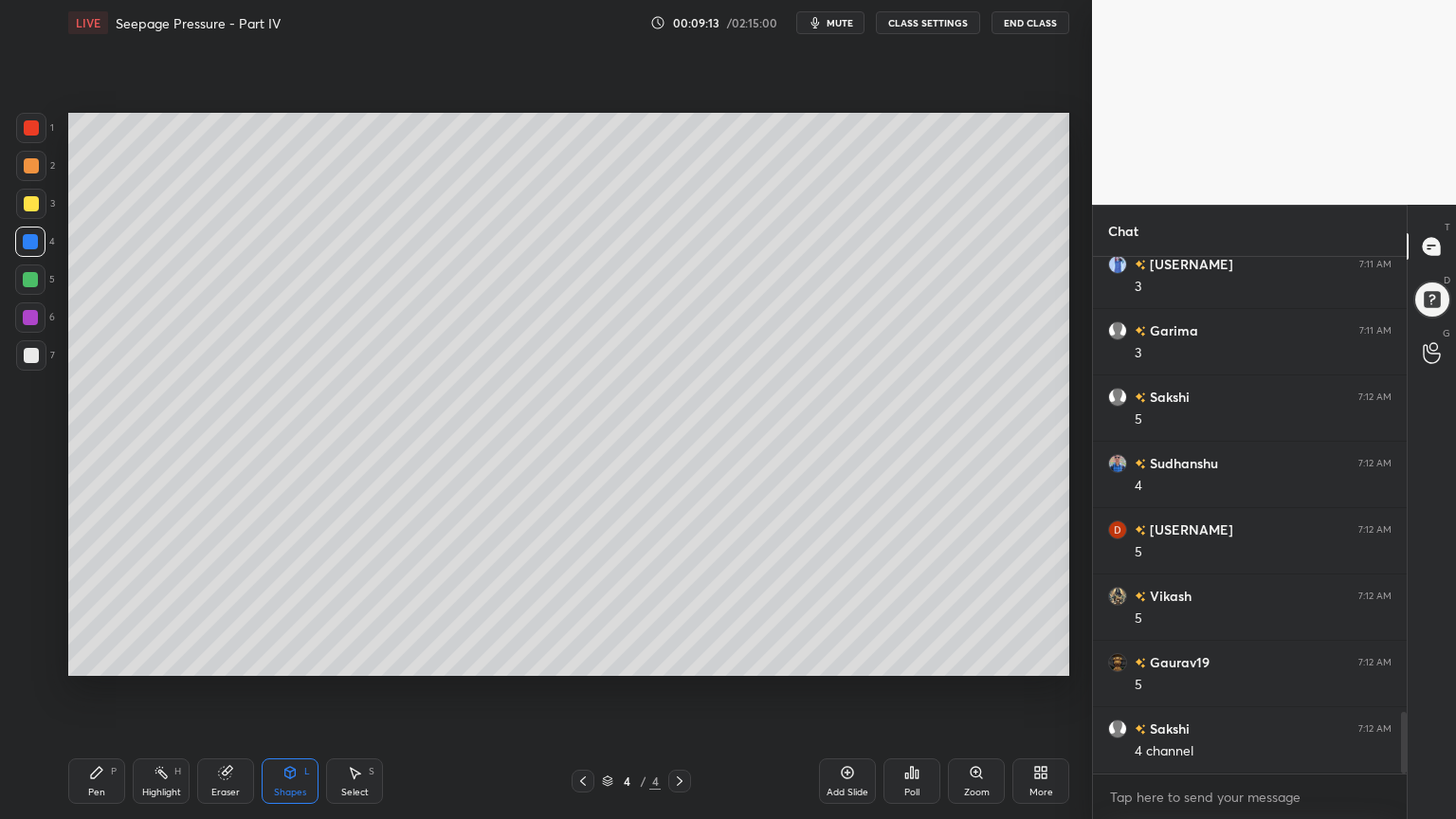 click on "Pen P" at bounding box center [97, 781] 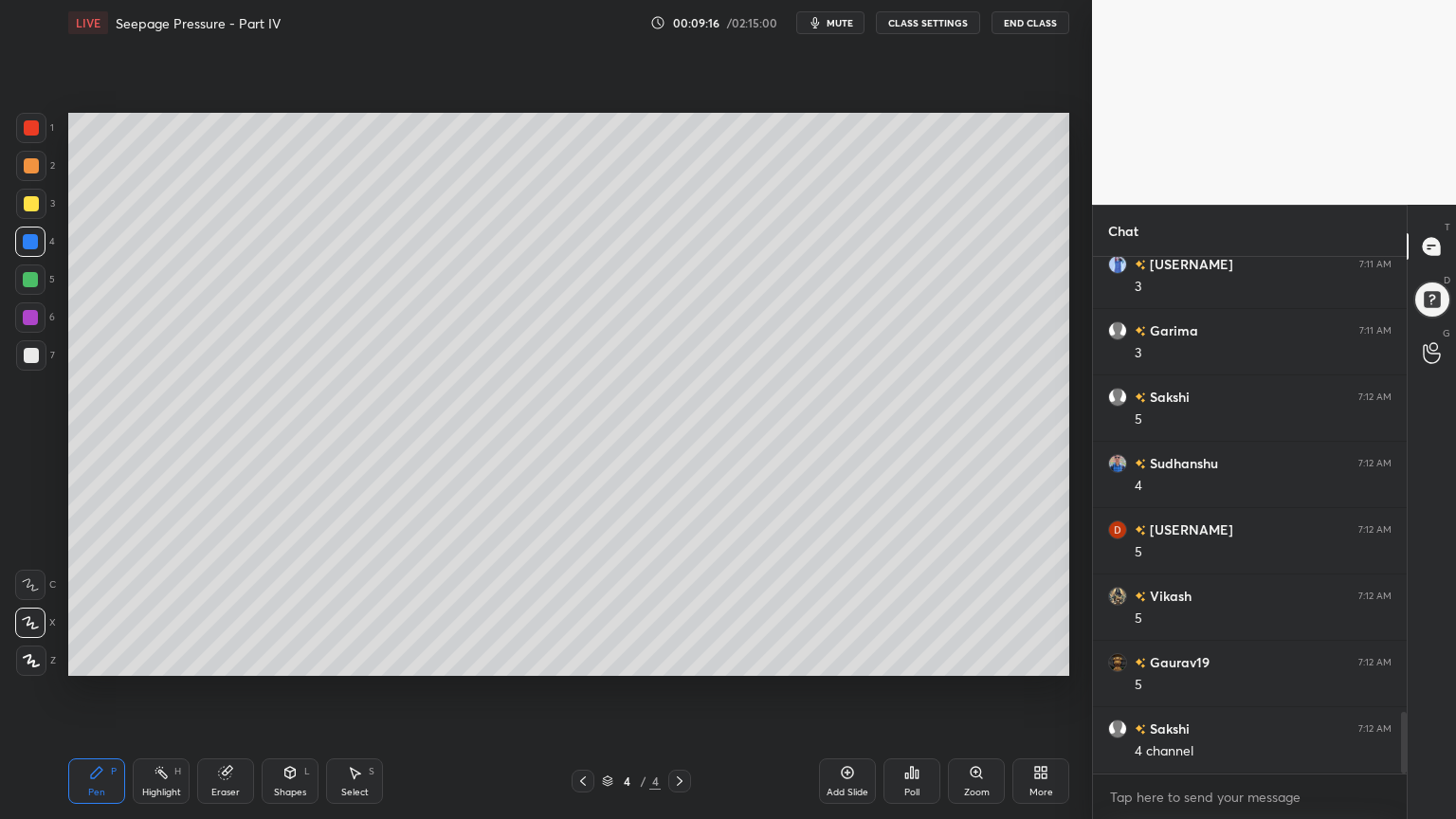 click on "Shapes L" at bounding box center (290, 781) 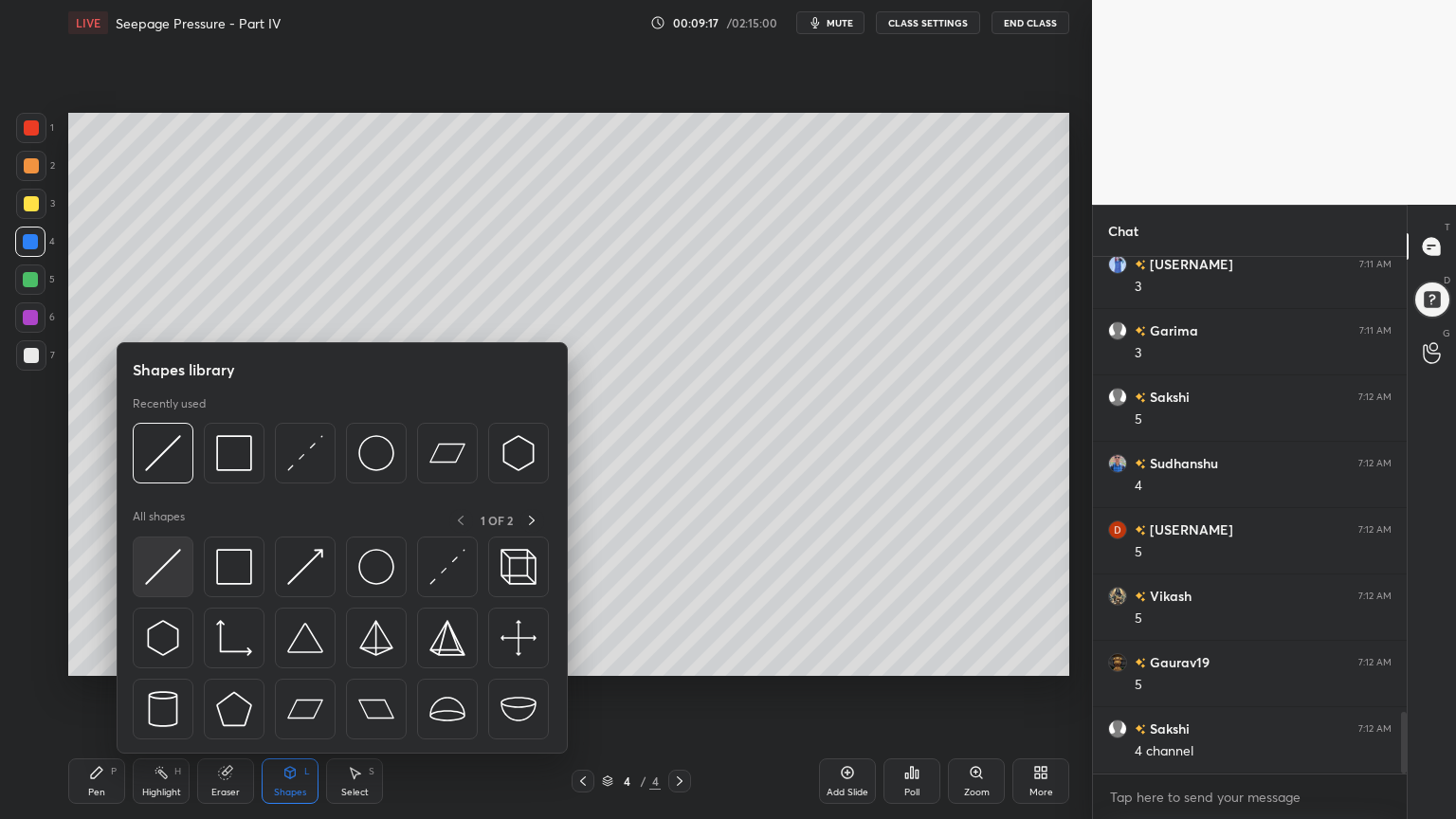 click at bounding box center [163, 567] 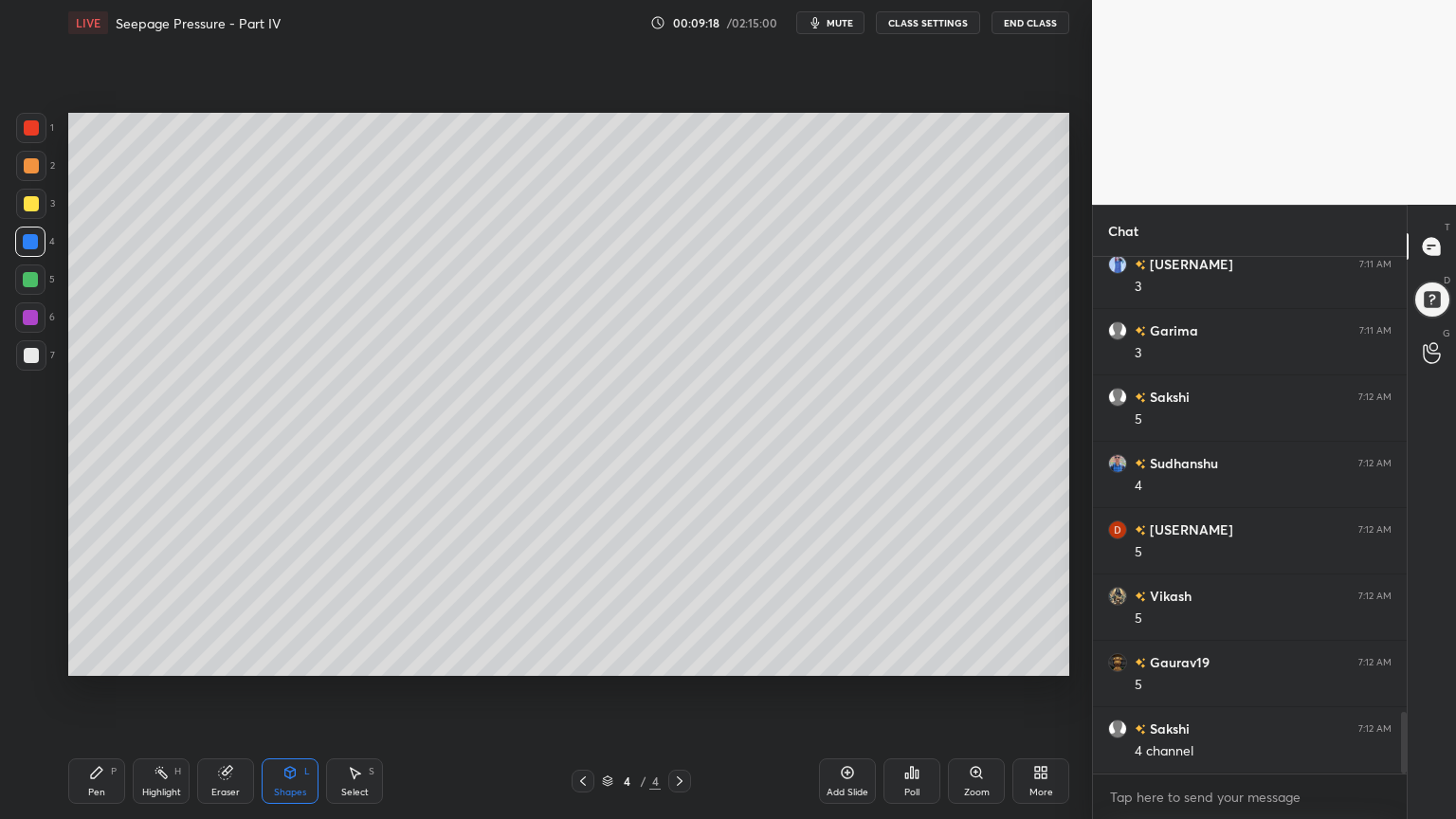scroll, scrollTop: 3890, scrollLeft: 0, axis: vertical 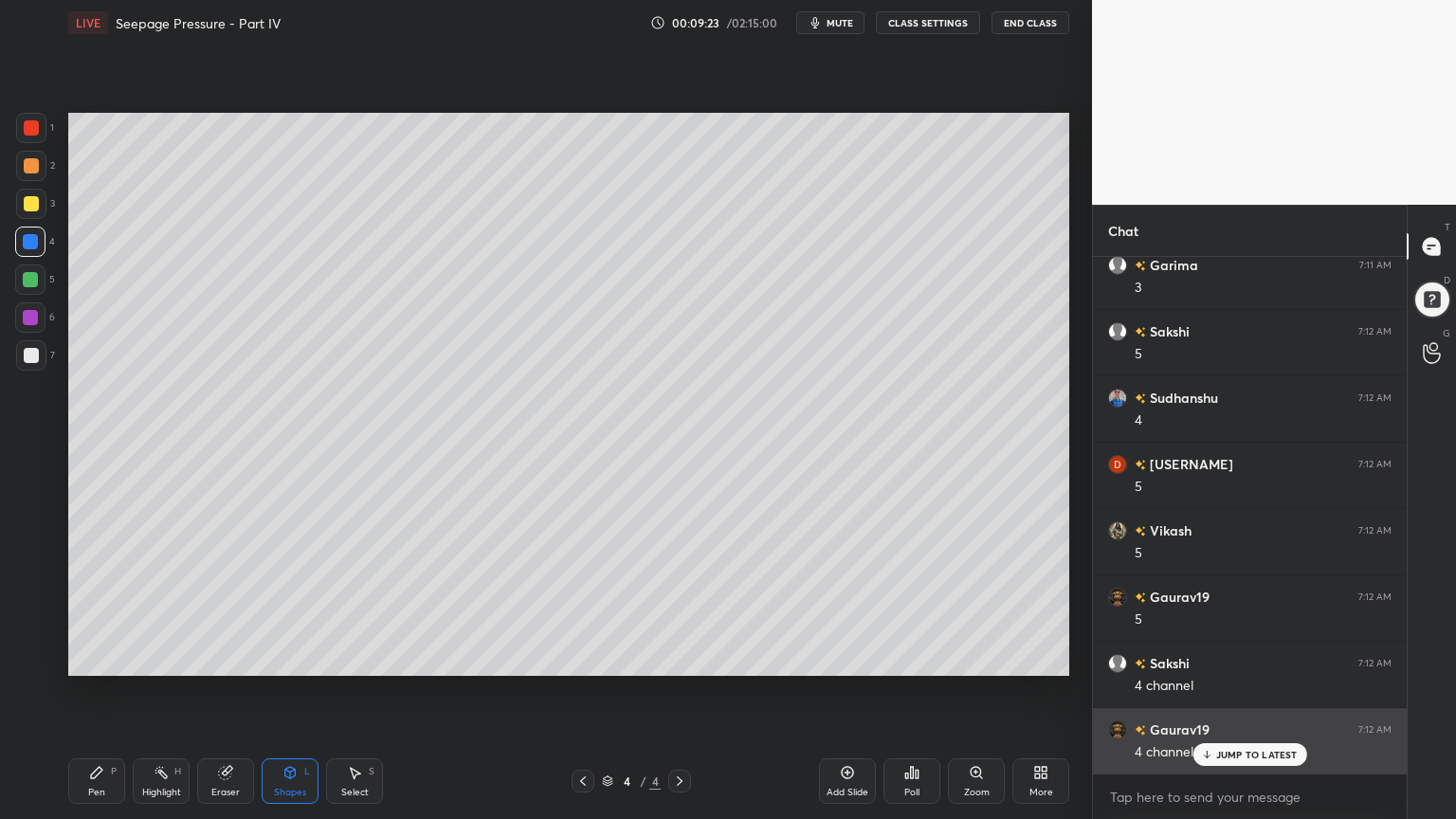click on "JUMP TO LATEST" at bounding box center (1257, 755) 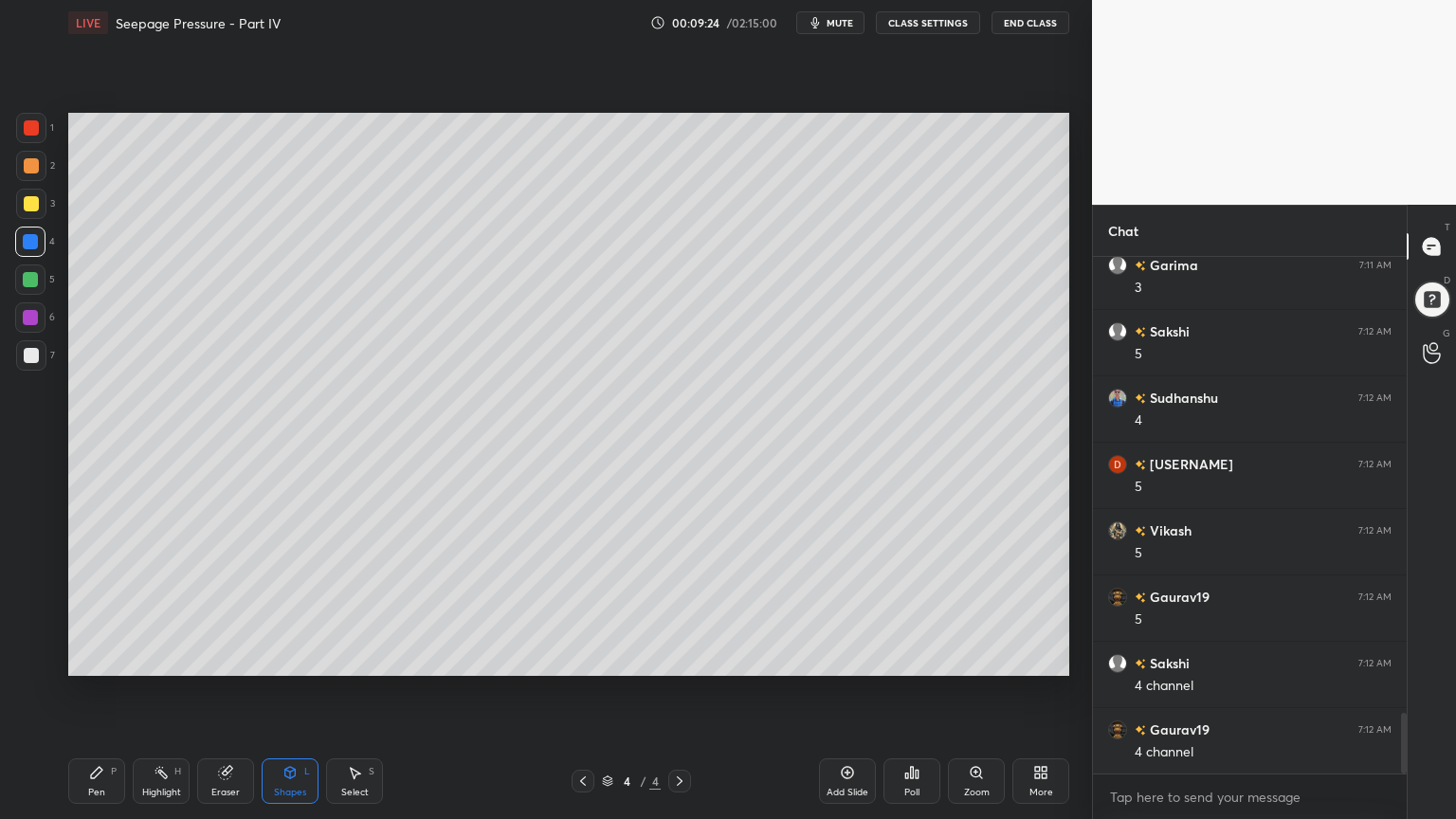 click on "Pen" at bounding box center (97, 792) 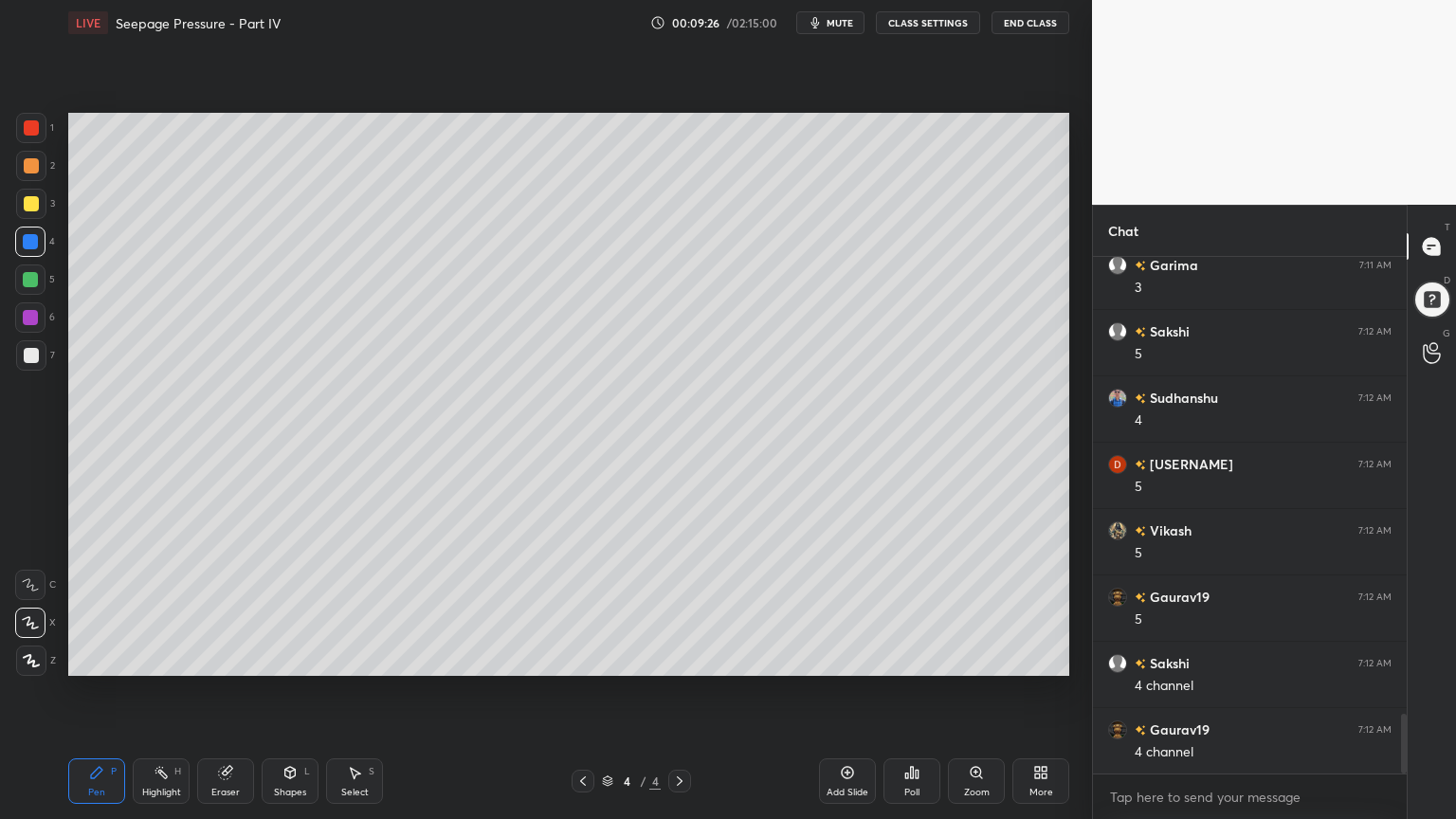 scroll, scrollTop: 3958, scrollLeft: 0, axis: vertical 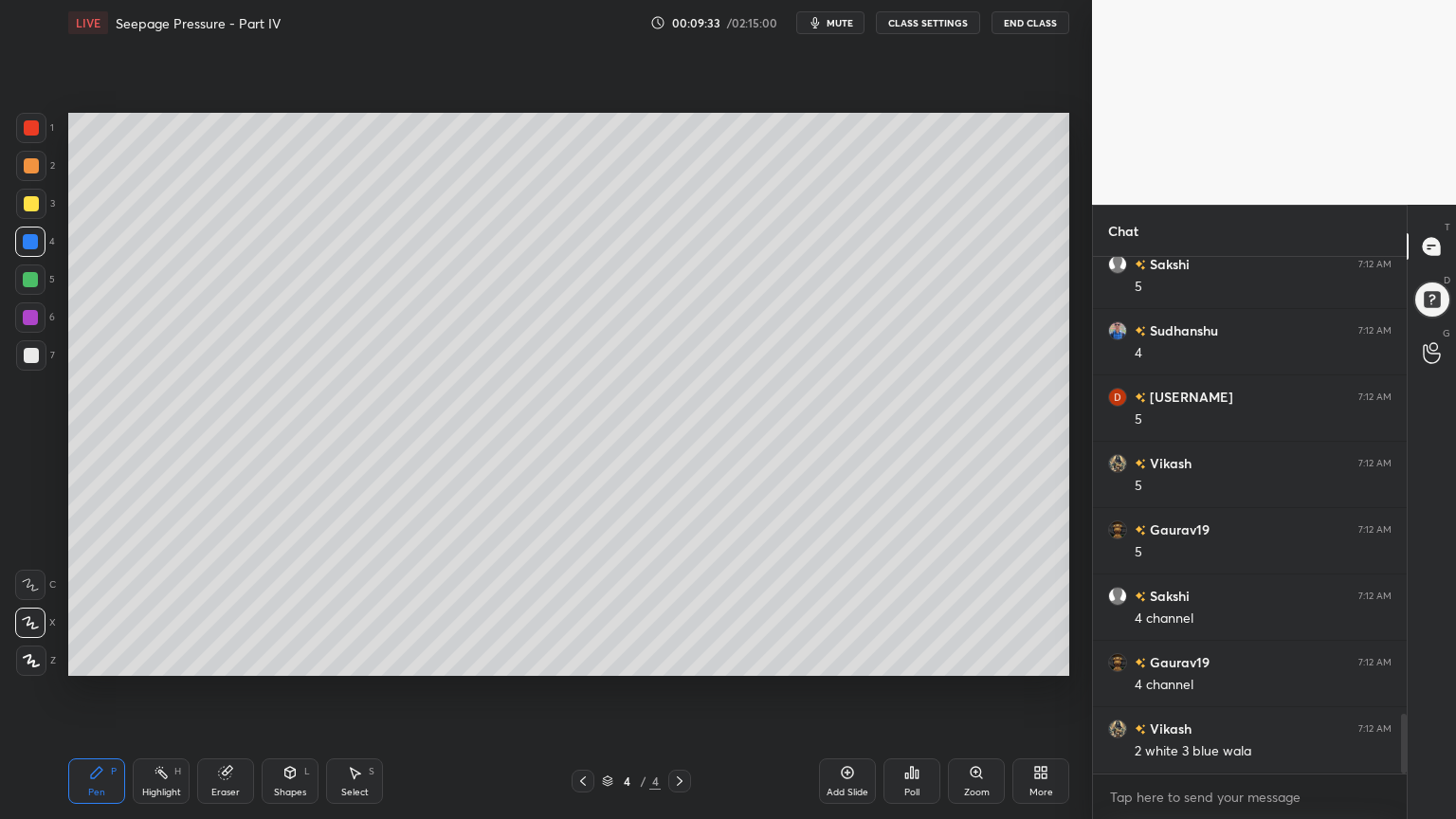 click at bounding box center [31, 204] 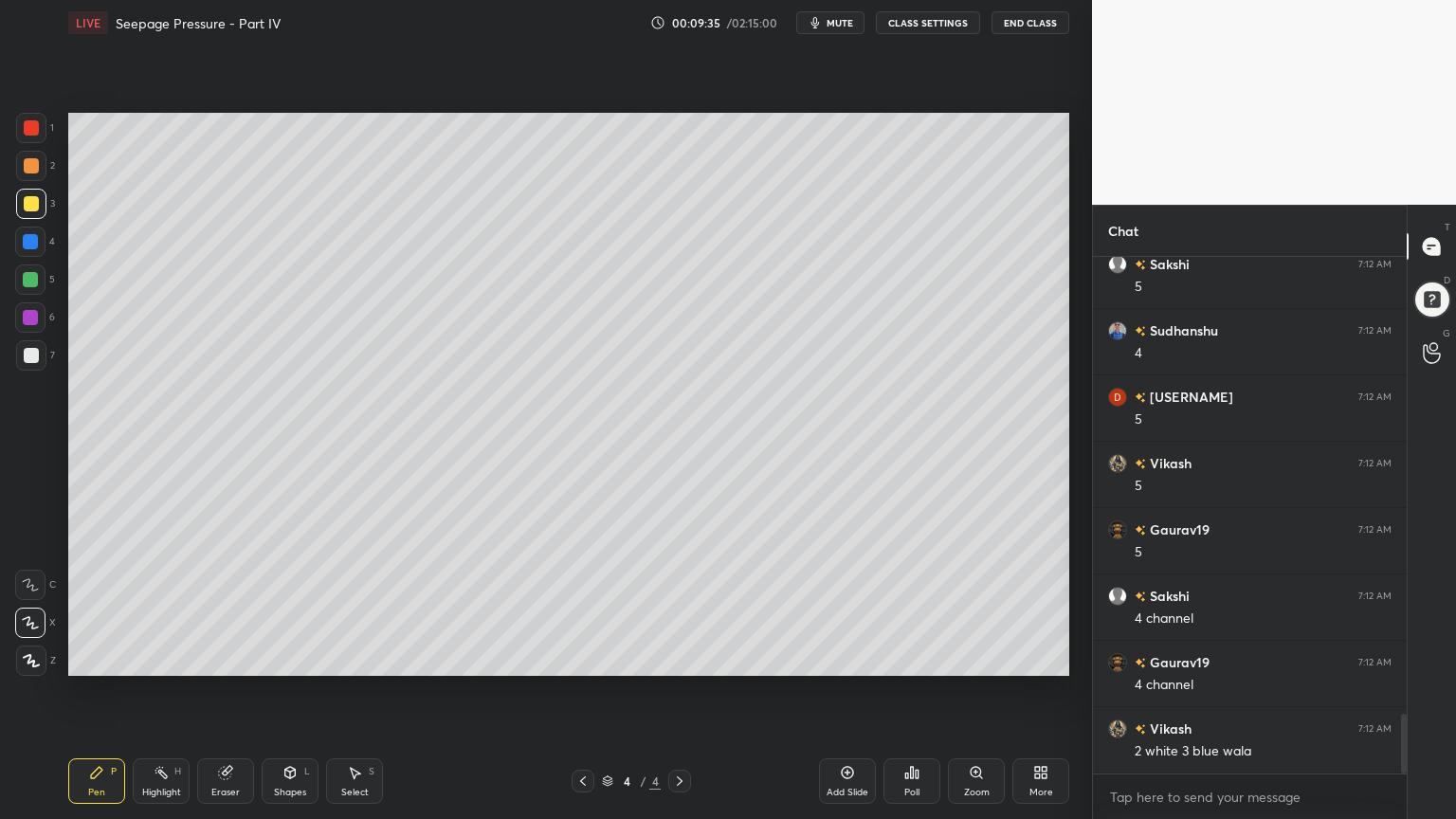 click on "Pen P" at bounding box center (97, 781) 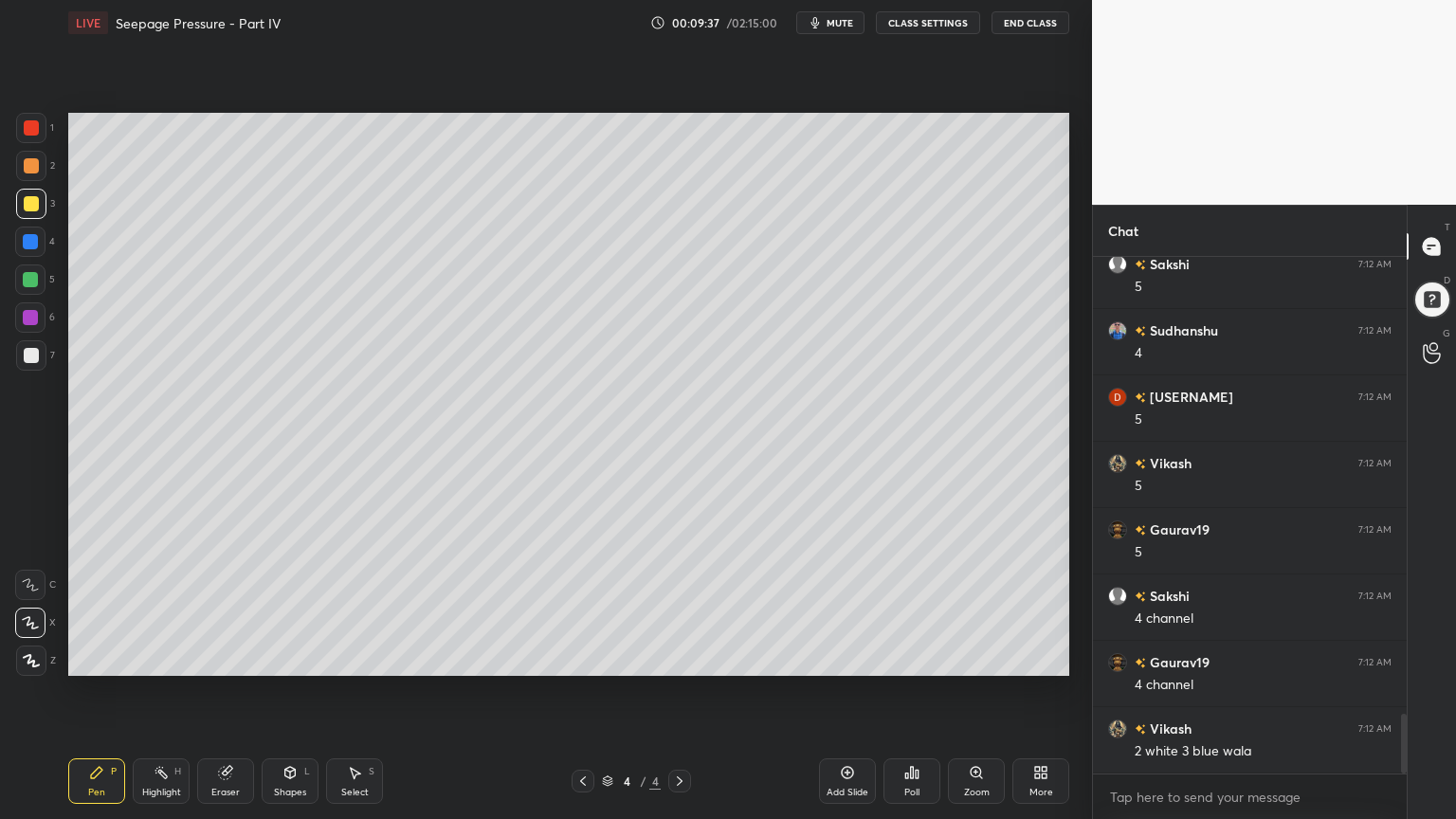 click 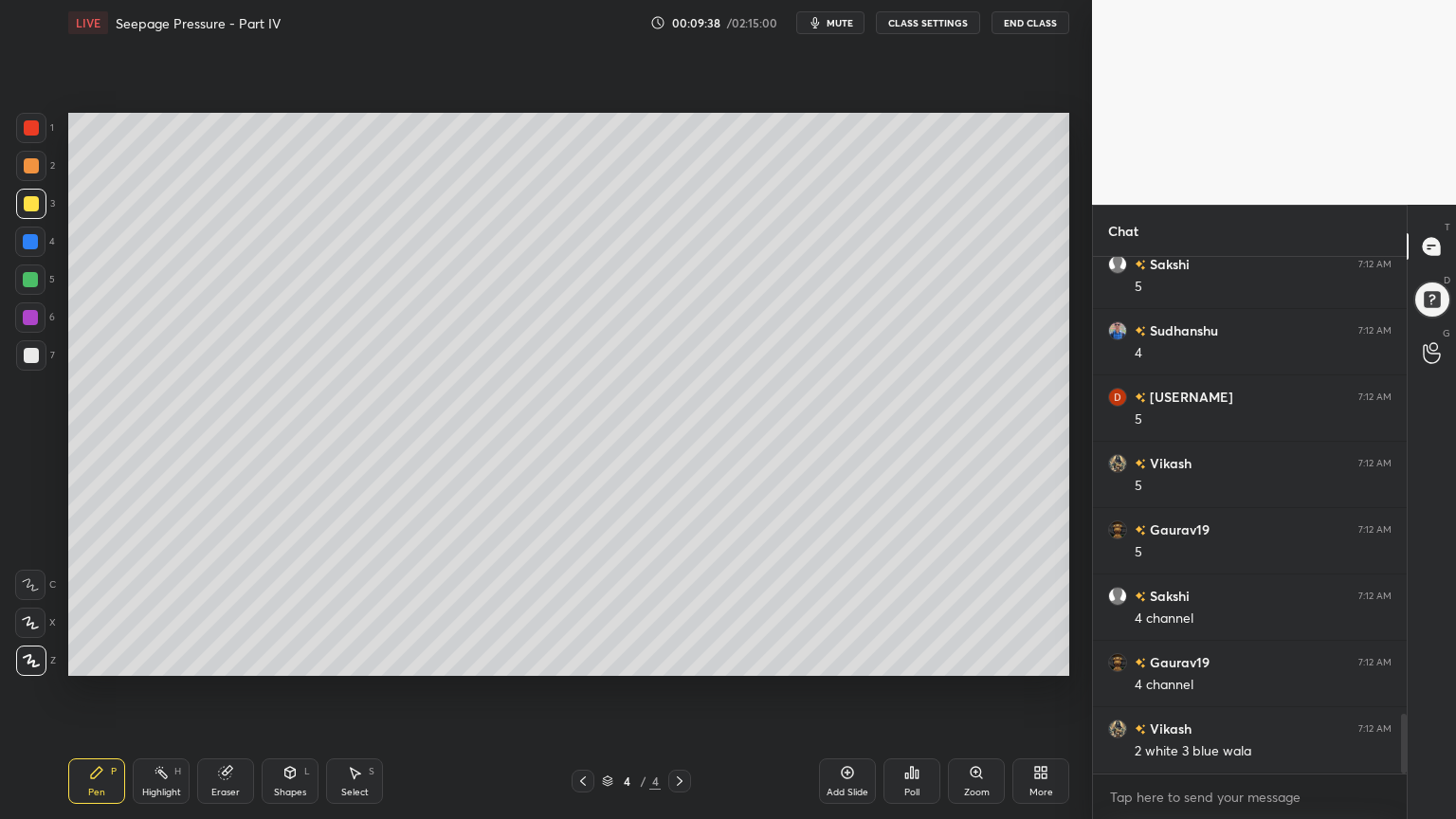 click at bounding box center (31, 204) 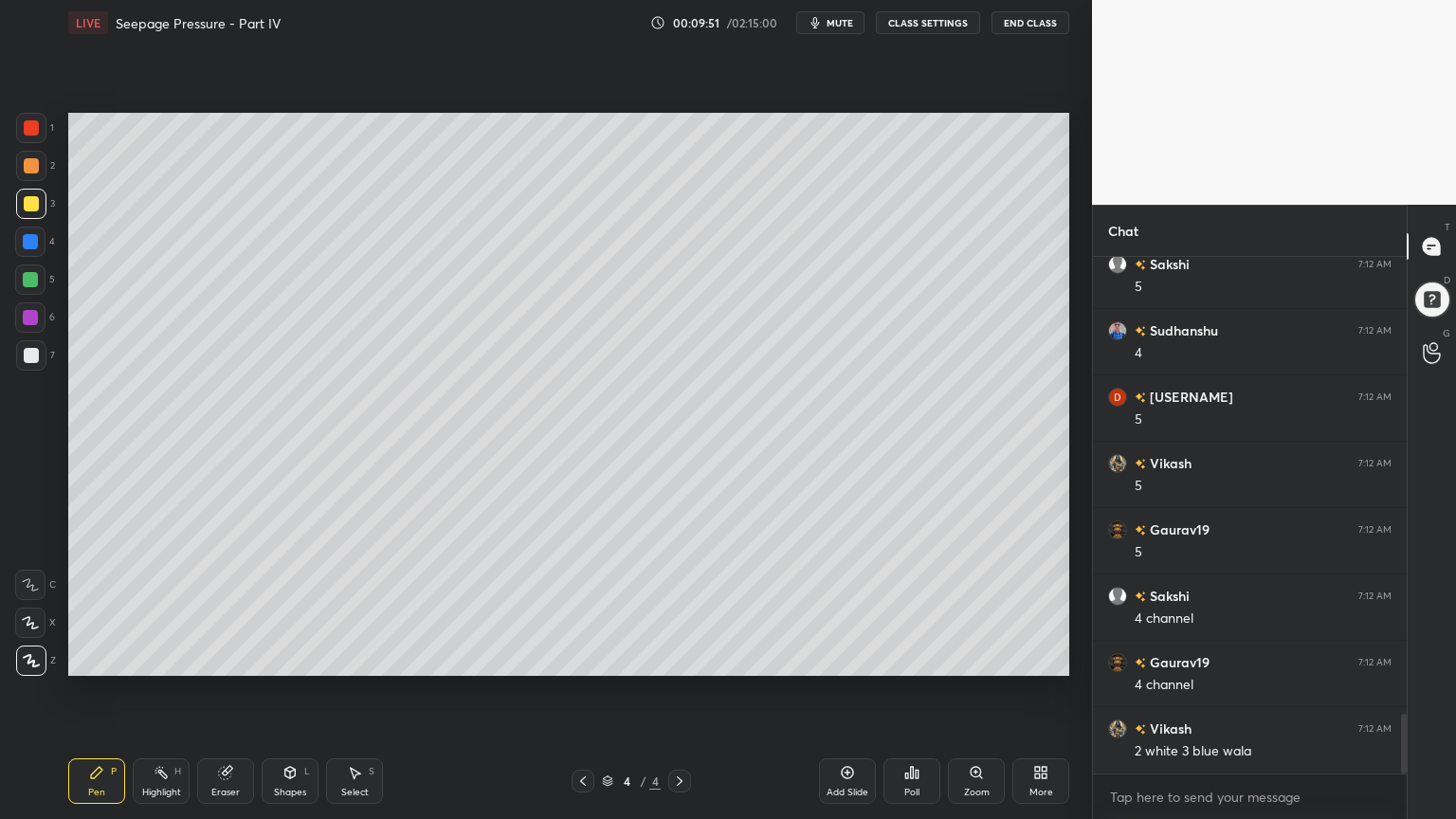 scroll, scrollTop: 4023, scrollLeft: 0, axis: vertical 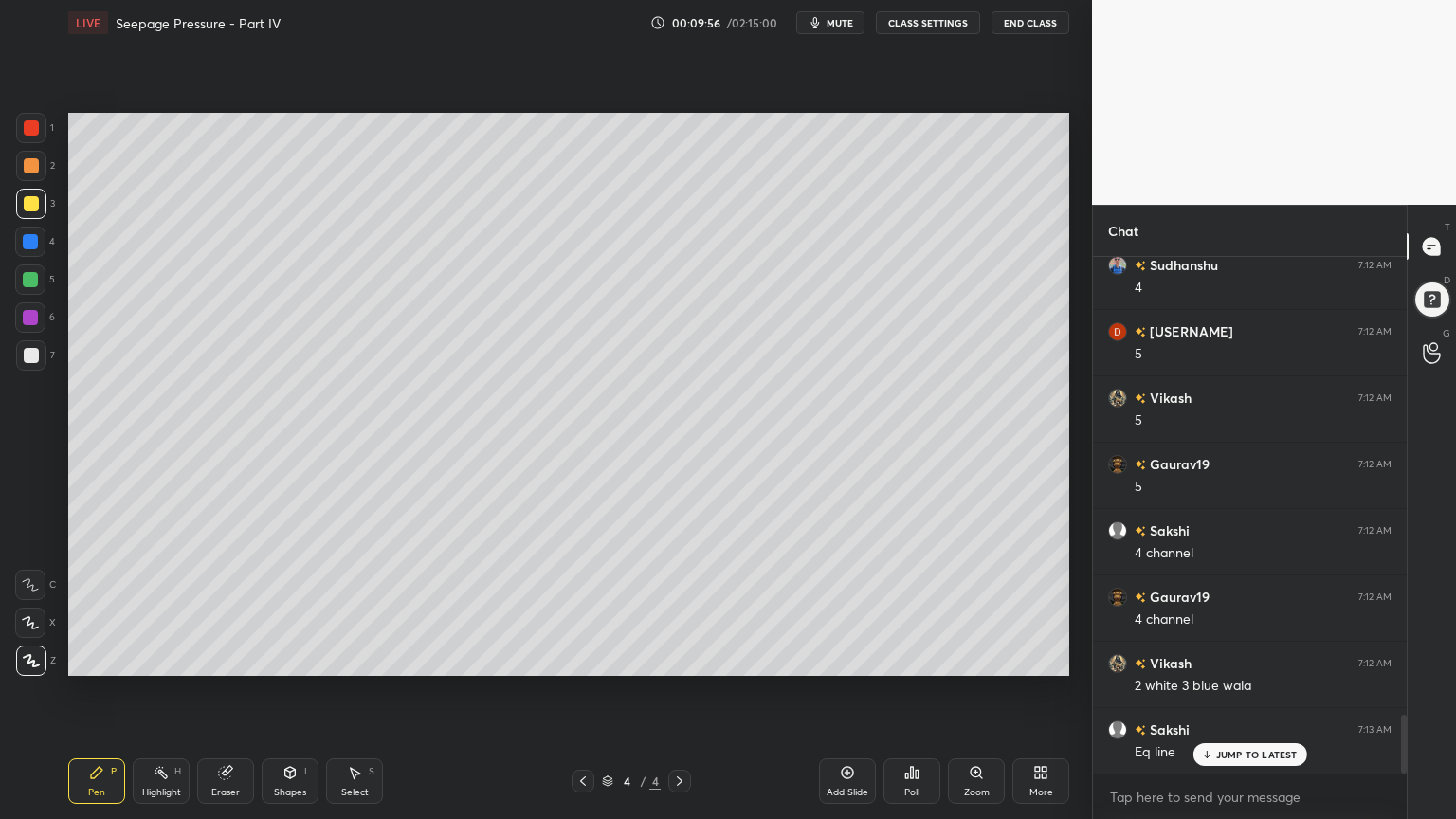 click at bounding box center (30, 280) 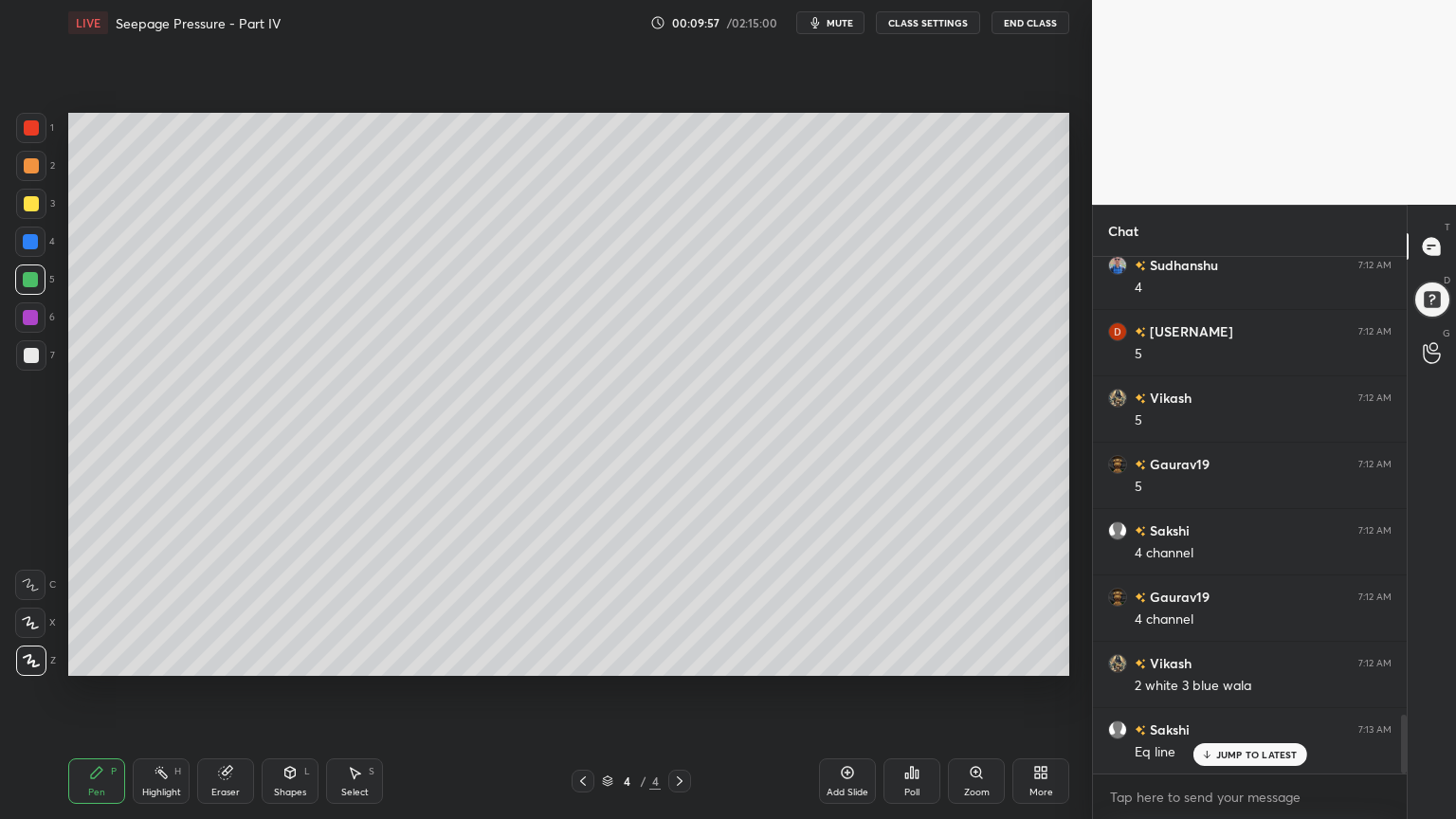 click at bounding box center (30, 623) 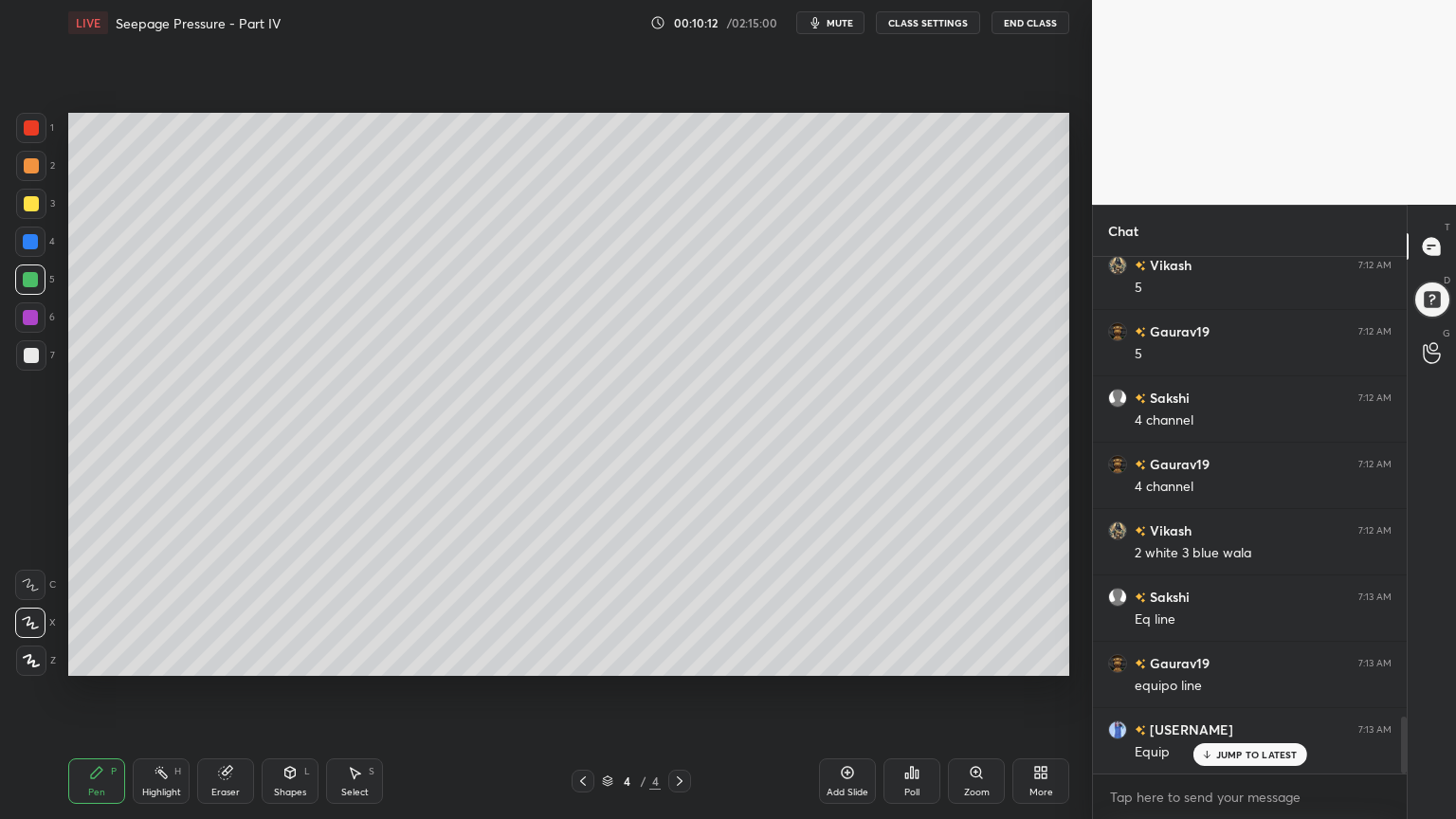 scroll, scrollTop: 4201, scrollLeft: 0, axis: vertical 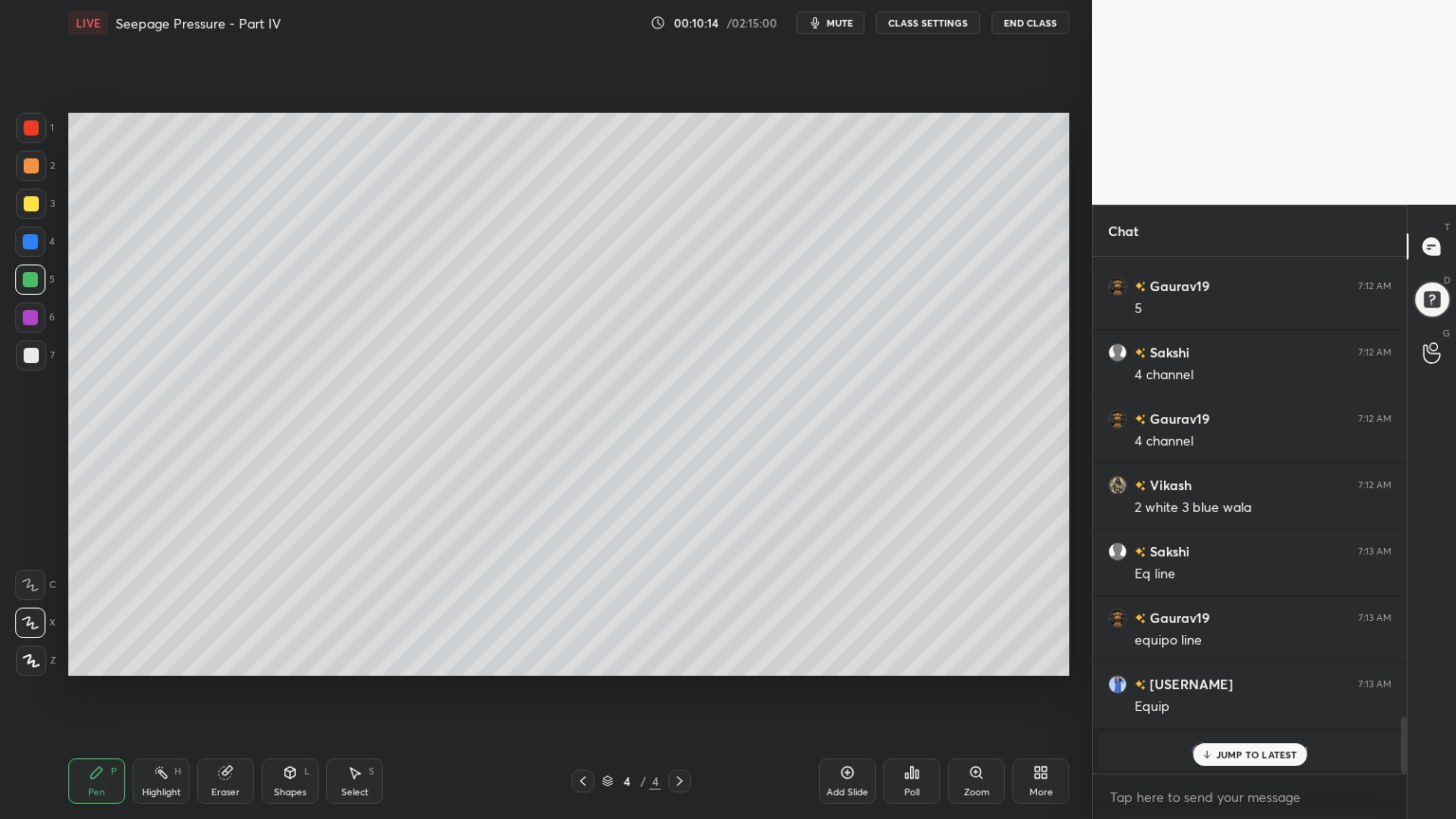 click on "JUMP TO LATEST" at bounding box center (1257, 755) 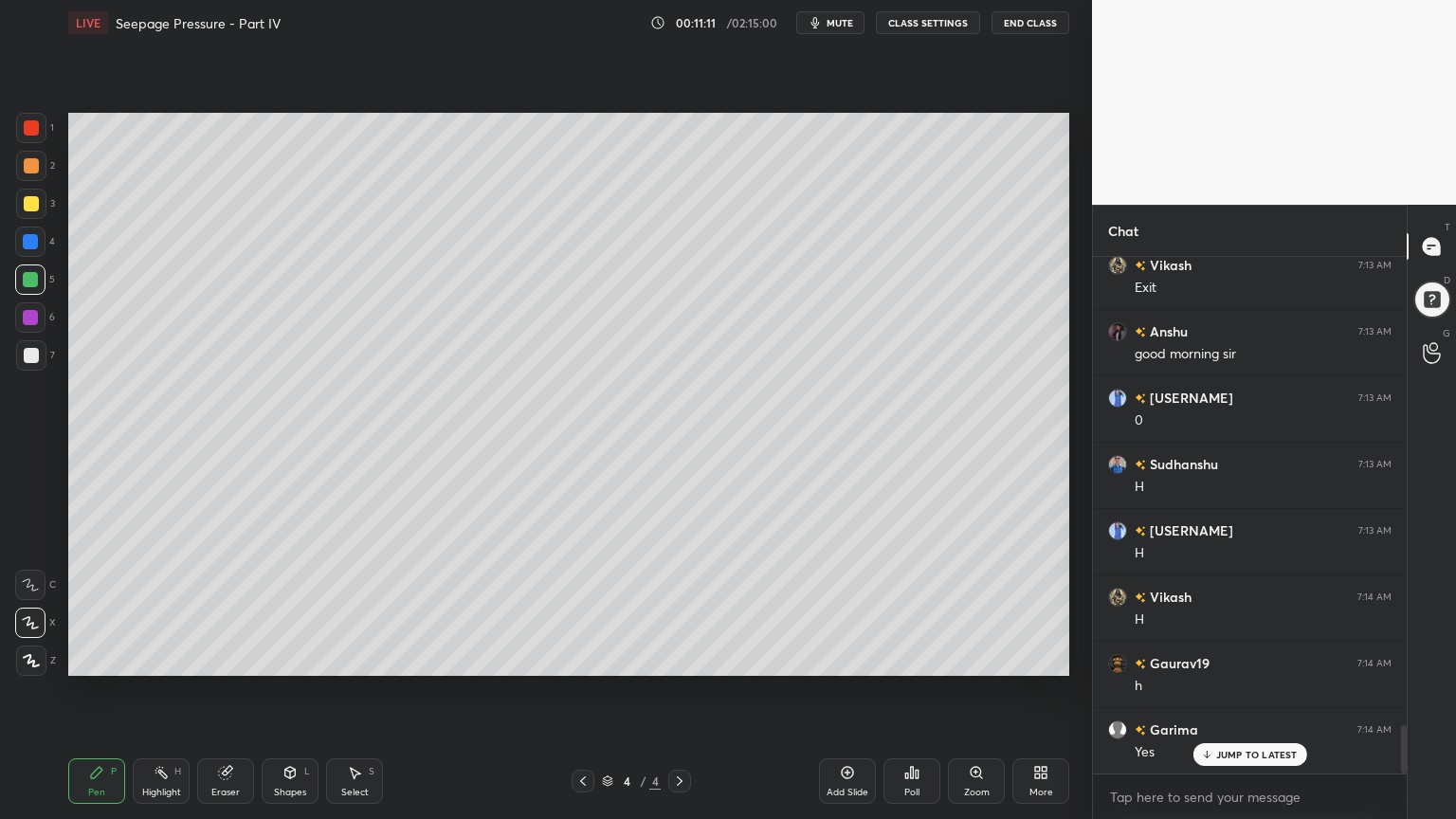scroll, scrollTop: 5130, scrollLeft: 0, axis: vertical 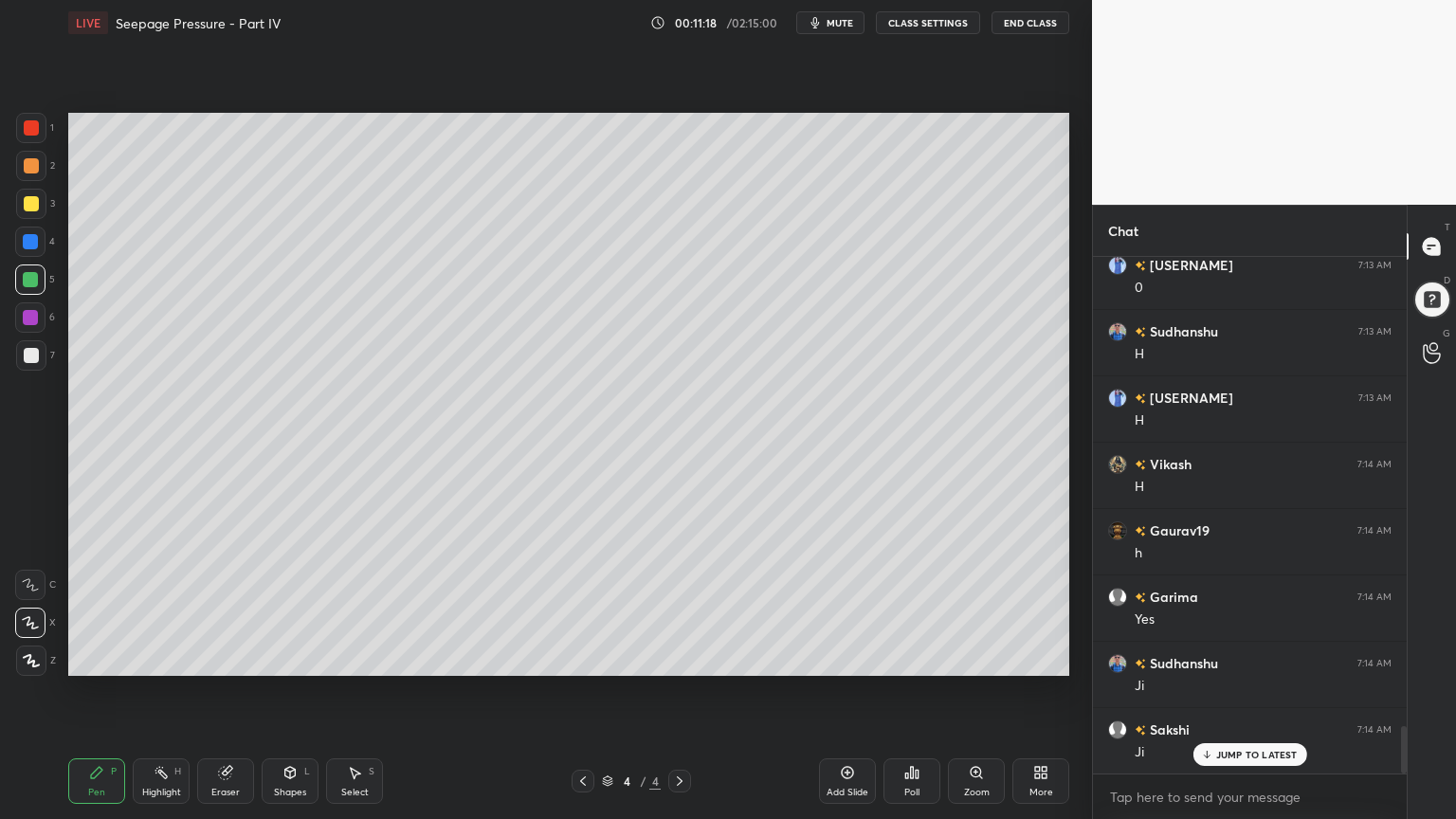 click on "Shapes L" at bounding box center (290, 781) 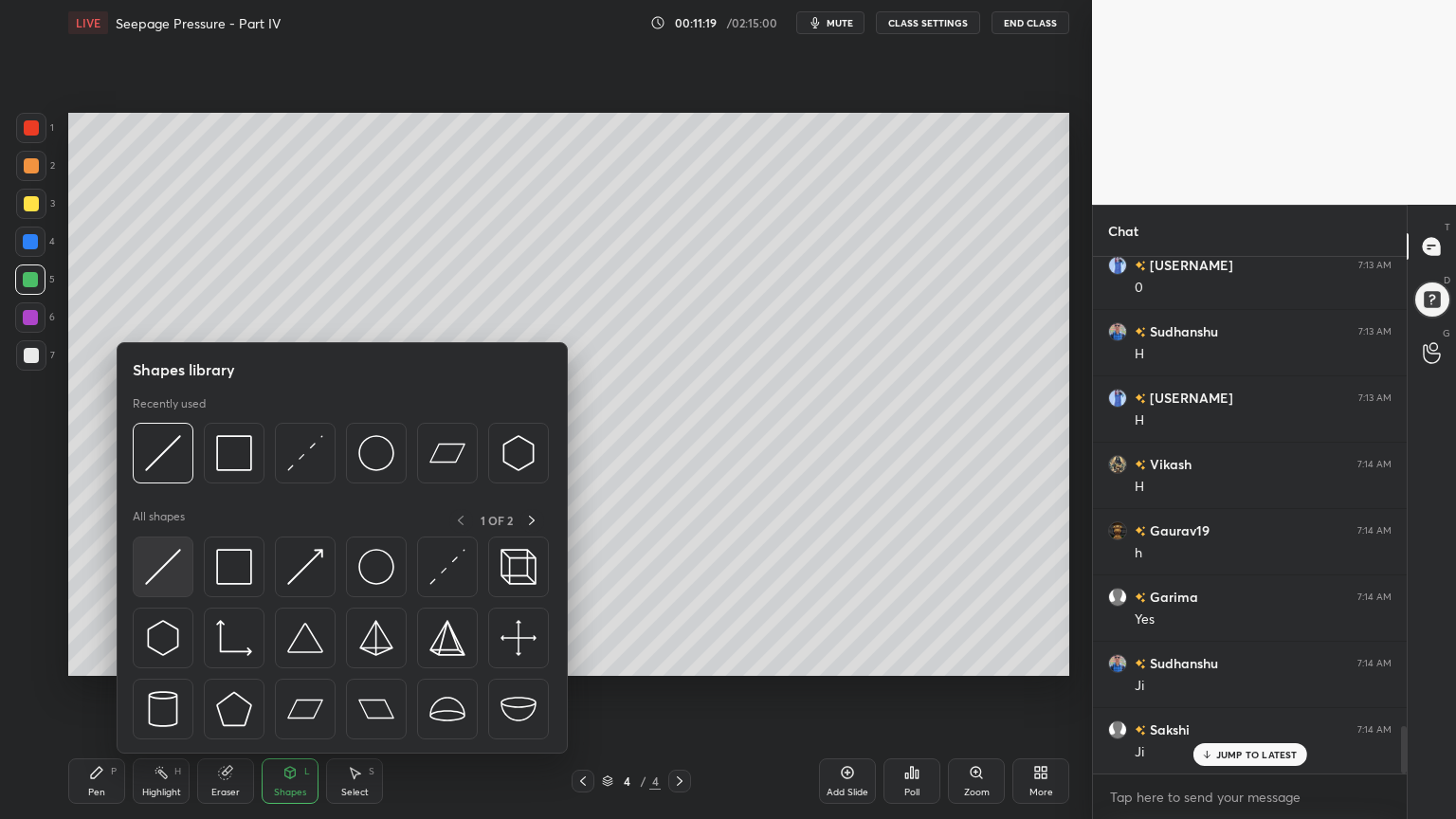 click at bounding box center (163, 567) 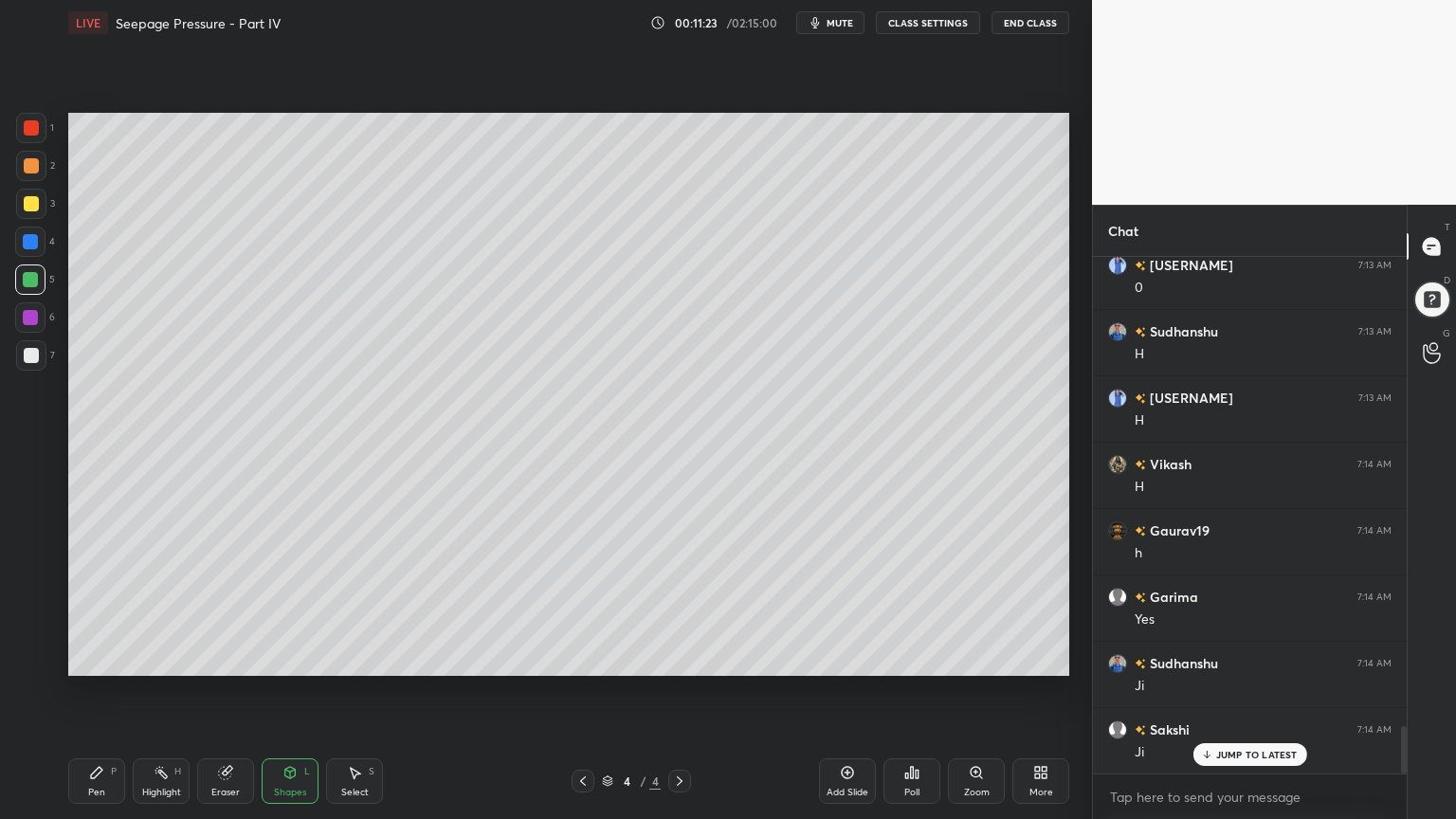 click on "Shapes L" at bounding box center [290, 781] 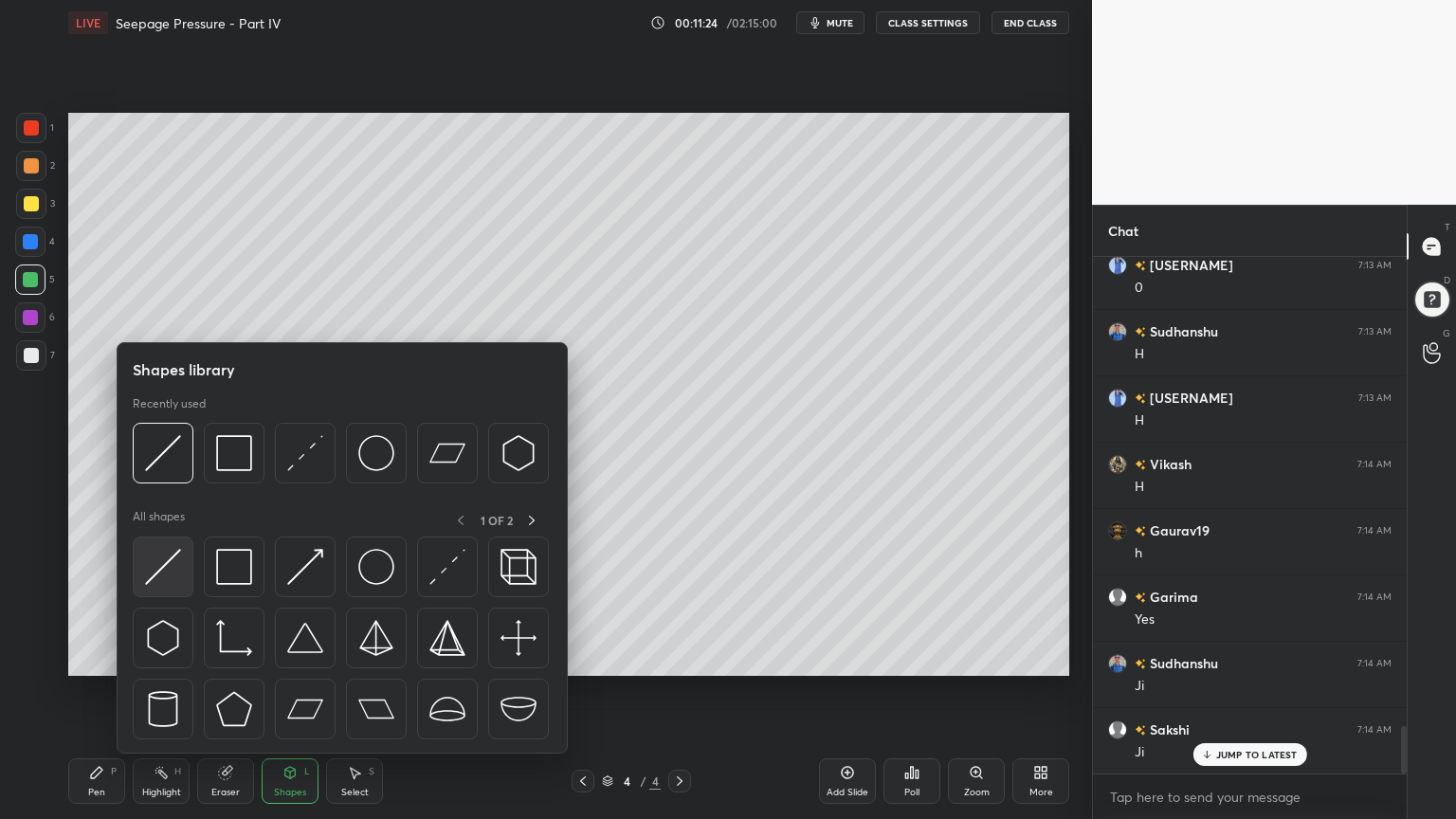 click at bounding box center (163, 567) 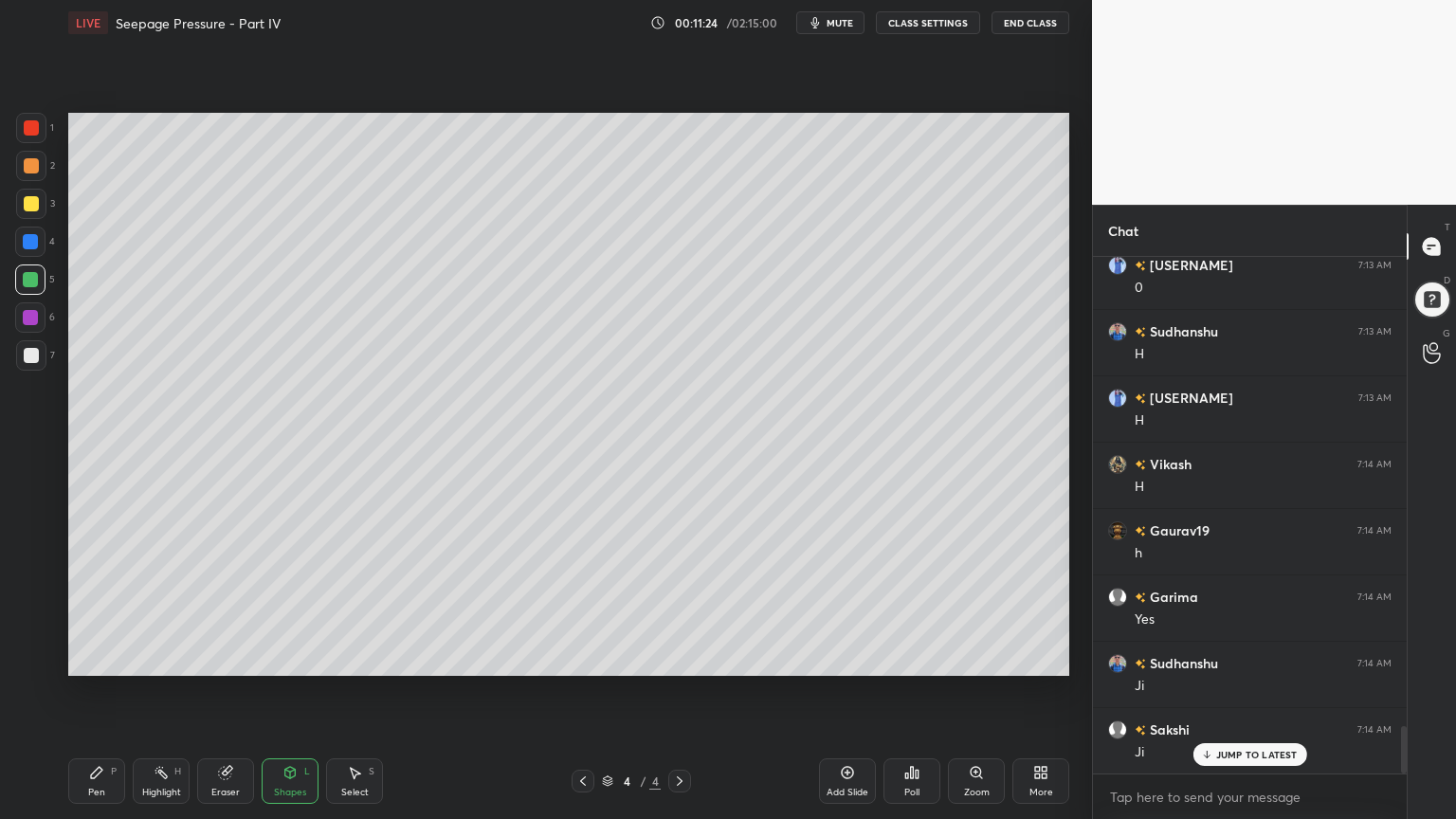 click at bounding box center (31, 204) 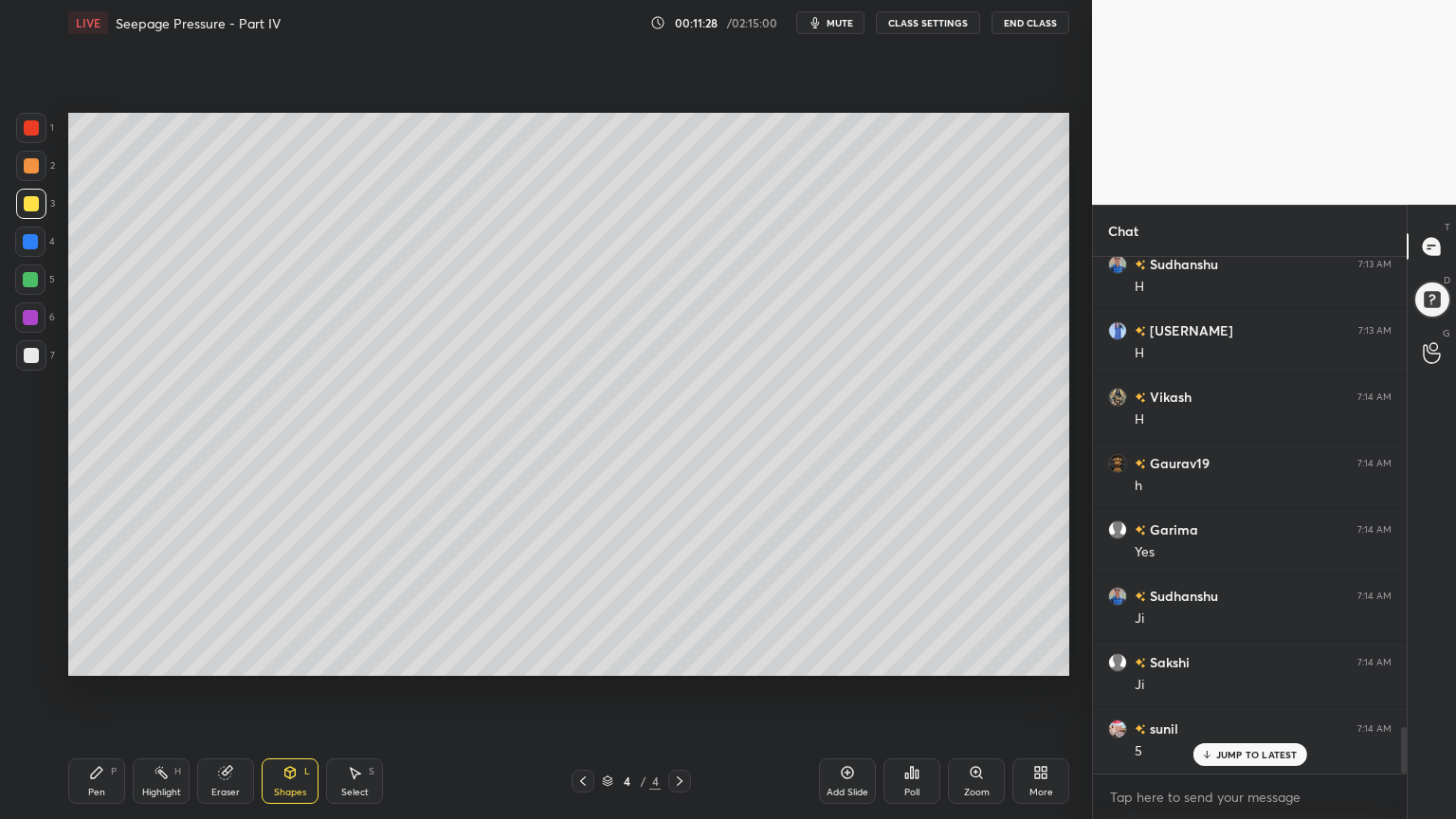 scroll, scrollTop: 5263, scrollLeft: 0, axis: vertical 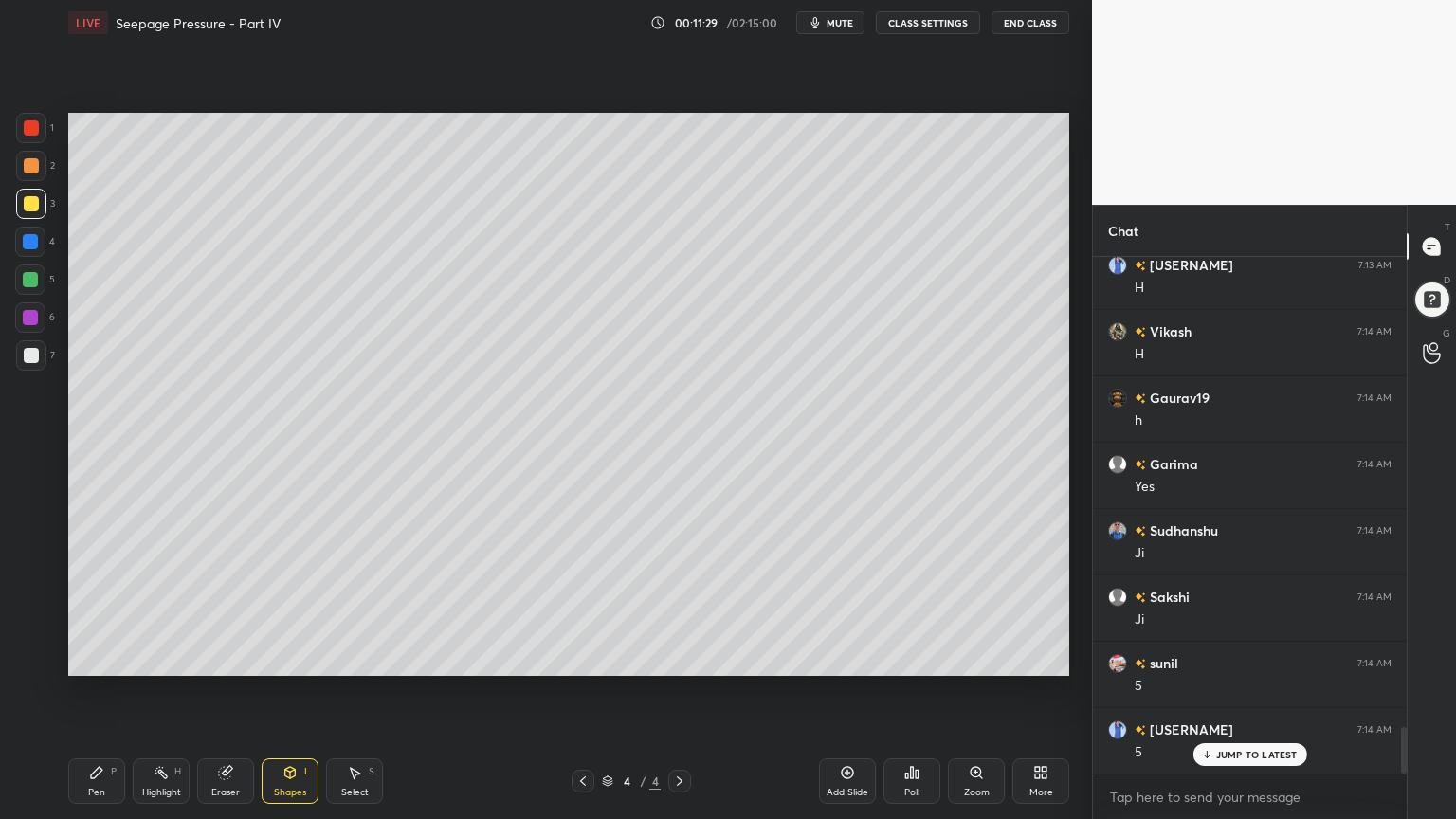 click on "Pen P Highlight H Eraser Shapes L Select S 4 / 4 Add Slide Poll Zoom More" at bounding box center (569, 781) 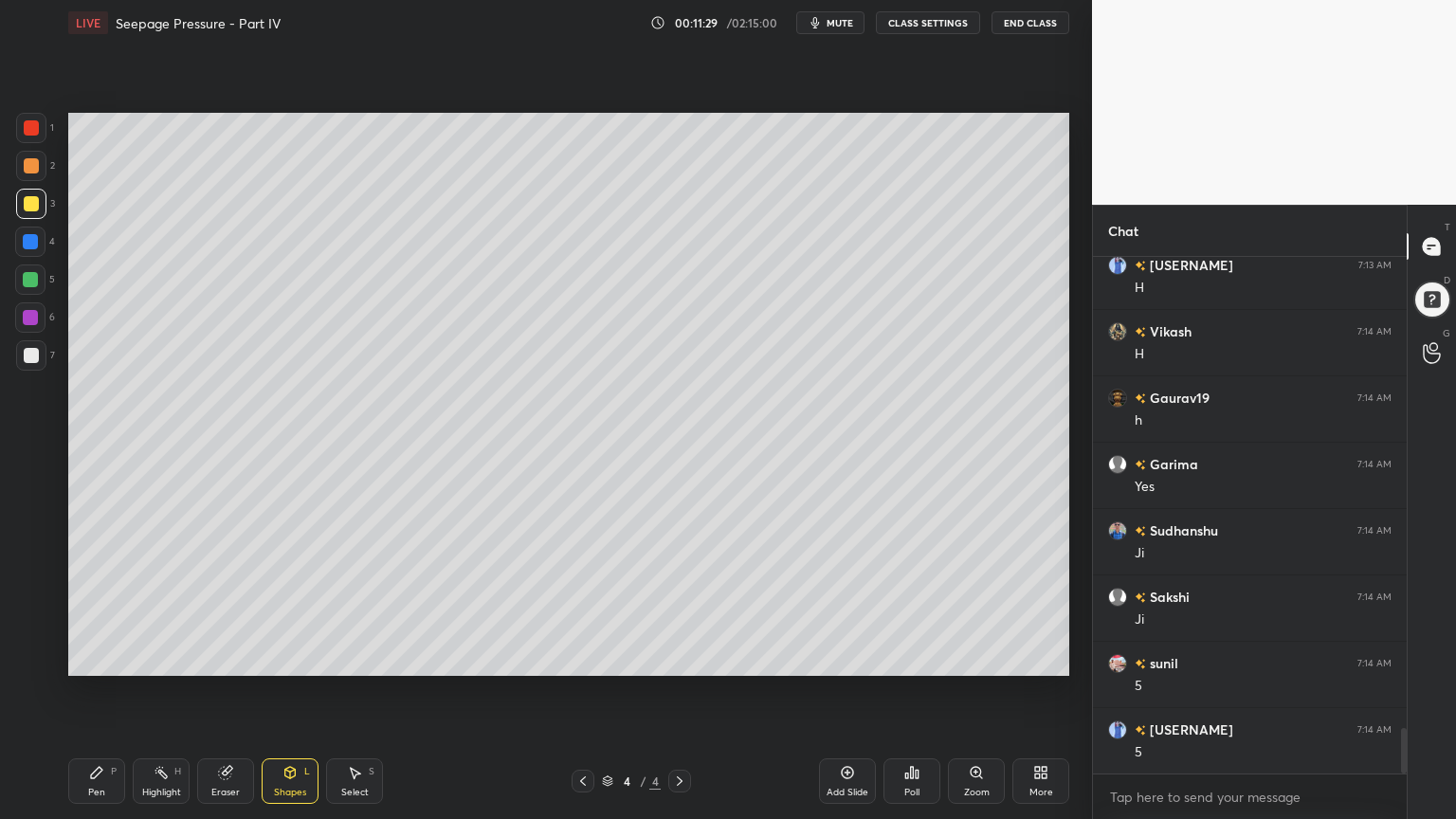 click on "Pen P Highlight H Eraser Shapes L Select S 4 / 4 Add Slide Poll Zoom More" at bounding box center (569, 781) 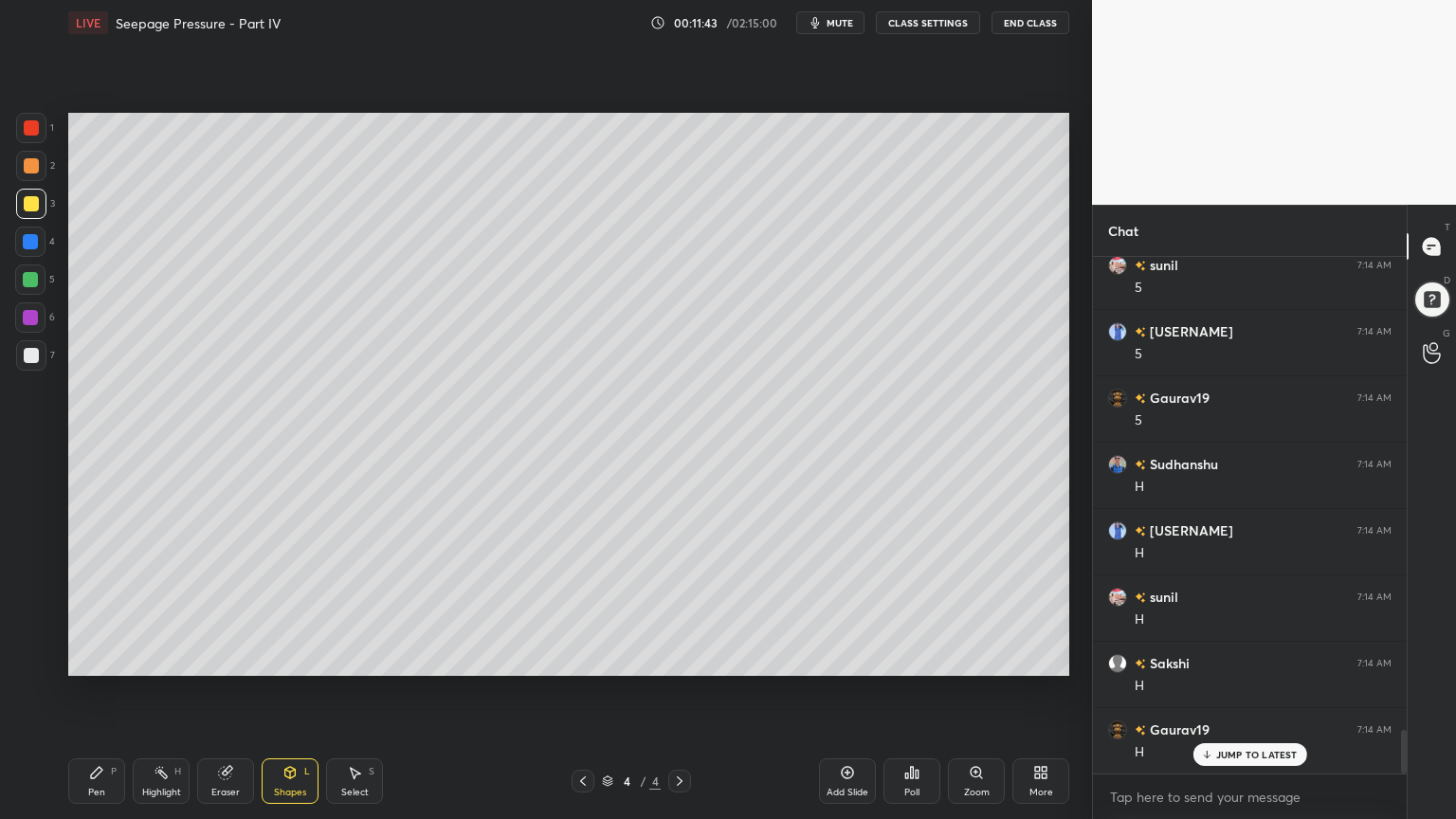 scroll, scrollTop: 5728, scrollLeft: 0, axis: vertical 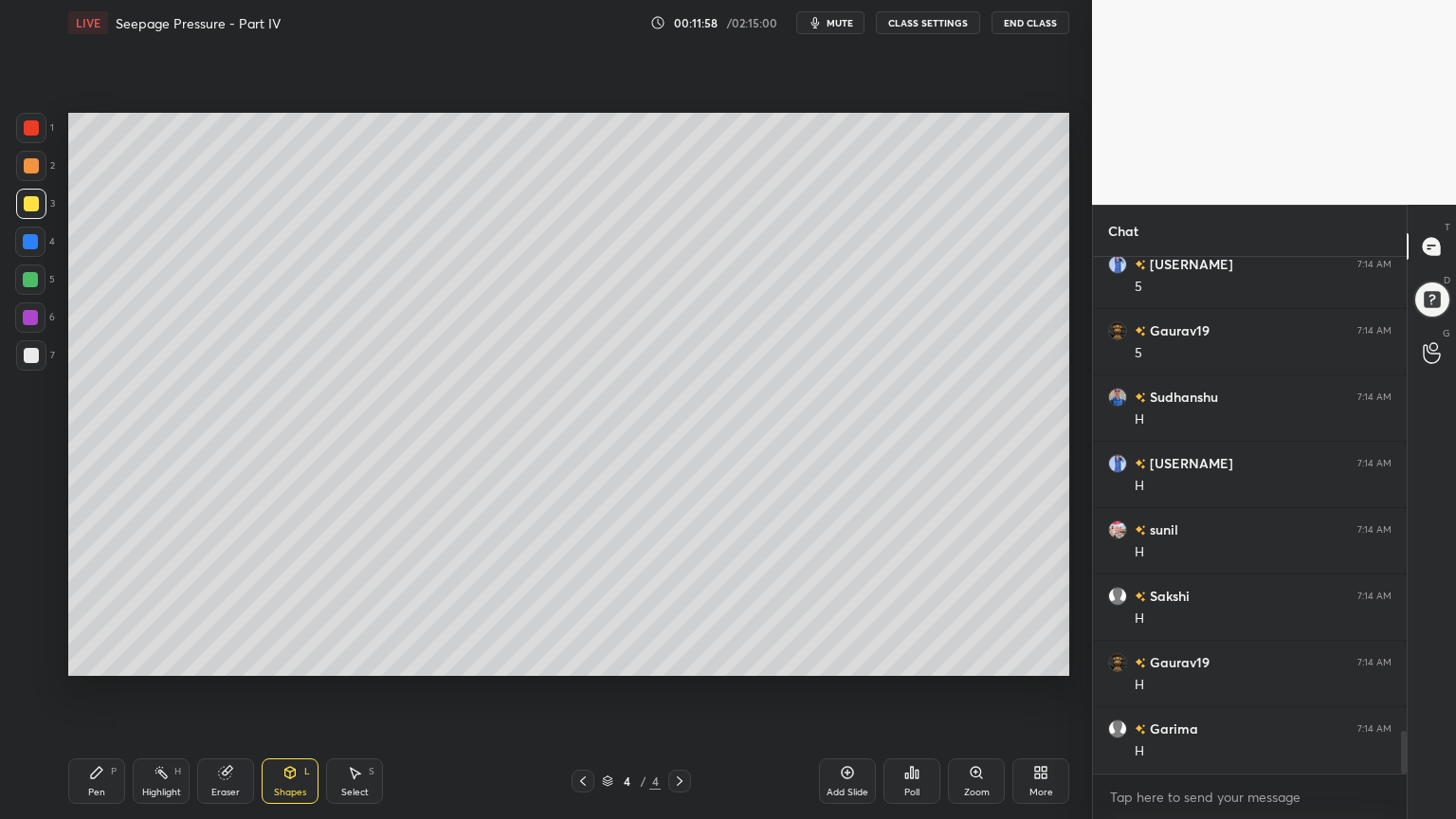 click on "Pen P Highlight H Eraser Shapes L Select S 4 / 4 Add Slide Poll Zoom More" at bounding box center [569, 781] 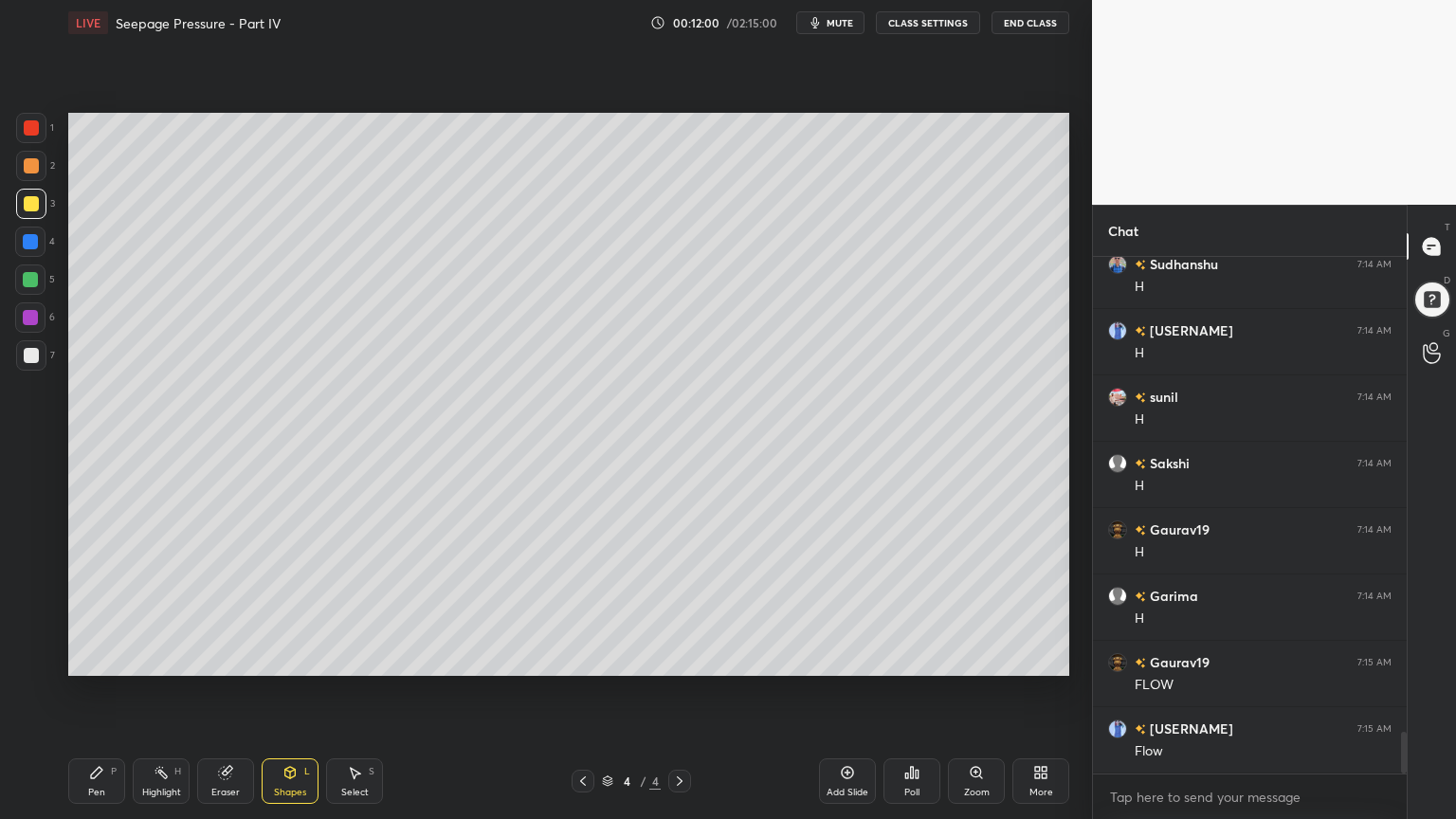 scroll, scrollTop: 5926, scrollLeft: 0, axis: vertical 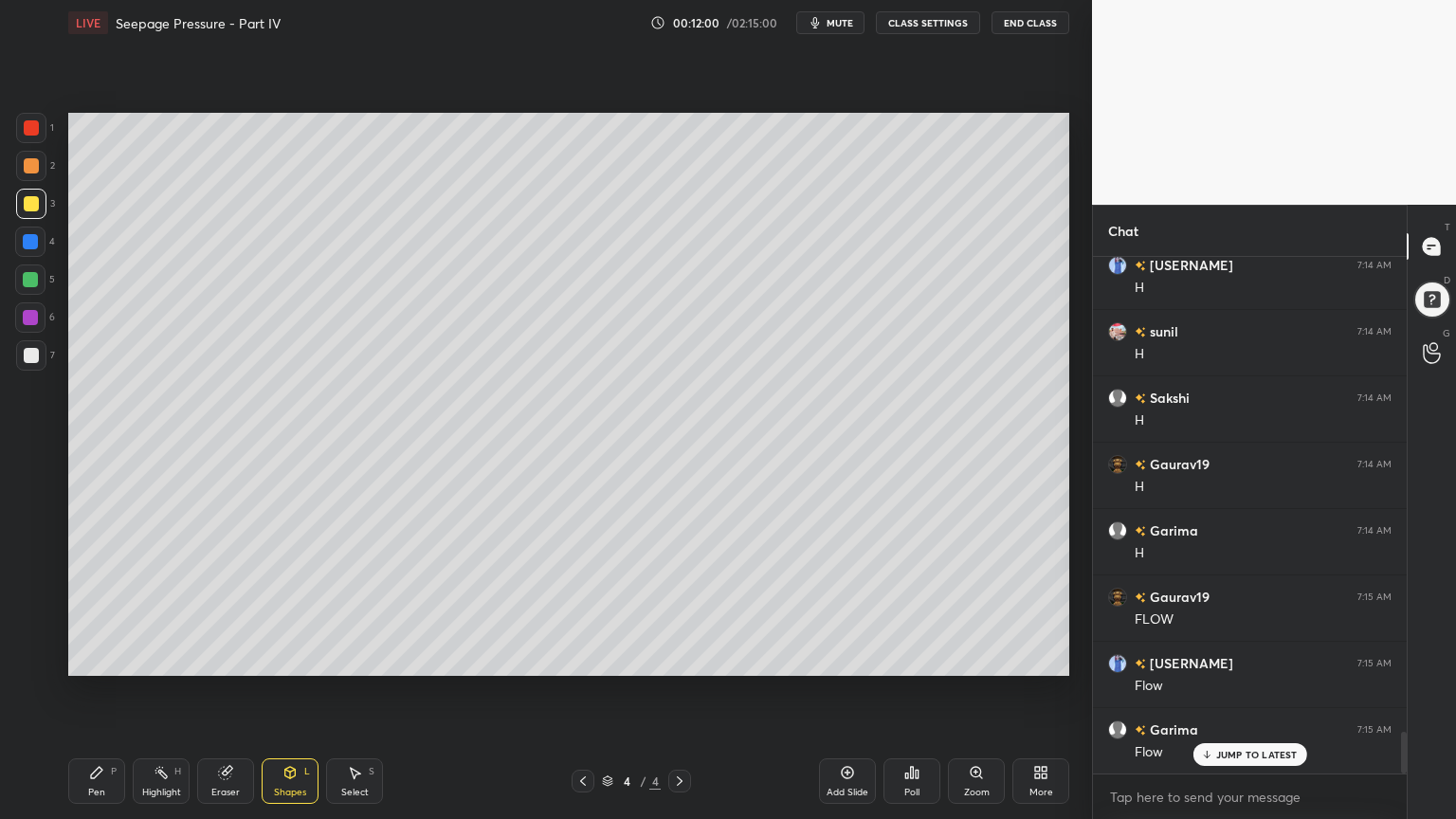 click 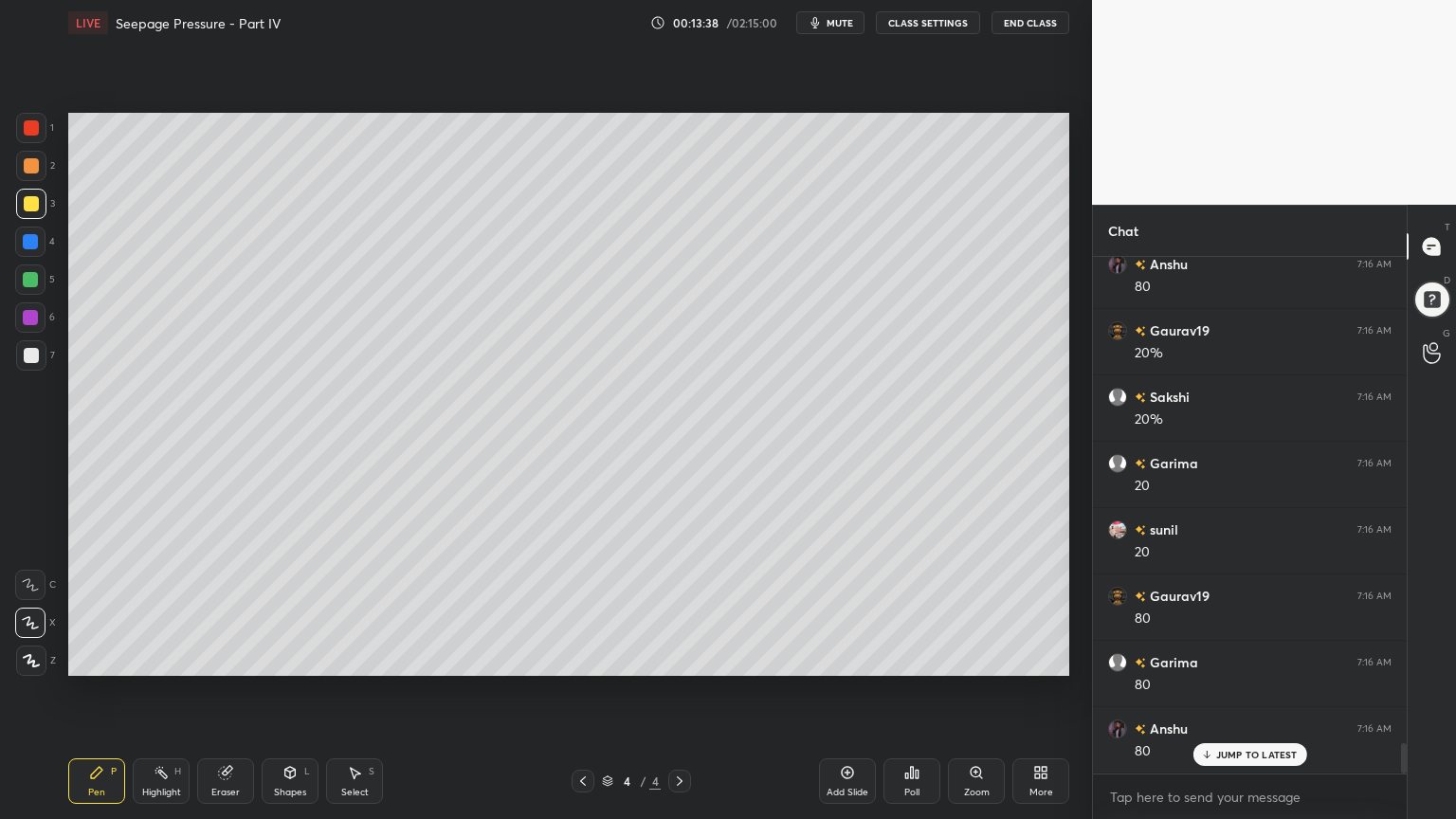scroll, scrollTop: 8201, scrollLeft: 0, axis: vertical 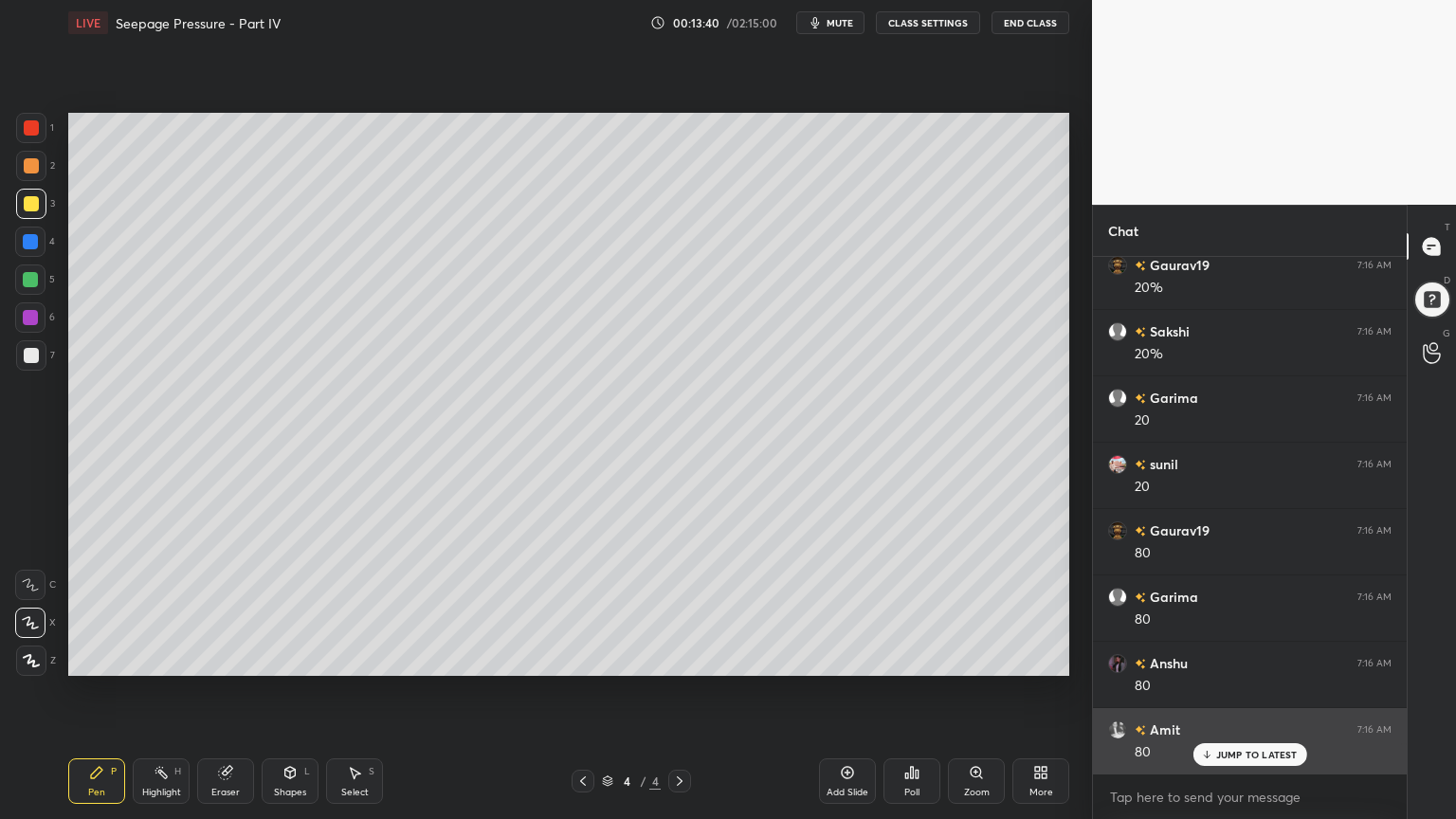 click on "JUMP TO LATEST" at bounding box center (1257, 755) 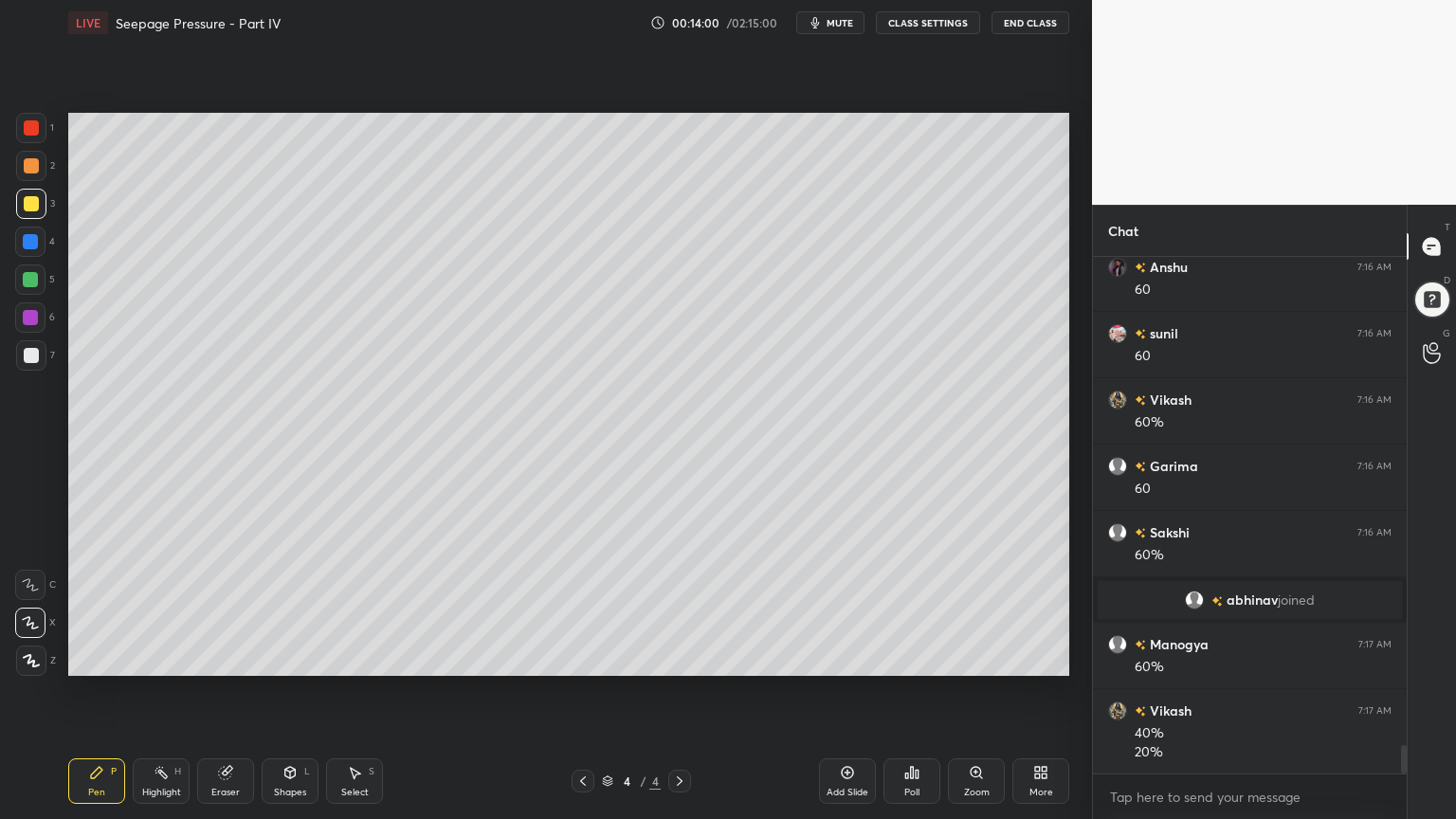 scroll, scrollTop: 8997, scrollLeft: 0, axis: vertical 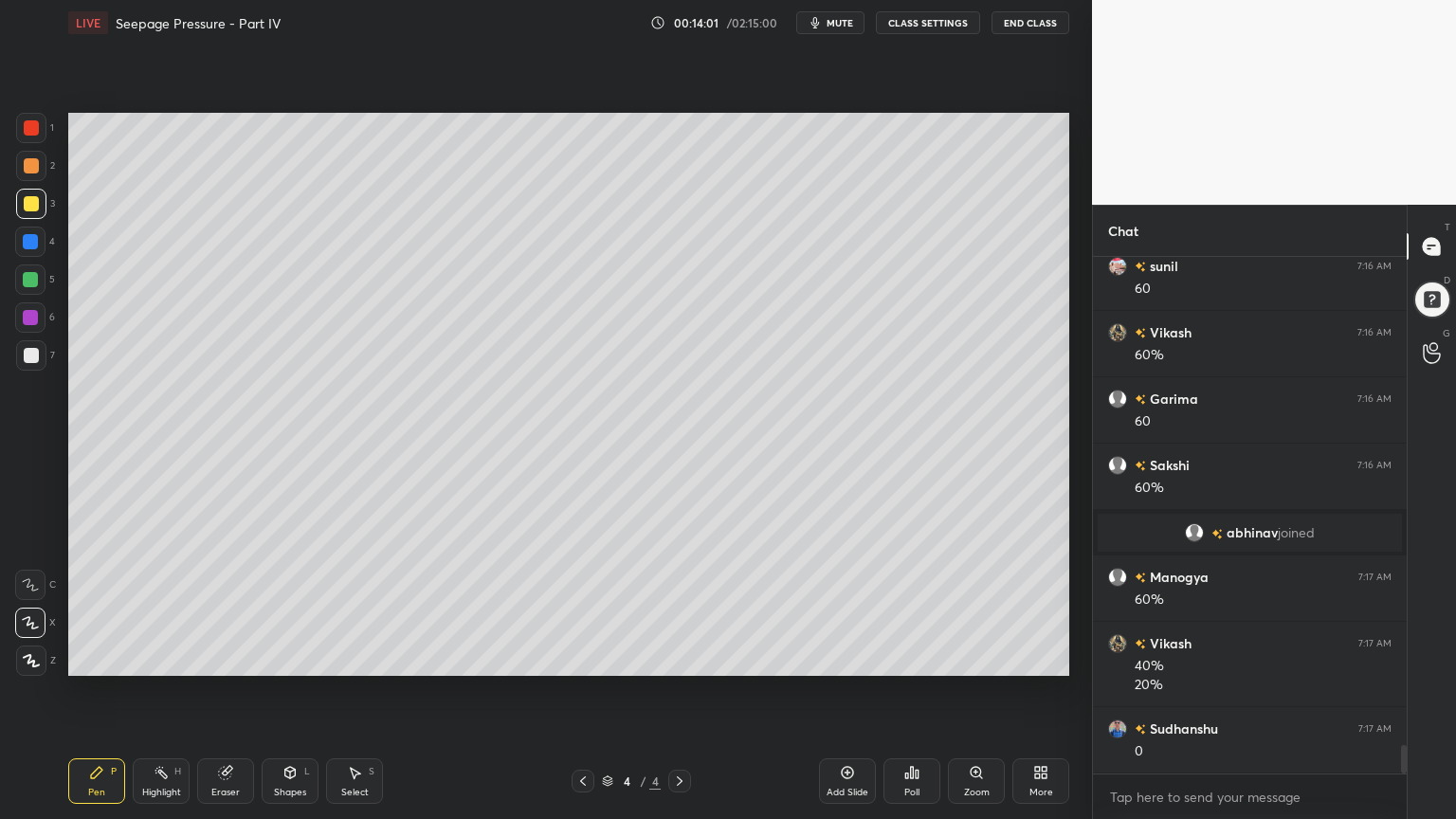 click on "Shapes L" at bounding box center [290, 781] 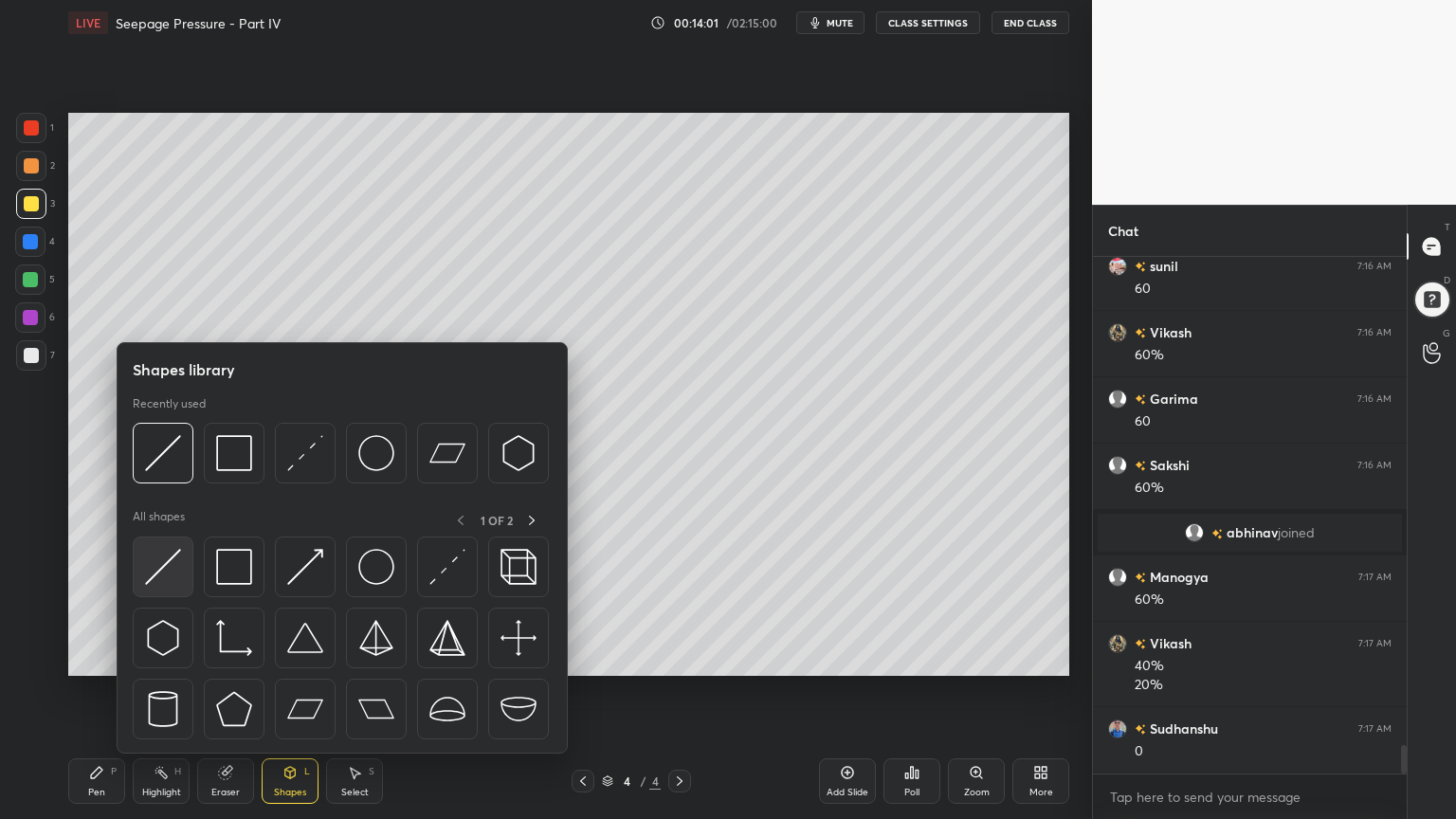 click at bounding box center [163, 567] 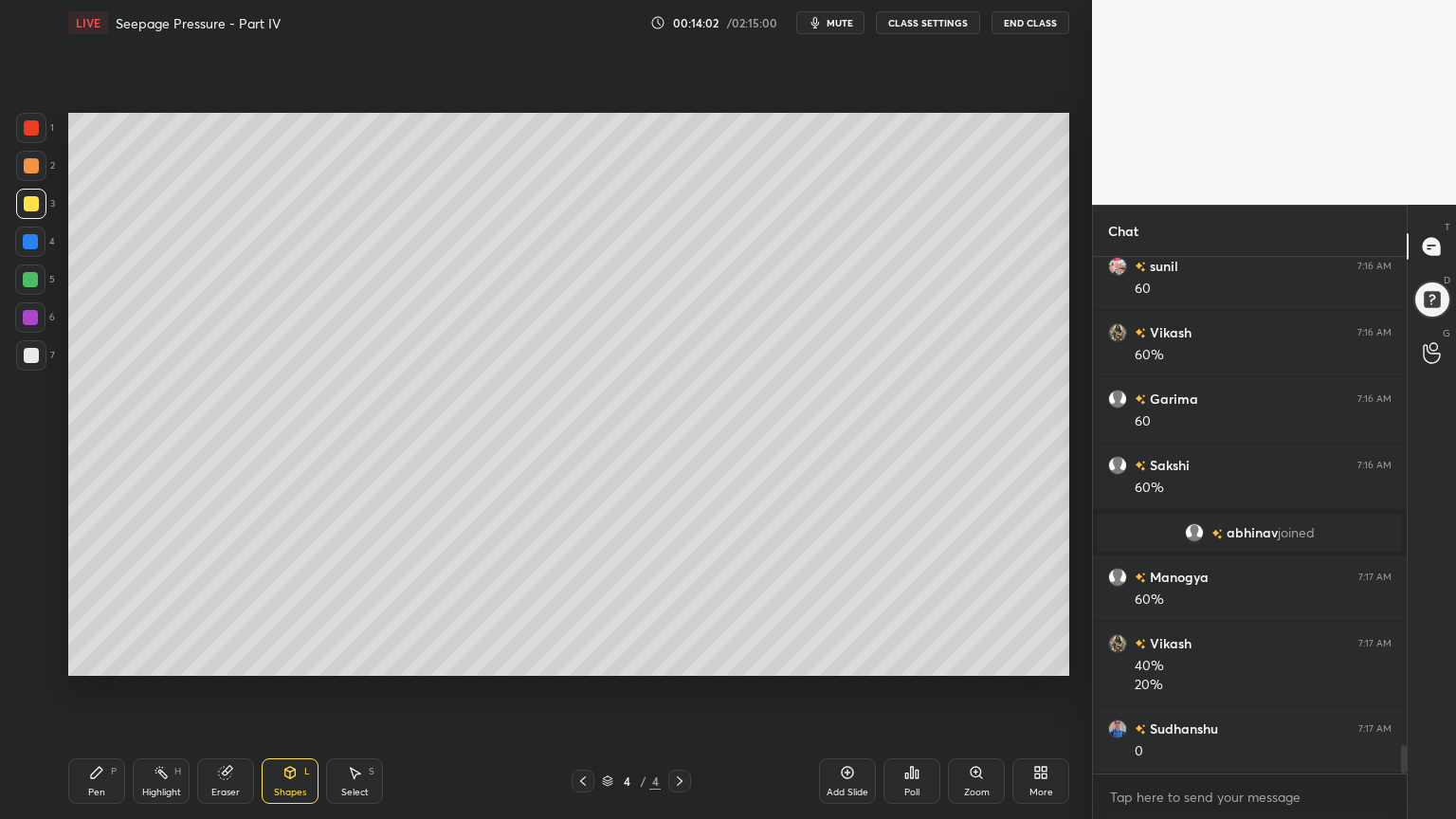 click at bounding box center (31, 204) 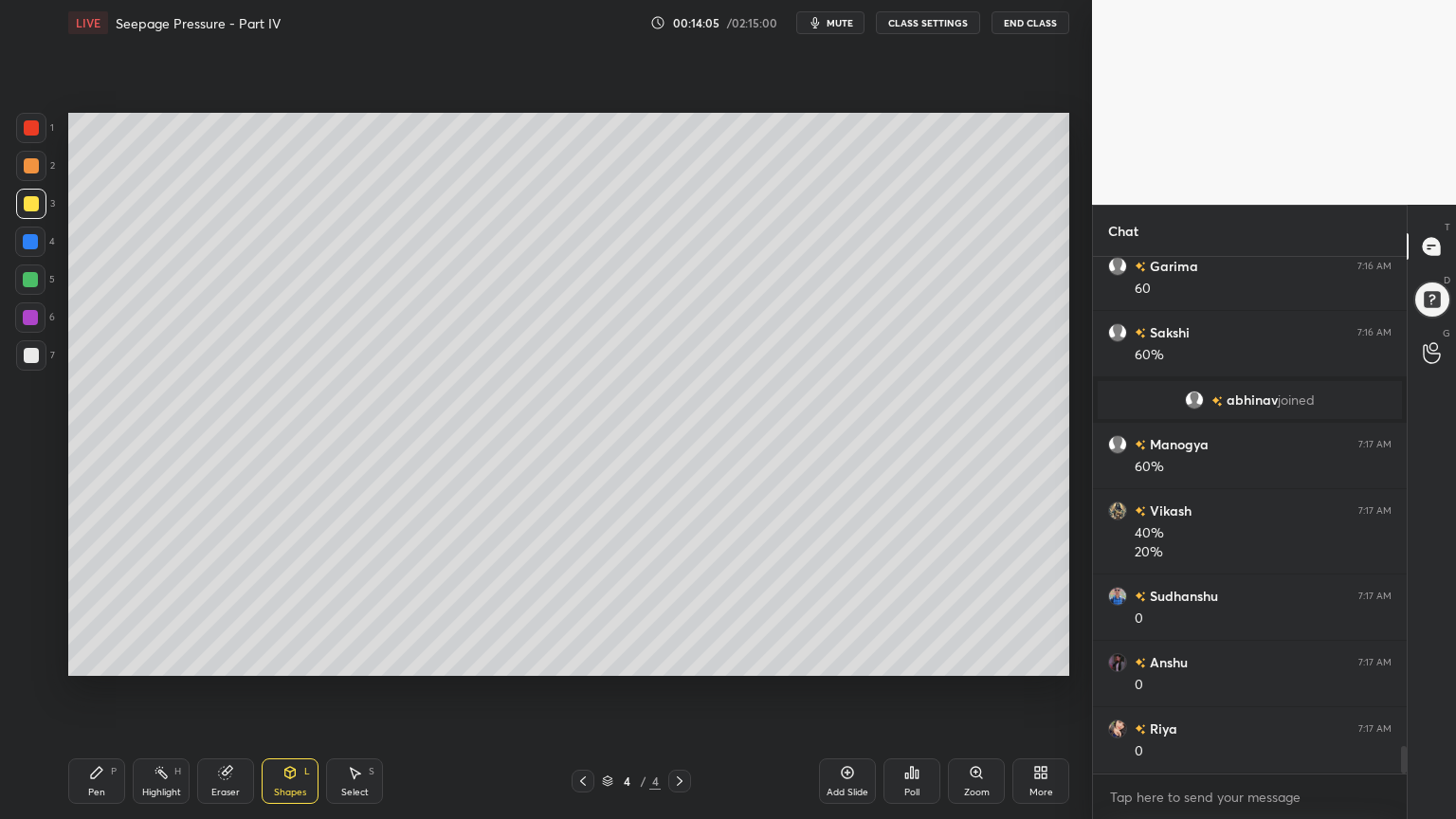 scroll, scrollTop: 9195, scrollLeft: 0, axis: vertical 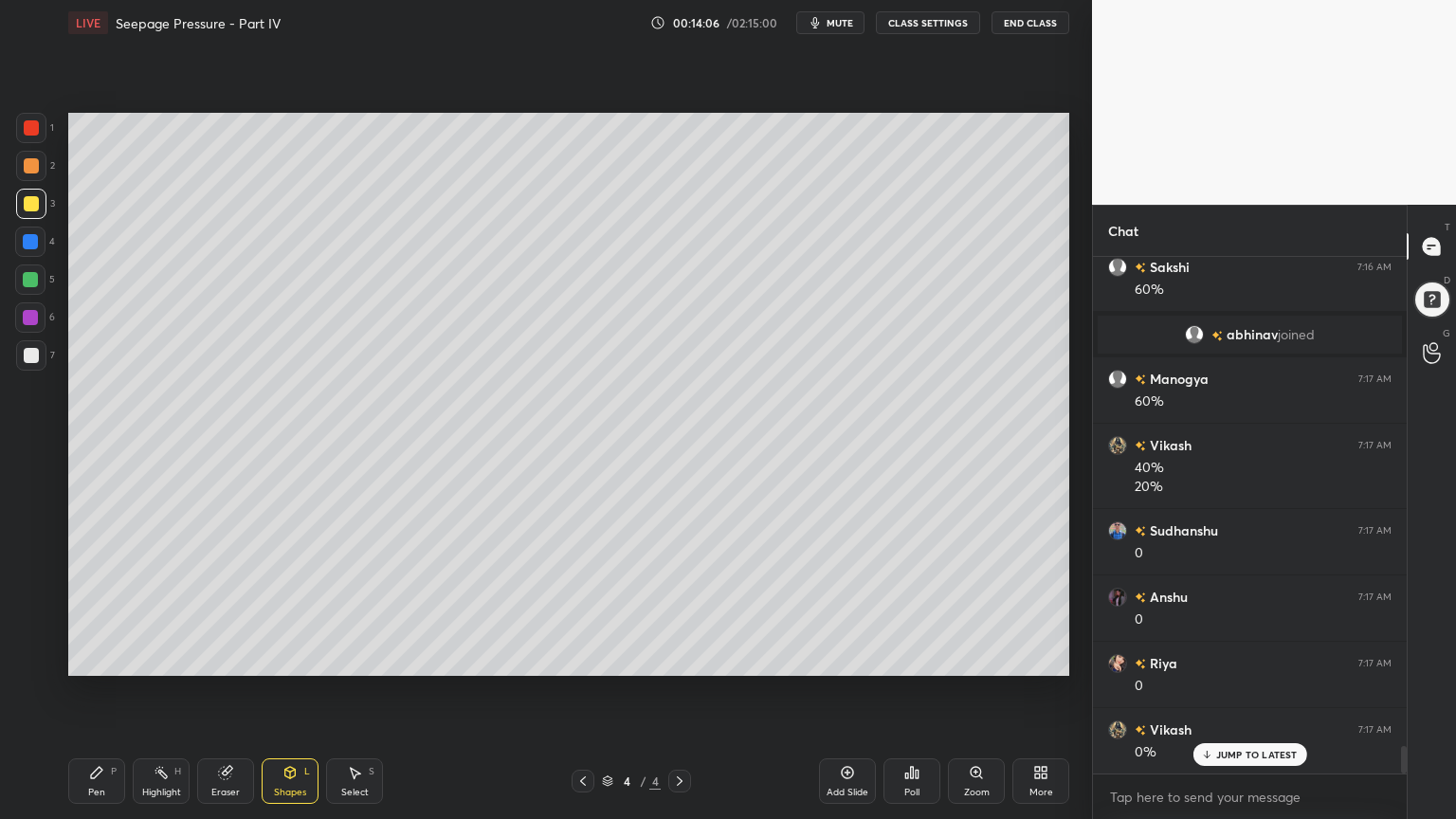 click on "LIVE Seepage Pressure - Part IV 00:14:06 /  02:15:00 mute CLASS SETTINGS End Class Setting up your live class Poll for   secs No correct answer Start poll Back Seepage Pressure - Part IV • L70 of Complete Course on Soil Mechanics Praveen Kumar Pen P Highlight H Eraser Shapes L Select S 4 / 4 Add Slide Poll Zoom More" at bounding box center (569, 410) 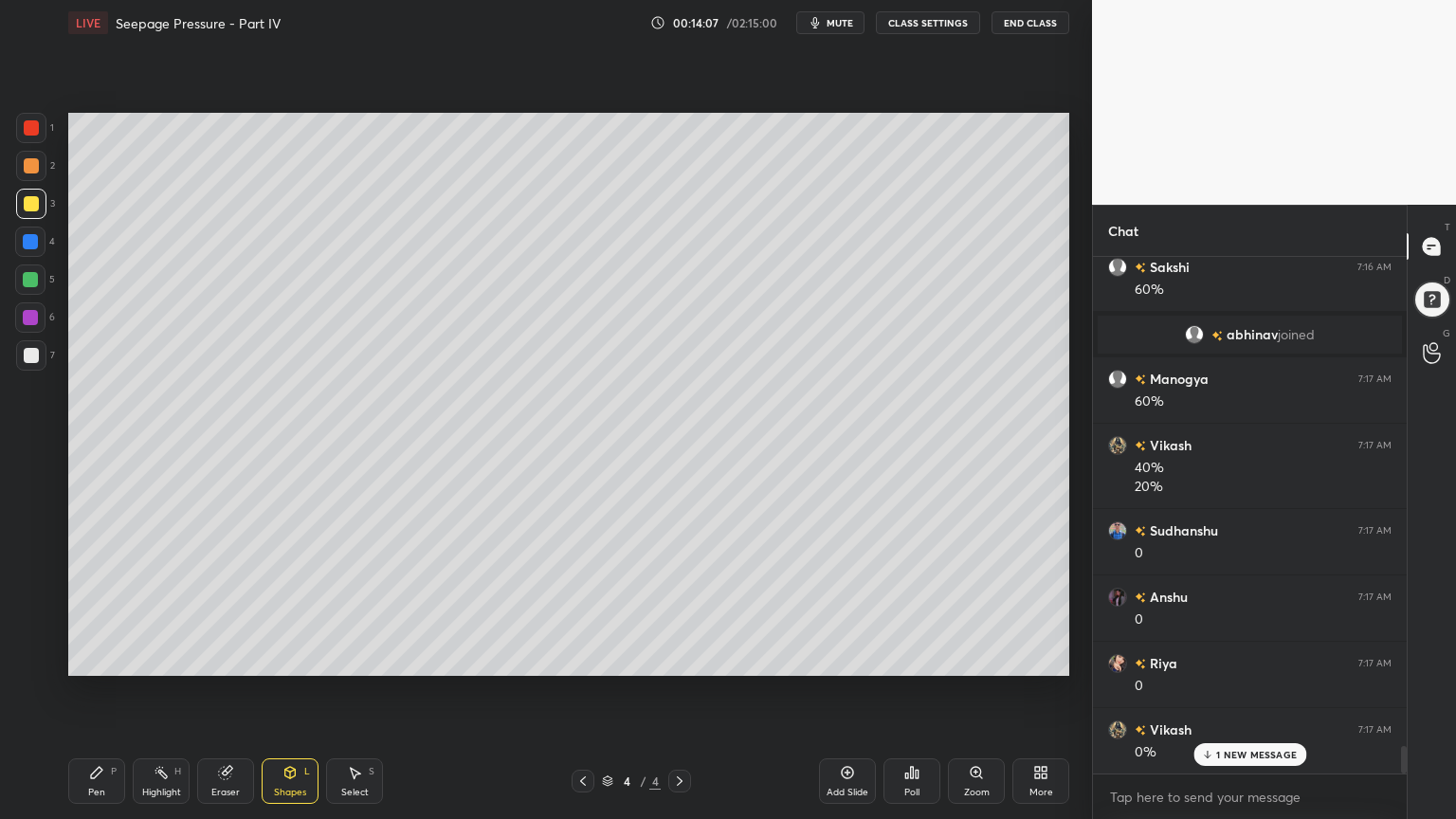 scroll, scrollTop: 9262, scrollLeft: 0, axis: vertical 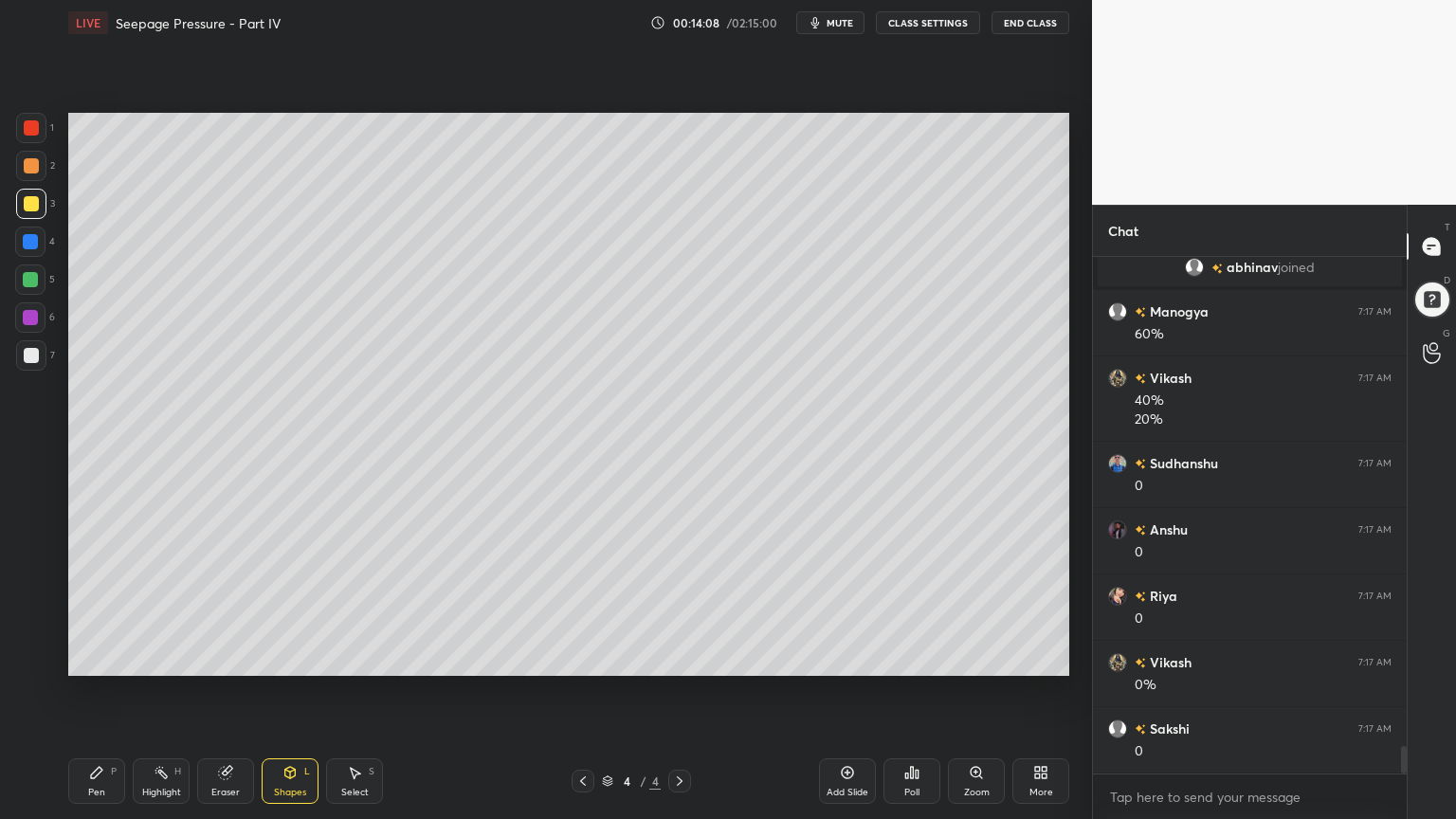 click on "Pen P" at bounding box center (97, 781) 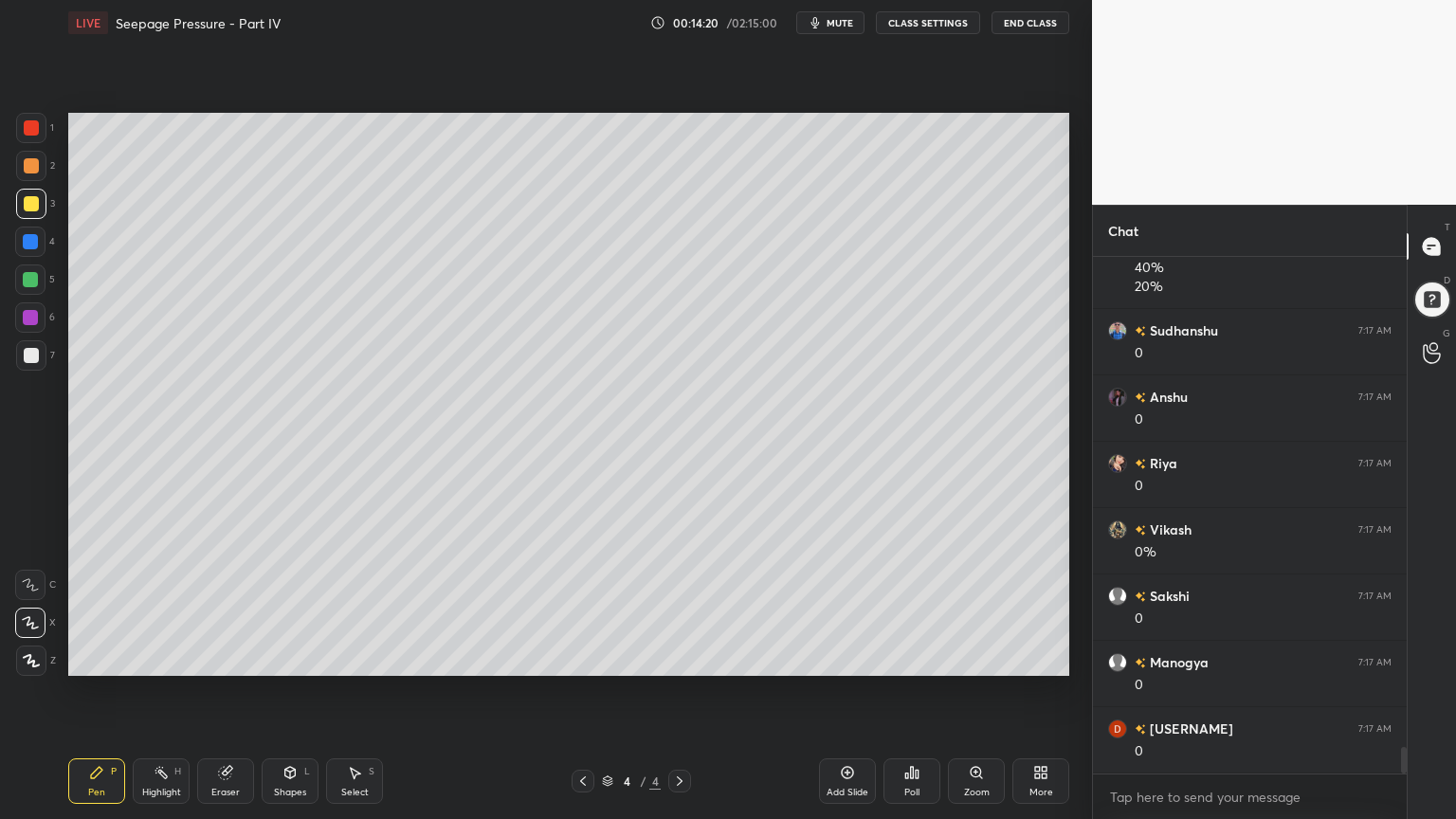 scroll, scrollTop: 9460, scrollLeft: 0, axis: vertical 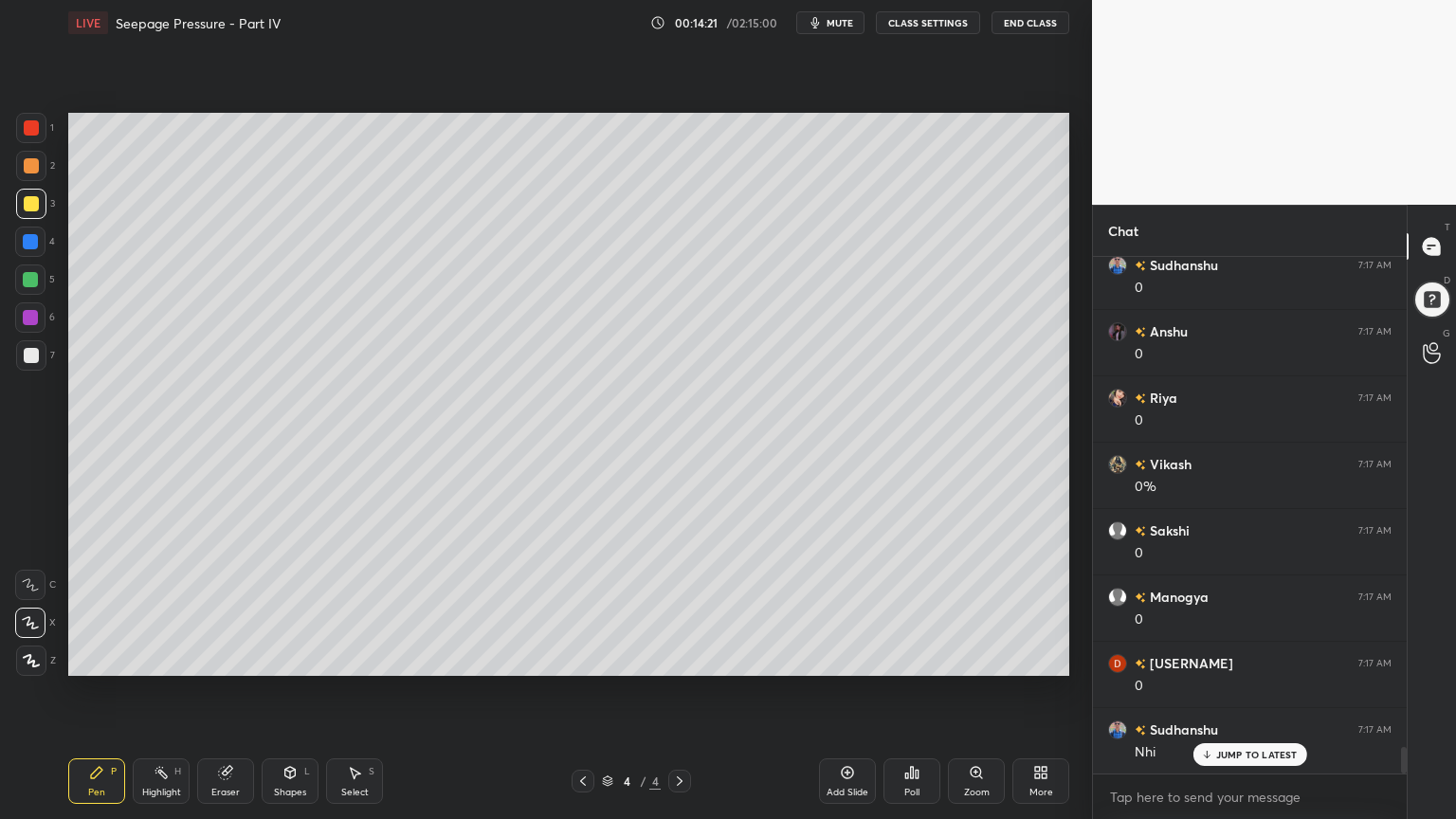 click at bounding box center (30, 280) 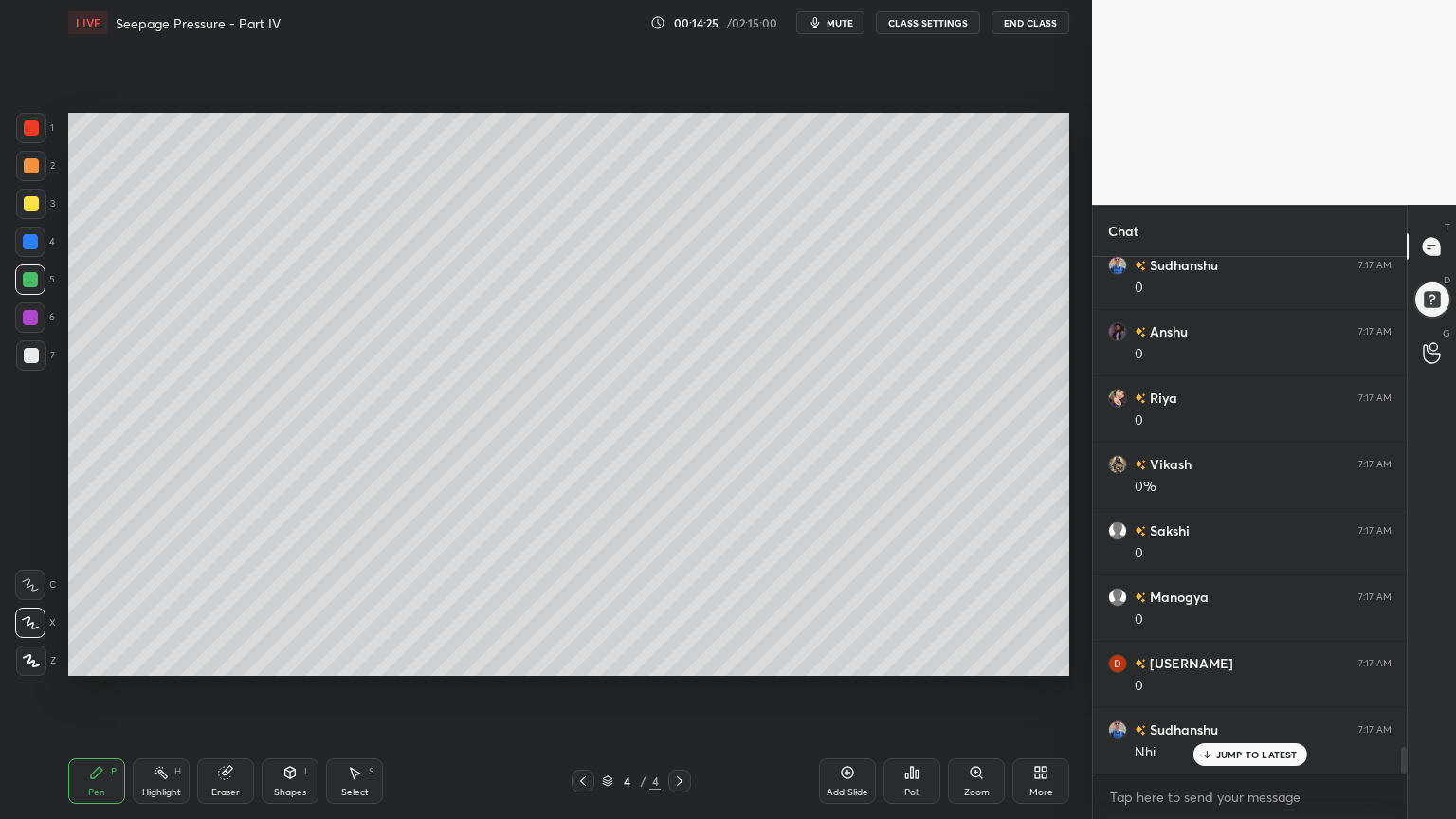 click at bounding box center [30, 280] 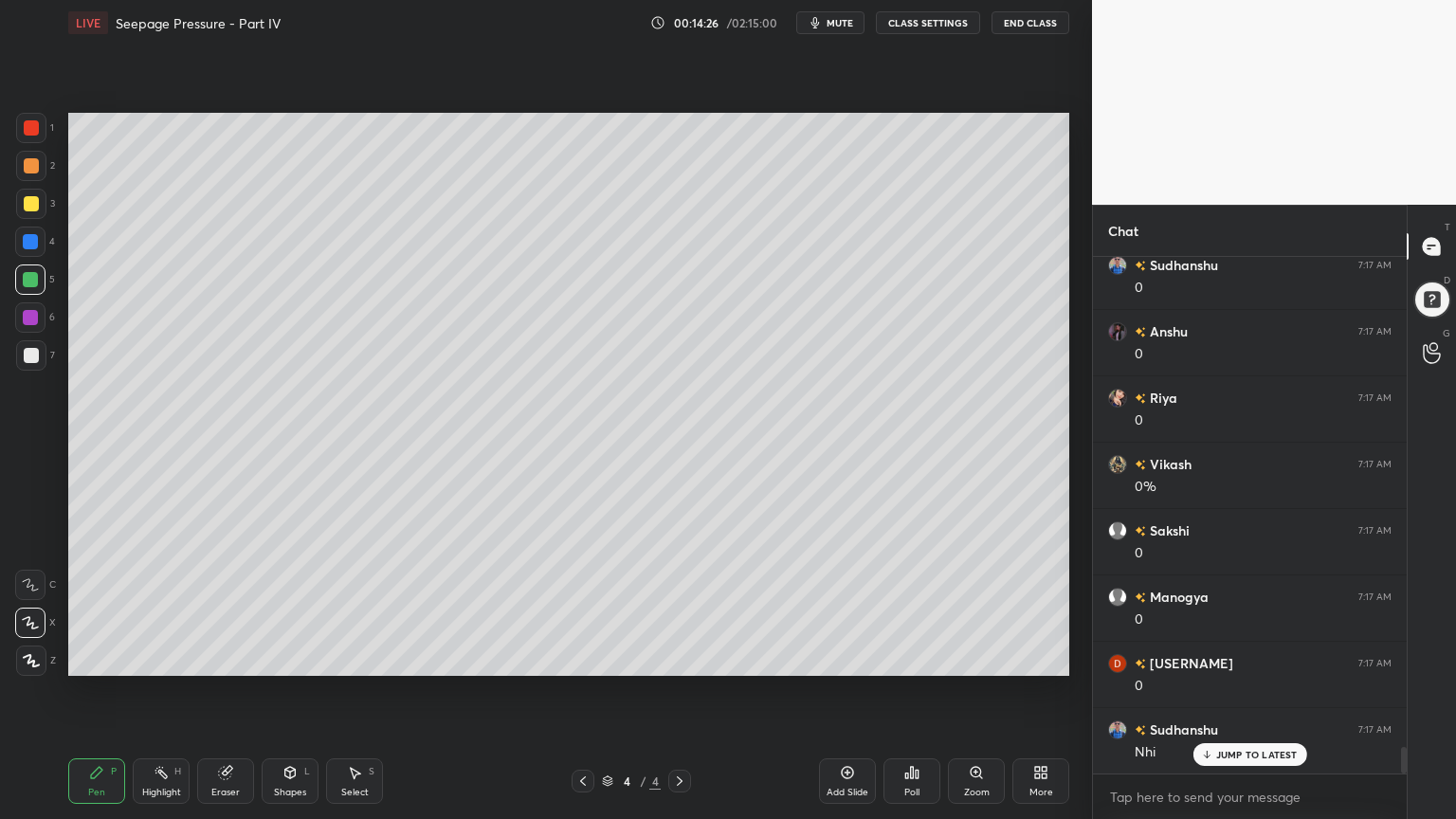 click 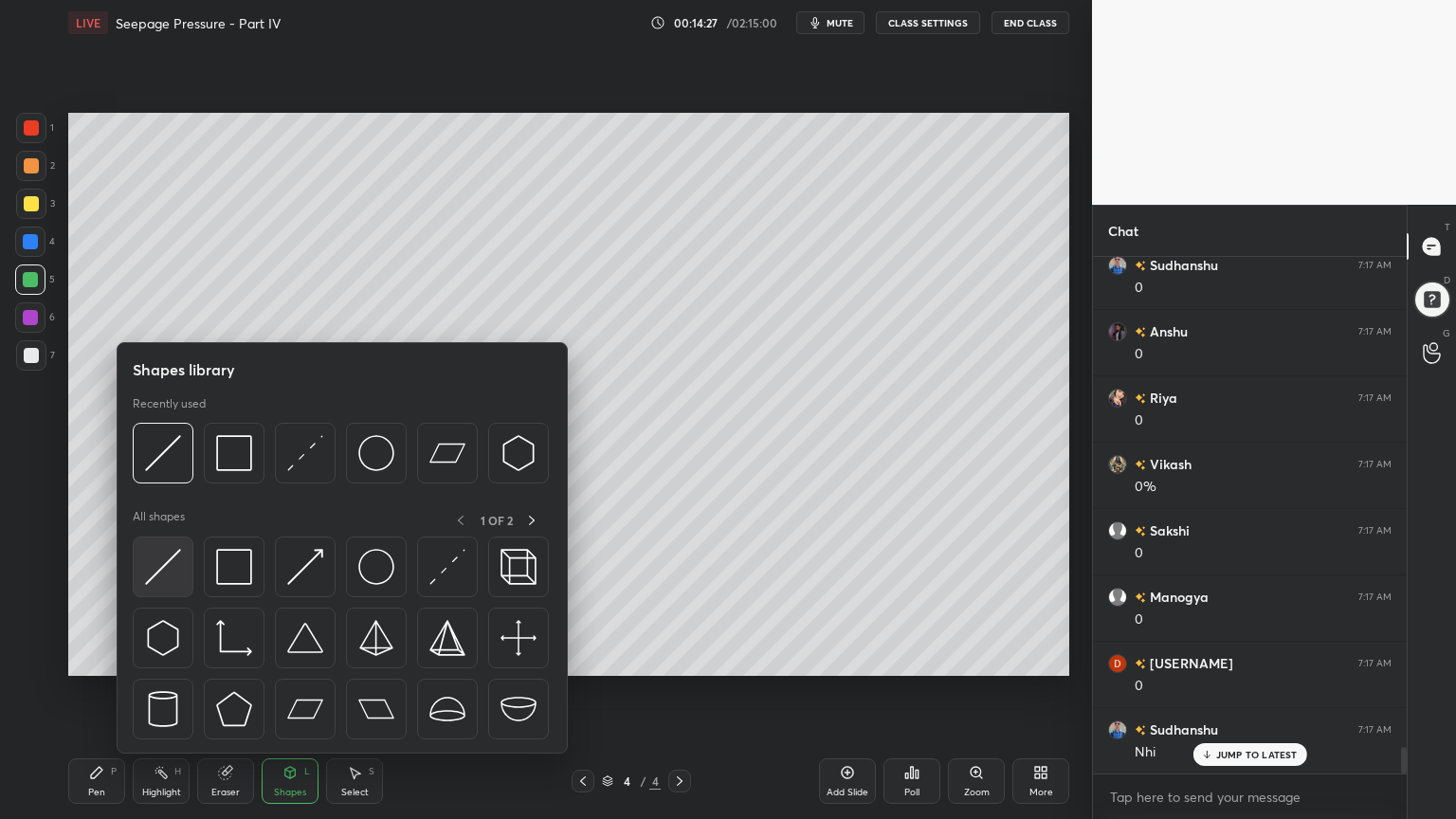 click at bounding box center [163, 567] 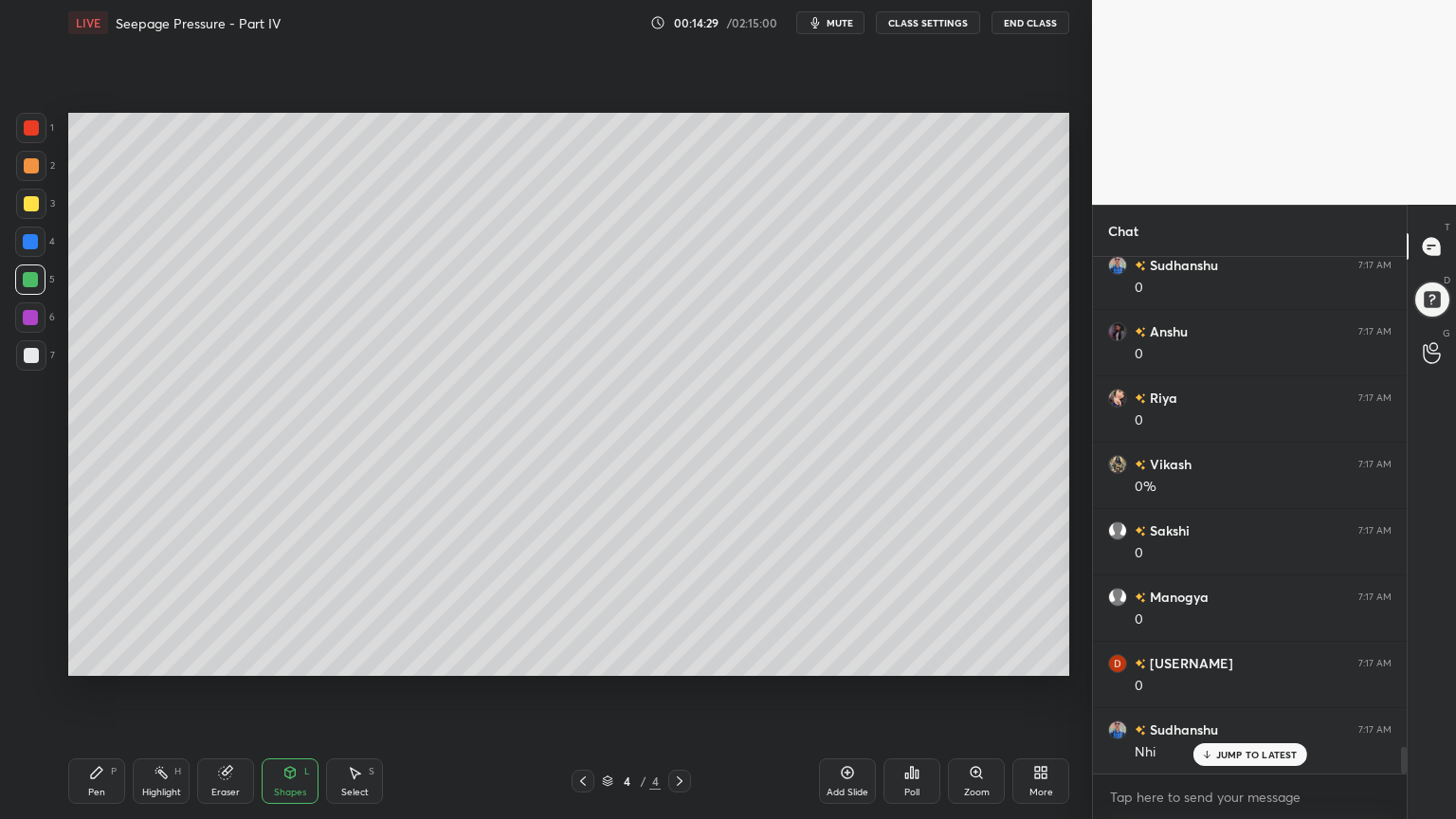 click on "Pen P" at bounding box center (97, 781) 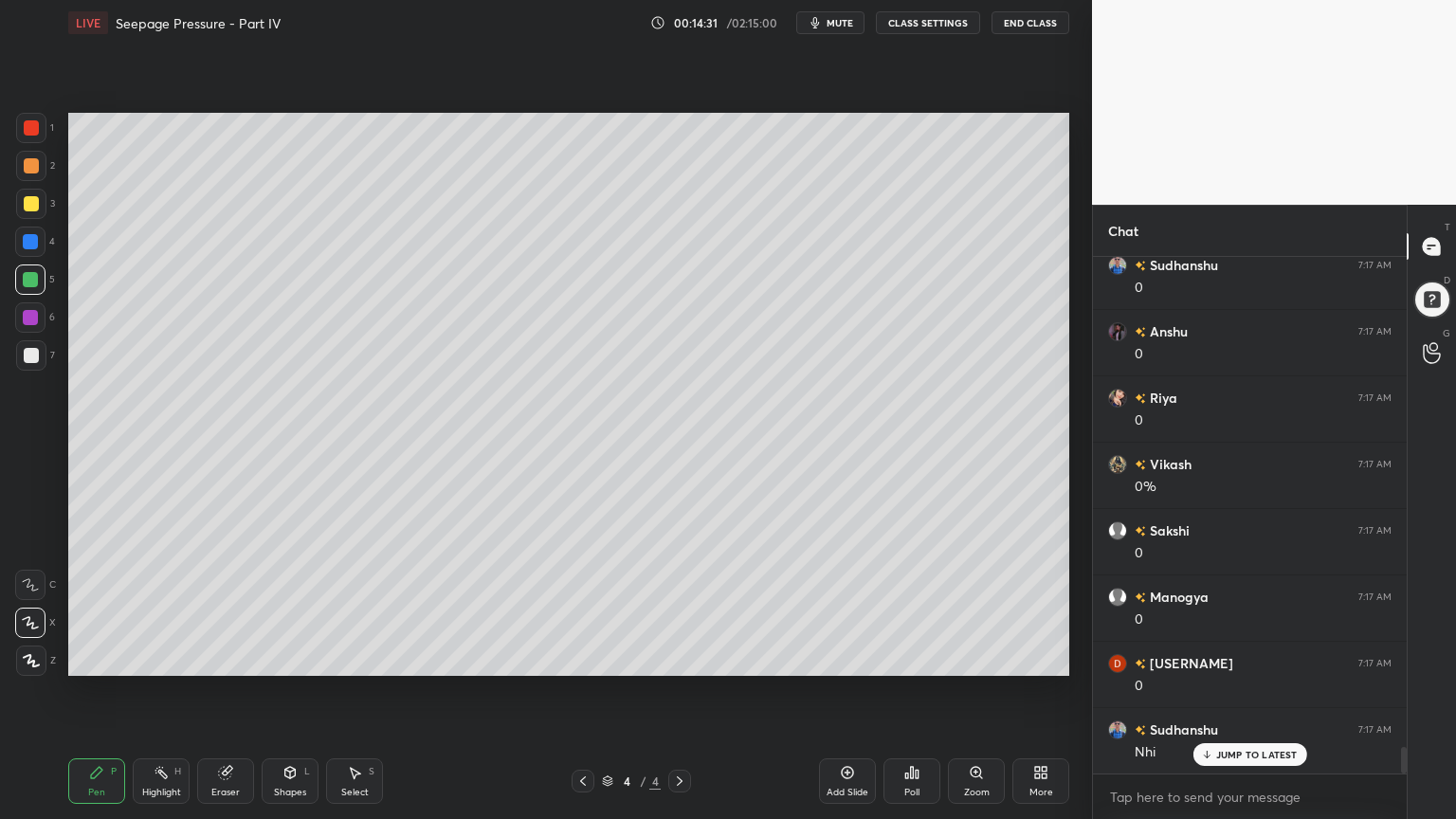 click at bounding box center [30, 280] 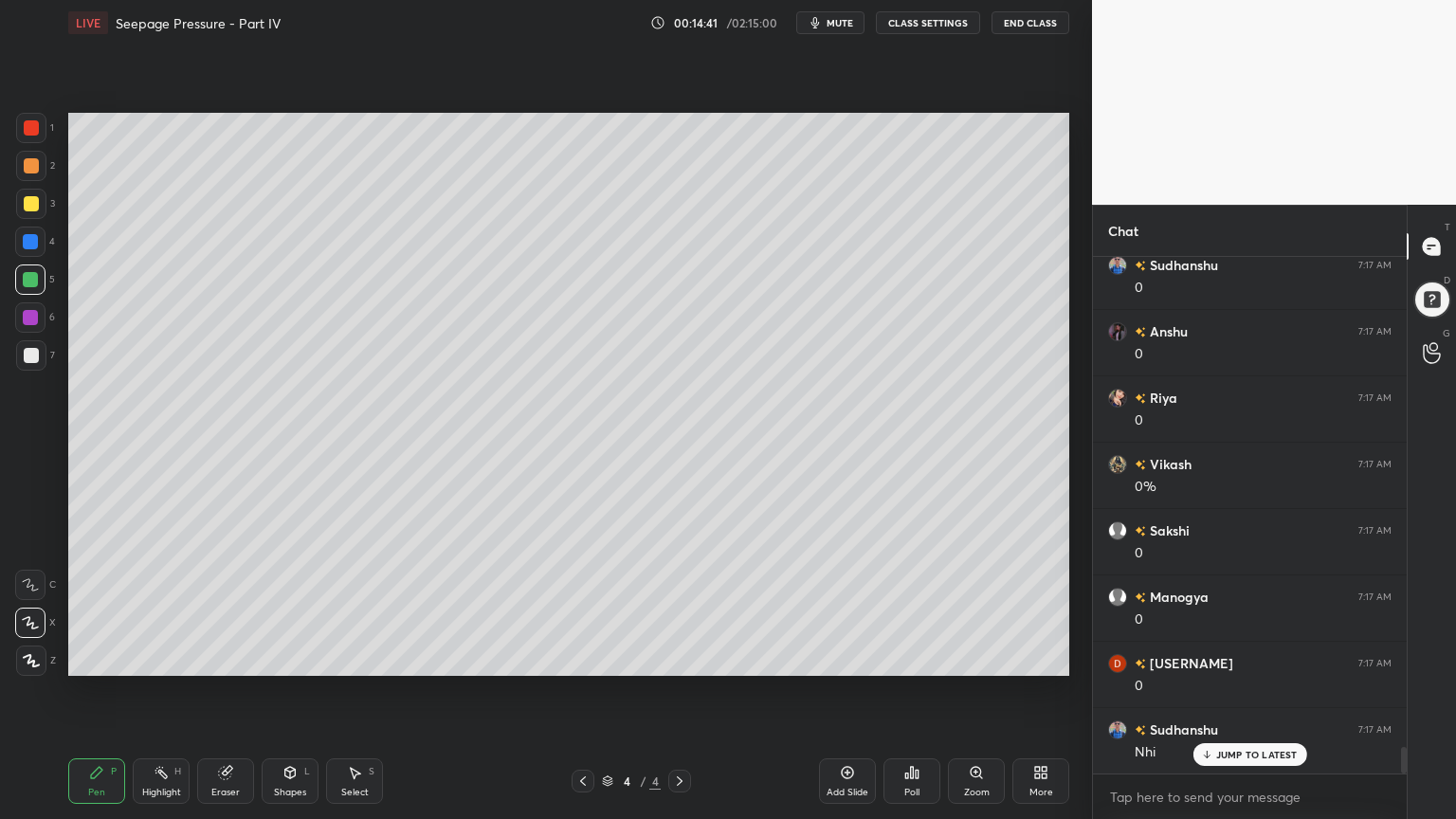 click on "Pen P Highlight H Eraser Shapes L Select S 4 / 4 Add Slide Poll Zoom More" at bounding box center (569, 781) 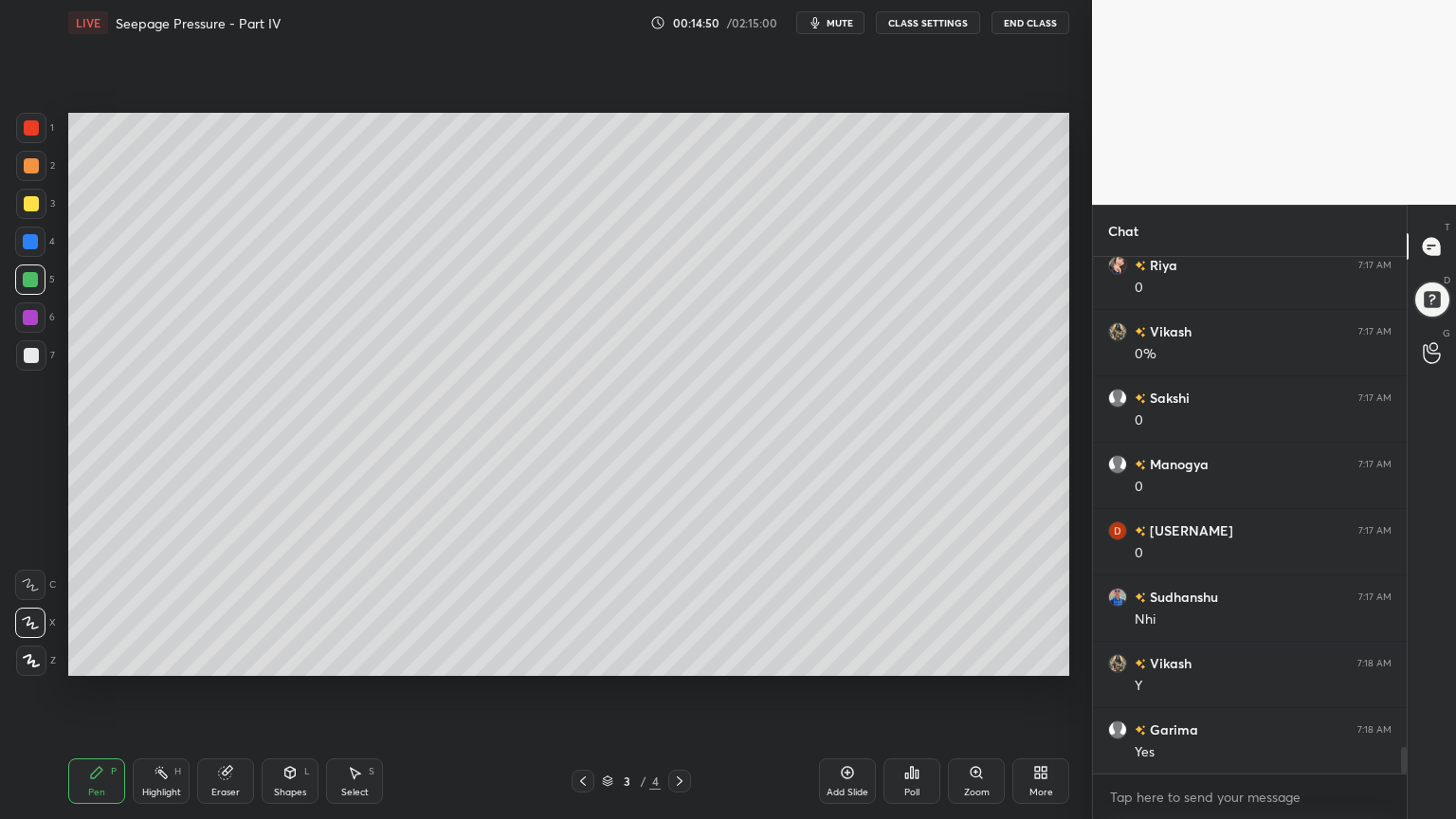 scroll, scrollTop: 9660, scrollLeft: 0, axis: vertical 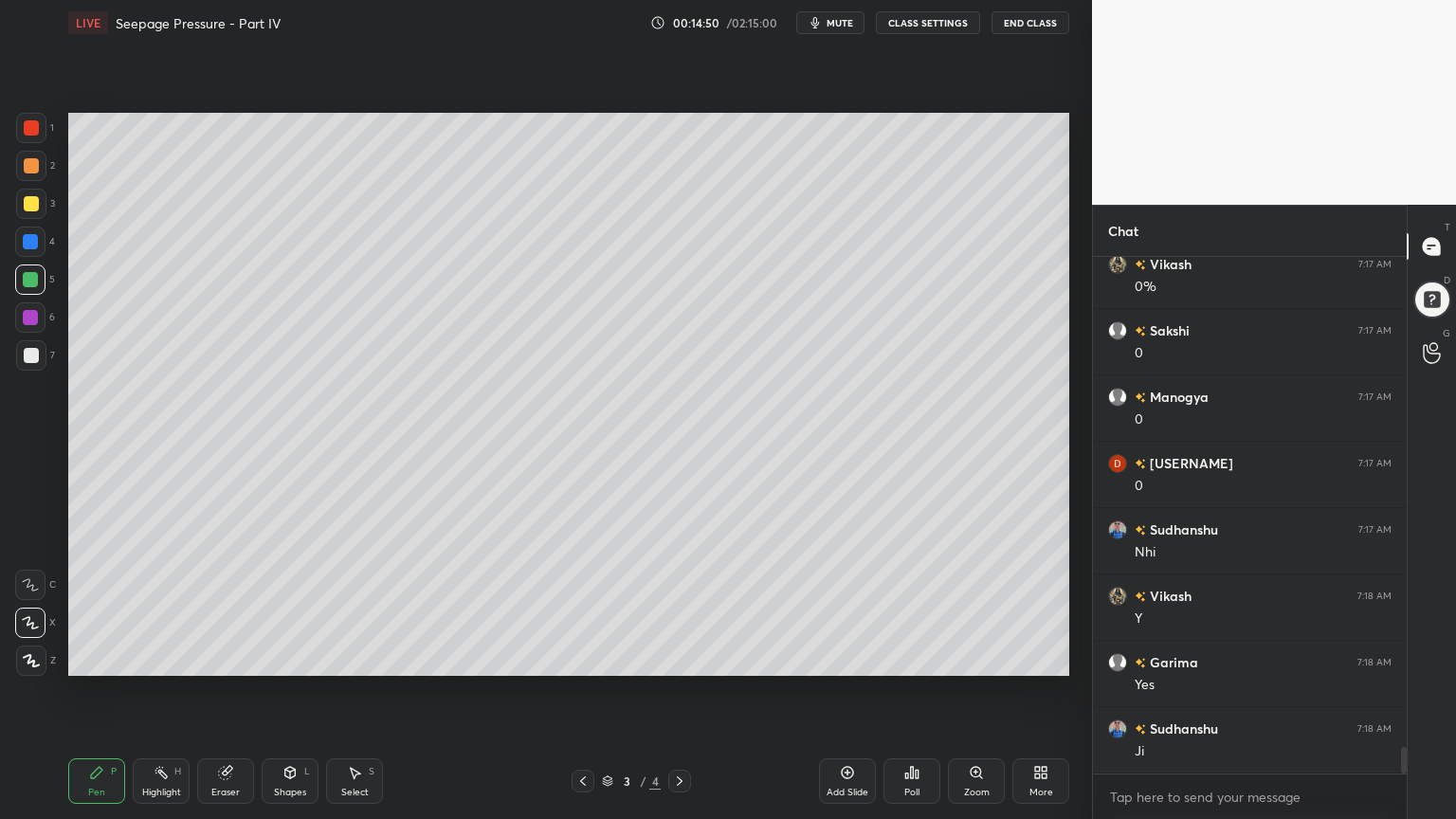 click 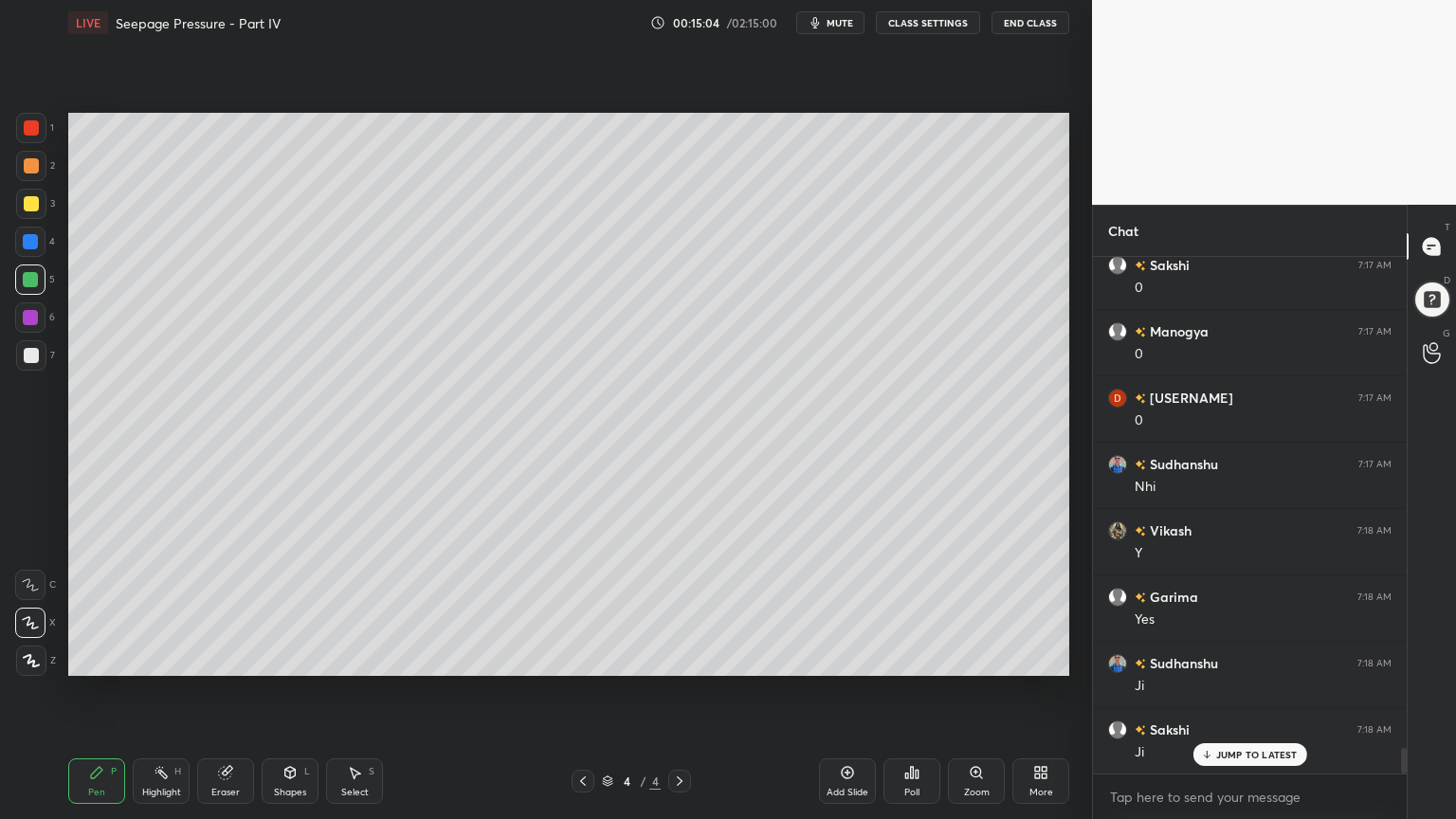scroll, scrollTop: 9793, scrollLeft: 0, axis: vertical 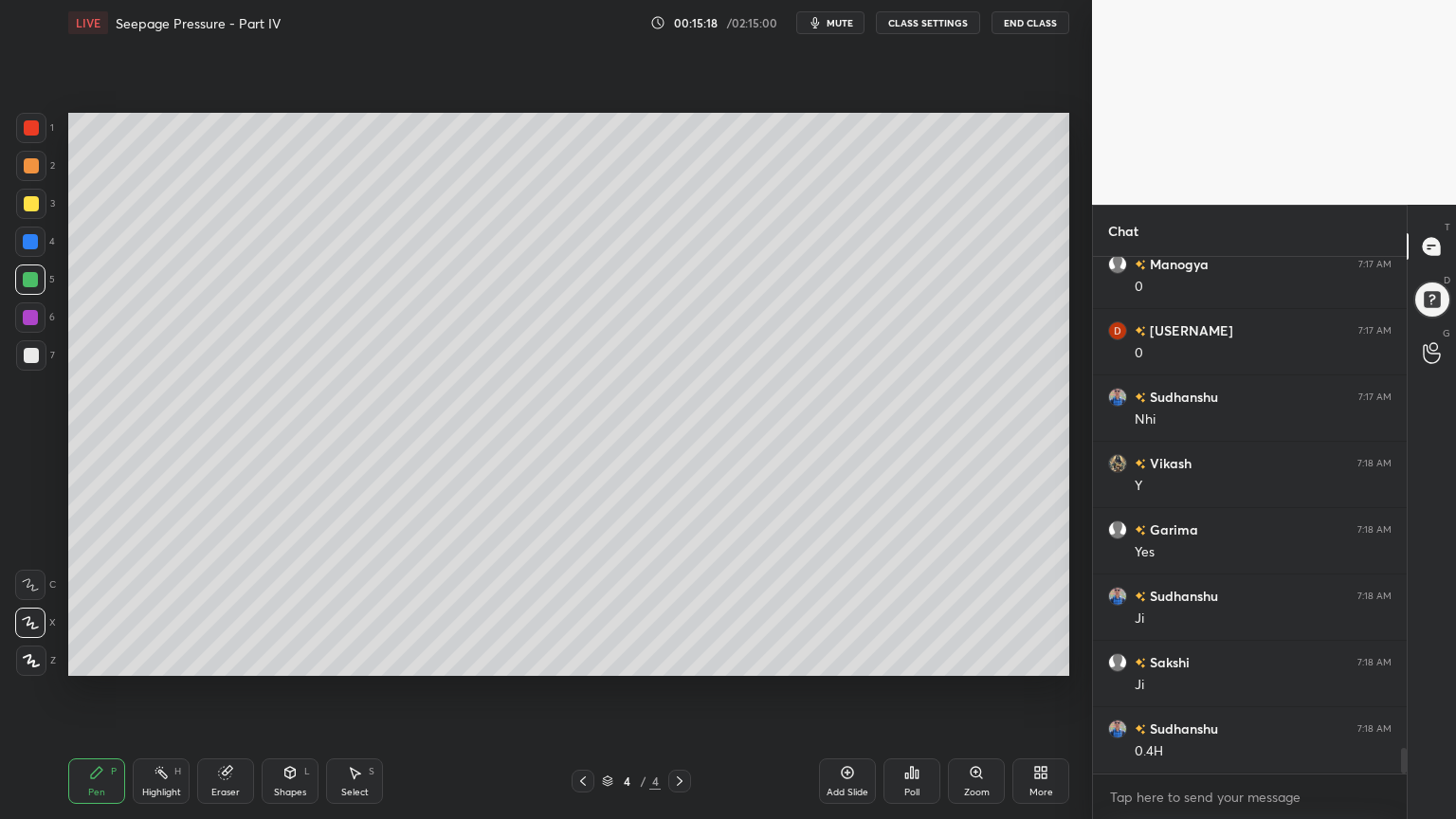 click 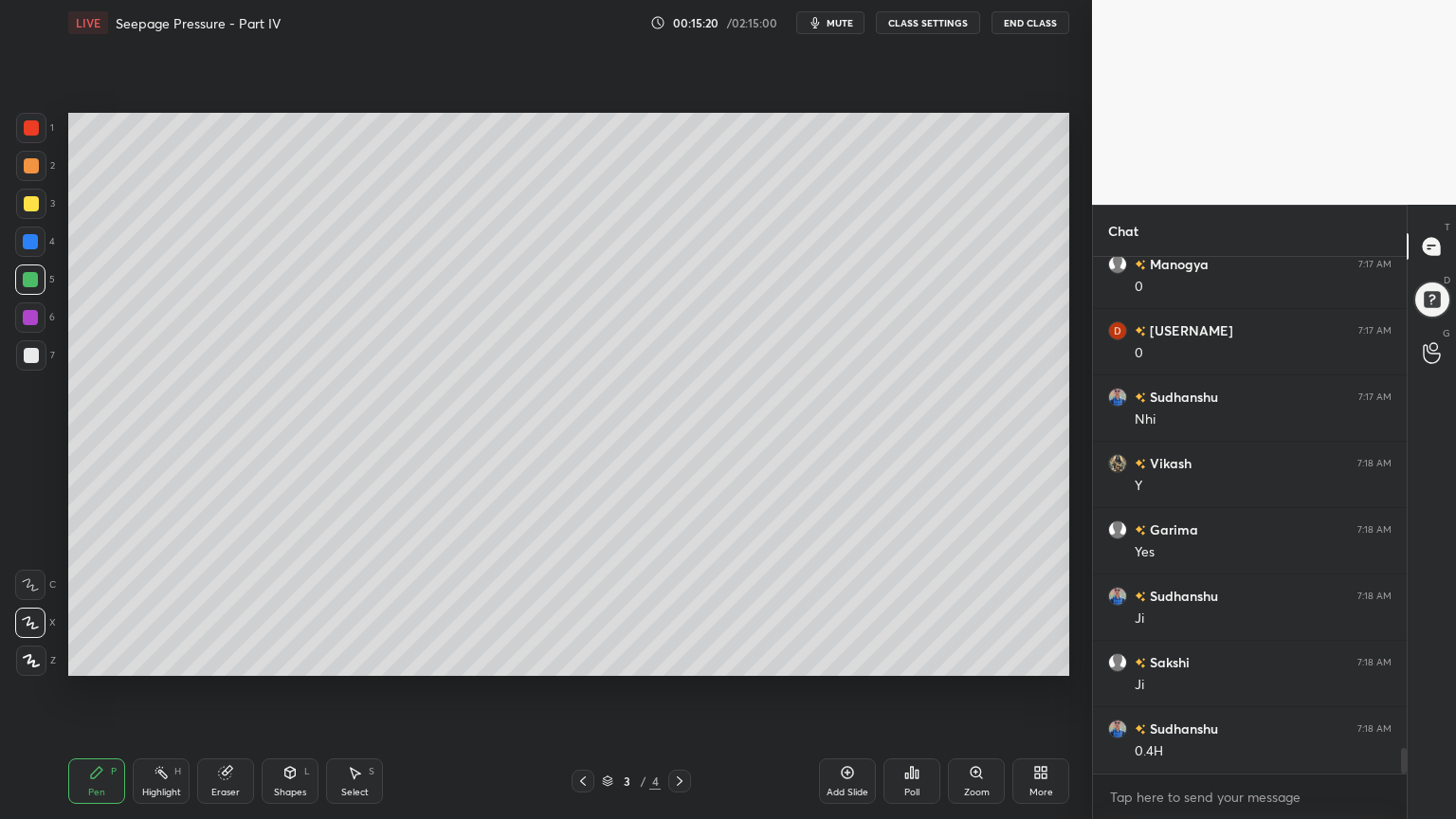click at bounding box center [680, 781] 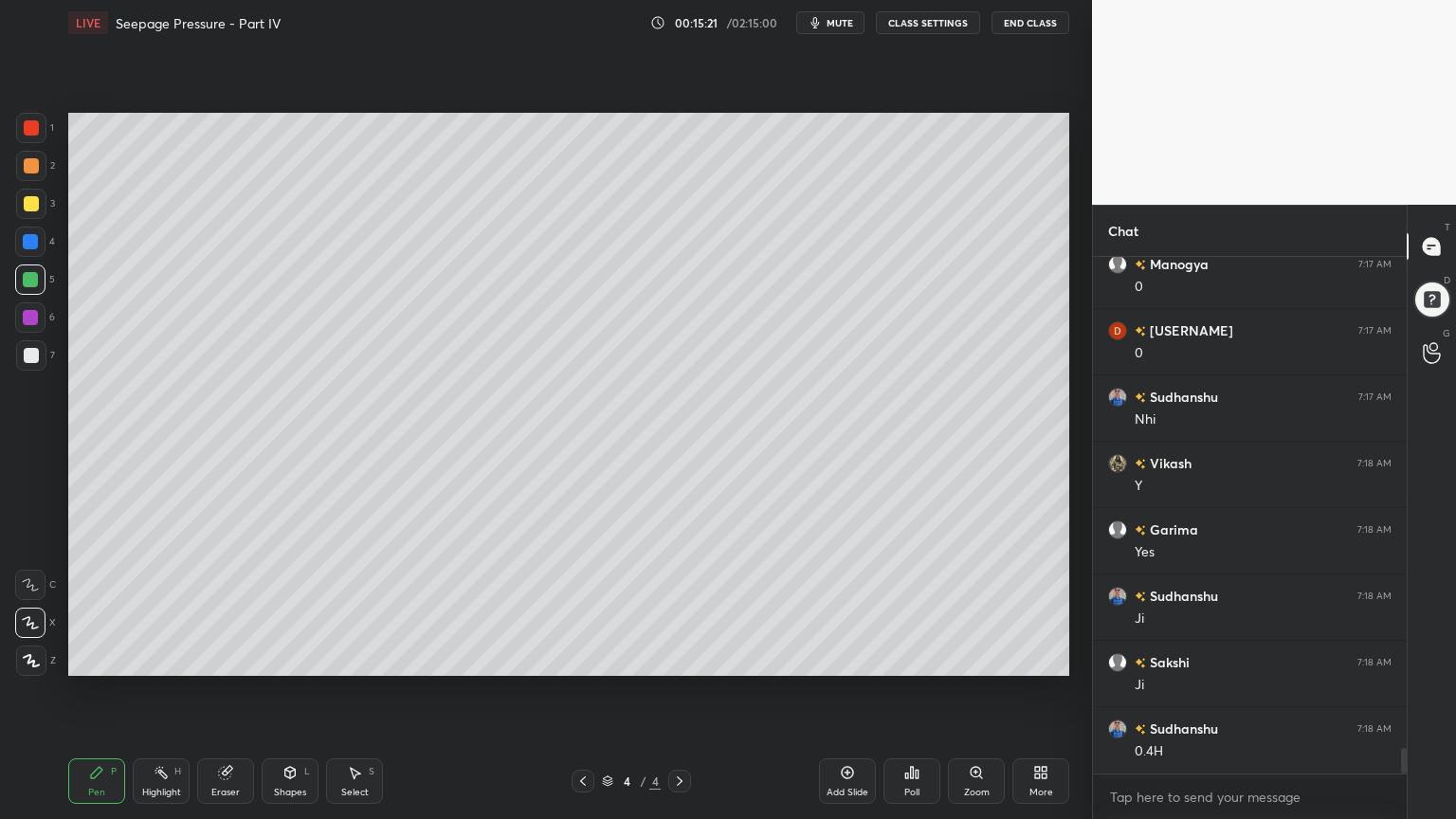 click at bounding box center [31, 355] 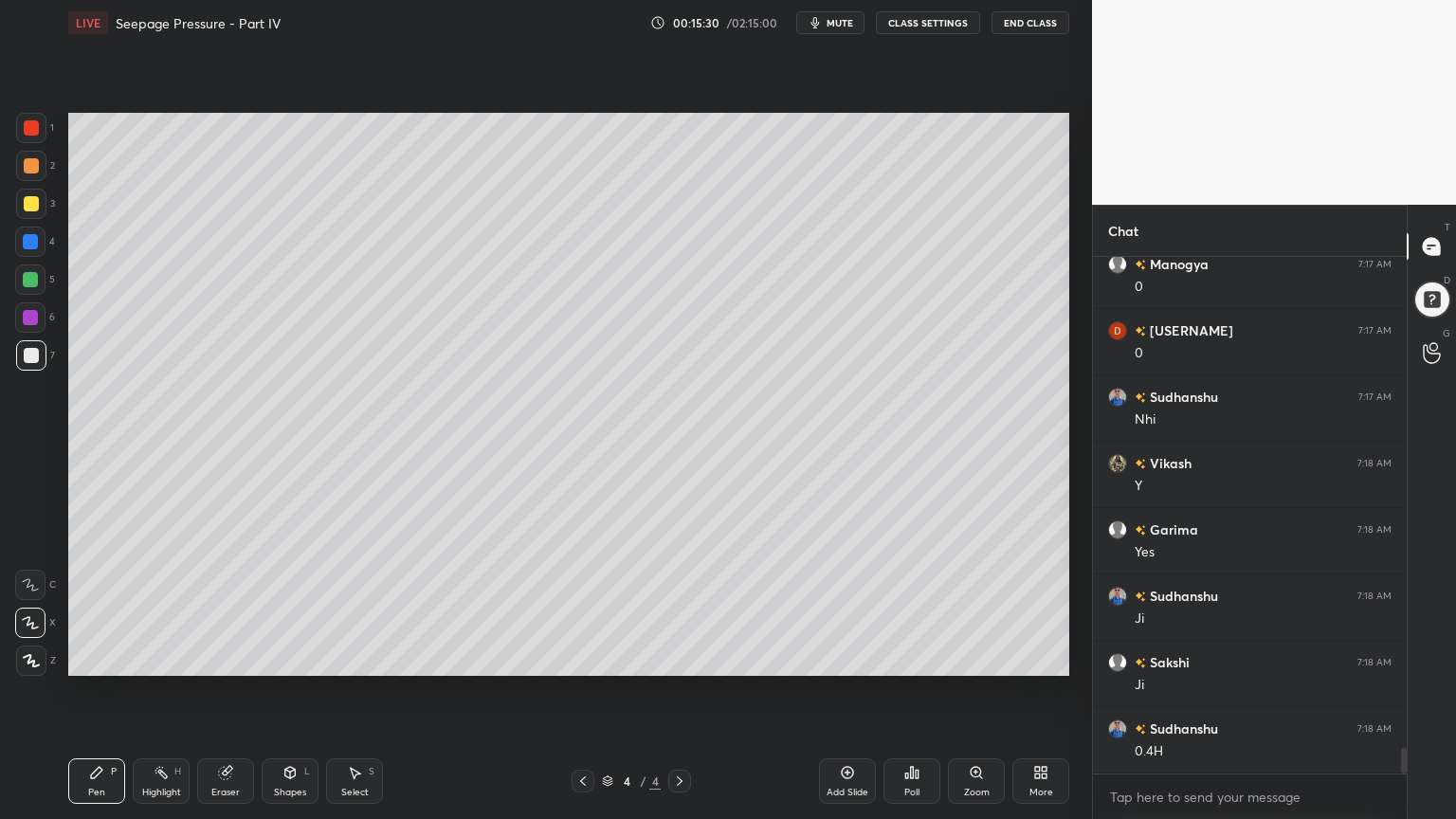 click 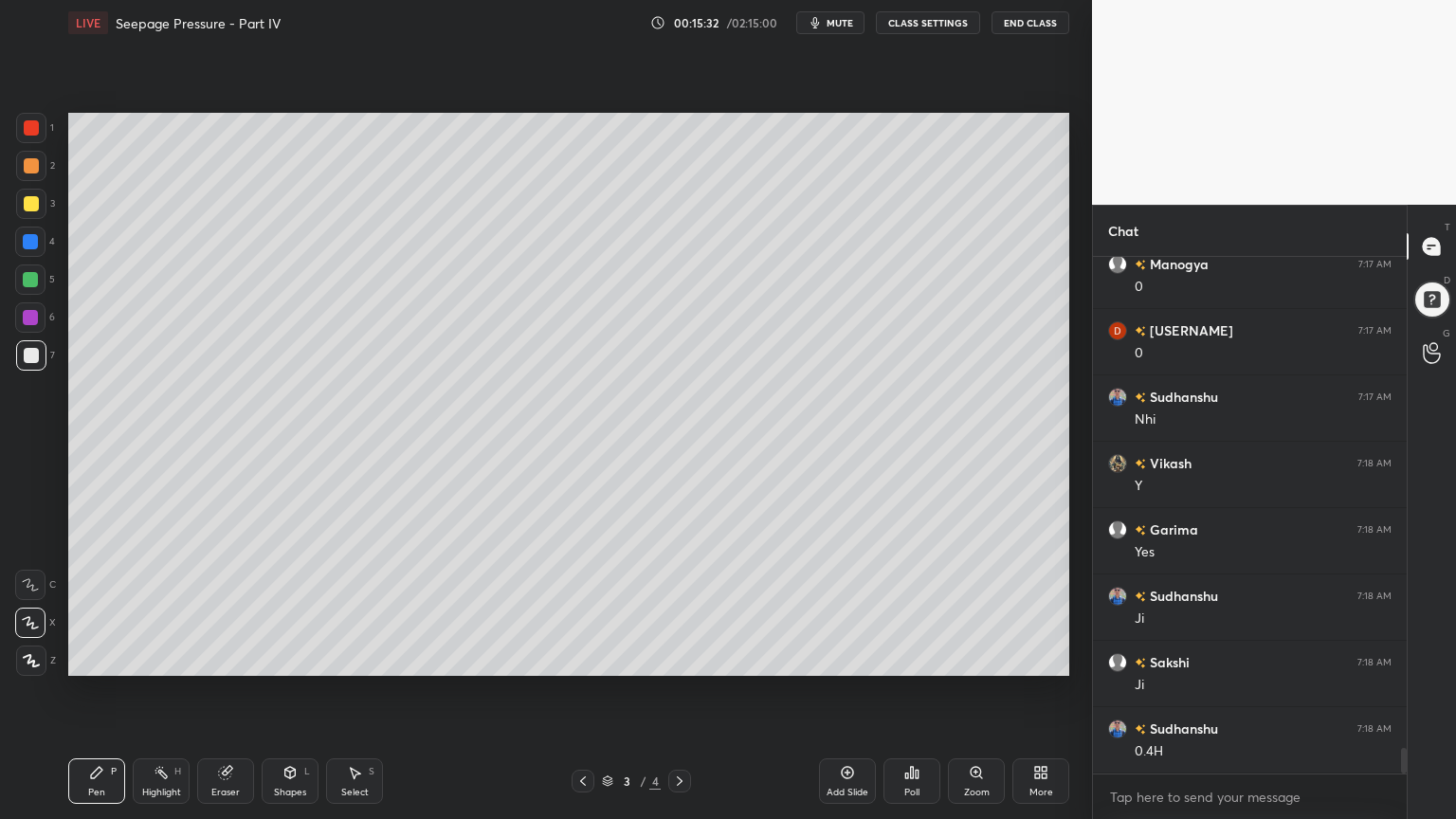 click at bounding box center (680, 781) 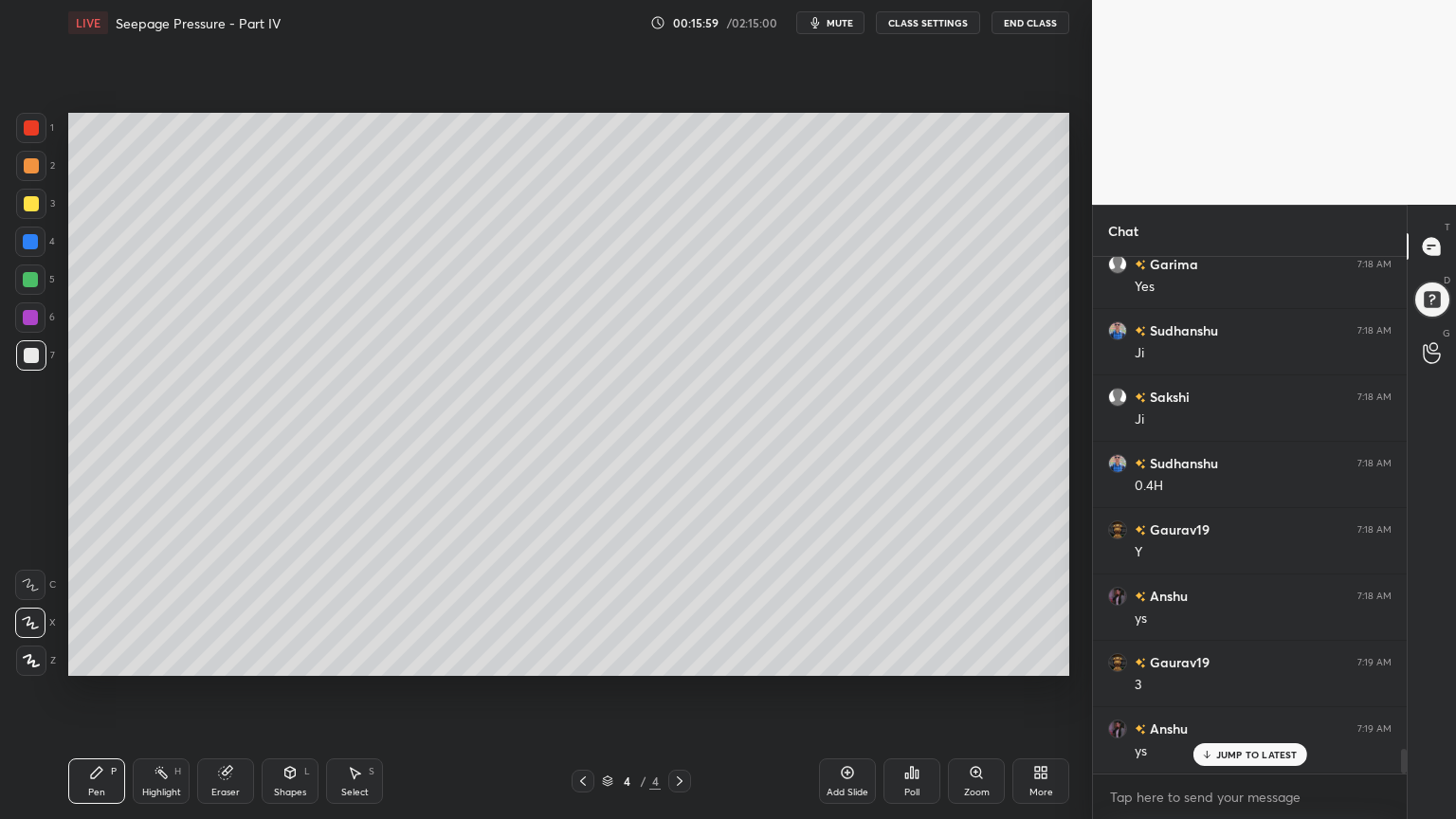 scroll, scrollTop: 10124, scrollLeft: 0, axis: vertical 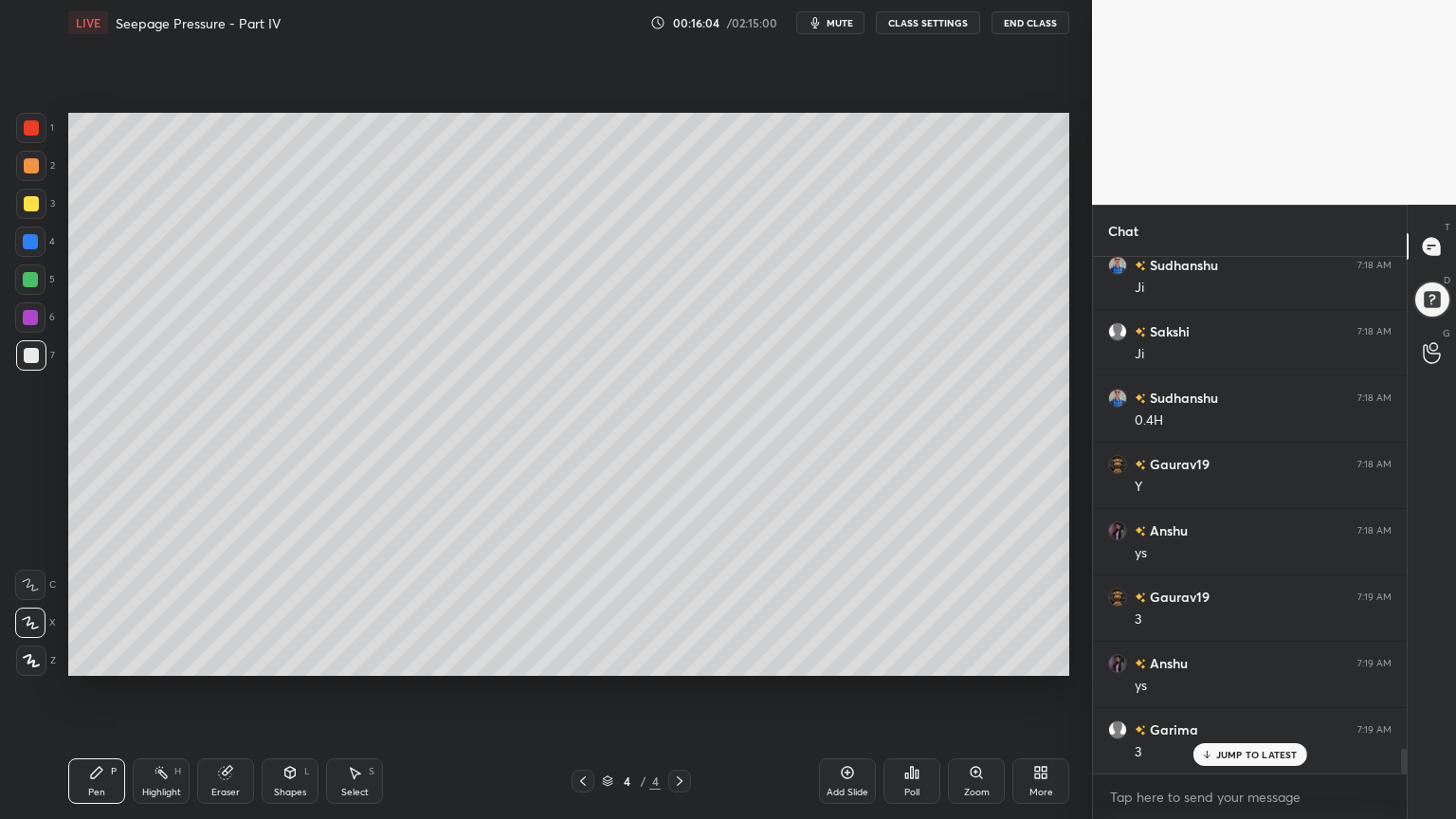 click 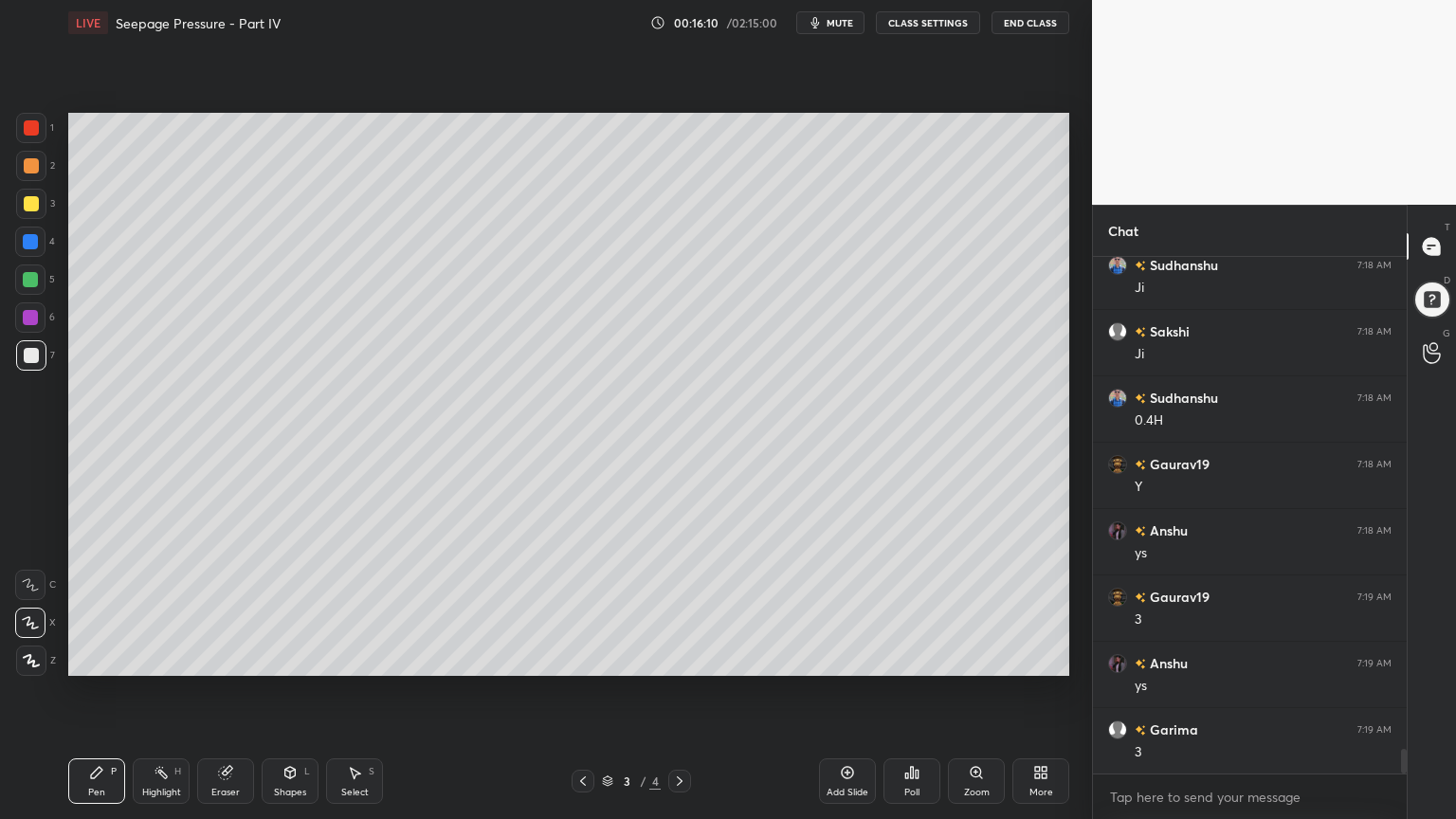click 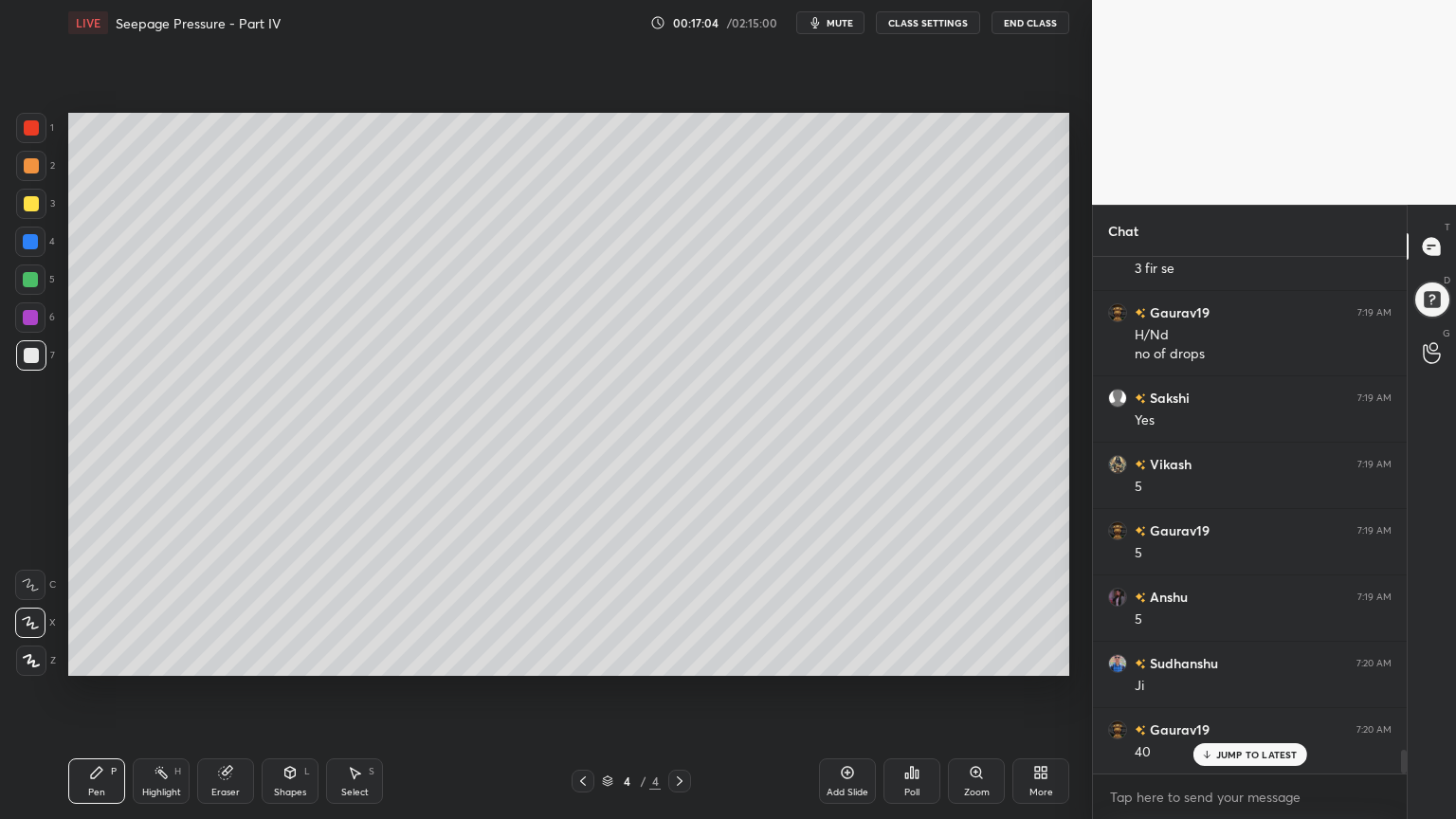scroll, scrollTop: 10692, scrollLeft: 0, axis: vertical 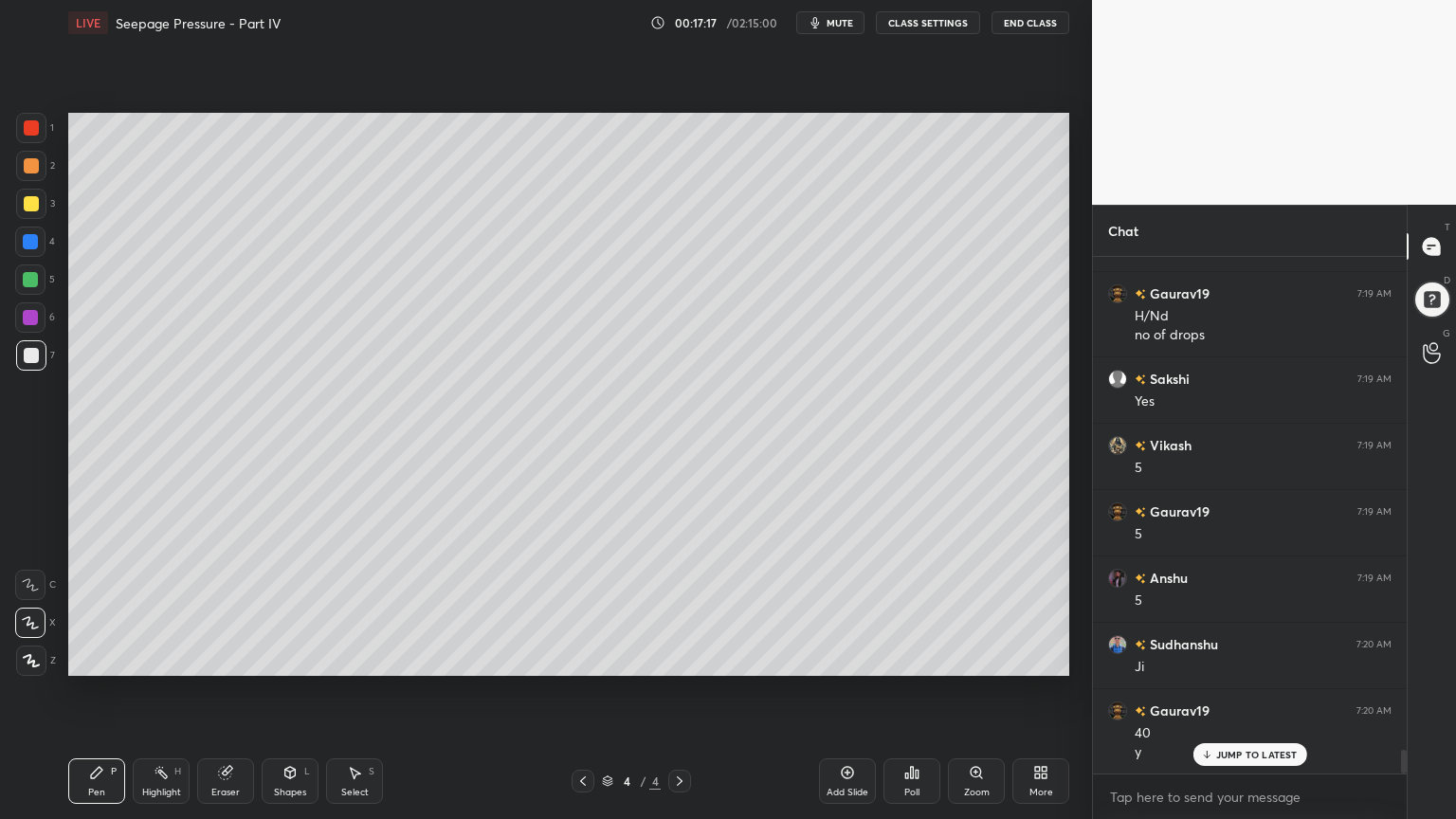 click 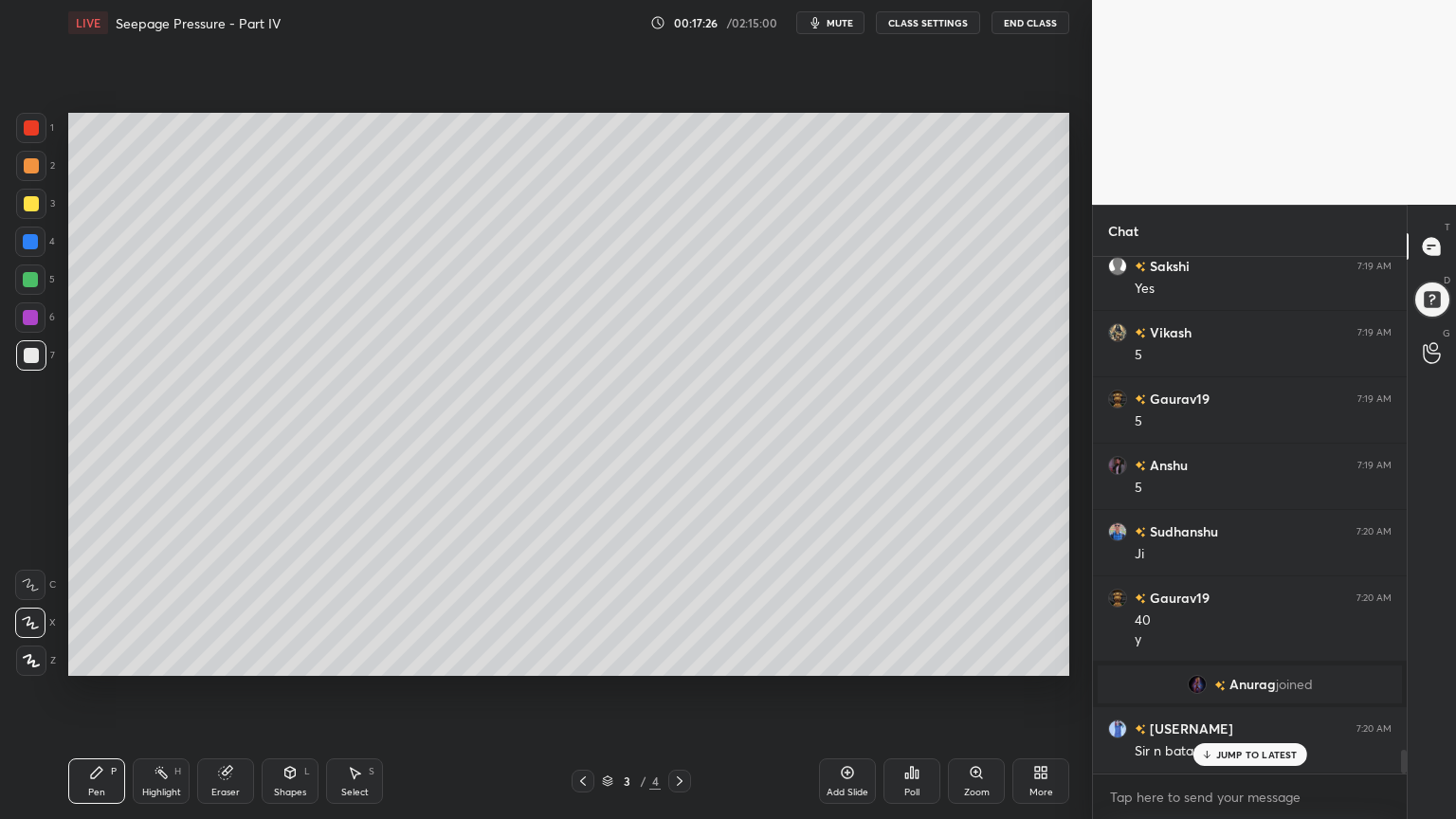 scroll, scrollTop: 10871, scrollLeft: 0, axis: vertical 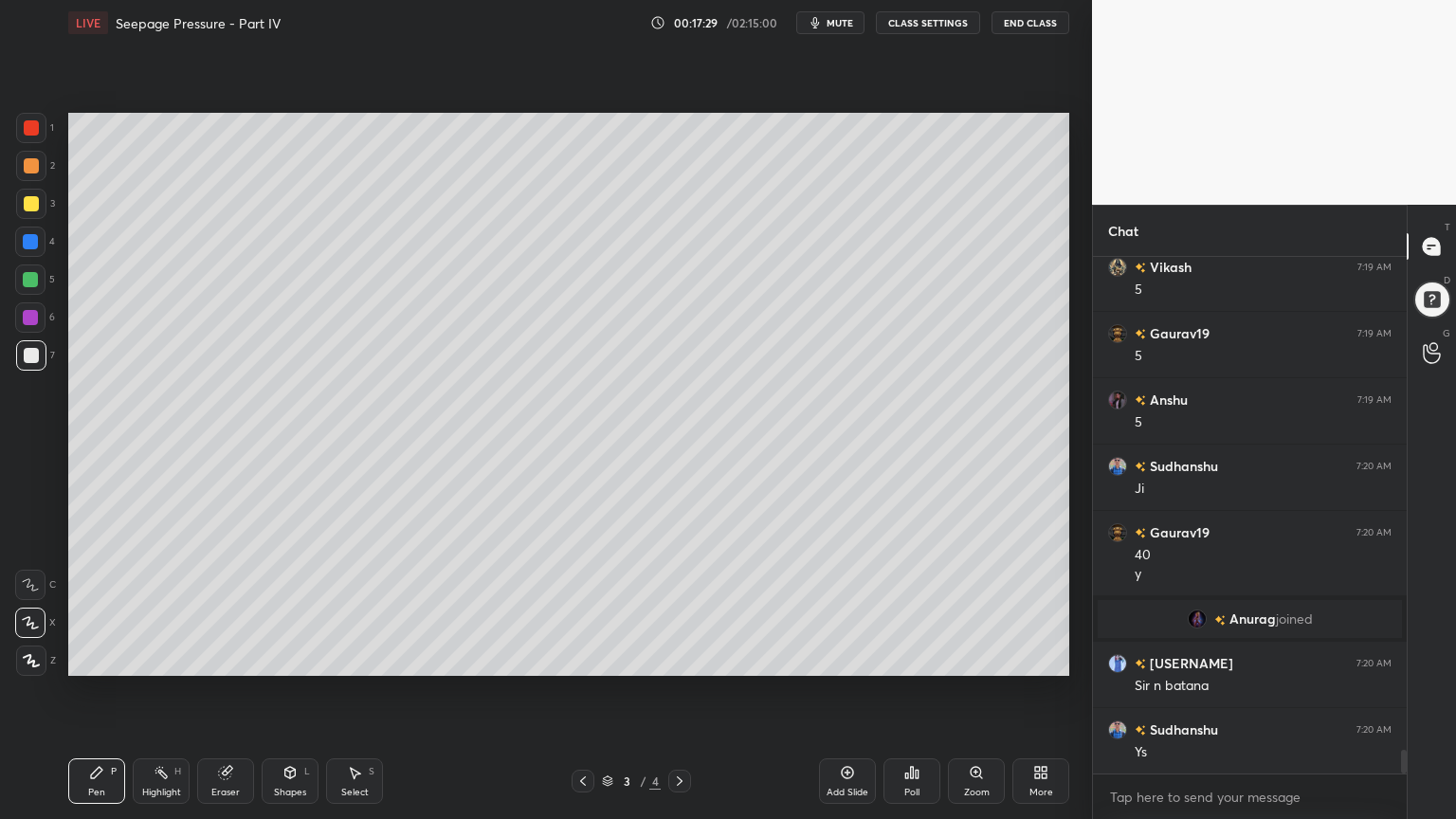 click 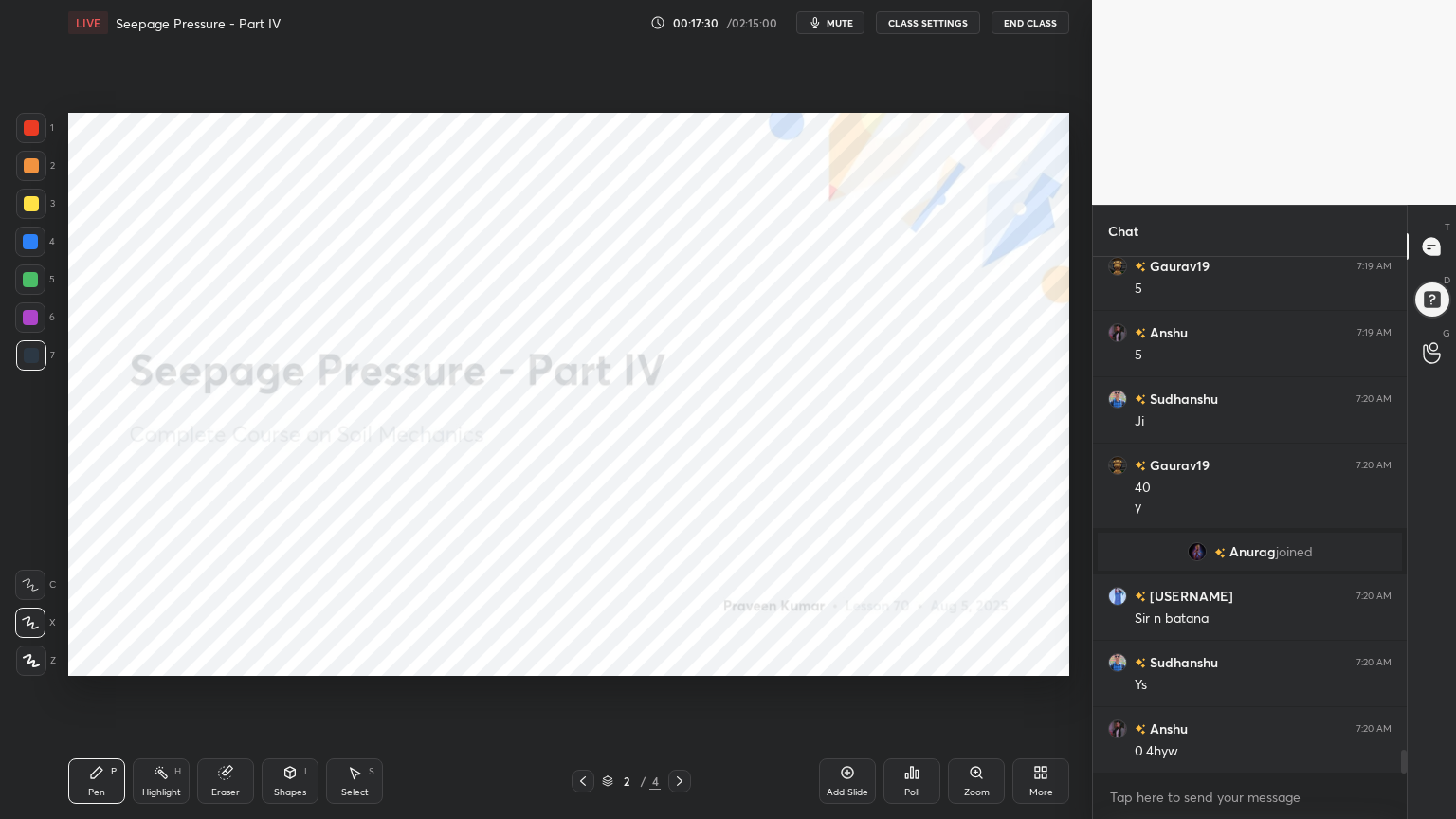 scroll, scrollTop: 11003, scrollLeft: 0, axis: vertical 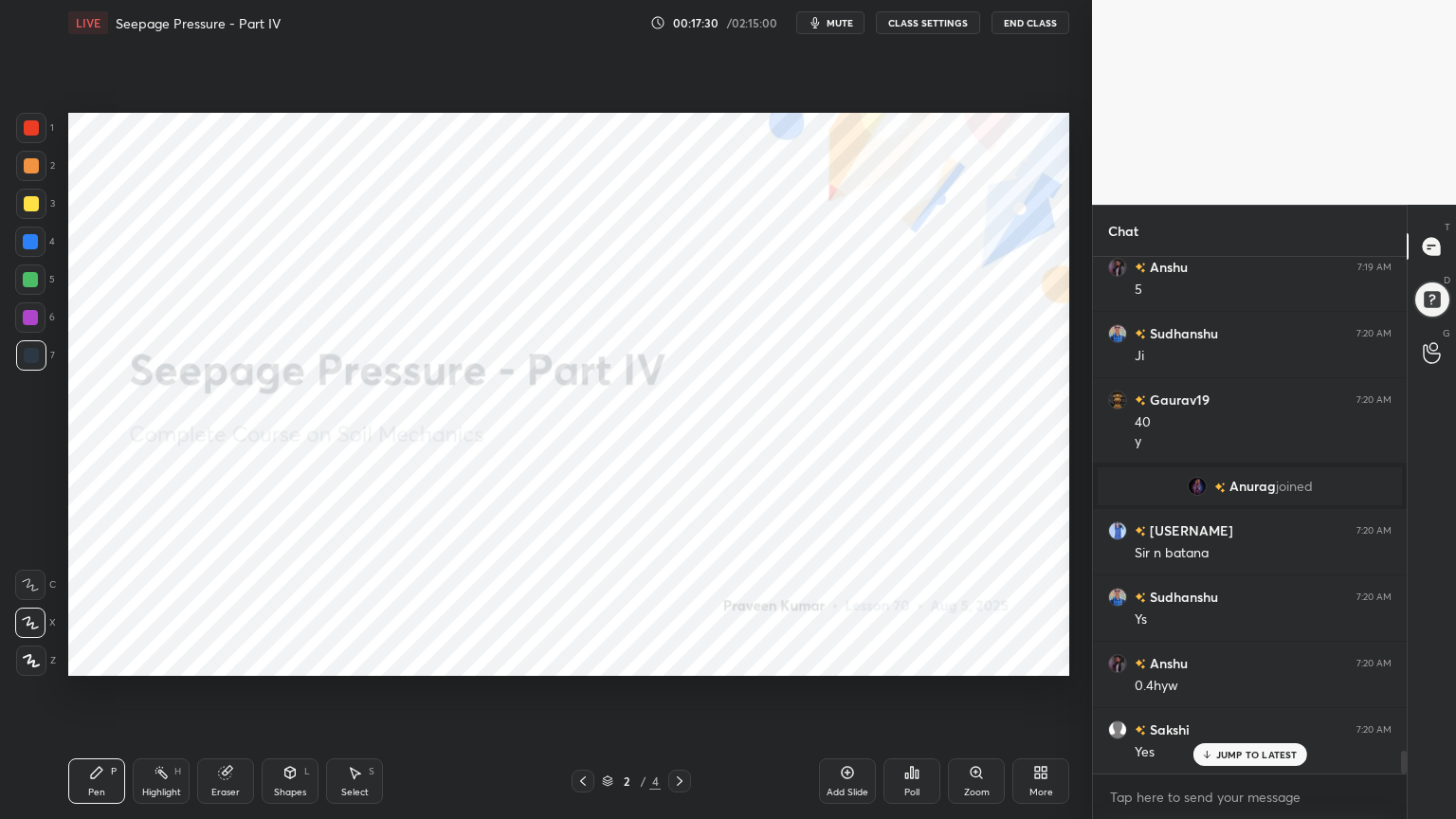 click 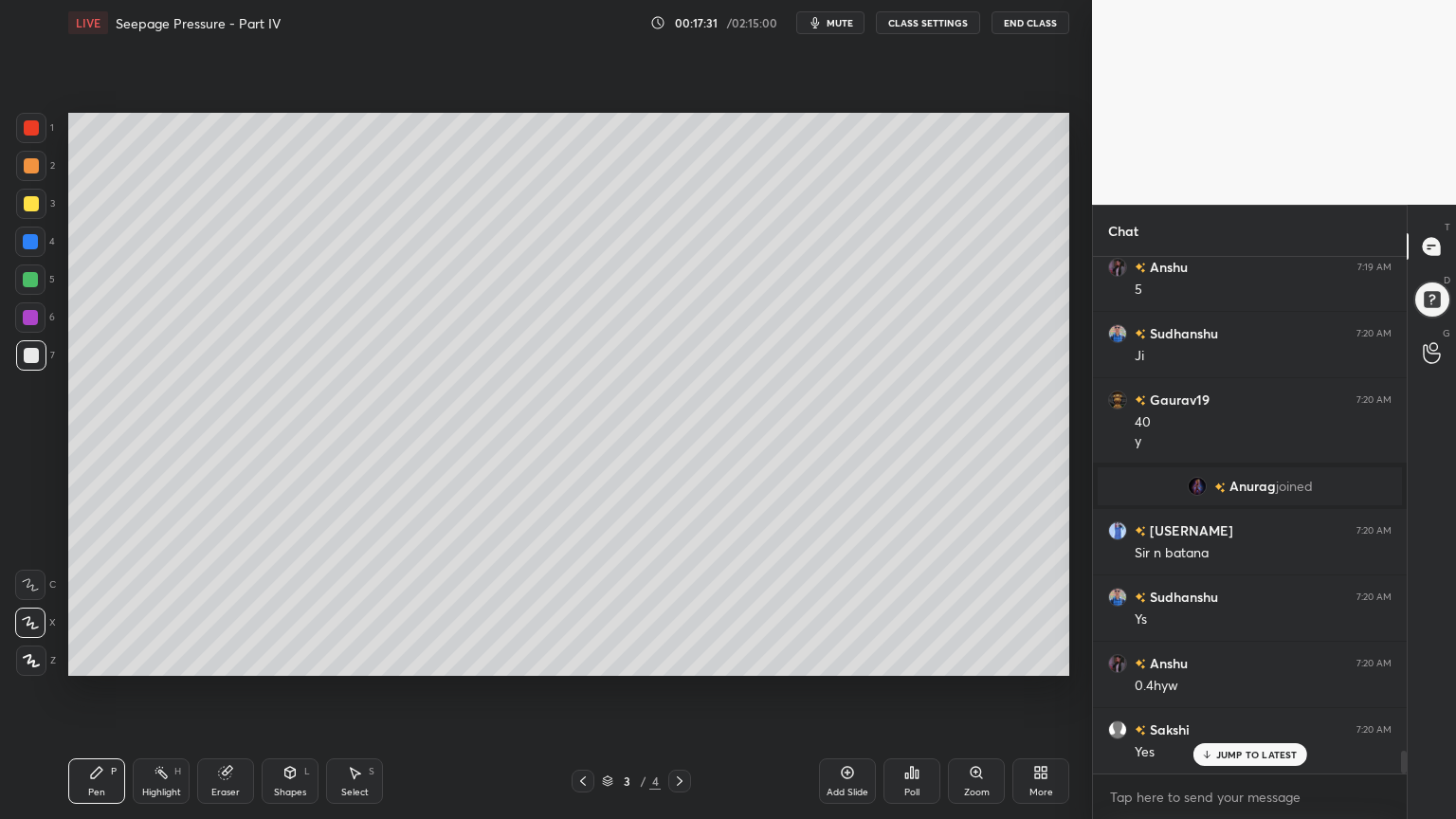 click 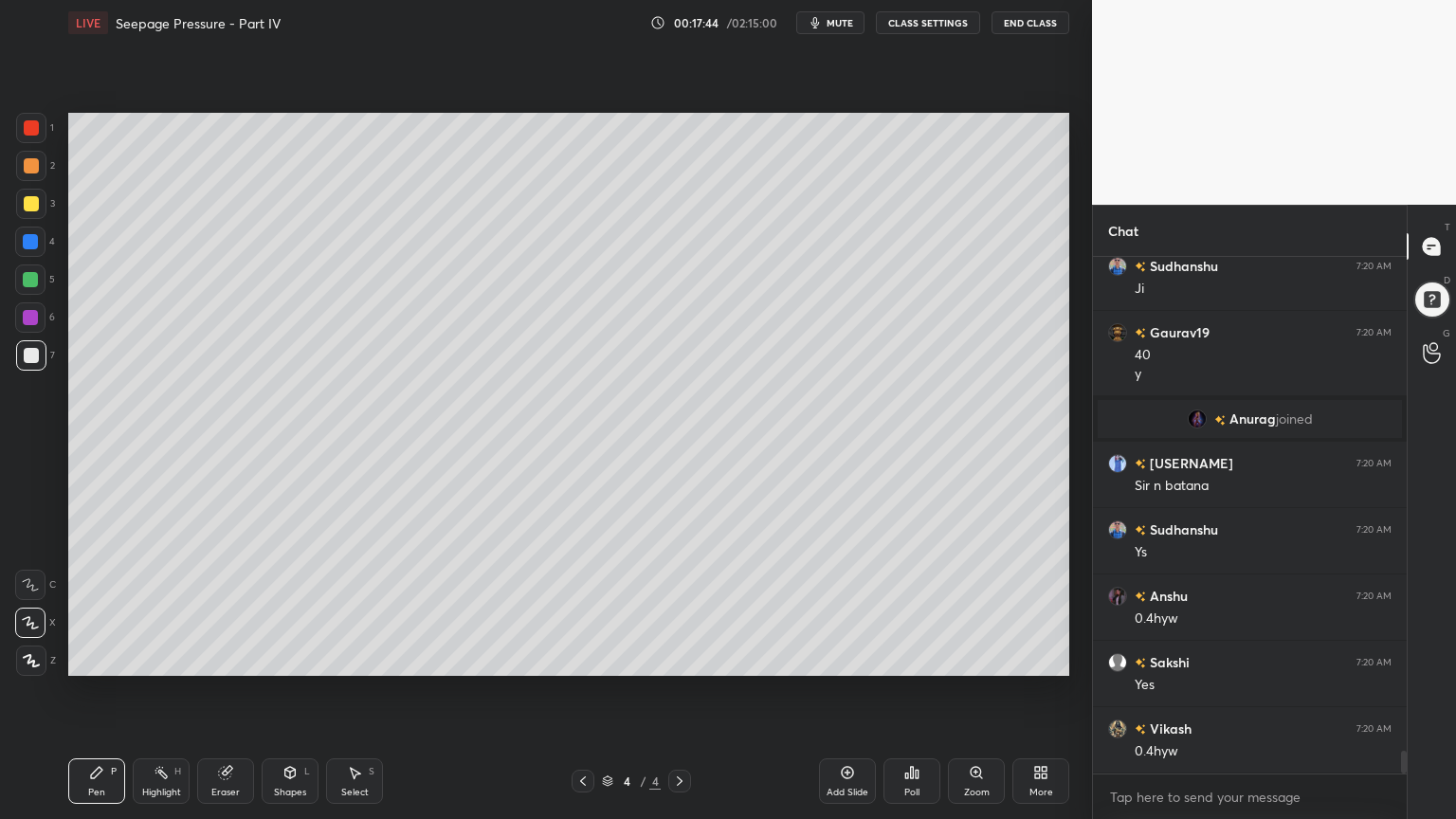 scroll, scrollTop: 11136, scrollLeft: 0, axis: vertical 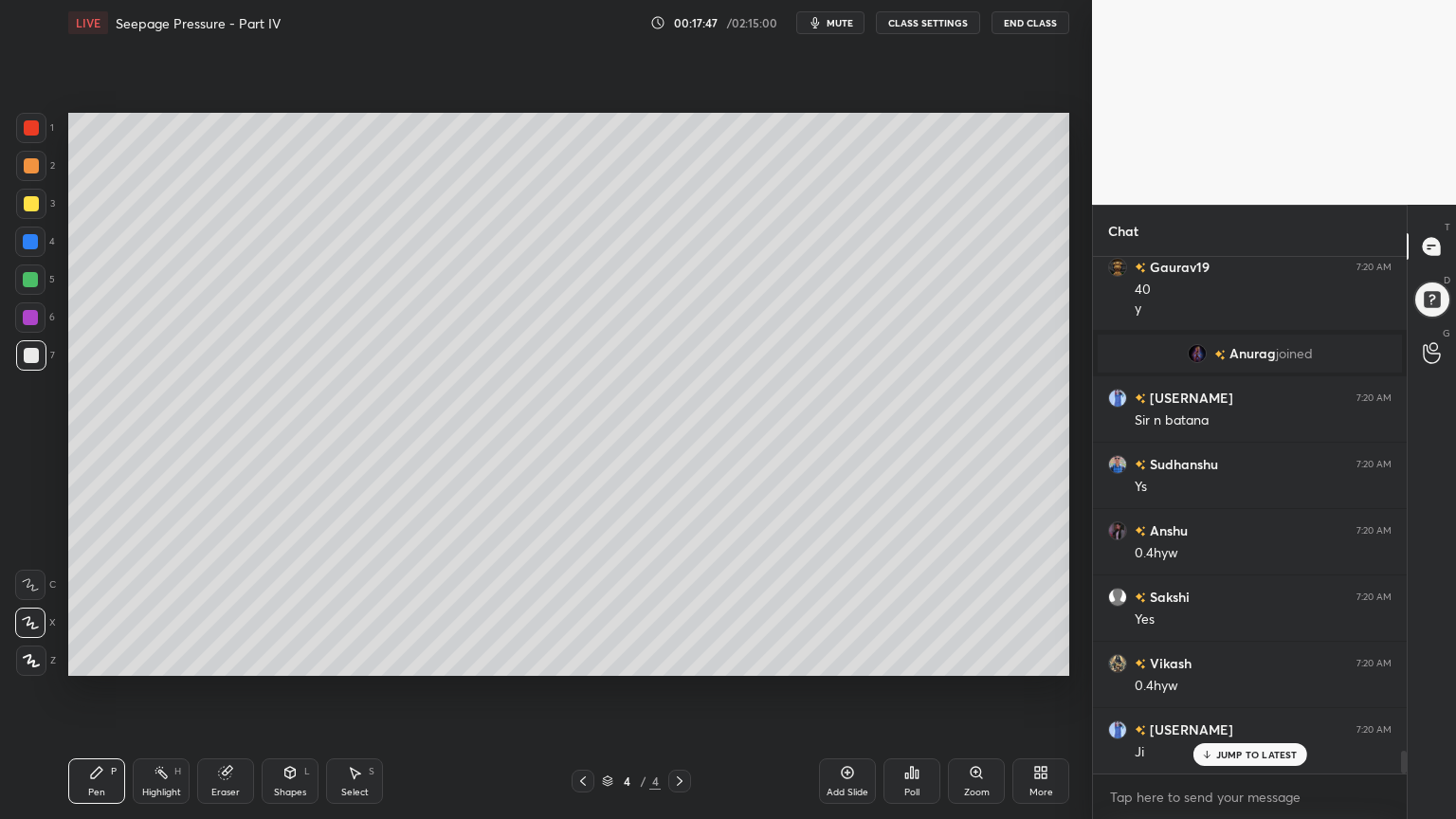 click on "Eraser" at bounding box center [226, 781] 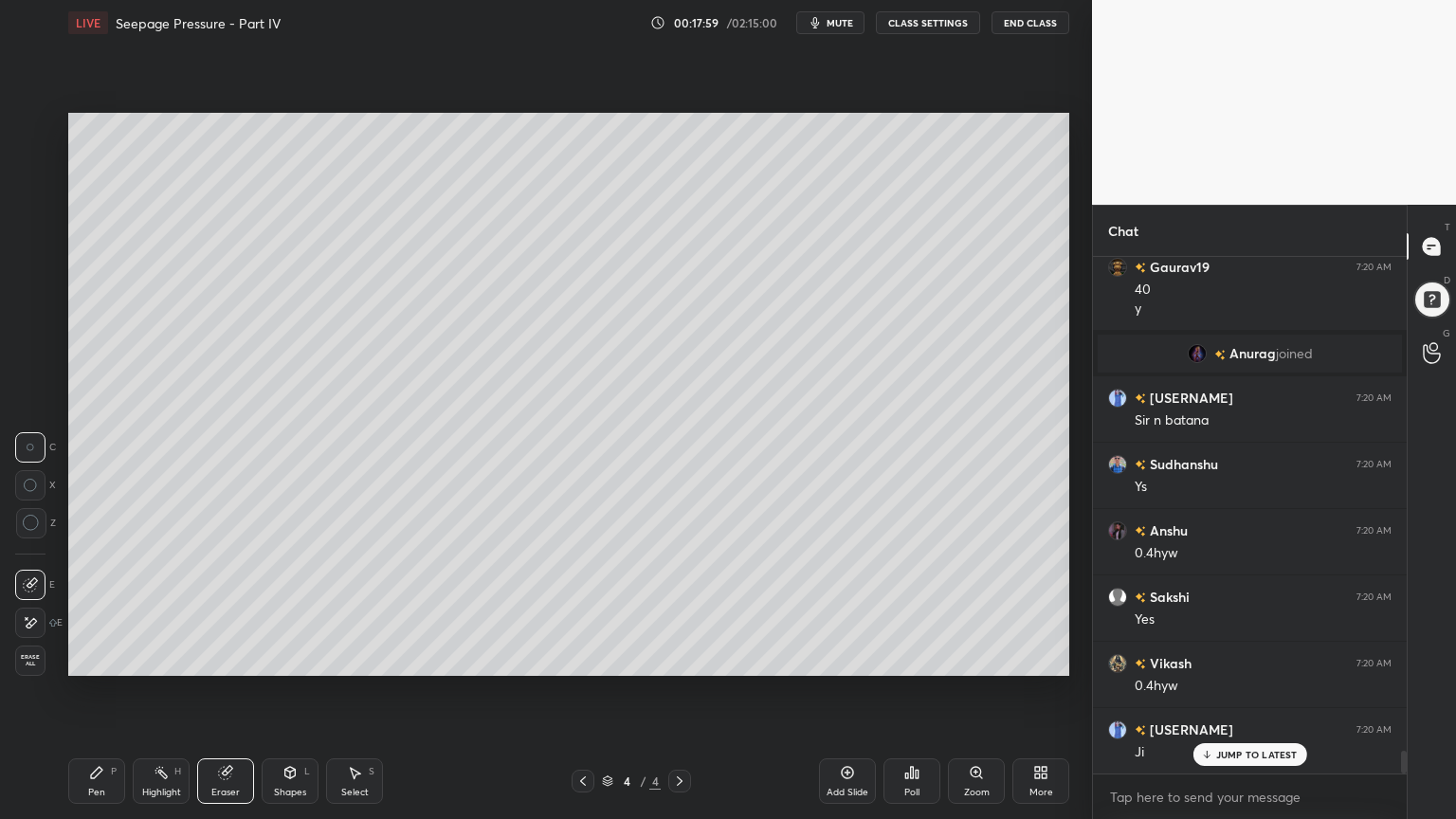 click on "mute" at bounding box center (840, 23) 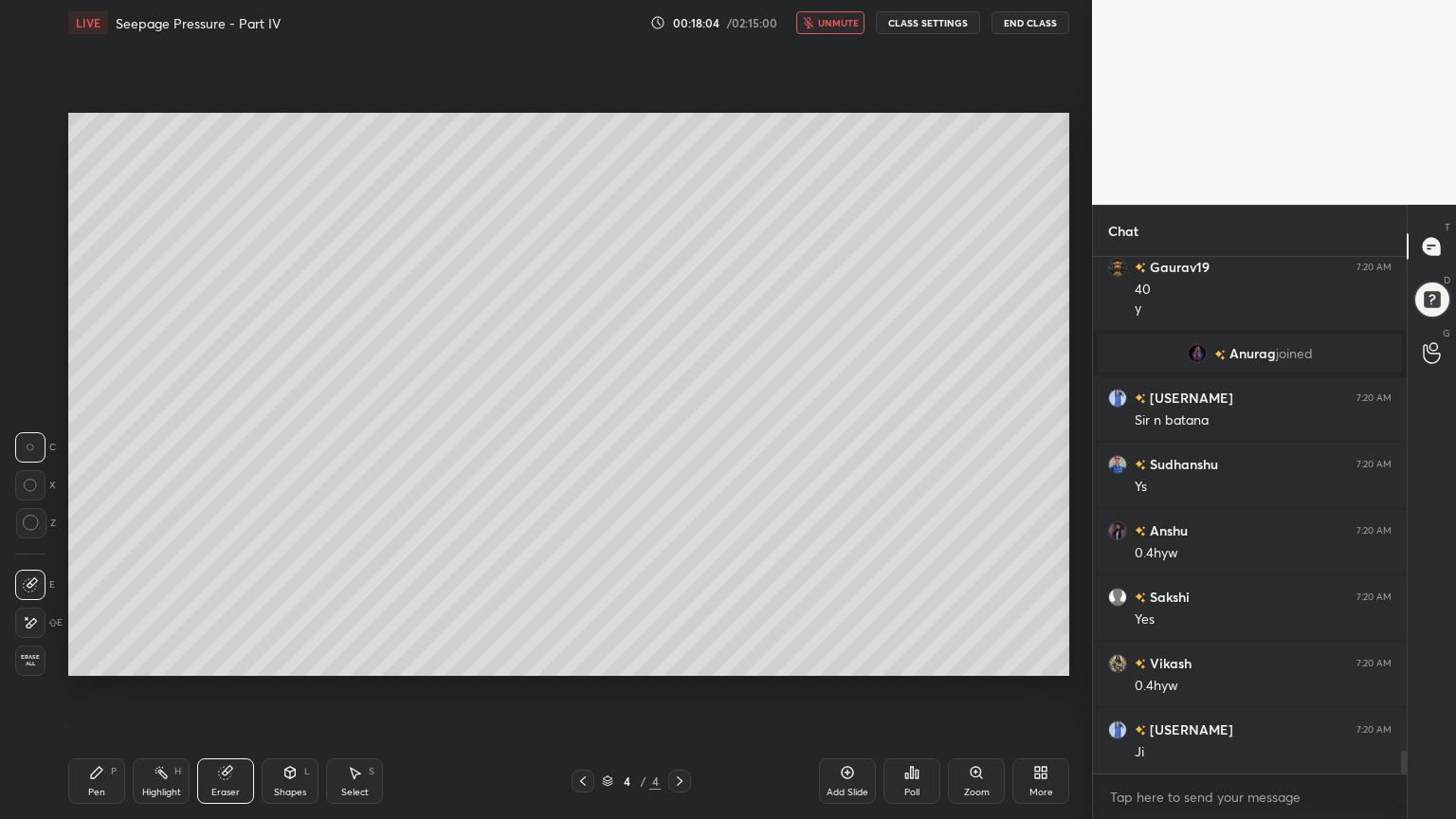 scroll, scrollTop: 11203, scrollLeft: 0, axis: vertical 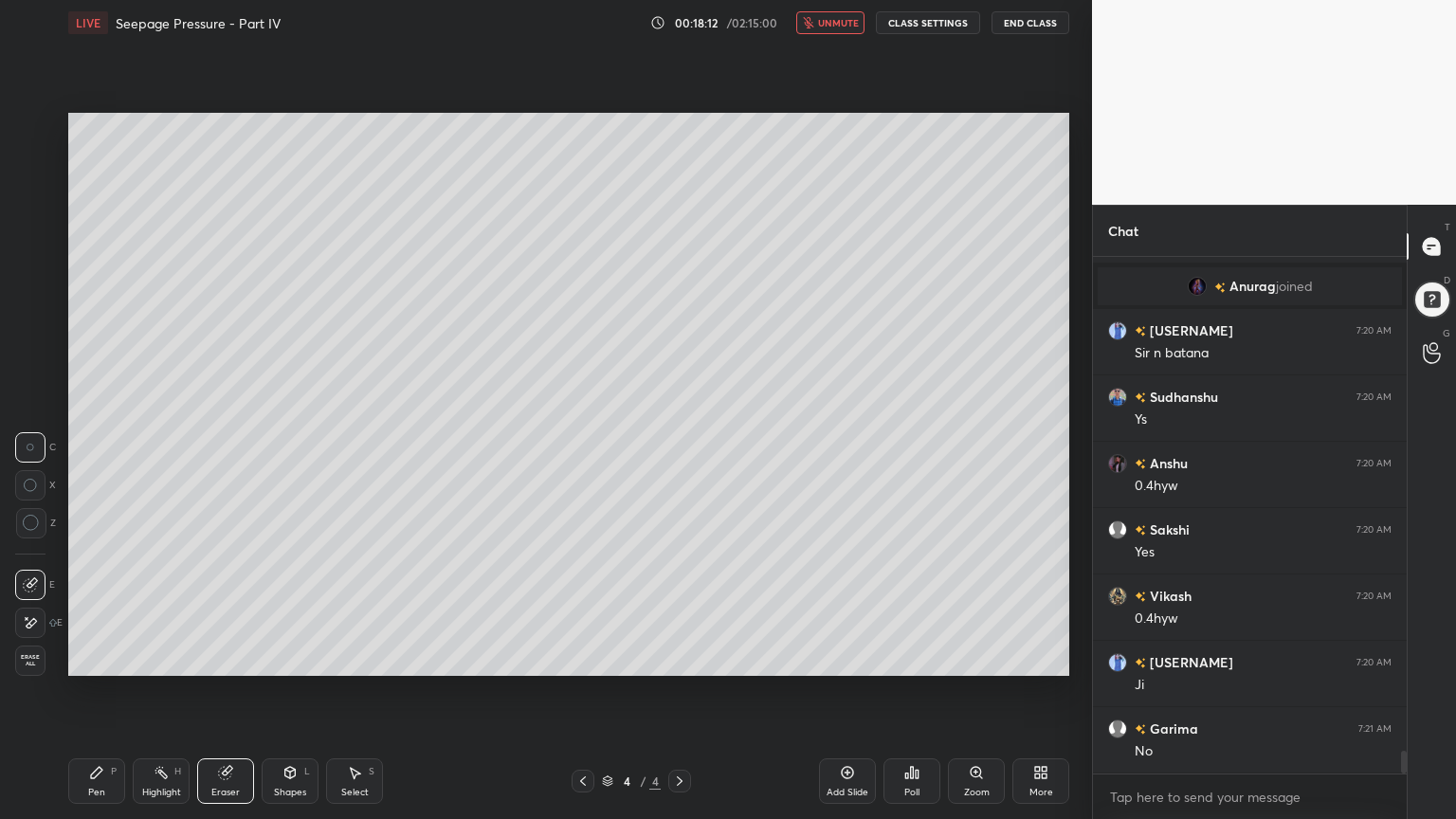click on "unmute" at bounding box center (838, 23) 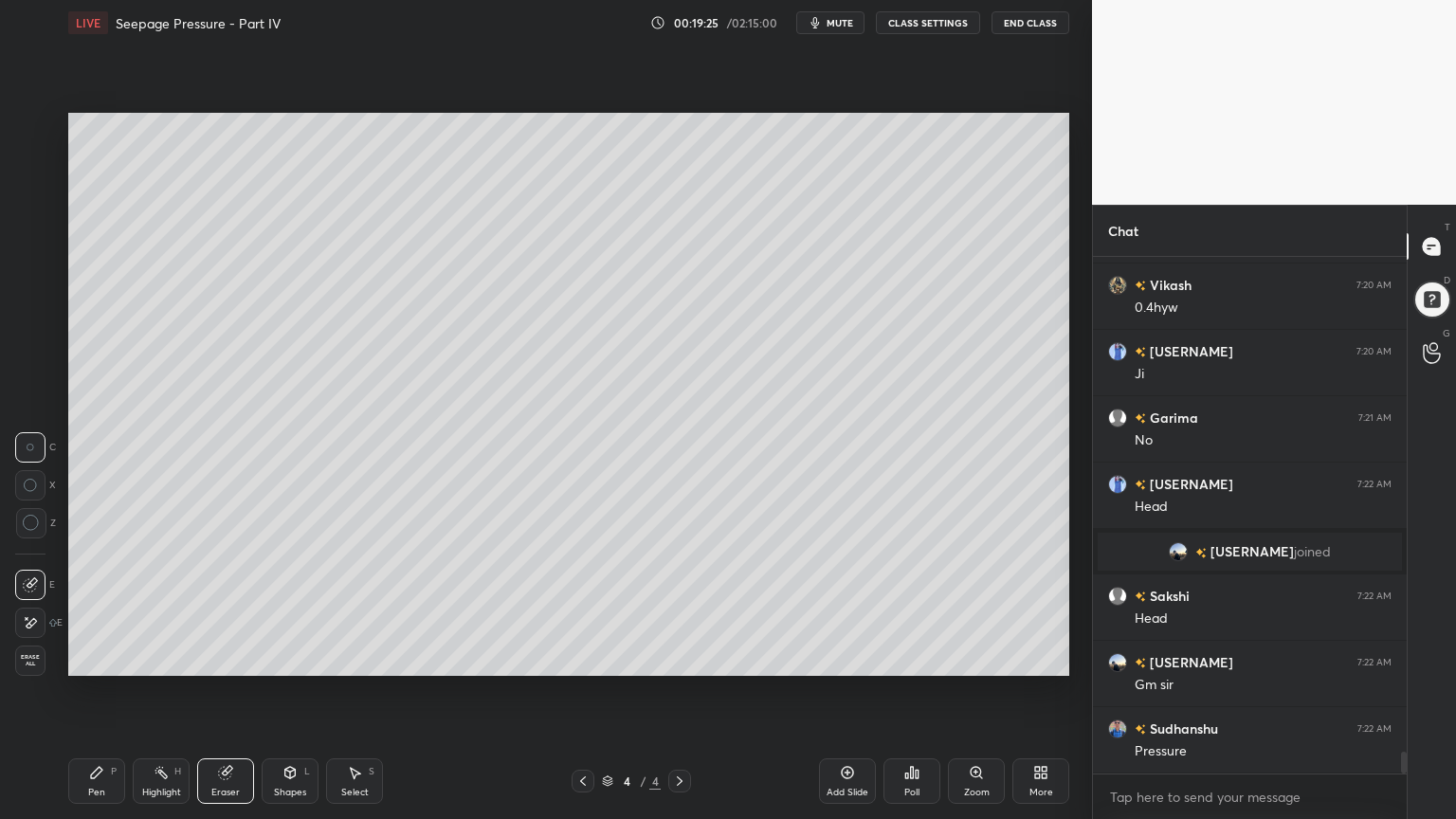 scroll, scrollTop: 11580, scrollLeft: 0, axis: vertical 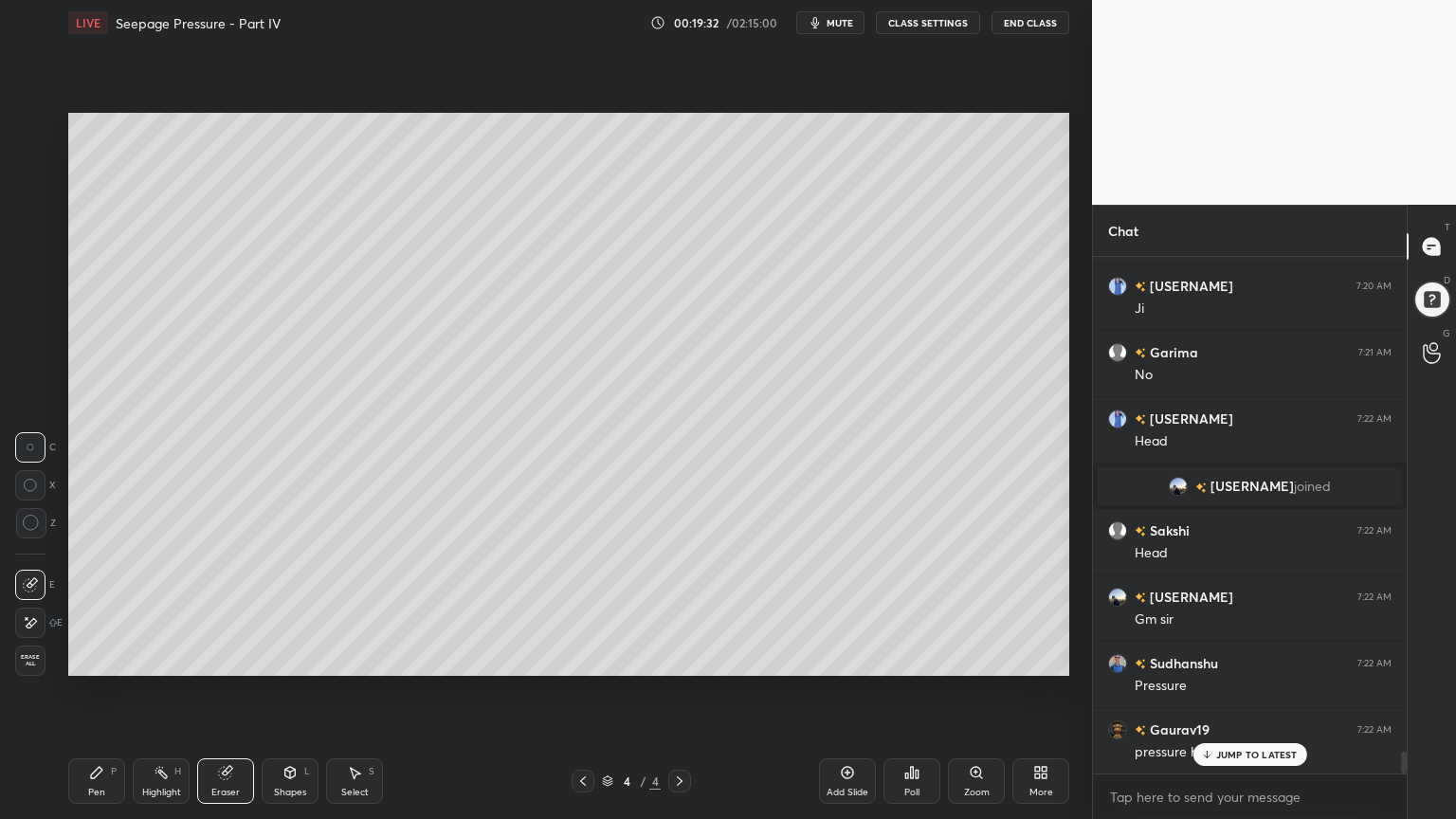 click 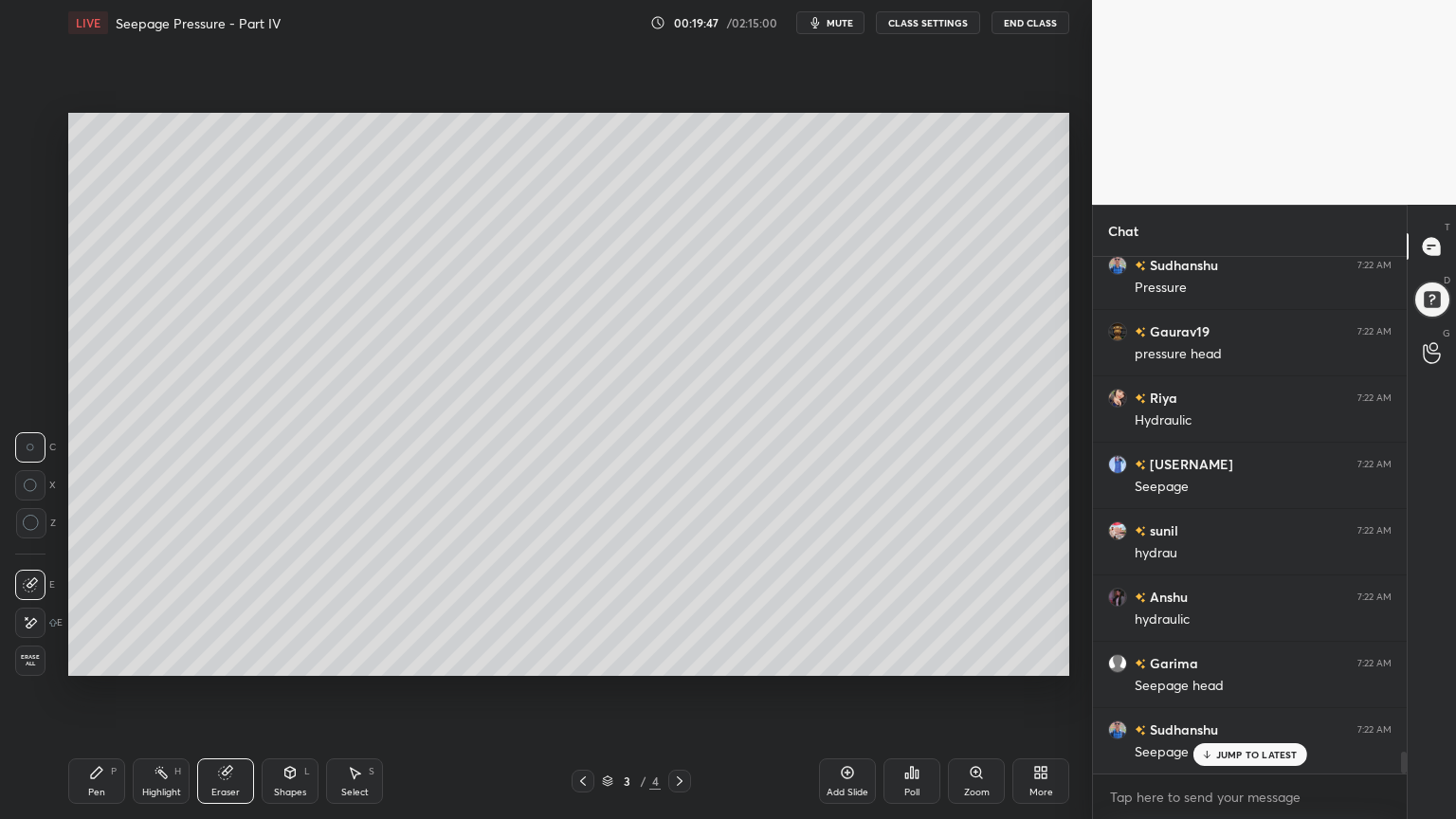 scroll, scrollTop: 12045, scrollLeft: 0, axis: vertical 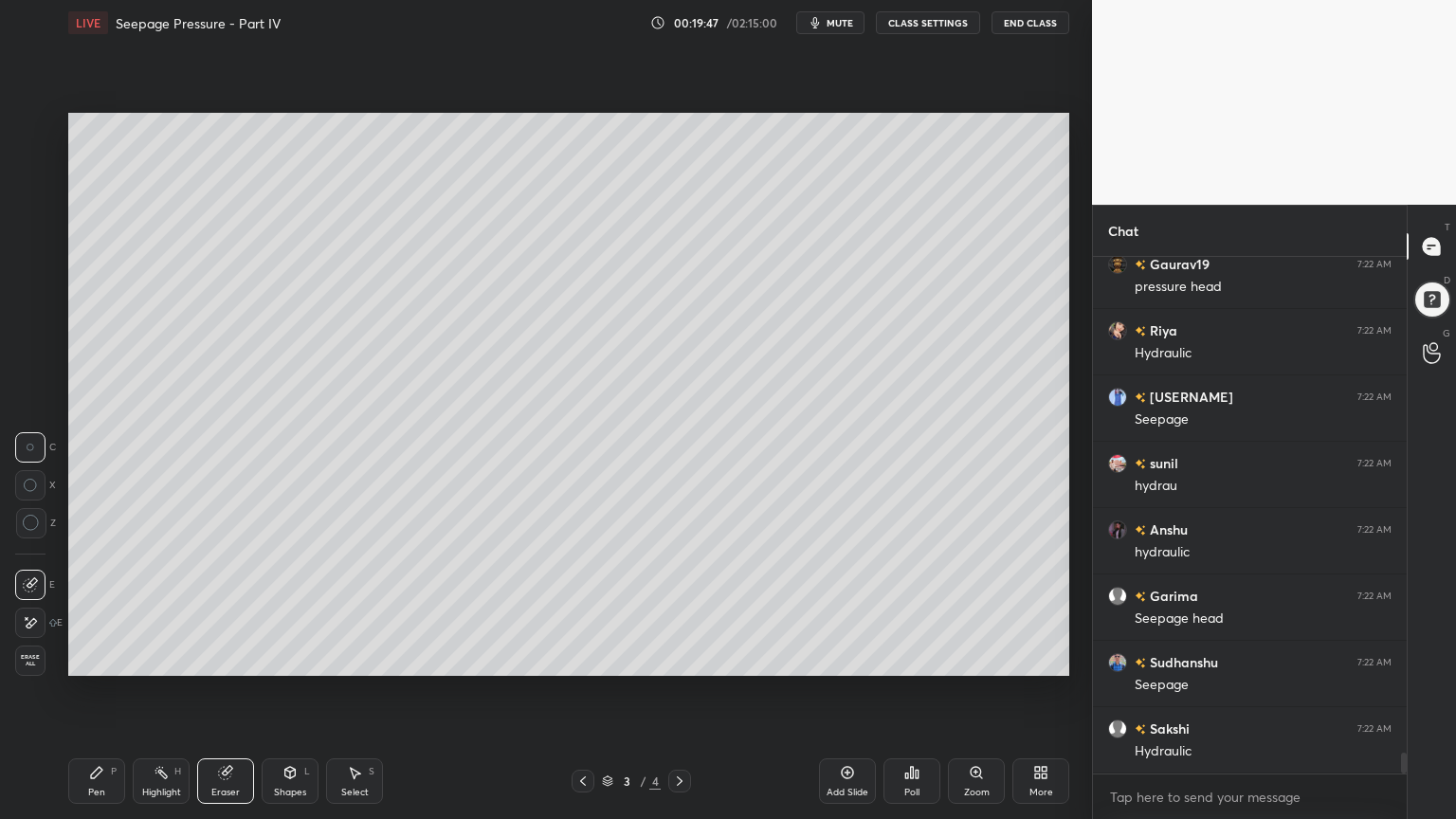 click at bounding box center [680, 781] 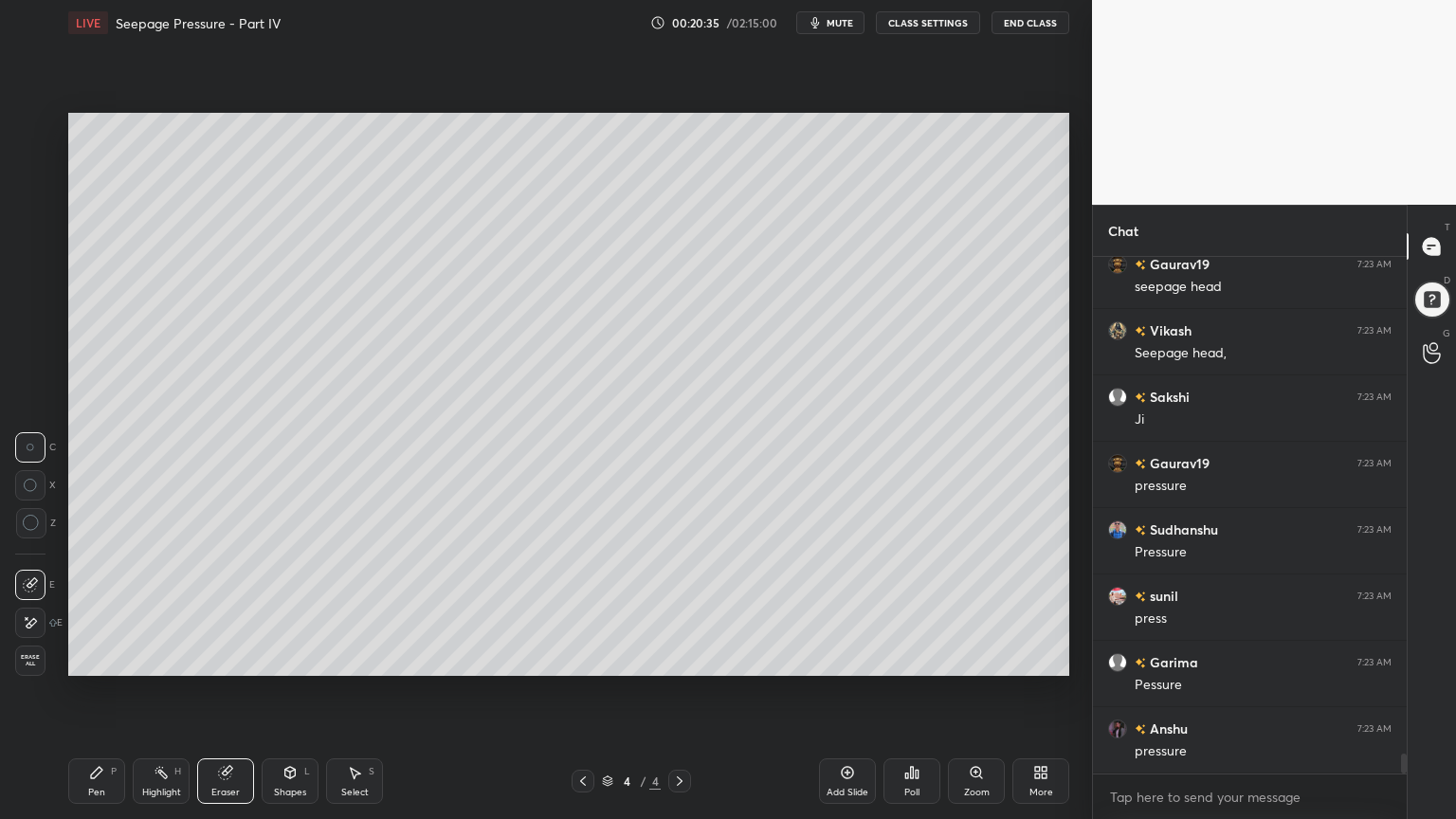 scroll, scrollTop: 12641, scrollLeft: 0, axis: vertical 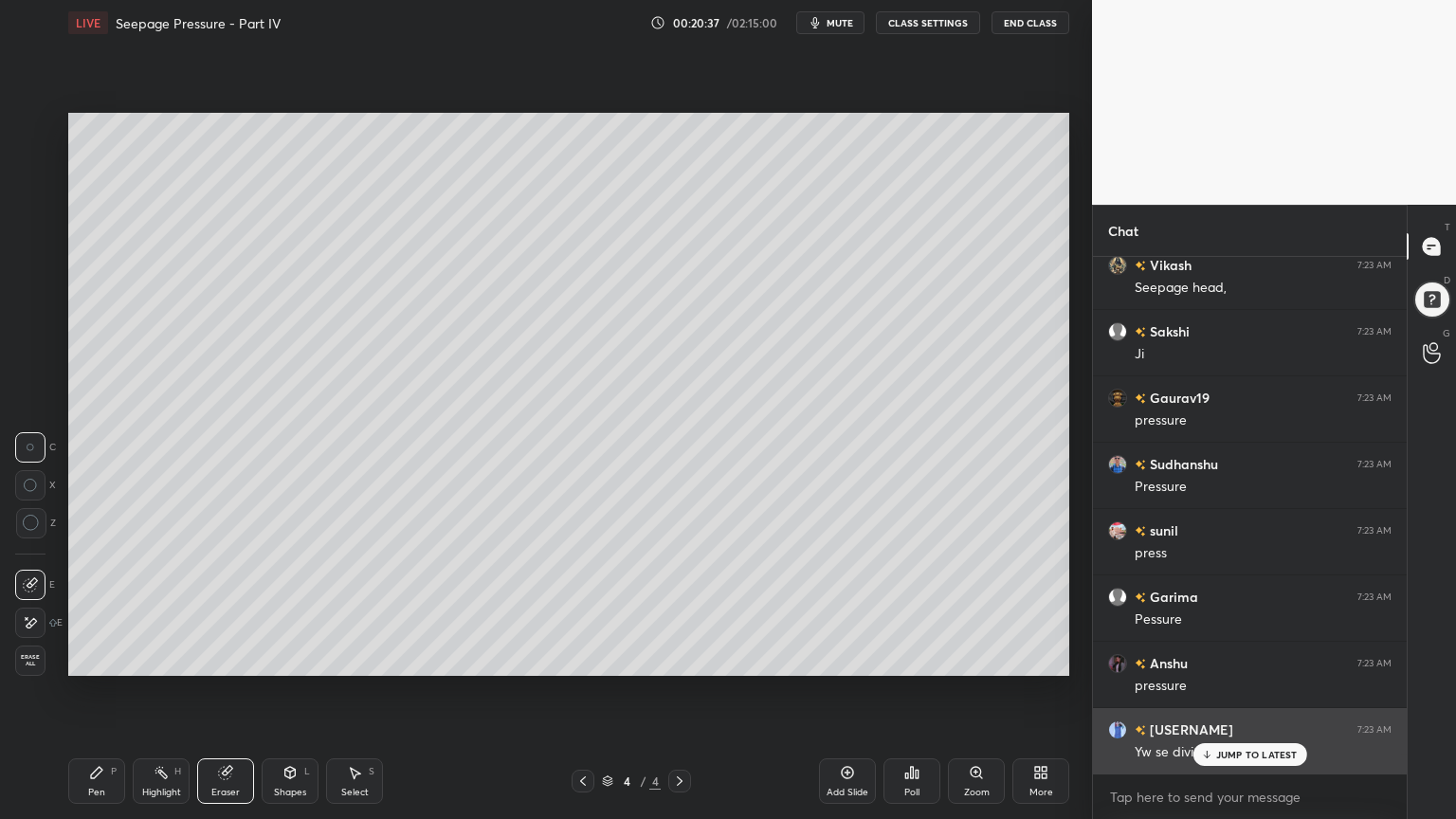 click 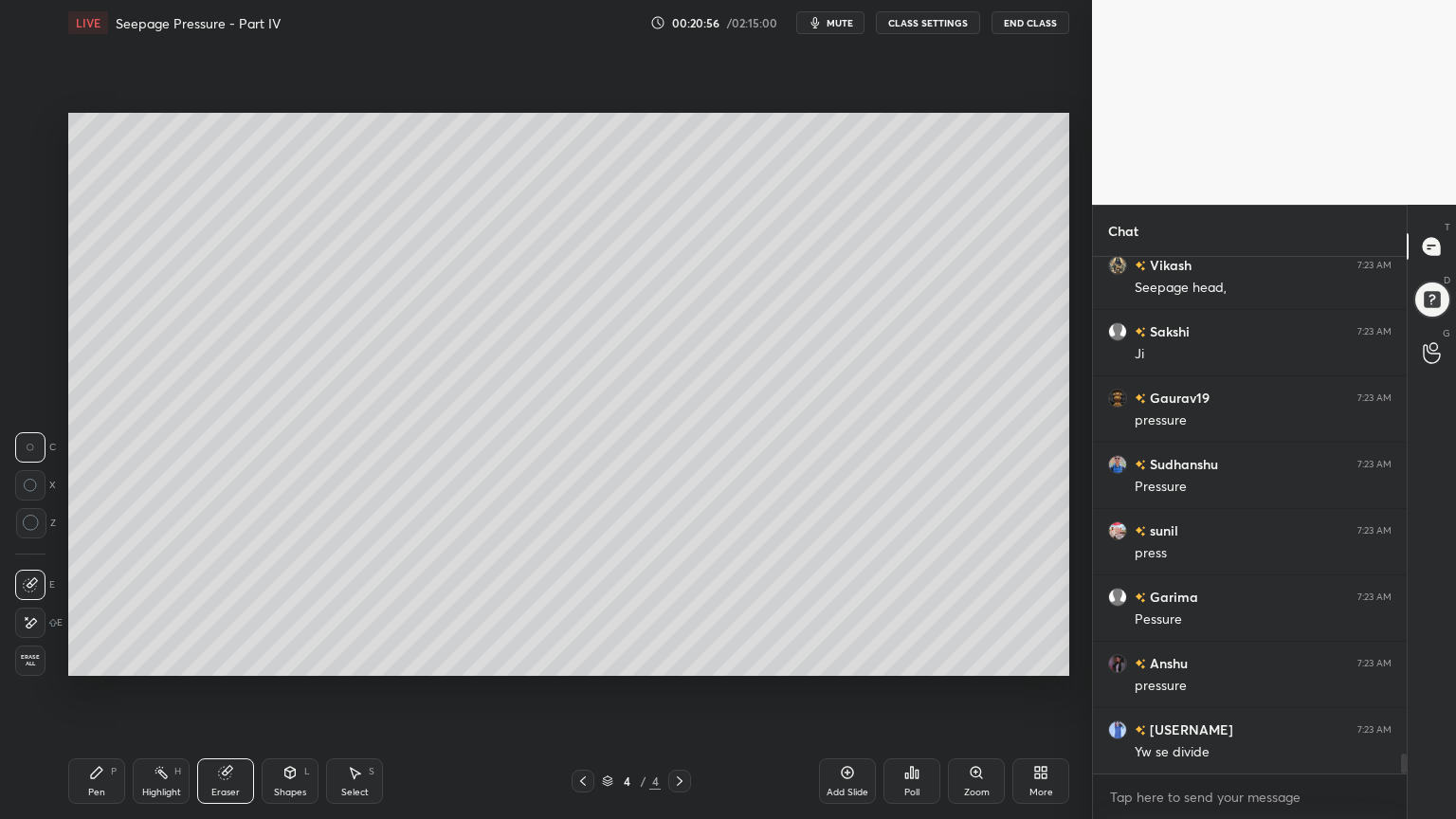 click on "Shapes L" at bounding box center [290, 781] 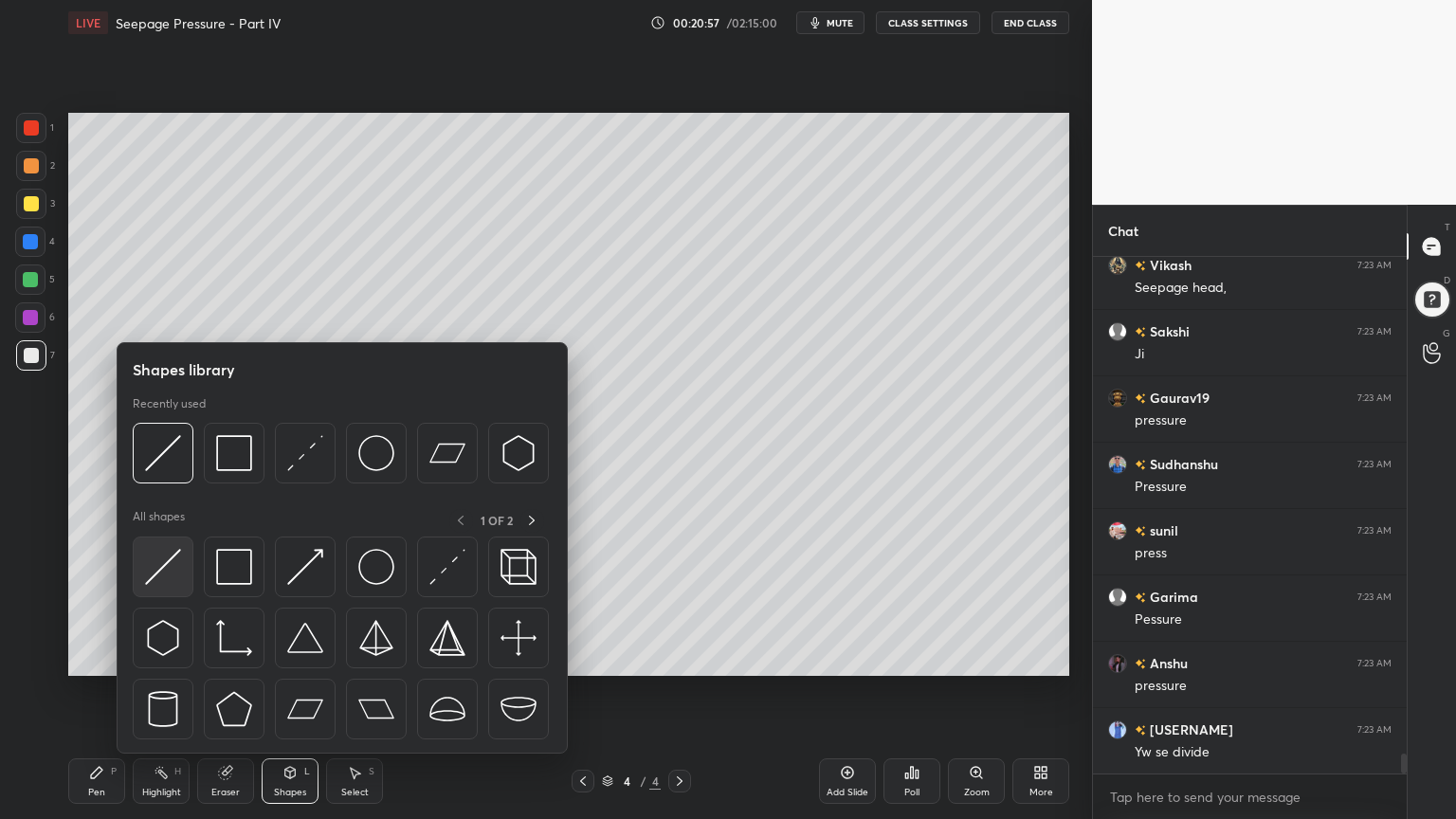 click at bounding box center [163, 567] 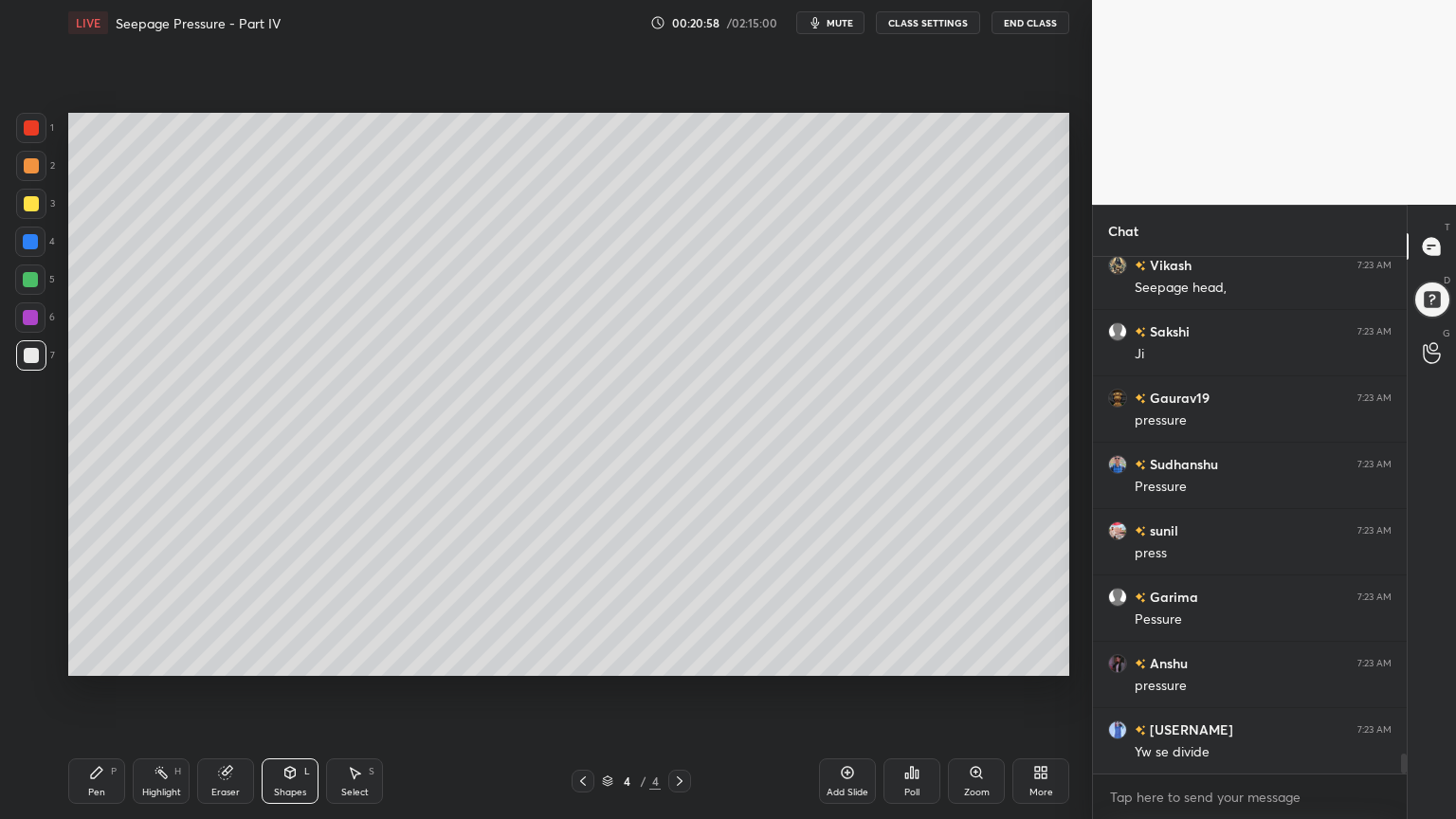 click at bounding box center (30, 280) 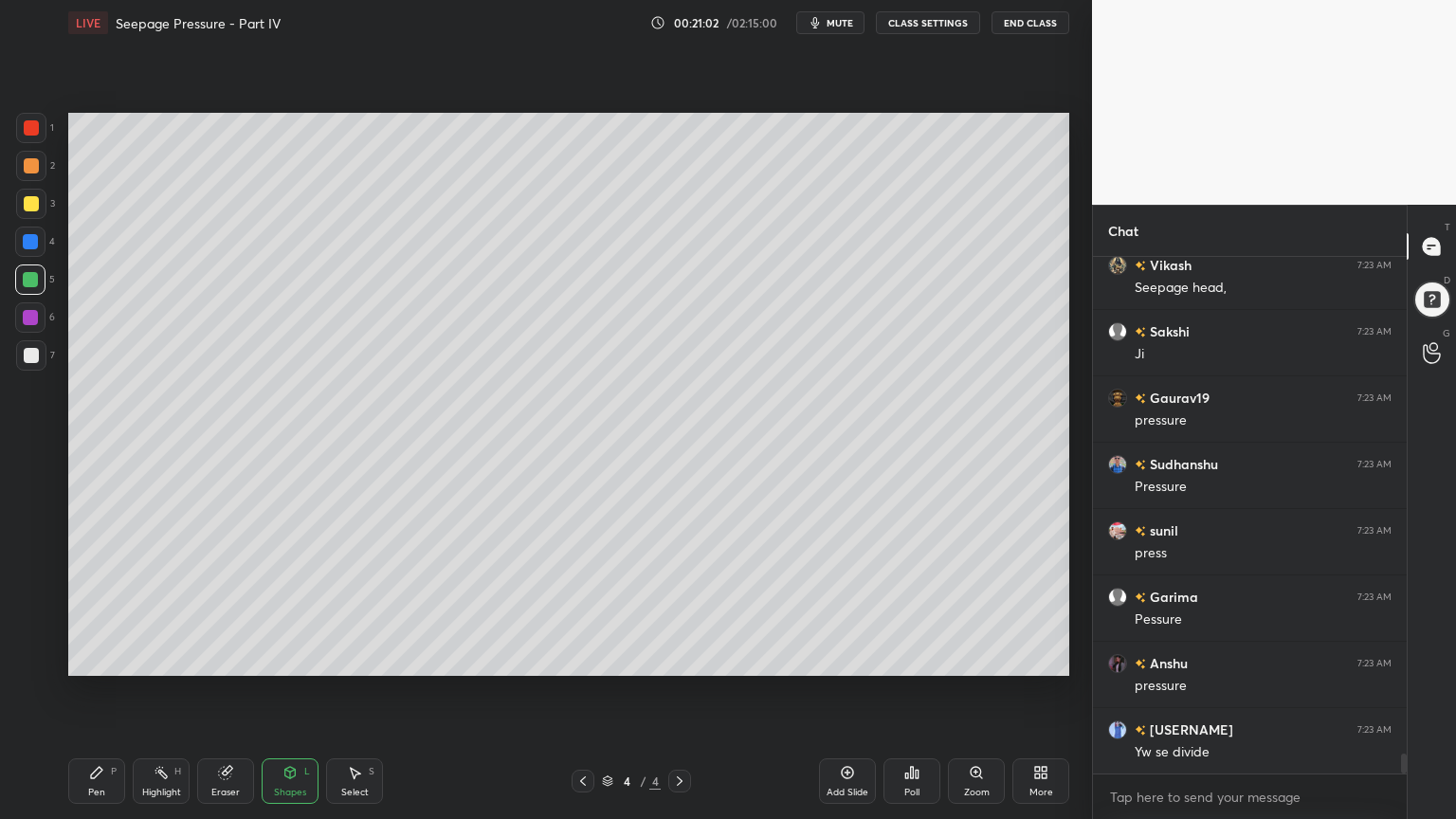 click at bounding box center [31, 128] 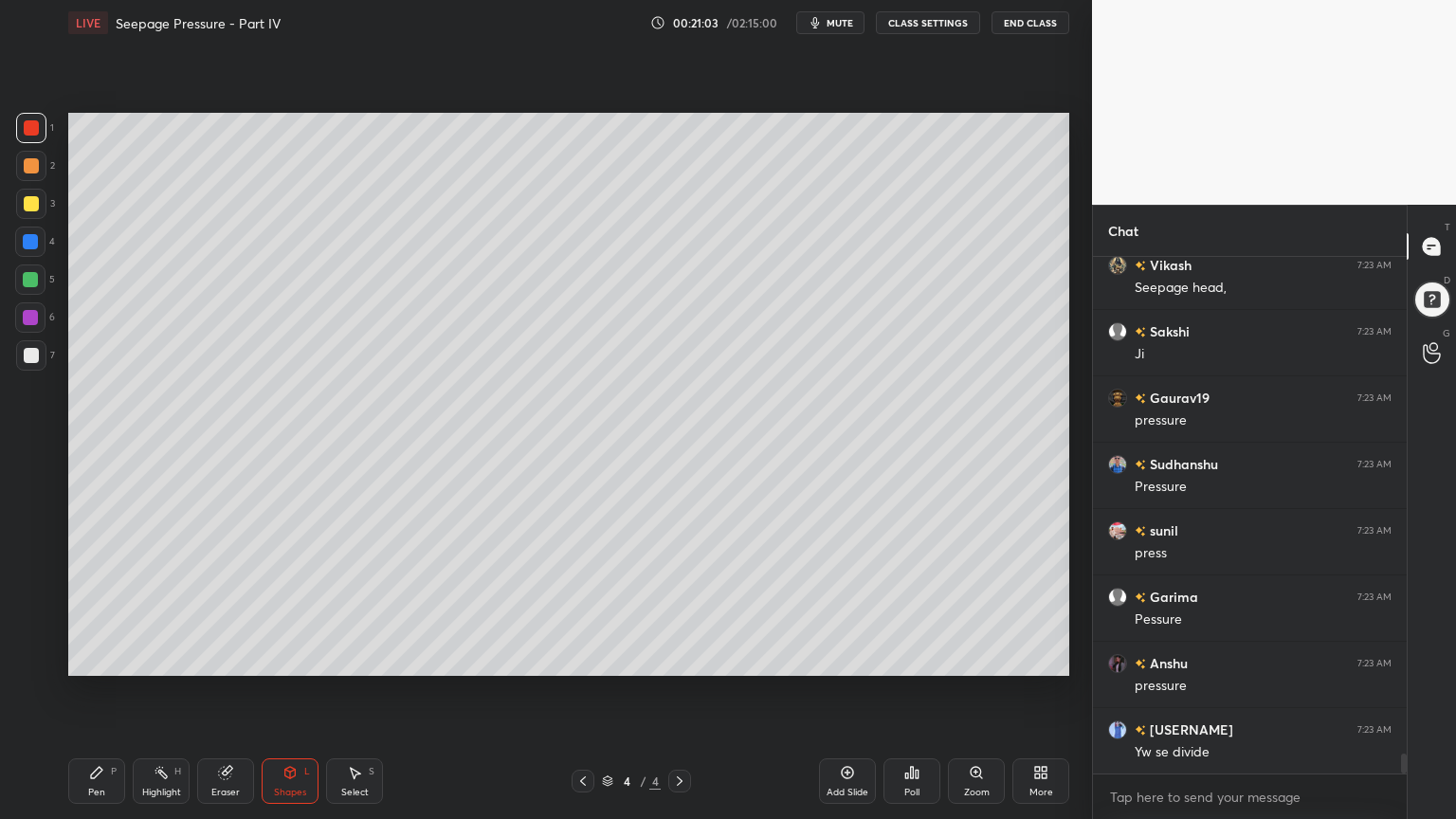 click on "Shapes L" at bounding box center (290, 781) 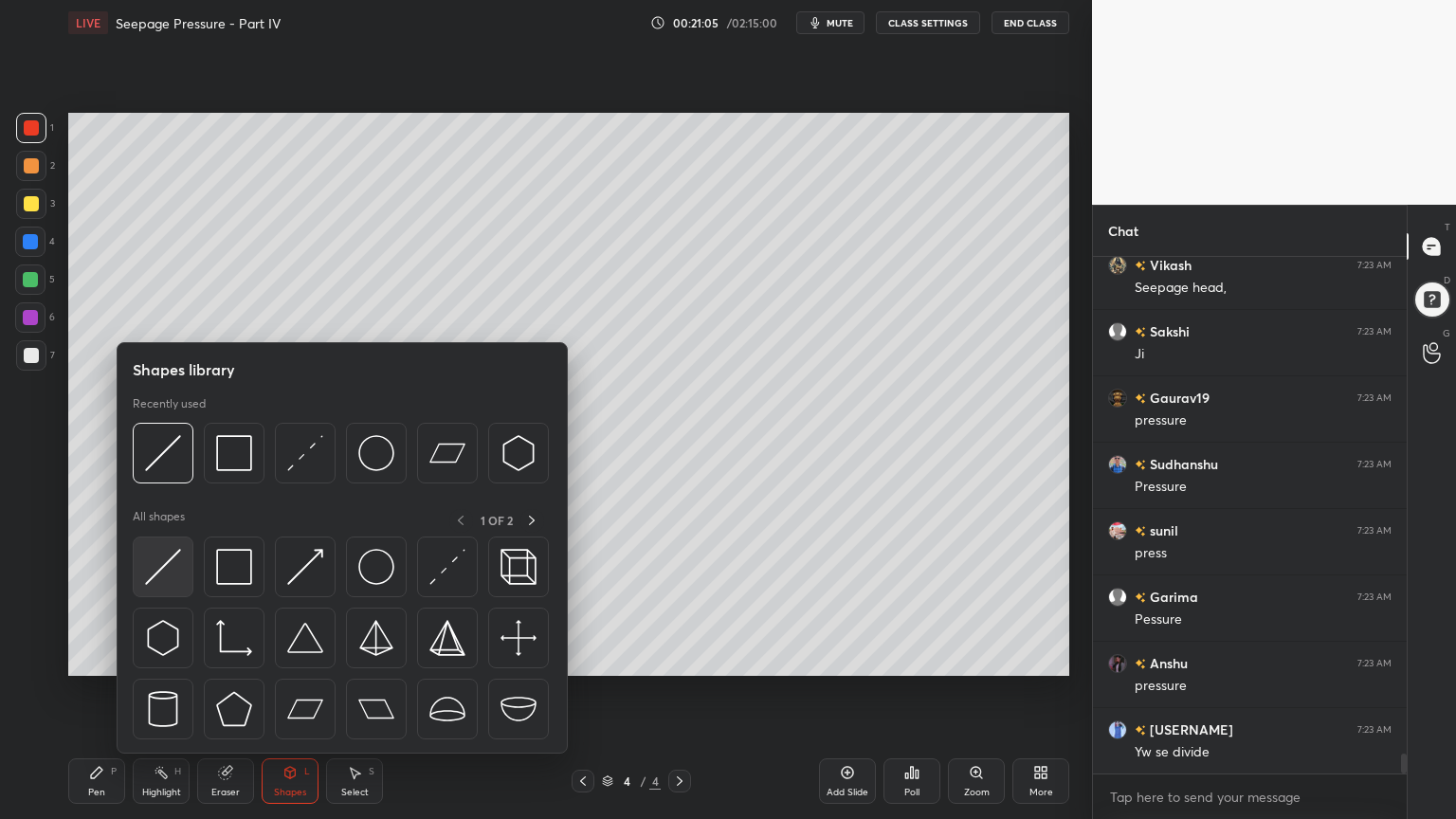 click at bounding box center (163, 567) 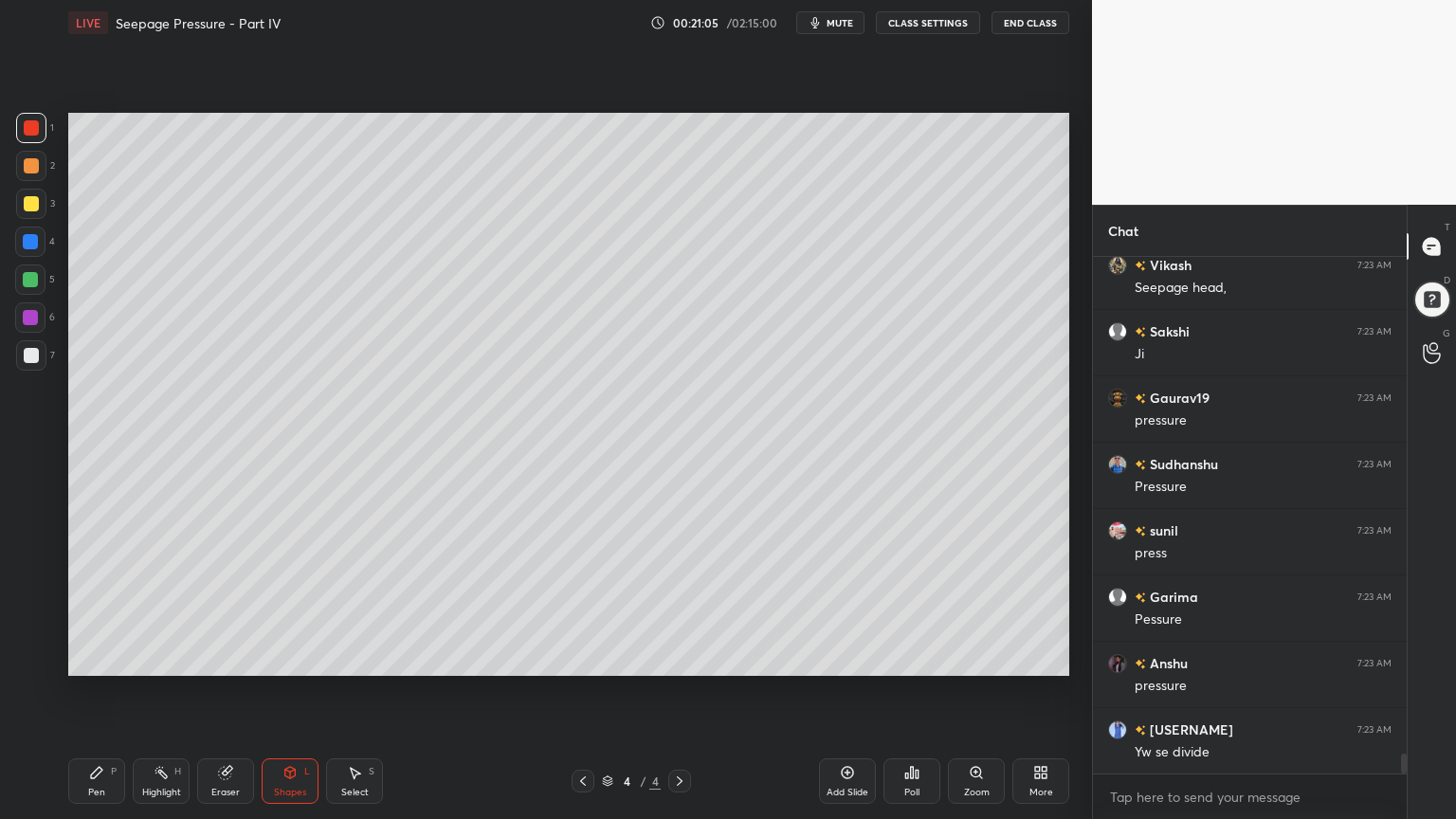 click on "Pen" at bounding box center (97, 792) 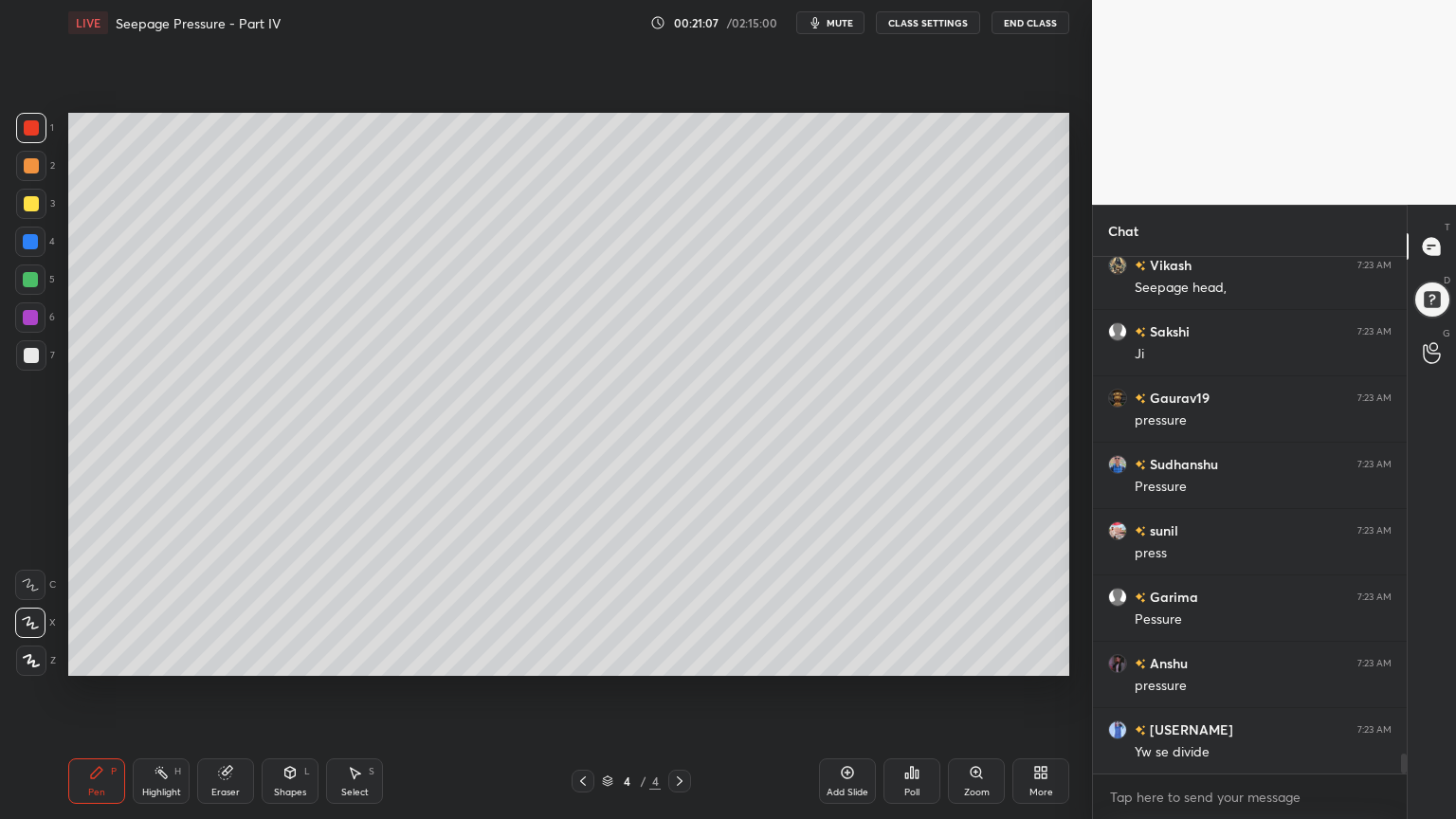 click 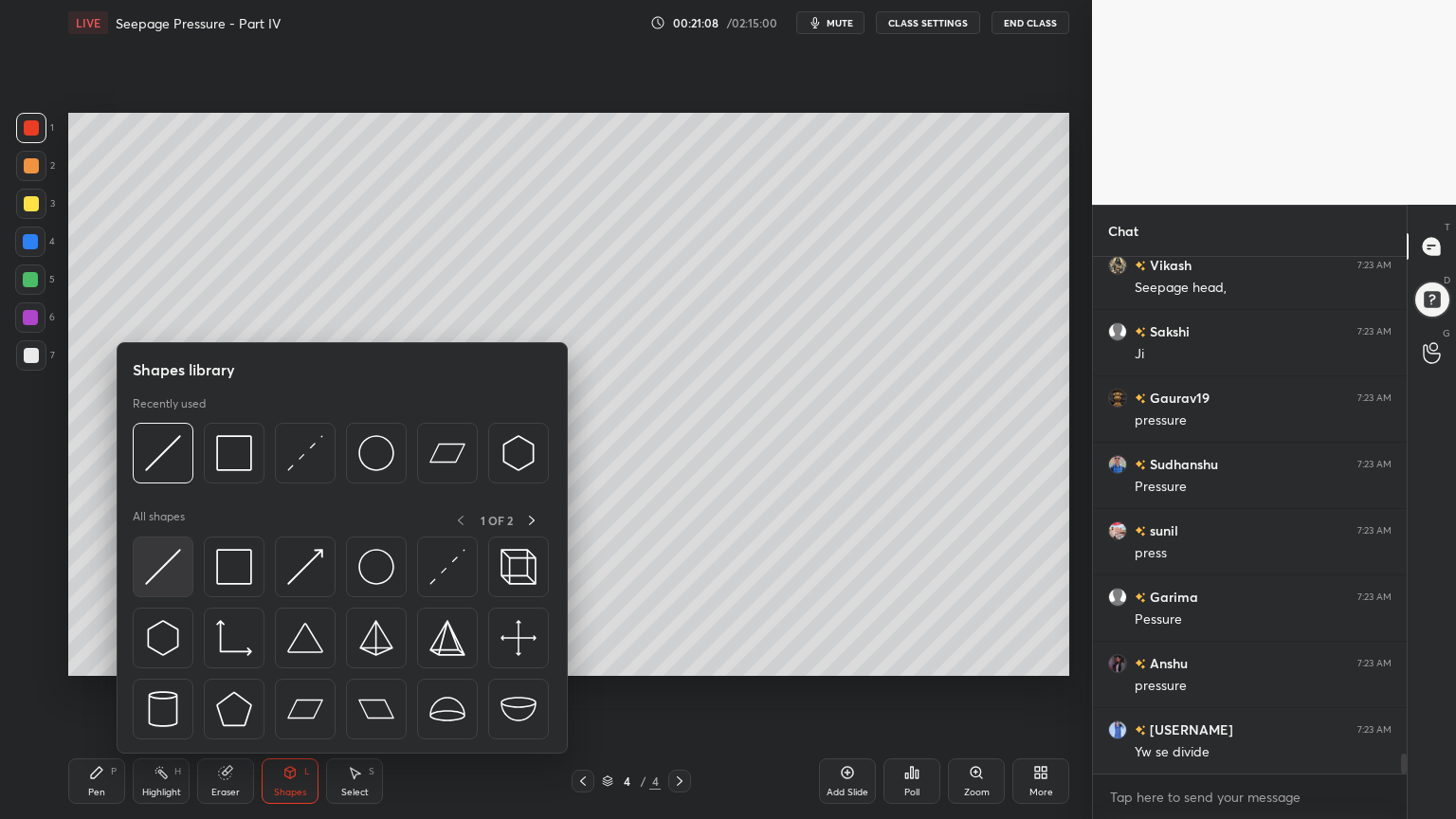click at bounding box center [163, 567] 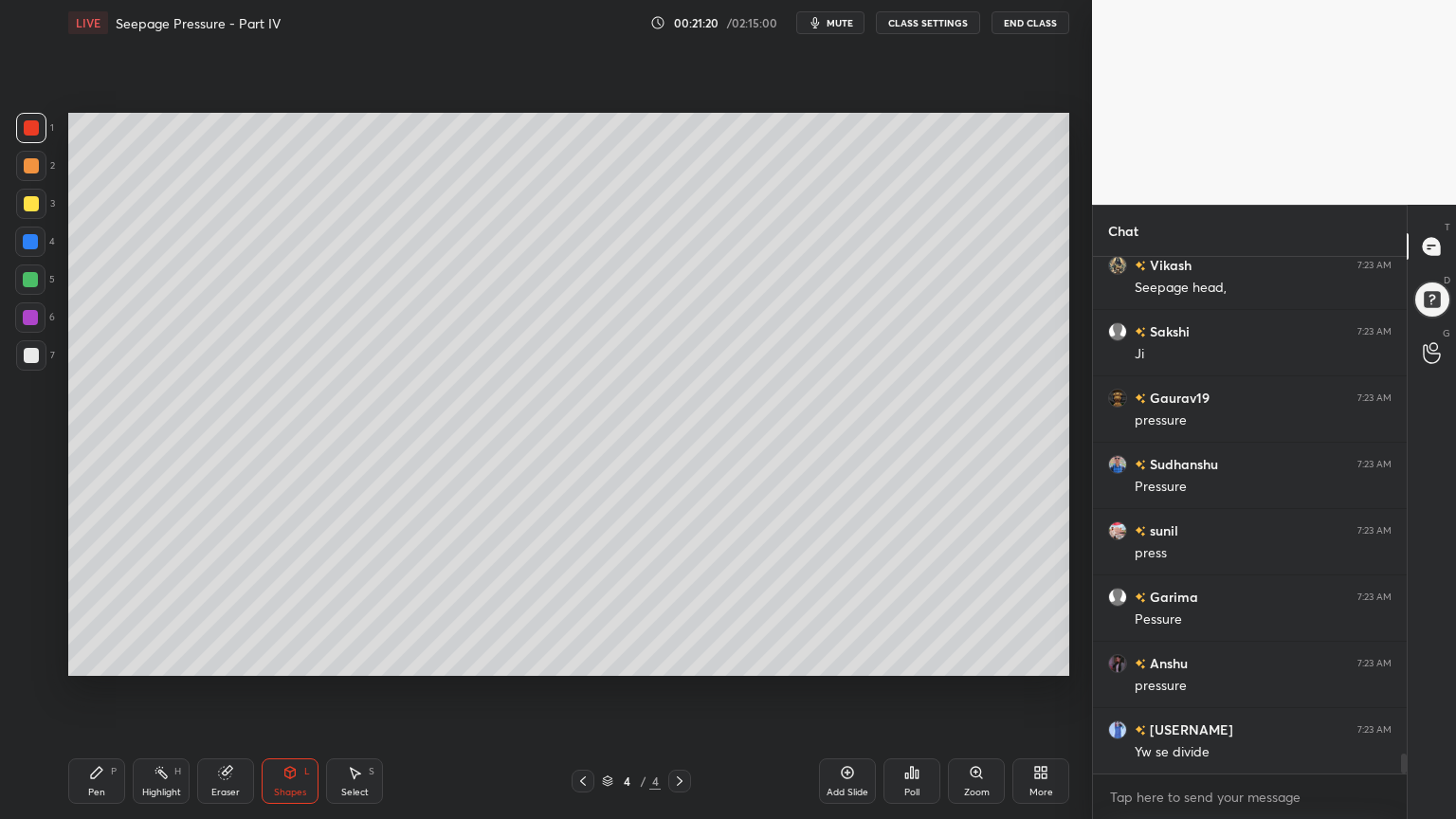 scroll, scrollTop: 12709, scrollLeft: 0, axis: vertical 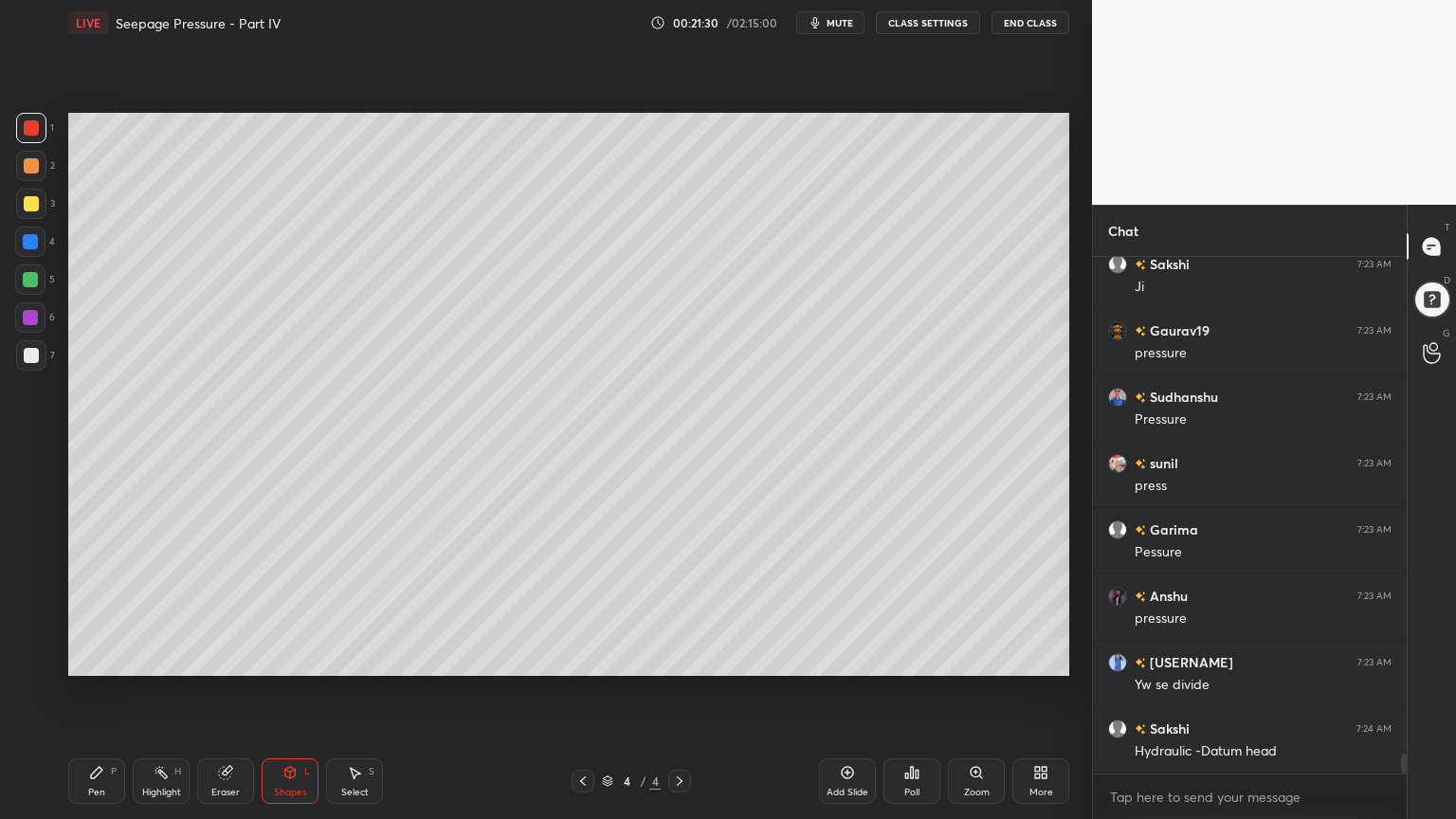 click on "Pen" at bounding box center [97, 792] 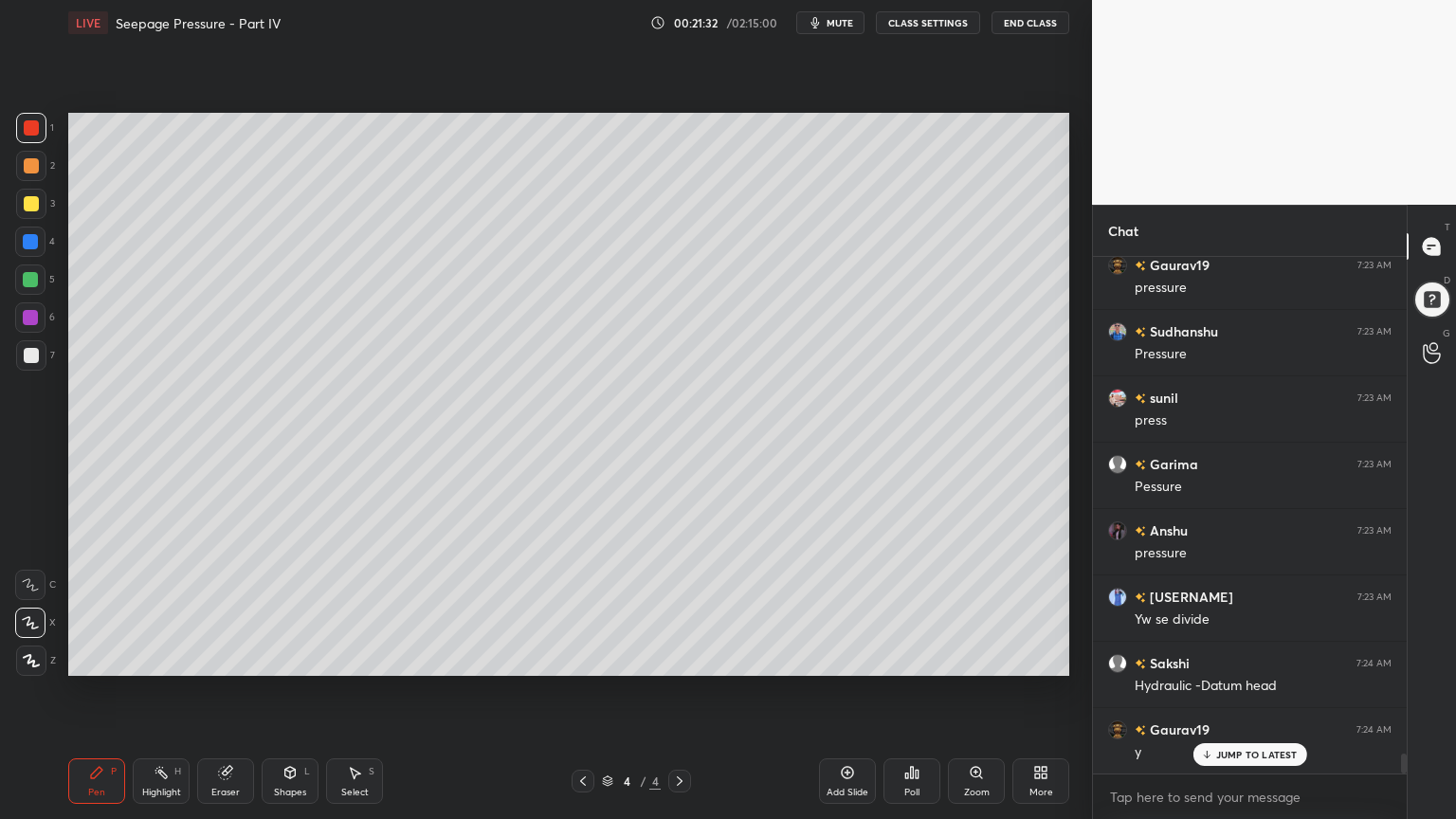 scroll, scrollTop: 12820, scrollLeft: 0, axis: vertical 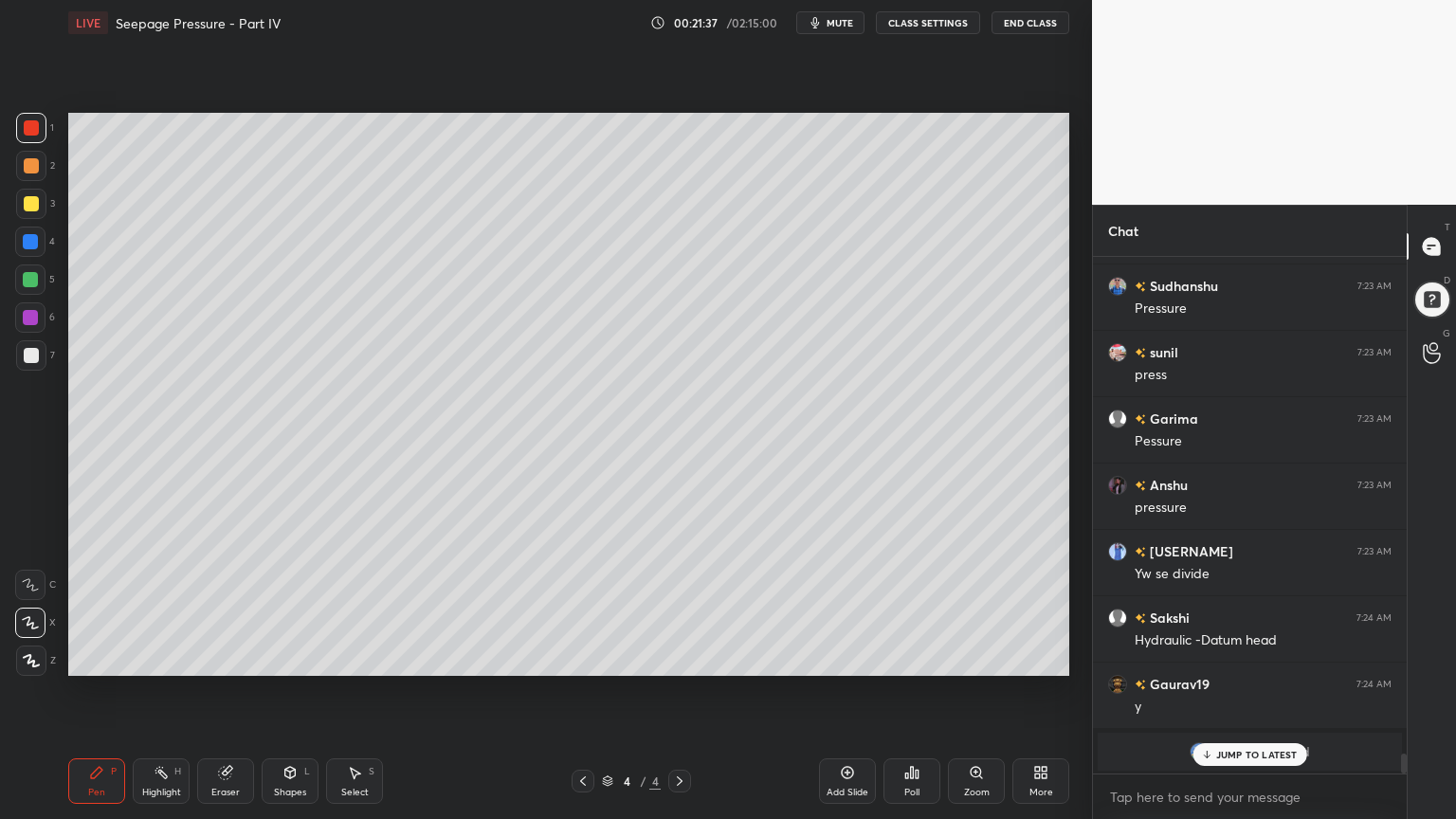 click at bounding box center (30, 242) 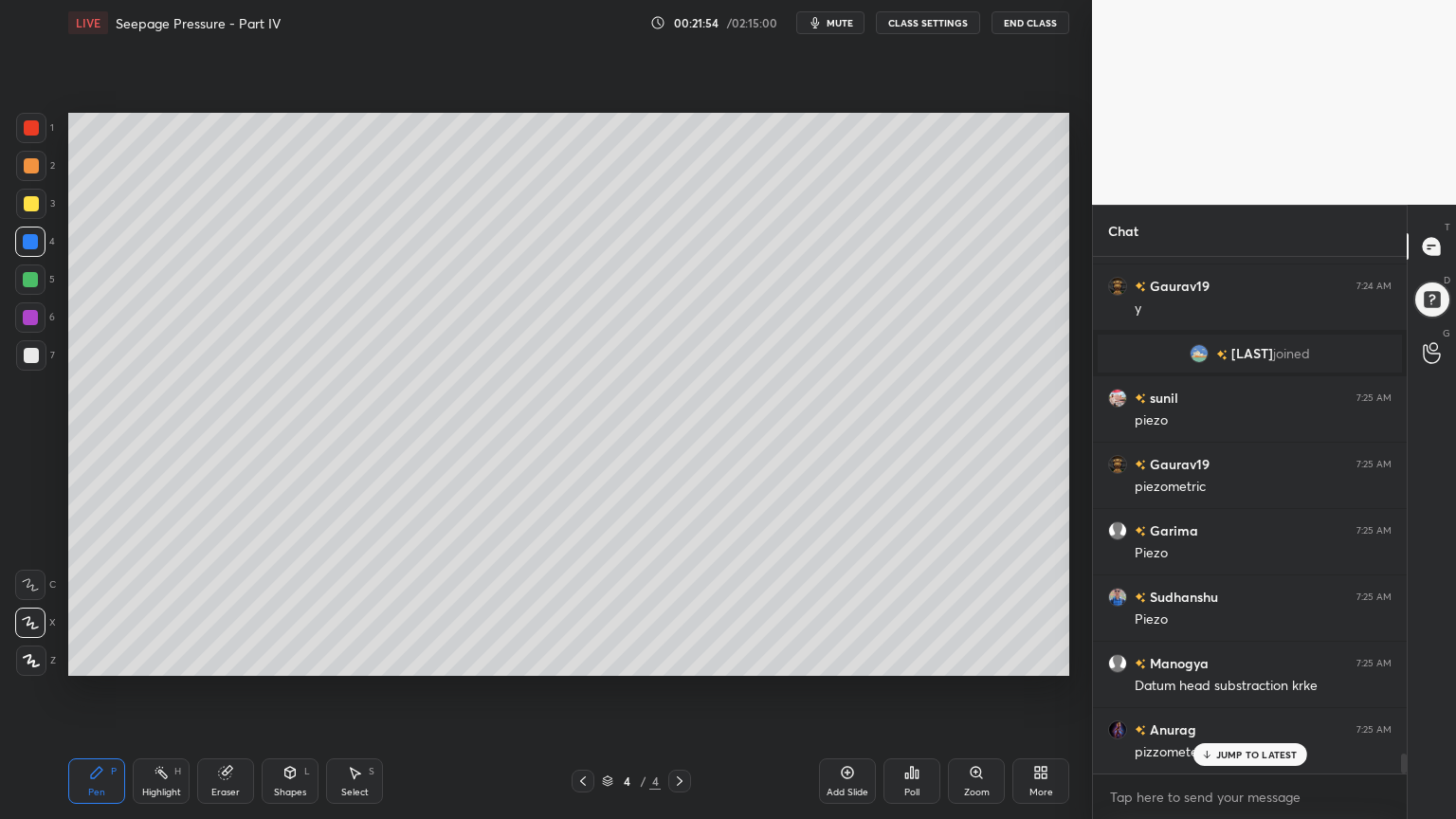 scroll, scrollTop: 13350, scrollLeft: 0, axis: vertical 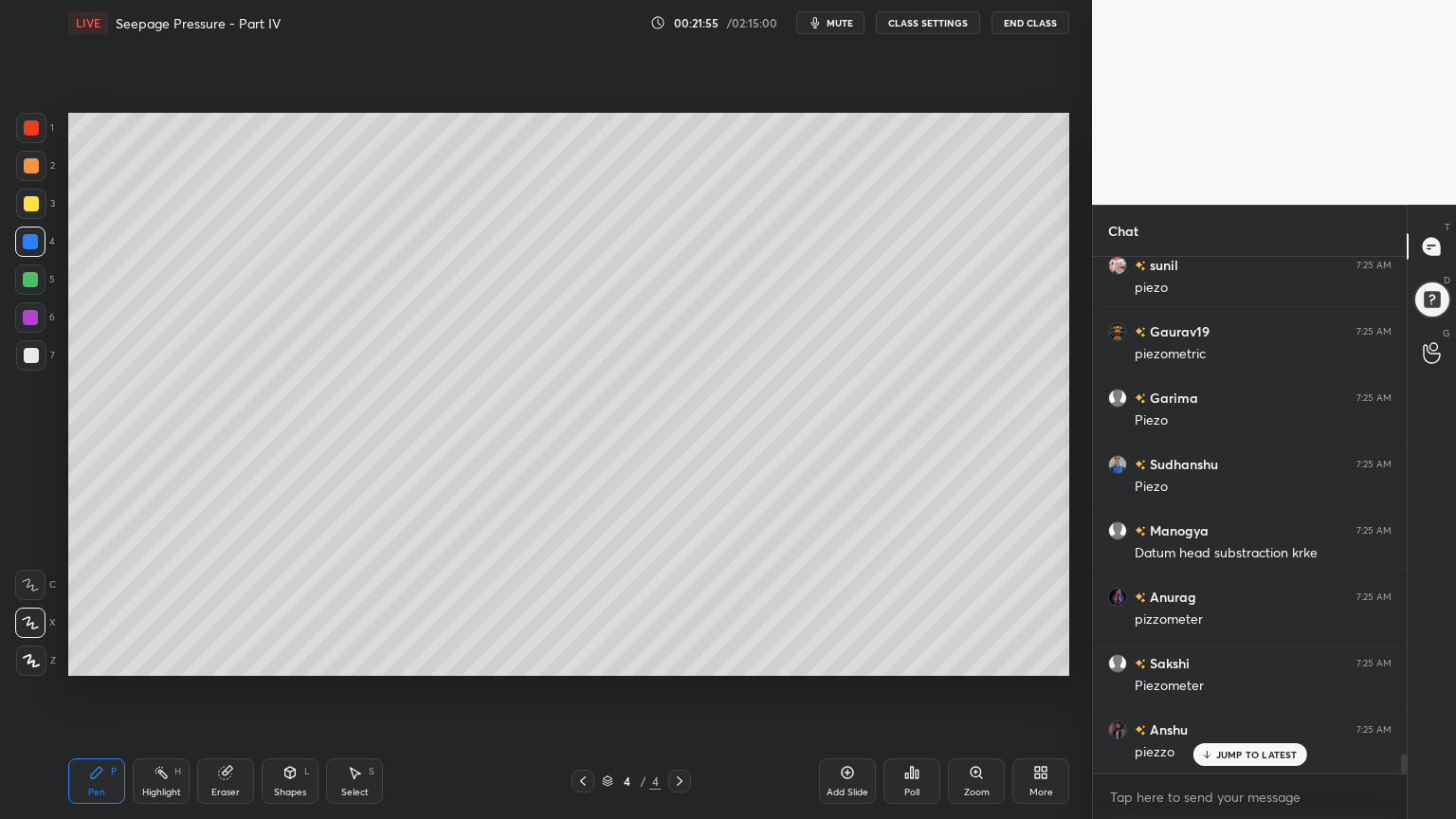 click 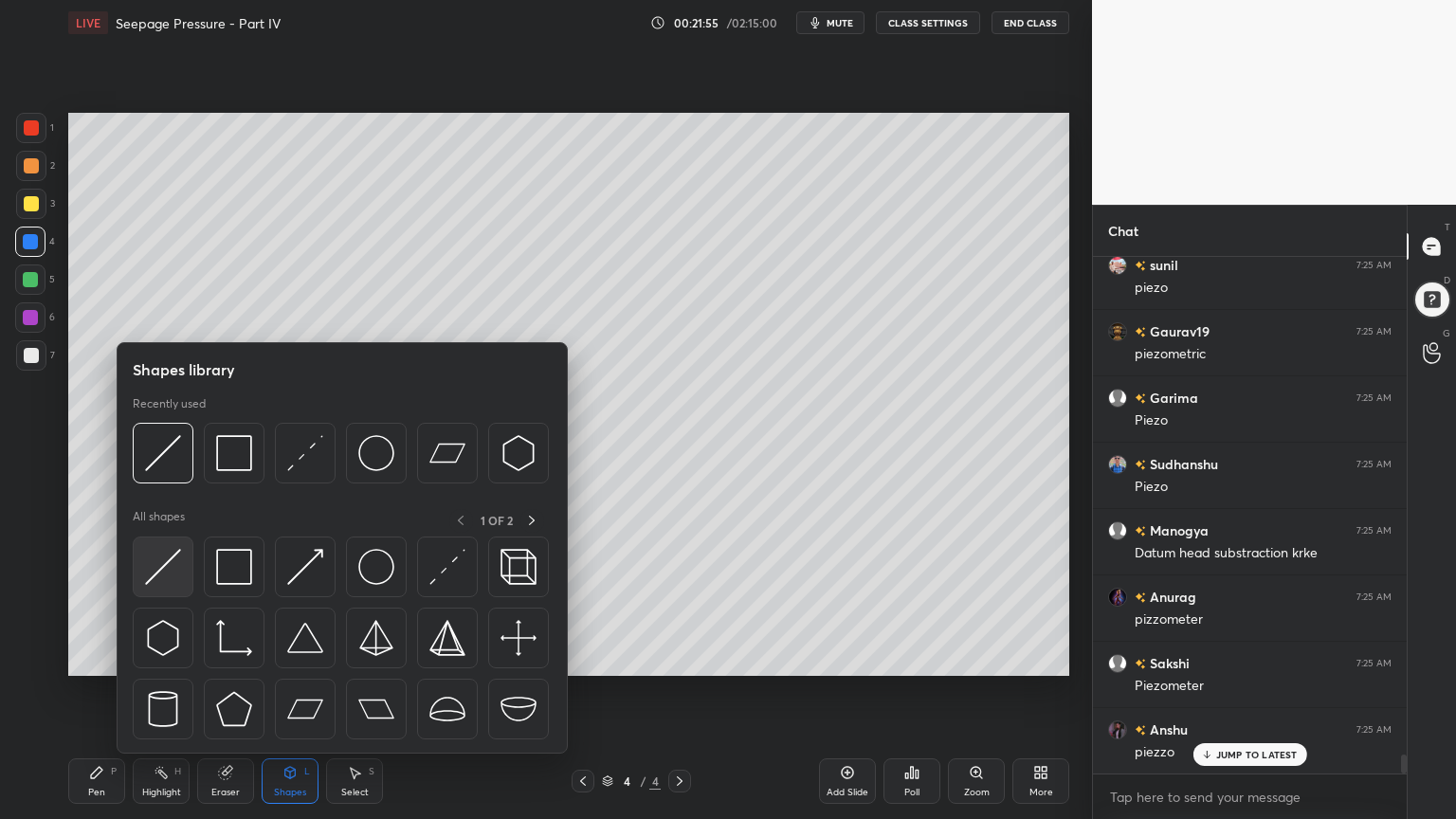 click at bounding box center (163, 567) 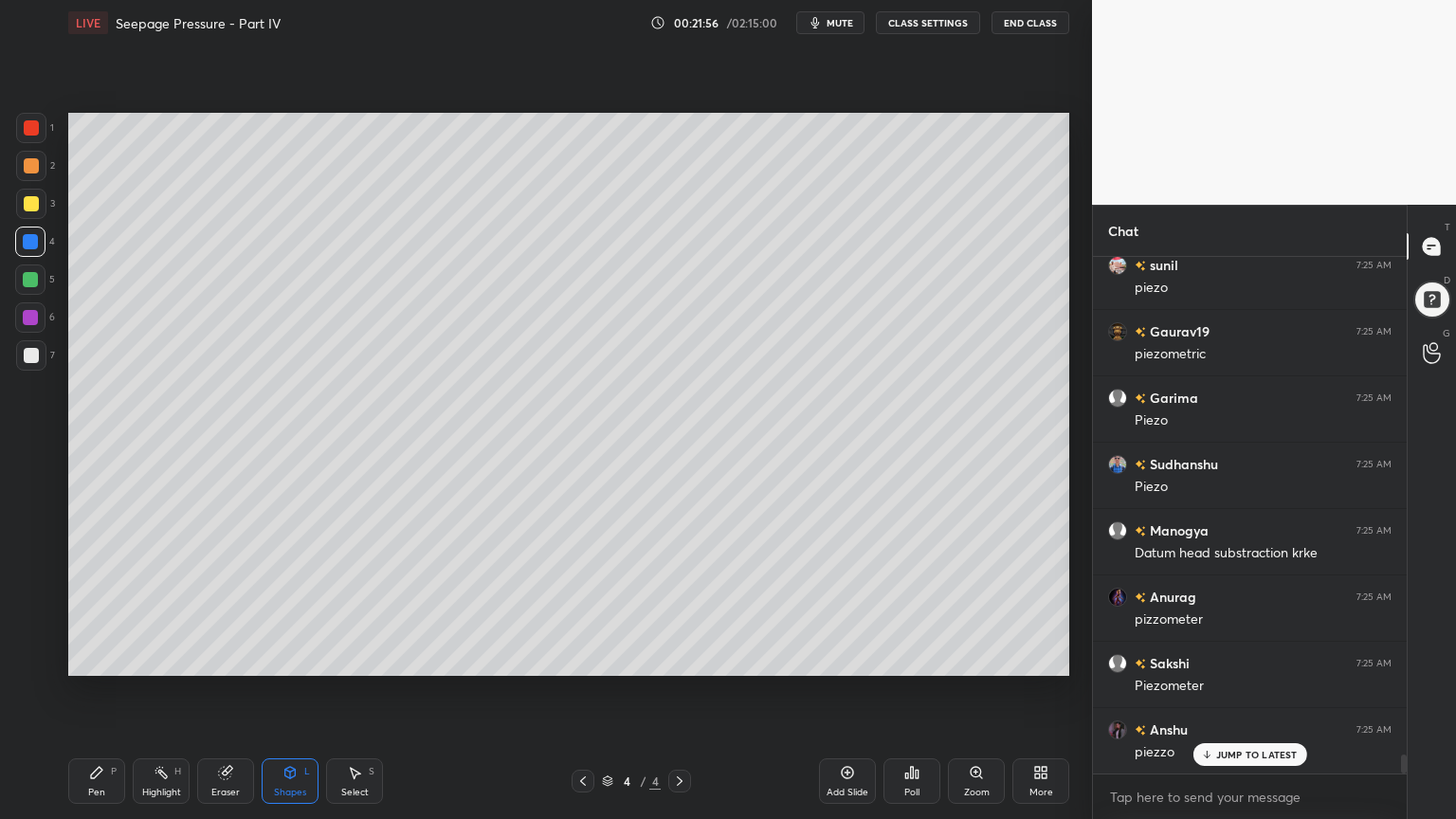 click at bounding box center (31, 128) 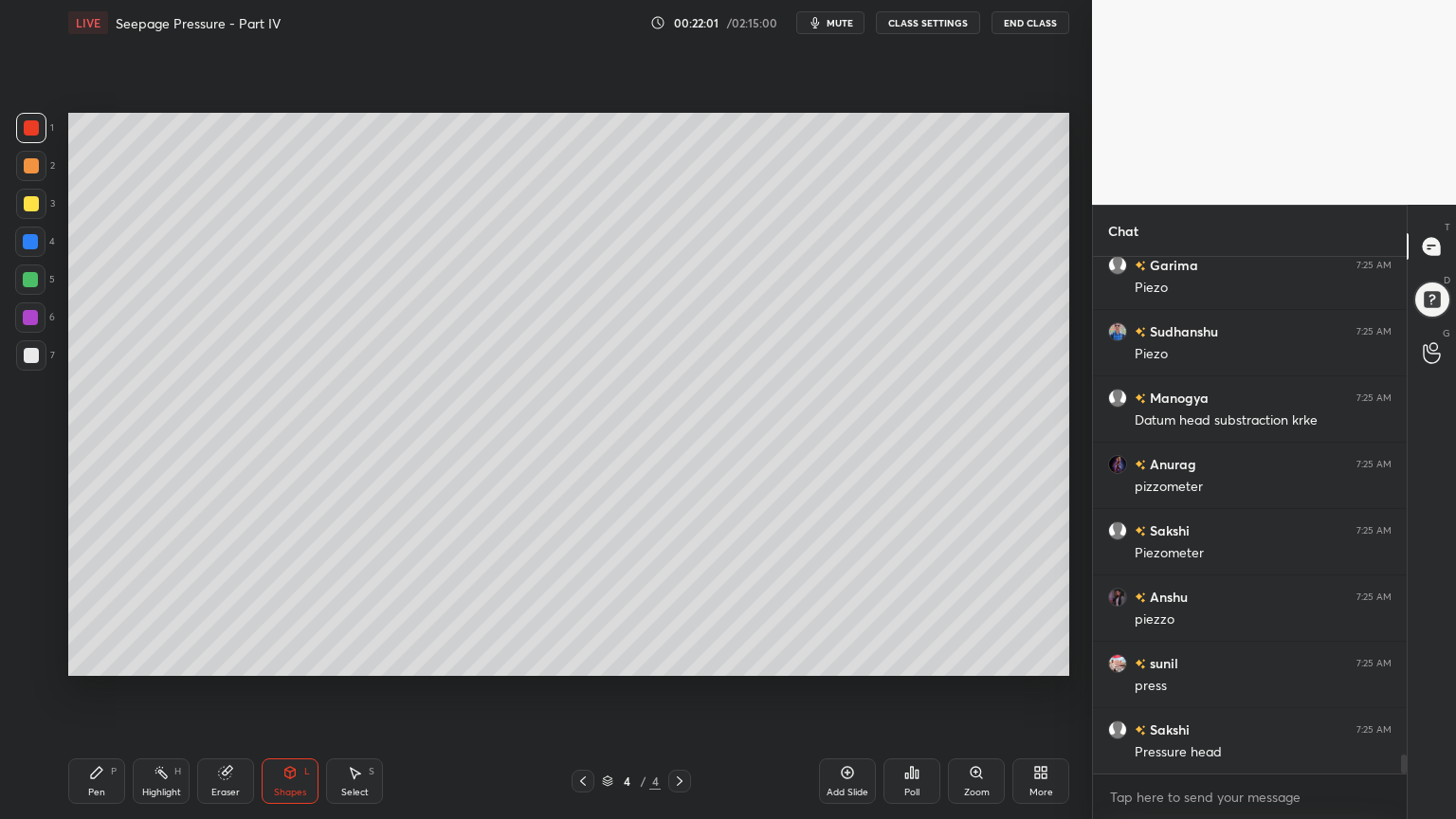 scroll, scrollTop: 13550, scrollLeft: 0, axis: vertical 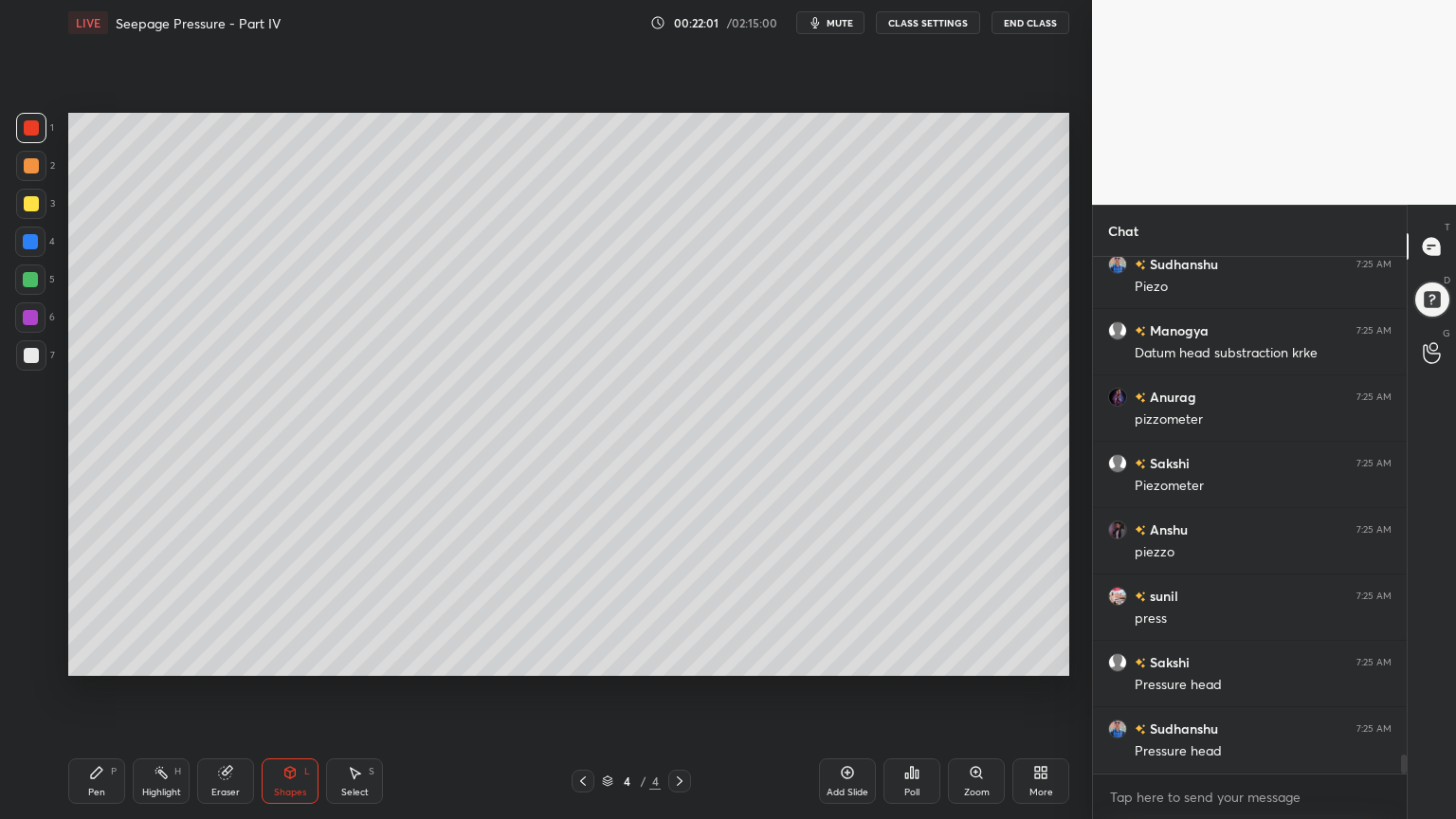 click at bounding box center (31, 204) 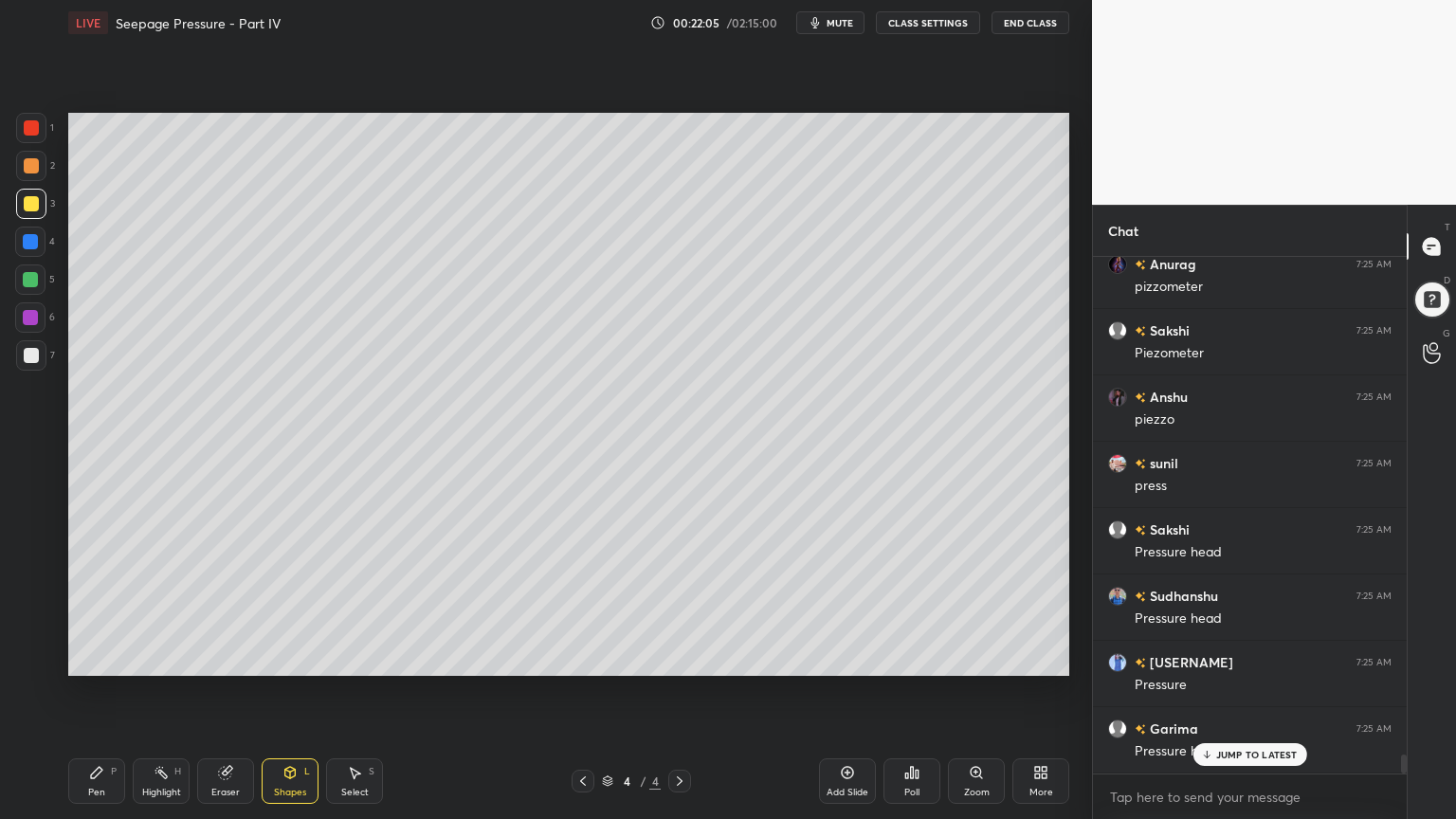 scroll, scrollTop: 13749, scrollLeft: 0, axis: vertical 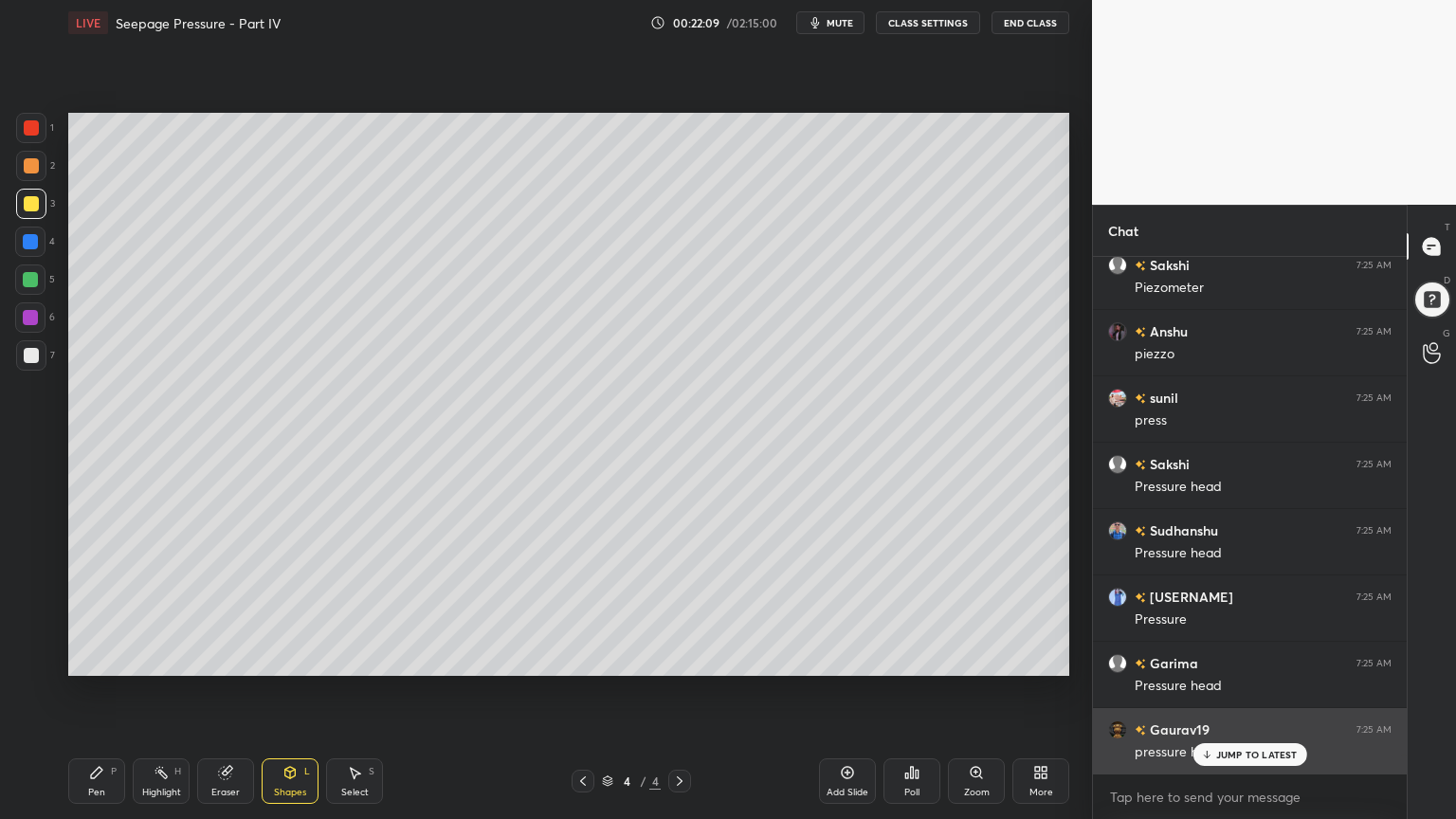 click on "JUMP TO LATEST" at bounding box center [1257, 755] 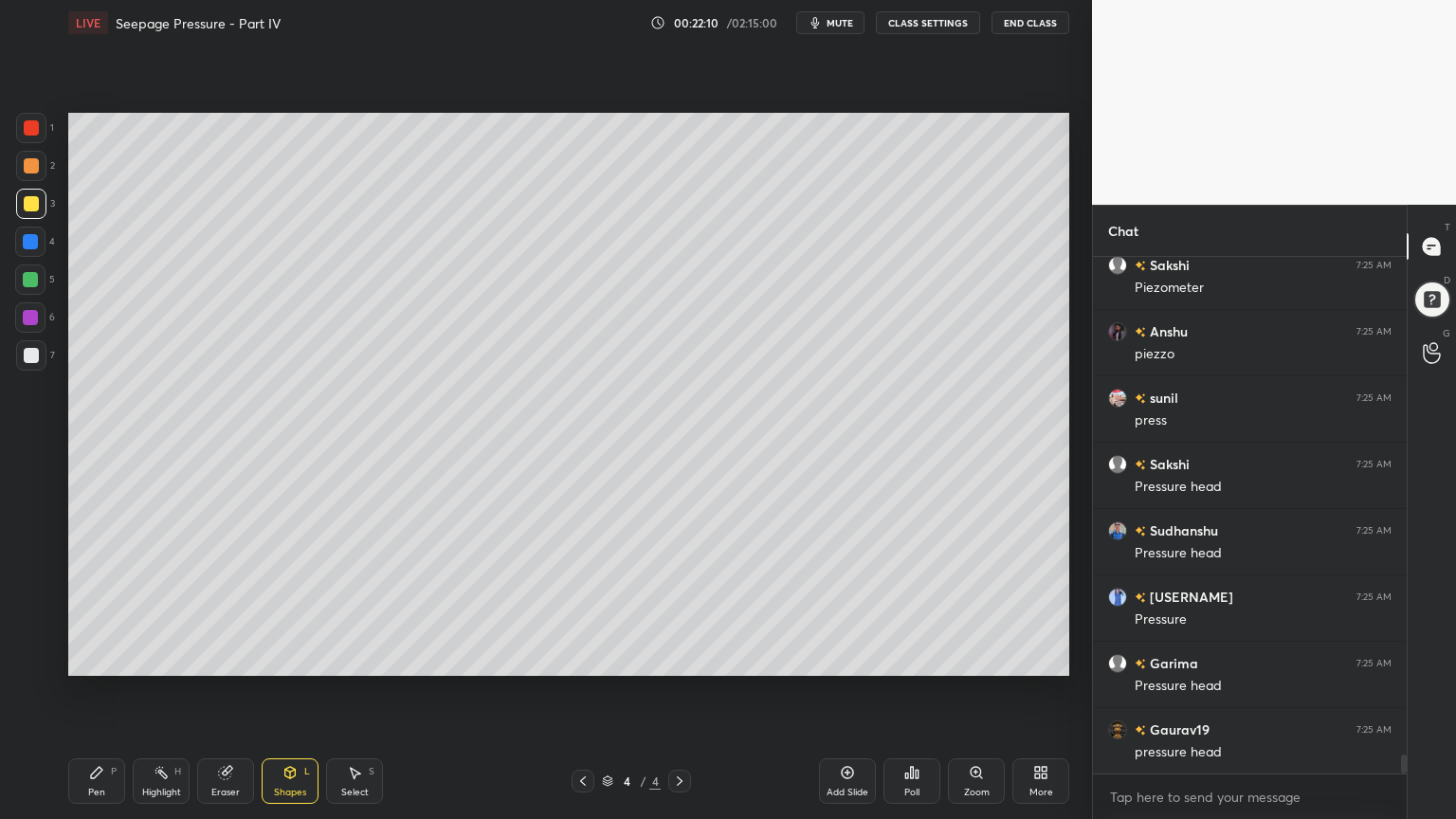 click on "Pen P" at bounding box center (97, 781) 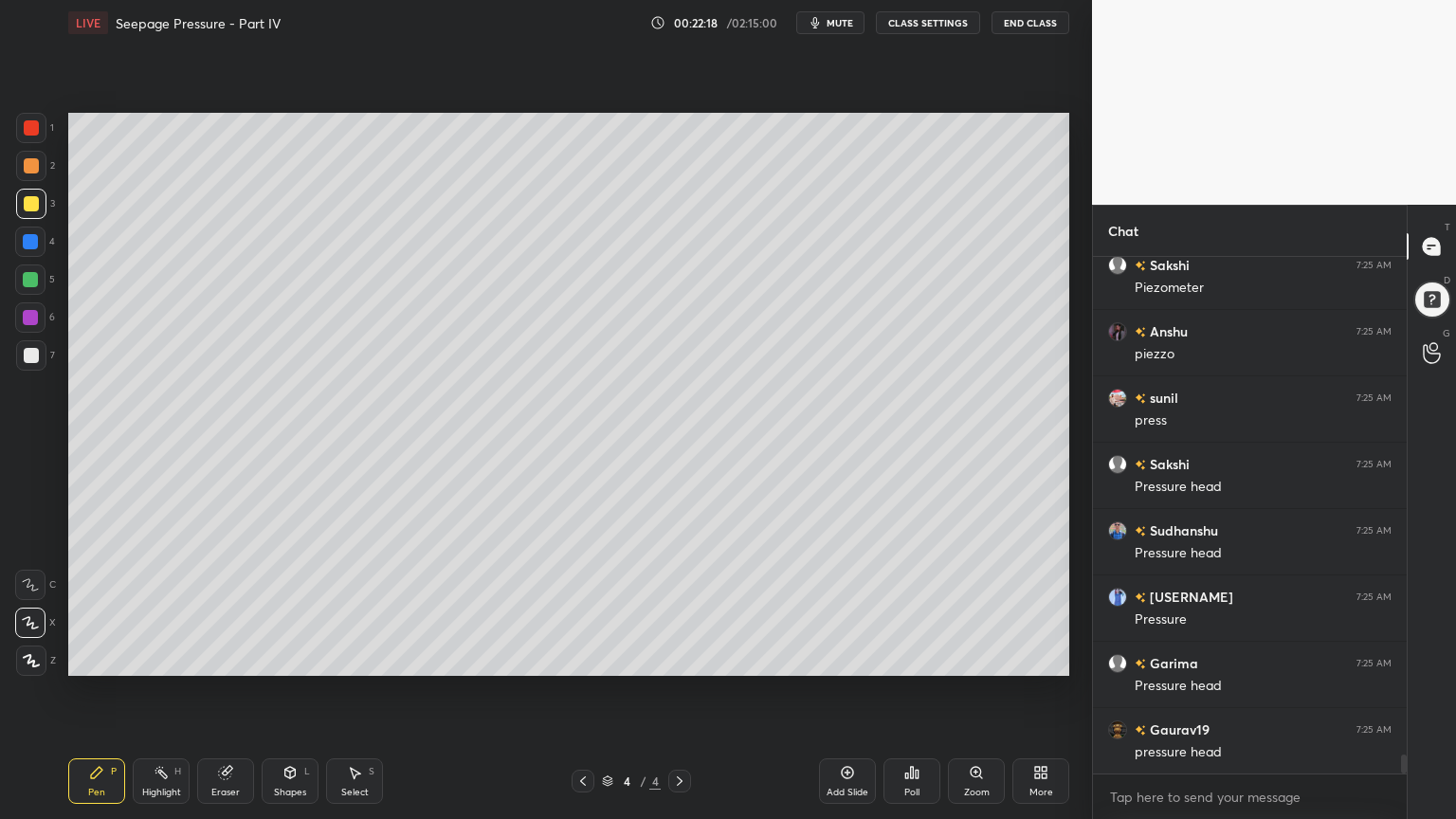 click 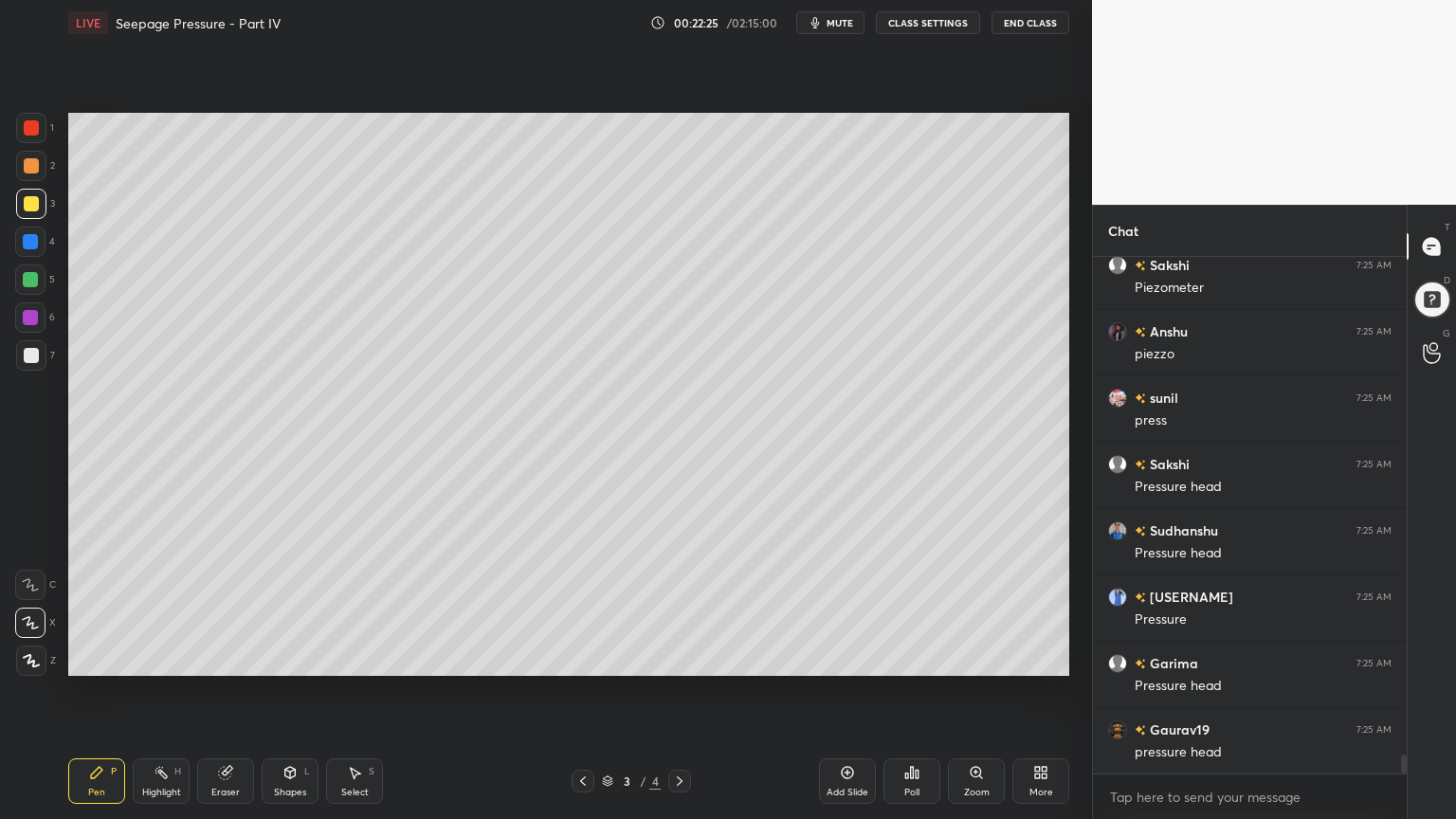 click 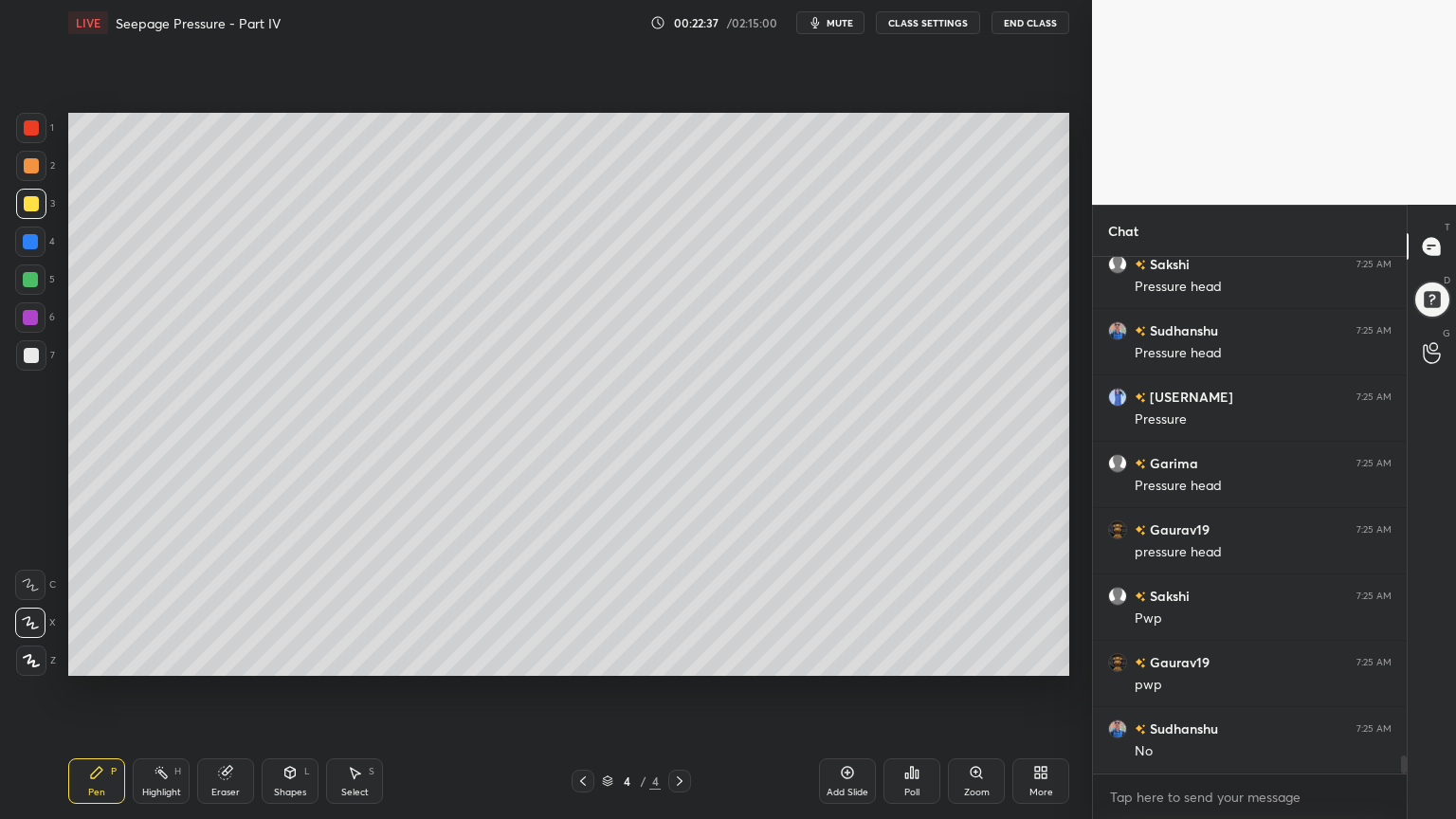 scroll, scrollTop: 14014, scrollLeft: 0, axis: vertical 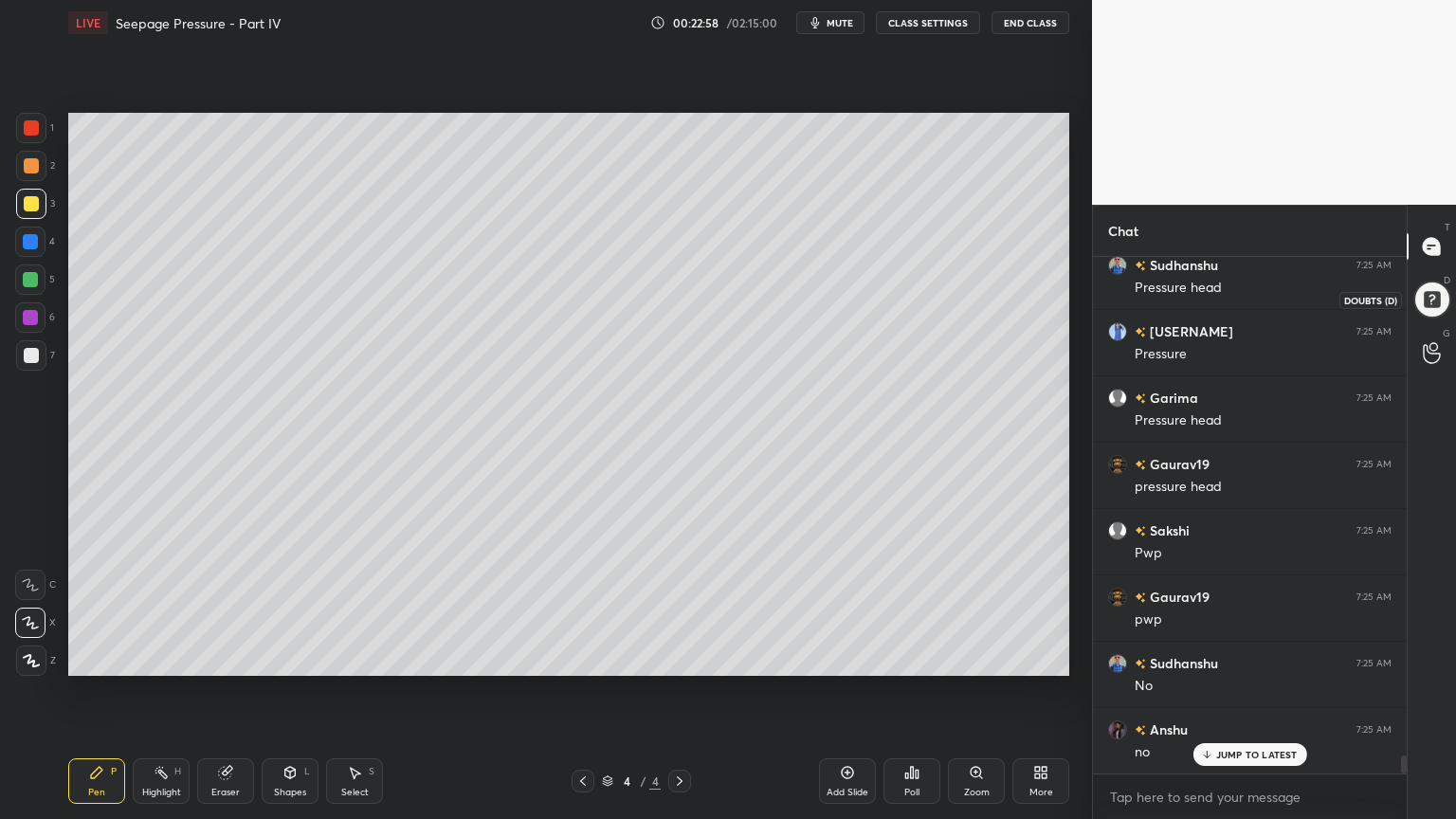 click at bounding box center [1432, 300] 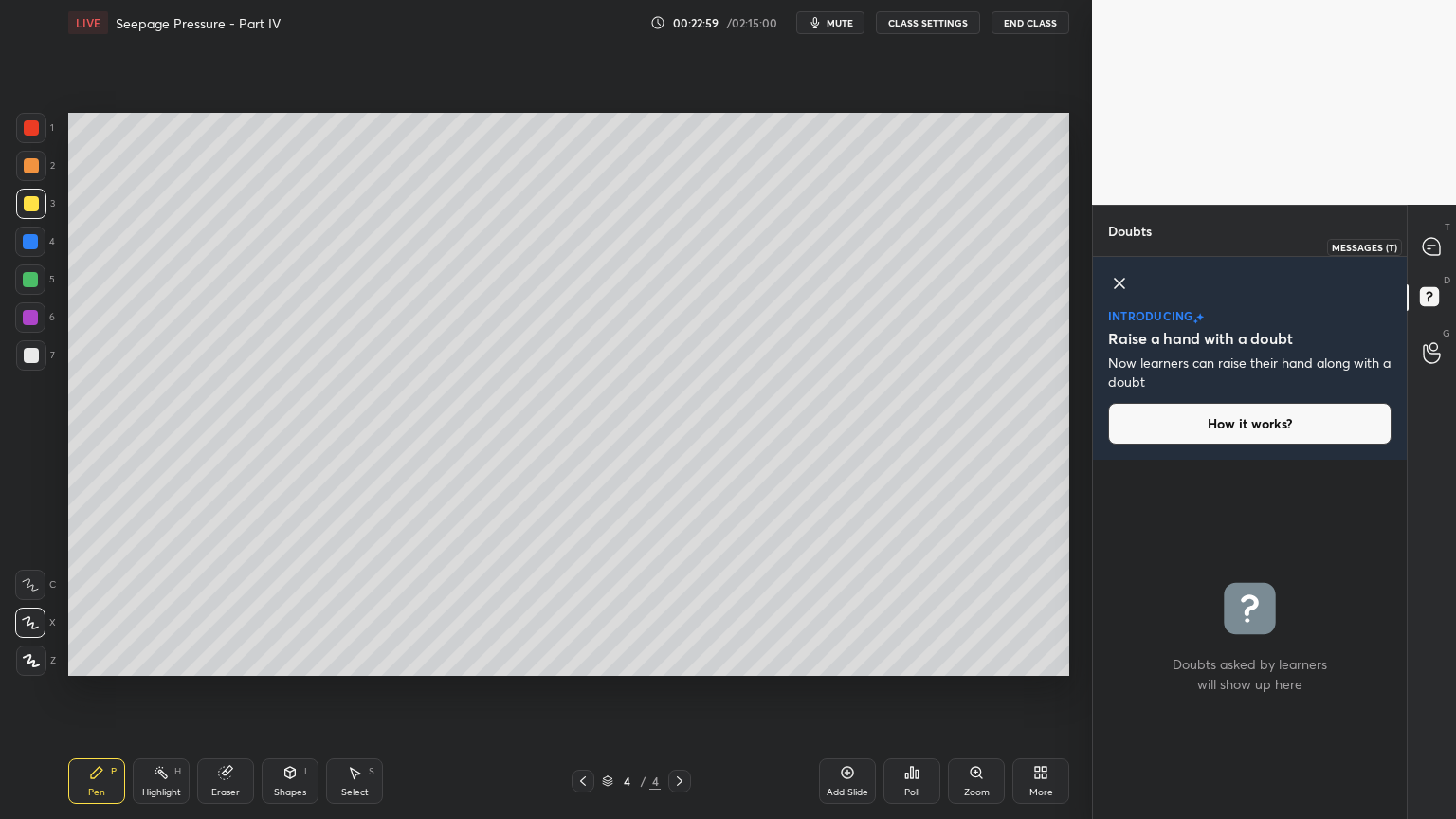 click 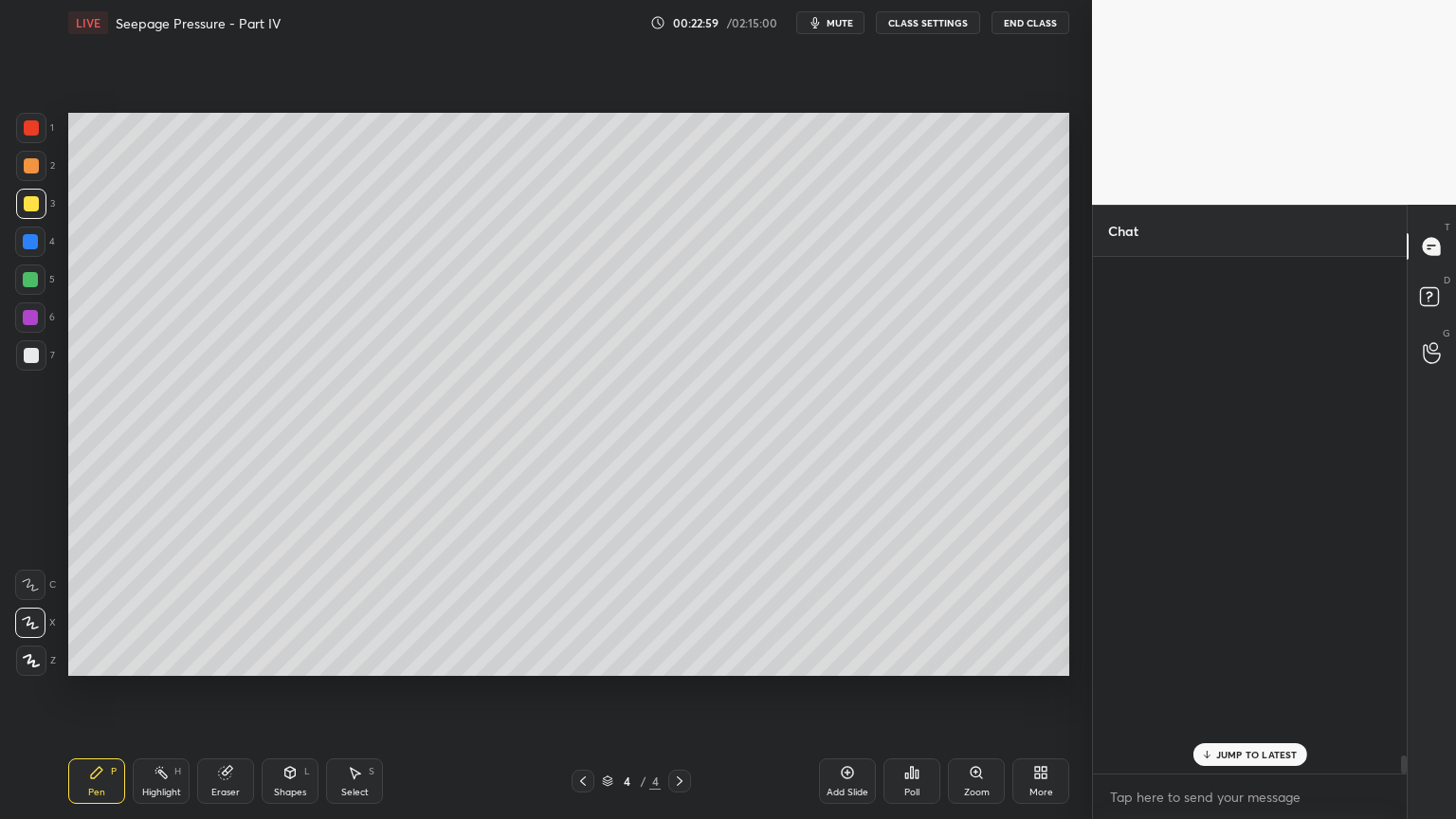 scroll, scrollTop: 14014, scrollLeft: 0, axis: vertical 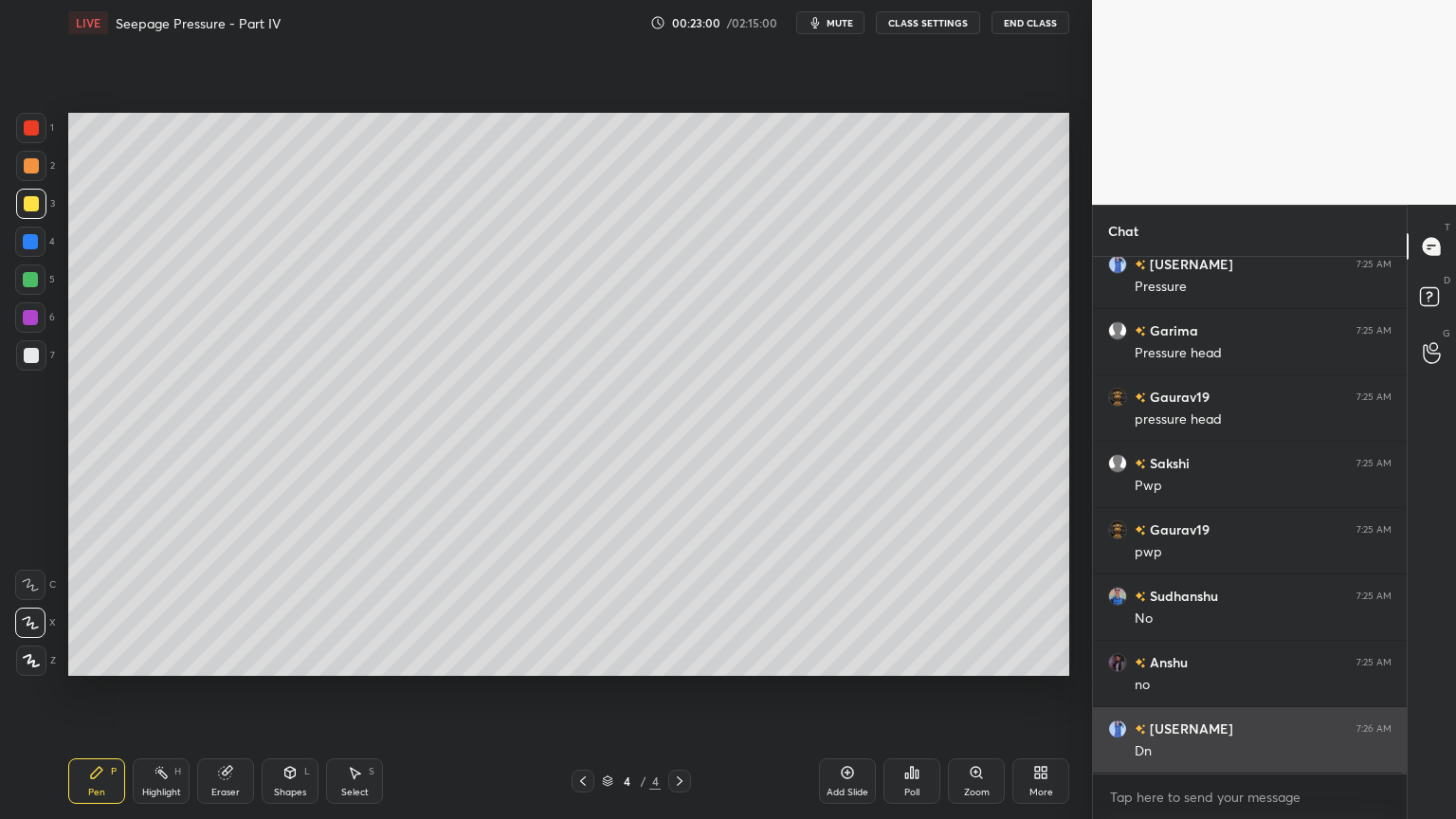 click on "Sudhanshu 7:25 AM Pressure head brajesh 7:25 AM Pressure Garima 7:25 AM Pressure head Gaurav19 7:25 AM pressure head Sakshi 7:25 AM Pwp Gaurav19 7:25 AM pwp Sudhanshu 7:25 AM No Anshu 7:25 AM no brajesh 7:26 AM Dn" at bounding box center [1249, 515] 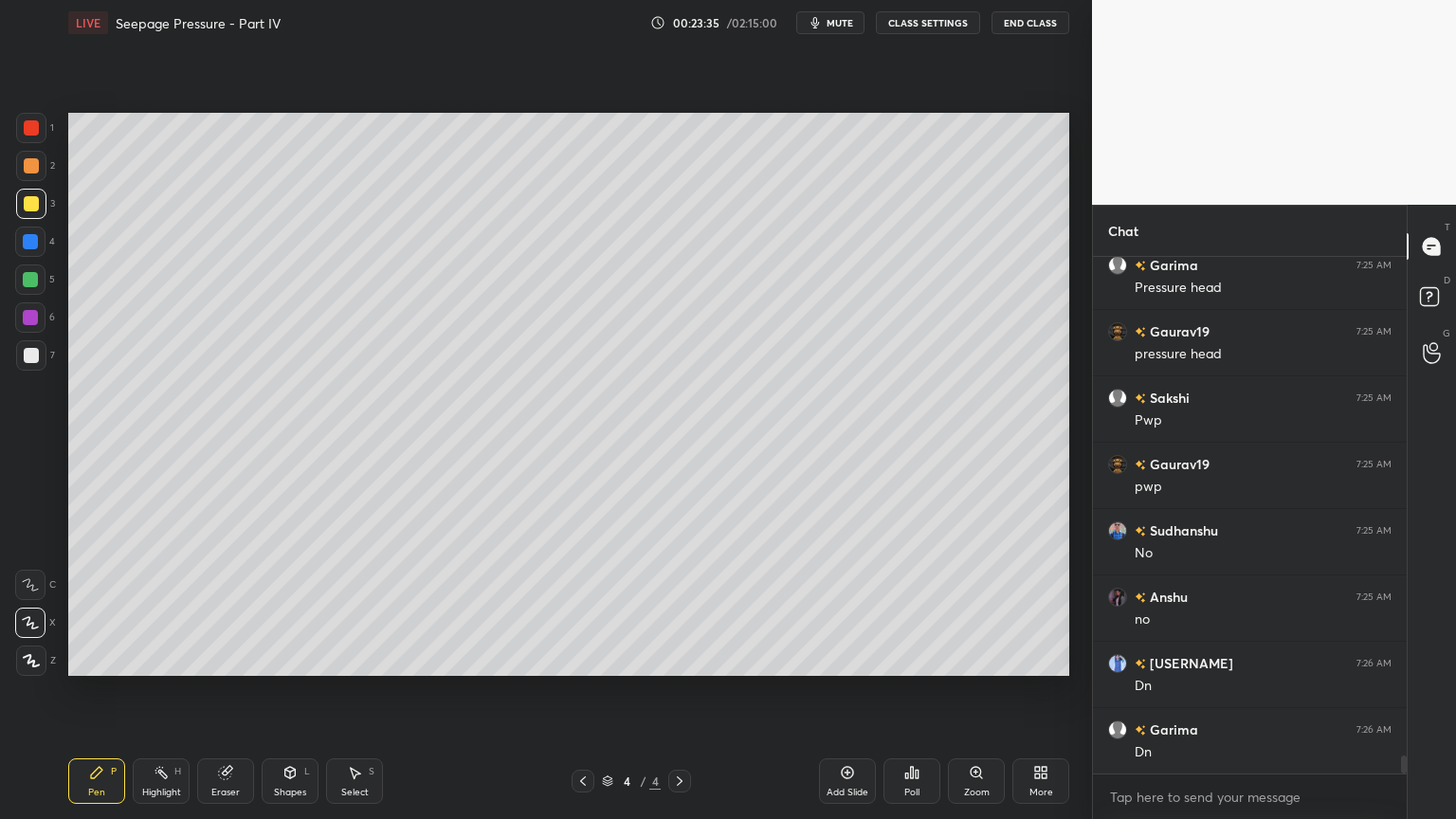 scroll, scrollTop: 14214, scrollLeft: 0, axis: vertical 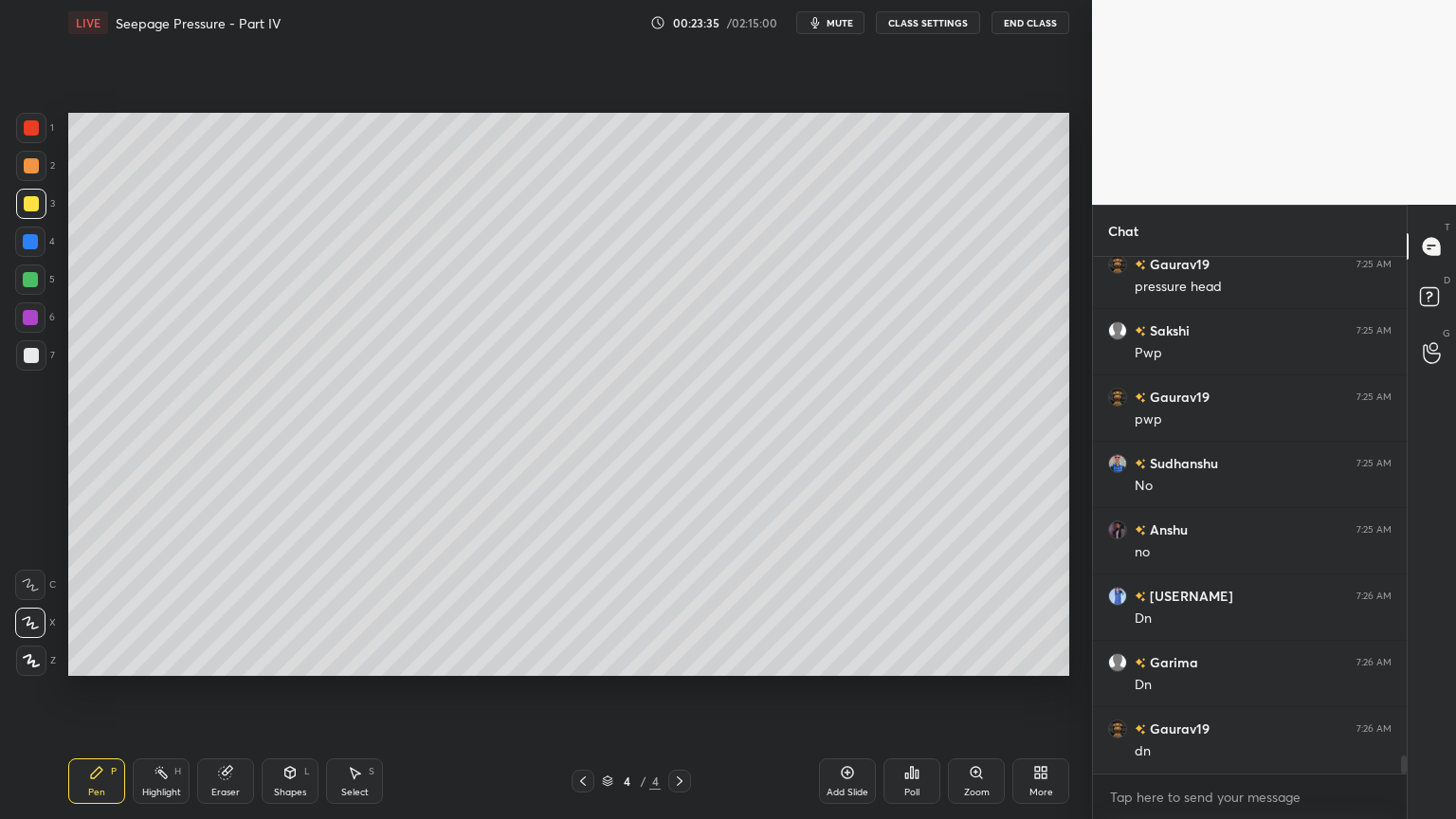 click 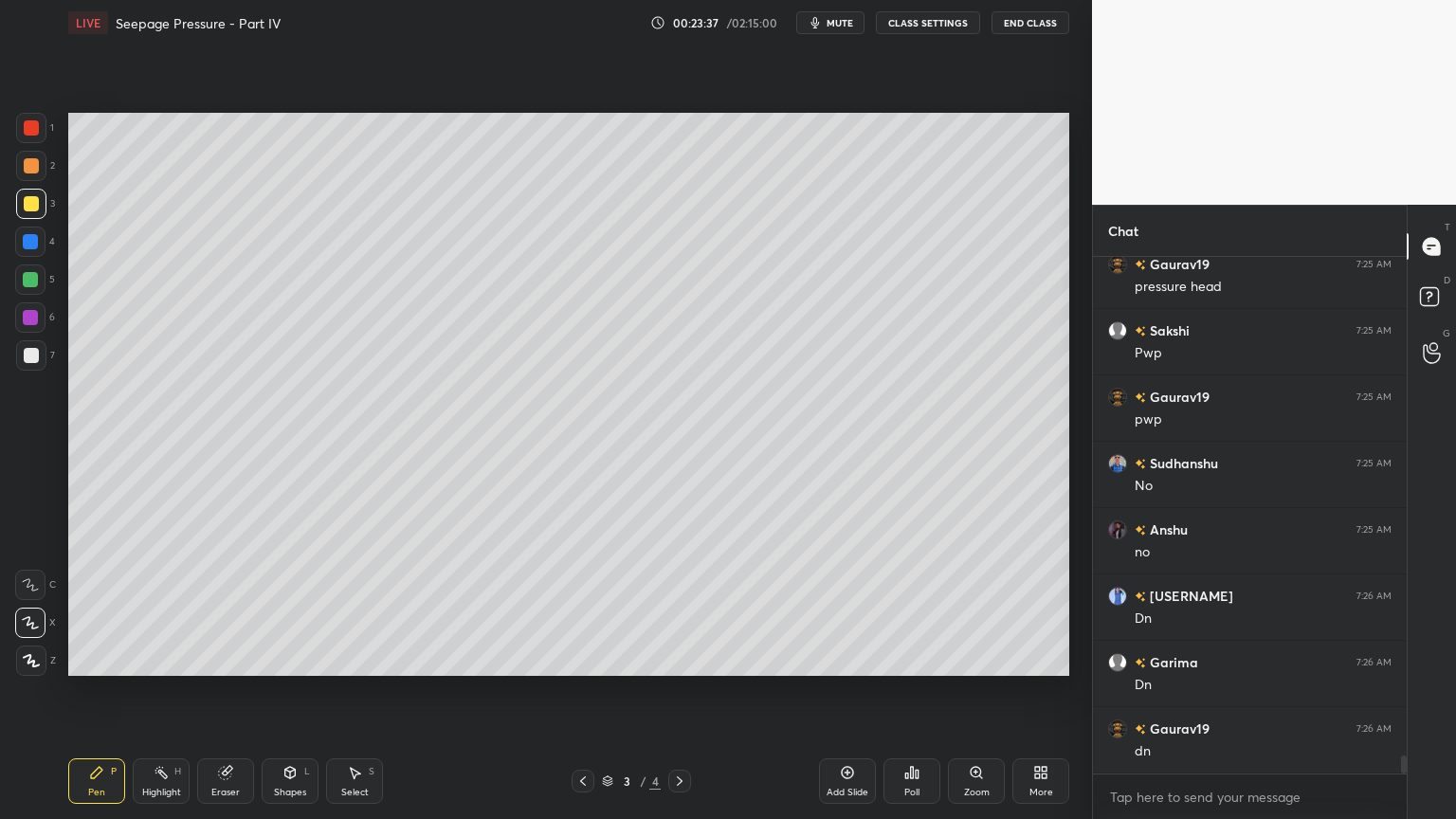 click 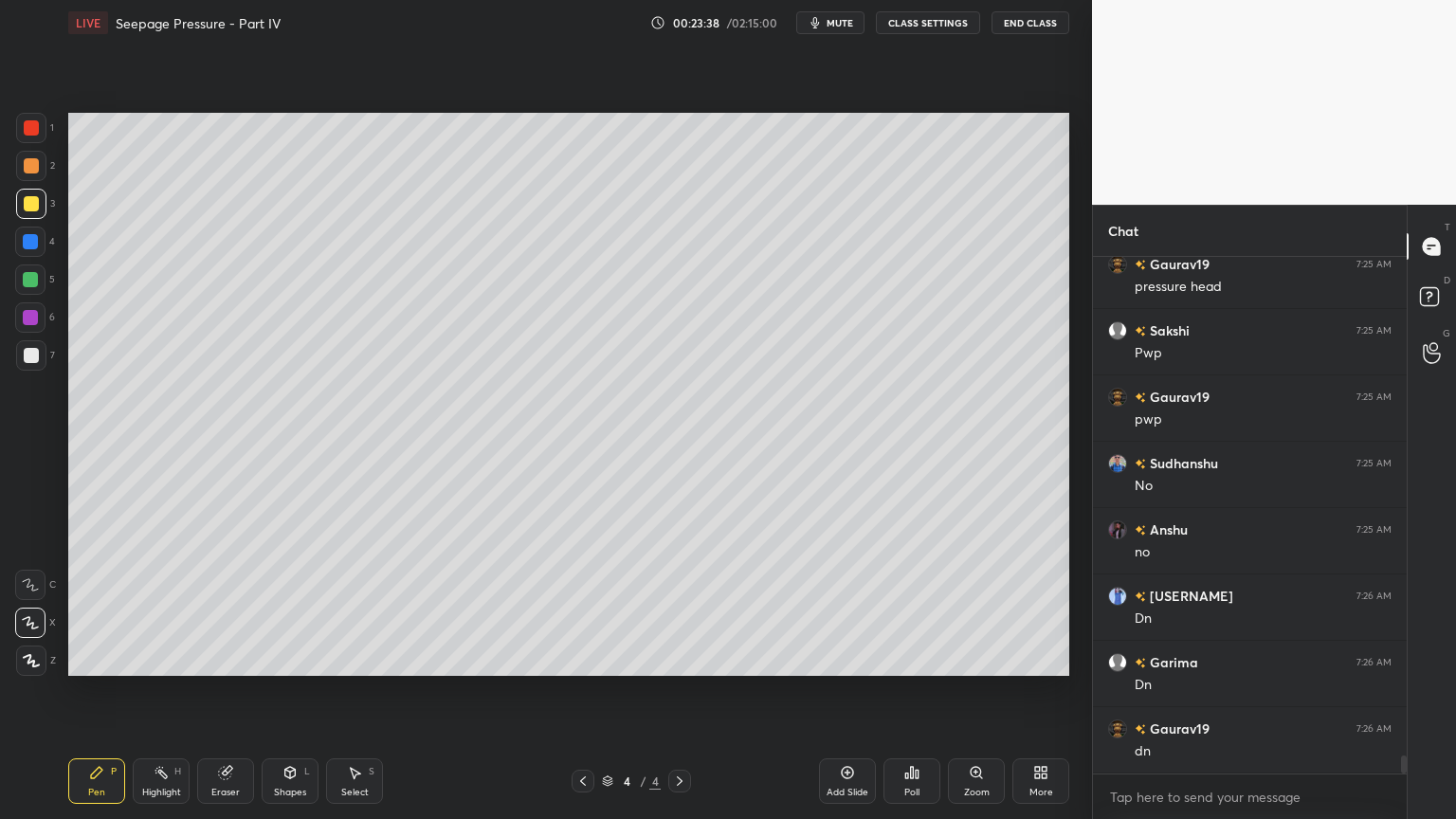 click on "Add Slide" at bounding box center [847, 781] 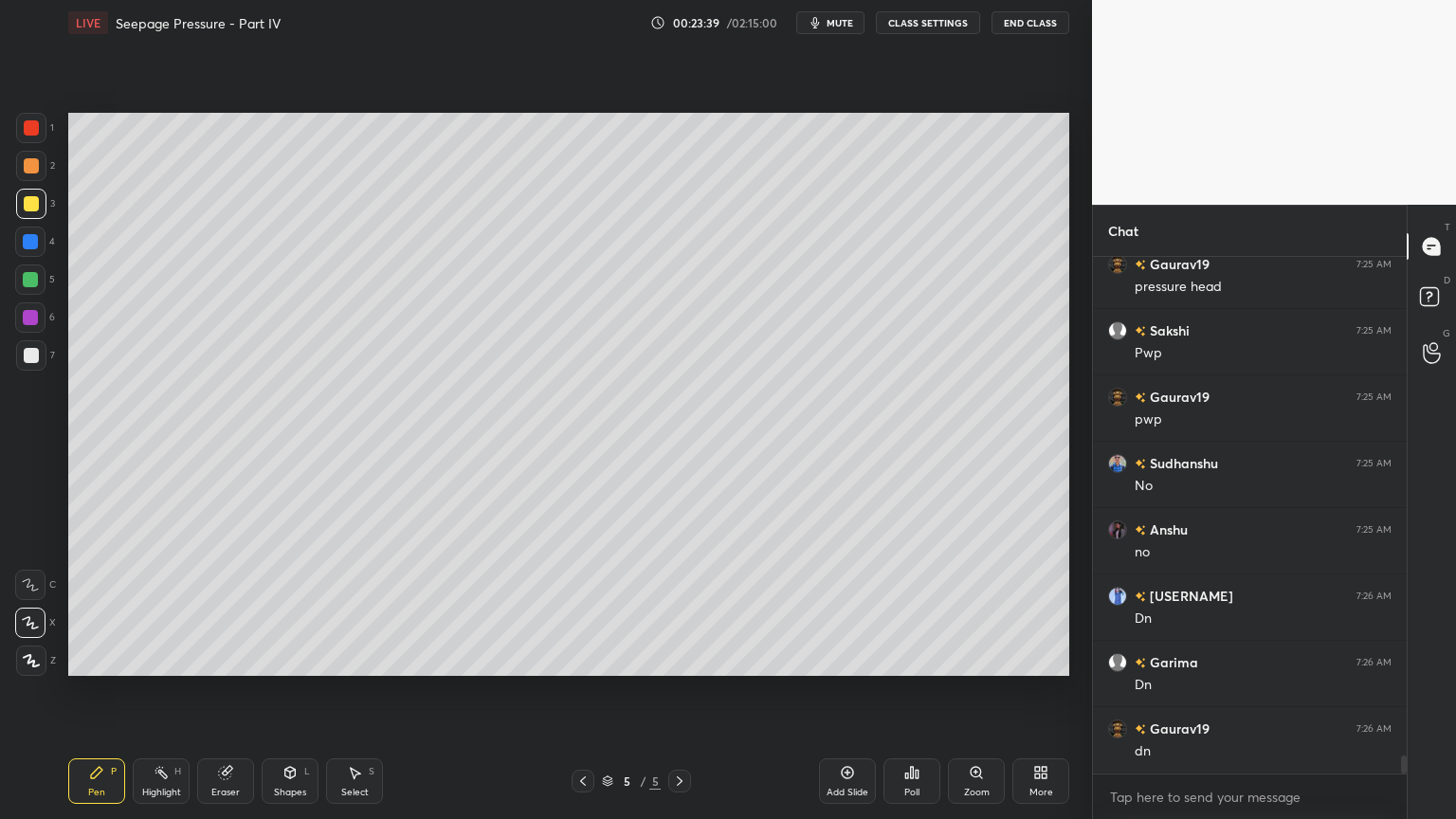 click at bounding box center (31, 204) 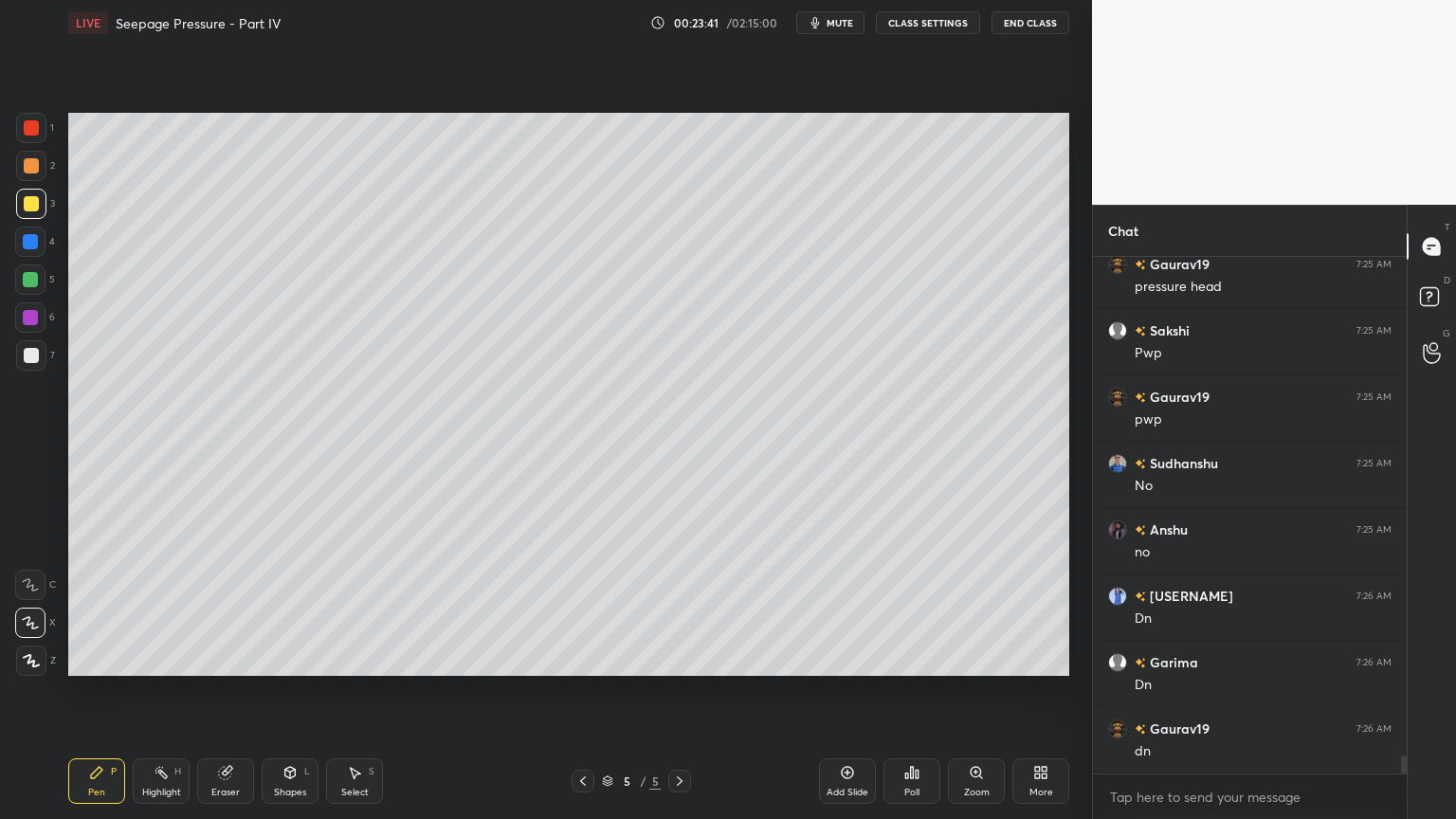 click at bounding box center [31, 128] 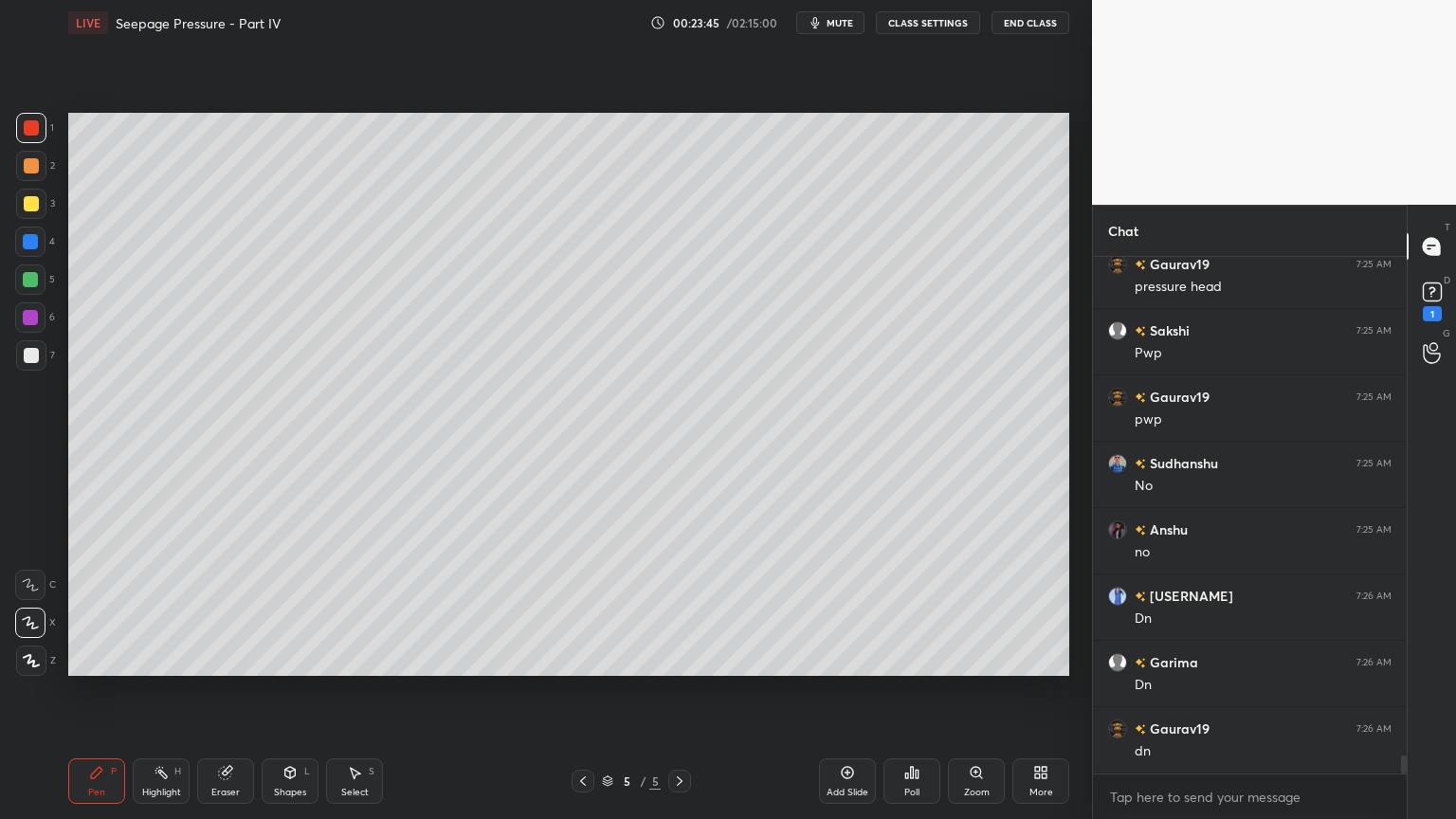 scroll, scrollTop: 14295, scrollLeft: 0, axis: vertical 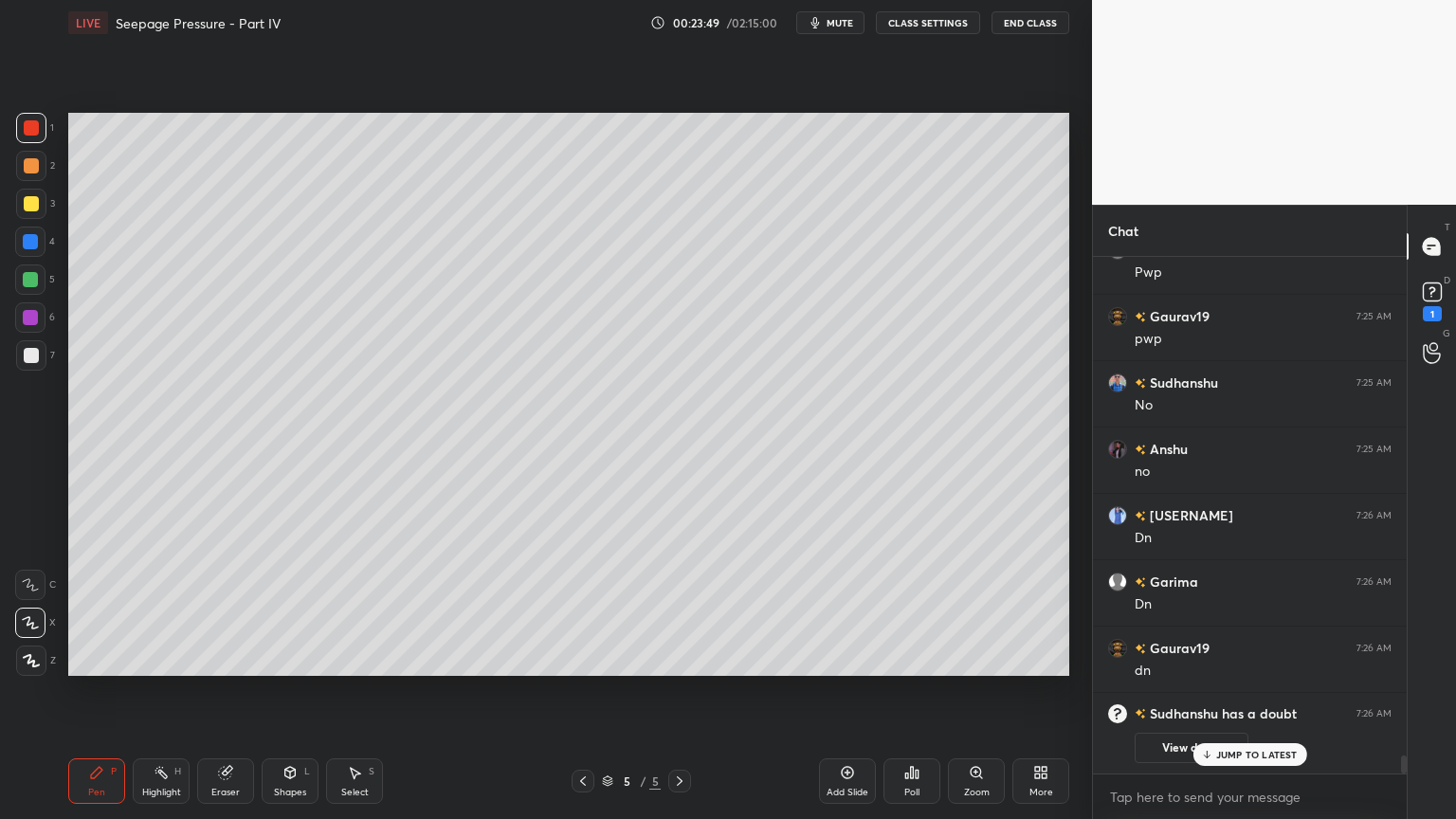 click at bounding box center (31, 661) 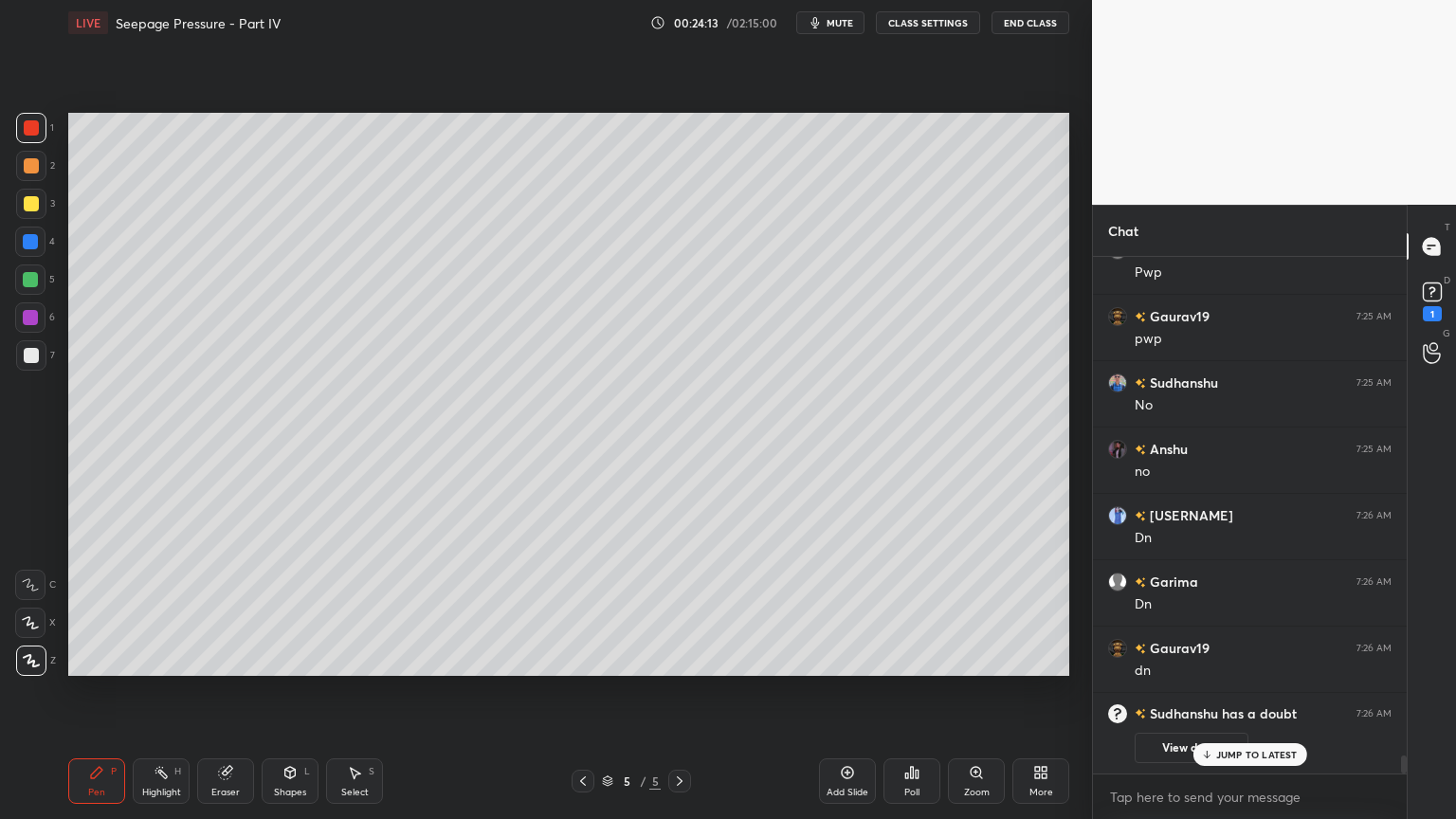 click on "Shapes L" at bounding box center (290, 781) 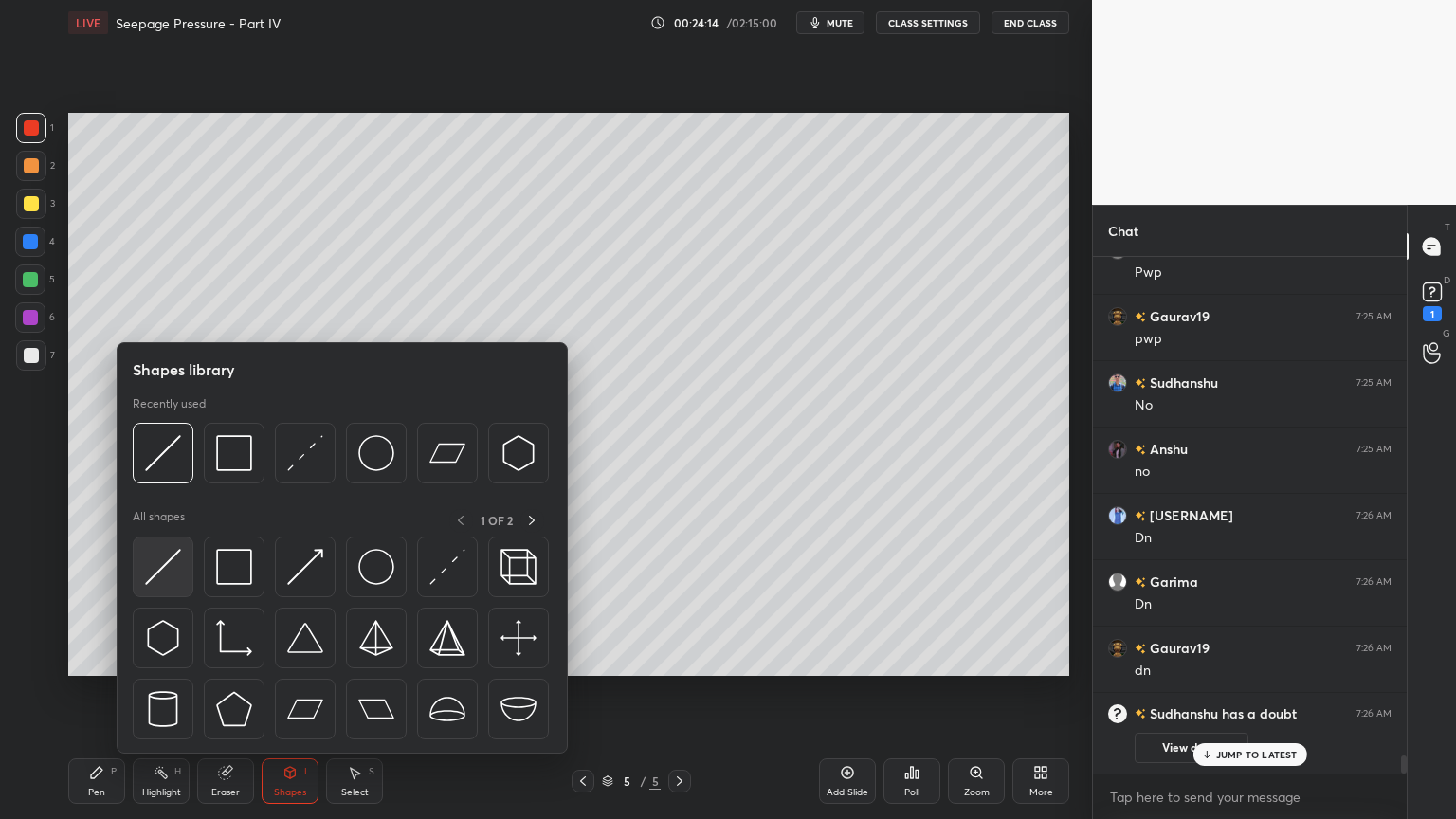 click at bounding box center [163, 567] 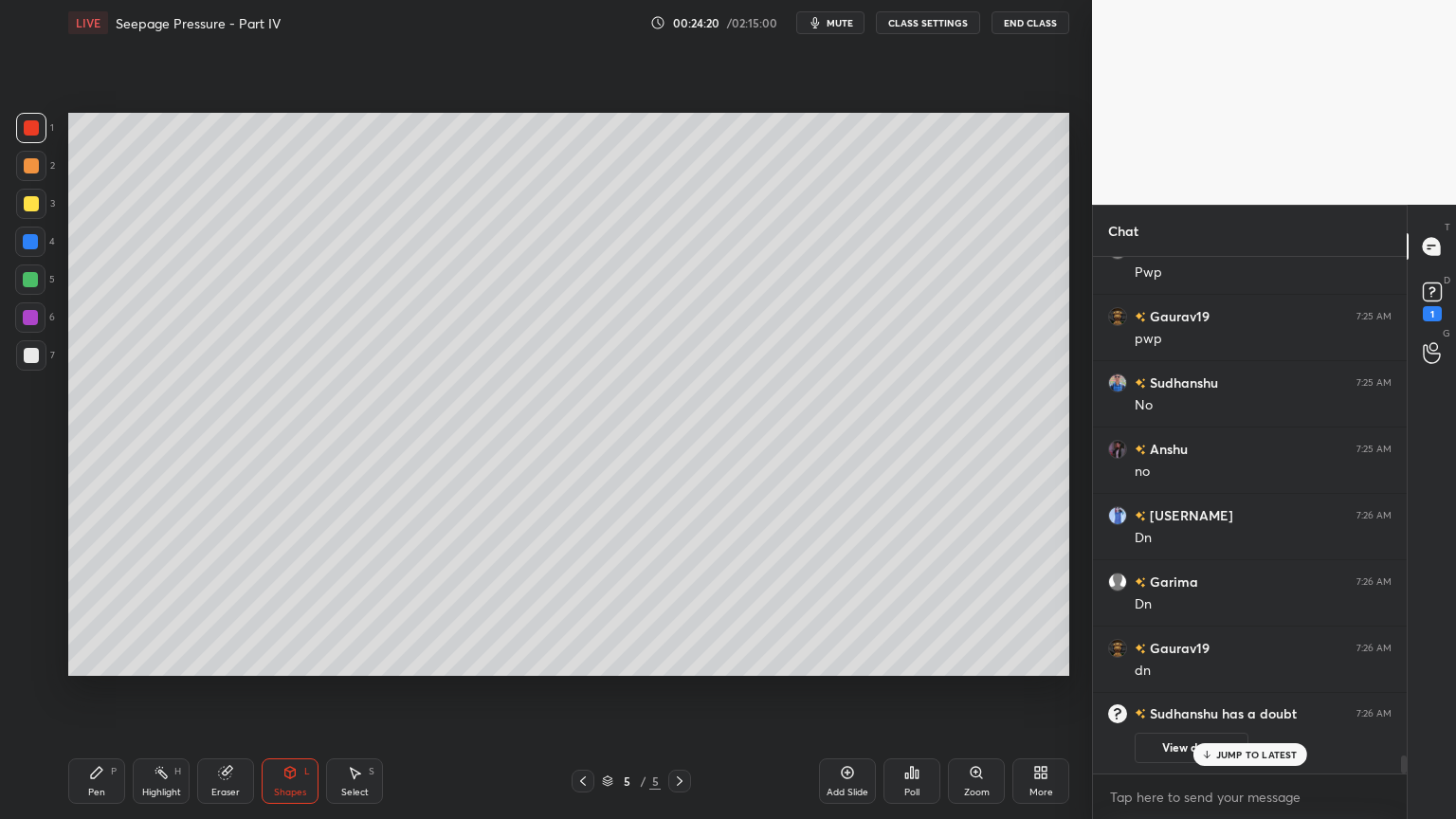 click on "Pen P" at bounding box center (97, 781) 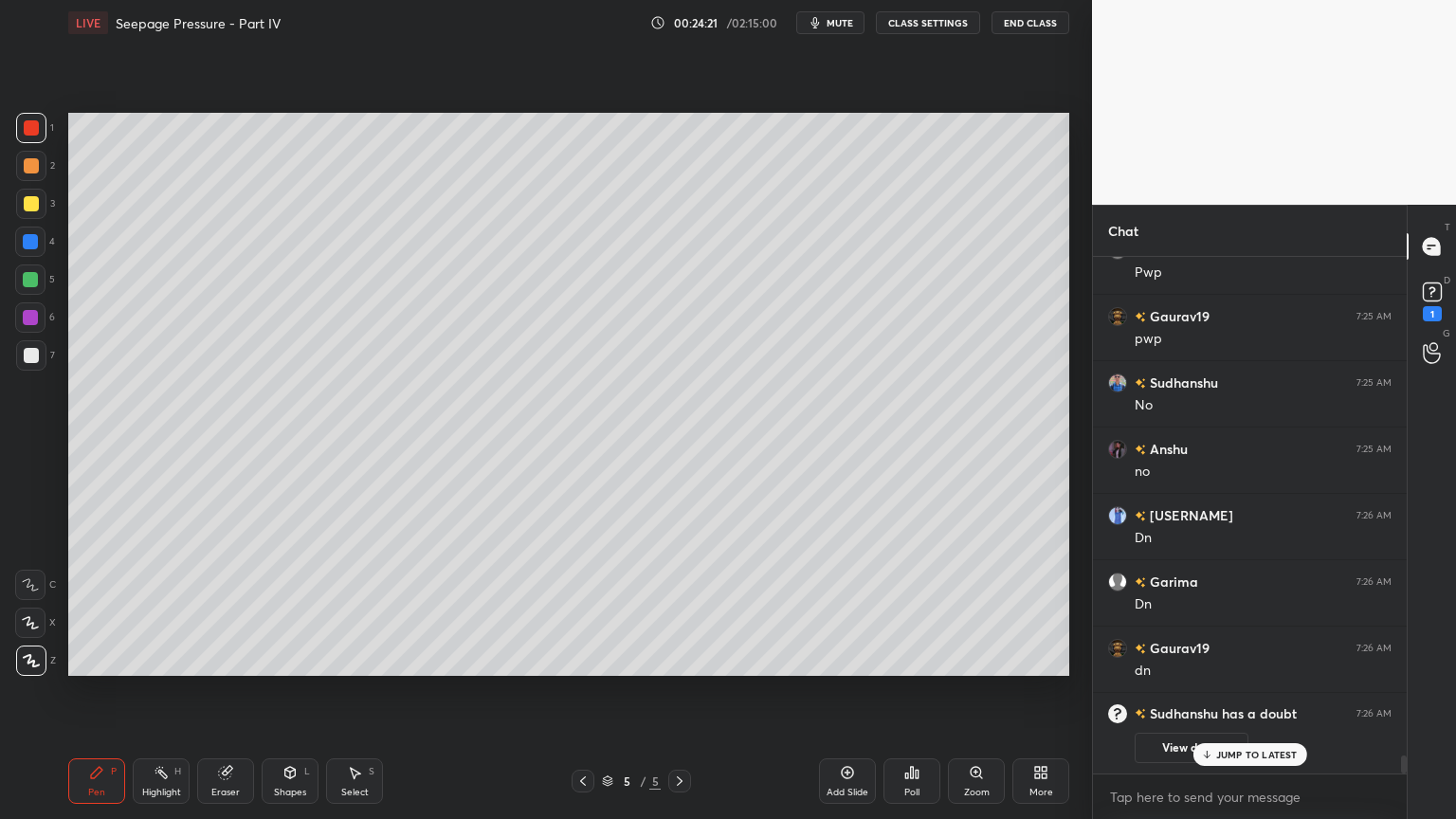 click at bounding box center [30, 623] 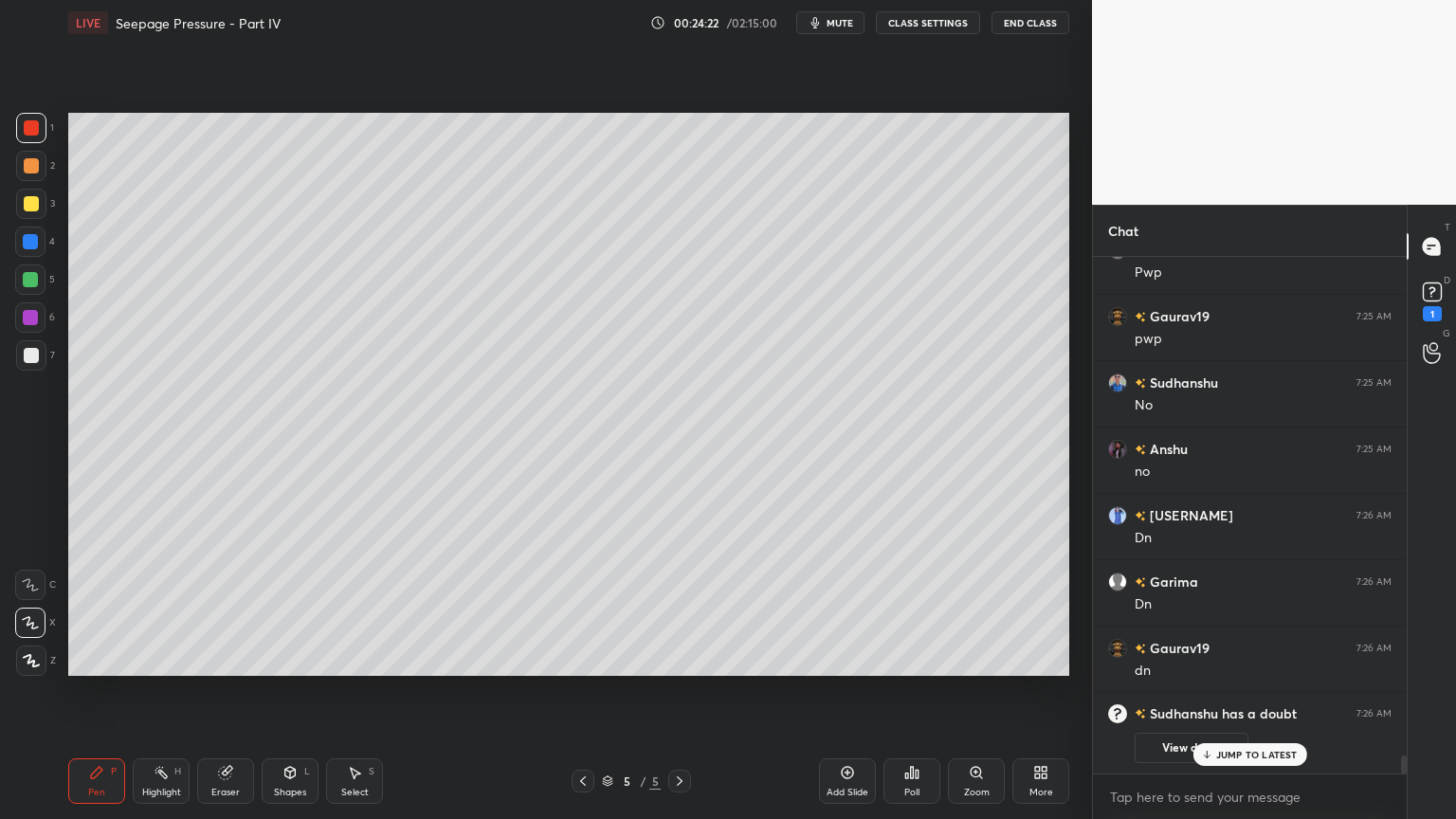 click at bounding box center [31, 355] 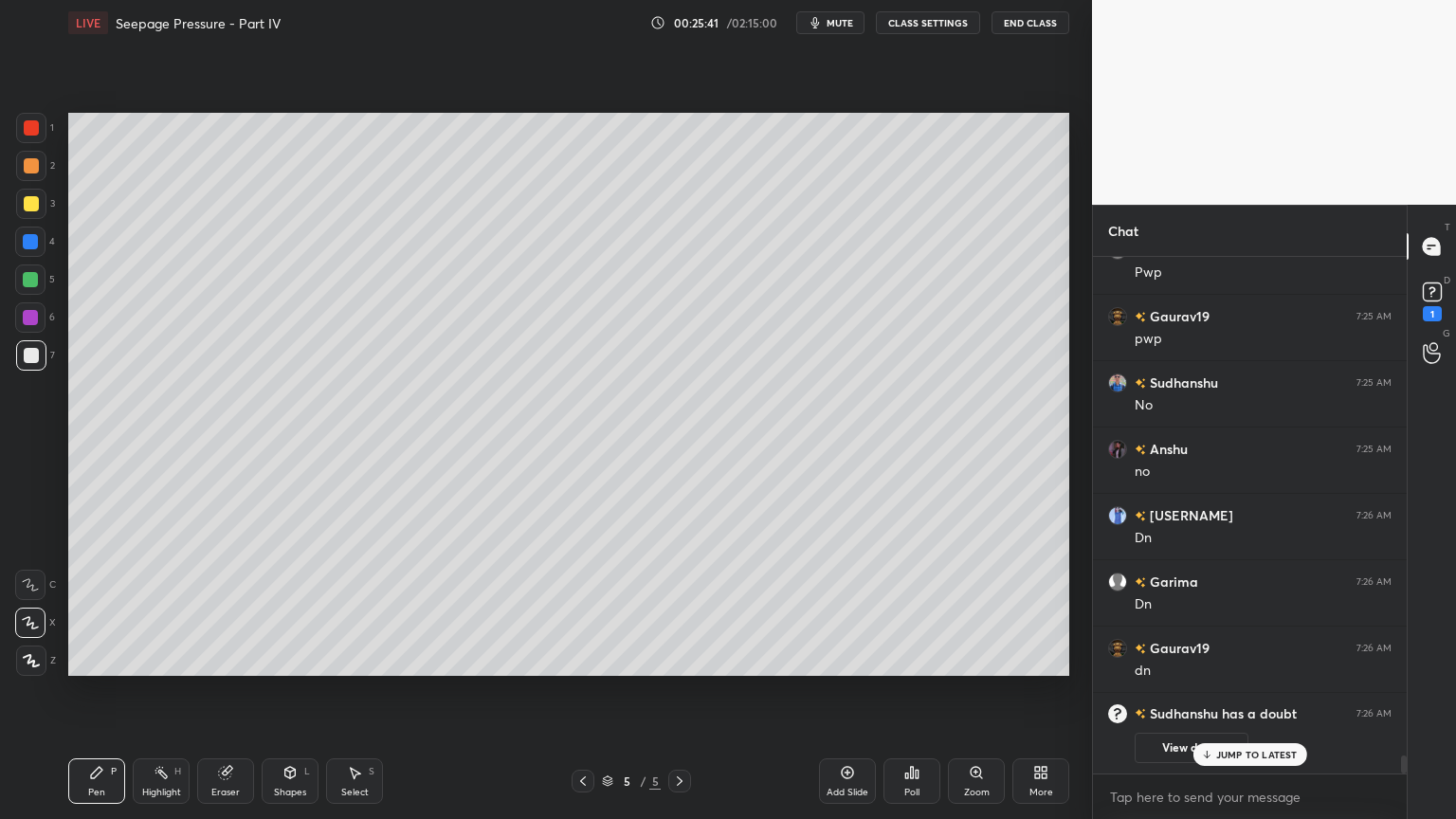 click at bounding box center (31, 204) 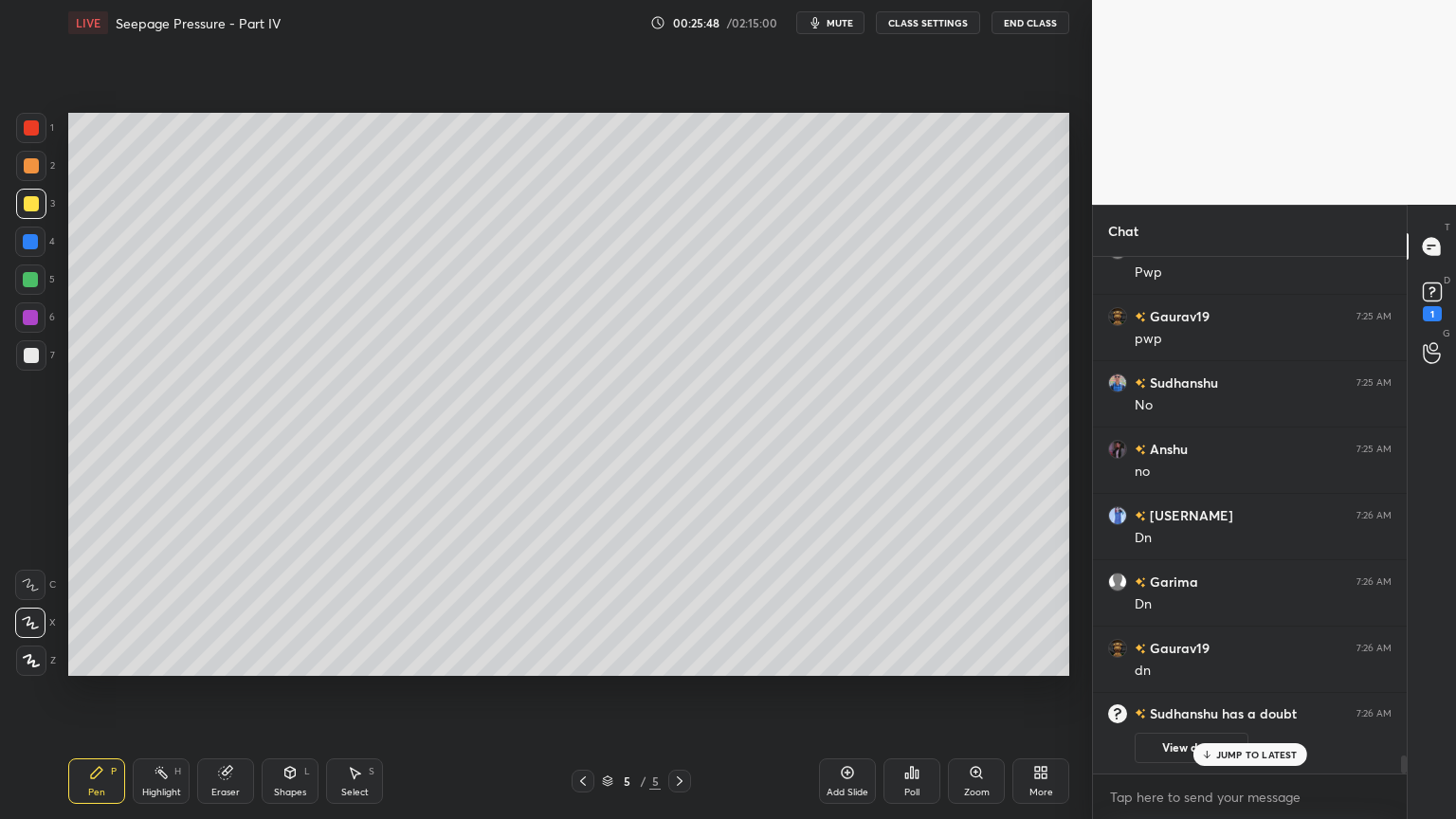 click 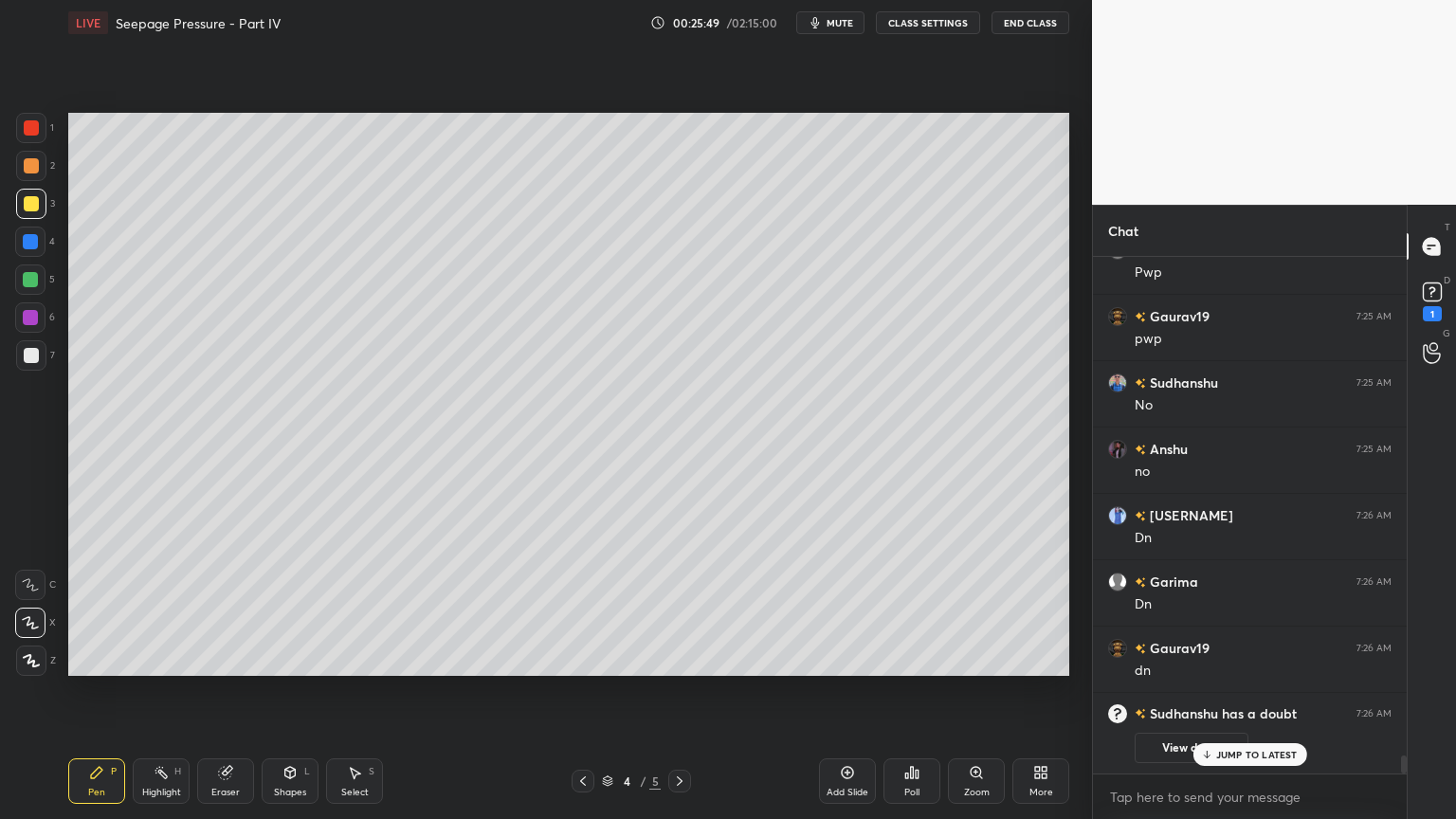 click 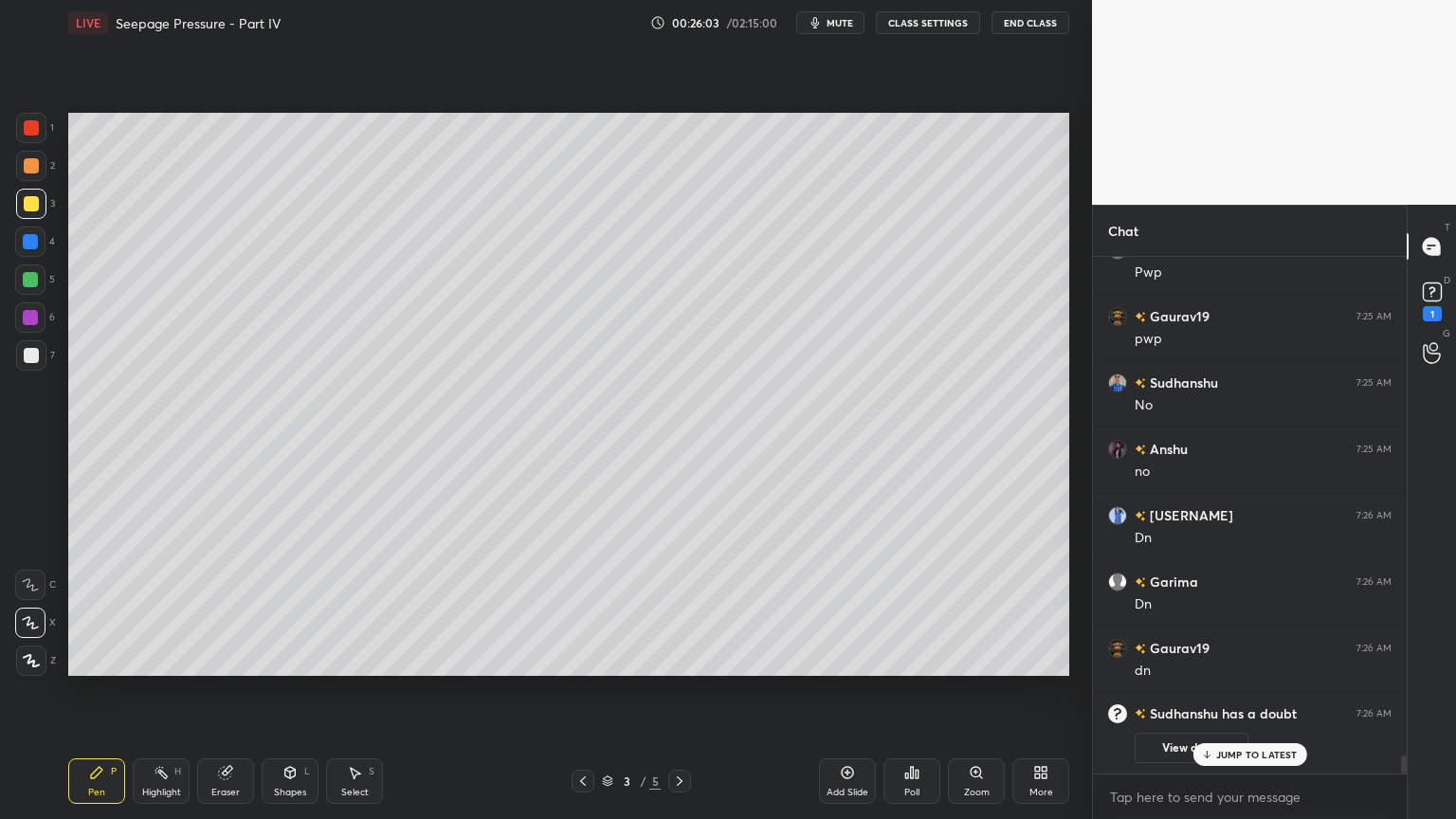 click at bounding box center [680, 781] 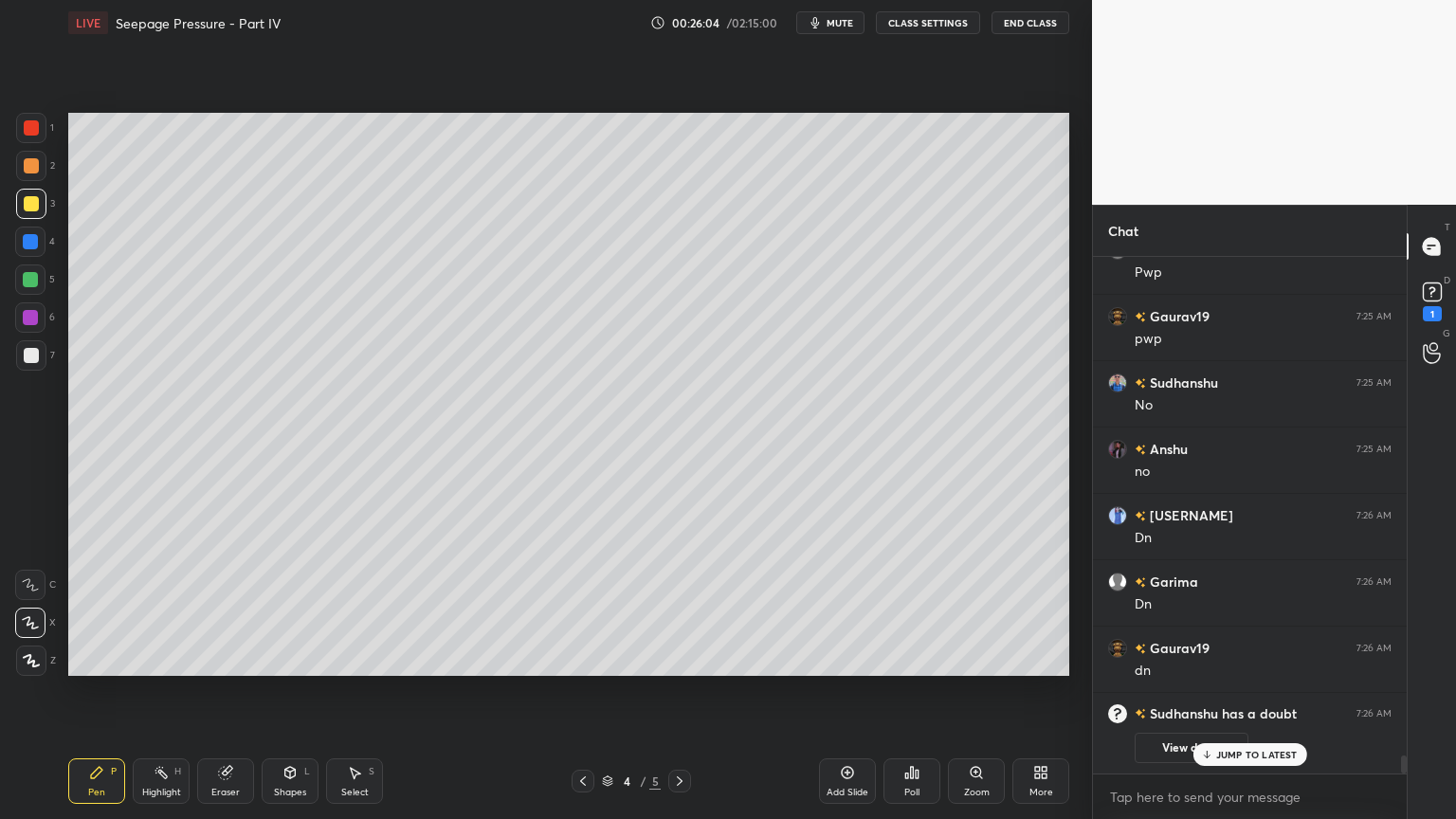 click 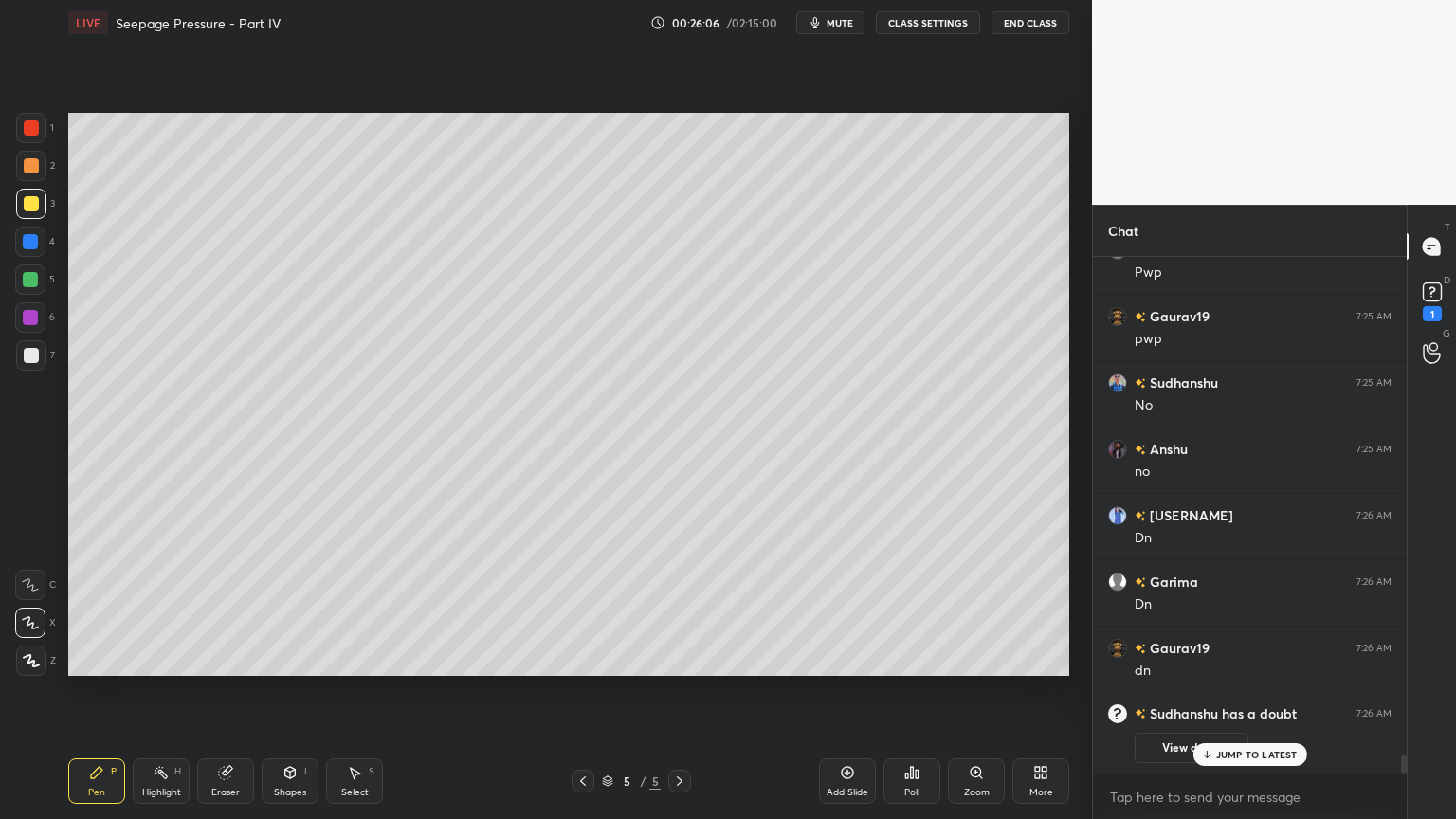 click 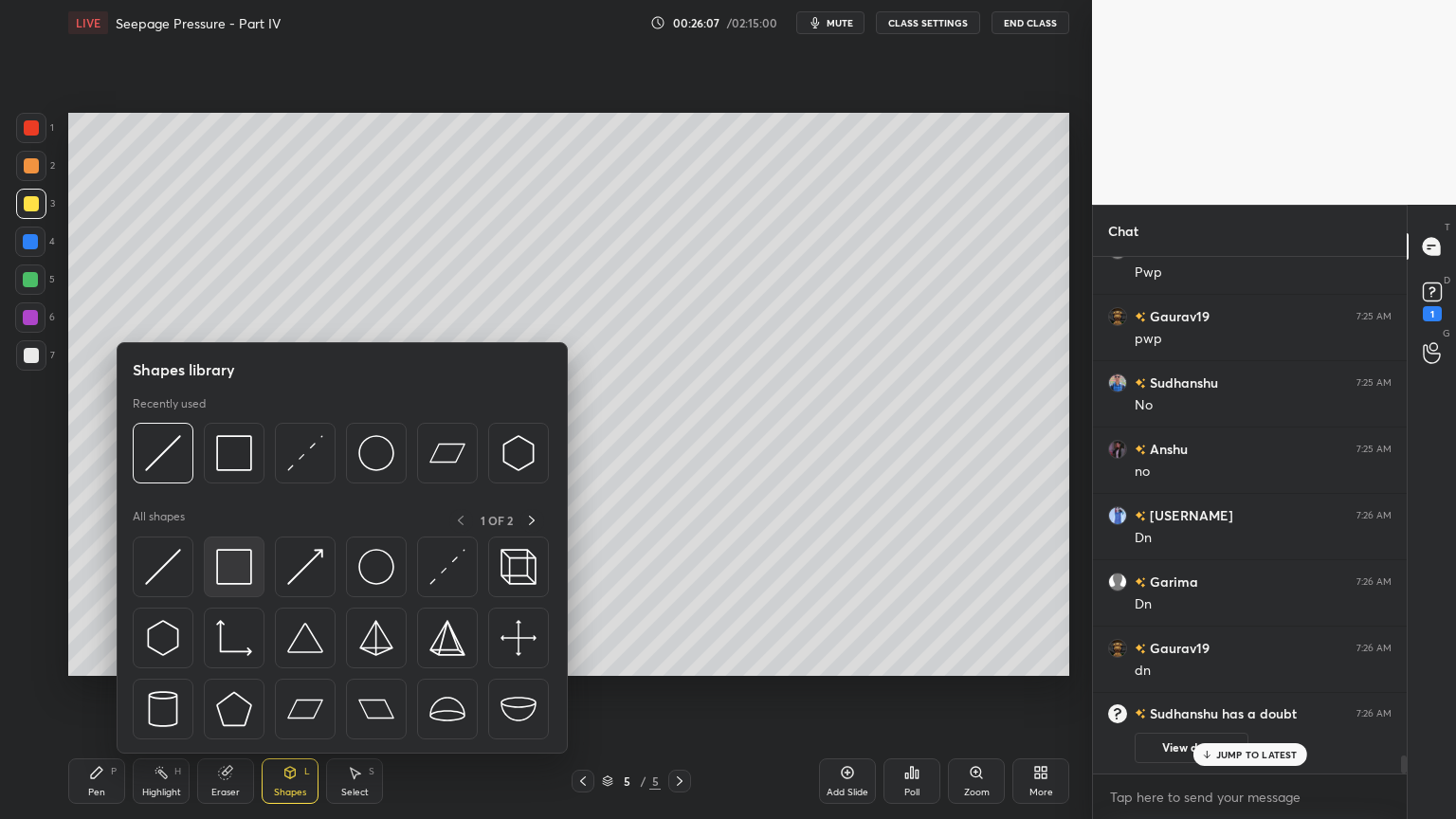 click at bounding box center [234, 567] 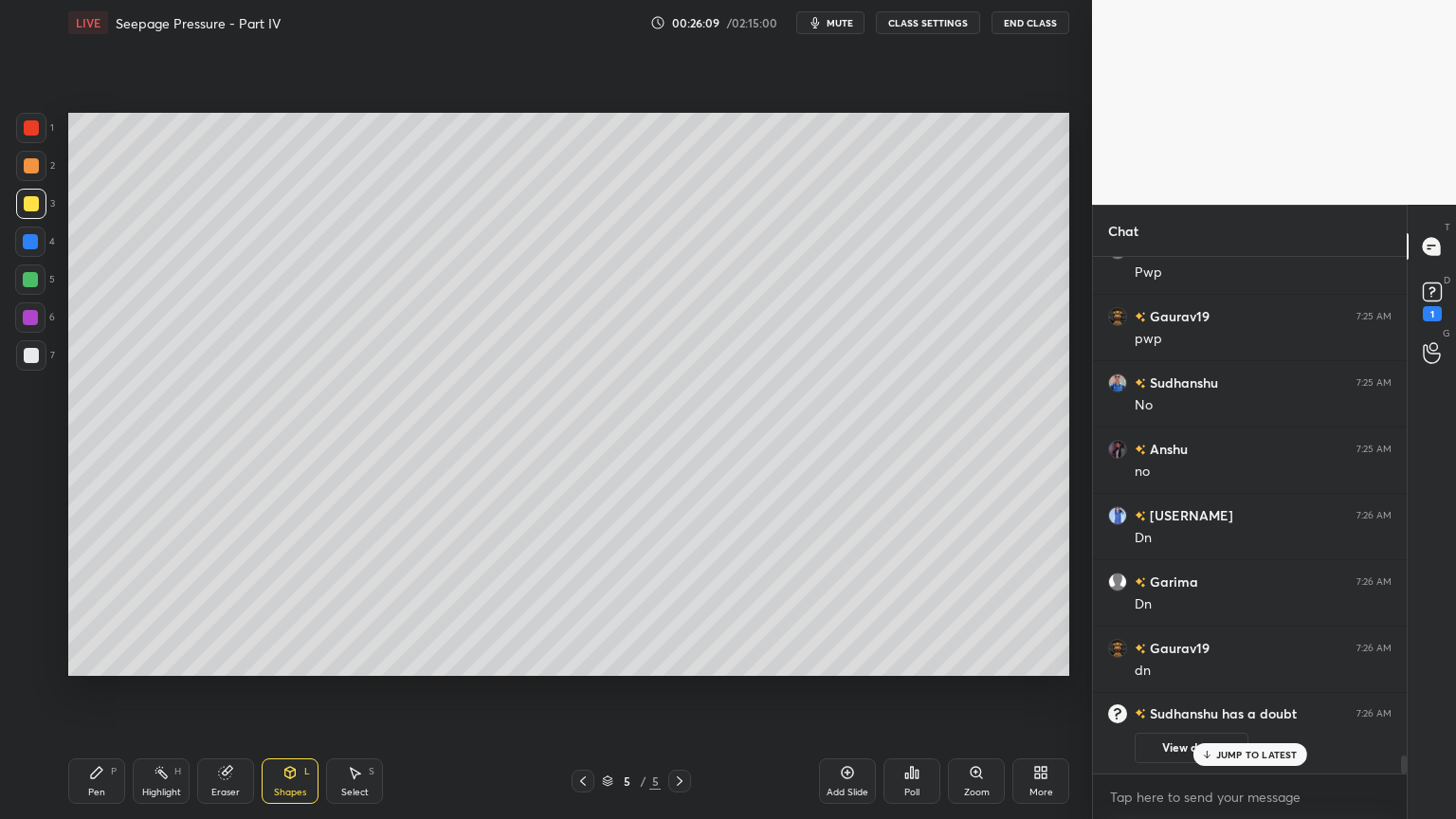 click on "Pen P" at bounding box center [97, 781] 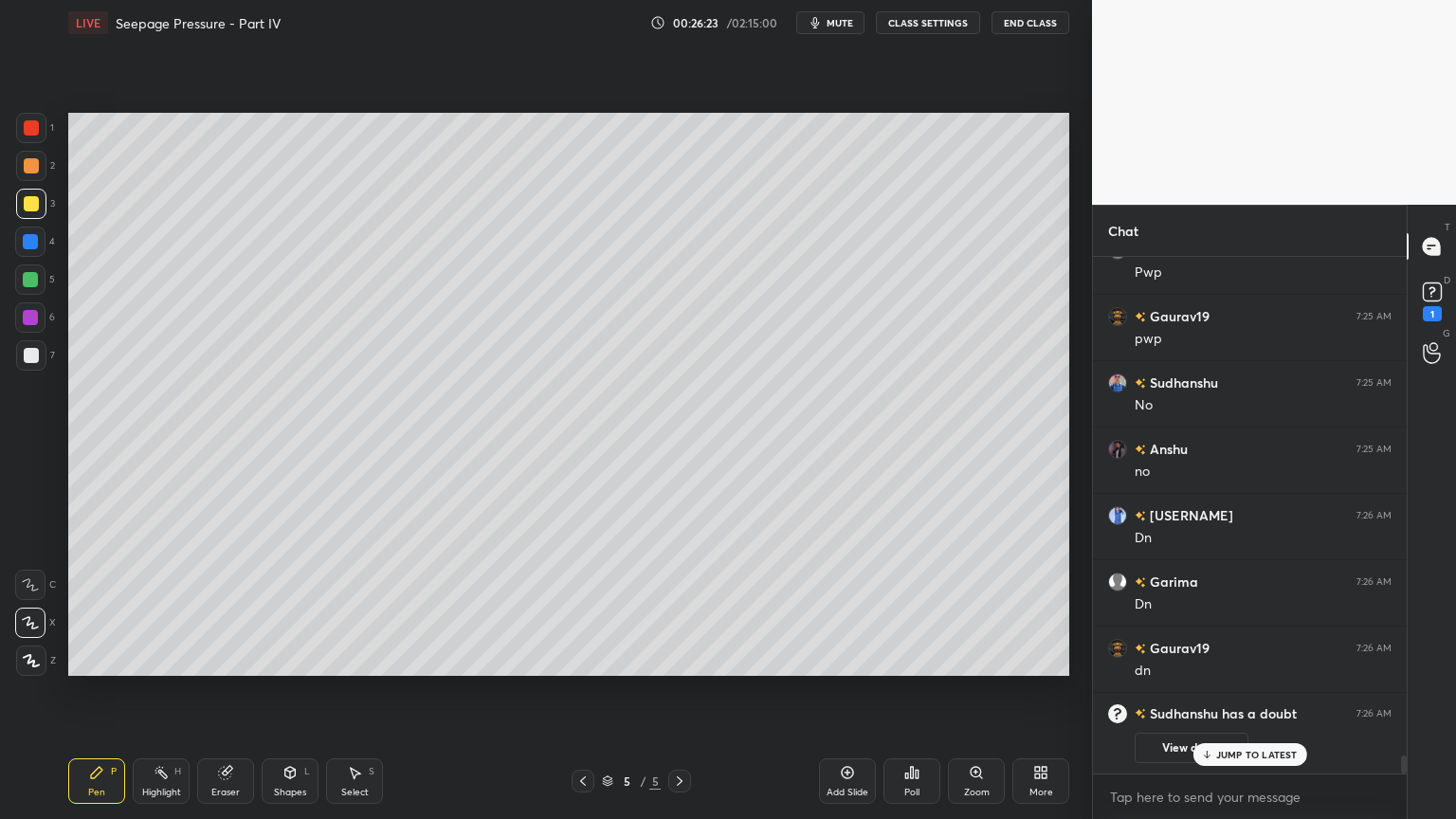 click at bounding box center [31, 166] 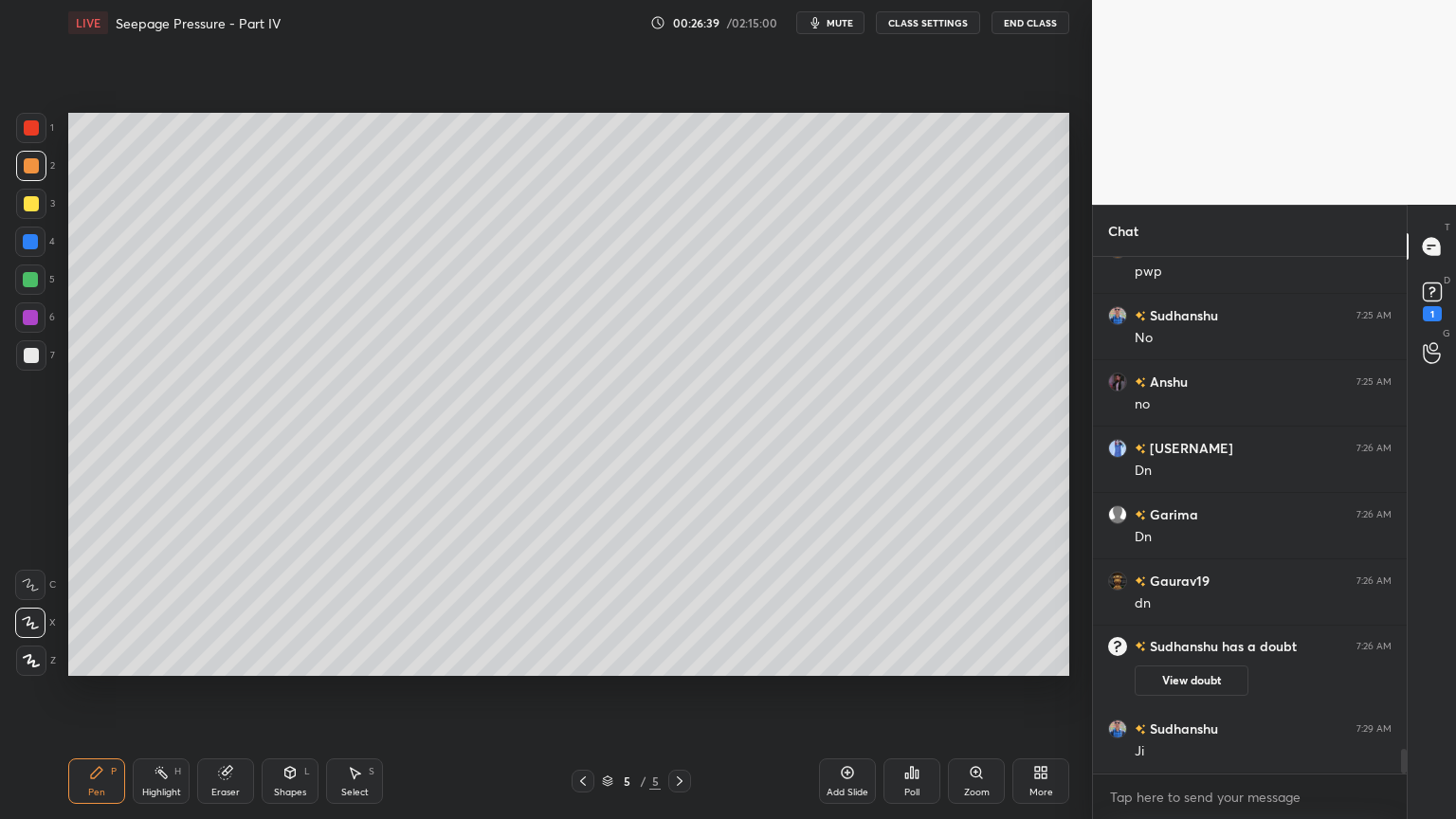 scroll, scrollTop: 10522, scrollLeft: 0, axis: vertical 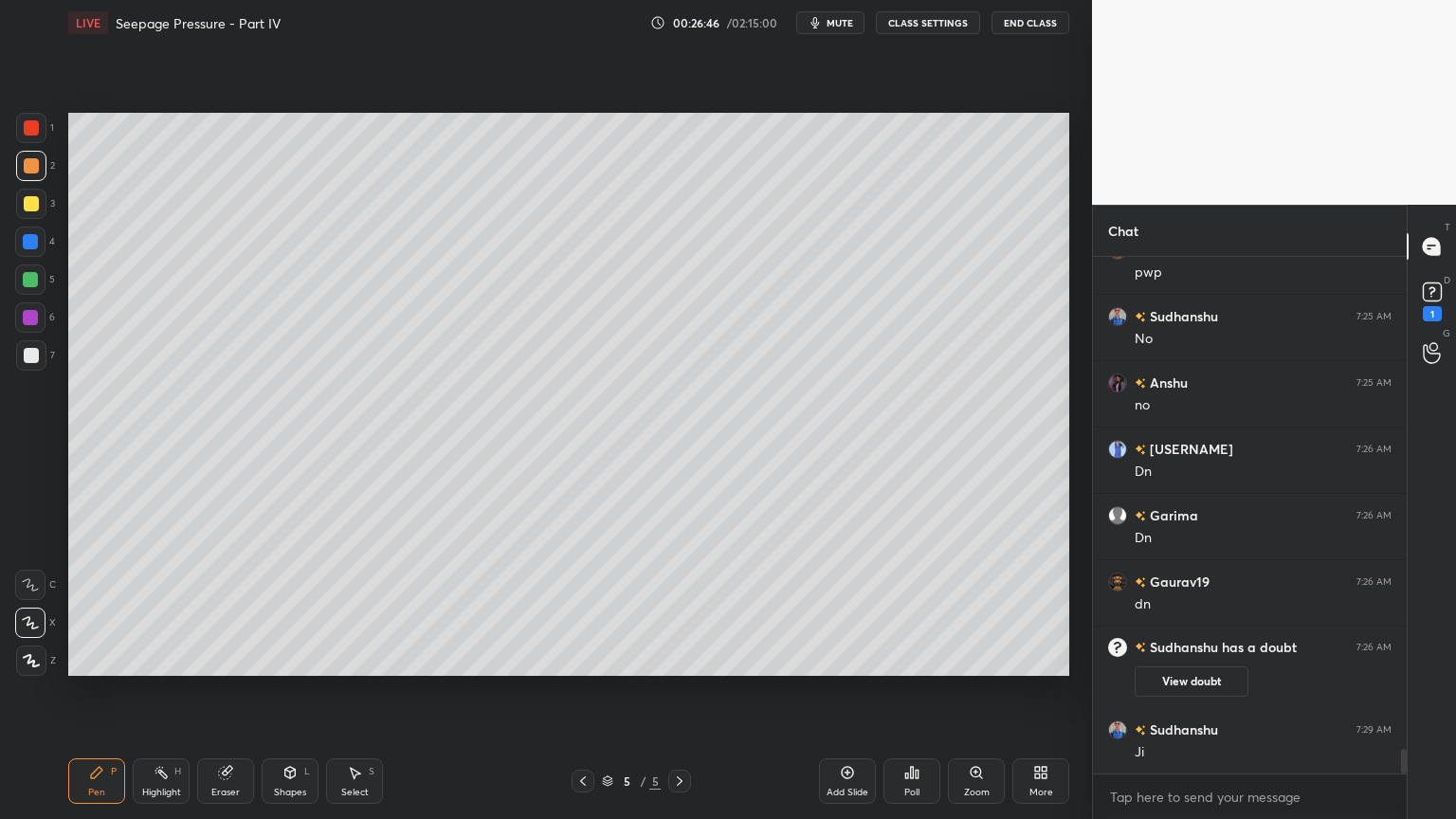 click on "7" at bounding box center [35, 359] 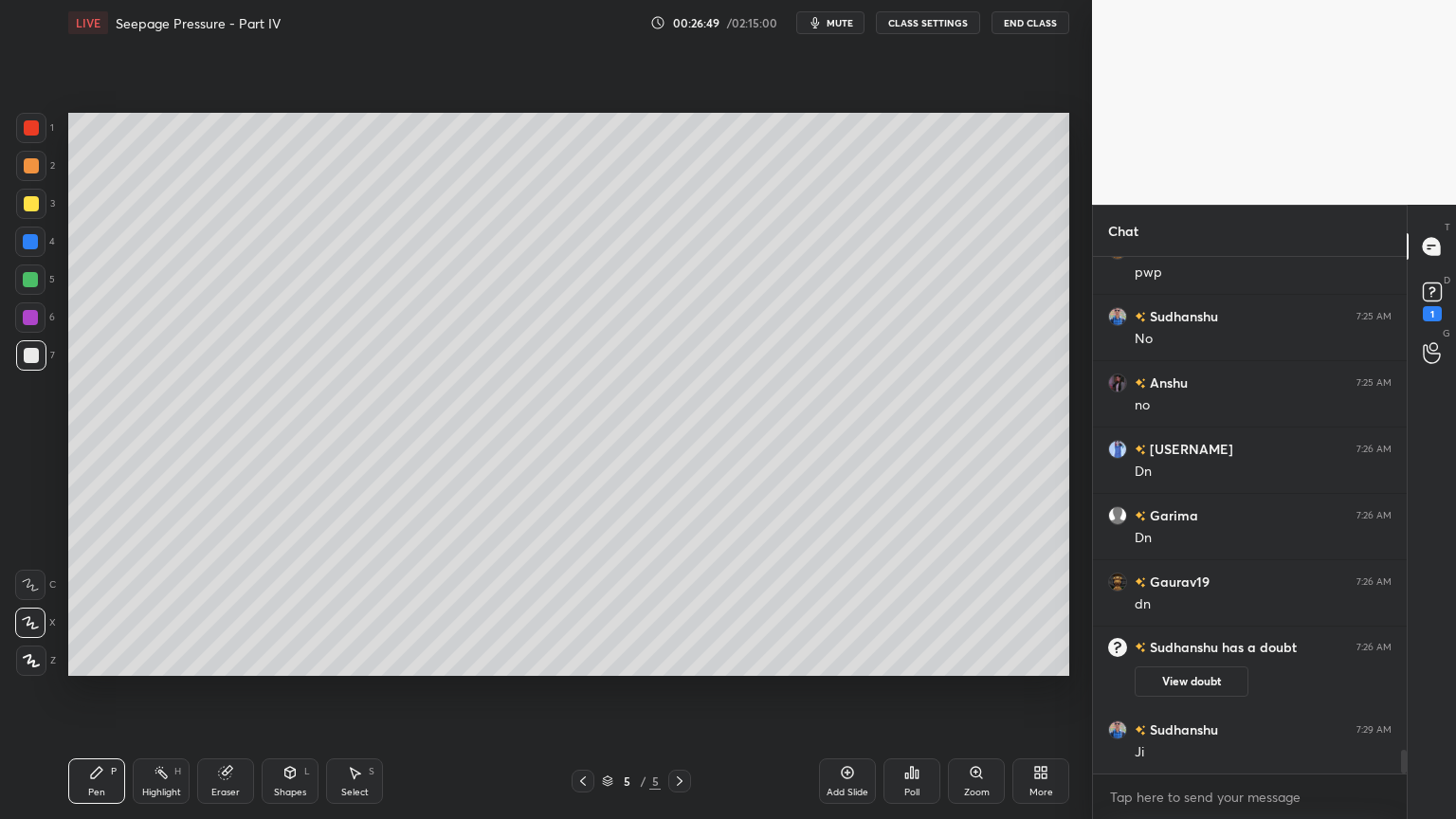 scroll, scrollTop: 10589, scrollLeft: 0, axis: vertical 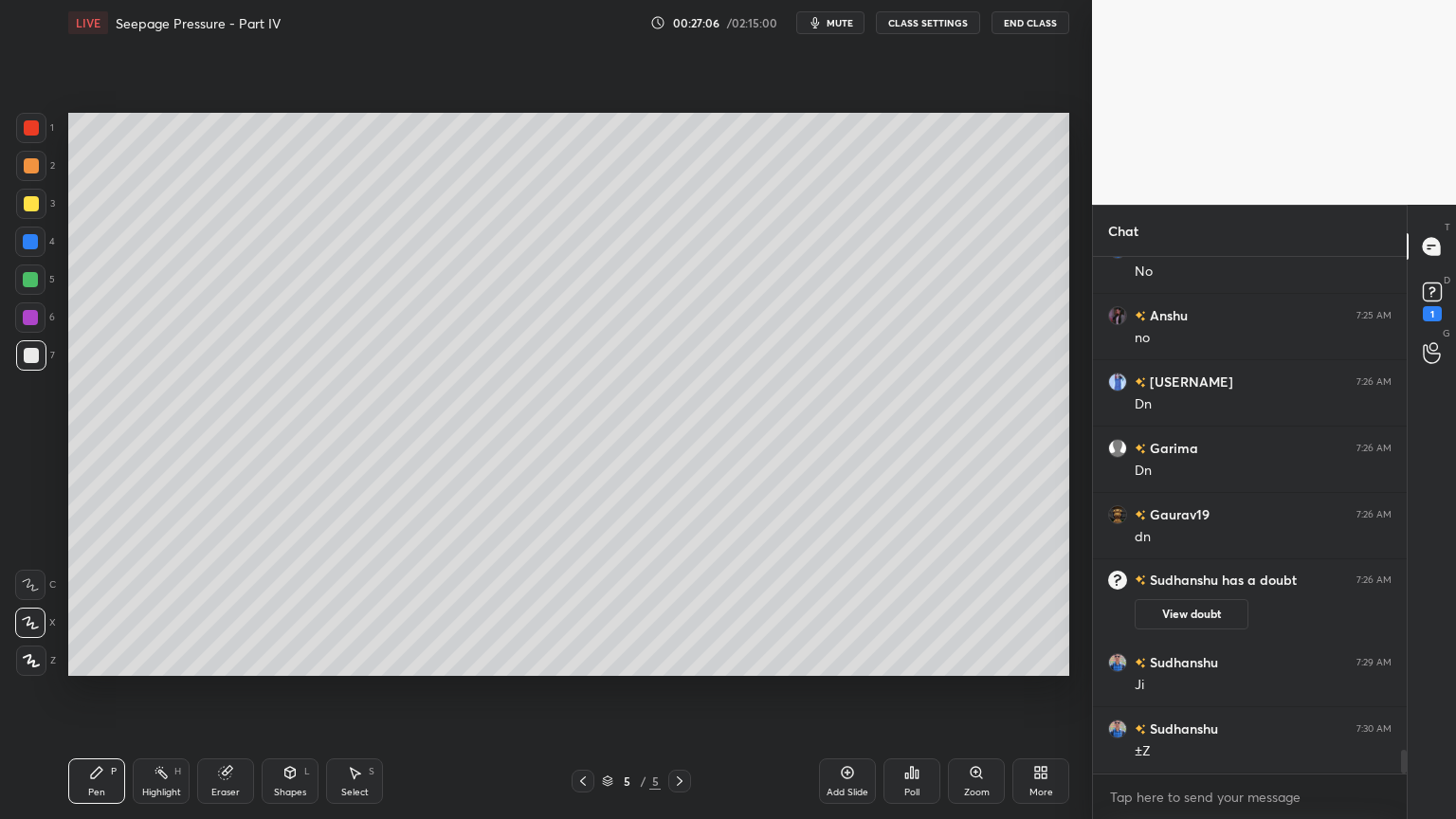 click 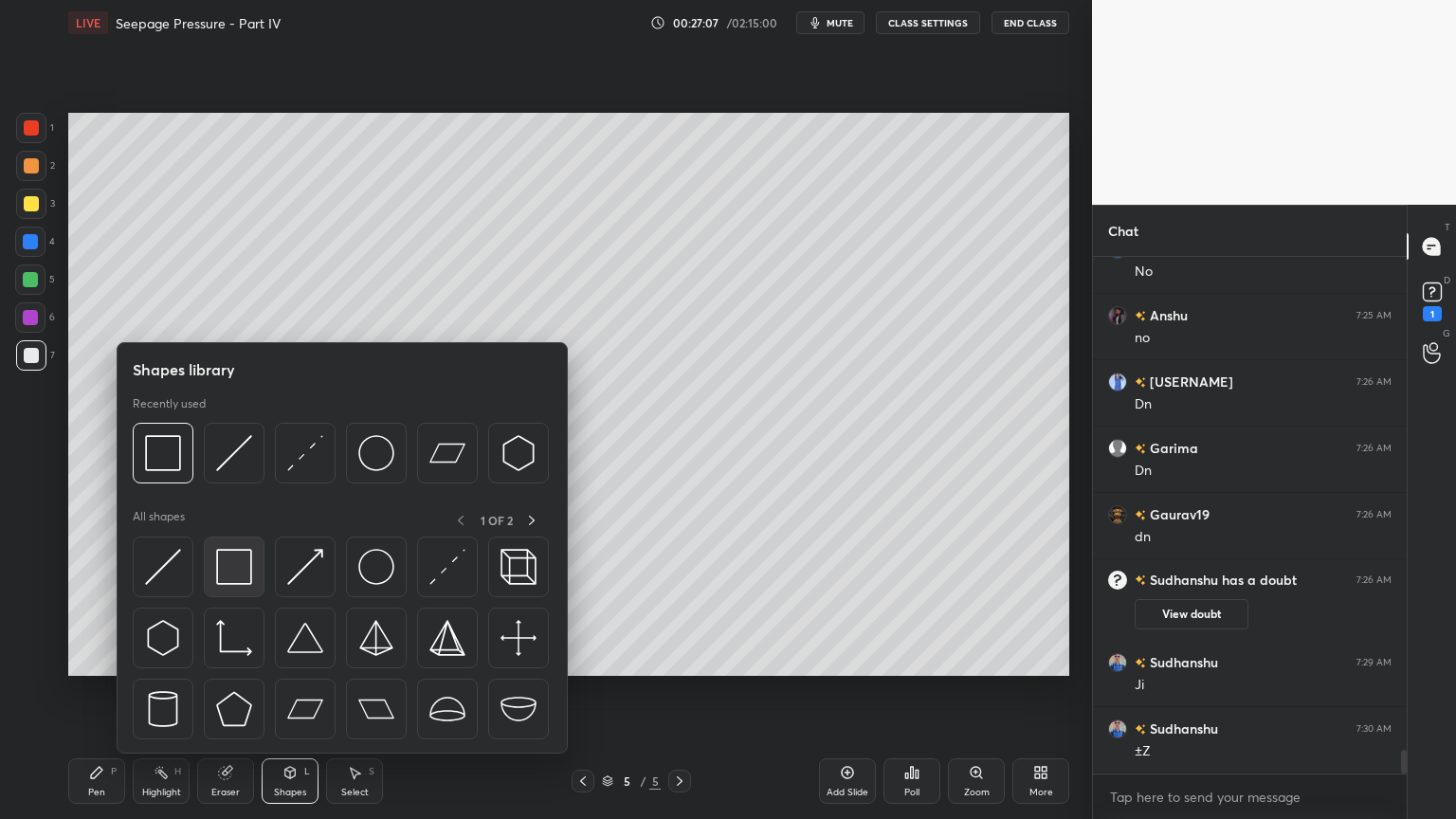 click at bounding box center [234, 567] 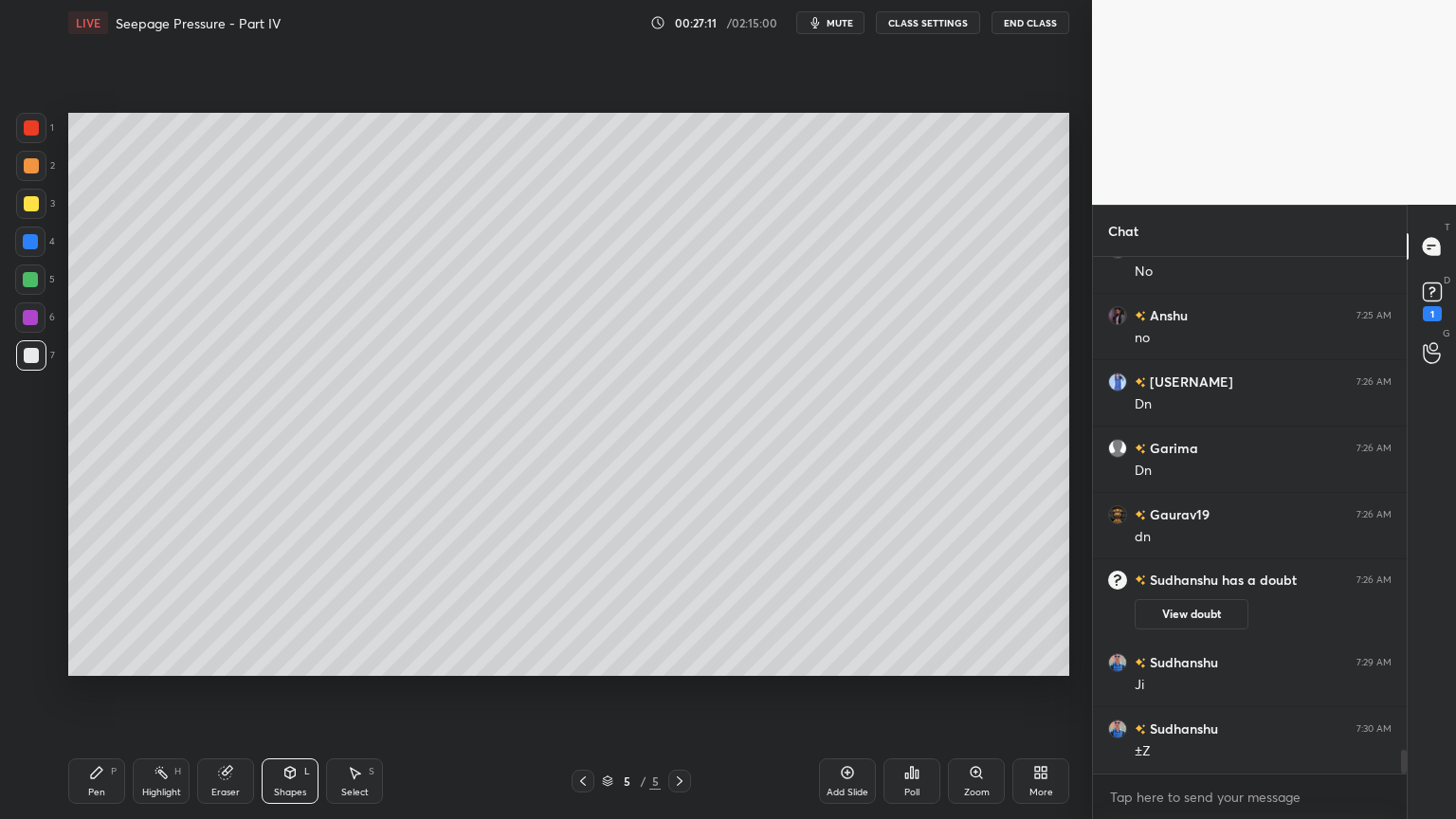 click on "Pen P" at bounding box center [97, 781] 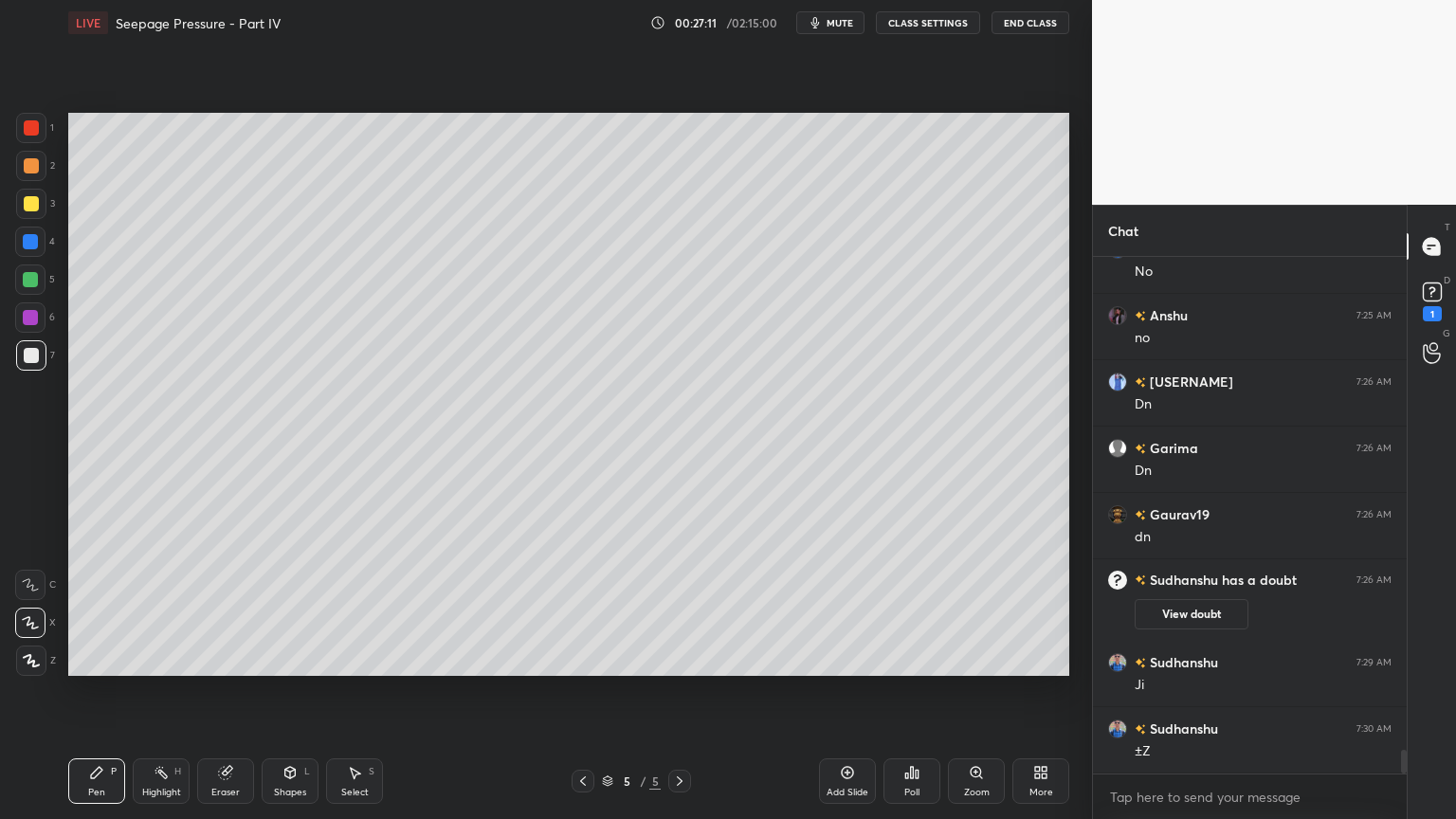 click at bounding box center [31, 204] 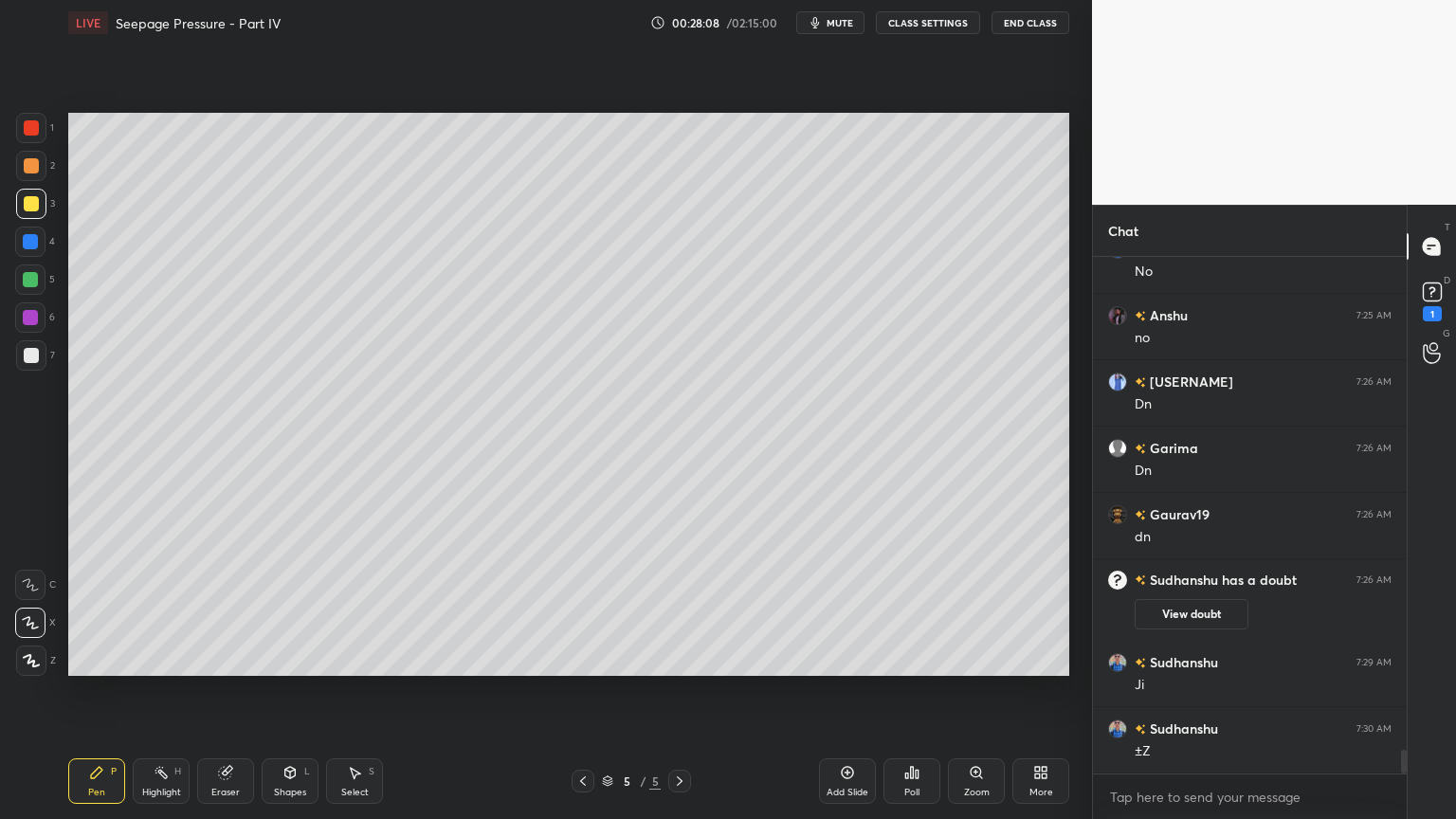 scroll, scrollTop: 10655, scrollLeft: 0, axis: vertical 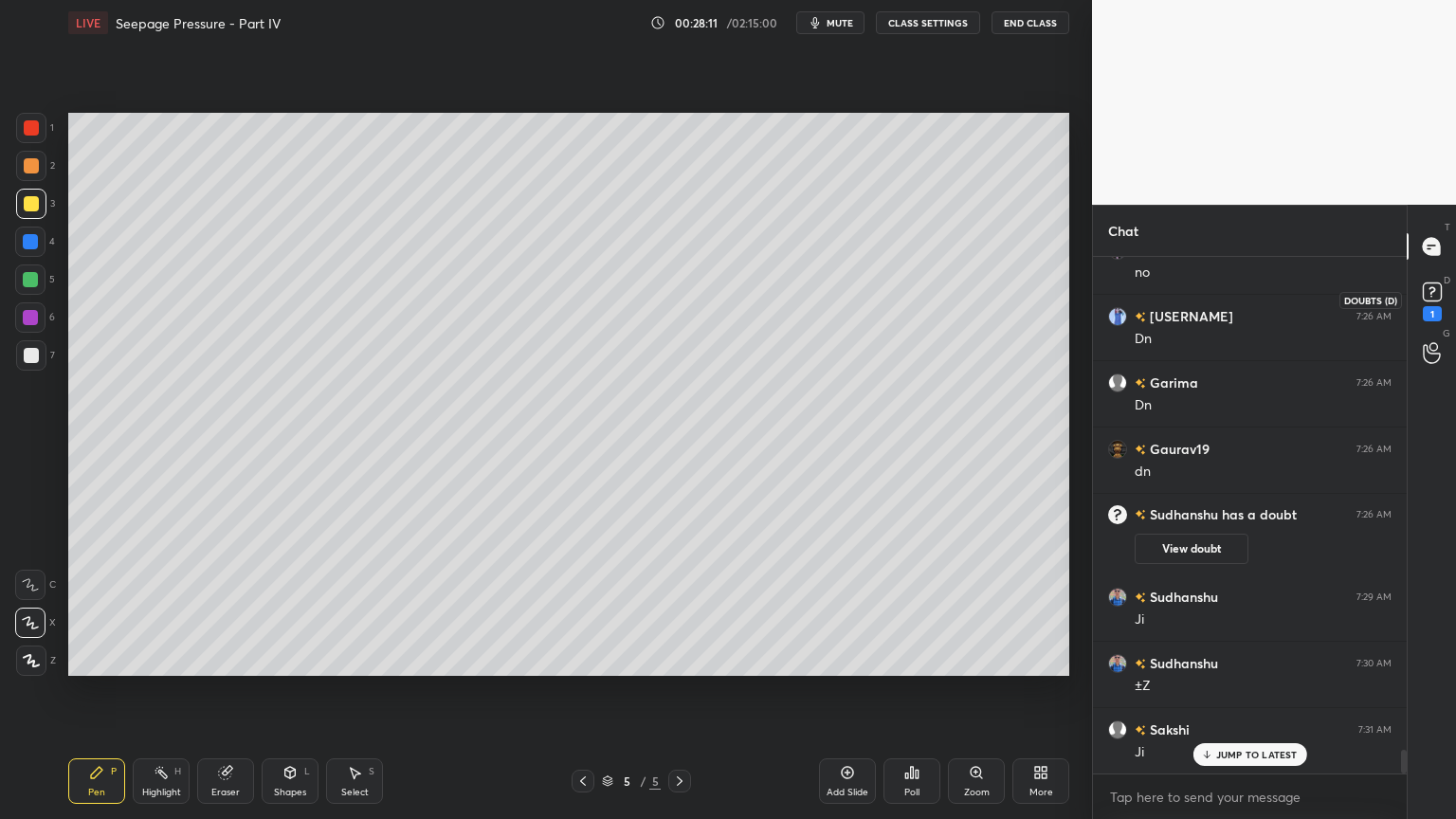 click 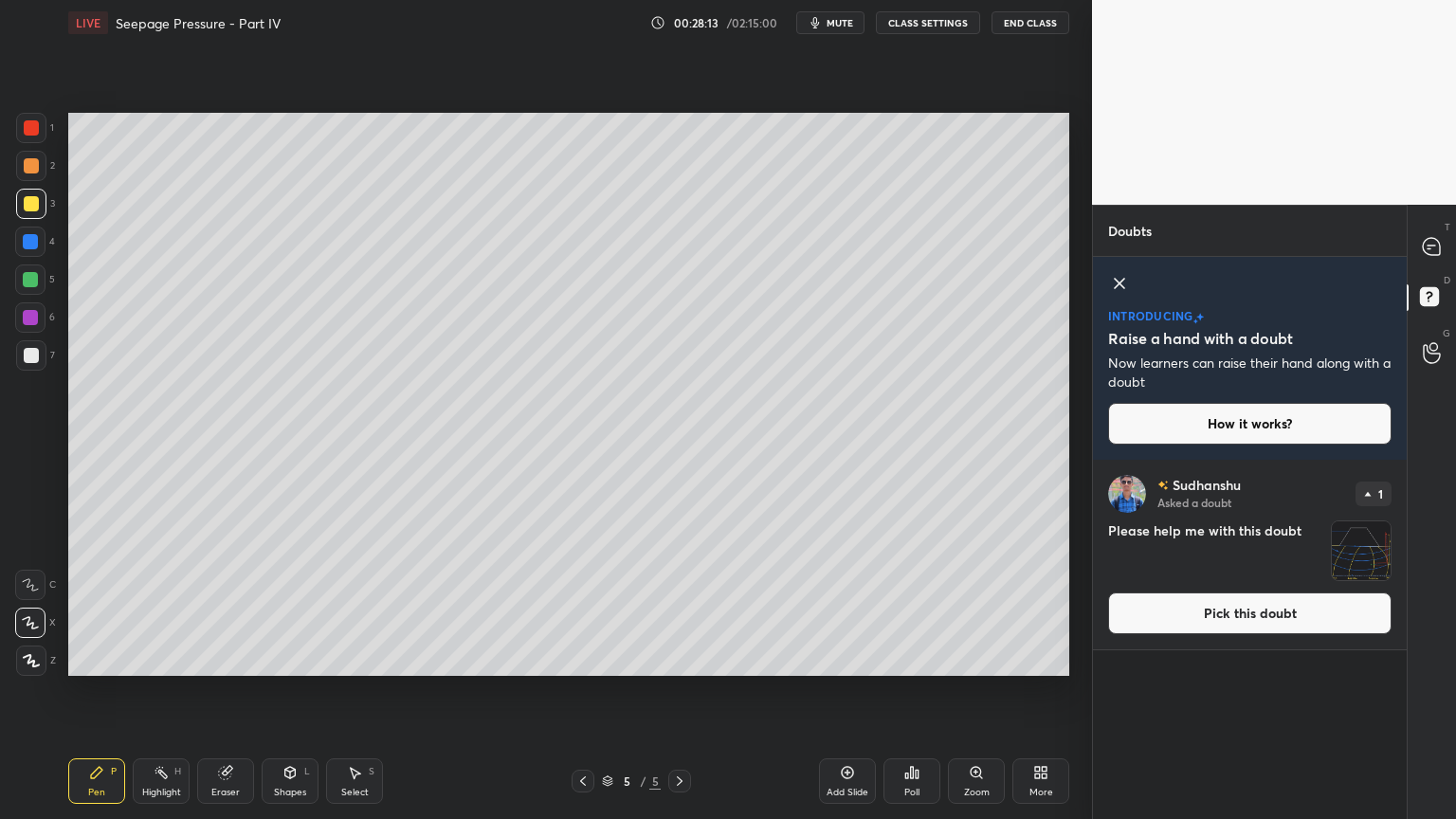click on "Pick this doubt" at bounding box center [1249, 613] 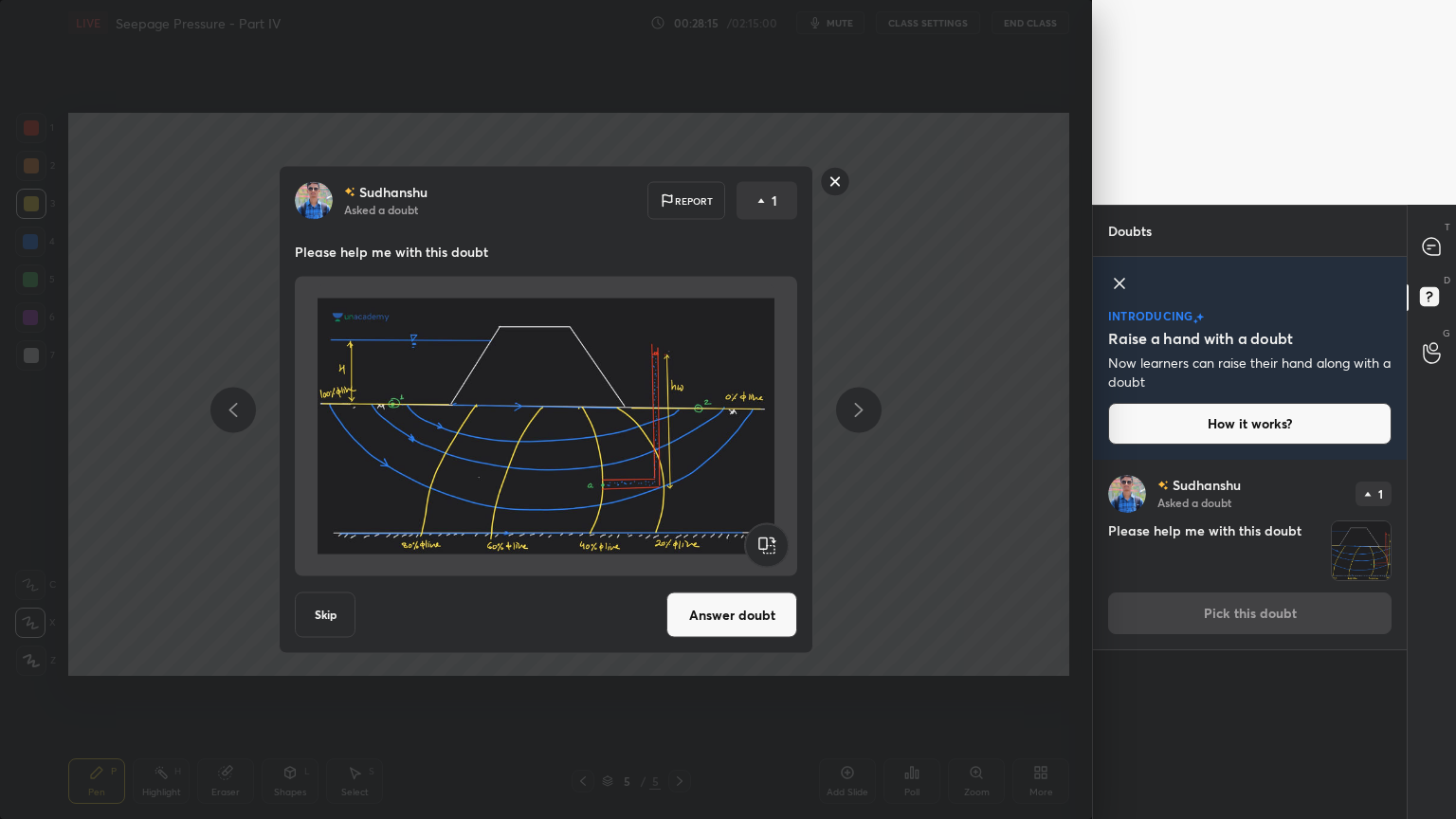 click 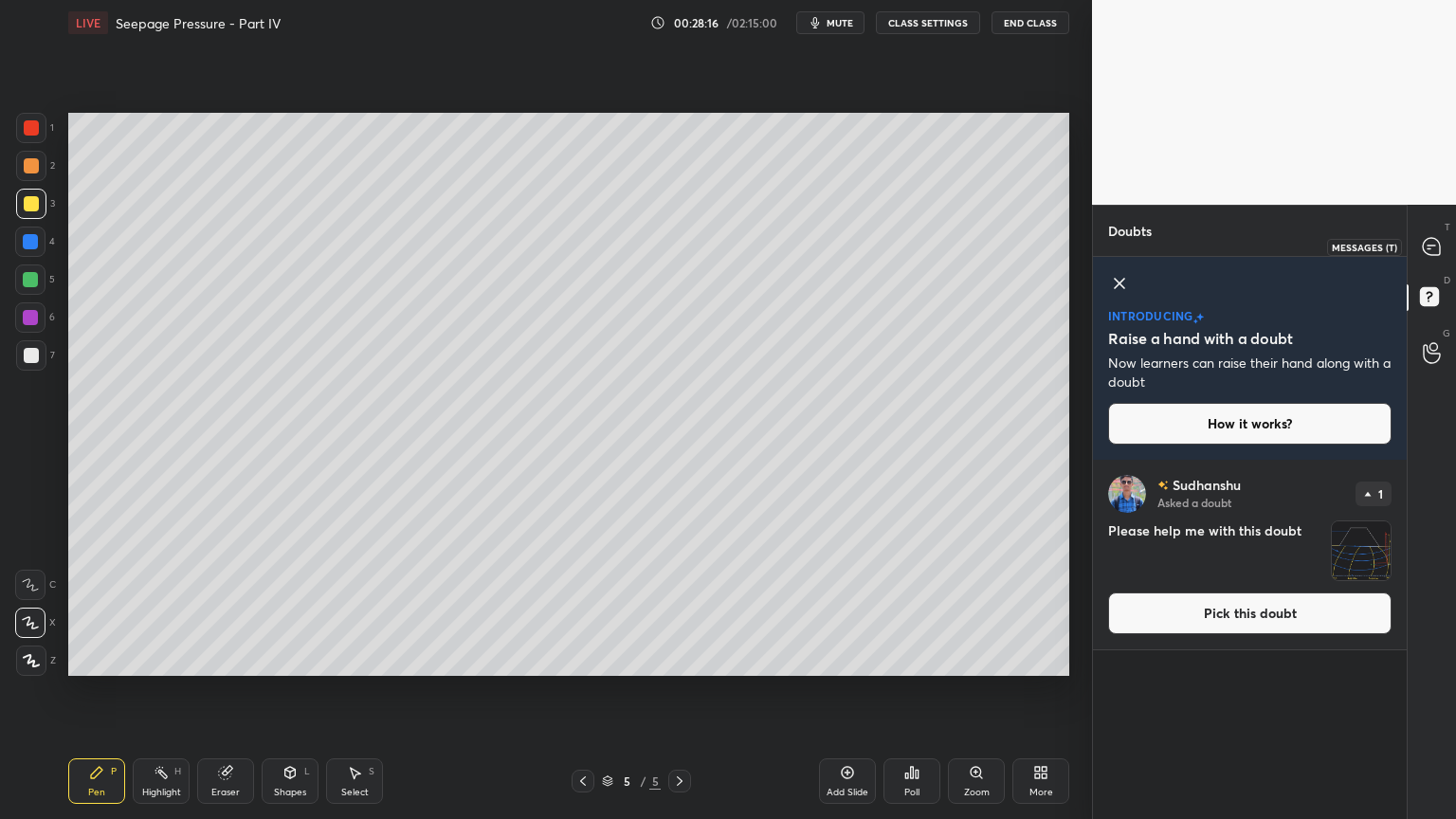 click 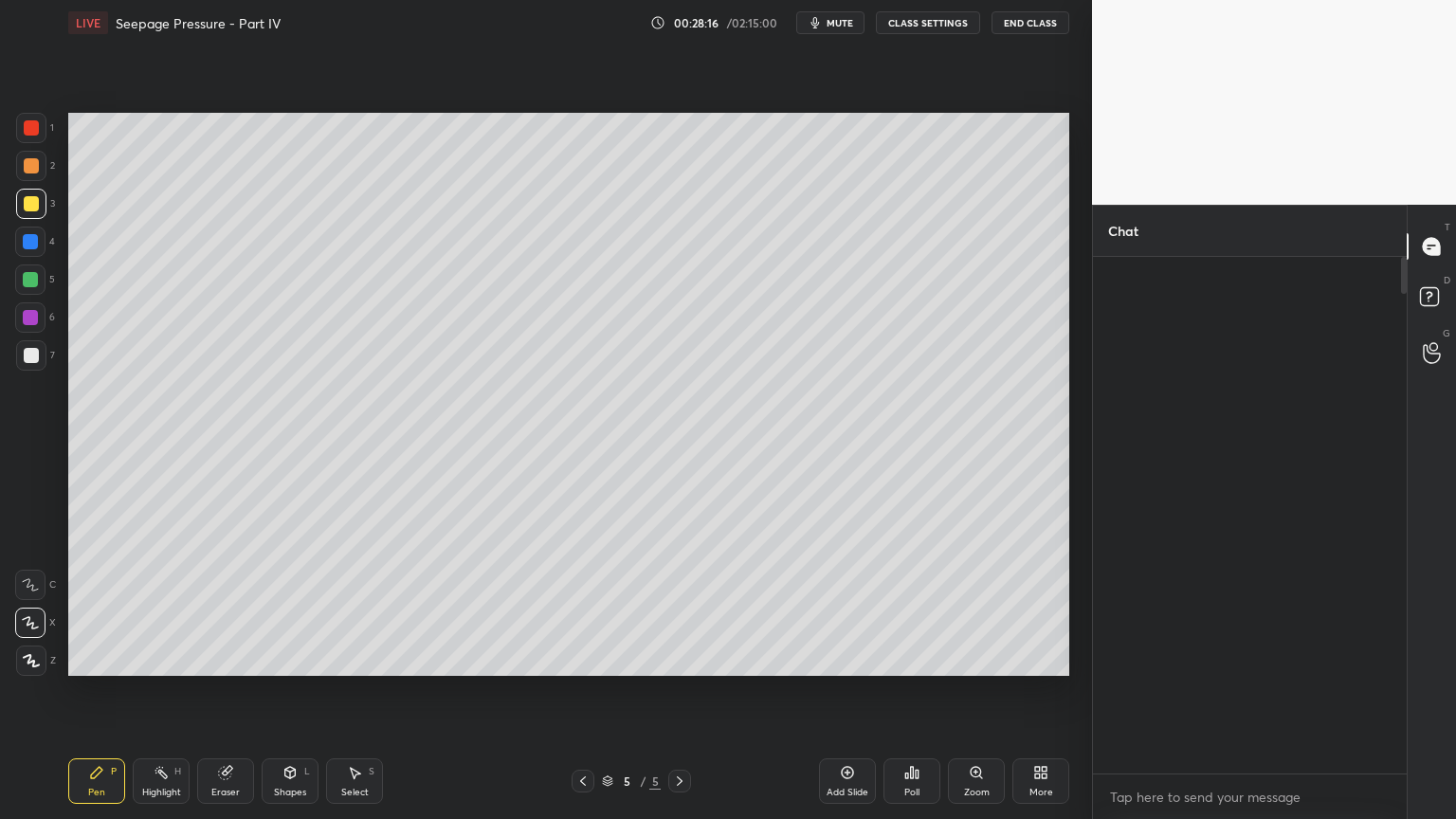 scroll, scrollTop: 11056, scrollLeft: 0, axis: vertical 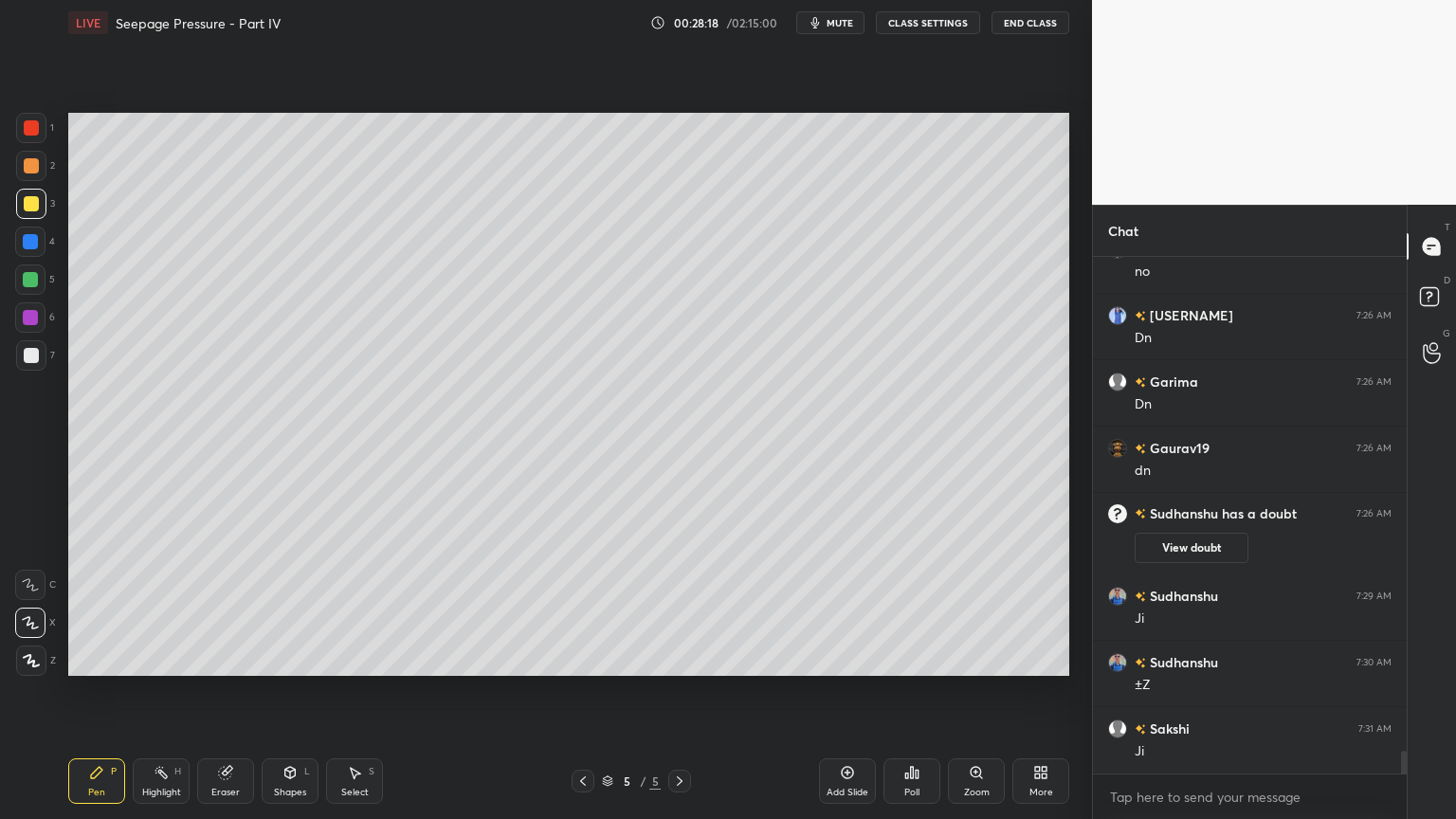click on "Add Slide" at bounding box center [847, 781] 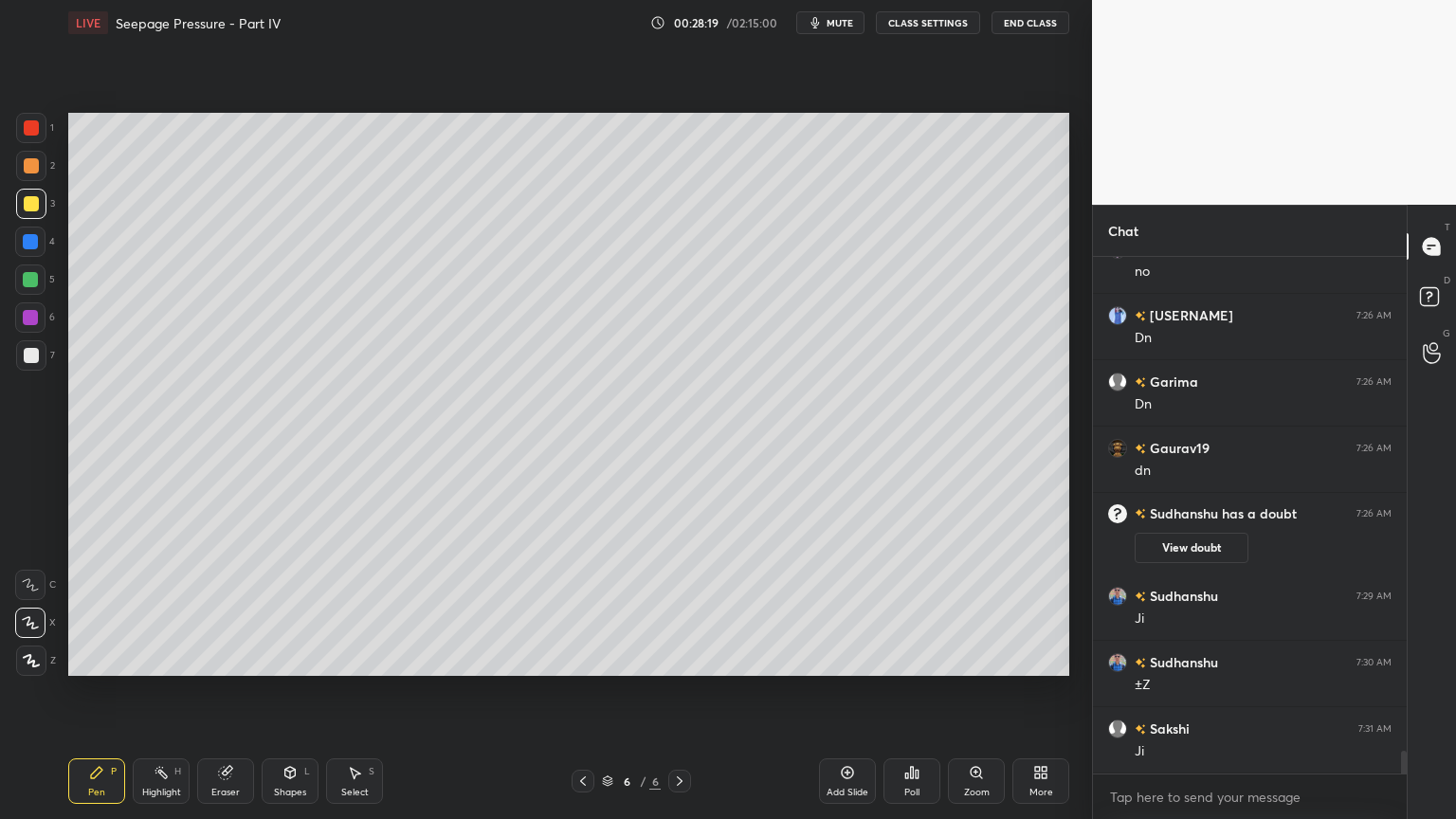 click at bounding box center (31, 204) 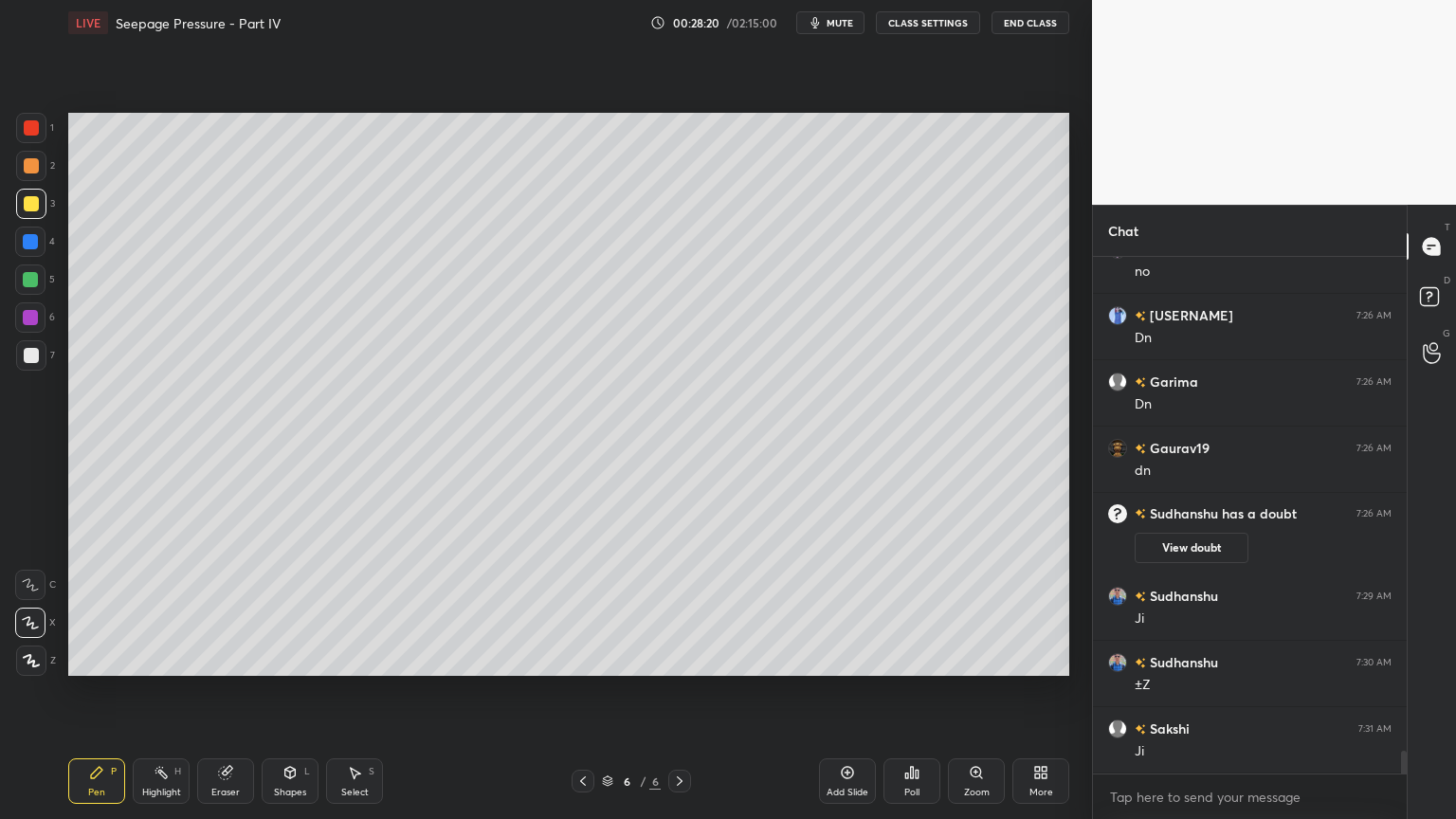 click on "Pen P" at bounding box center (97, 781) 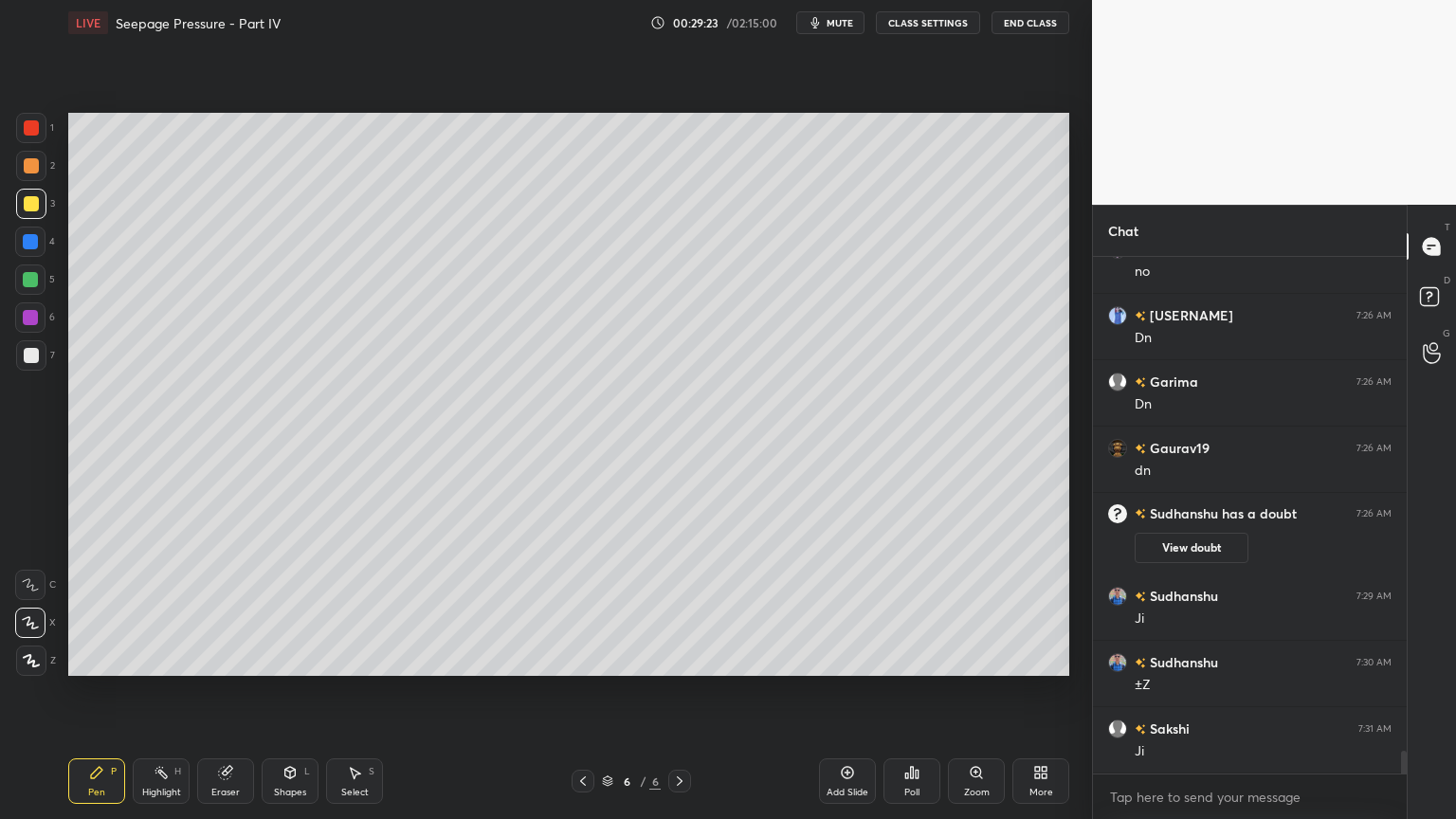 click on "Shapes L" at bounding box center (290, 781) 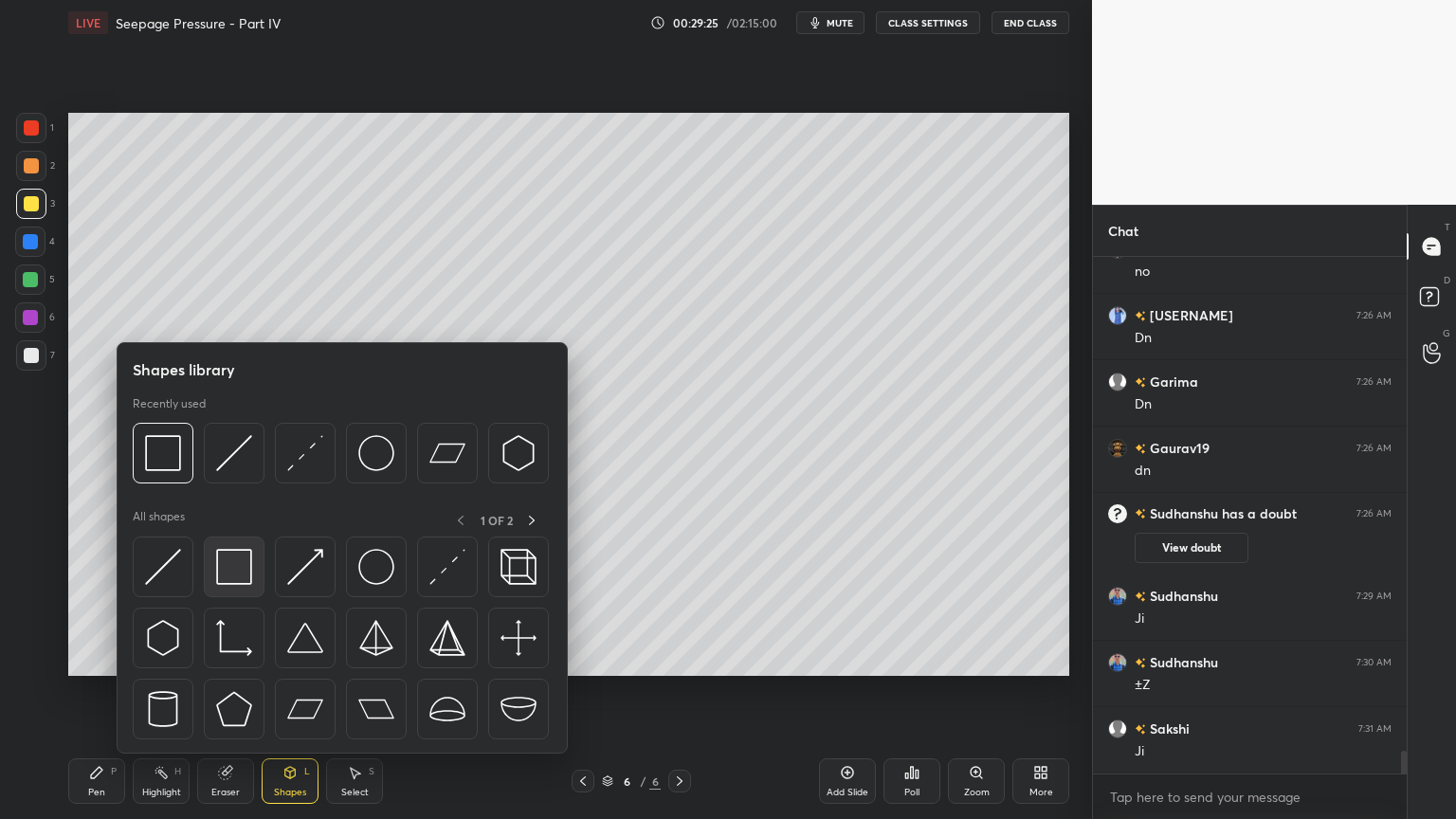 click at bounding box center (234, 567) 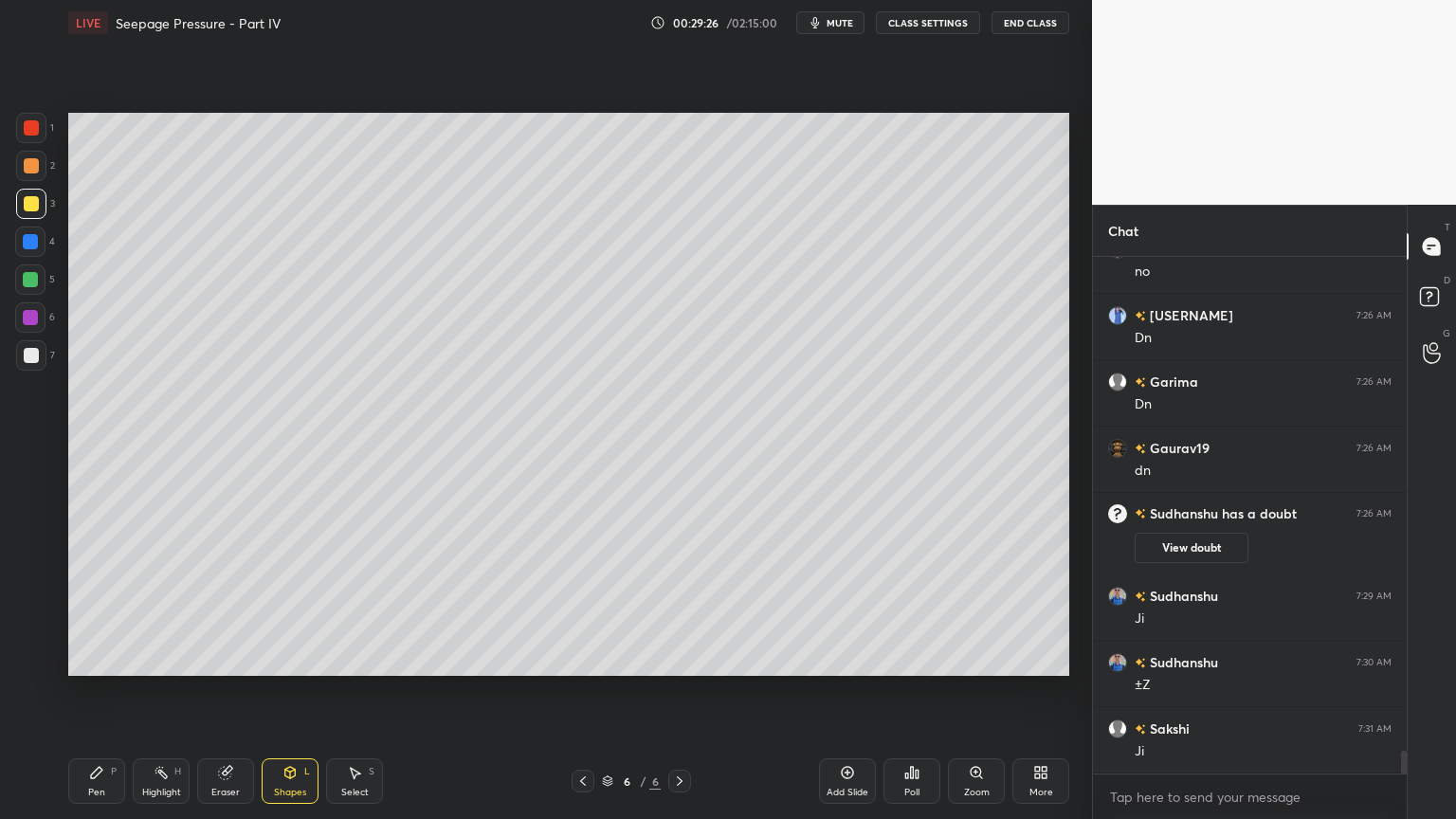 click at bounding box center [31, 204] 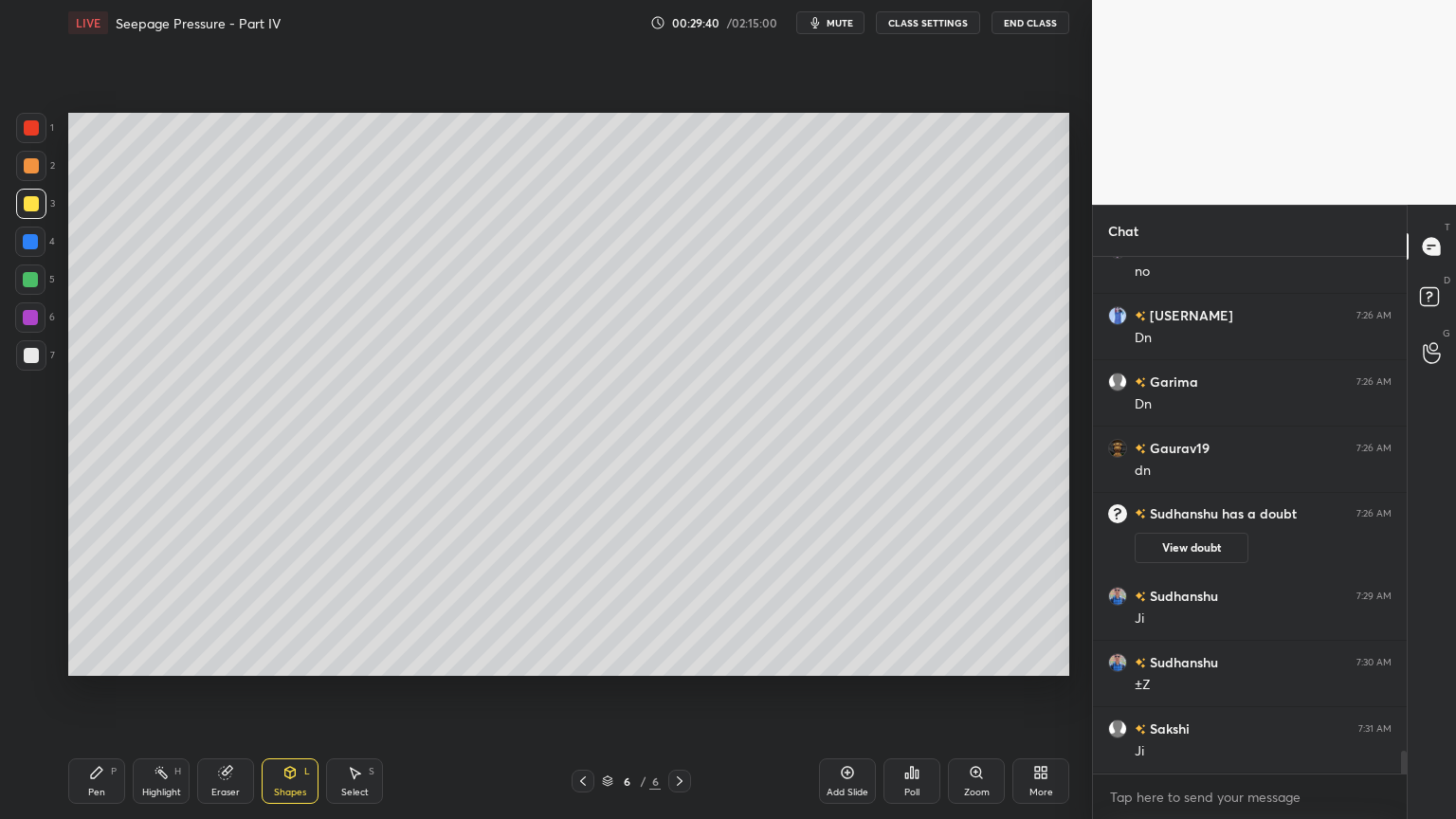 click on "Shapes L" at bounding box center [290, 781] 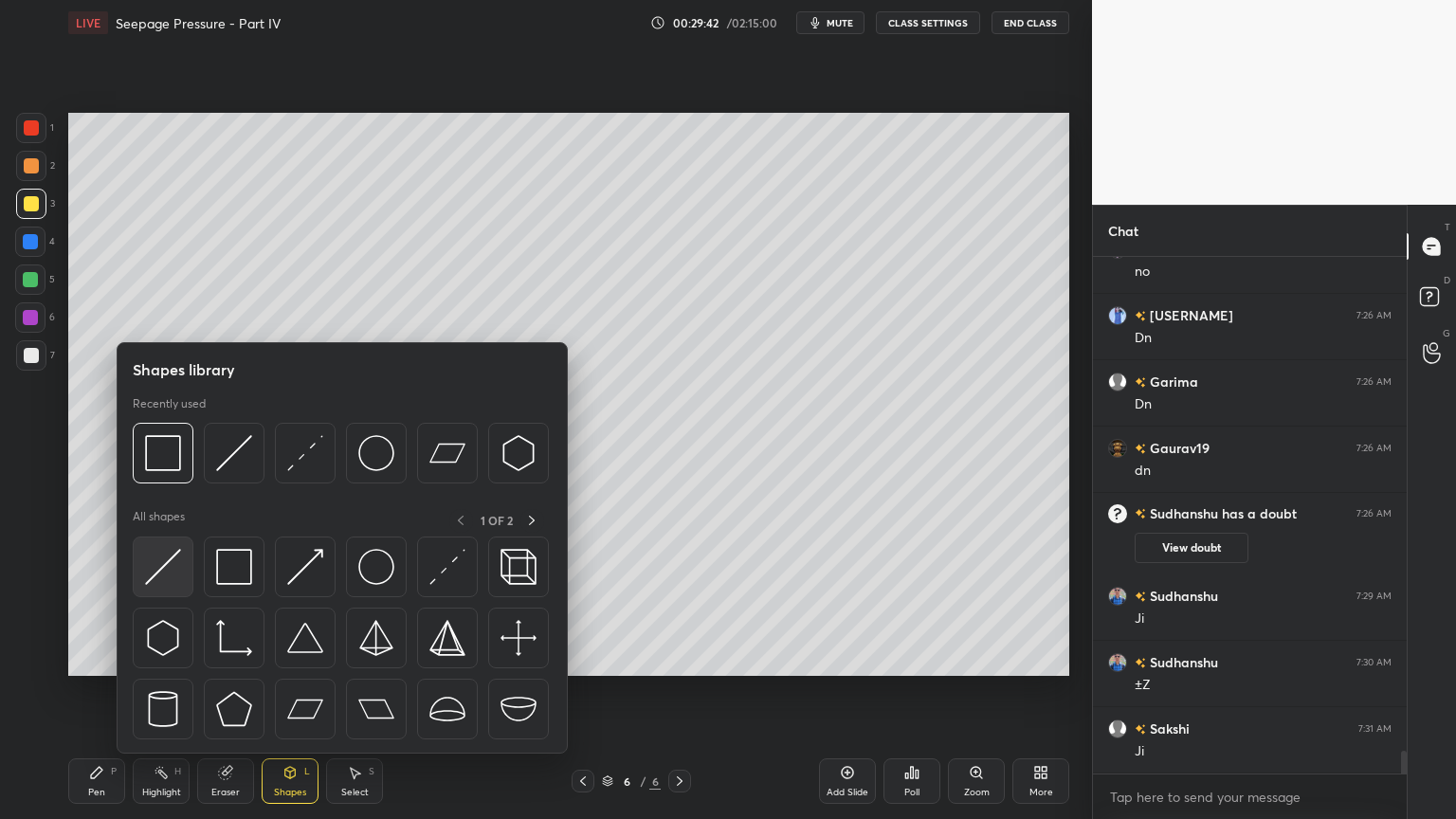 click at bounding box center (163, 567) 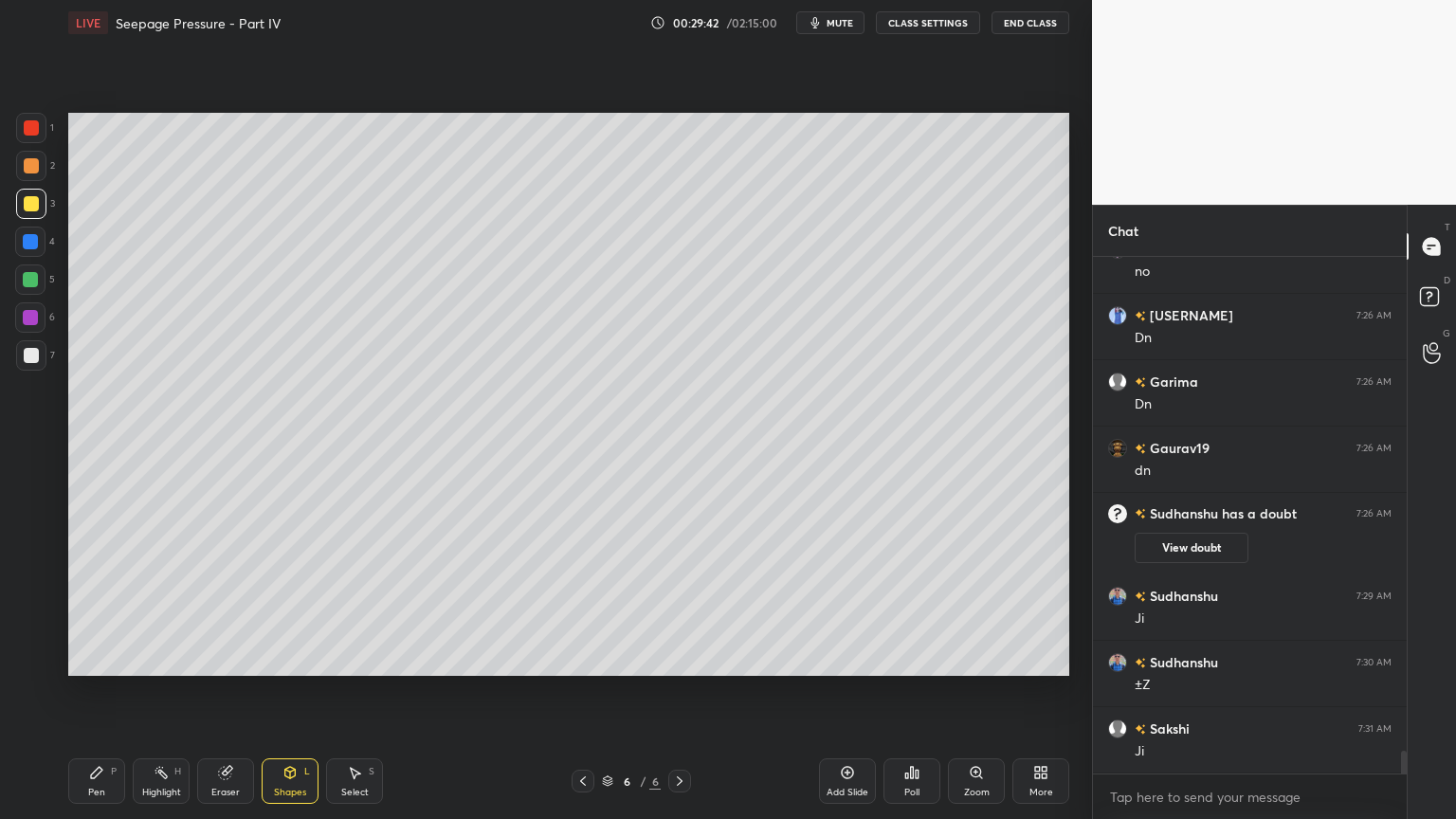 click at bounding box center (31, 204) 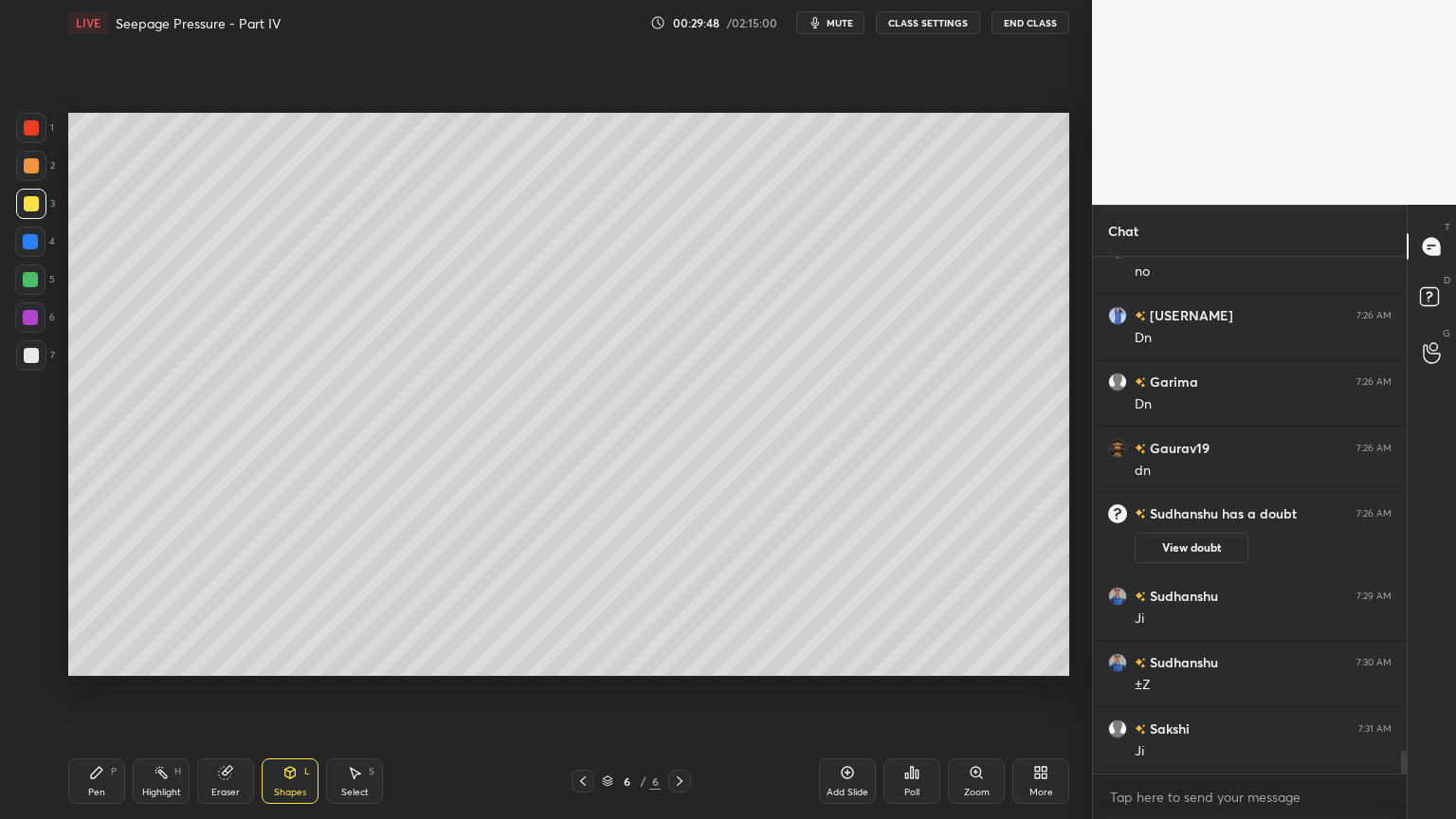 click on "Pen P" at bounding box center [97, 781] 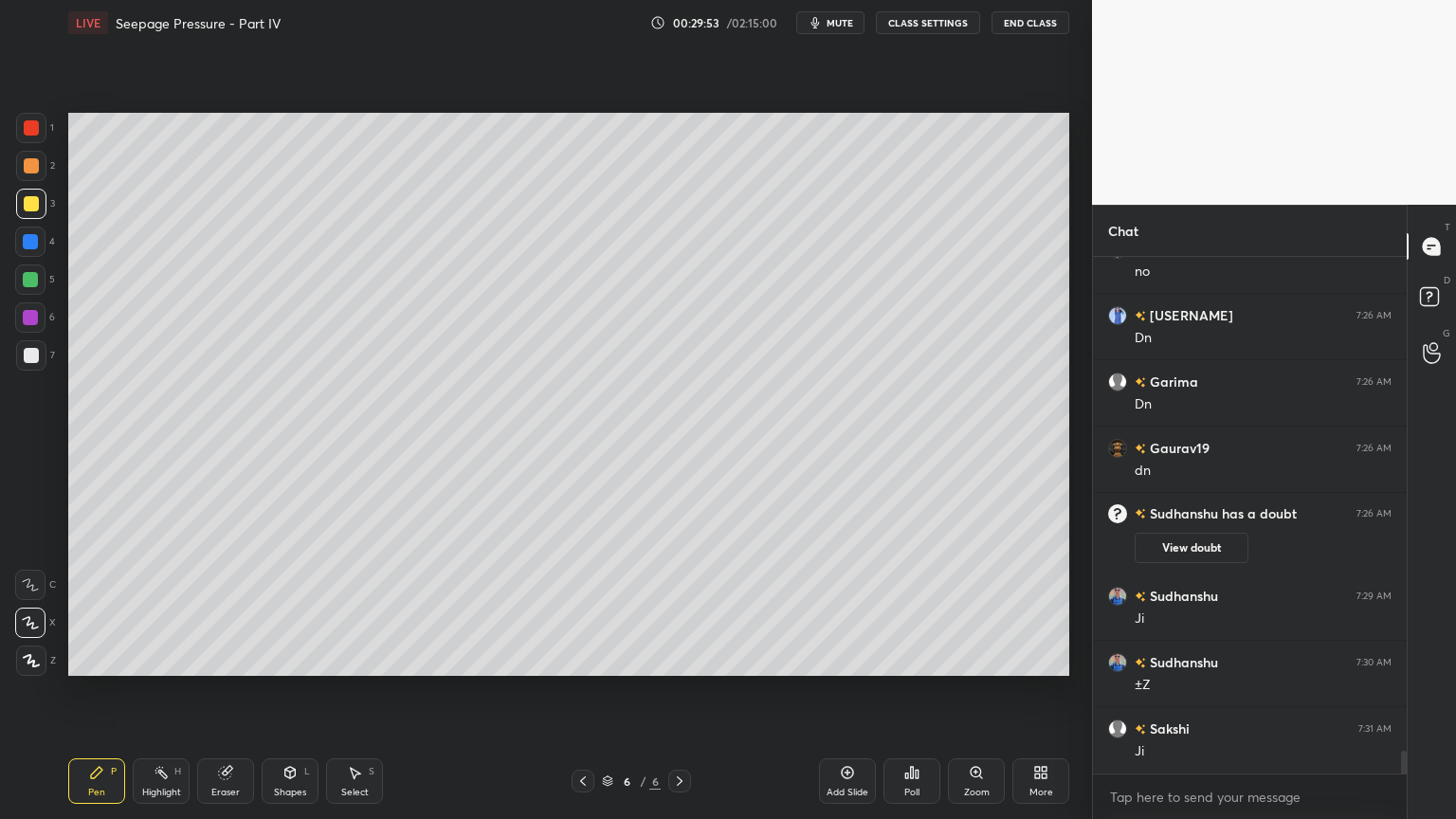 click on "Shapes" at bounding box center (290, 792) 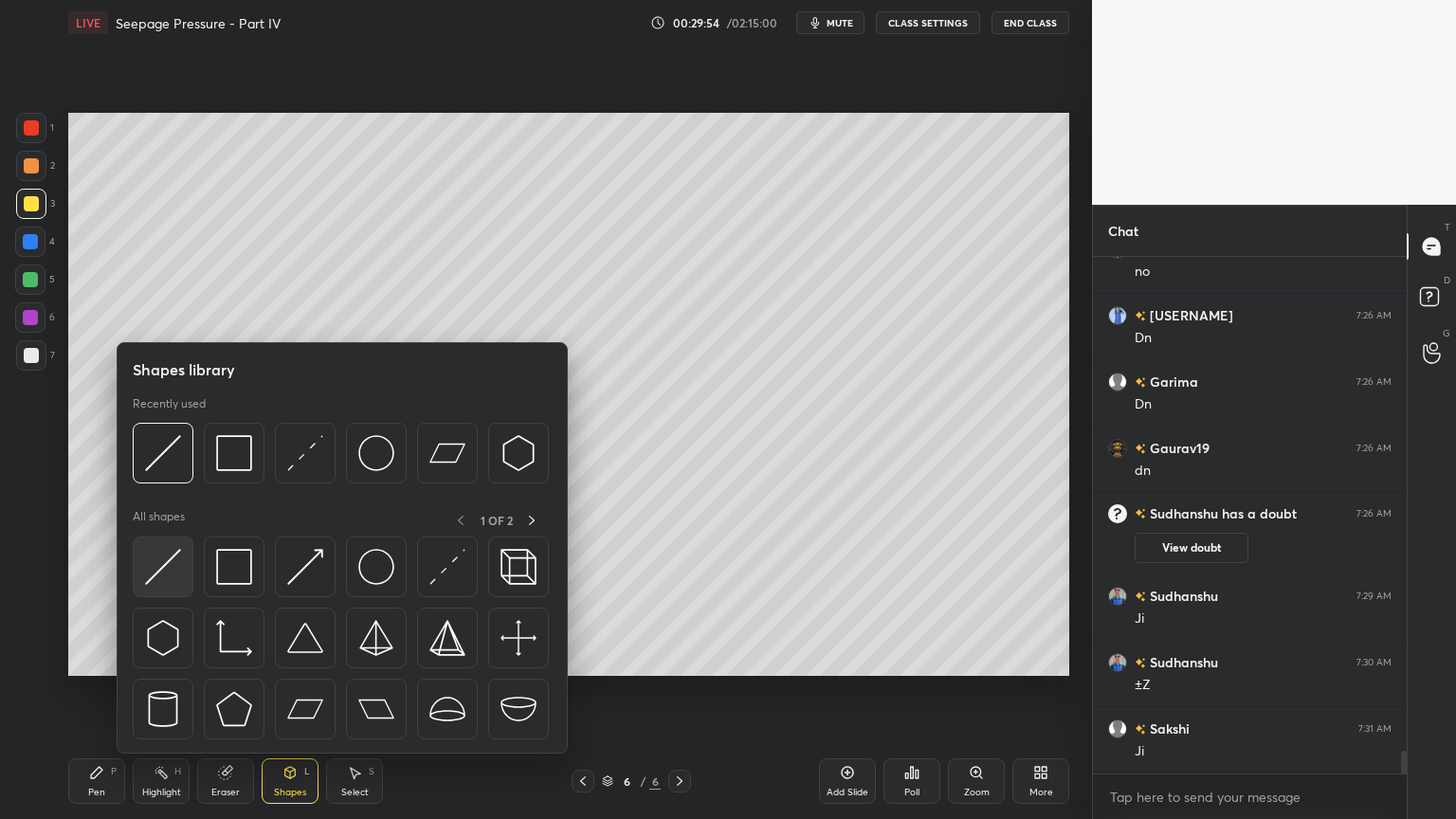 click at bounding box center [163, 567] 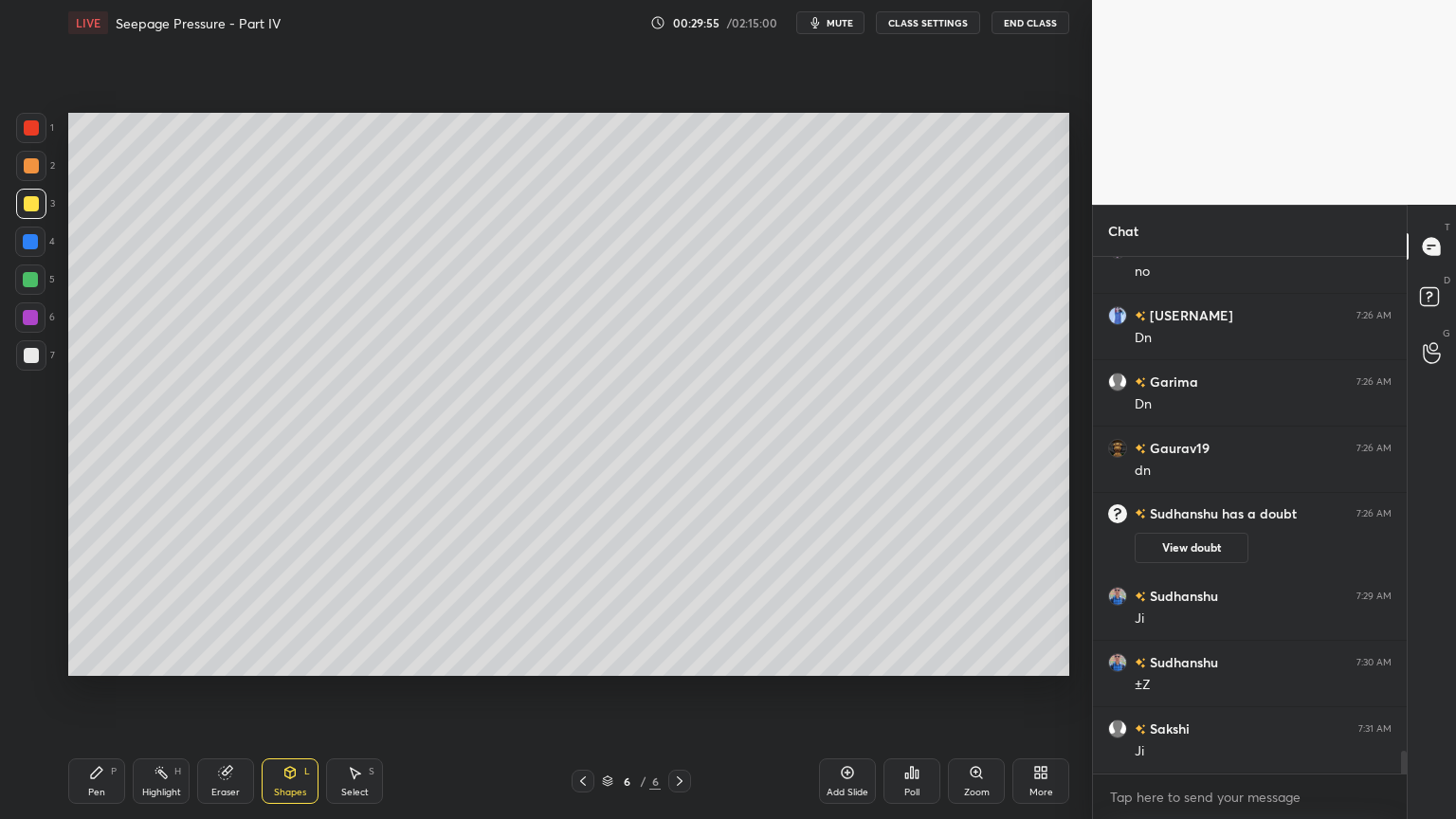 click at bounding box center [31, 204] 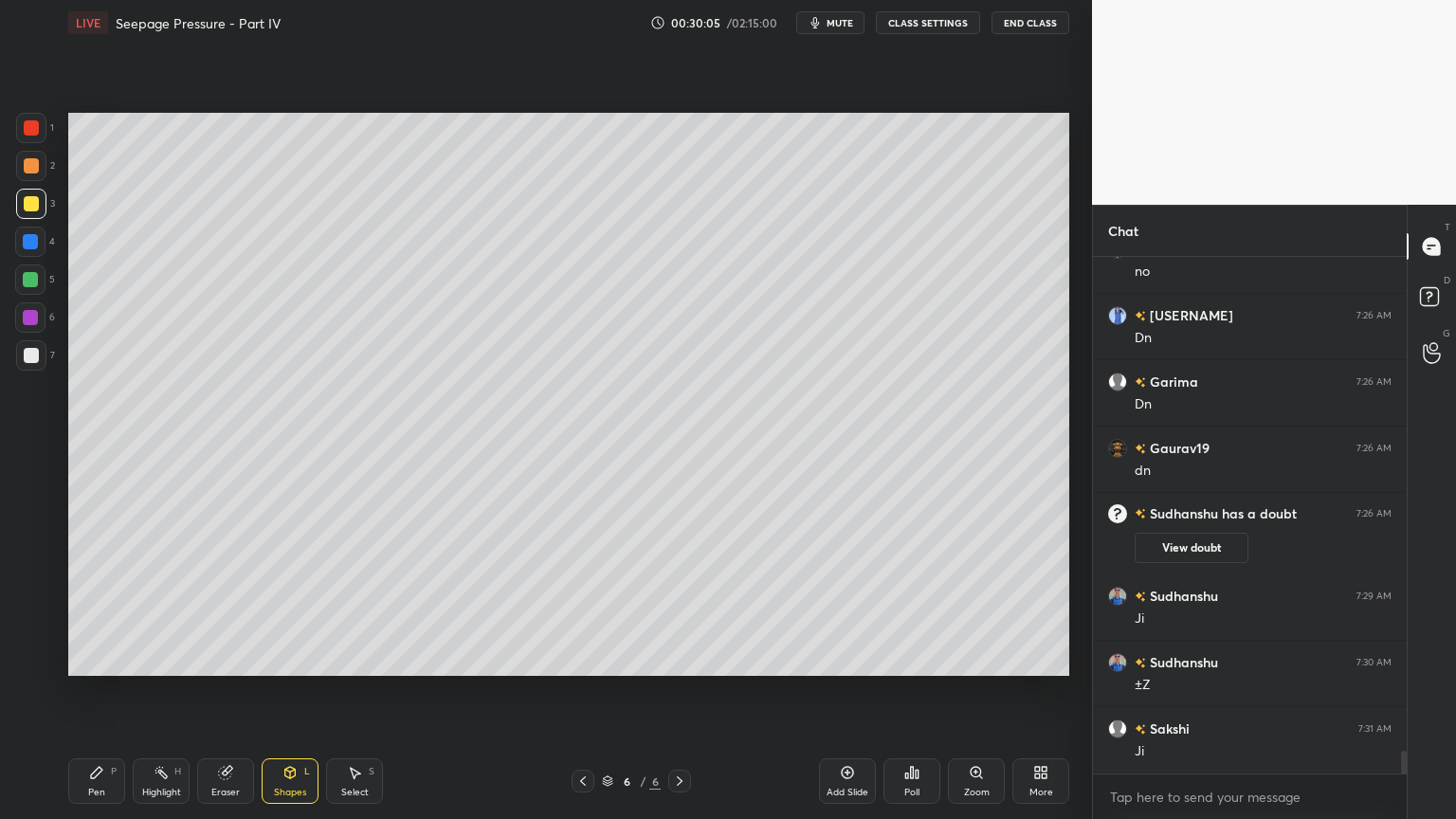 click on "Shapes L" at bounding box center [290, 781] 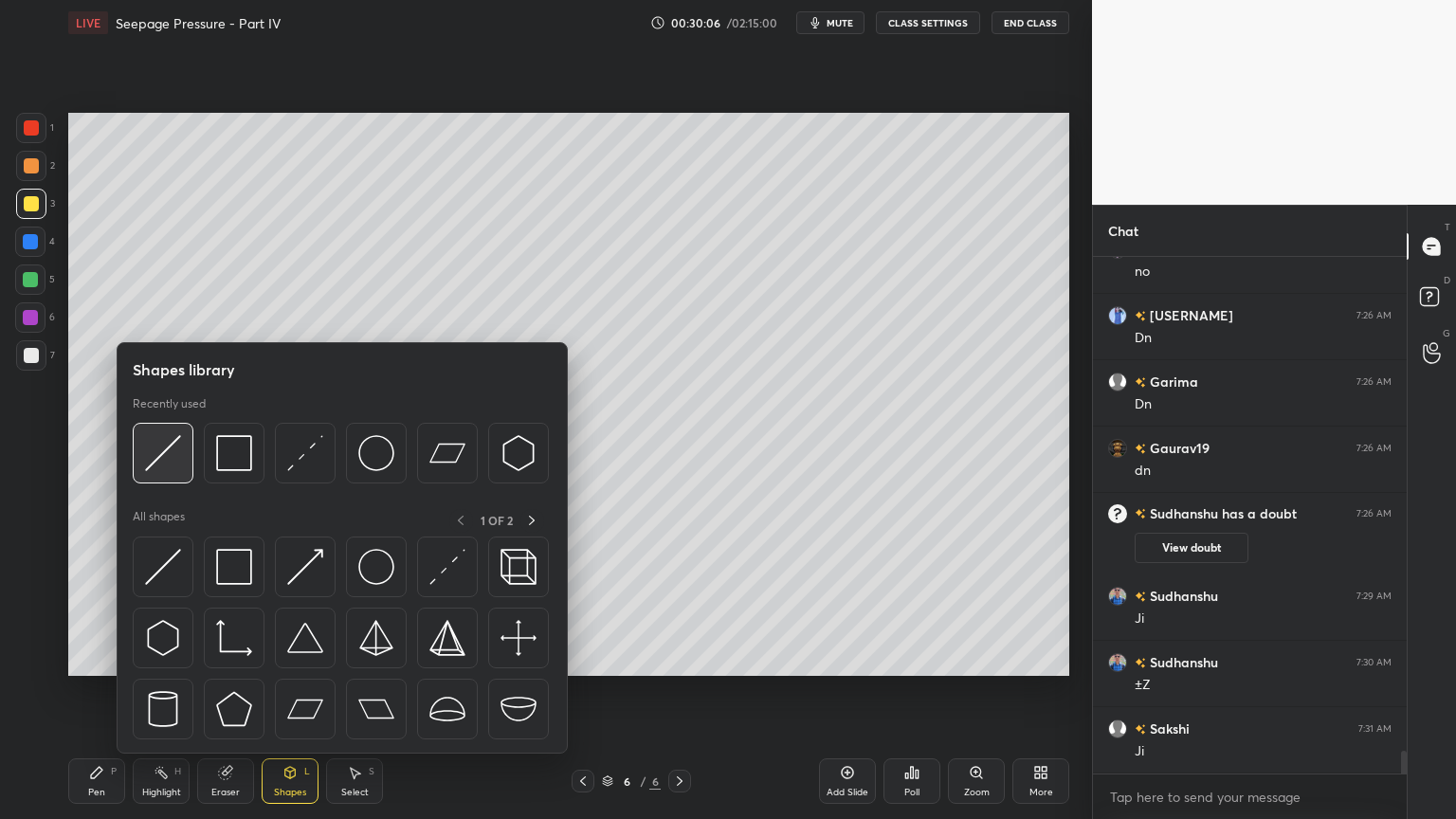 click at bounding box center [163, 453] 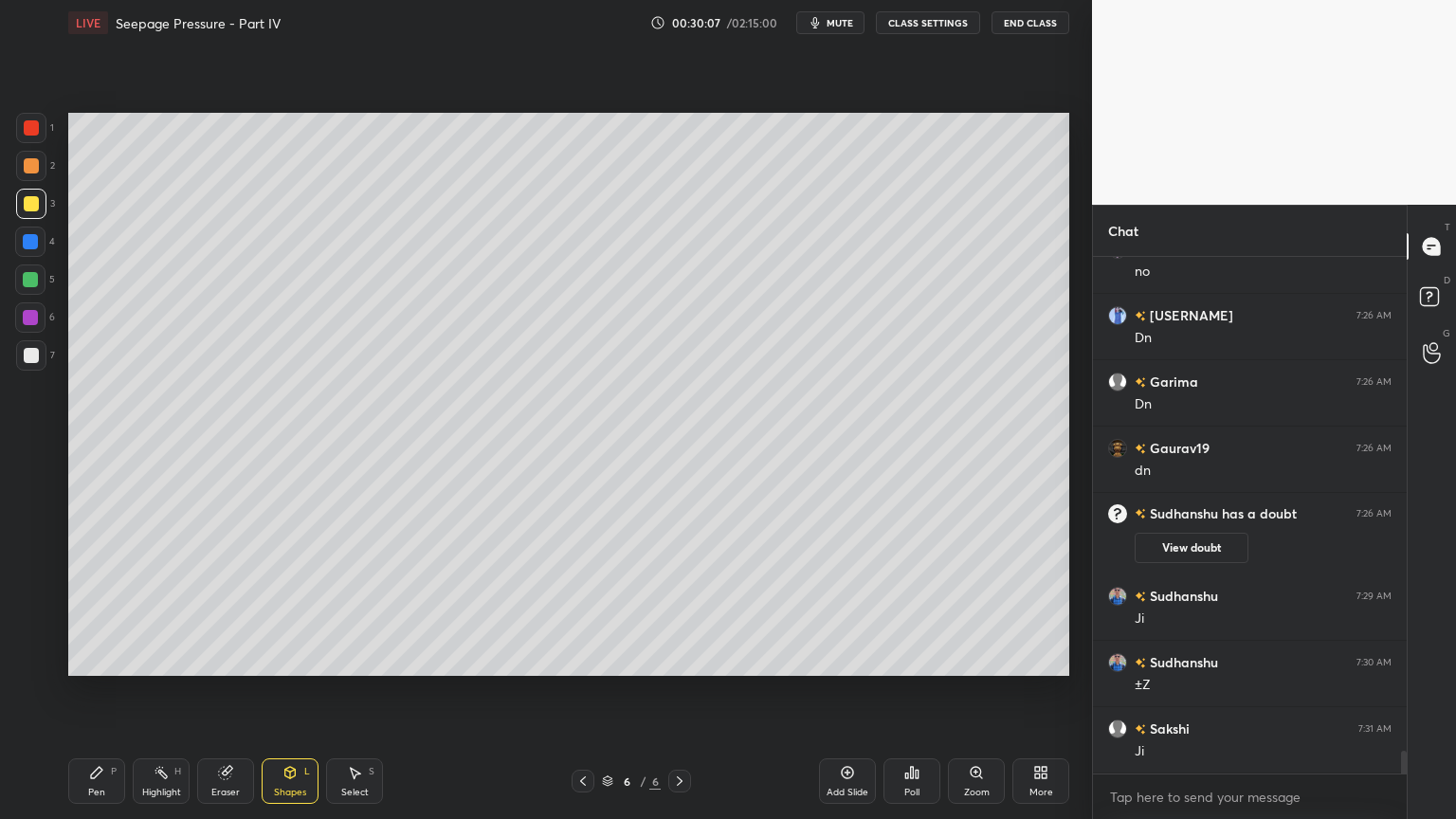 click at bounding box center (30, 242) 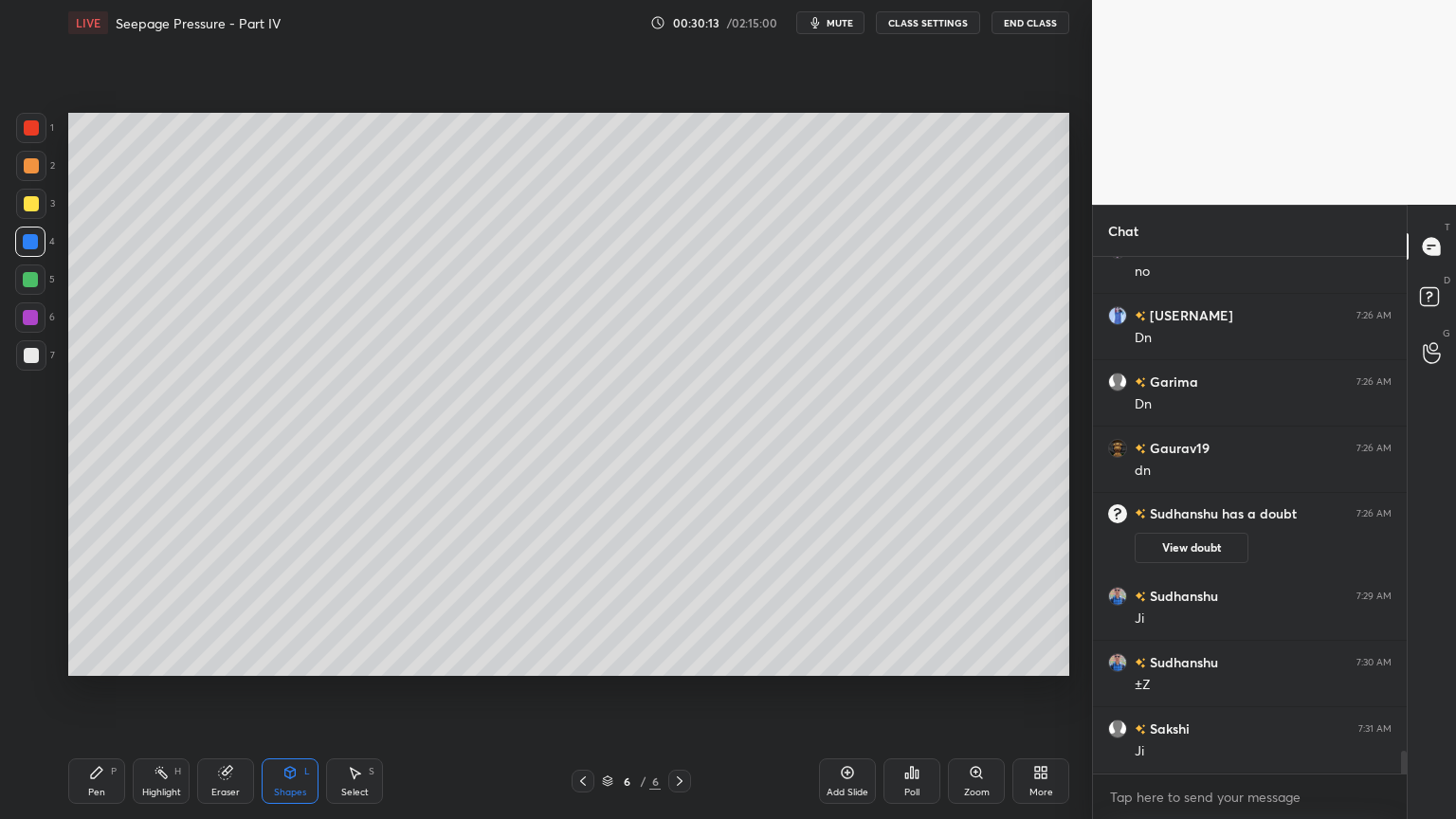click on "Shapes L" at bounding box center (290, 781) 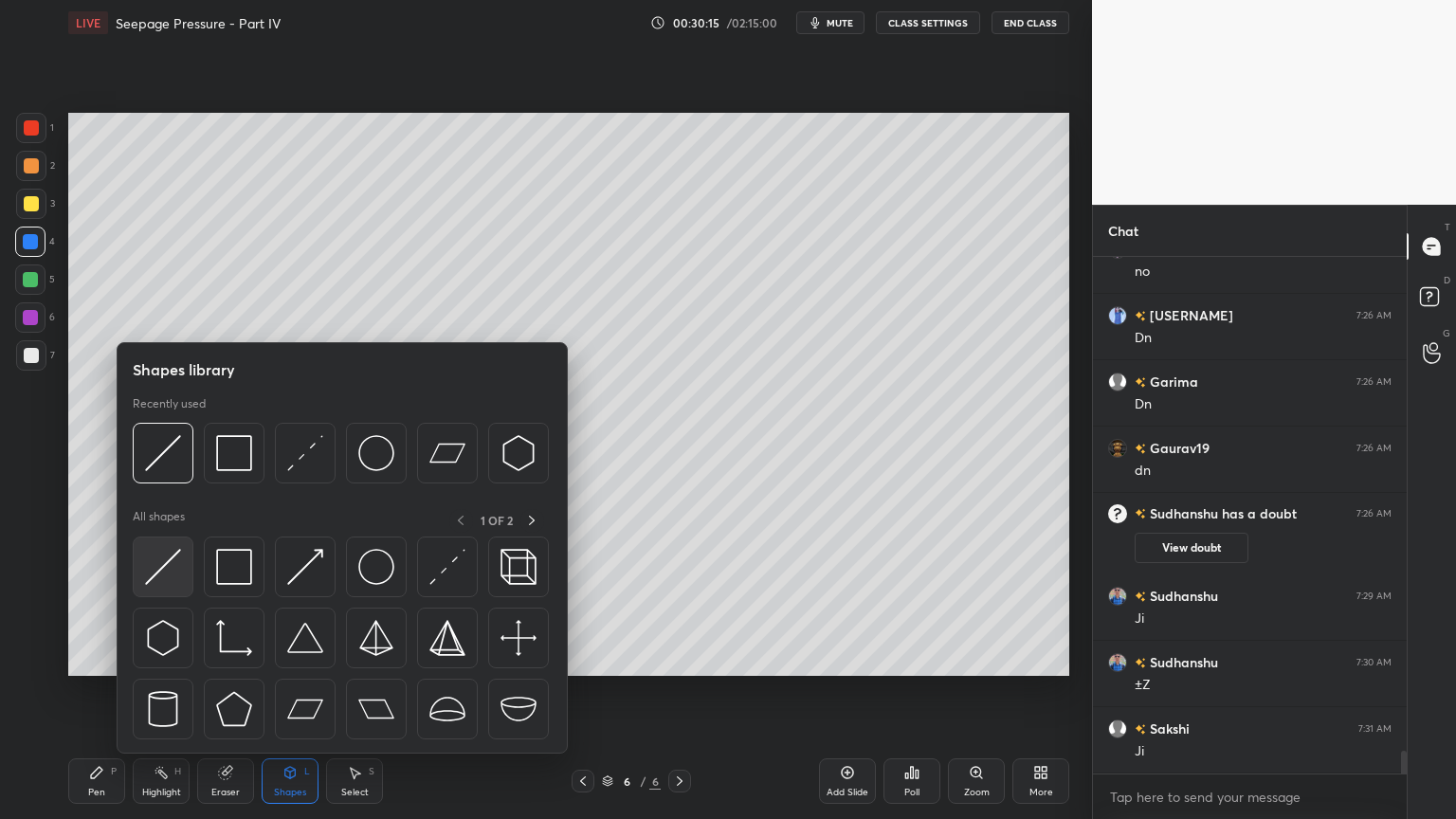 click at bounding box center (163, 567) 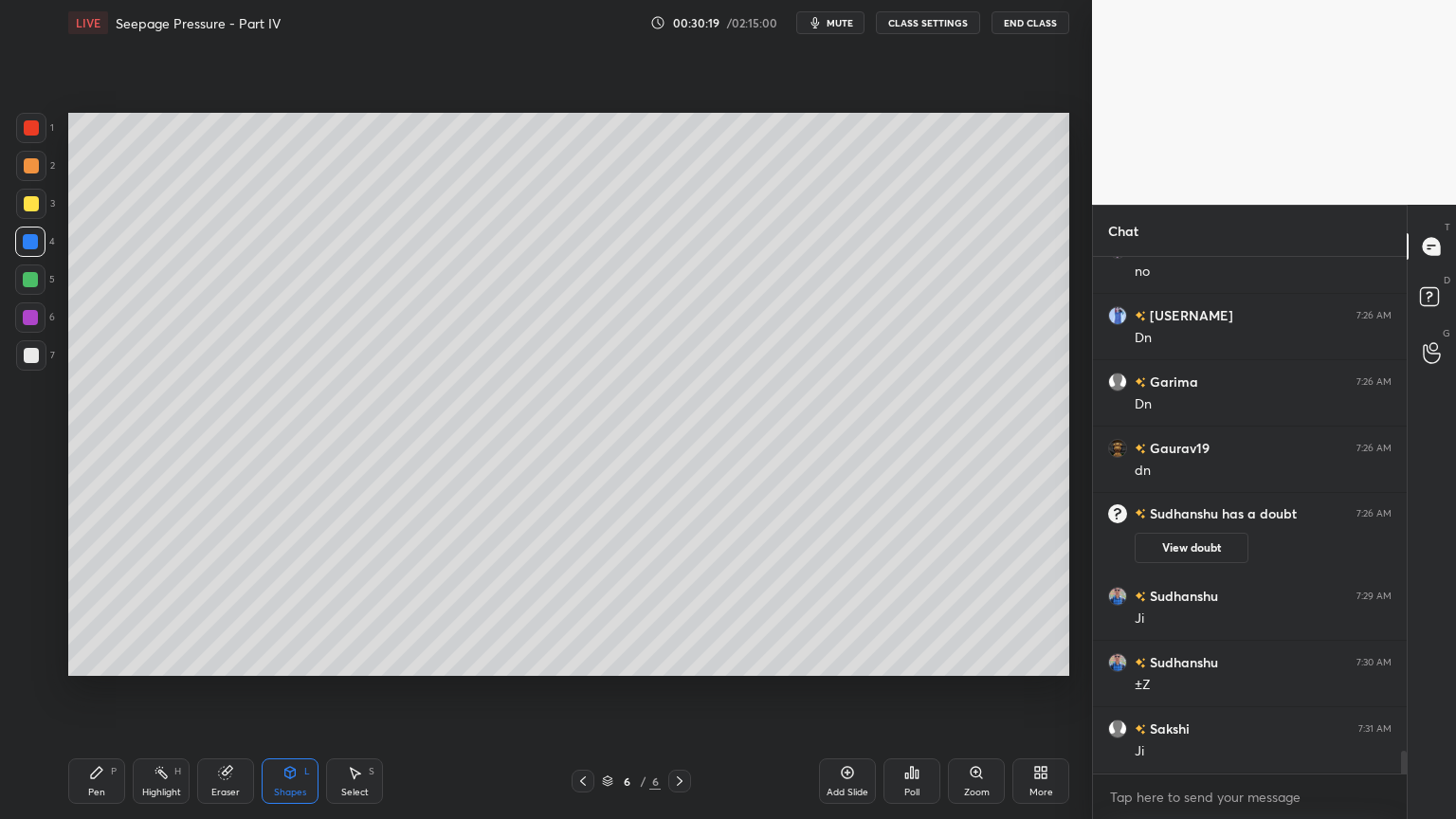 click on "Pen P" at bounding box center (97, 781) 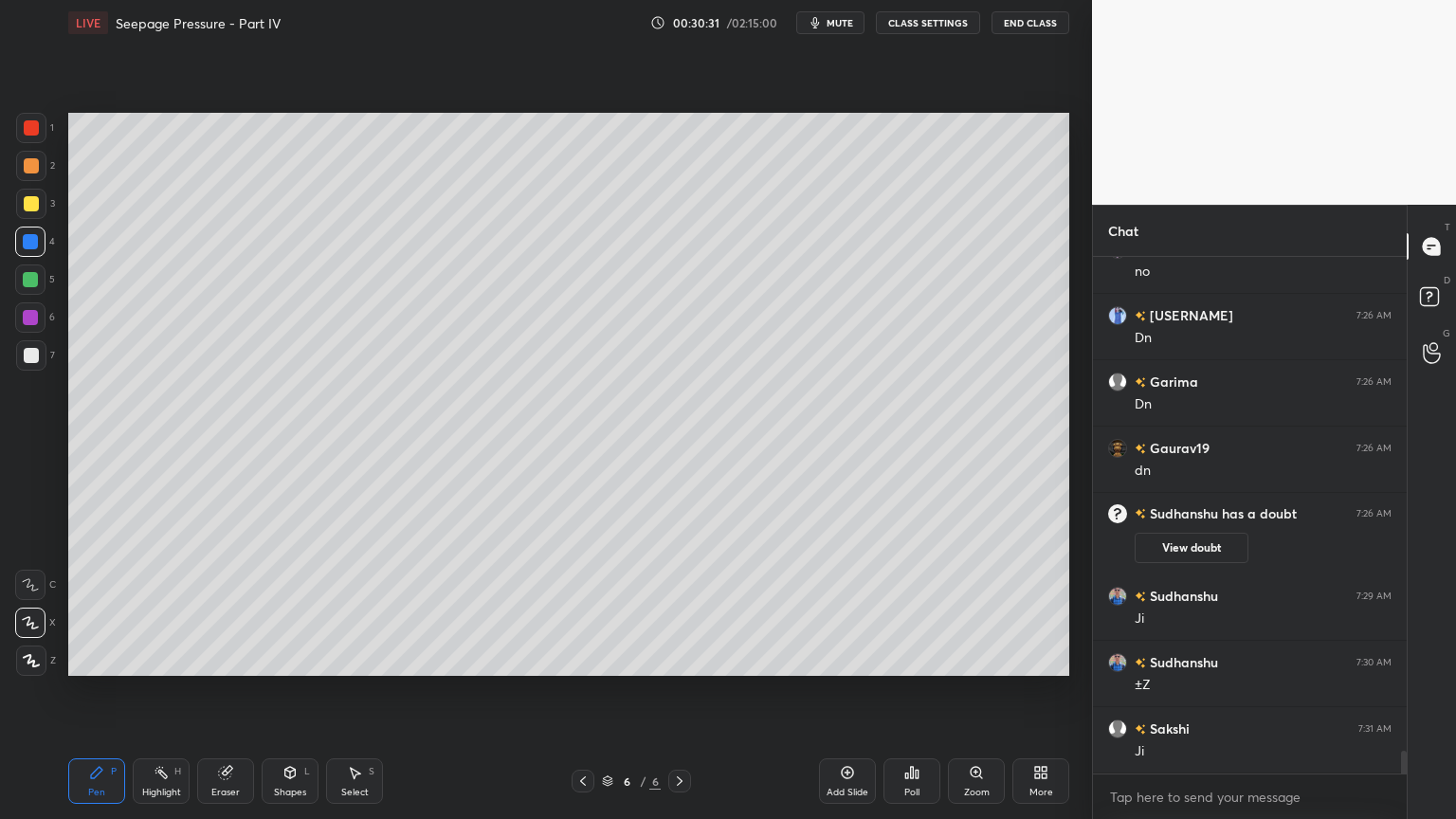 click 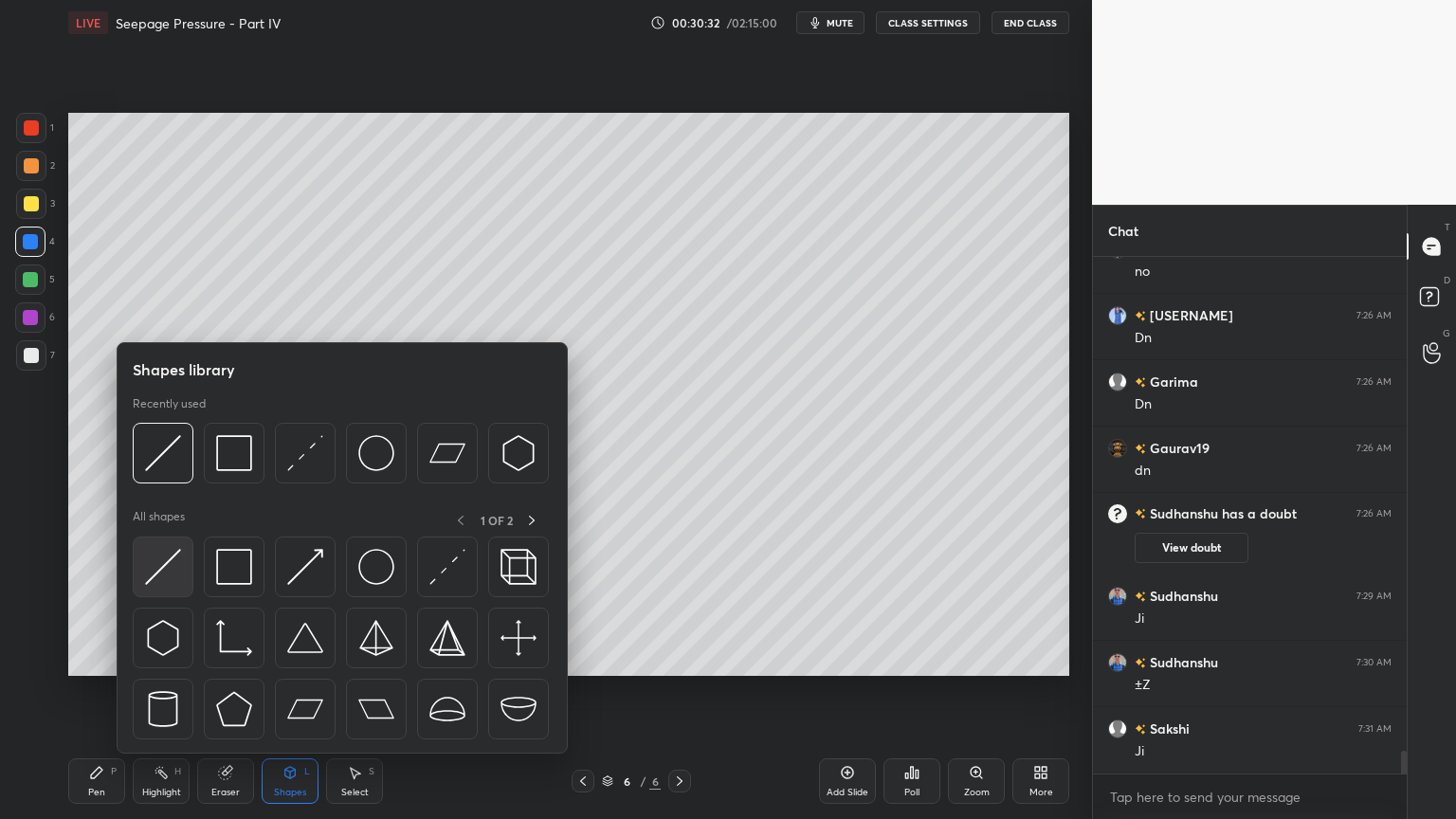 click at bounding box center [163, 567] 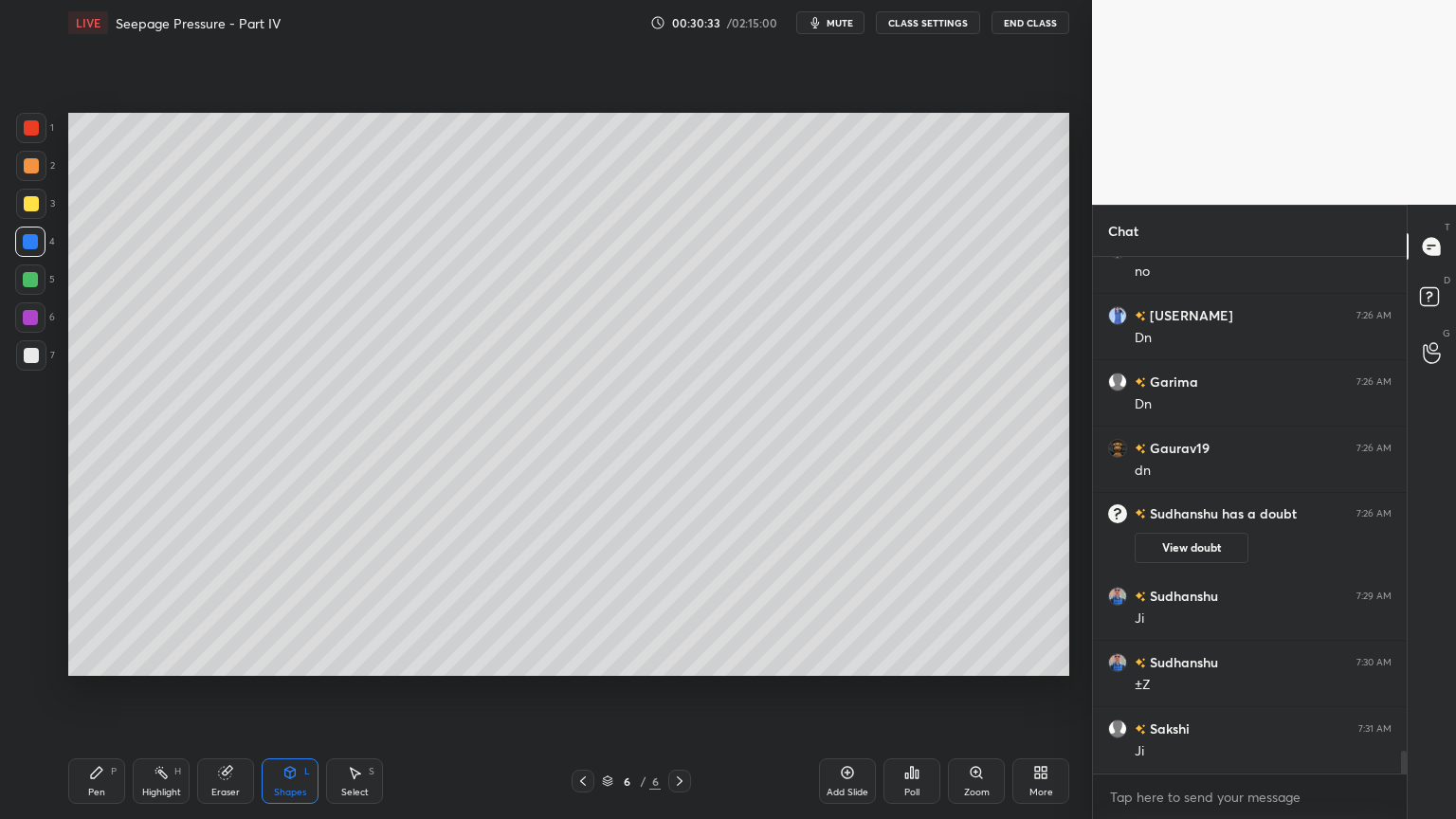 click at bounding box center (31, 204) 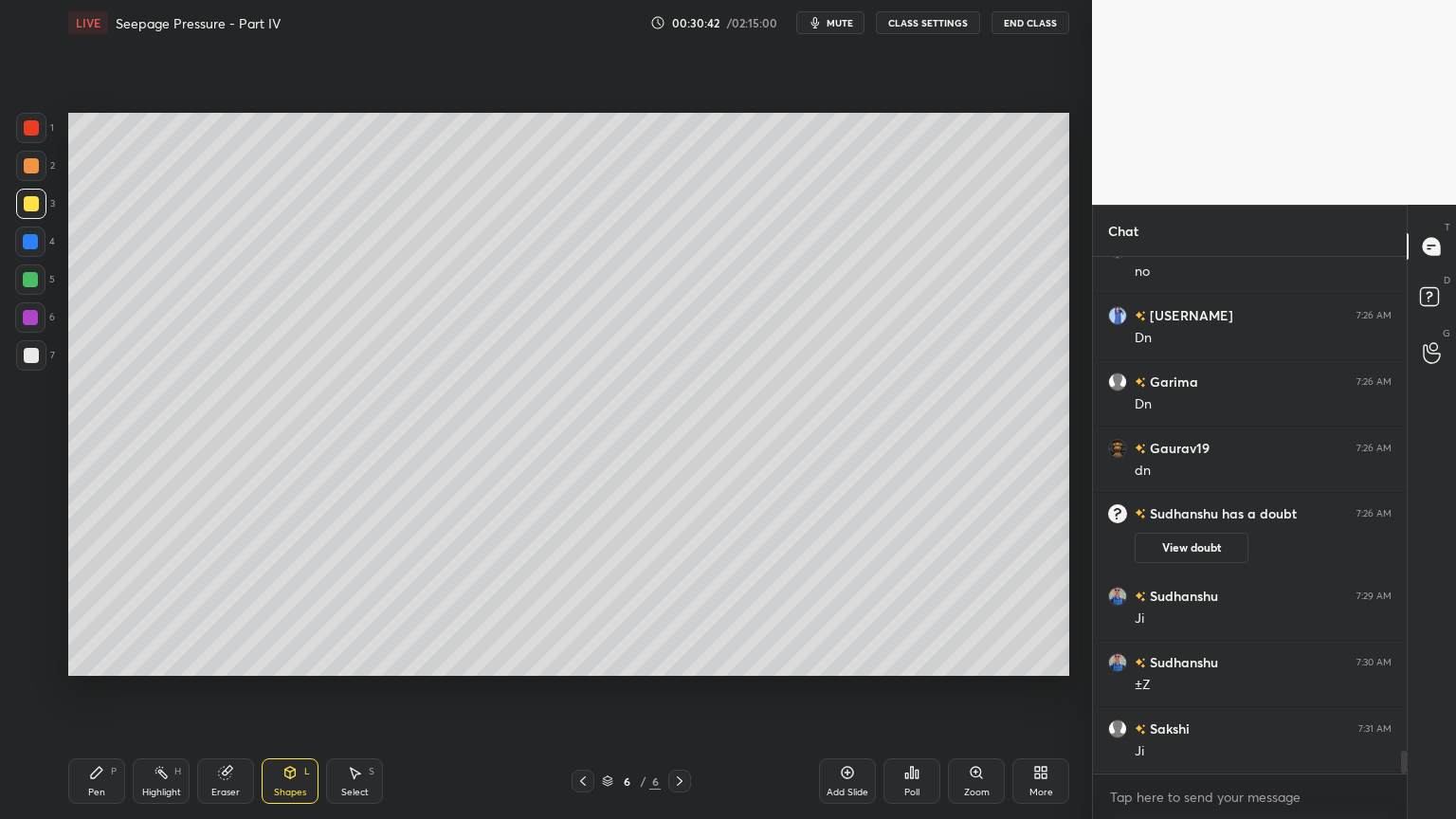 scroll, scrollTop: 11139, scrollLeft: 0, axis: vertical 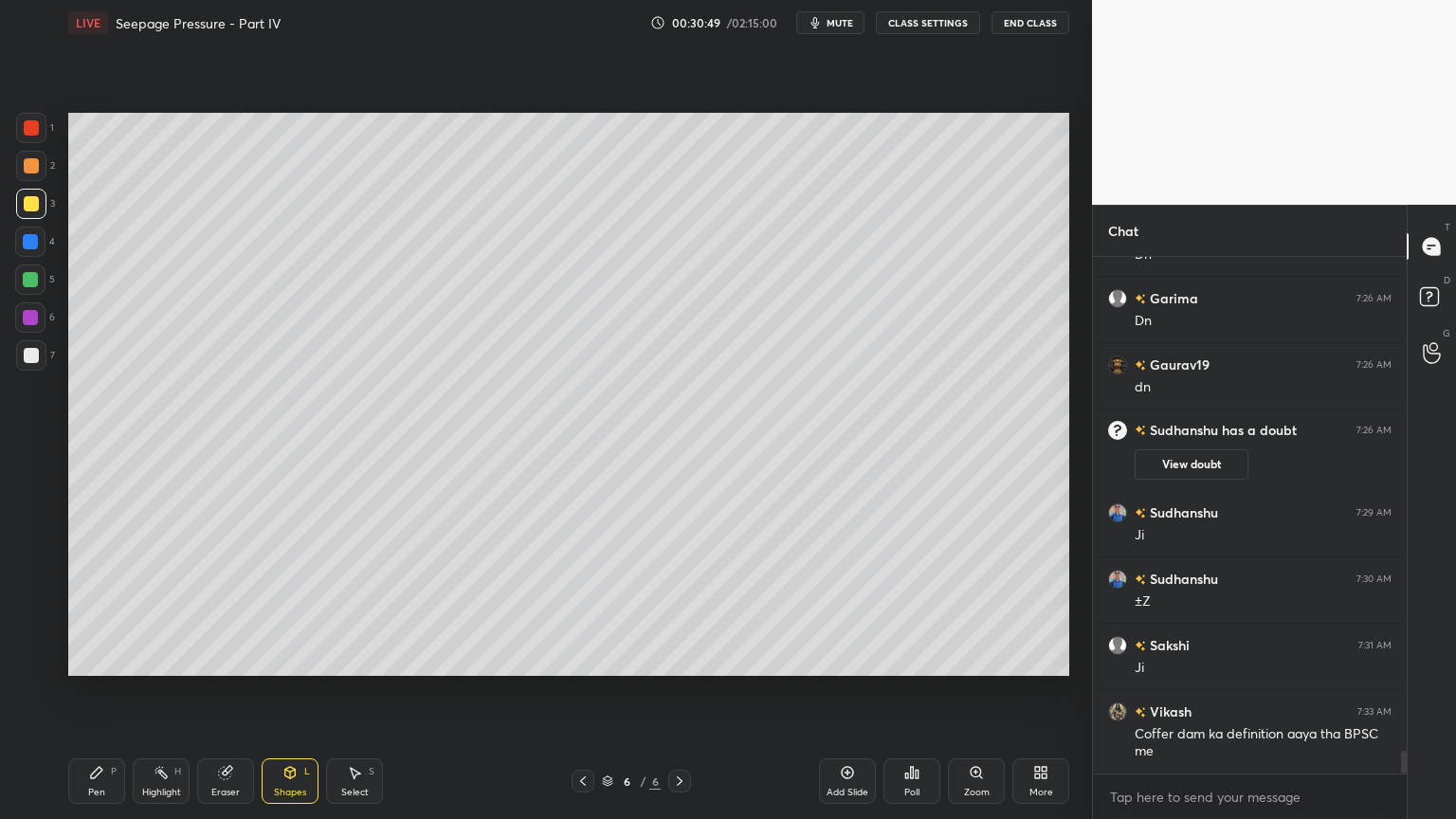 click on "Shapes L" at bounding box center (290, 781) 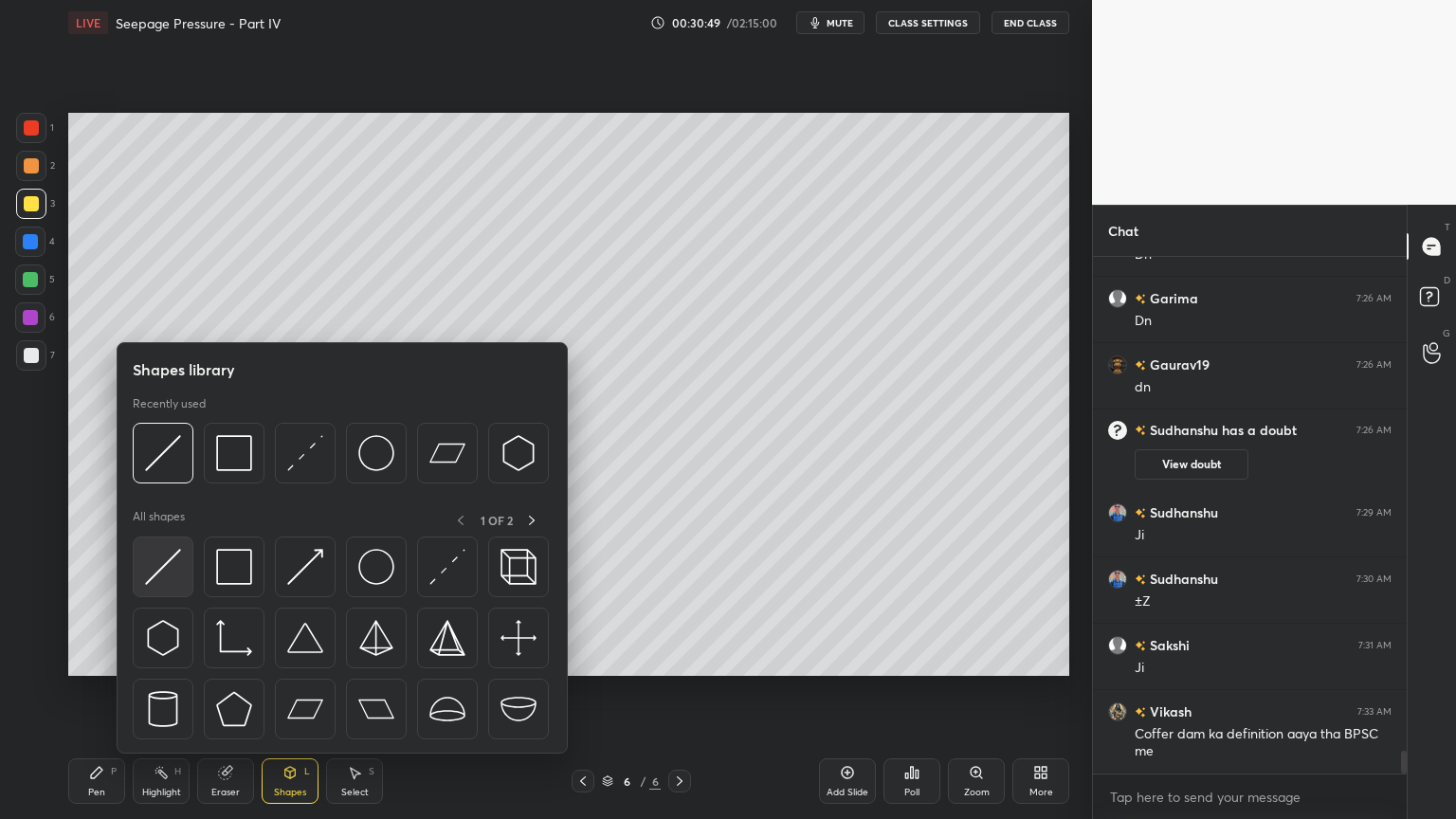 click at bounding box center [163, 567] 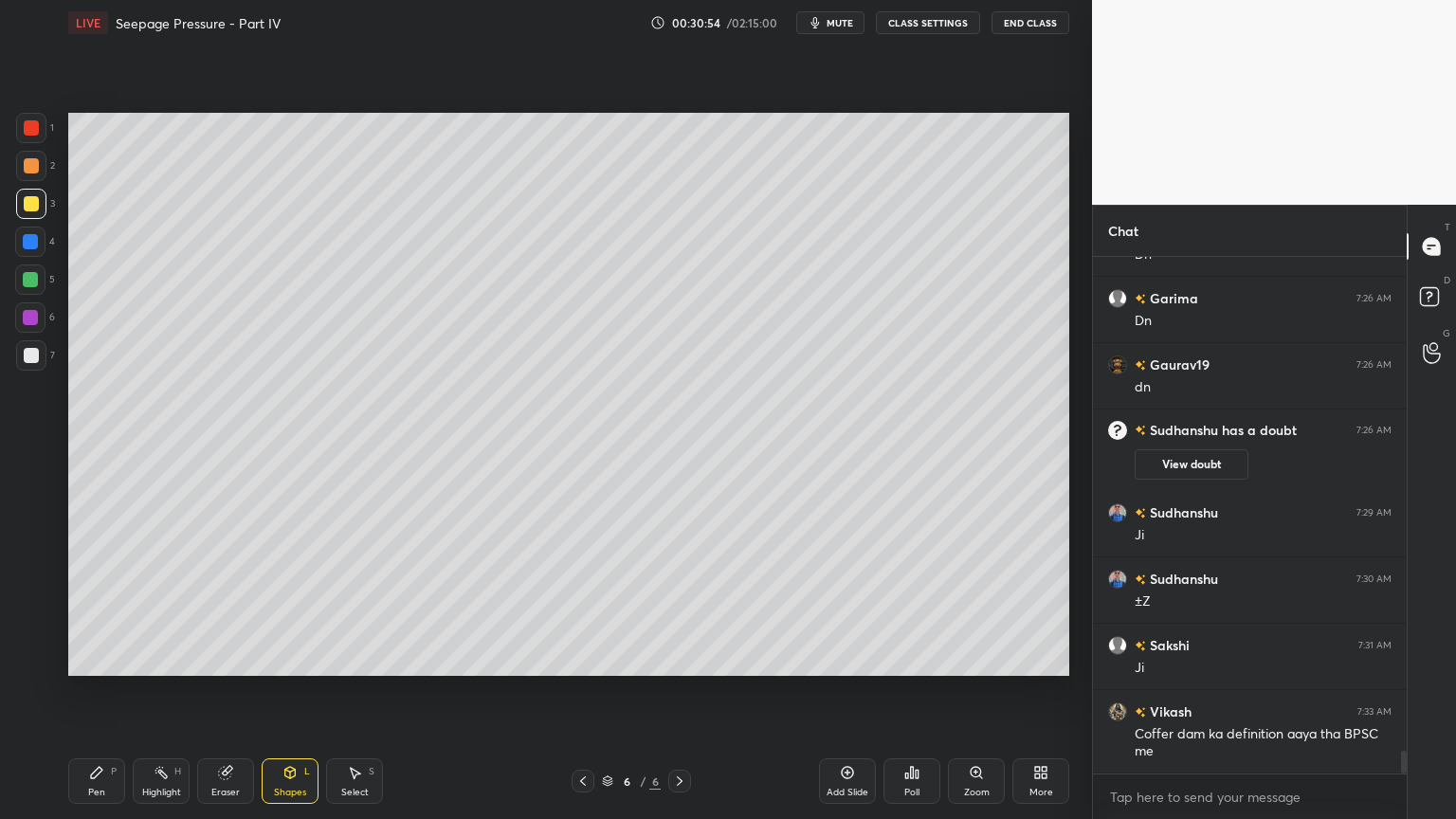 click on "Pen P" at bounding box center [97, 781] 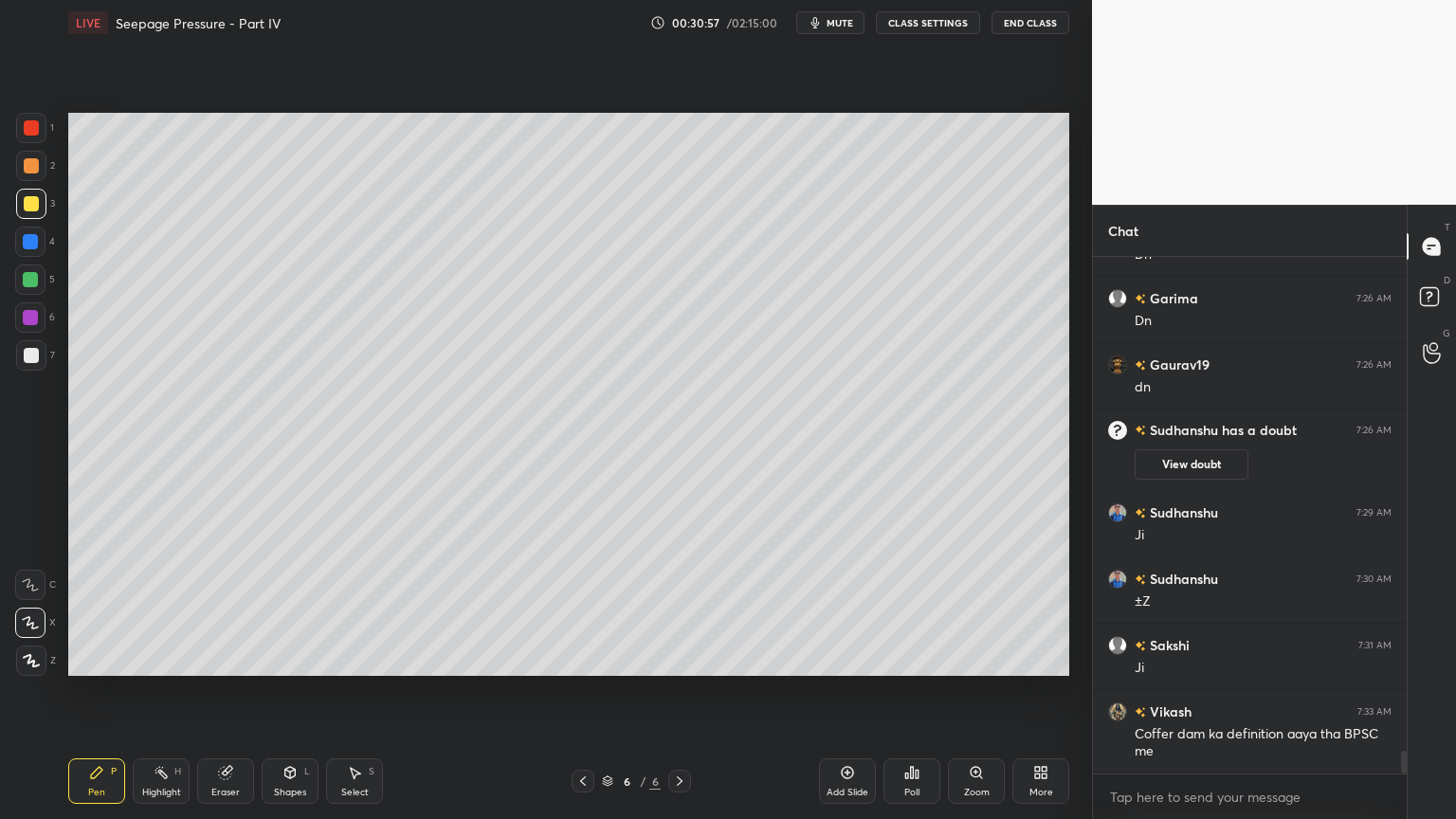click on "Eraser" at bounding box center [226, 792] 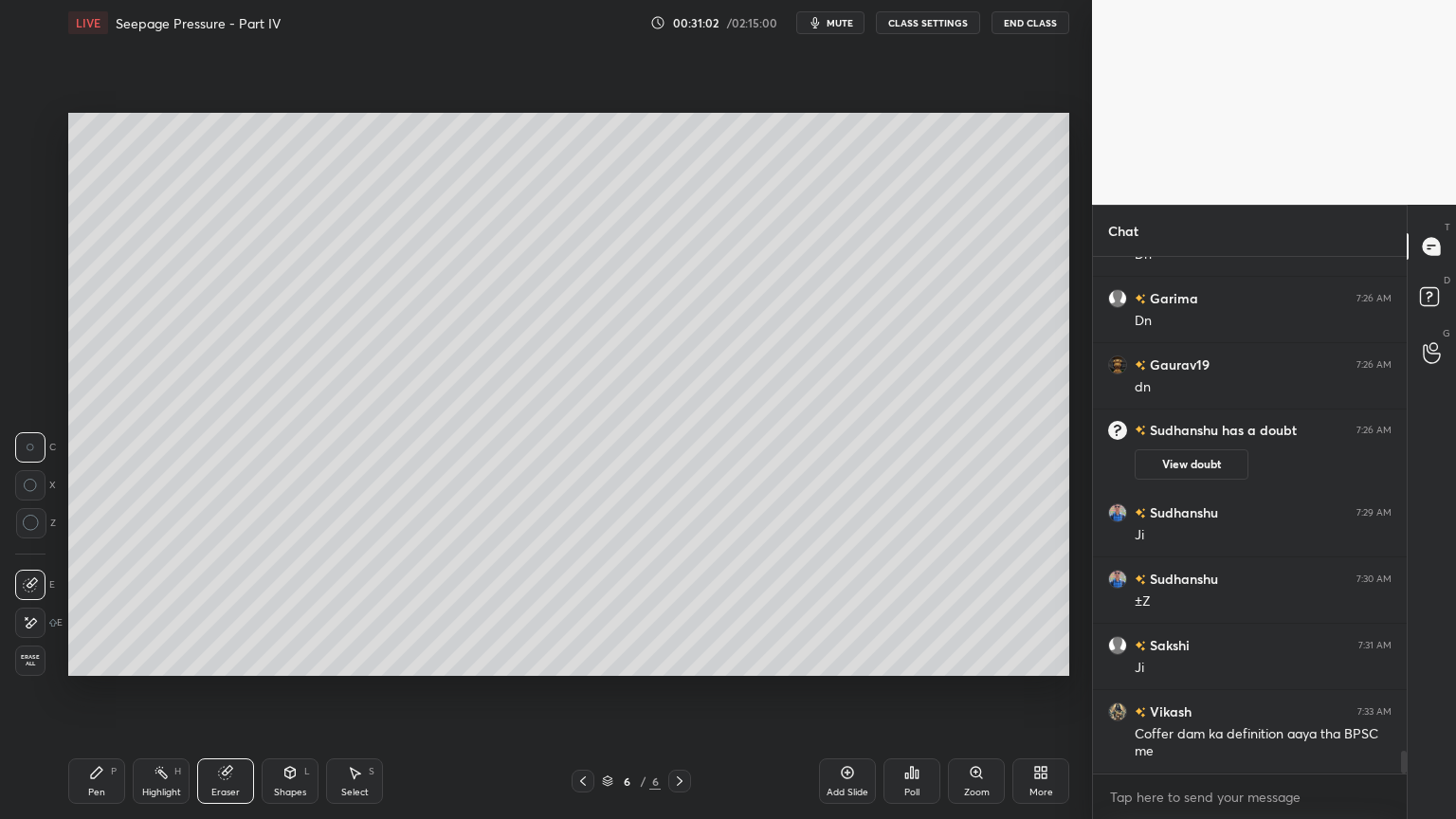 click on "Pen P" at bounding box center (97, 781) 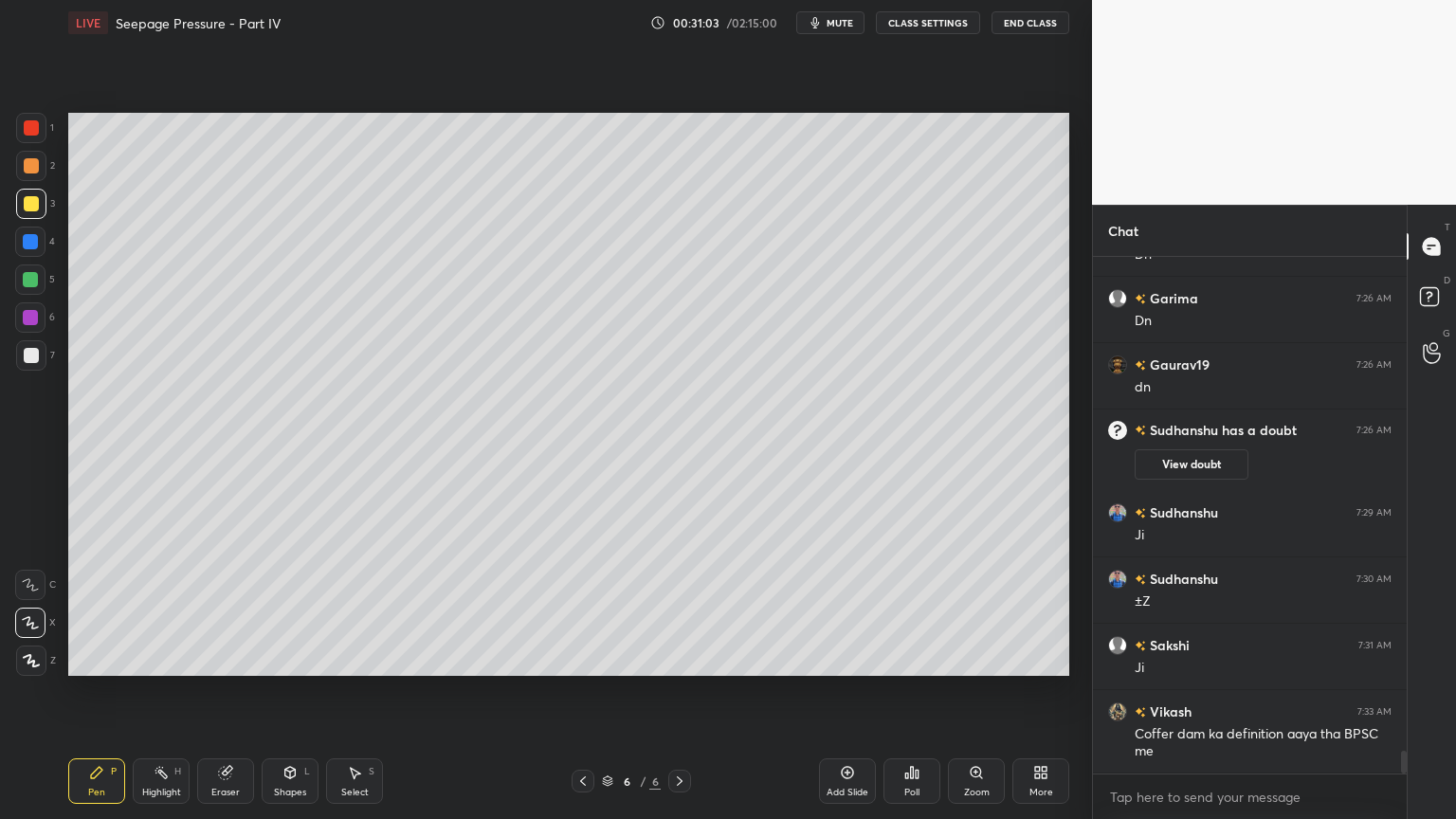 click at bounding box center (31, 204) 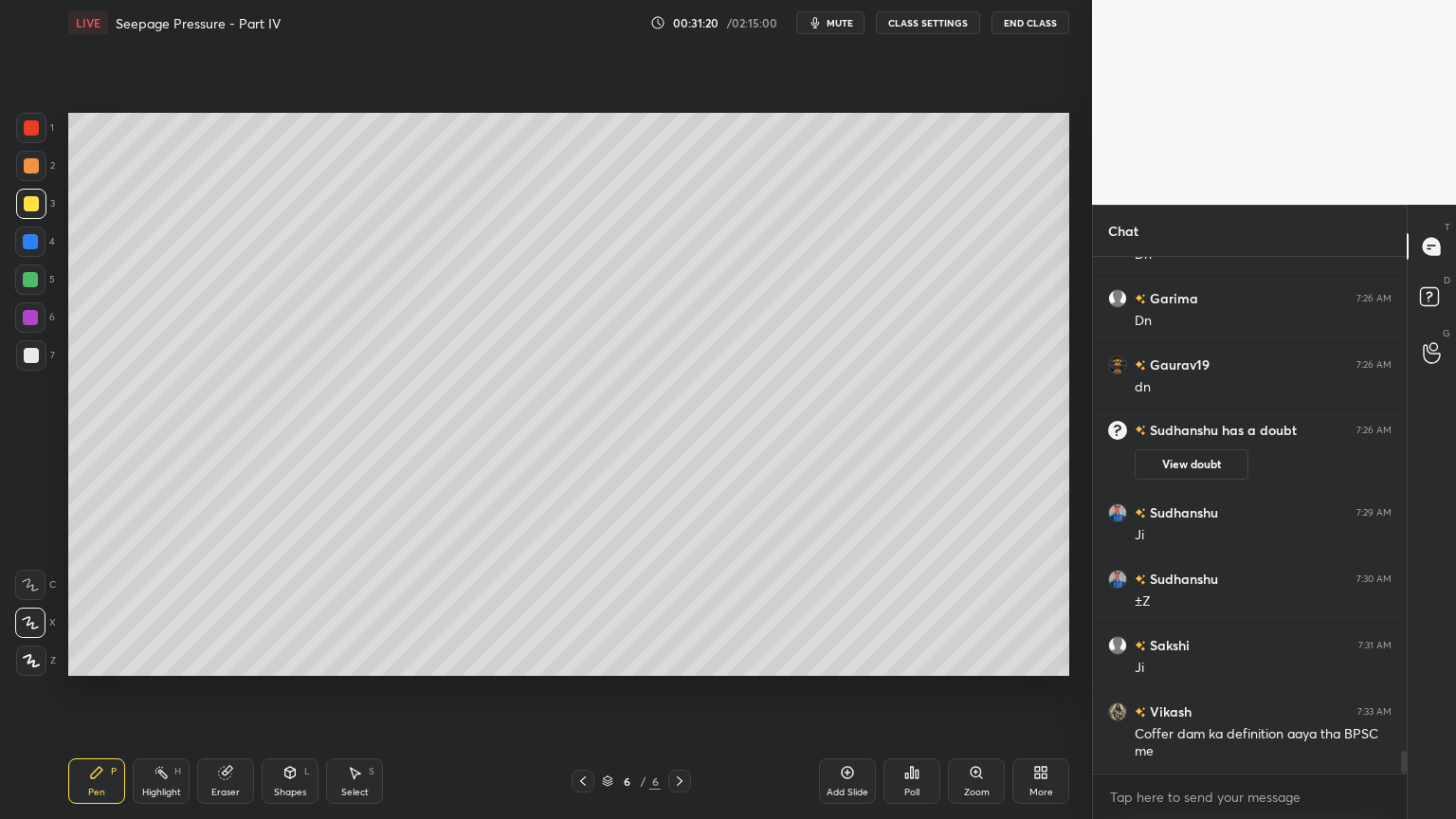 click on "Shapes" at bounding box center (290, 792) 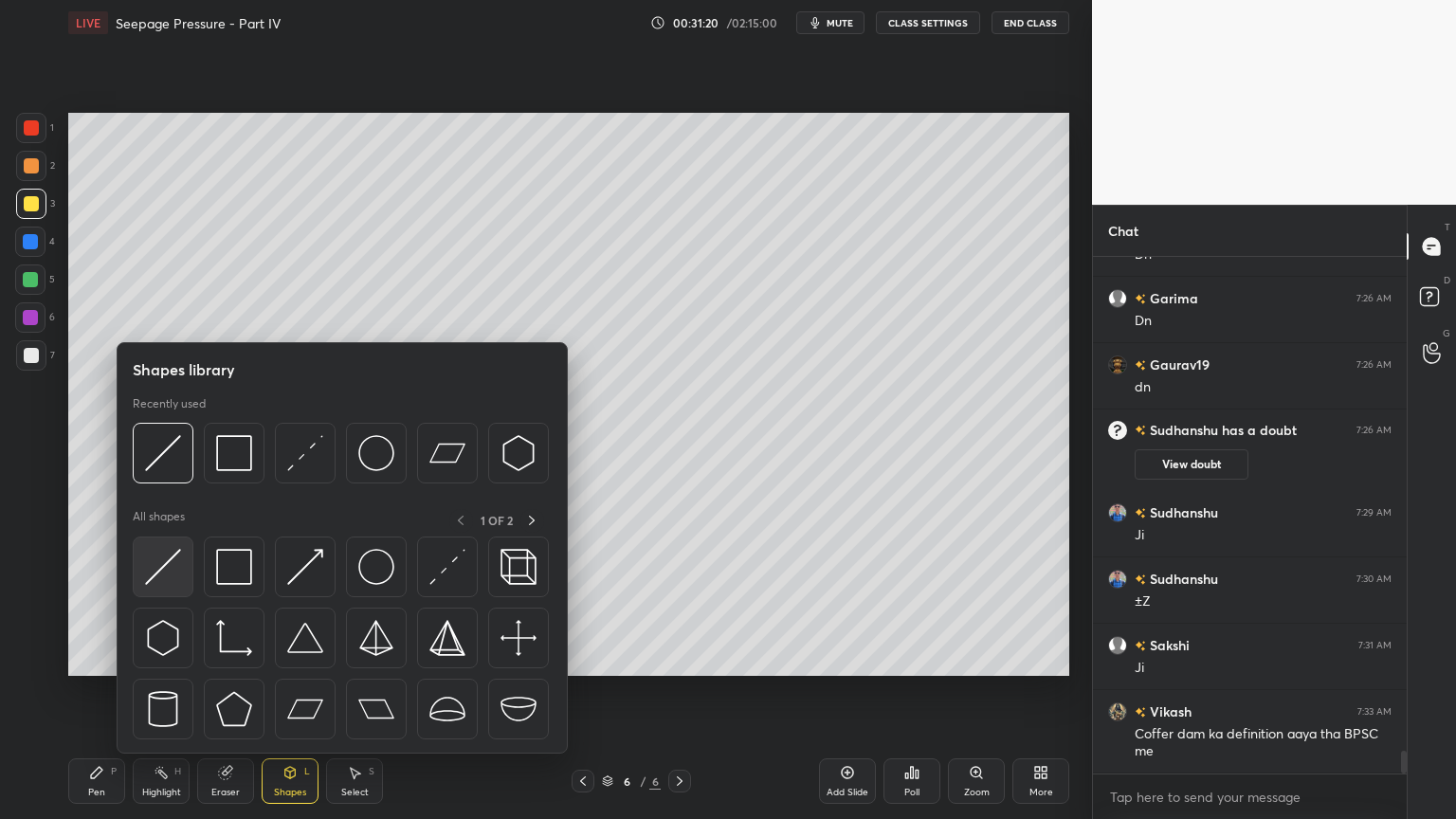 click at bounding box center (163, 567) 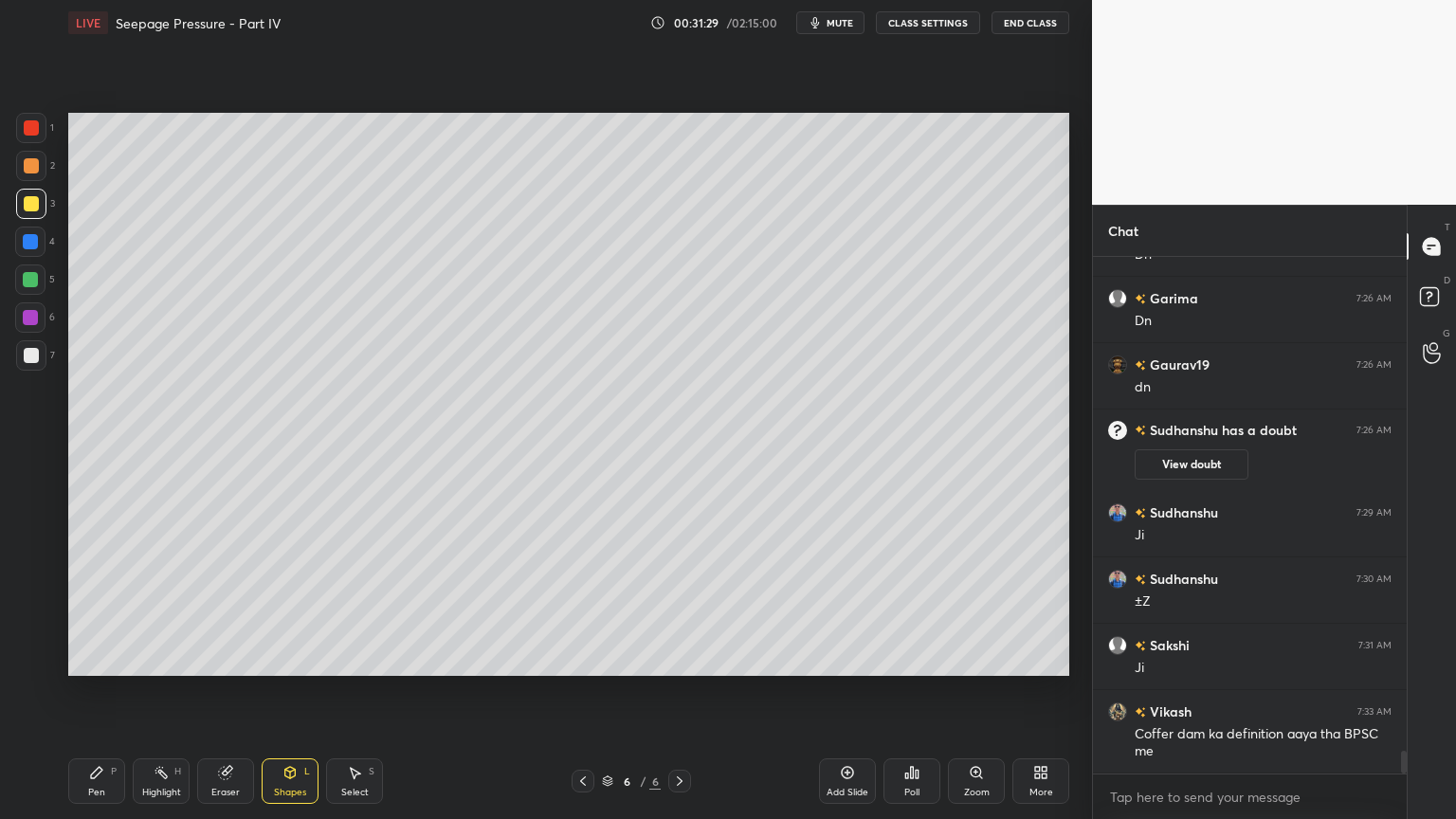 click on "Pen P" at bounding box center [97, 781] 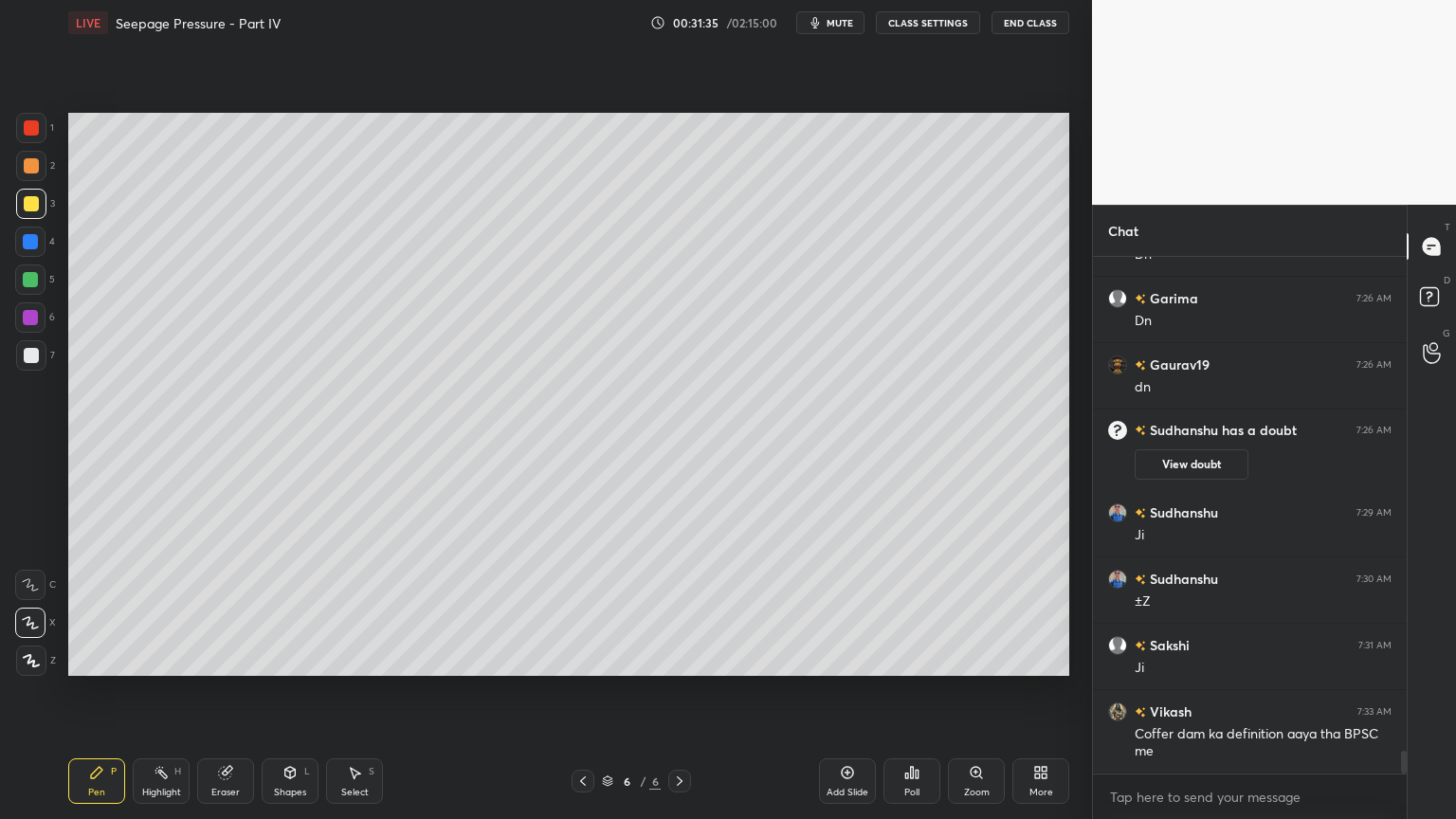 click on "Shapes L" at bounding box center (290, 781) 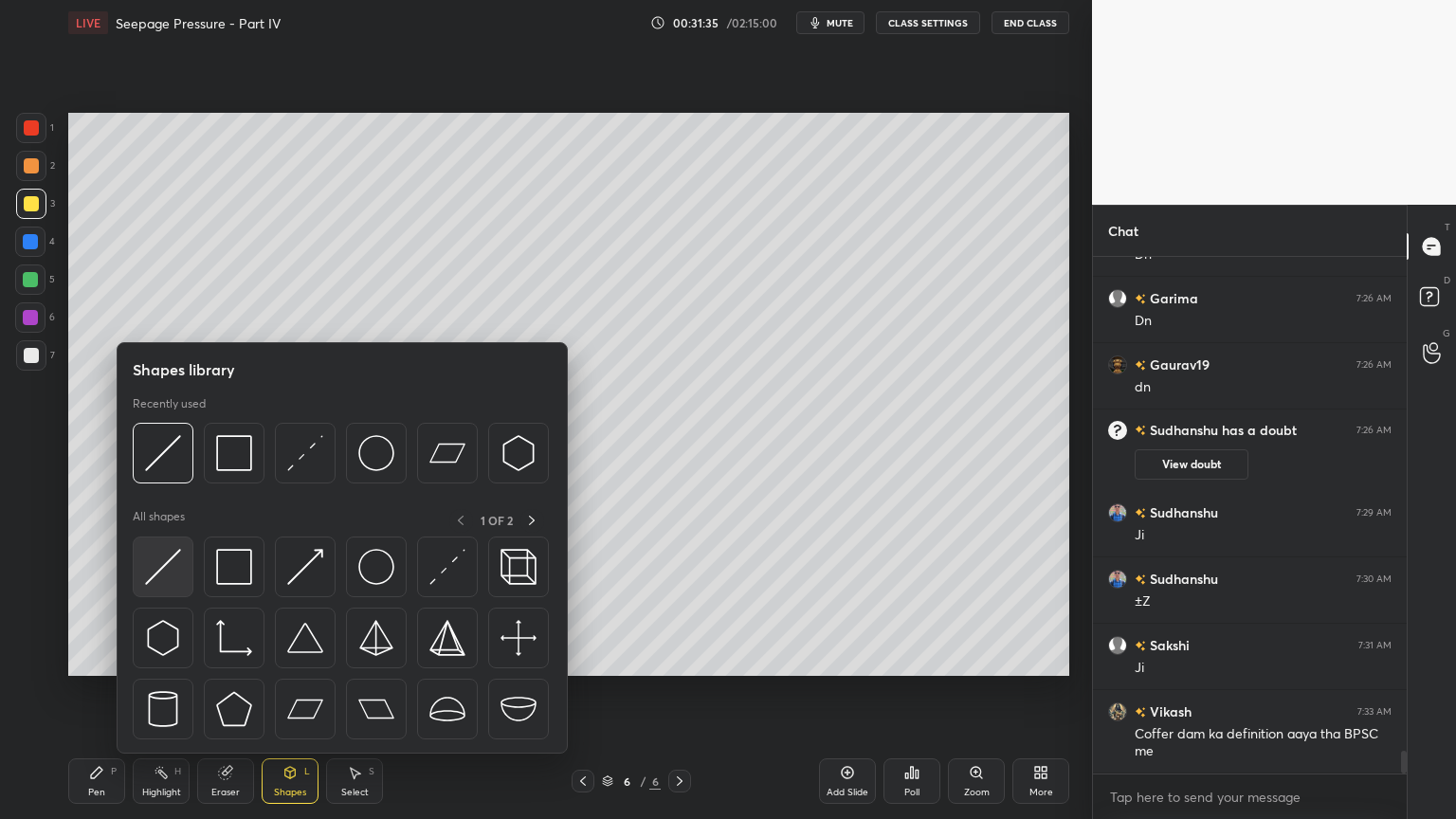 click at bounding box center (163, 567) 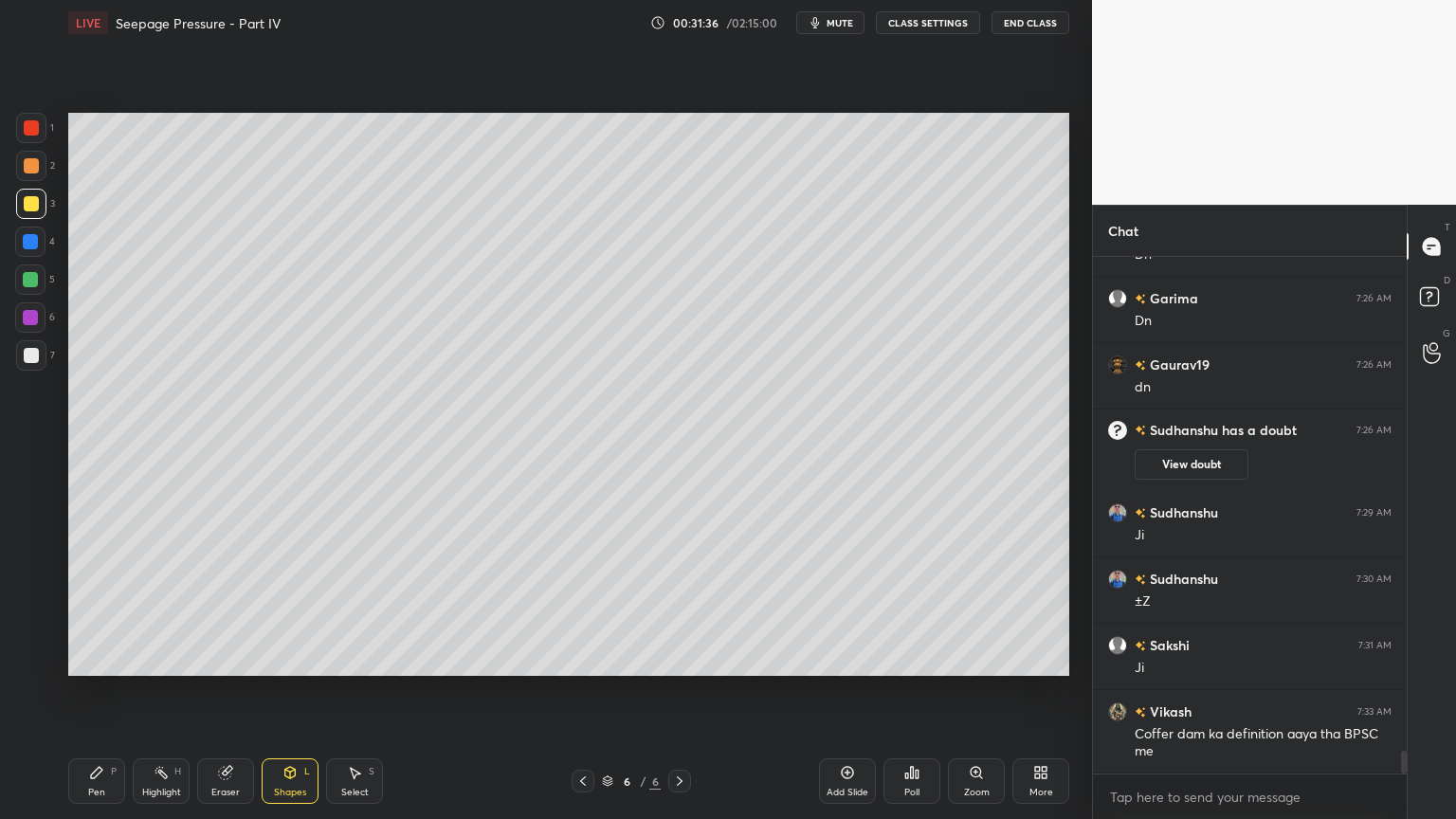 click at bounding box center [31, 355] 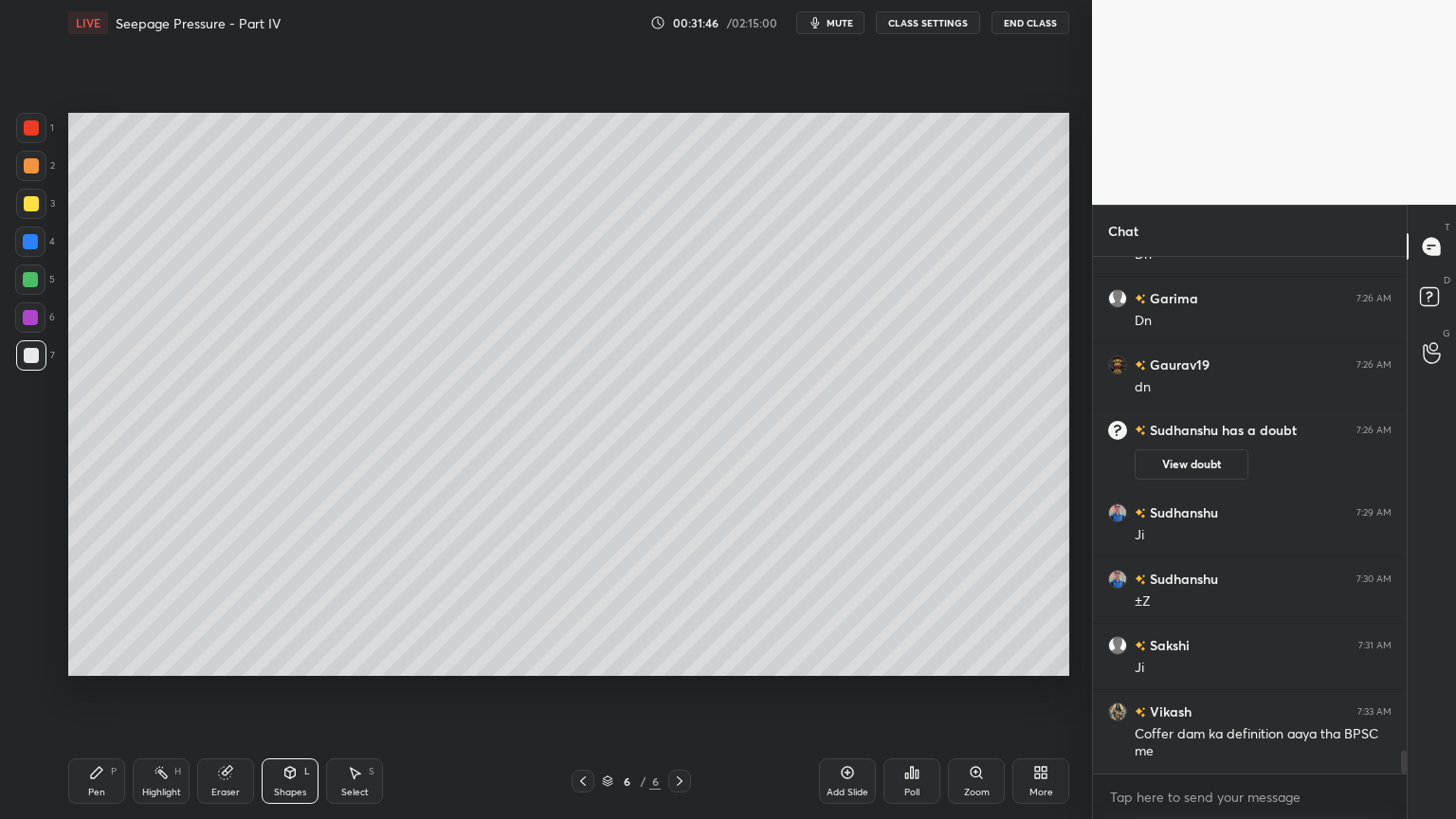 click on "Pen P" at bounding box center [97, 781] 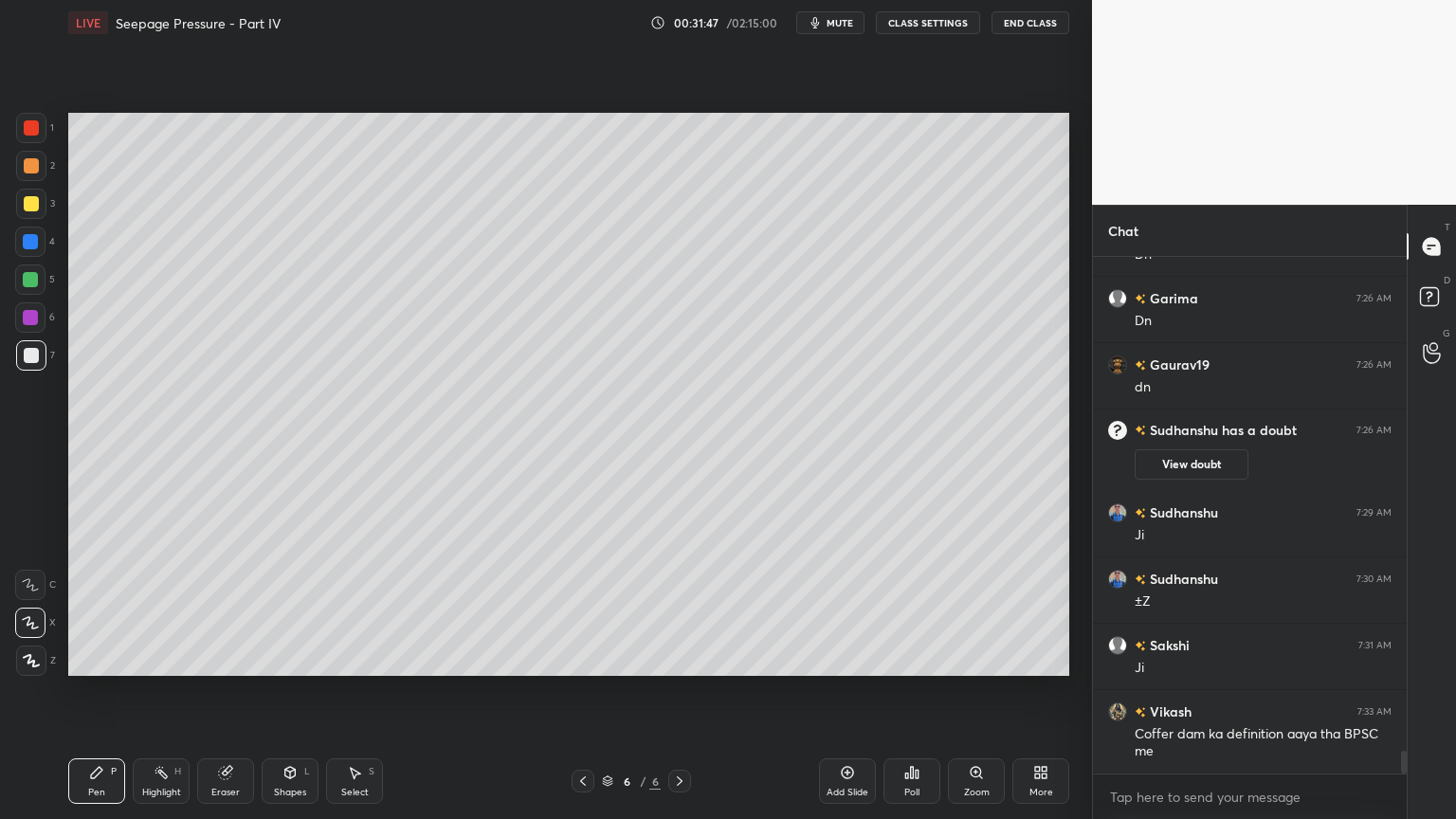 click at bounding box center [31, 355] 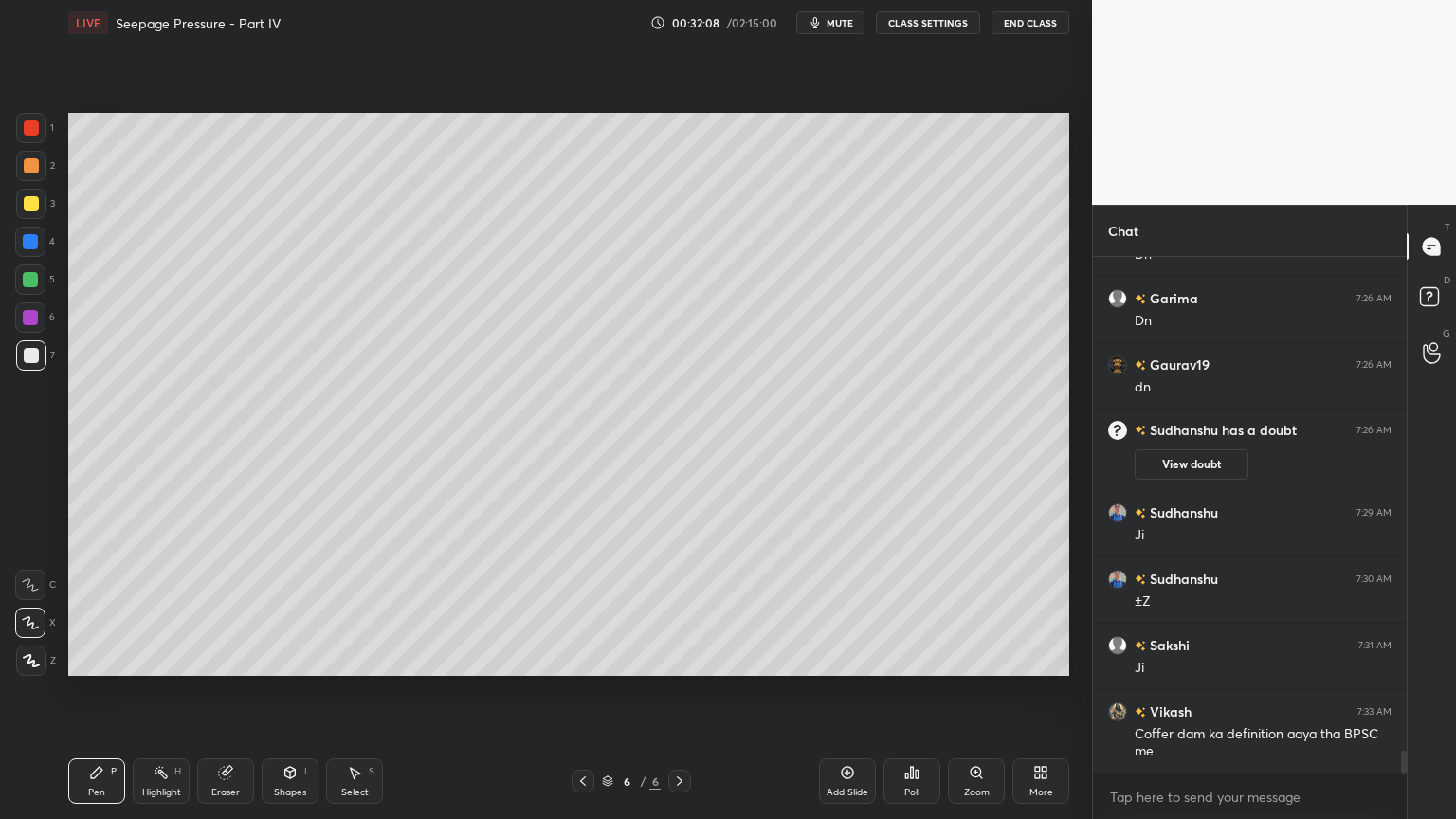 click on "Eraser" at bounding box center (226, 781) 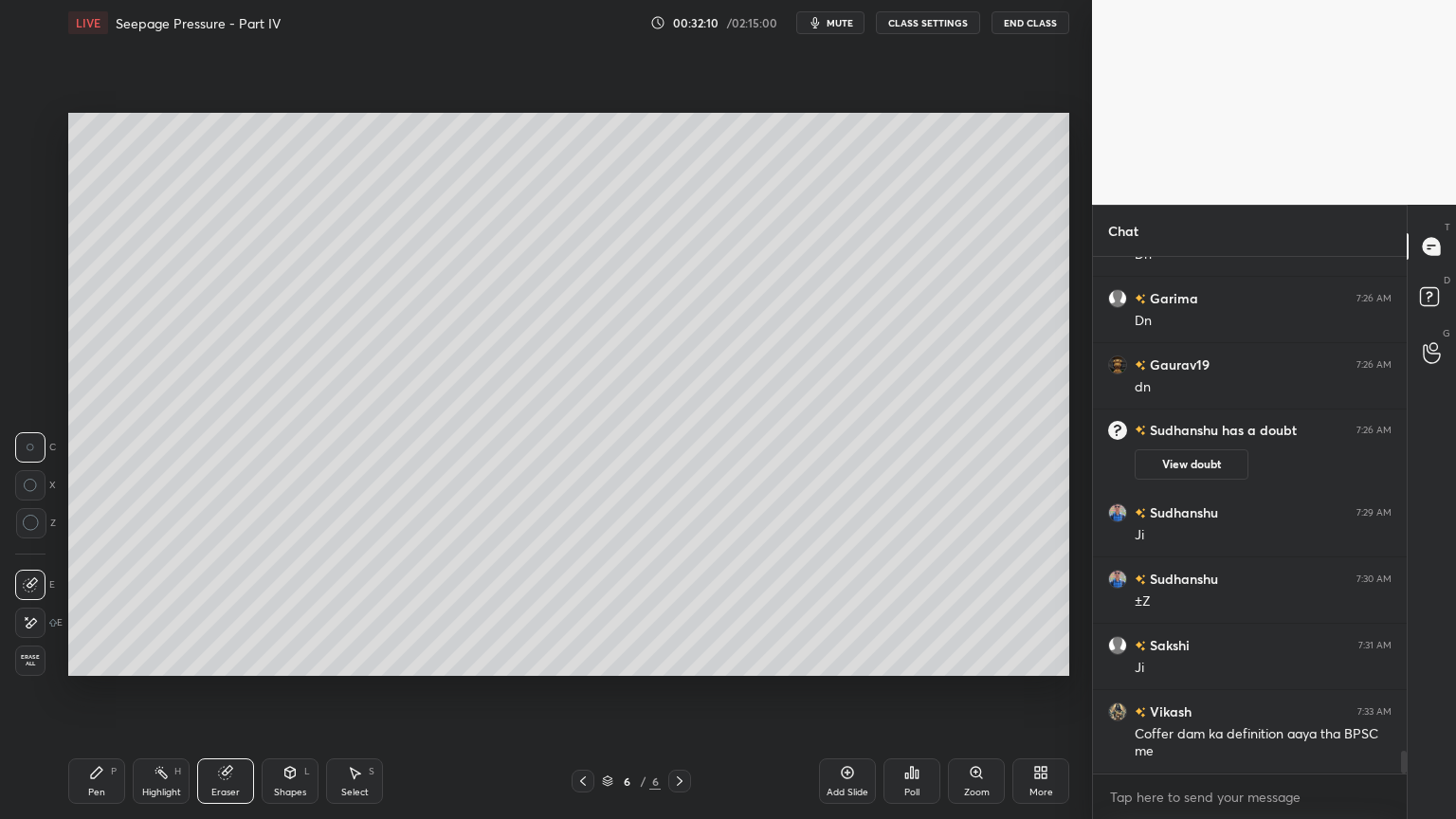 click 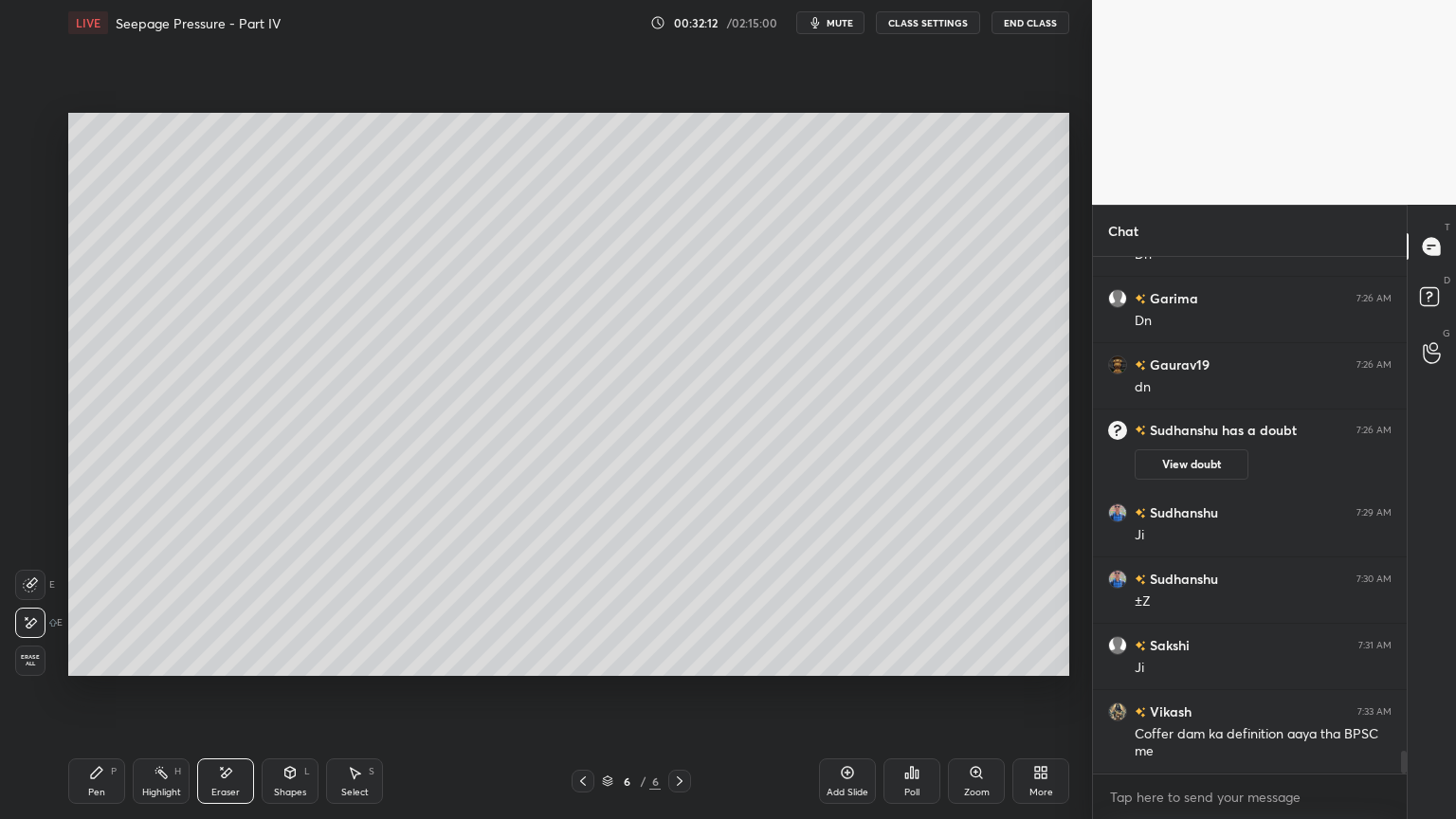 click 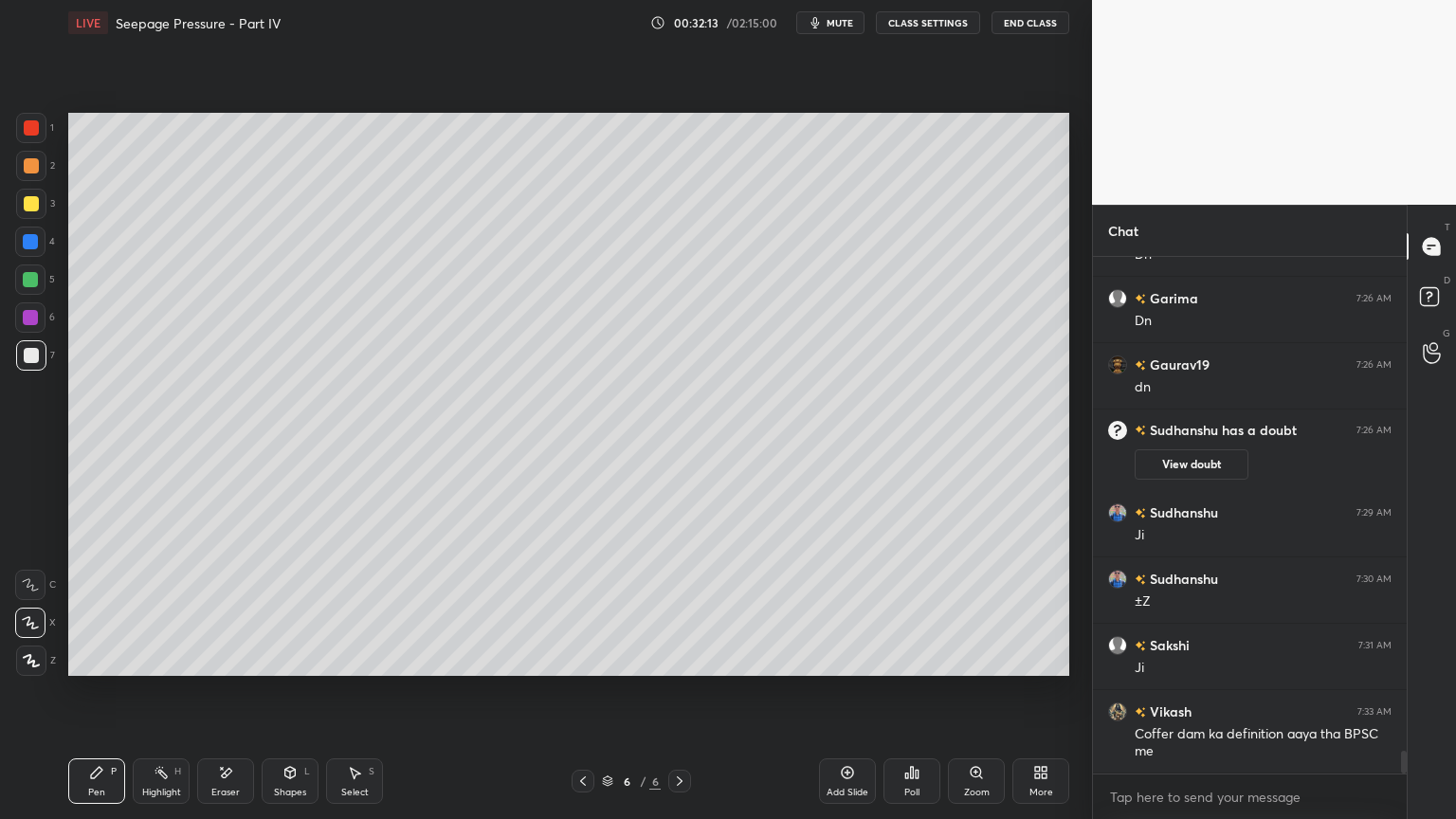 click at bounding box center (31, 355) 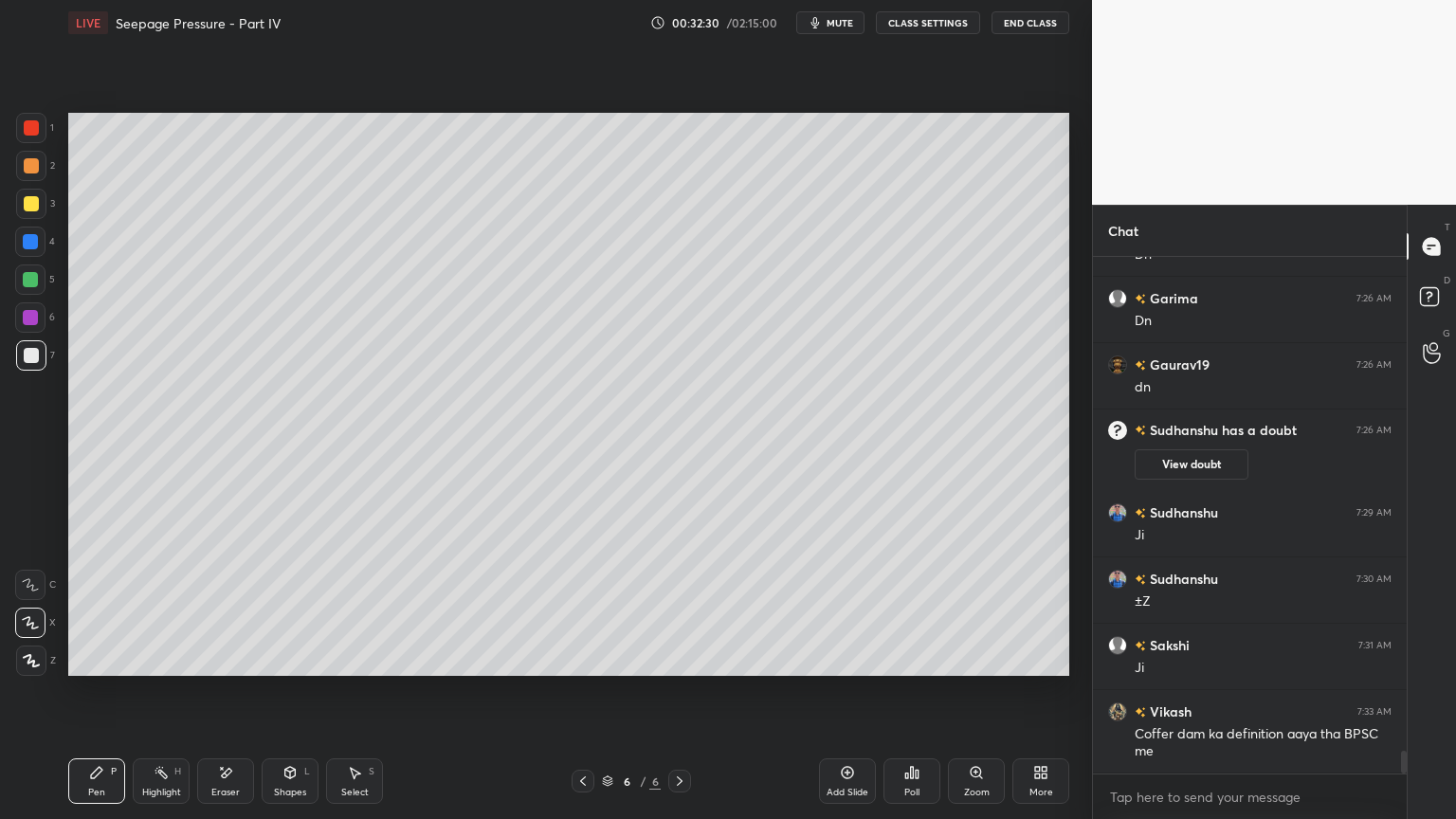 click on "Eraser" at bounding box center (226, 781) 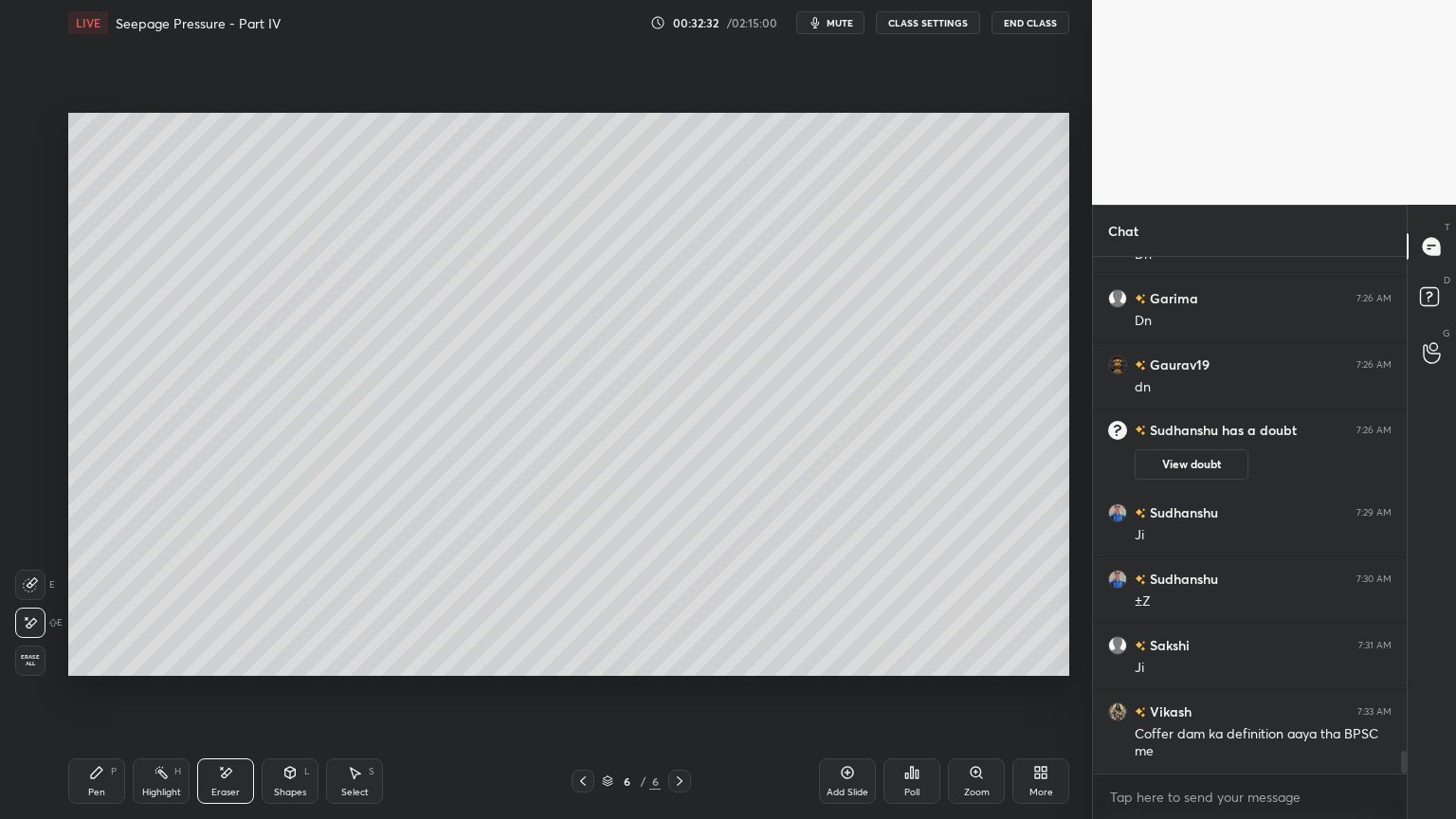 click 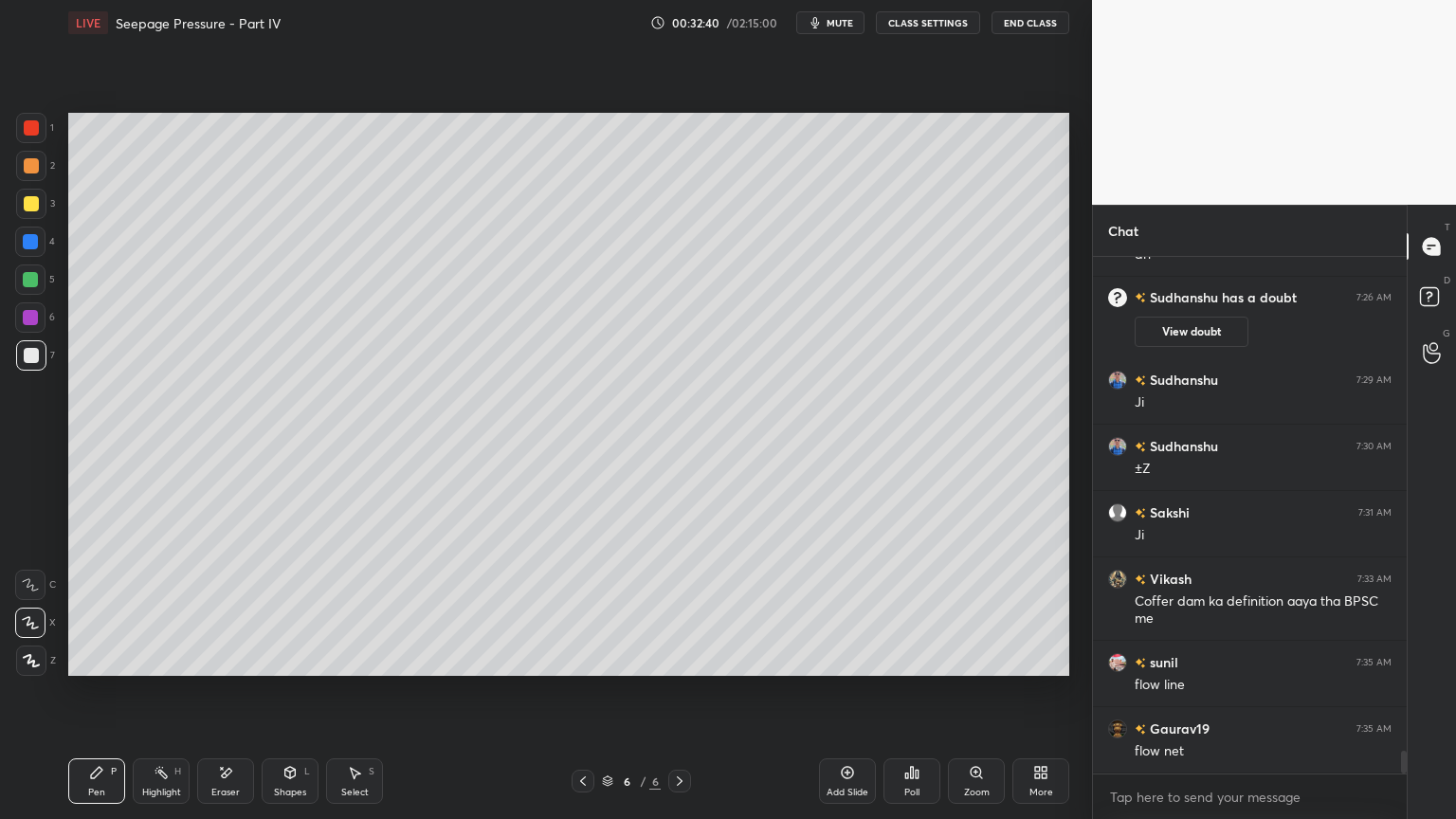 scroll, scrollTop: 11337, scrollLeft: 0, axis: vertical 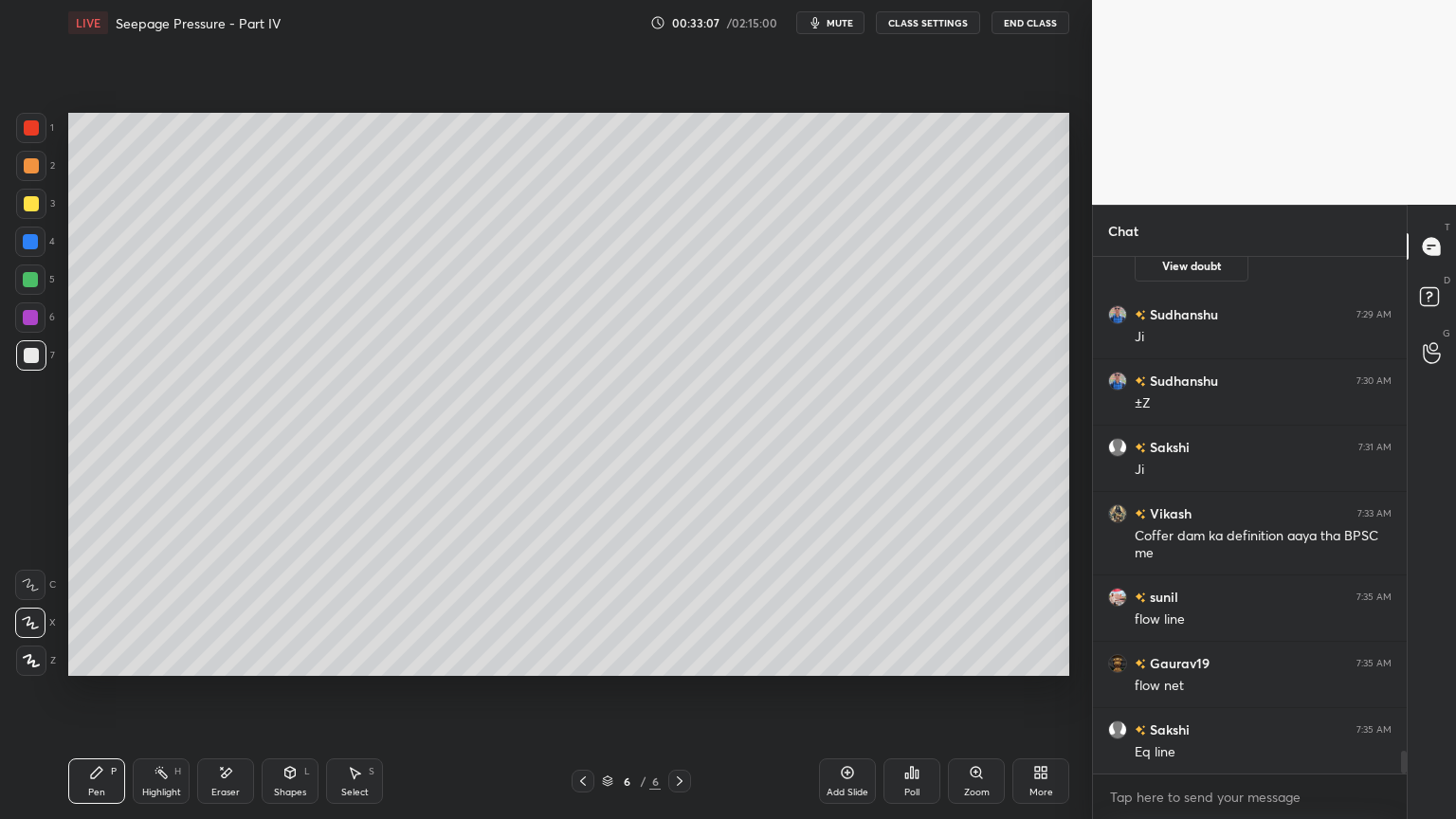 click at bounding box center (30, 280) 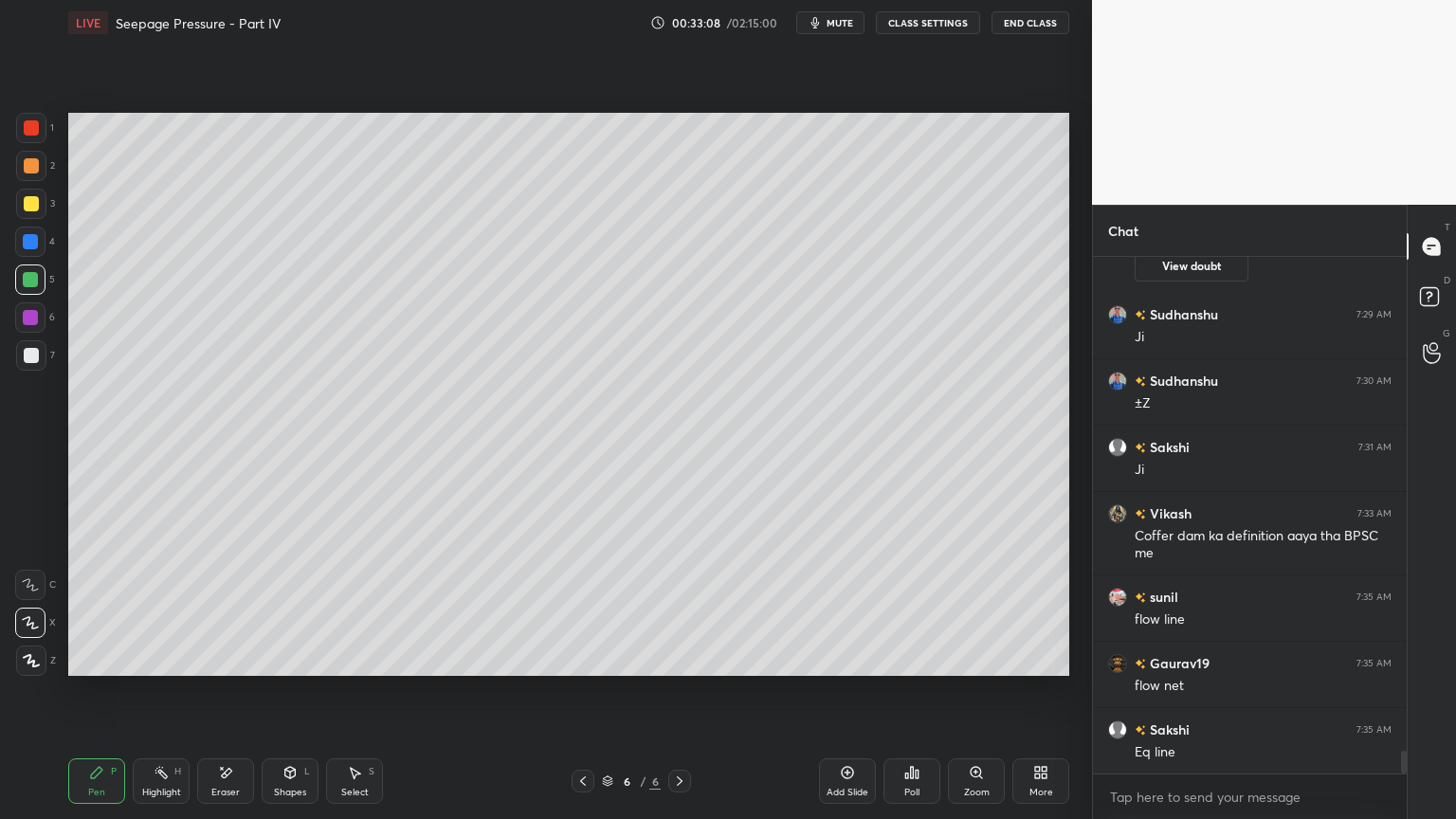 click on "Pen P Highlight H Eraser Shapes L Select S" at bounding box center (256, 781) 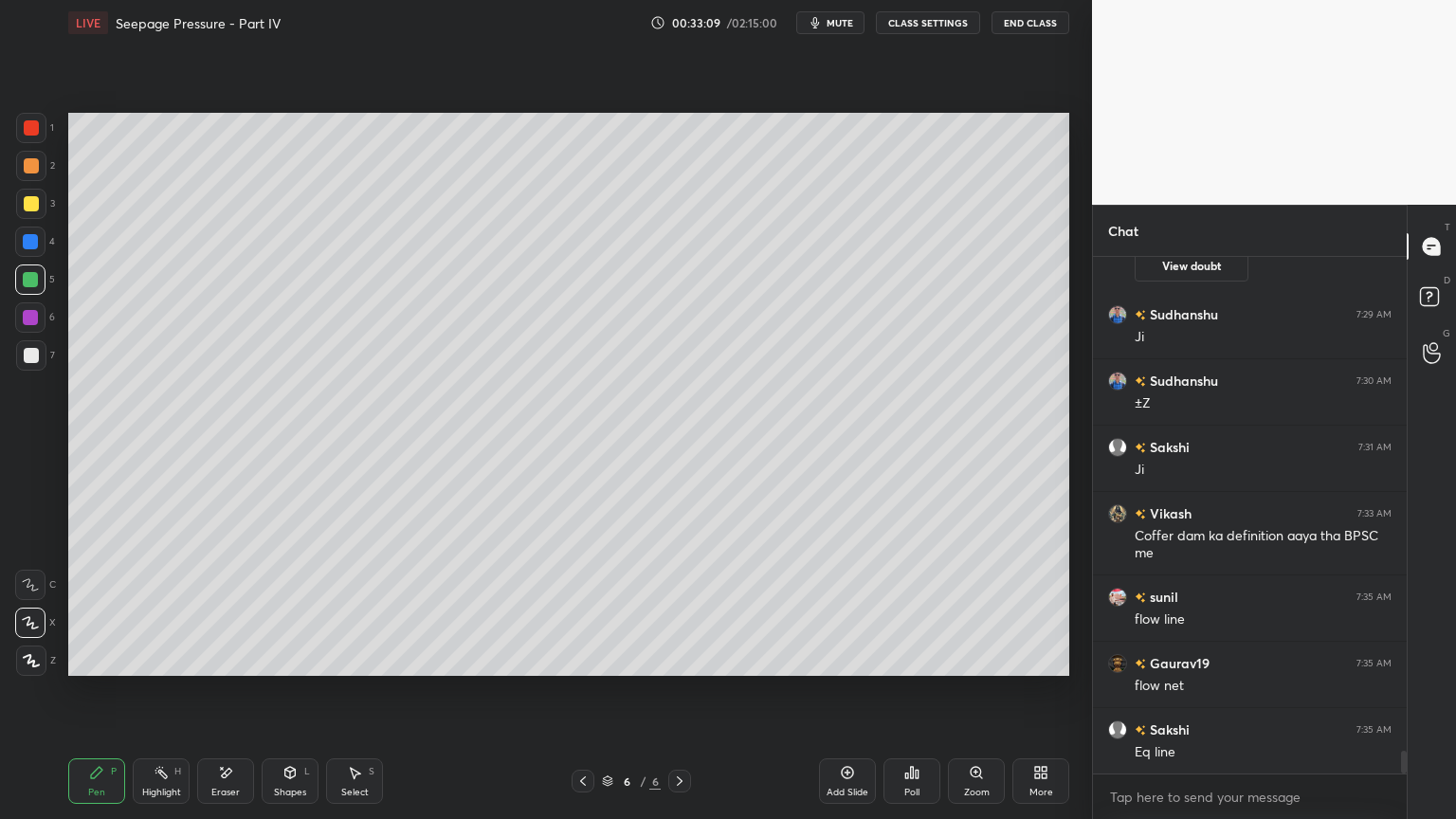 click at bounding box center [31, 204] 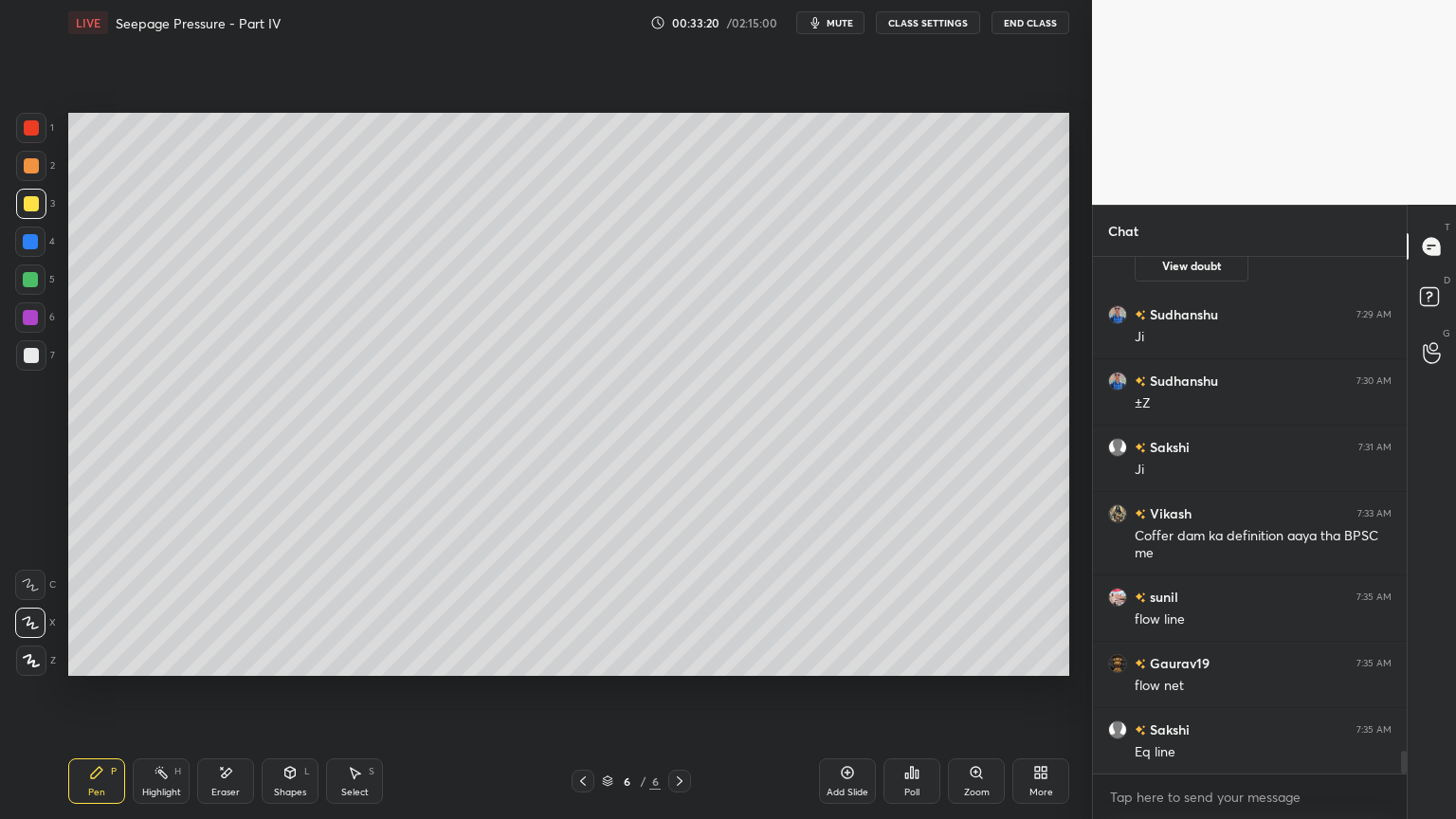click on "Shapes L" at bounding box center (290, 781) 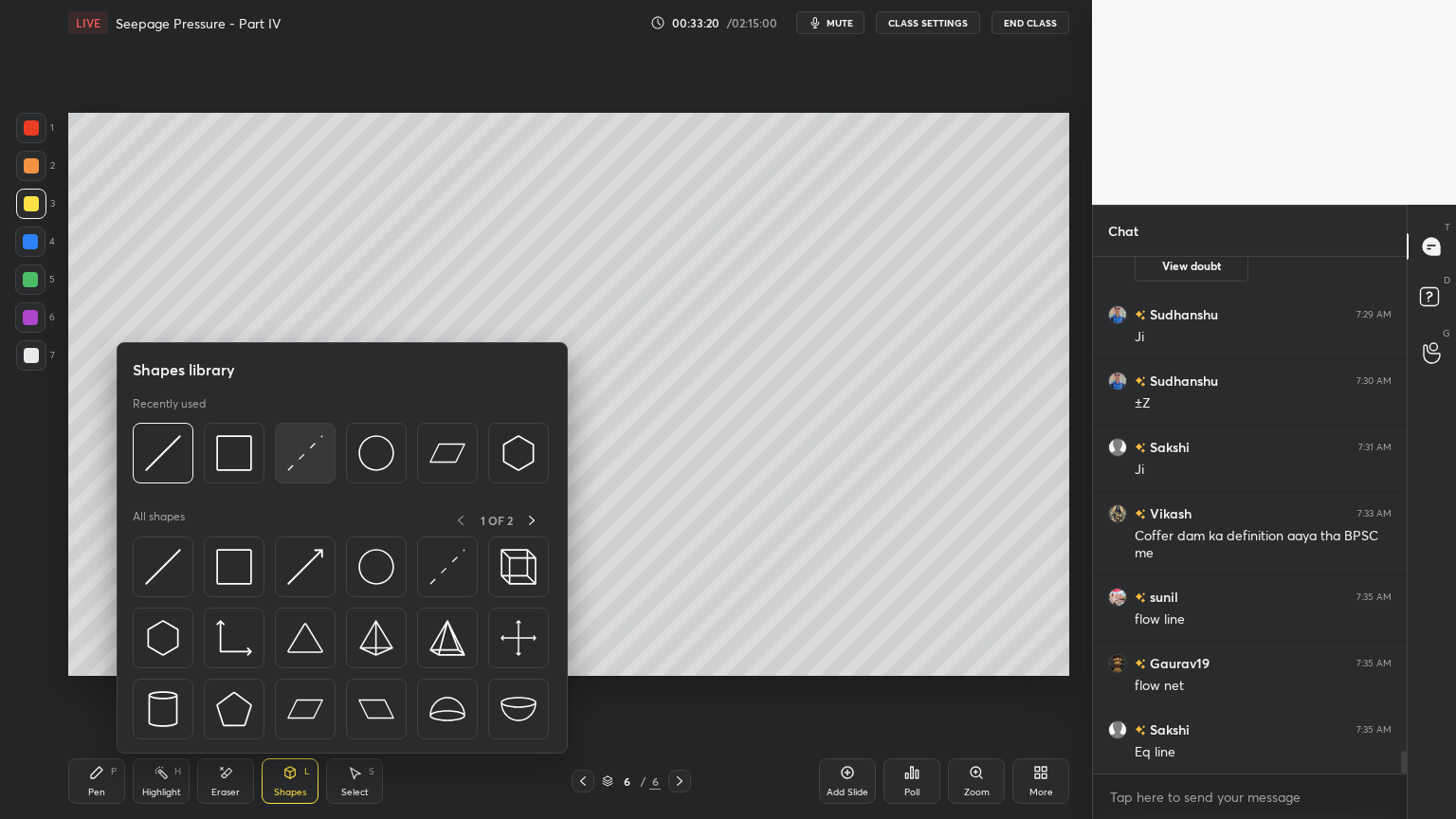 click at bounding box center [305, 453] 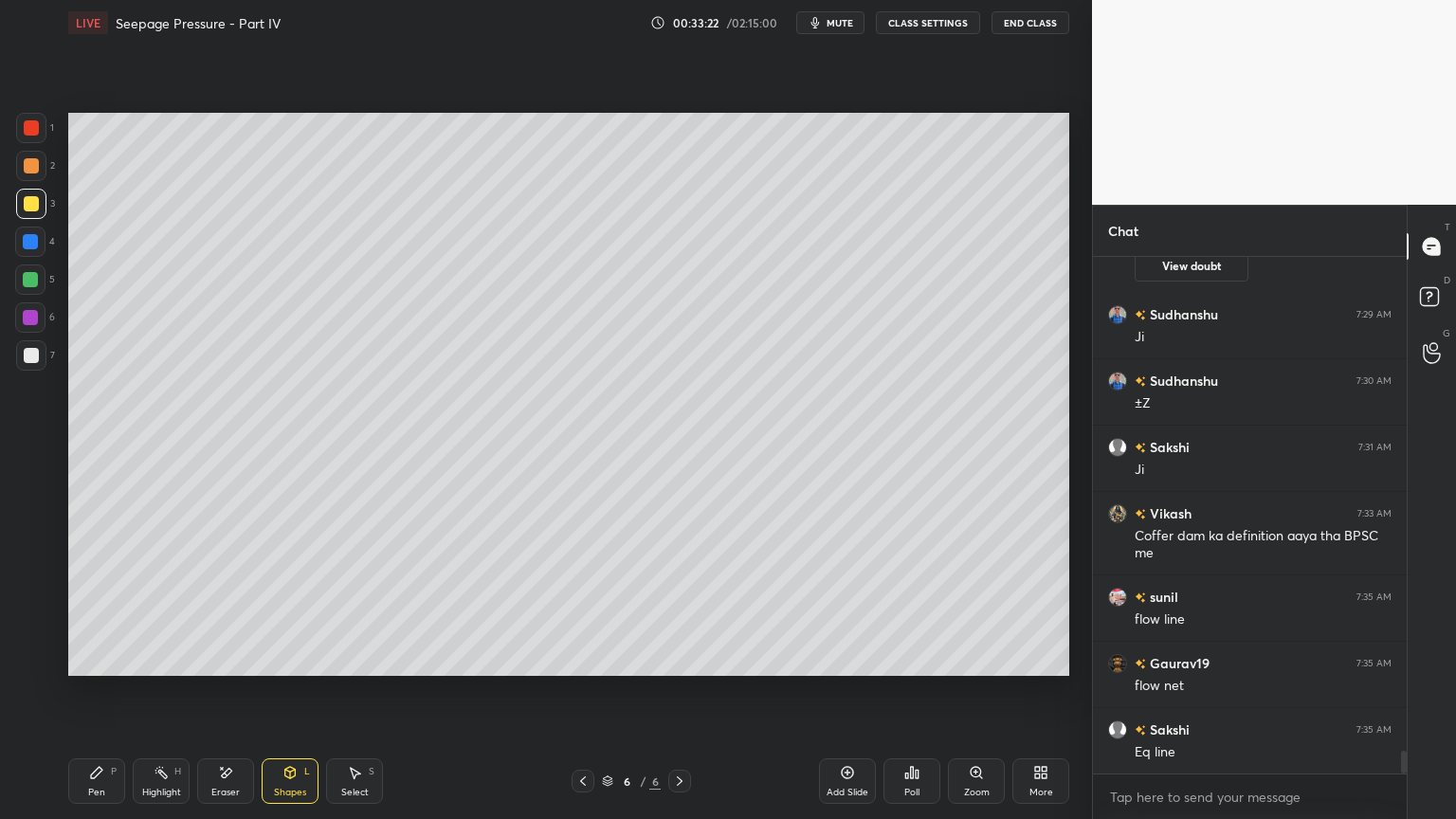 click at bounding box center [31, 128] 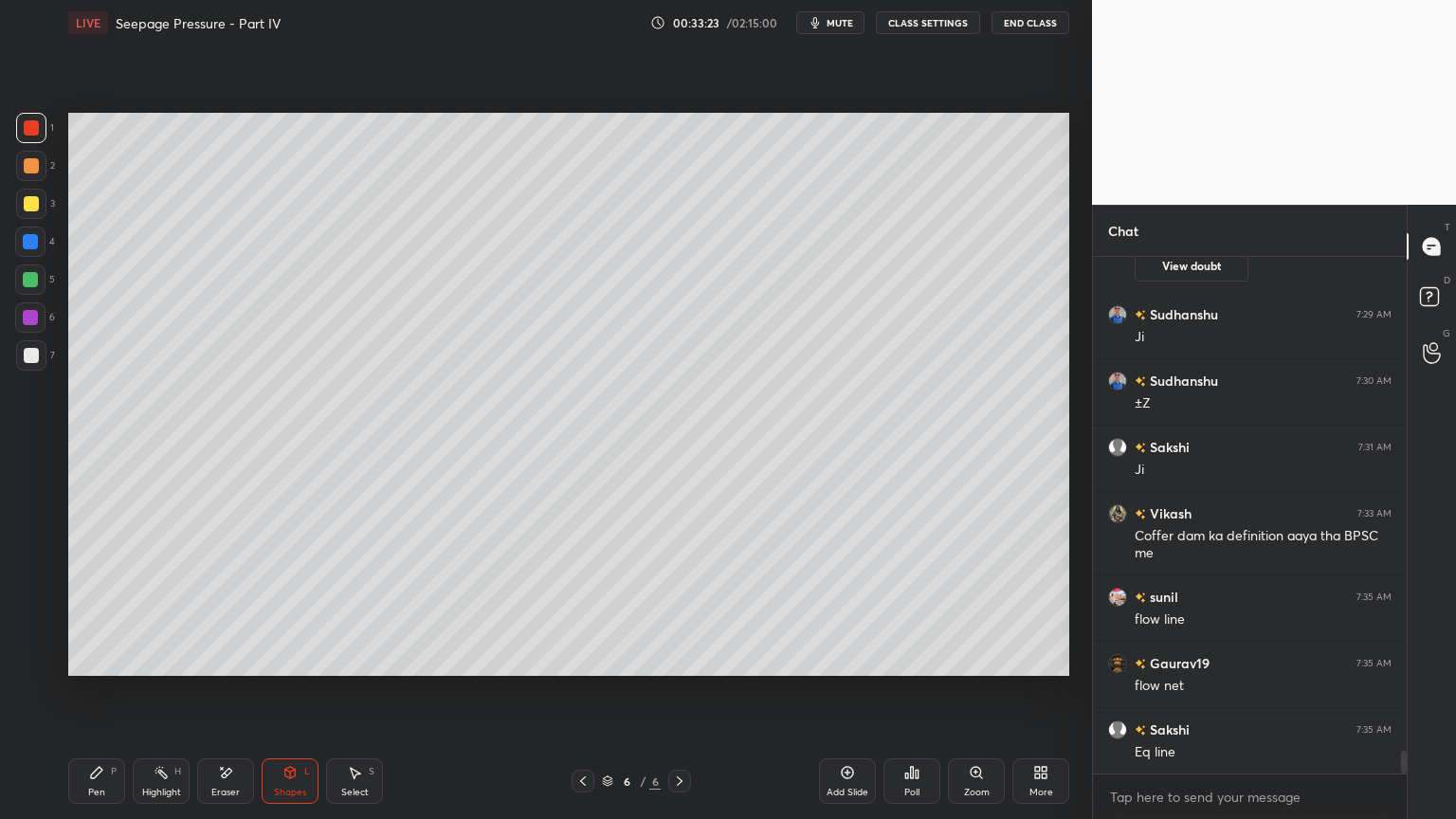 click 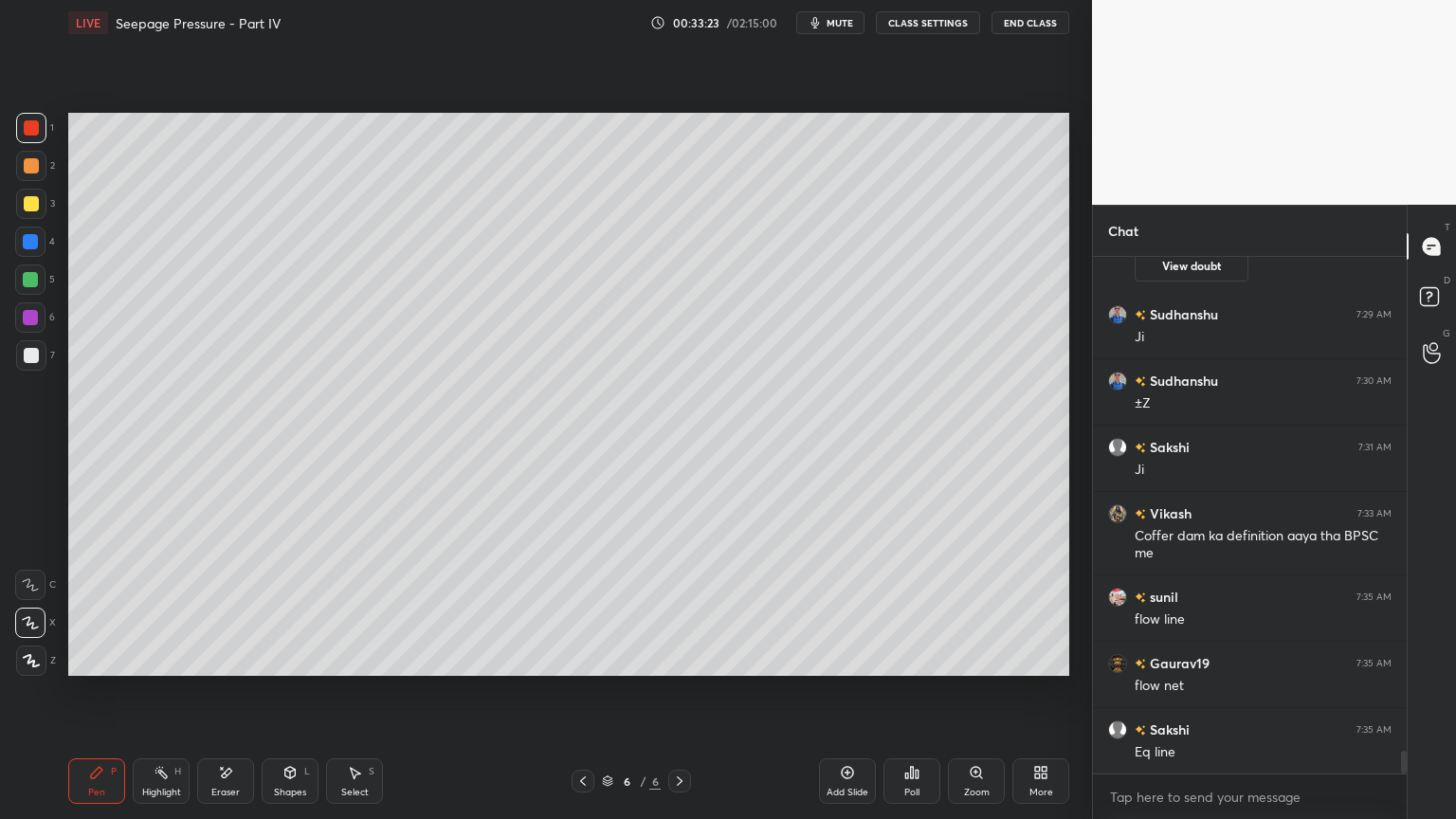 click 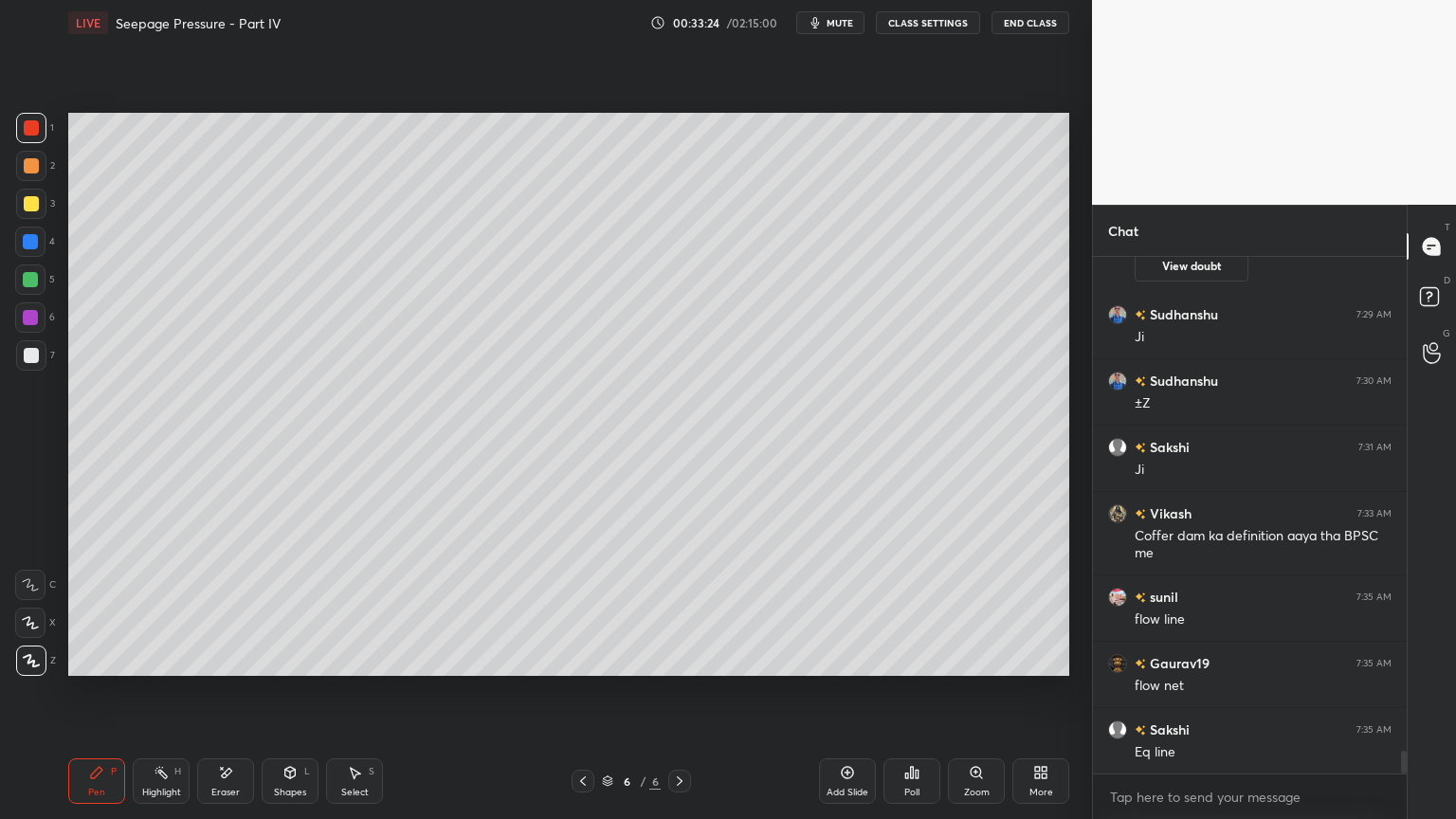 click 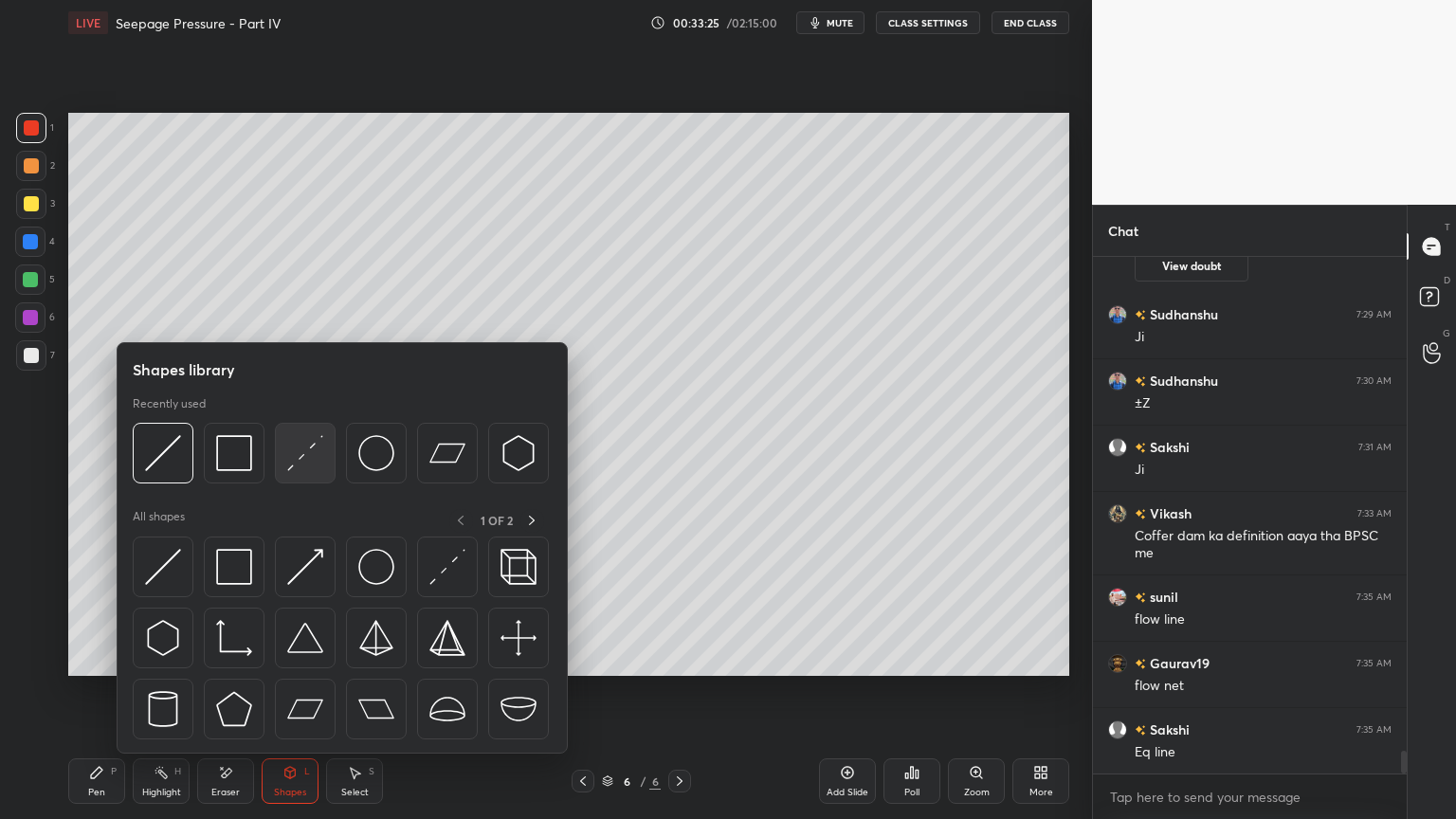 click at bounding box center [305, 453] 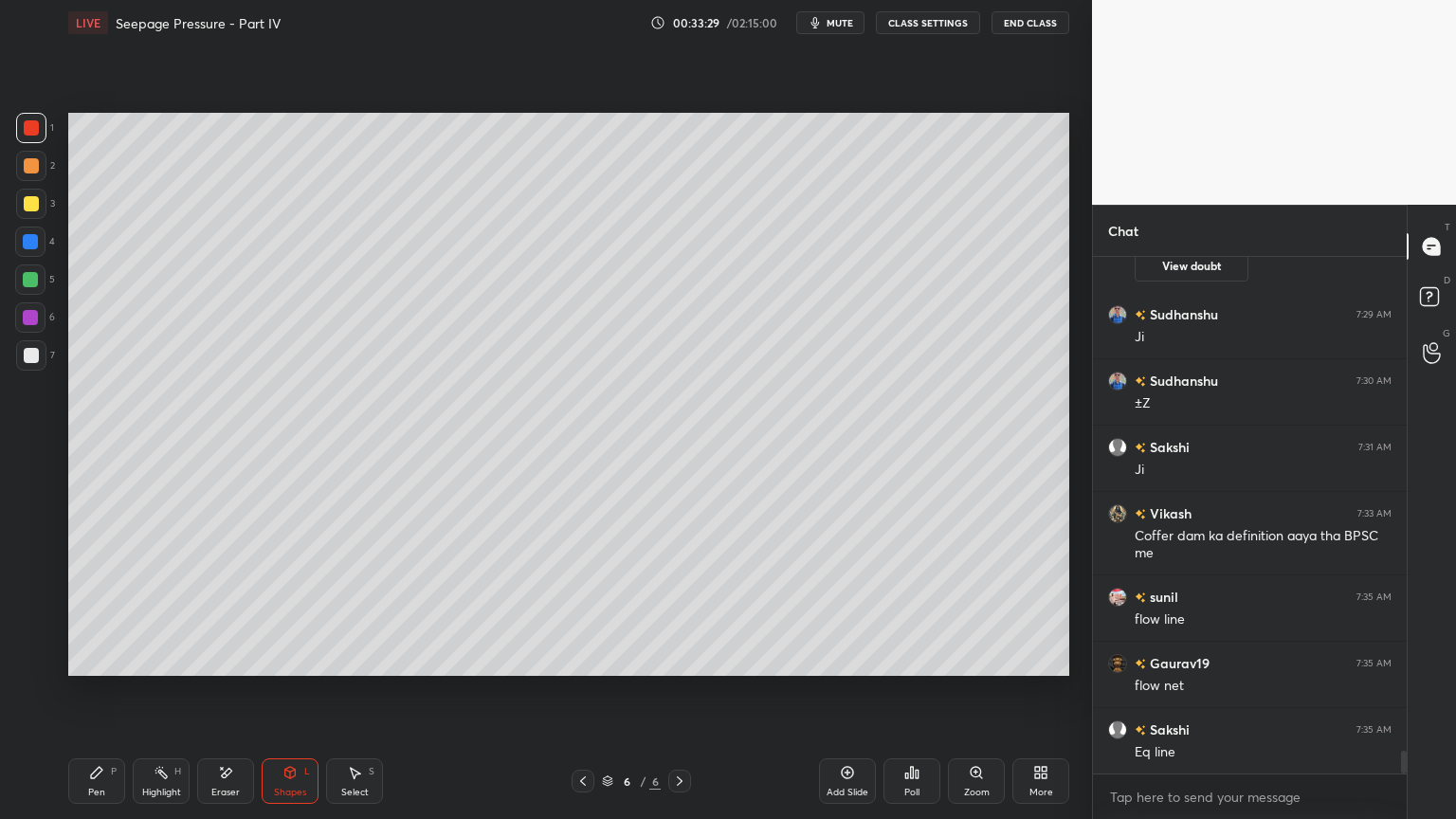 click on "Shapes L" at bounding box center [290, 781] 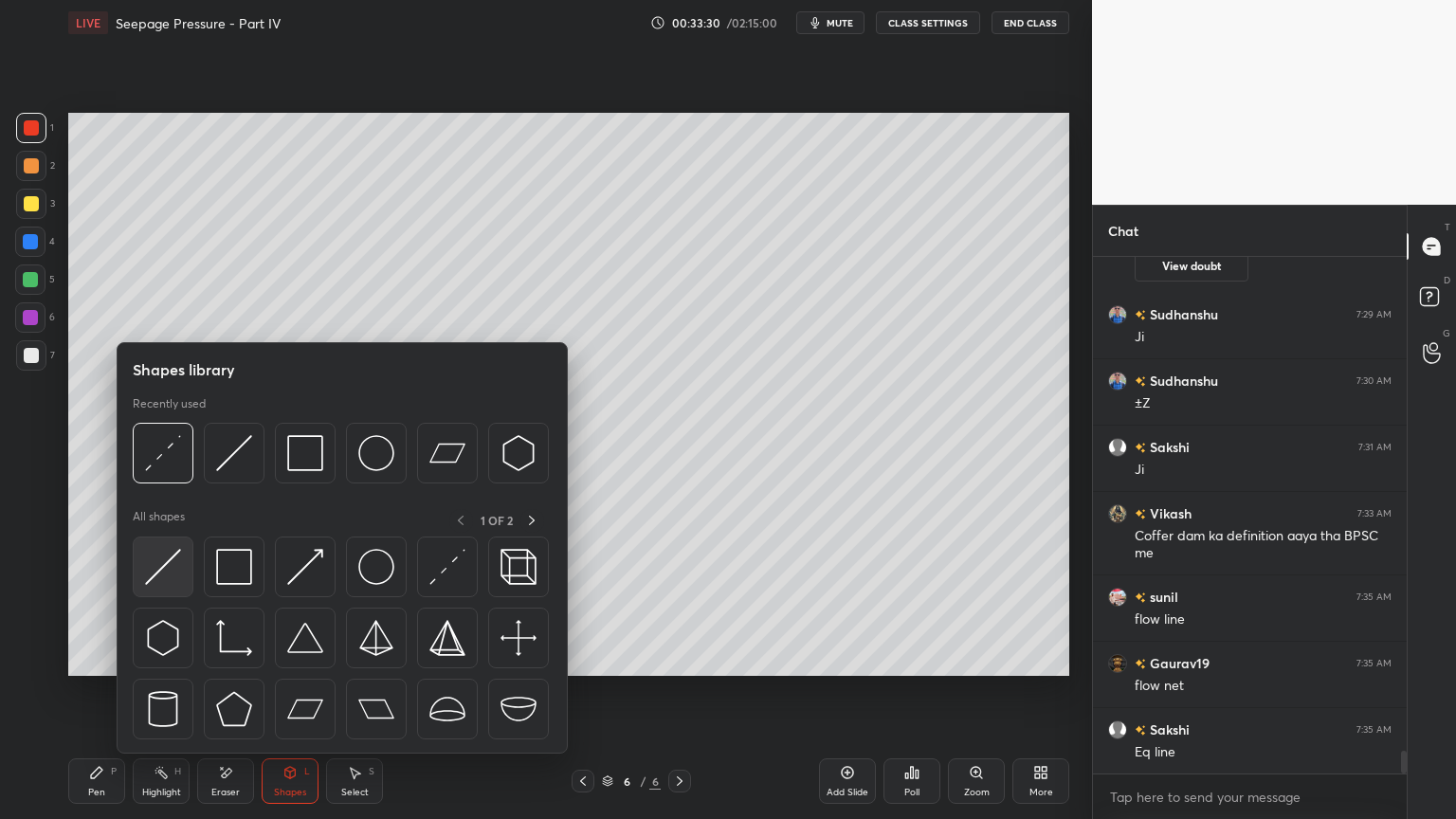 click at bounding box center (163, 567) 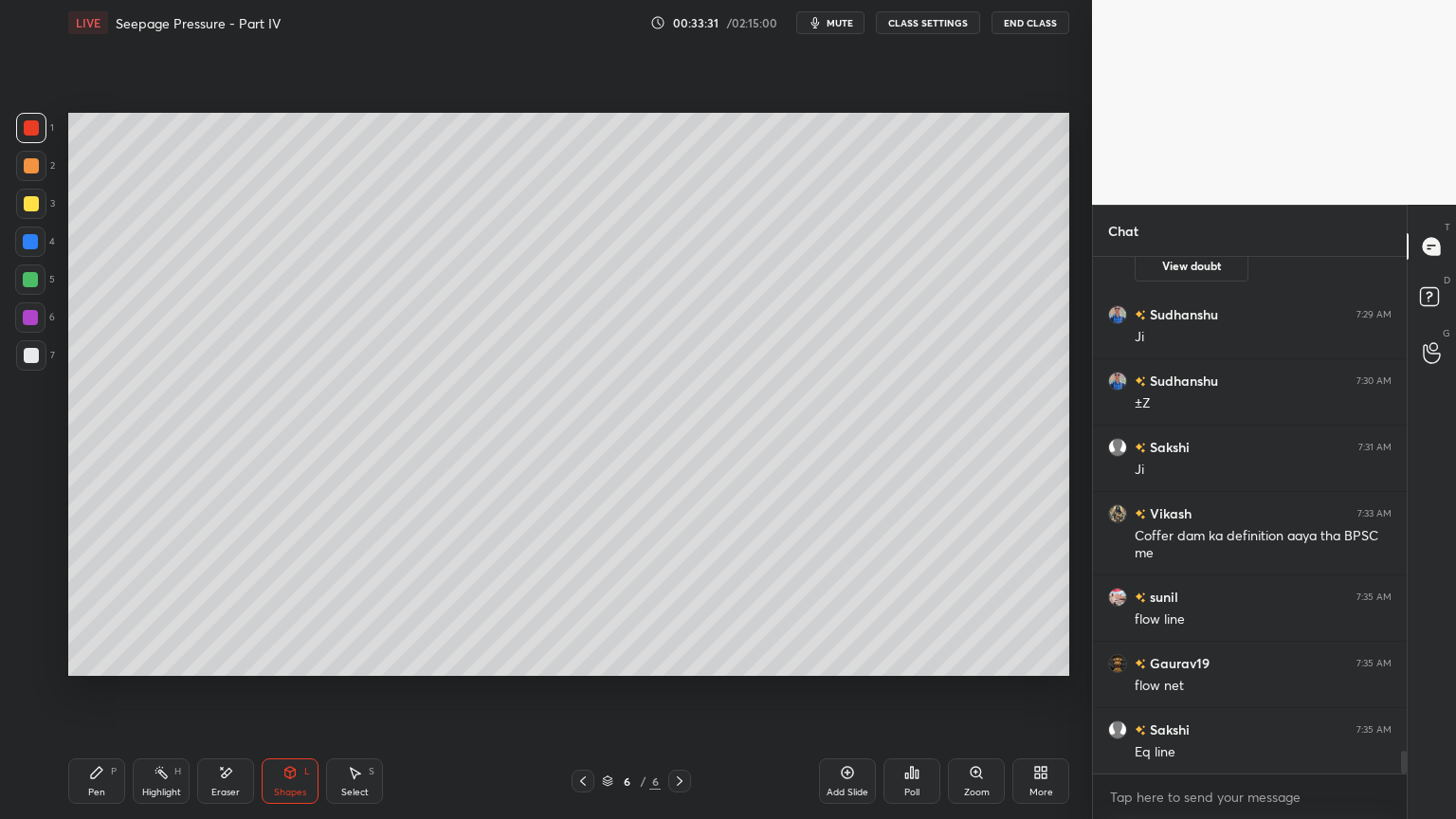 click at bounding box center (31, 128) 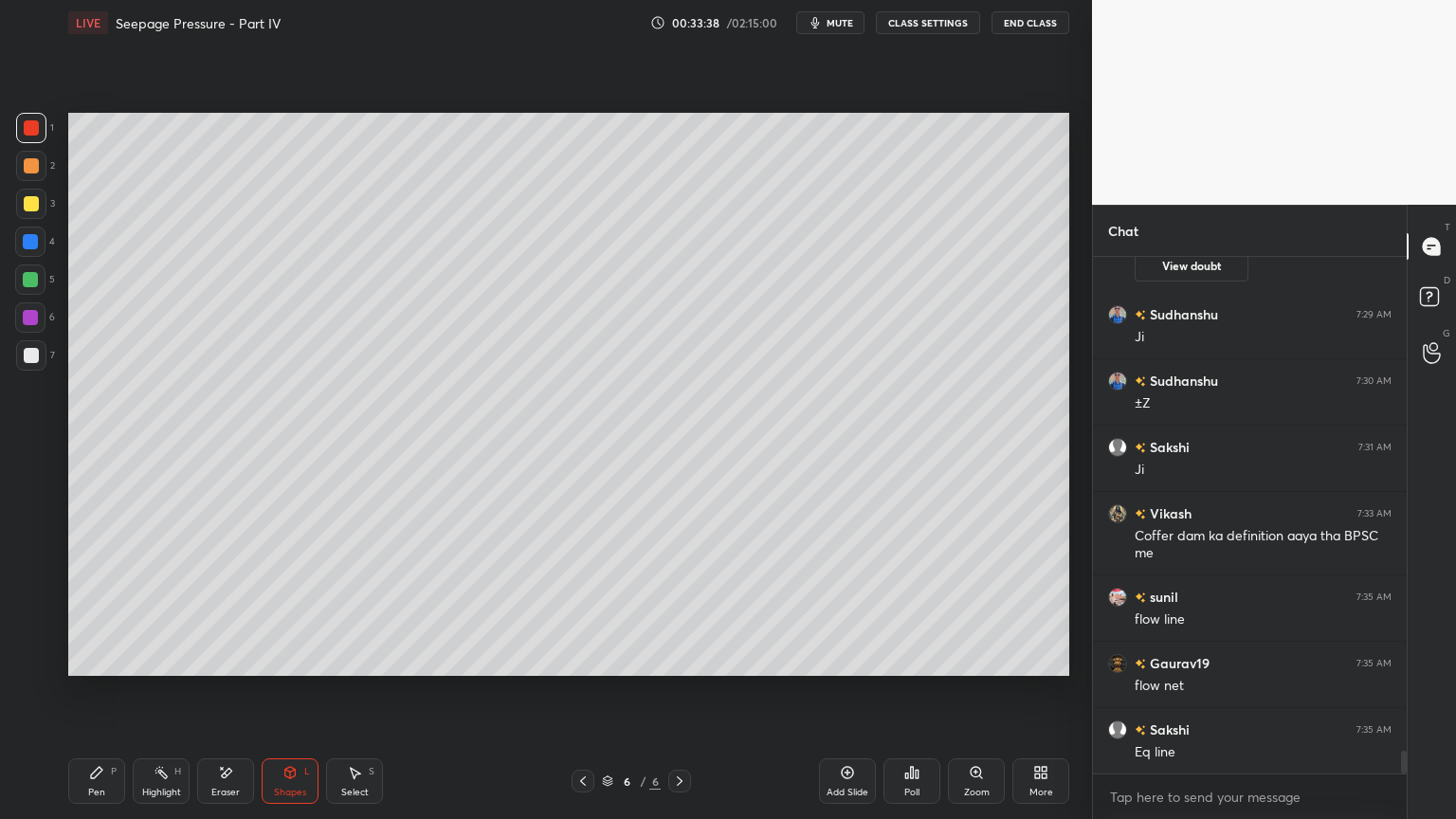 click 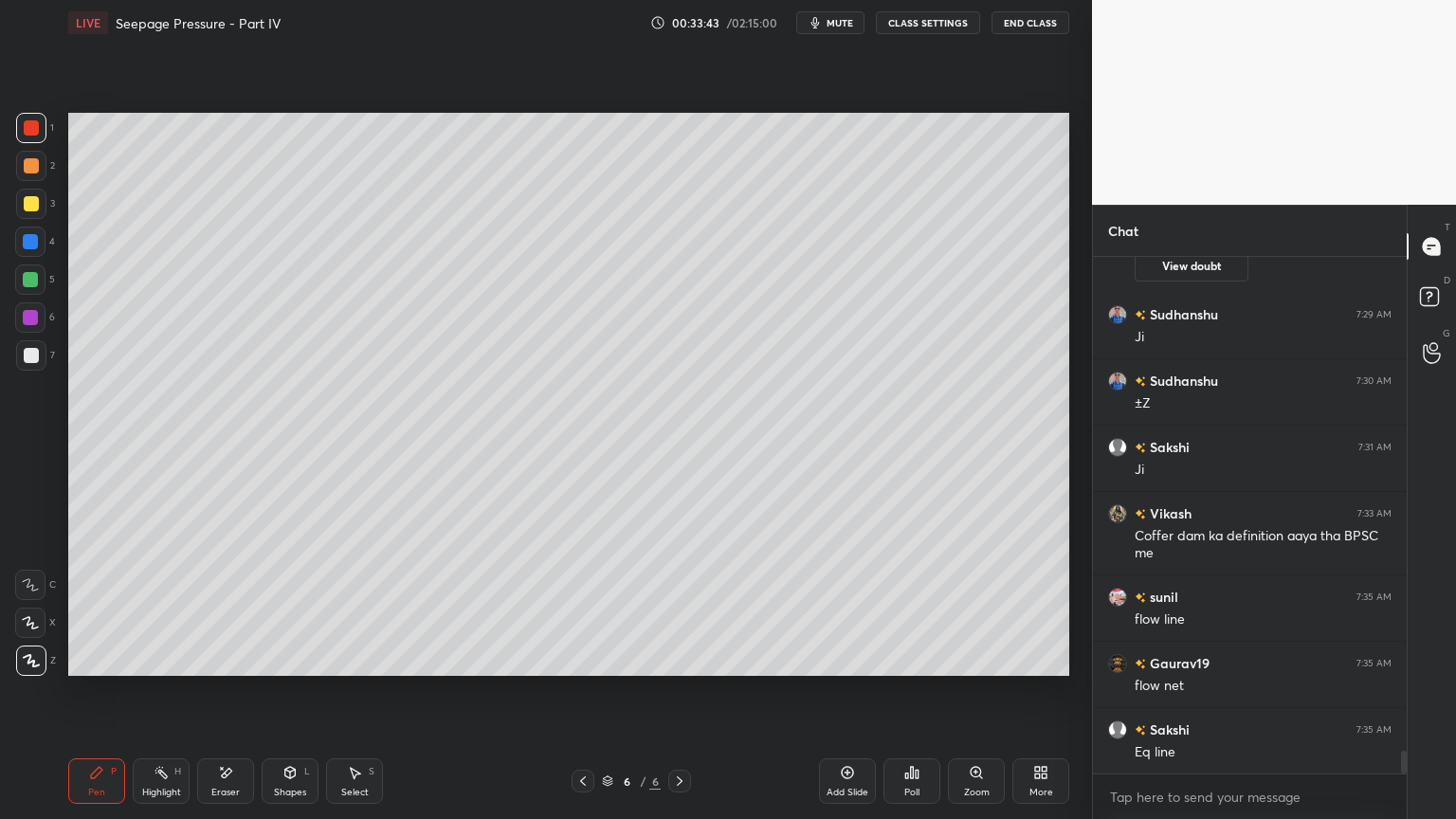 click at bounding box center [31, 355] 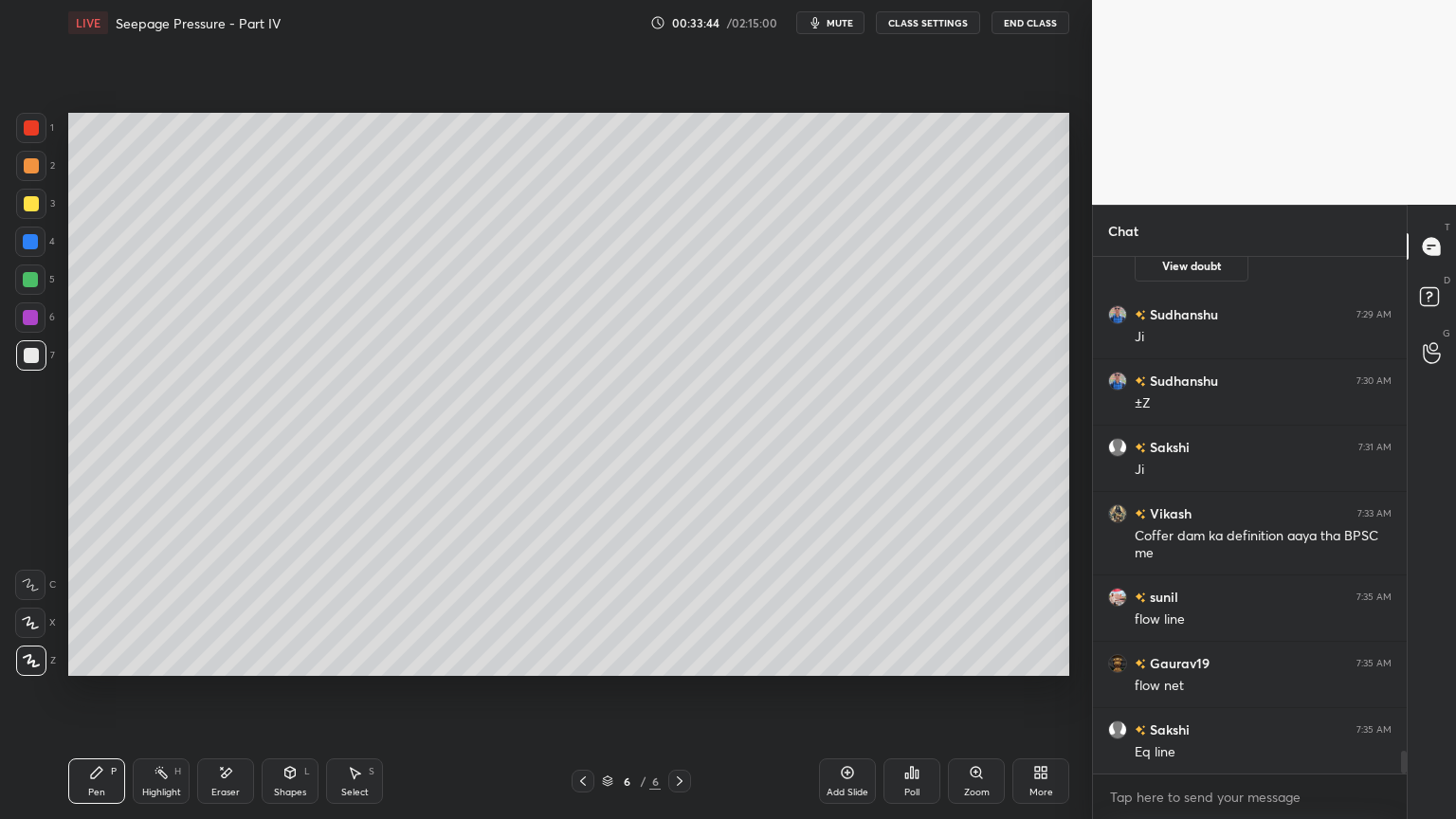 click at bounding box center (31, 204) 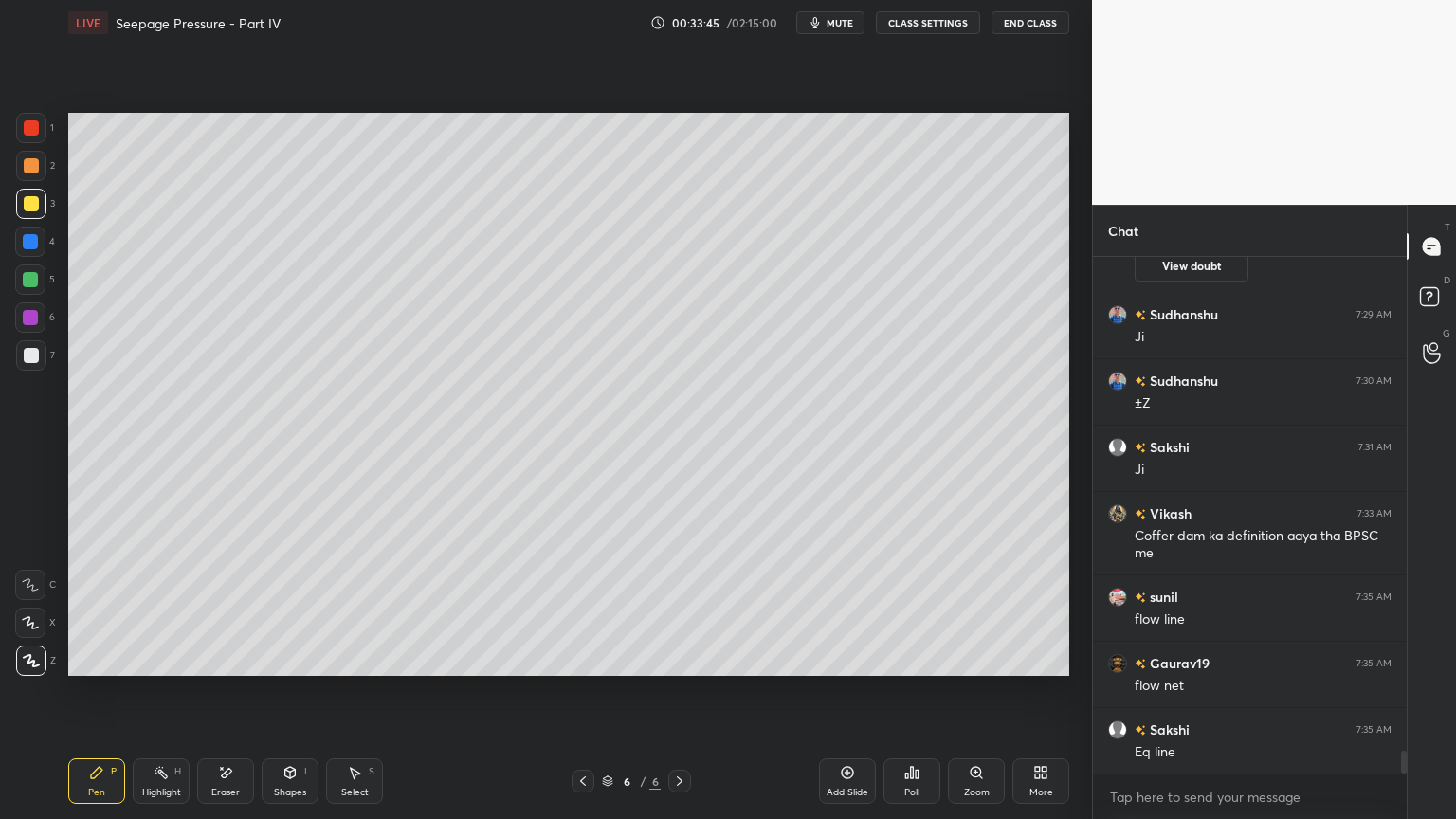 click 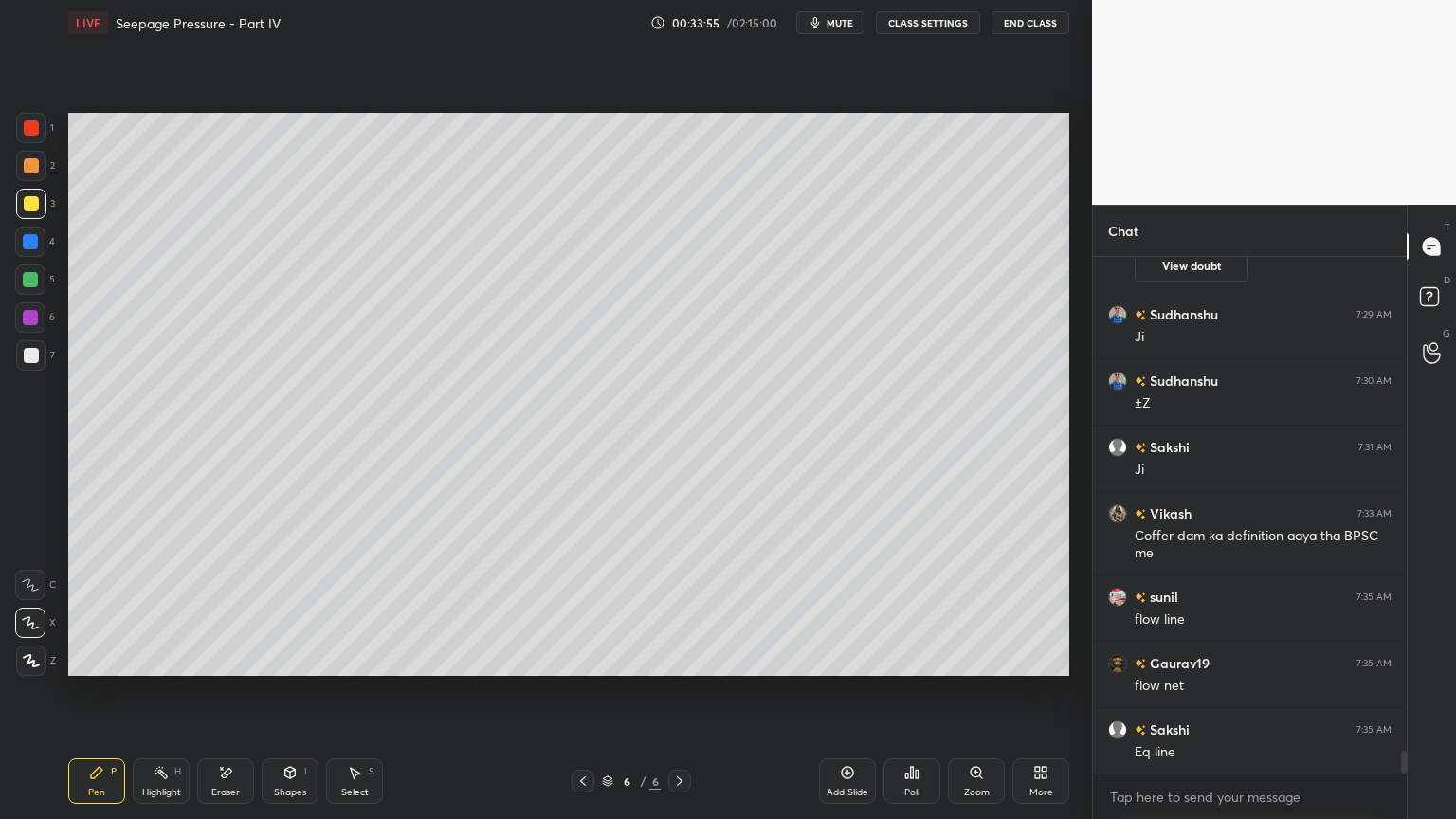 click at bounding box center (30, 242) 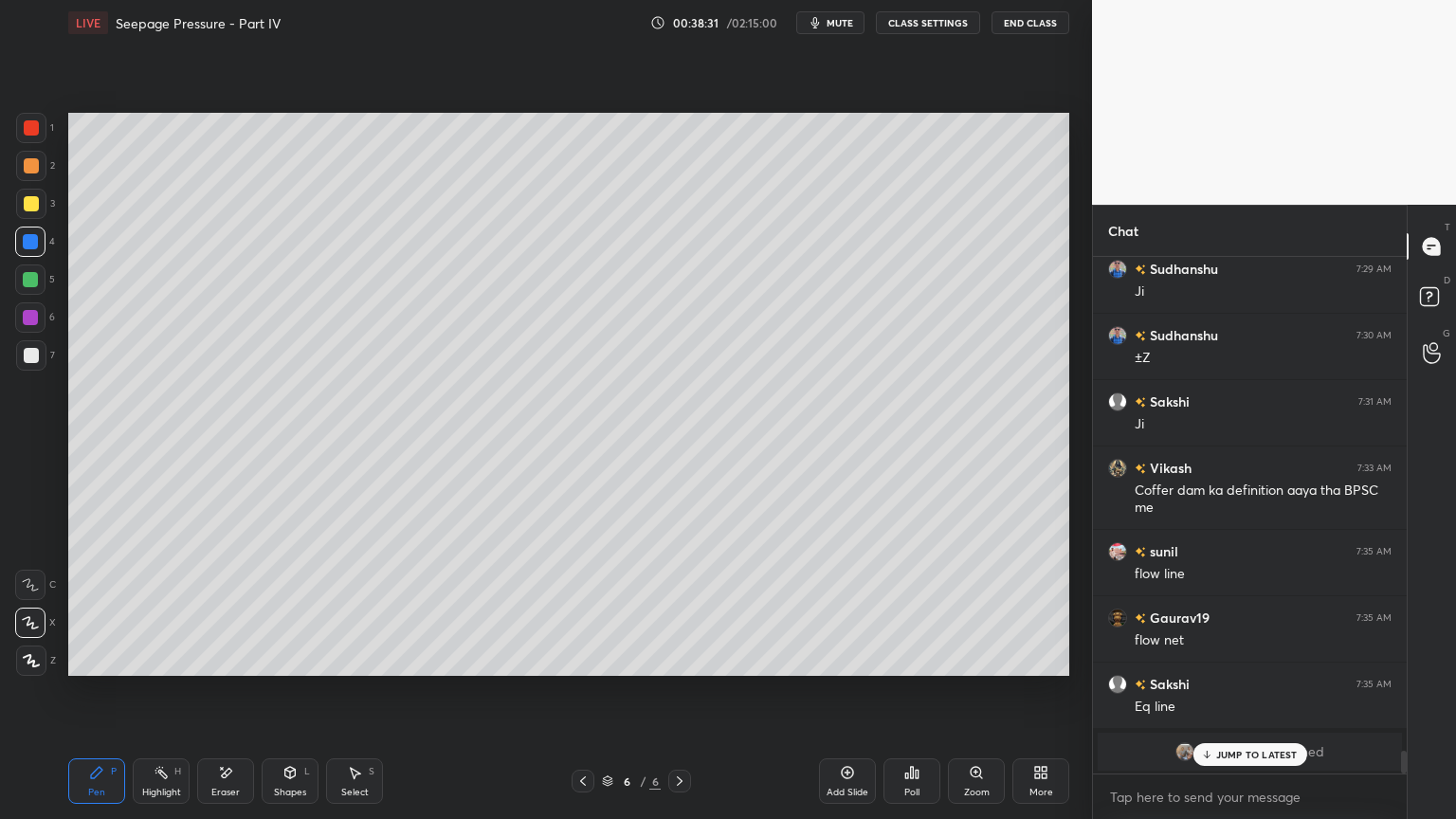 scroll, scrollTop: 10897, scrollLeft: 0, axis: vertical 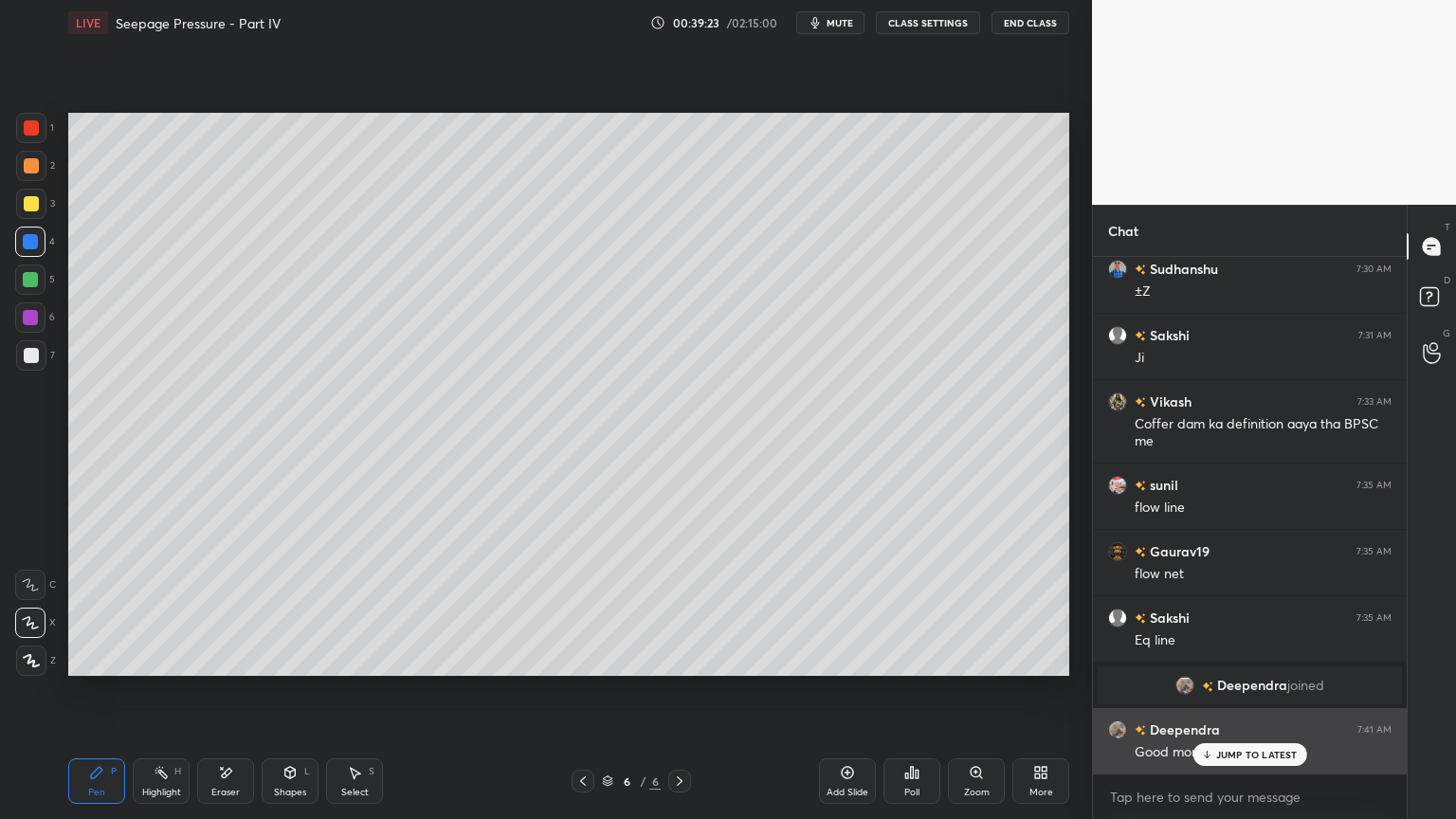 click on "JUMP TO LATEST" at bounding box center (1249, 755) 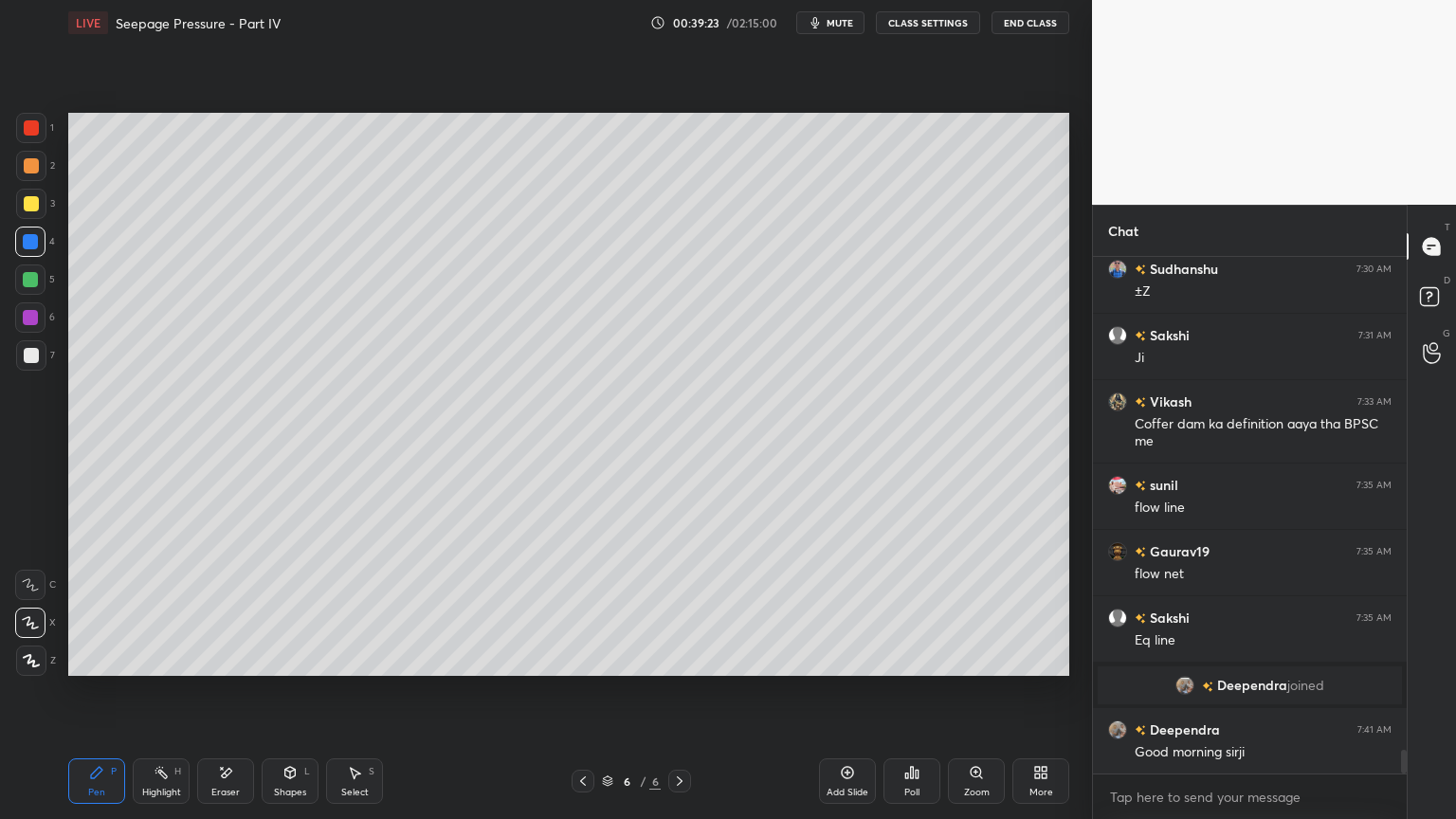 click on "Add Slide" at bounding box center [847, 781] 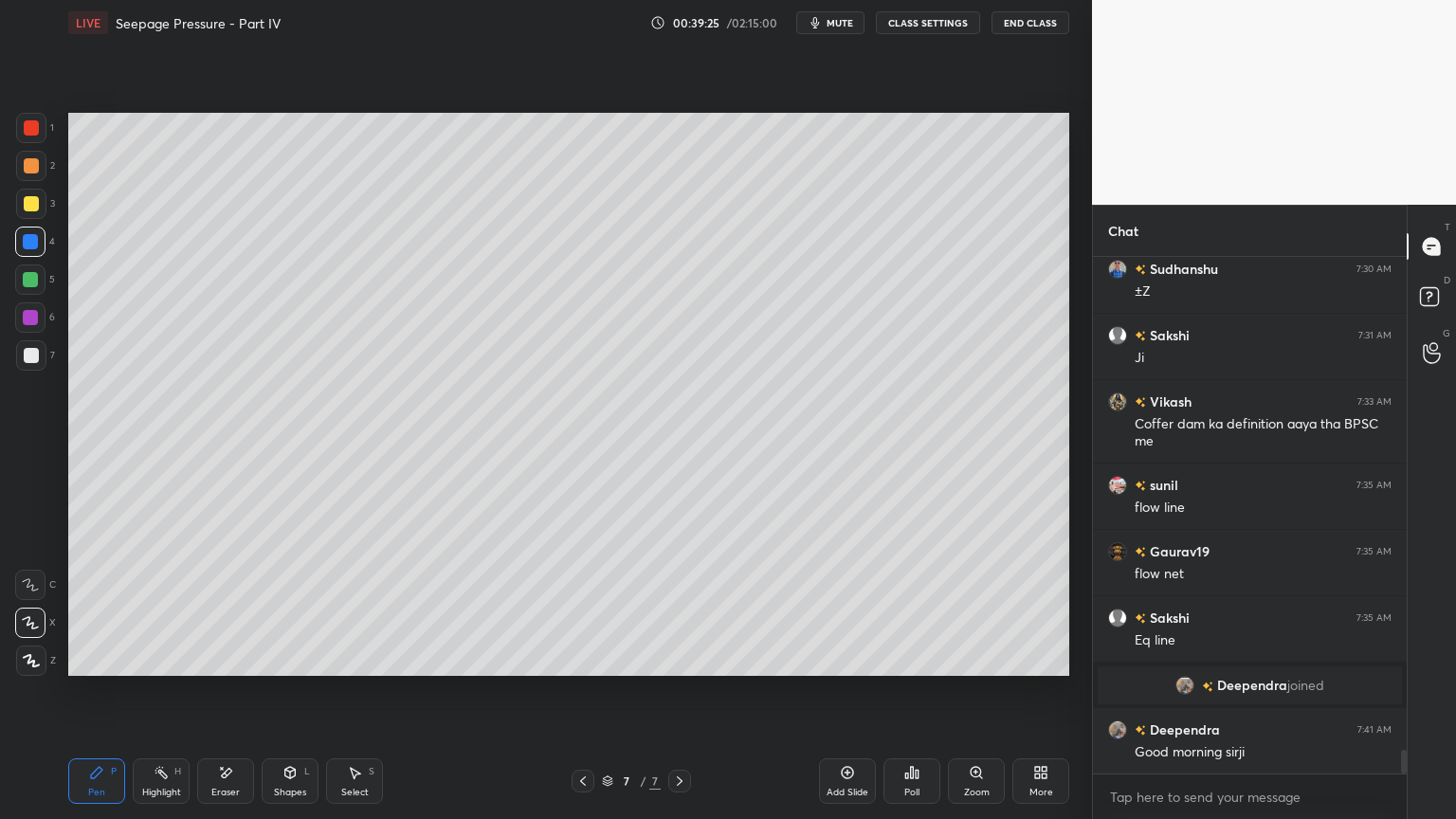 click at bounding box center [31, 355] 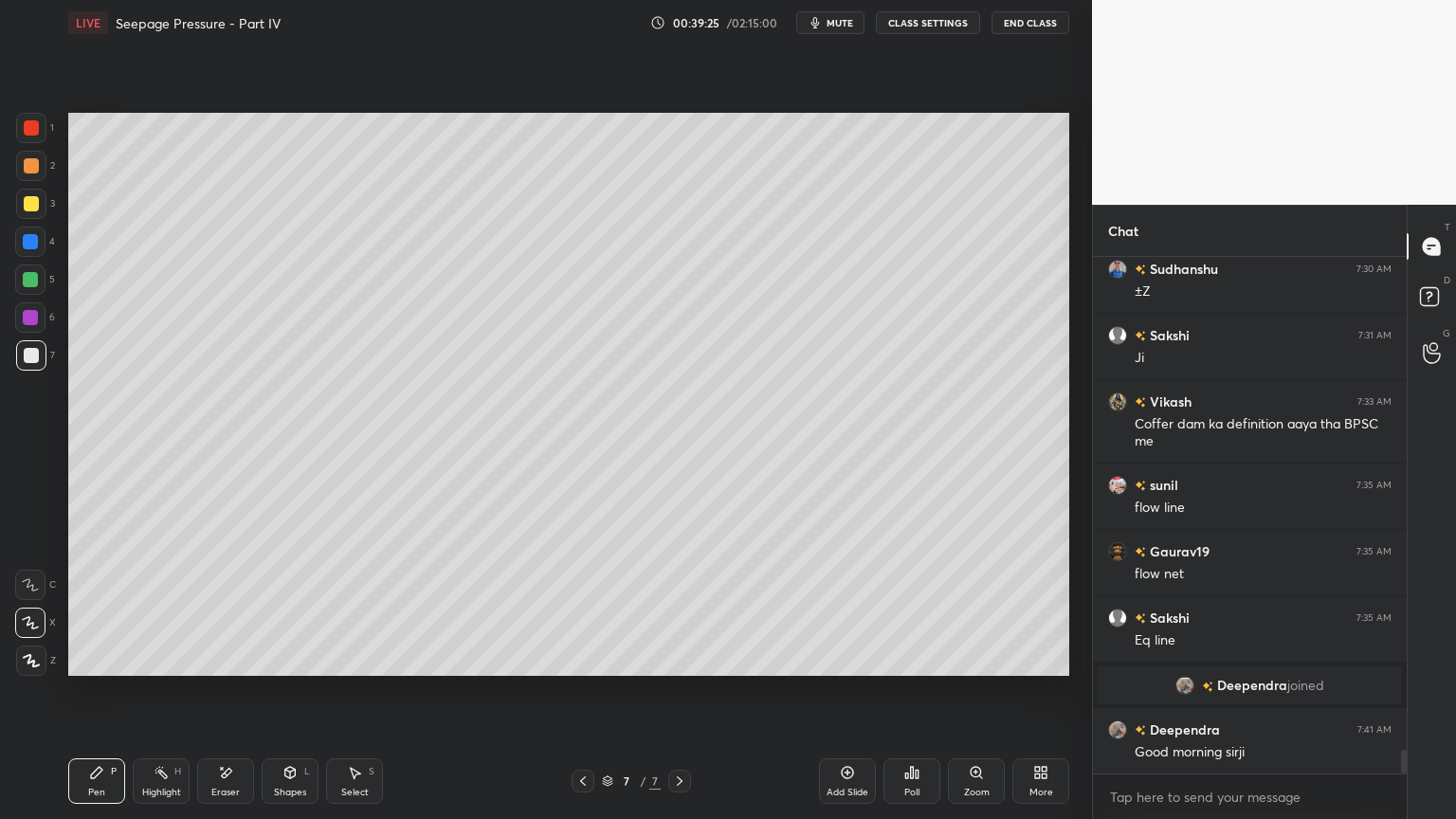 click on "Pen P Highlight H Eraser Shapes L Select S" at bounding box center (256, 781) 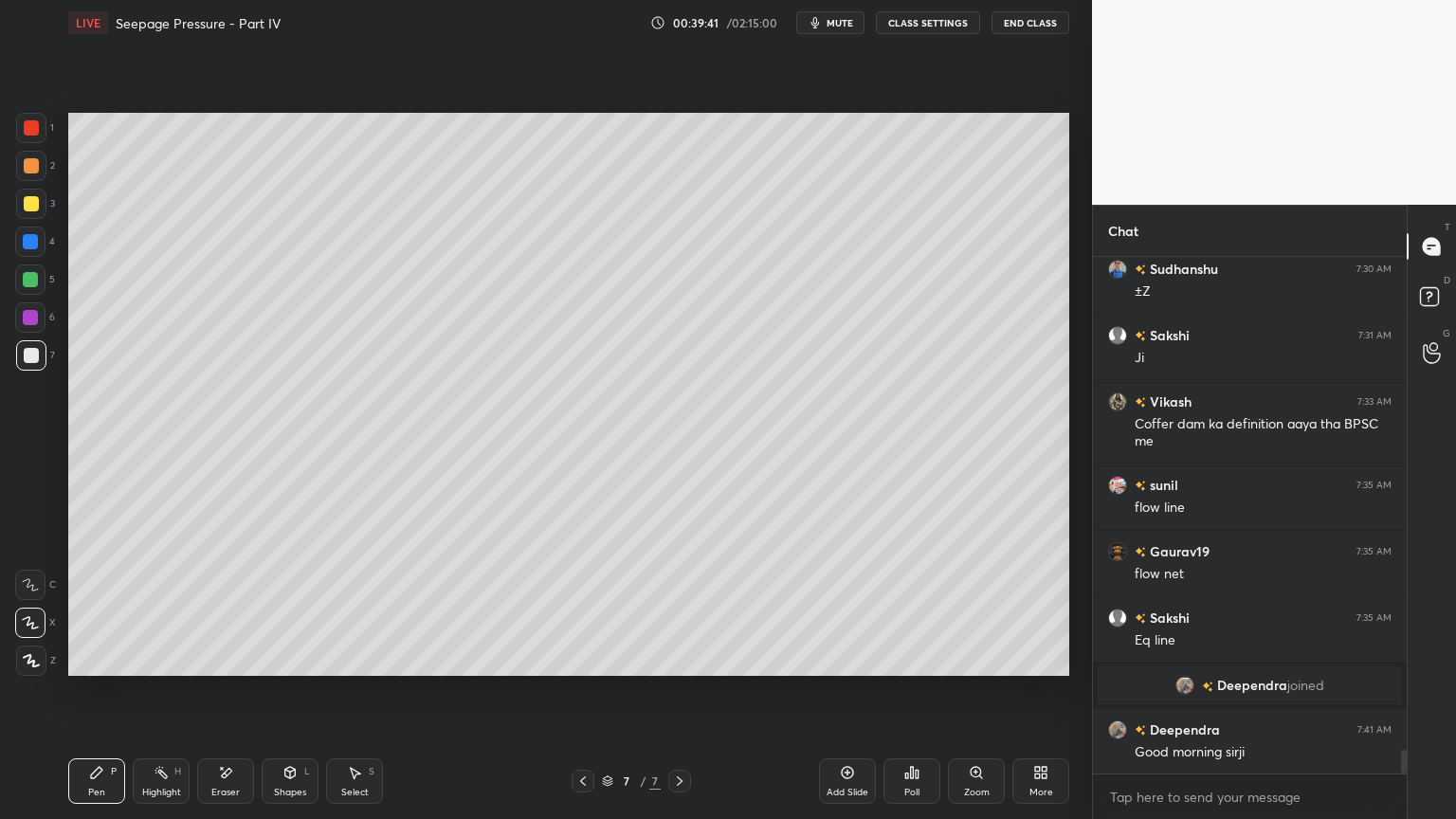 click 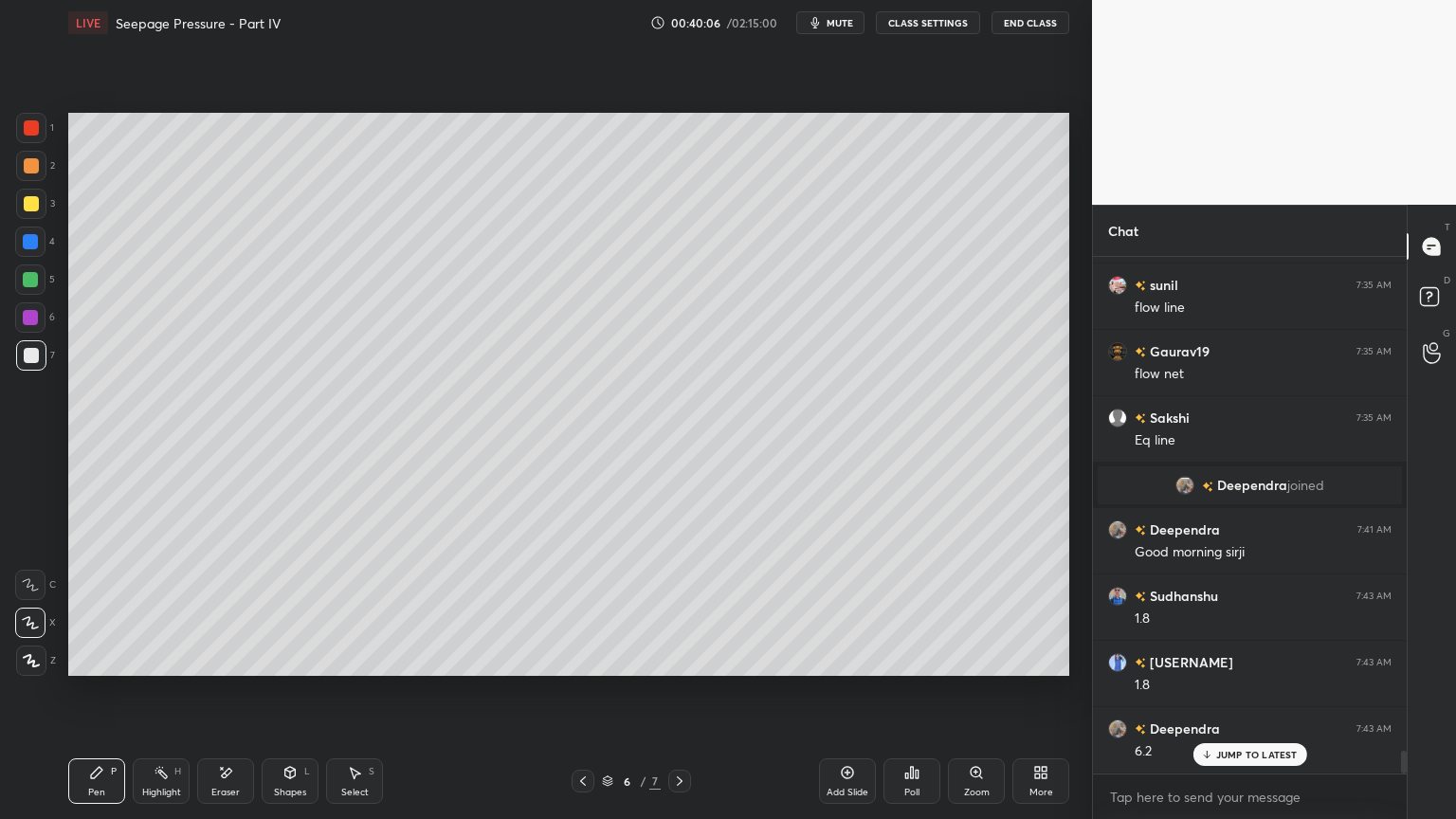 scroll, scrollTop: 11163, scrollLeft: 0, axis: vertical 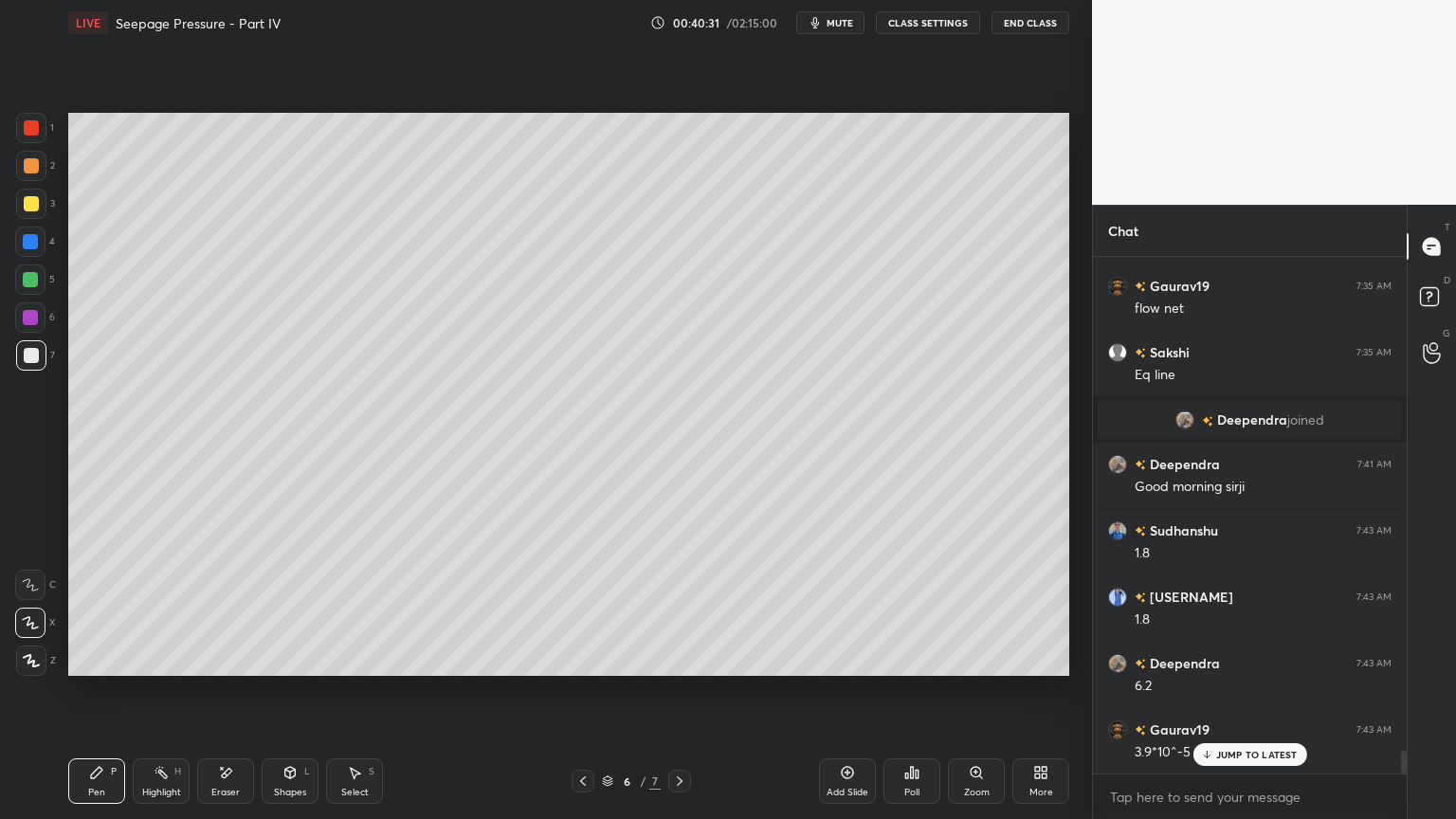 click 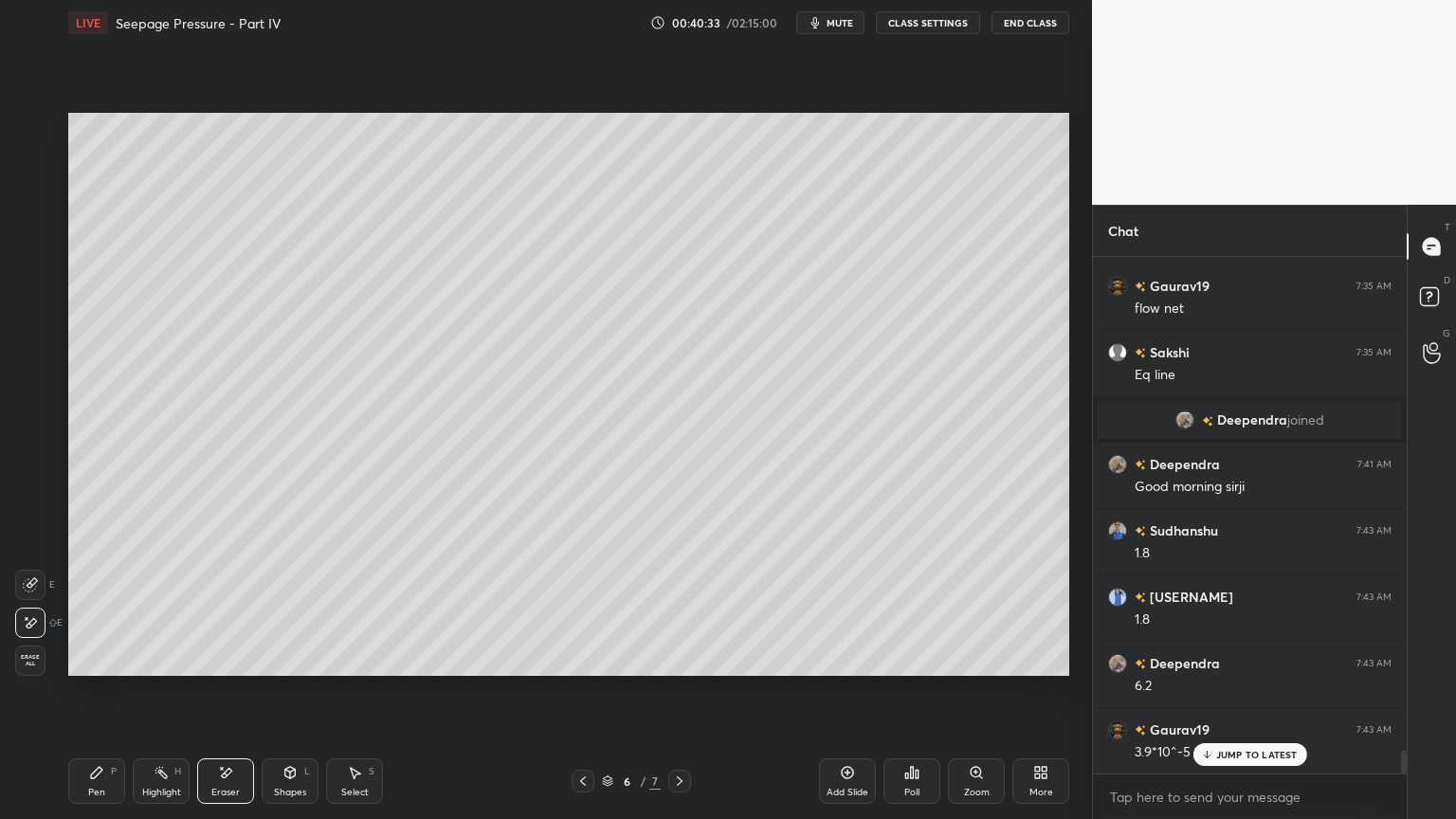 click 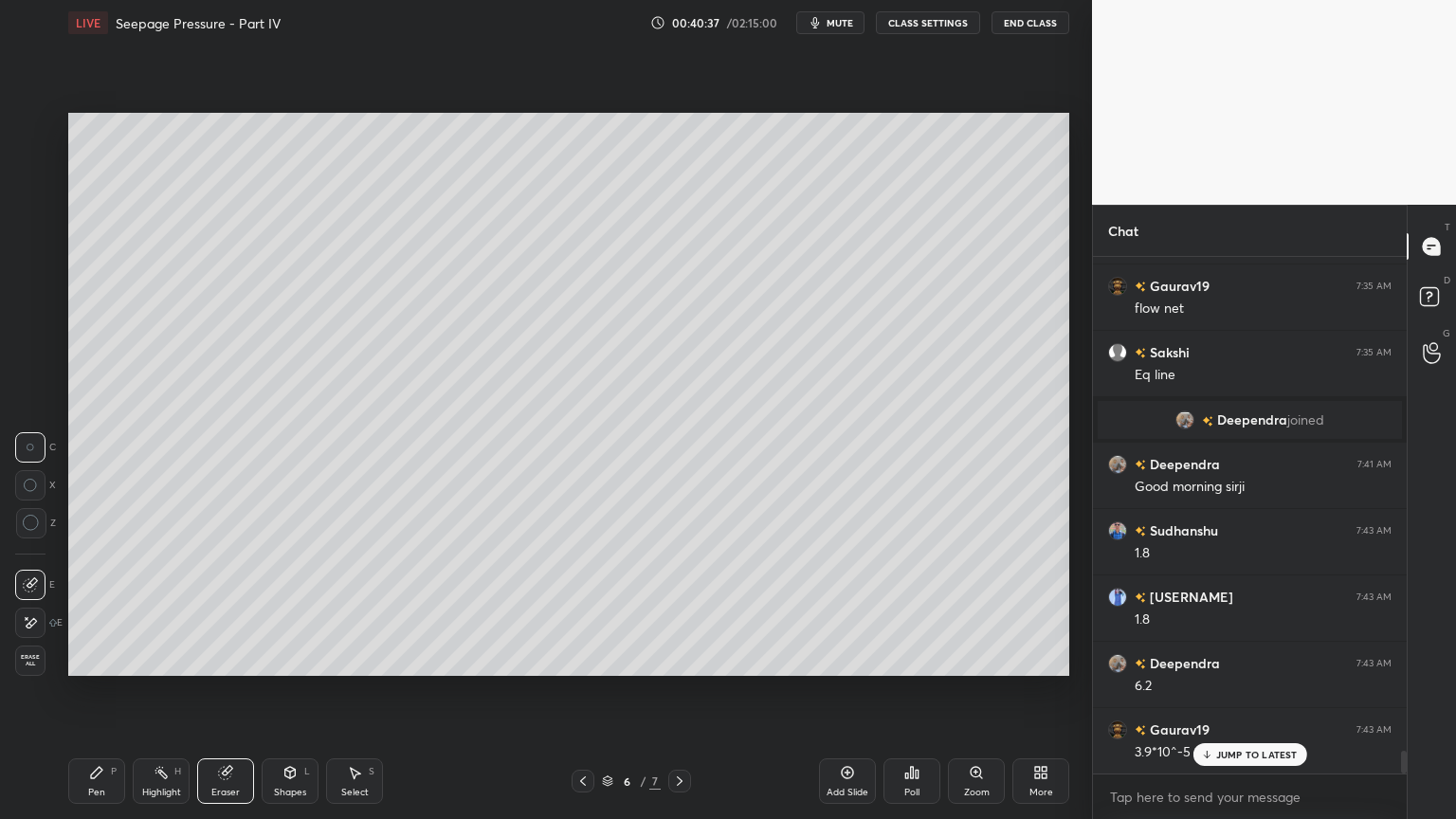 click on "Shapes" at bounding box center [290, 792] 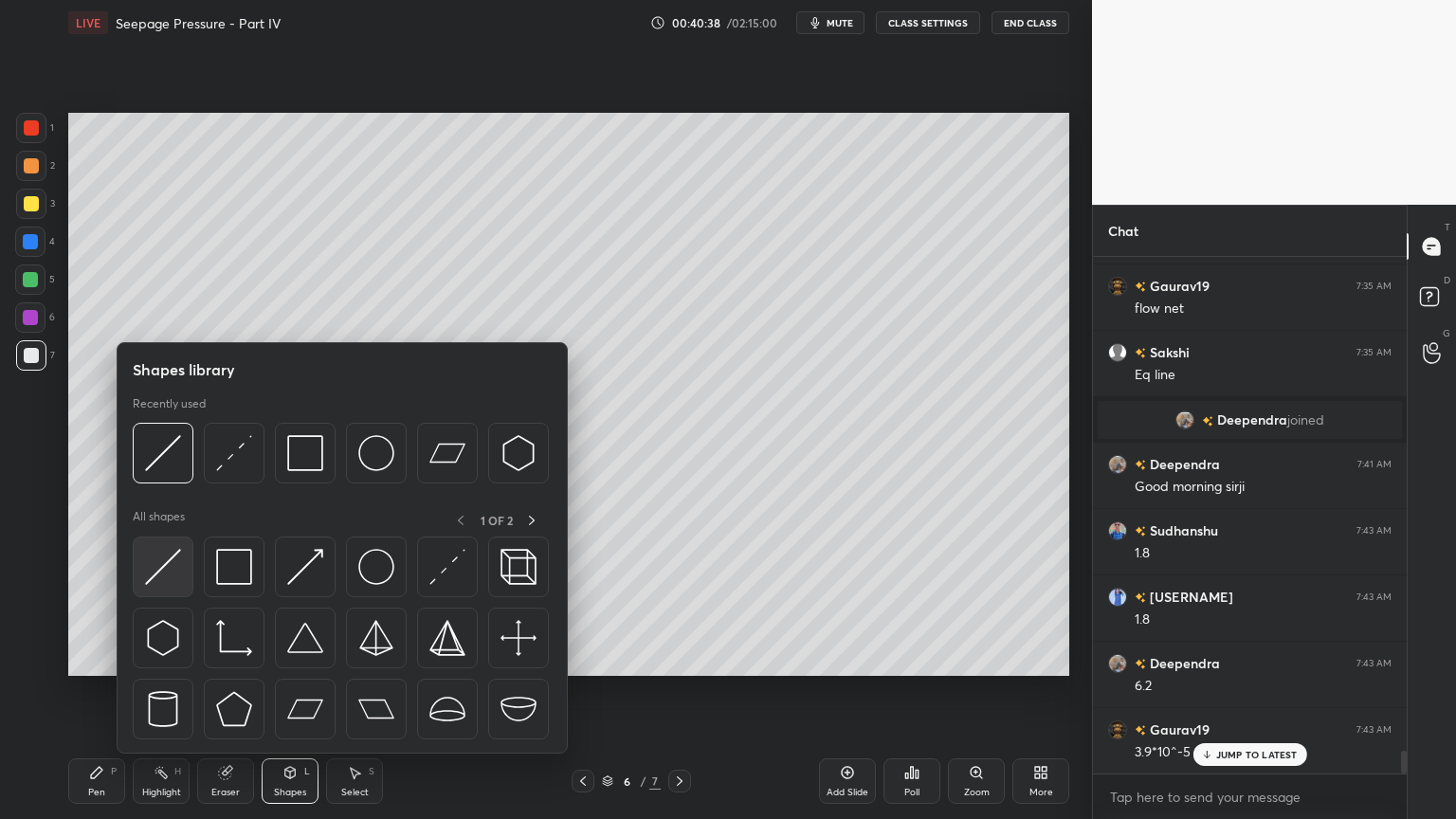 click at bounding box center [163, 567] 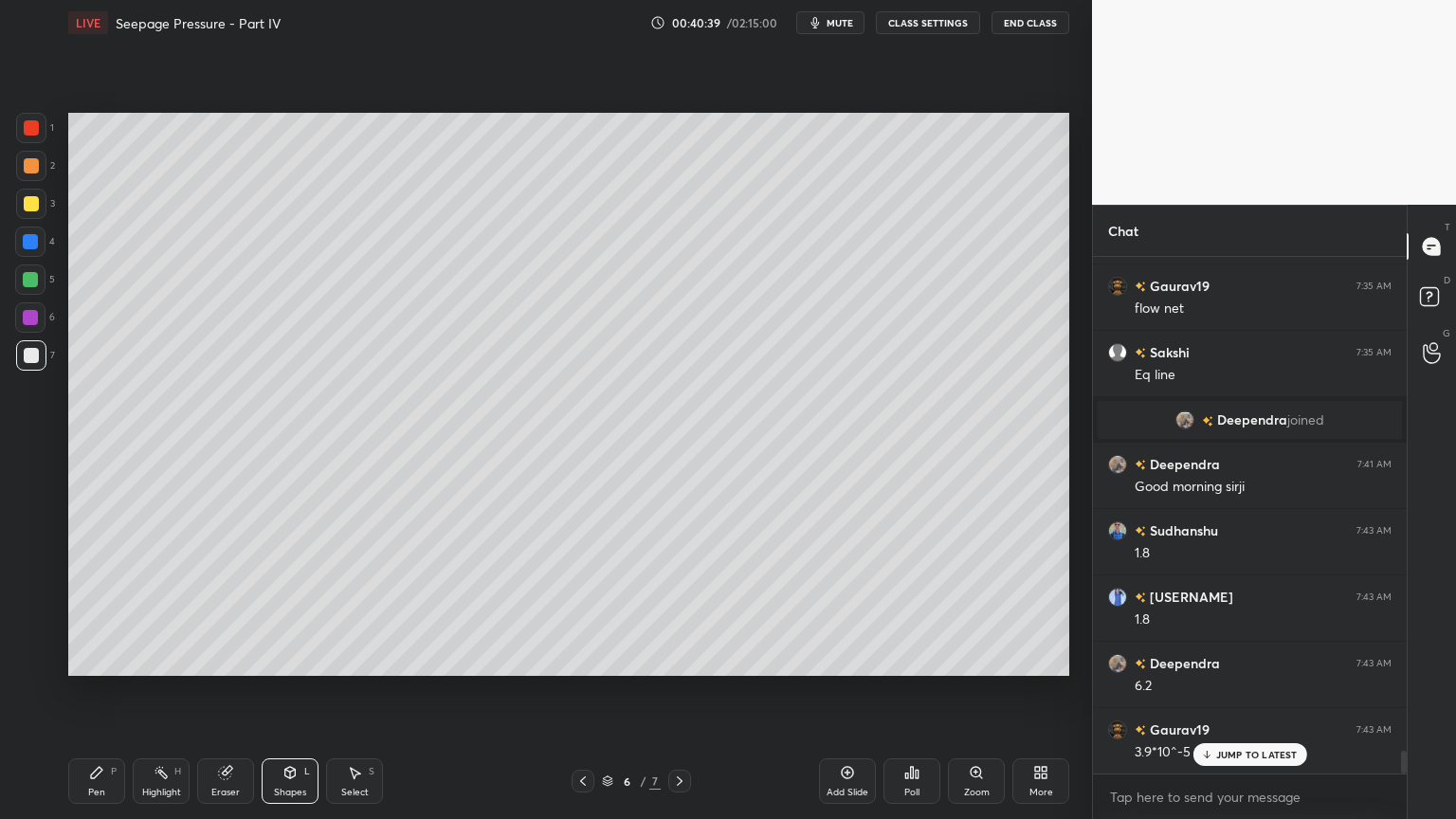 click at bounding box center [31, 204] 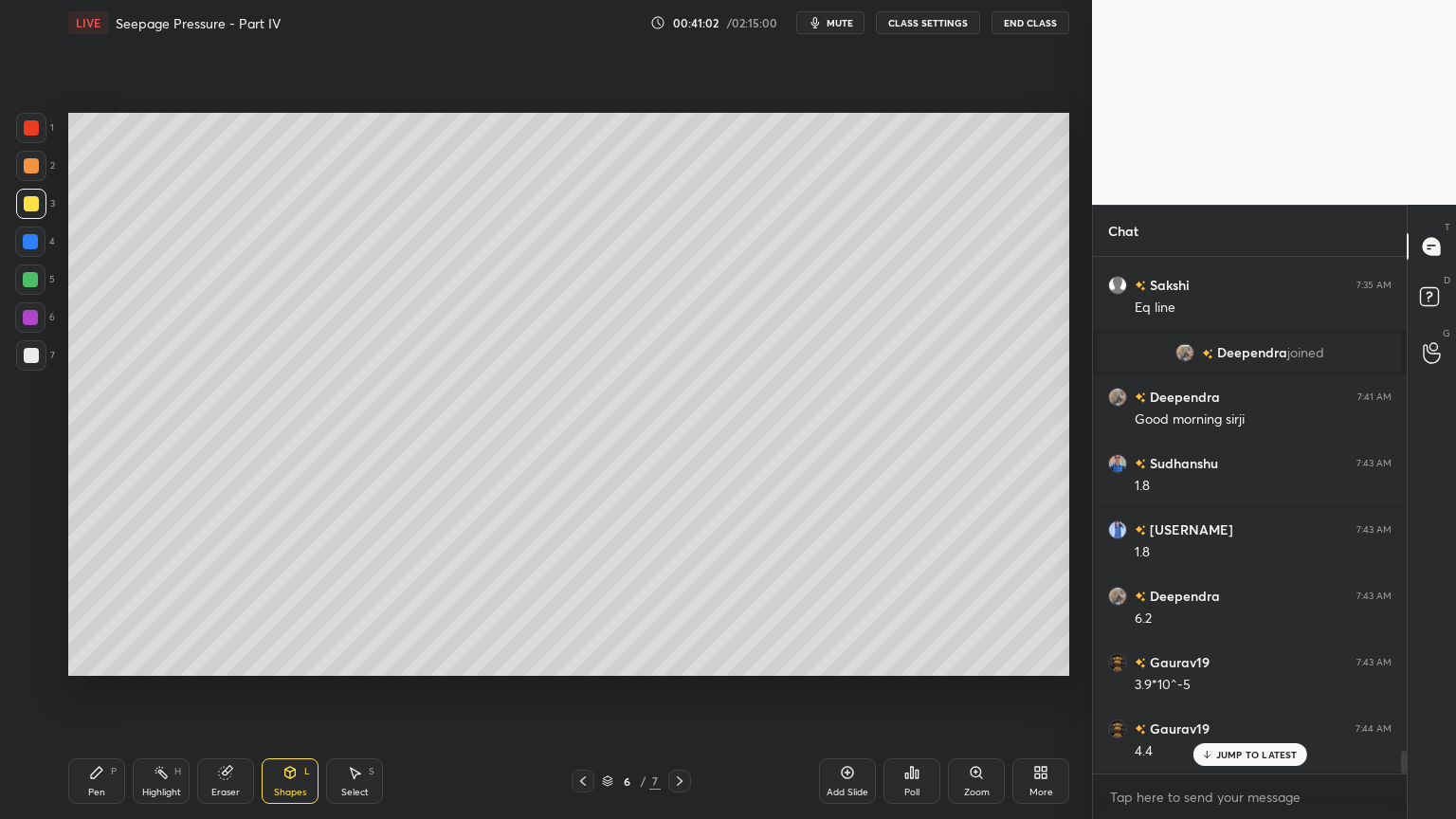 scroll, scrollTop: 11295, scrollLeft: 0, axis: vertical 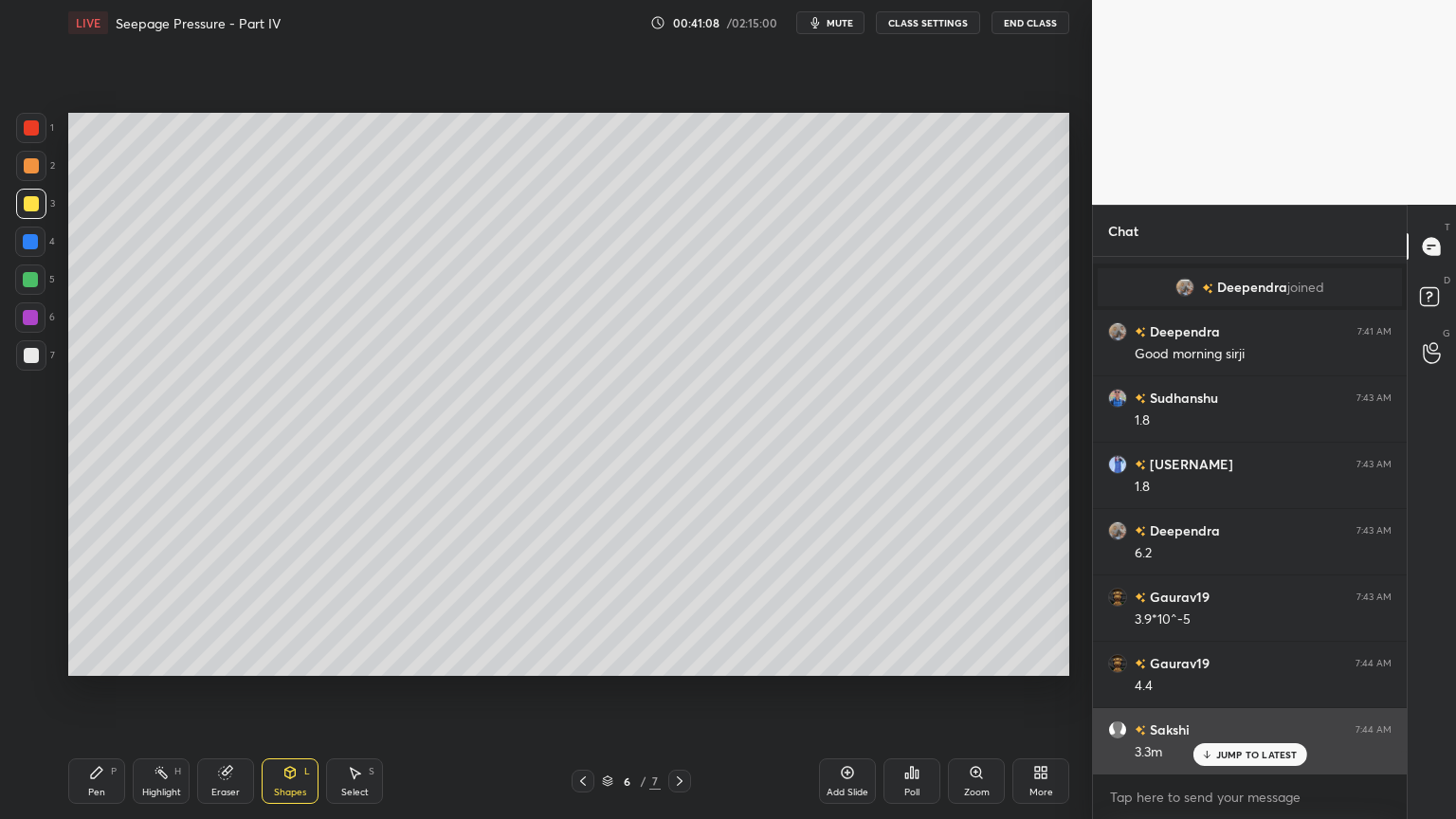 click on "JUMP TO LATEST" at bounding box center (1257, 755) 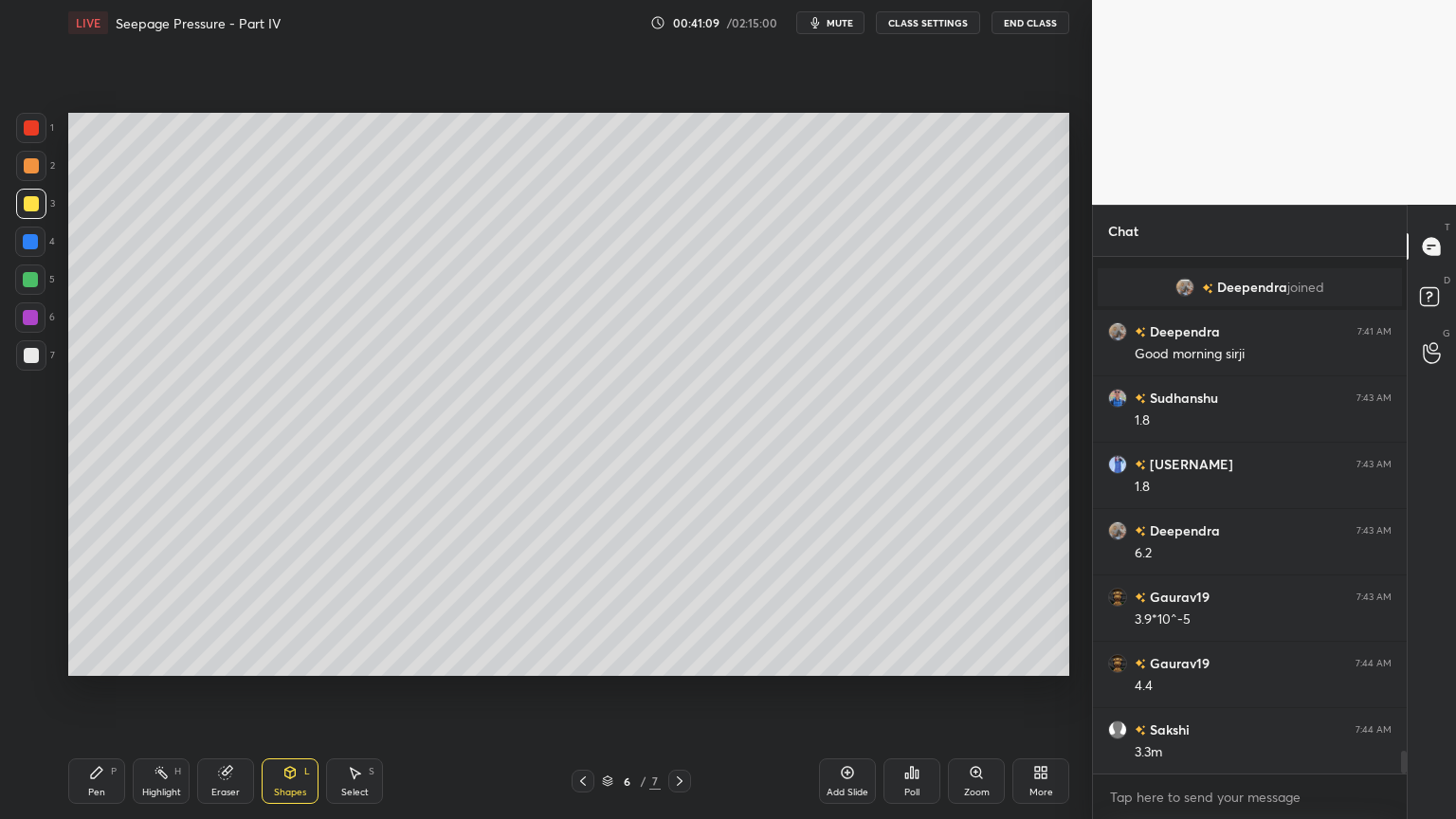click 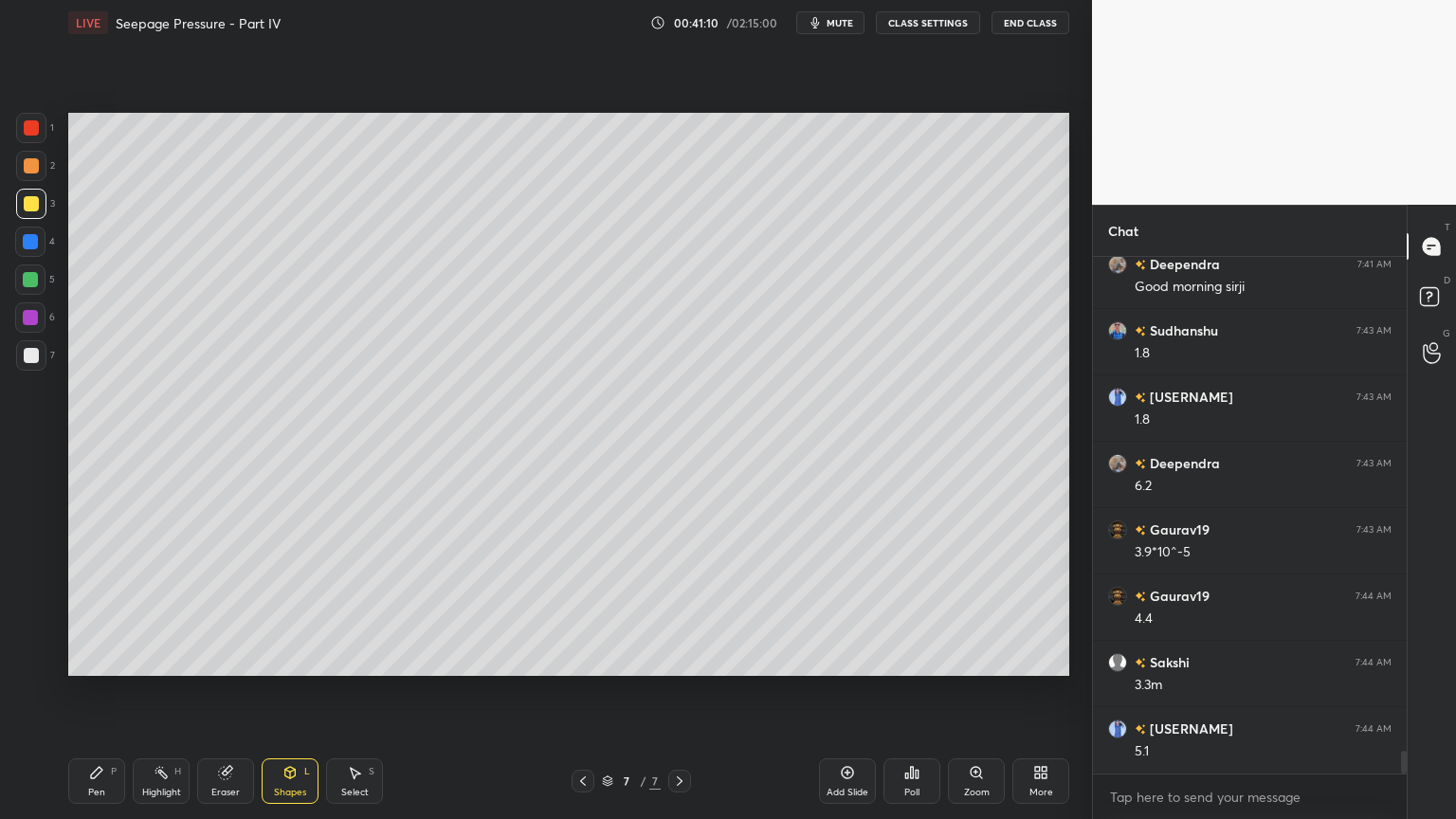click at bounding box center [31, 355] 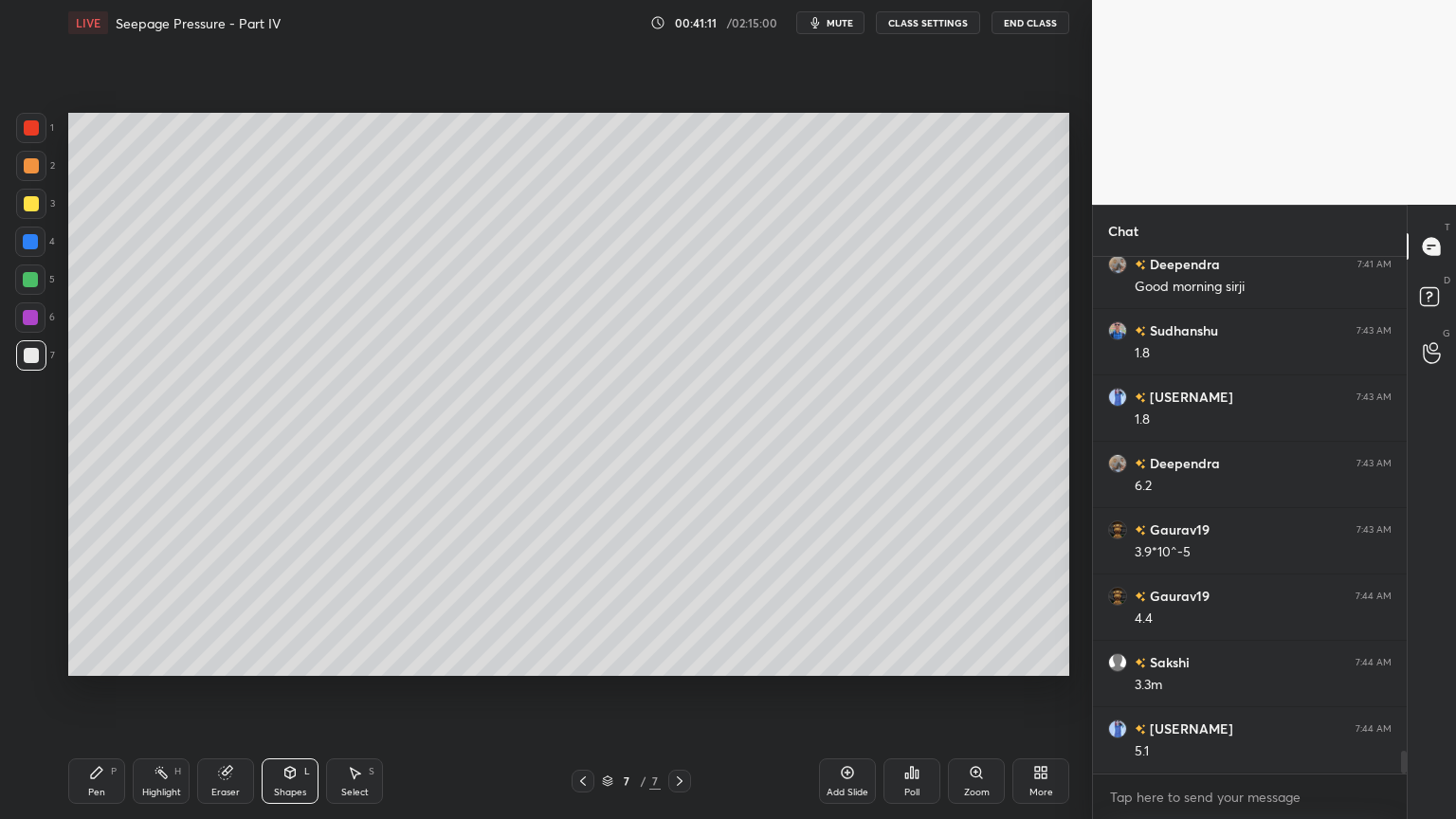 click on "Pen" at bounding box center (97, 792) 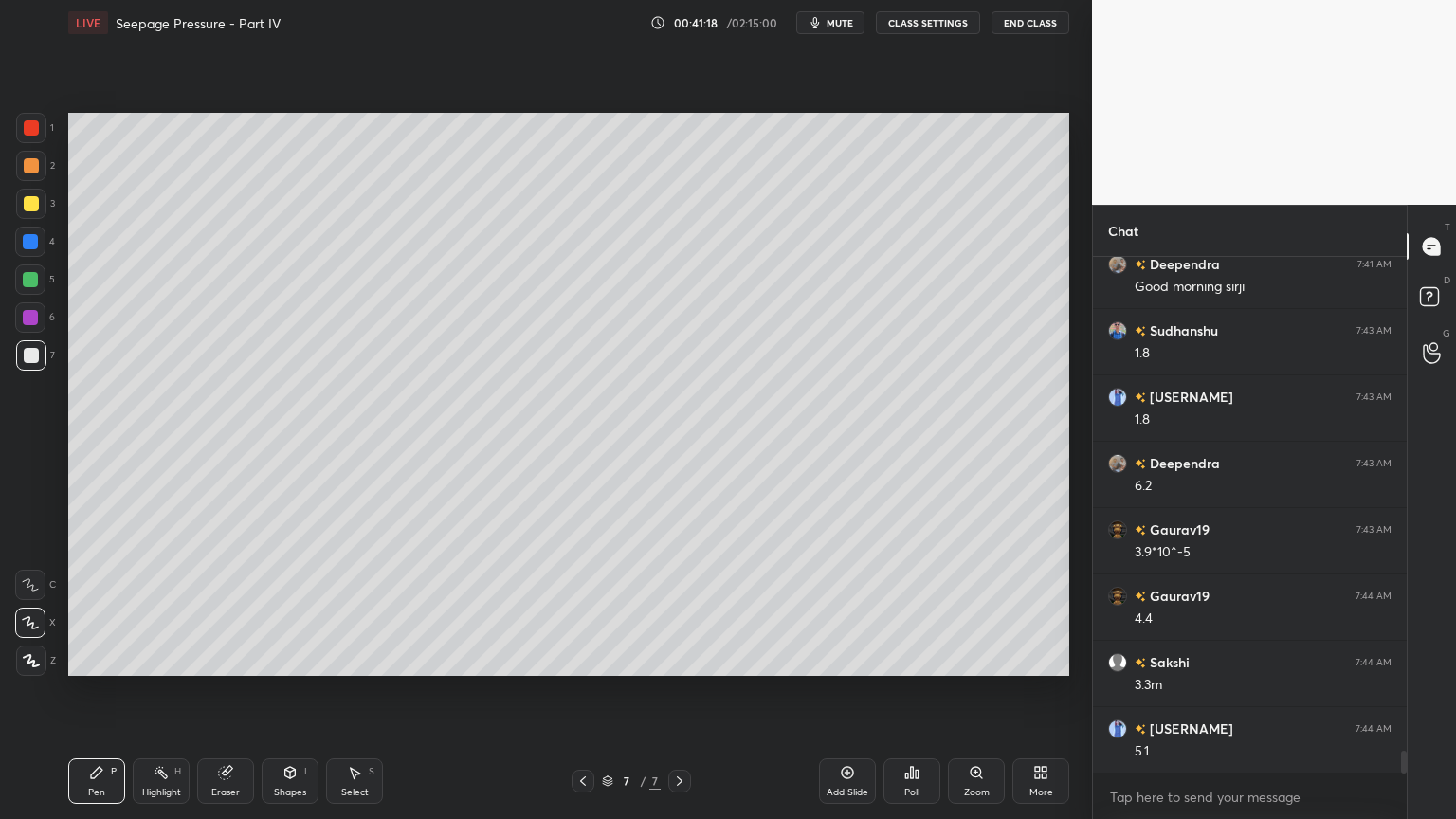 click 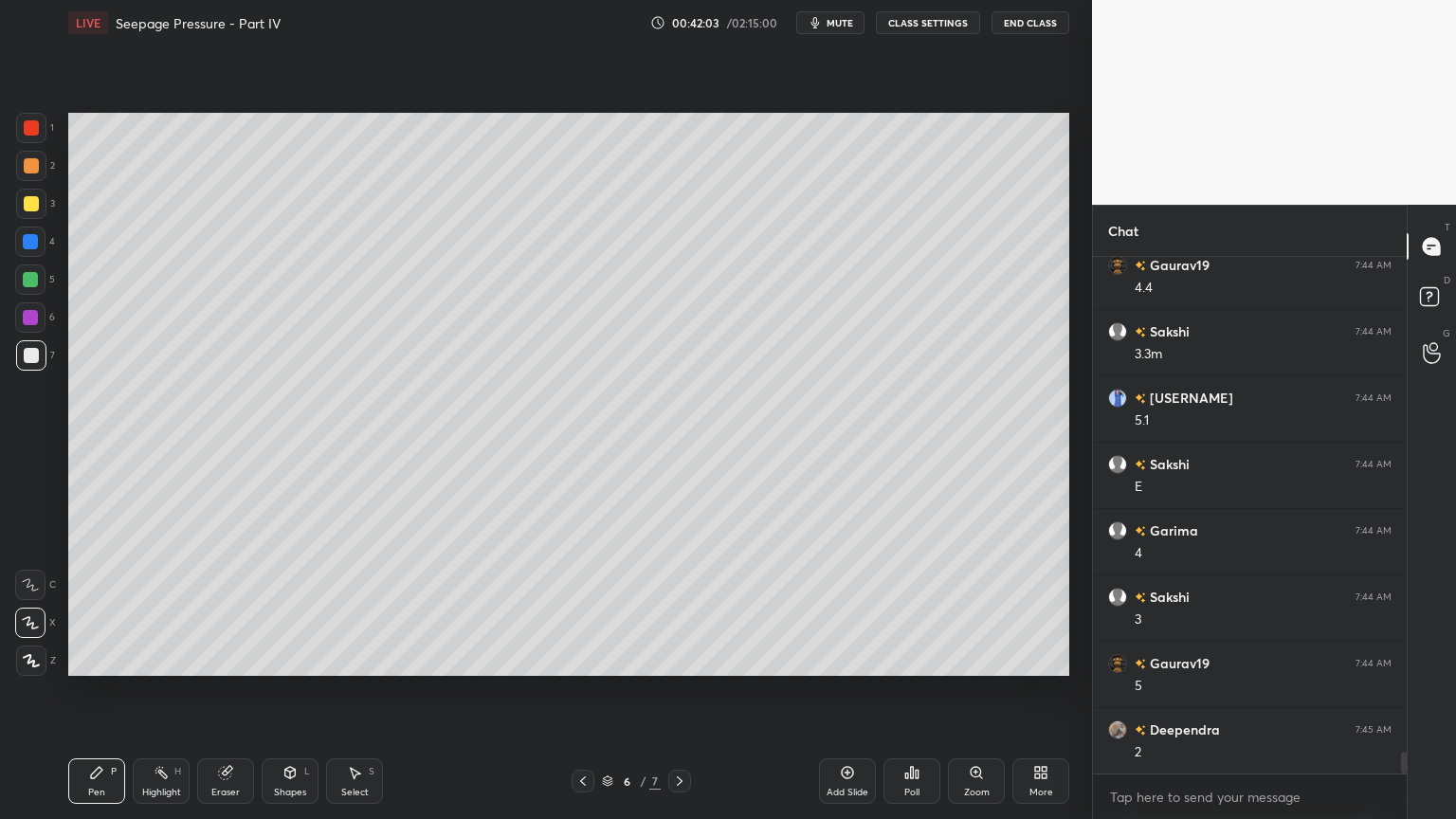 scroll, scrollTop: 11761, scrollLeft: 0, axis: vertical 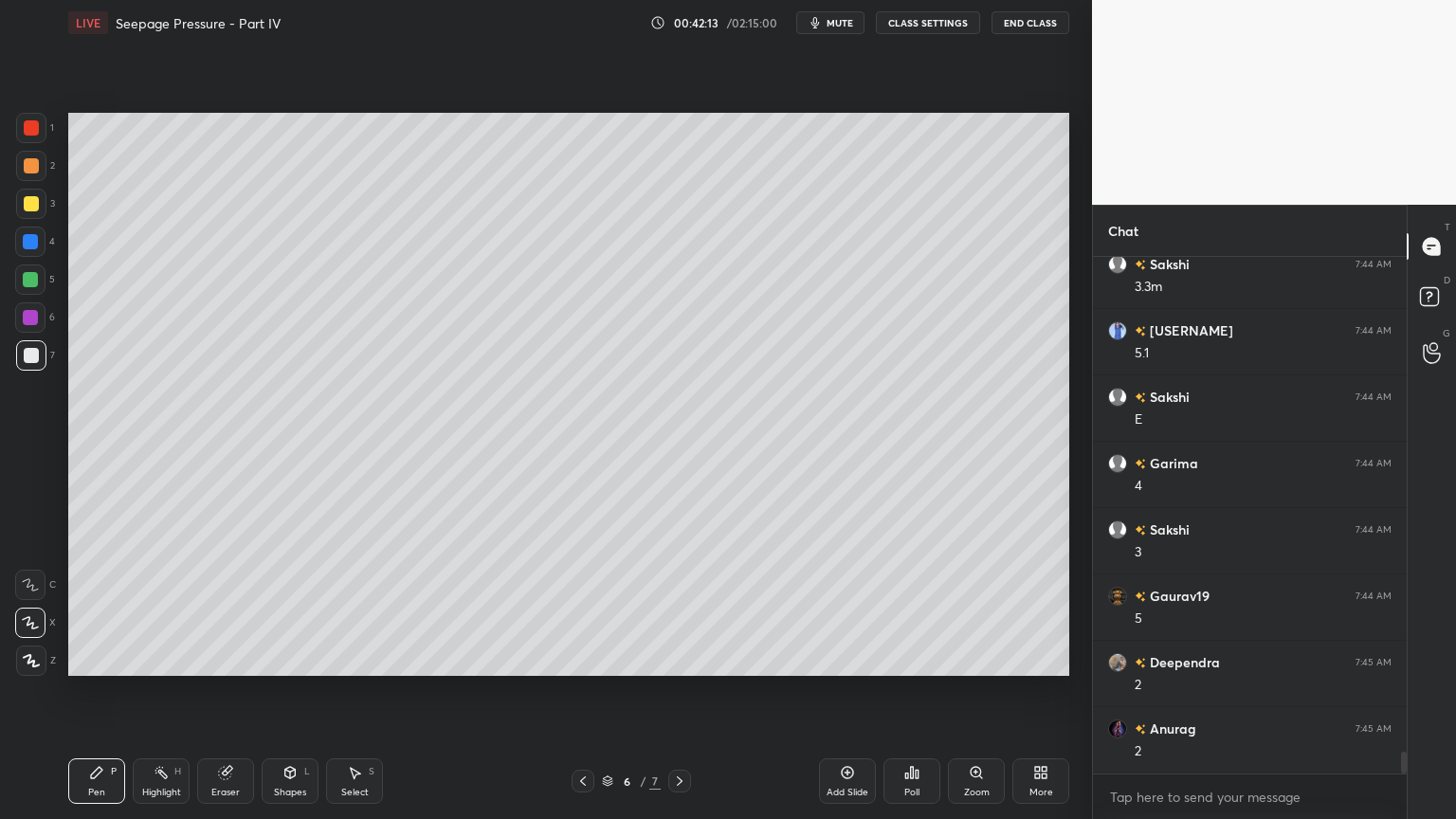 click on "Shapes L" at bounding box center [290, 781] 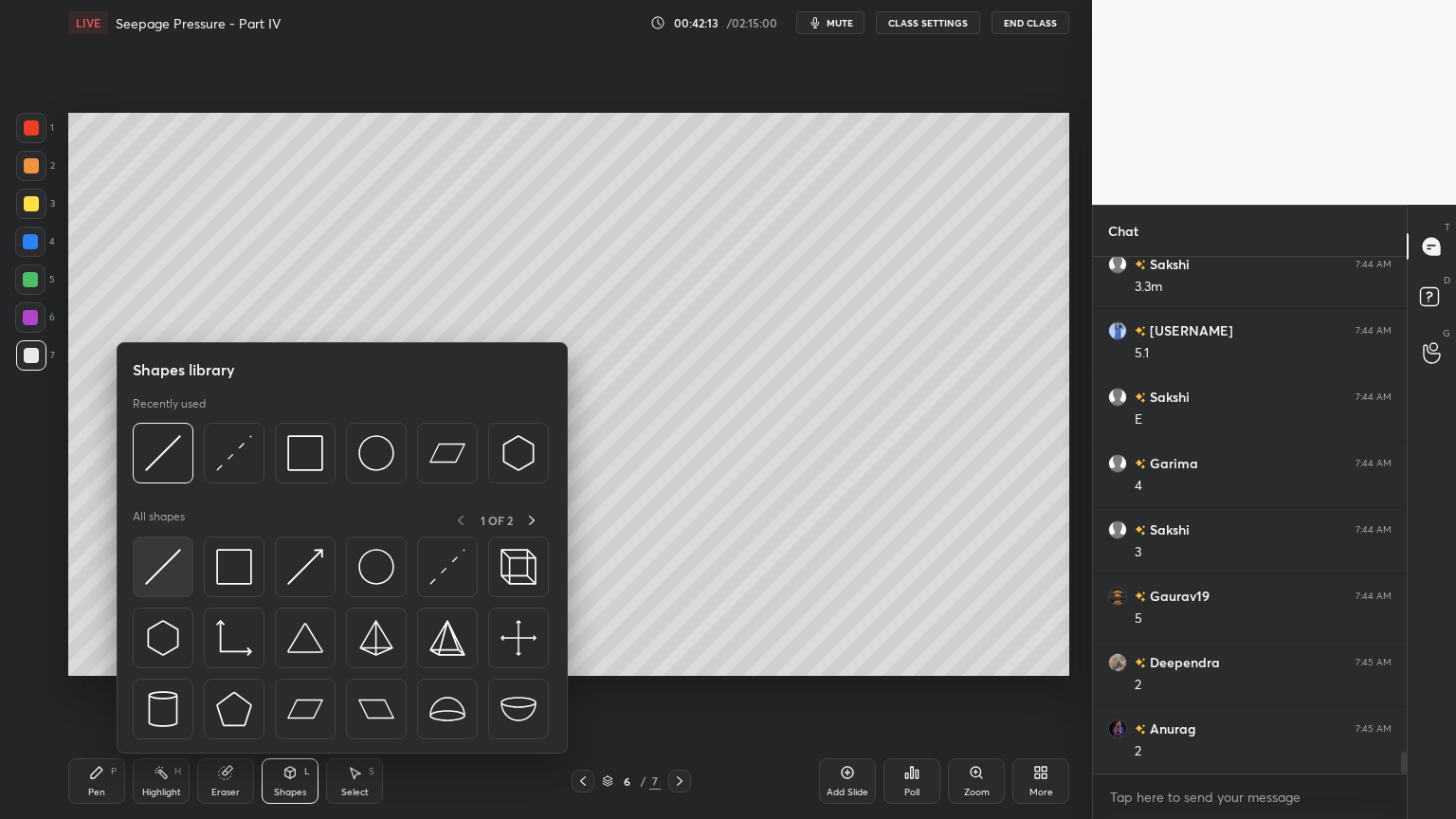 click at bounding box center [163, 567] 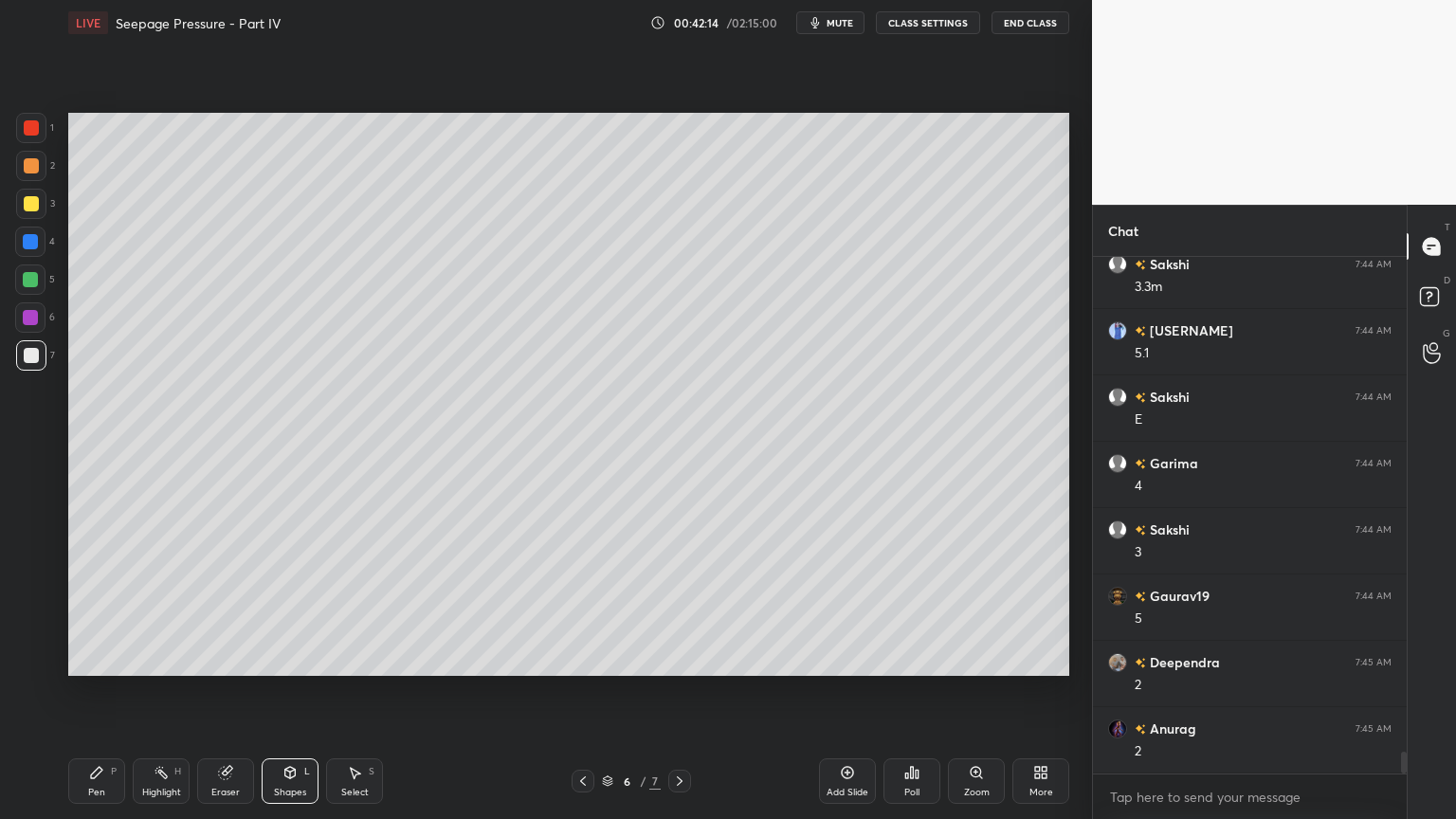 click at bounding box center [31, 355] 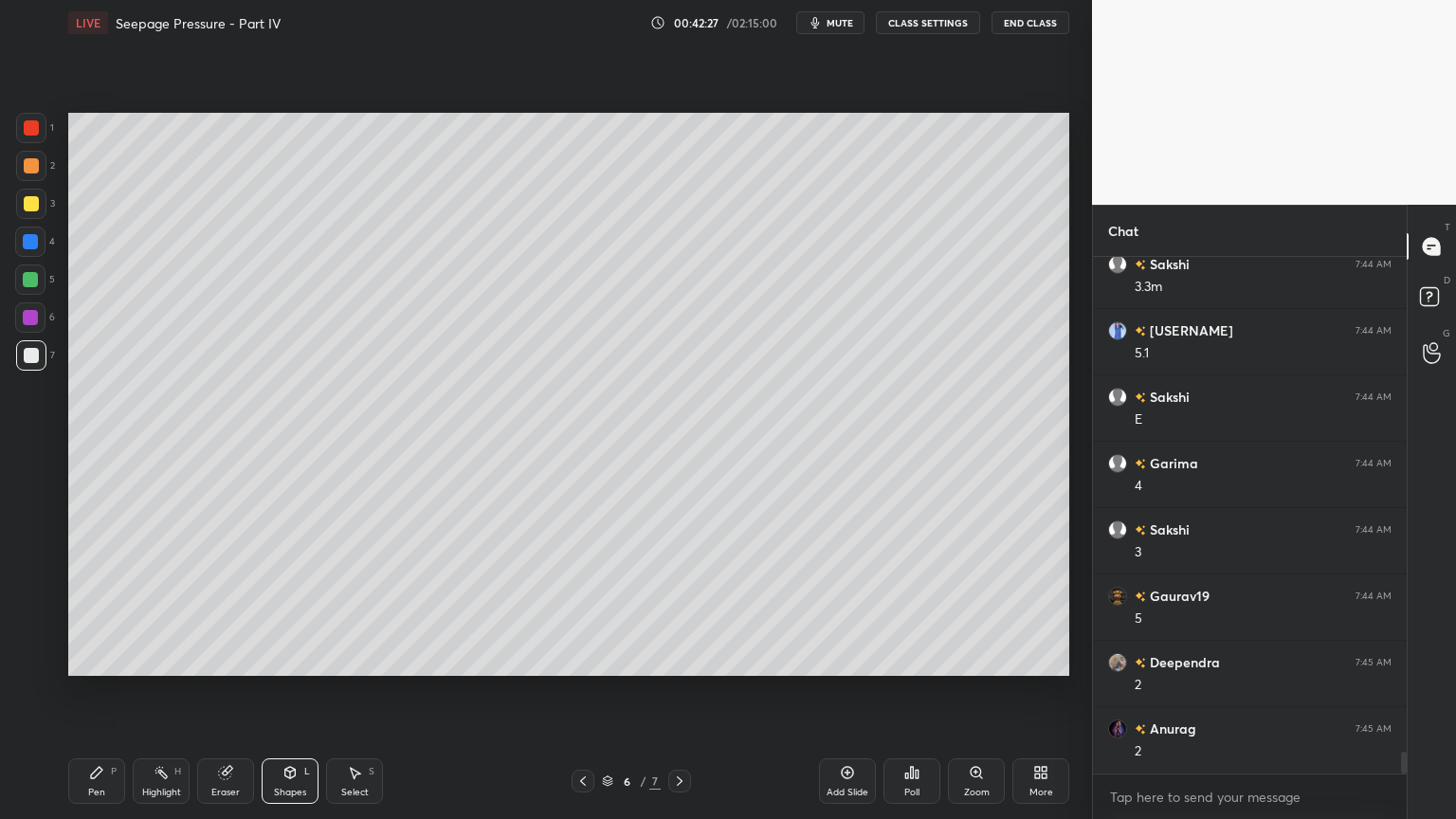 click 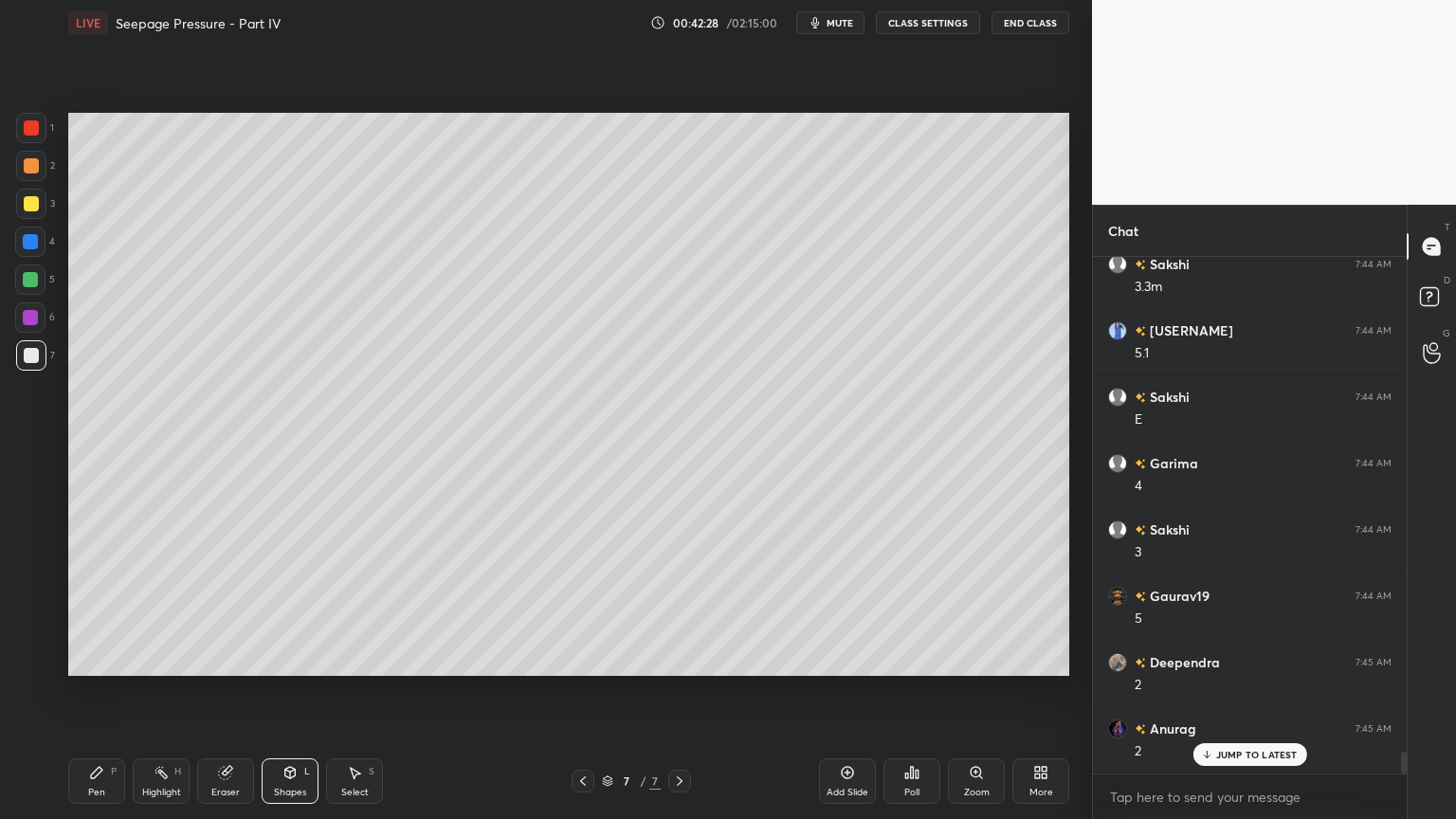 scroll, scrollTop: 11826, scrollLeft: 0, axis: vertical 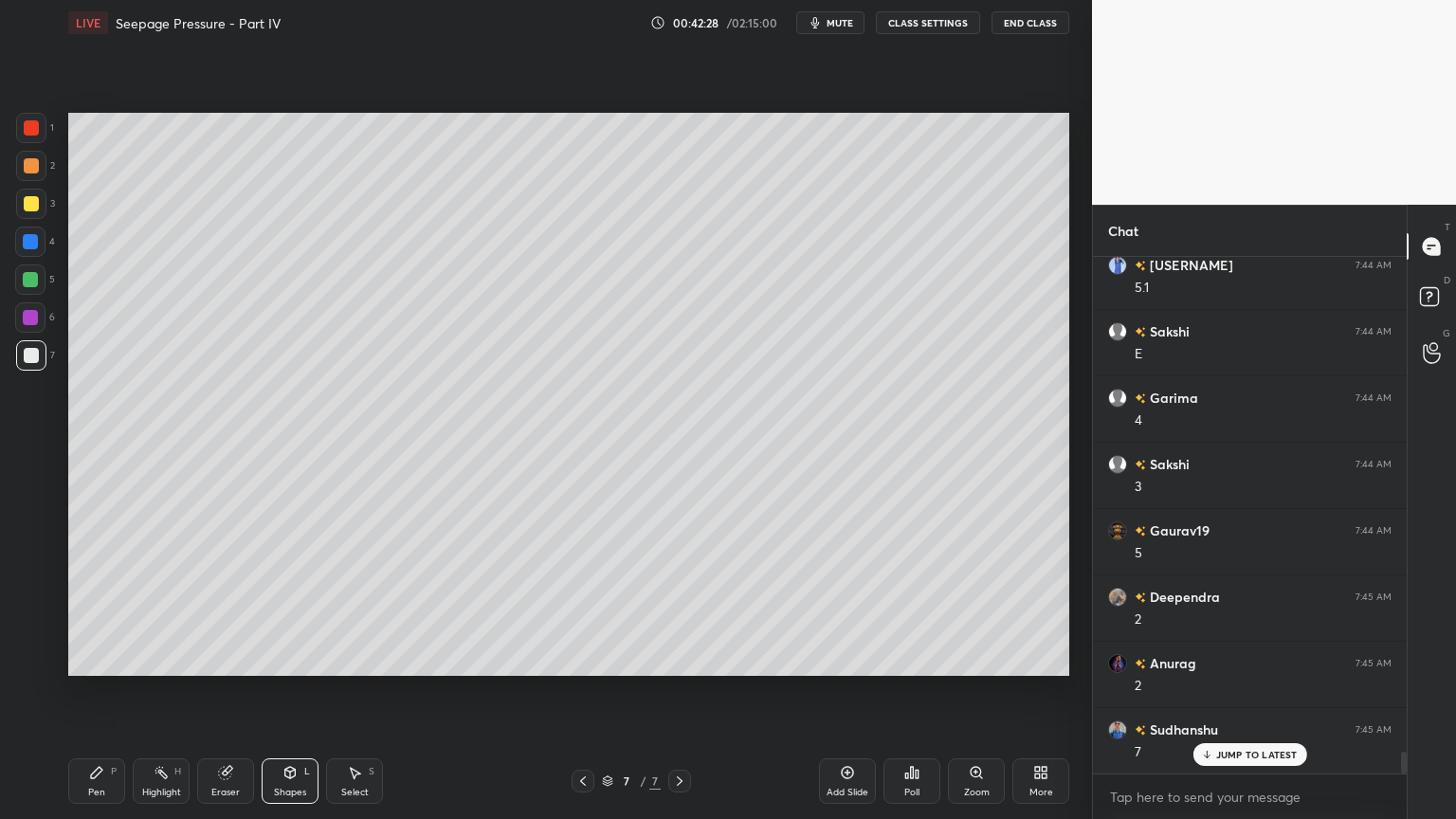 click at bounding box center (31, 355) 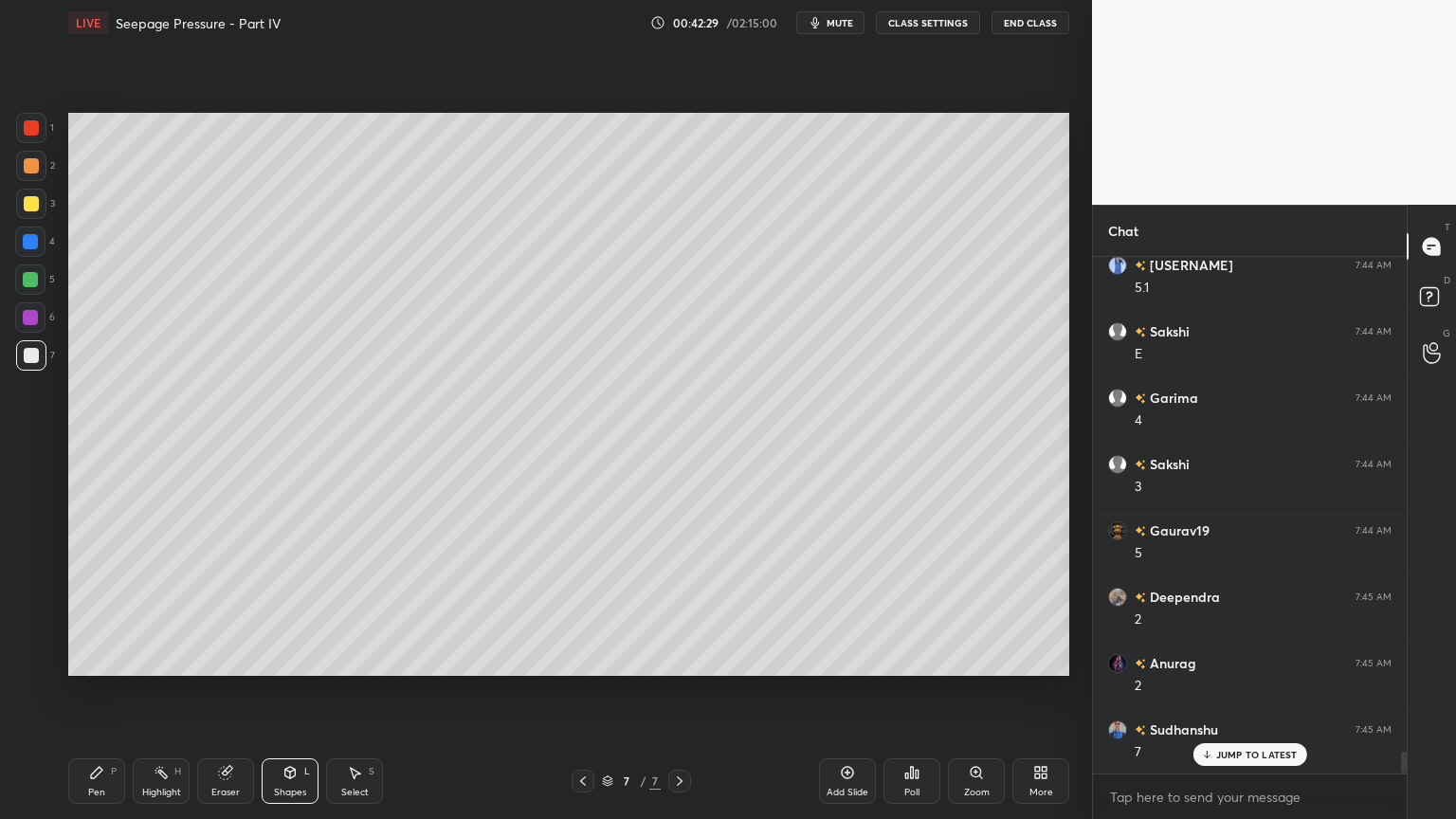 click on "Pen" at bounding box center [97, 792] 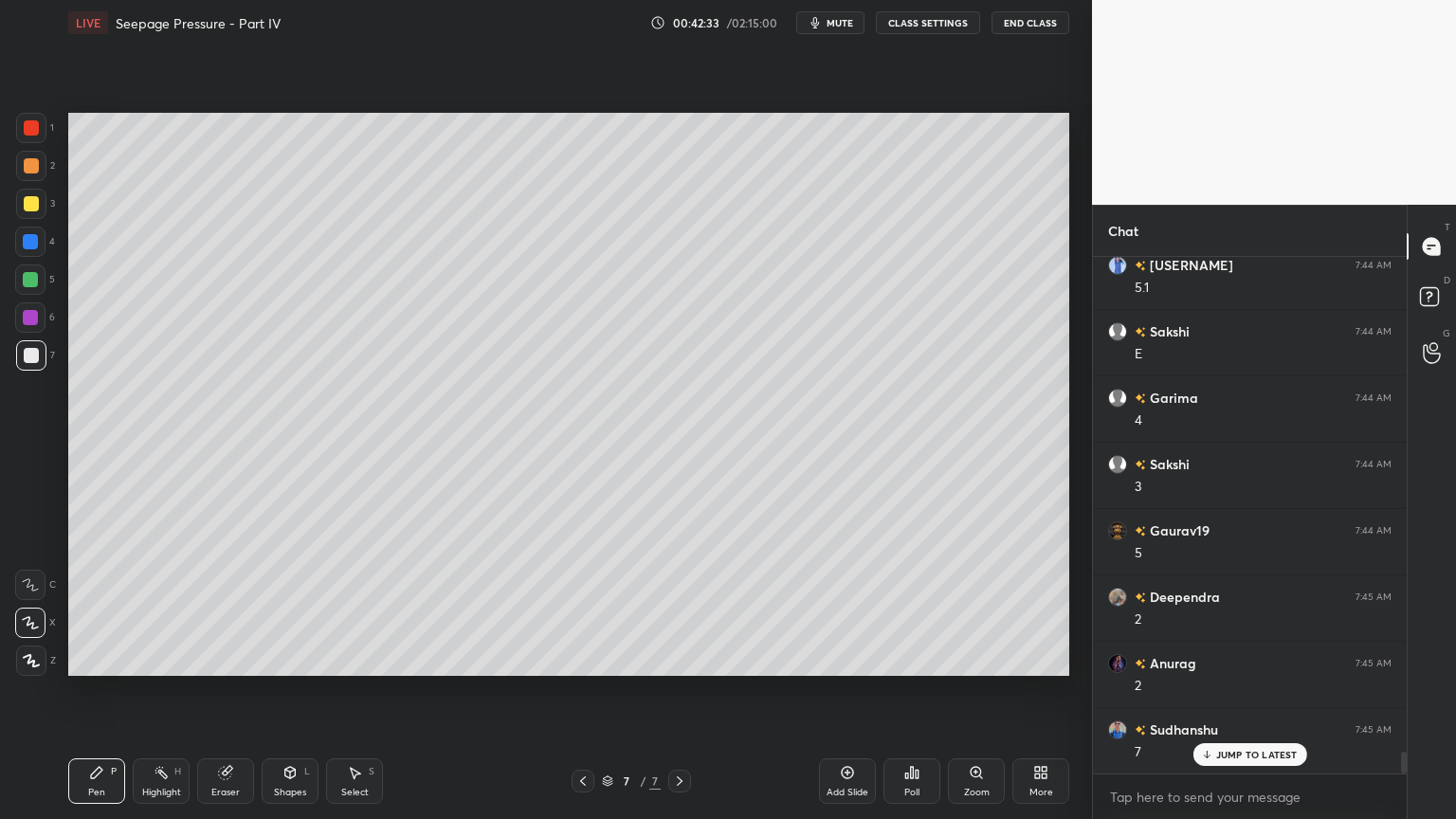 click at bounding box center [583, 781] 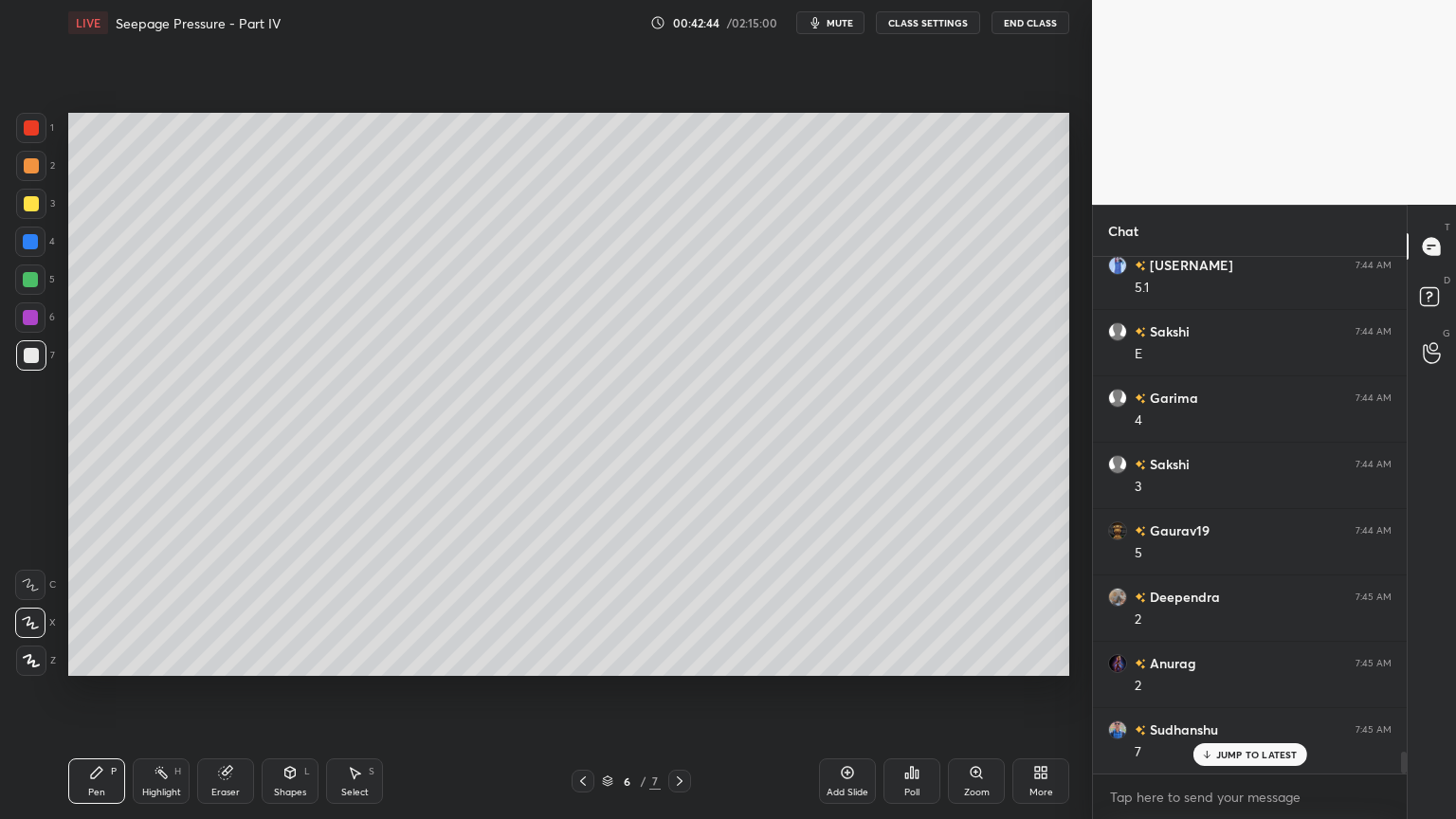 scroll, scrollTop: 11894, scrollLeft: 0, axis: vertical 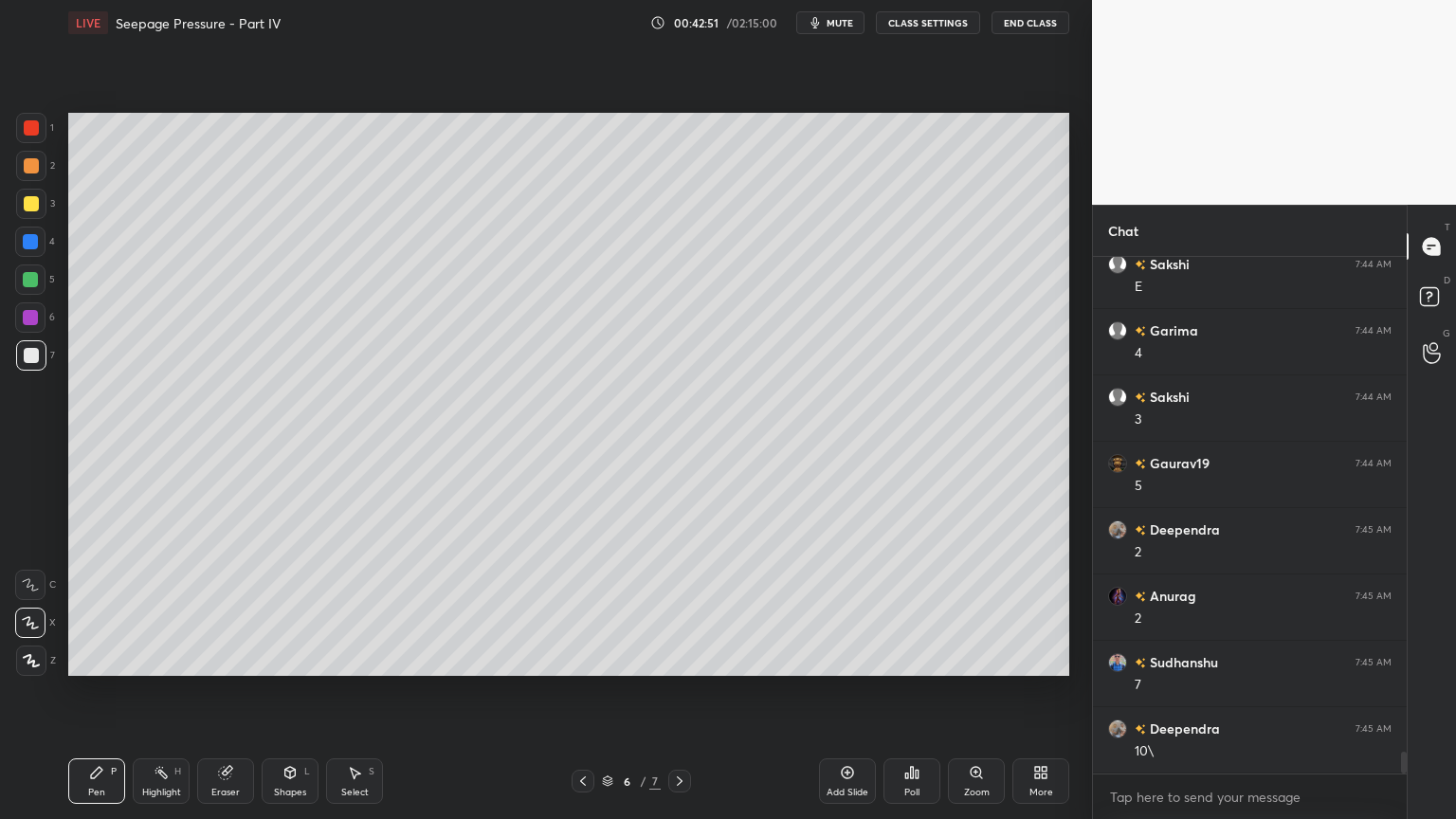 click 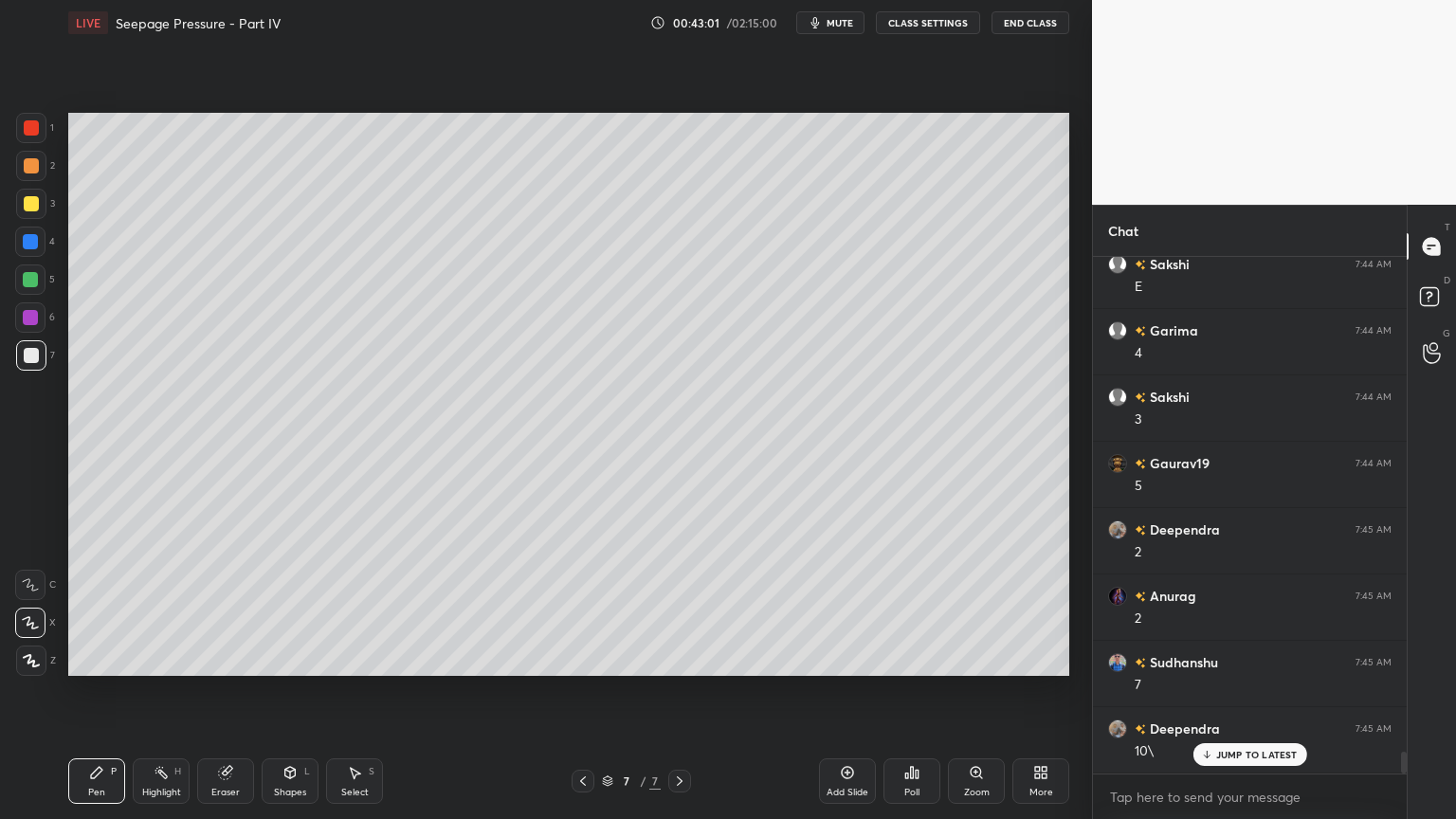 scroll, scrollTop: 11959, scrollLeft: 0, axis: vertical 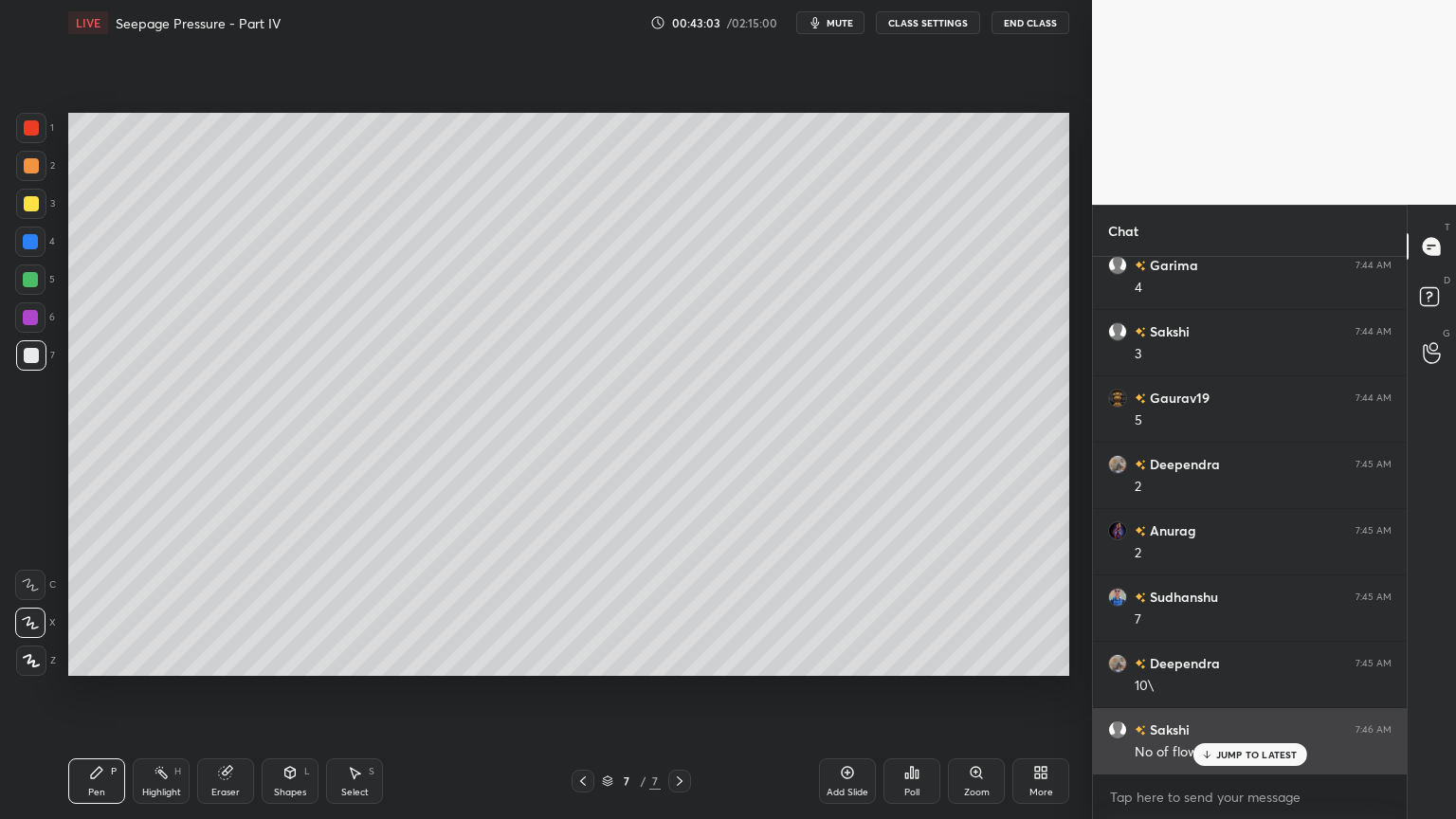 click on "JUMP TO LATEST" at bounding box center [1257, 755] 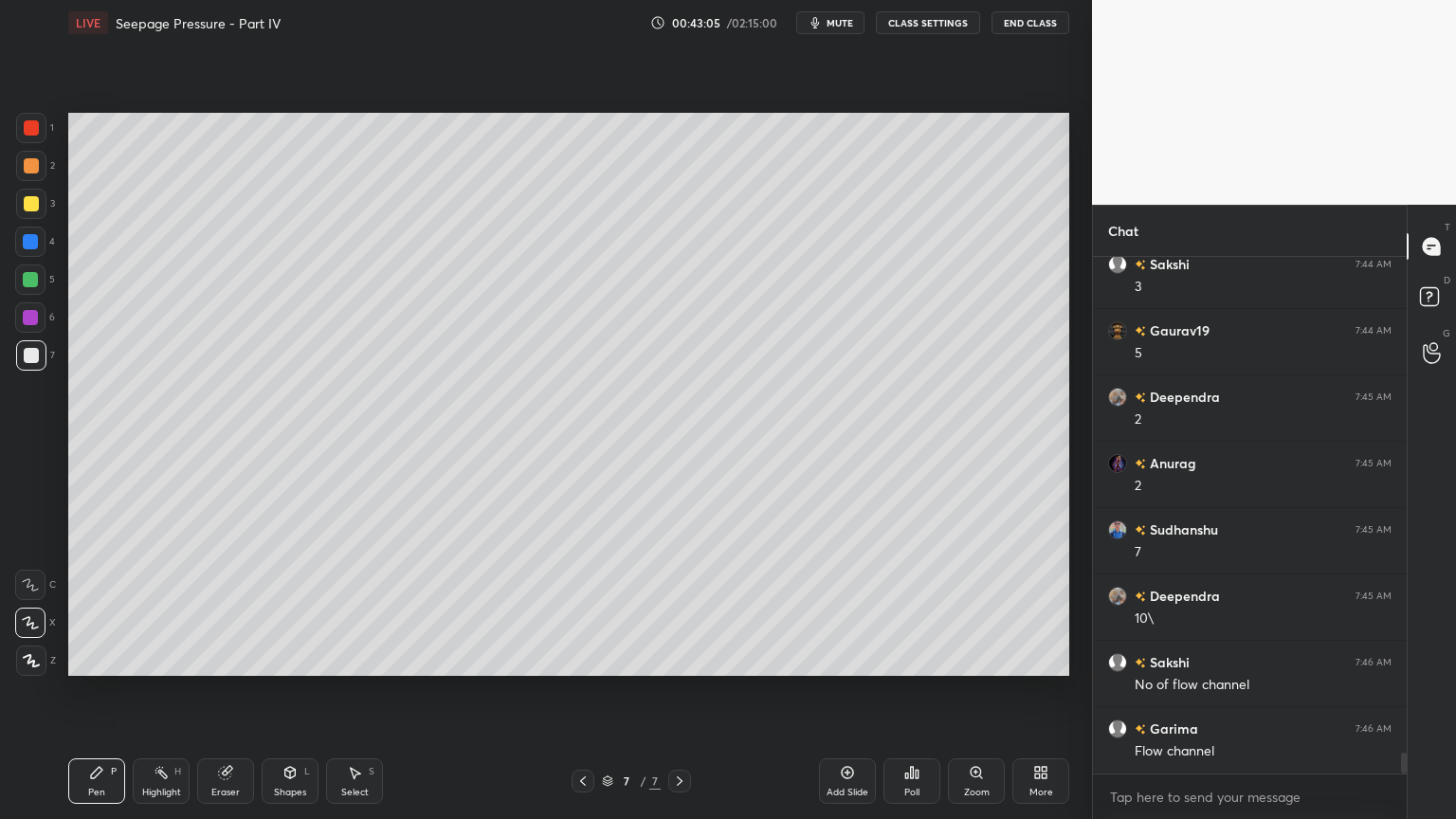 scroll, scrollTop: 12092, scrollLeft: 0, axis: vertical 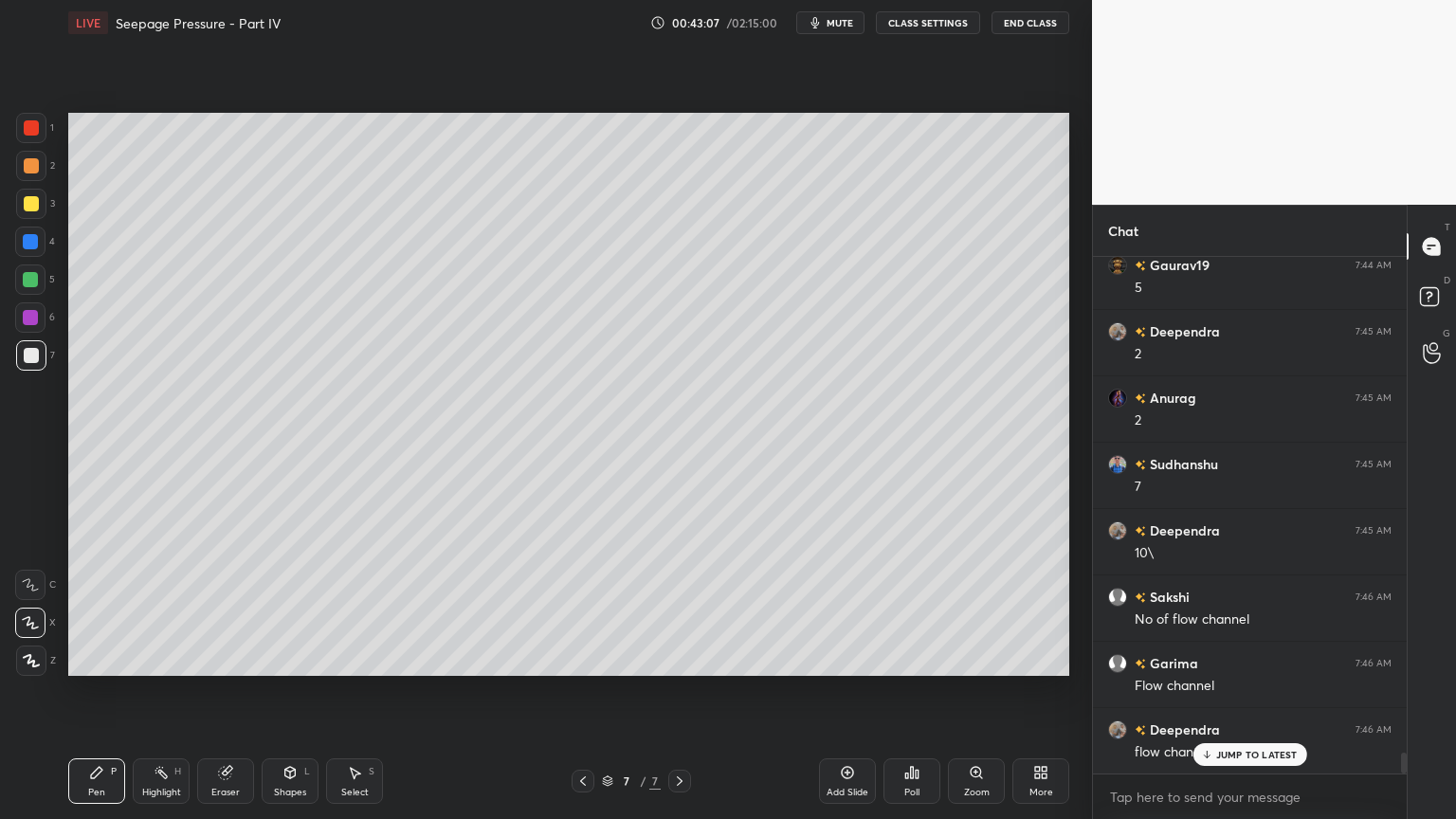 click 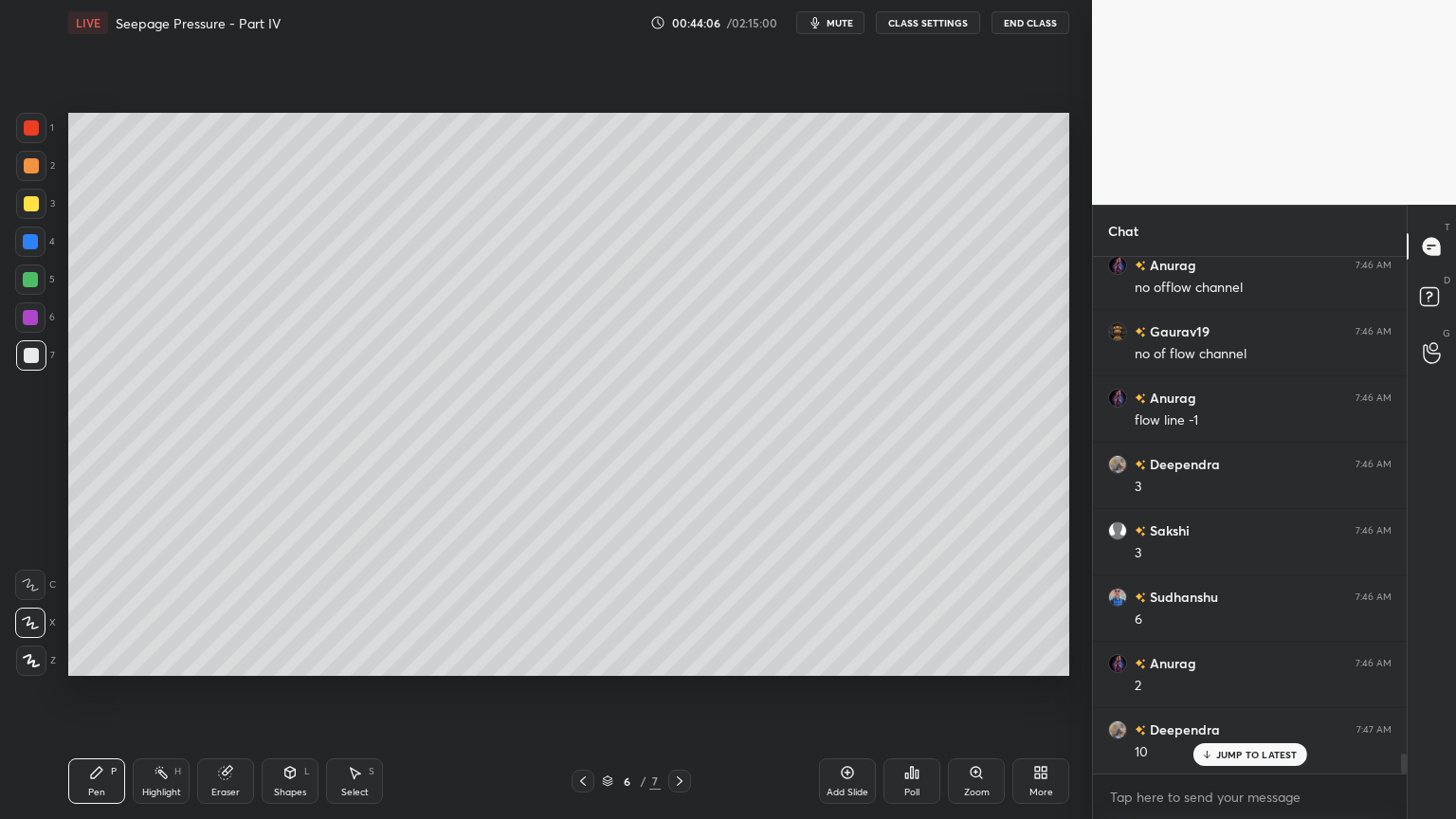 scroll, scrollTop: 12690, scrollLeft: 0, axis: vertical 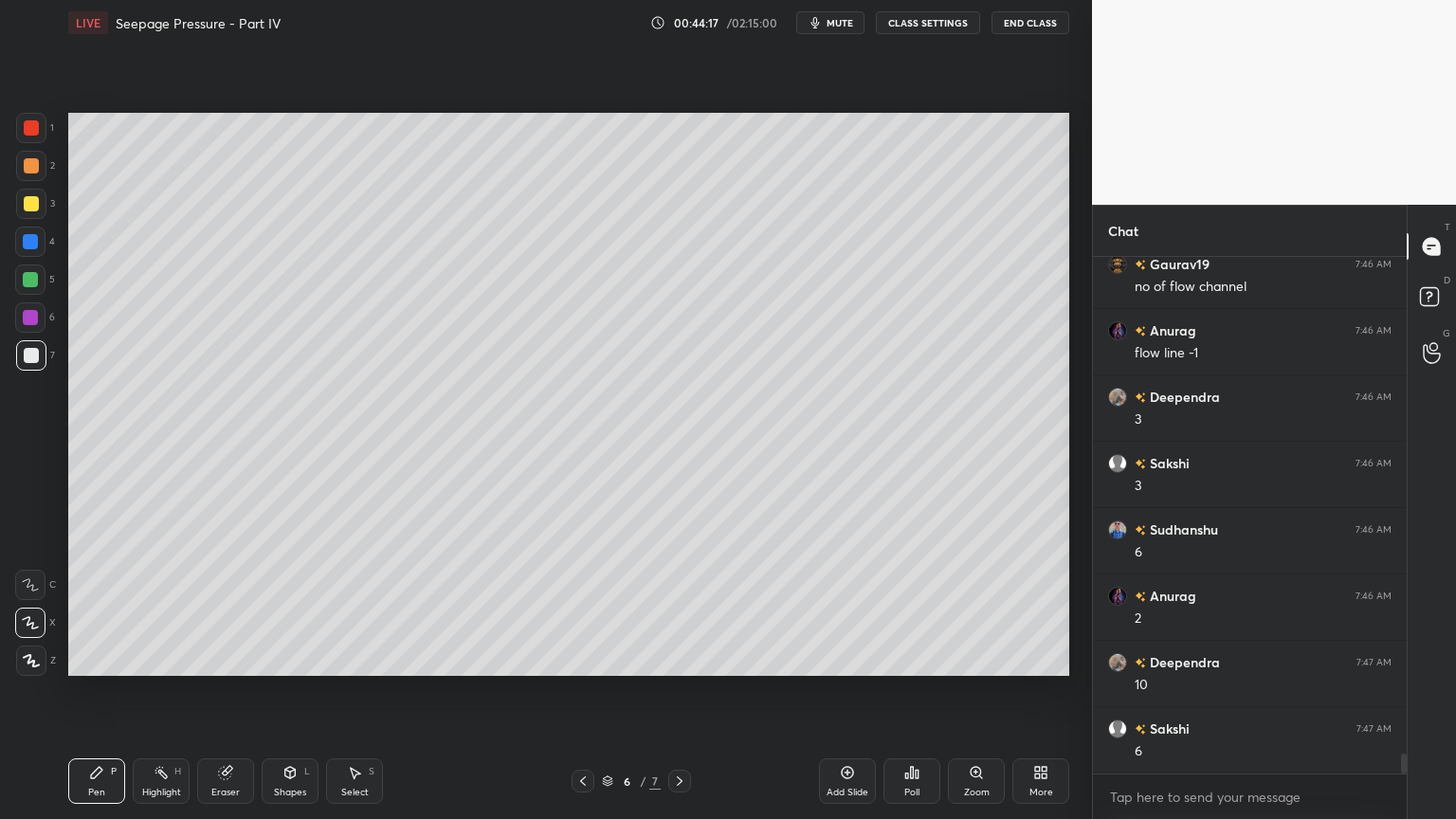 click 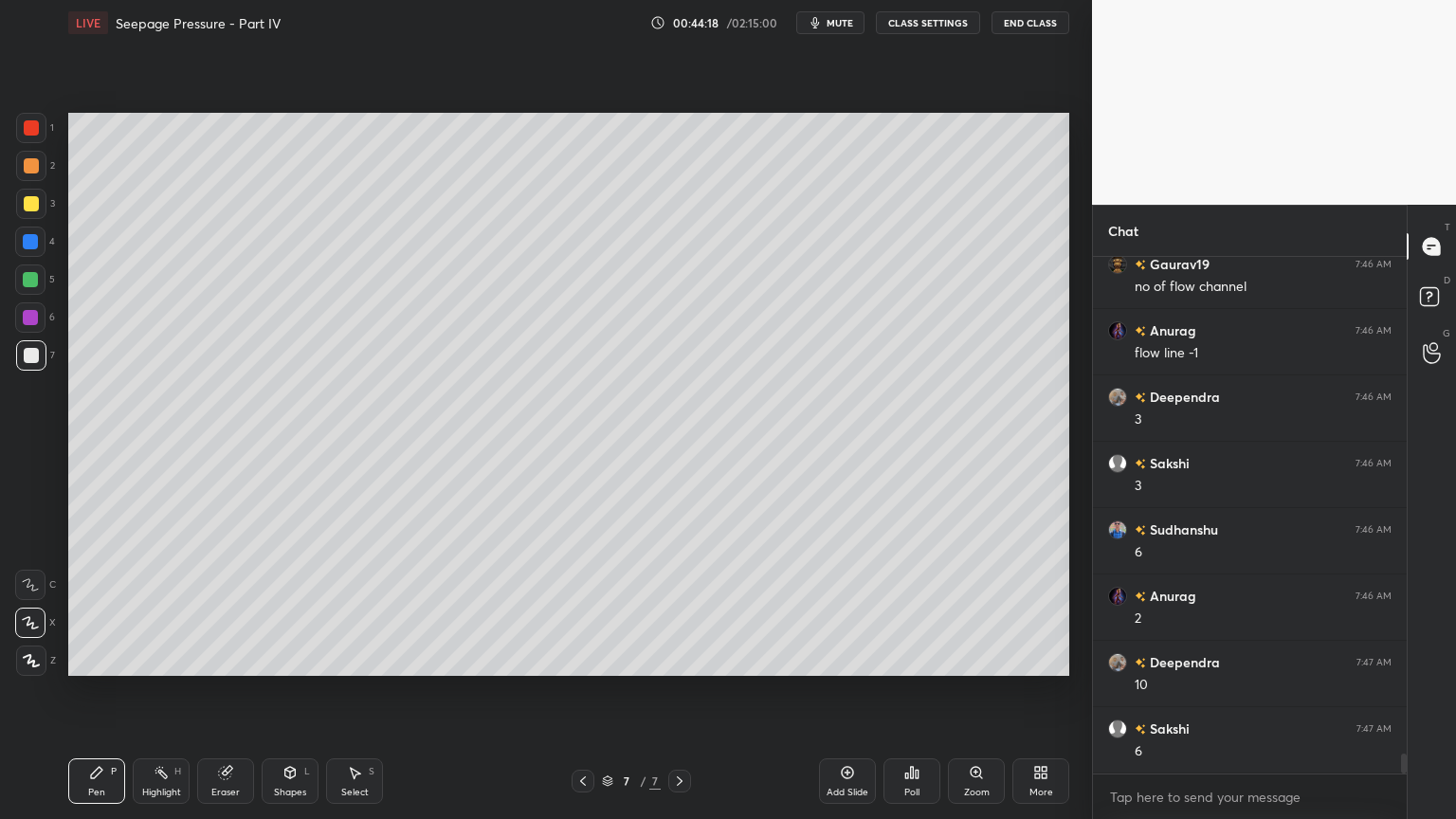 click at bounding box center [31, 355] 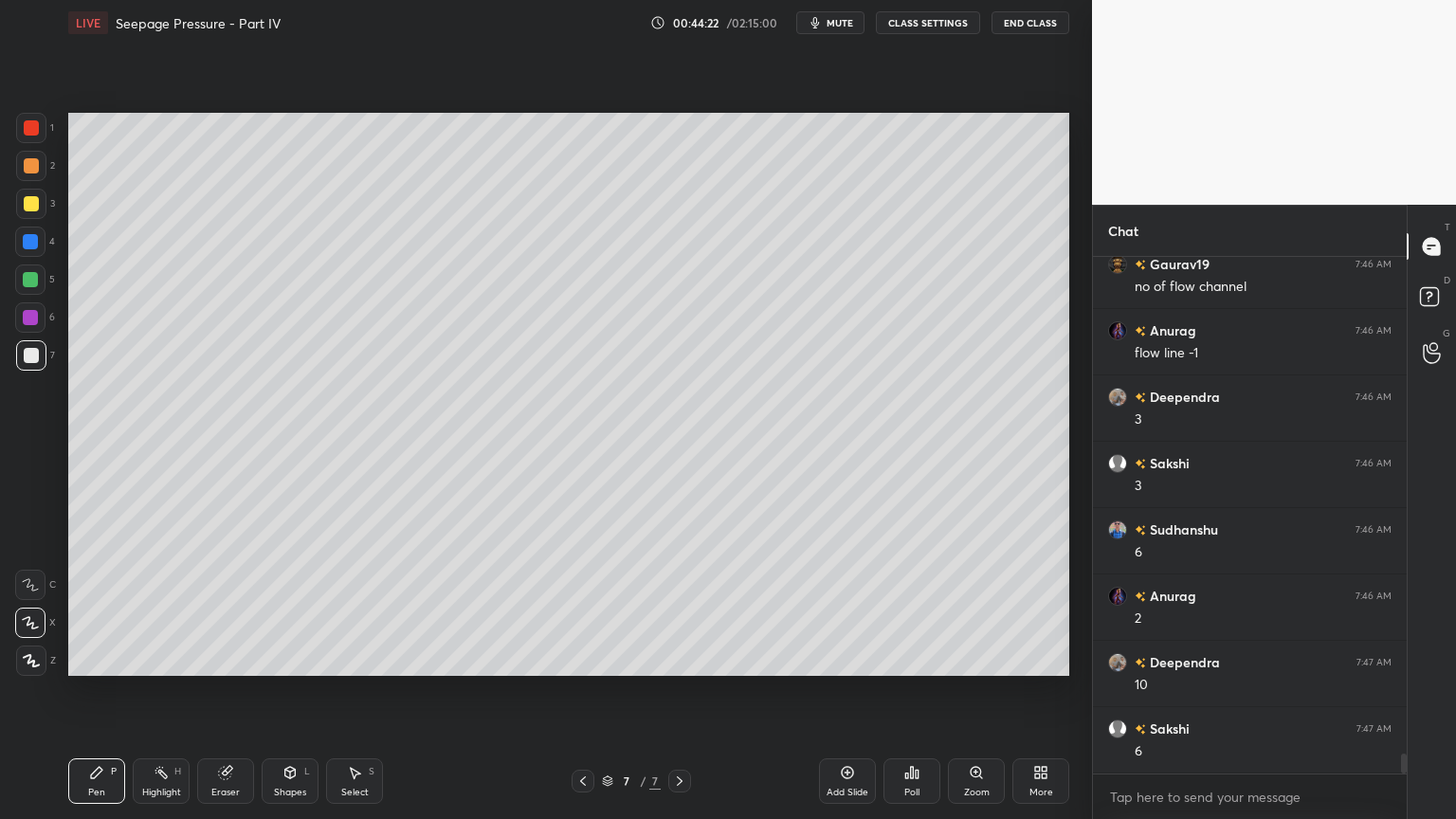 click 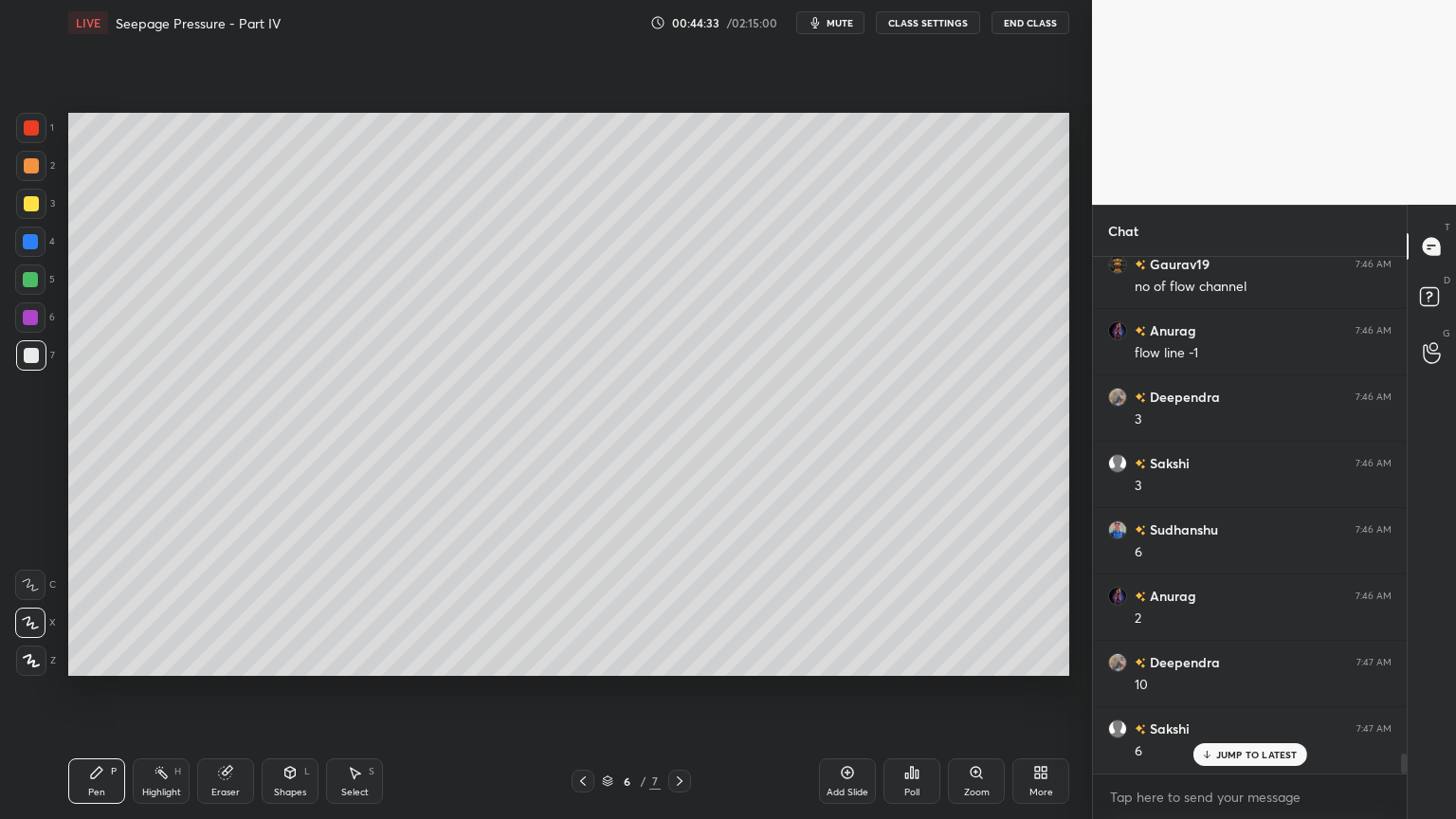 scroll, scrollTop: 12755, scrollLeft: 0, axis: vertical 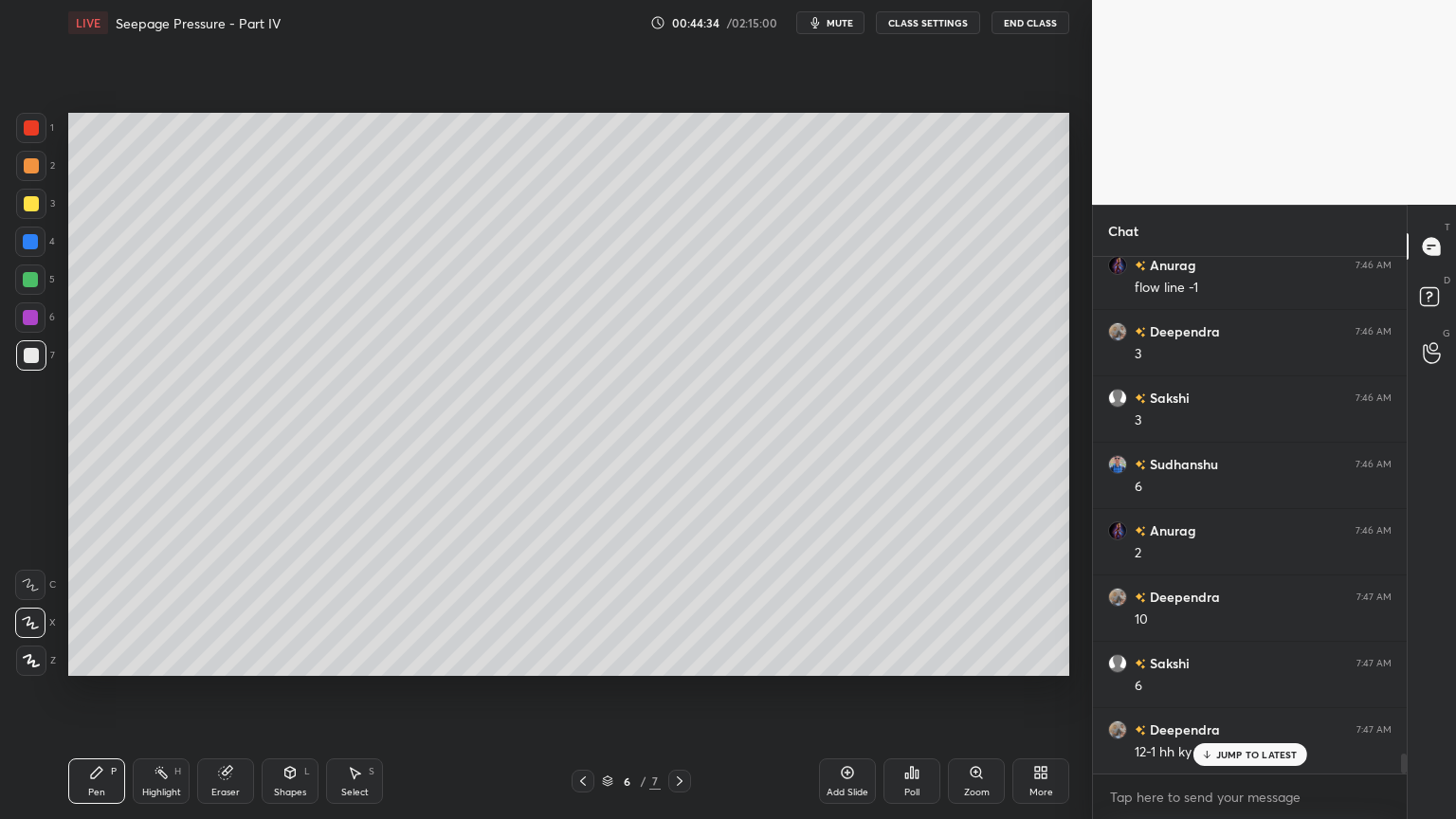 click on "Pen P" at bounding box center (97, 781) 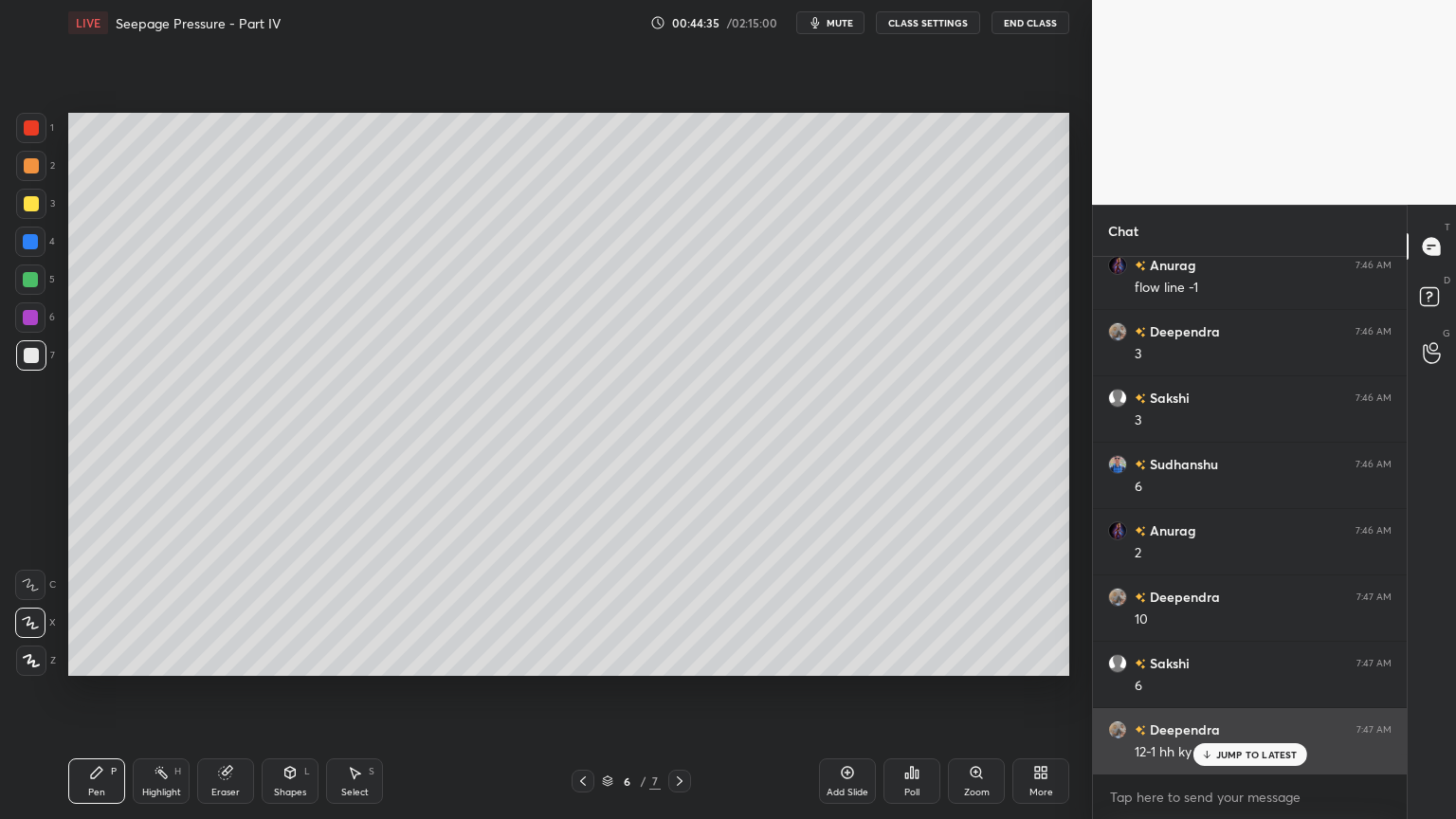 click on "JUMP TO LATEST" at bounding box center (1257, 755) 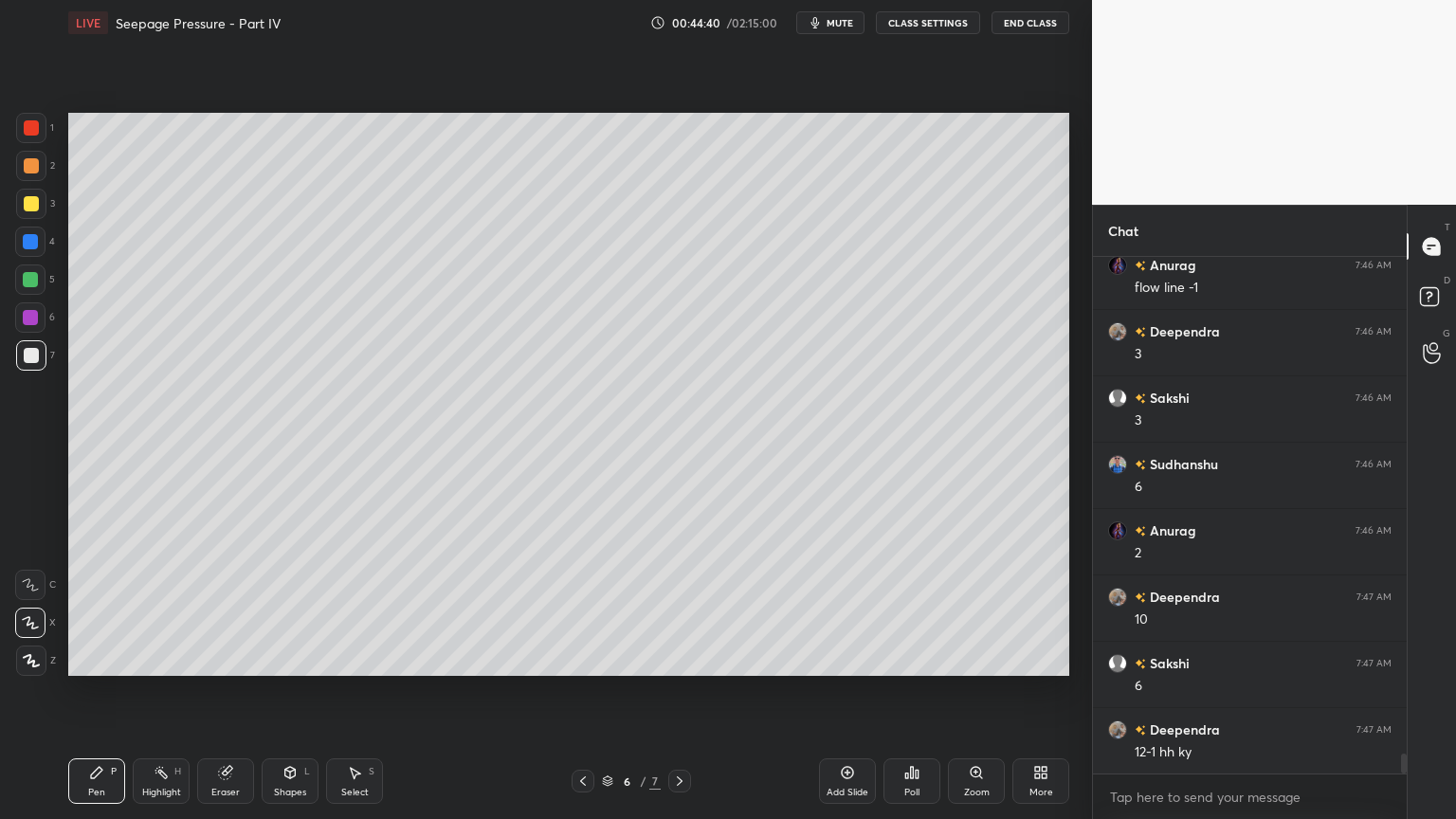 click on "Shapes L" at bounding box center [290, 781] 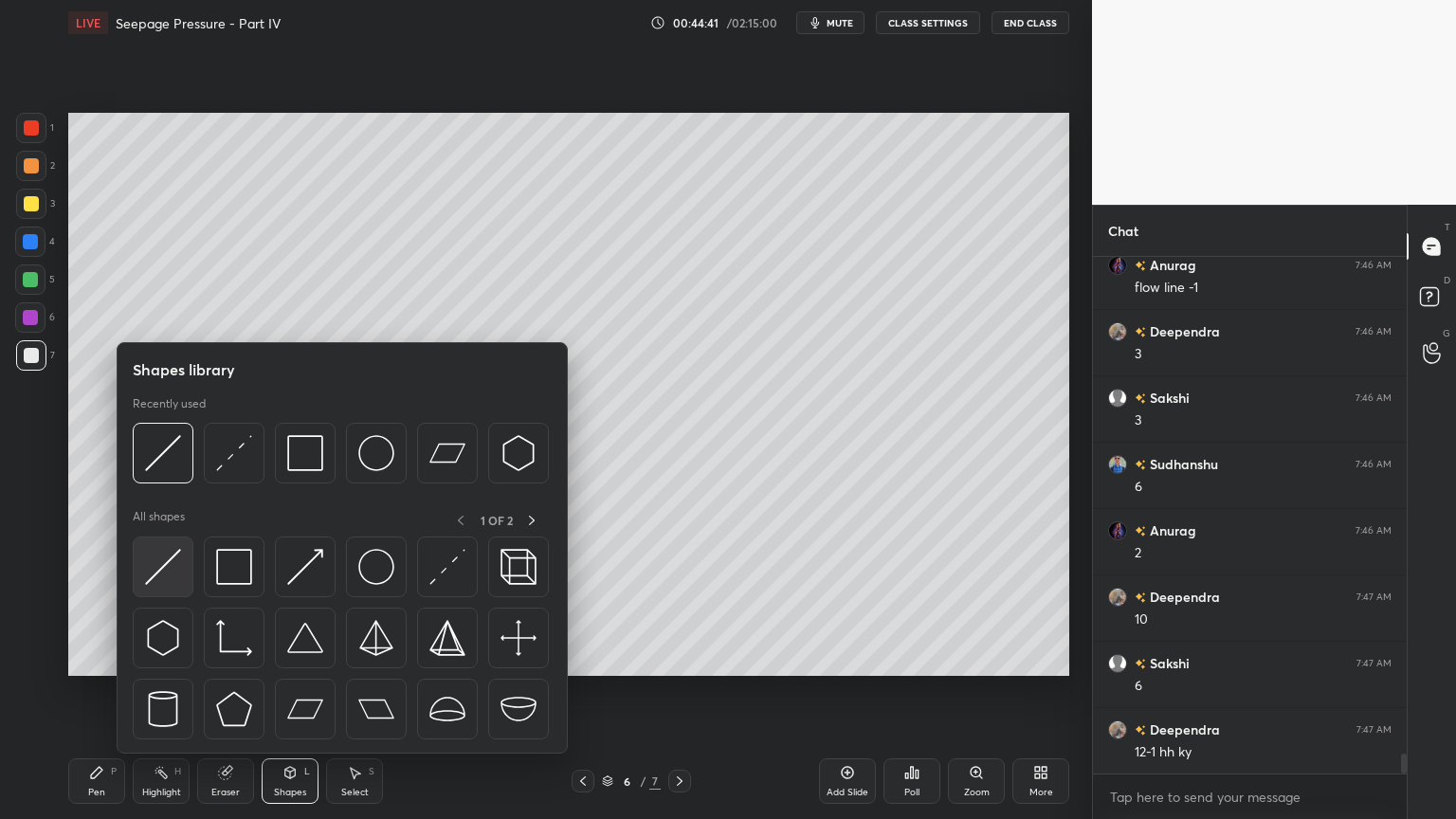 click at bounding box center (163, 567) 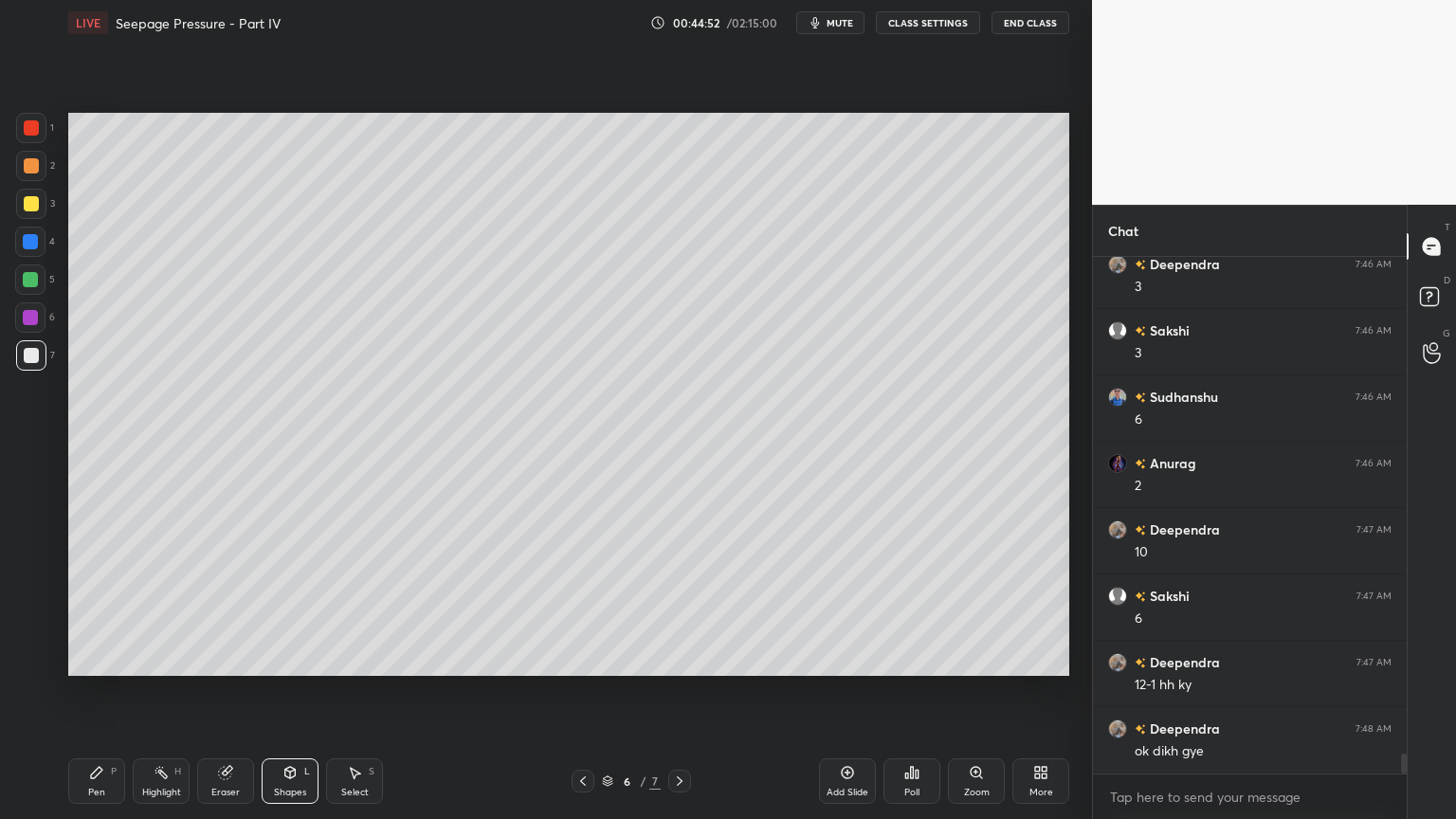 scroll, scrollTop: 12888, scrollLeft: 0, axis: vertical 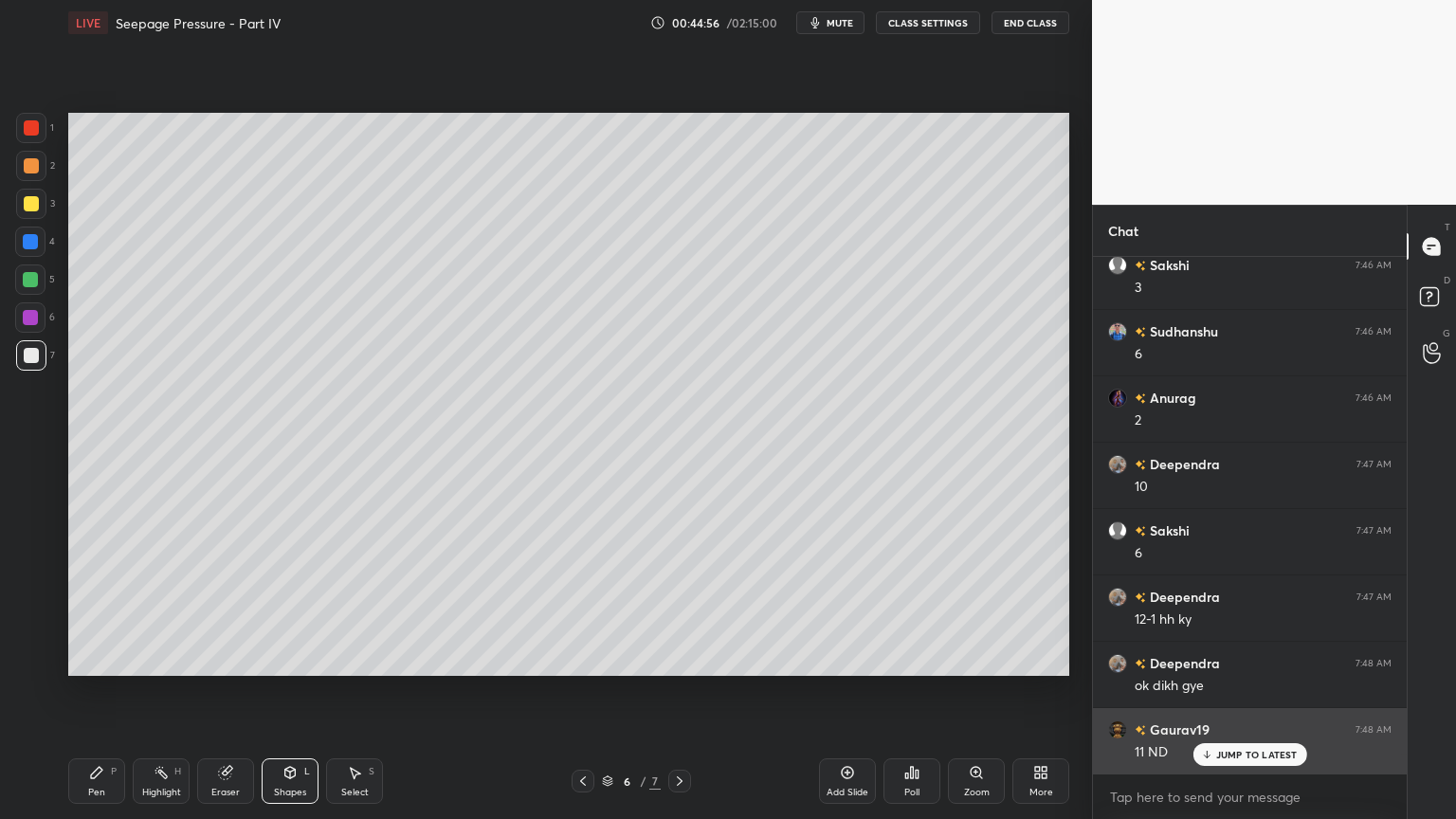 click on "JUMP TO LATEST" at bounding box center (1257, 755) 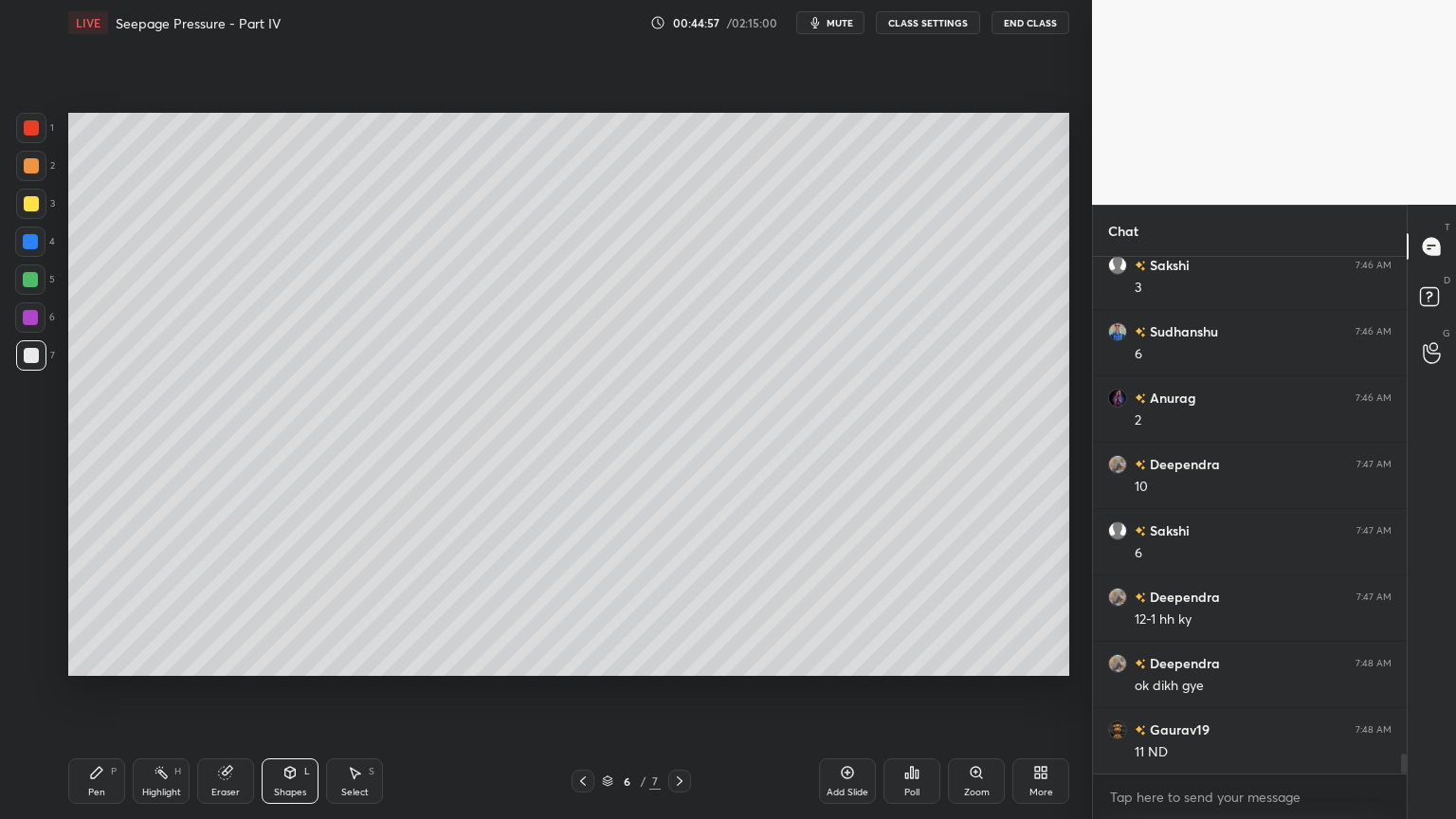 click 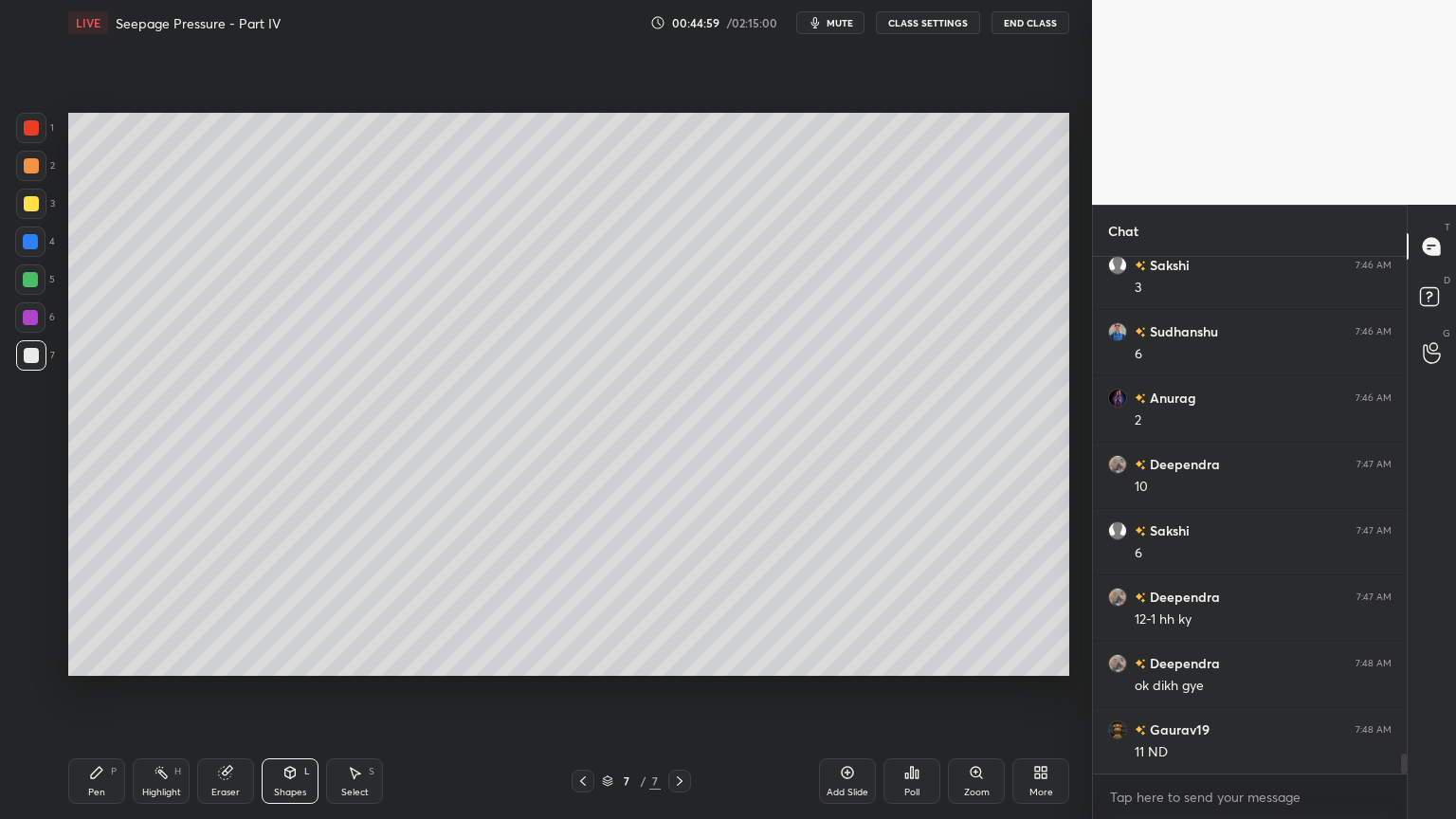 click 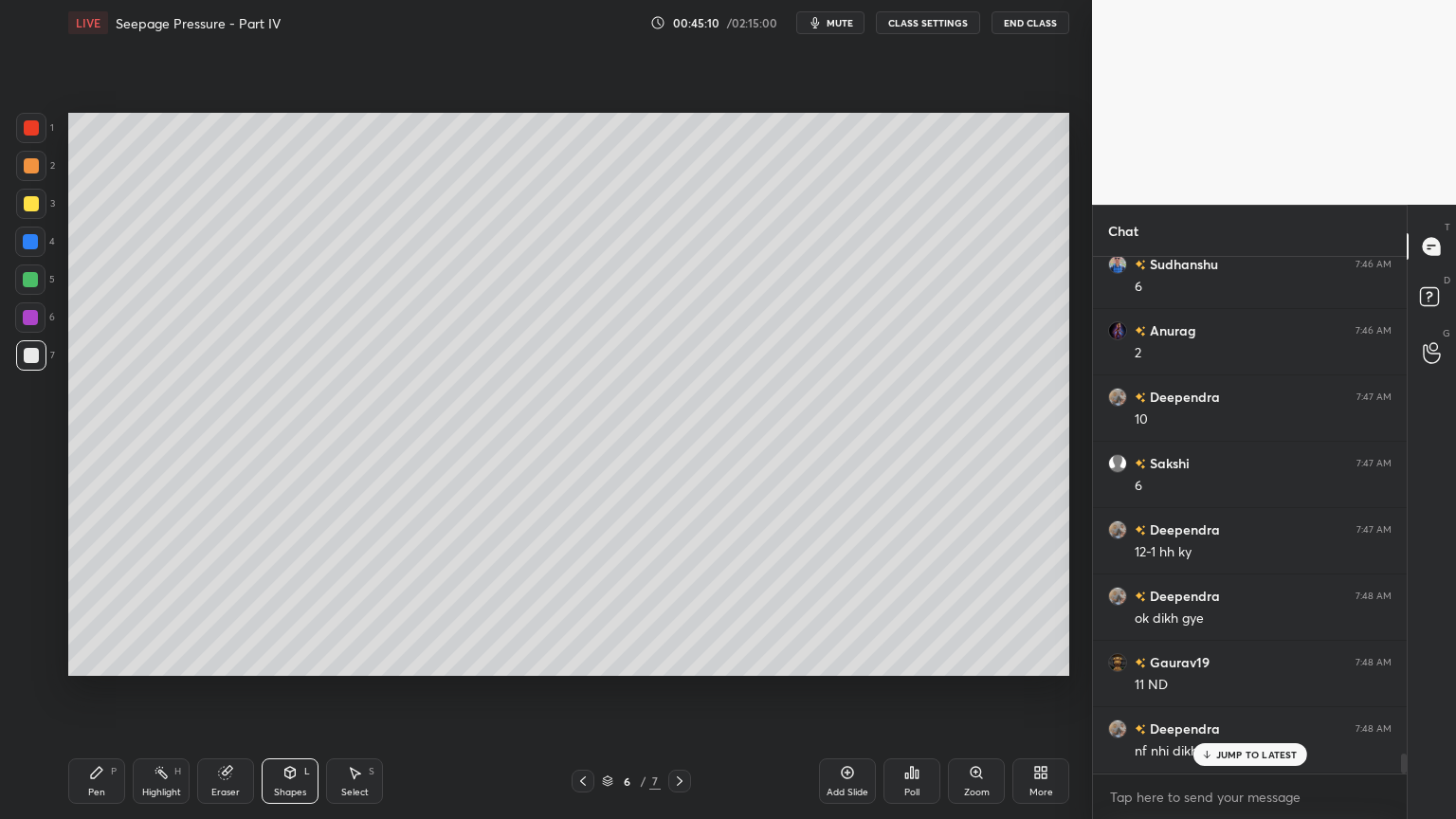 scroll, scrollTop: 13021, scrollLeft: 0, axis: vertical 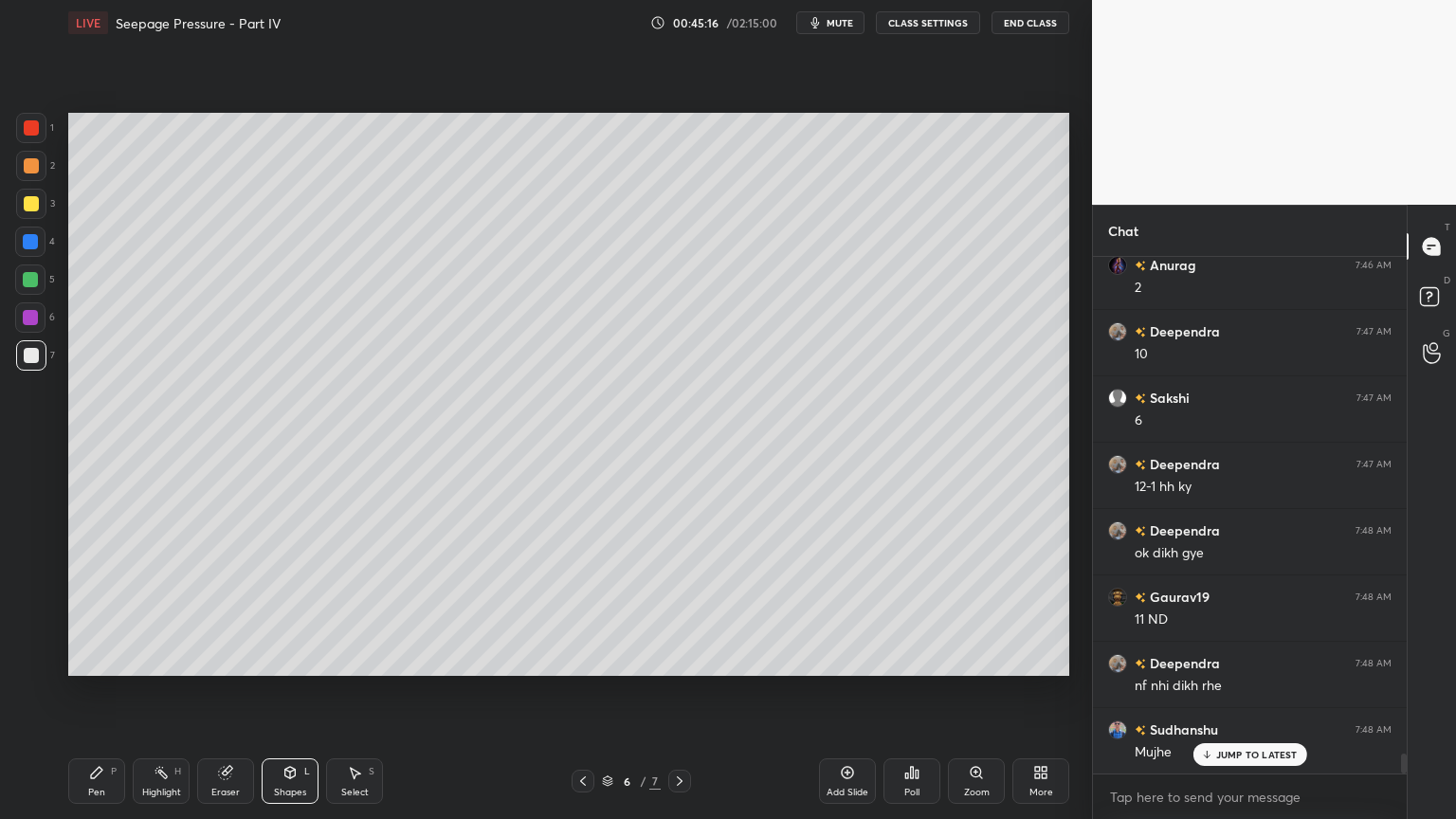 click at bounding box center [680, 781] 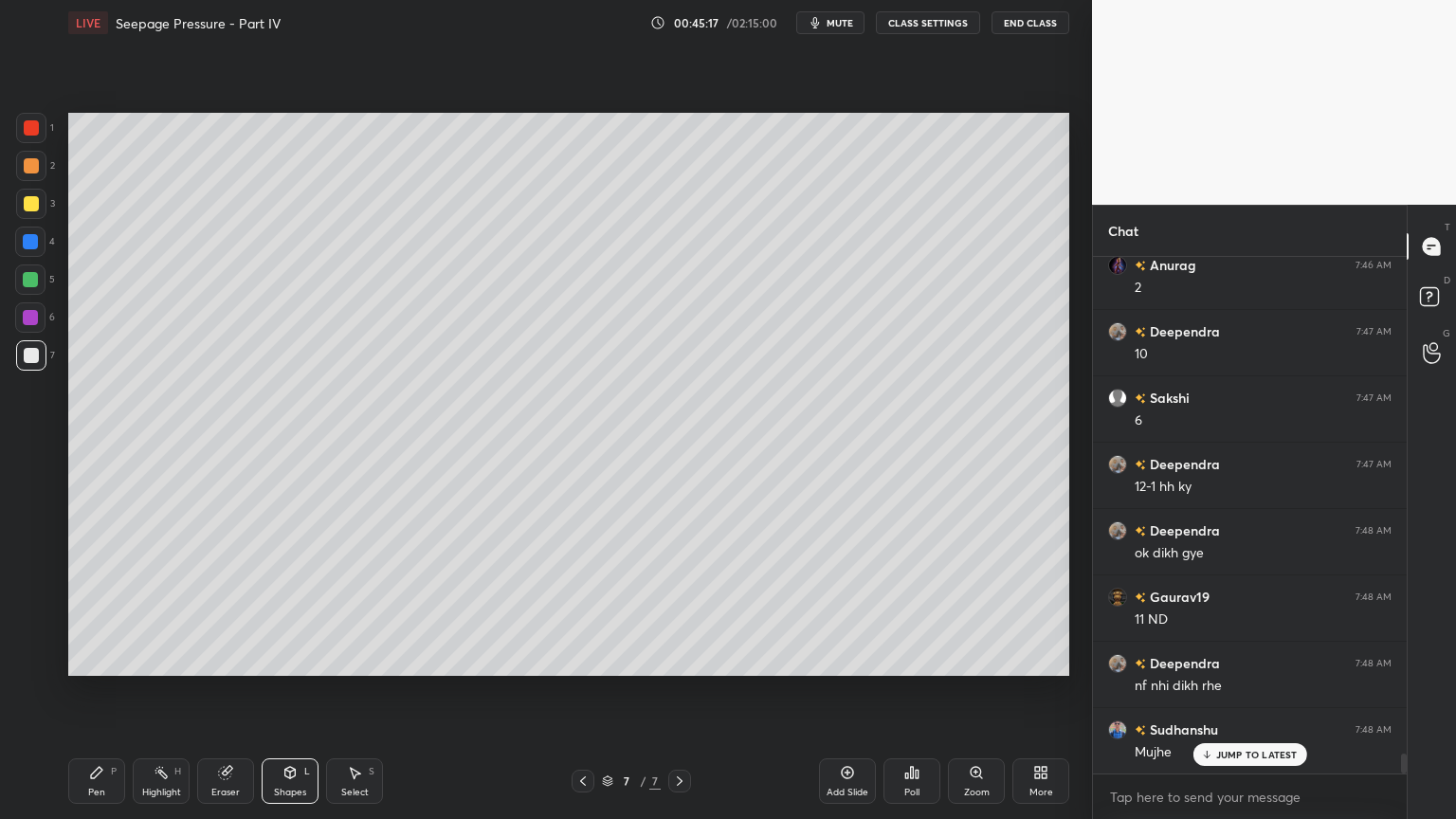 click at bounding box center (31, 355) 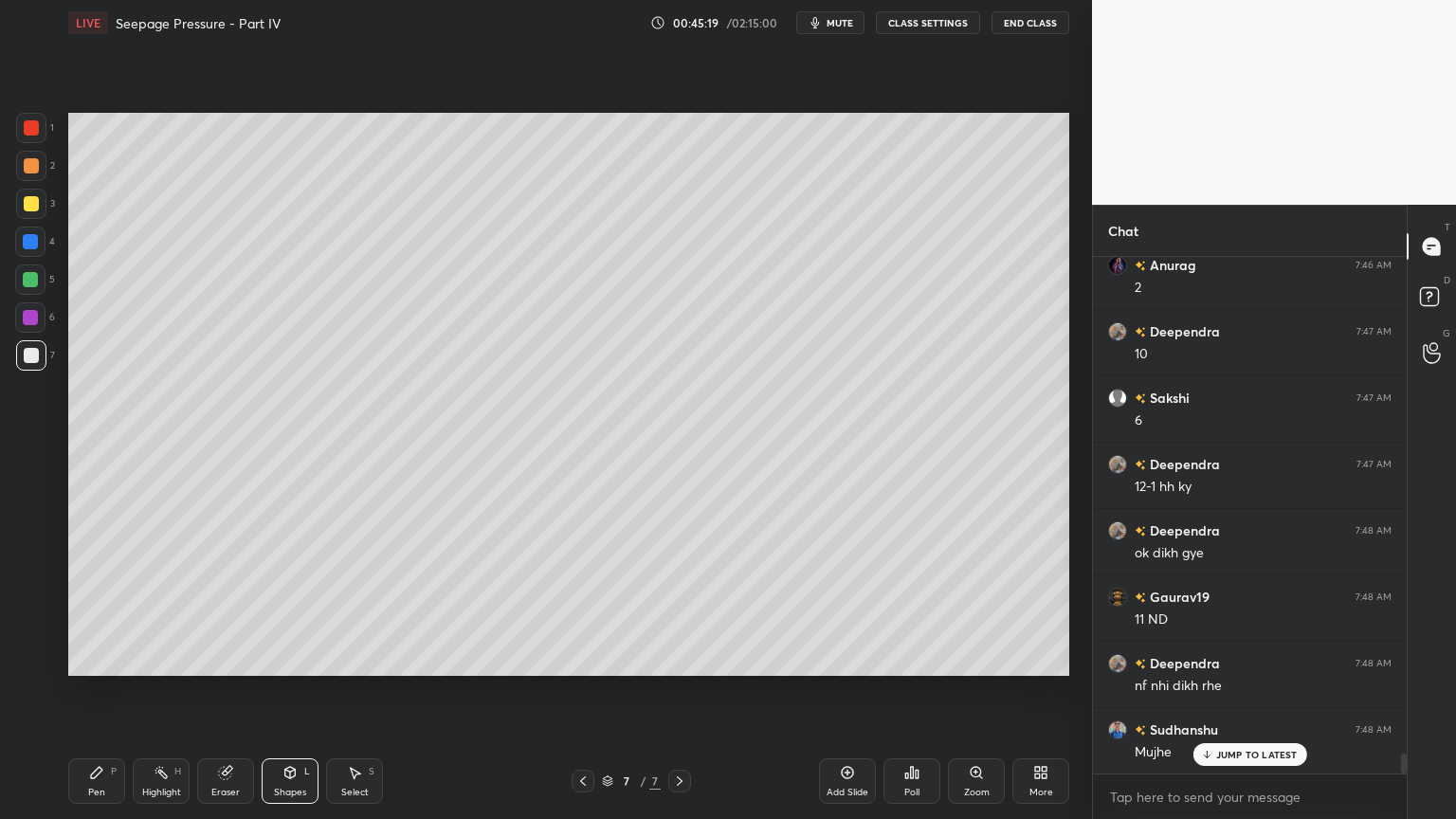 click on "Pen P" at bounding box center (97, 781) 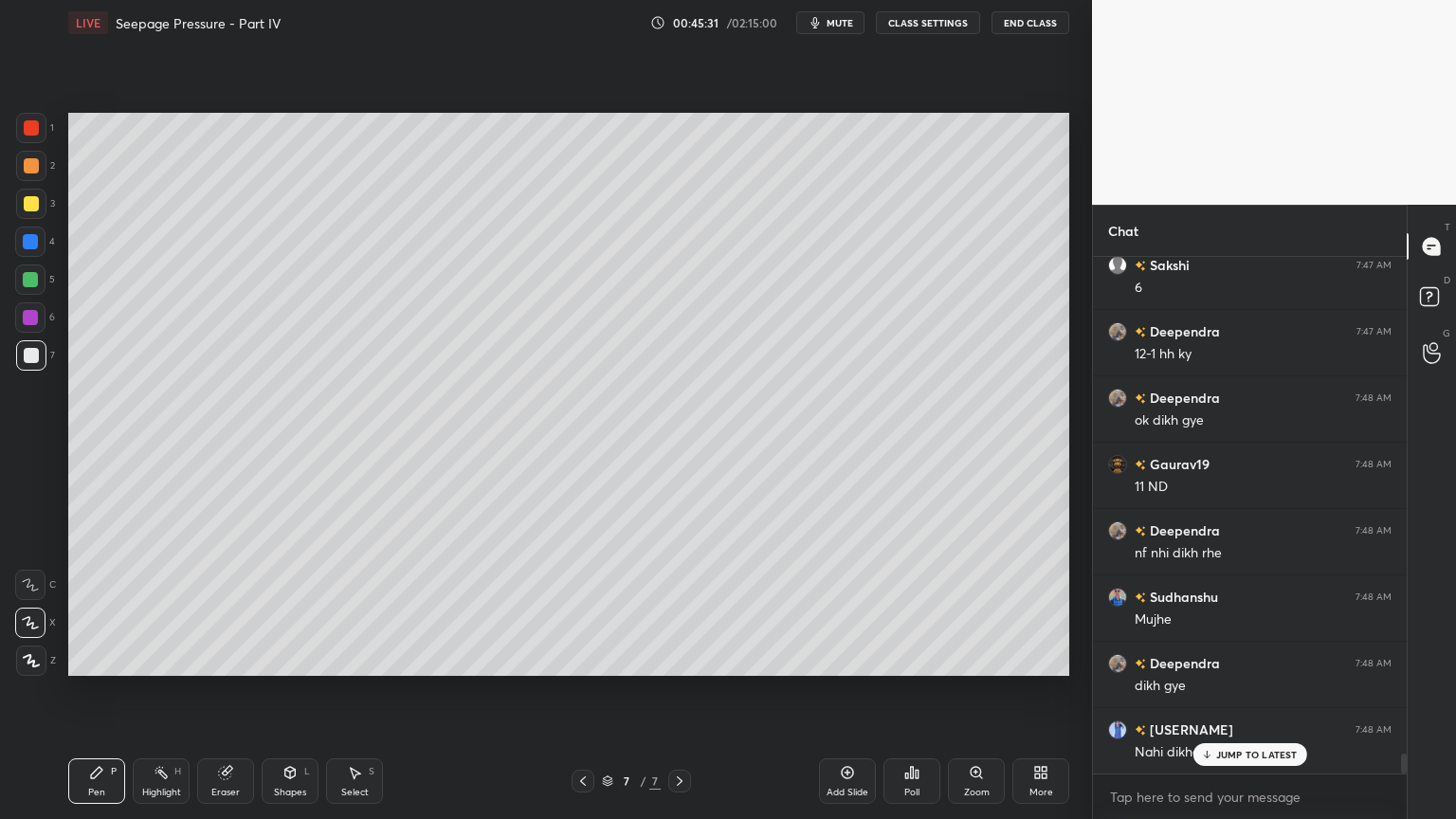 scroll, scrollTop: 13221, scrollLeft: 0, axis: vertical 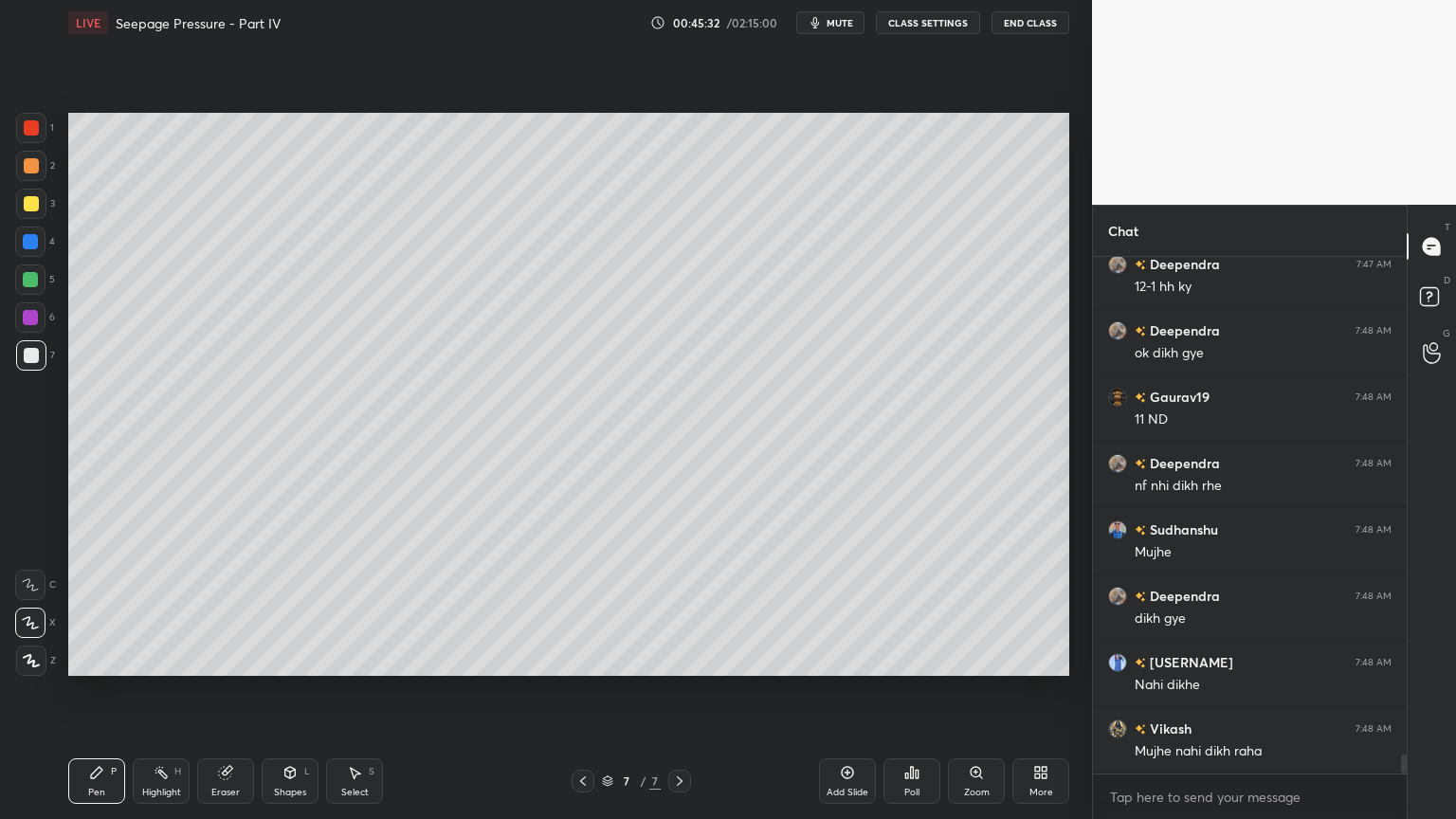 click 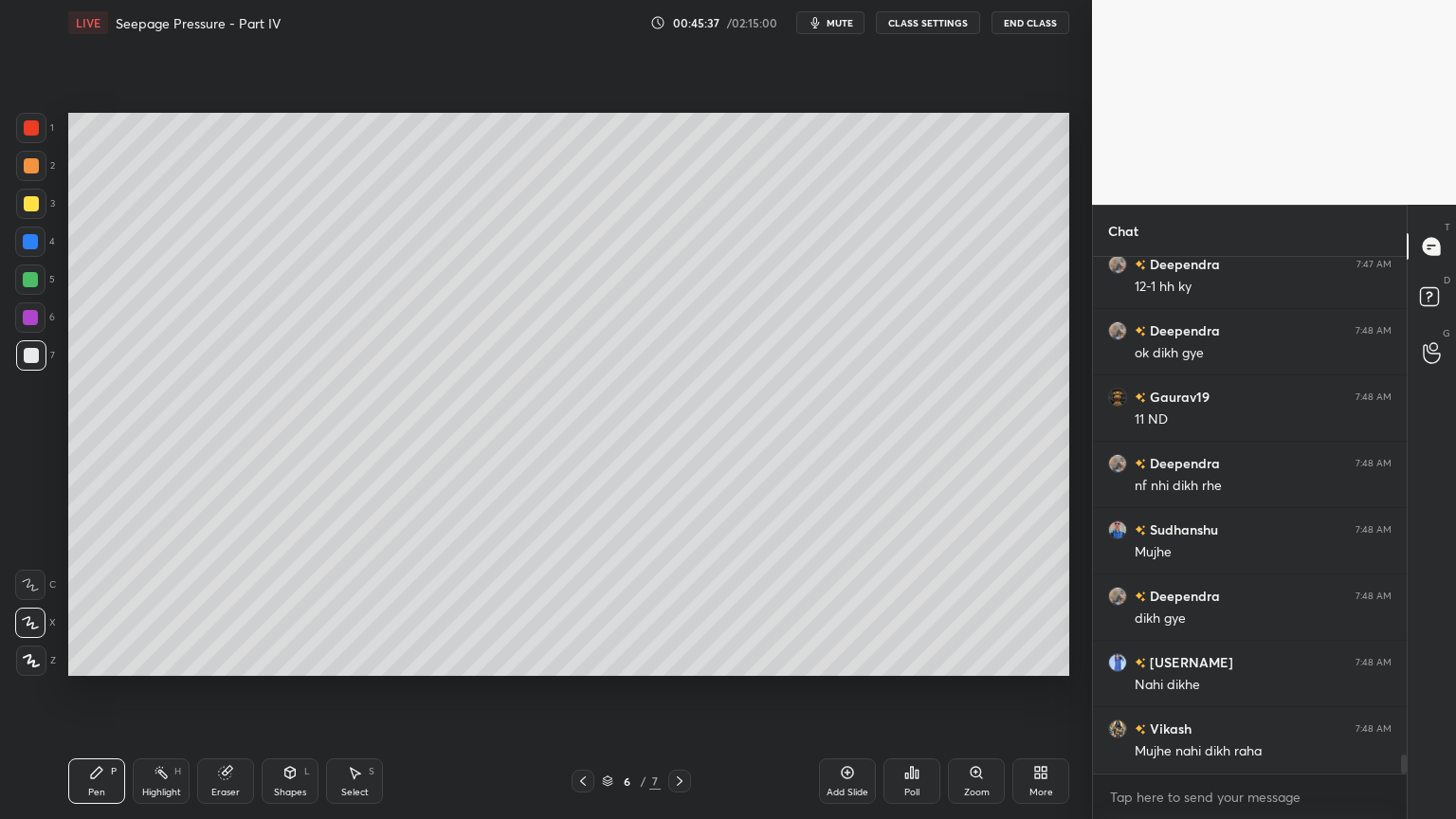 click 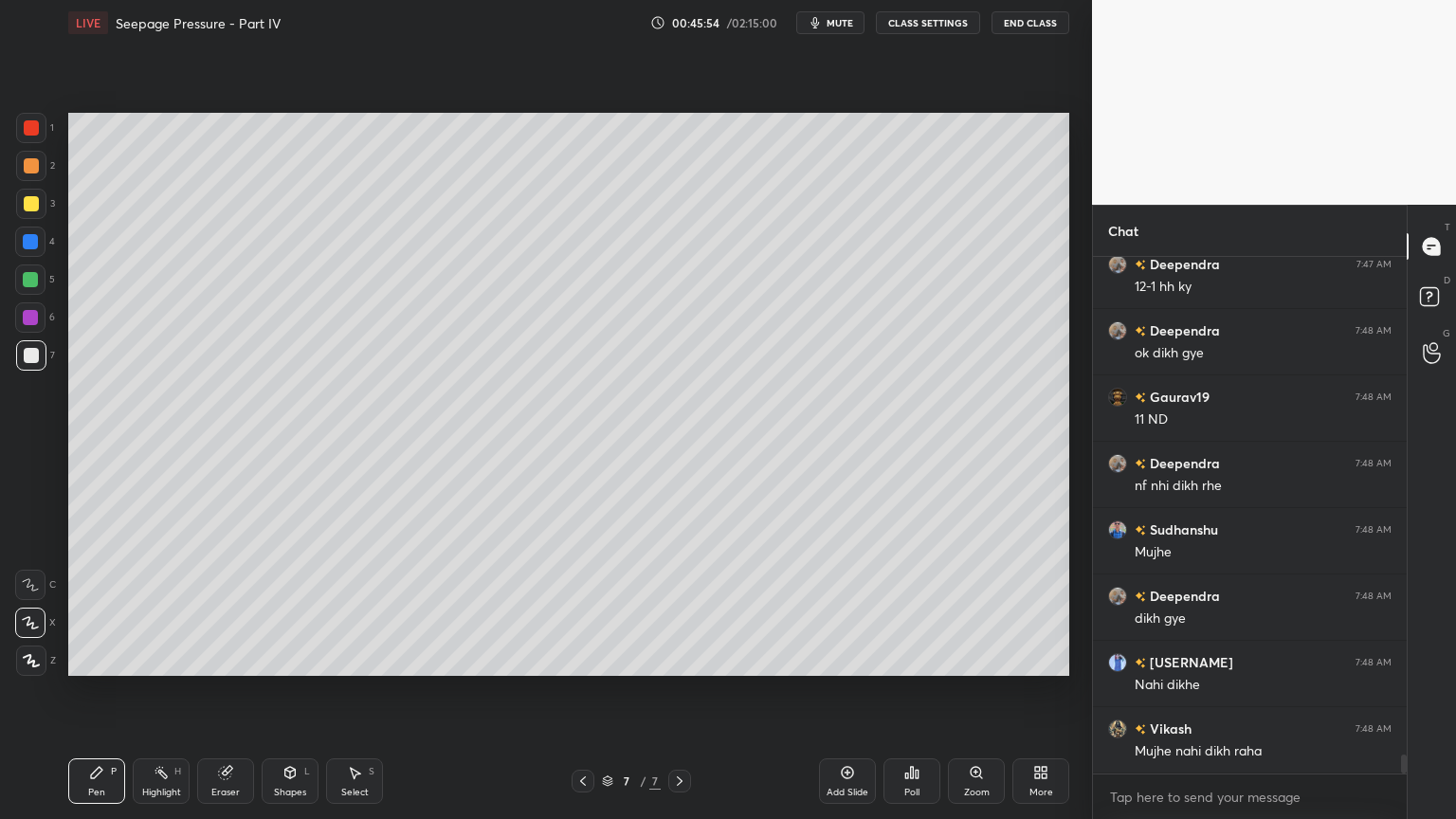 click 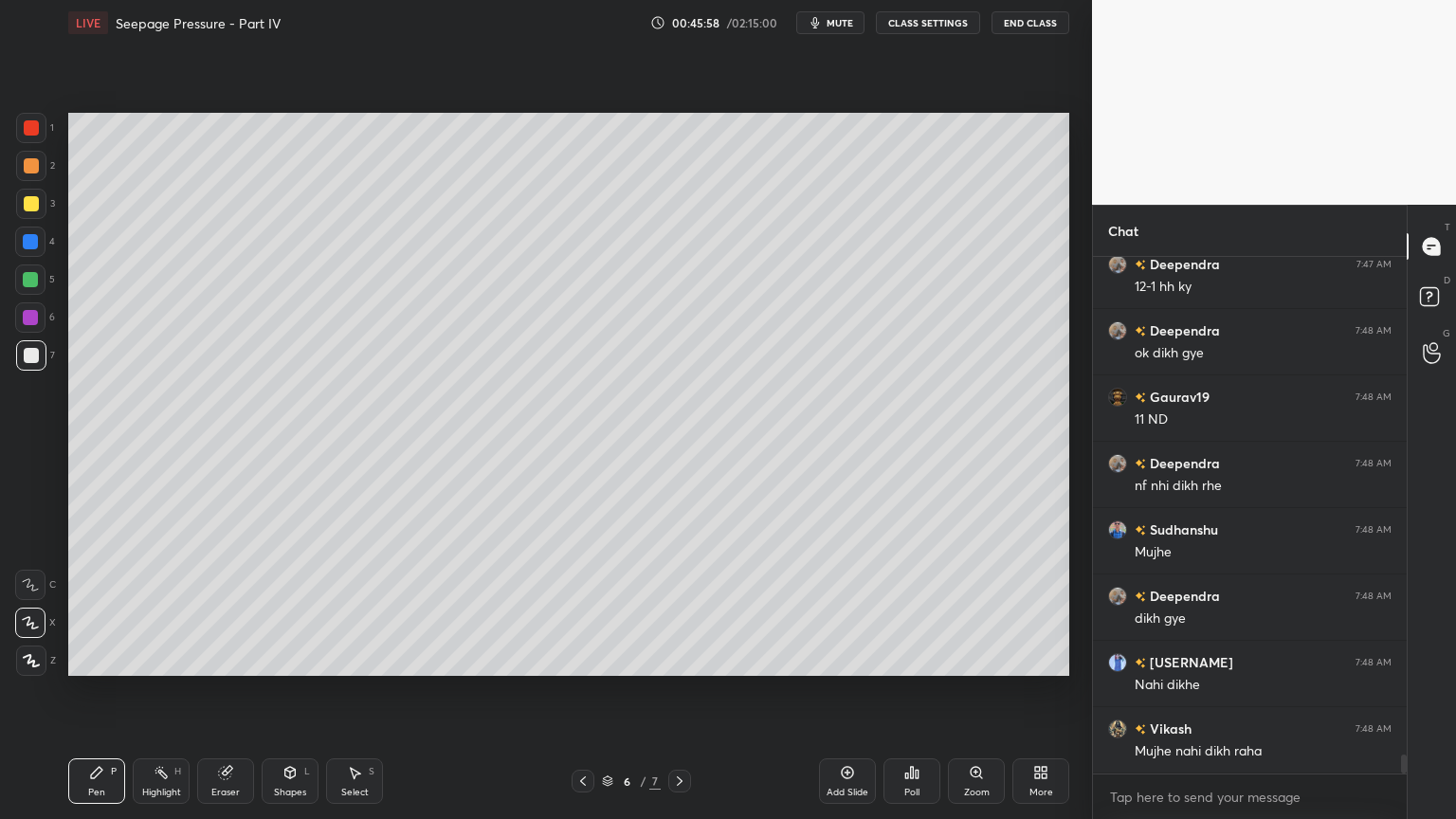 scroll, scrollTop: 13286, scrollLeft: 0, axis: vertical 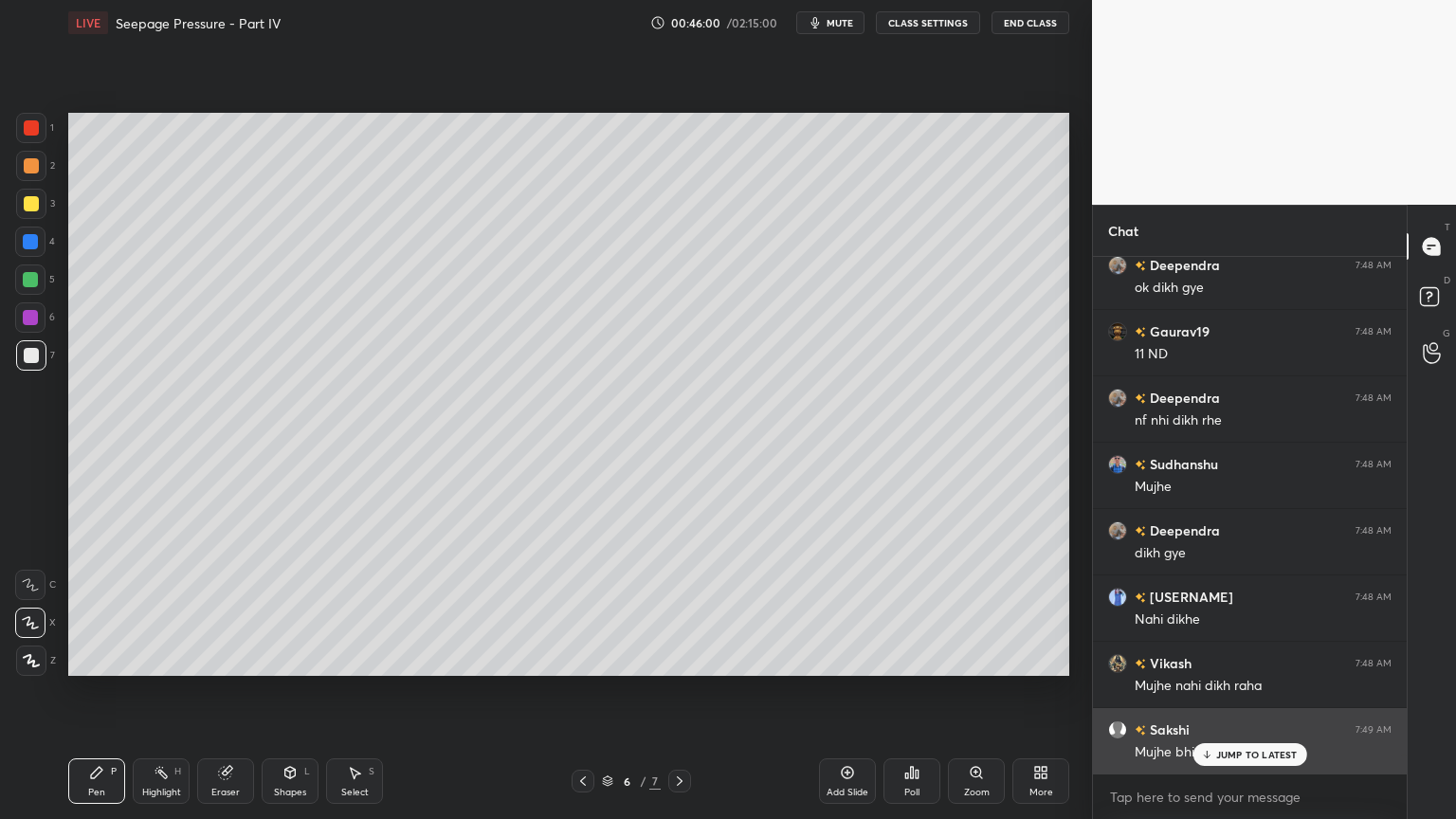 click on "JUMP TO LATEST" at bounding box center [1257, 755] 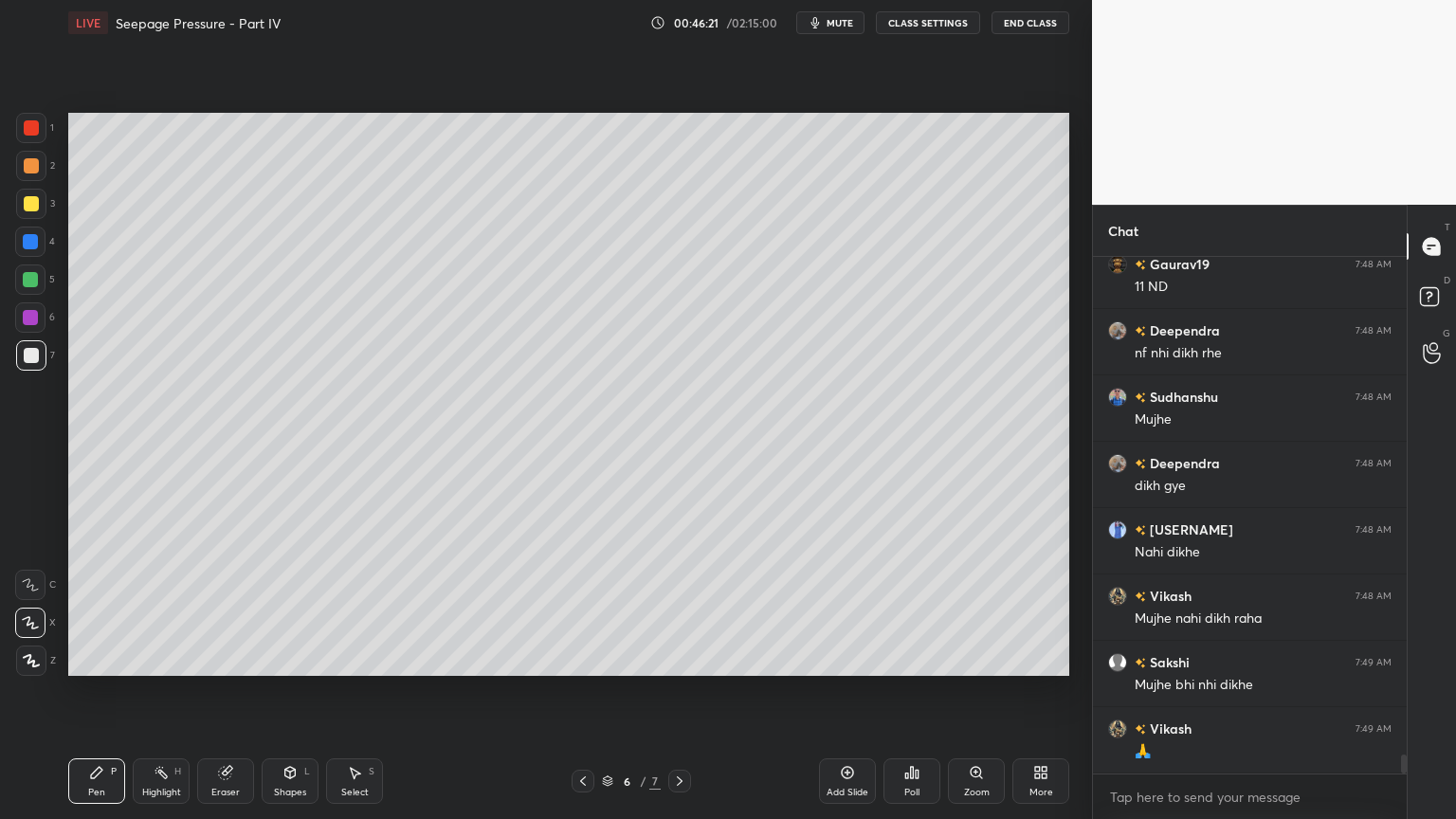 scroll, scrollTop: 13419, scrollLeft: 0, axis: vertical 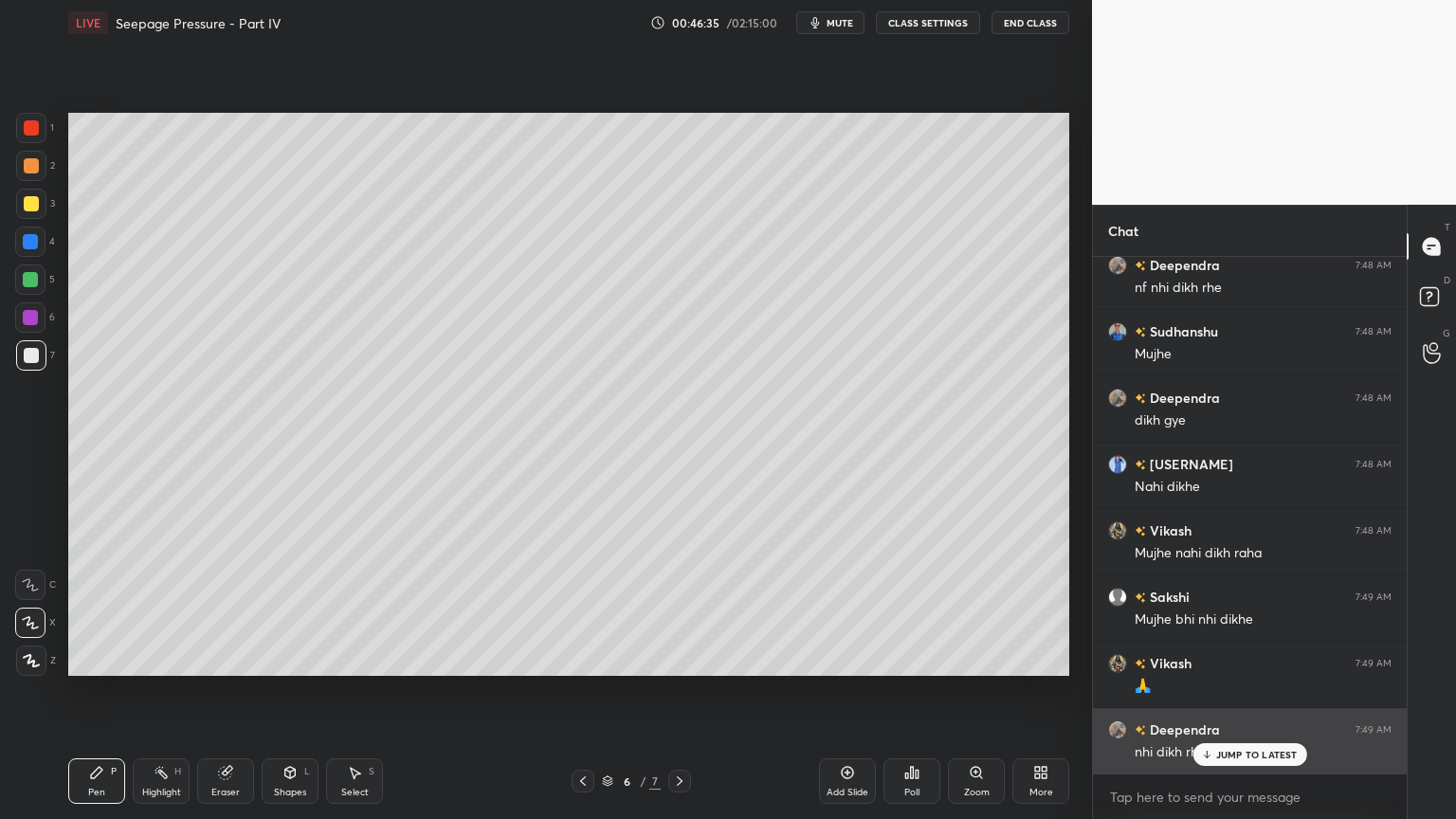 click on "JUMP TO LATEST" at bounding box center [1257, 755] 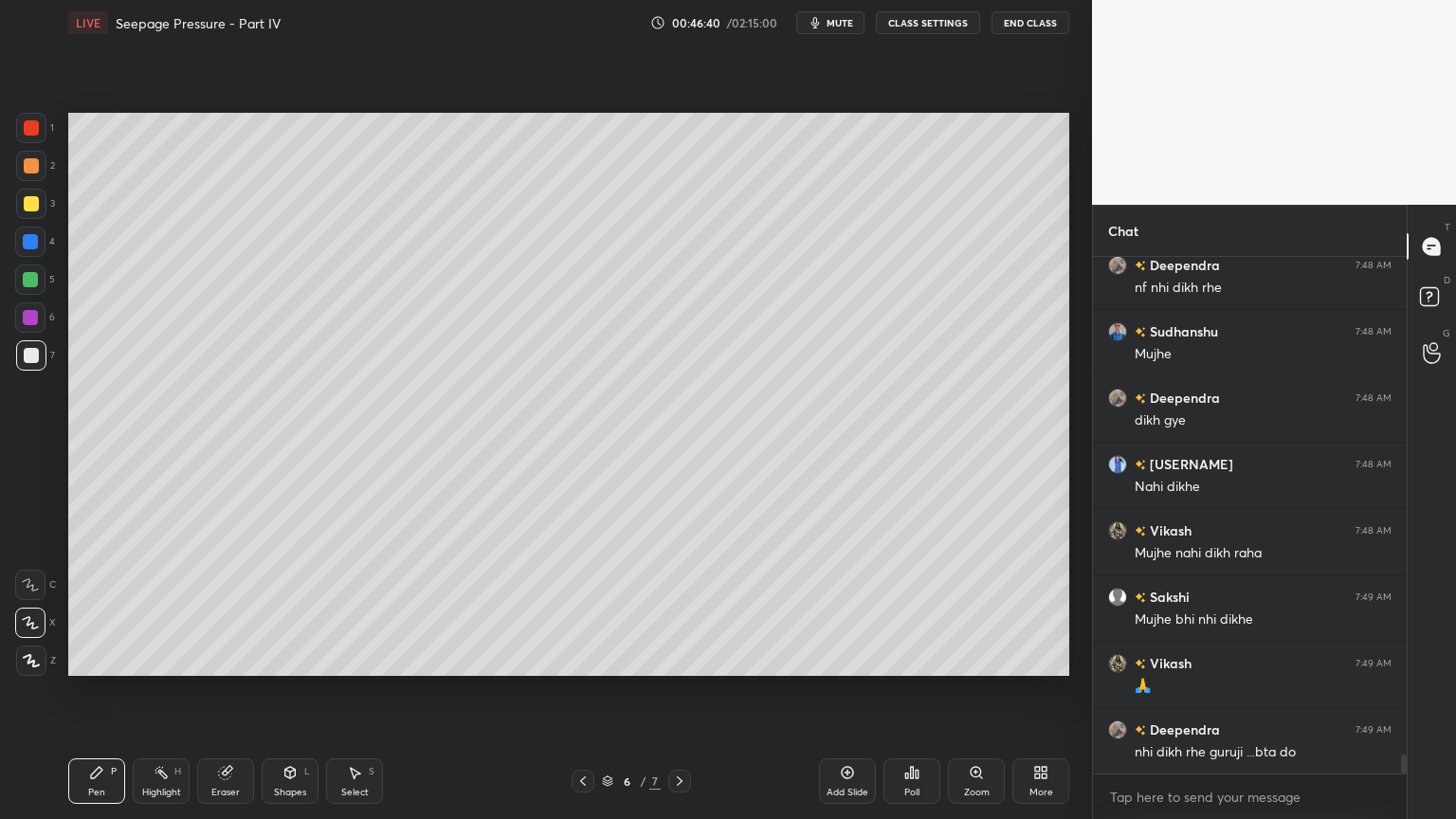 click 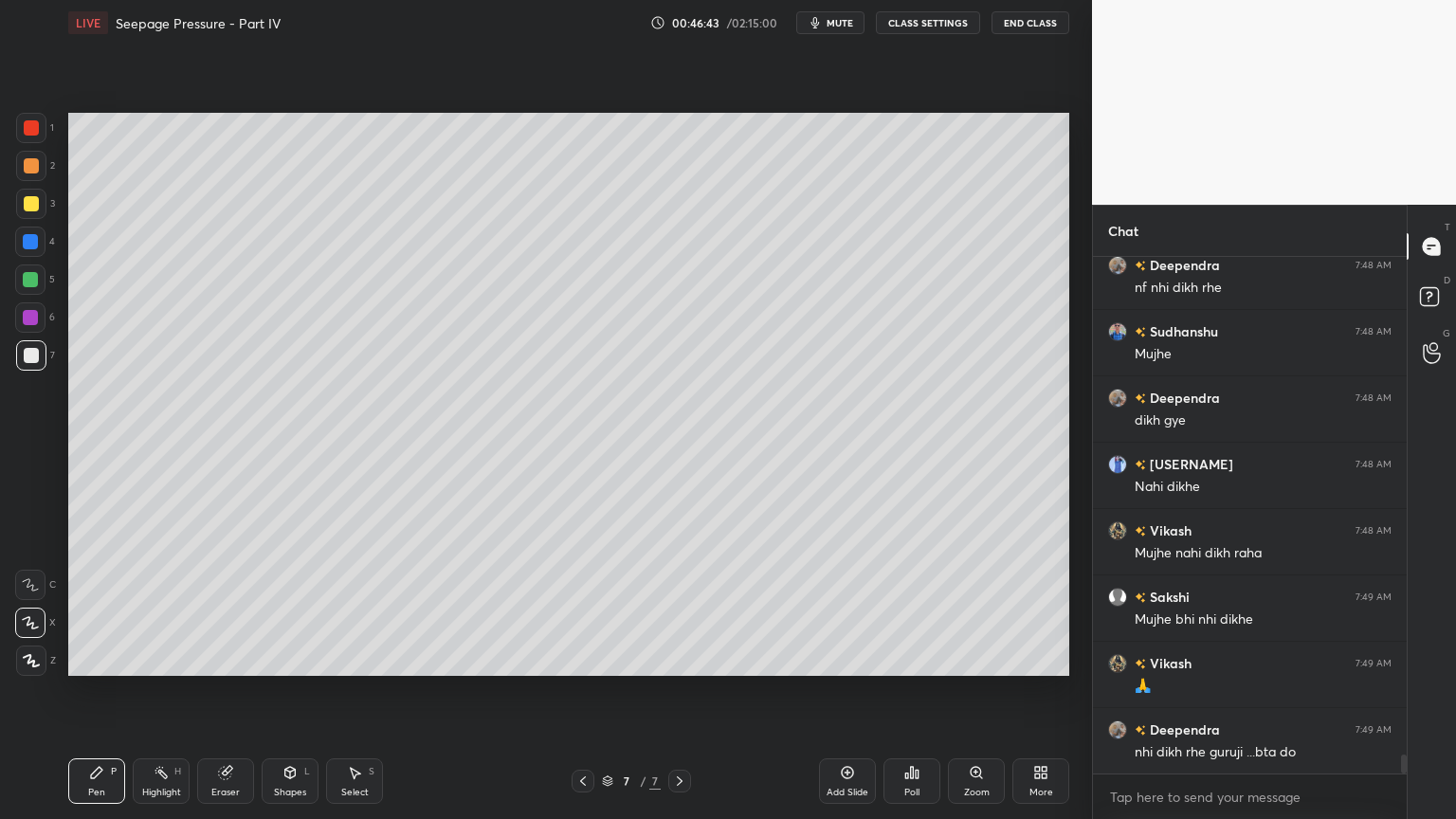 click at bounding box center [31, 204] 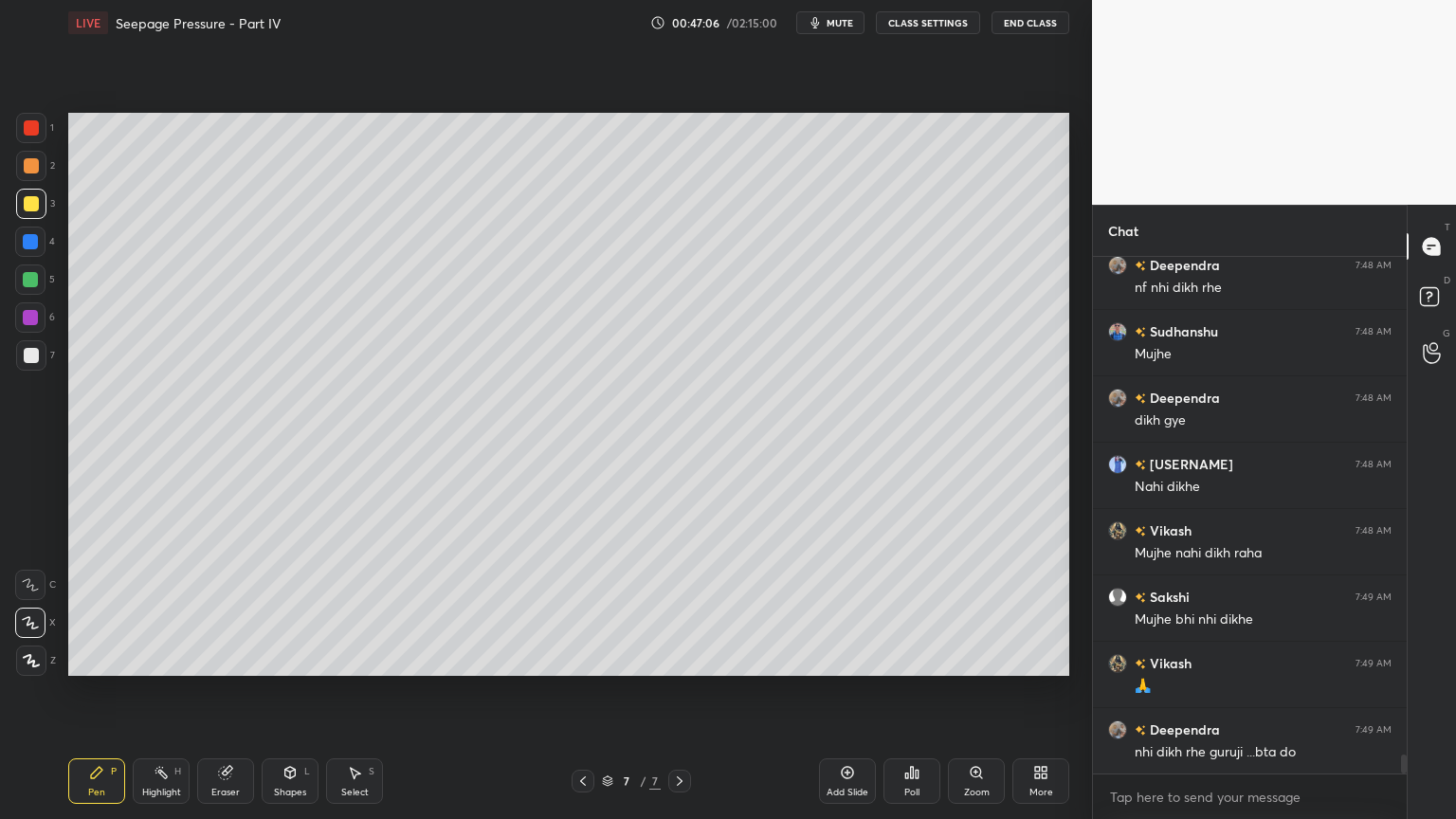 click on "Shapes" at bounding box center (290, 792) 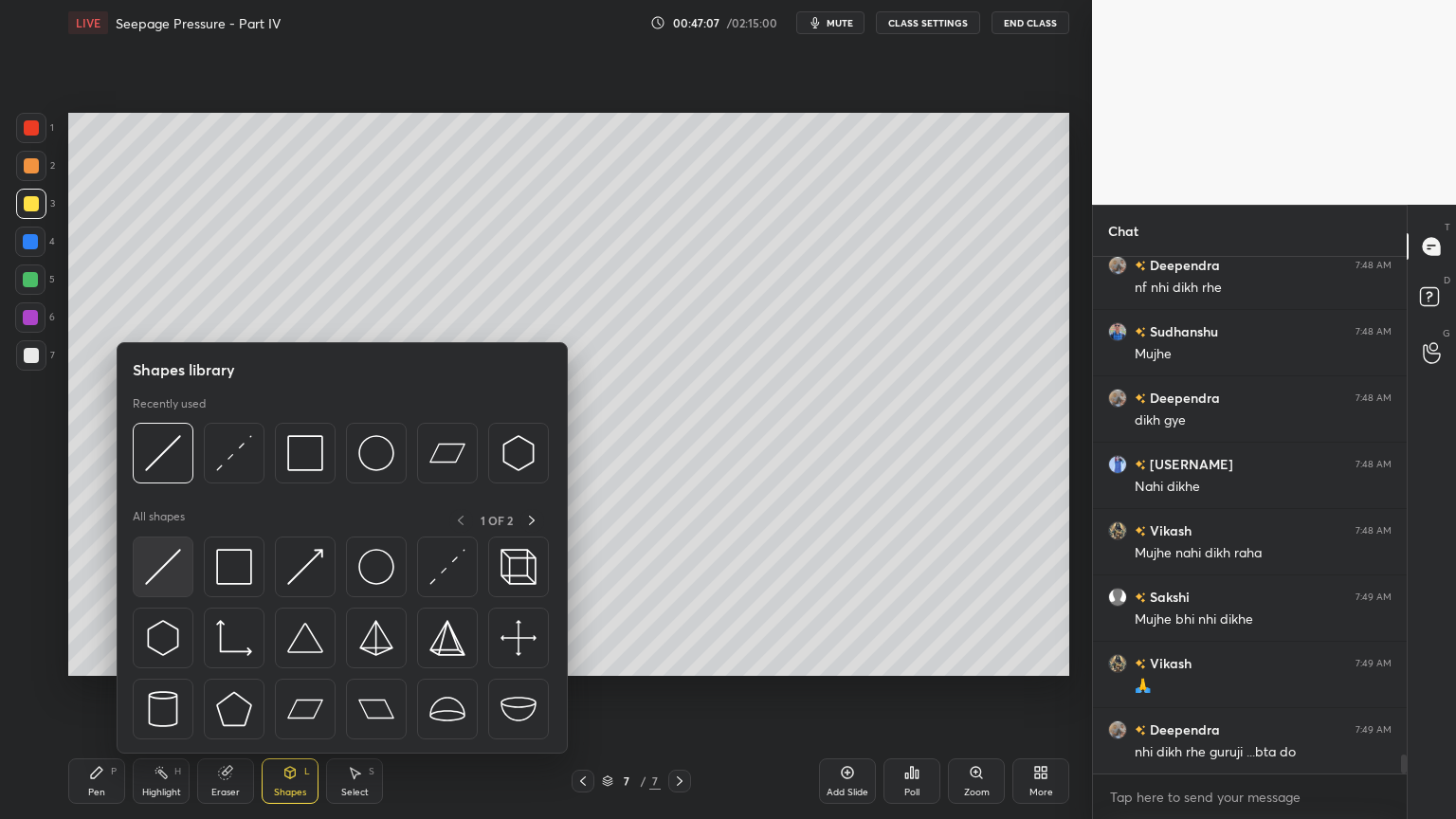 click at bounding box center [163, 567] 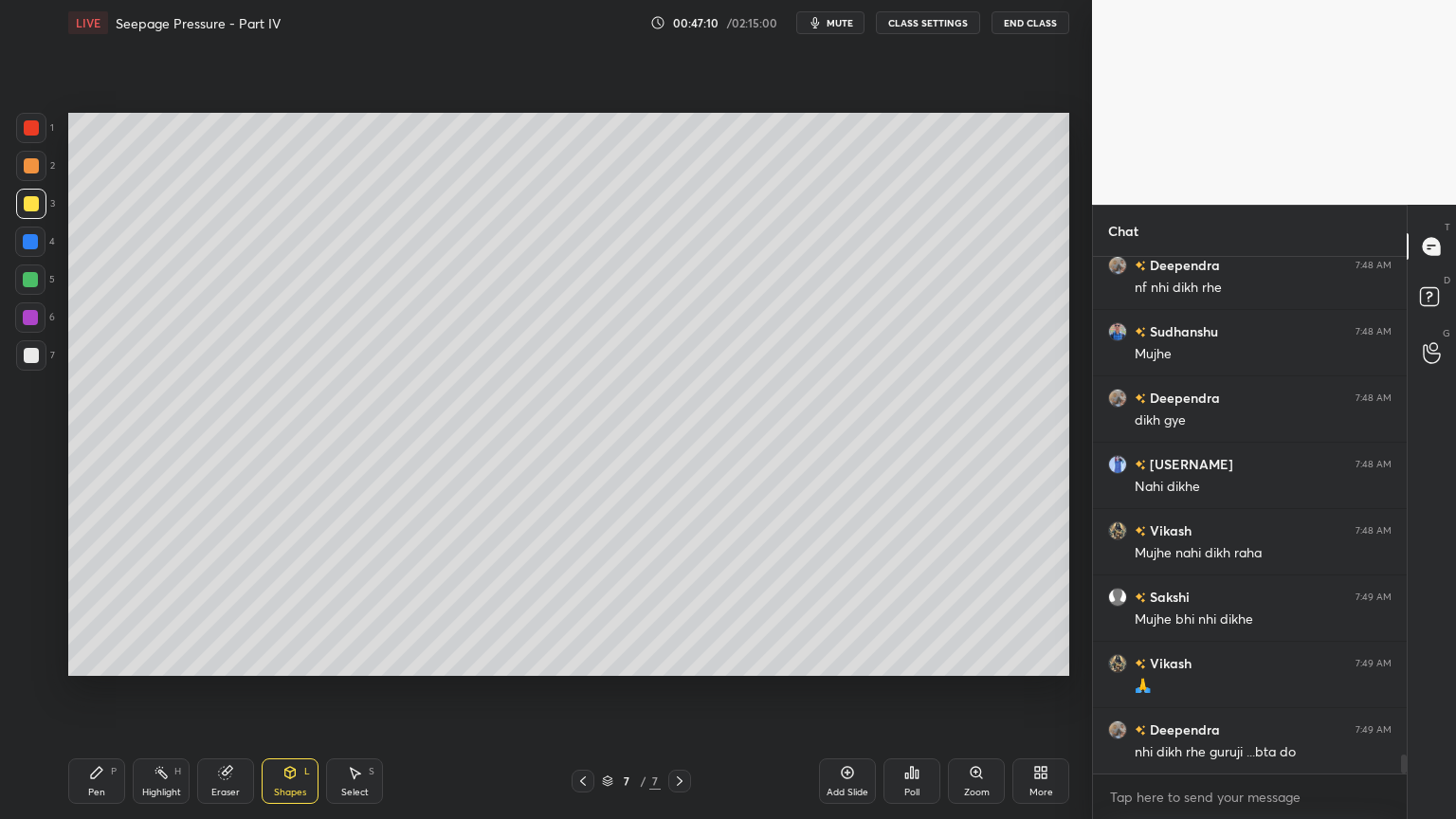 click 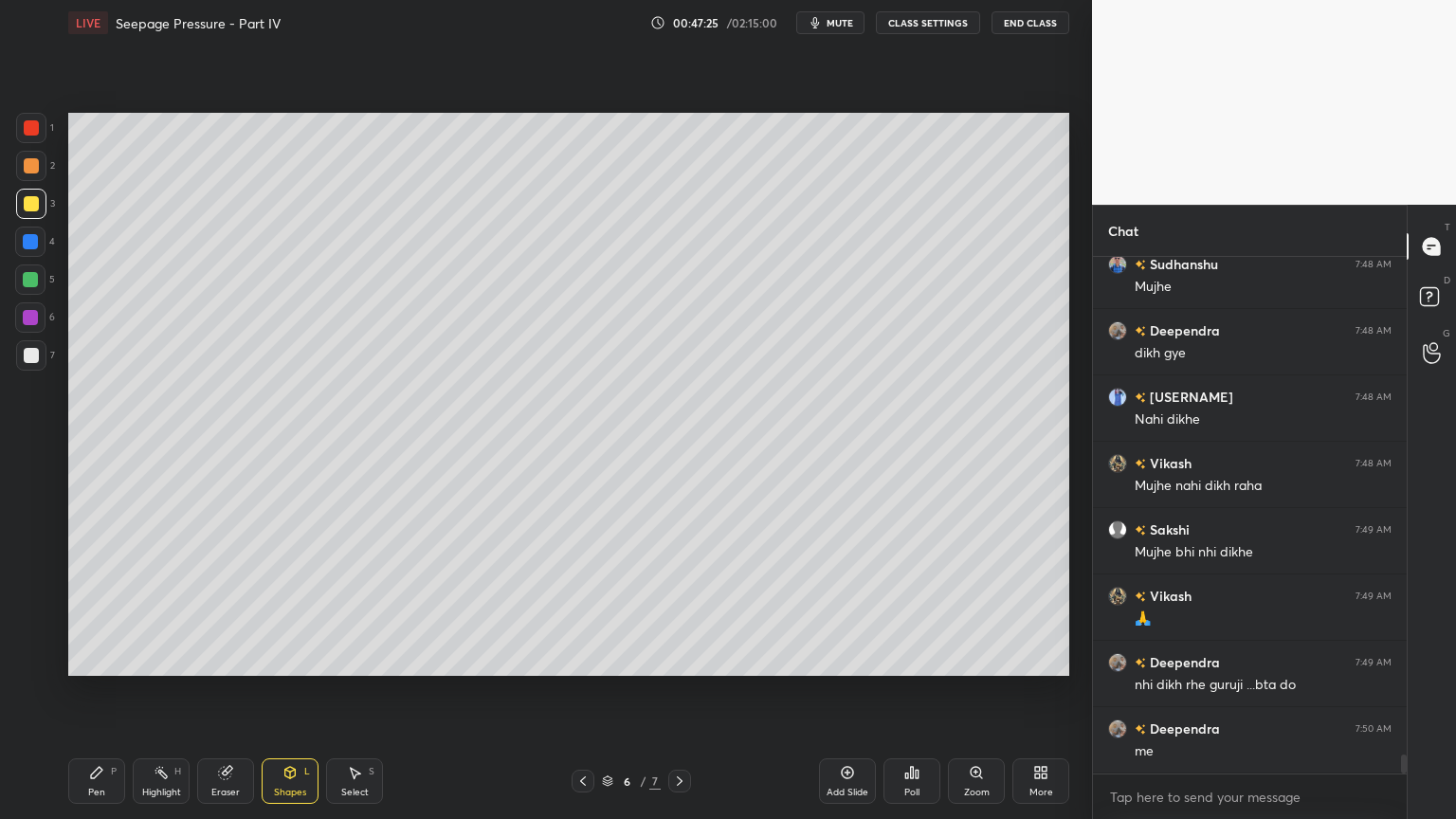 scroll, scrollTop: 13551, scrollLeft: 0, axis: vertical 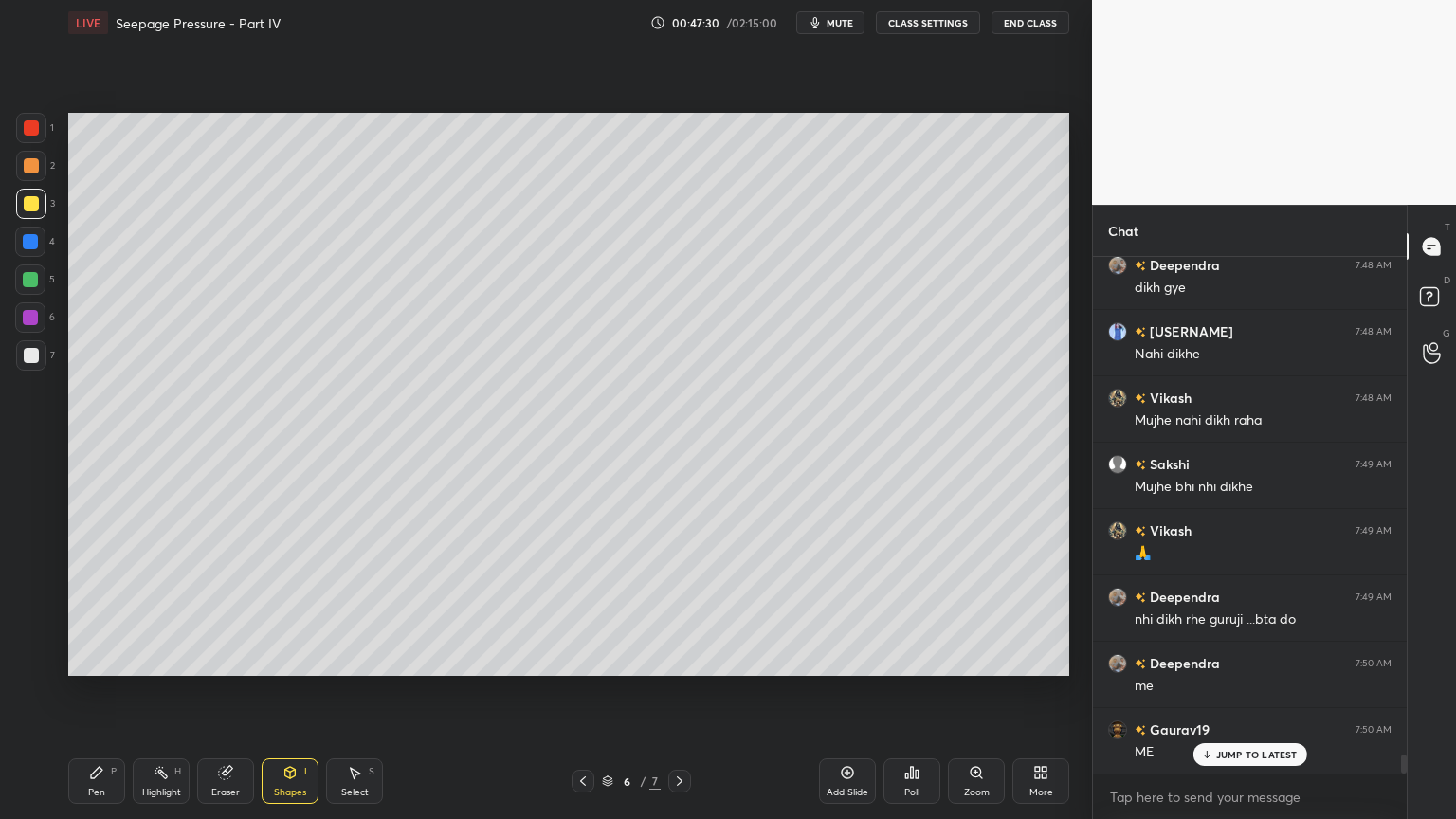 click on "Pen P" at bounding box center (97, 781) 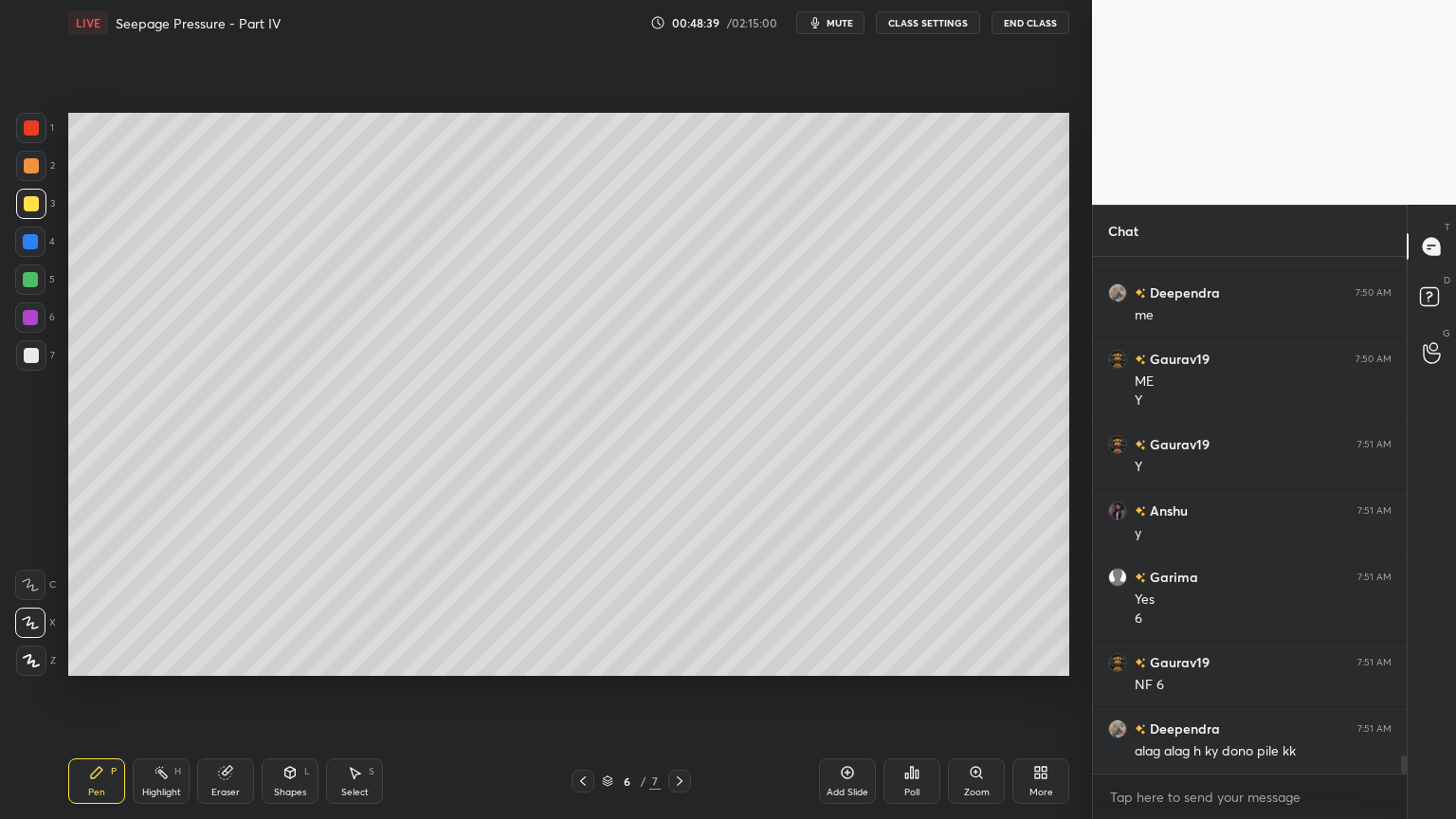 scroll, scrollTop: 13987, scrollLeft: 0, axis: vertical 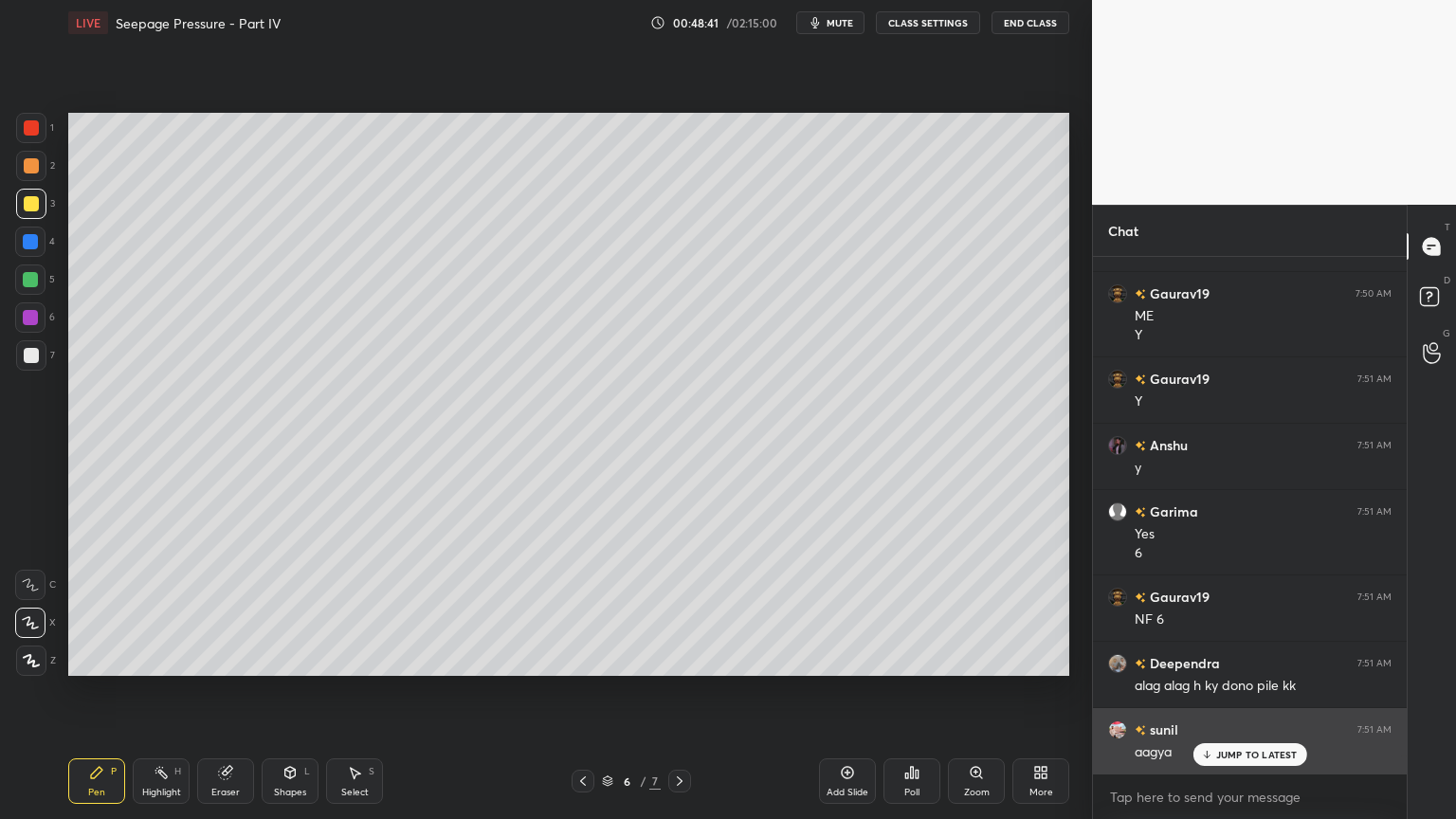 click on "JUMP TO LATEST" at bounding box center (1257, 755) 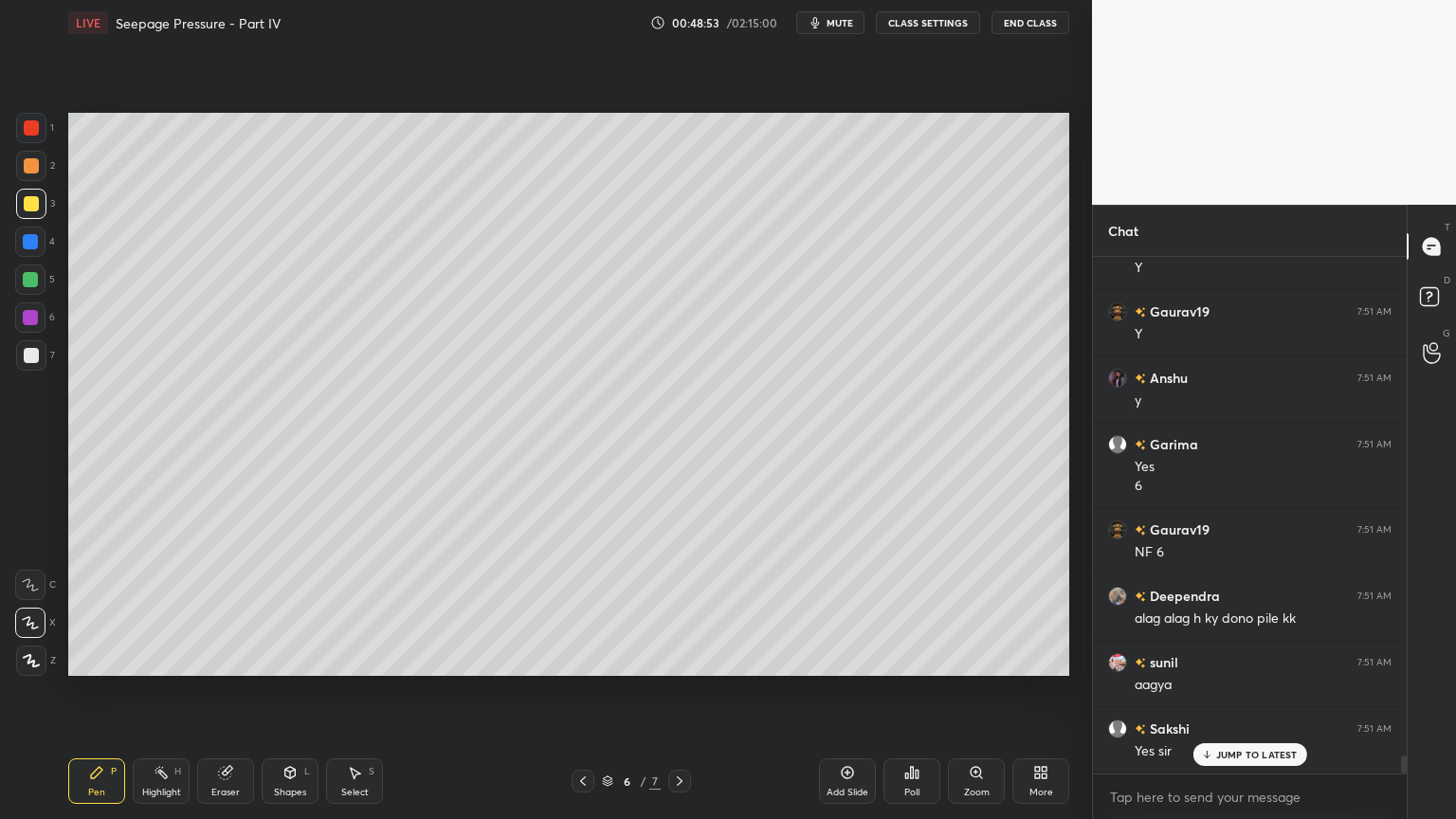 scroll, scrollTop: 14120, scrollLeft: 0, axis: vertical 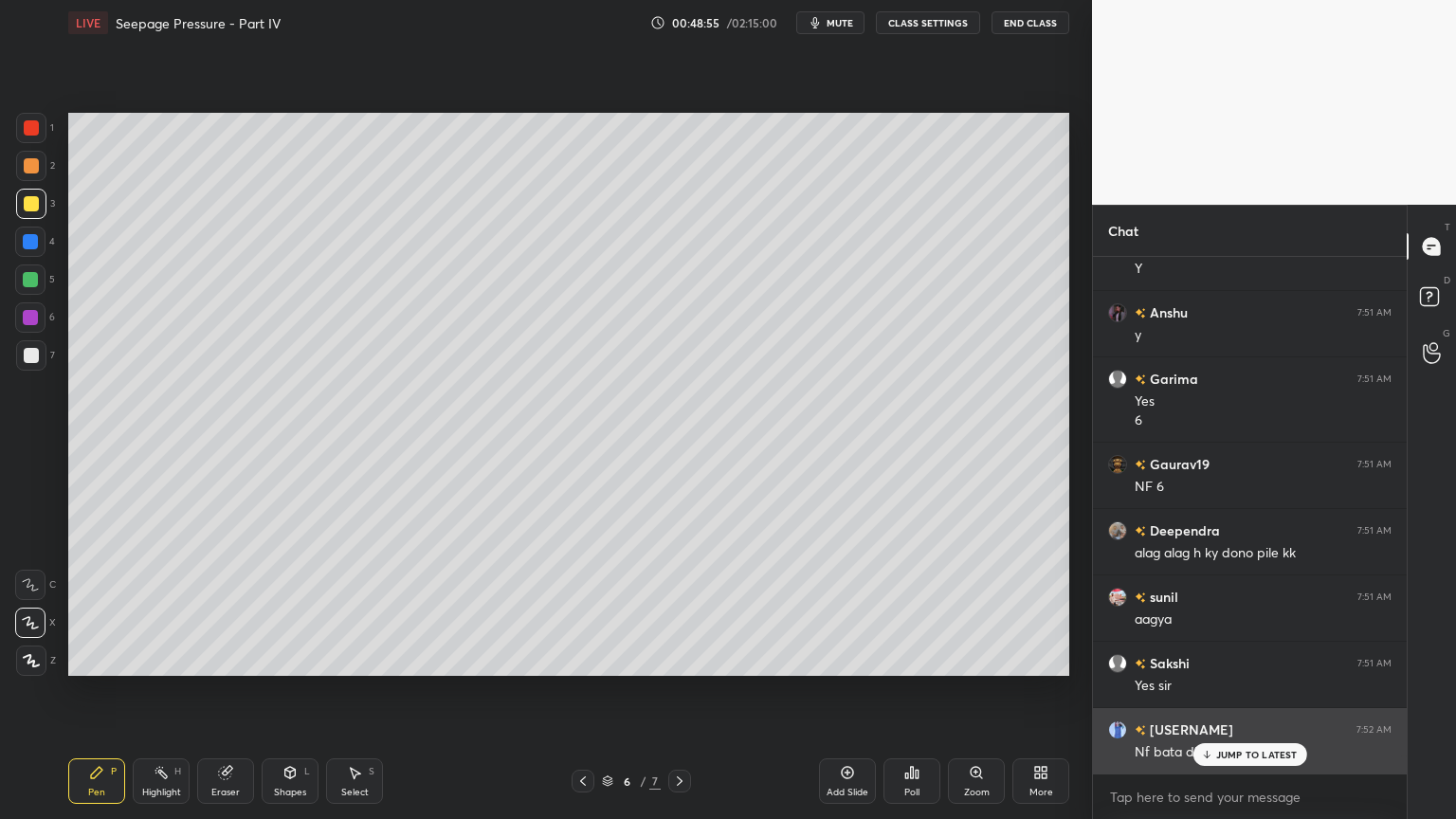 click on "JUMP TO LATEST" at bounding box center (1249, 755) 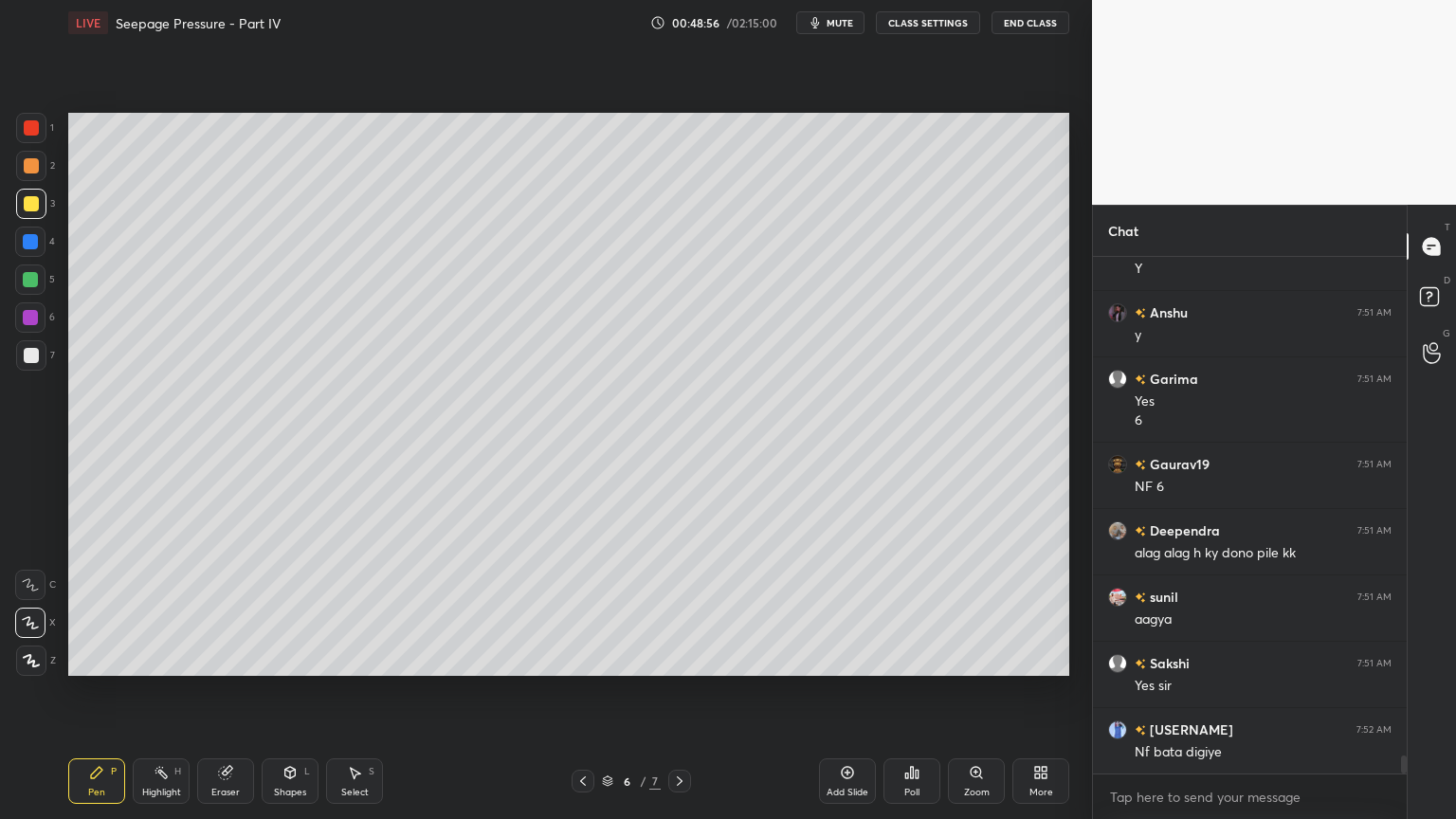 click 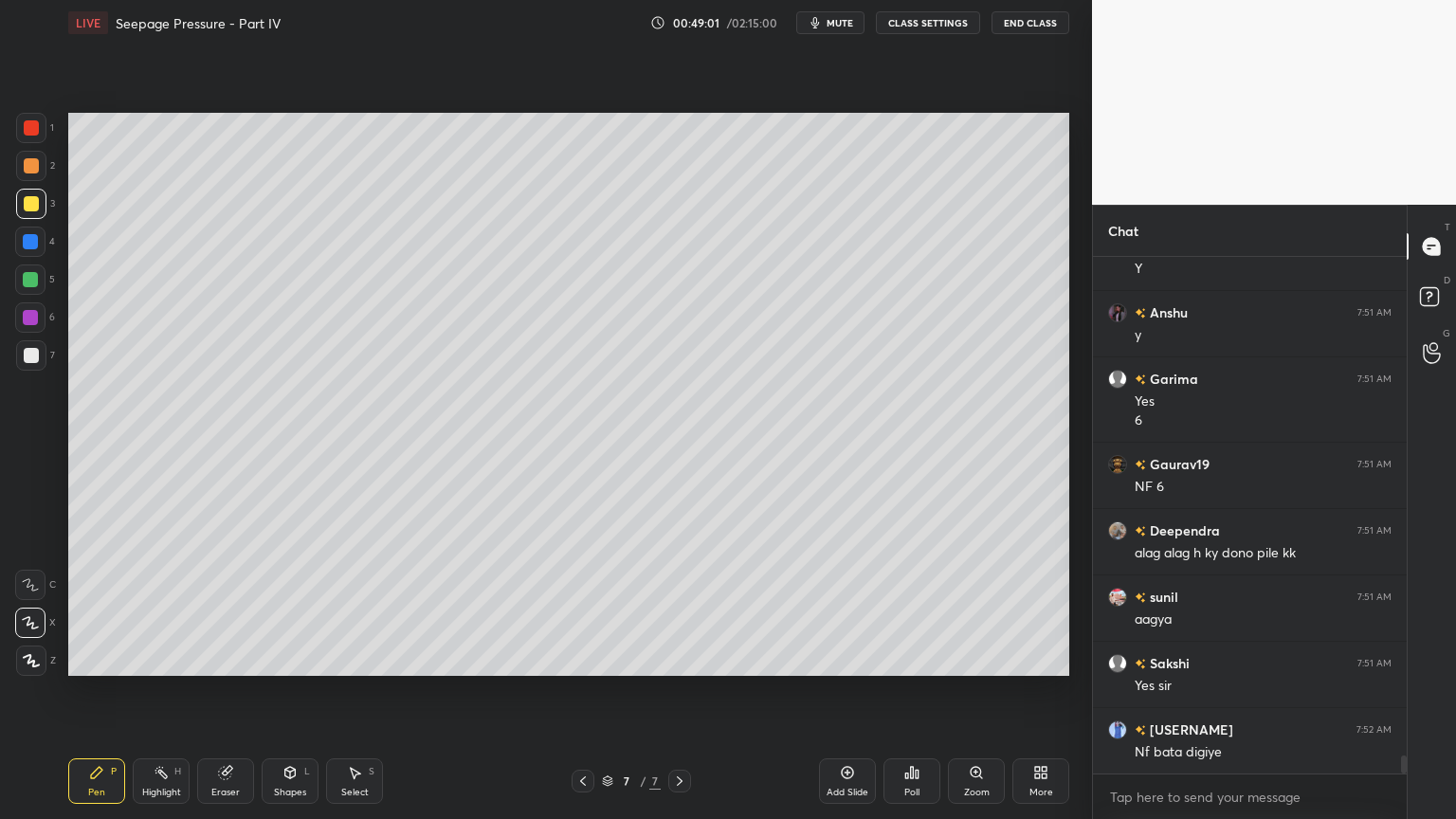 click 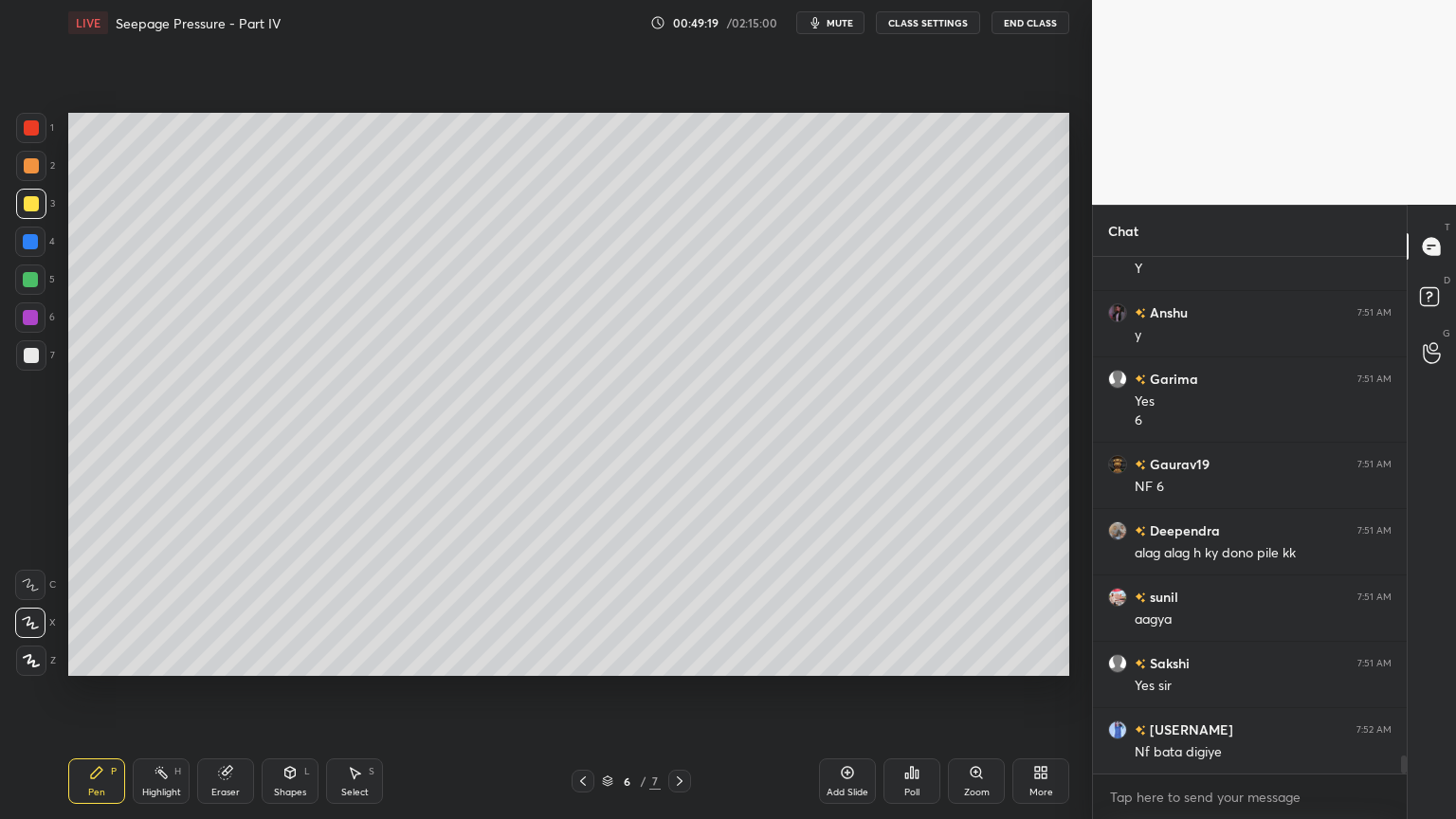 click 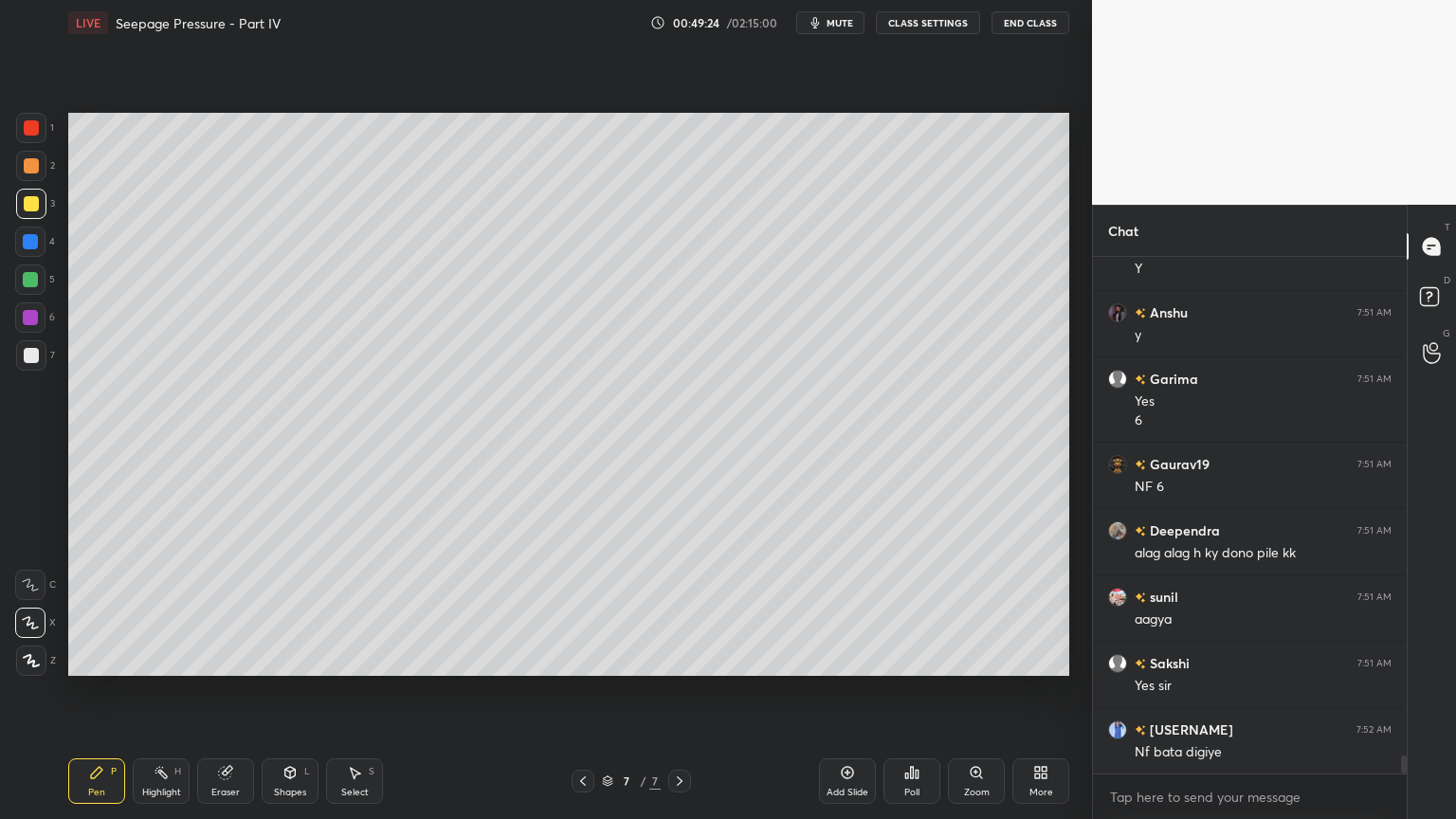 click at bounding box center (31, 355) 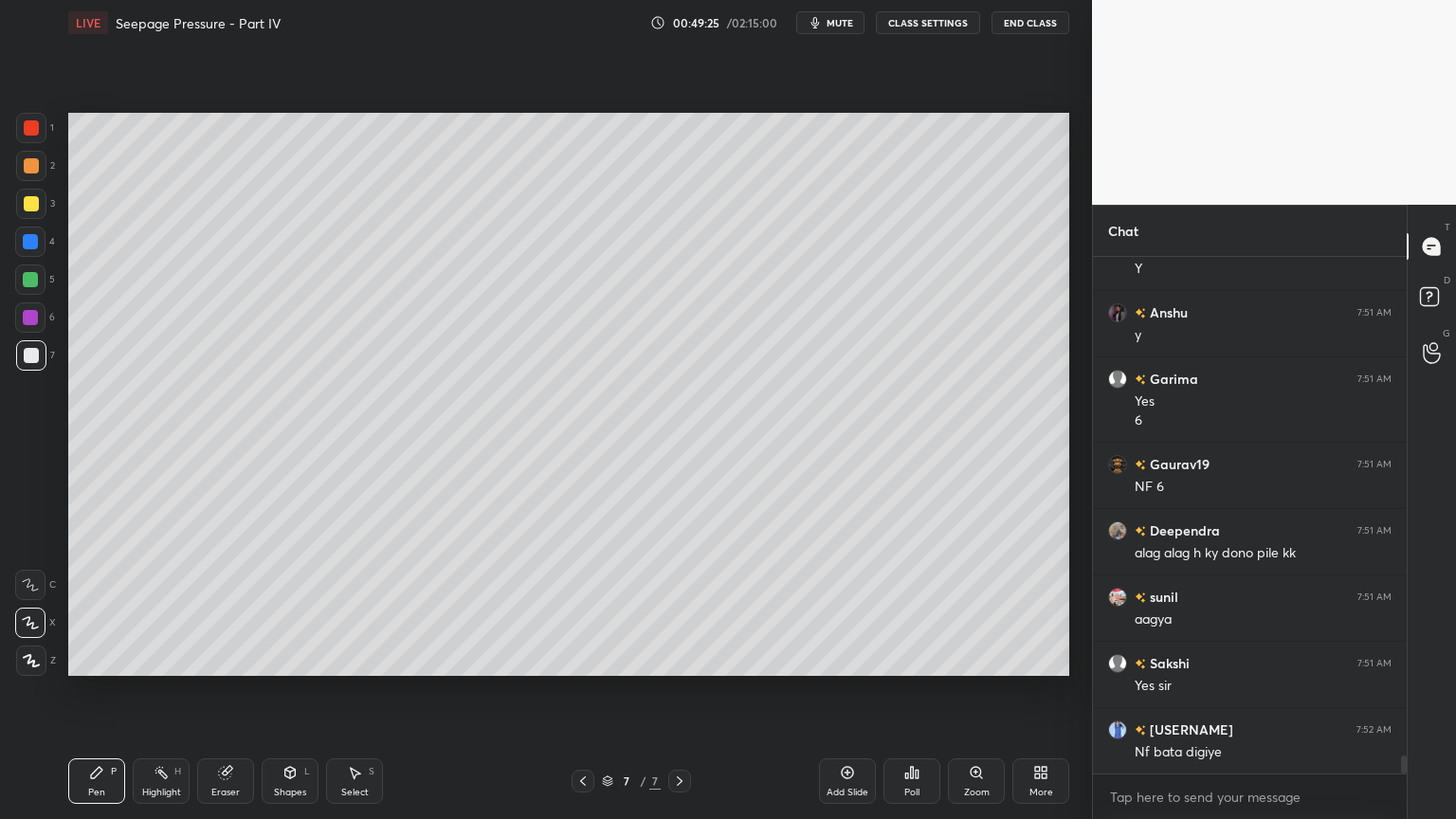 click 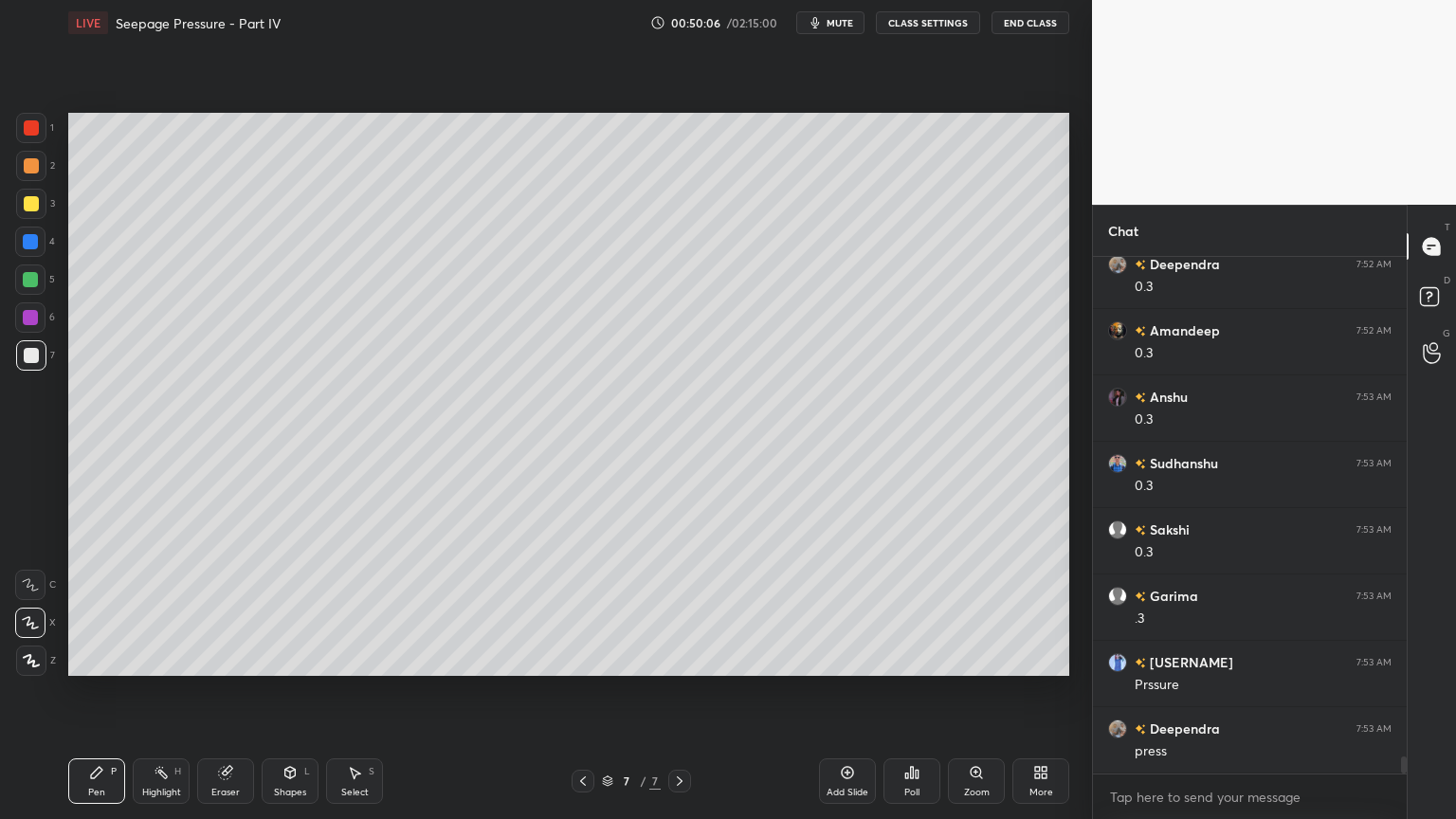 scroll, scrollTop: 14784, scrollLeft: 0, axis: vertical 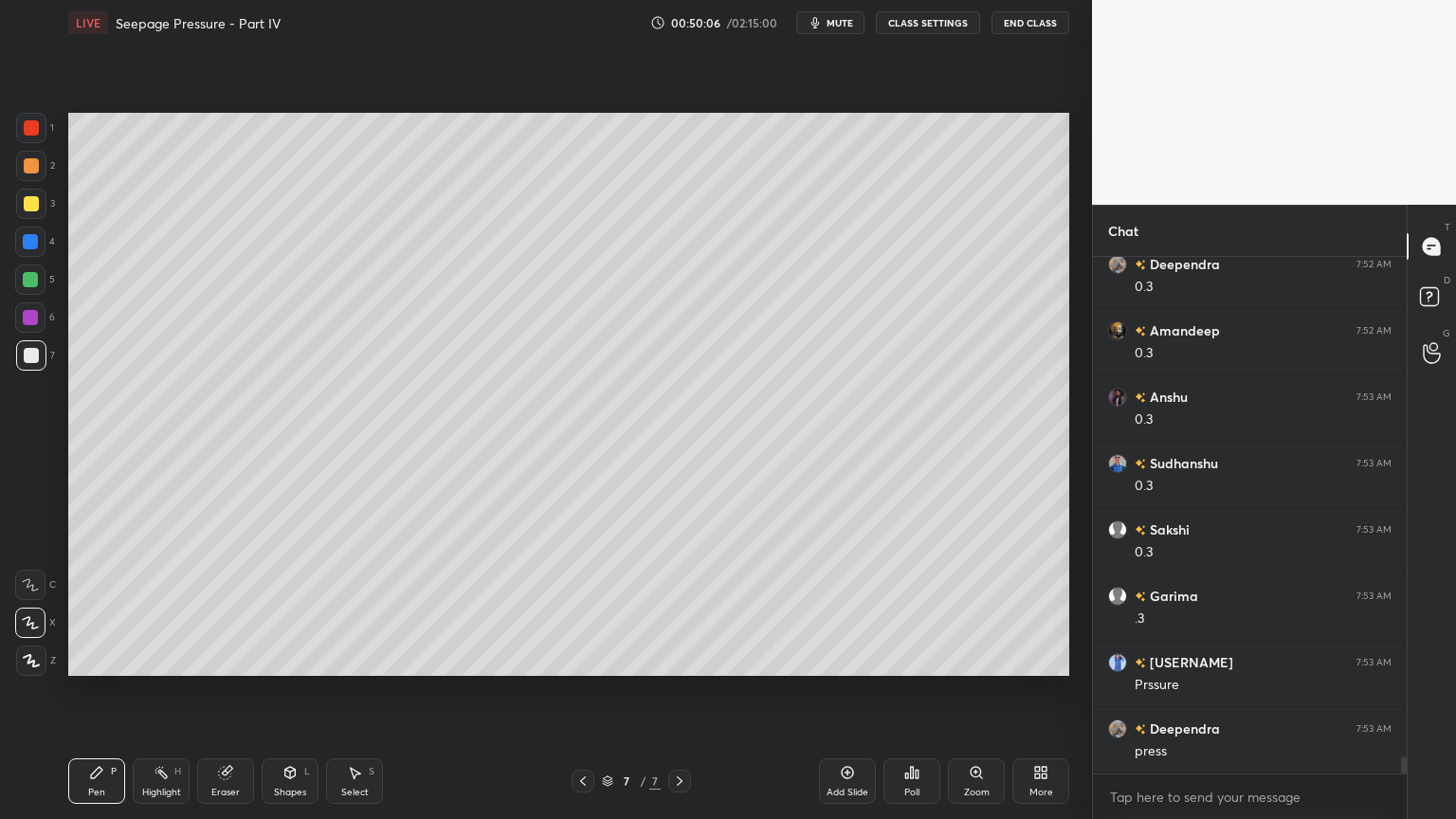 click on "Add Slide" at bounding box center (847, 781) 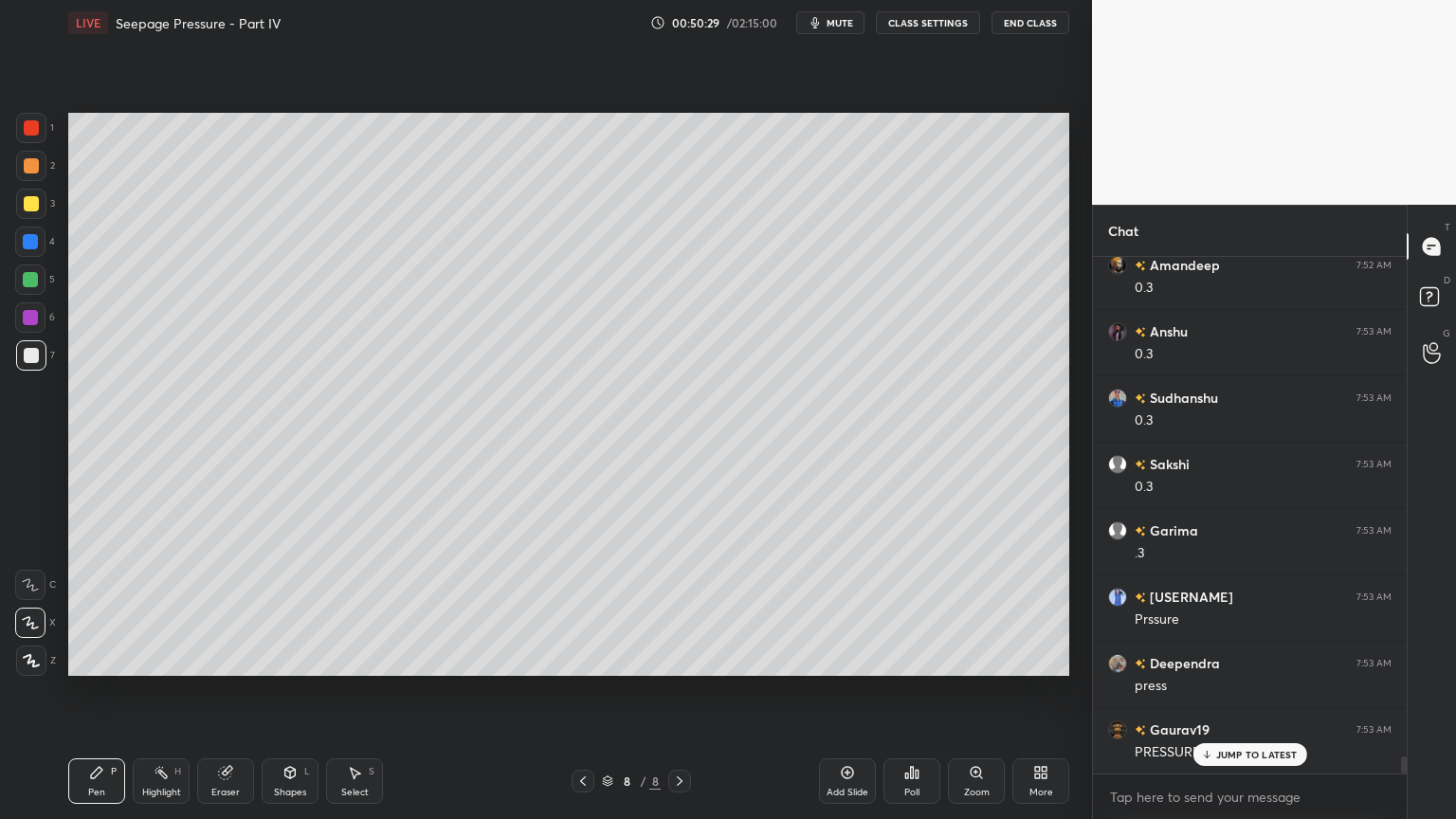click 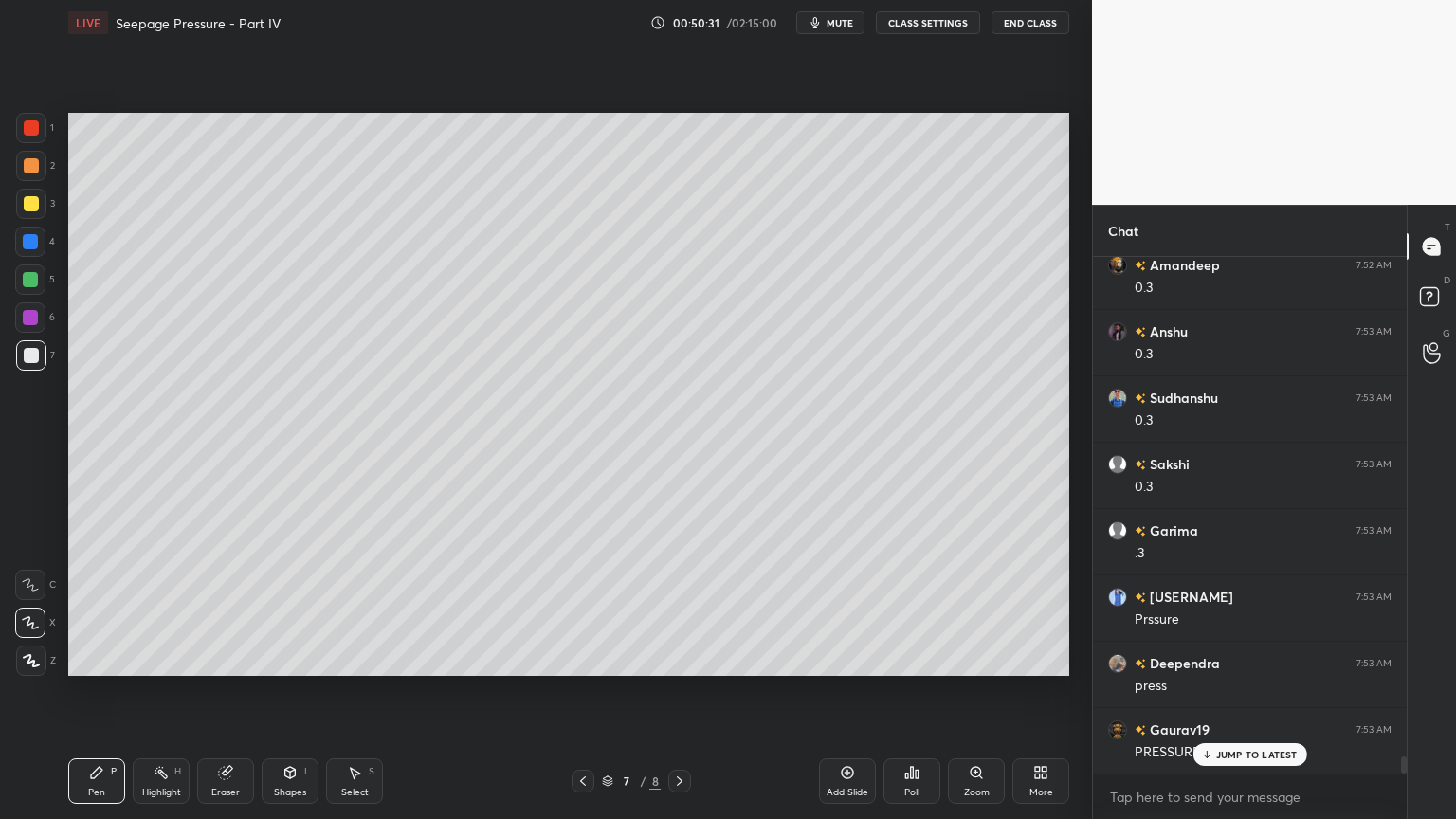 click 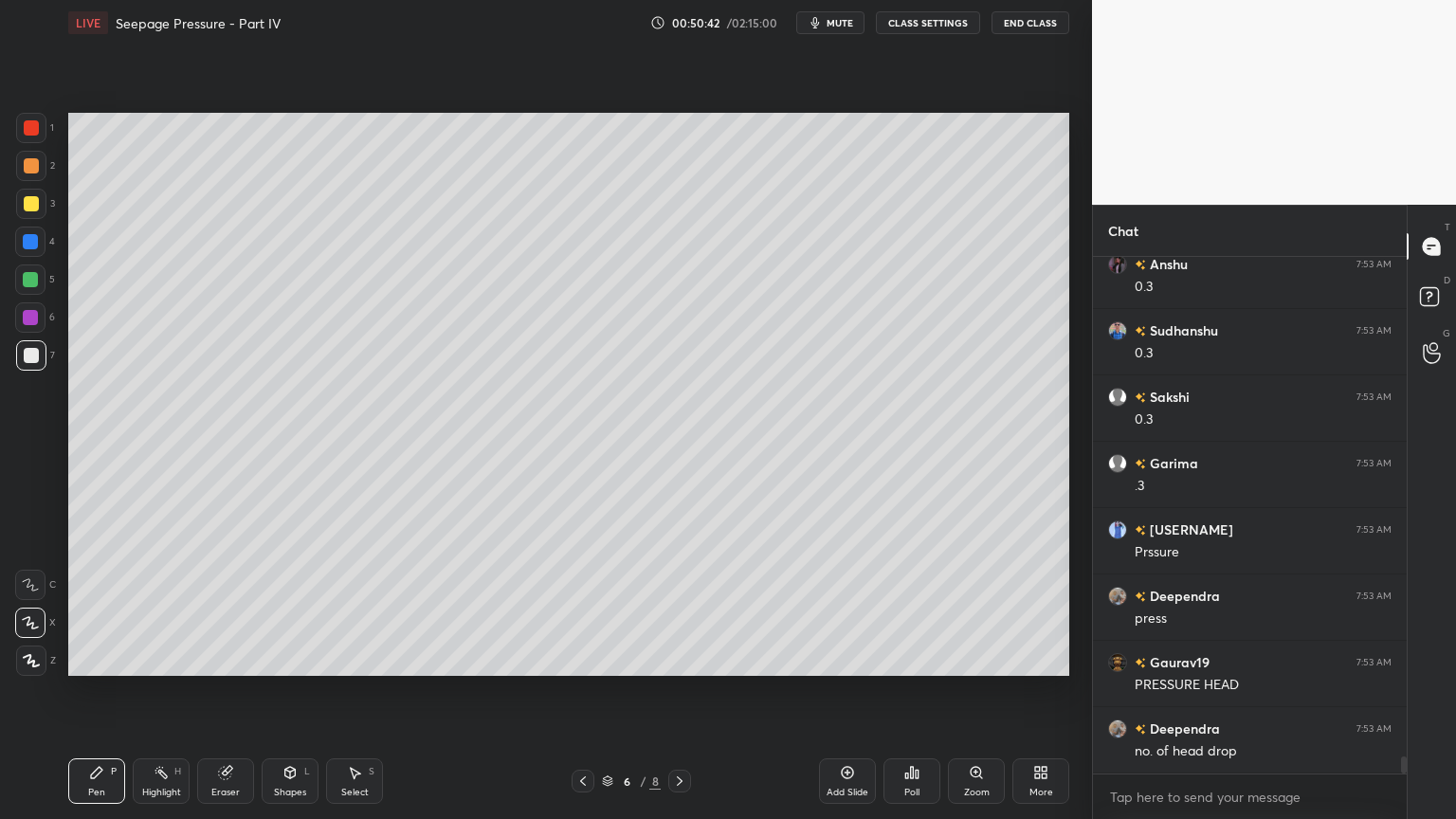 scroll, scrollTop: 14916, scrollLeft: 0, axis: vertical 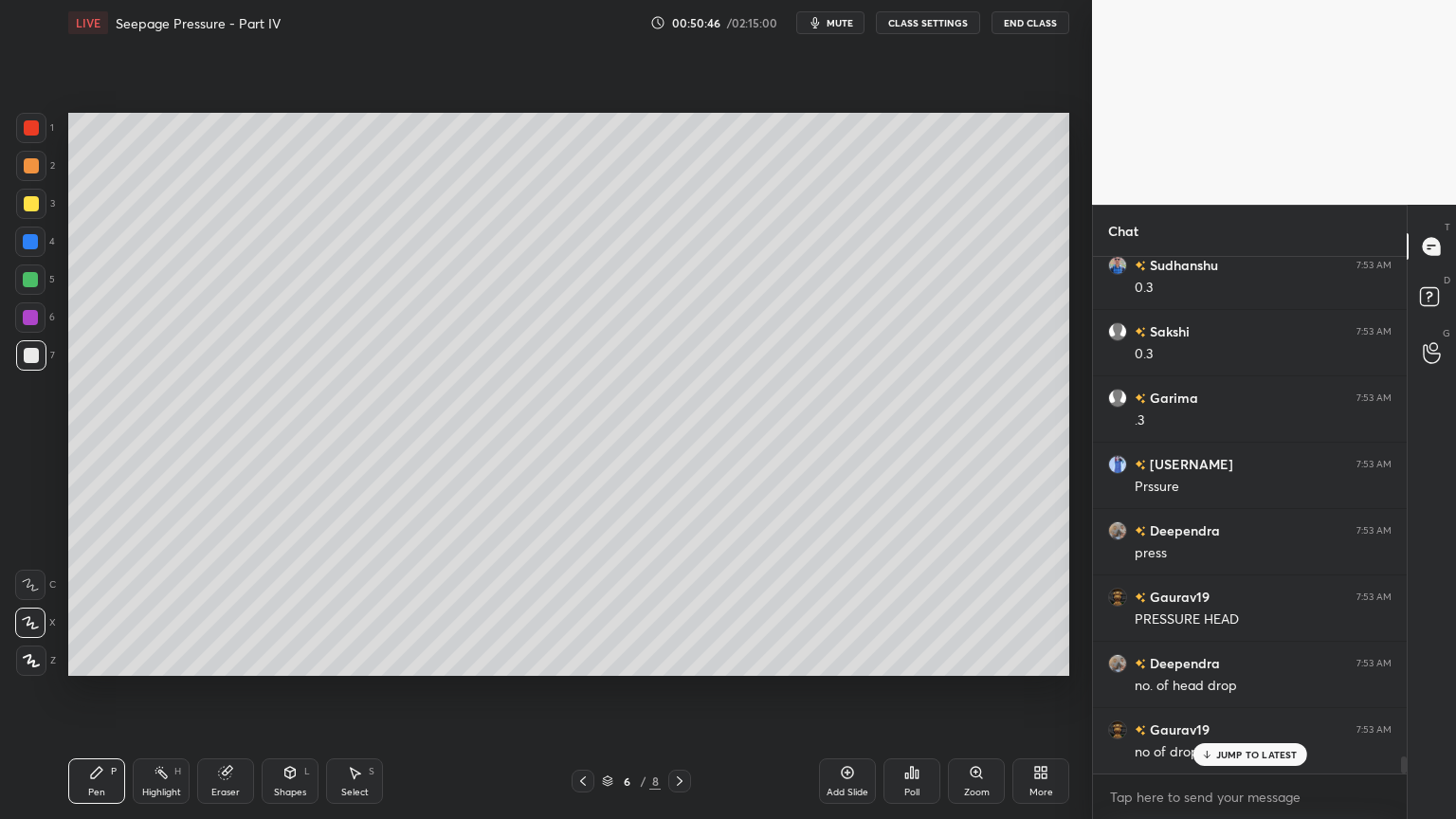 click at bounding box center (31, 128) 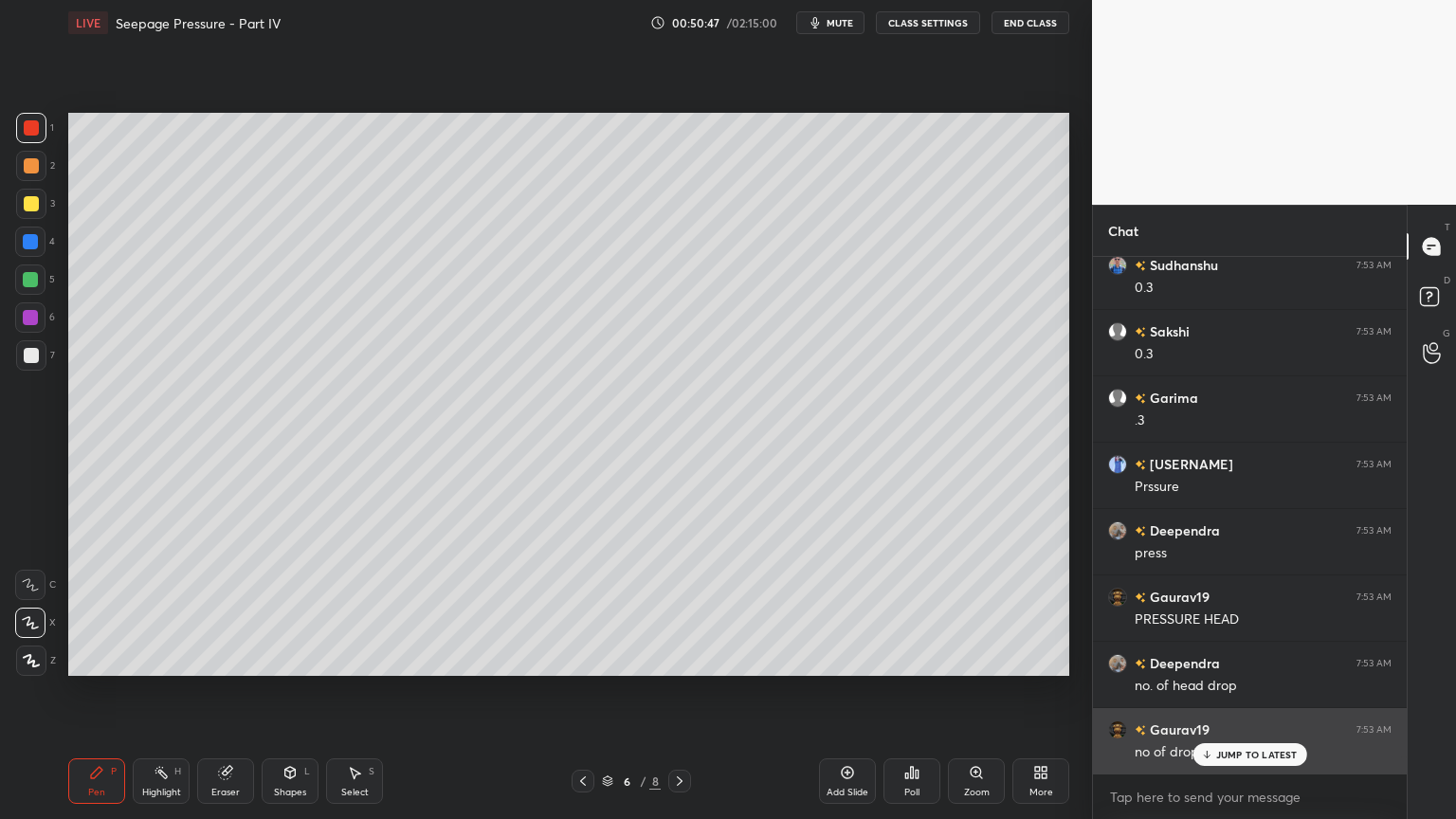 click on "JUMP TO LATEST" at bounding box center [1257, 755] 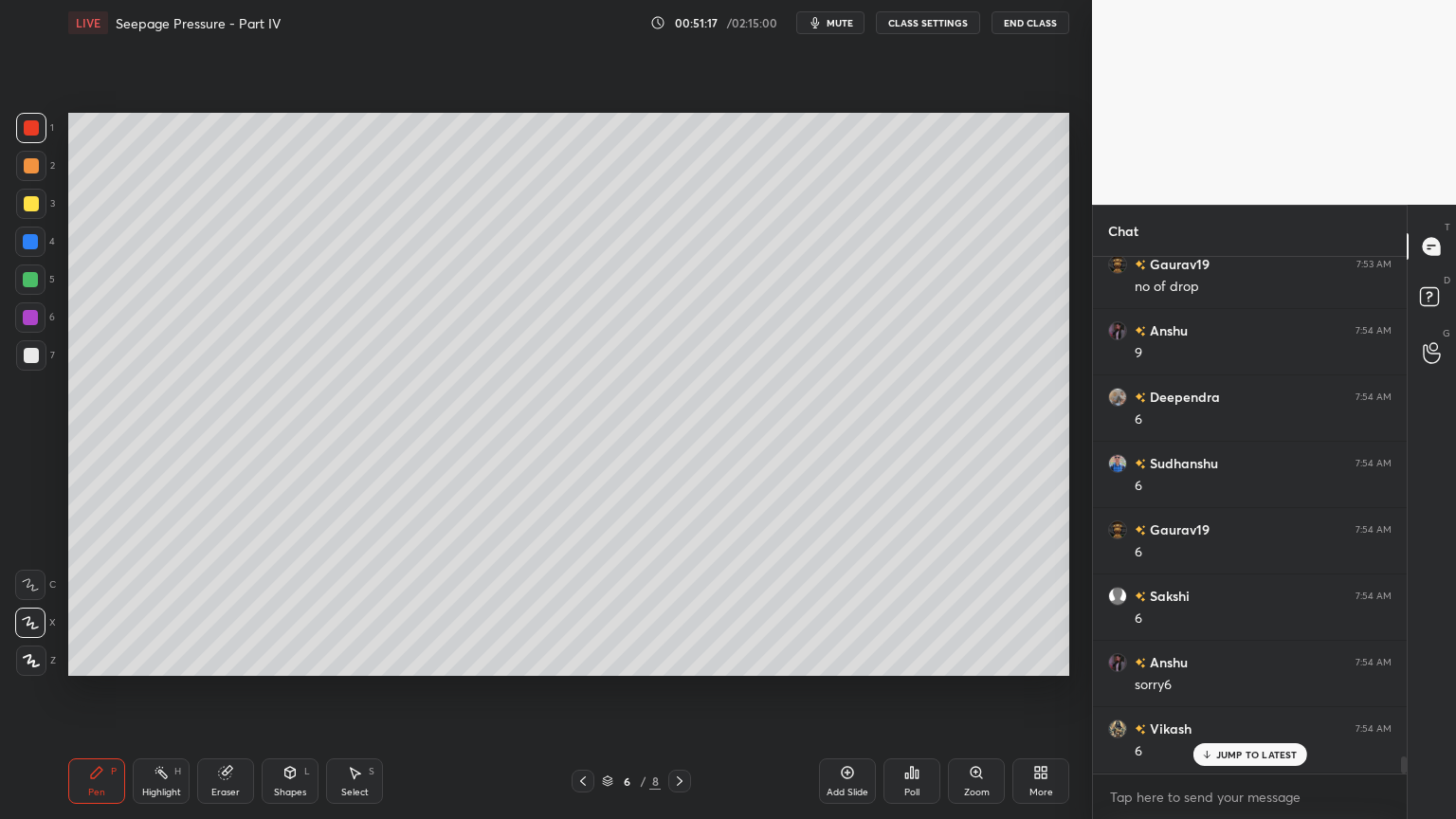 scroll, scrollTop: 15447, scrollLeft: 0, axis: vertical 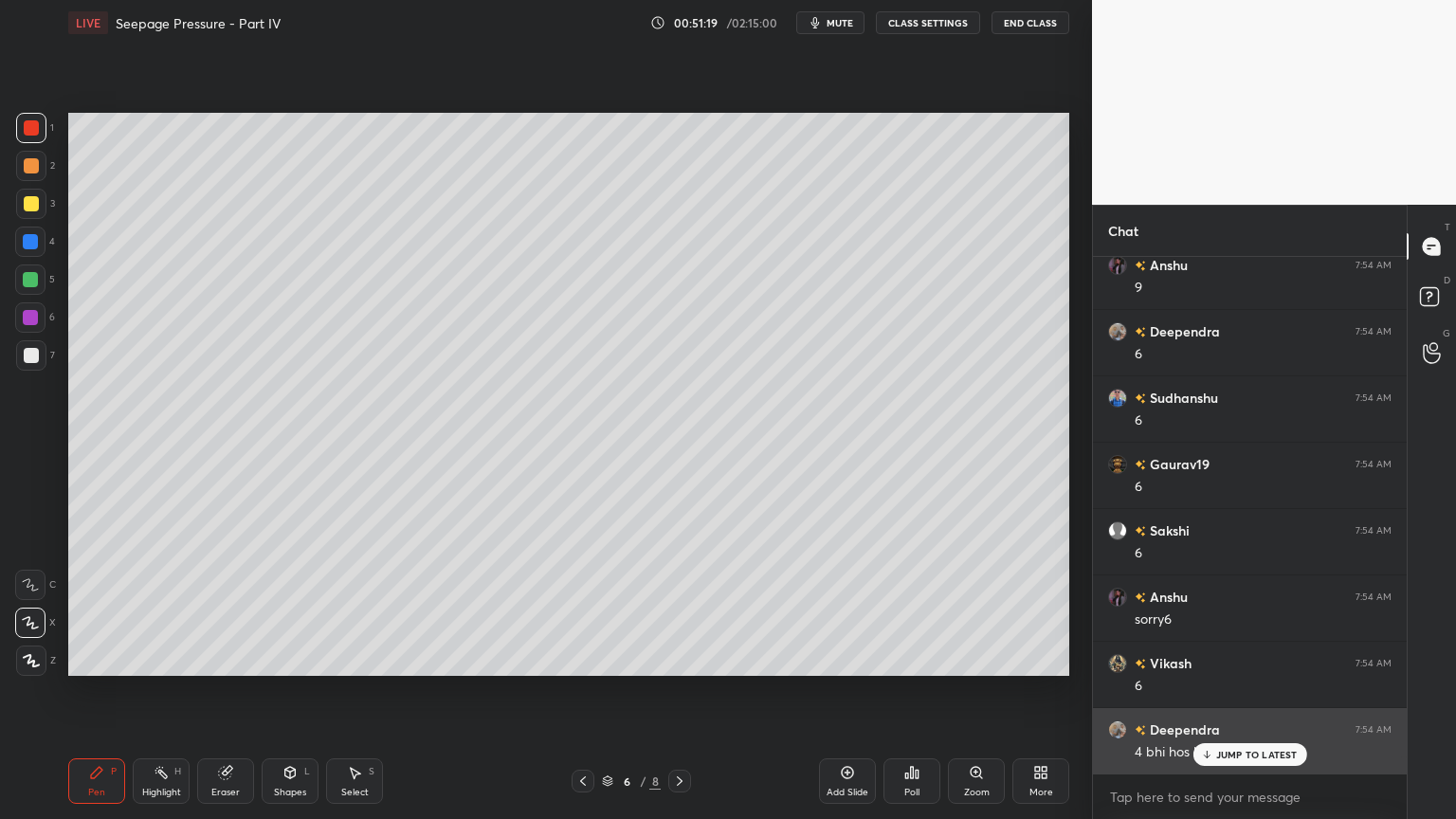 click on "JUMP TO LATEST" at bounding box center [1249, 755] 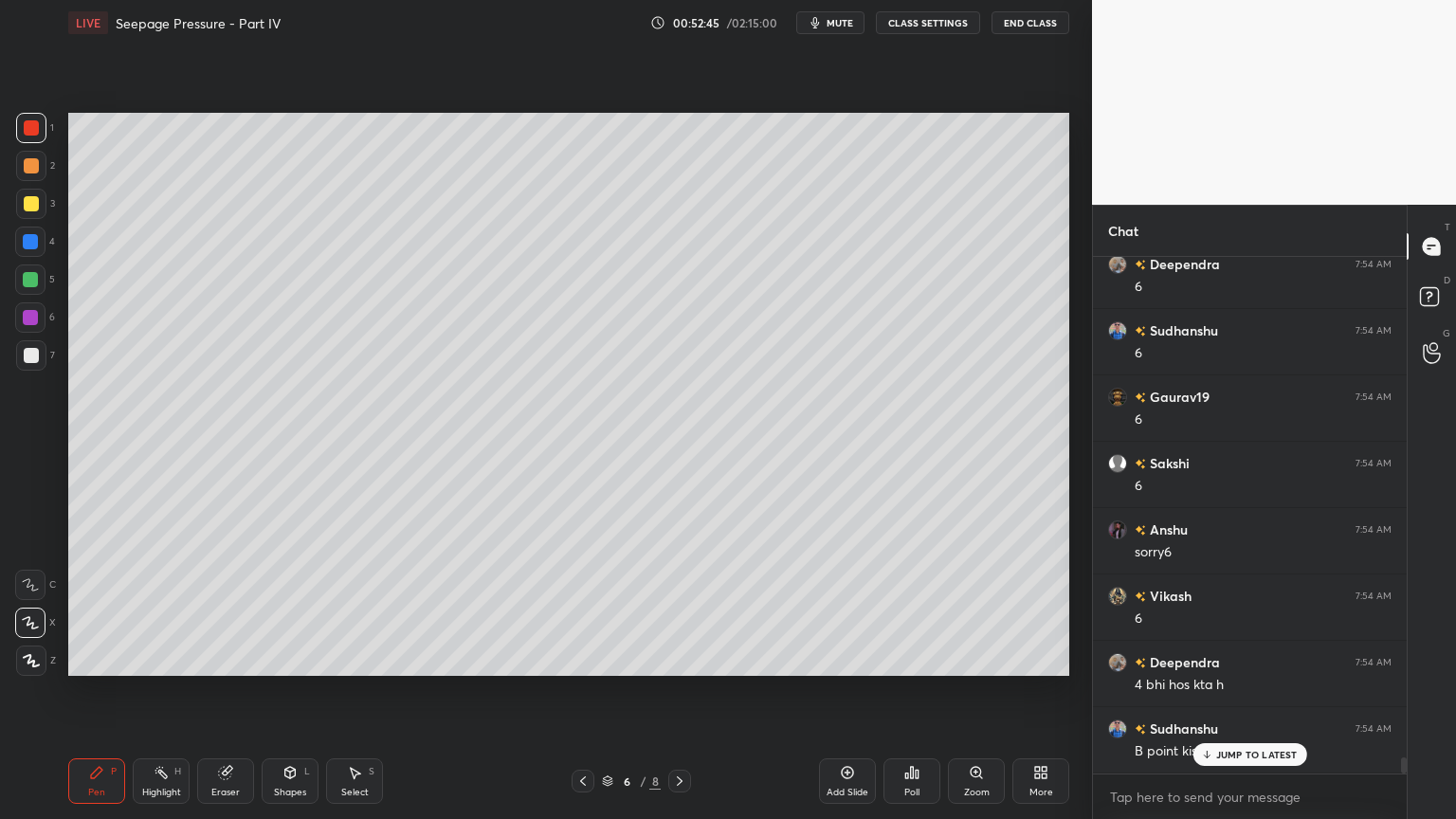 scroll, scrollTop: 15580, scrollLeft: 0, axis: vertical 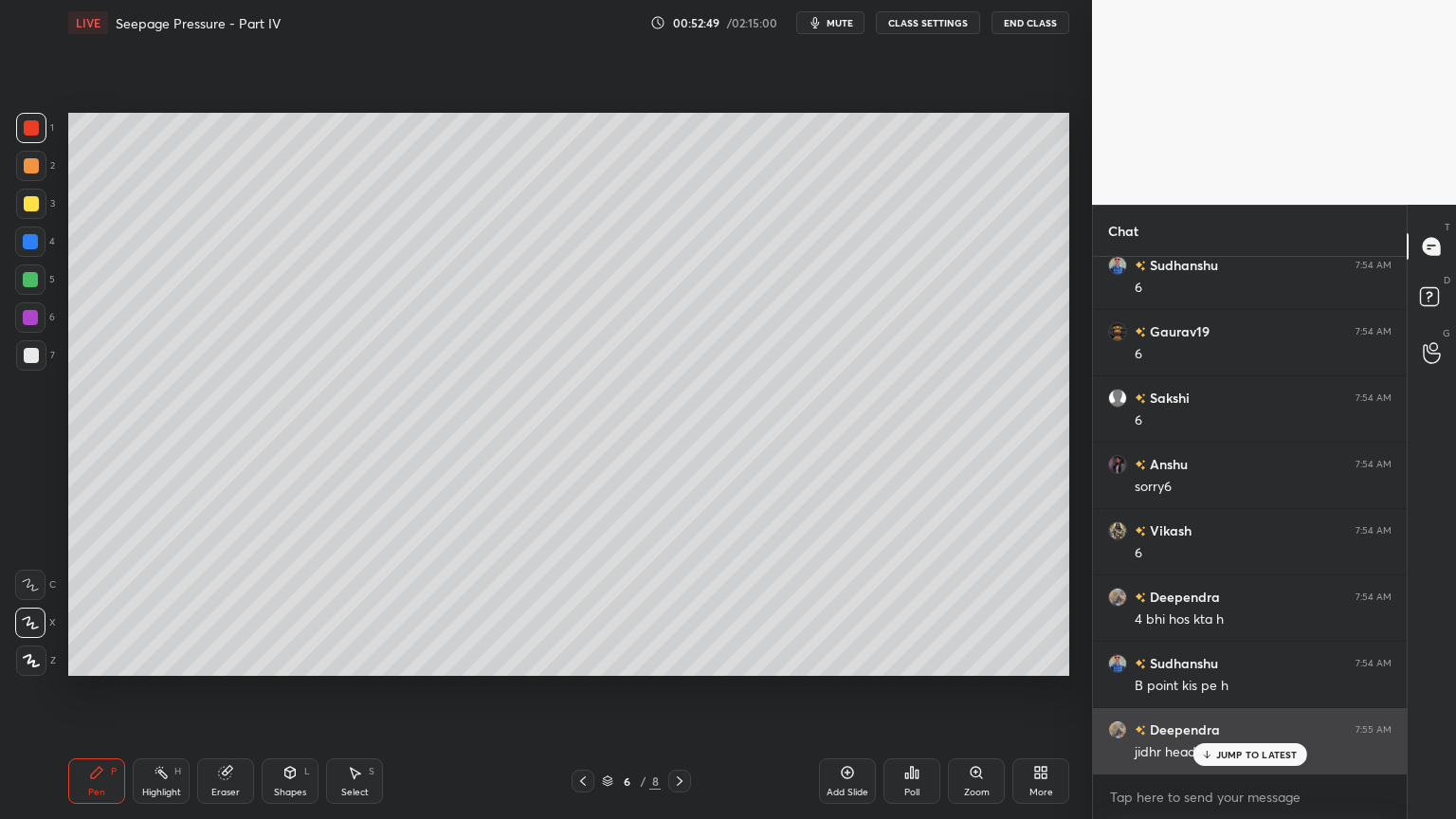click on "JUMP TO LATEST" at bounding box center (1249, 755) 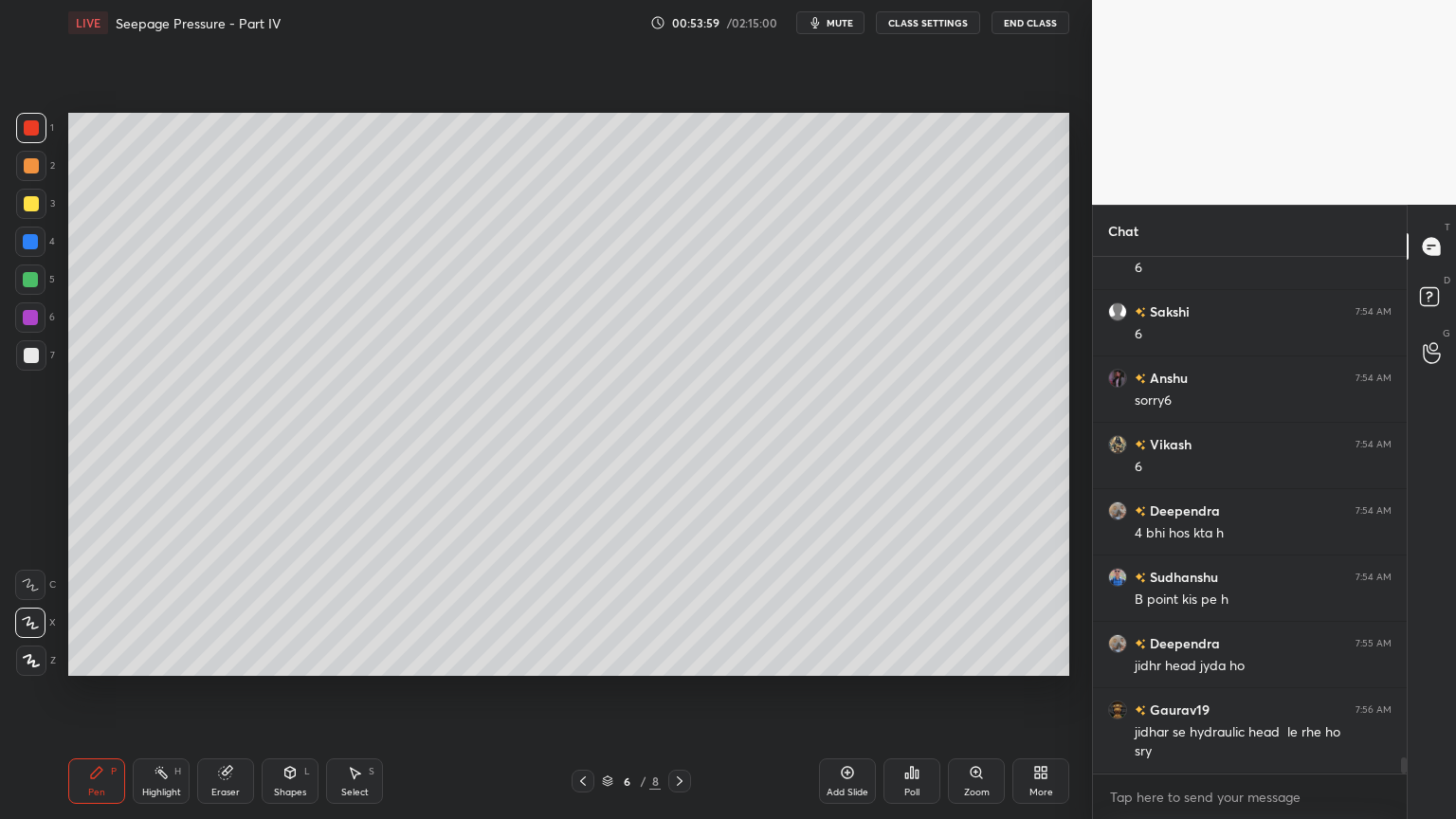 scroll, scrollTop: 15732, scrollLeft: 0, axis: vertical 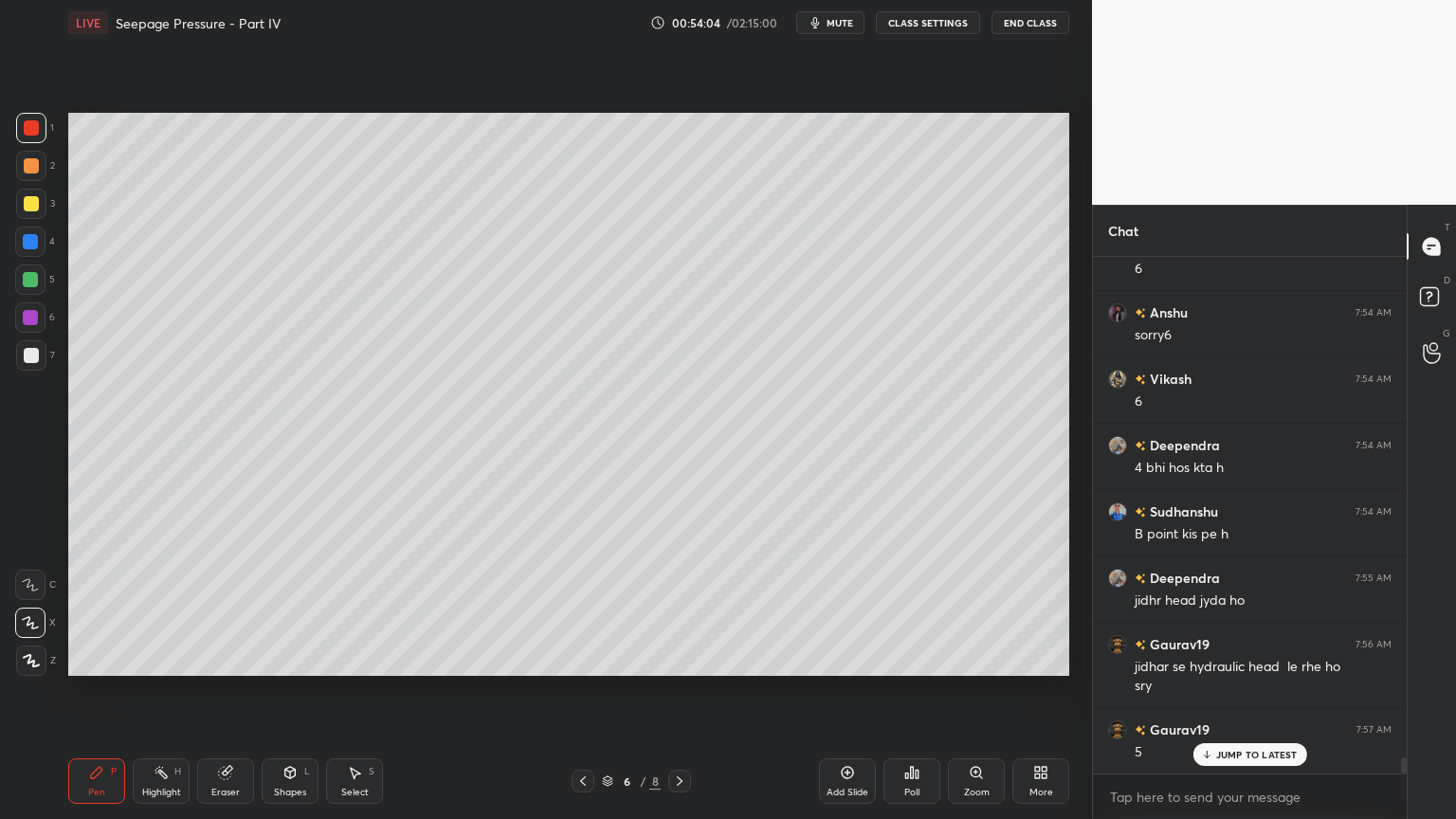 click at bounding box center [31, 355] 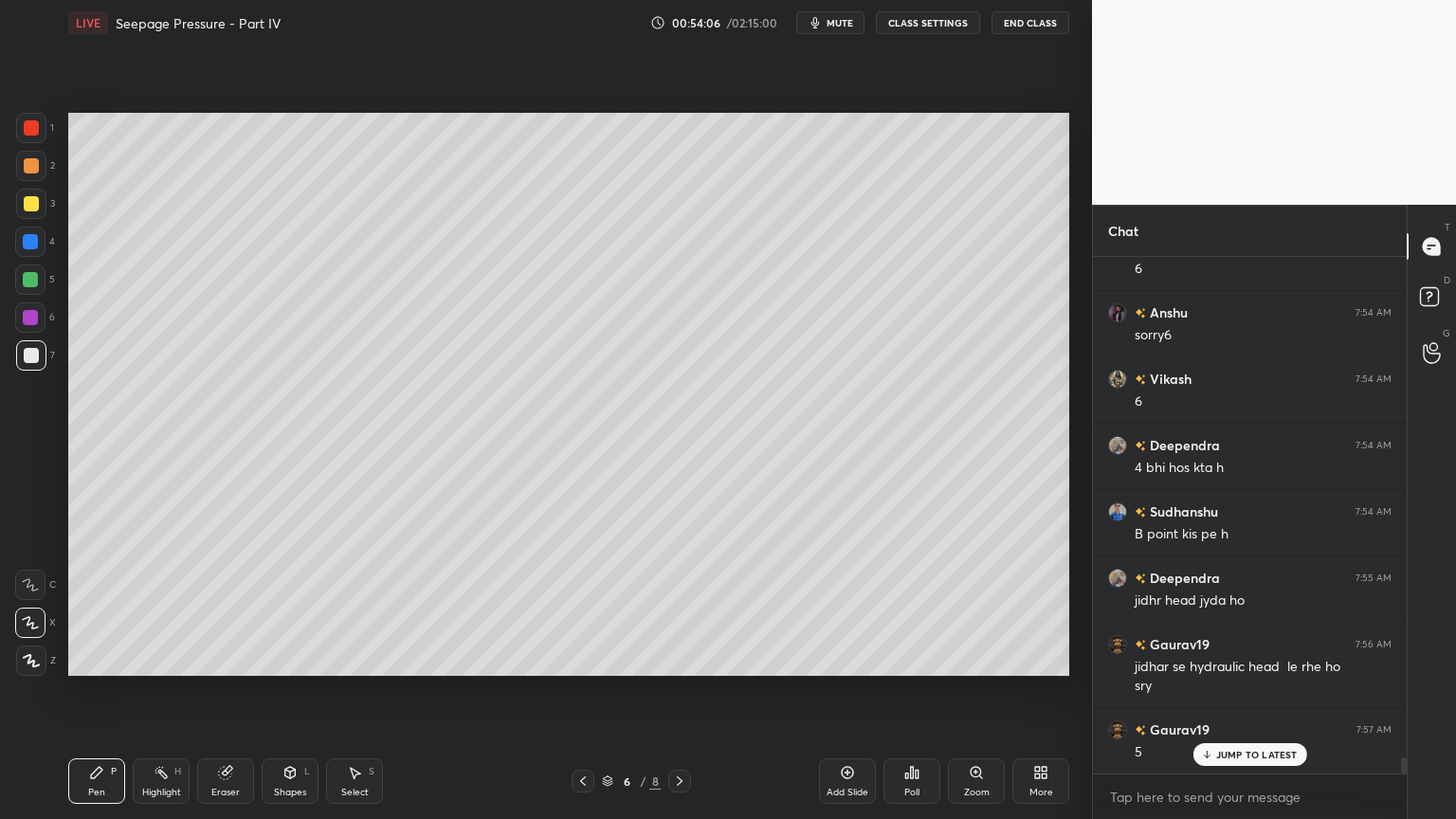 click at bounding box center (31, 204) 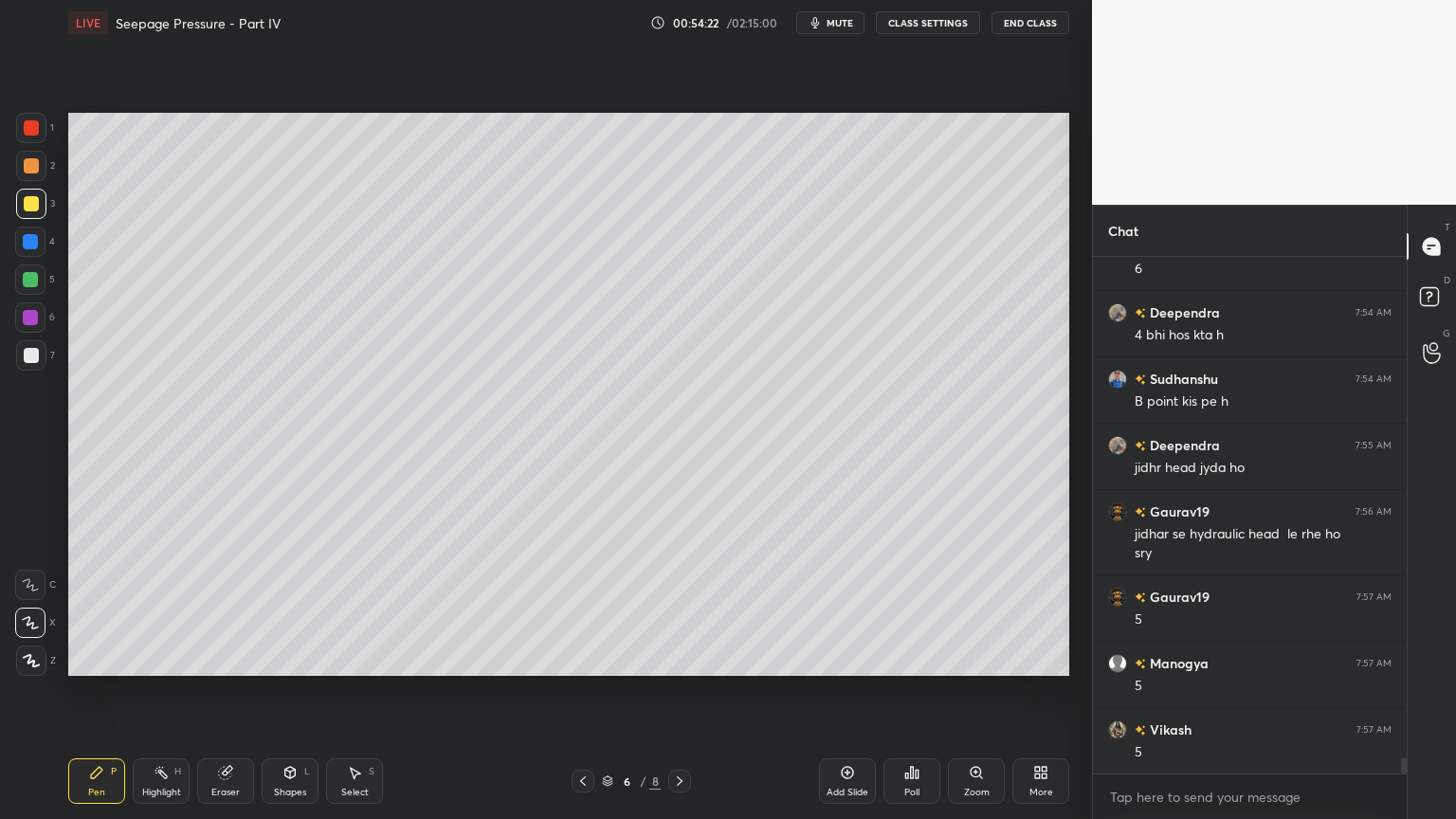 scroll, scrollTop: 15932, scrollLeft: 0, axis: vertical 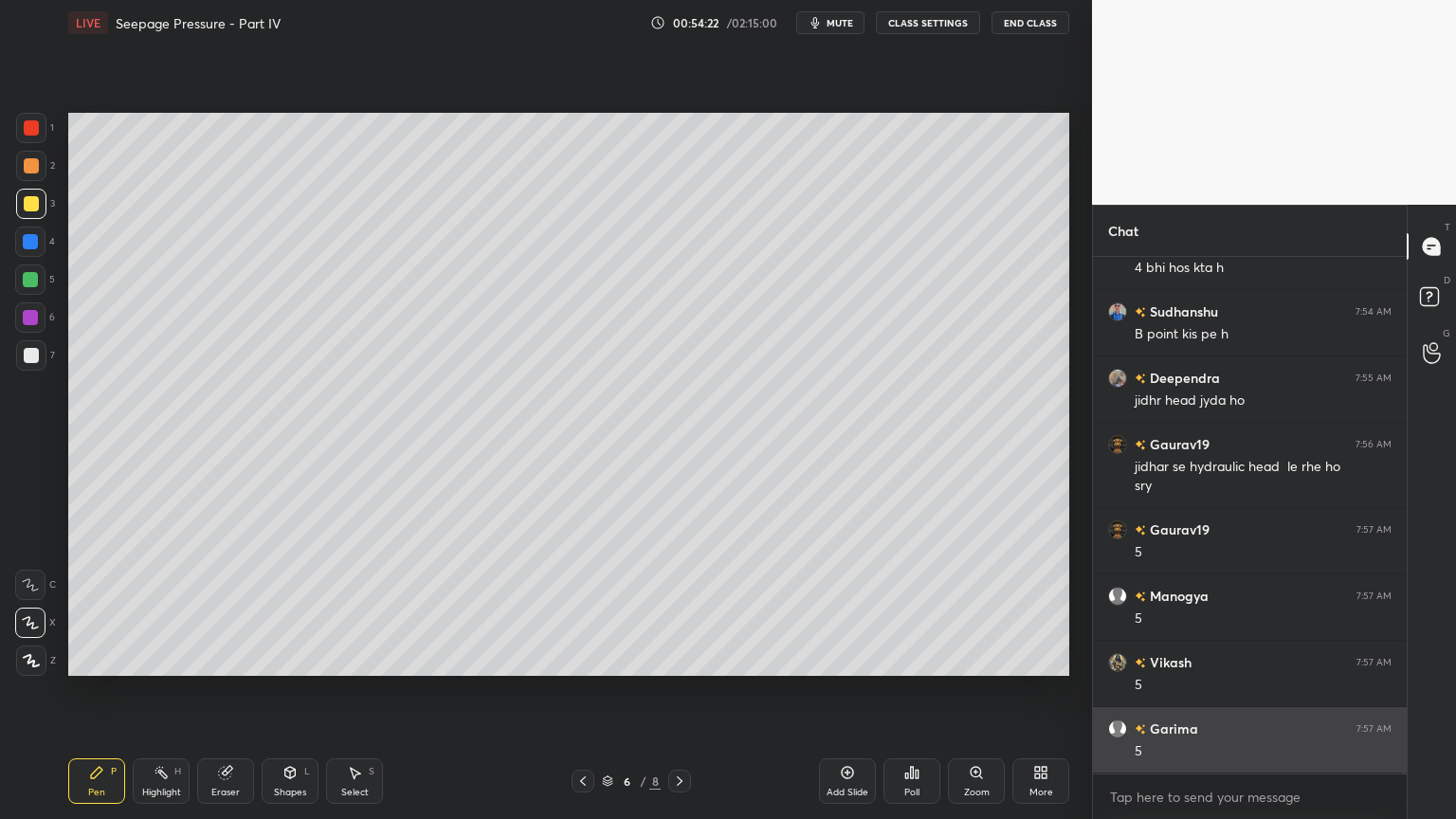 click on "[FIRST] [LAST]" at bounding box center [1249, 515] 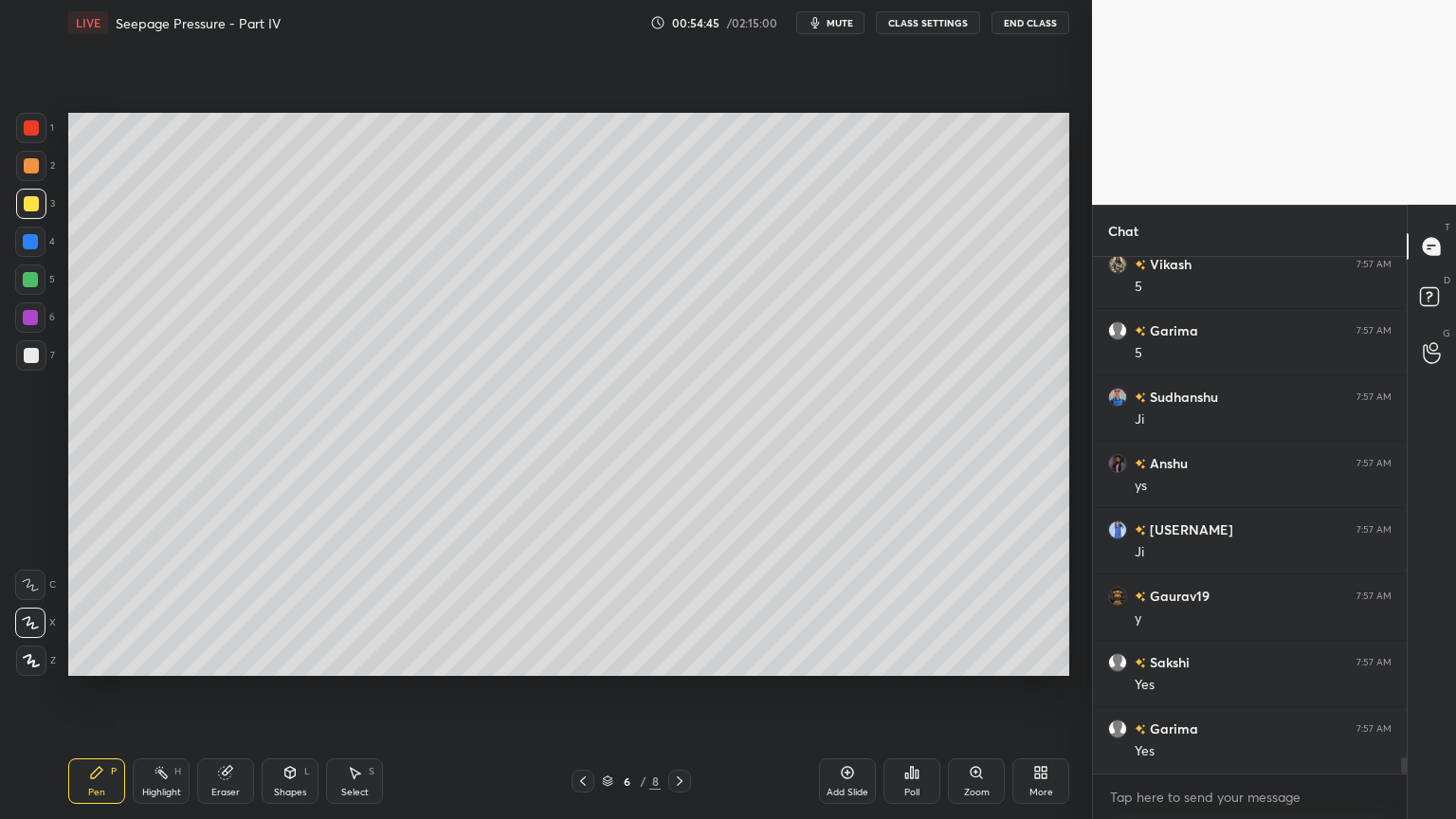 scroll, scrollTop: 16395, scrollLeft: 0, axis: vertical 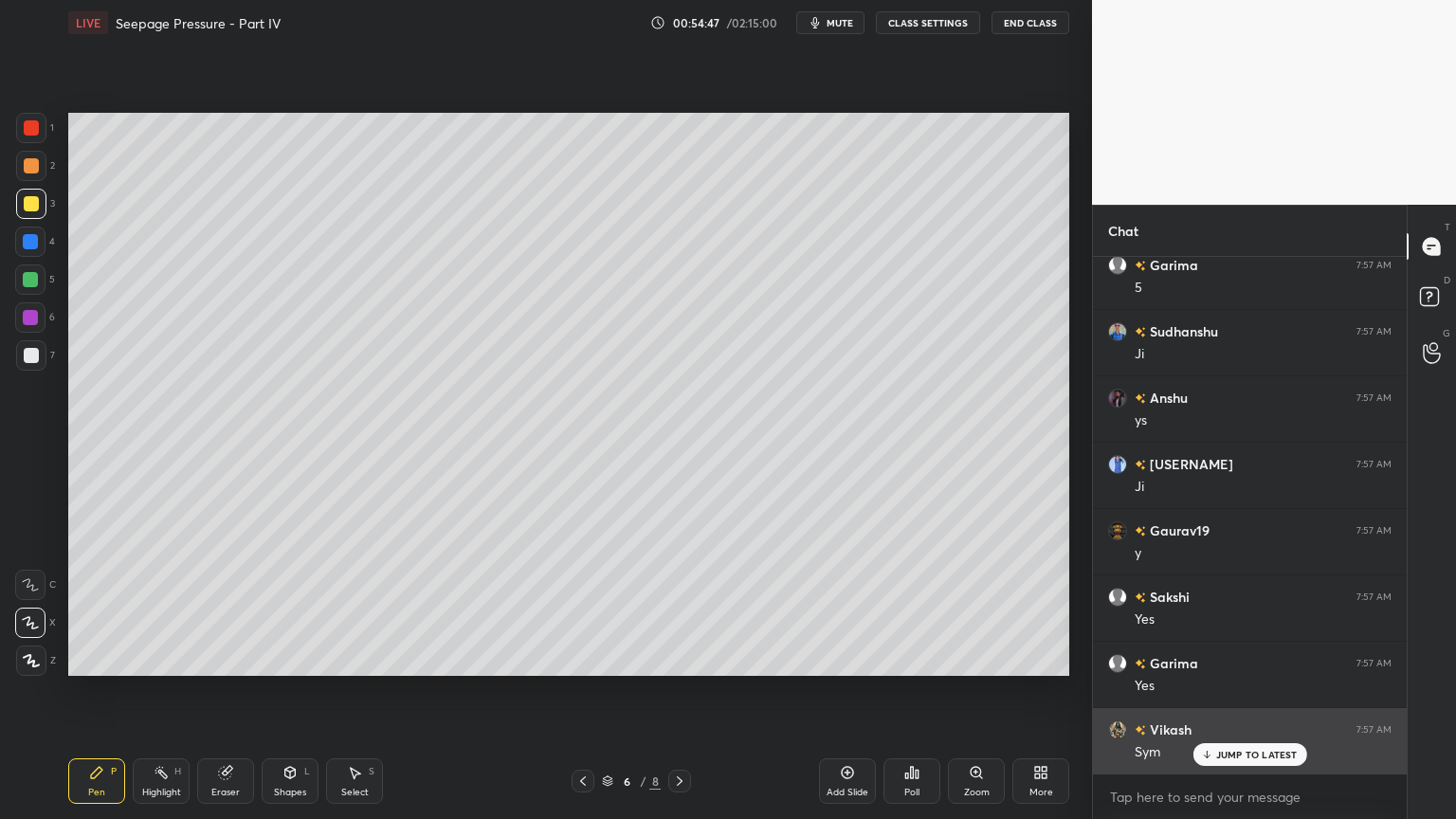 click on "JUMP TO LATEST" at bounding box center [1249, 755] 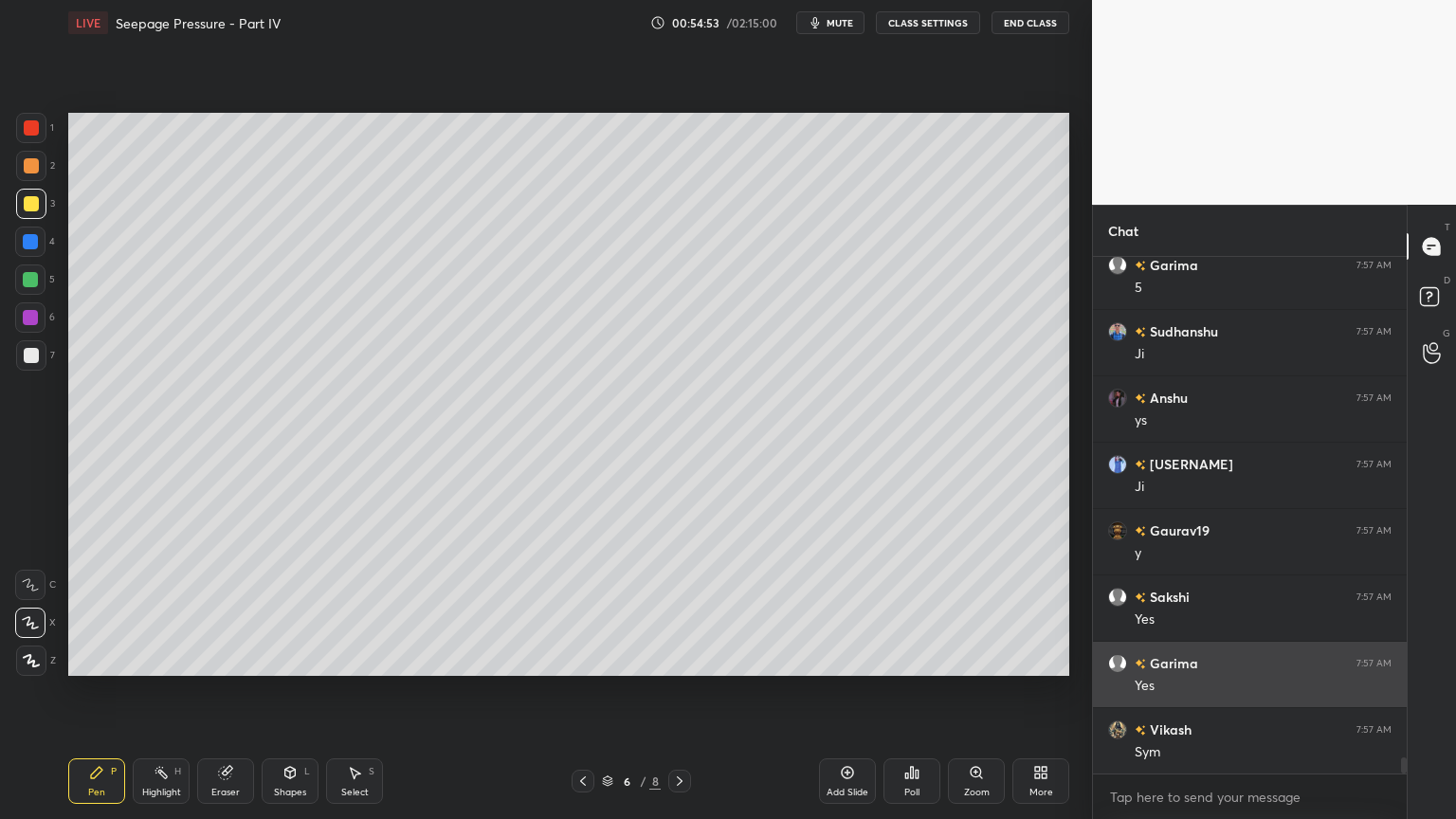 scroll, scrollTop: 16462, scrollLeft: 0, axis: vertical 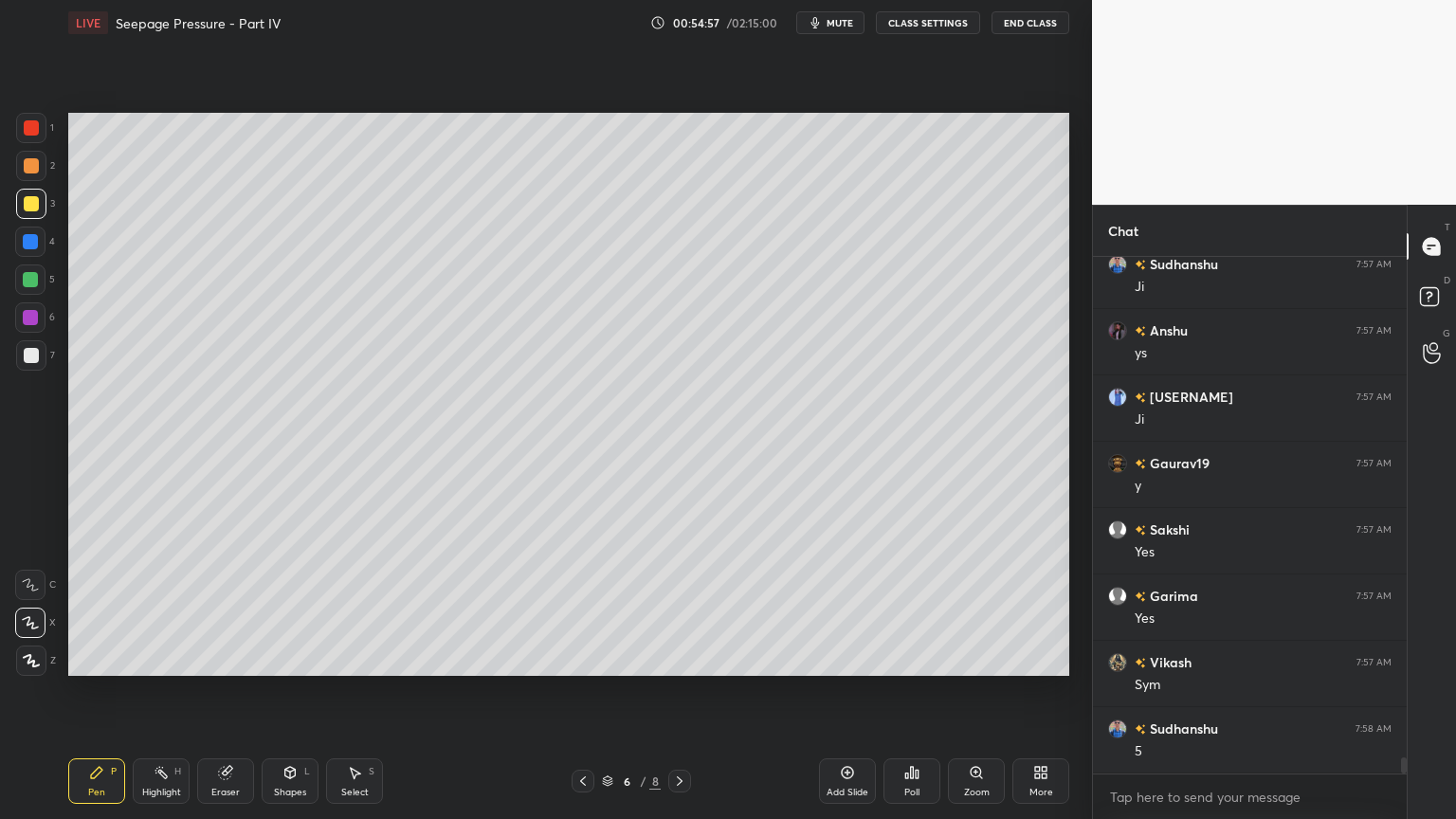 click 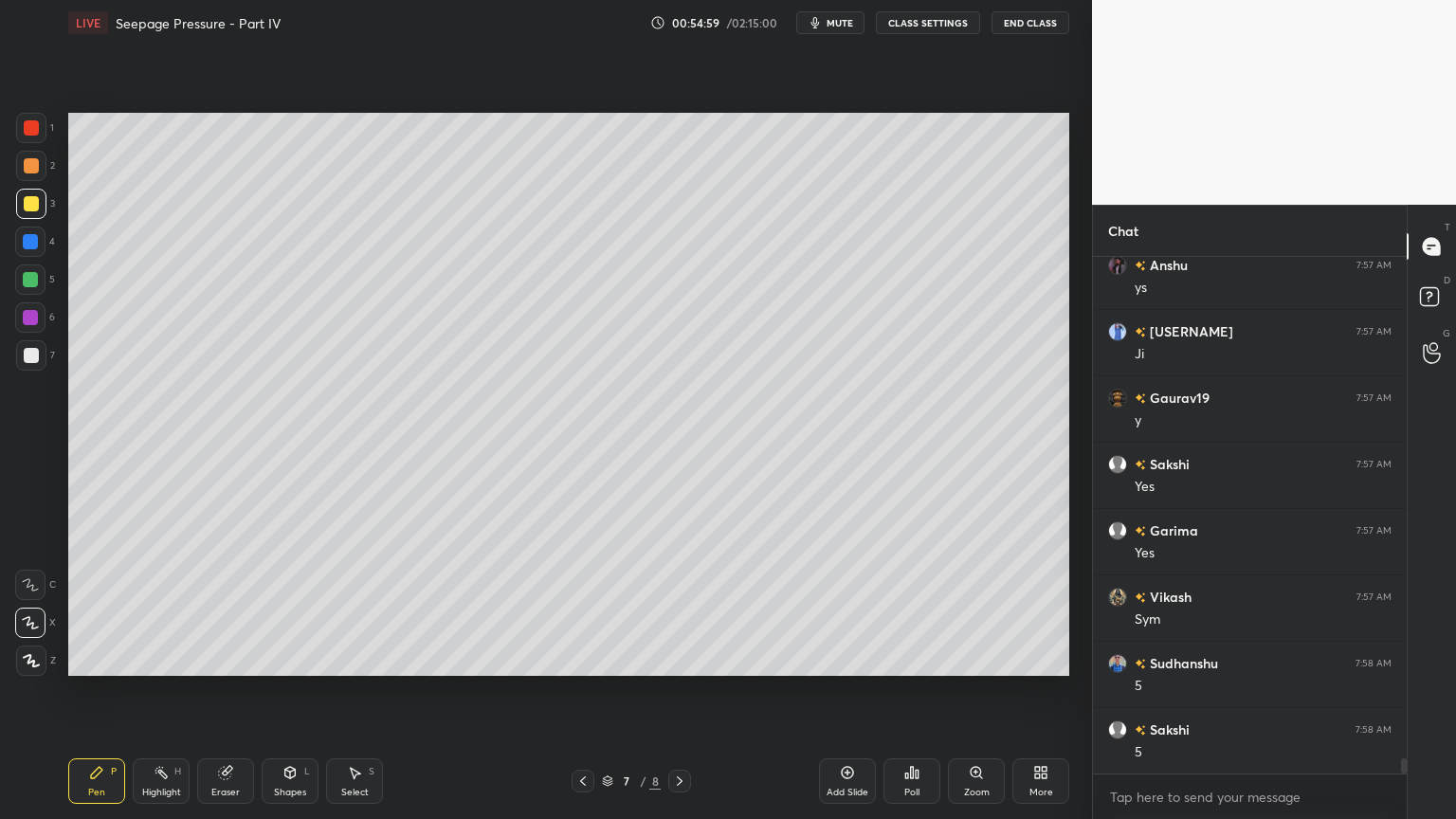 scroll, scrollTop: 16595, scrollLeft: 0, axis: vertical 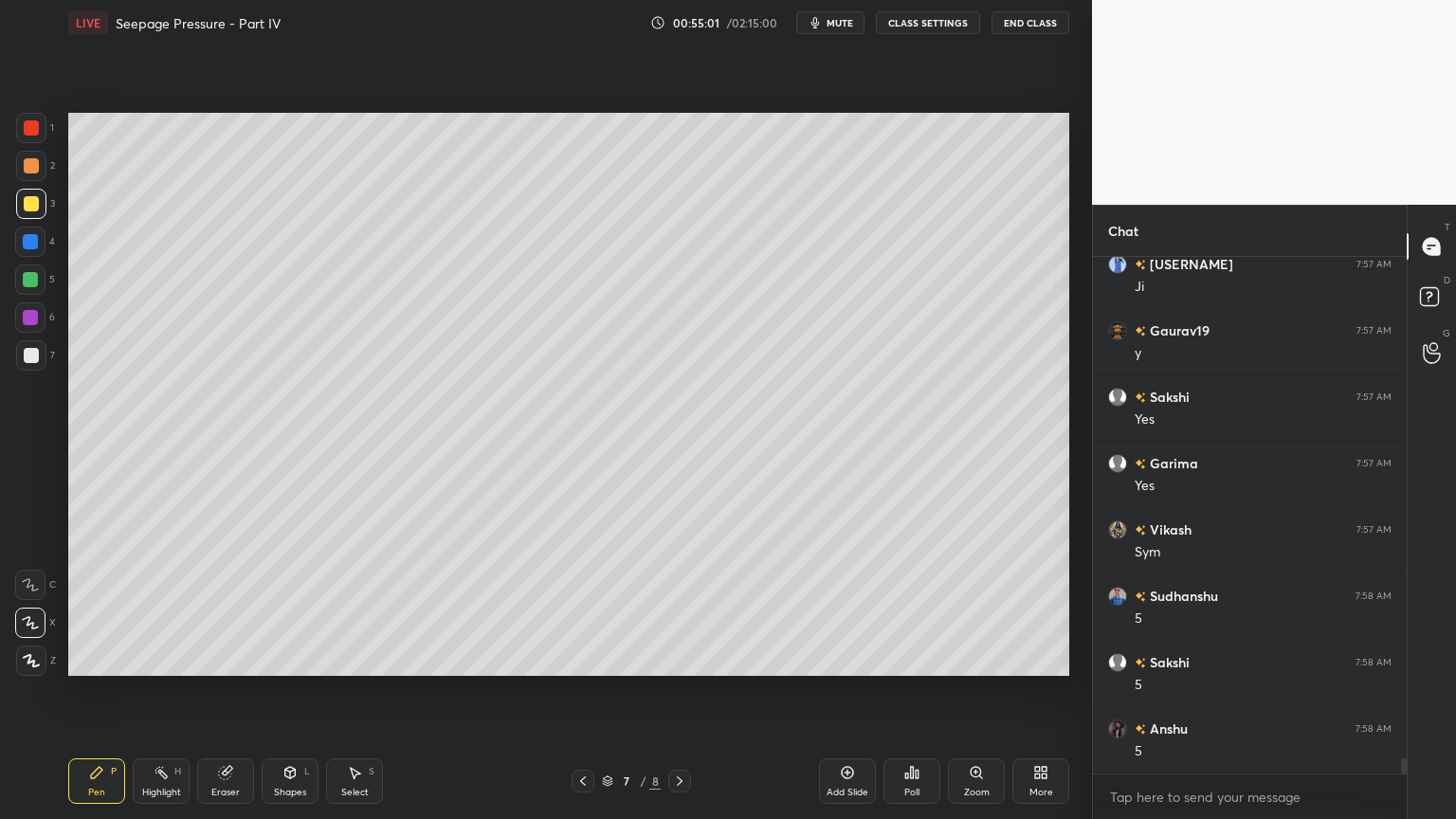 click at bounding box center [680, 781] 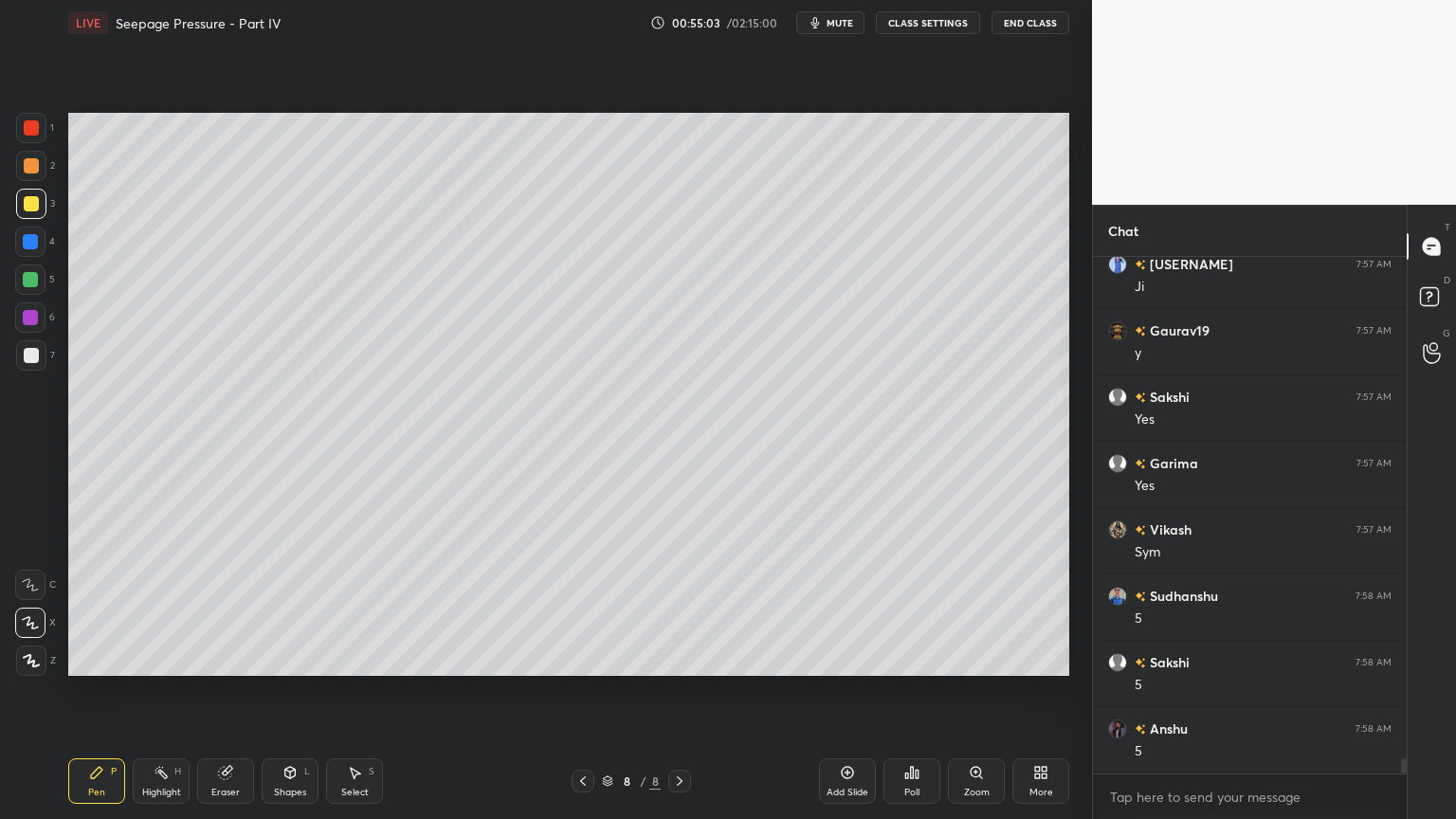 click at bounding box center [31, 355] 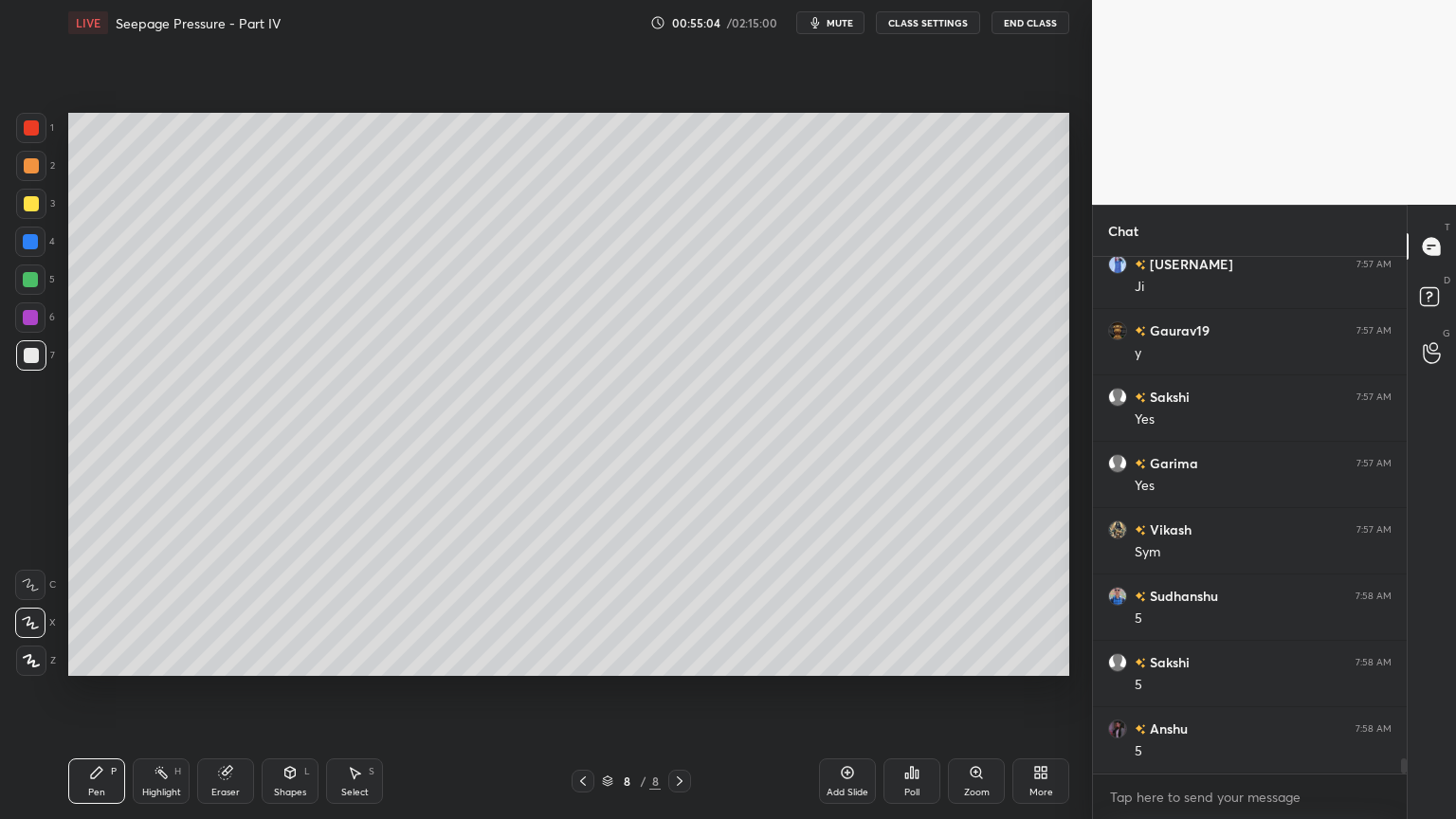 click on "Pen P" at bounding box center [97, 781] 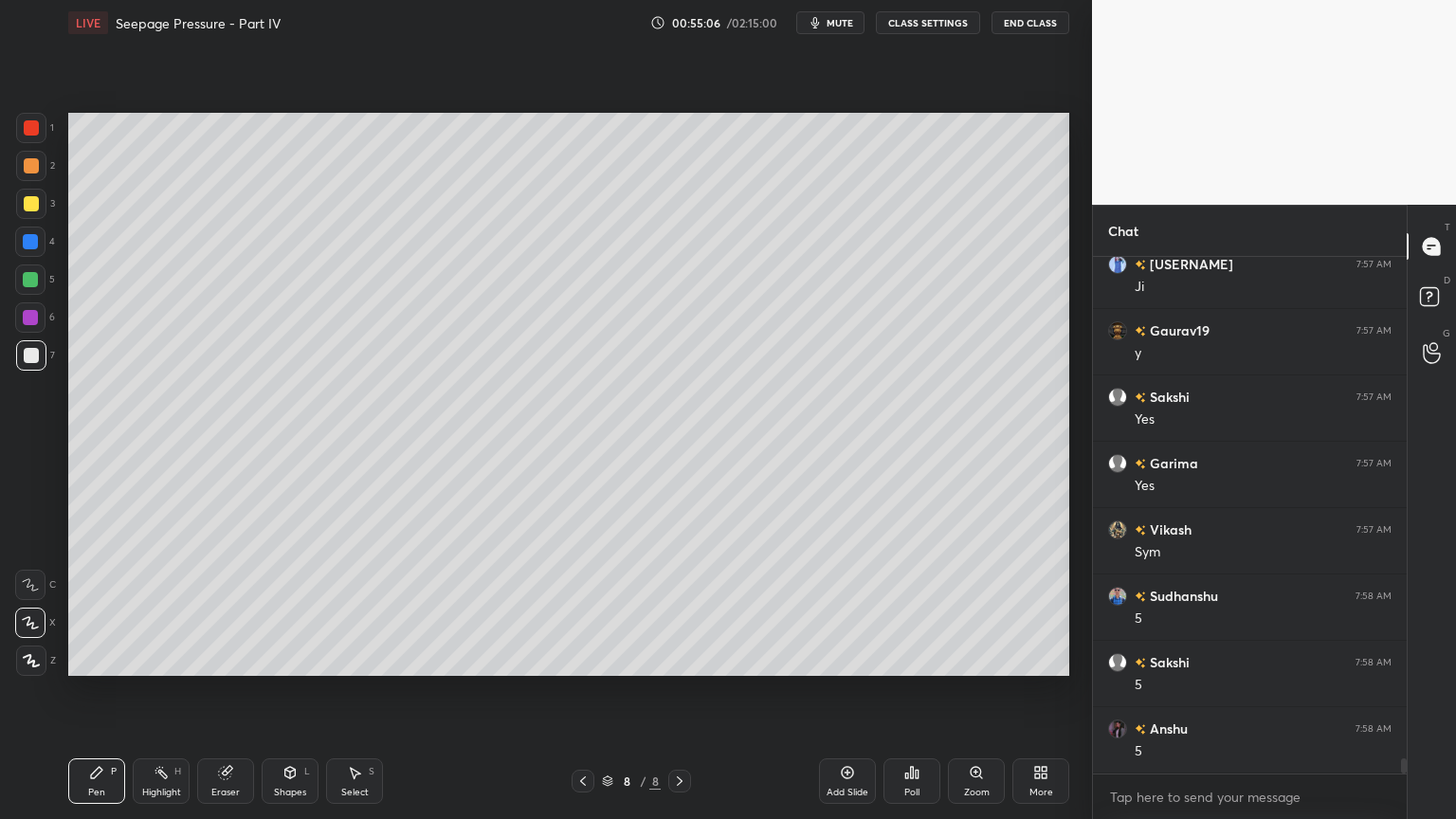 scroll, scrollTop: 16661, scrollLeft: 0, axis: vertical 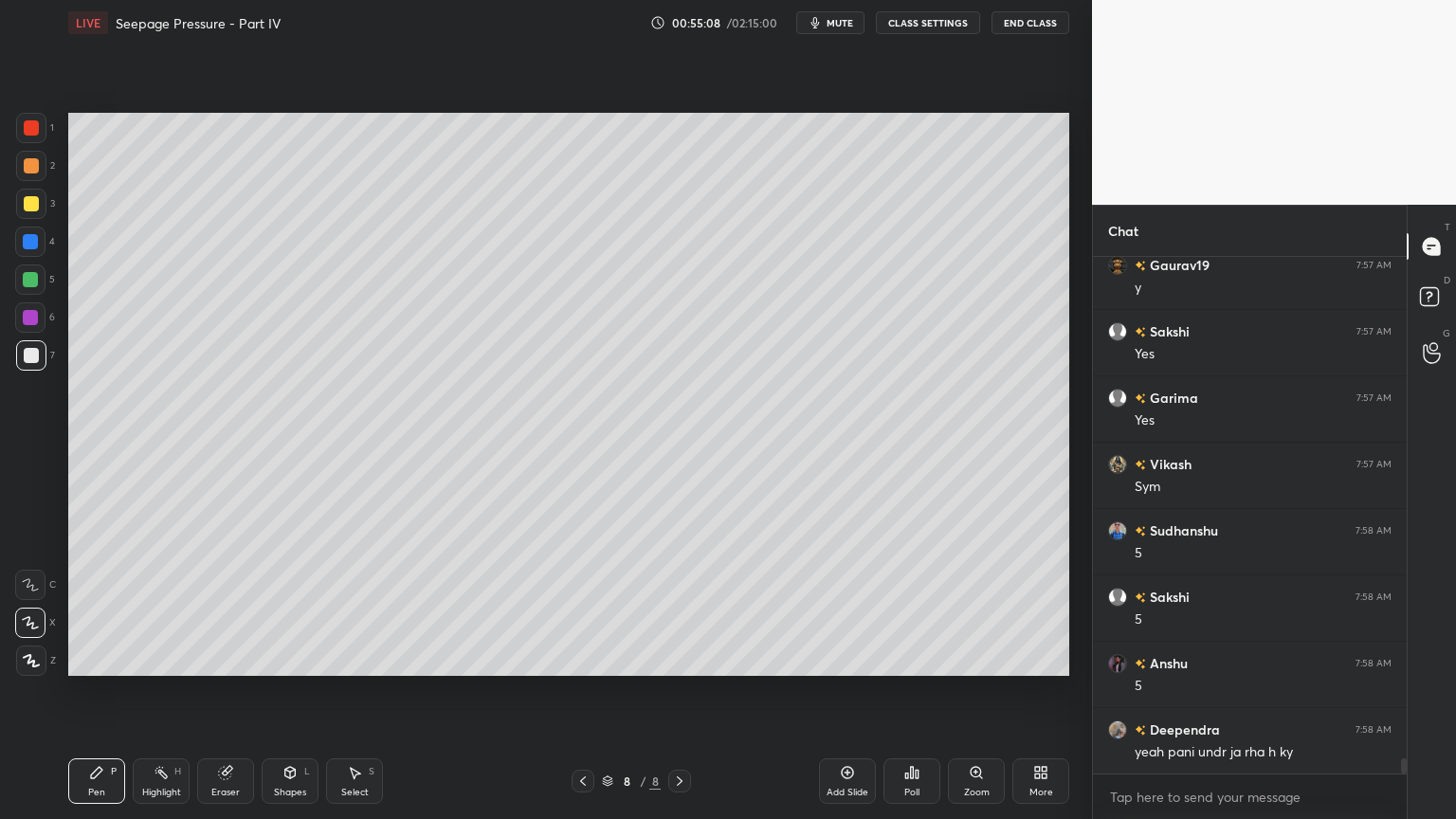 click 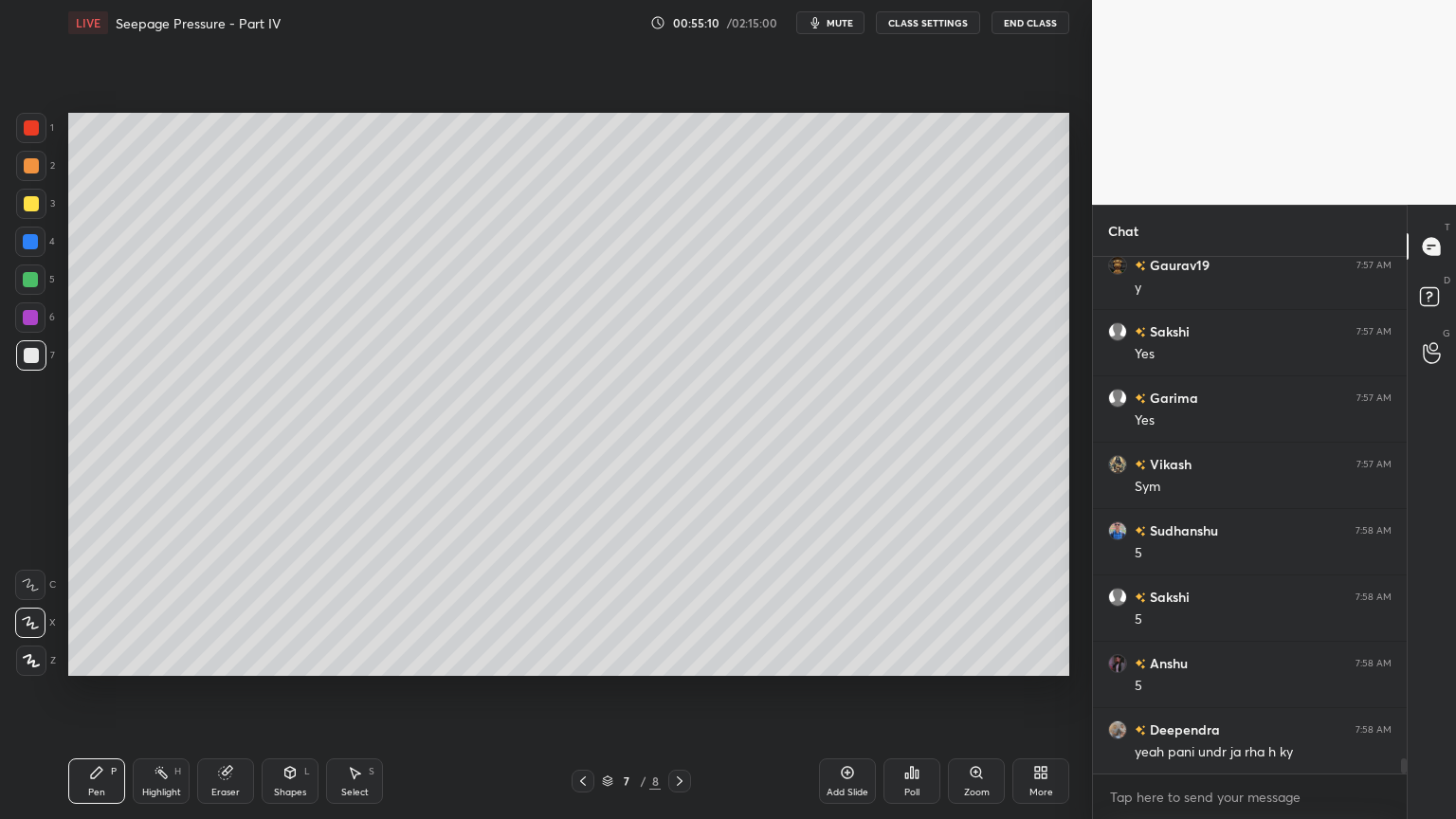 click 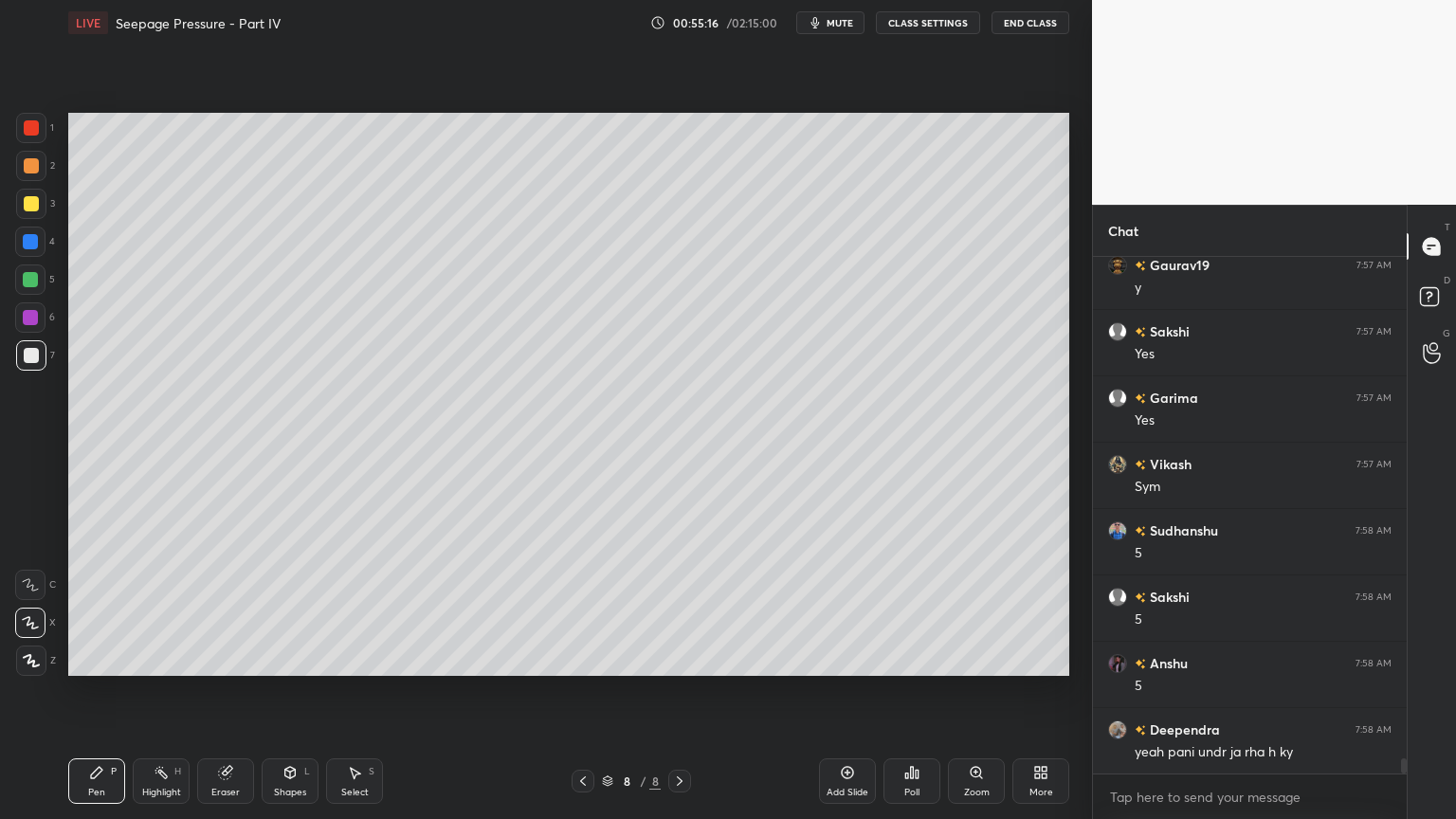 scroll, scrollTop: 16744, scrollLeft: 0, axis: vertical 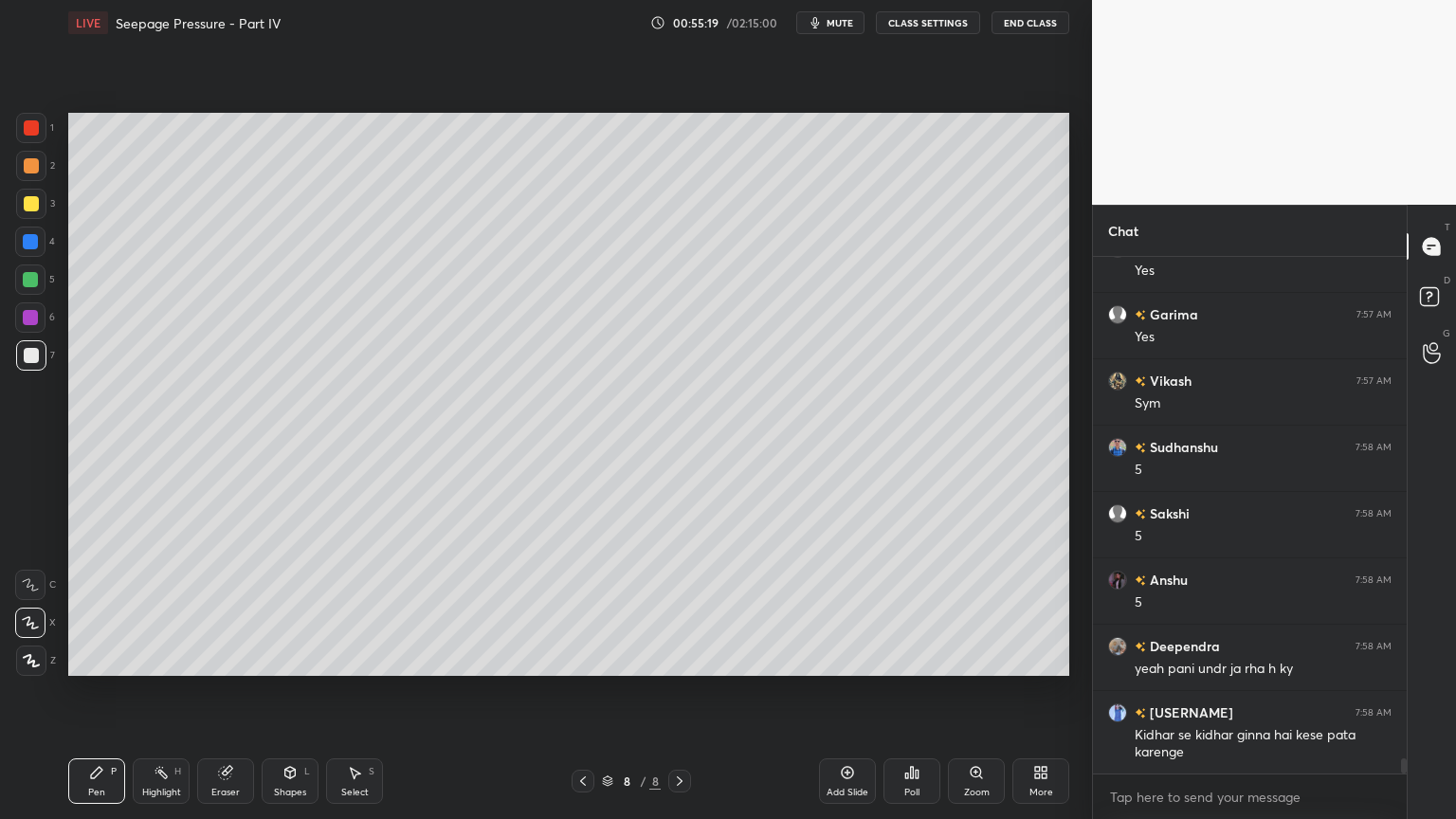 click 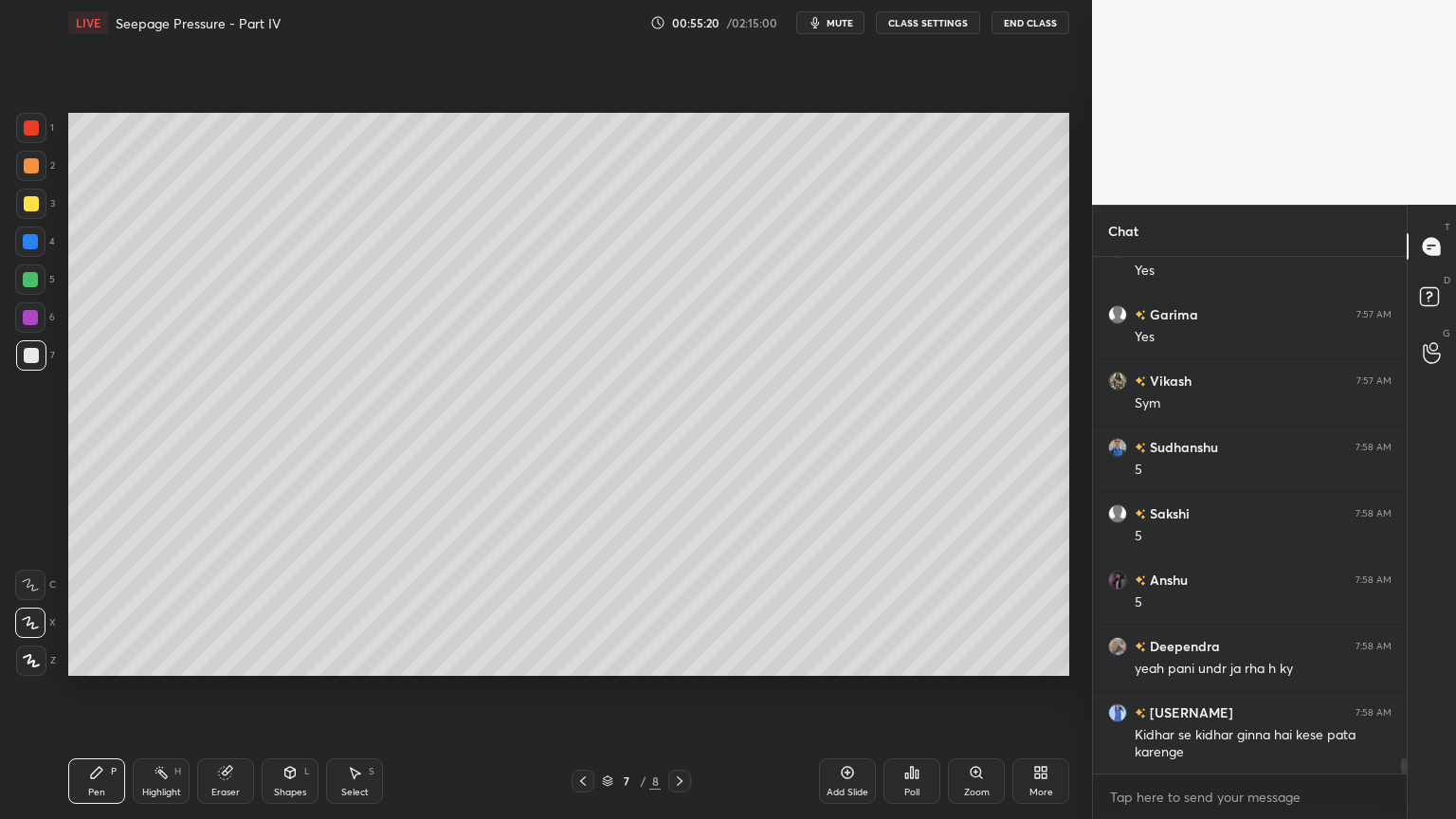 click 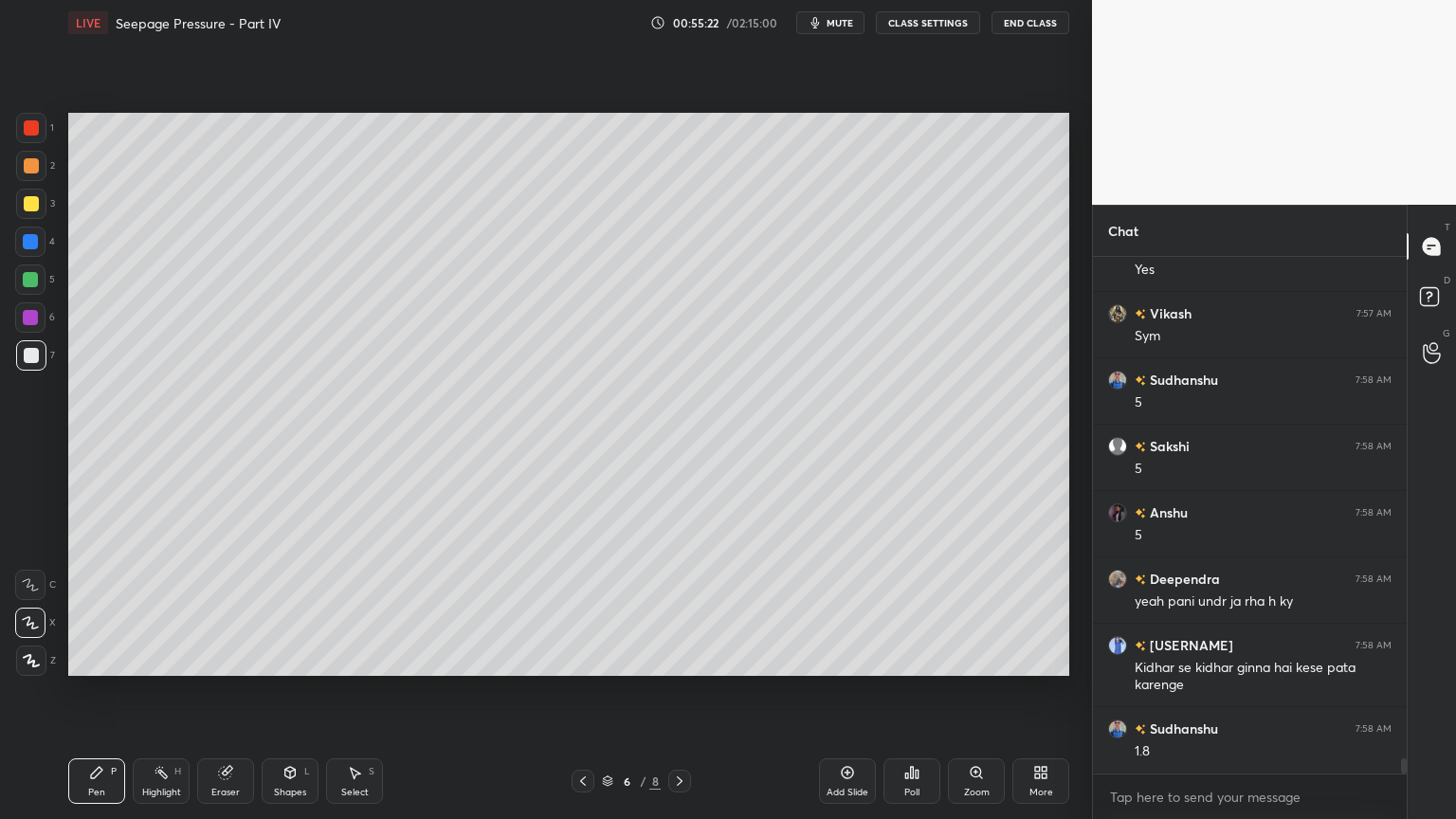 scroll, scrollTop: 16877, scrollLeft: 0, axis: vertical 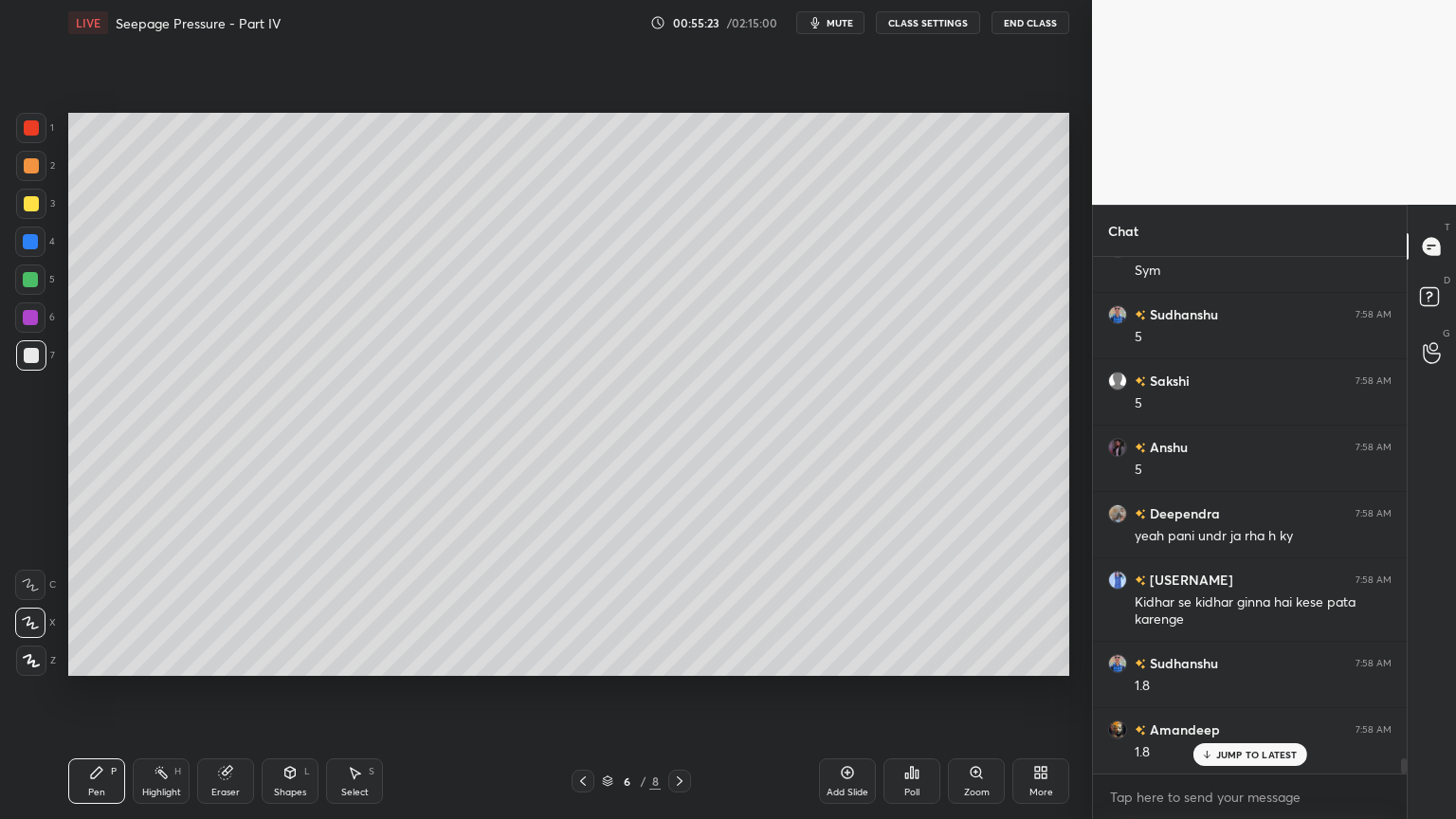 click at bounding box center [31, 128] 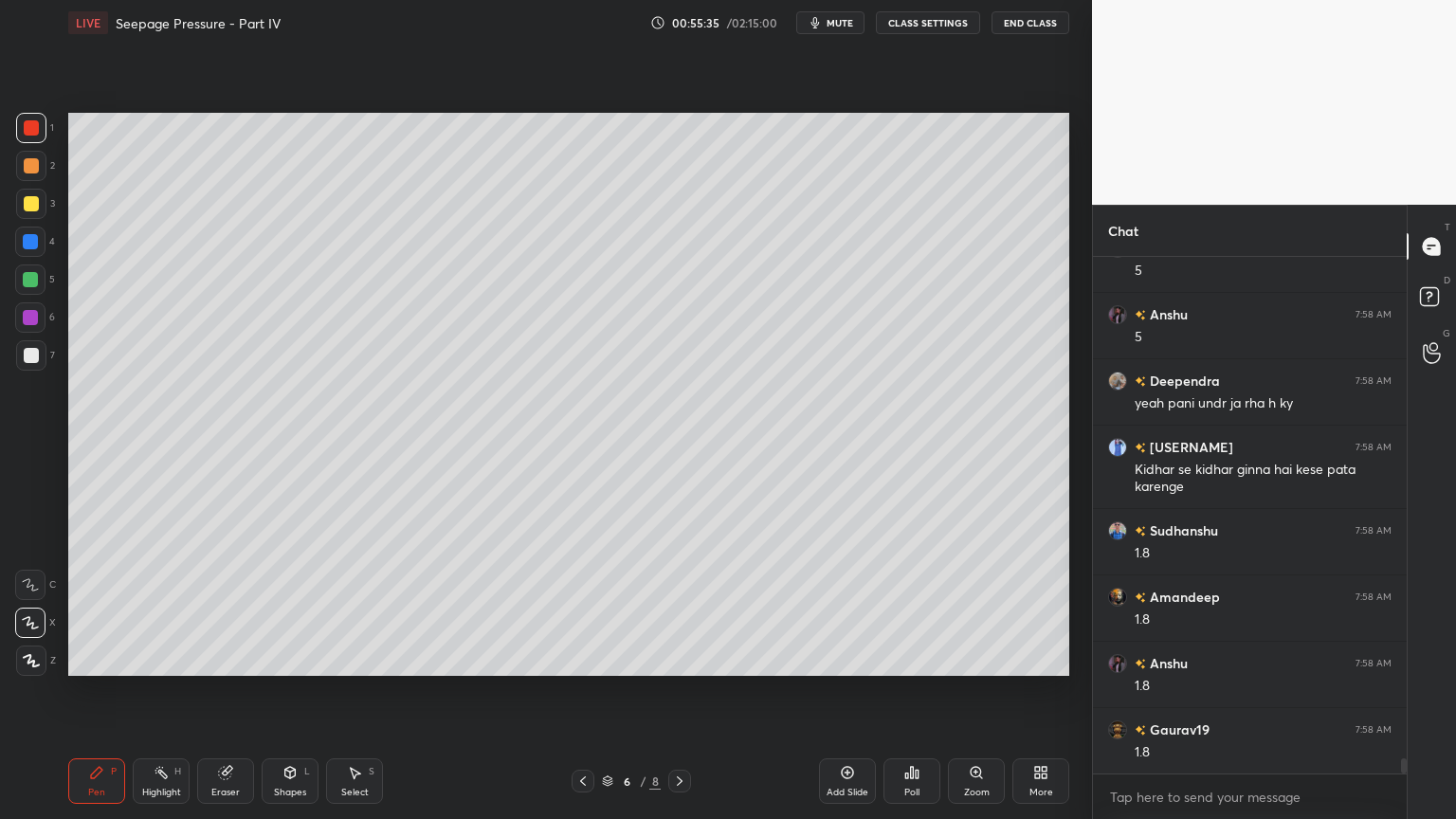 scroll, scrollTop: 17077, scrollLeft: 0, axis: vertical 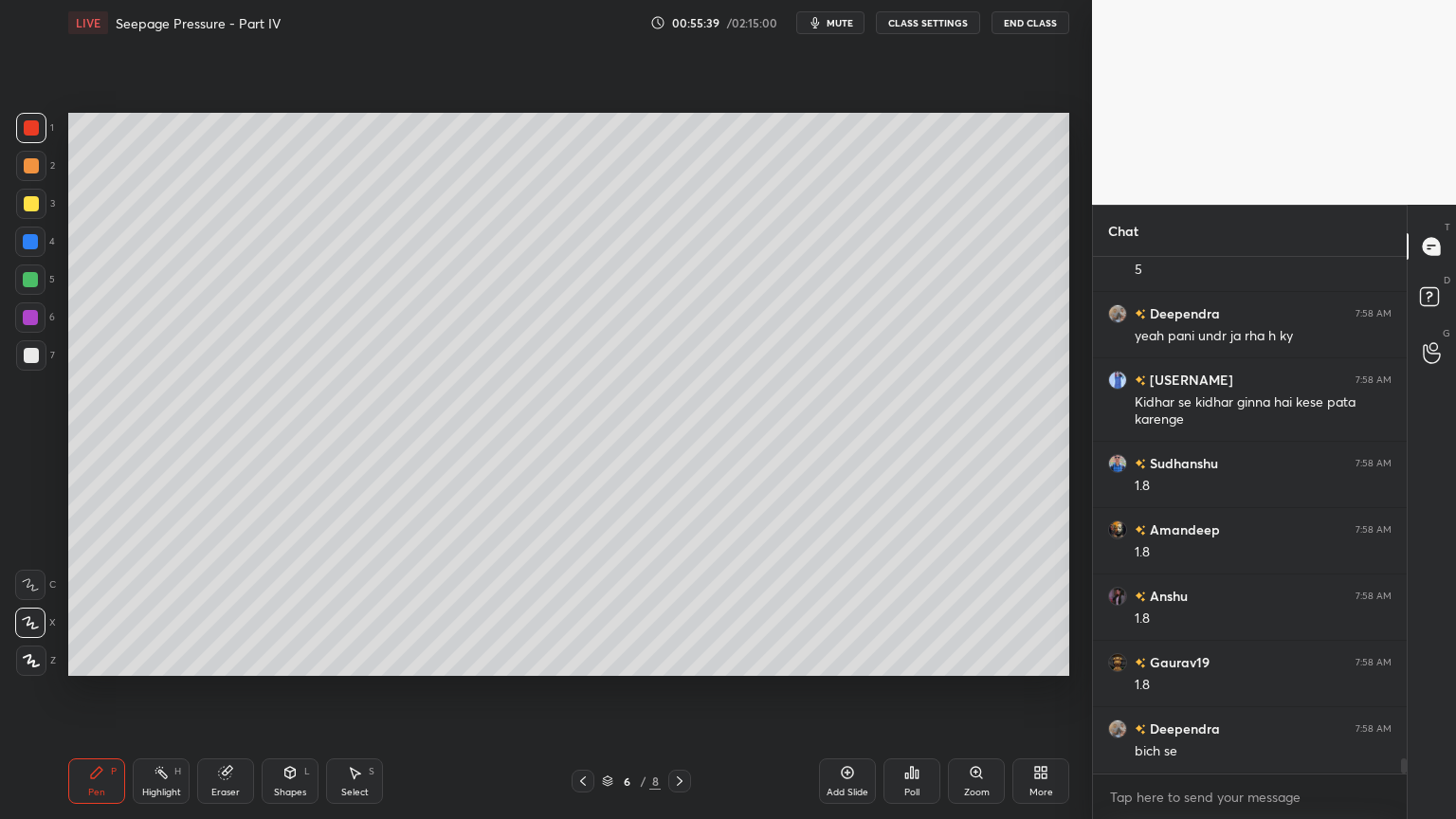 click 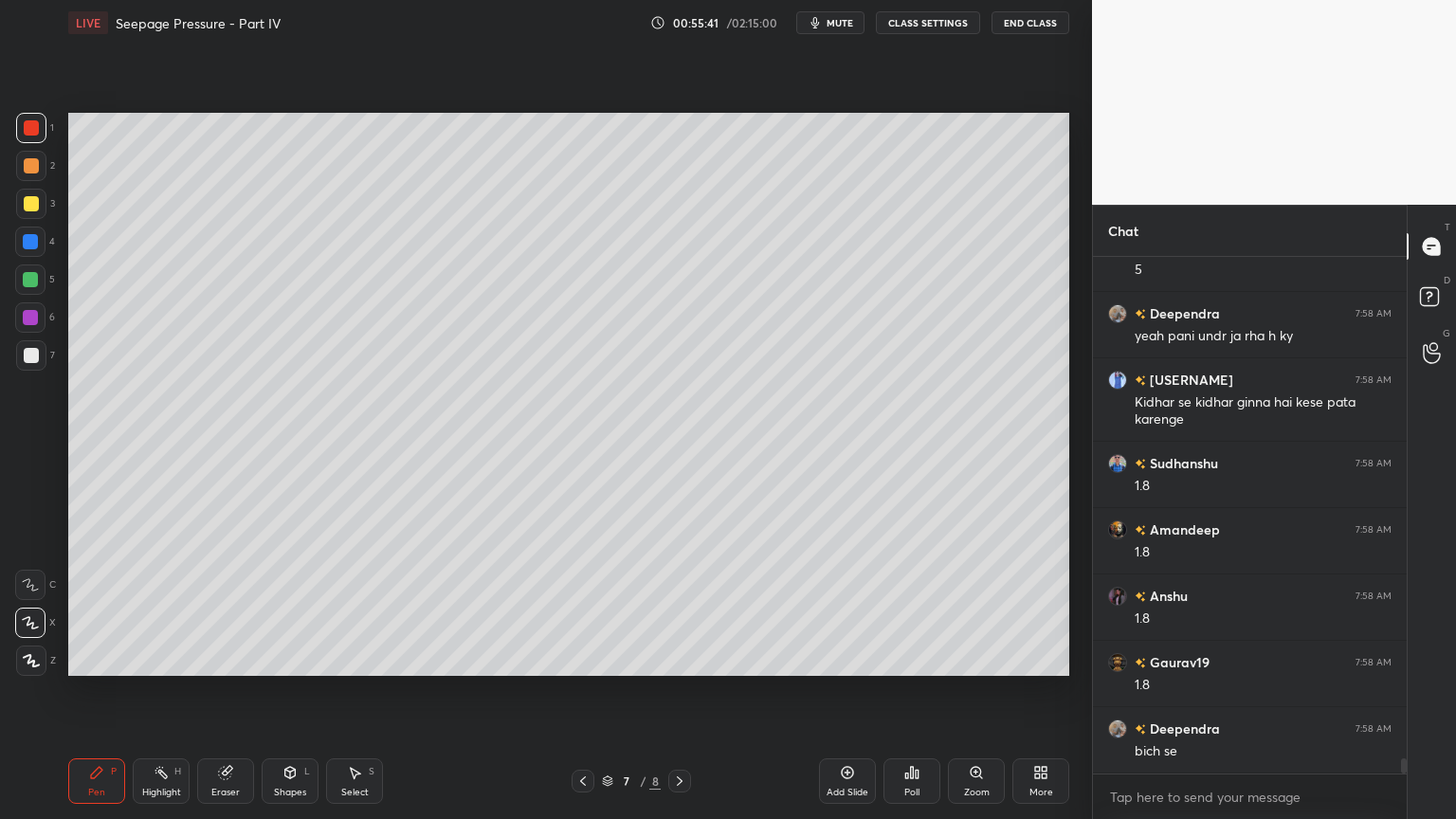 click 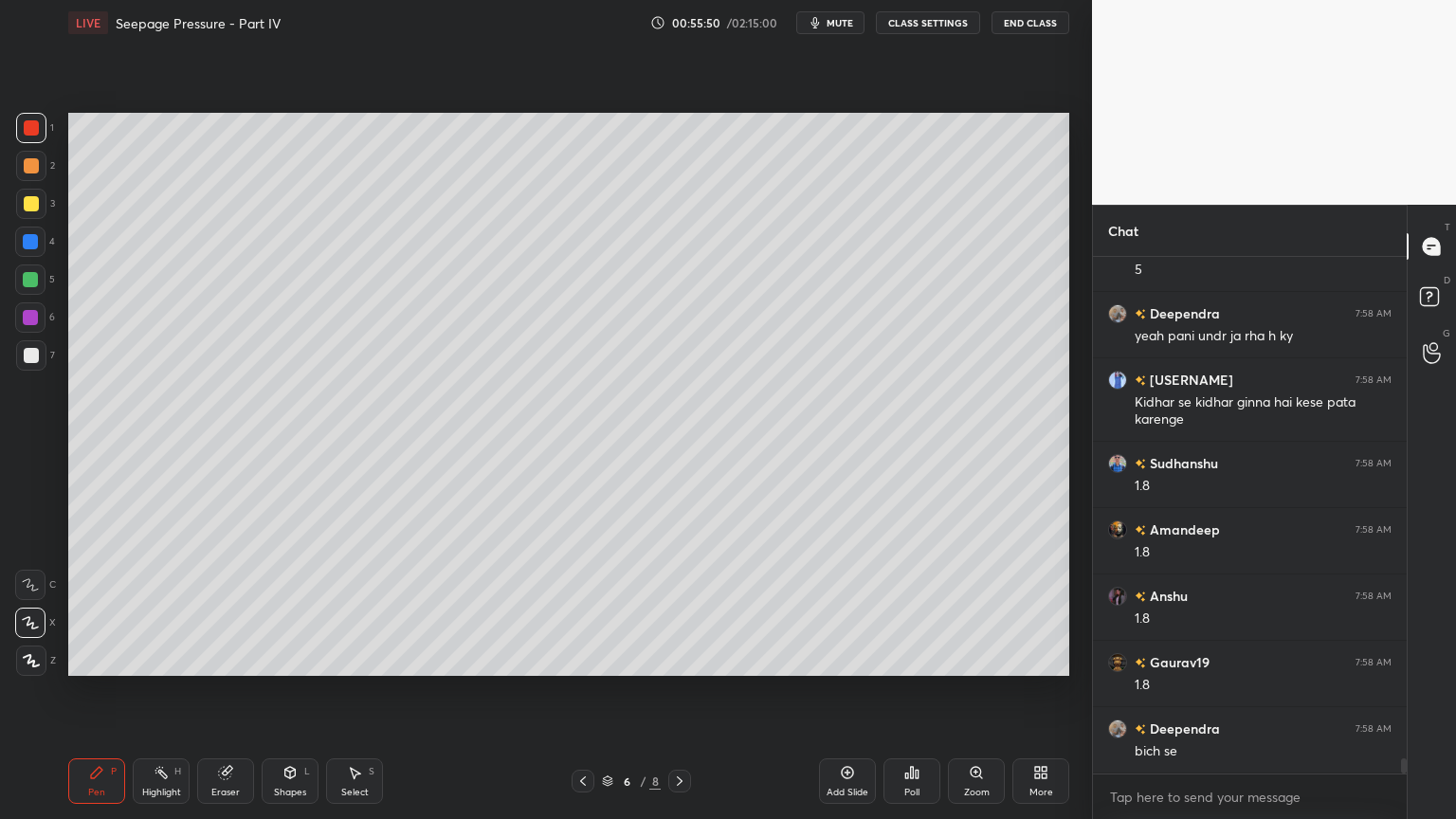 scroll, scrollTop: 17142, scrollLeft: 0, axis: vertical 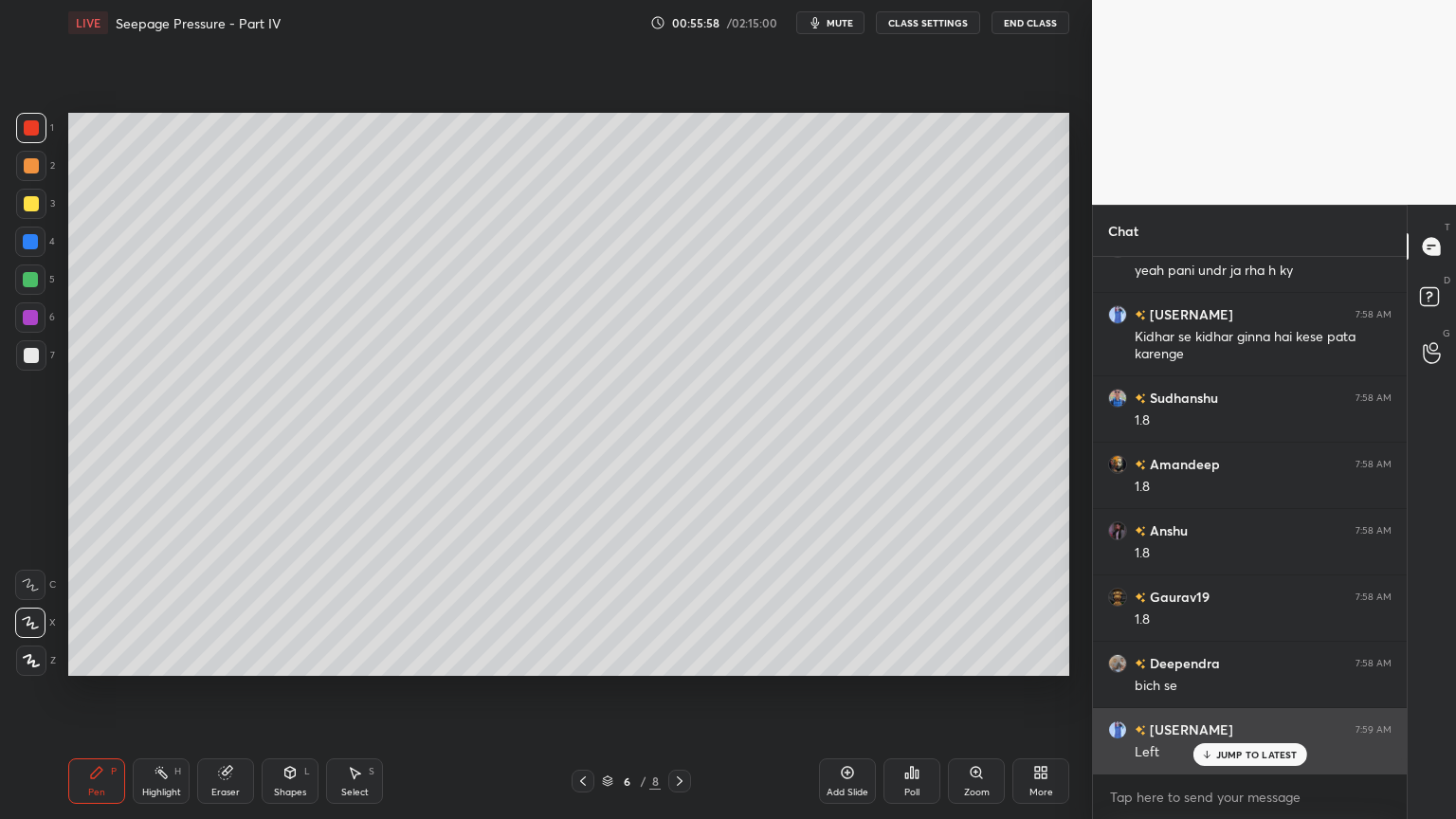 click on "JUMP TO LATEST" at bounding box center [1257, 755] 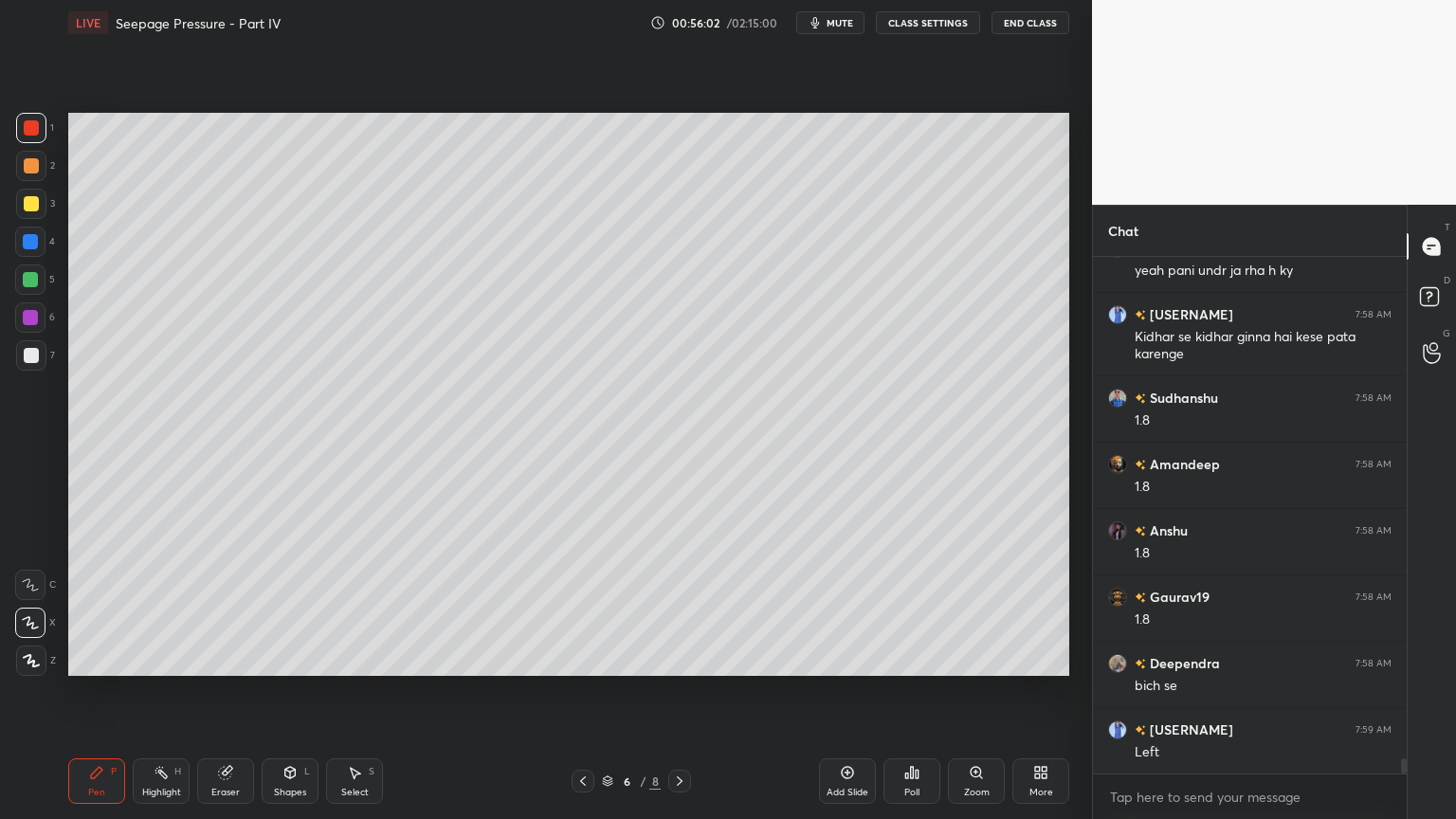 click 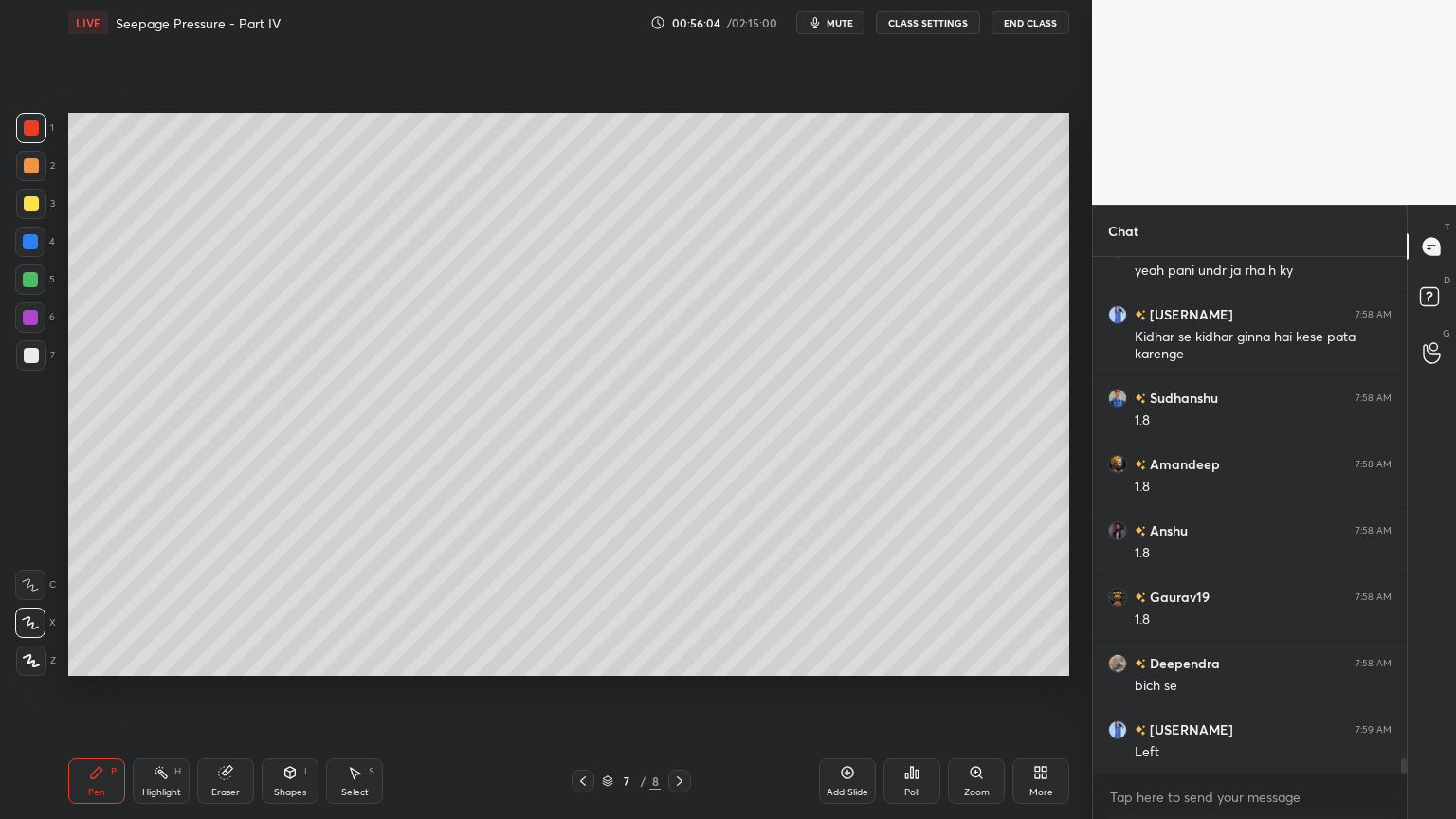 click 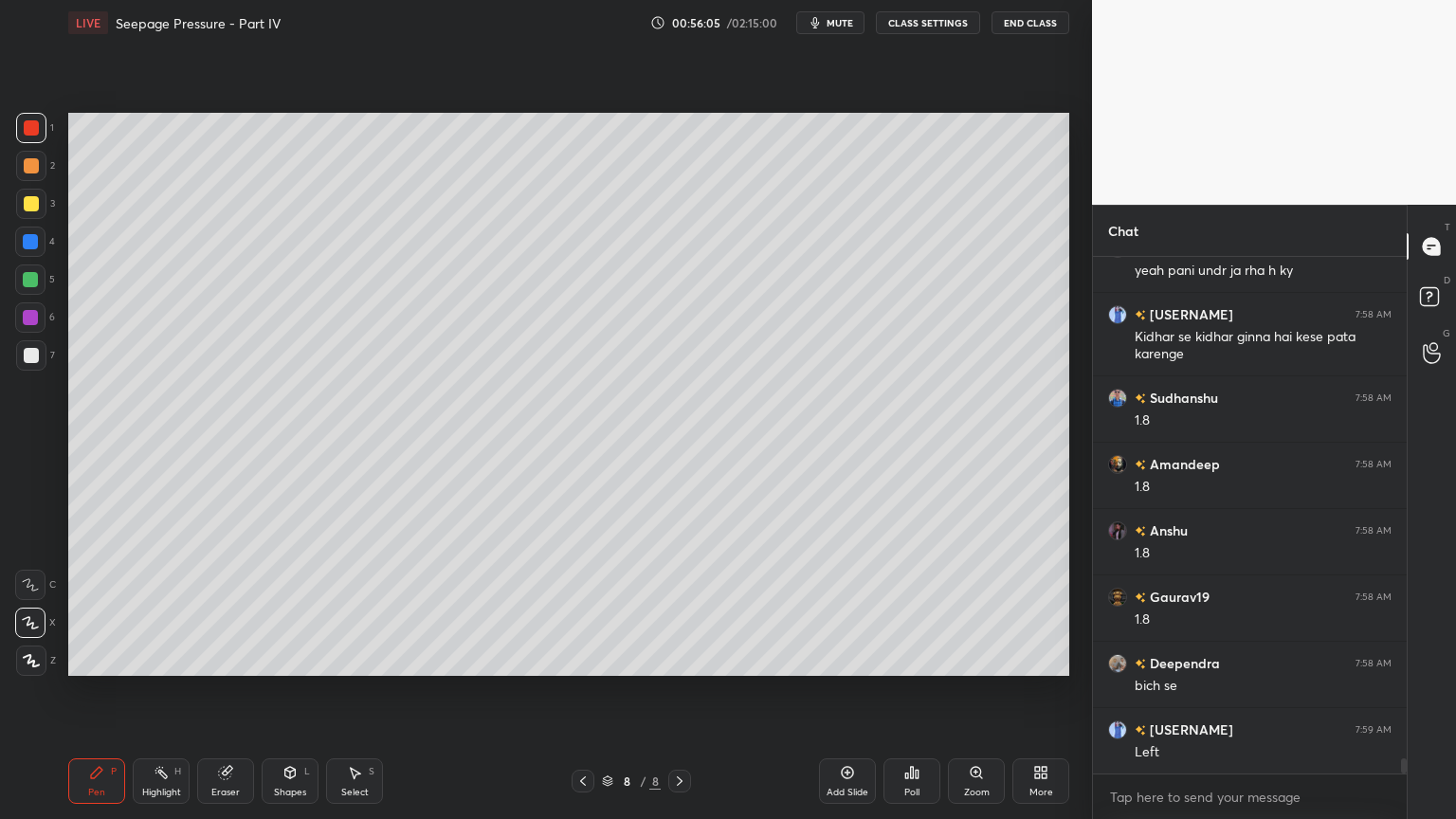 click on "7" at bounding box center (35, 359) 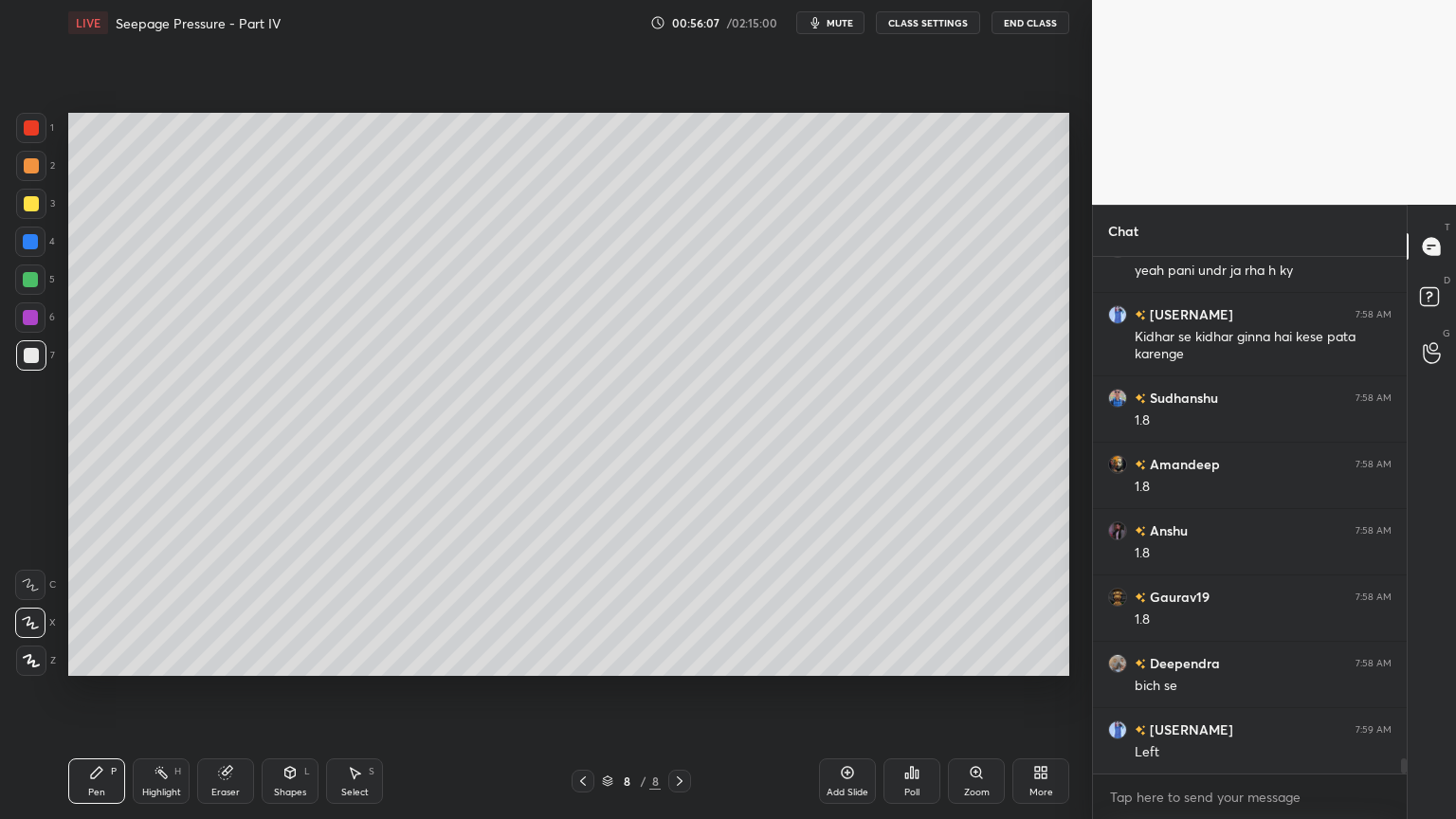 click 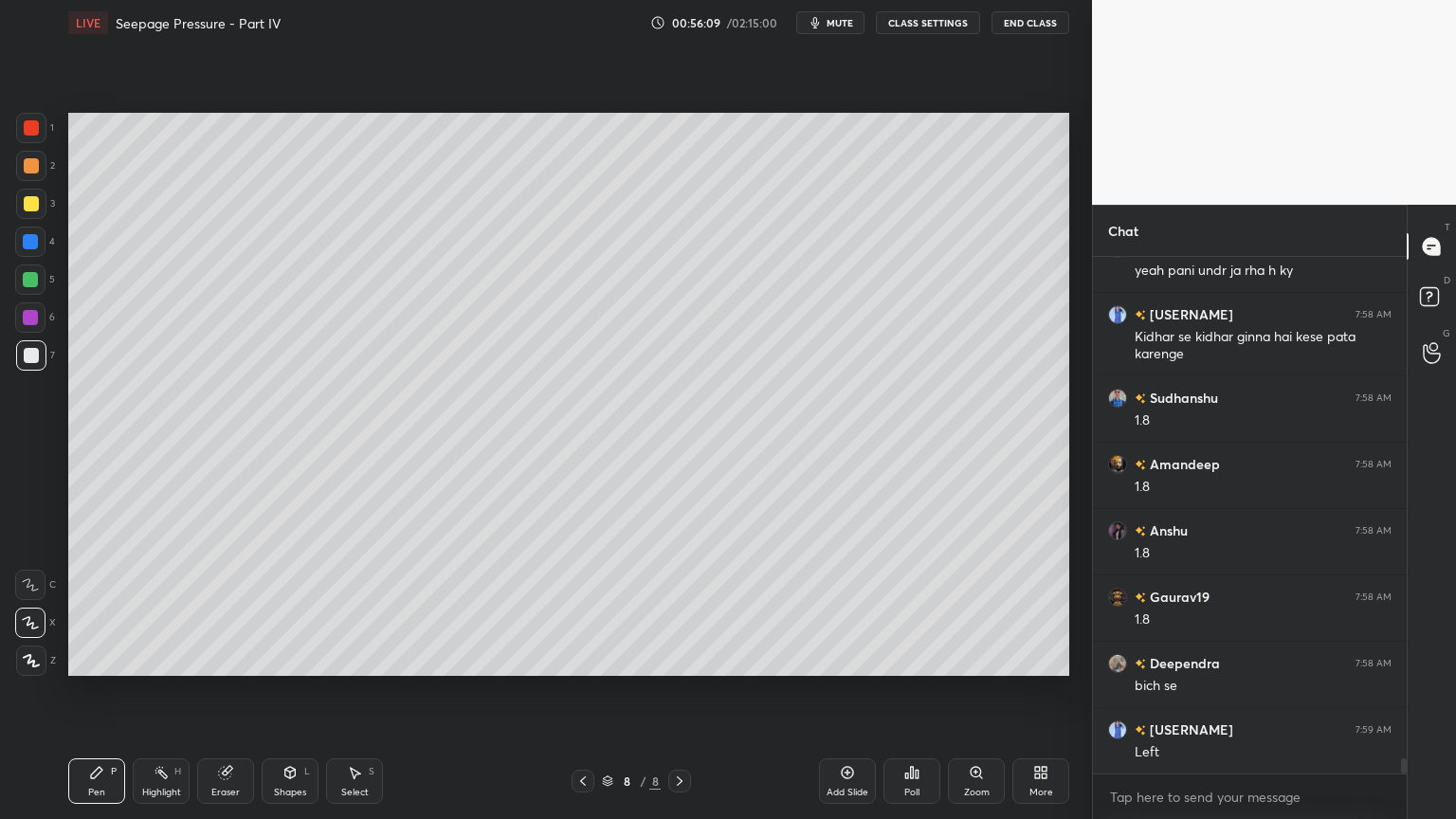 click 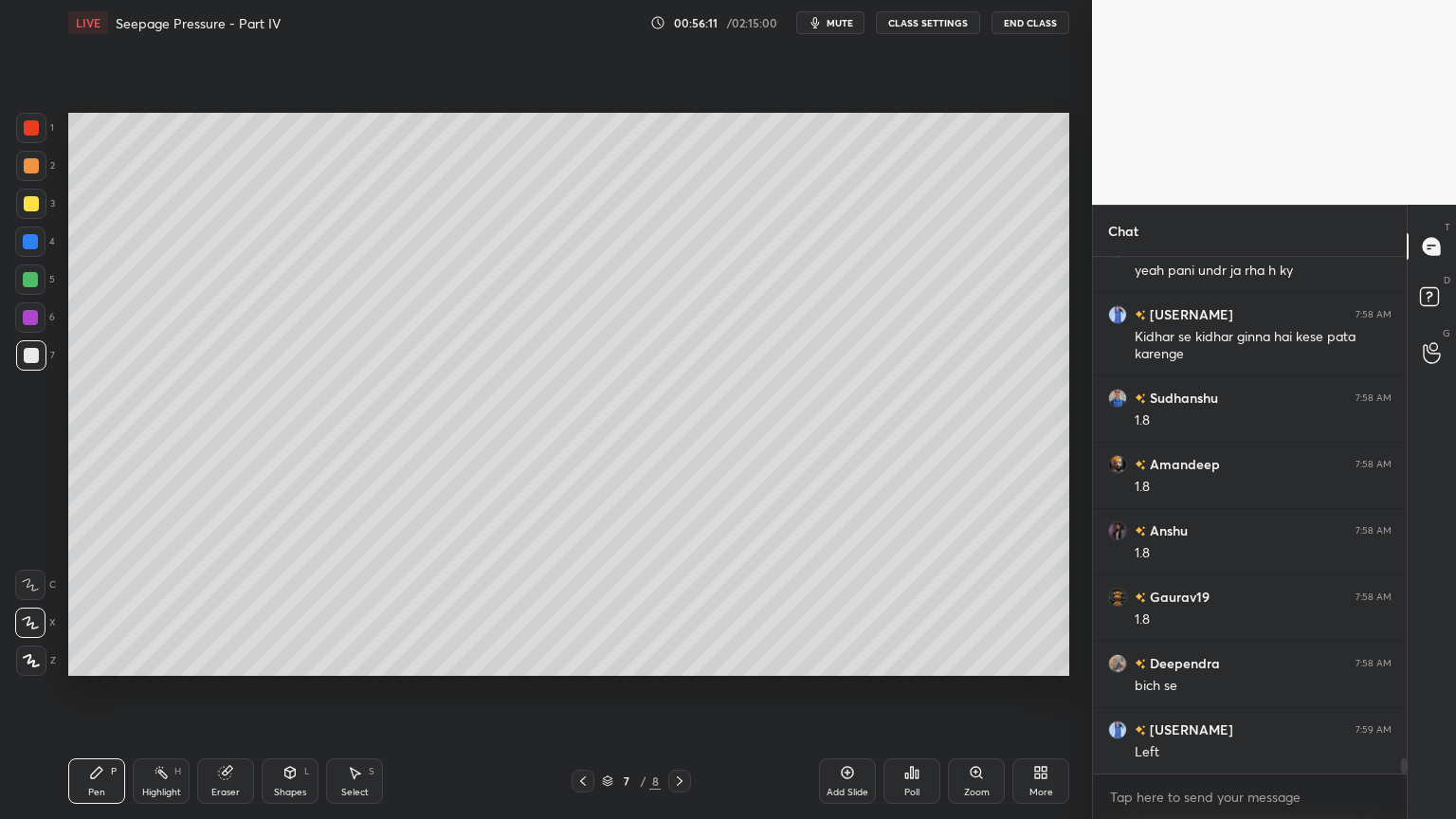 click 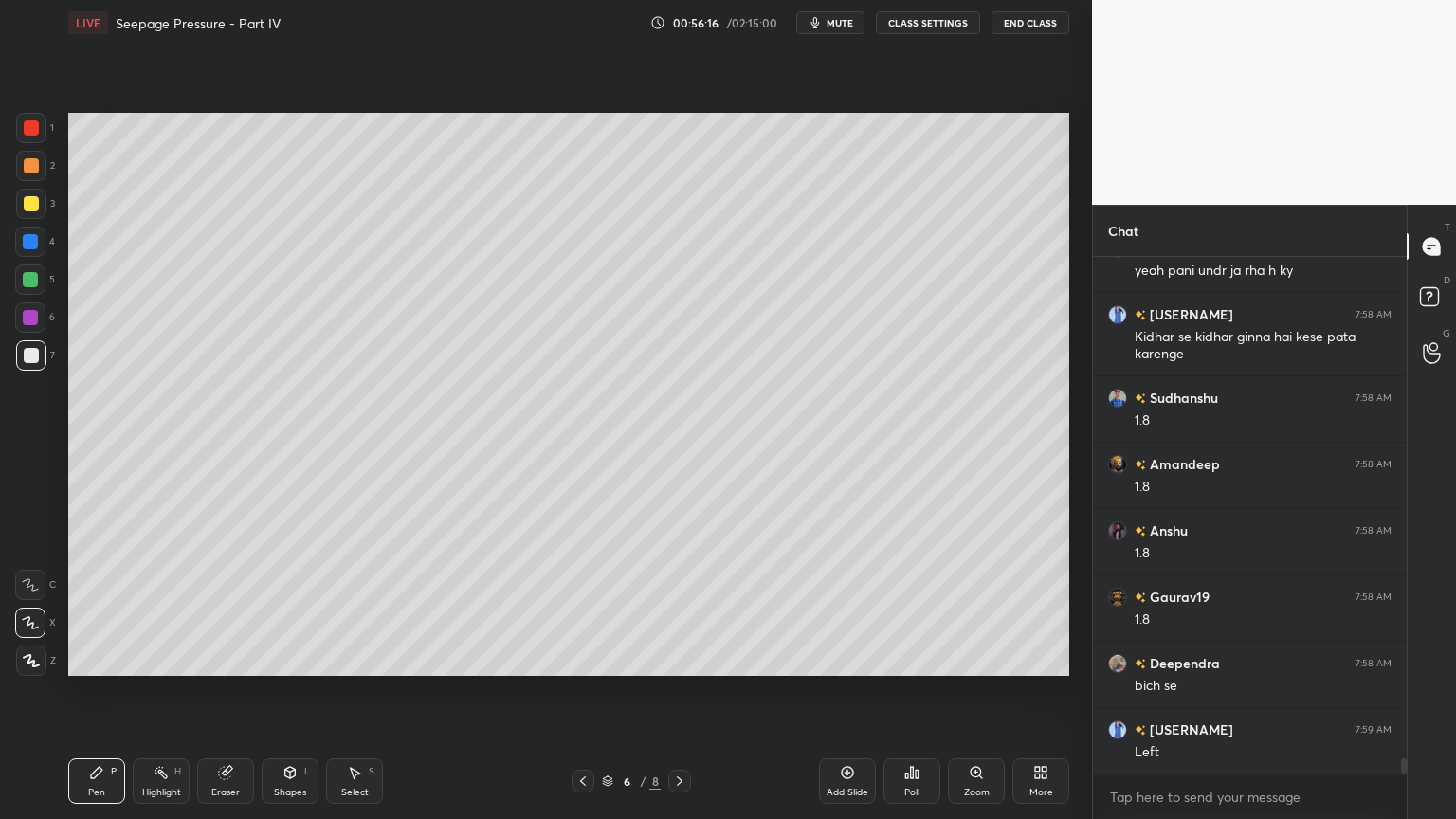 click 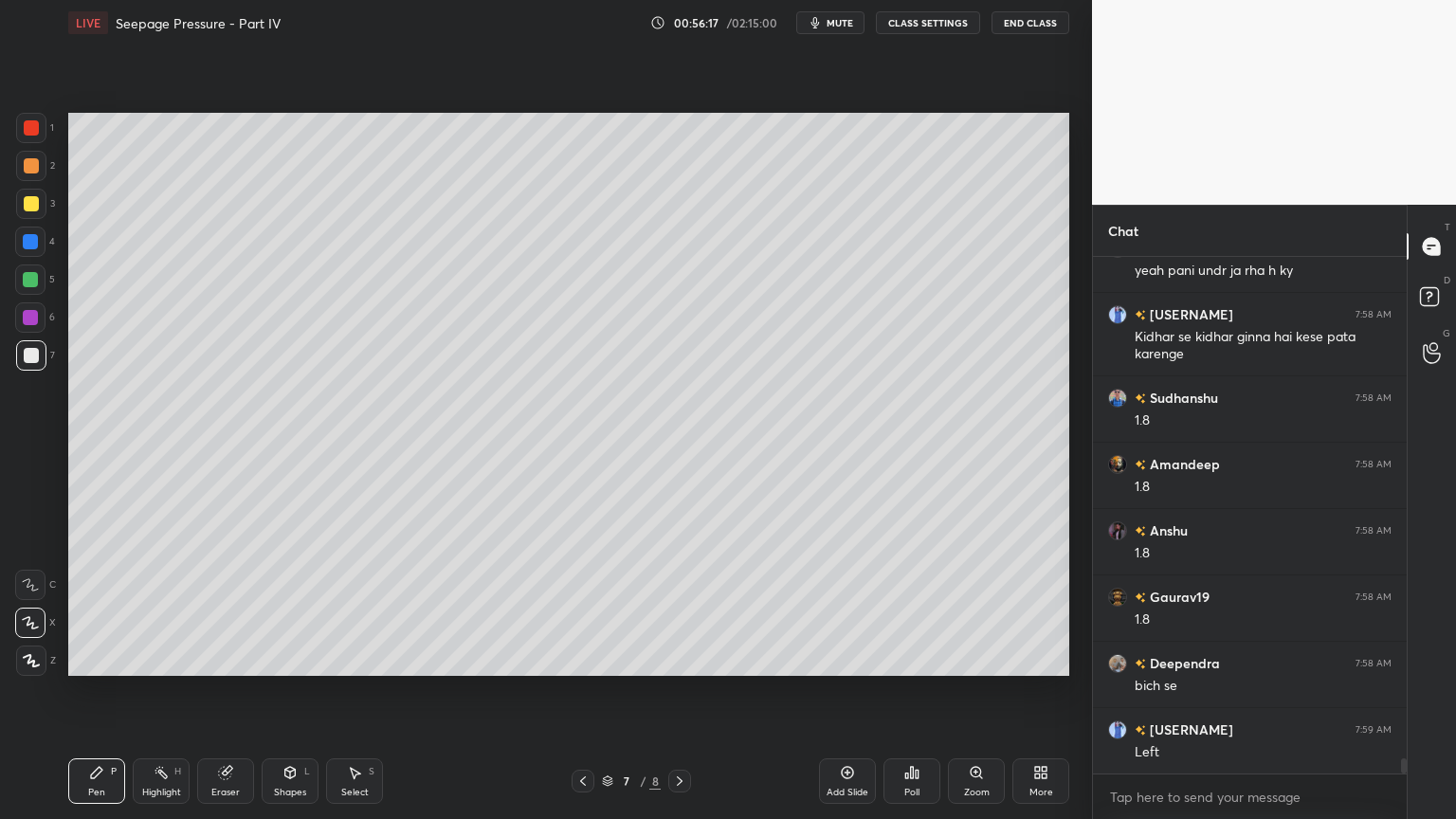 click 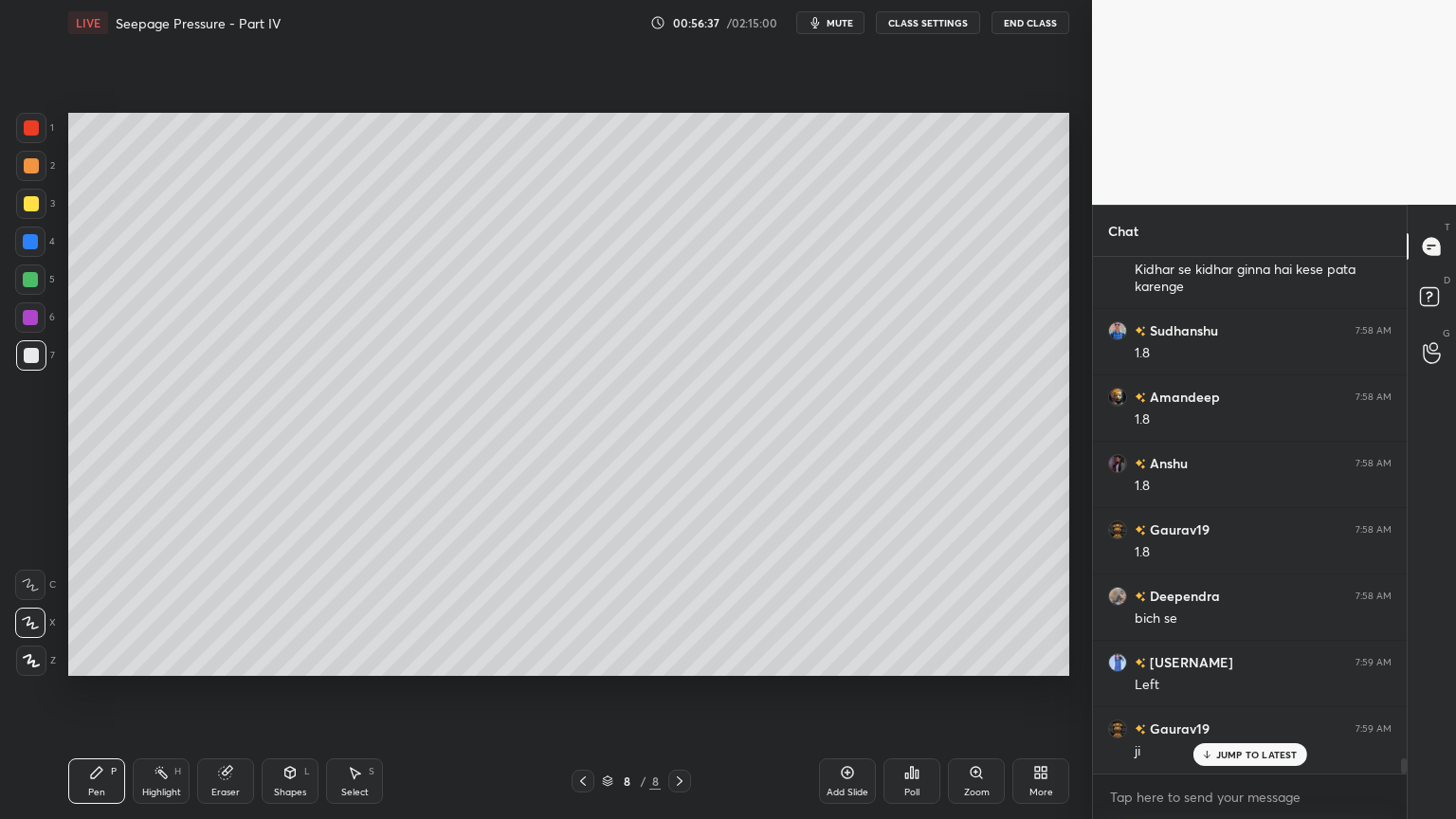 scroll, scrollTop: 17275, scrollLeft: 0, axis: vertical 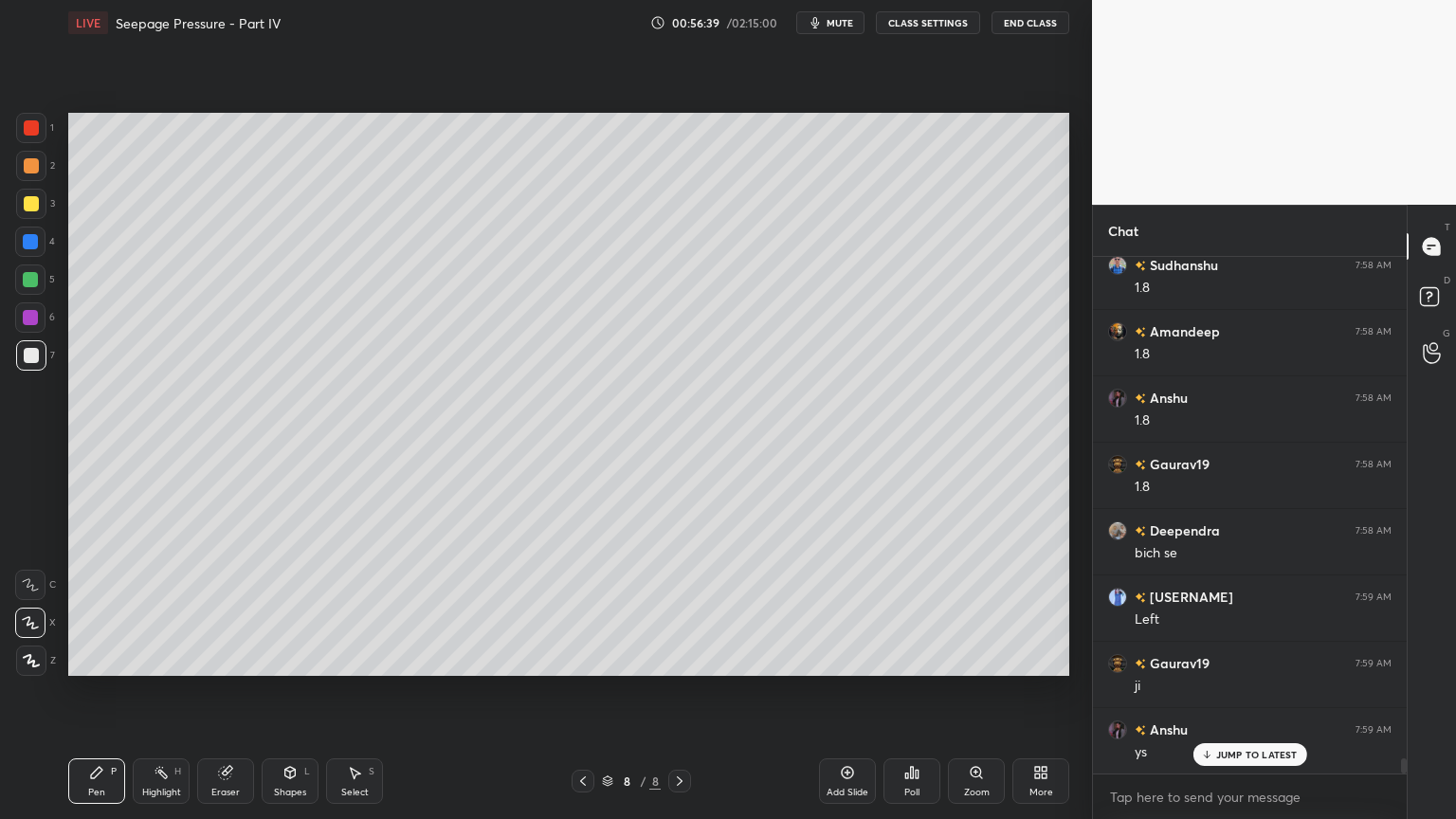 click at bounding box center (583, 781) 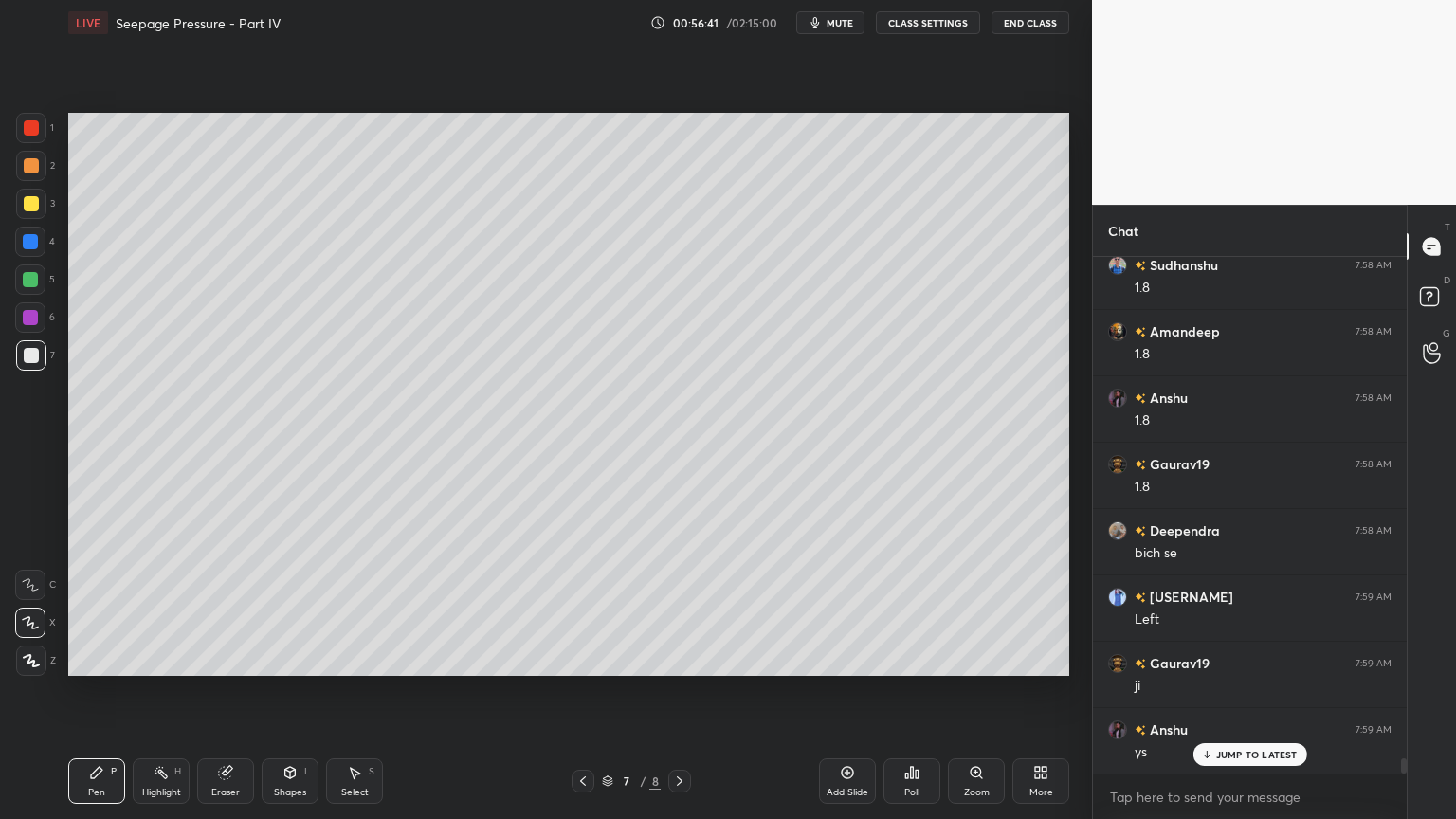 click 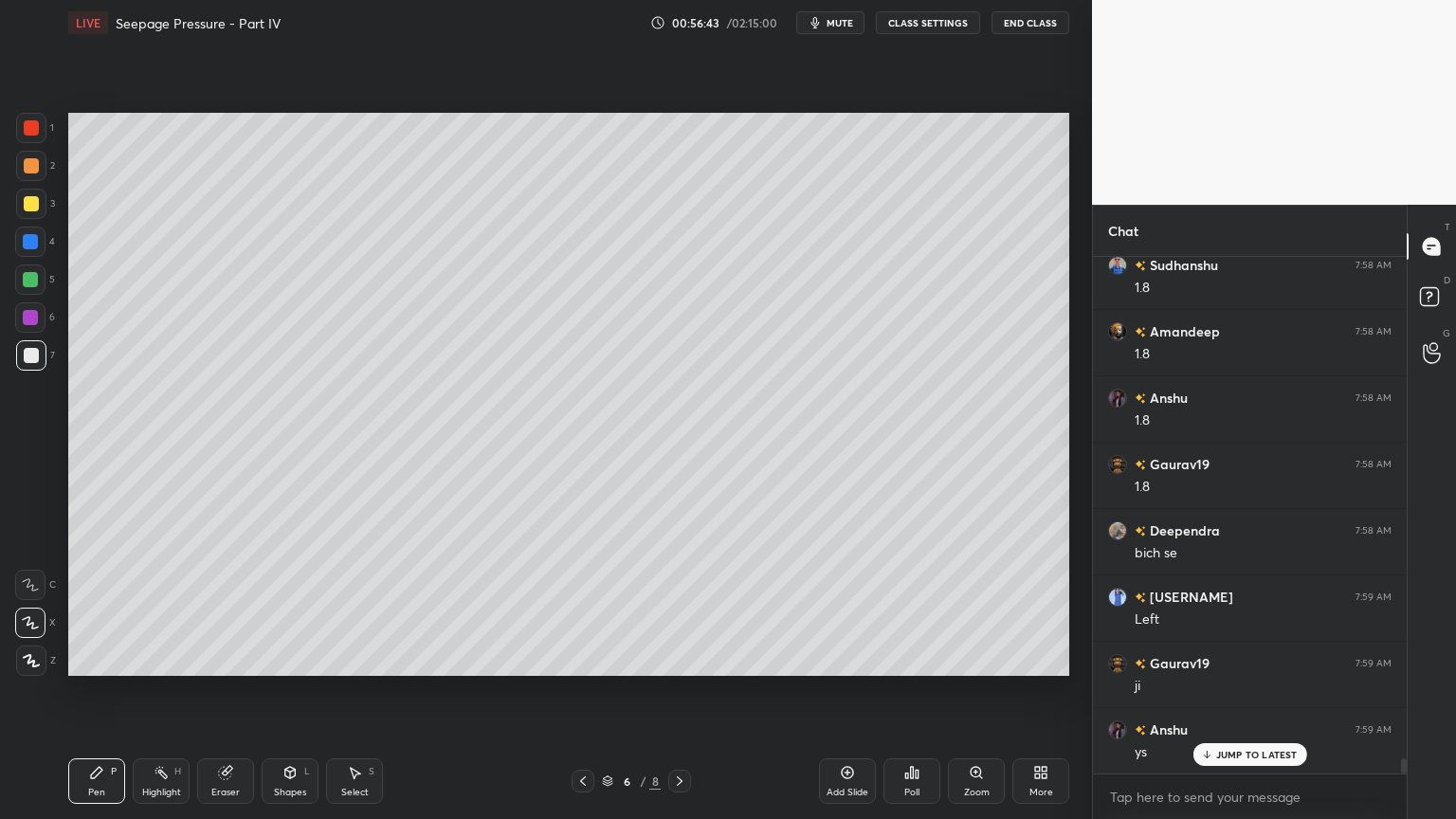 click 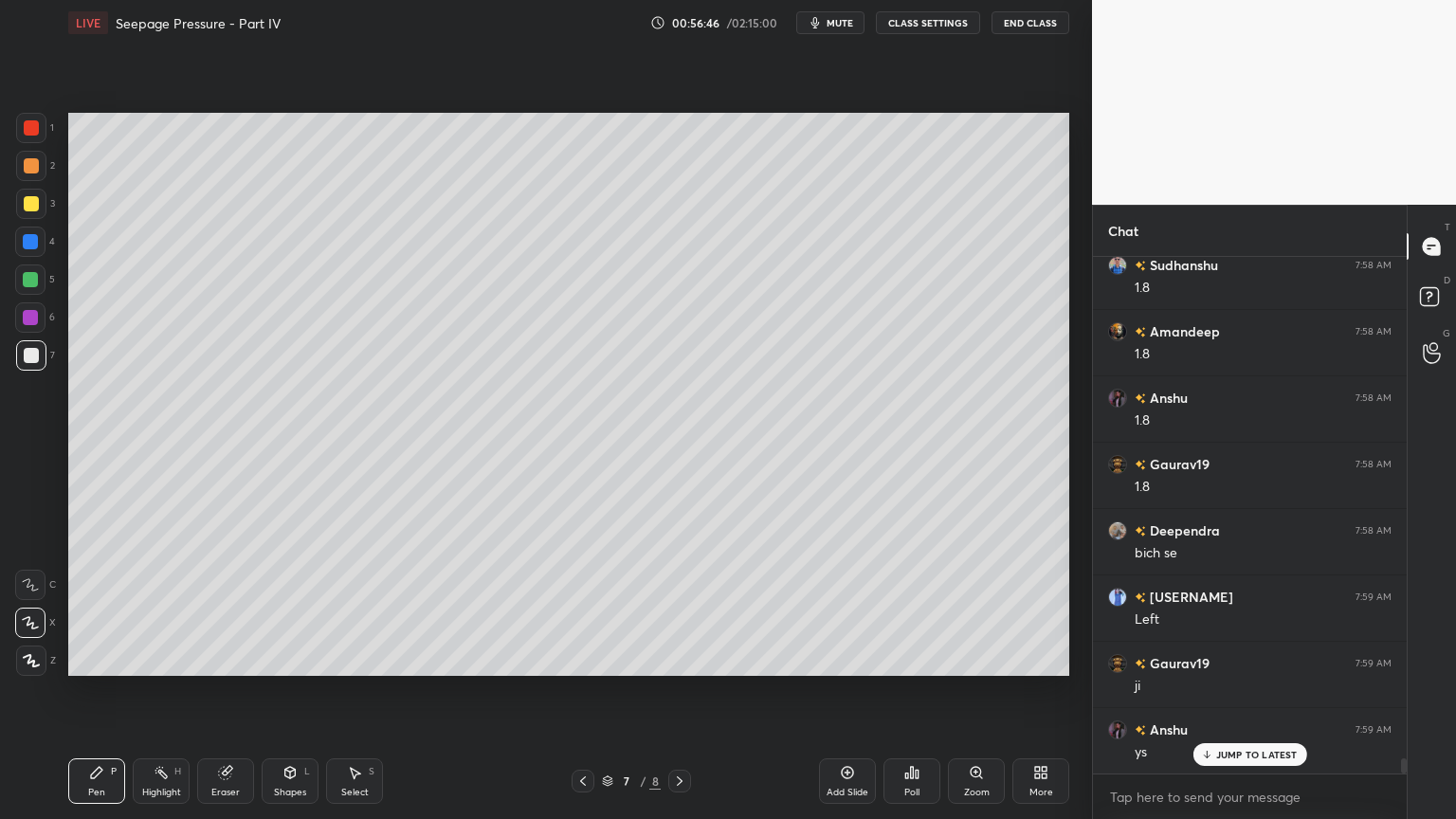 click 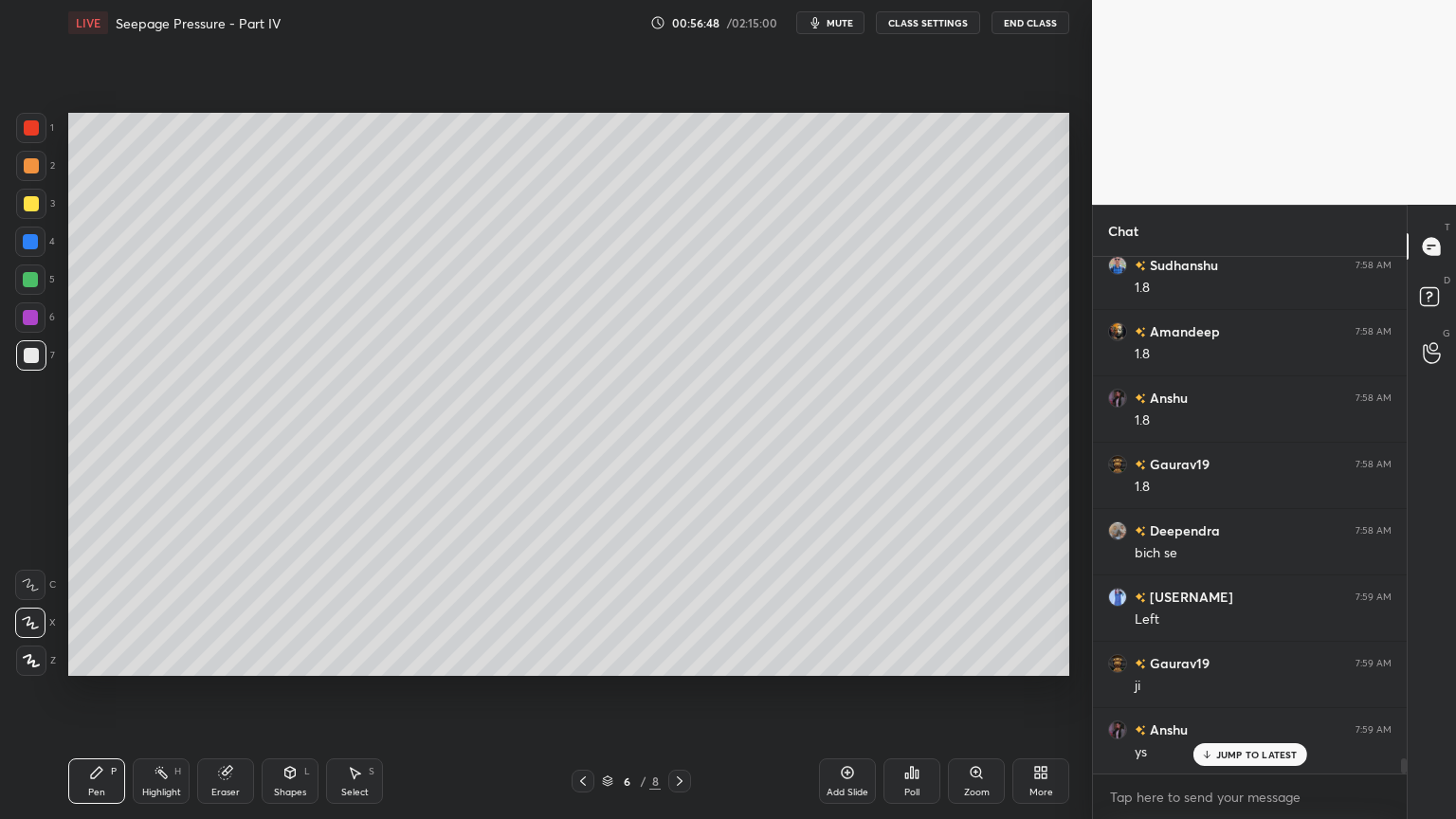 click 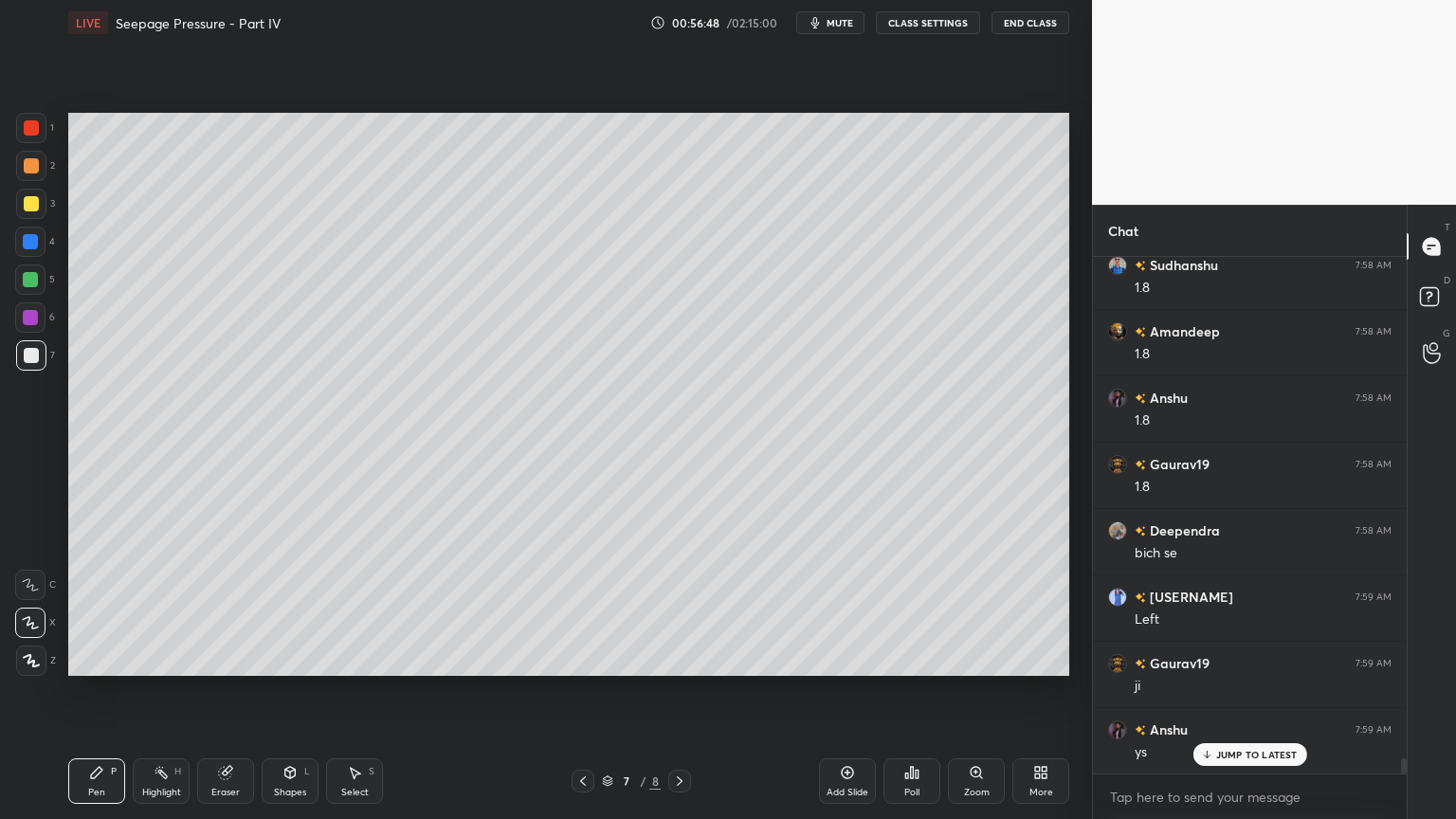 scroll, scrollTop: 17342, scrollLeft: 0, axis: vertical 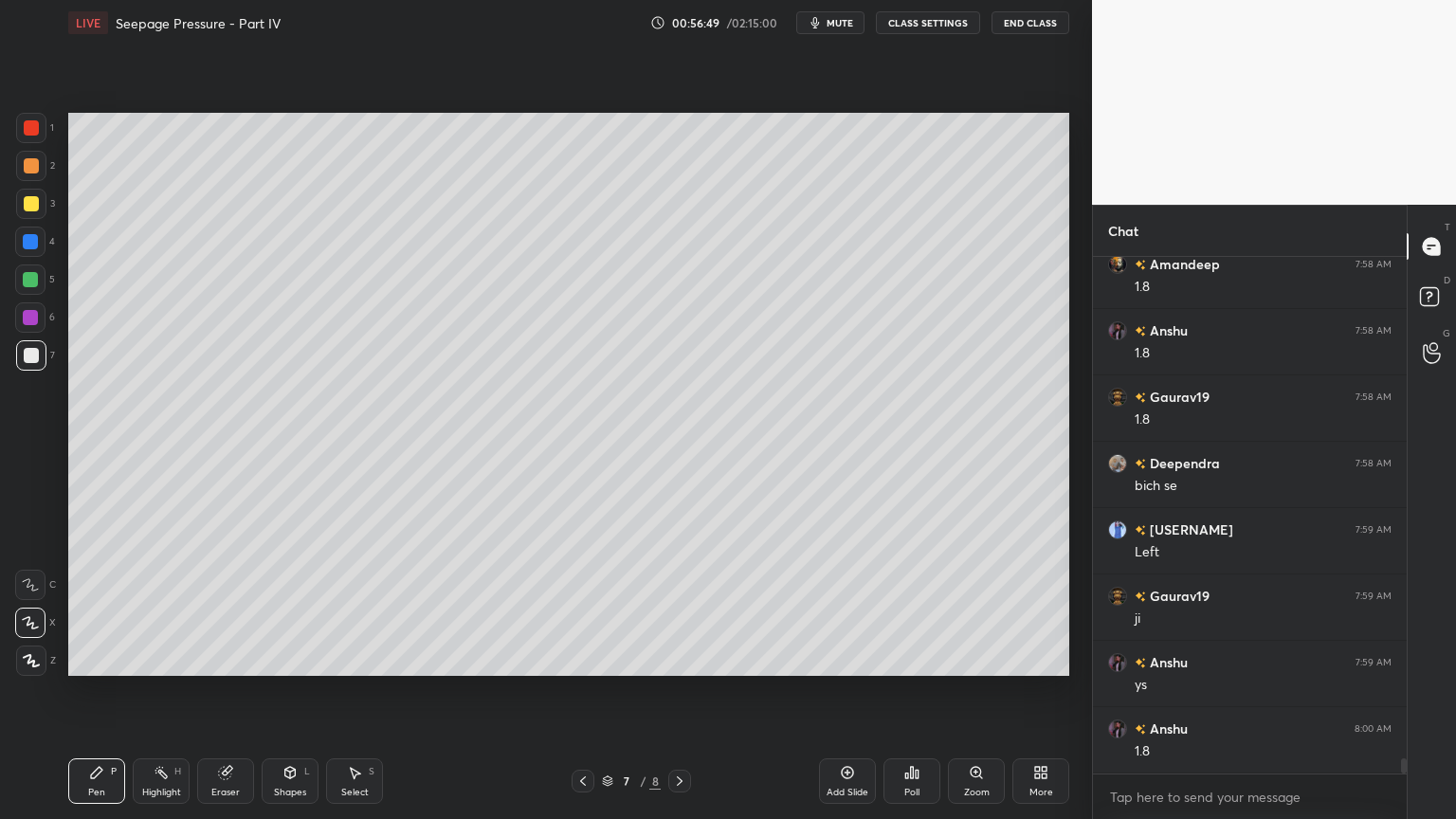 click 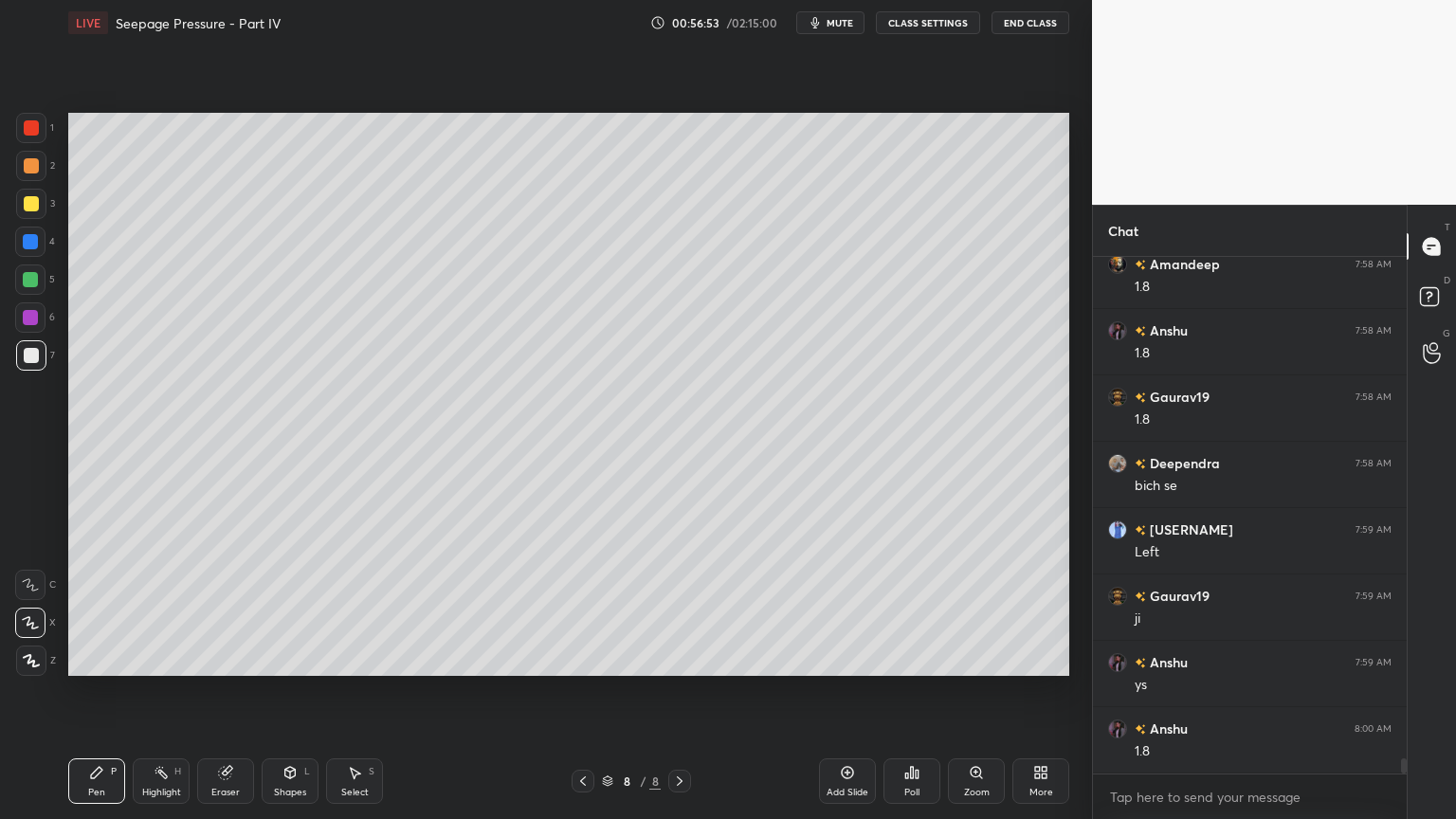 click on "Eraser" at bounding box center (226, 781) 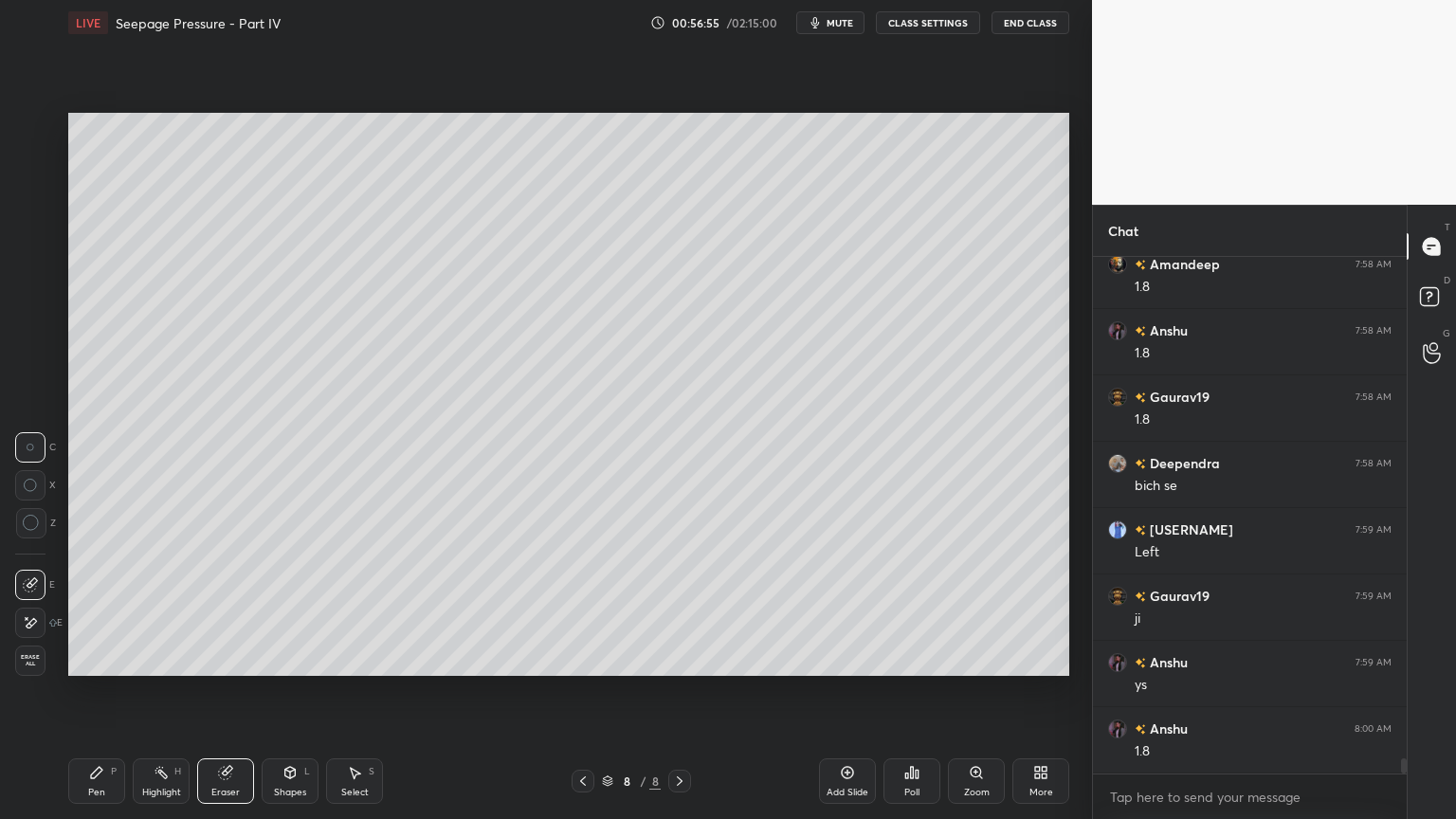 click 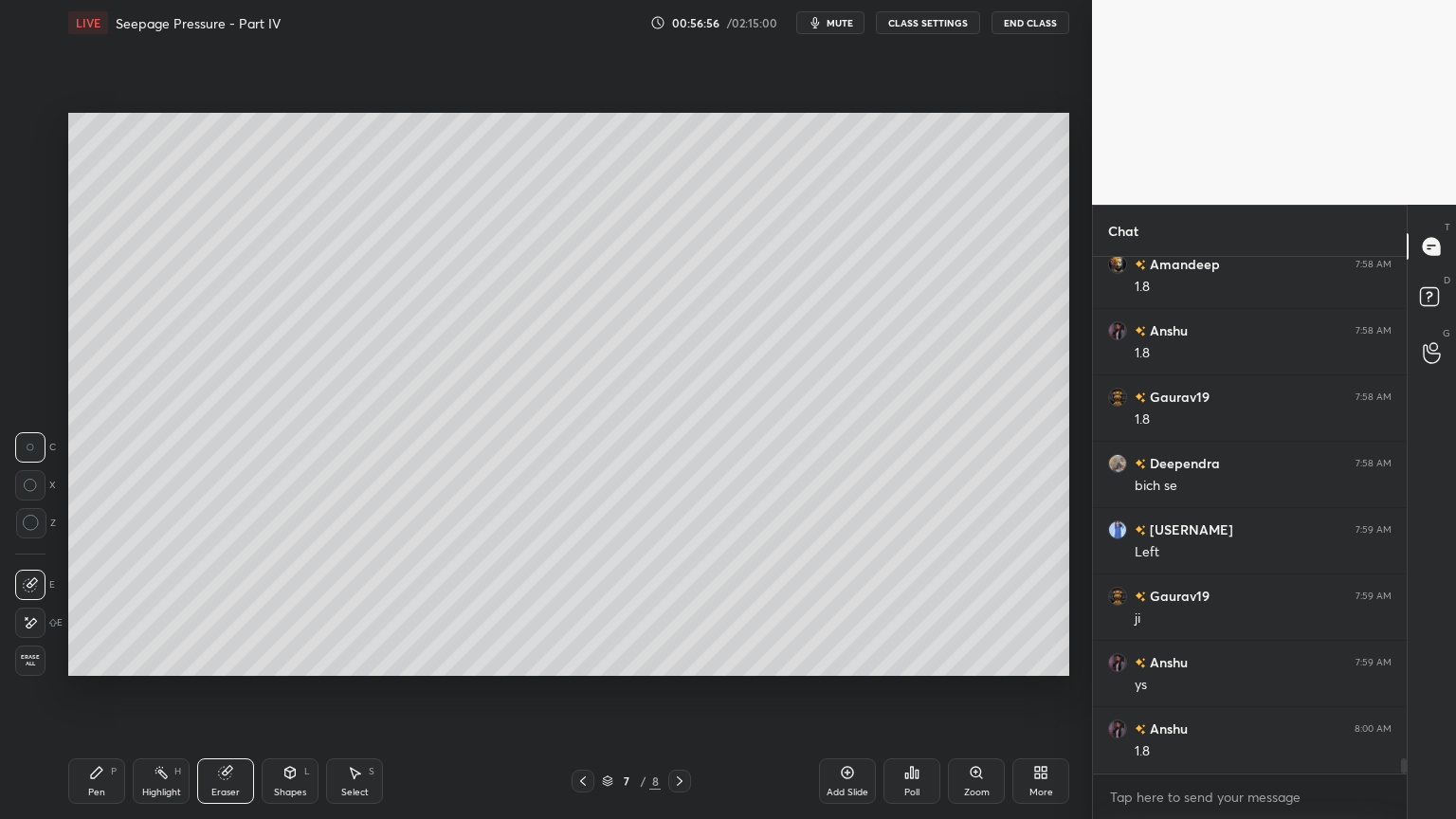 click 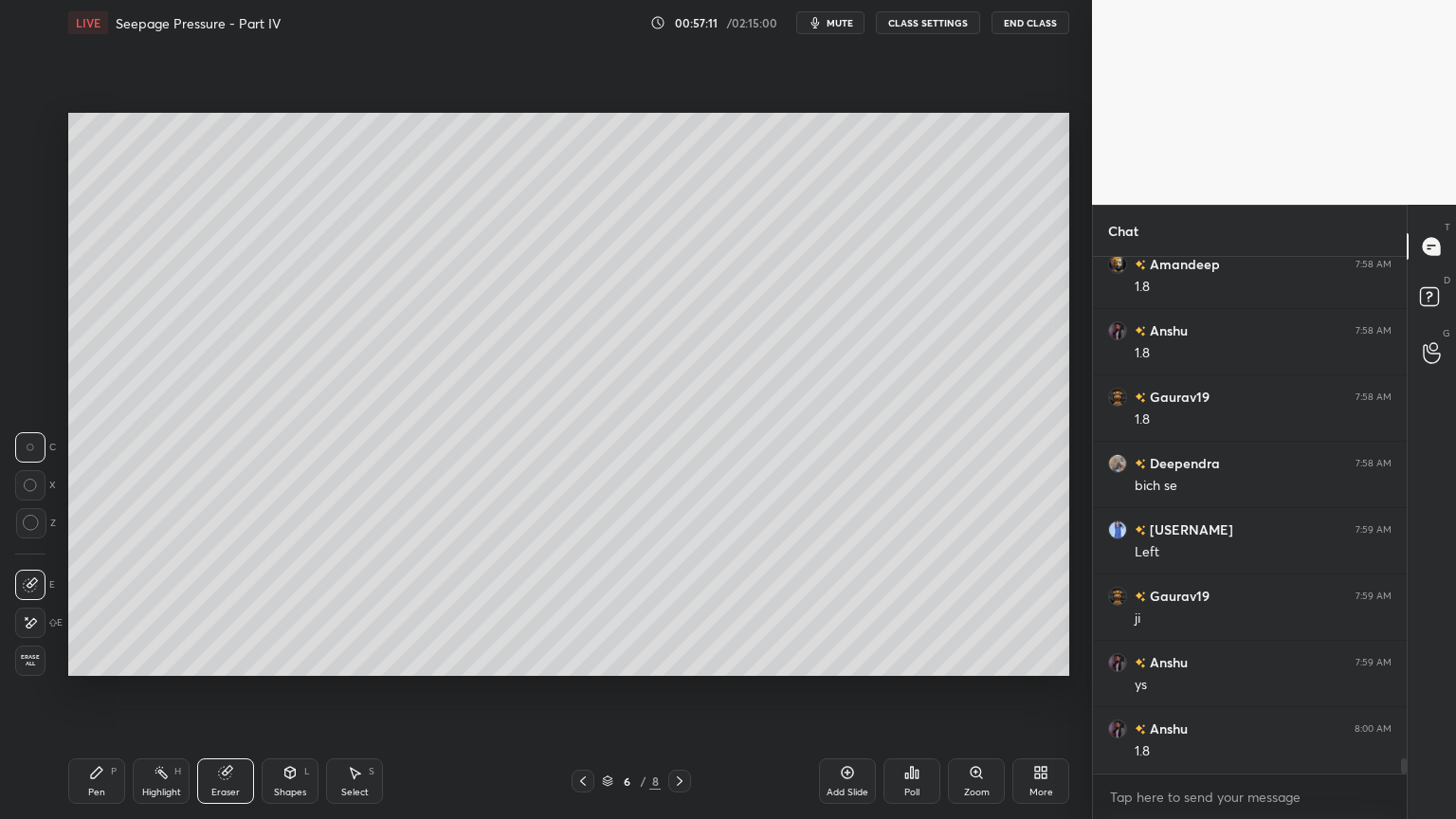 click 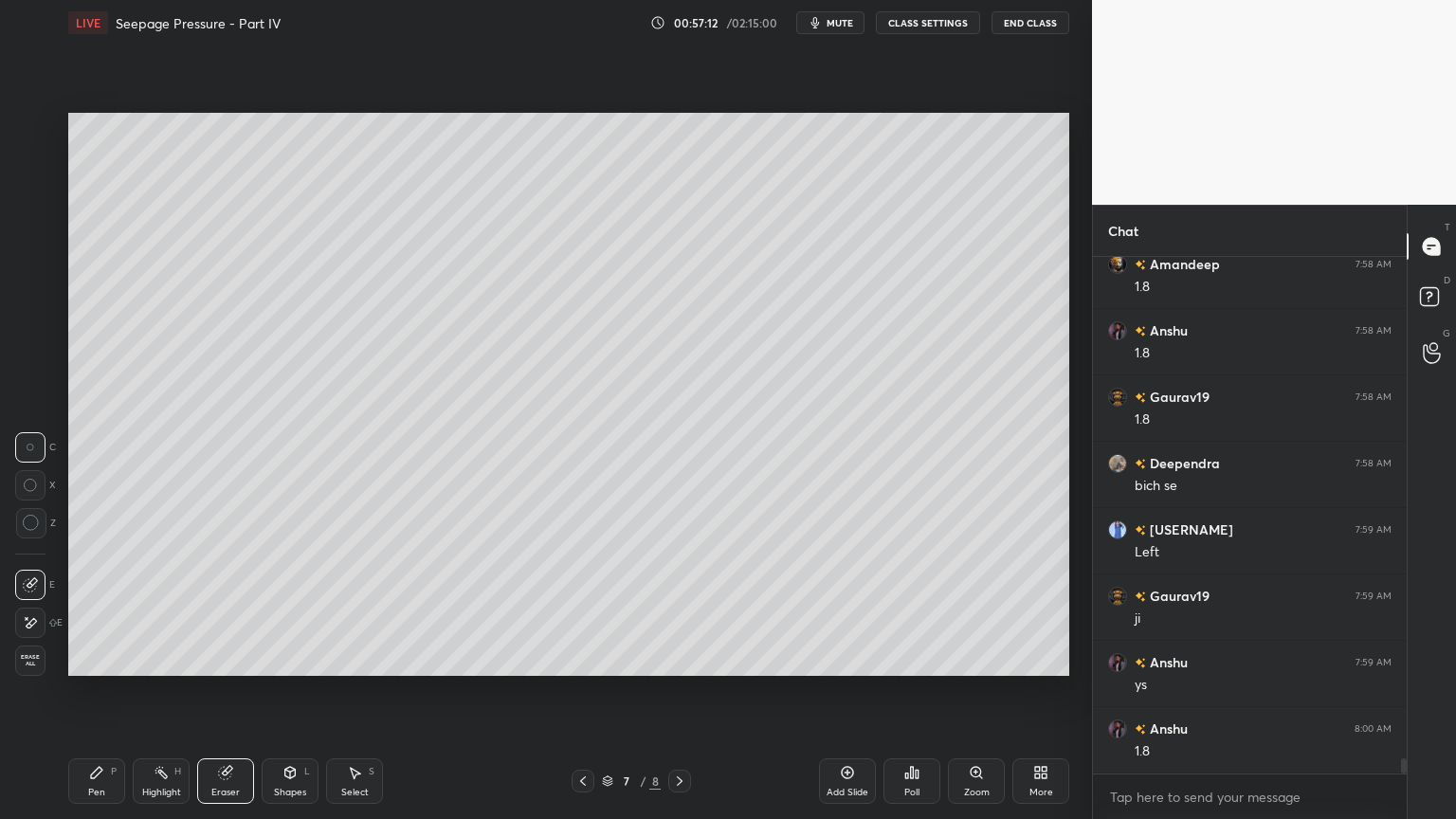 click at bounding box center (680, 781) 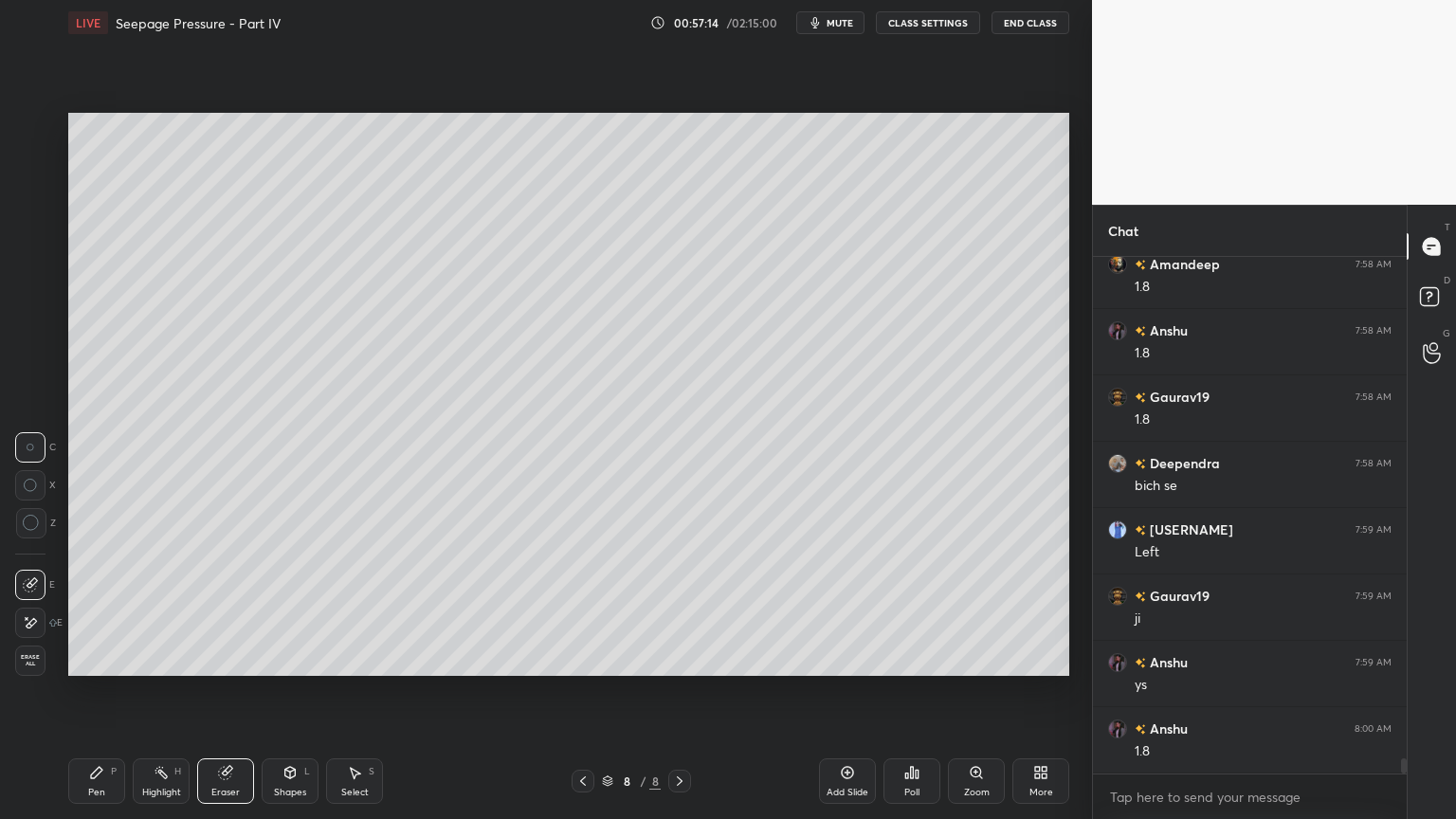 click on "Pen P" at bounding box center [97, 781] 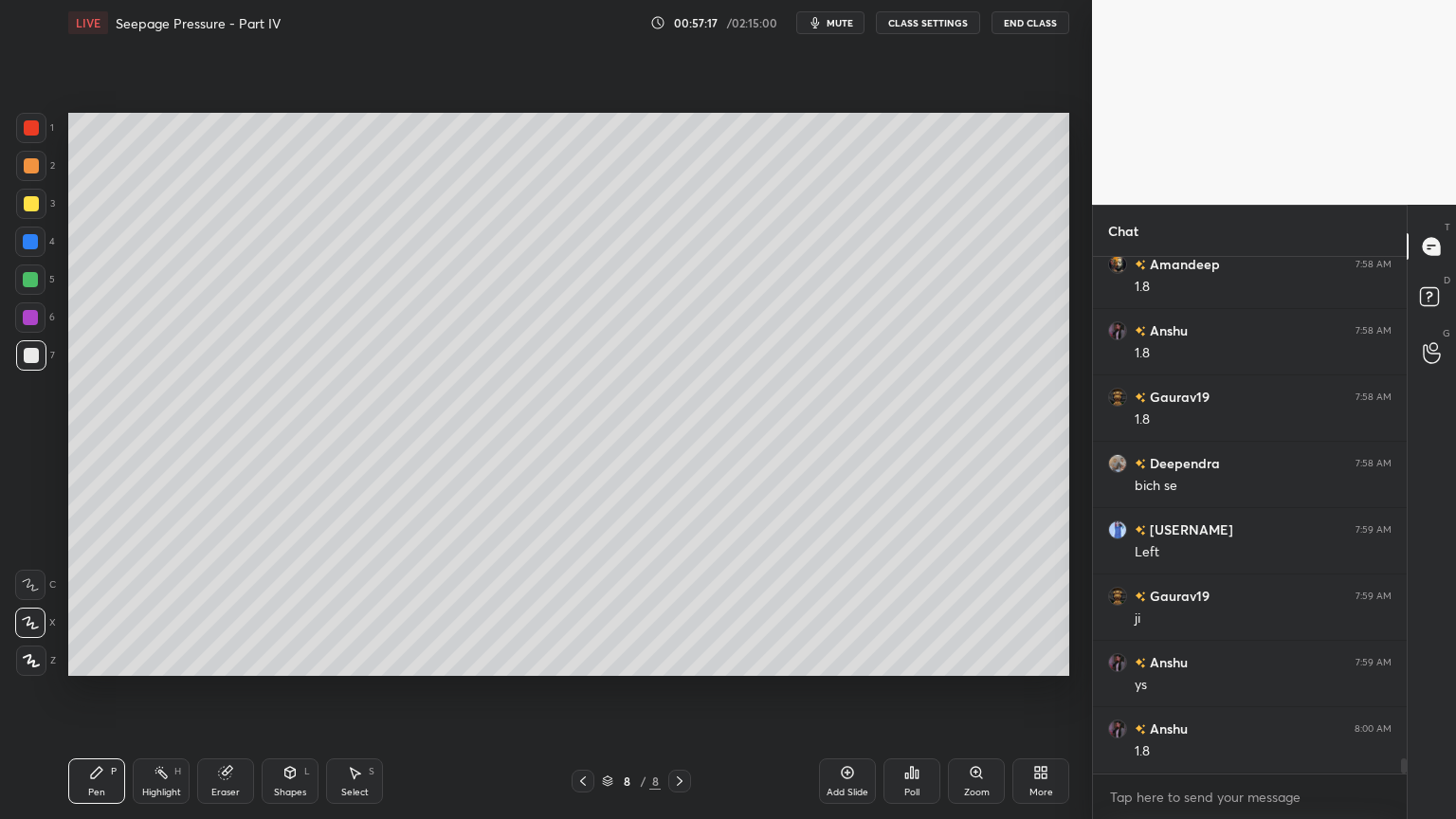 click 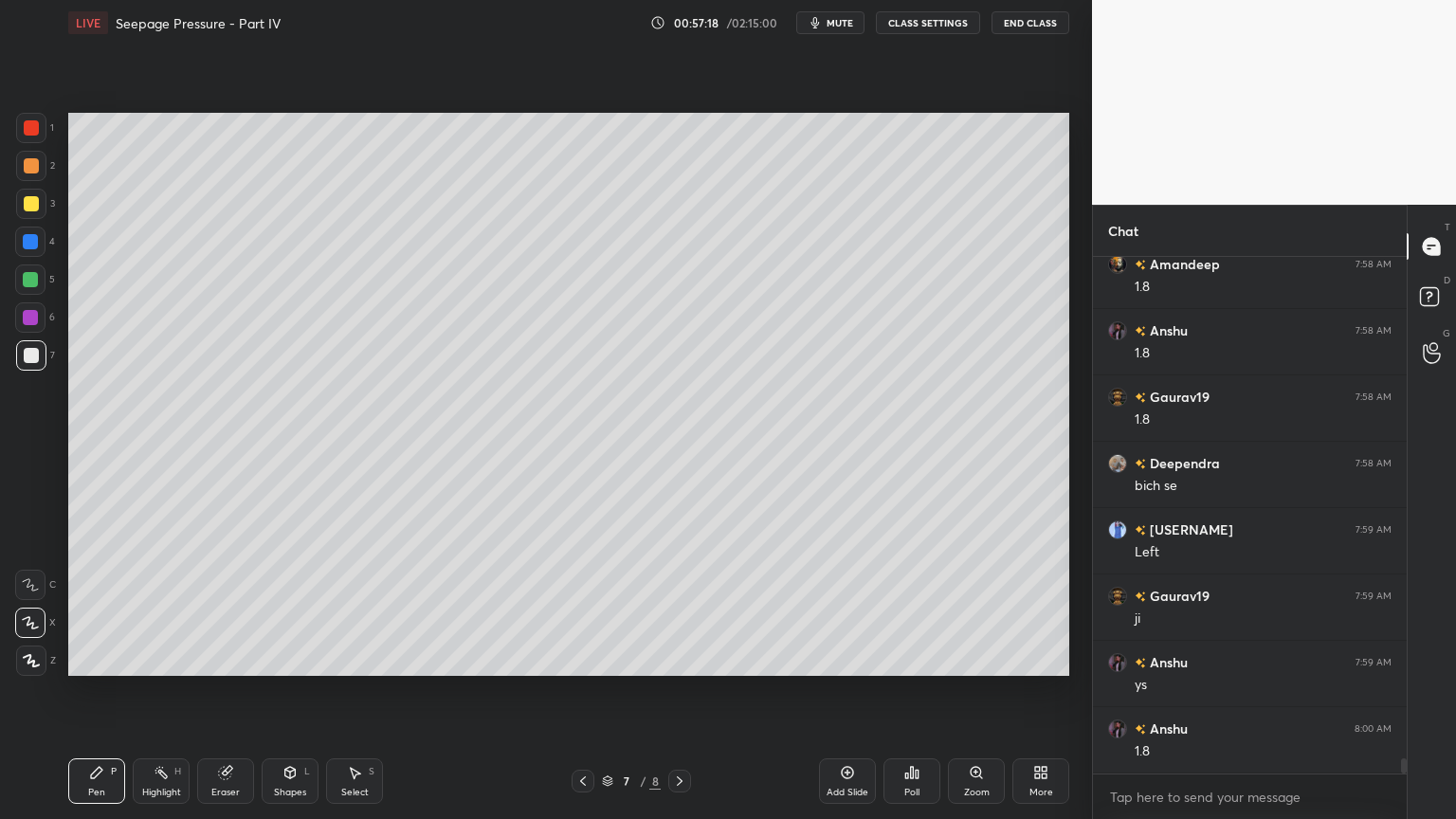 click at bounding box center (583, 781) 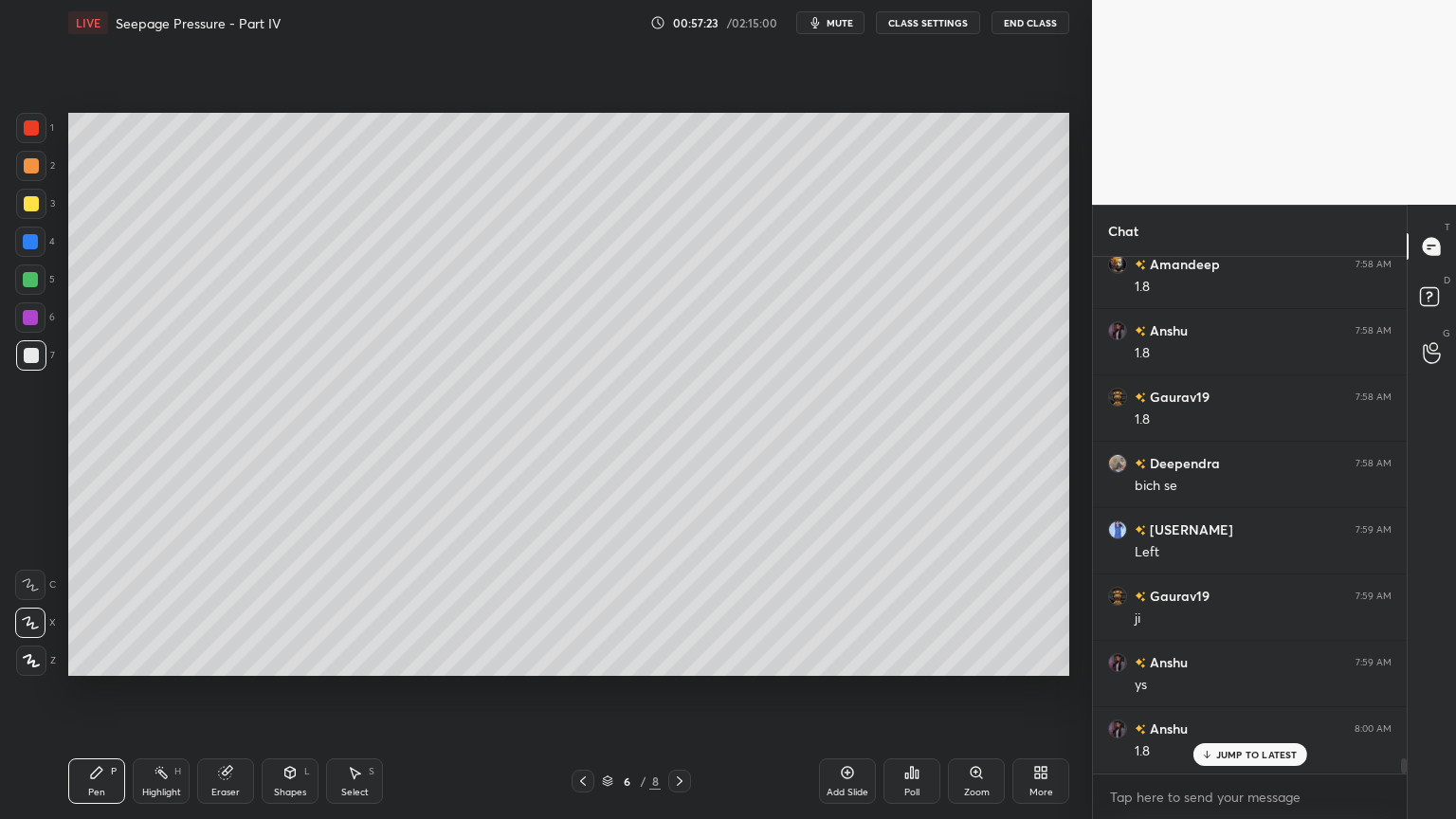 scroll, scrollTop: 17408, scrollLeft: 0, axis: vertical 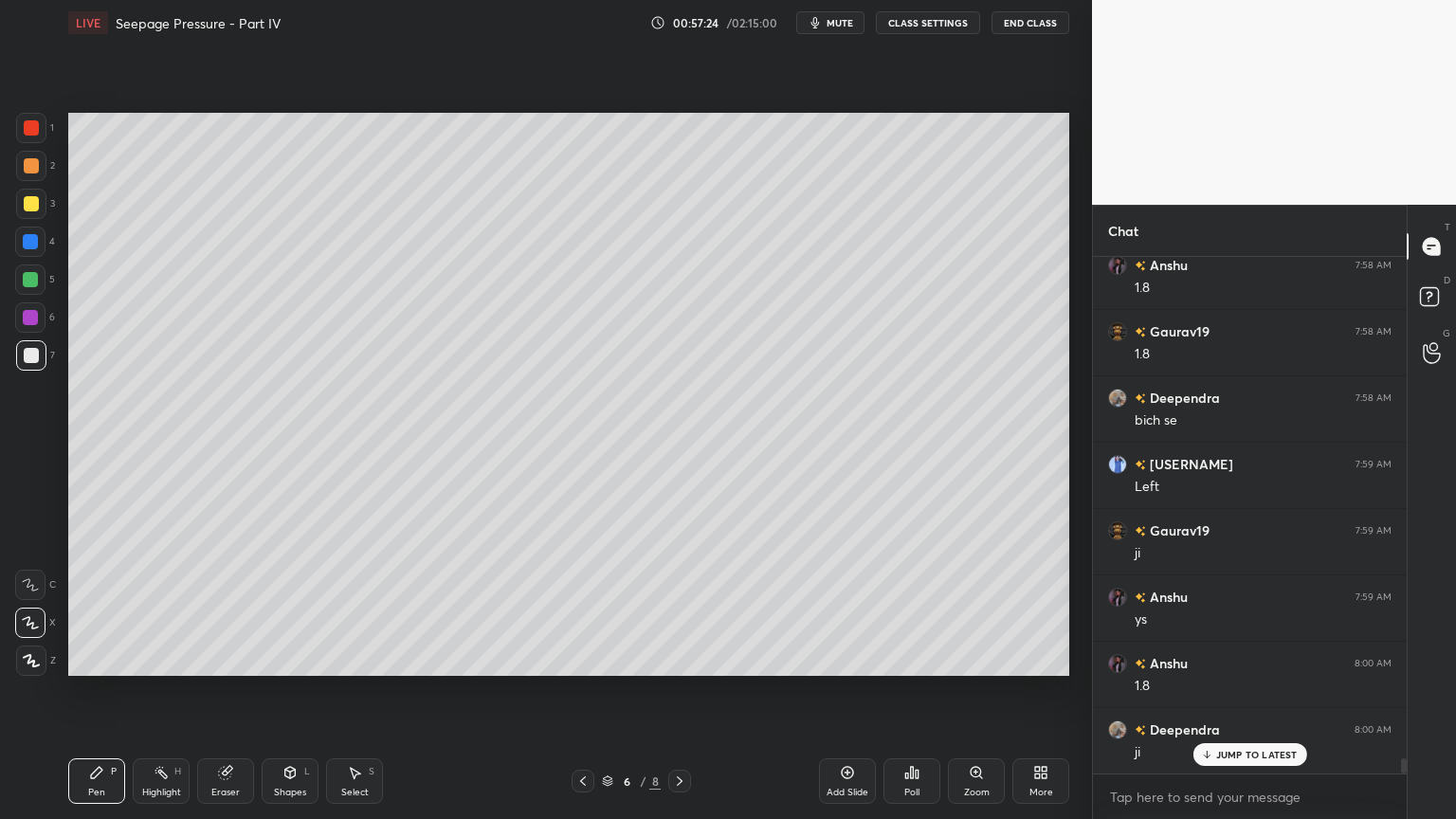 click 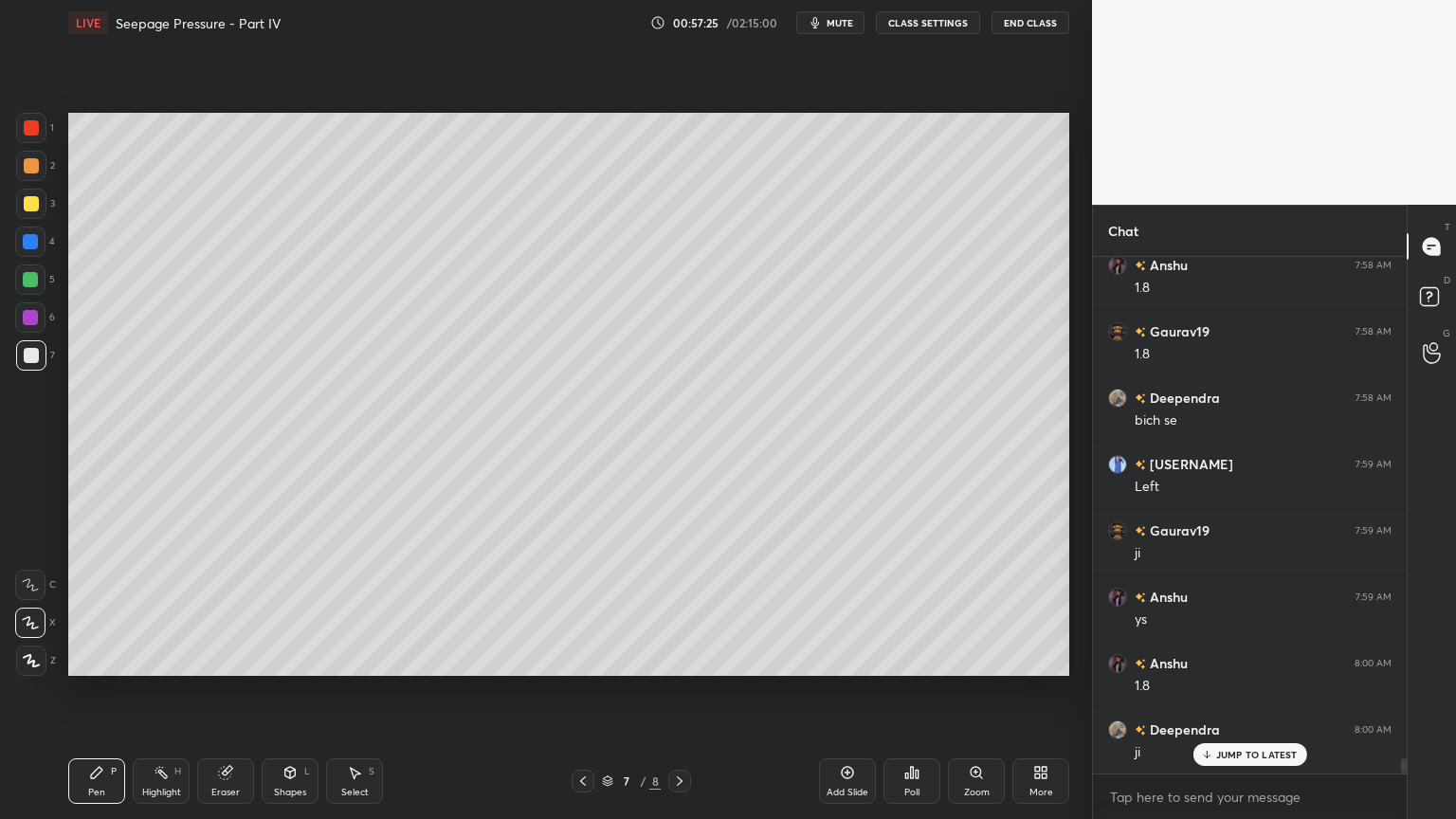 click 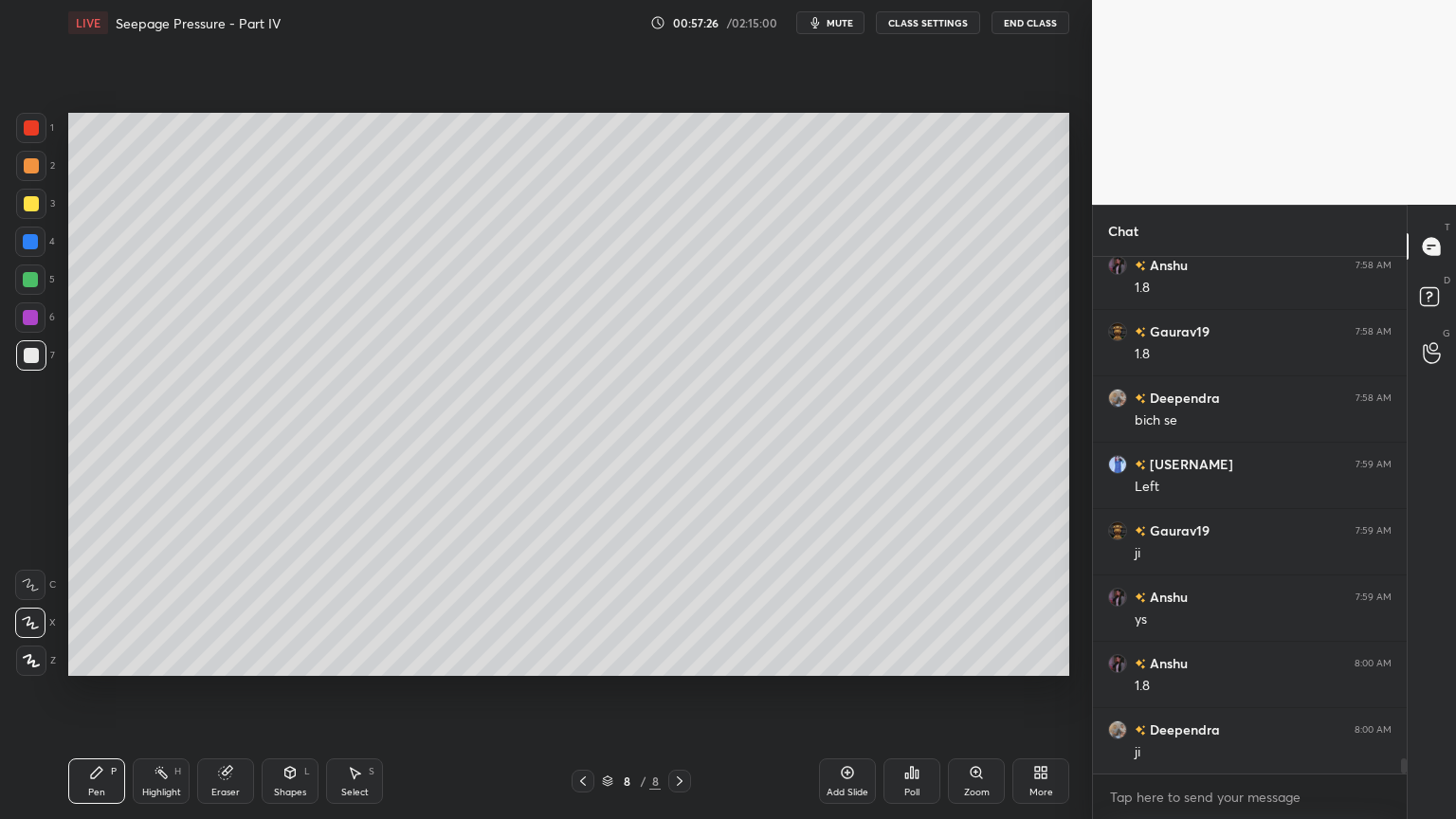 scroll, scrollTop: 17475, scrollLeft: 0, axis: vertical 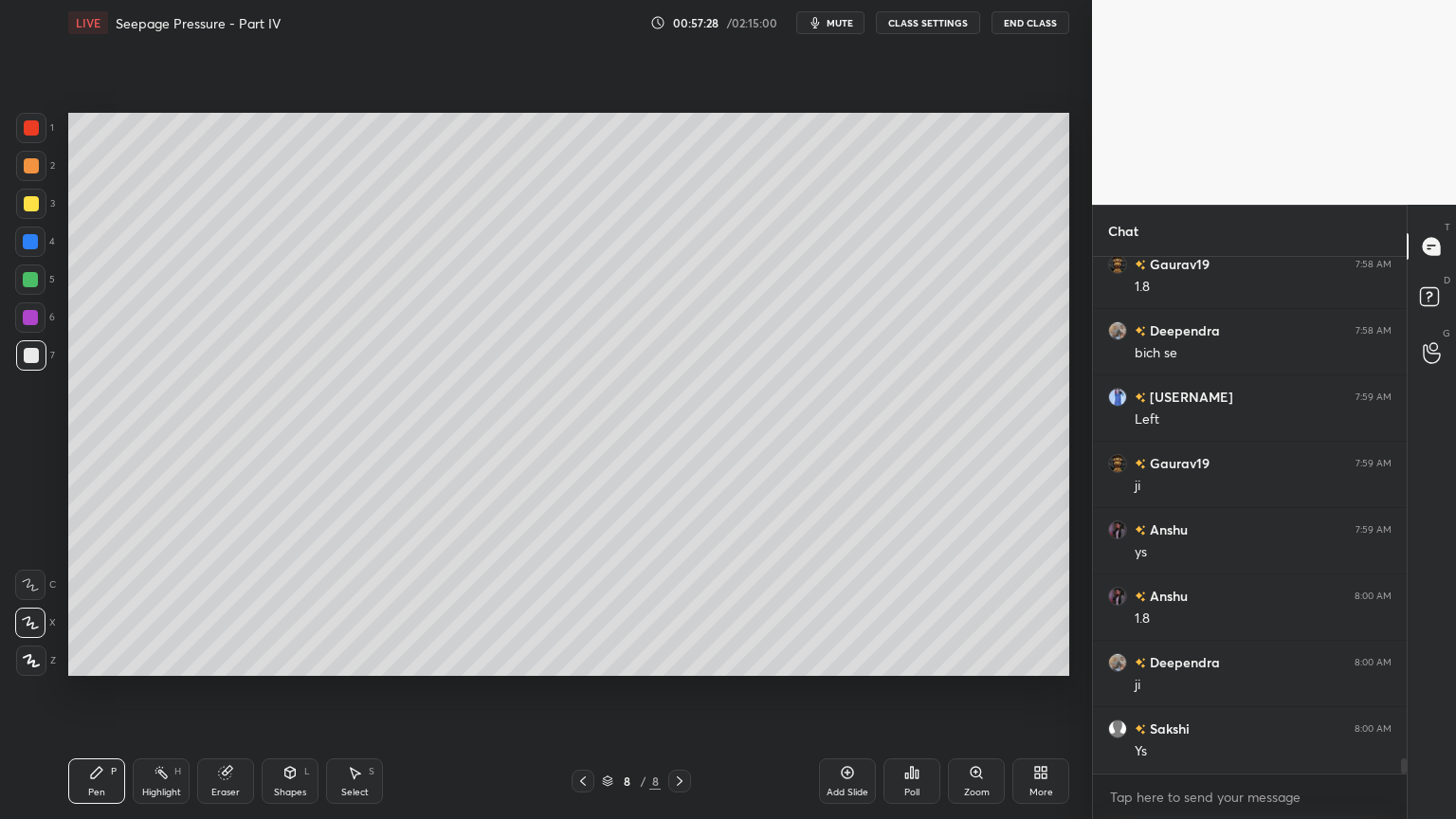 click 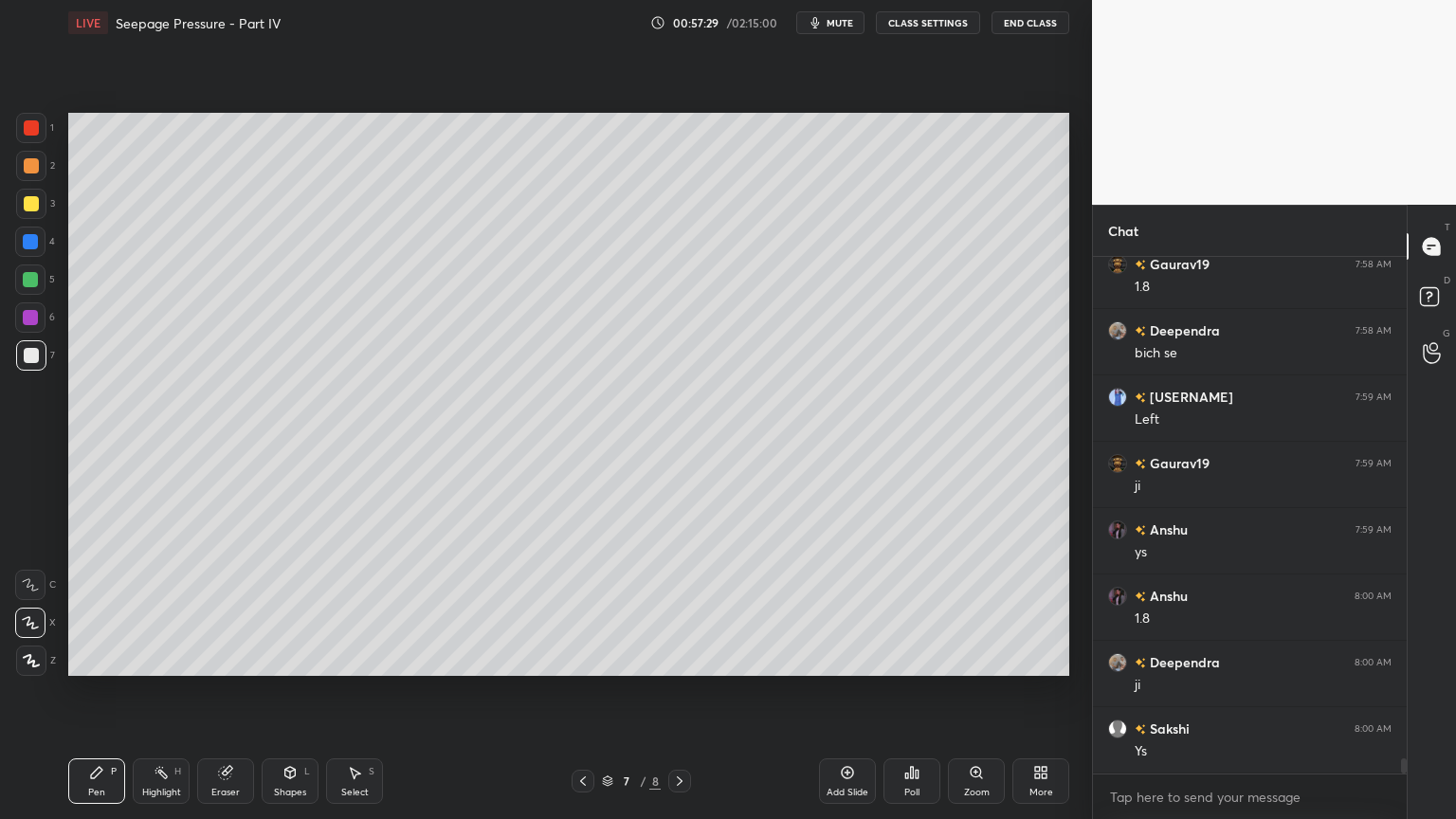 click 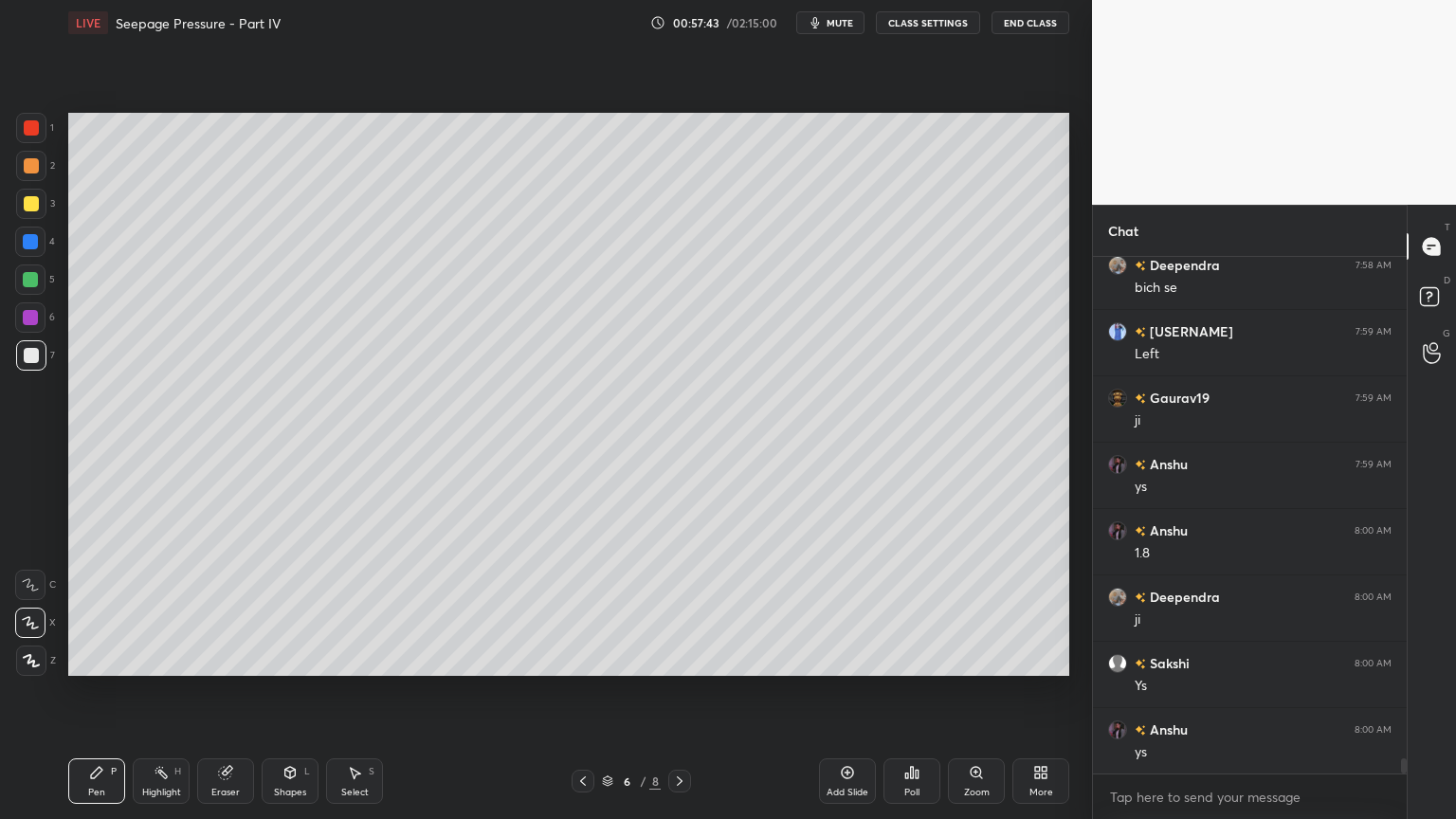 scroll, scrollTop: 17608, scrollLeft: 0, axis: vertical 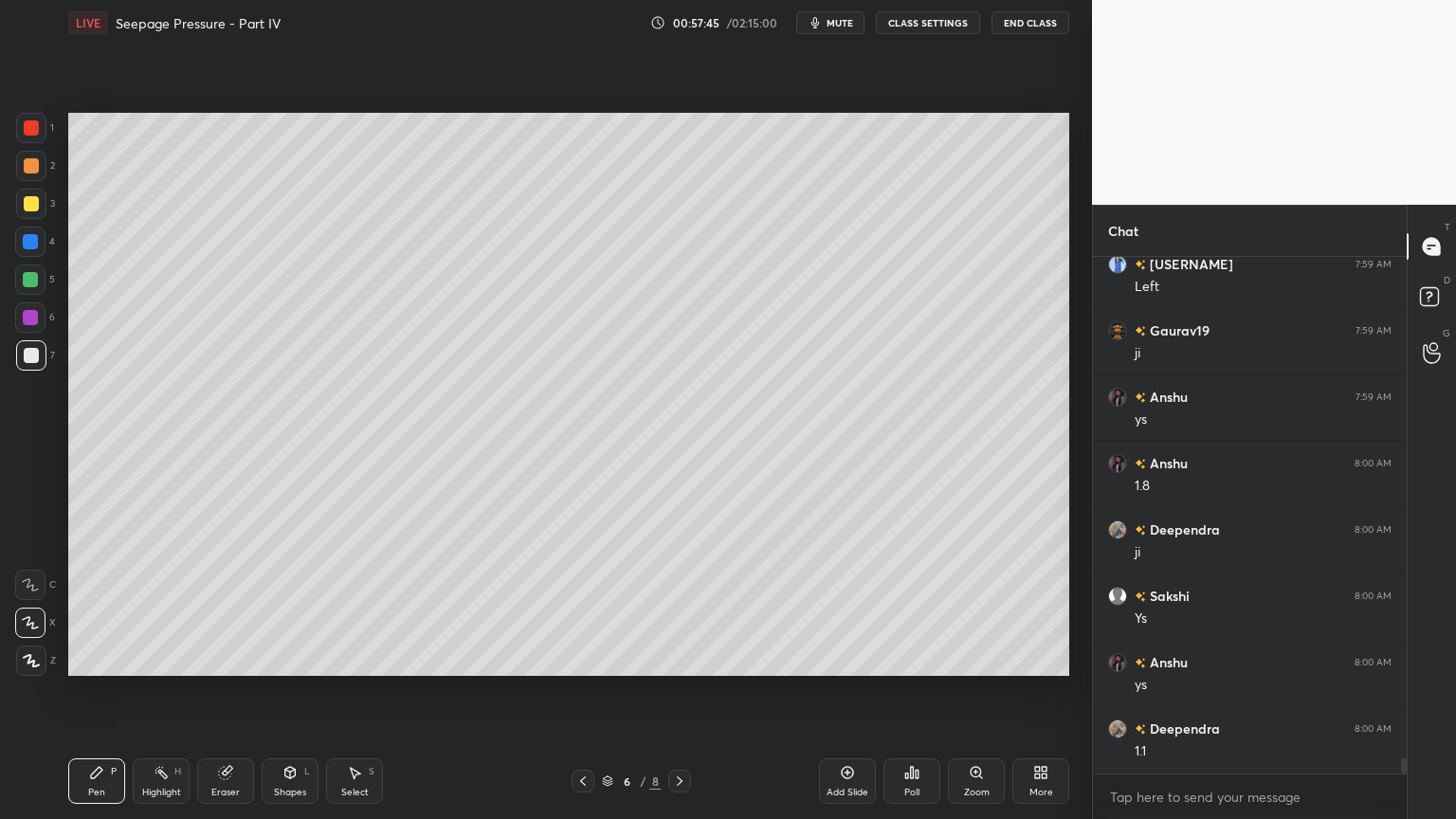 click at bounding box center (680, 781) 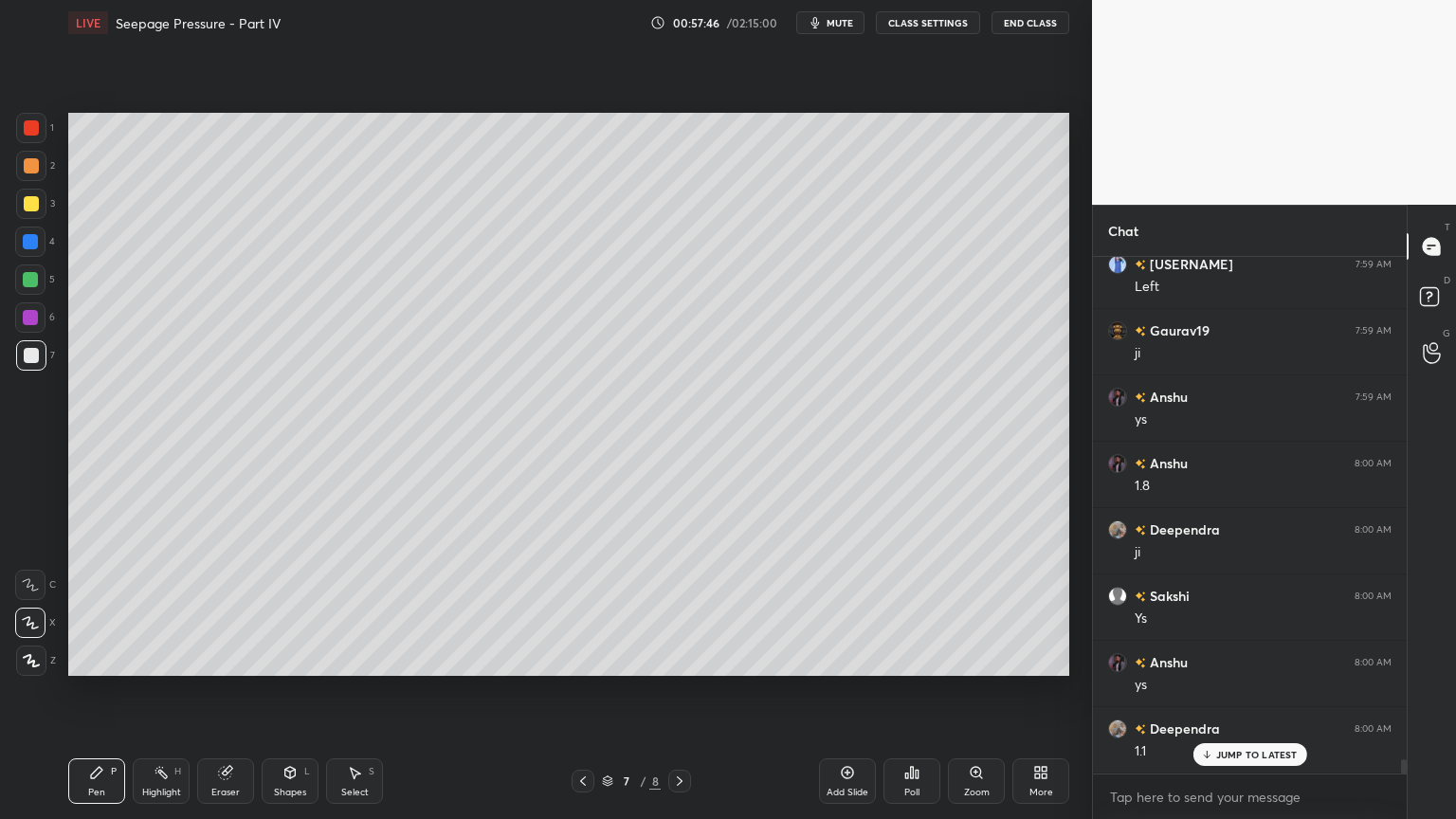 scroll, scrollTop: 17673, scrollLeft: 0, axis: vertical 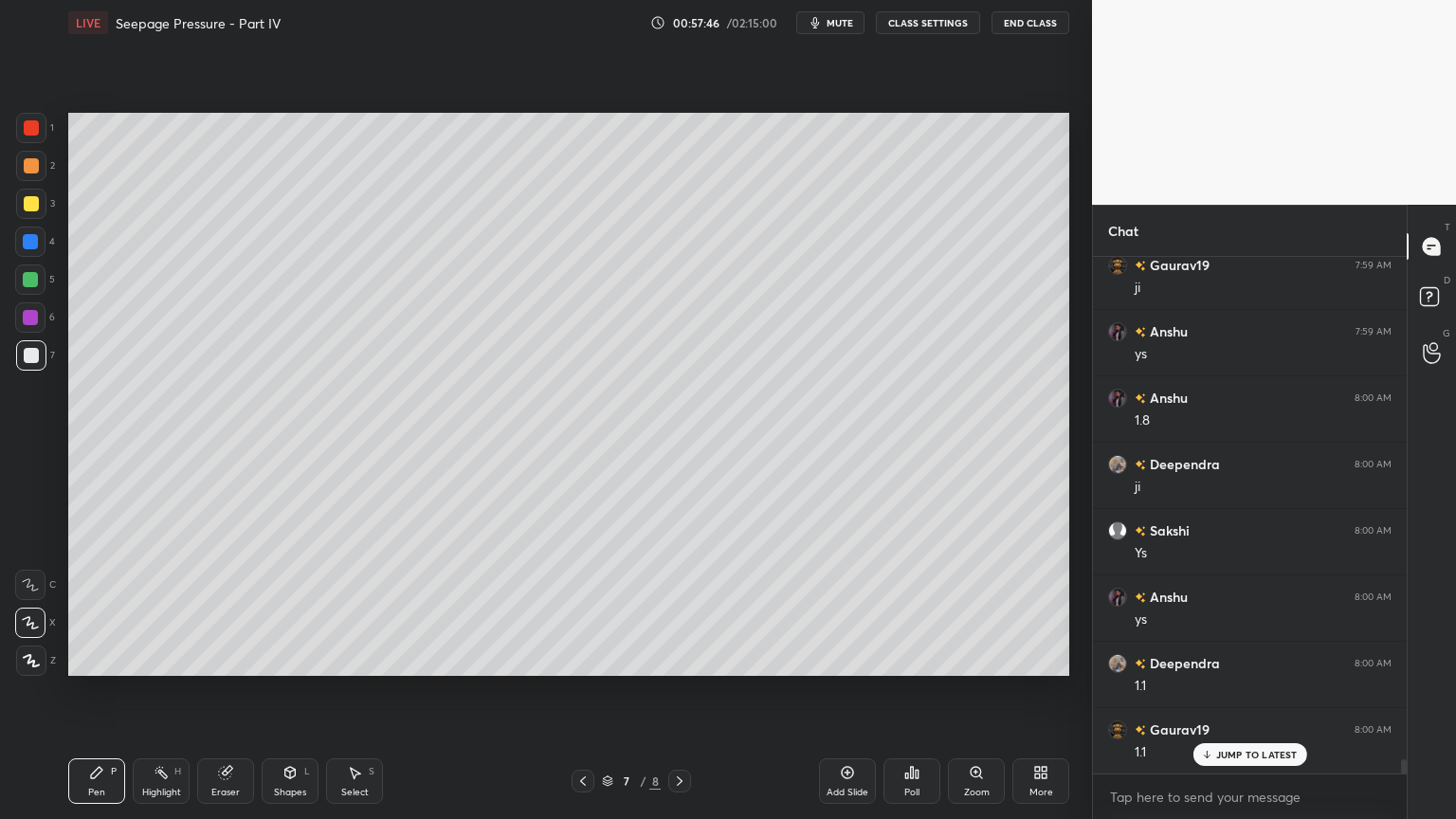 click 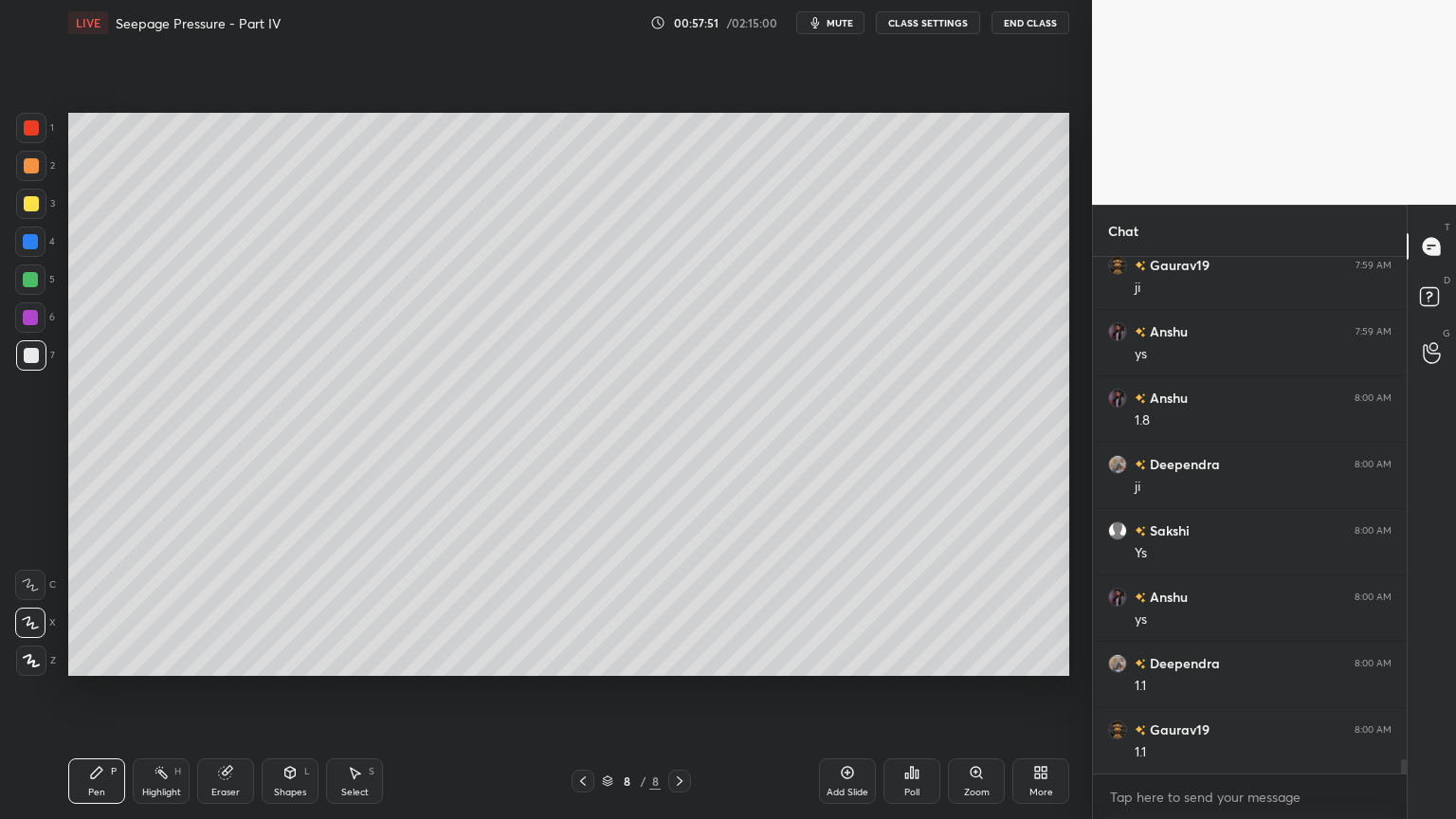 scroll, scrollTop: 17740, scrollLeft: 0, axis: vertical 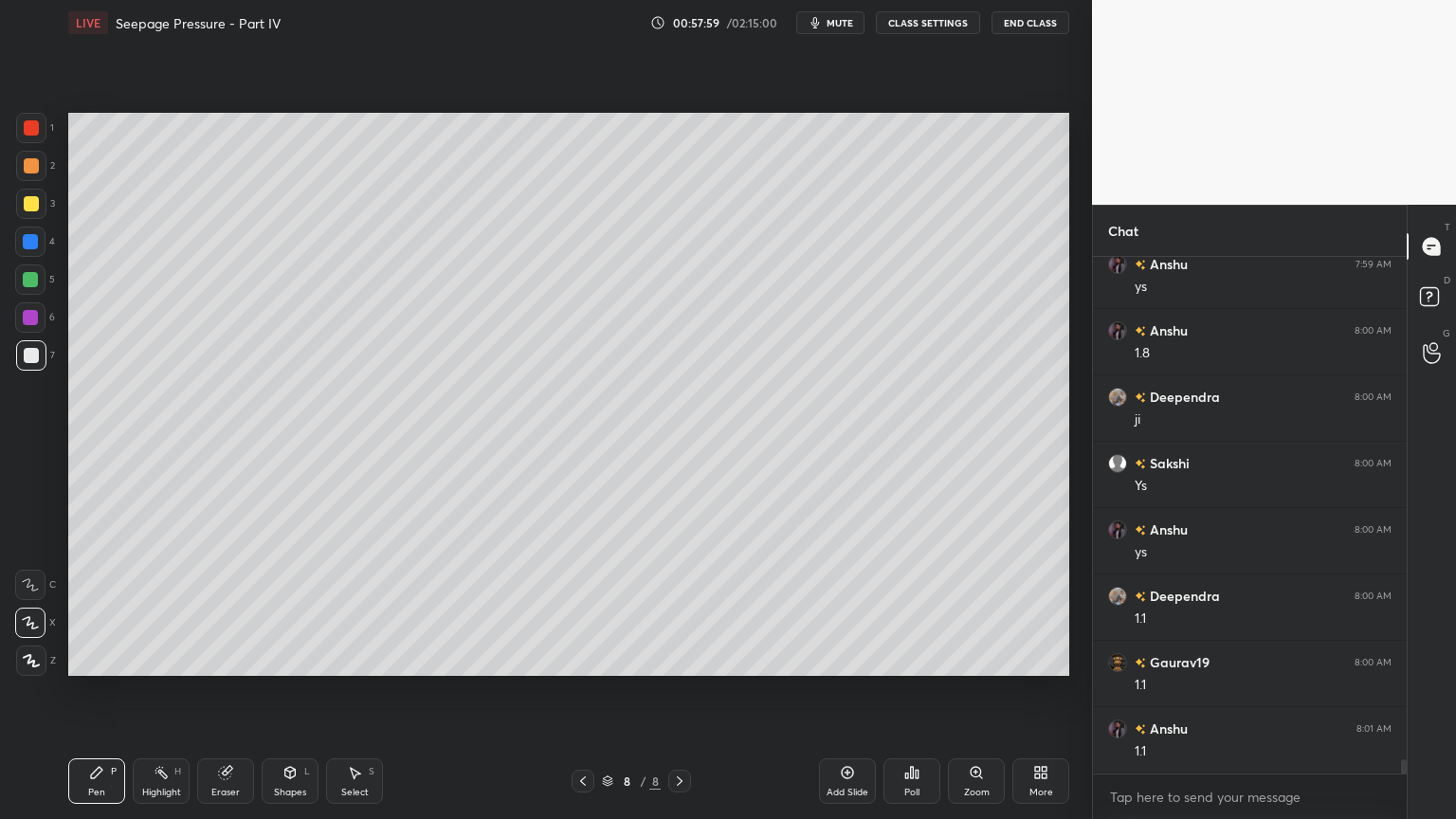 click 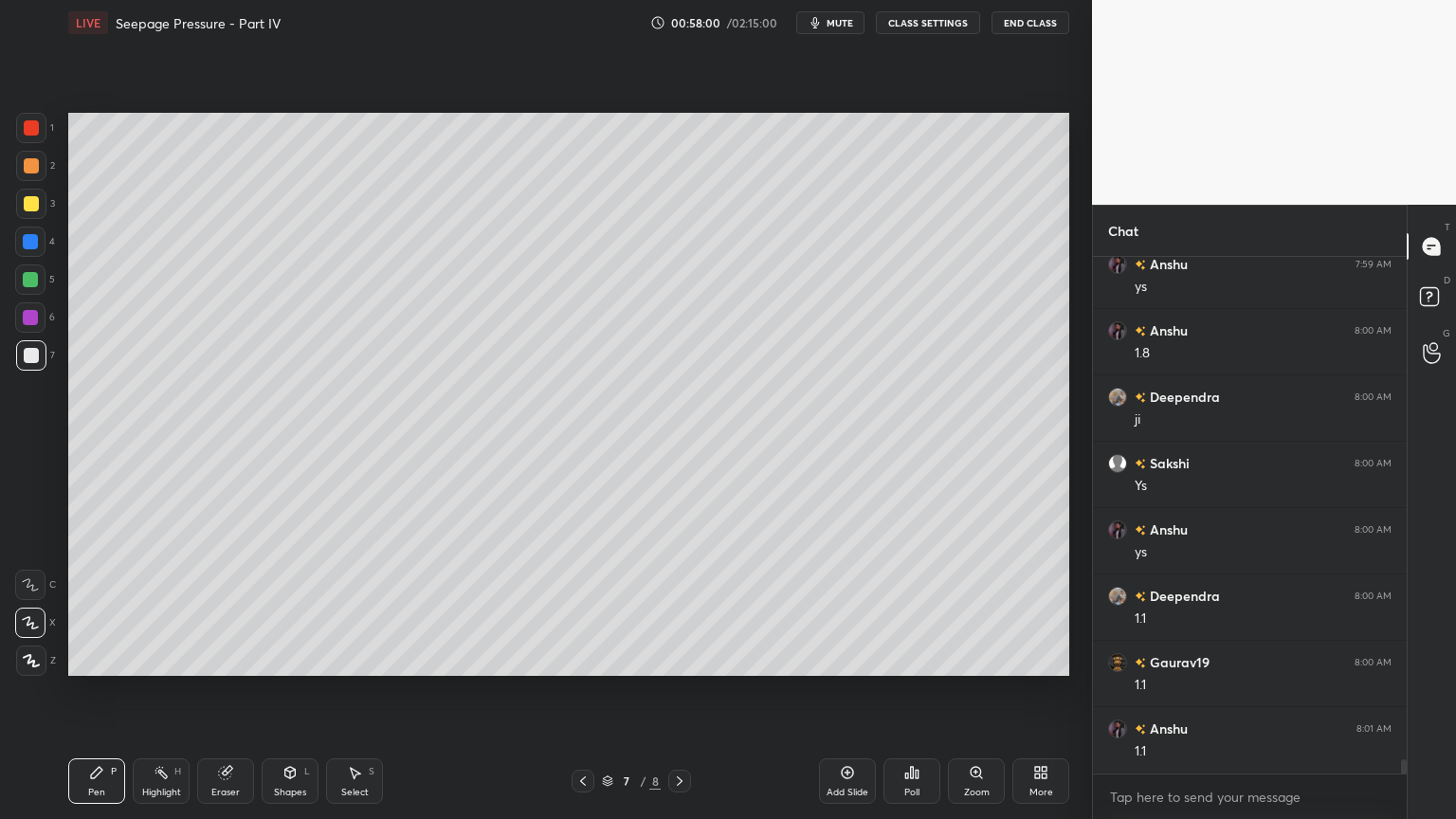 click 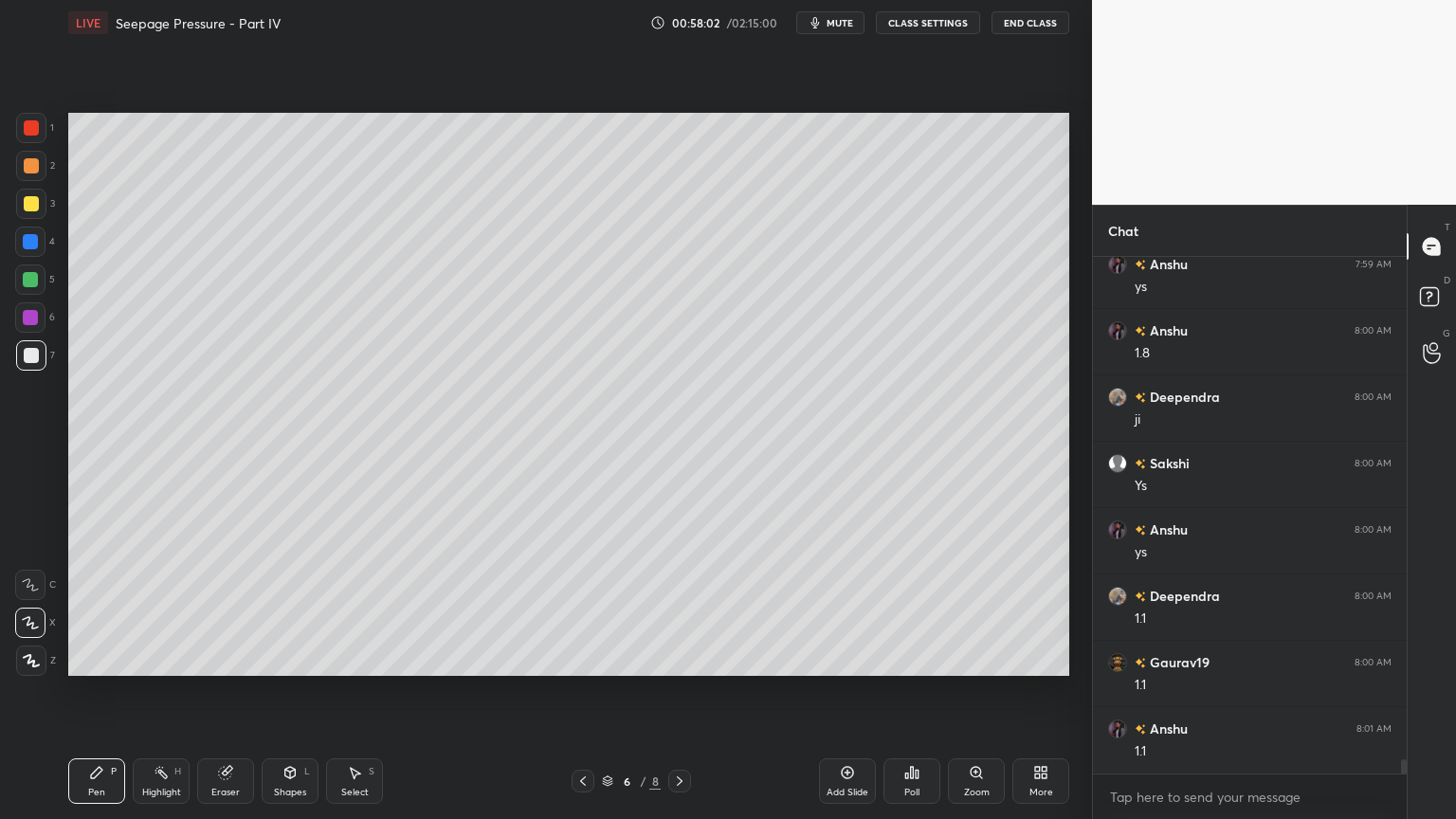 scroll, scrollTop: 17806, scrollLeft: 0, axis: vertical 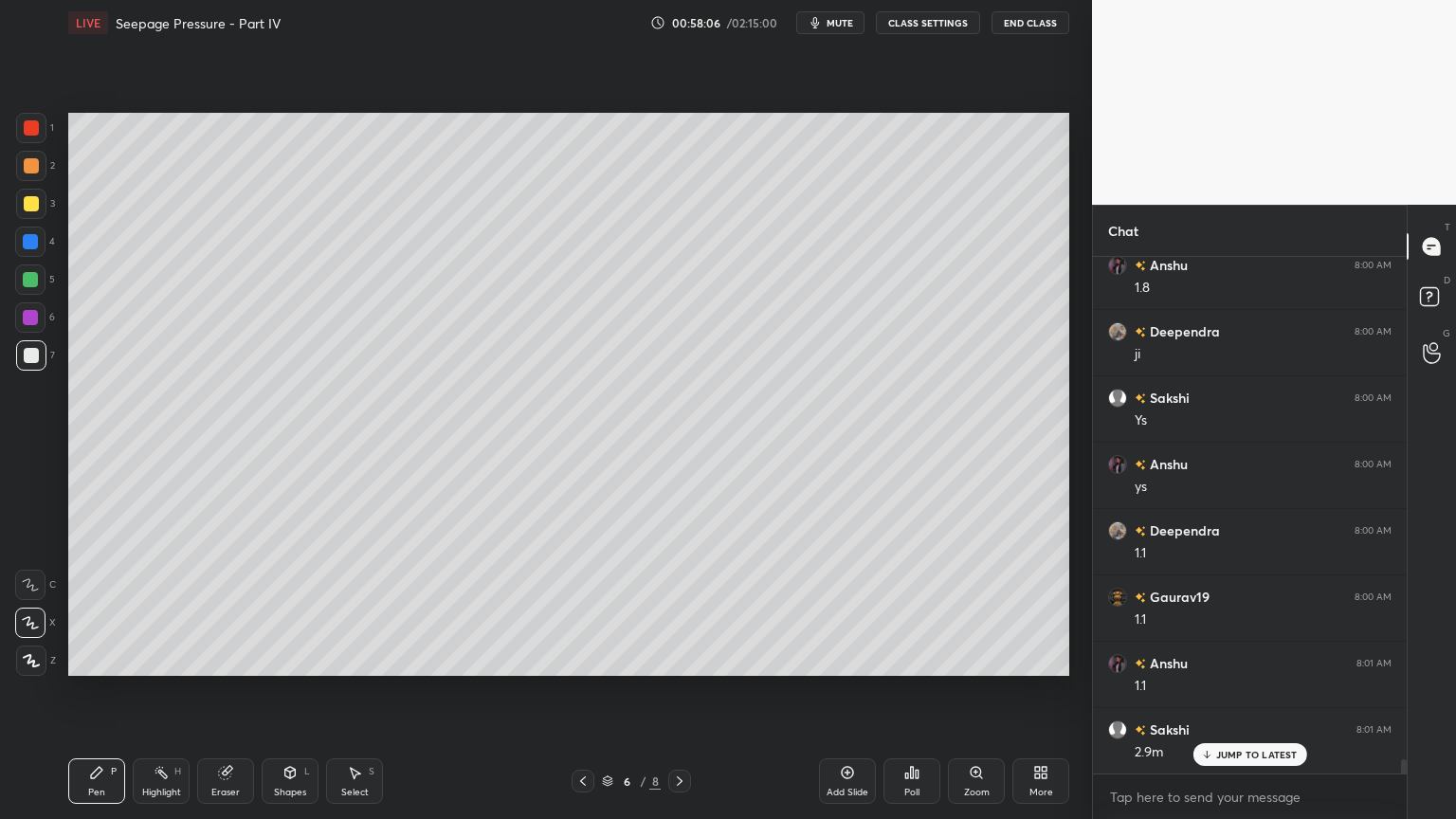 click 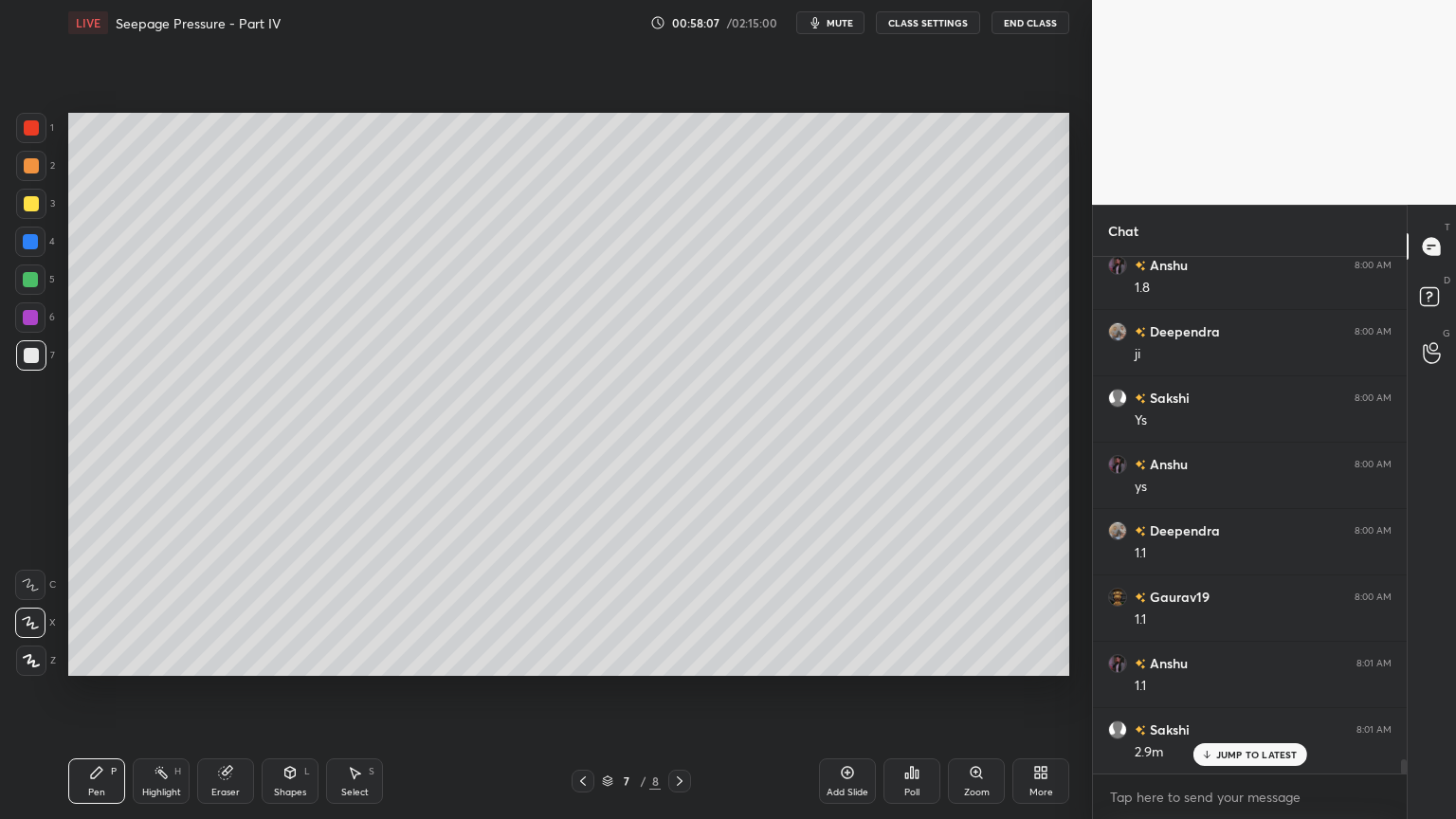 click 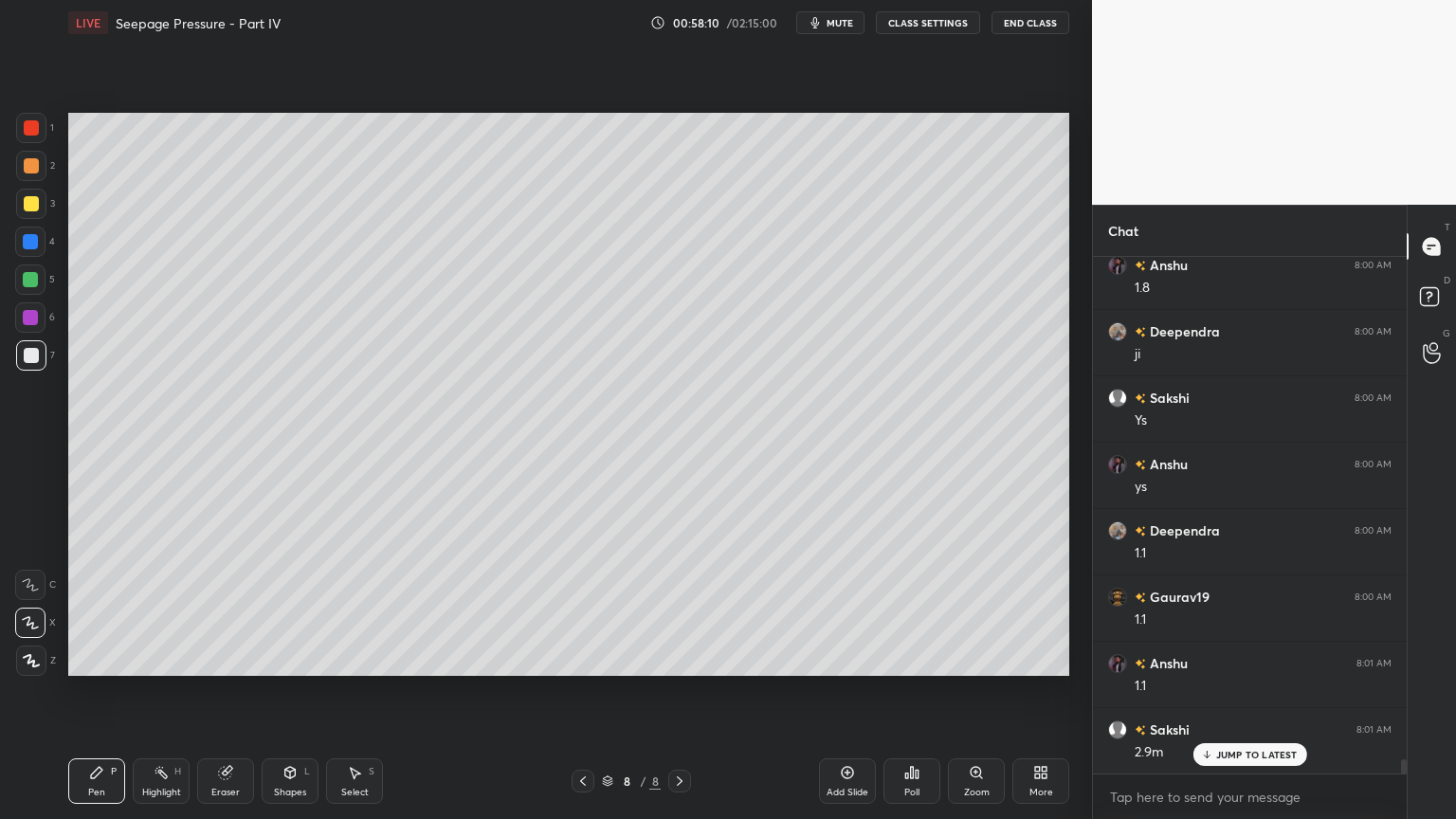 click 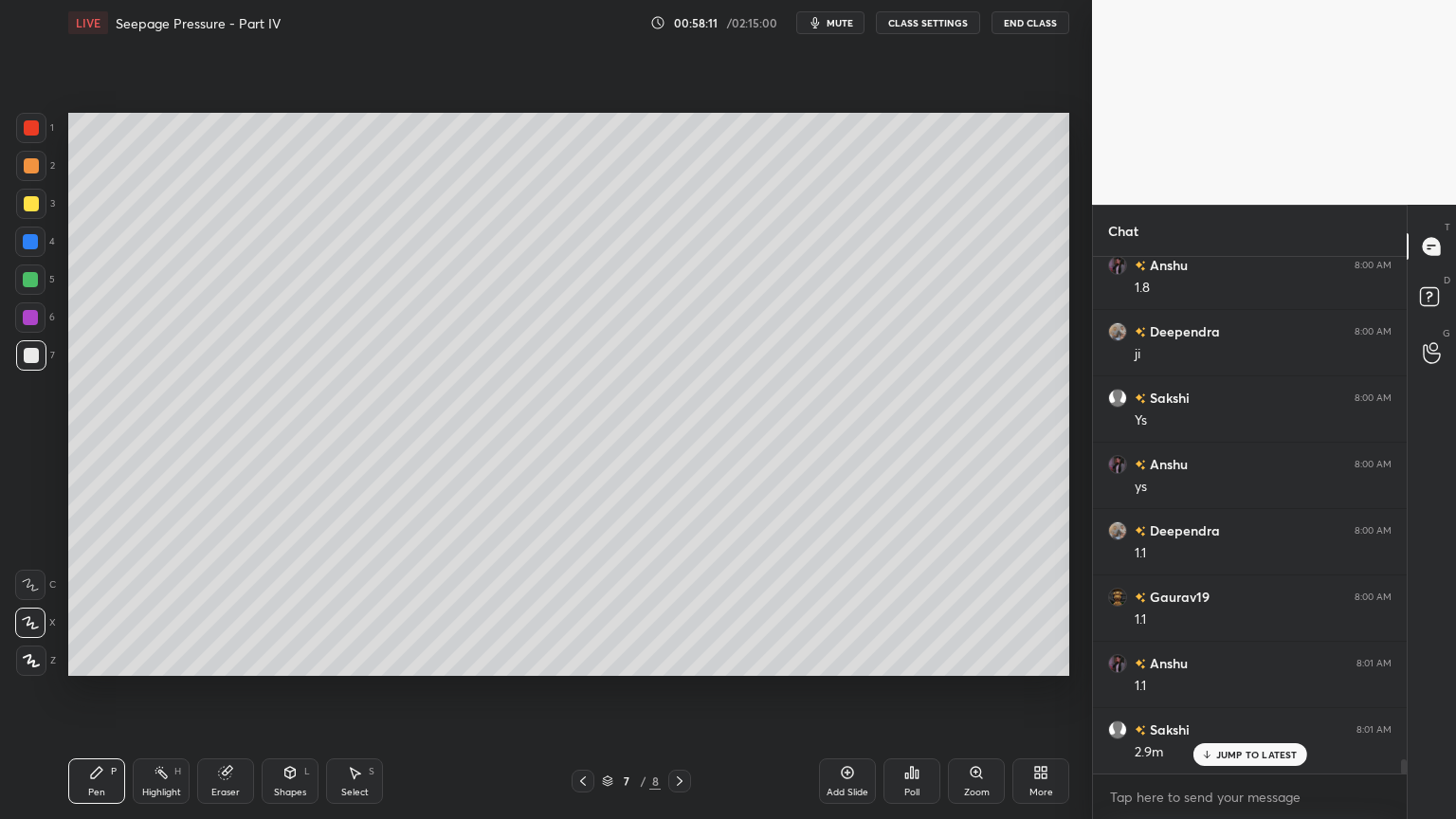 click 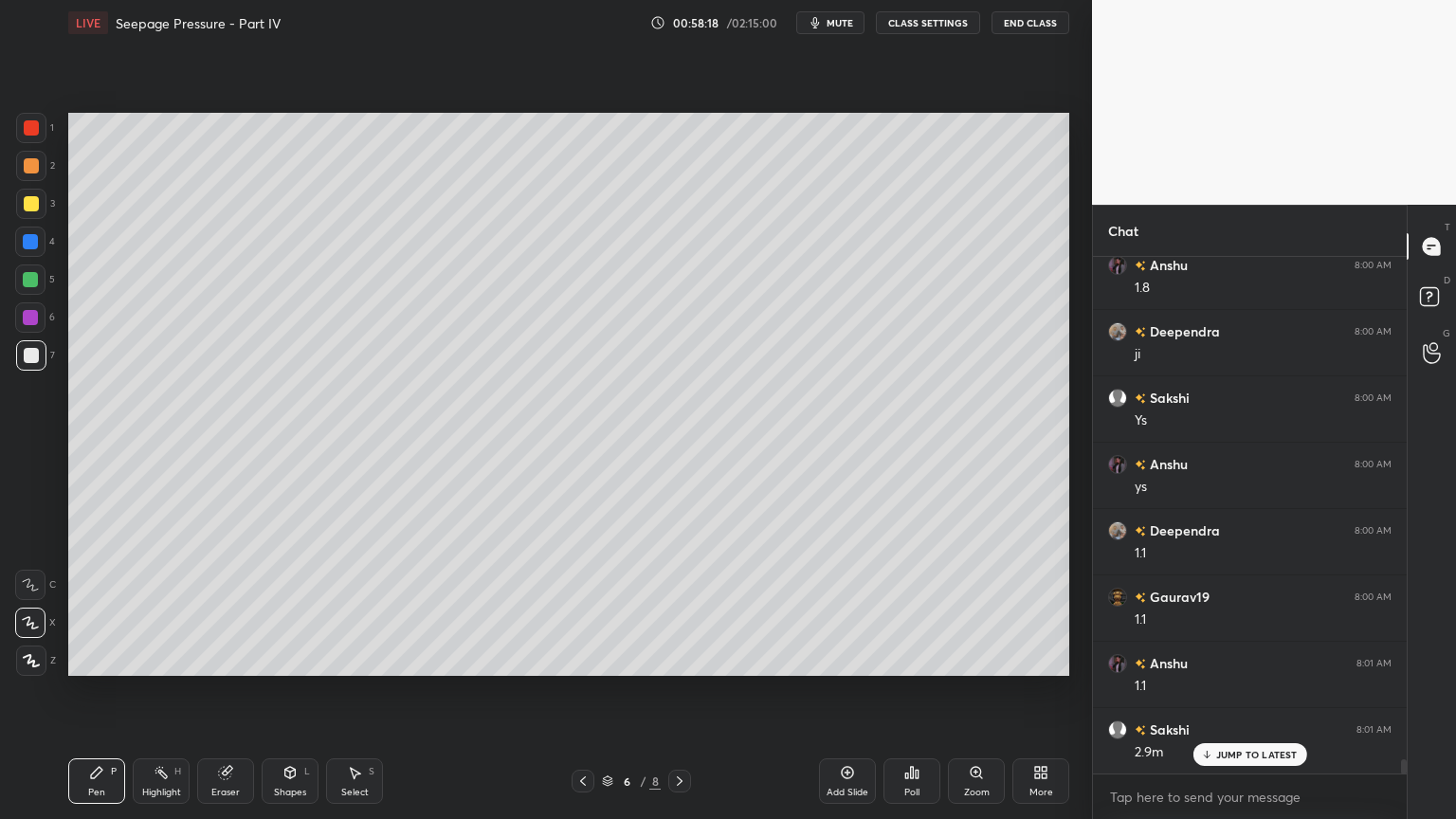 scroll, scrollTop: 17873, scrollLeft: 0, axis: vertical 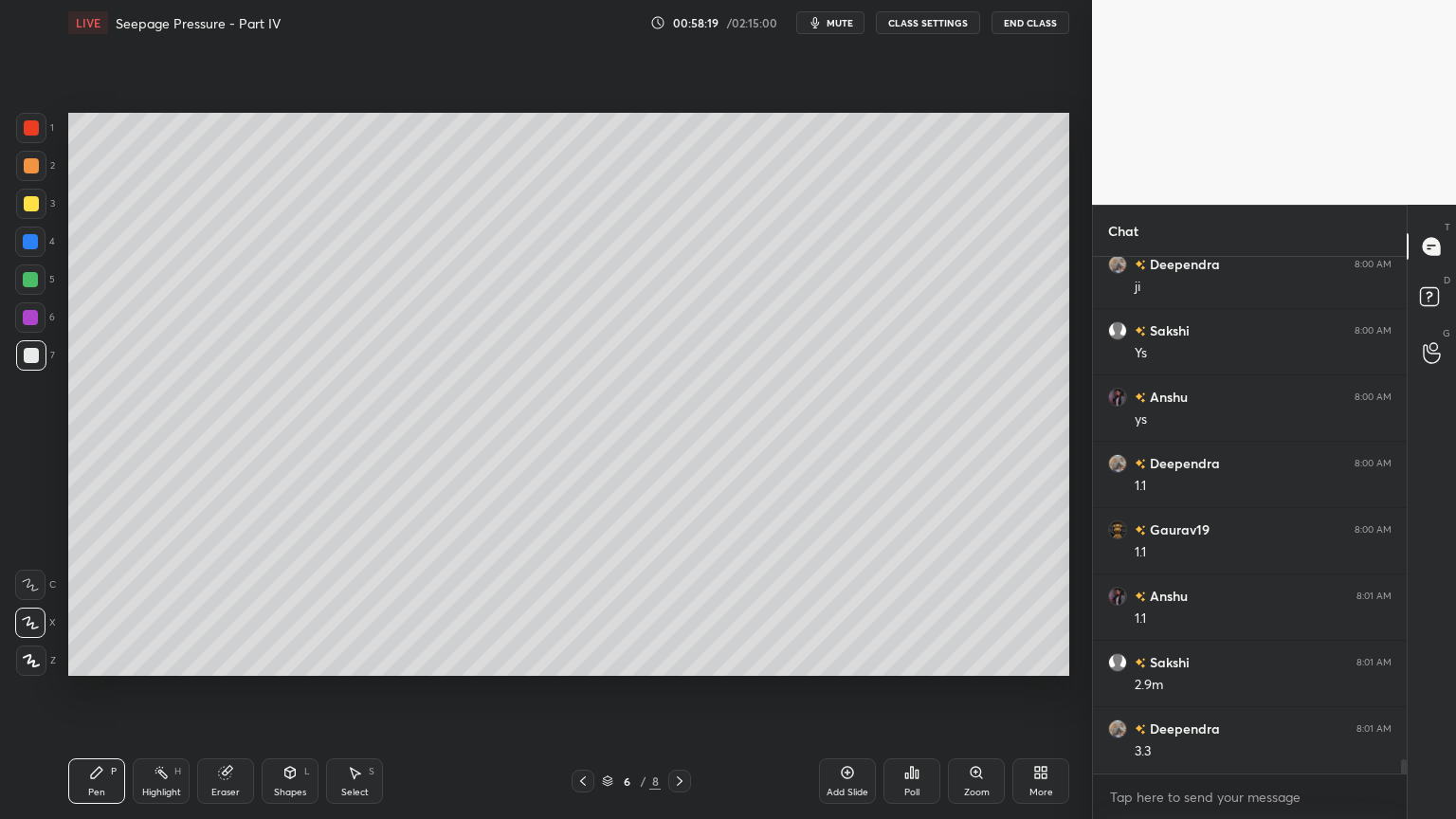 click 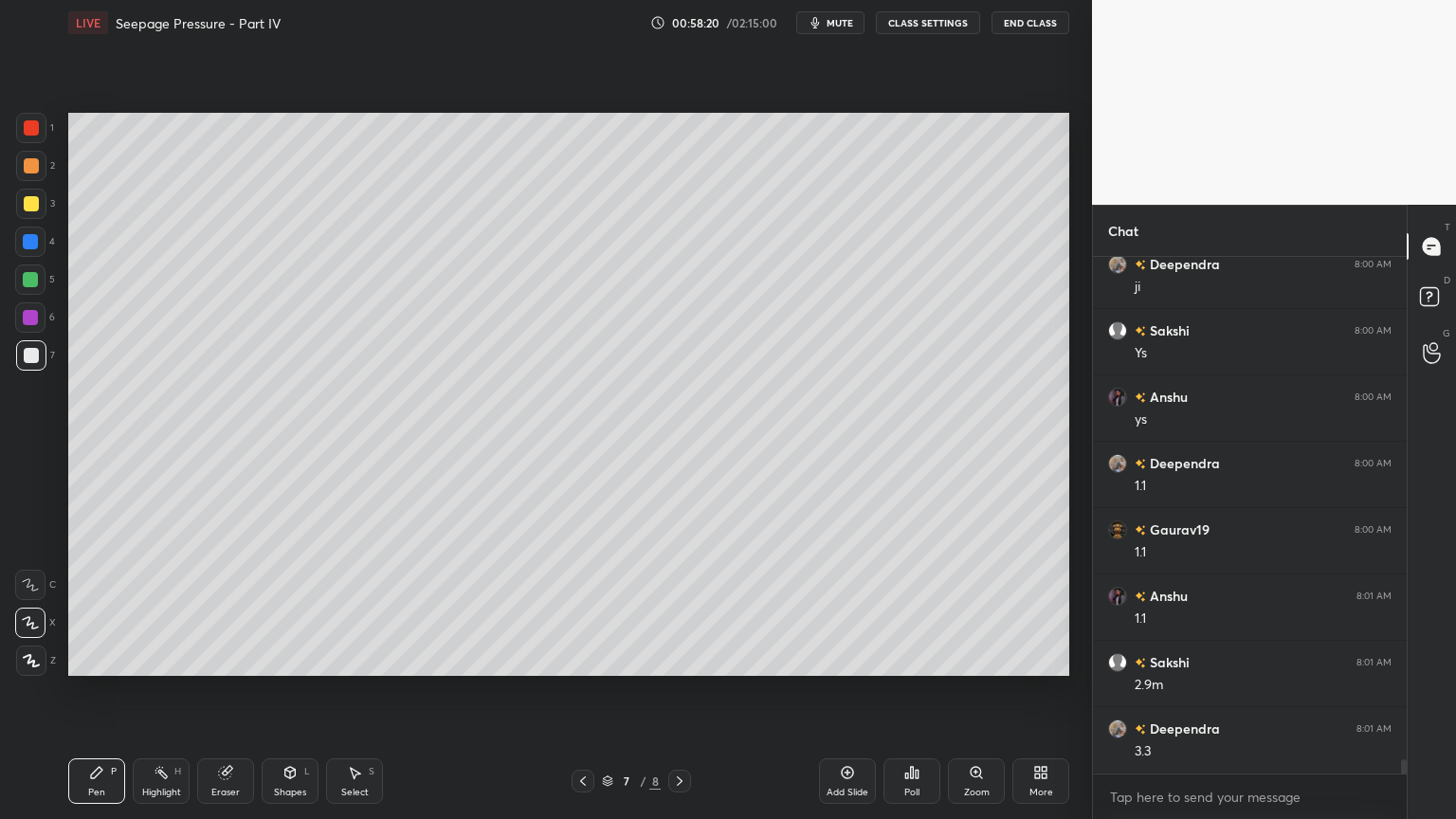 click 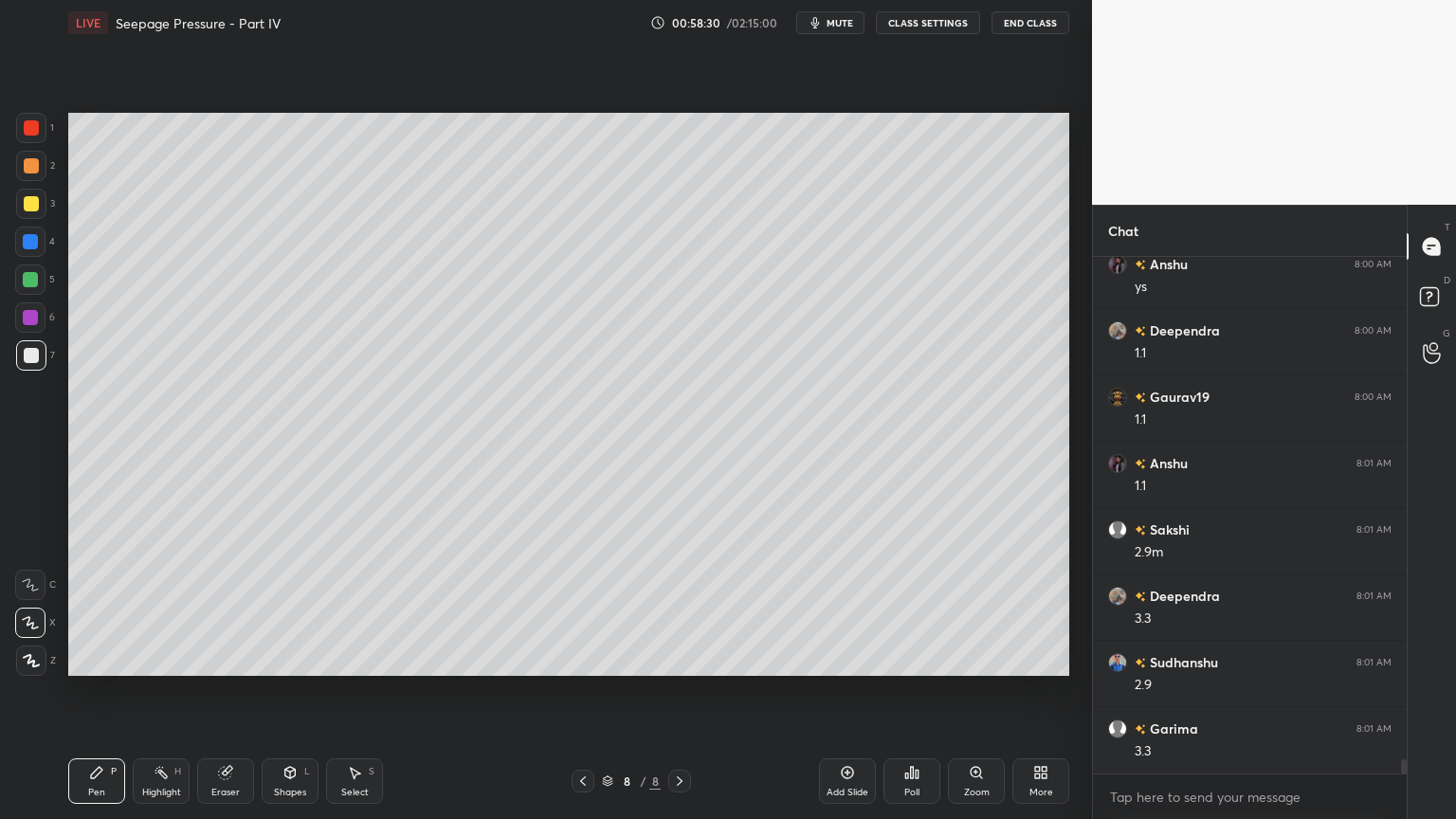 scroll, scrollTop: 18071, scrollLeft: 0, axis: vertical 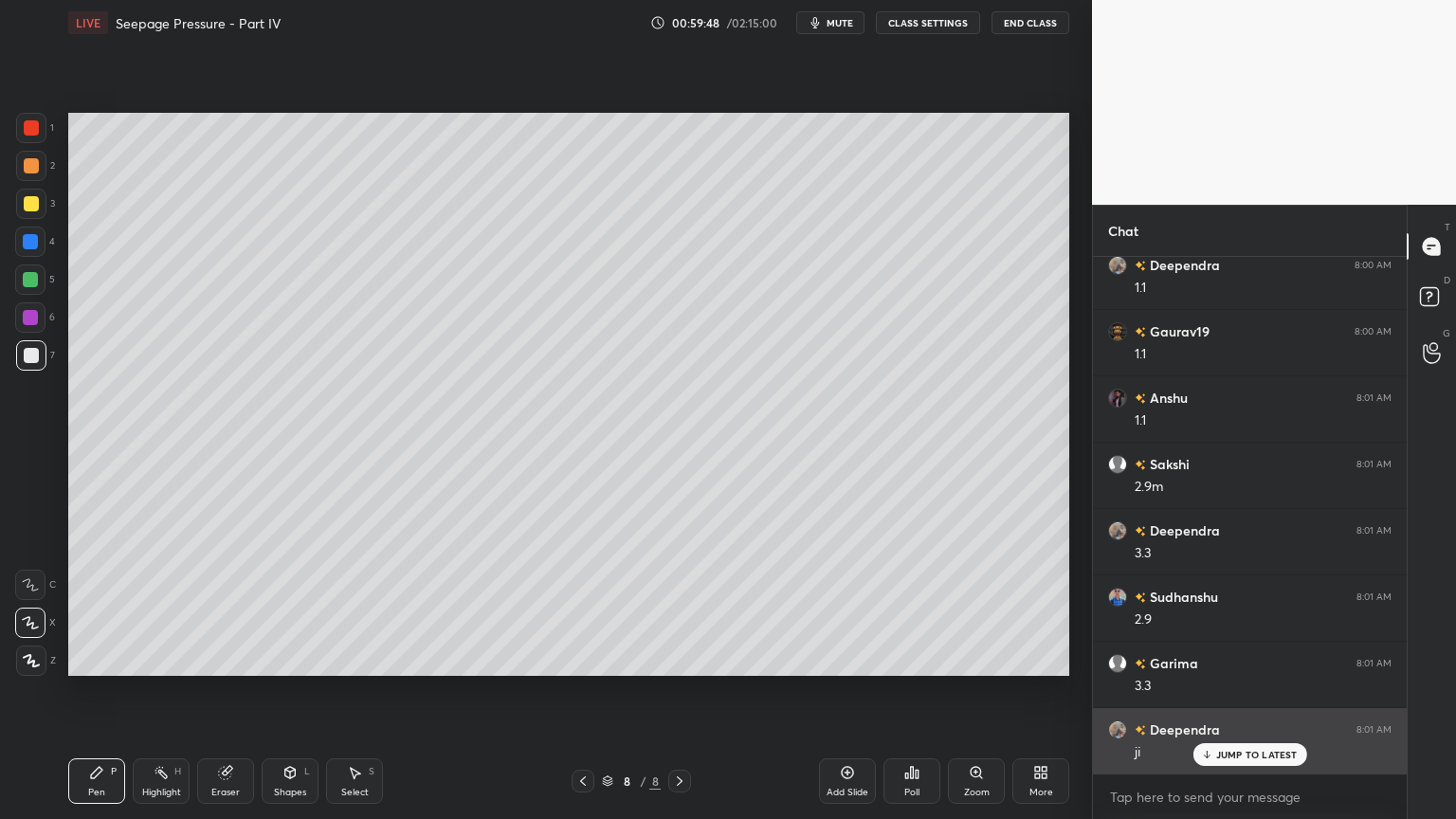 click on "JUMP TO LATEST" at bounding box center (1257, 755) 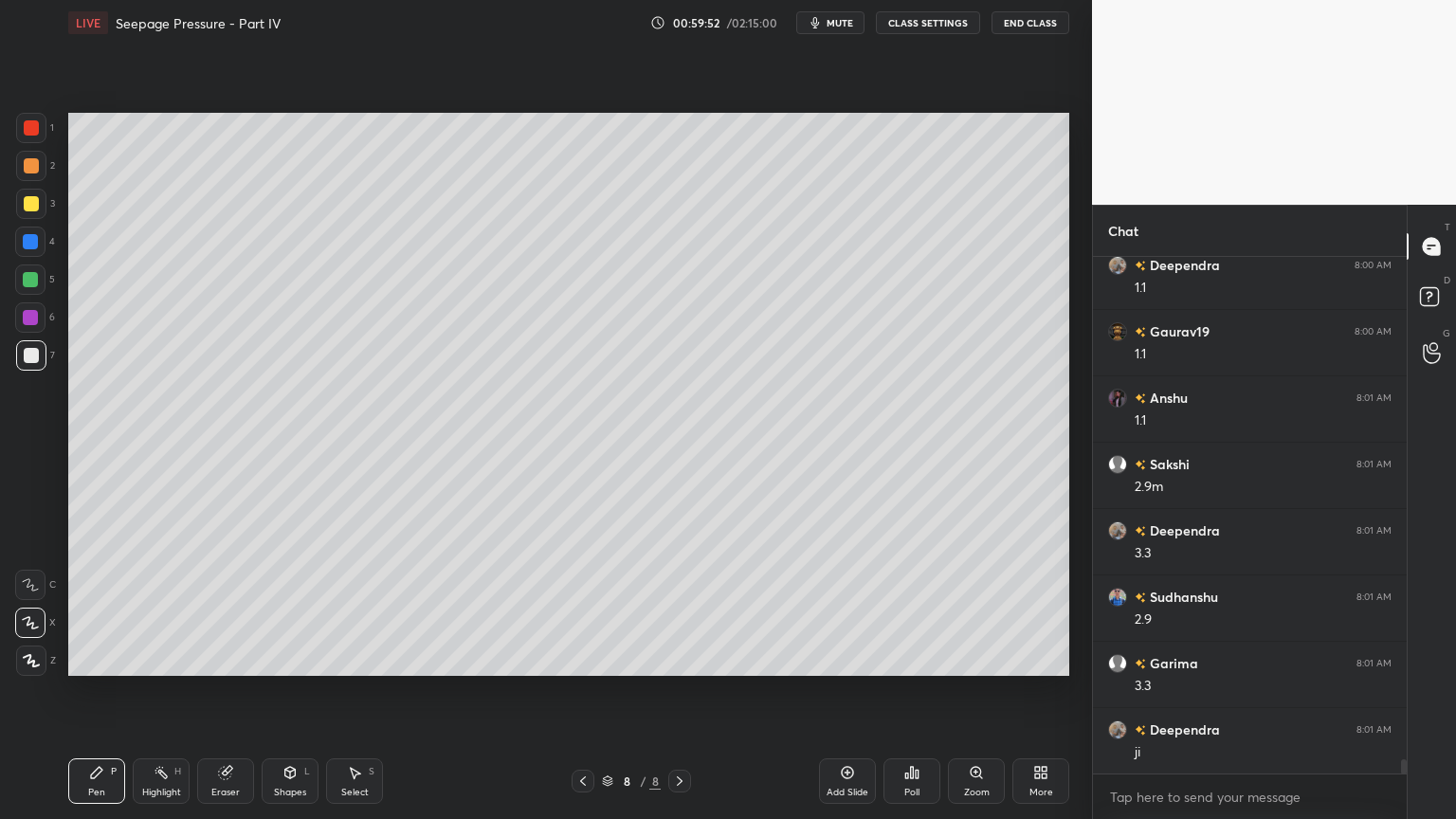 click at bounding box center (583, 781) 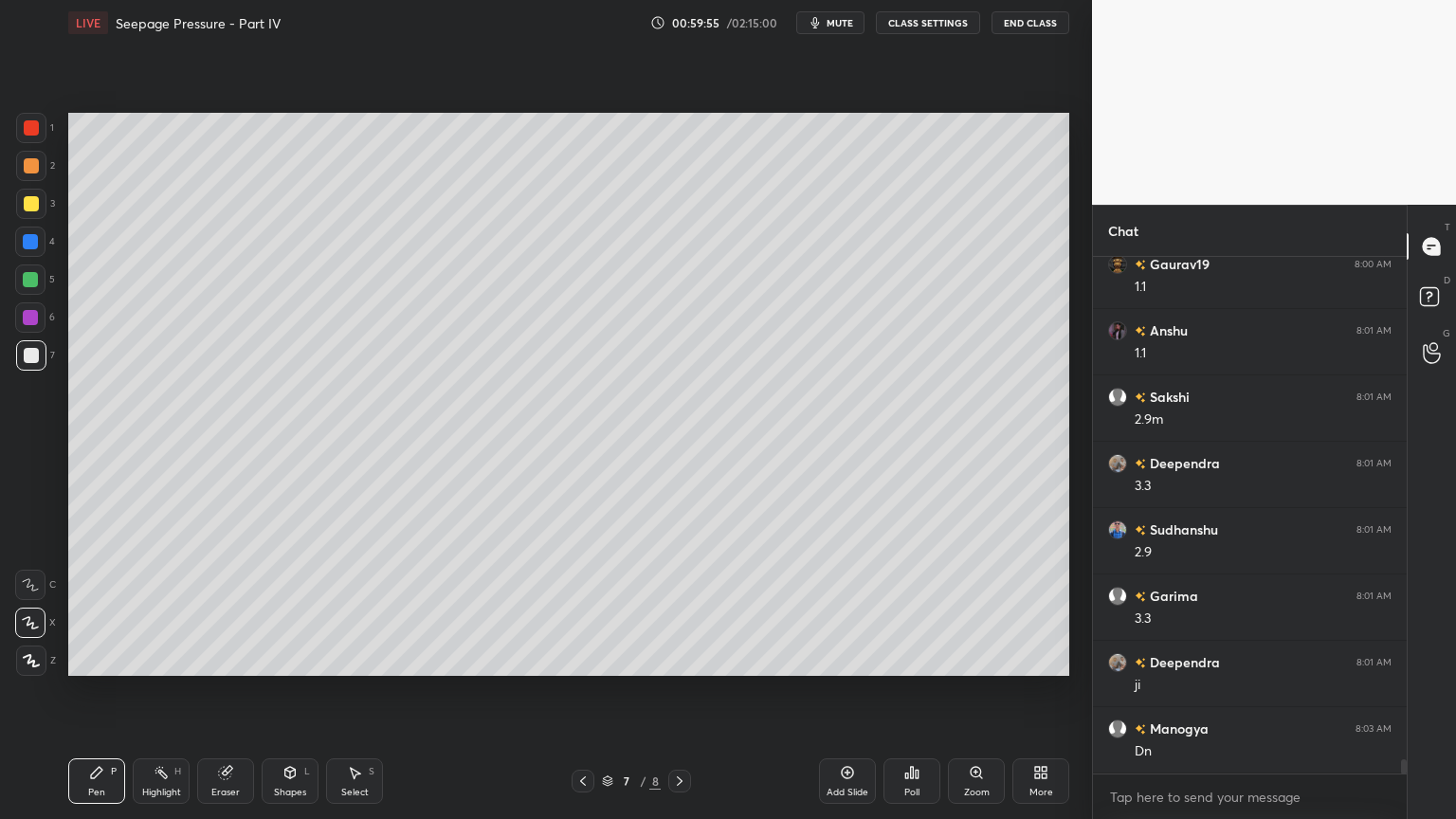 click 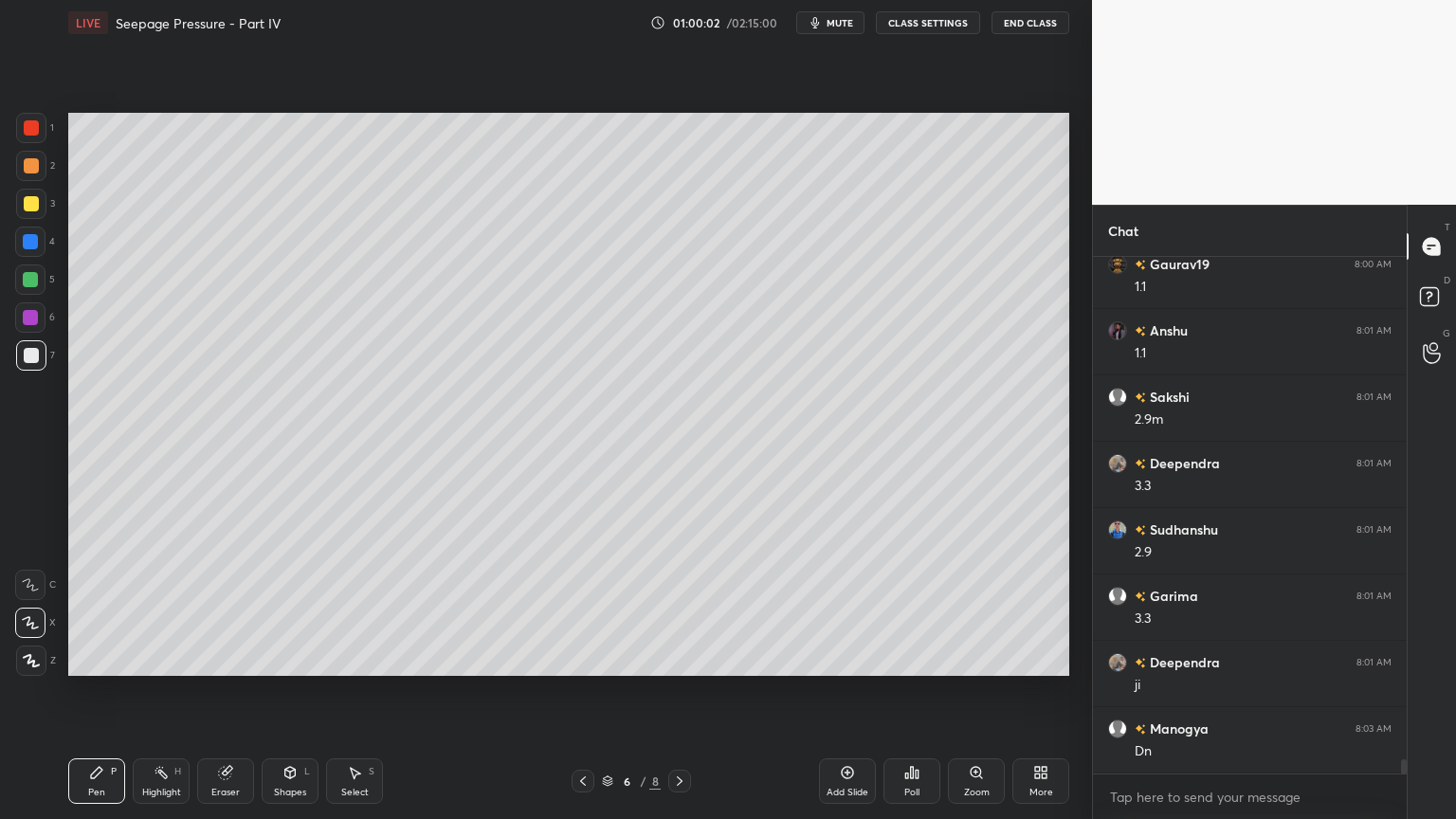 click 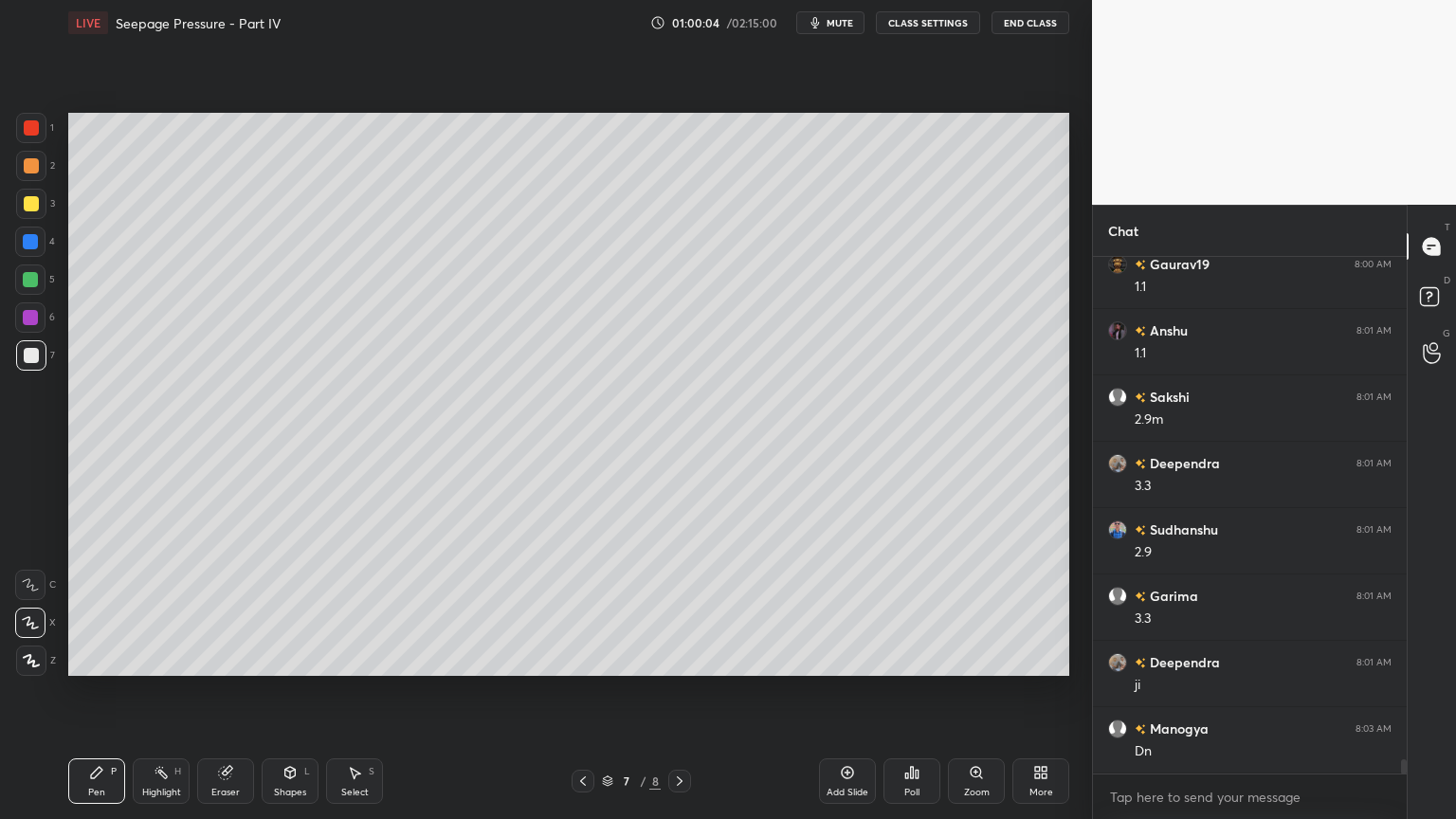 click 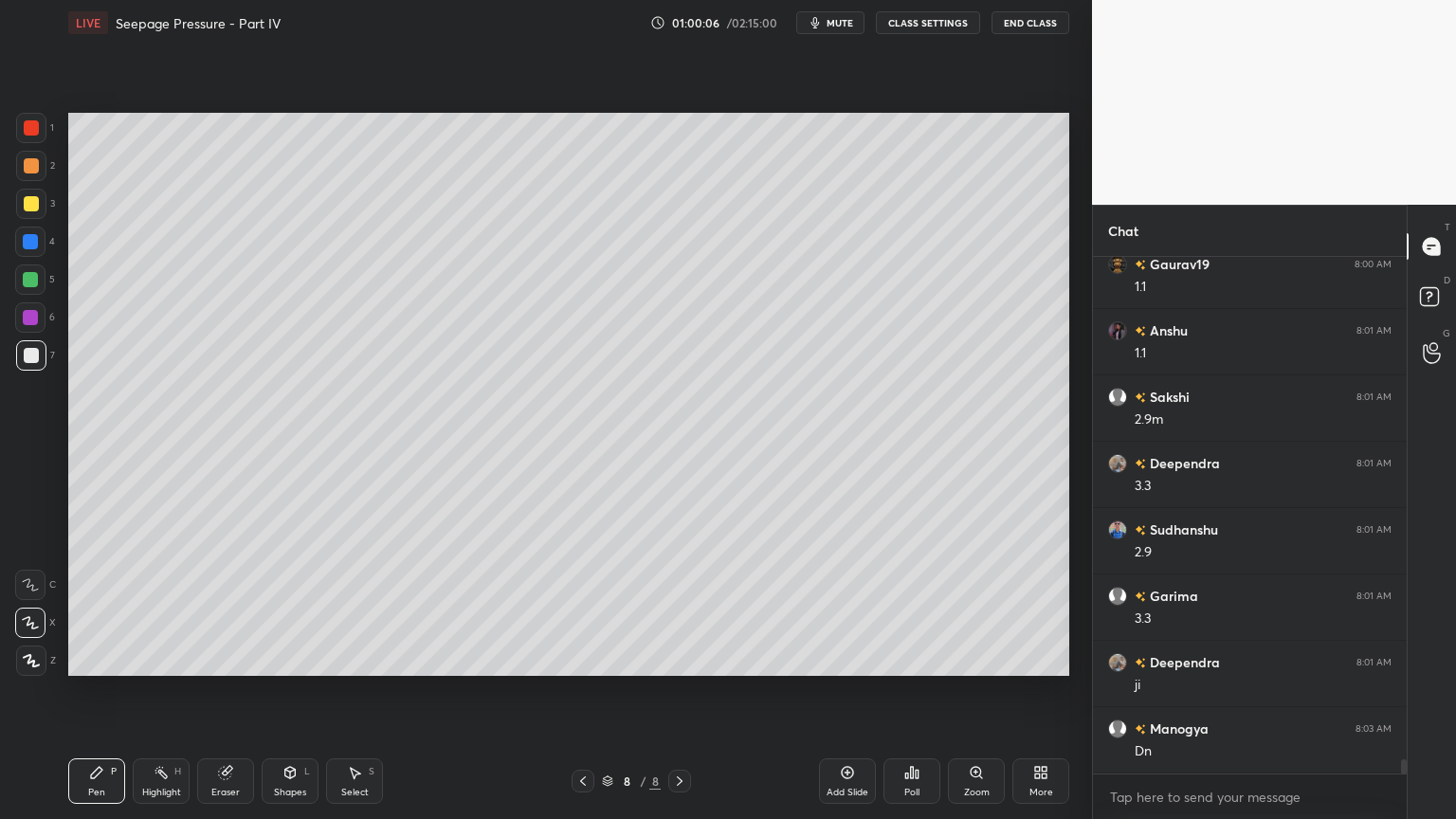click 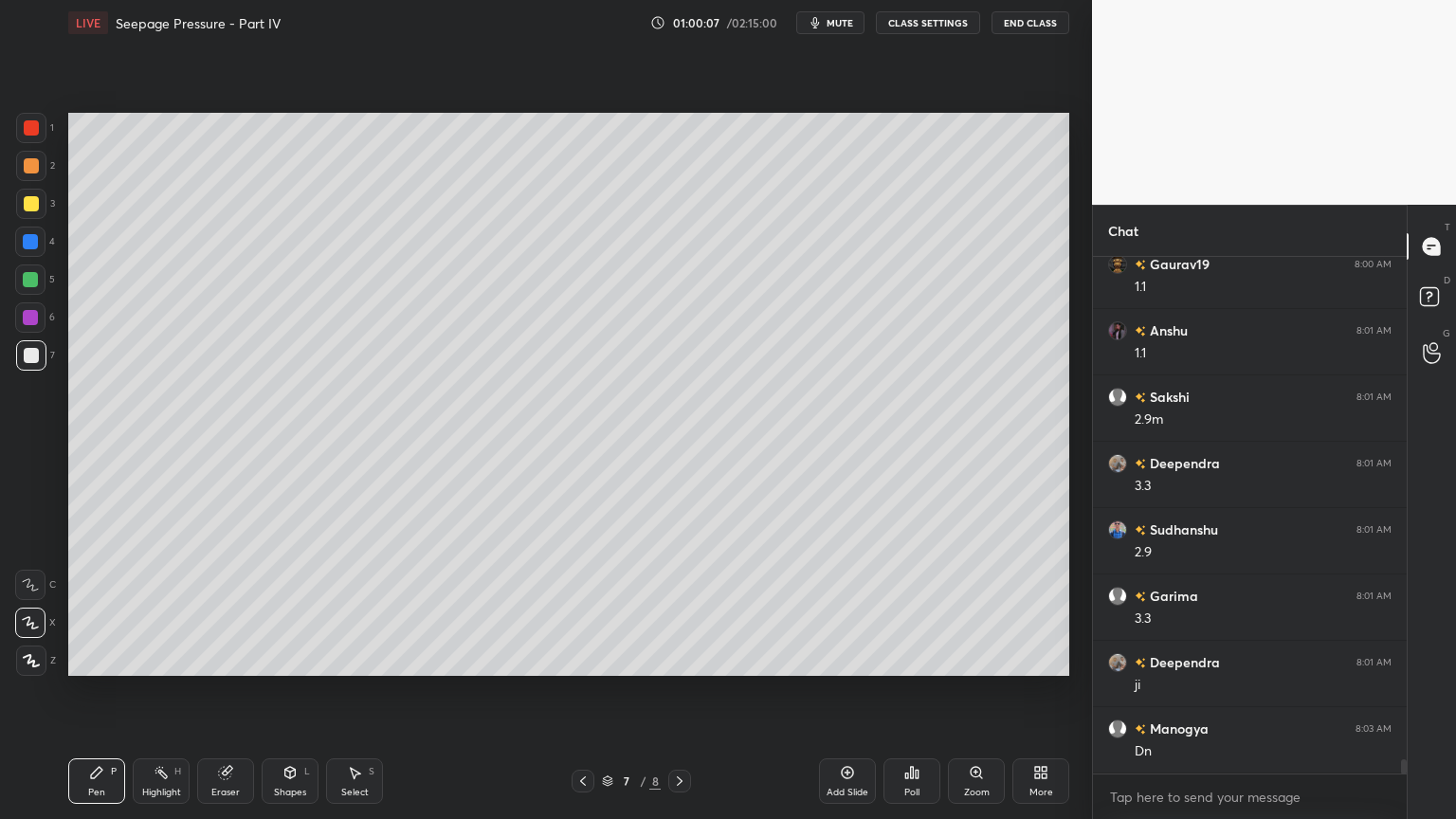 click 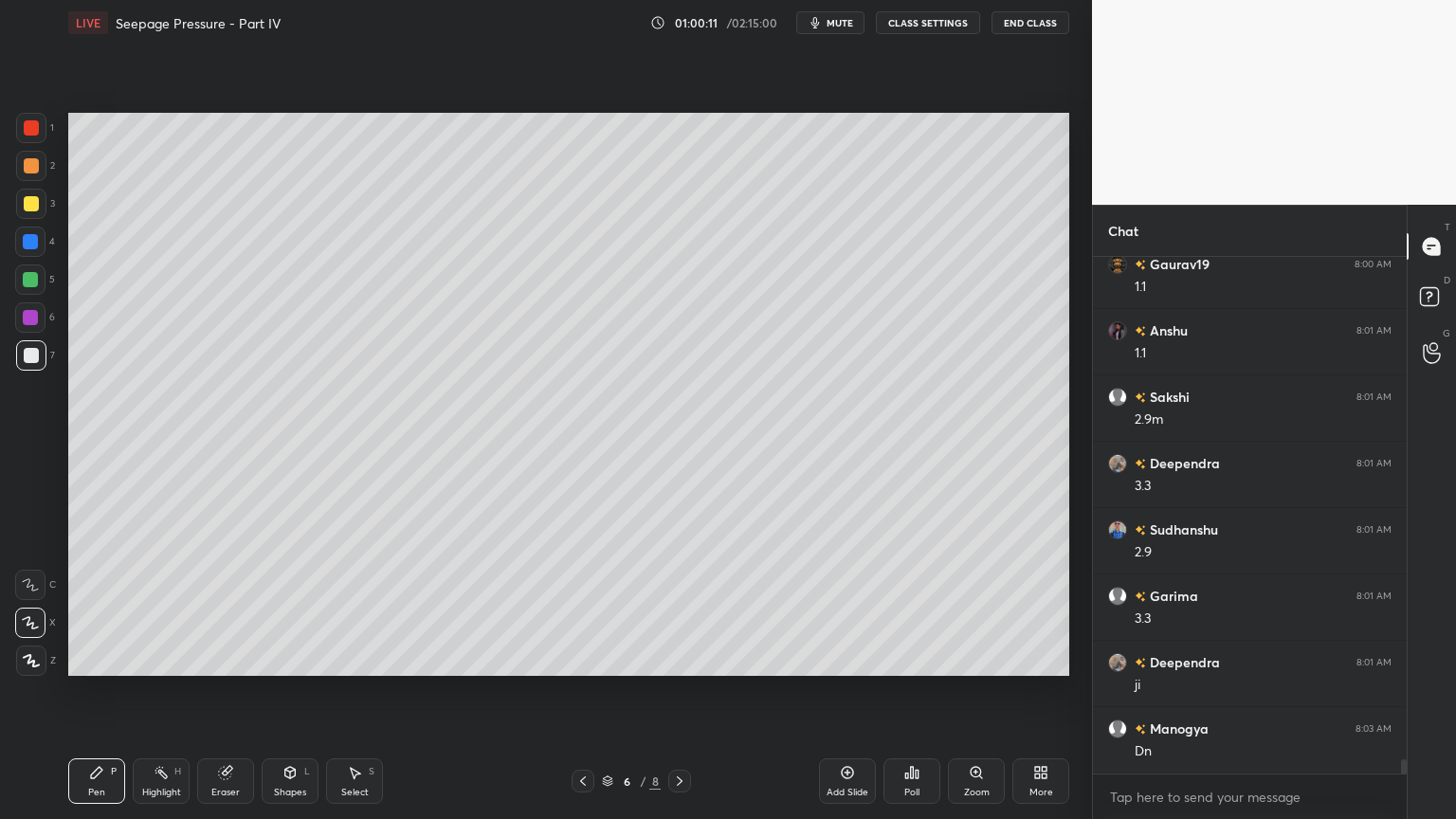 click 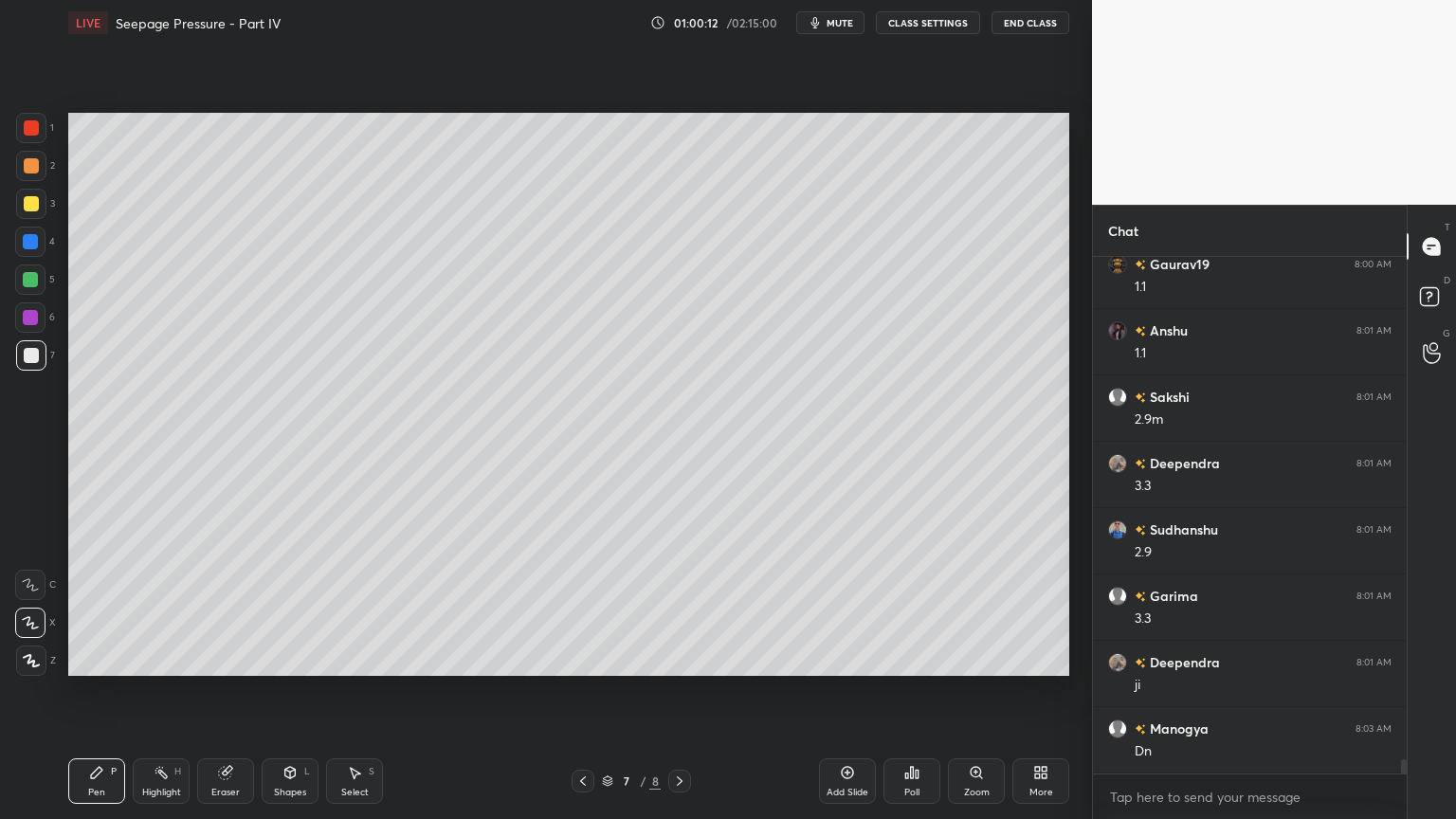 click on "Pen P Highlight H Eraser Shapes L Select S 7 / 8 Add Slide Poll Zoom More" at bounding box center [569, 781] 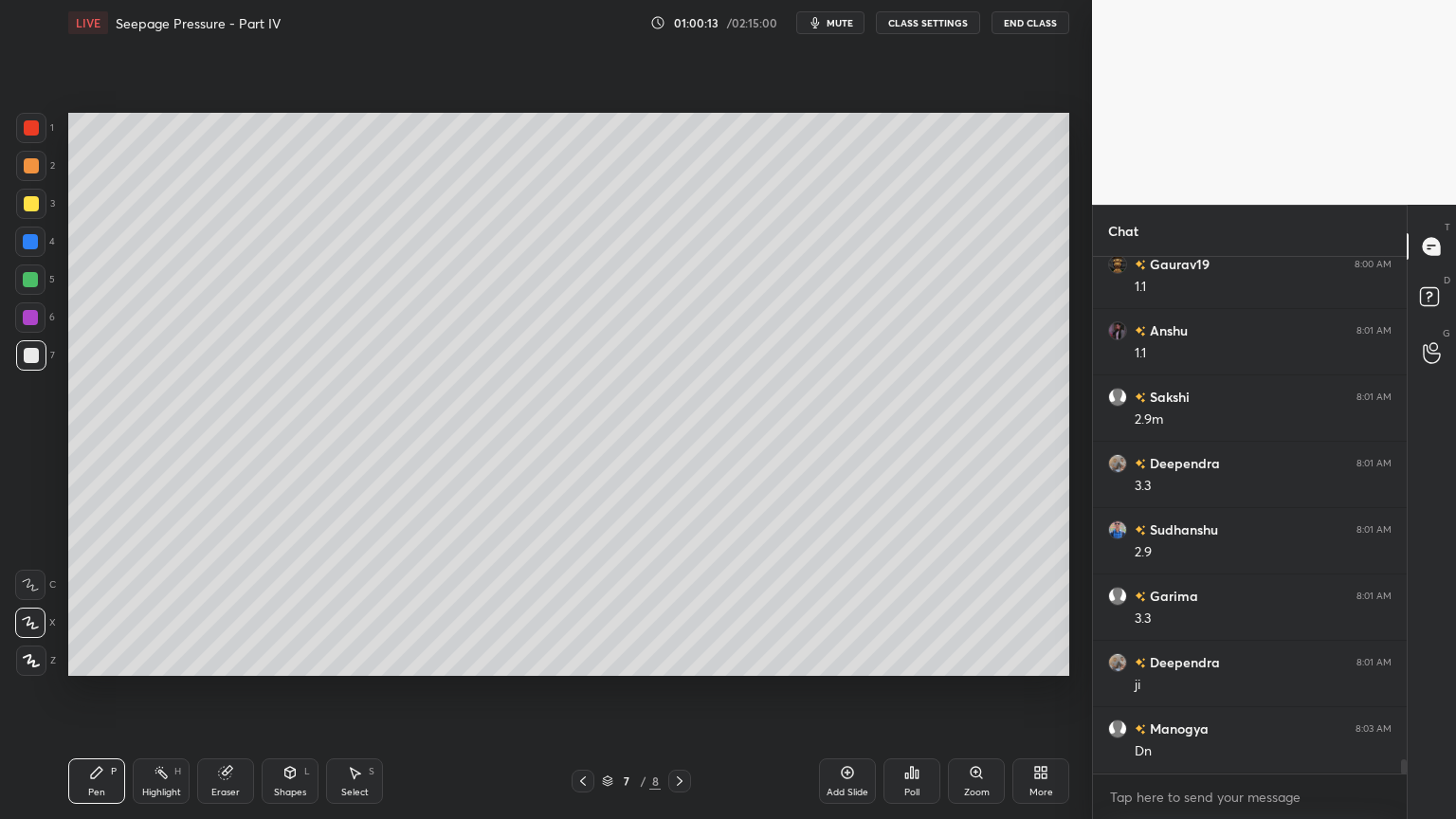 click 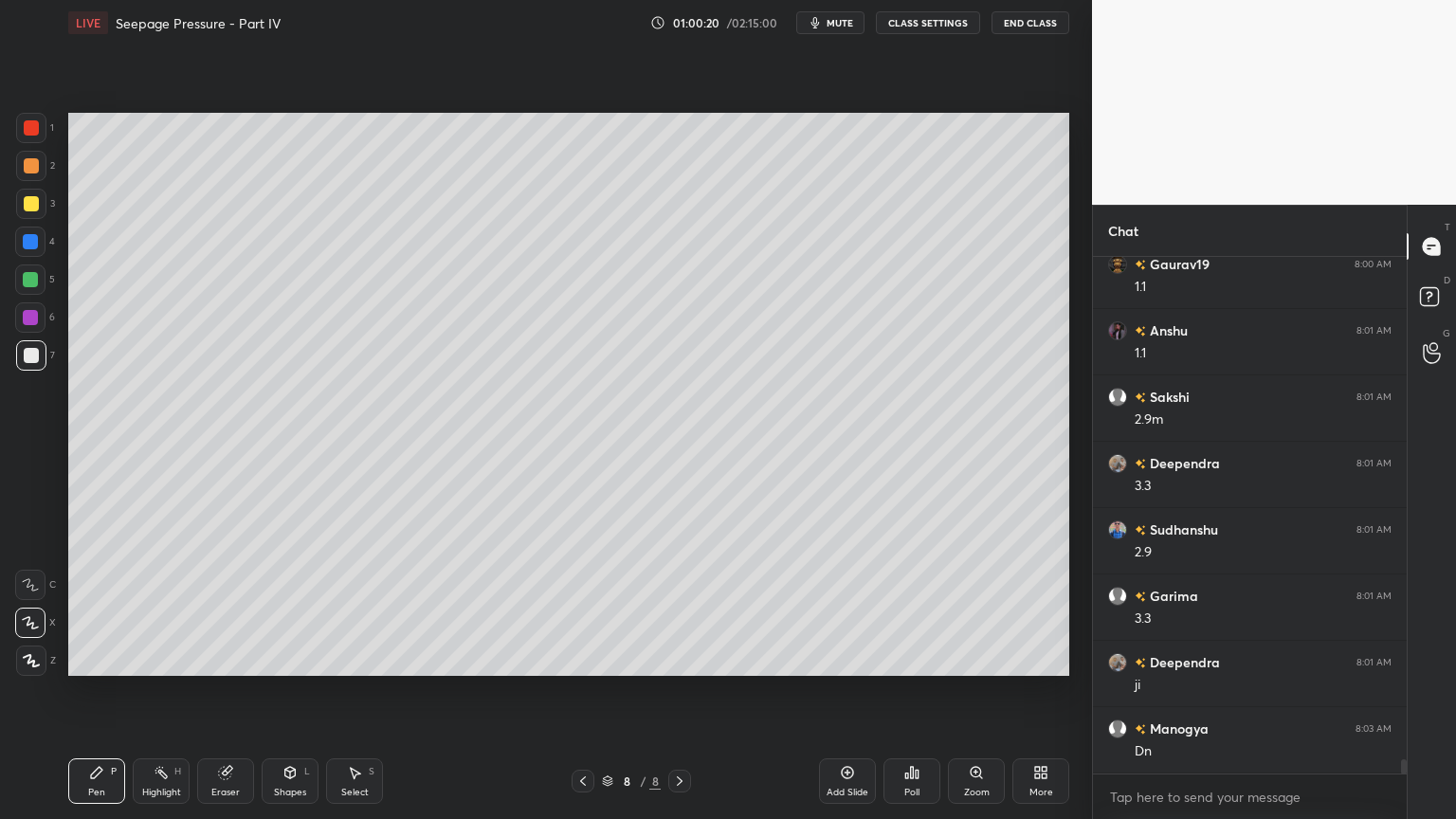 click 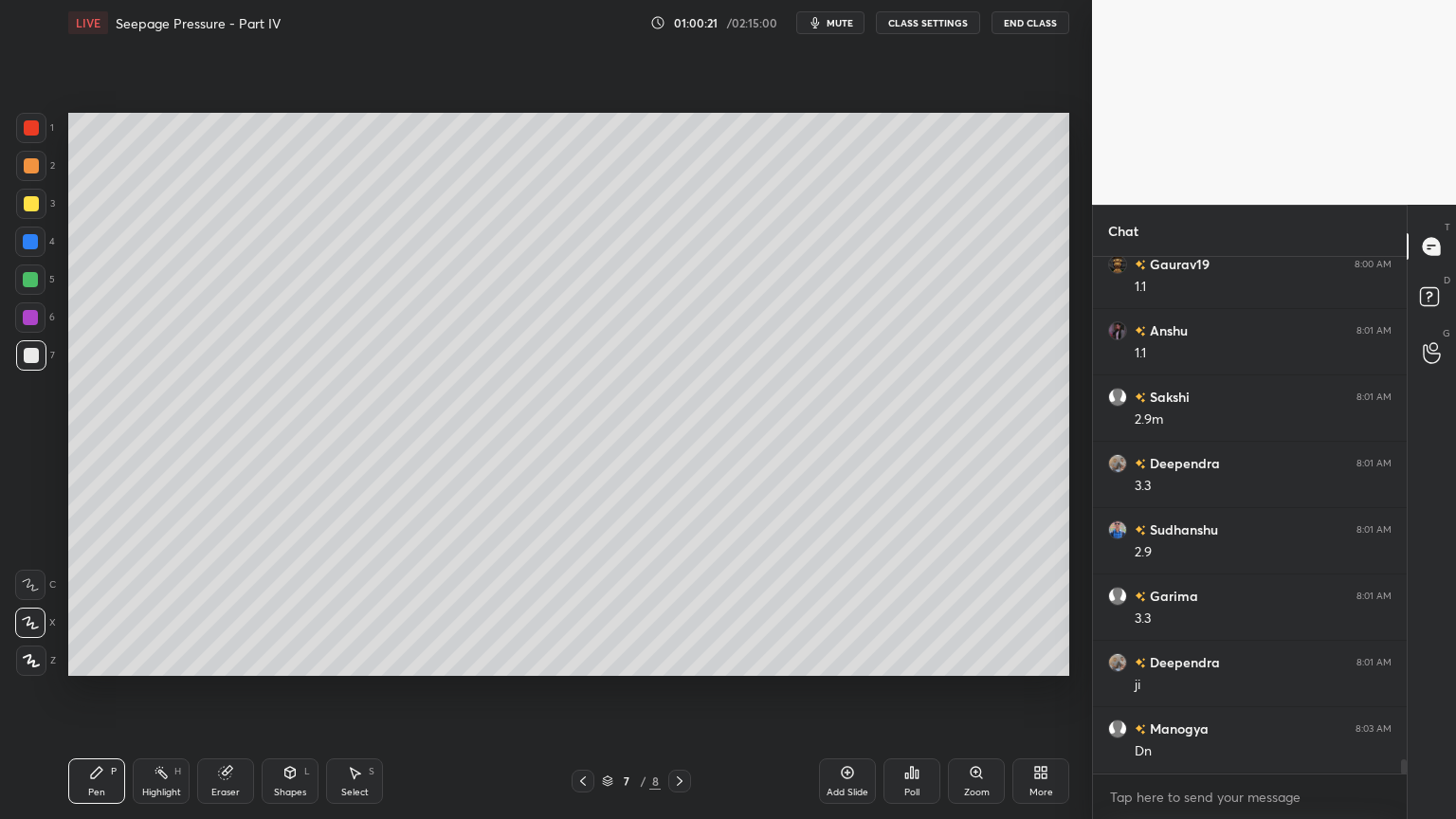 click 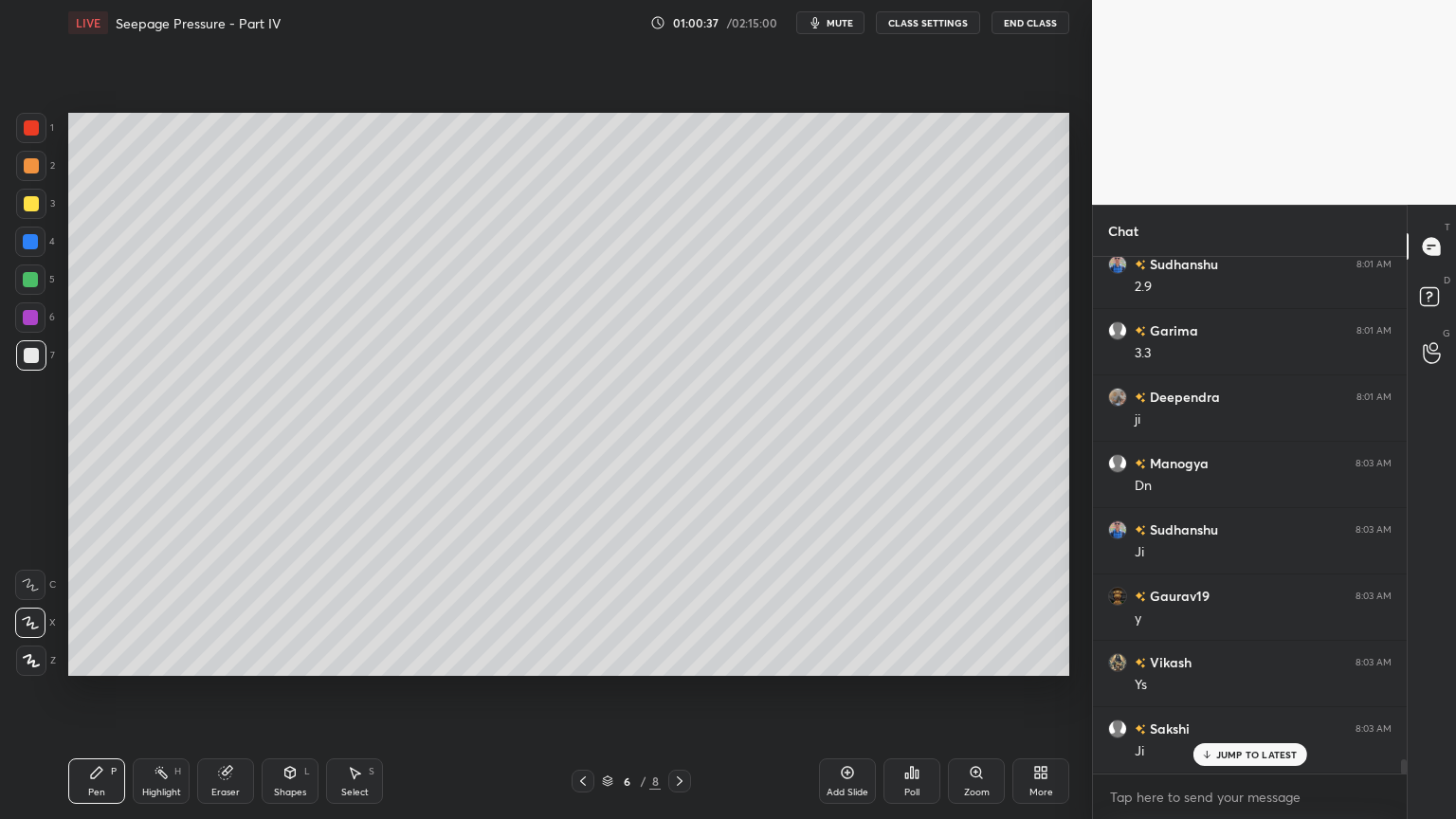 scroll, scrollTop: 18469, scrollLeft: 0, axis: vertical 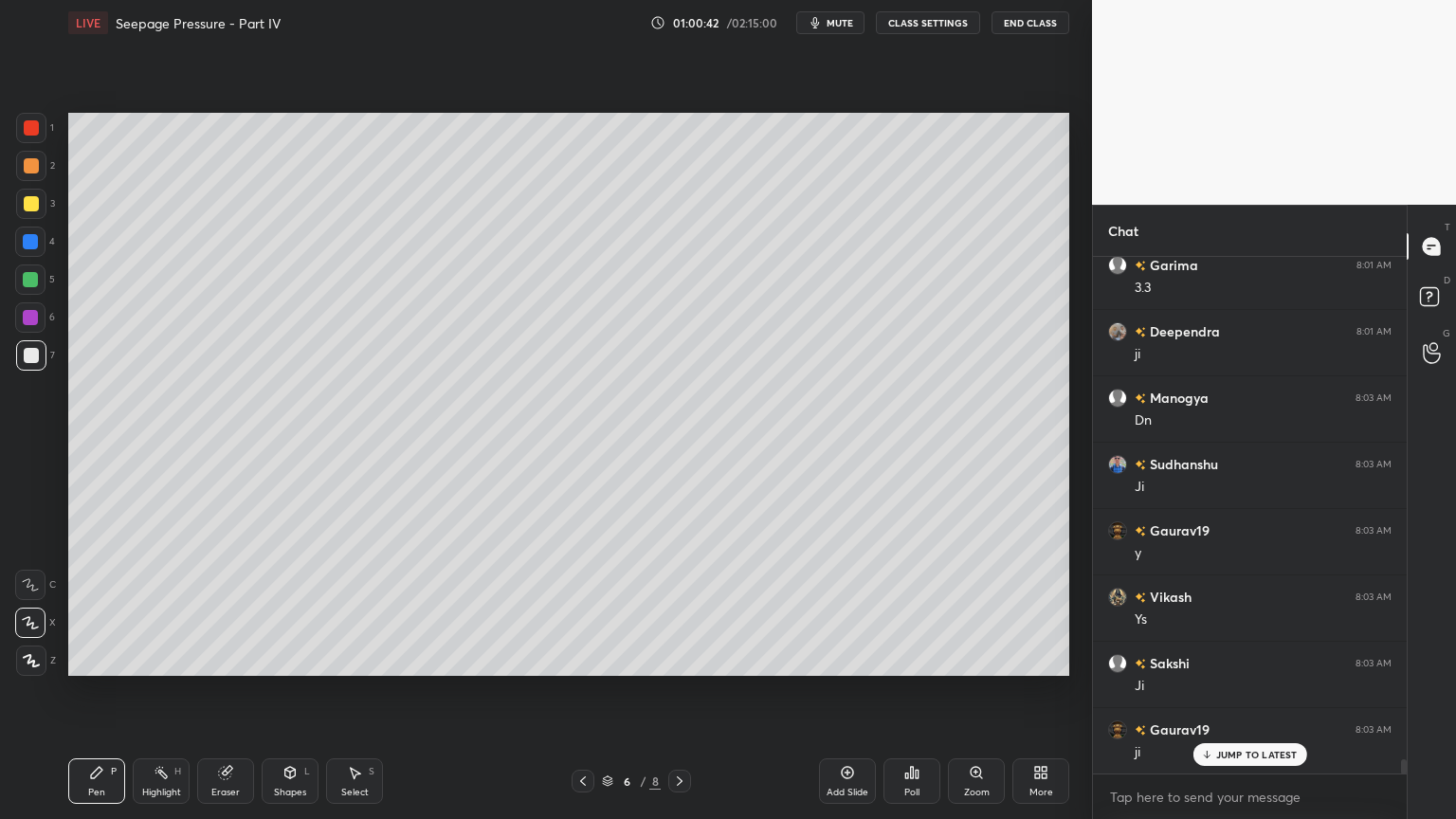 click at bounding box center [680, 781] 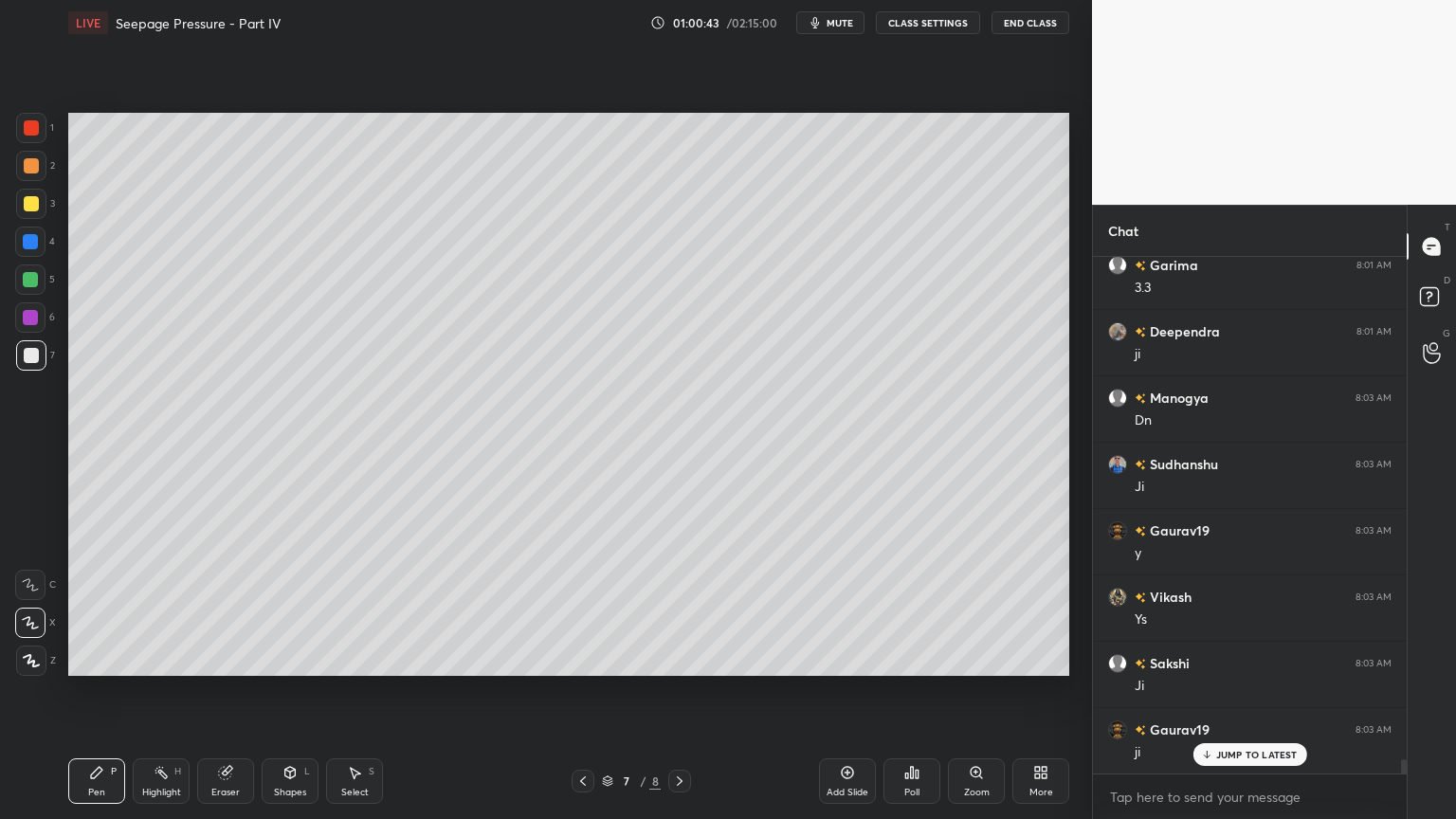 click at bounding box center [680, 781] 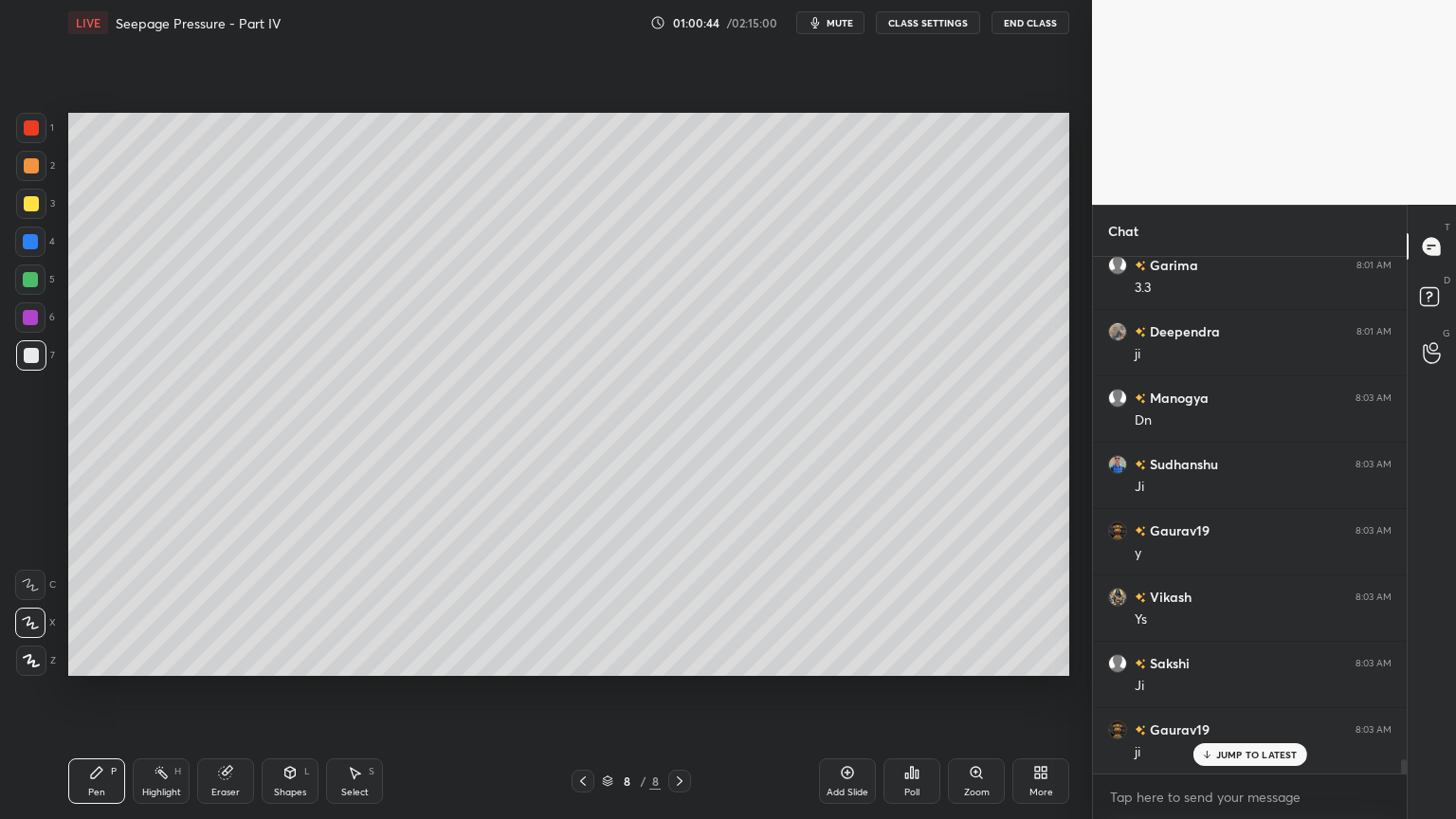 click 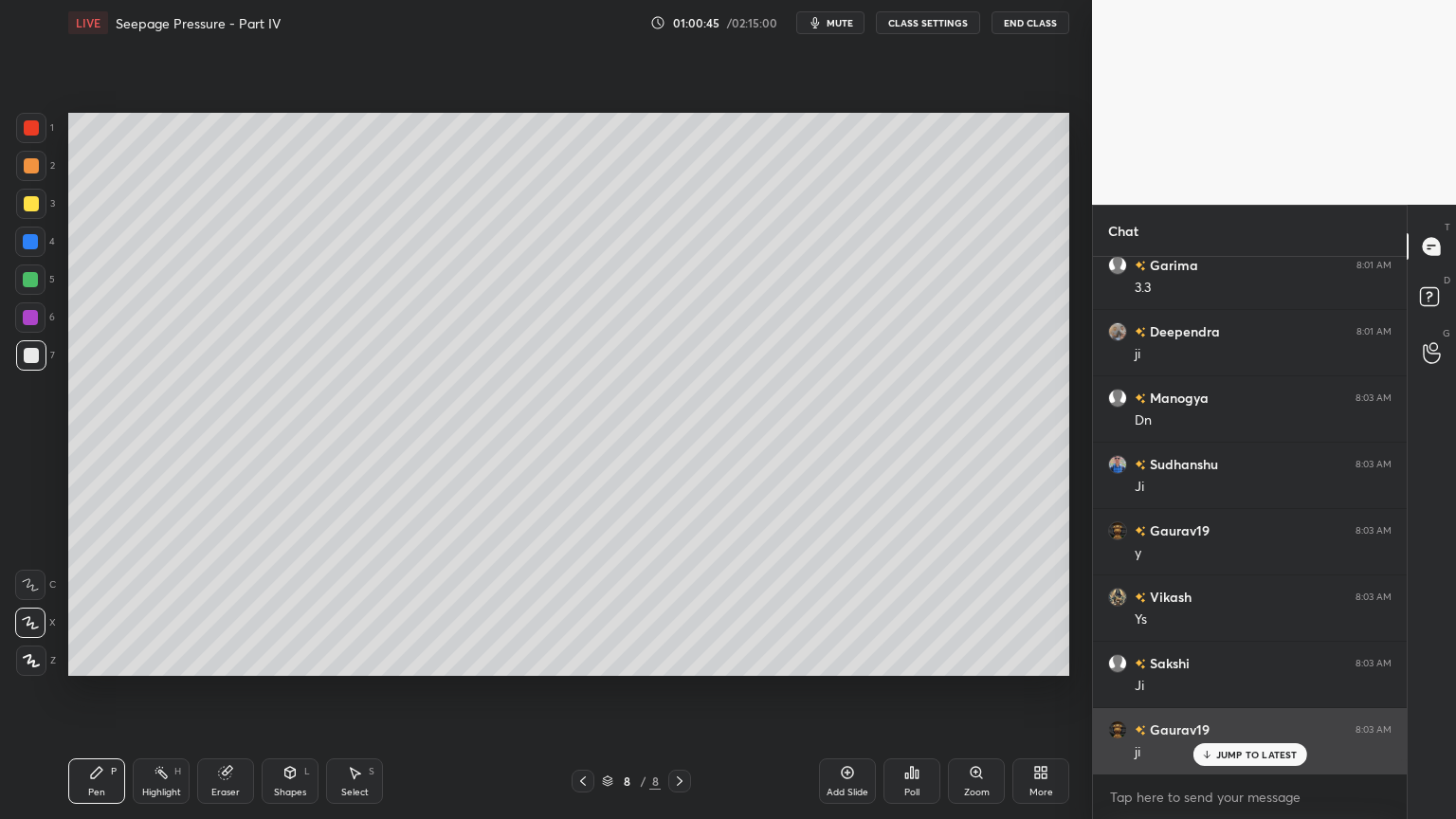 click on "JUMP TO LATEST" at bounding box center (1257, 755) 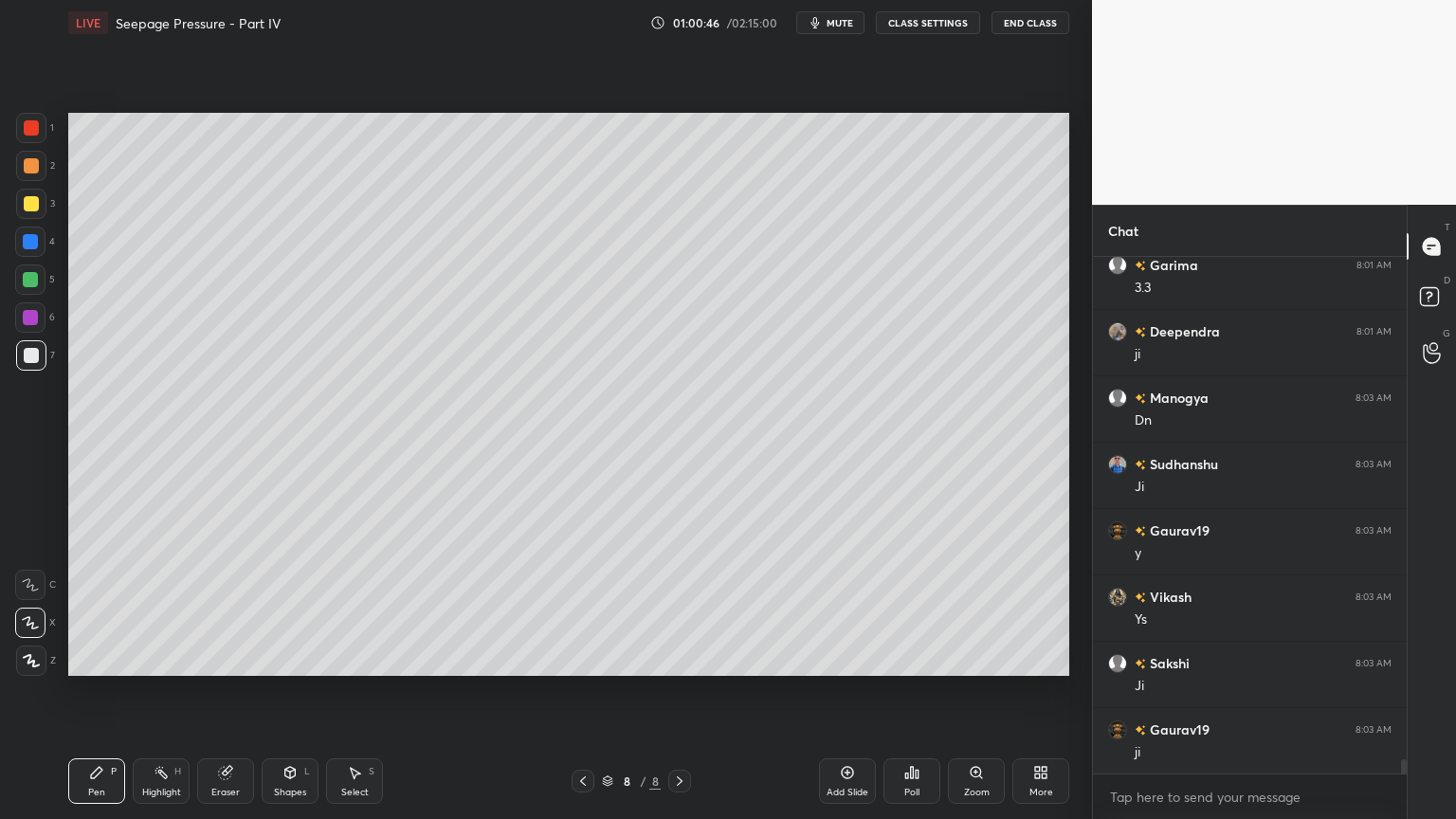 click 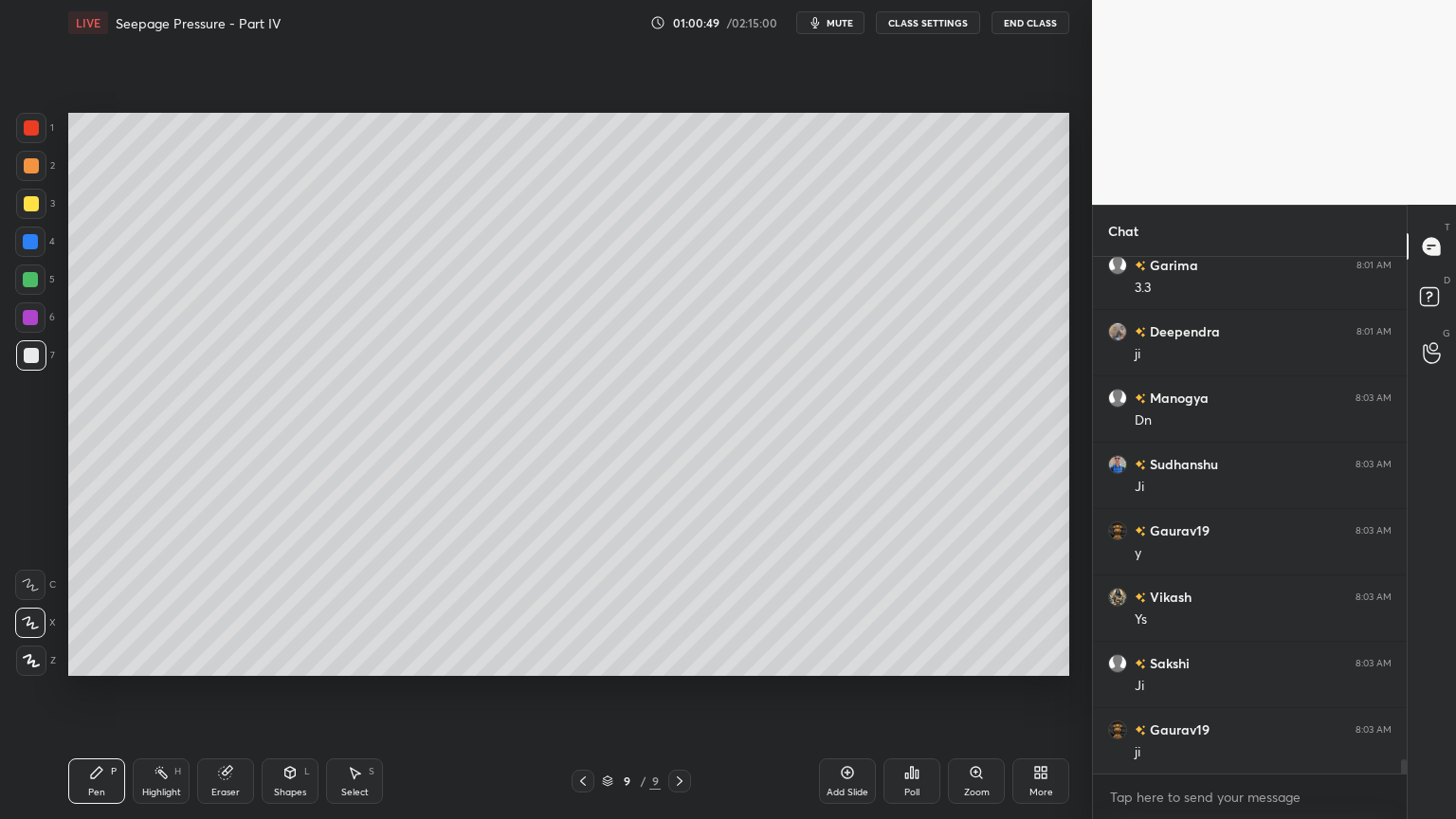 click at bounding box center (31, 204) 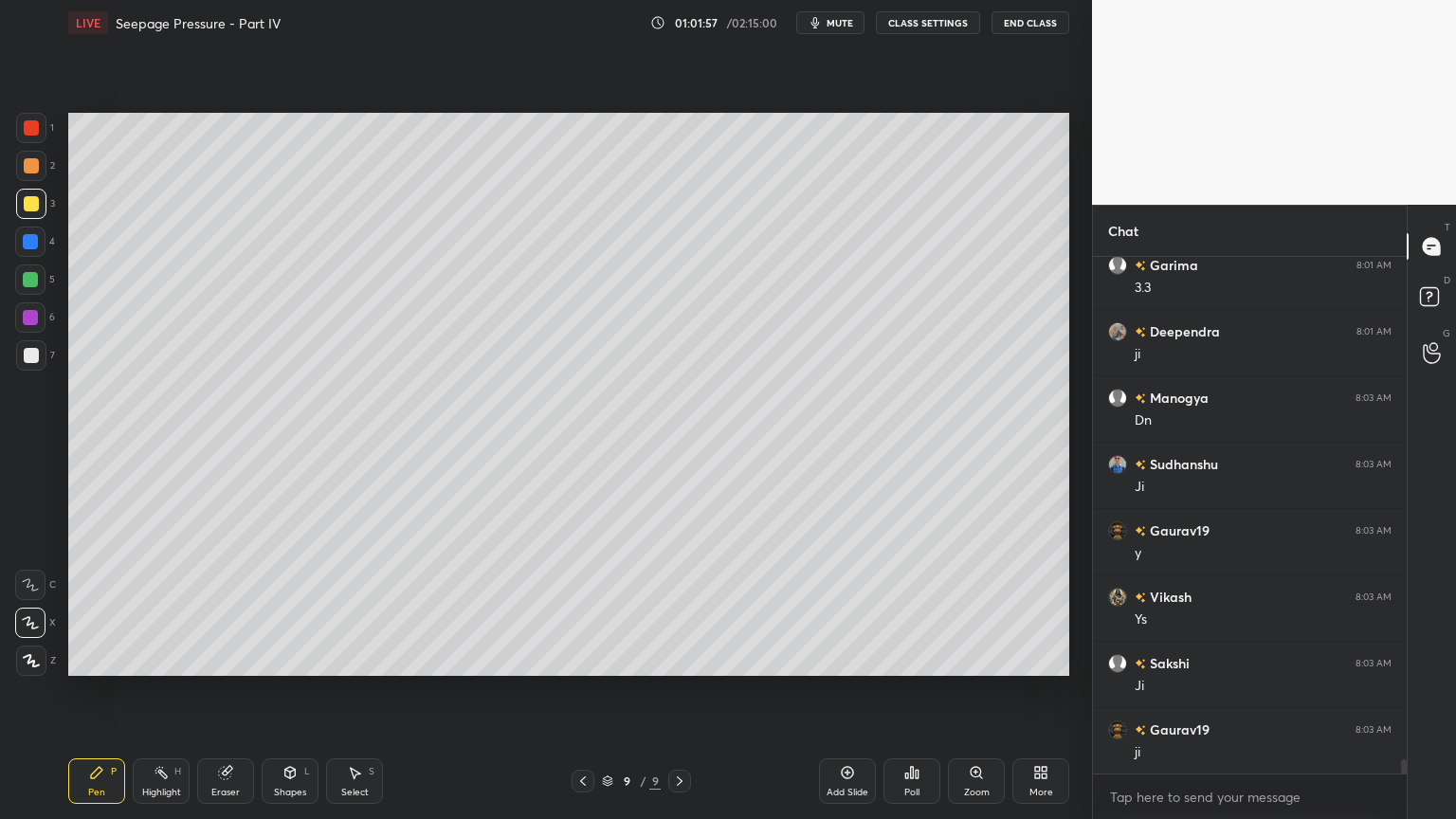 click on "Shapes L" at bounding box center (290, 781) 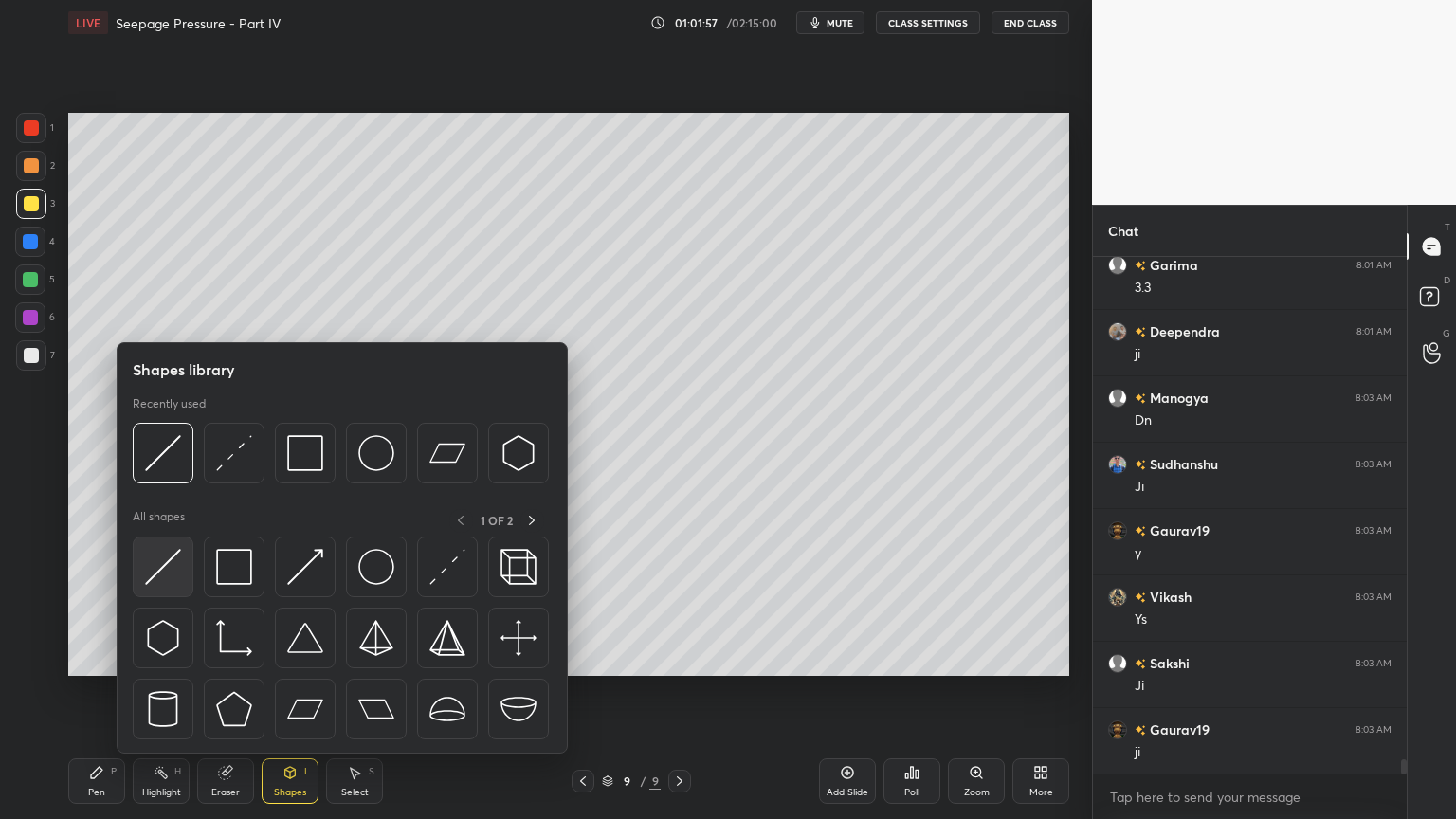 click at bounding box center (163, 567) 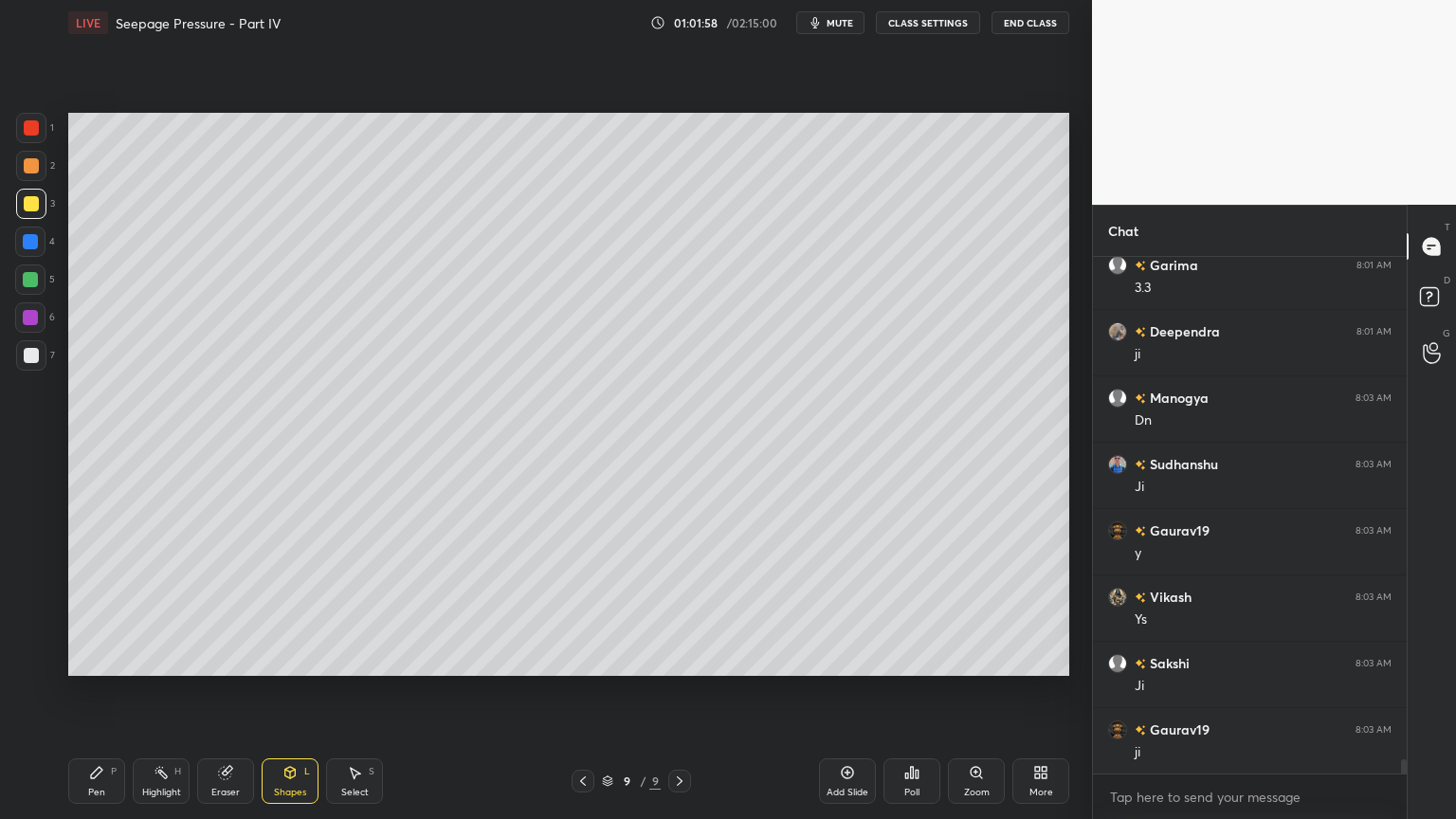 click at bounding box center (31, 204) 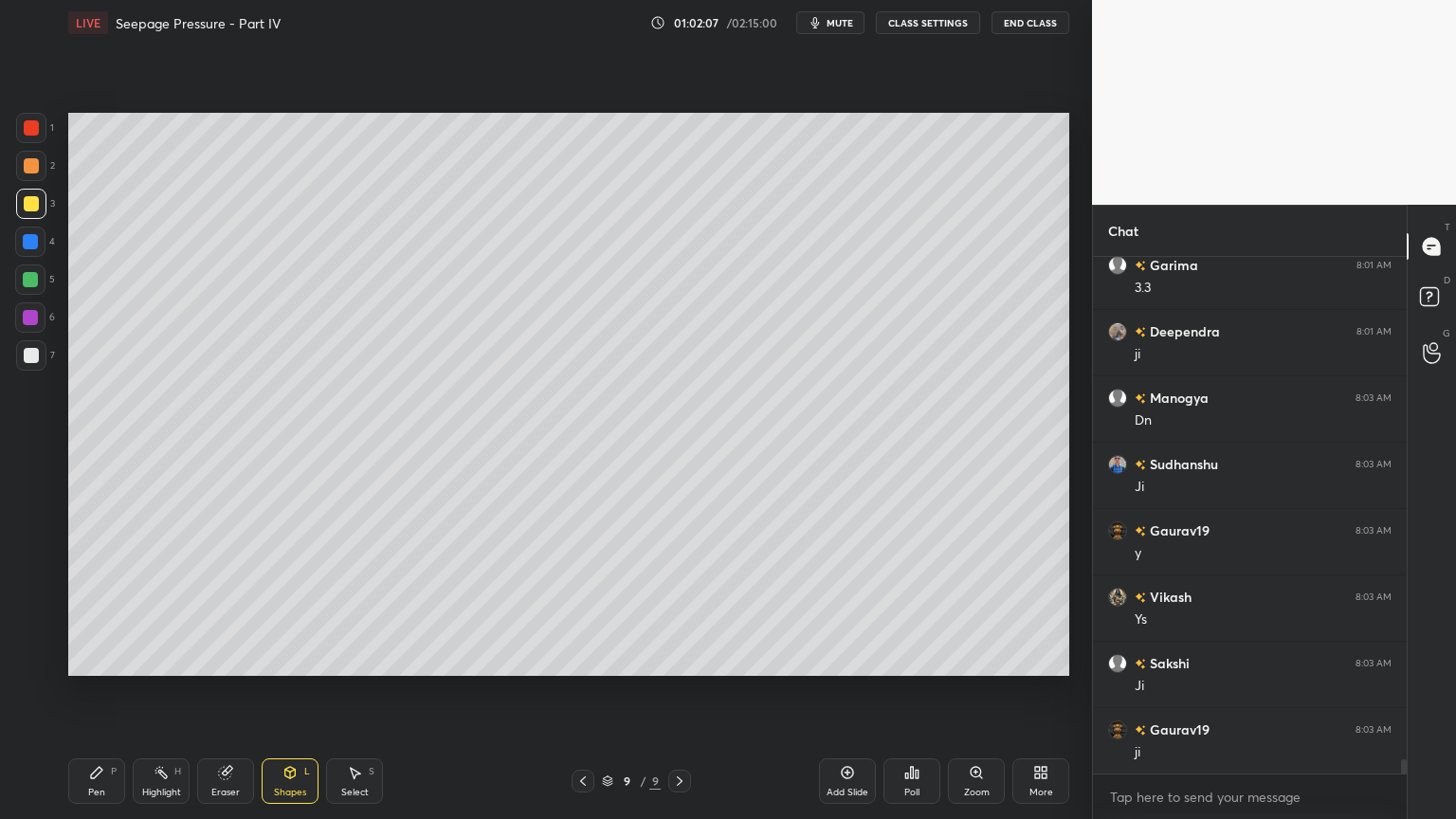 click 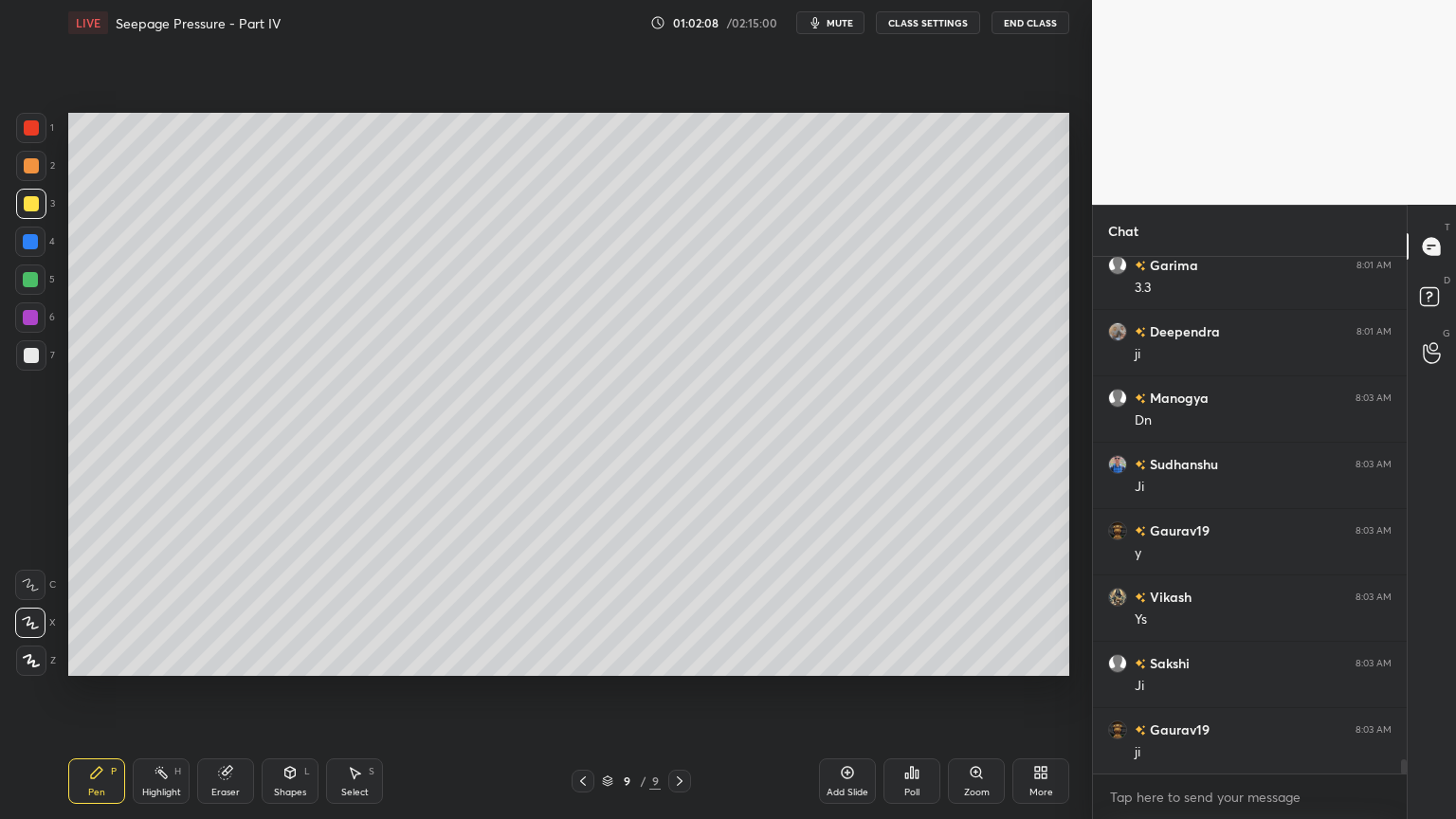 click 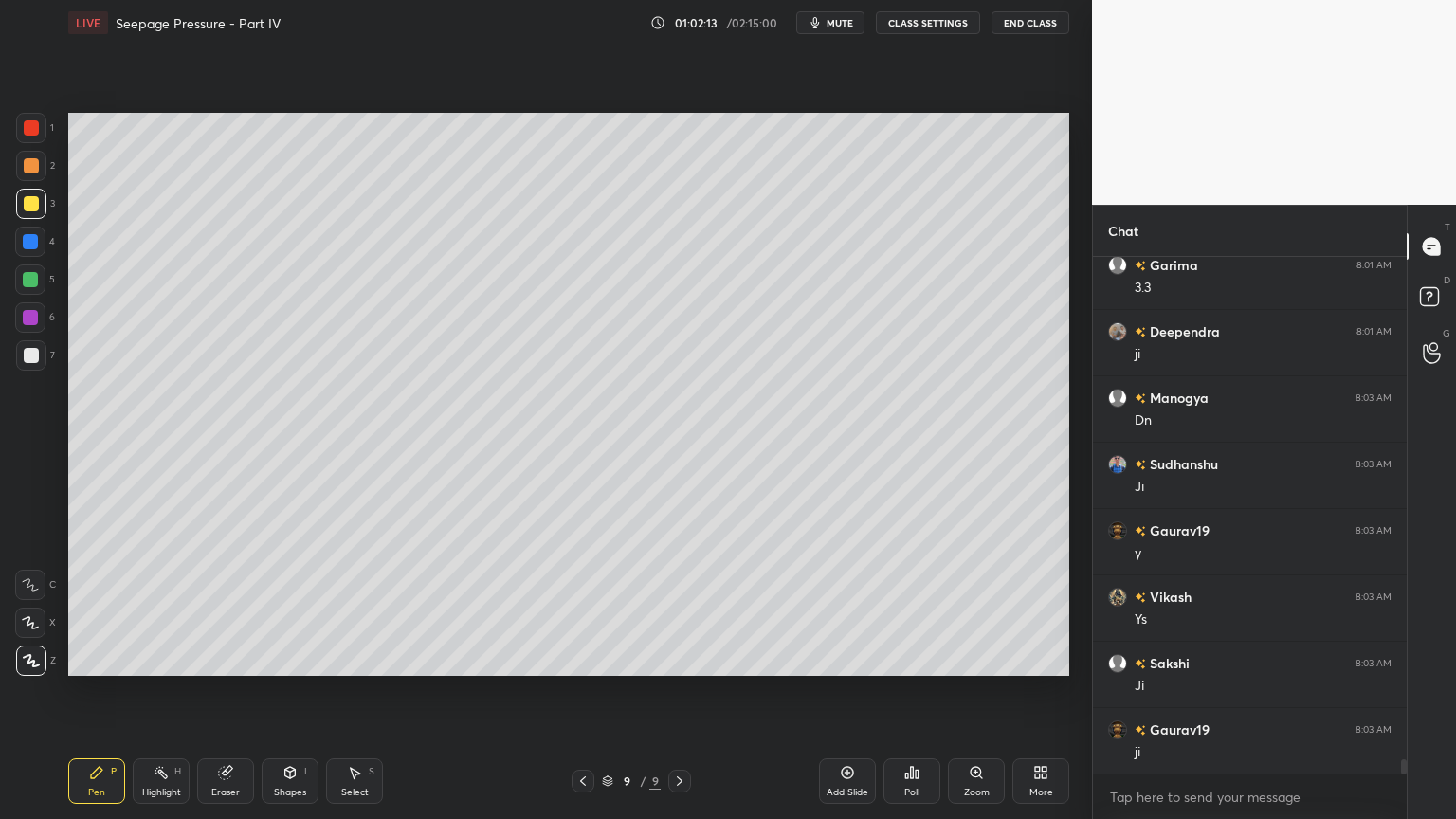 click on "Shapes L" at bounding box center [290, 781] 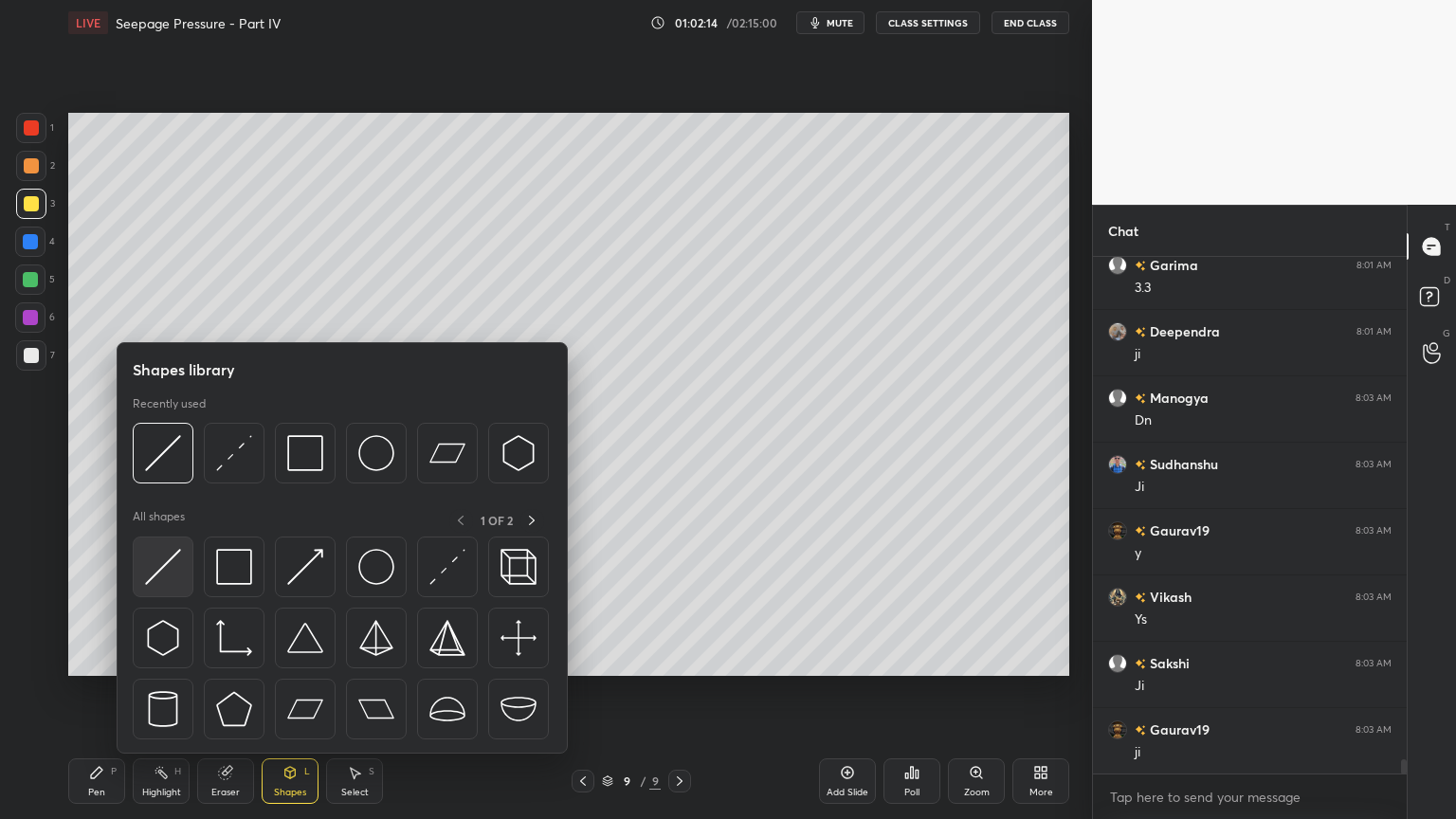 click at bounding box center [163, 567] 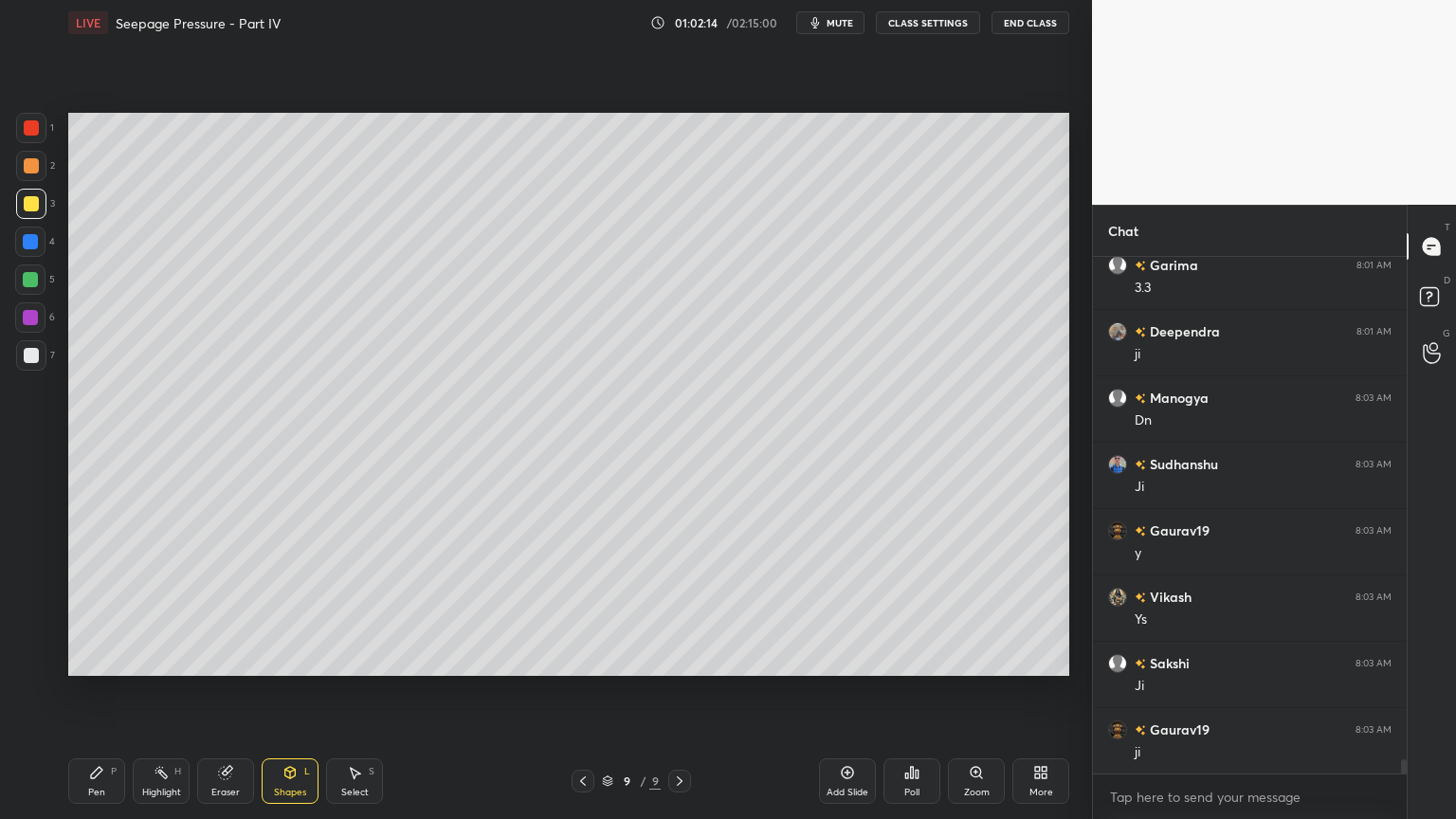 click on "Pen P" at bounding box center (97, 781) 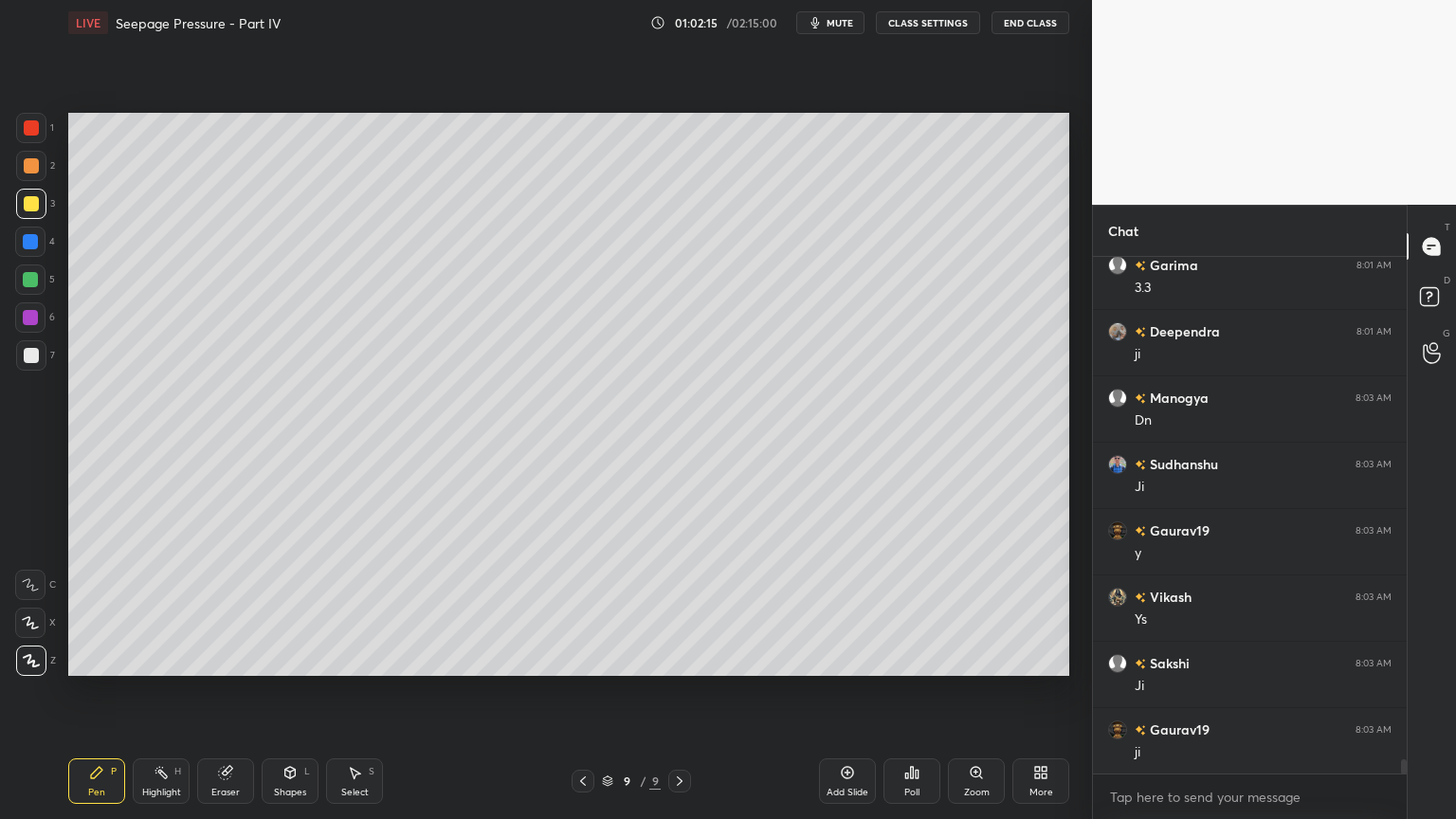 click at bounding box center [30, 623] 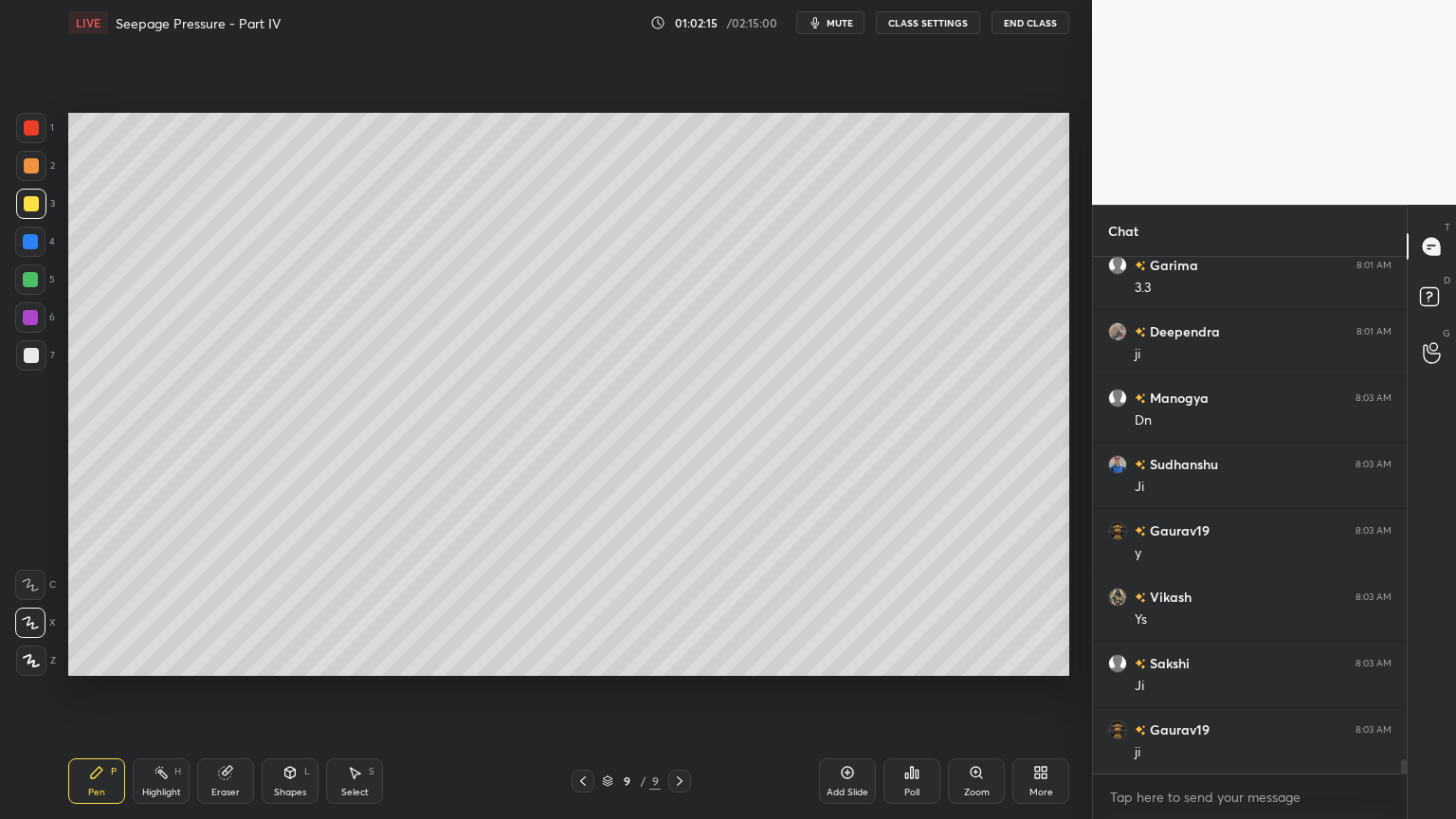 click on "Shapes L" at bounding box center [290, 781] 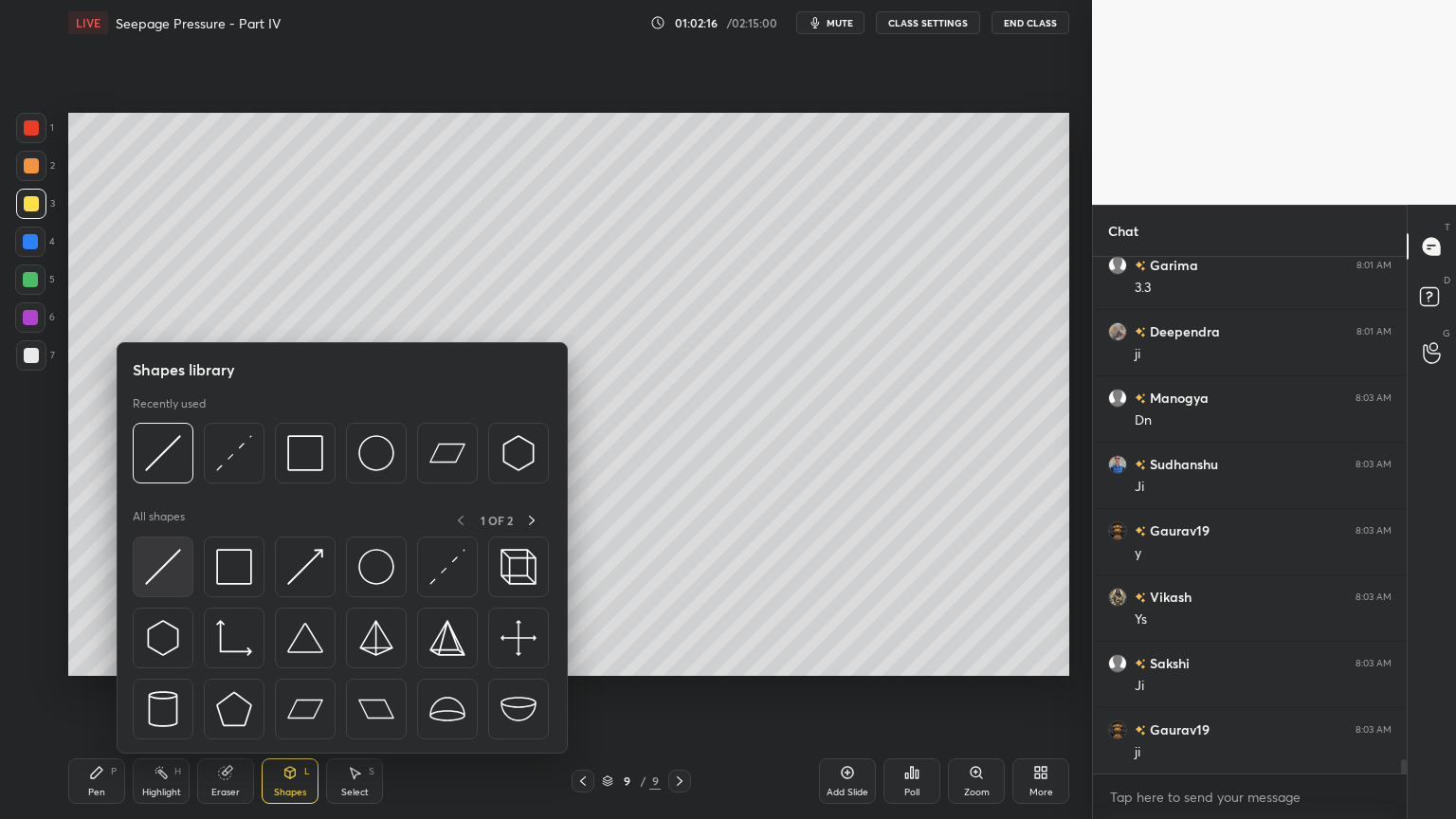 click at bounding box center [163, 567] 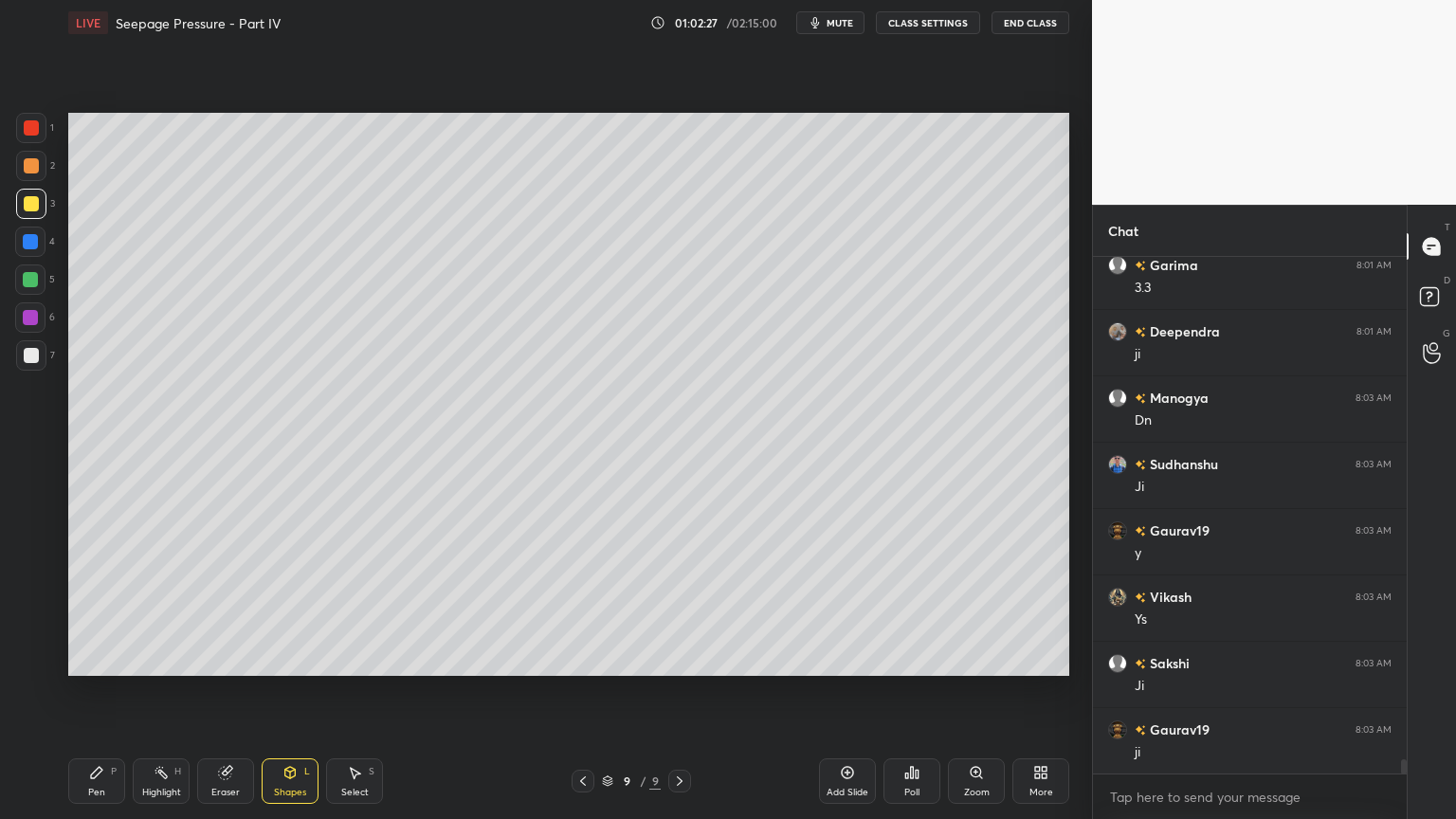 click on "1 2 3 4 5 6 7 C X Z C X Z E E Erase all   H H LIVE Seepage Pressure - Part IV 01:02:27 /  02:15:00 mute CLASS SETTINGS End Class Setting up your live class Poll for   secs No correct answer Start poll Back Seepage Pressure - Part IV • L70 of Complete Course on Soil Mechanics Praveen Kumar Pen P Highlight H Eraser Shapes L Select S 9 / 9 Add Slide Poll Zoom More" at bounding box center [538, 410] 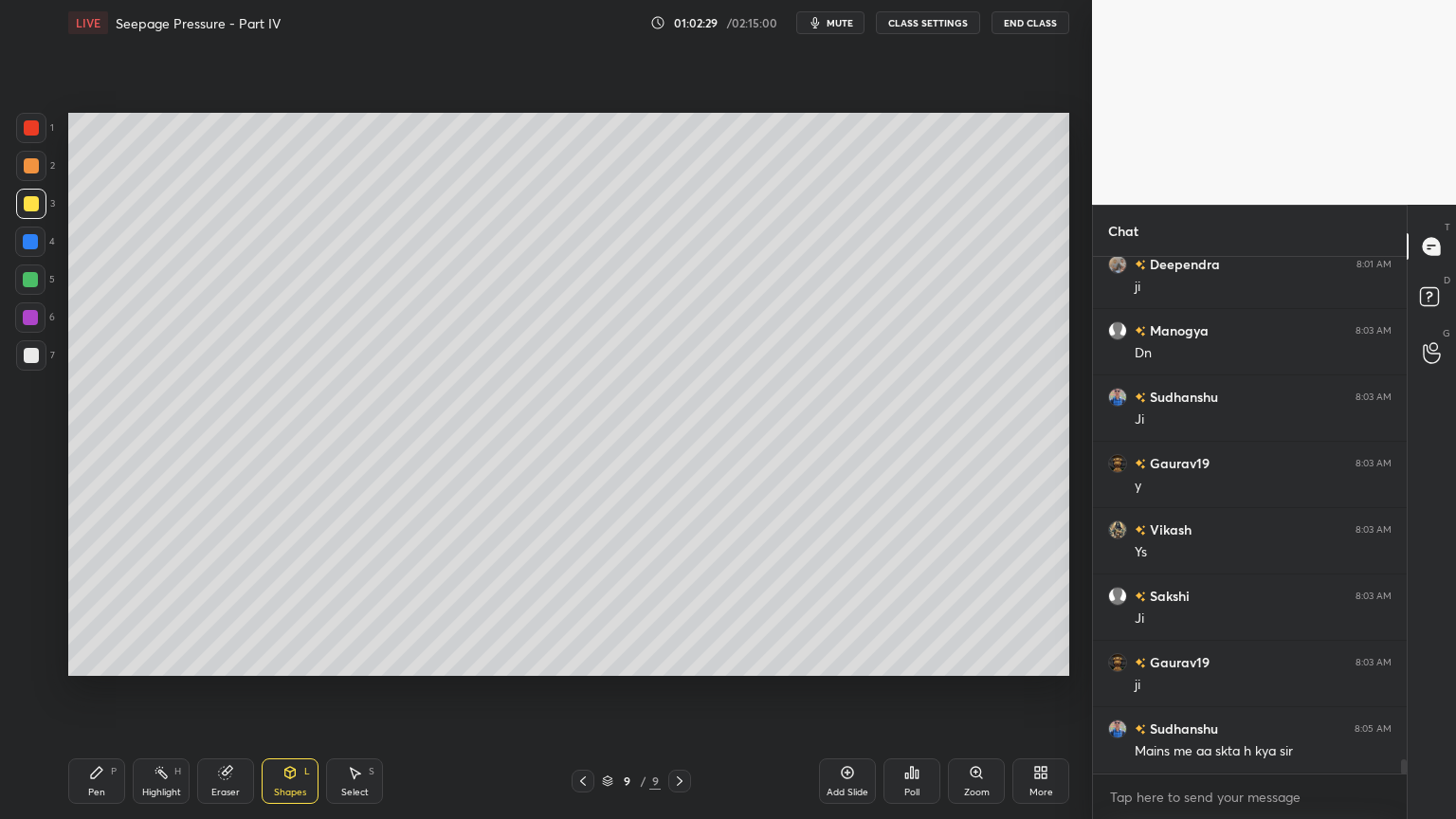 click on "Pen P" at bounding box center (97, 781) 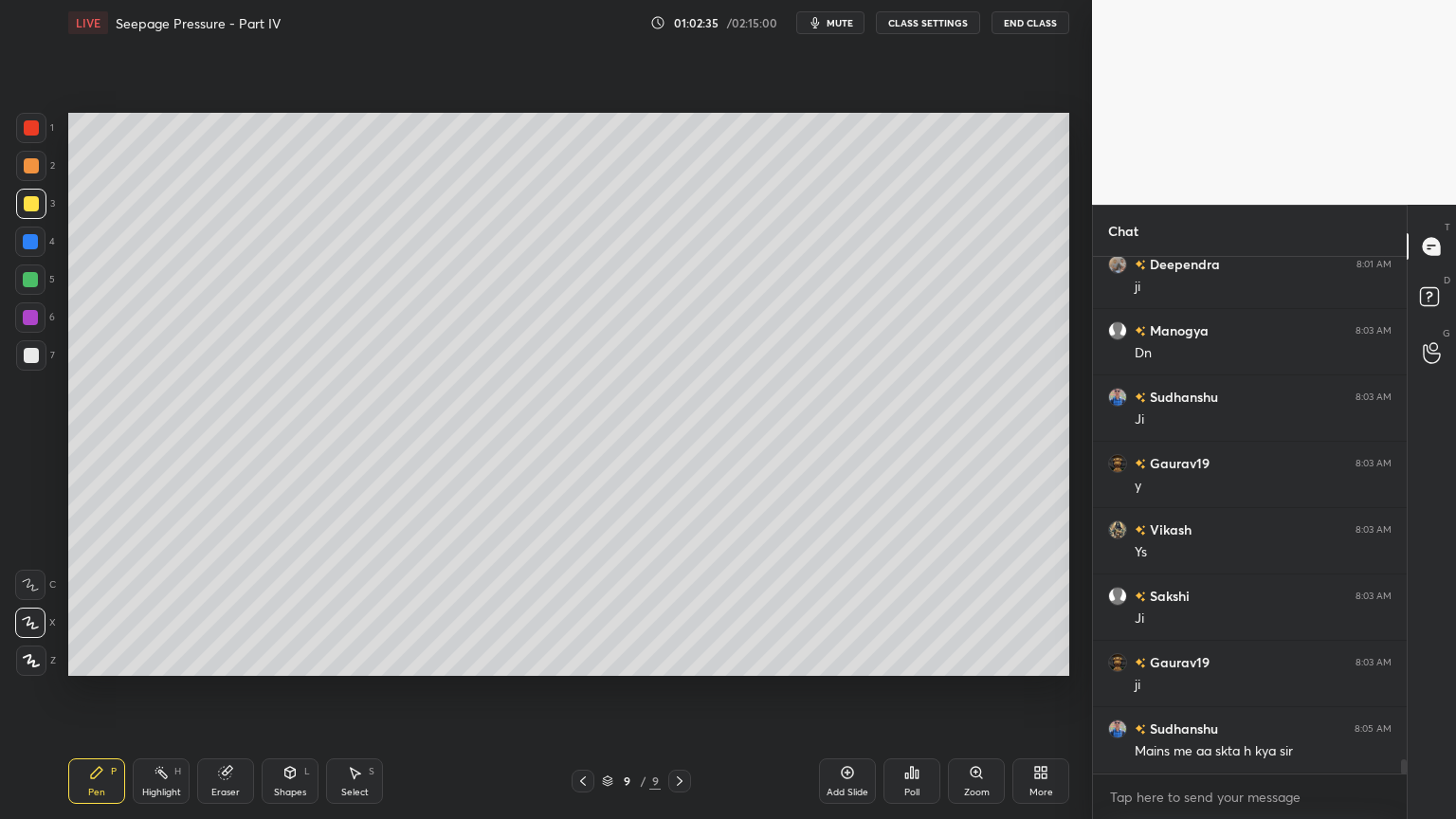 click 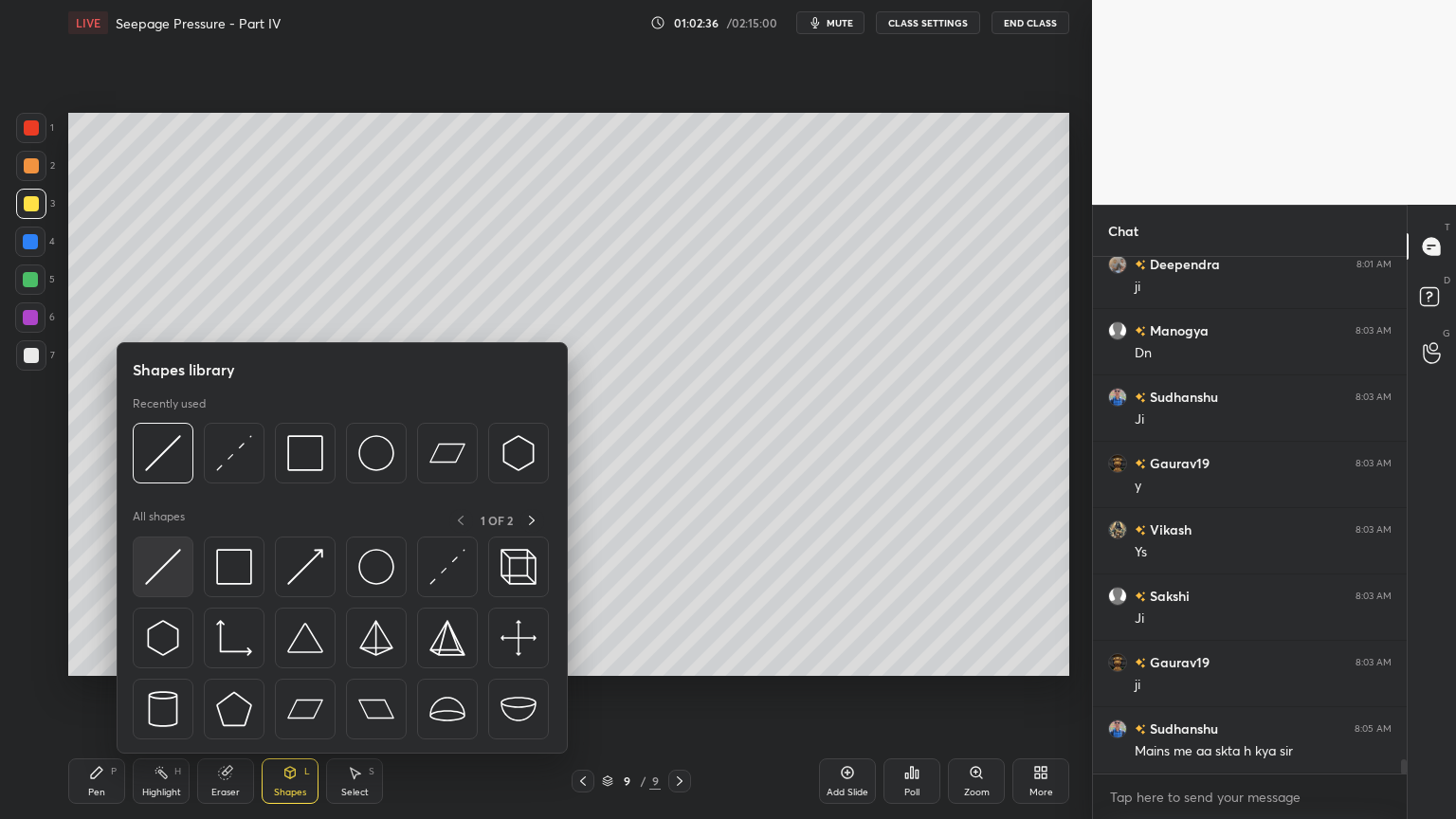 click at bounding box center [163, 567] 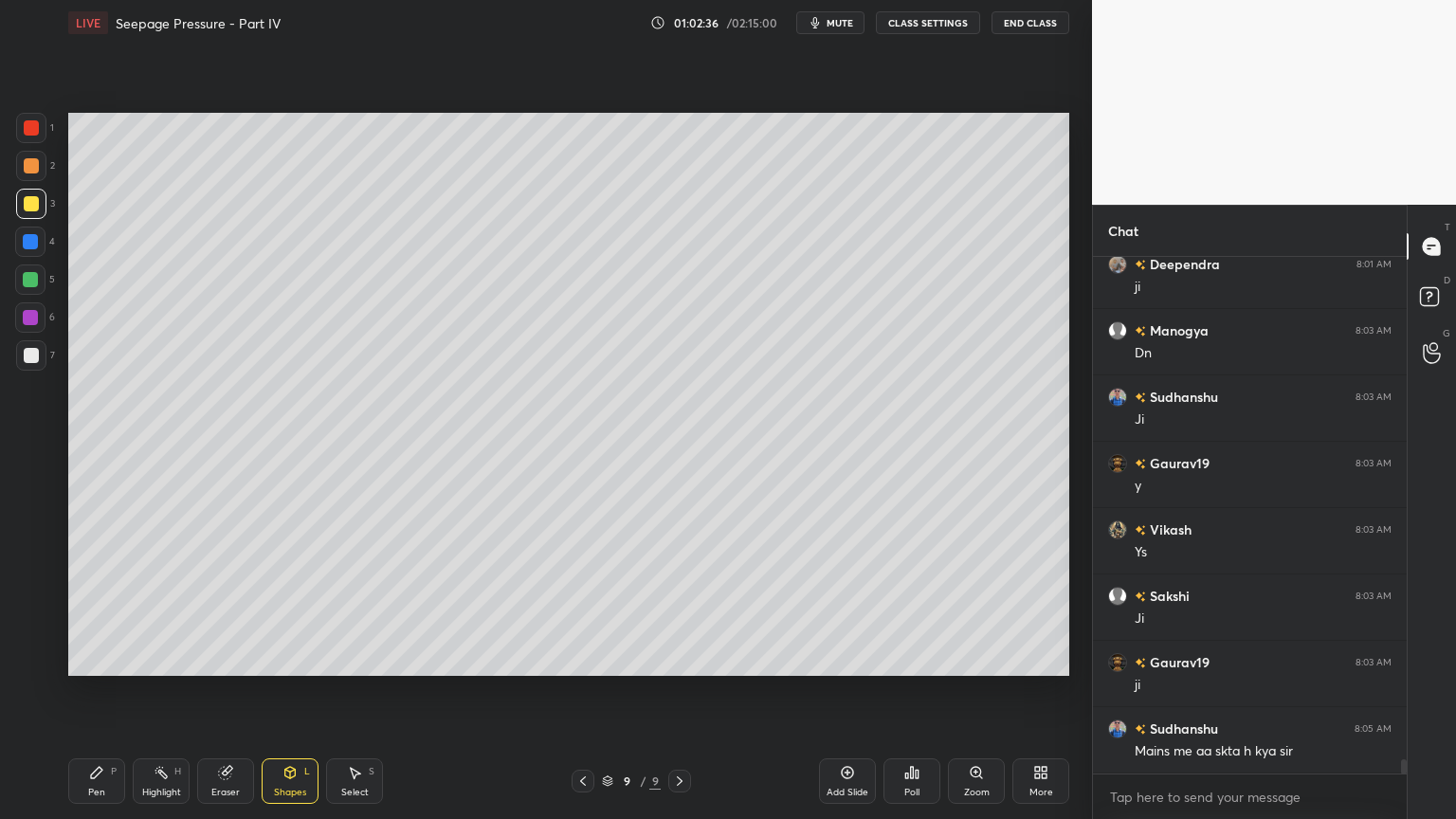 click at bounding box center [30, 242] 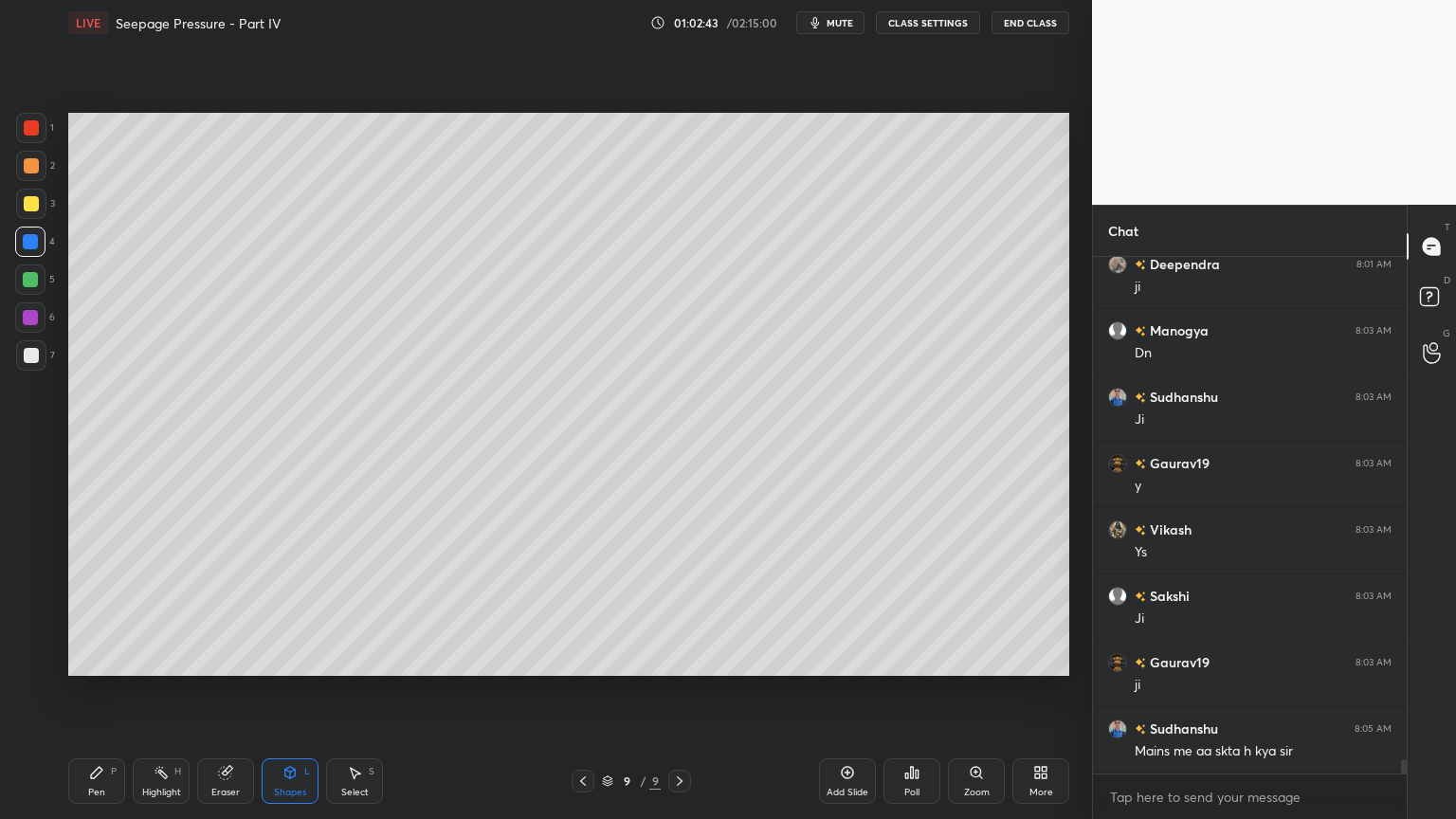 click on "Pen P" at bounding box center (97, 781) 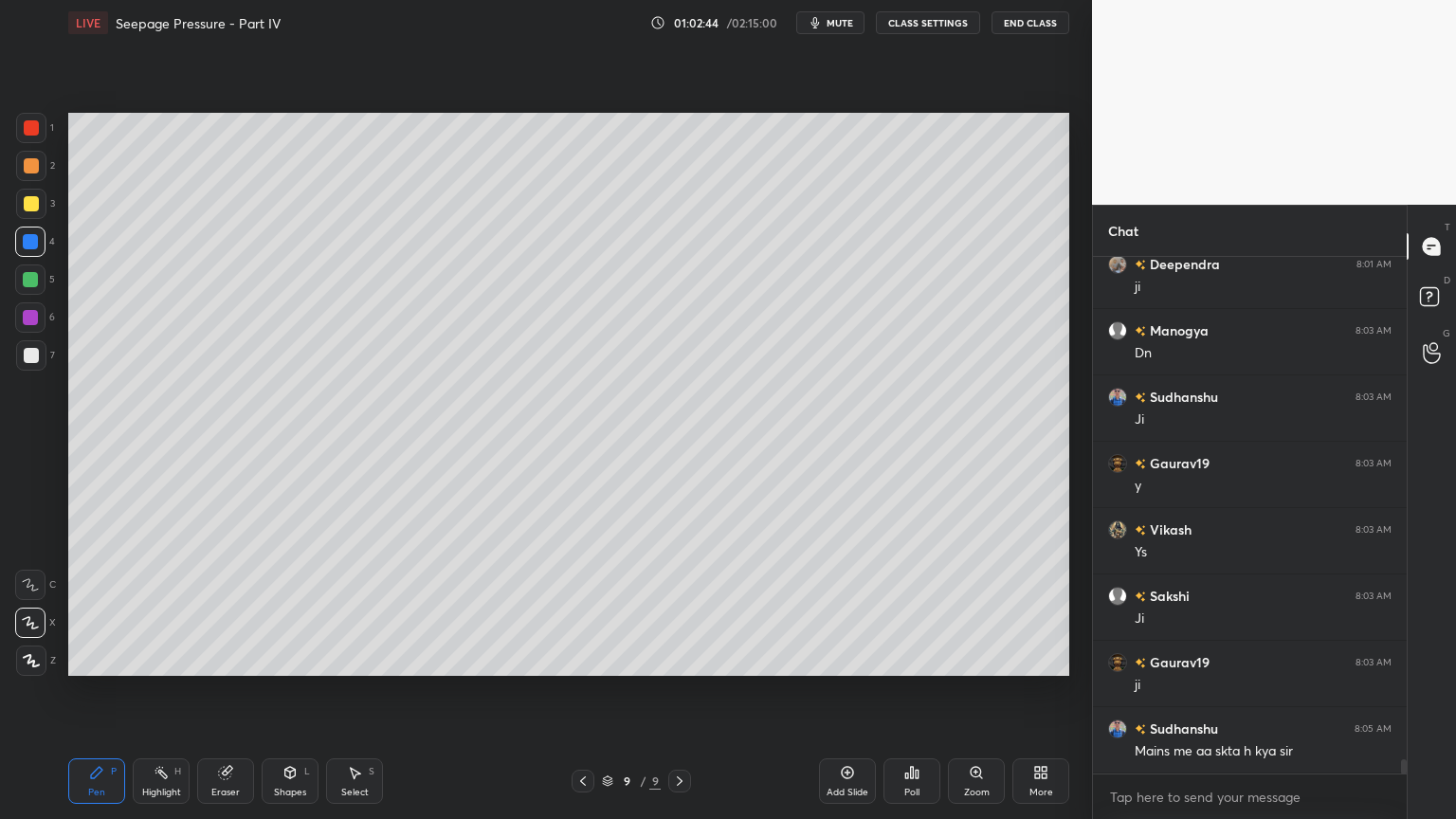 scroll, scrollTop: 18555, scrollLeft: 0, axis: vertical 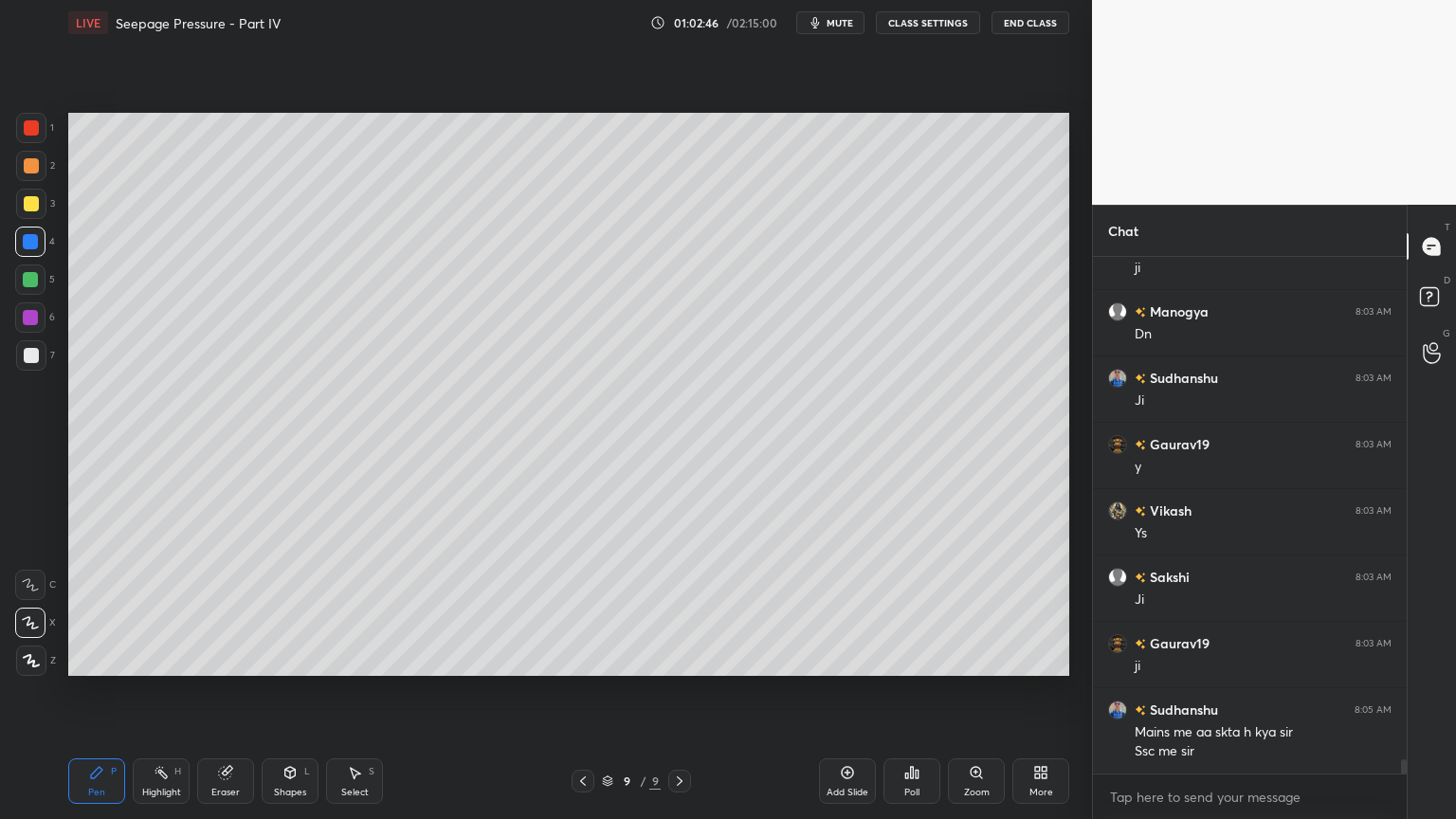 click on "Shapes L" at bounding box center (290, 781) 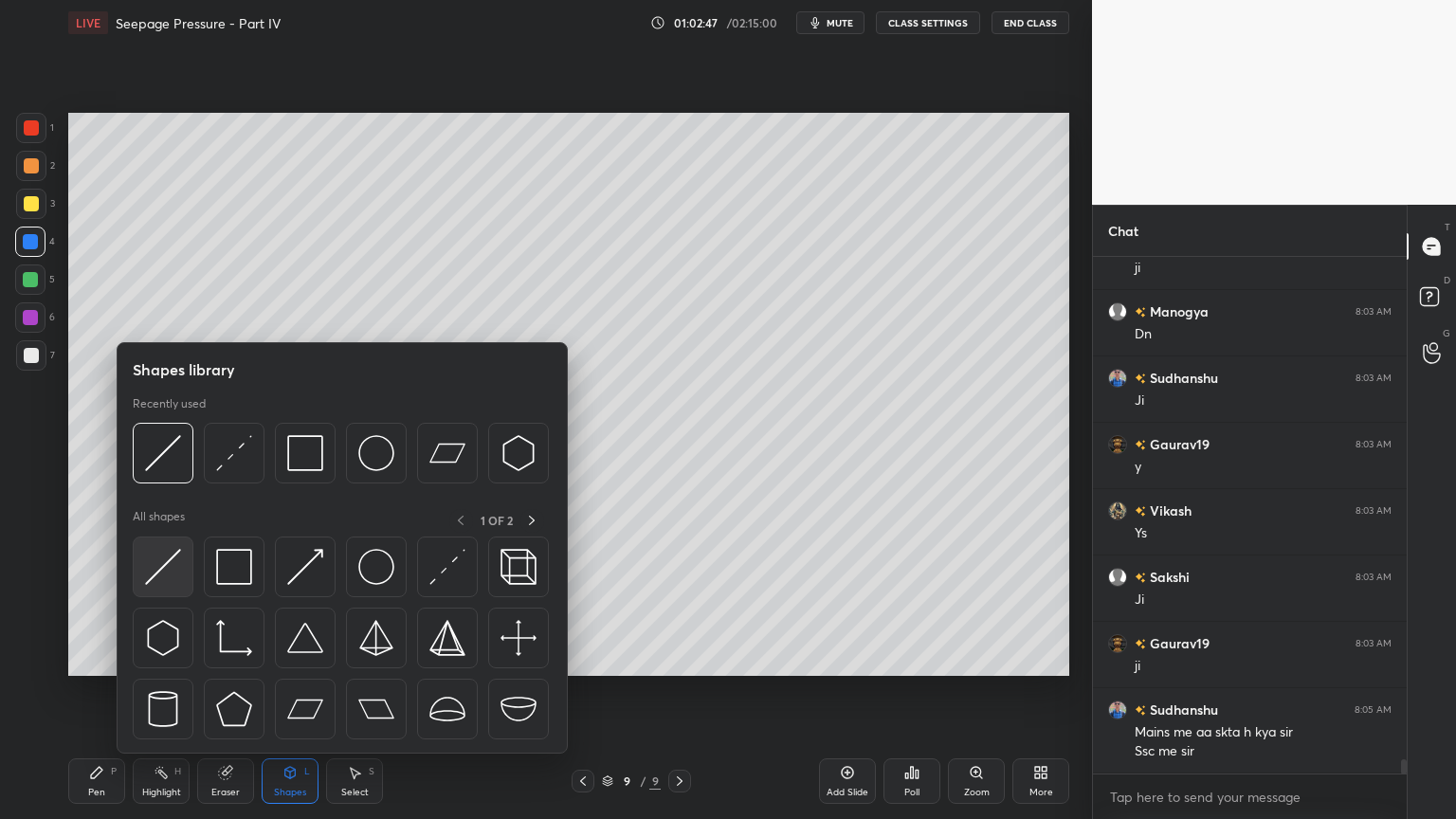 click at bounding box center (163, 567) 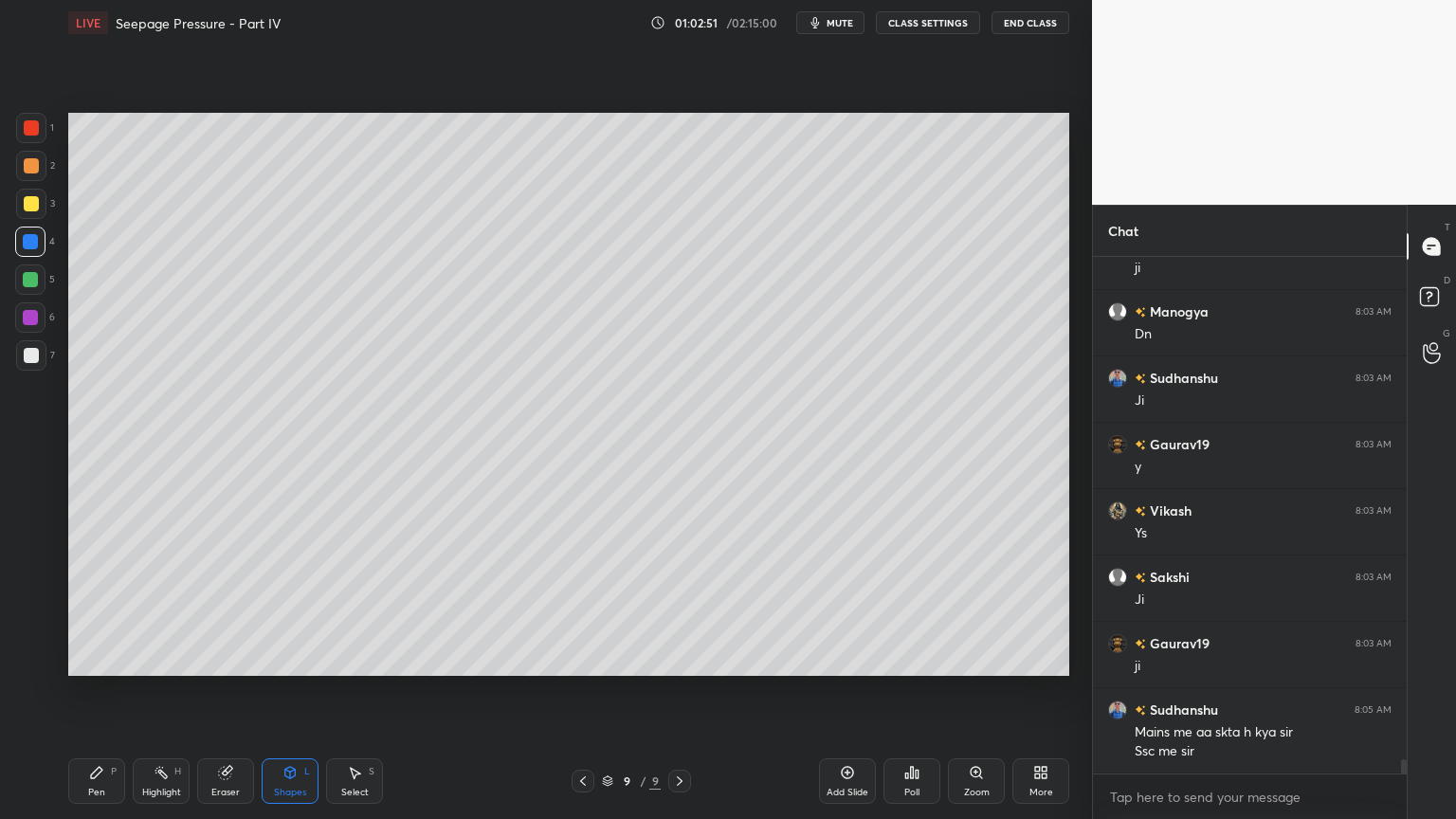 click 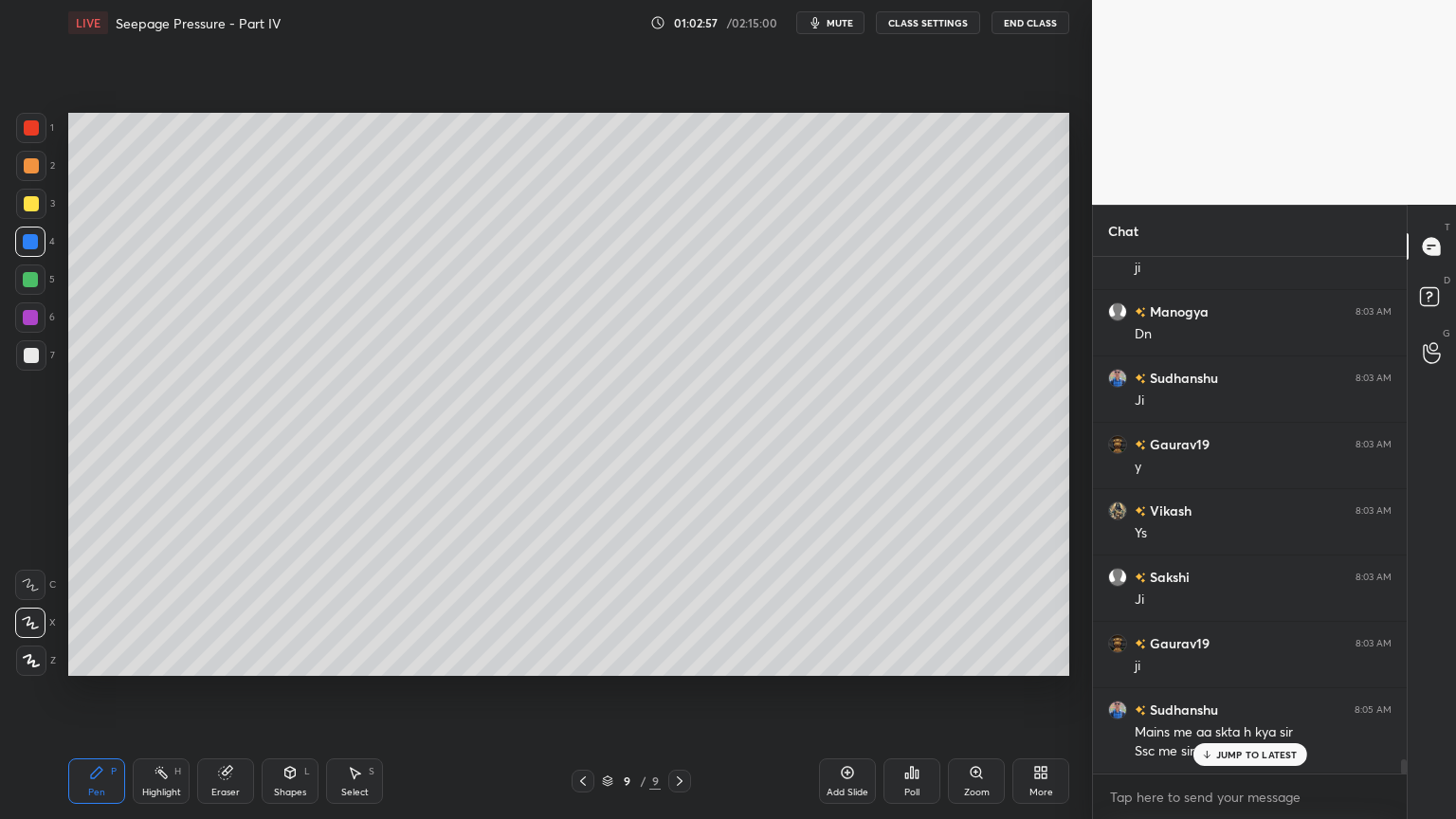 scroll, scrollTop: 18621, scrollLeft: 0, axis: vertical 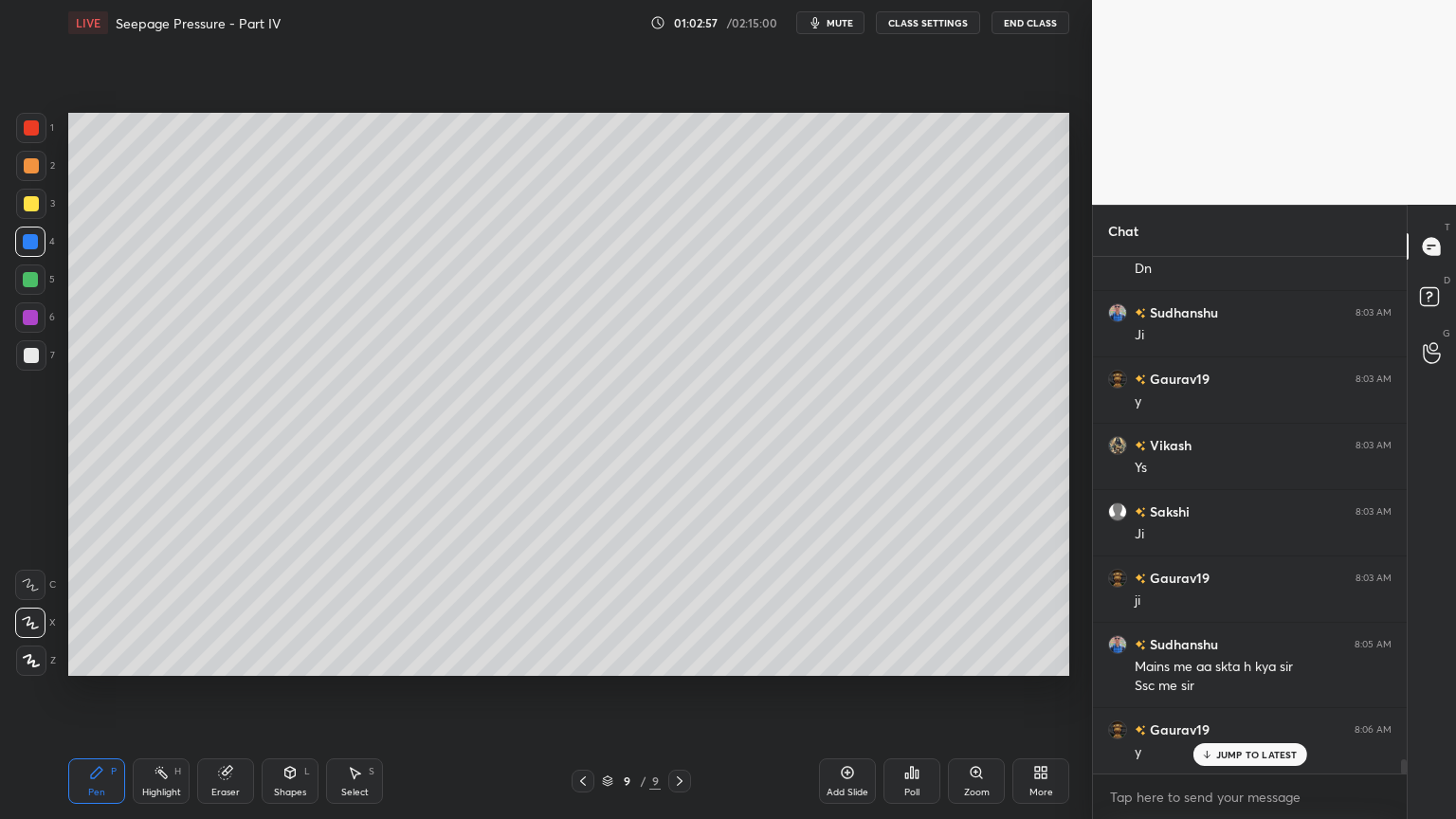 click on "Shapes L" at bounding box center (290, 781) 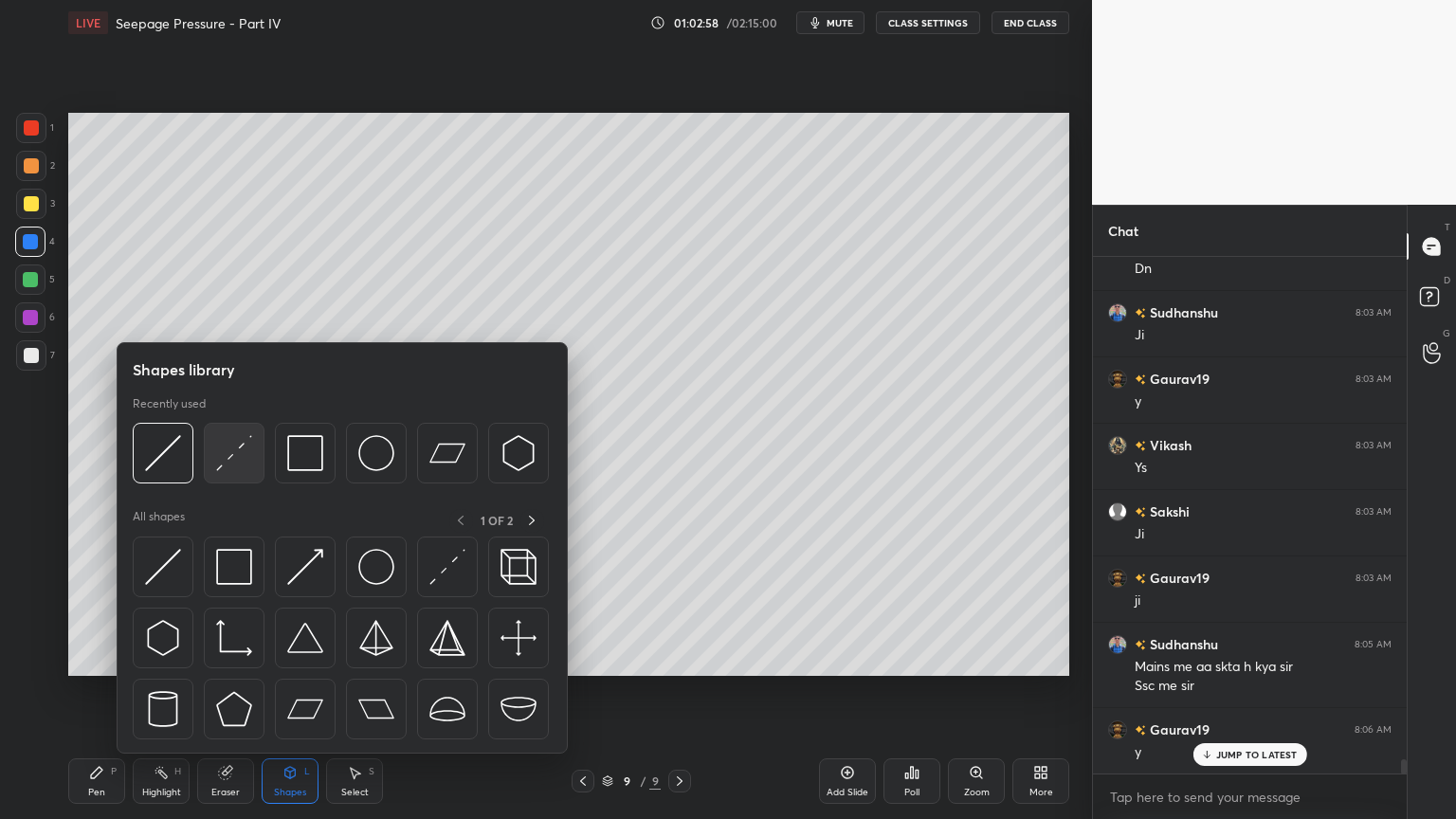 click at bounding box center (234, 453) 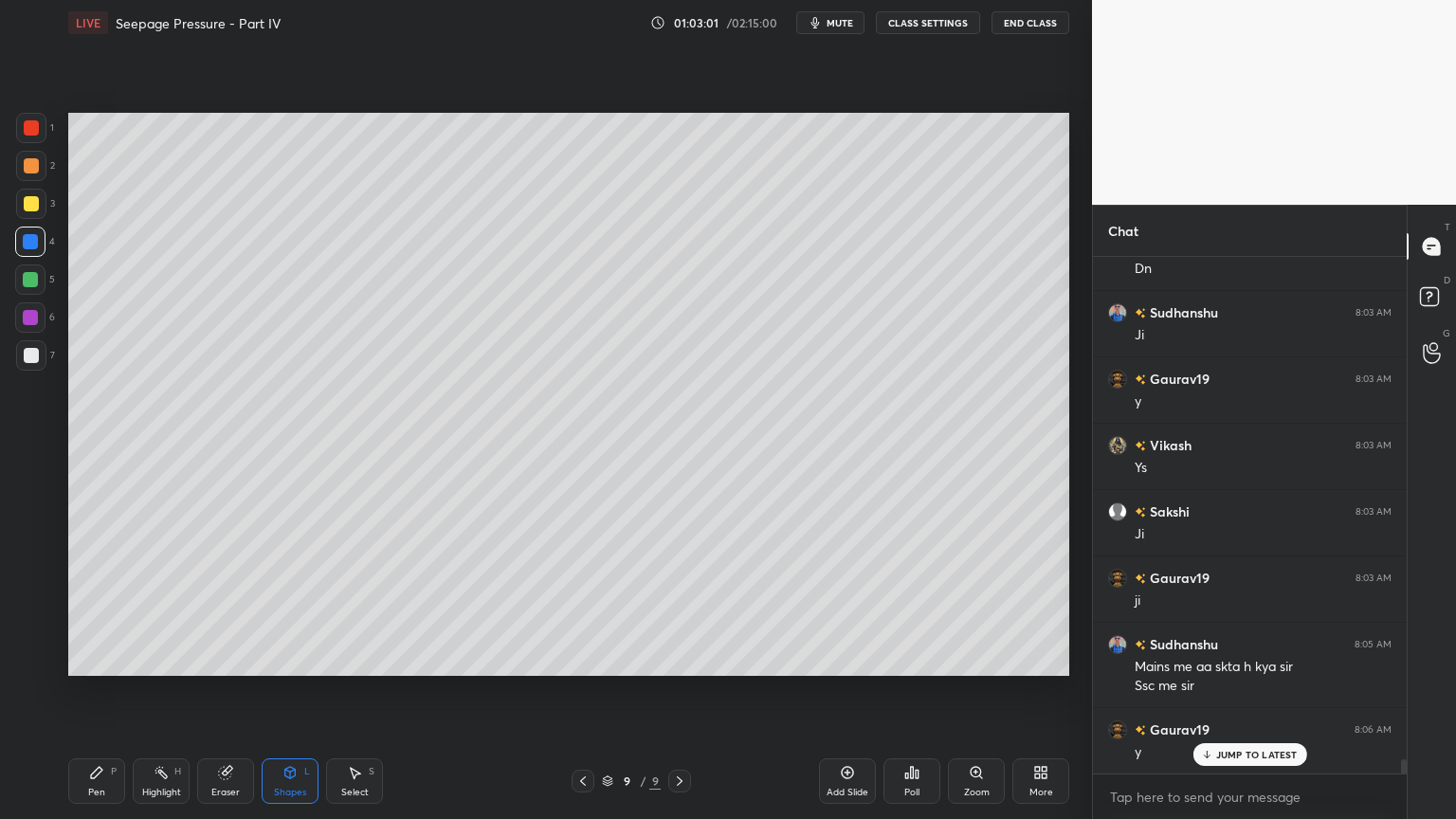 click at bounding box center [31, 204] 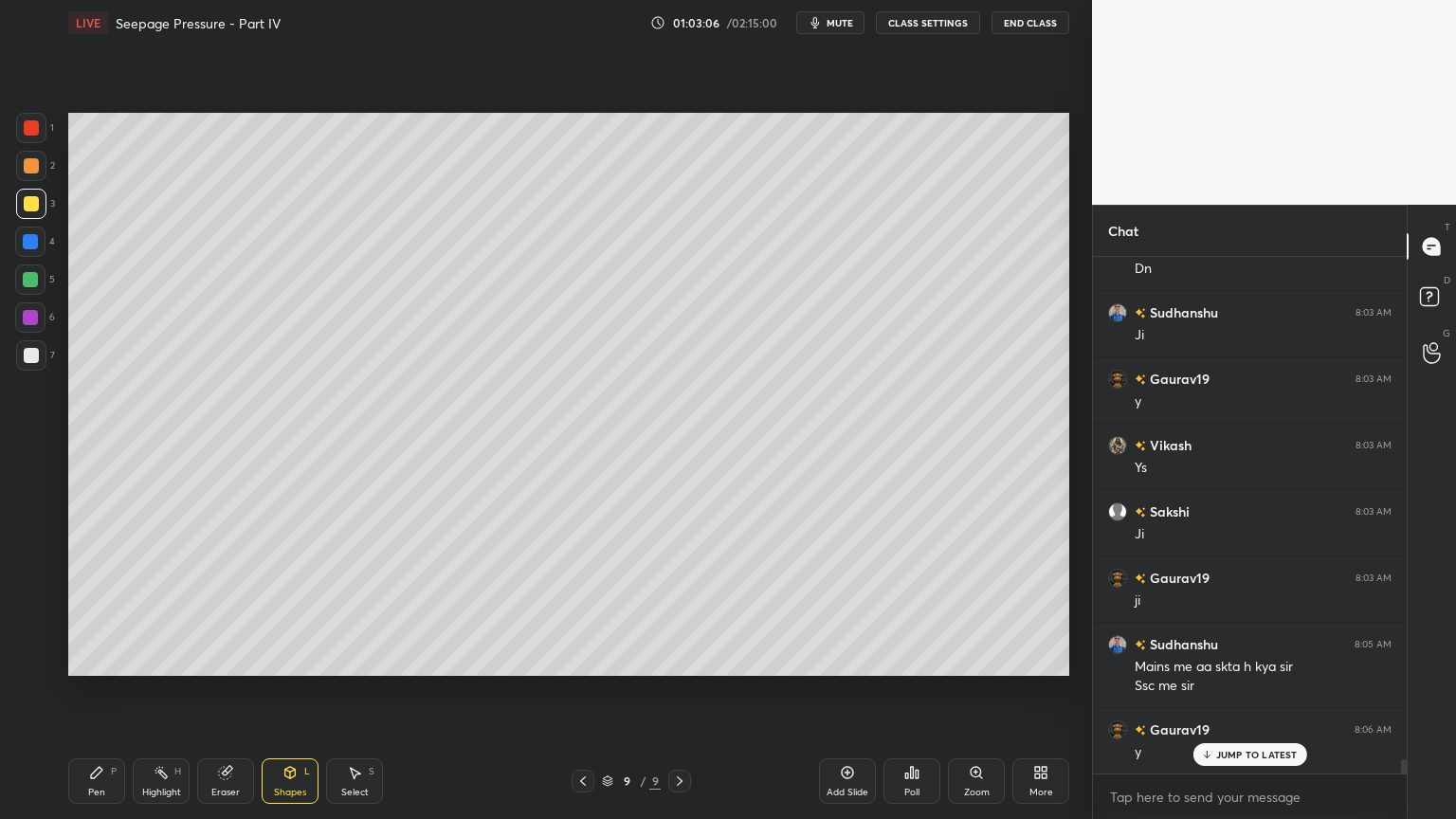 click 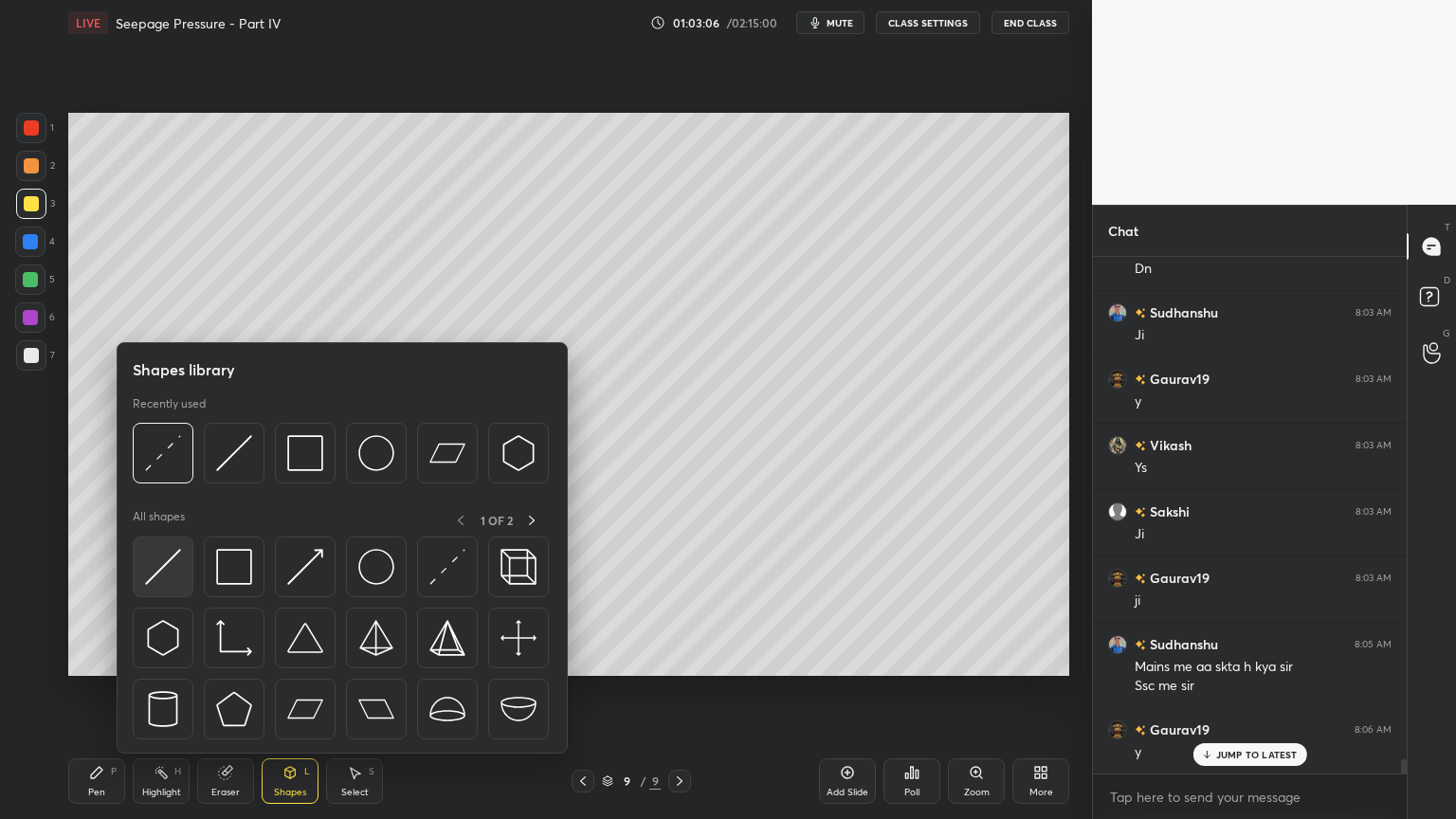 click at bounding box center (163, 567) 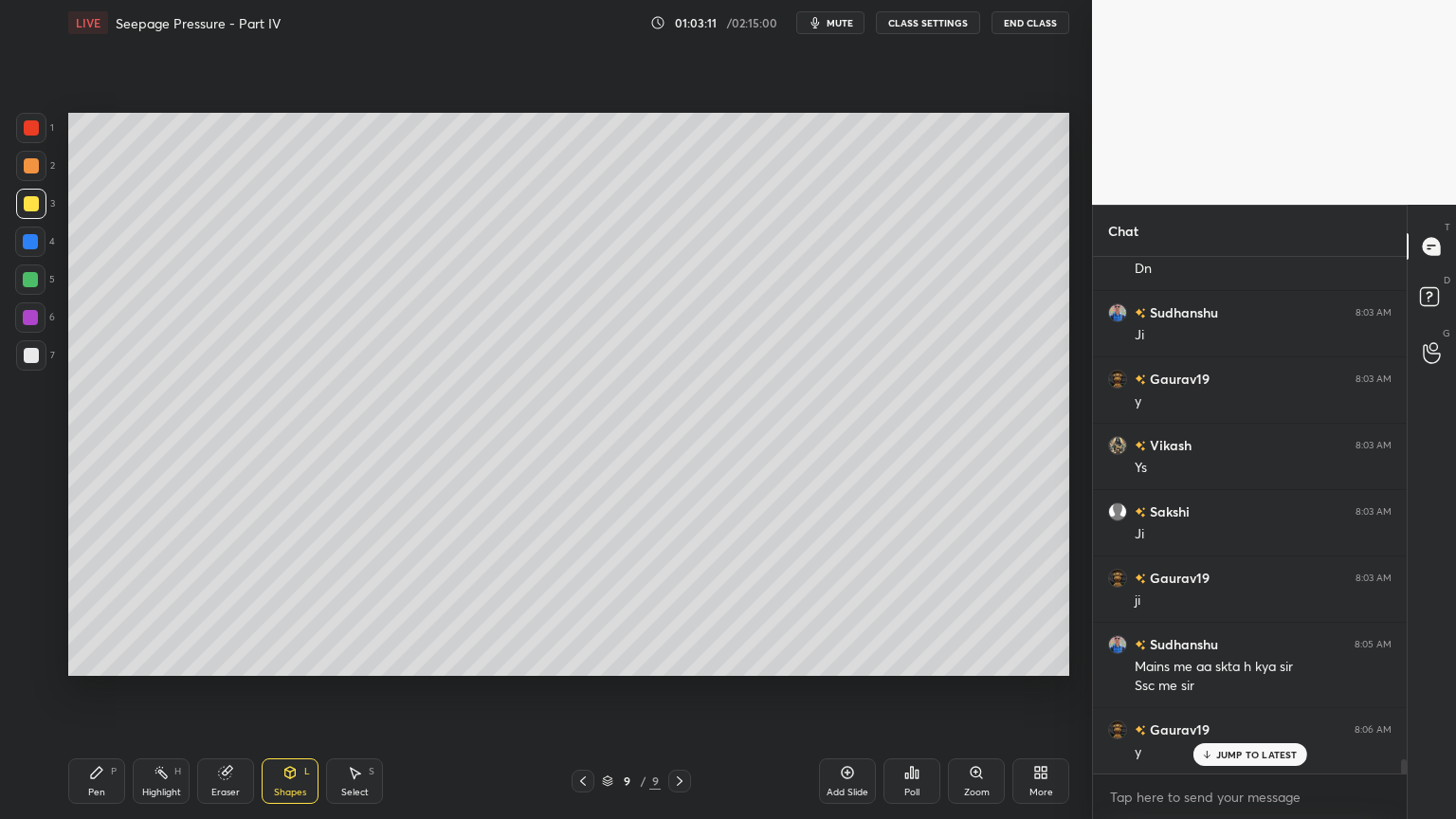 click 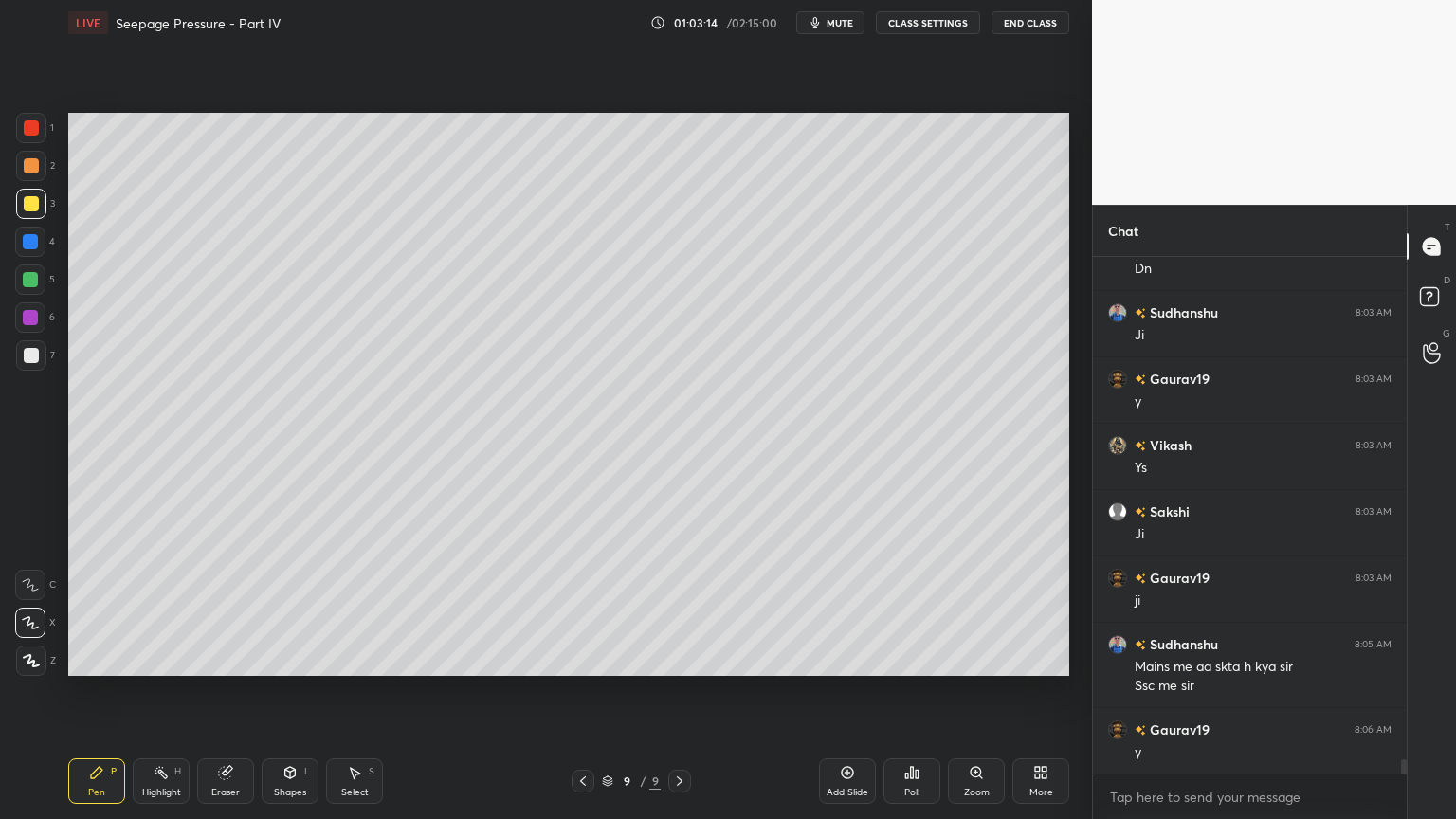 scroll, scrollTop: 18688, scrollLeft: 0, axis: vertical 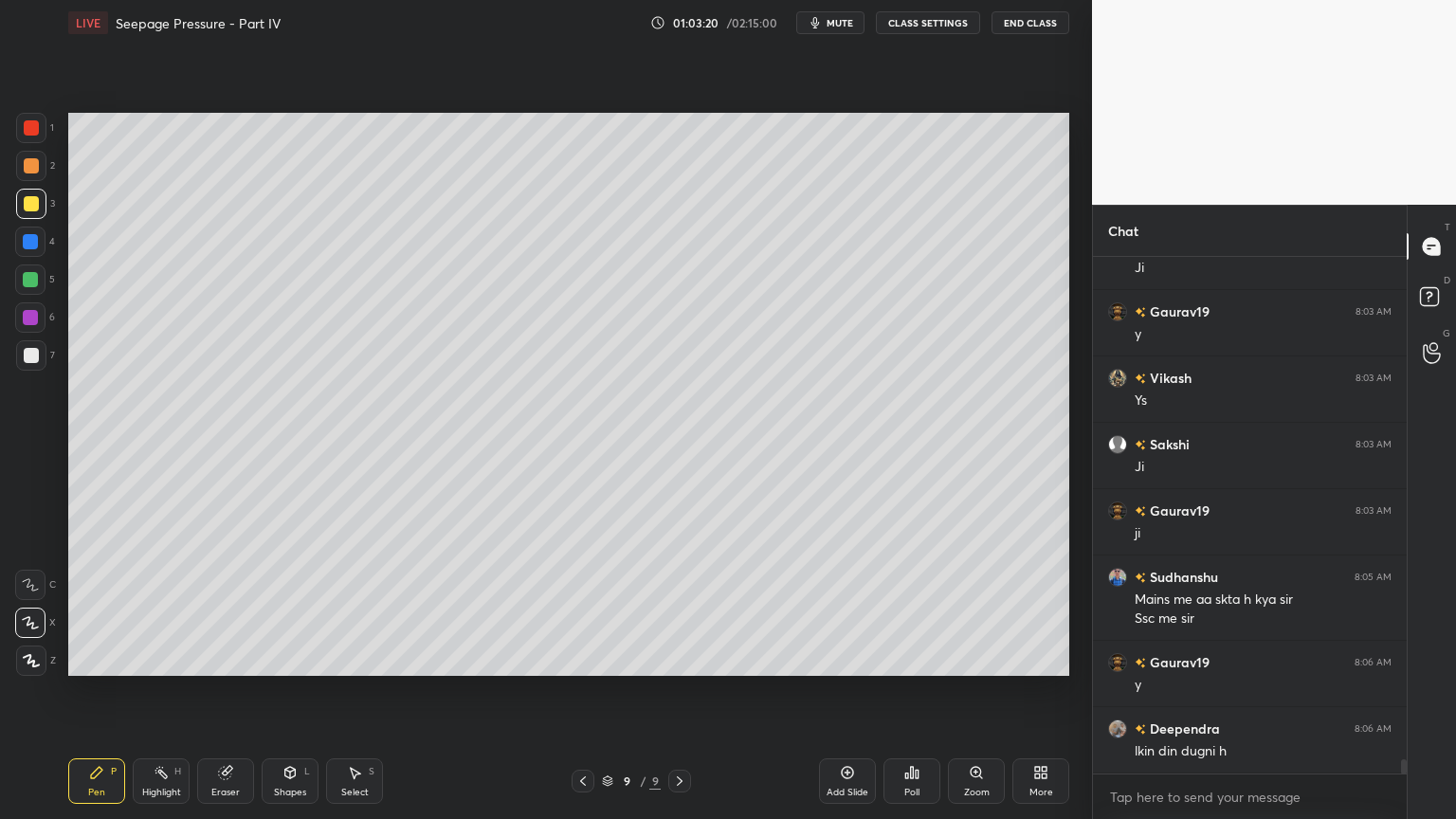 click on "Pen P Highlight H Eraser Shapes L Select S" at bounding box center [256, 781] 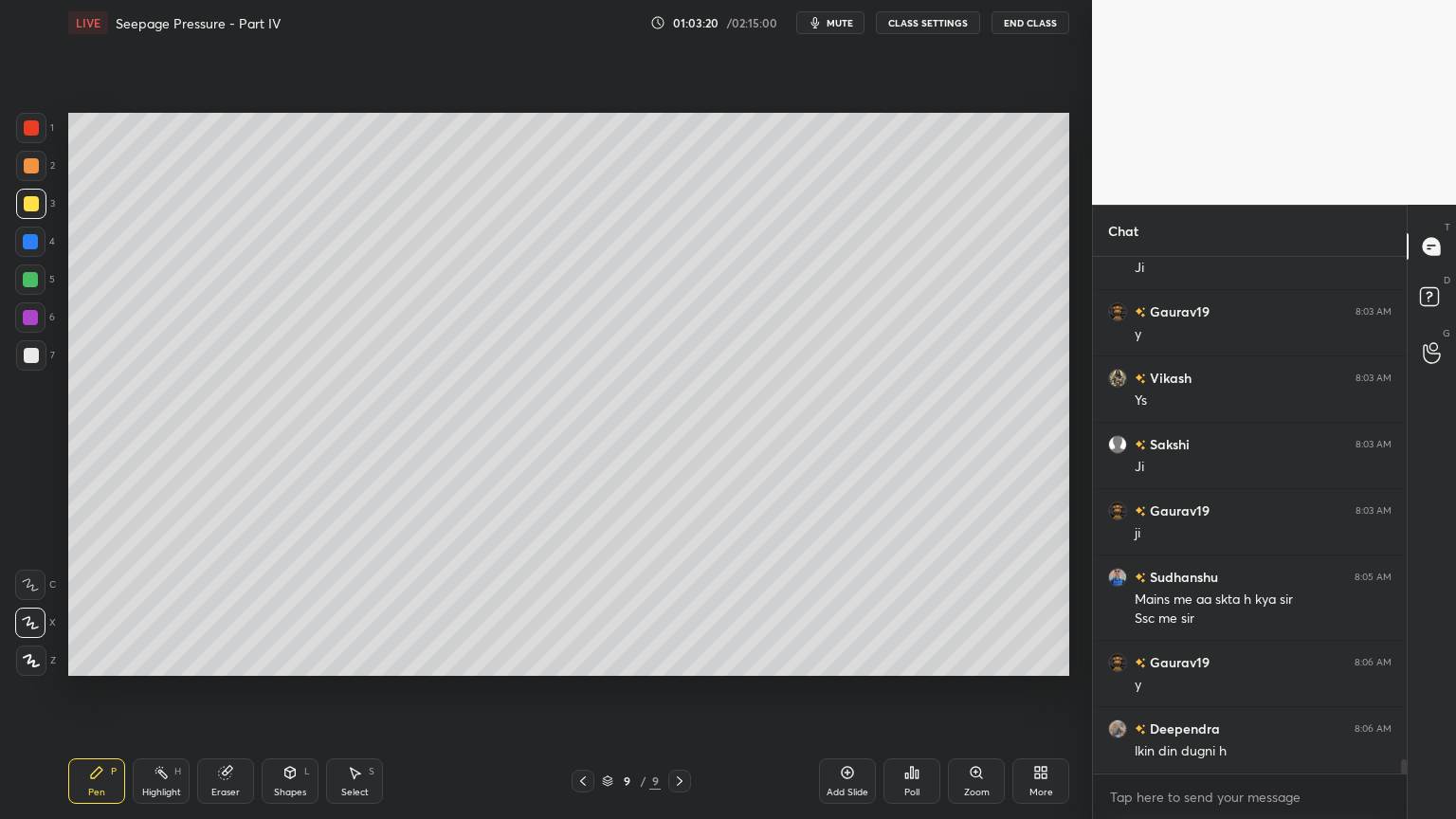 click on "Shapes" at bounding box center [290, 792] 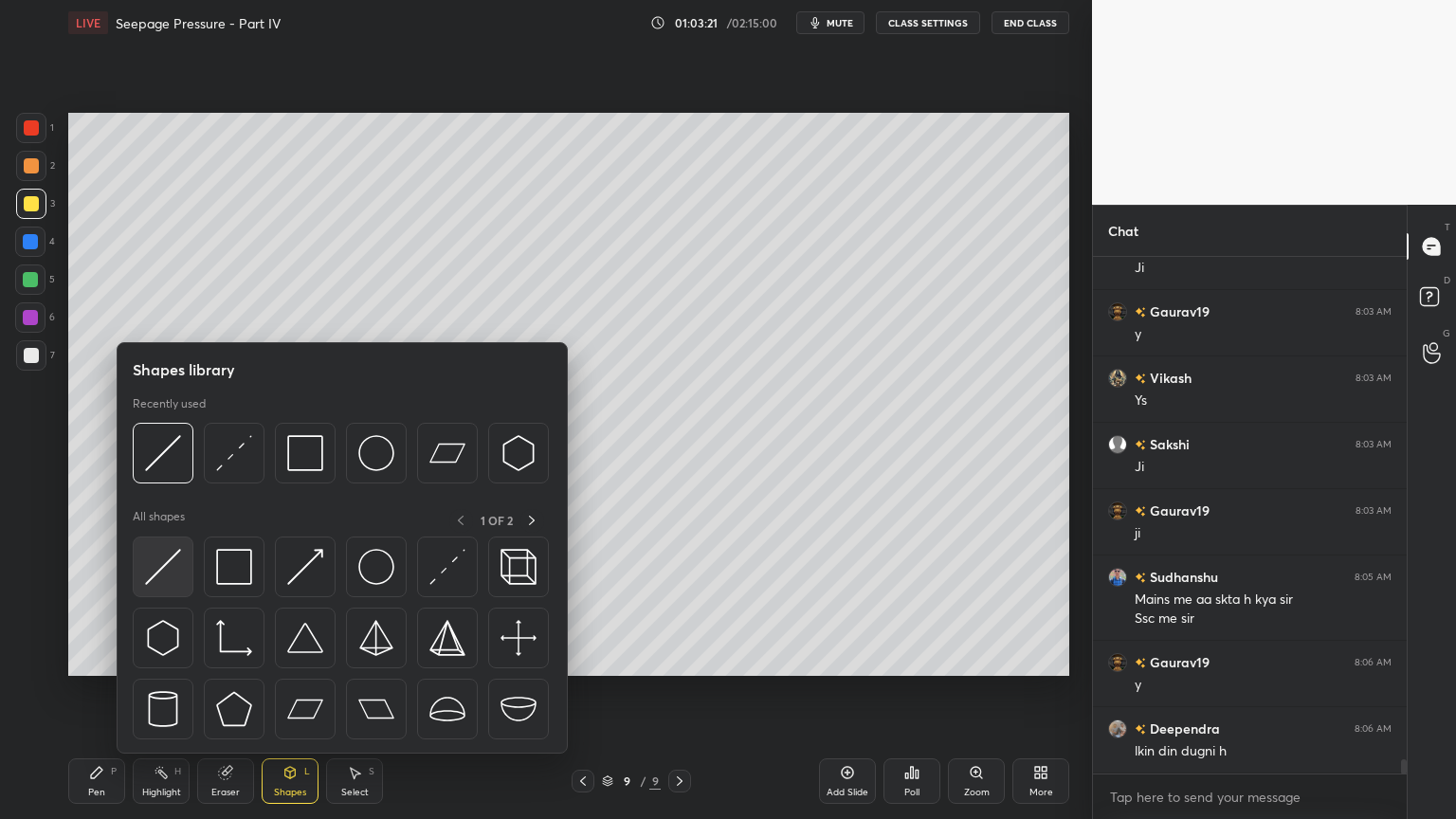 click at bounding box center (163, 567) 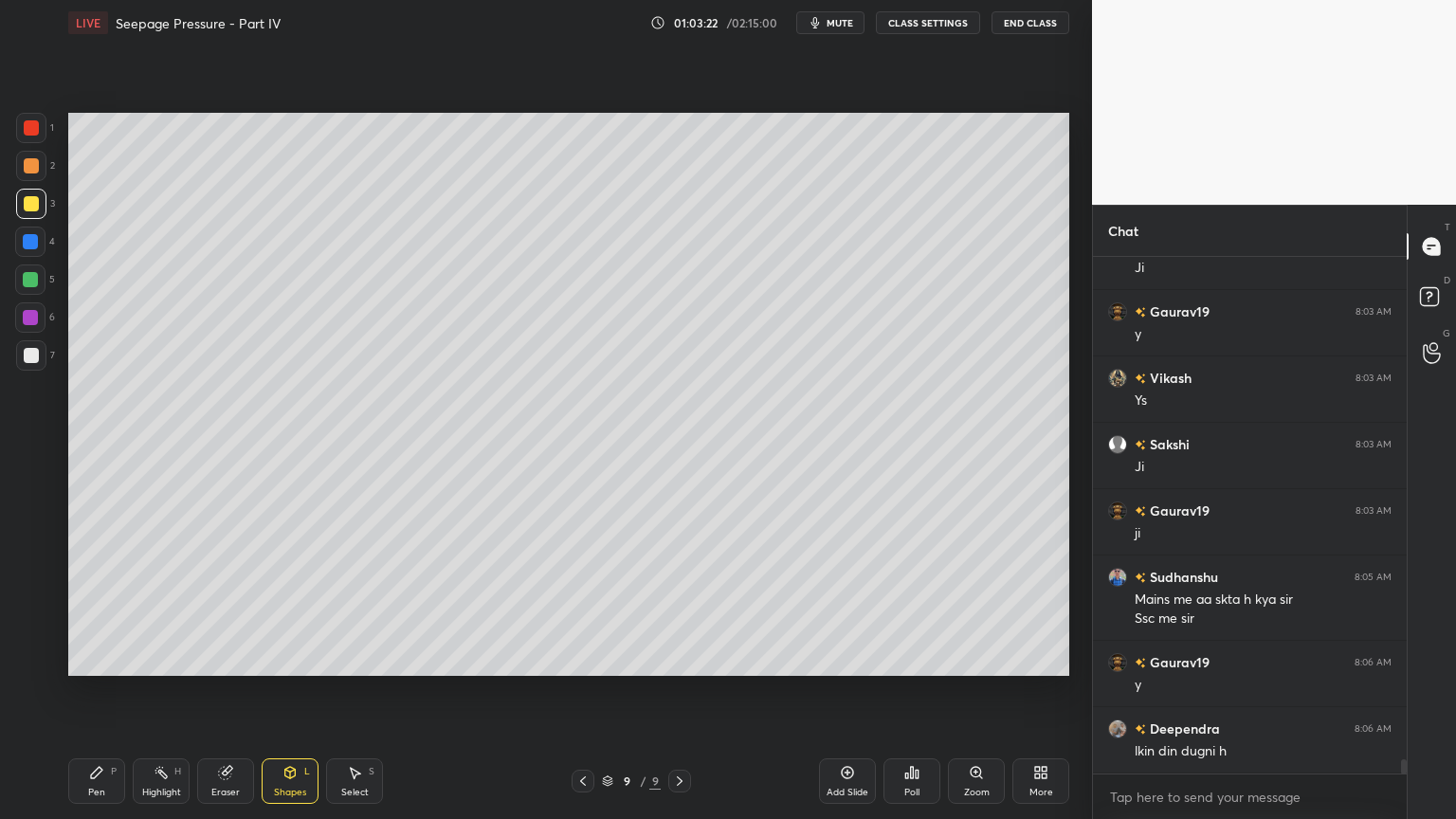 click at bounding box center (31, 204) 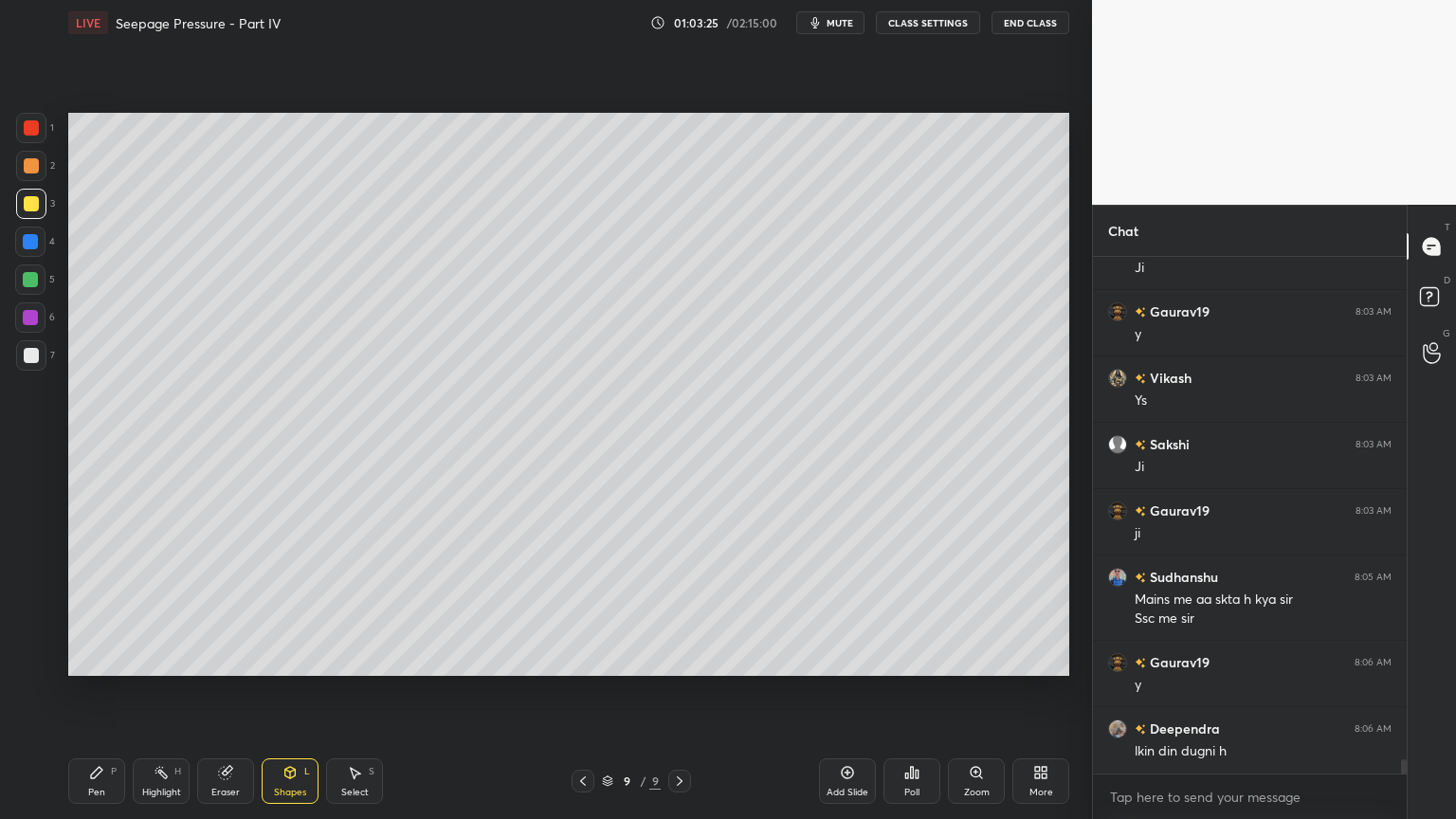 click on "Pen P" at bounding box center [97, 781] 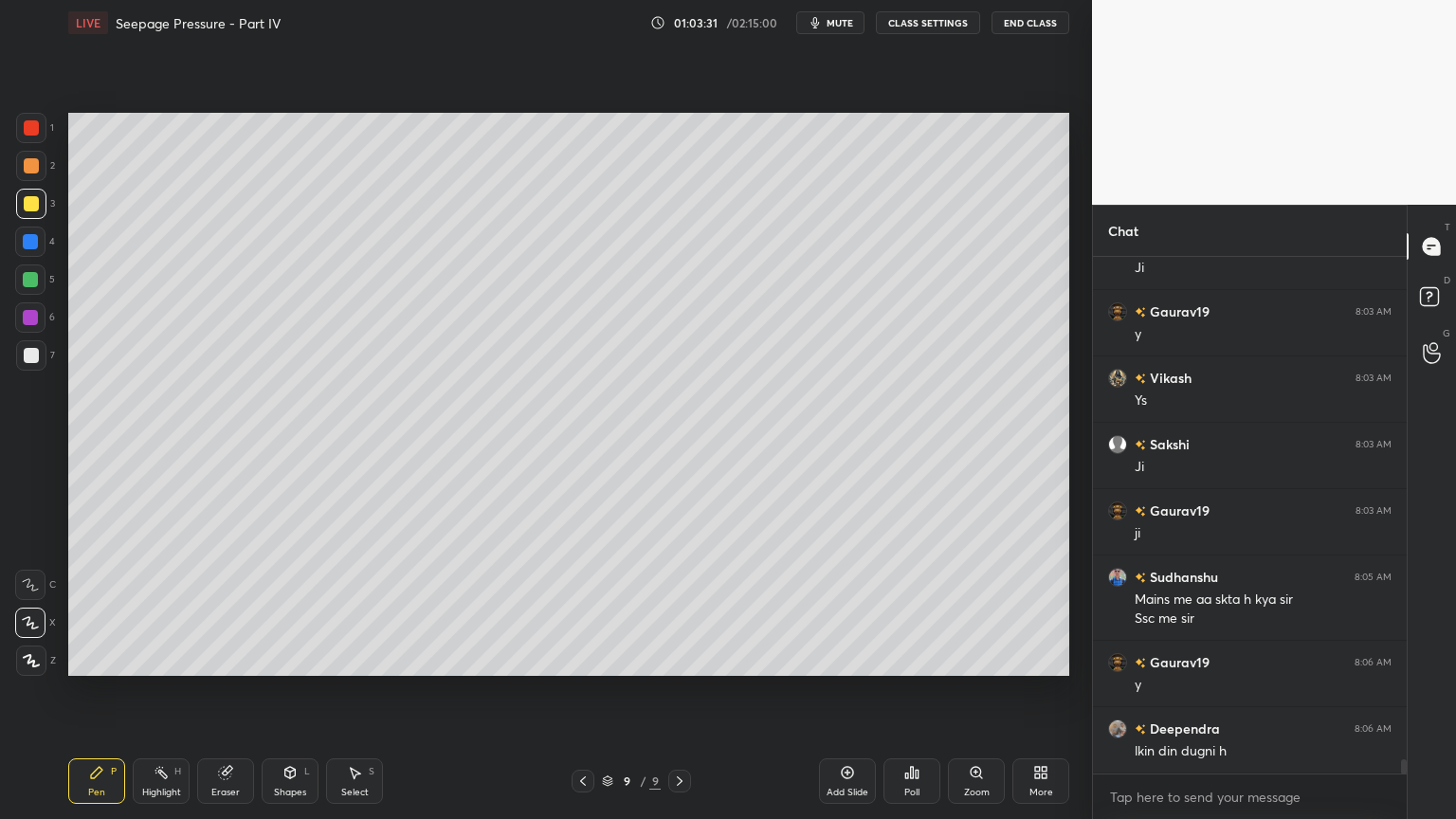 click on "Shapes" at bounding box center (290, 792) 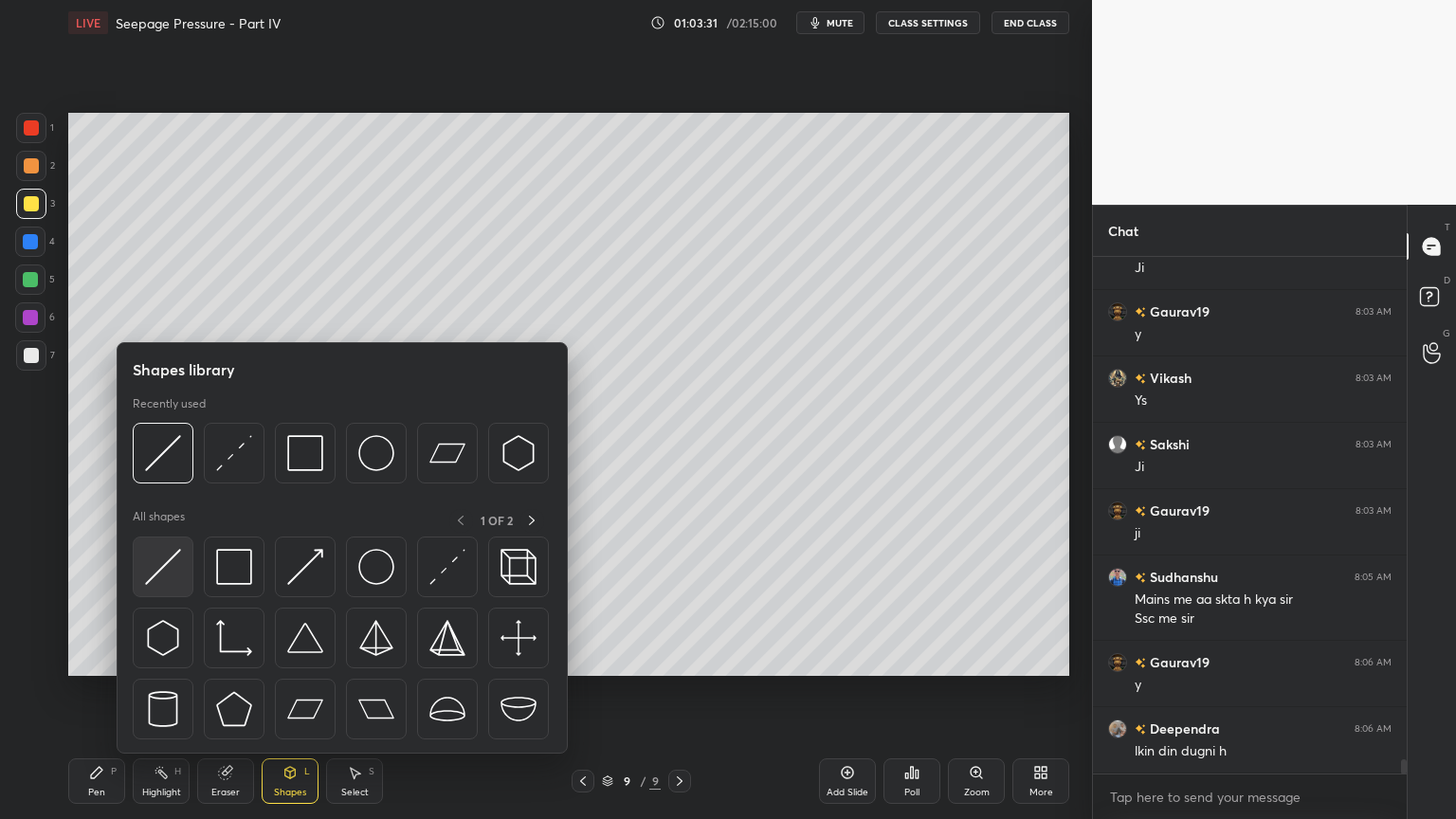 scroll, scrollTop: 18772, scrollLeft: 0, axis: vertical 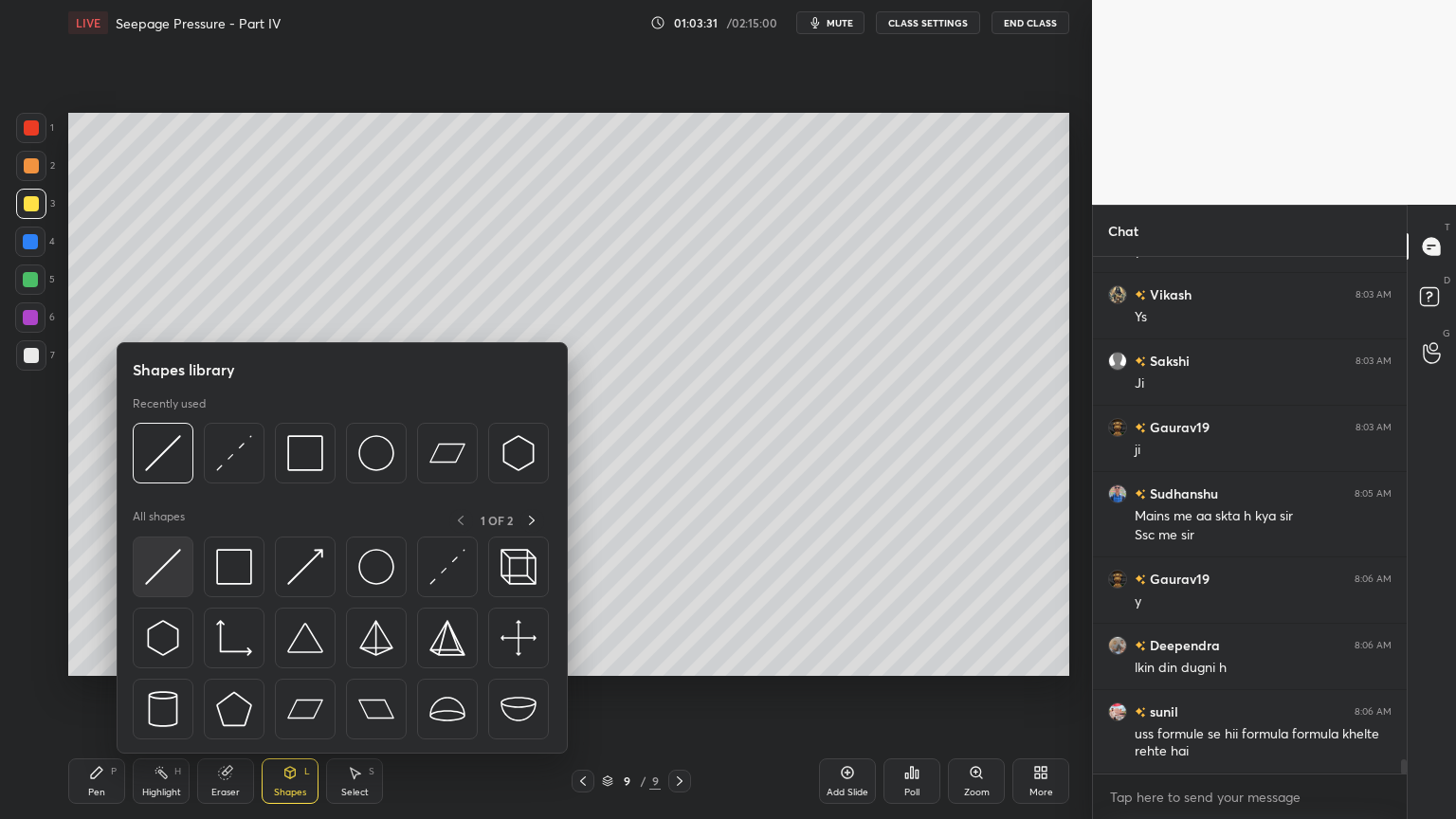click at bounding box center [163, 567] 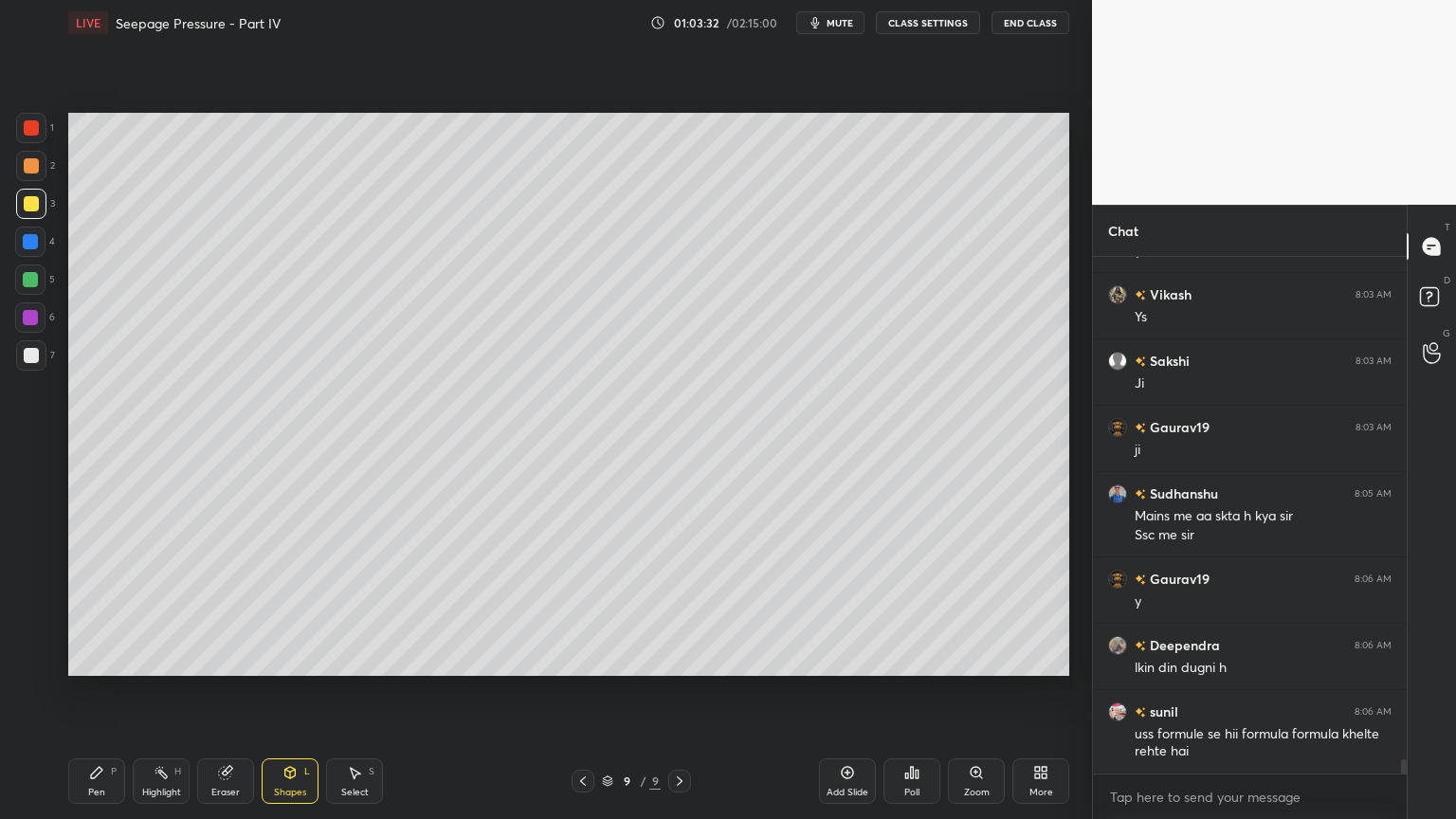 click at bounding box center [31, 204] 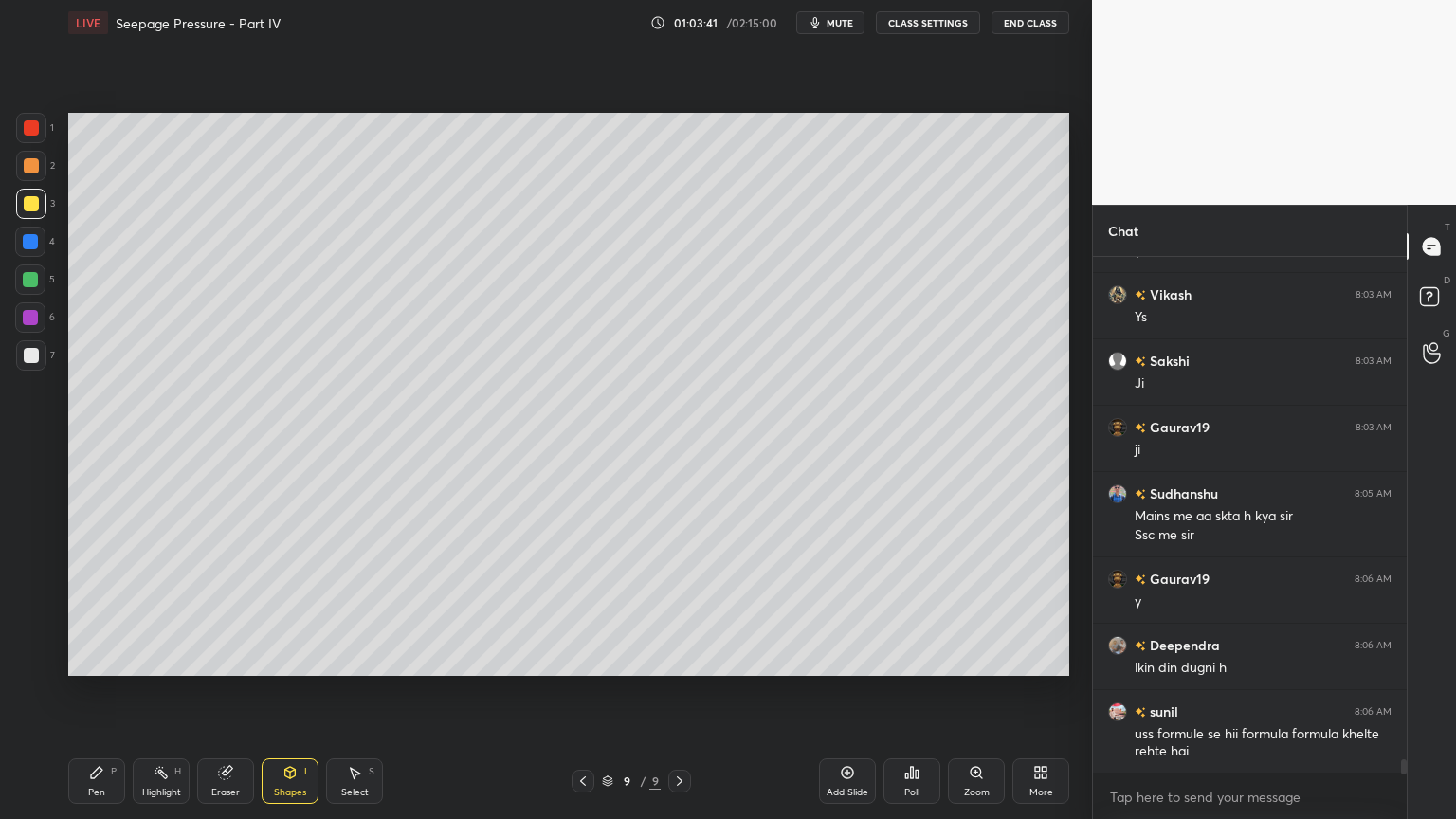 click on "Shapes L" at bounding box center (290, 781) 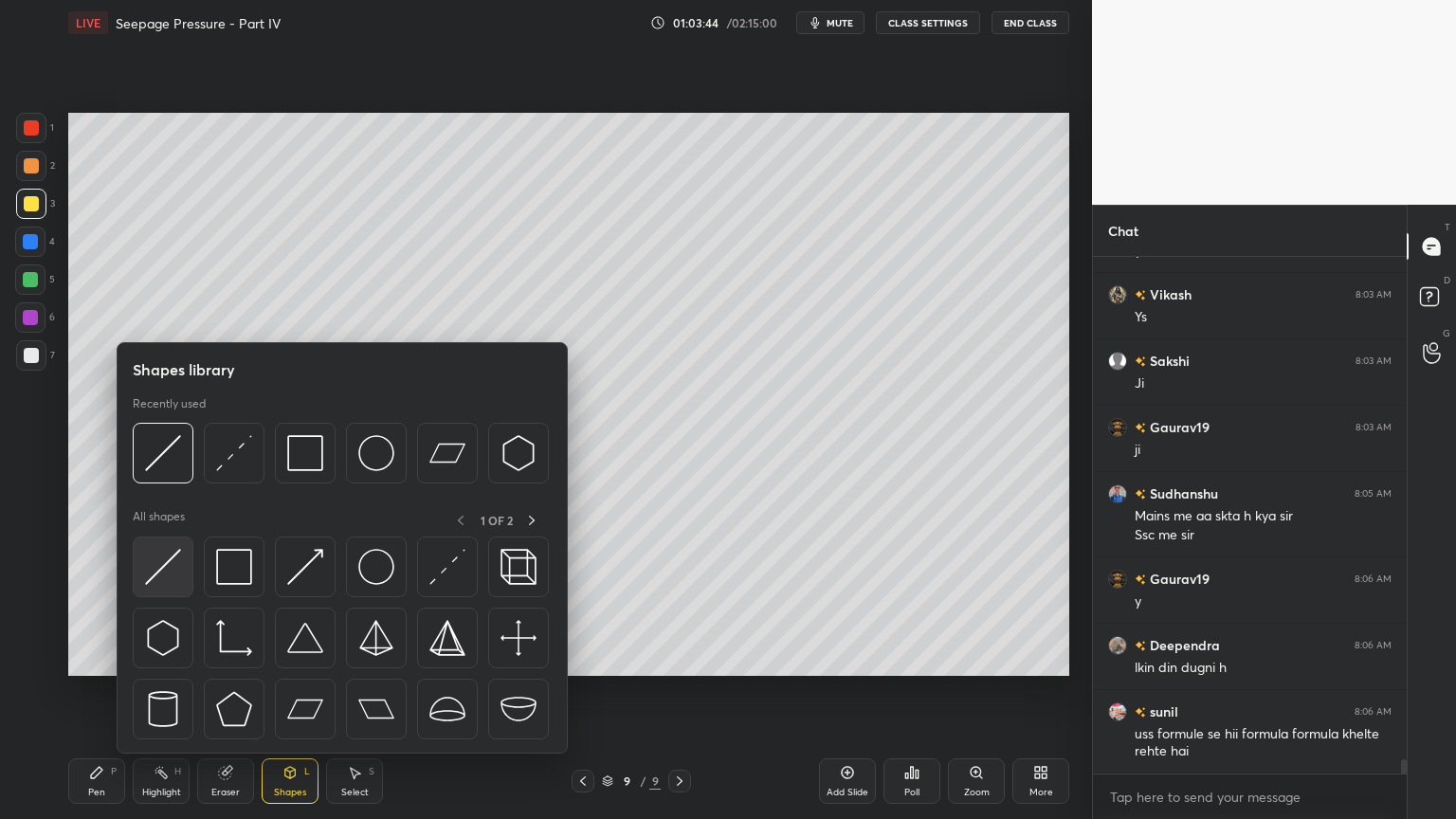 click at bounding box center (163, 567) 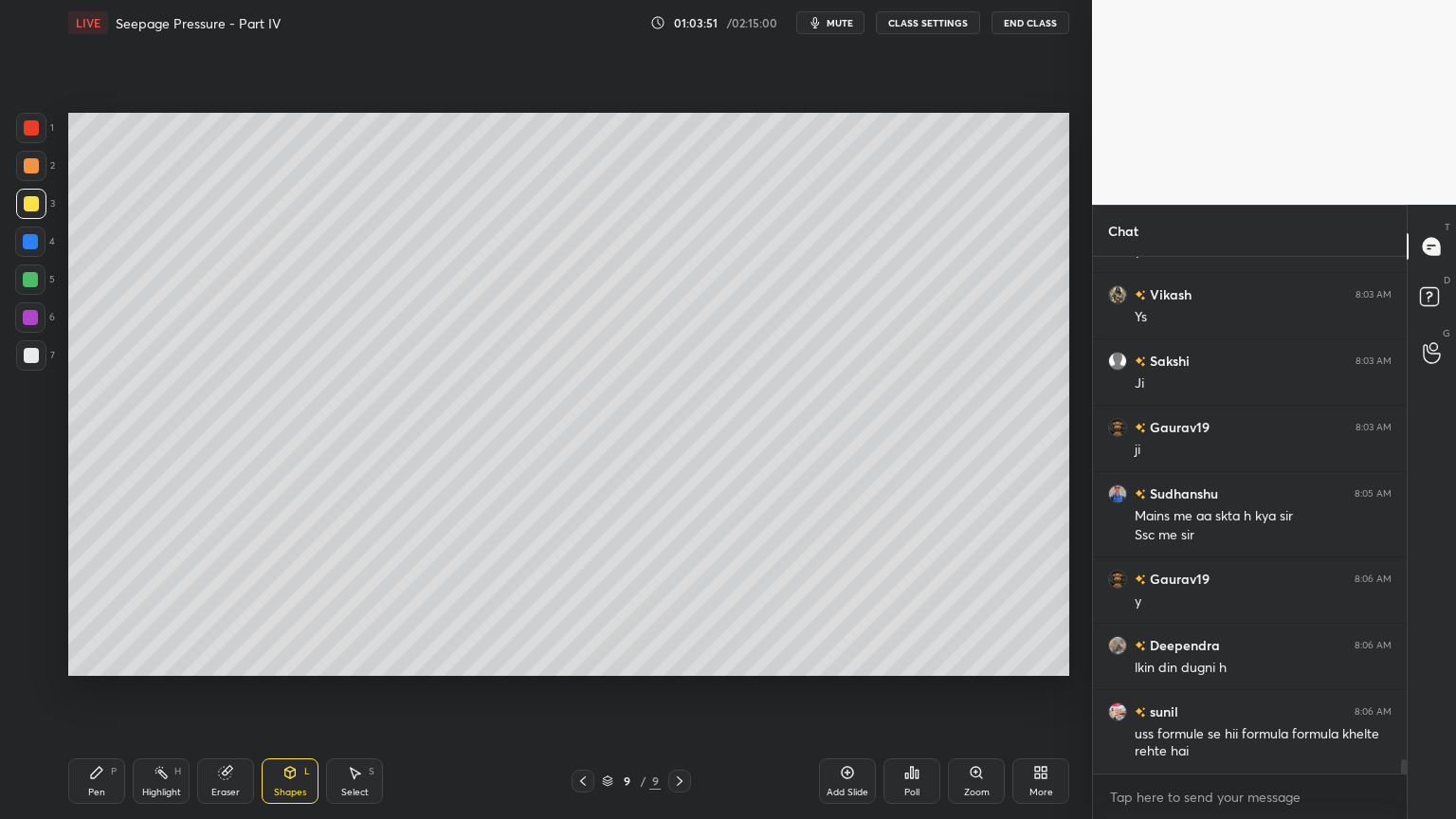 click on "Pen P" at bounding box center (97, 781) 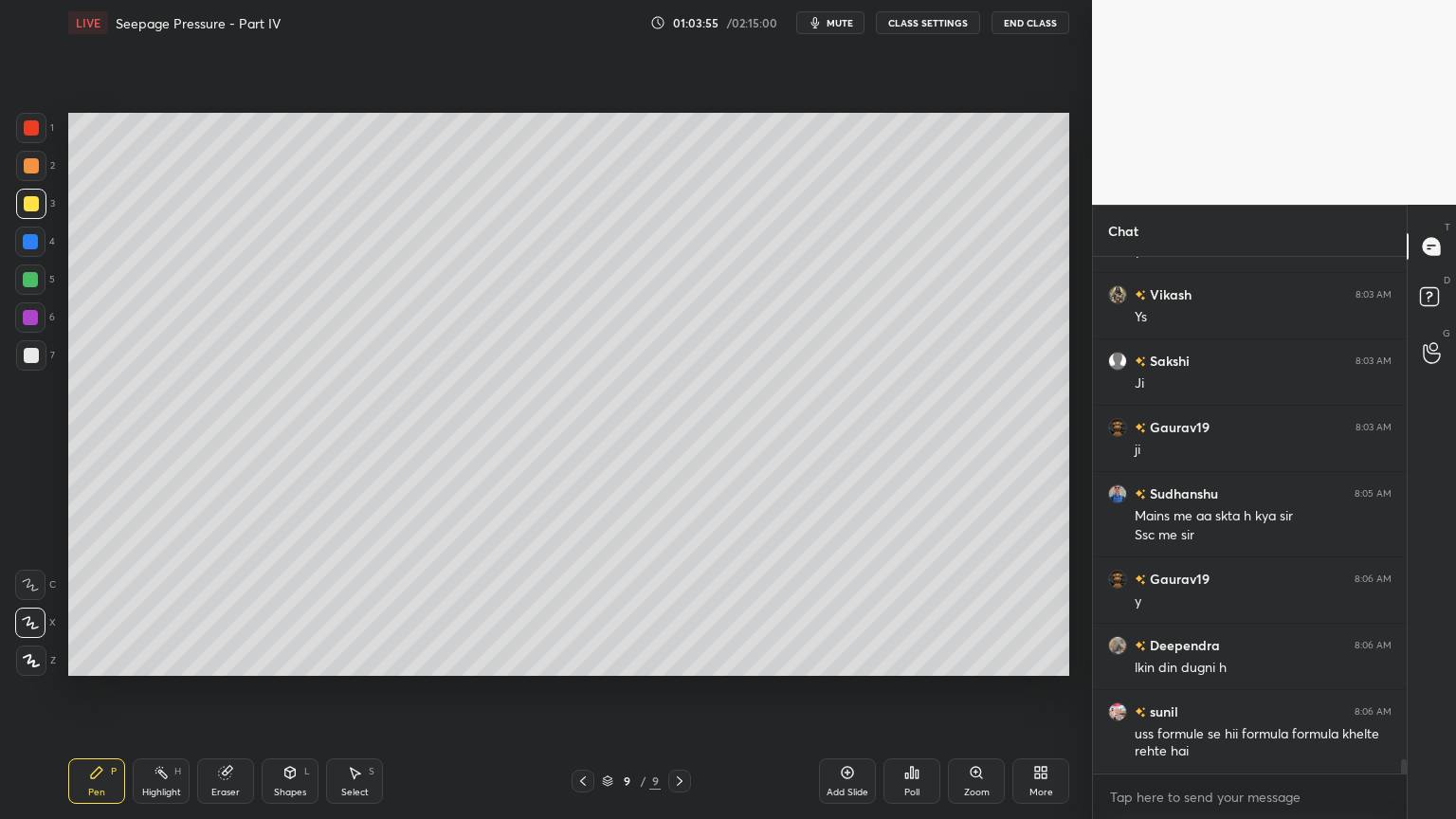 click on "Shapes L" at bounding box center (290, 781) 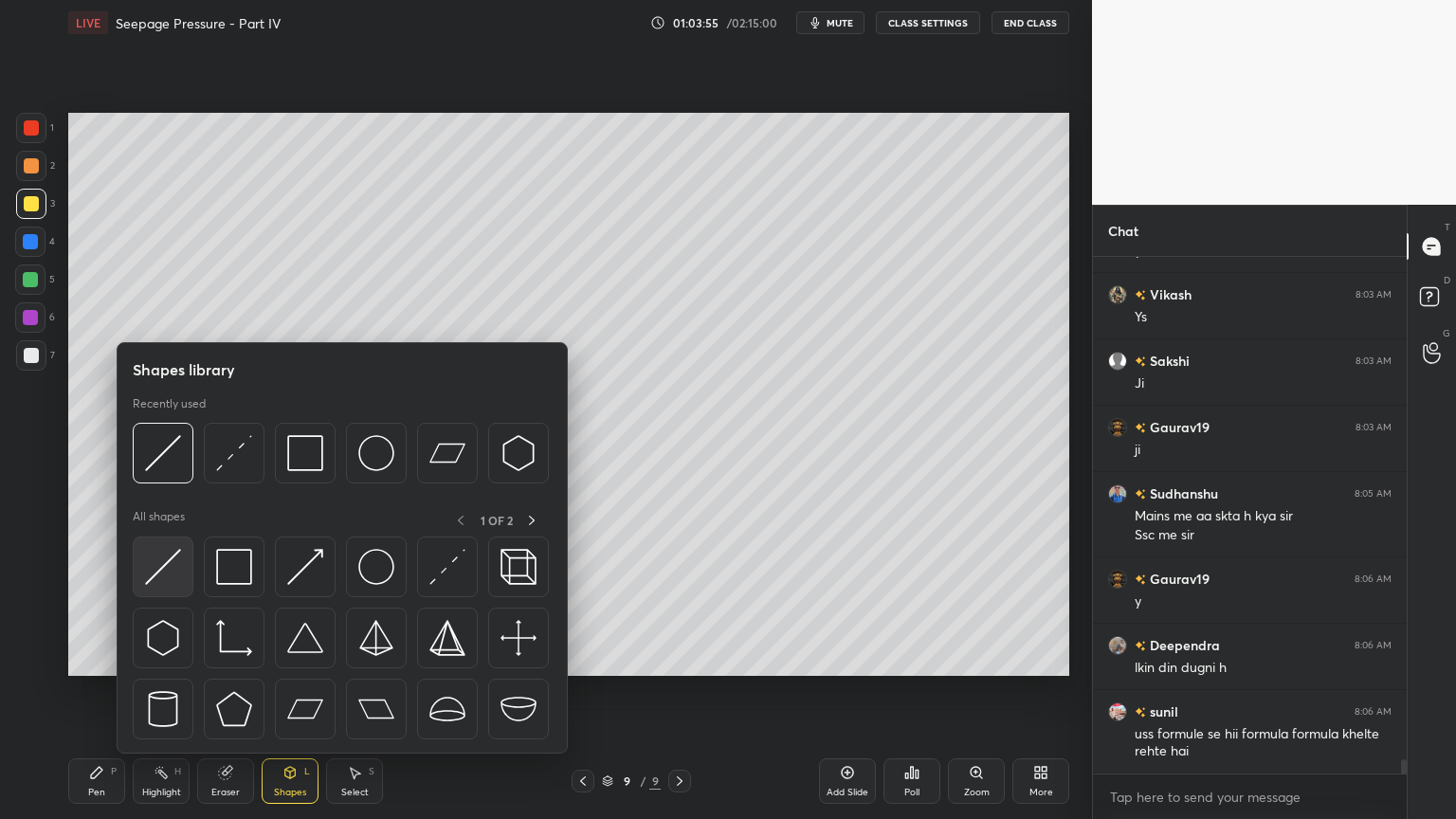 click at bounding box center (163, 567) 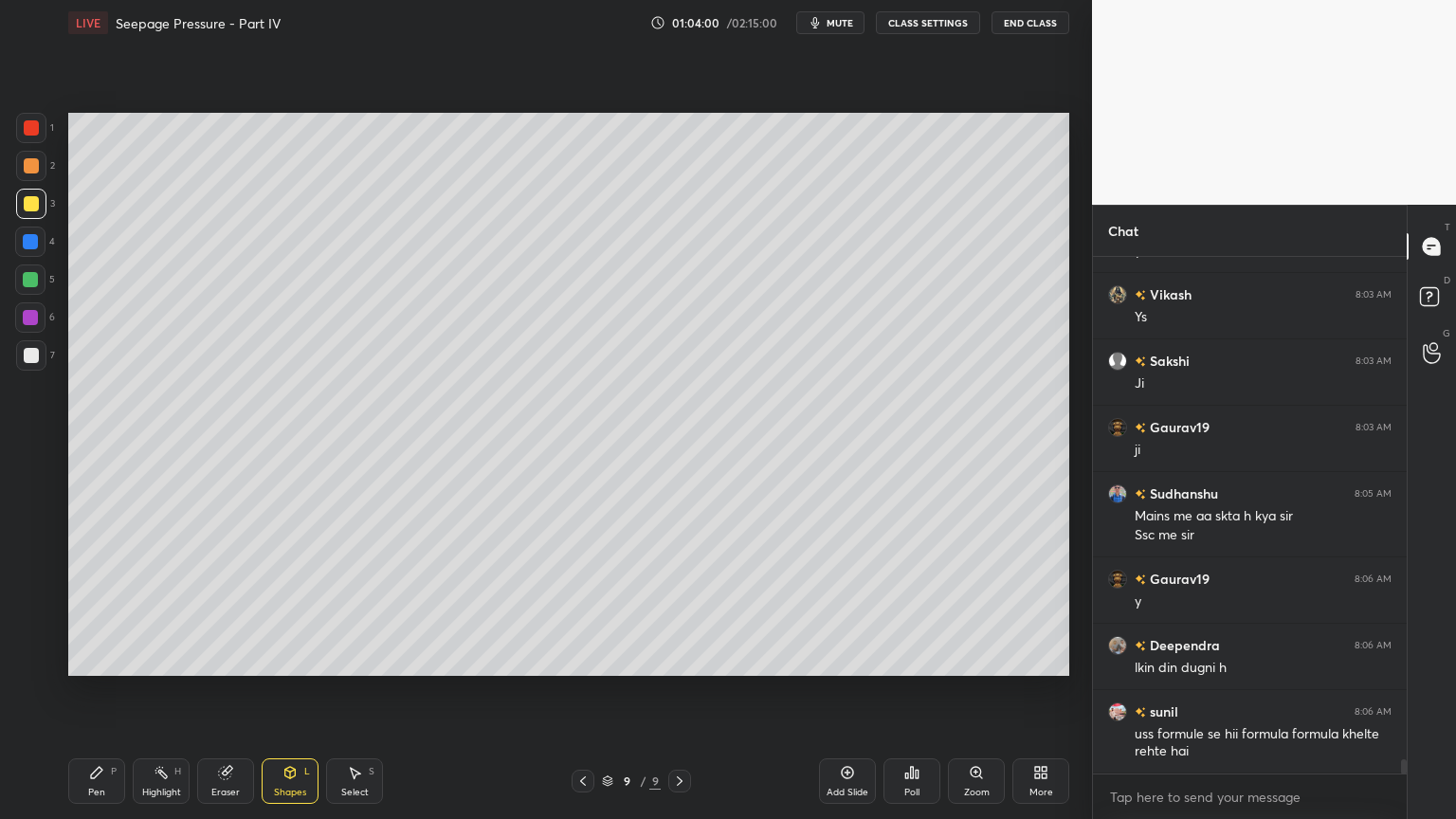 click 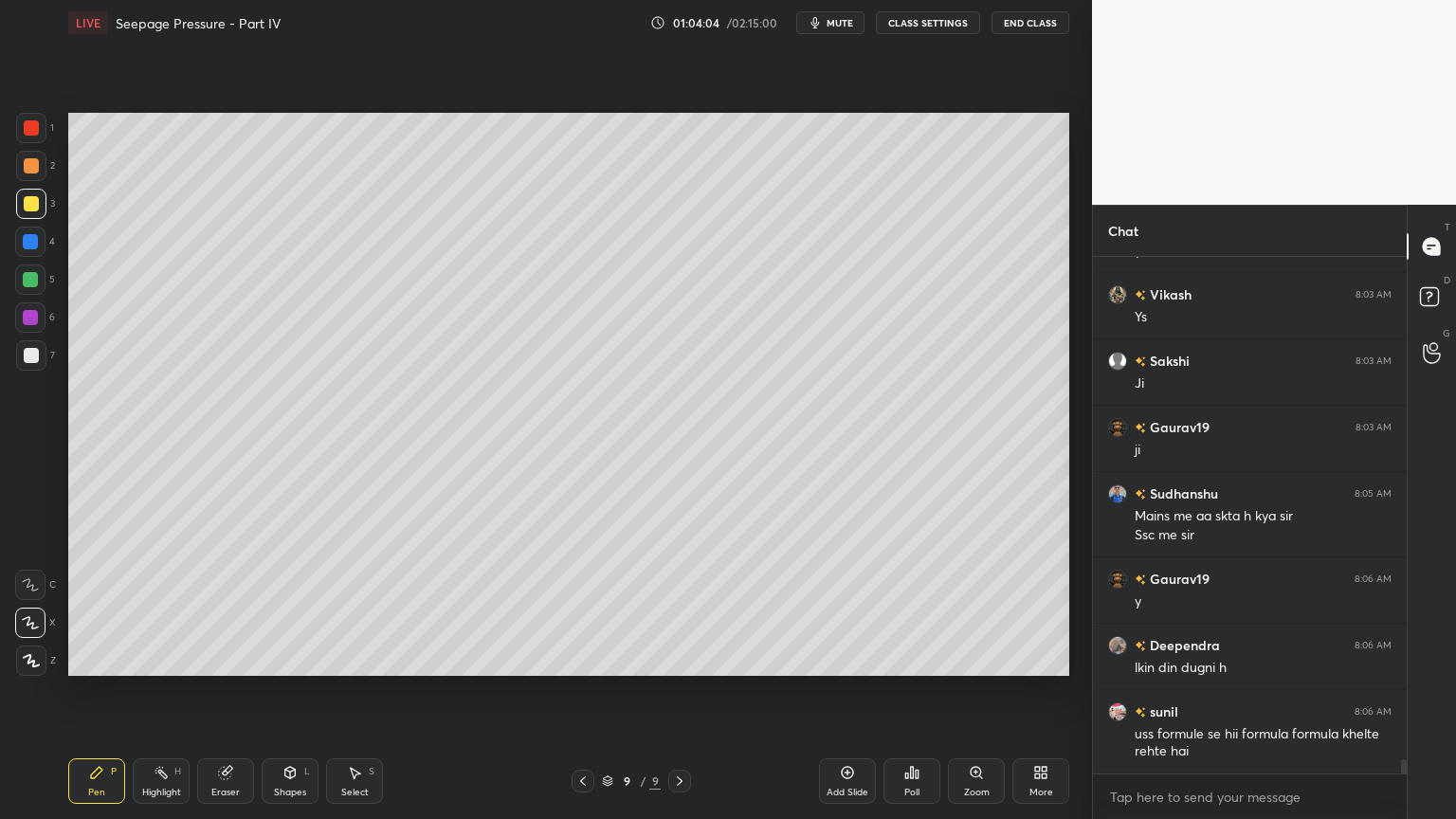 click on "Eraser" at bounding box center (226, 781) 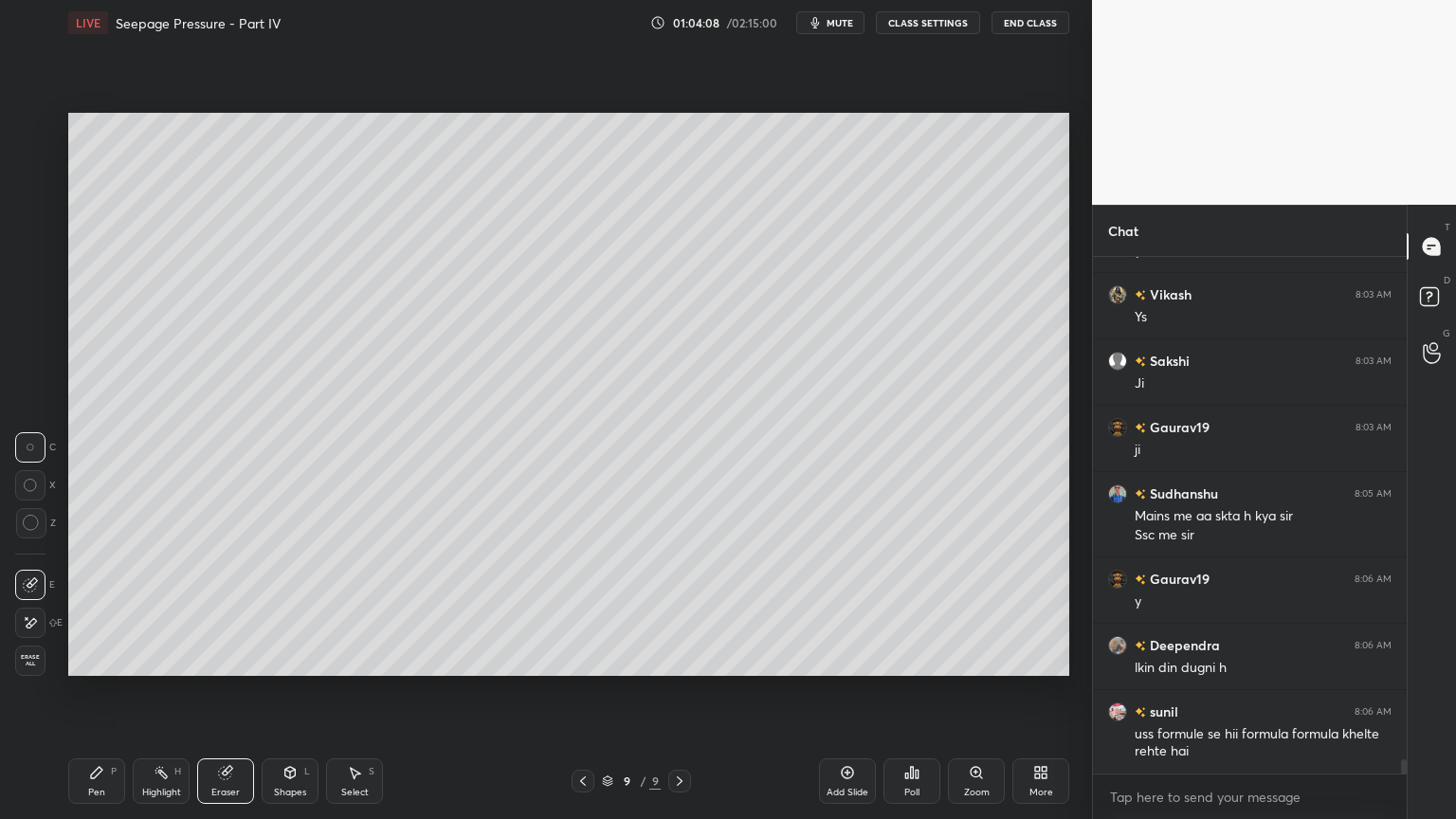 click on "Pen" at bounding box center [97, 792] 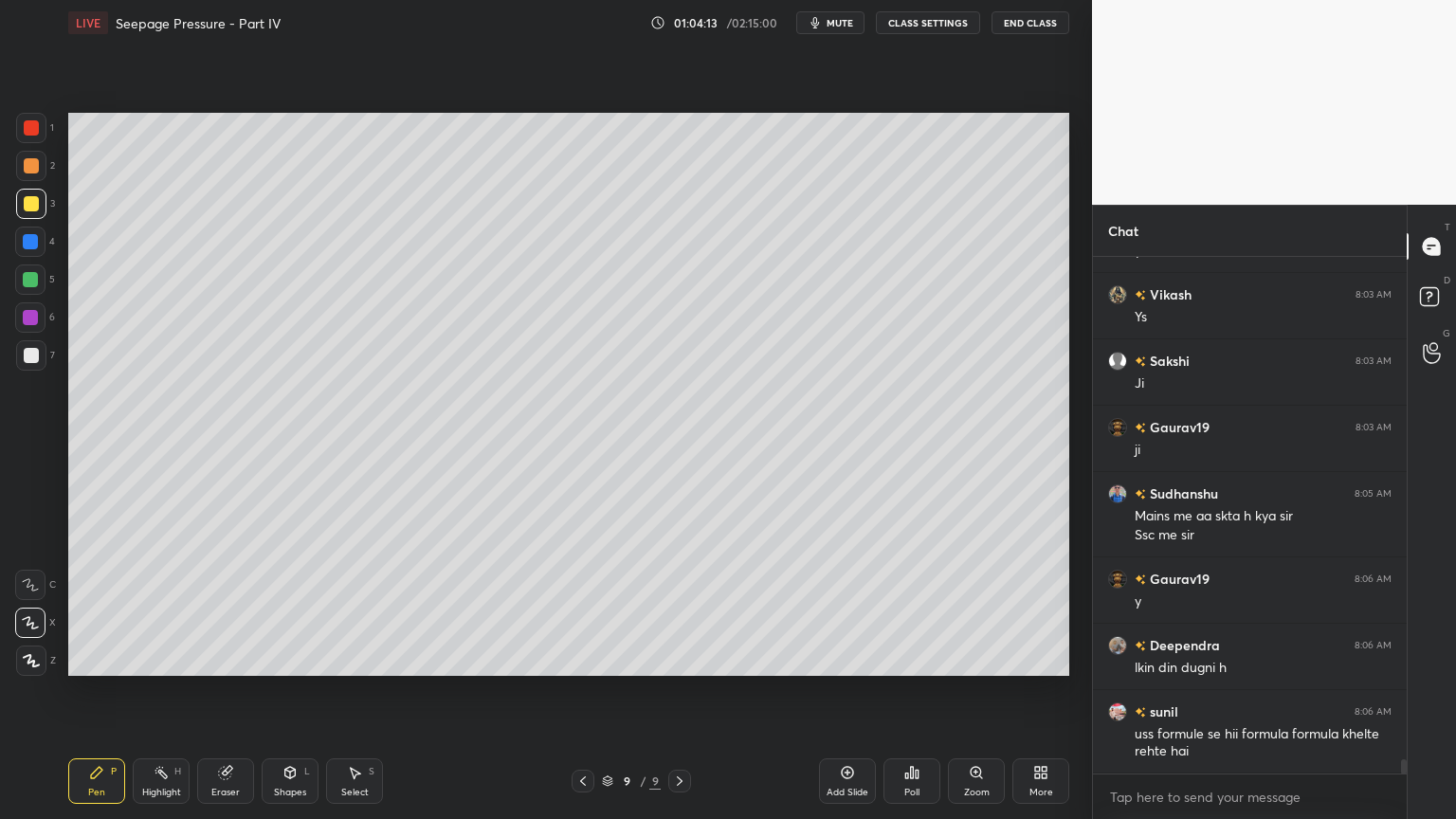 click on "Shapes L" at bounding box center [290, 781] 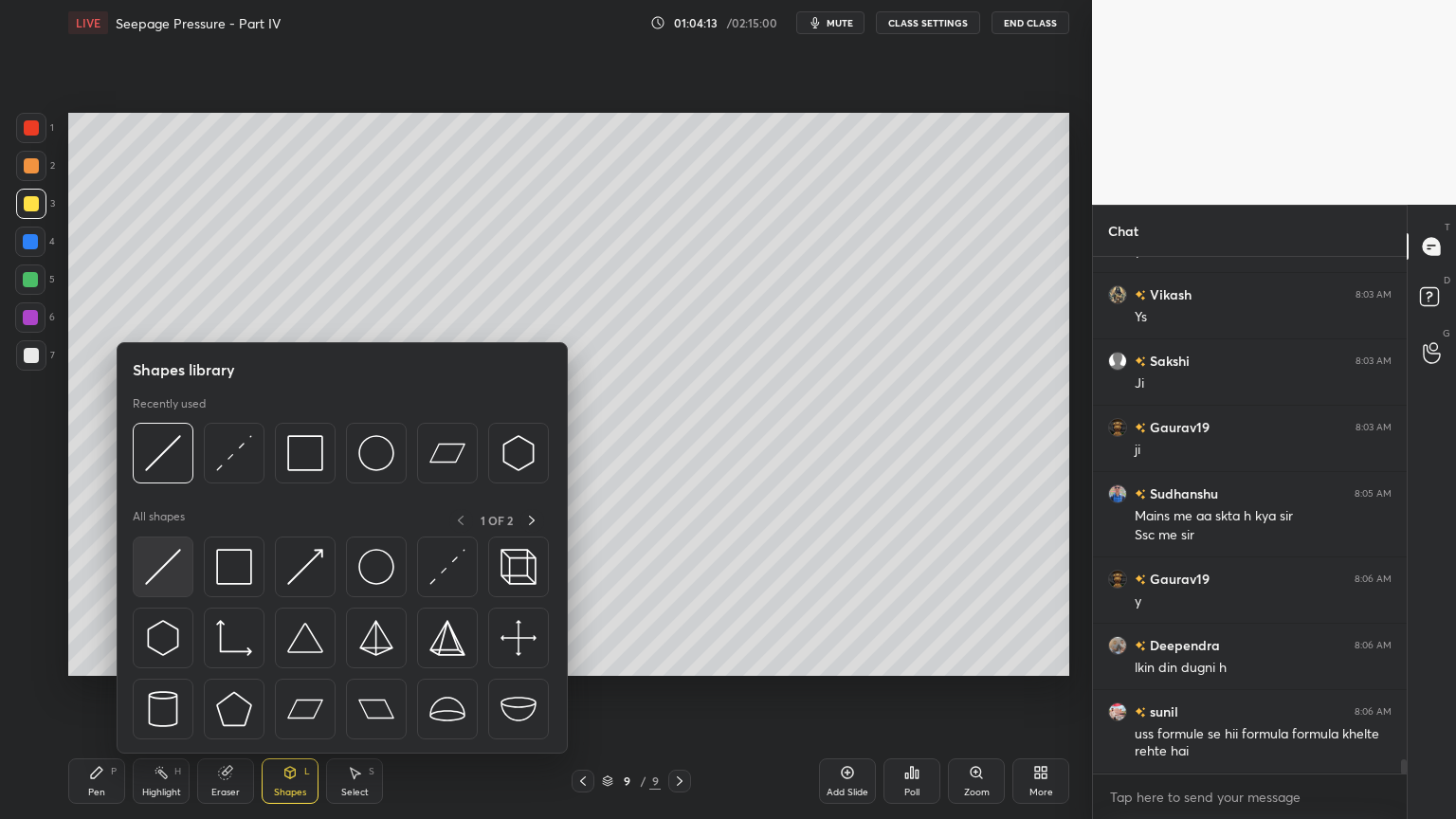 click at bounding box center [163, 567] 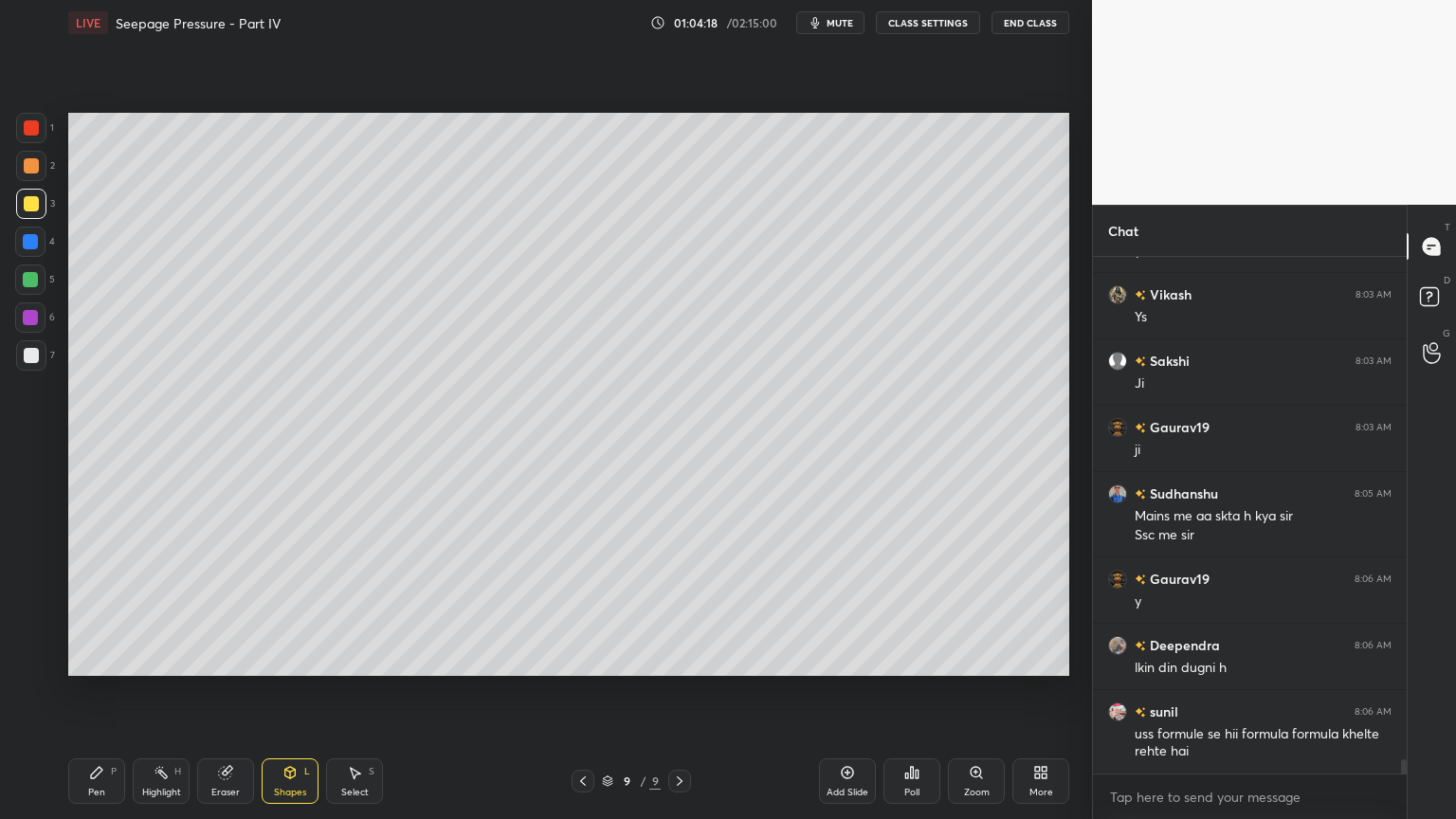 click on "Pen P Highlight H Eraser Shapes L Select S 9 / 9 Add Slide Poll Zoom More" at bounding box center (569, 781) 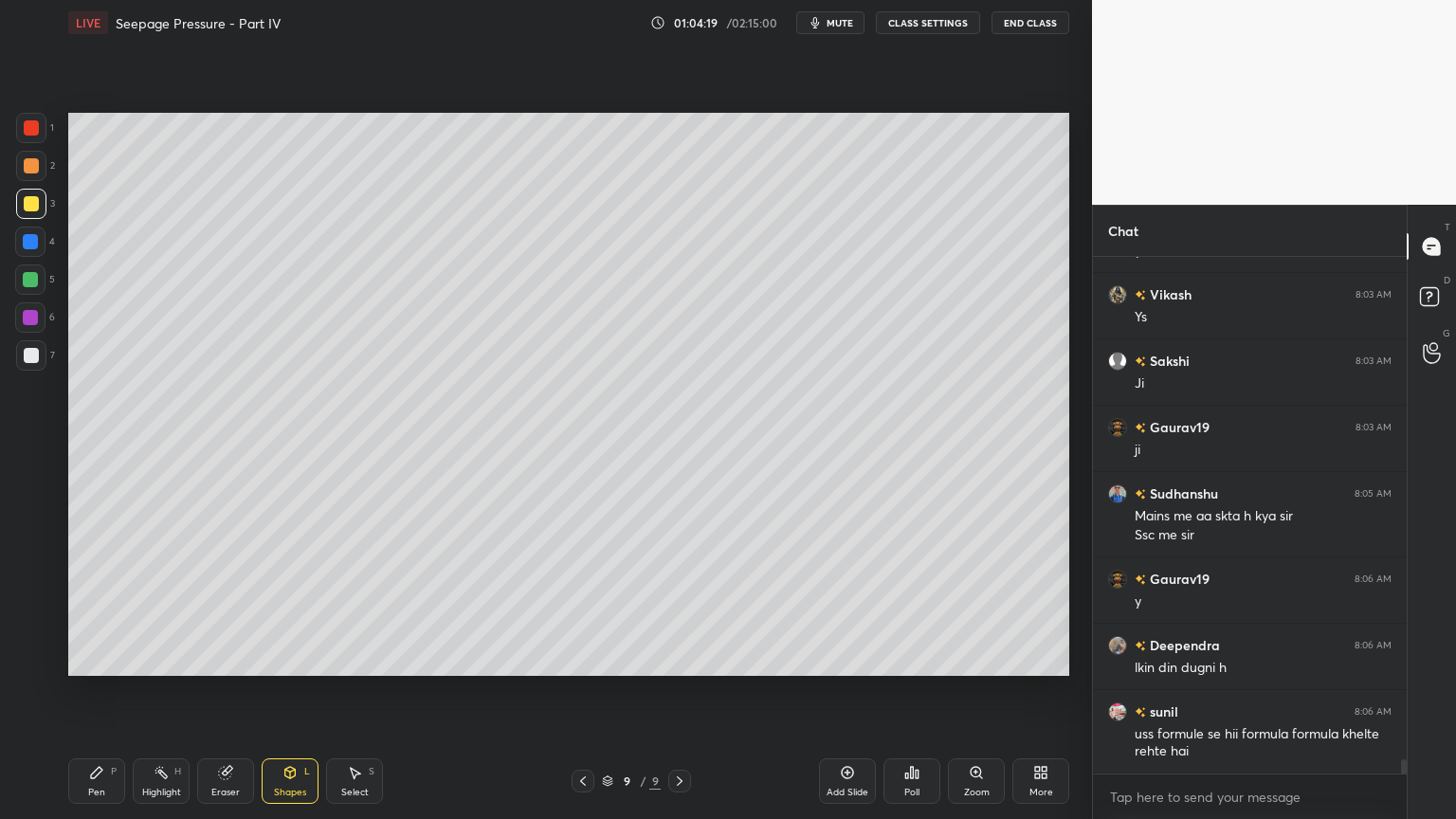 click 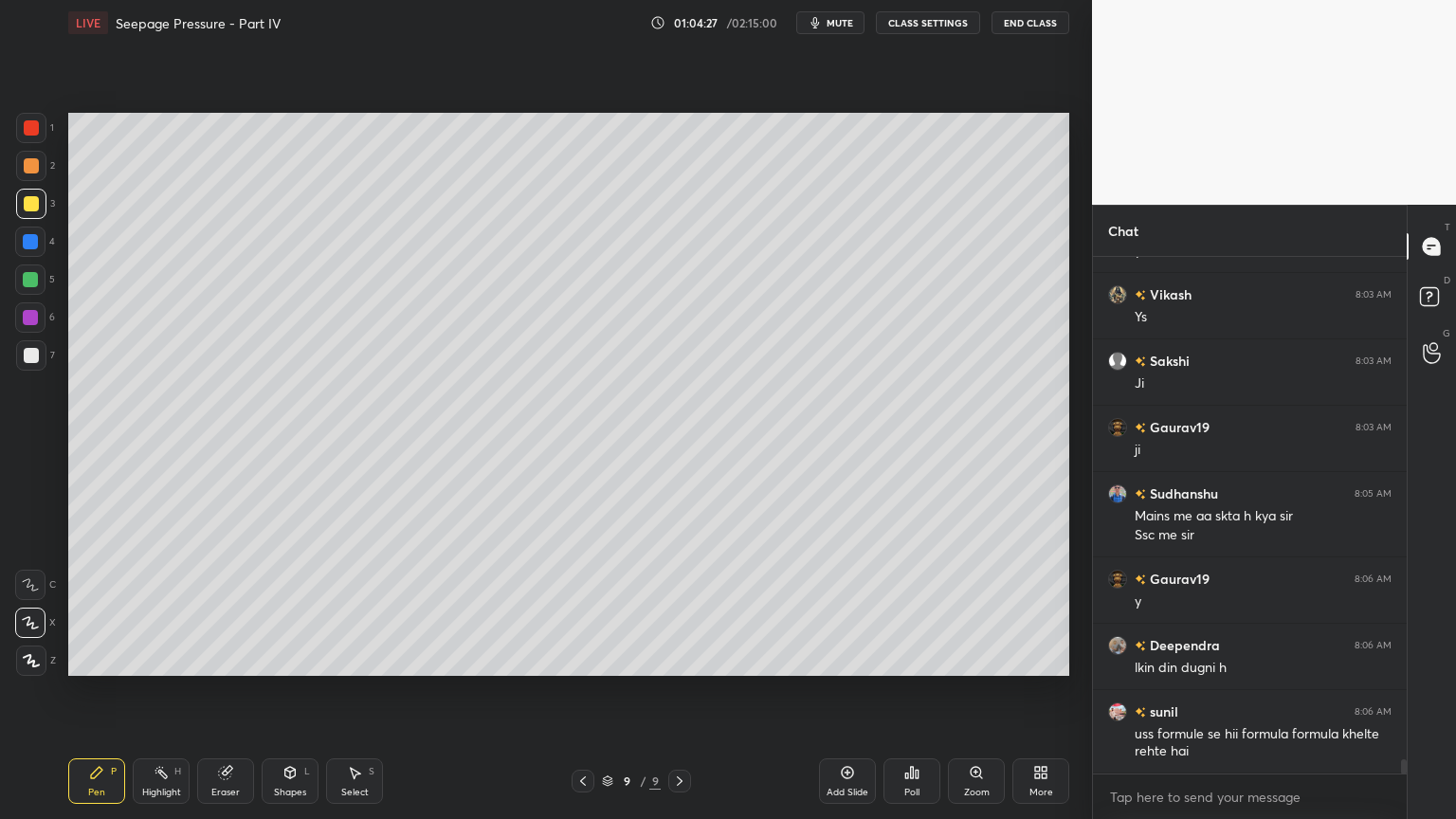 click at bounding box center (31, 355) 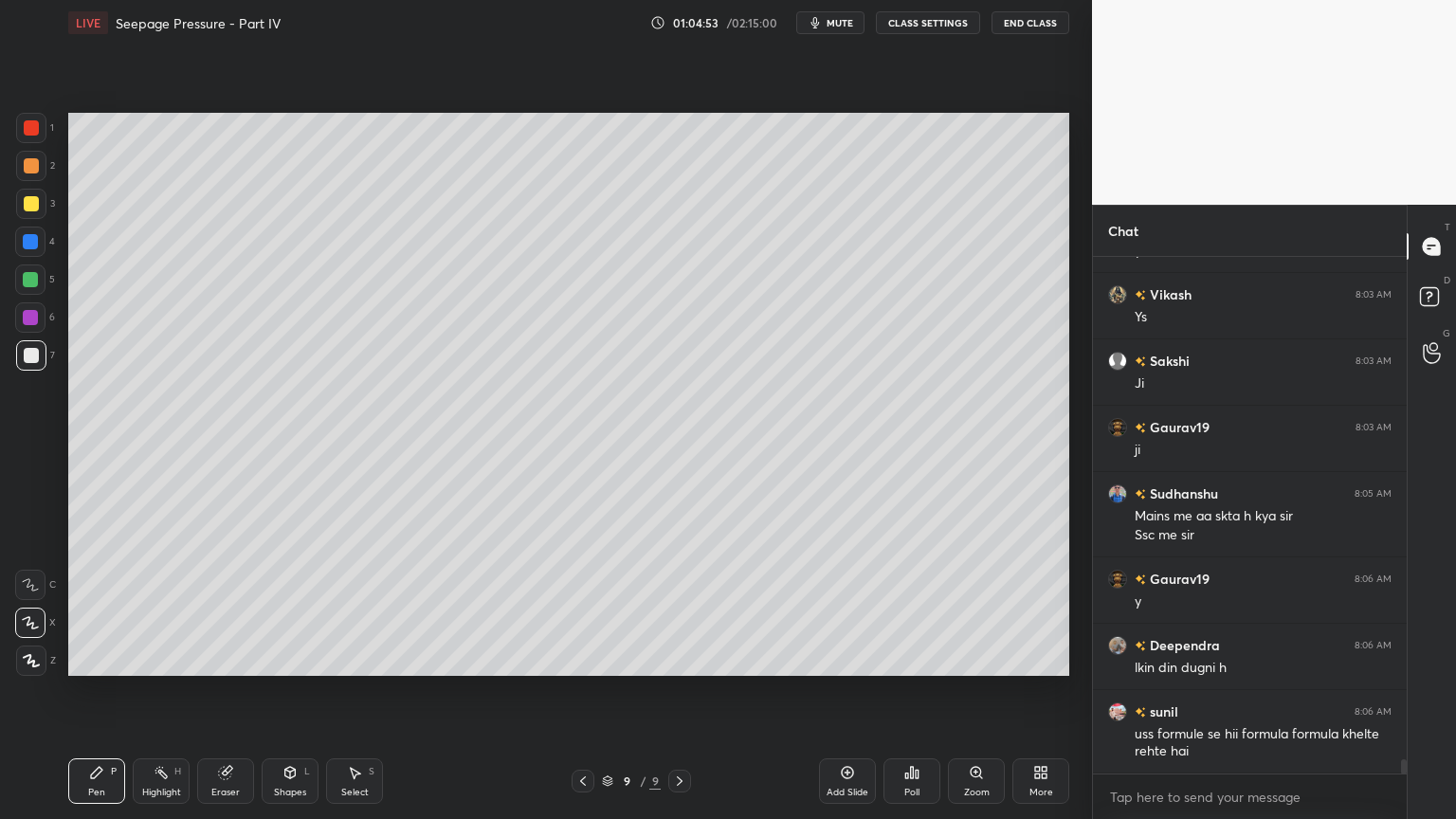 click at bounding box center [30, 242] 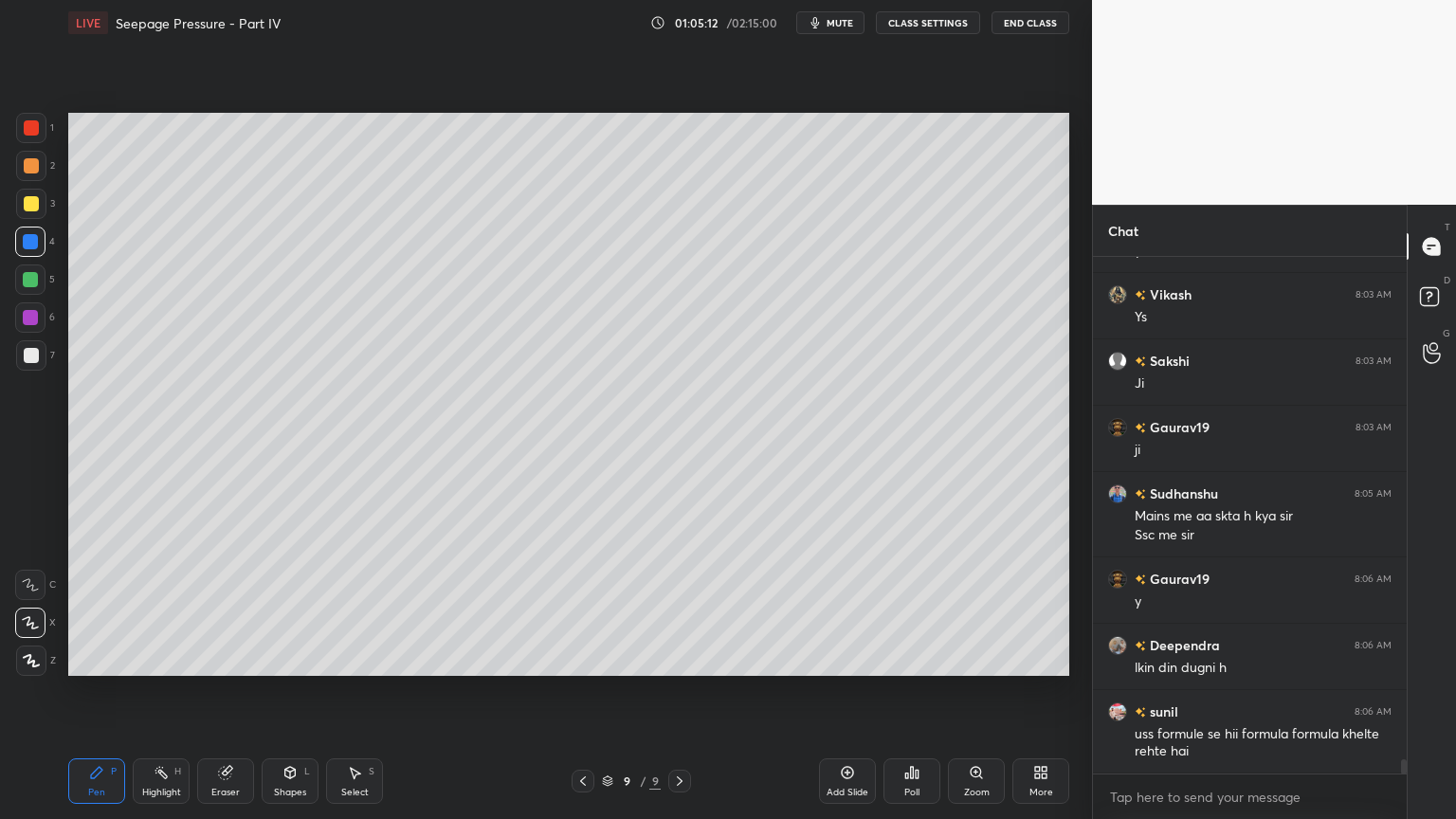 click on "Shapes L" at bounding box center [290, 781] 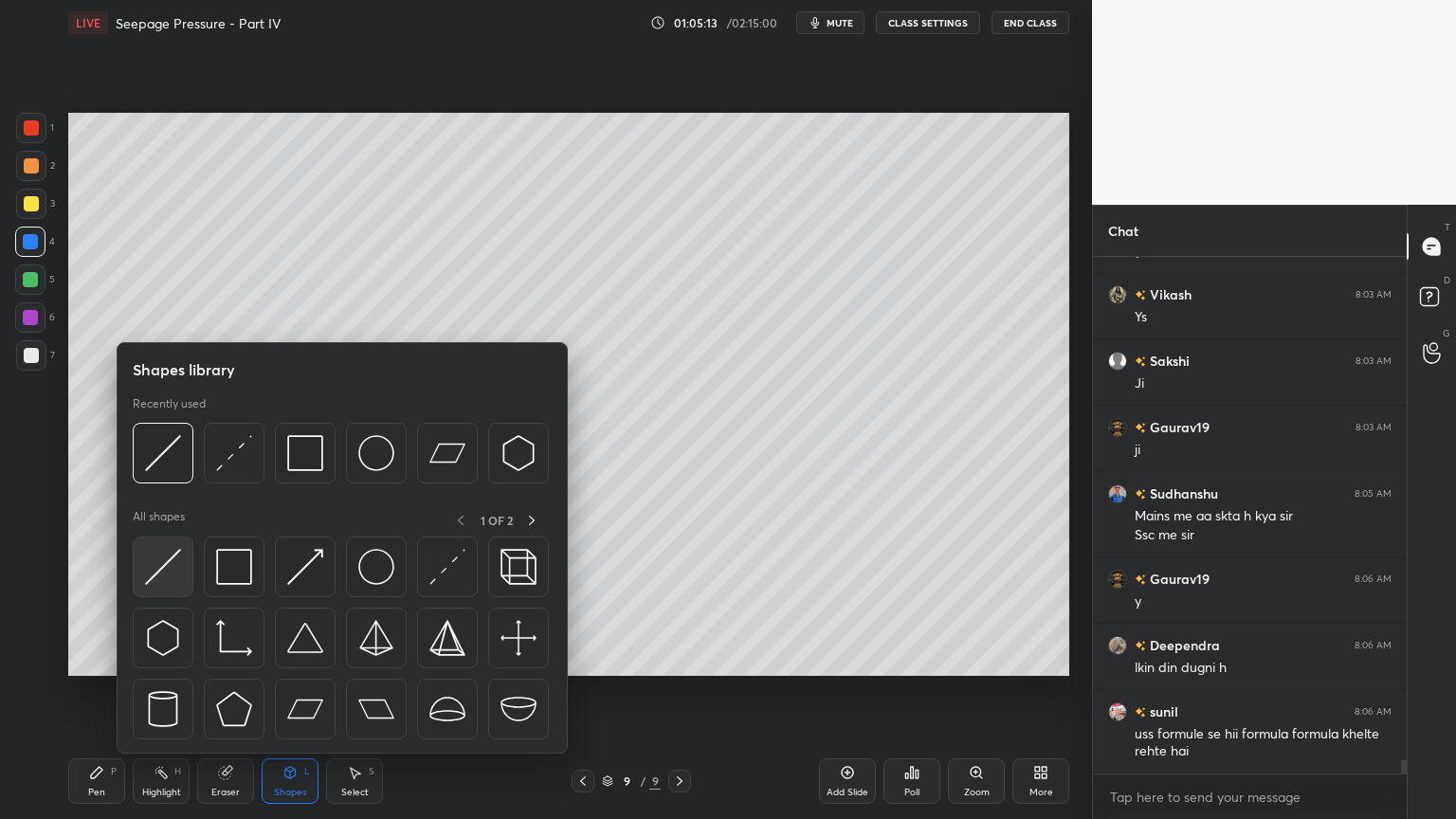 click at bounding box center [163, 567] 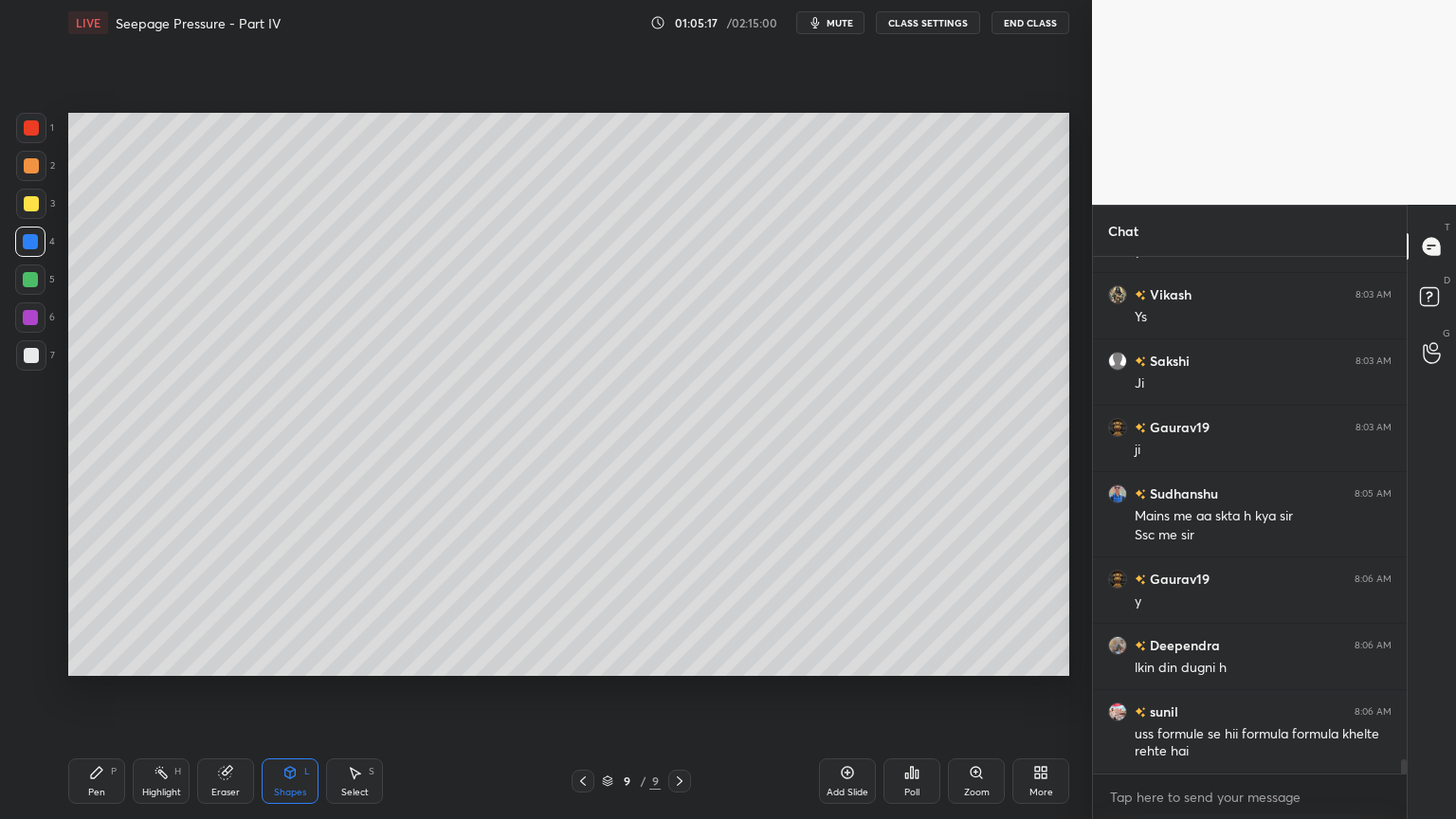 click on "Pen P" at bounding box center [97, 781] 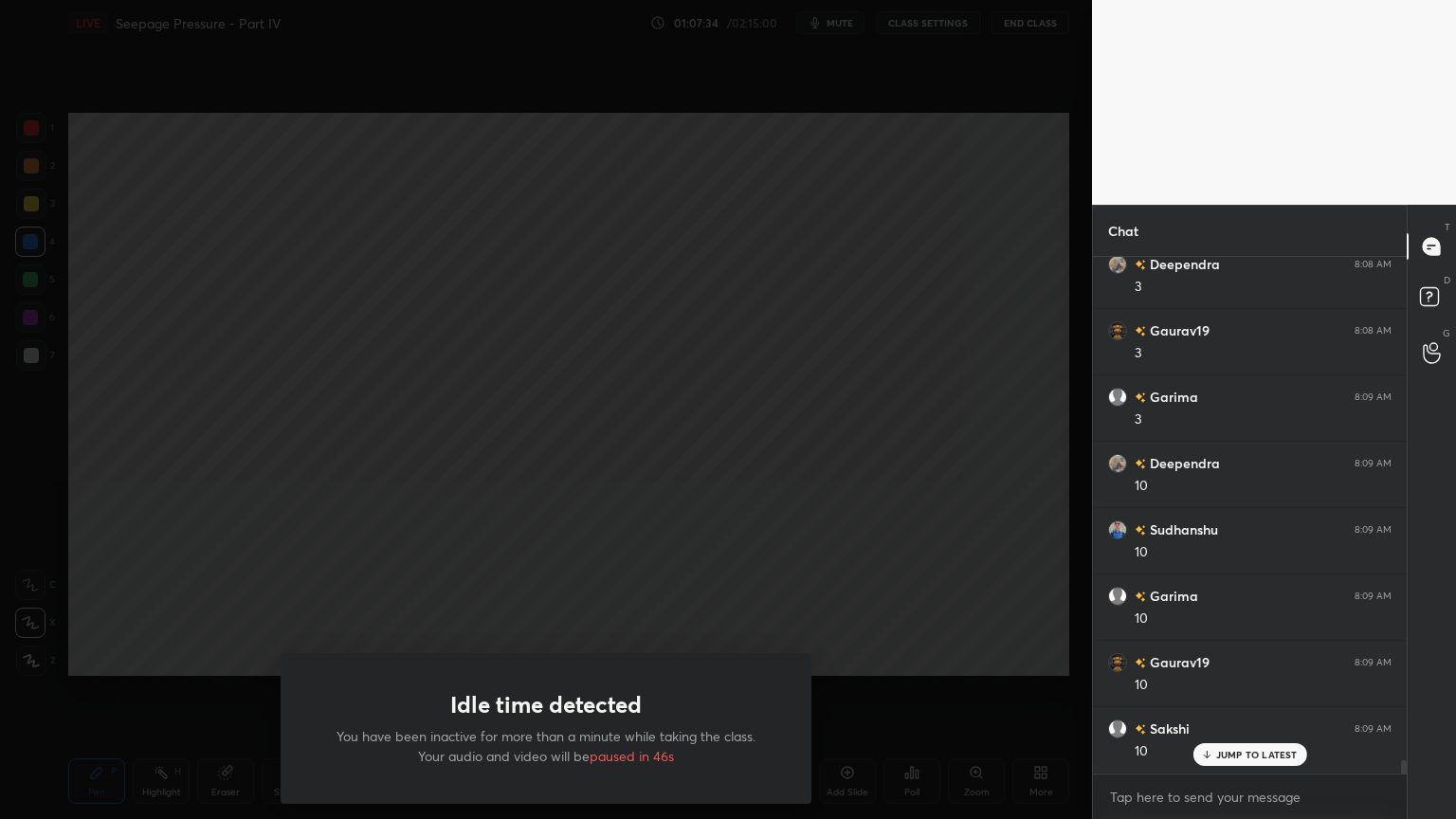 scroll, scrollTop: 19368, scrollLeft: 0, axis: vertical 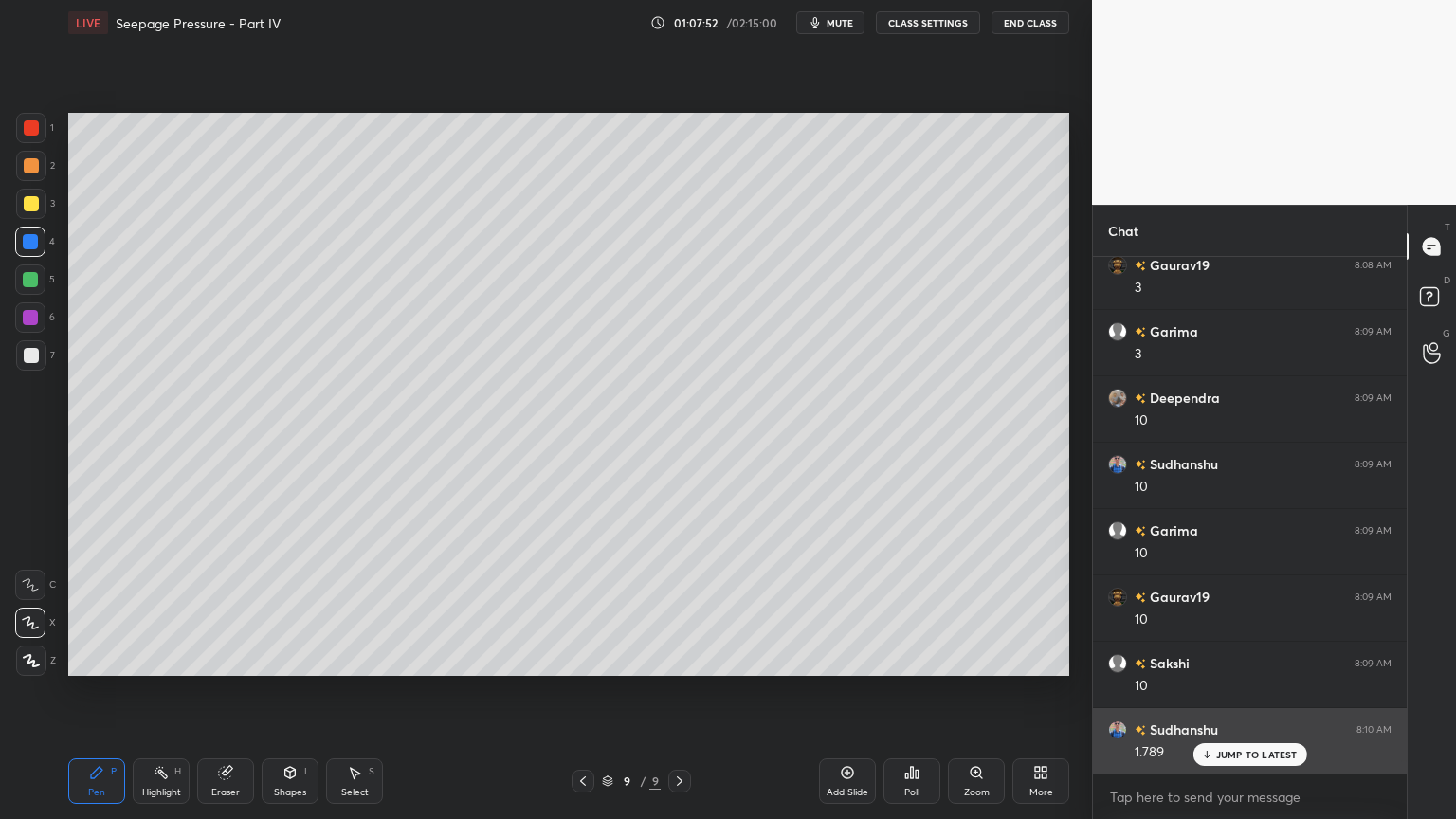 click on "JUMP TO LATEST" at bounding box center (1257, 755) 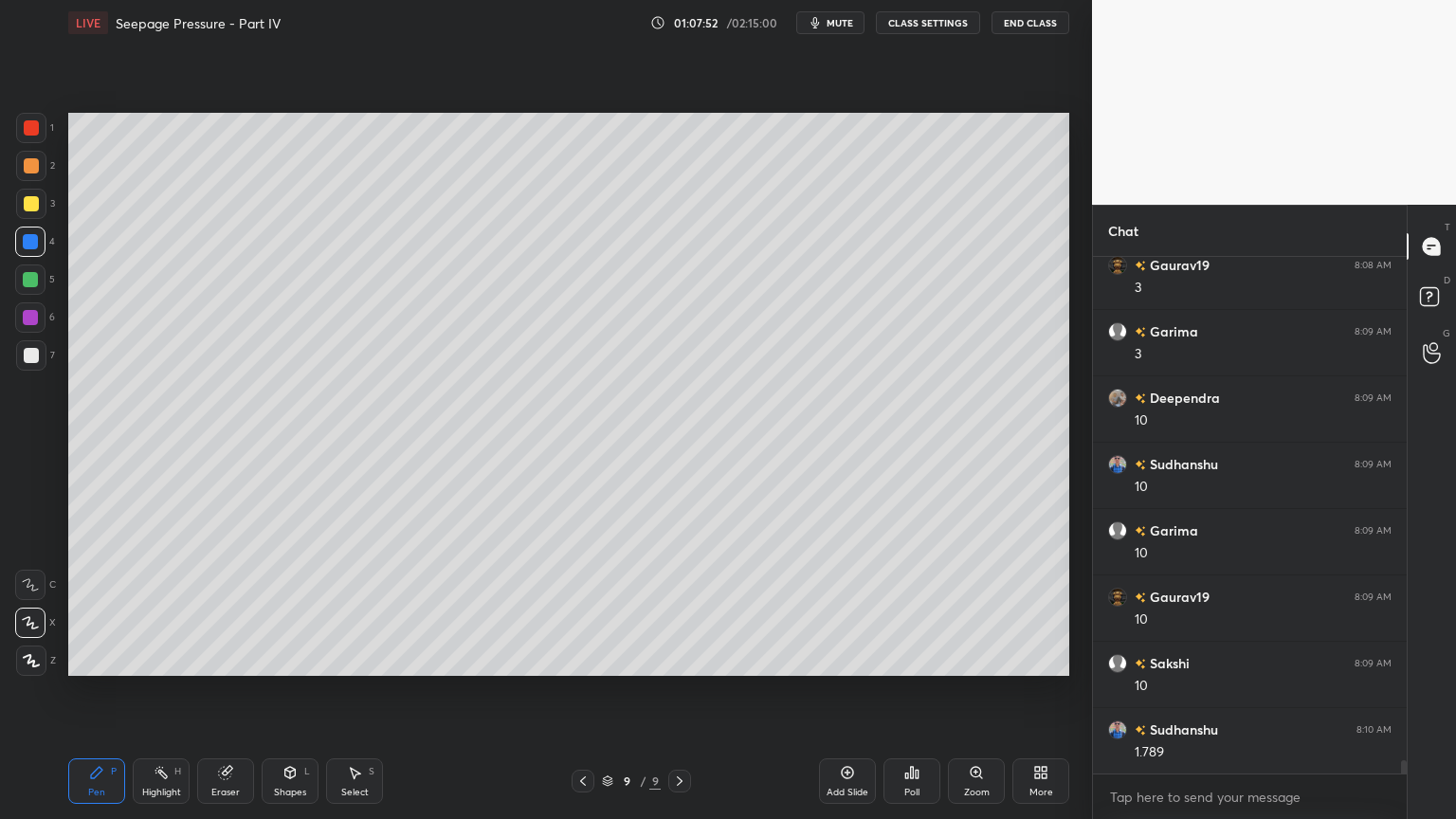 click on "Add Slide" at bounding box center [847, 781] 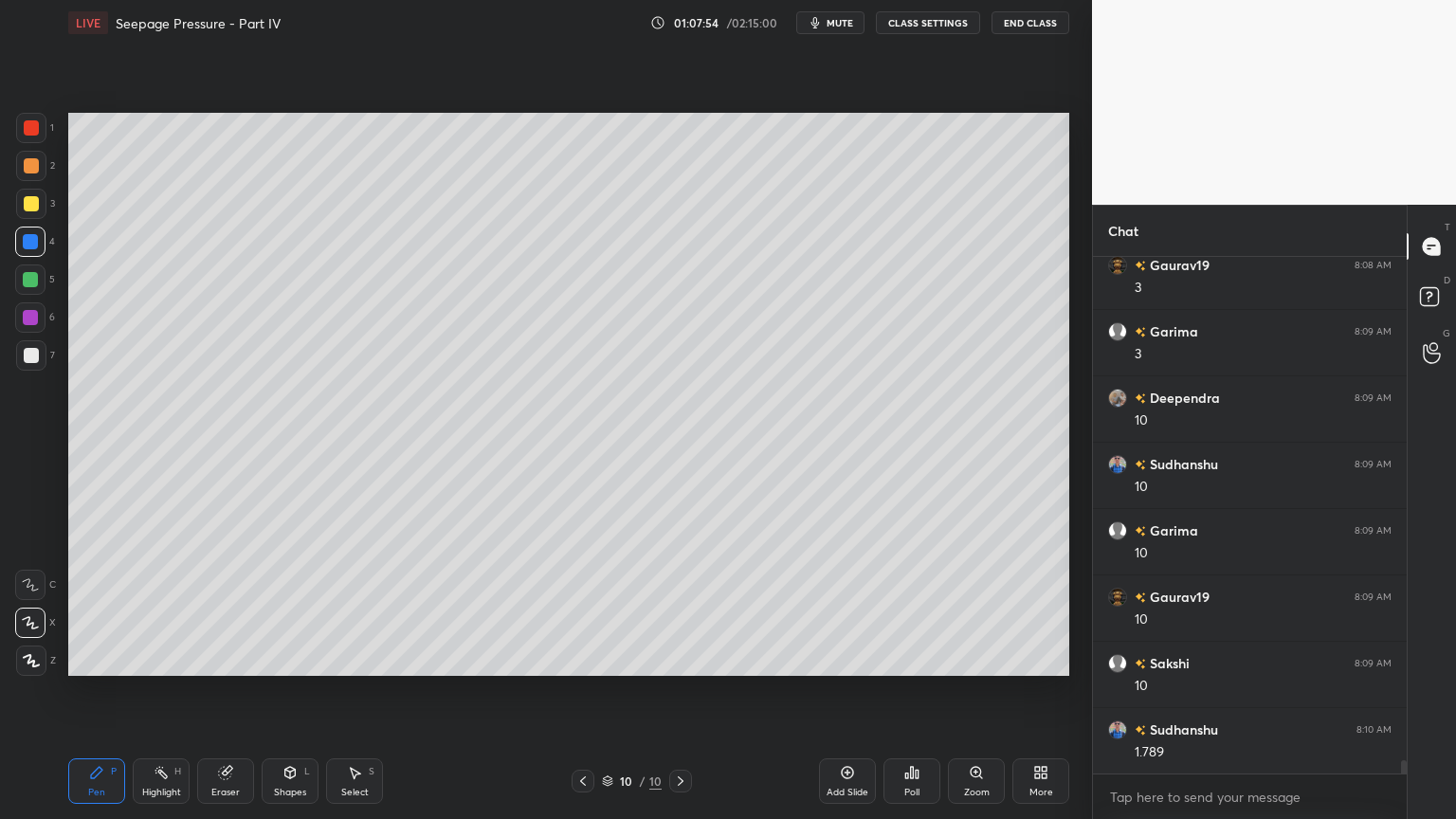 click at bounding box center [31, 355] 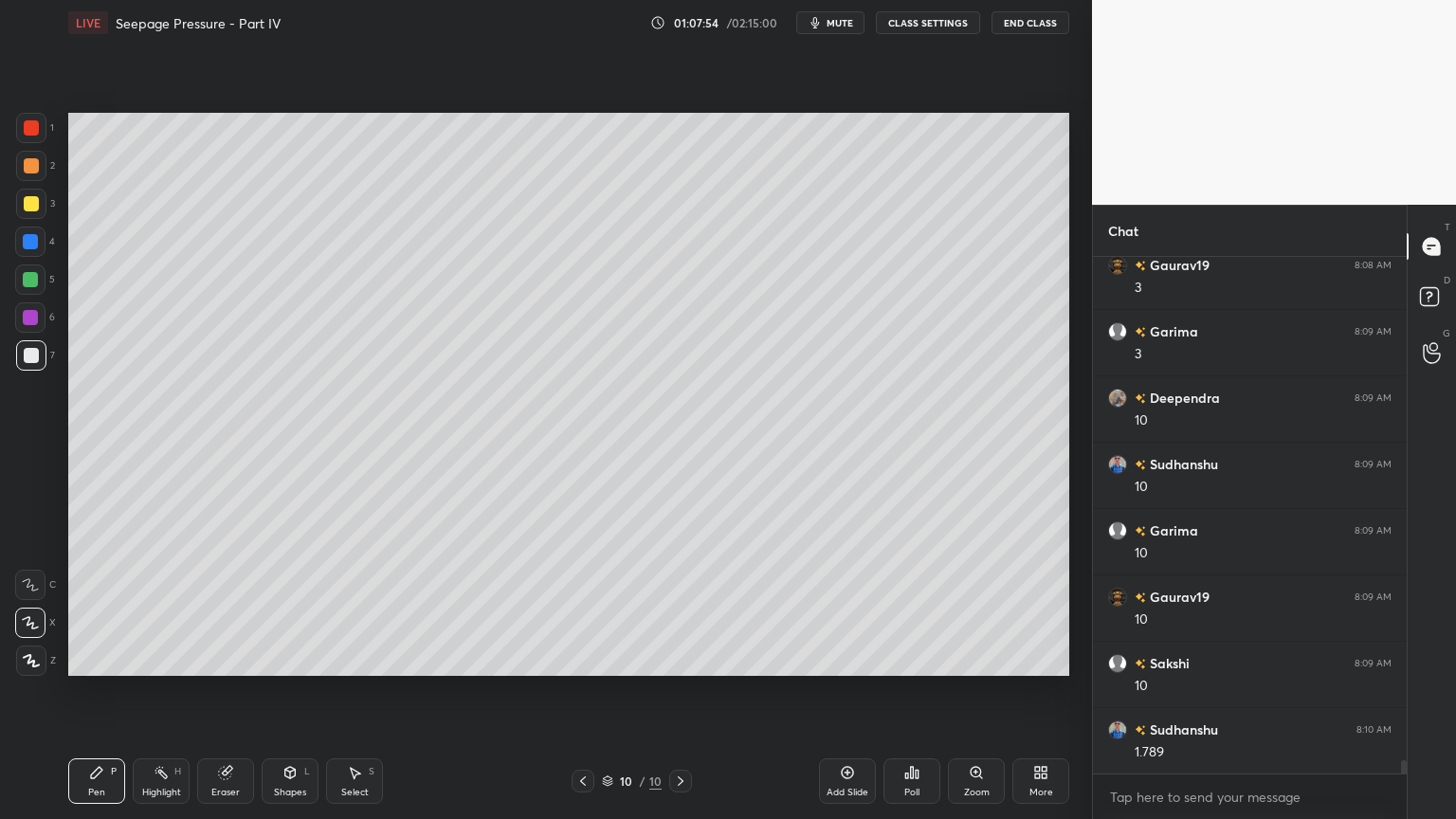 click on "Pen P" at bounding box center [97, 781] 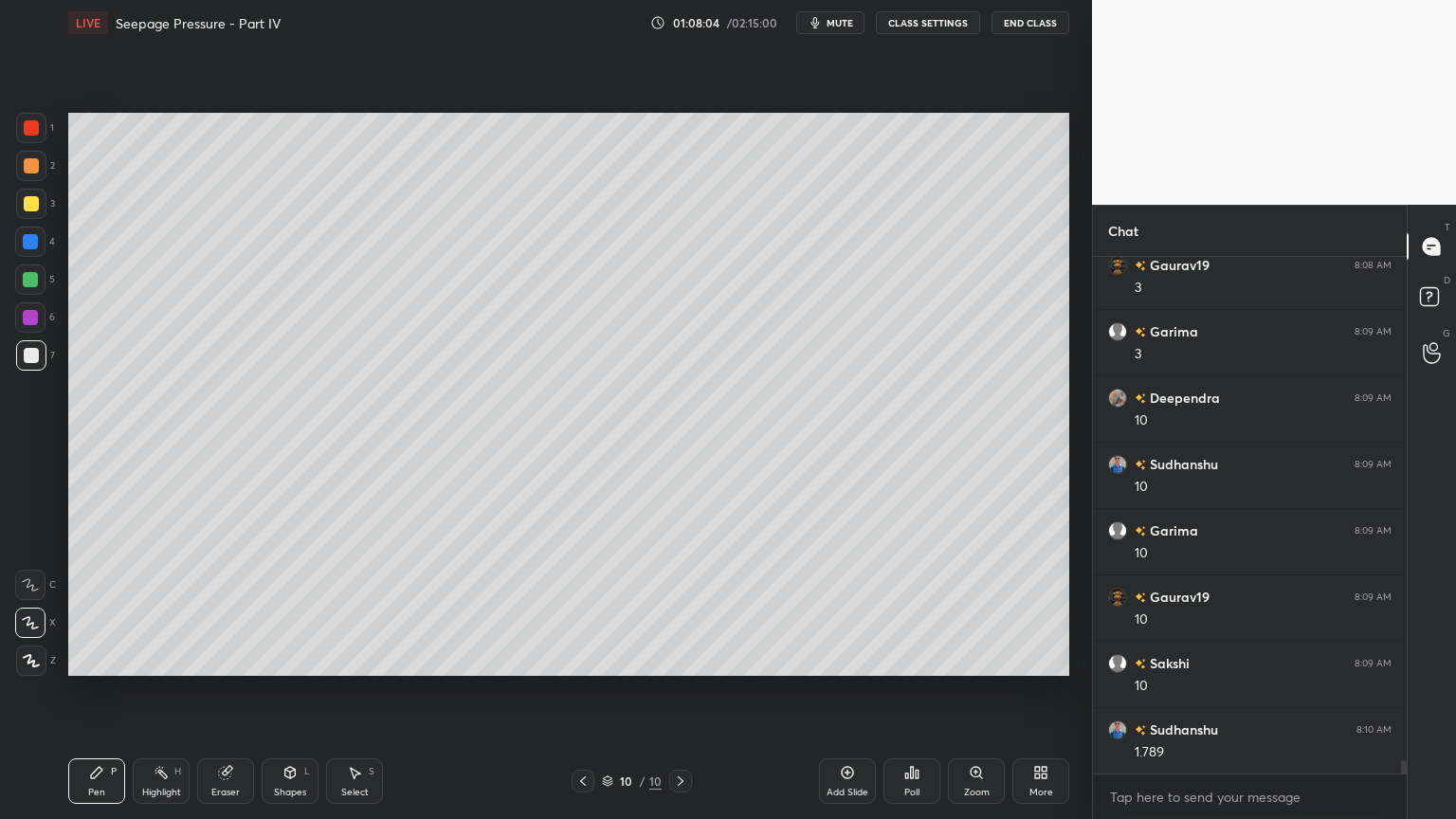 click 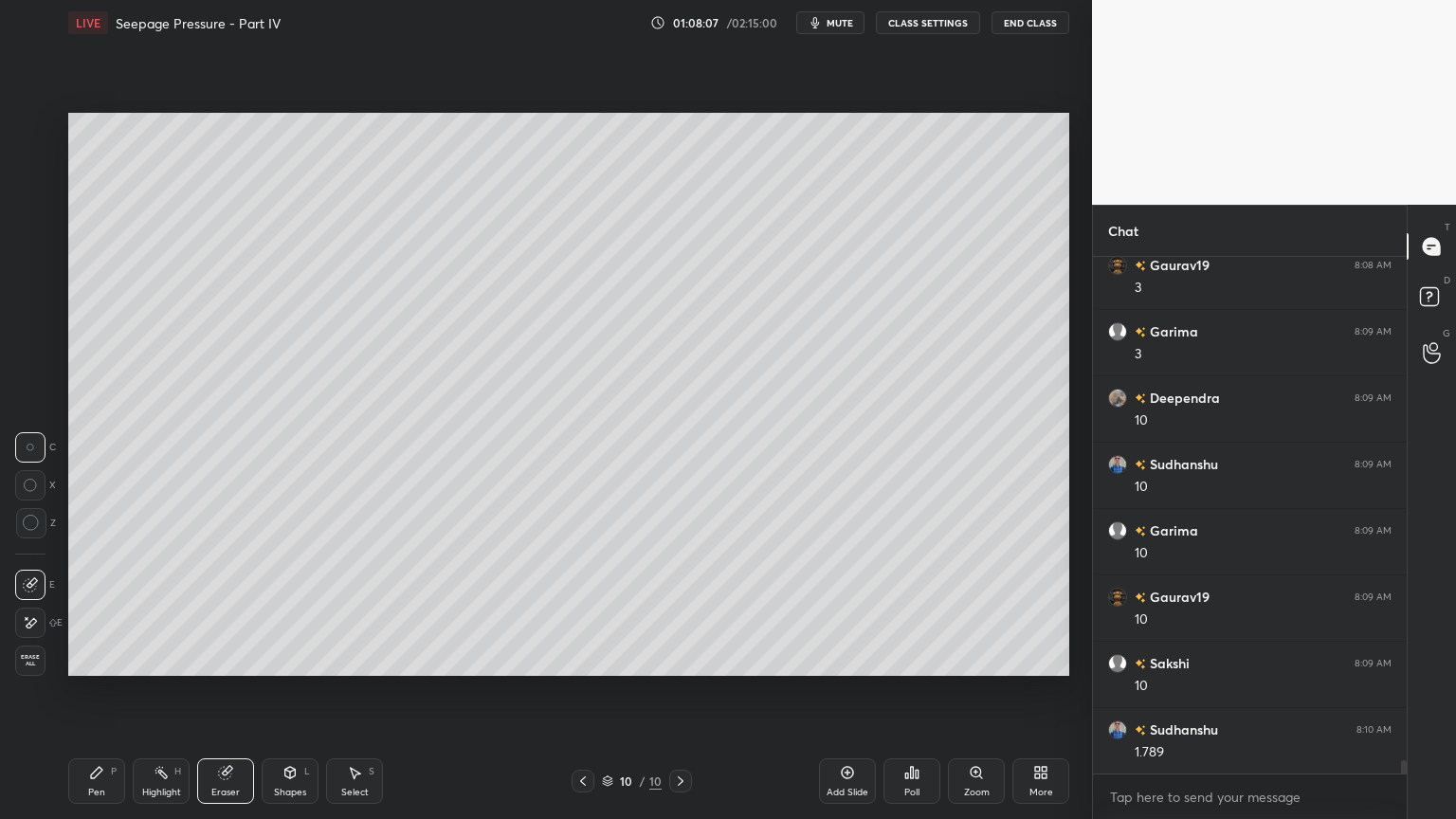 click 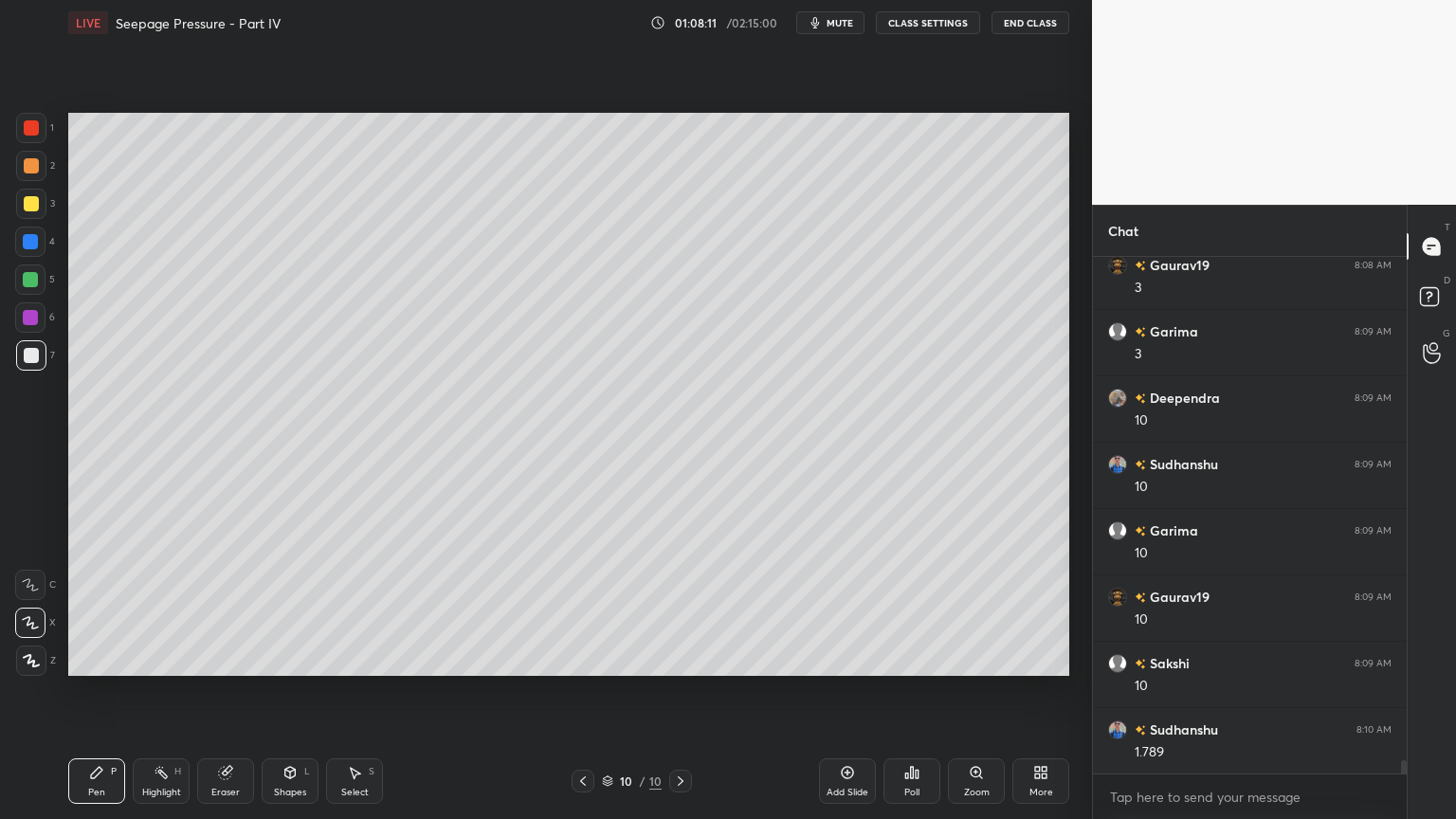 click 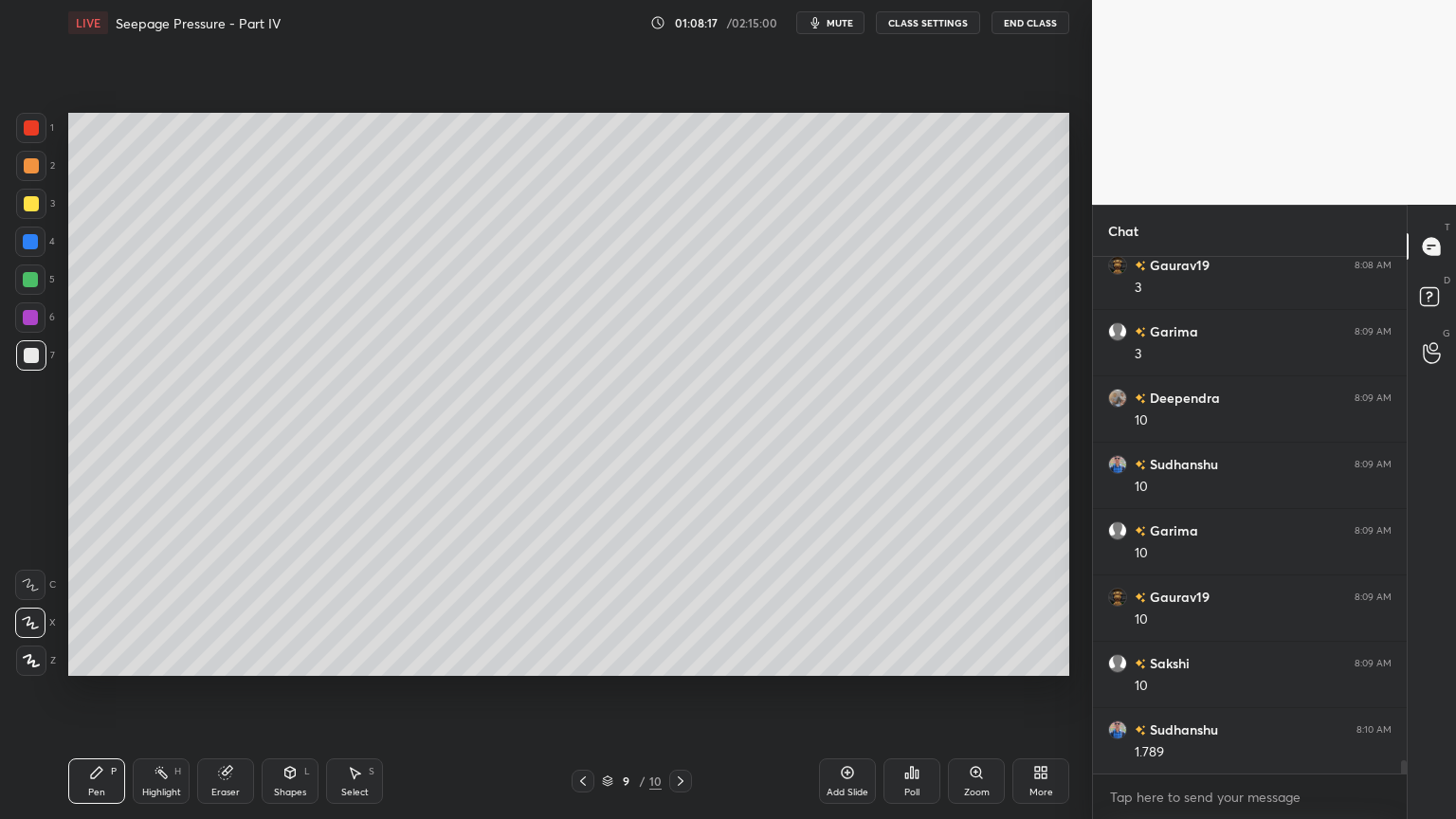 click 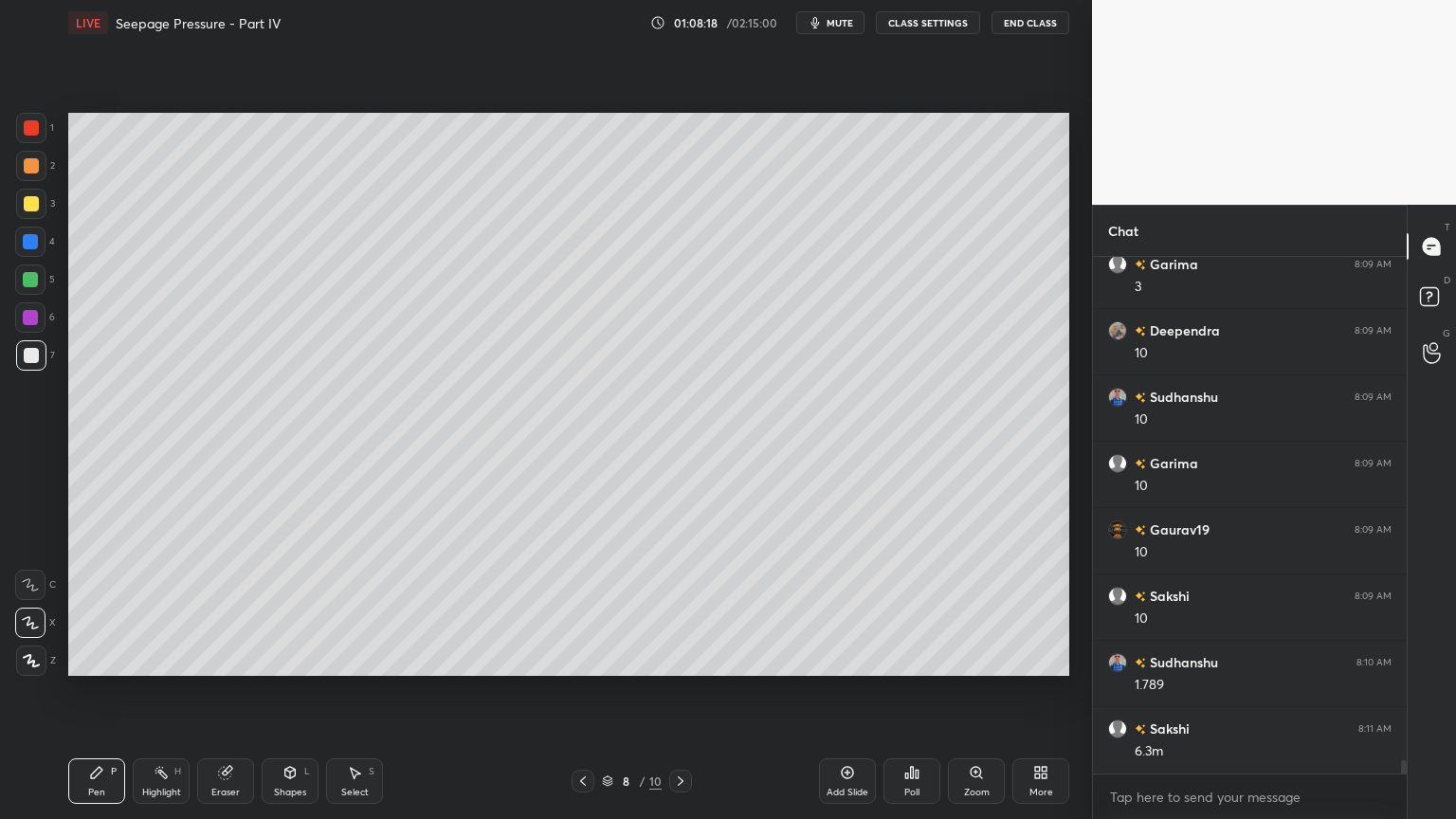 click 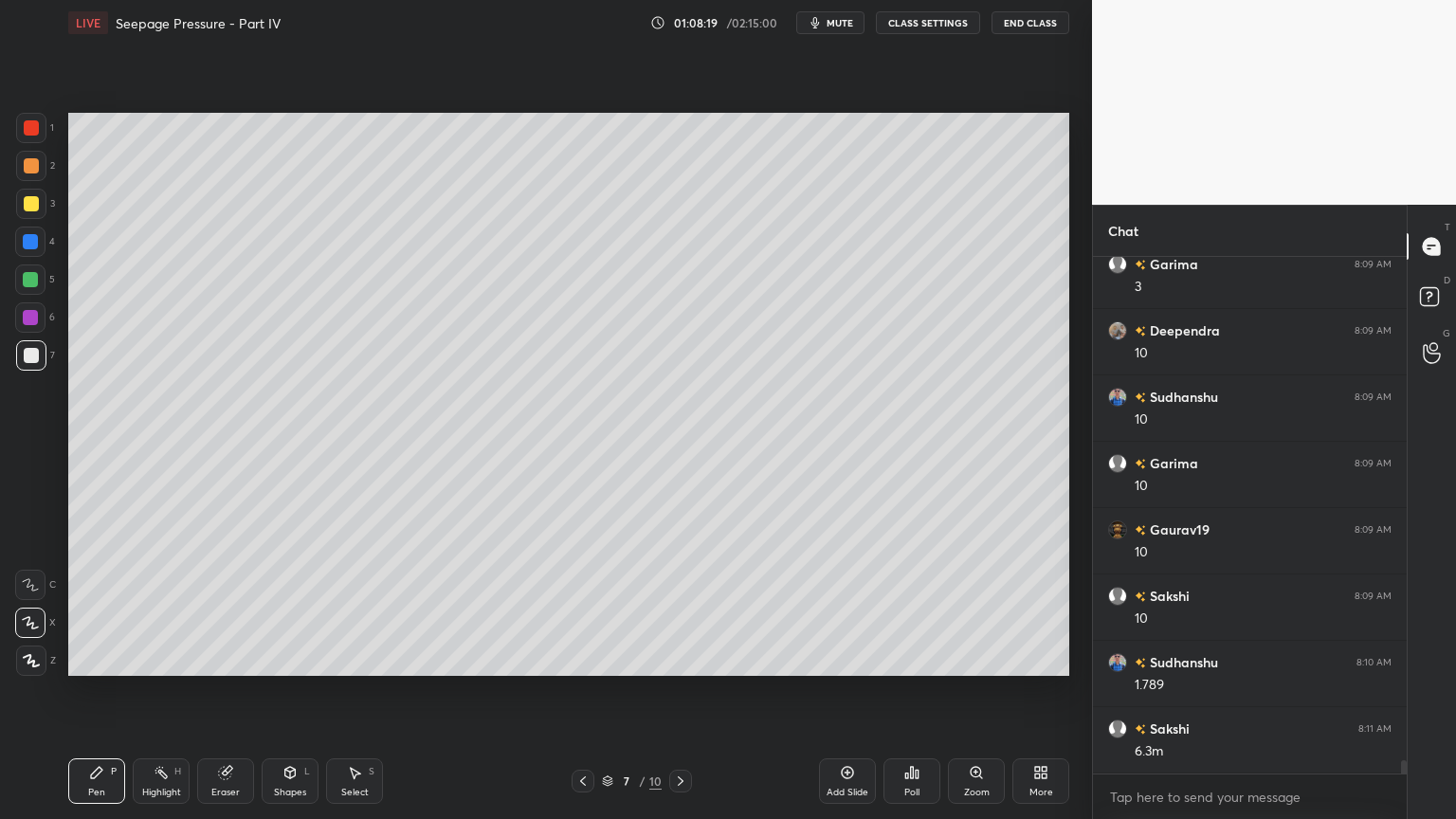 click 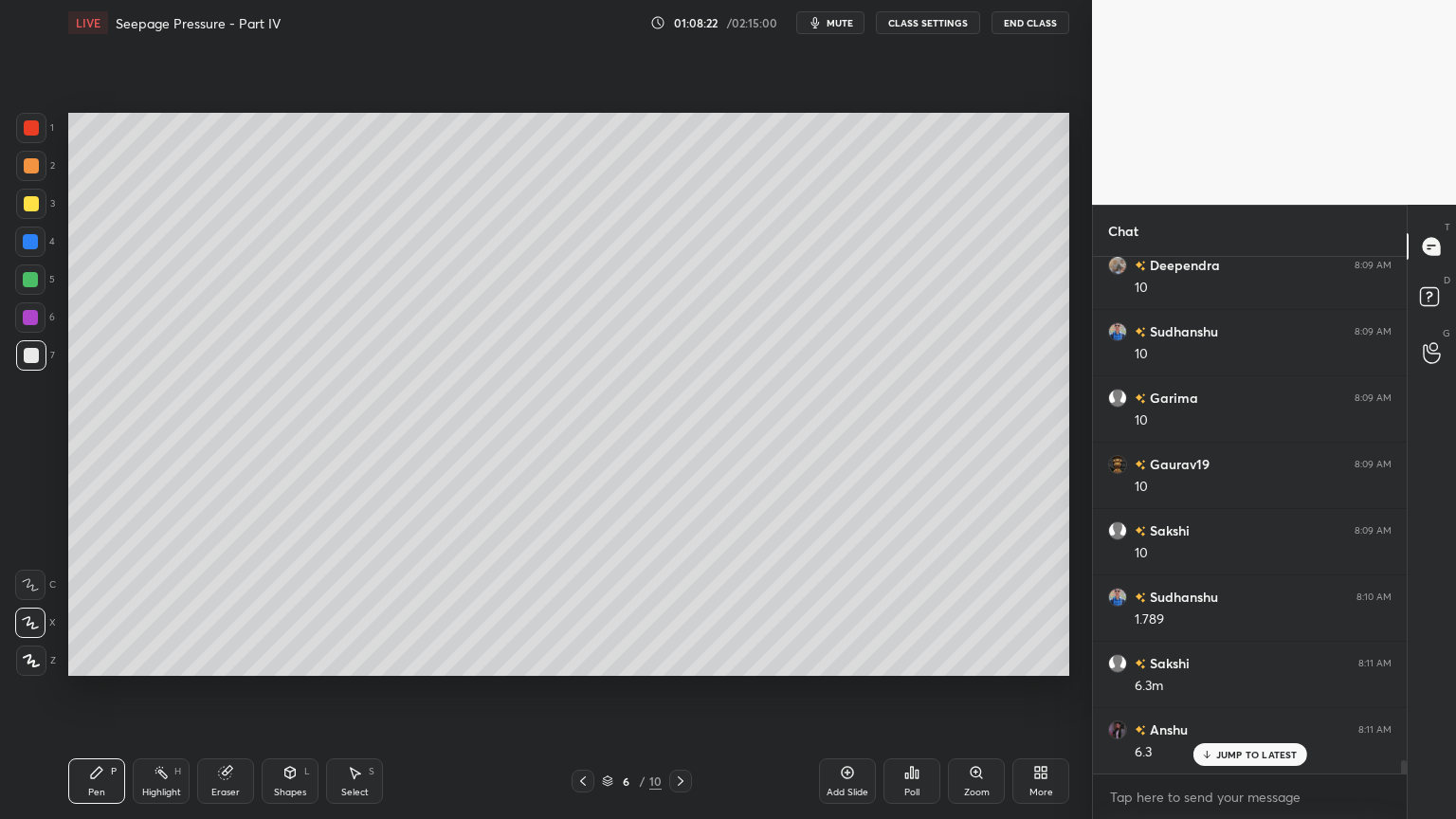 scroll, scrollTop: 19568, scrollLeft: 0, axis: vertical 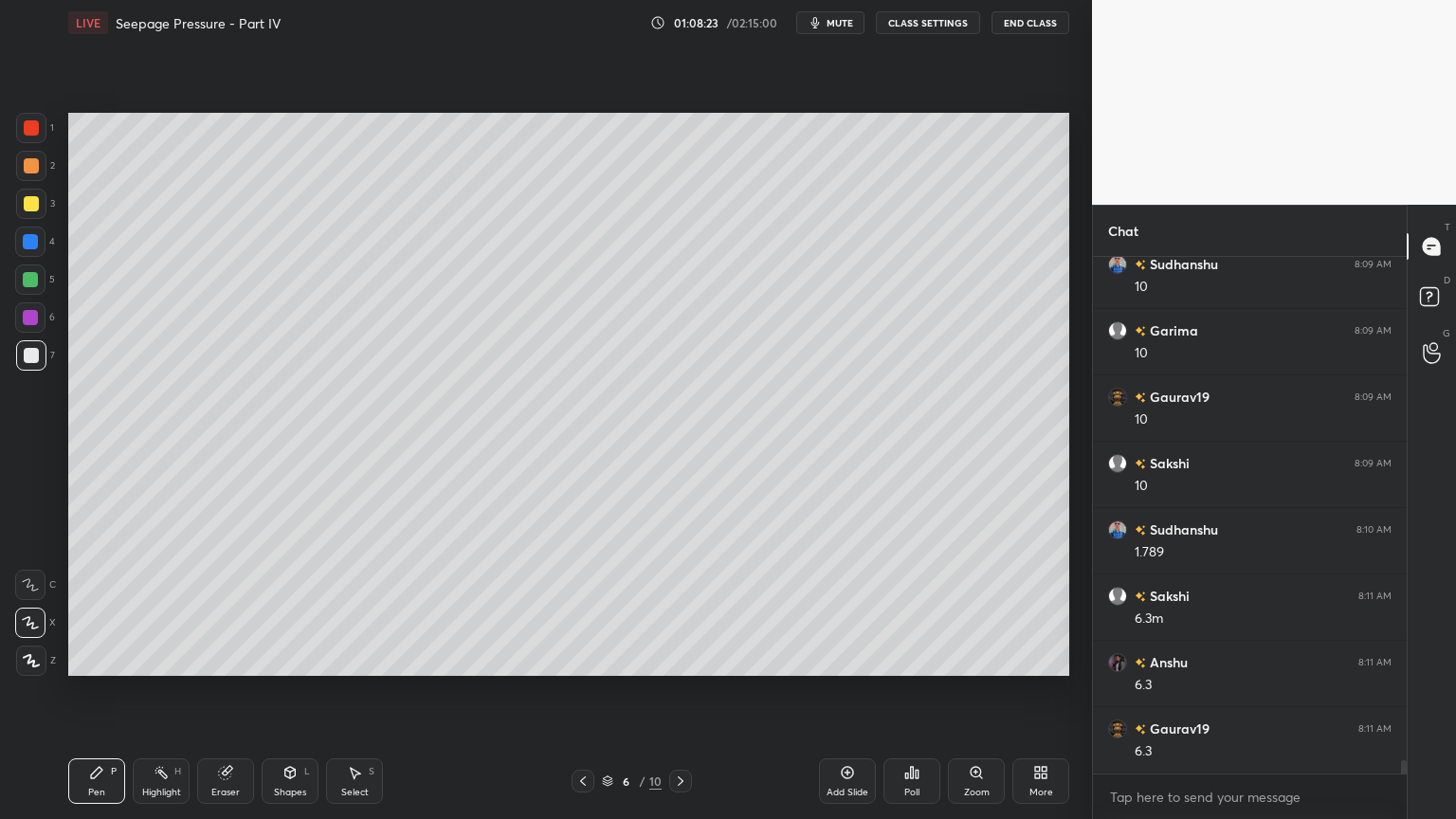 click 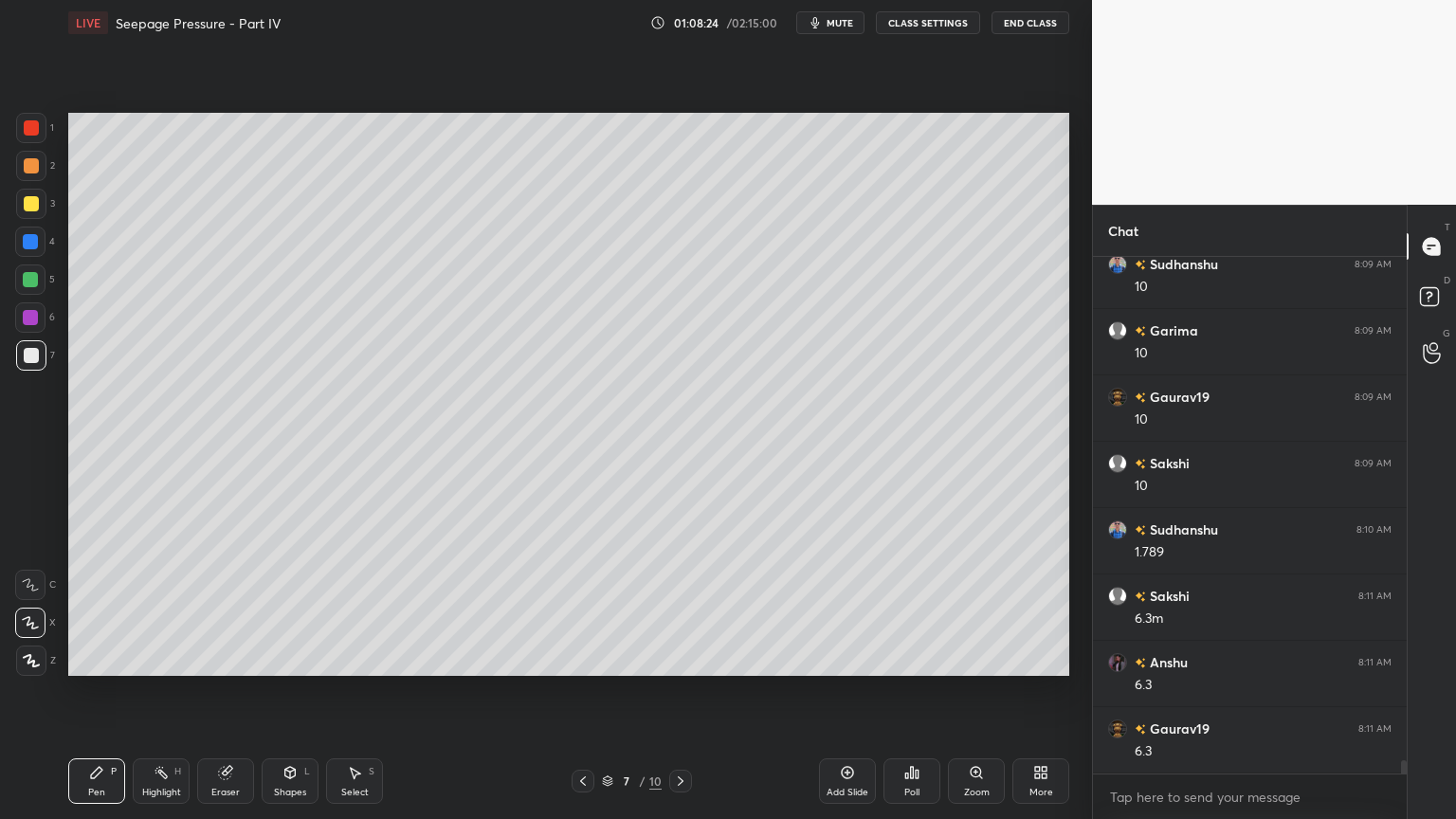 click 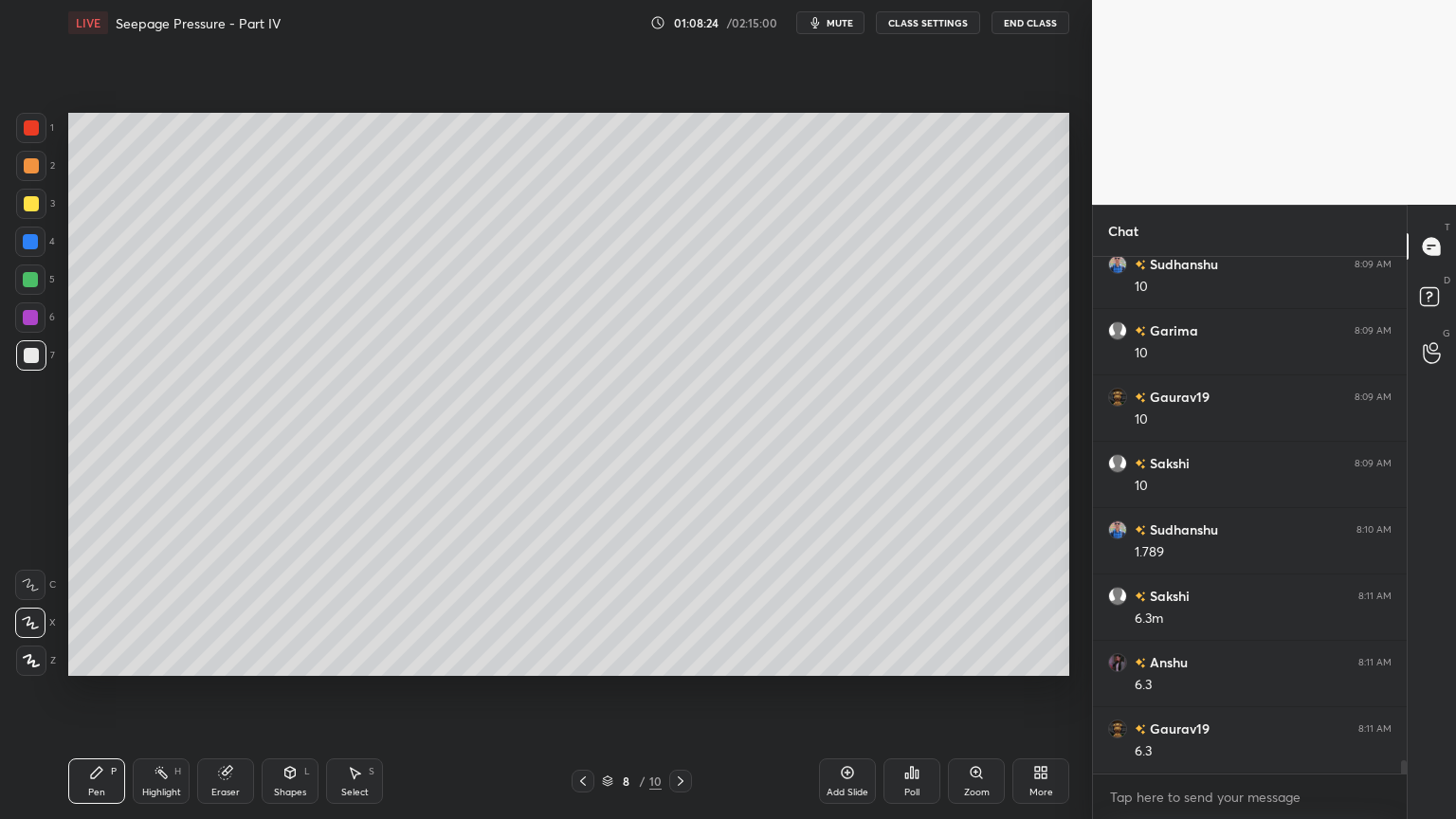 click 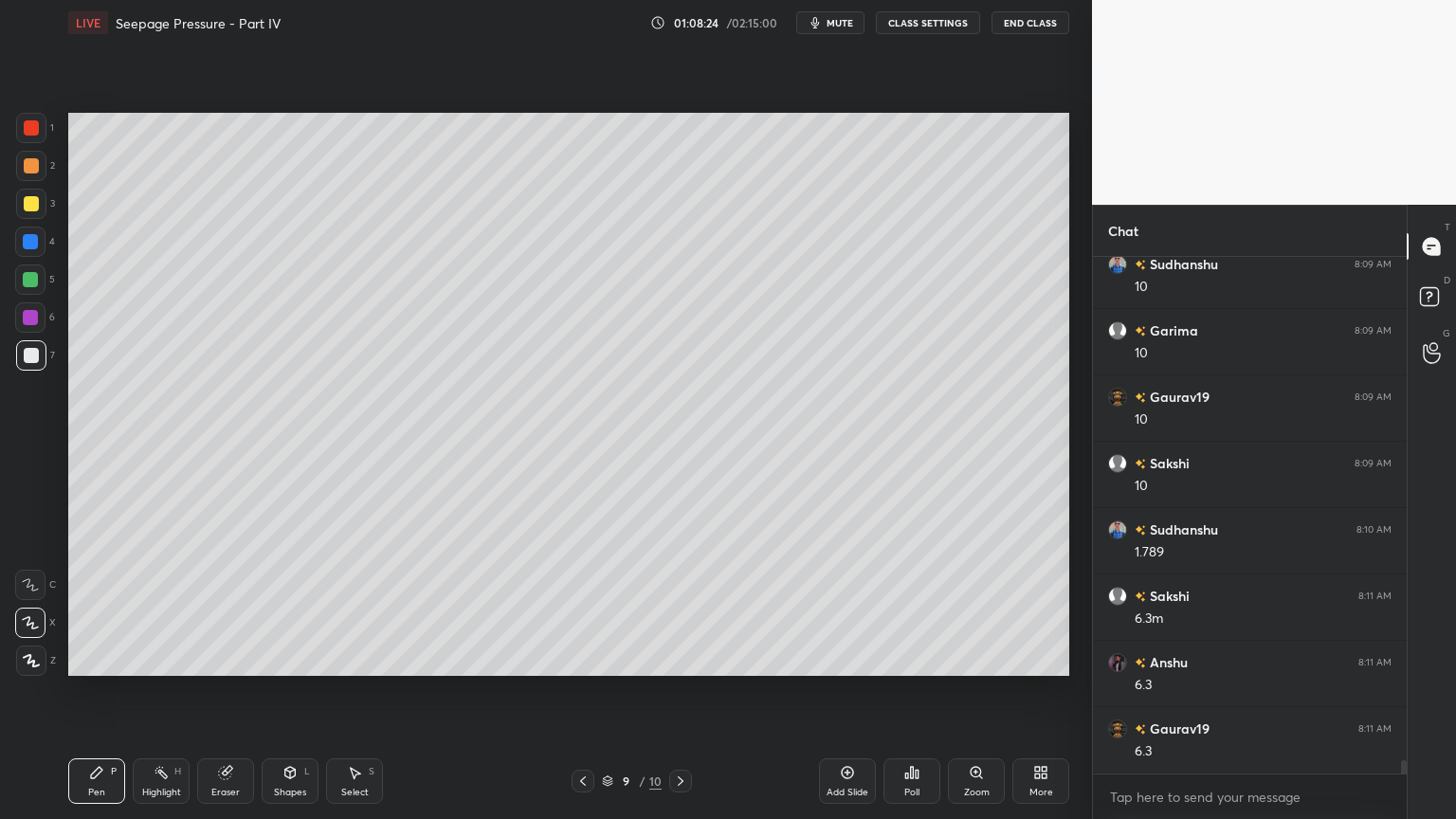 click 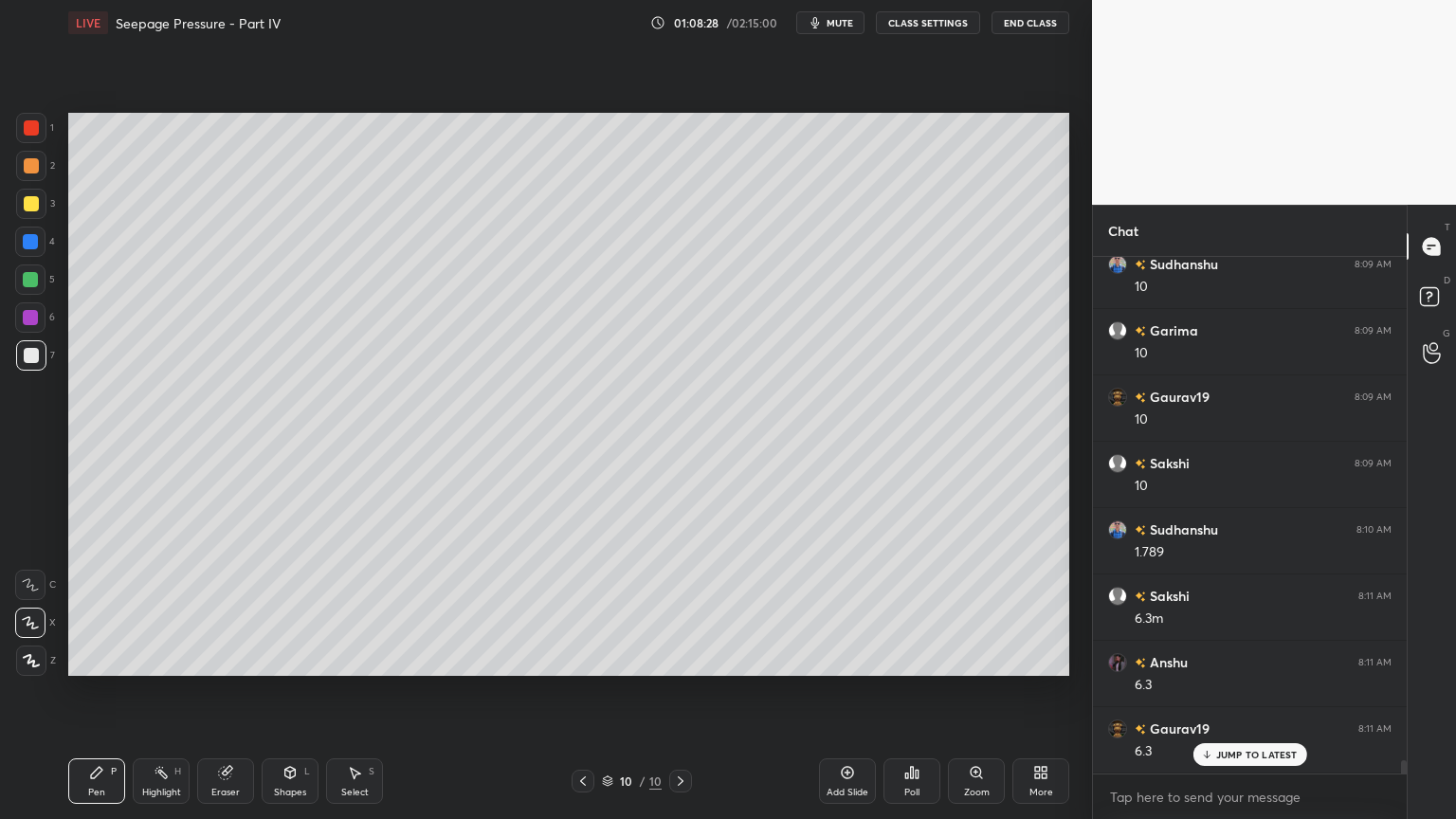 scroll, scrollTop: 19633, scrollLeft: 0, axis: vertical 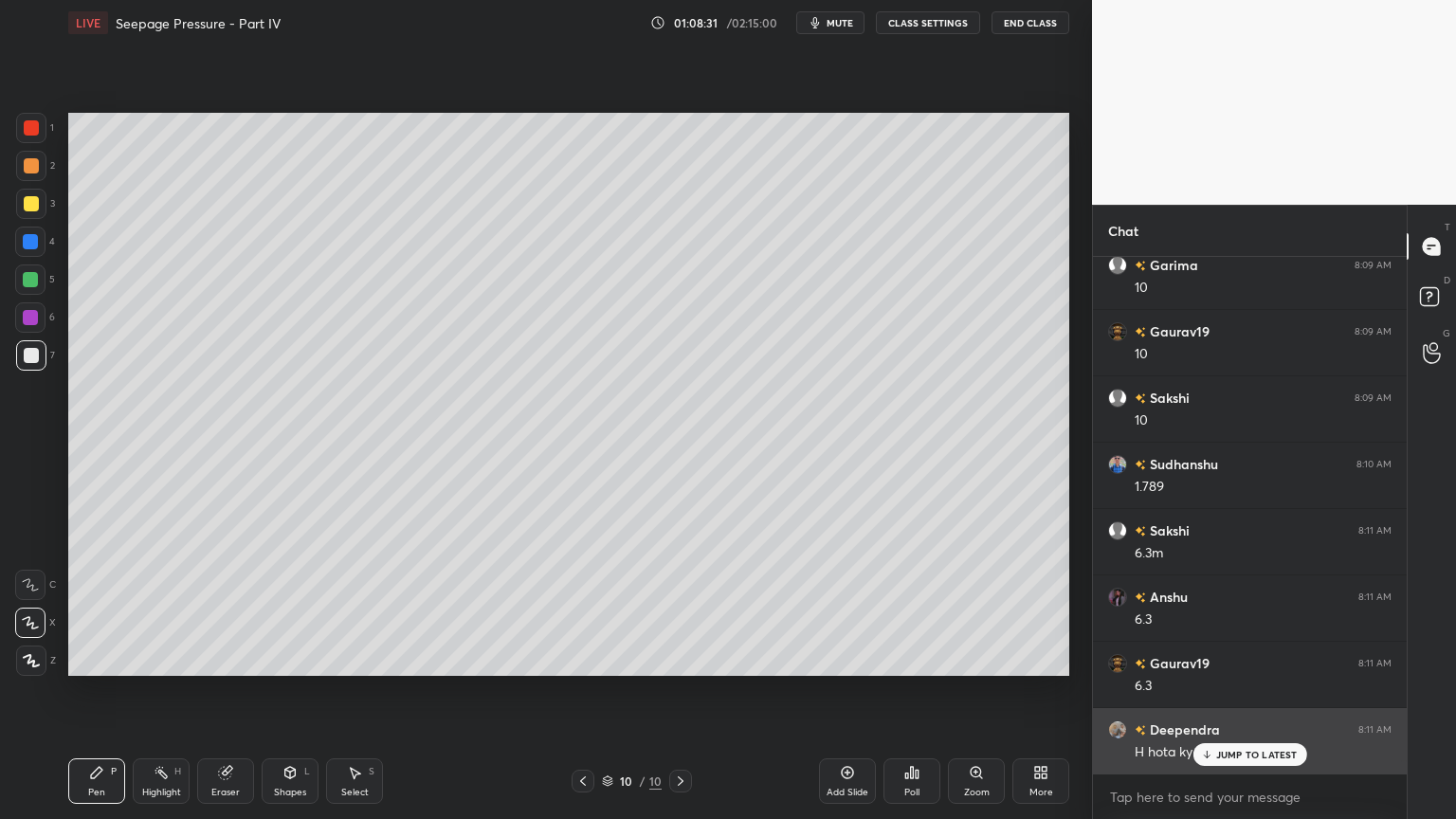 click on "JUMP TO LATEST" at bounding box center (1257, 755) 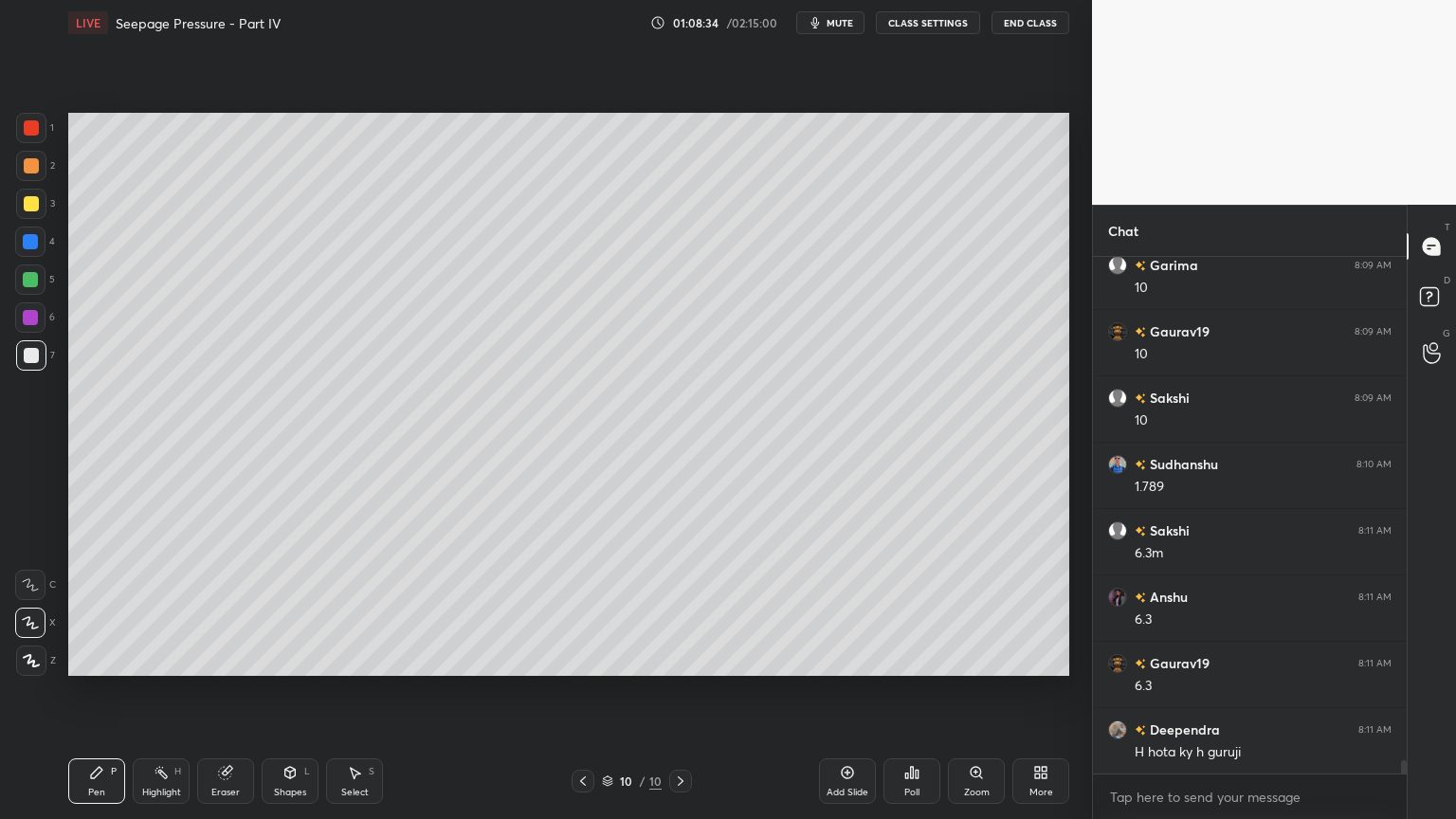 scroll, scrollTop: 19701, scrollLeft: 0, axis: vertical 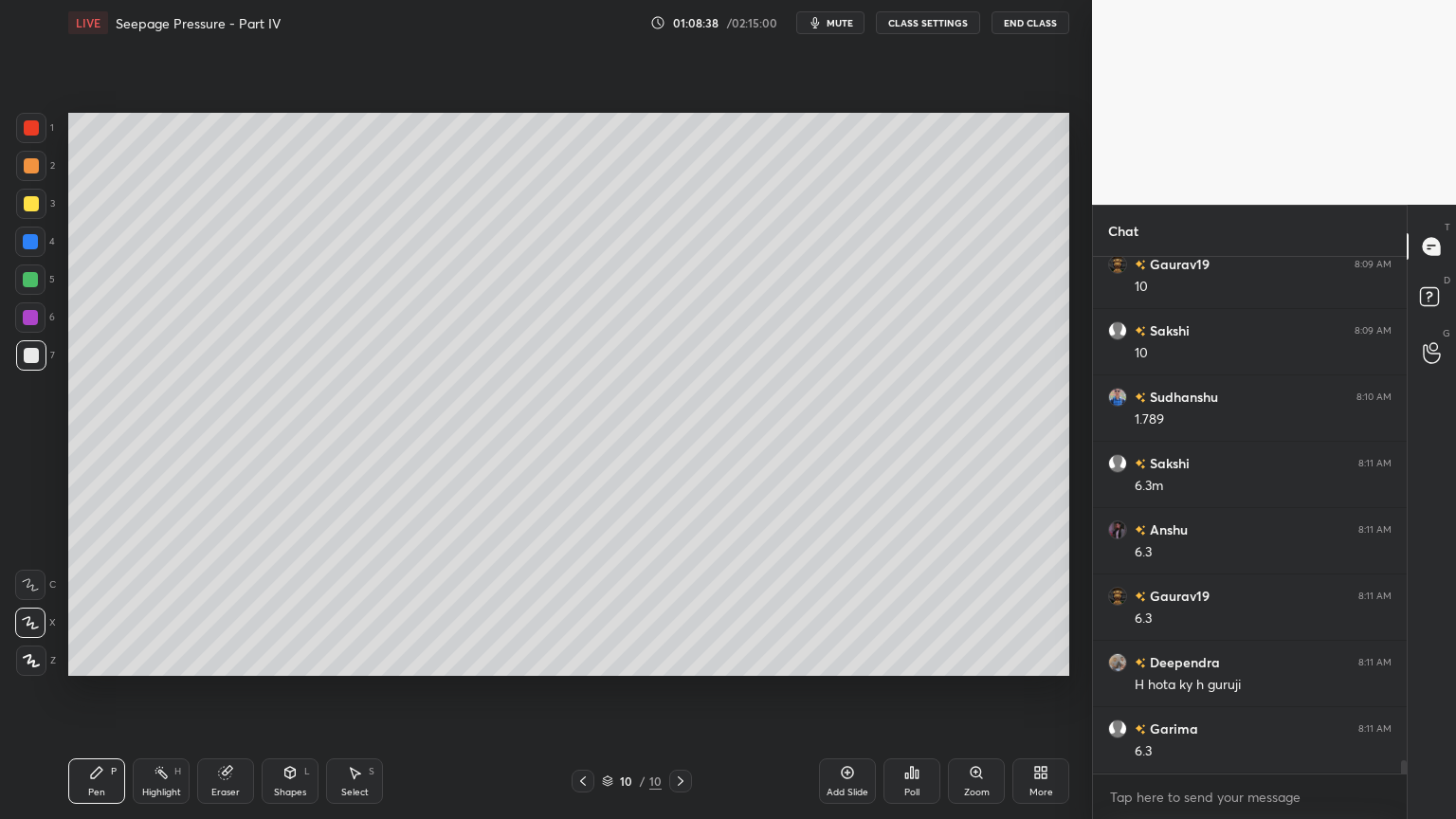 click 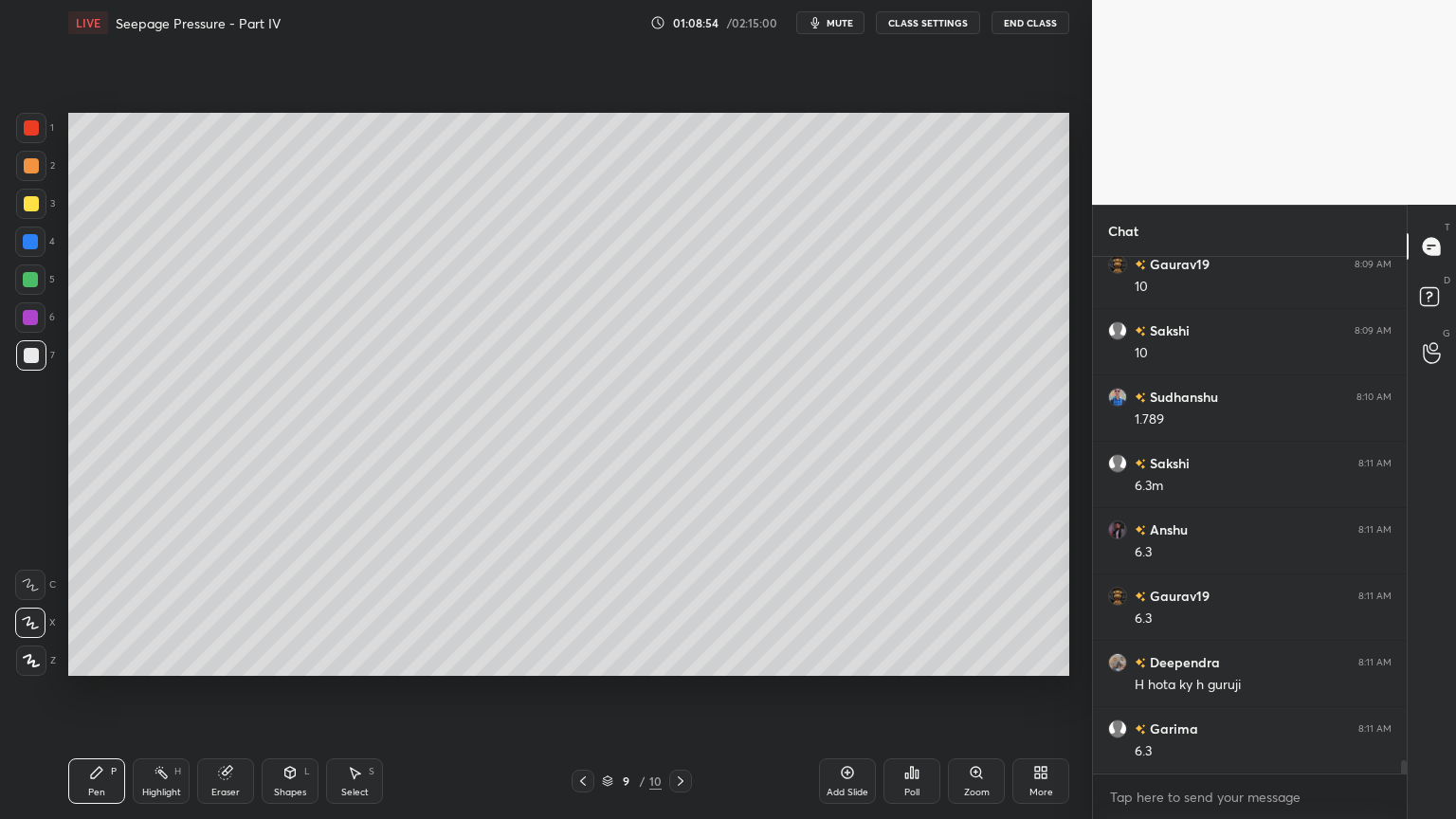 scroll, scrollTop: 19766, scrollLeft: 0, axis: vertical 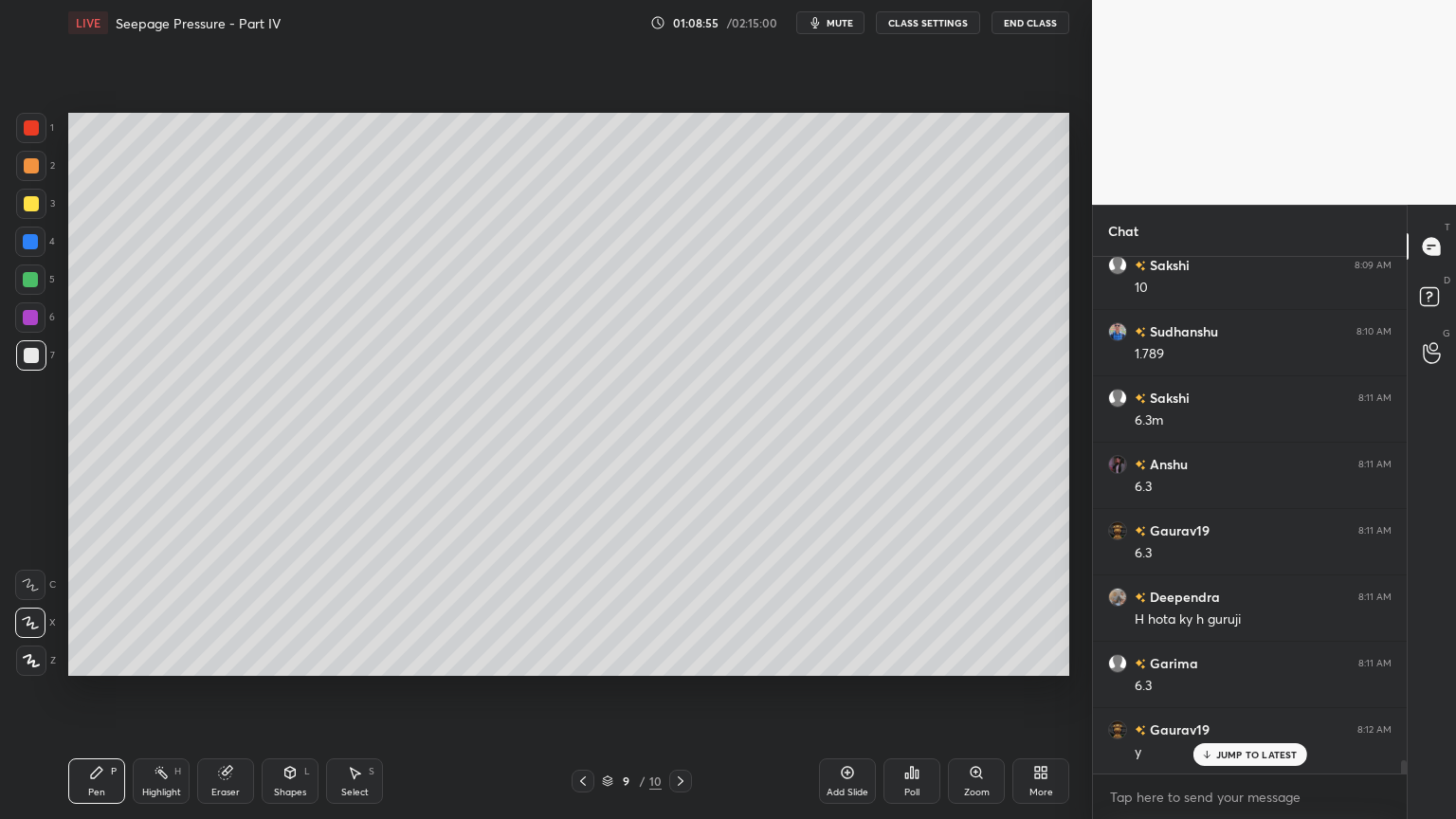 click 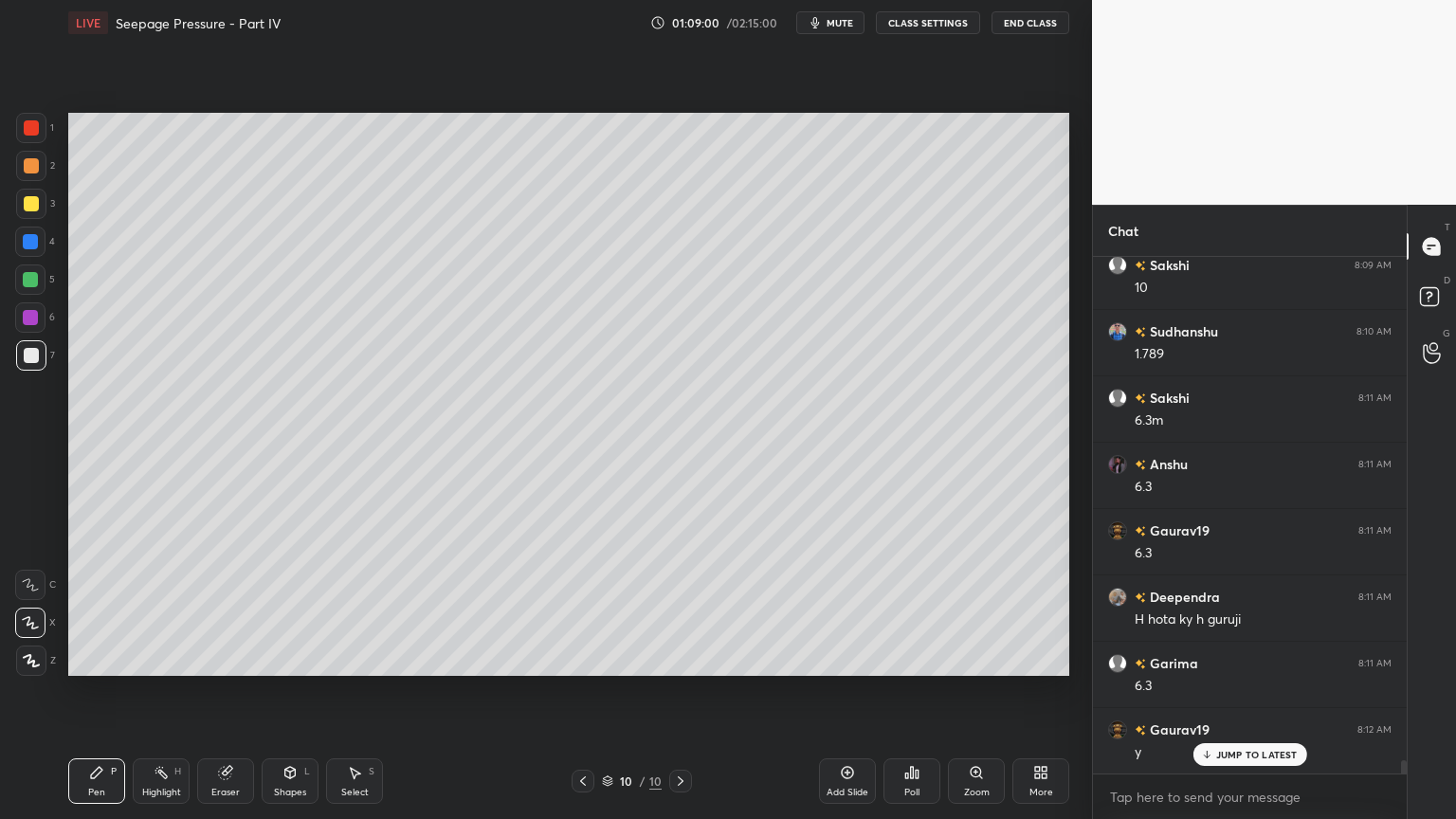 click 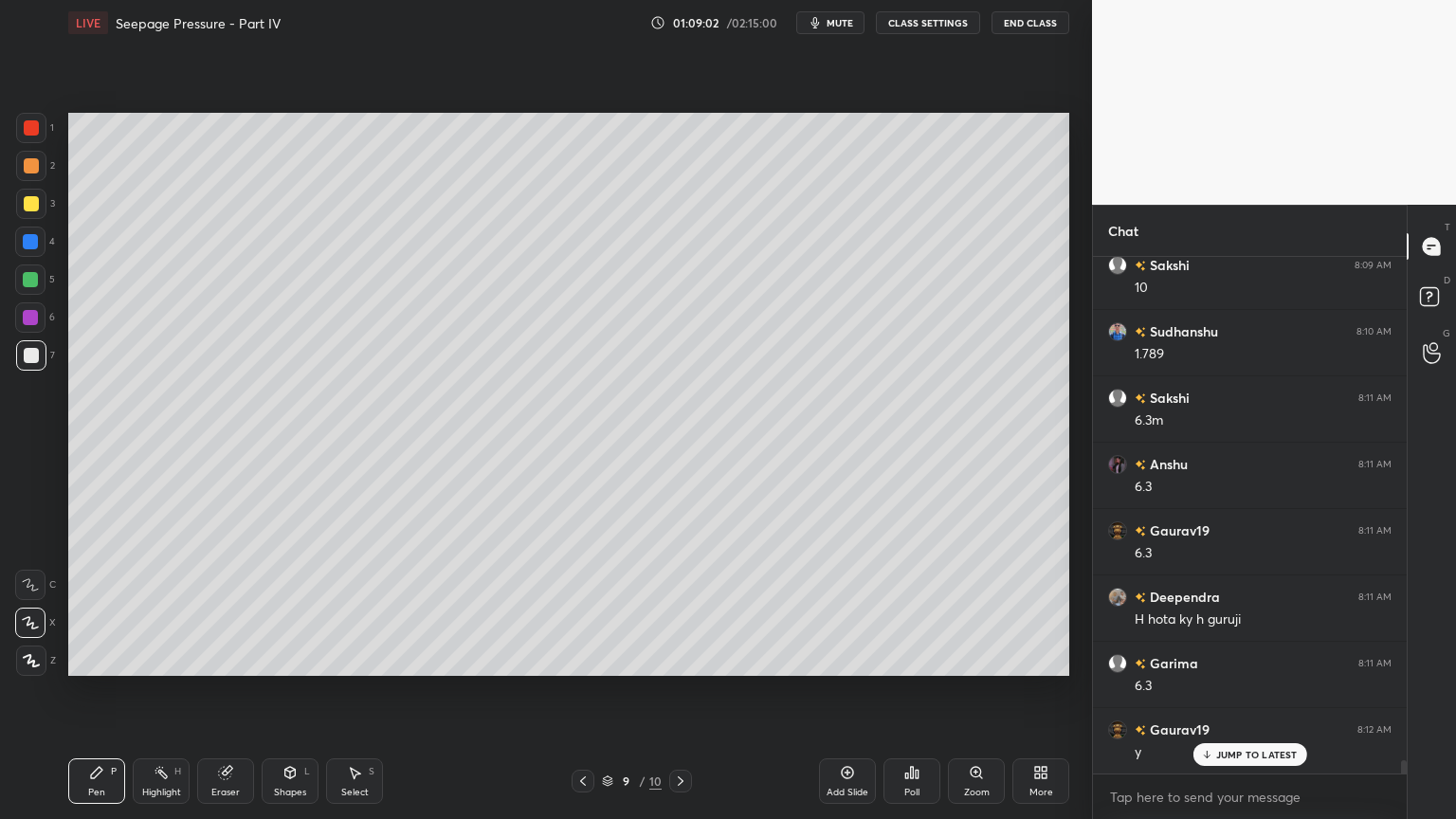 click at bounding box center (583, 781) 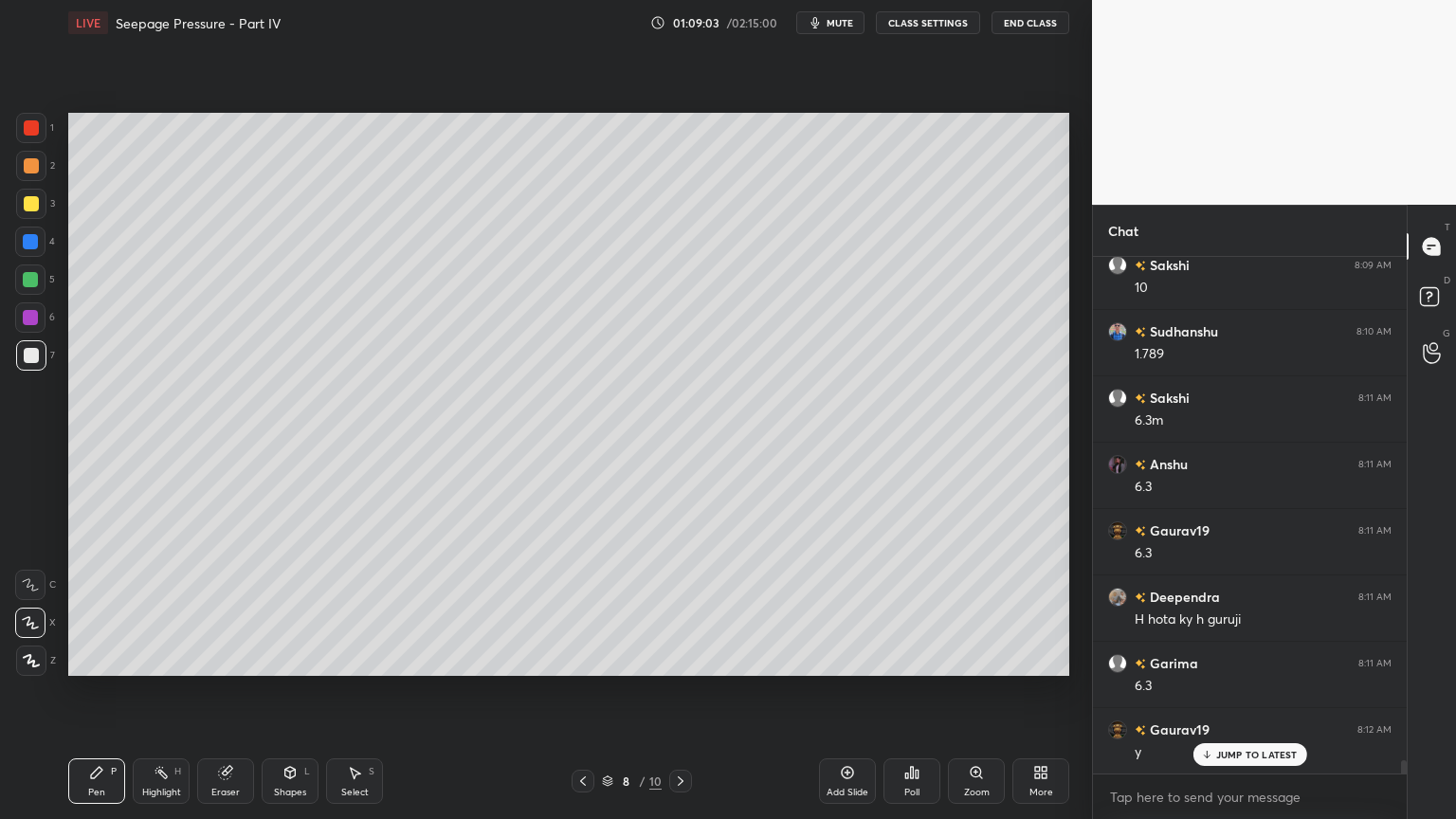 click 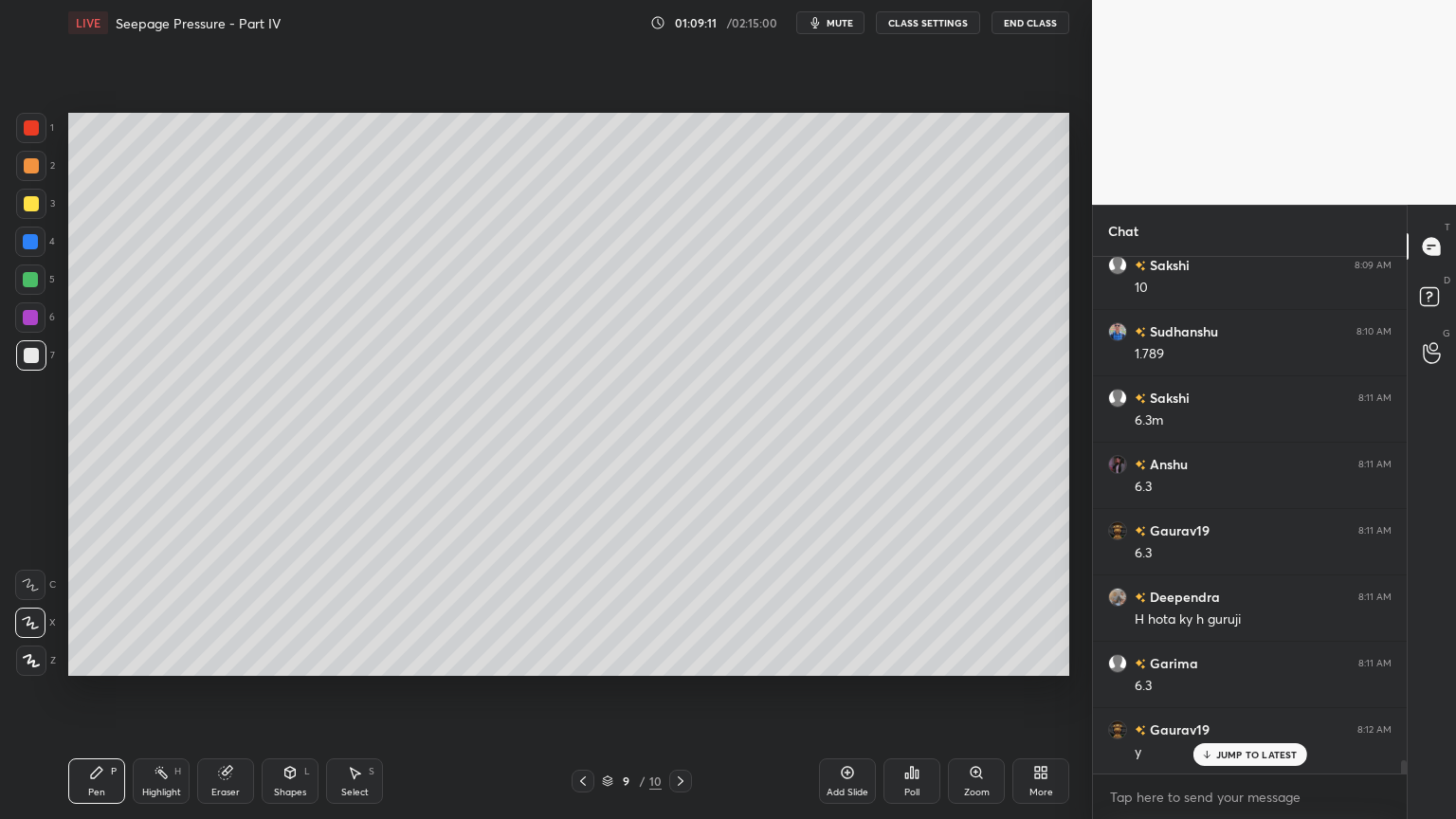 click 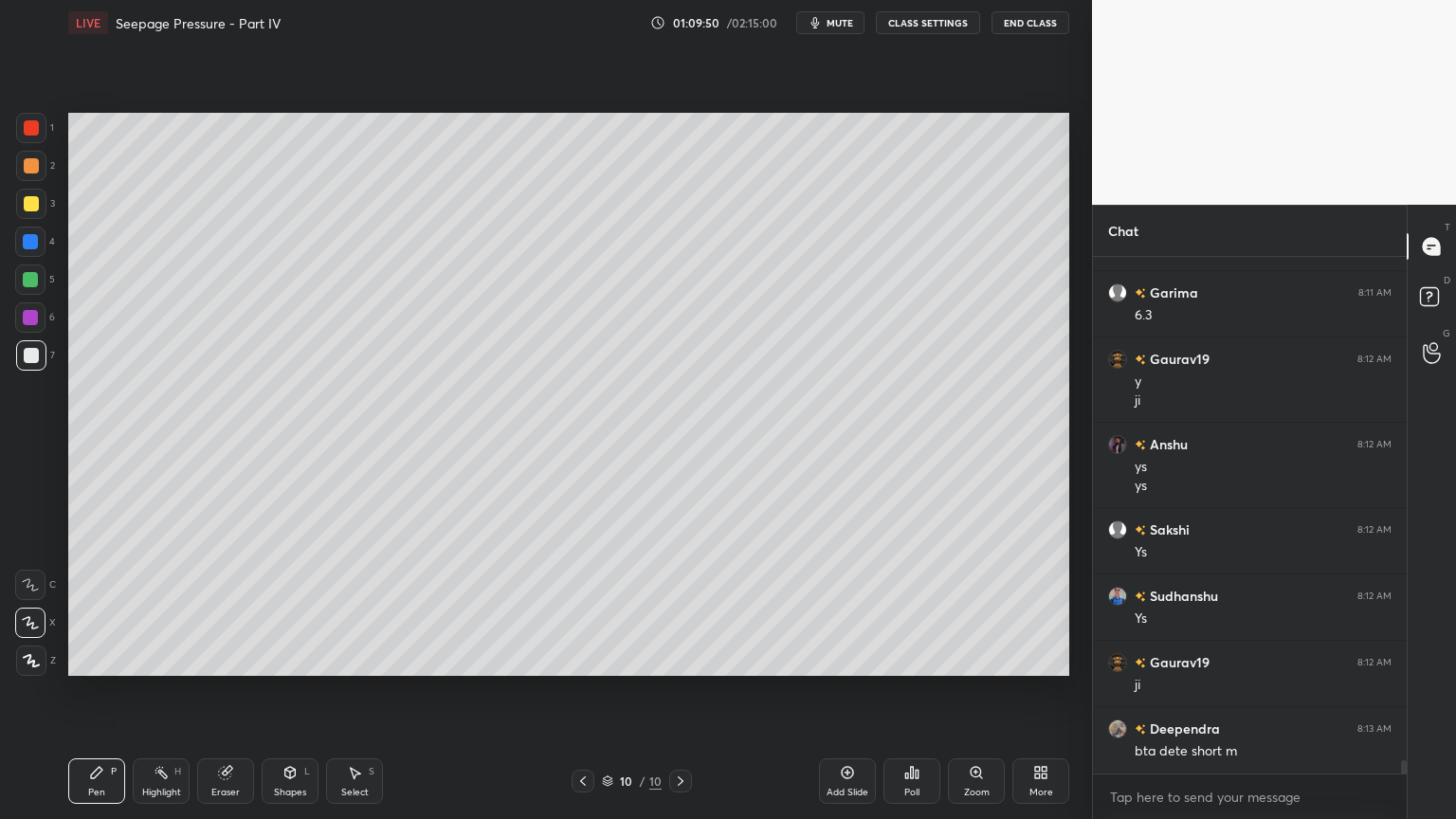 scroll, scrollTop: 20202, scrollLeft: 0, axis: vertical 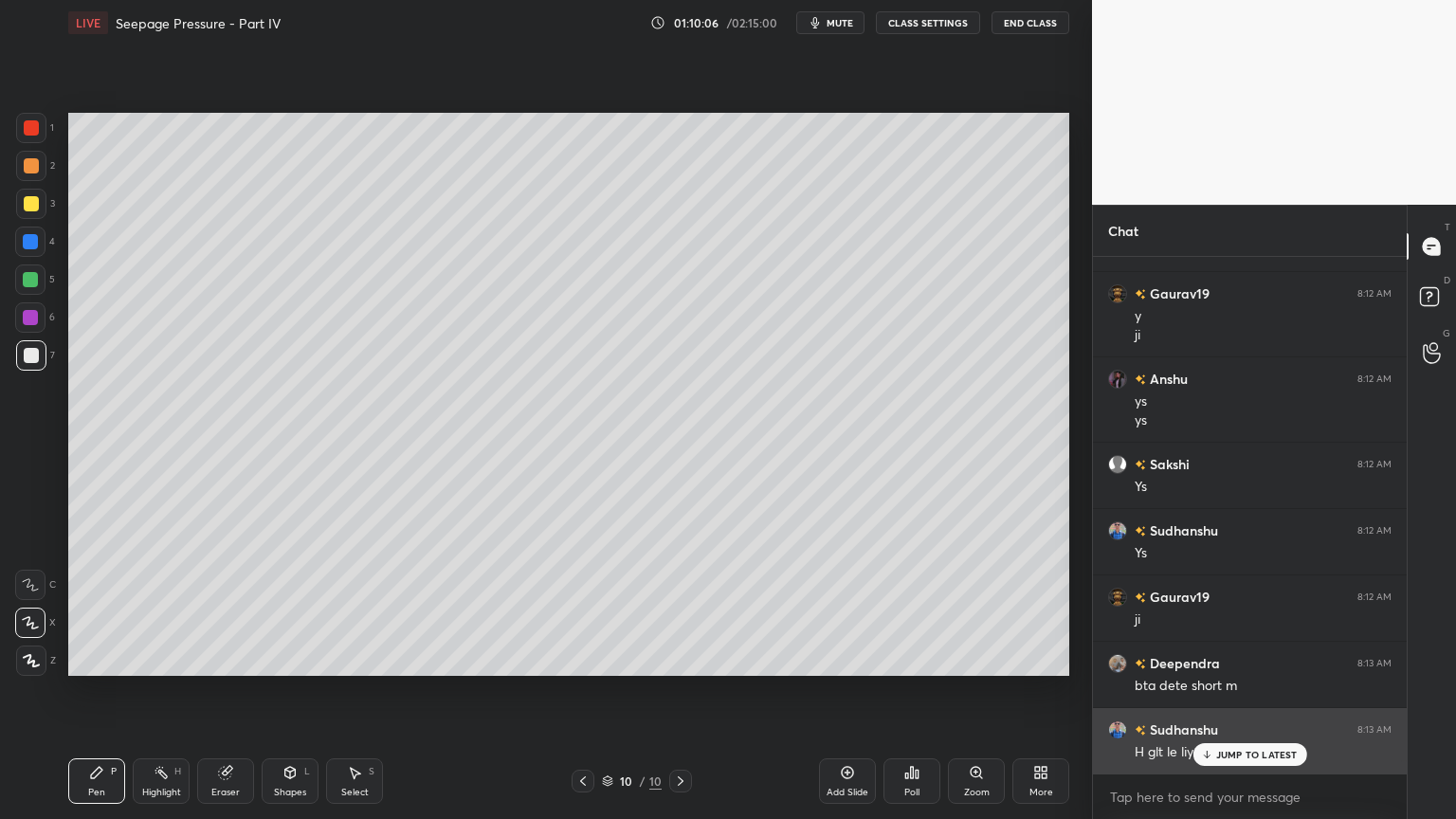 click on "JUMP TO LATEST" at bounding box center (1257, 755) 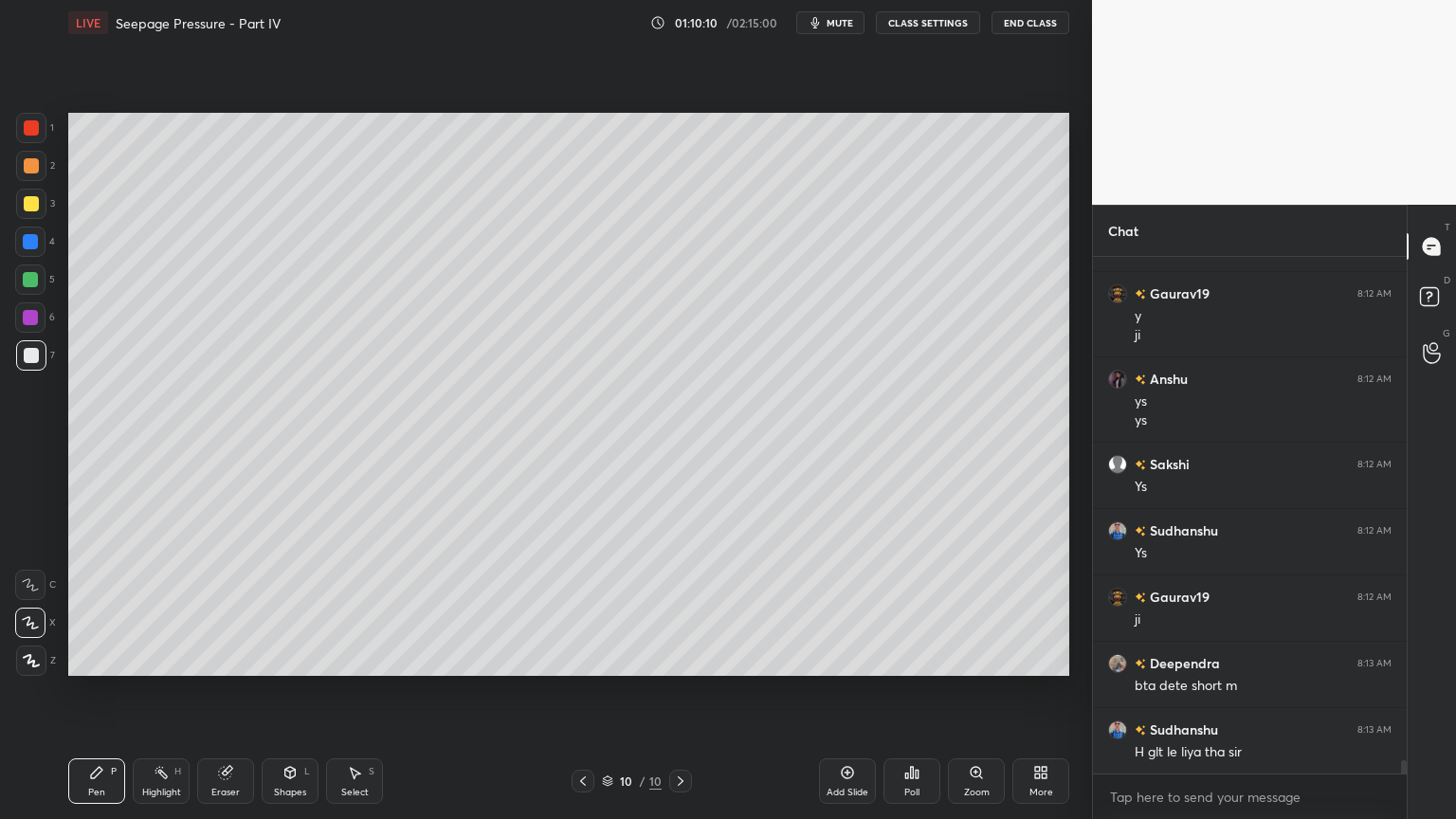 click 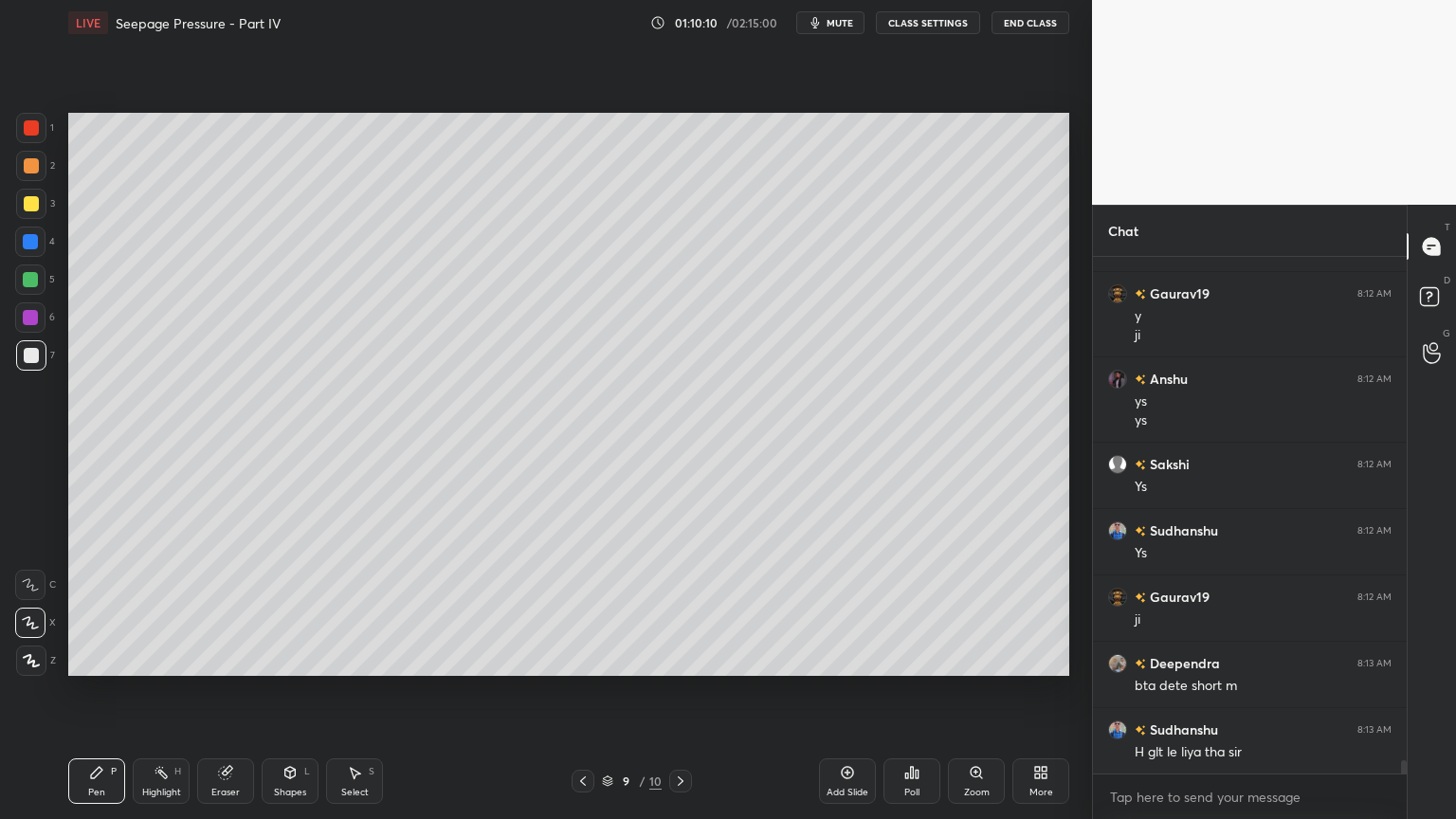 click 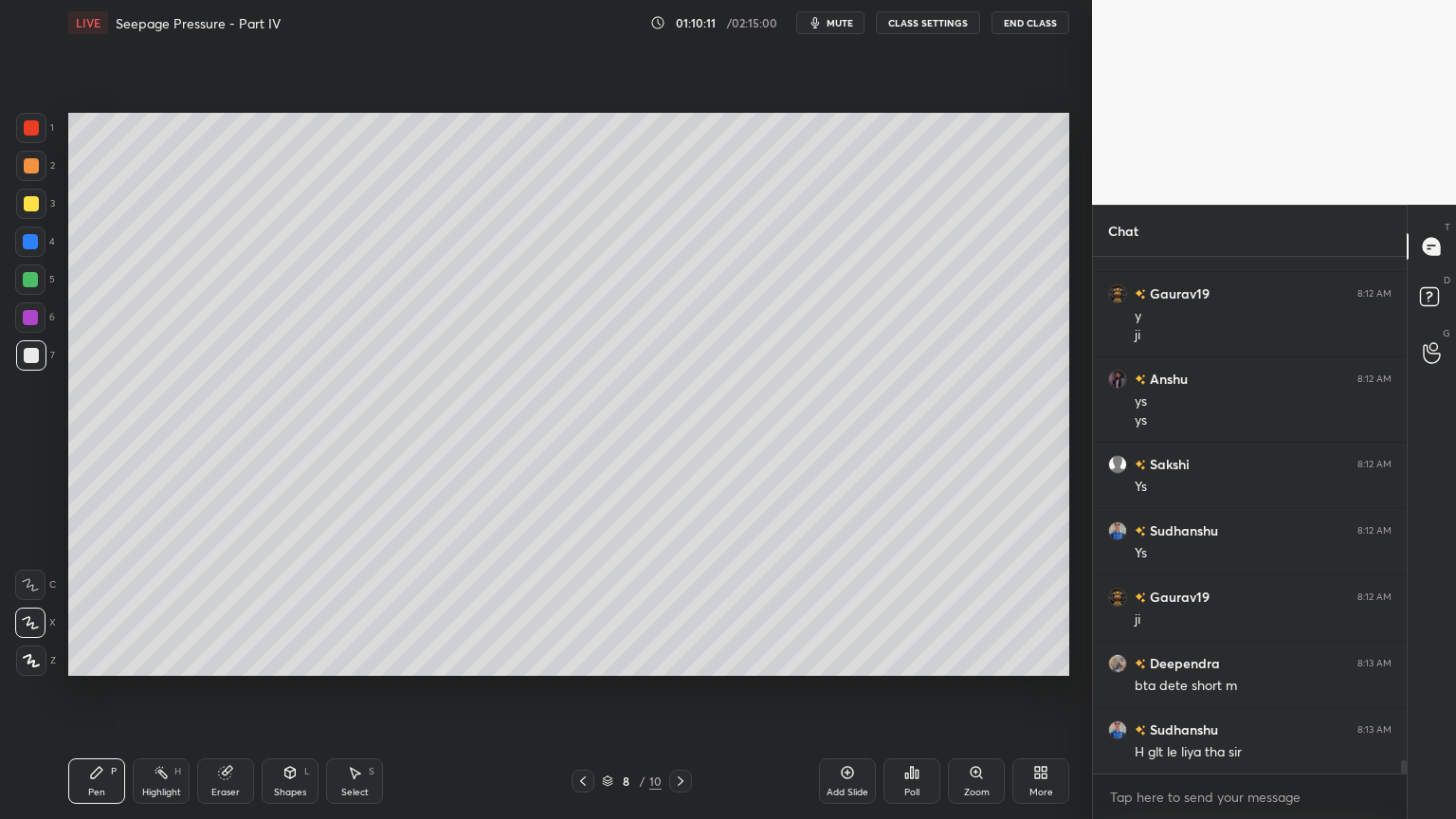 click 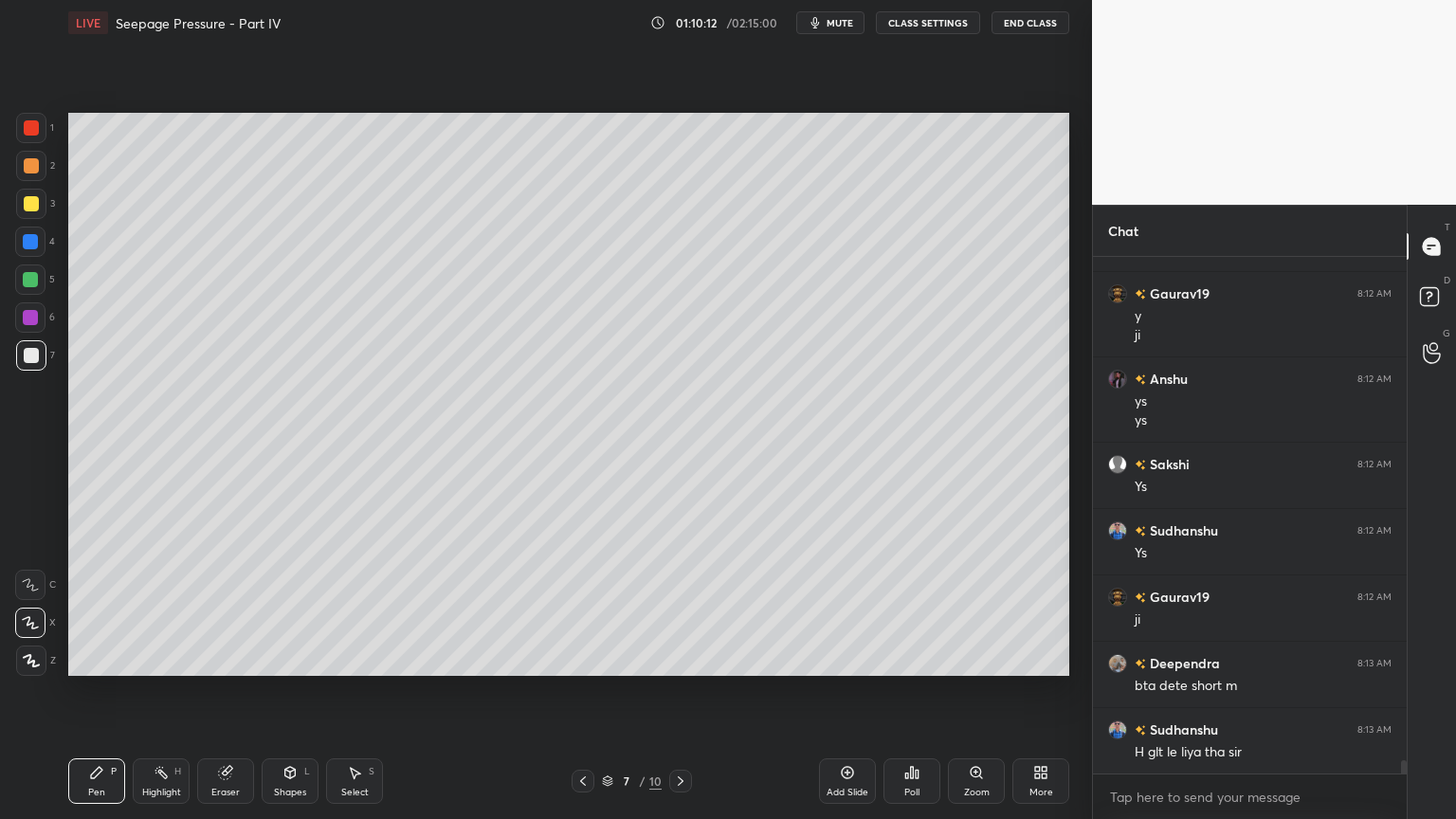 click 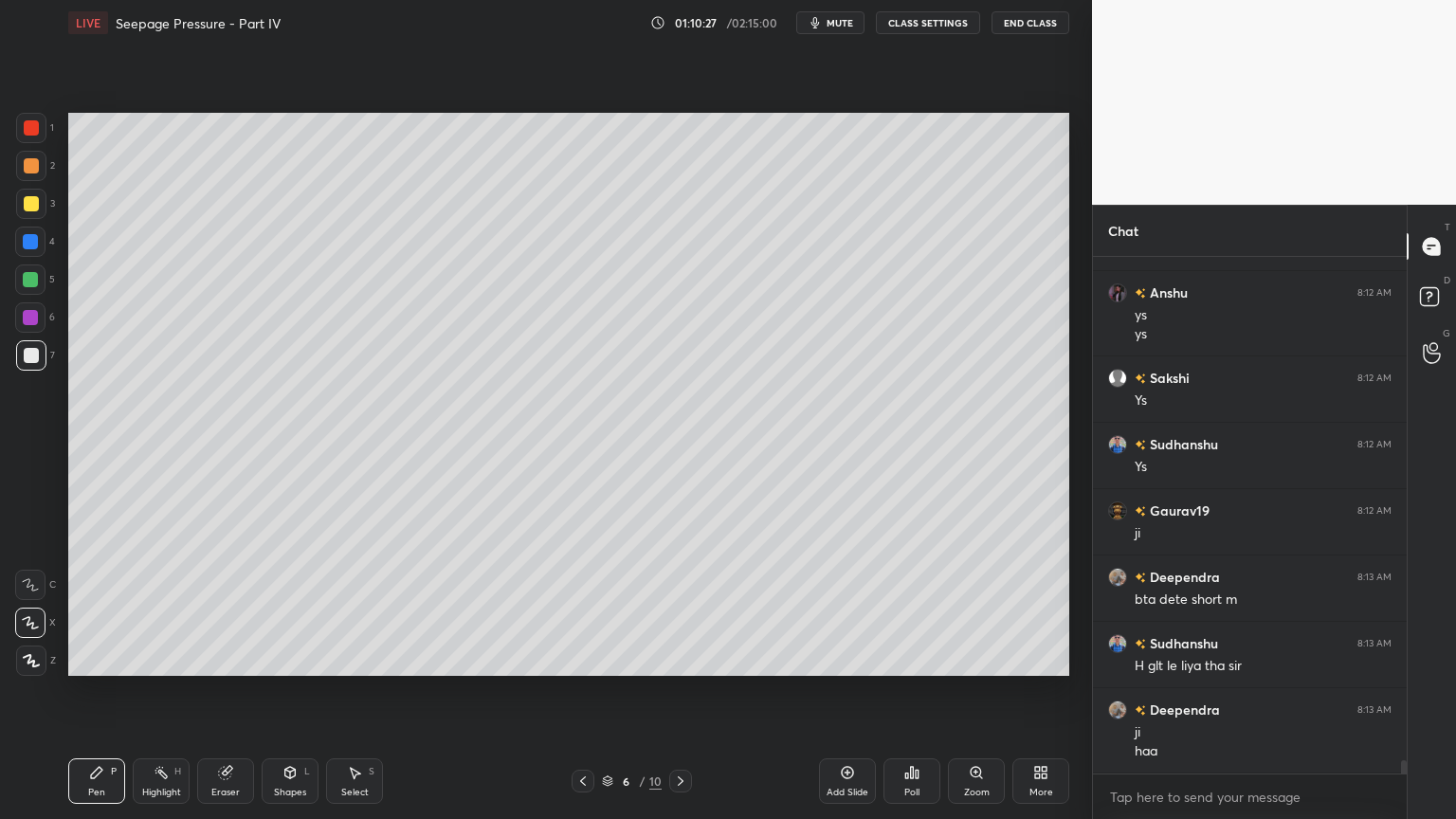 scroll, scrollTop: 20354, scrollLeft: 0, axis: vertical 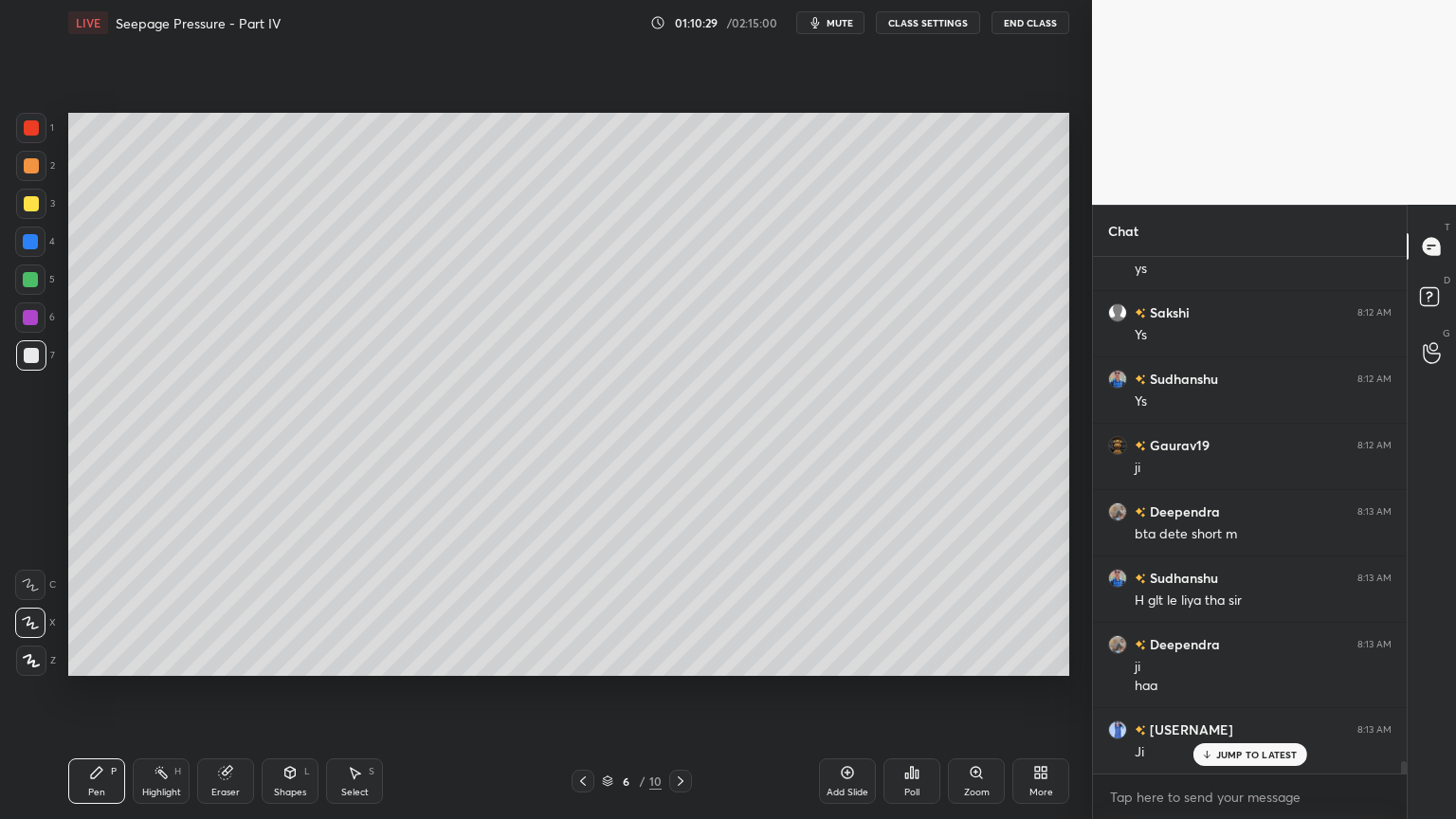 click on "1" at bounding box center (35, 128) 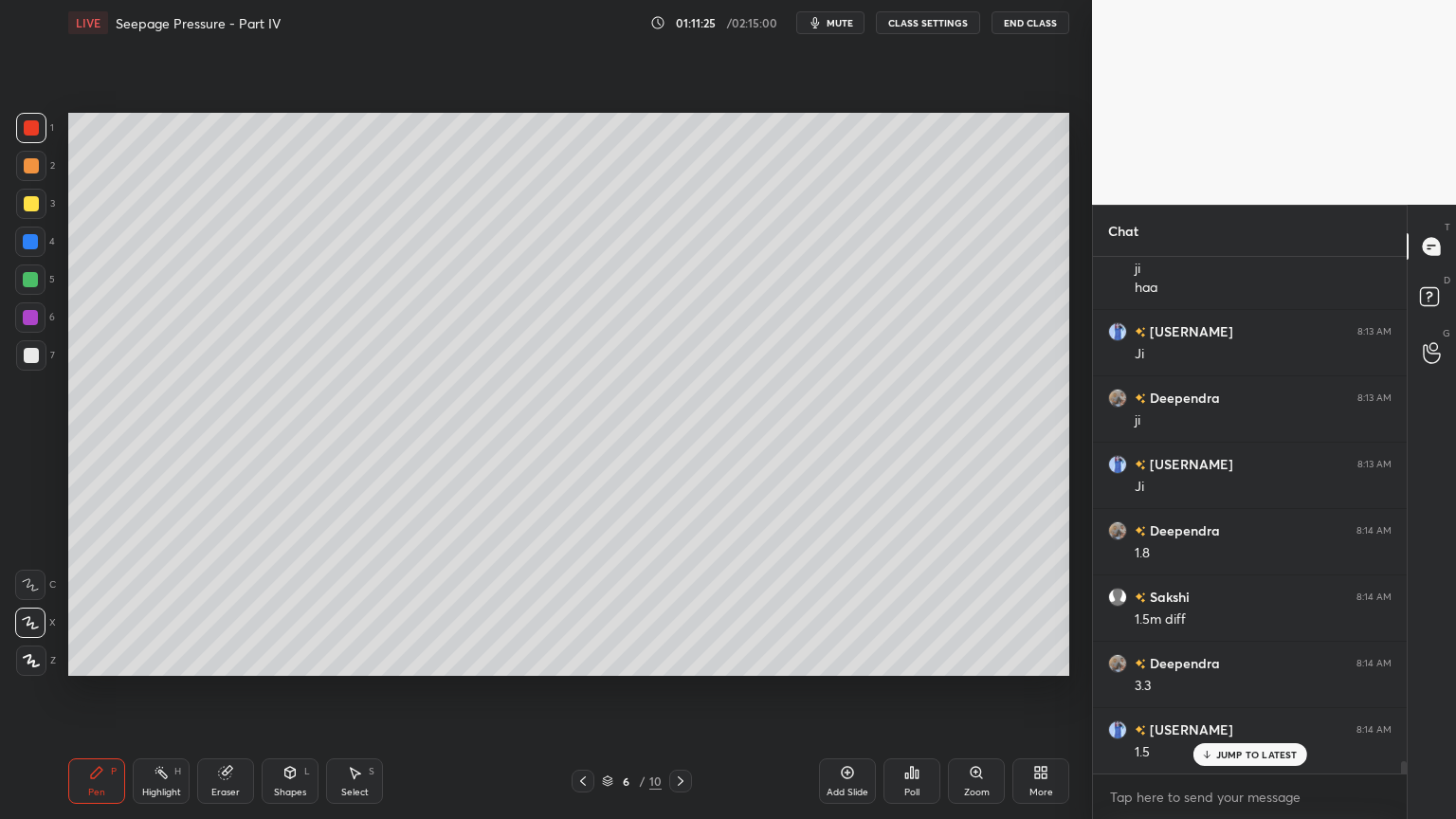 scroll, scrollTop: 20819, scrollLeft: 0, axis: vertical 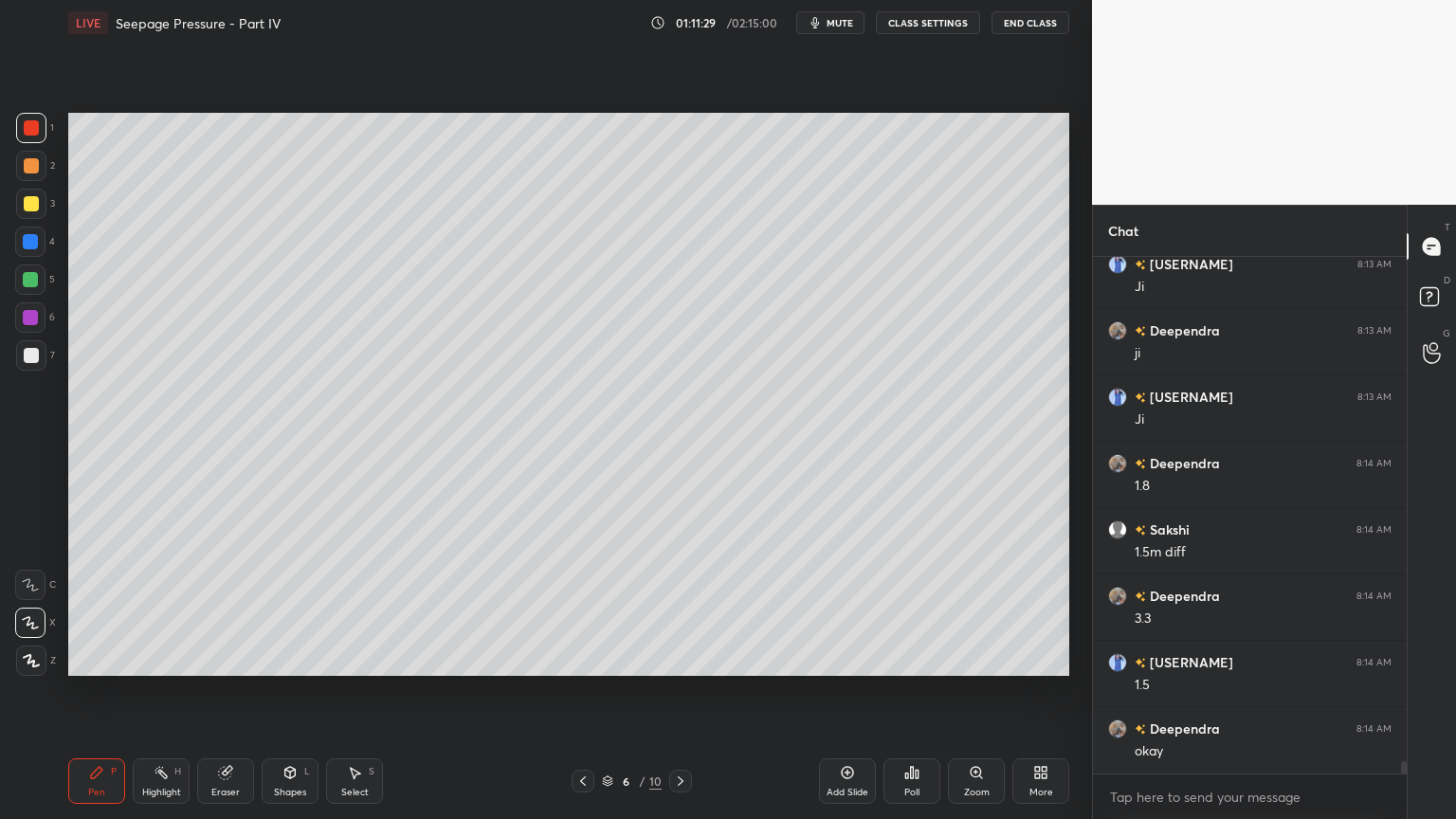 click 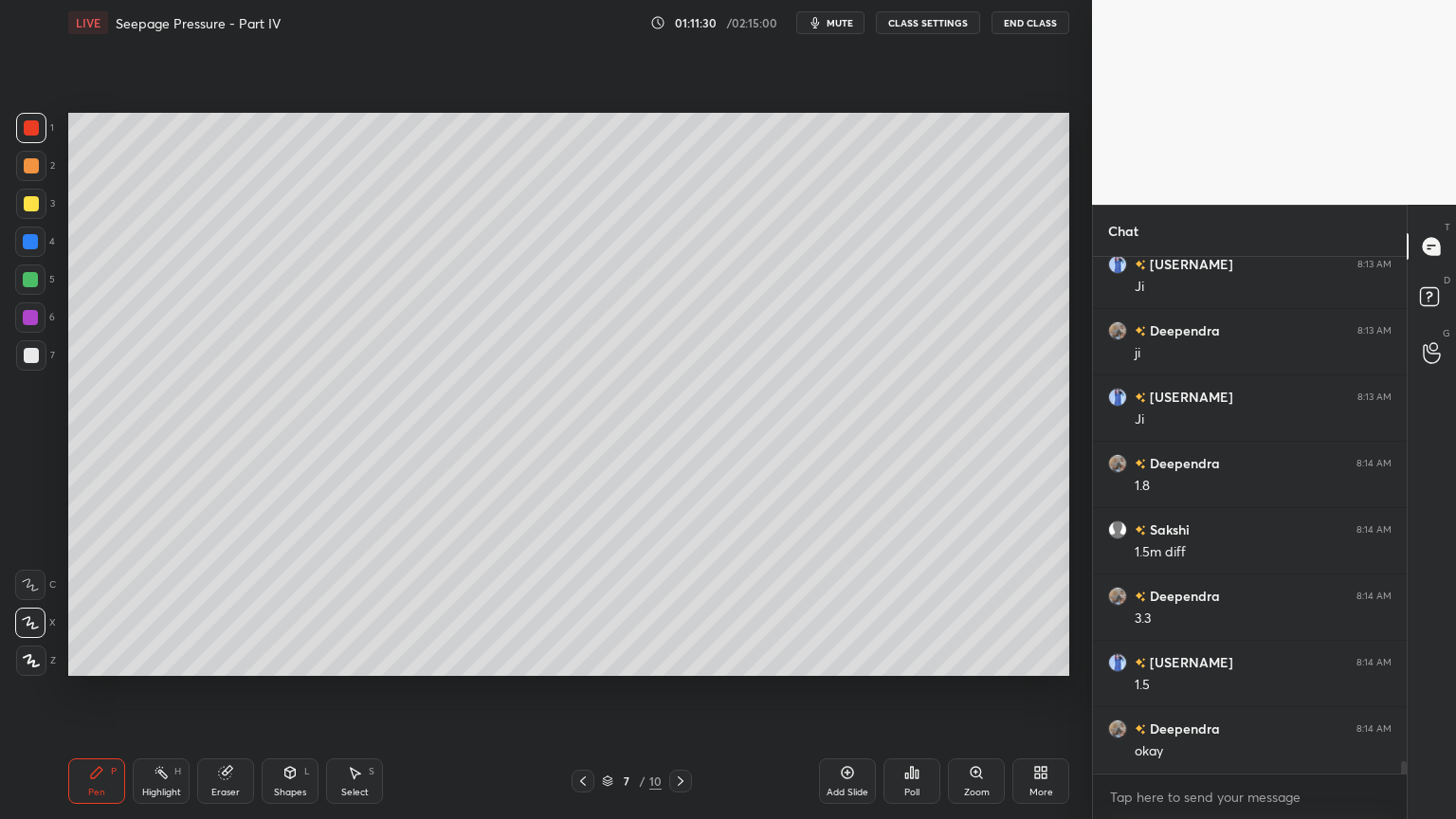 click 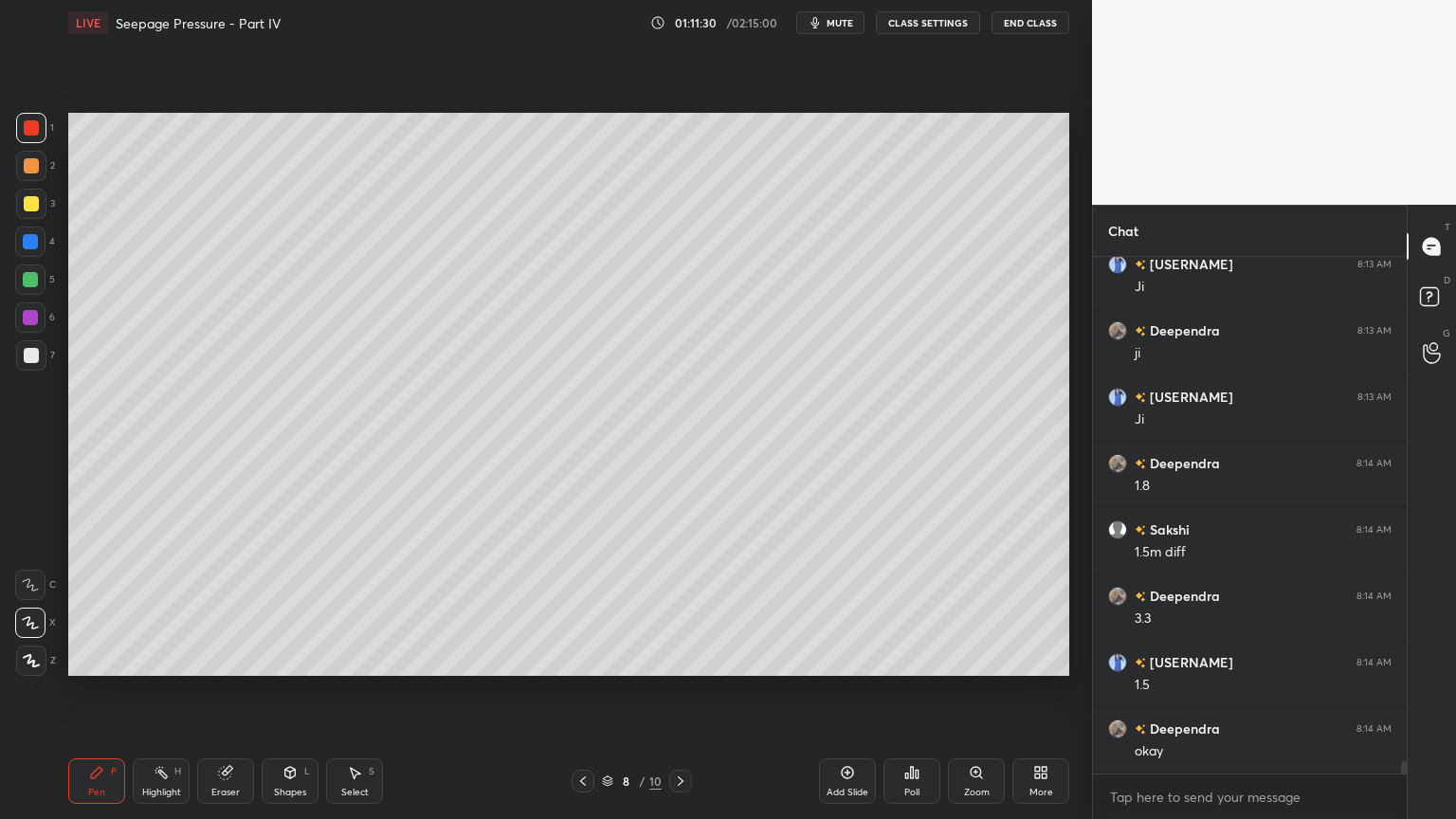 click 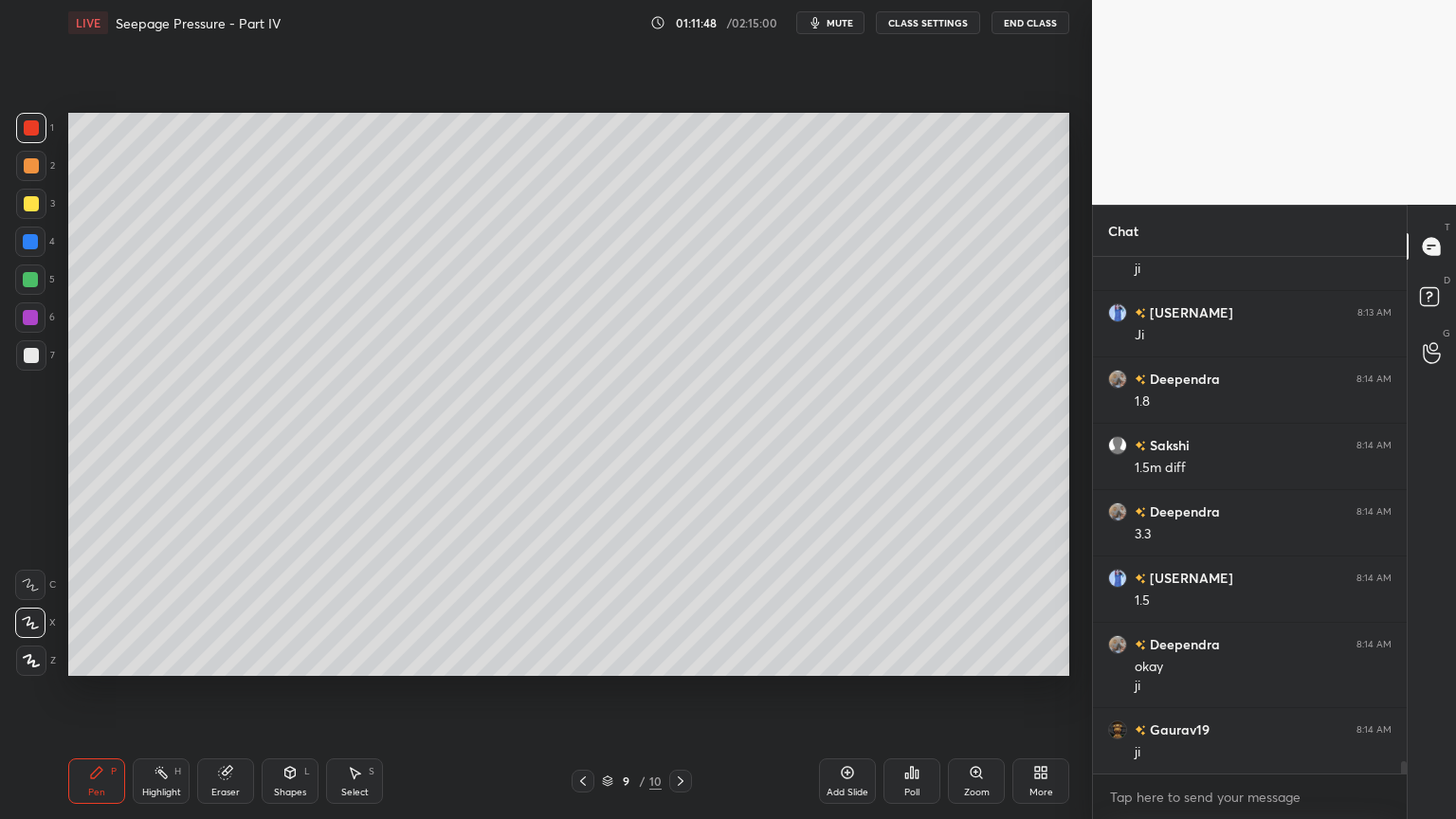 scroll, scrollTop: 20971, scrollLeft: 0, axis: vertical 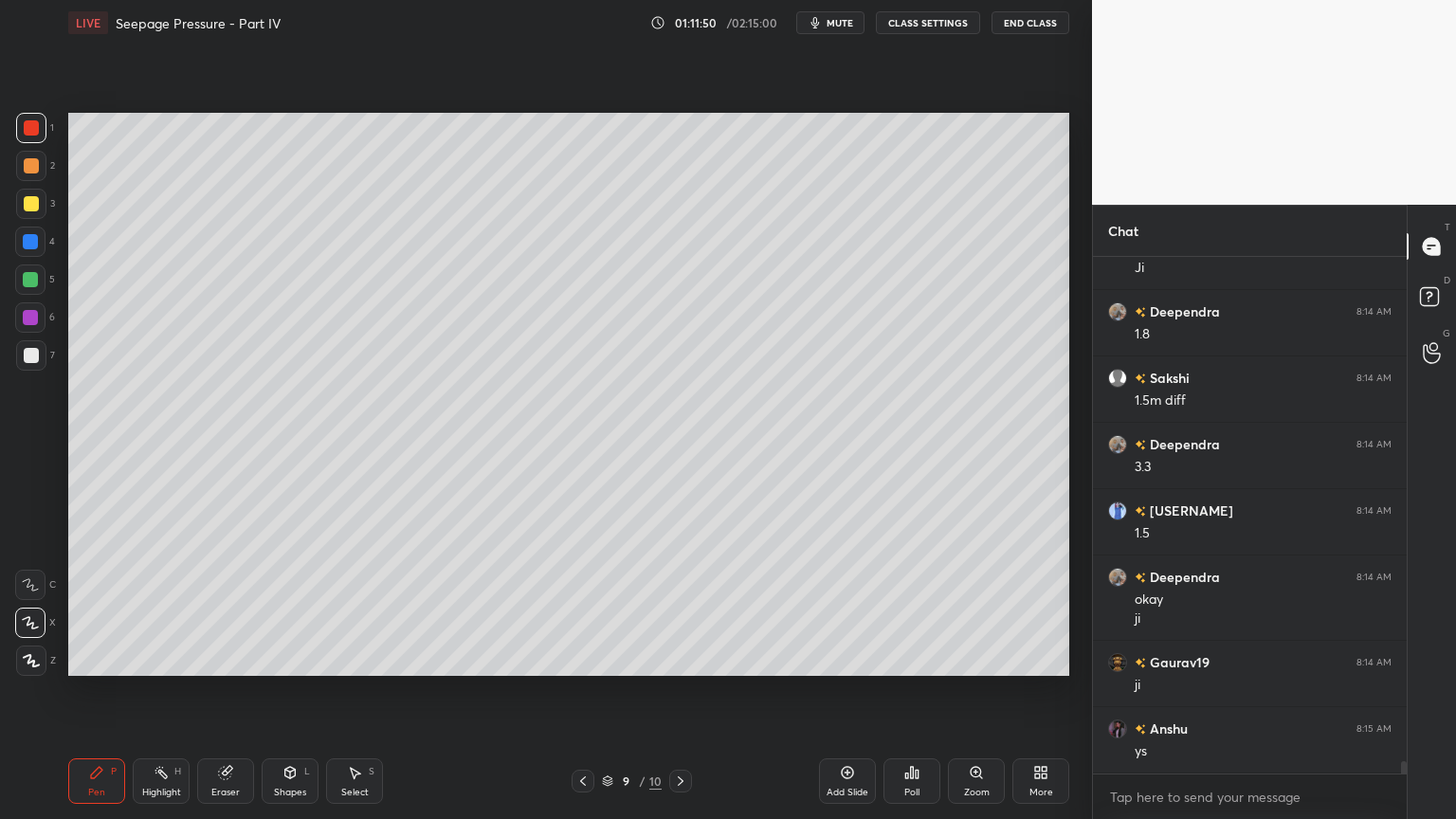 click 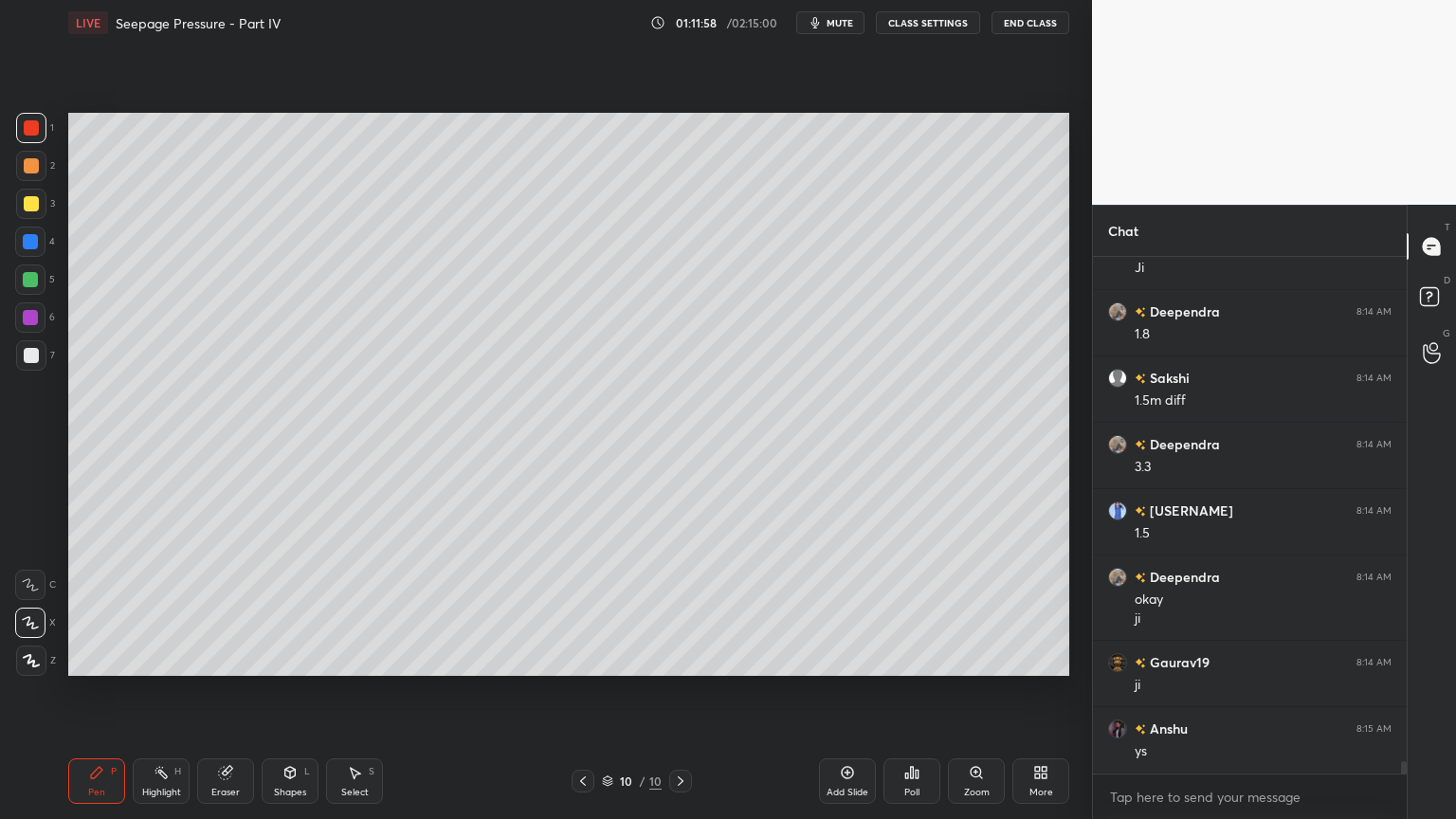 click on "Add Slide" at bounding box center [847, 781] 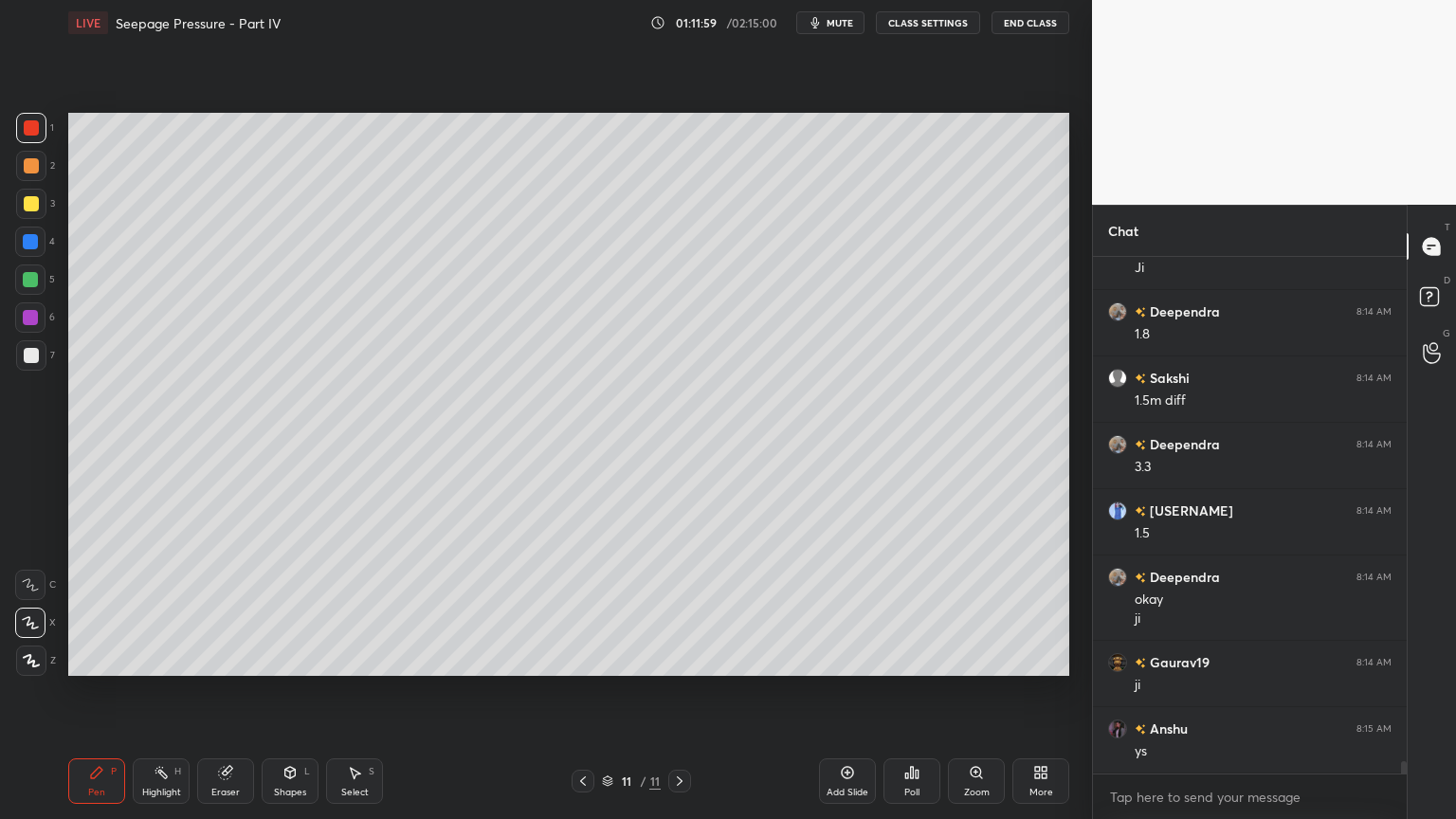 click at bounding box center [31, 128] 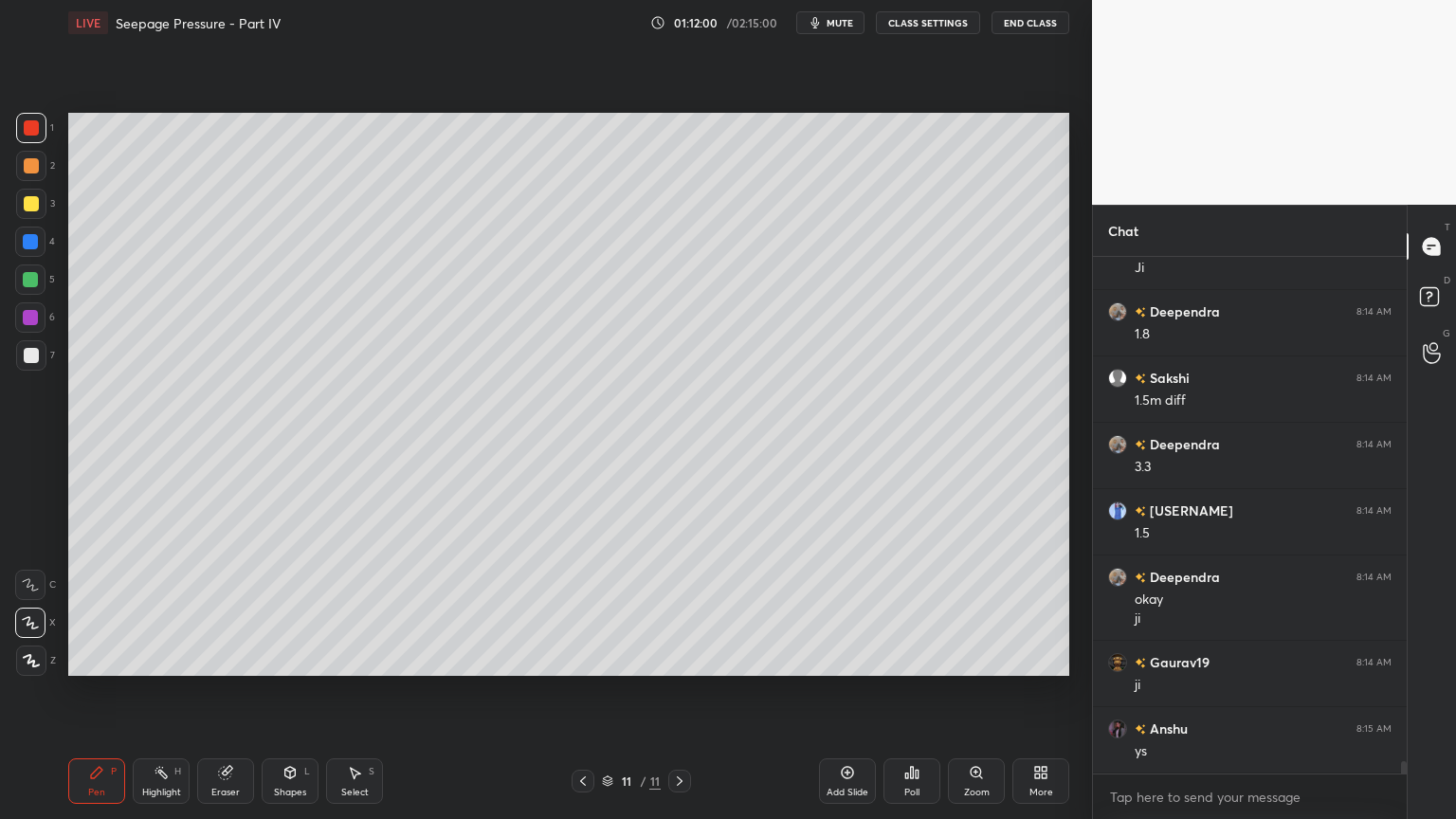 click 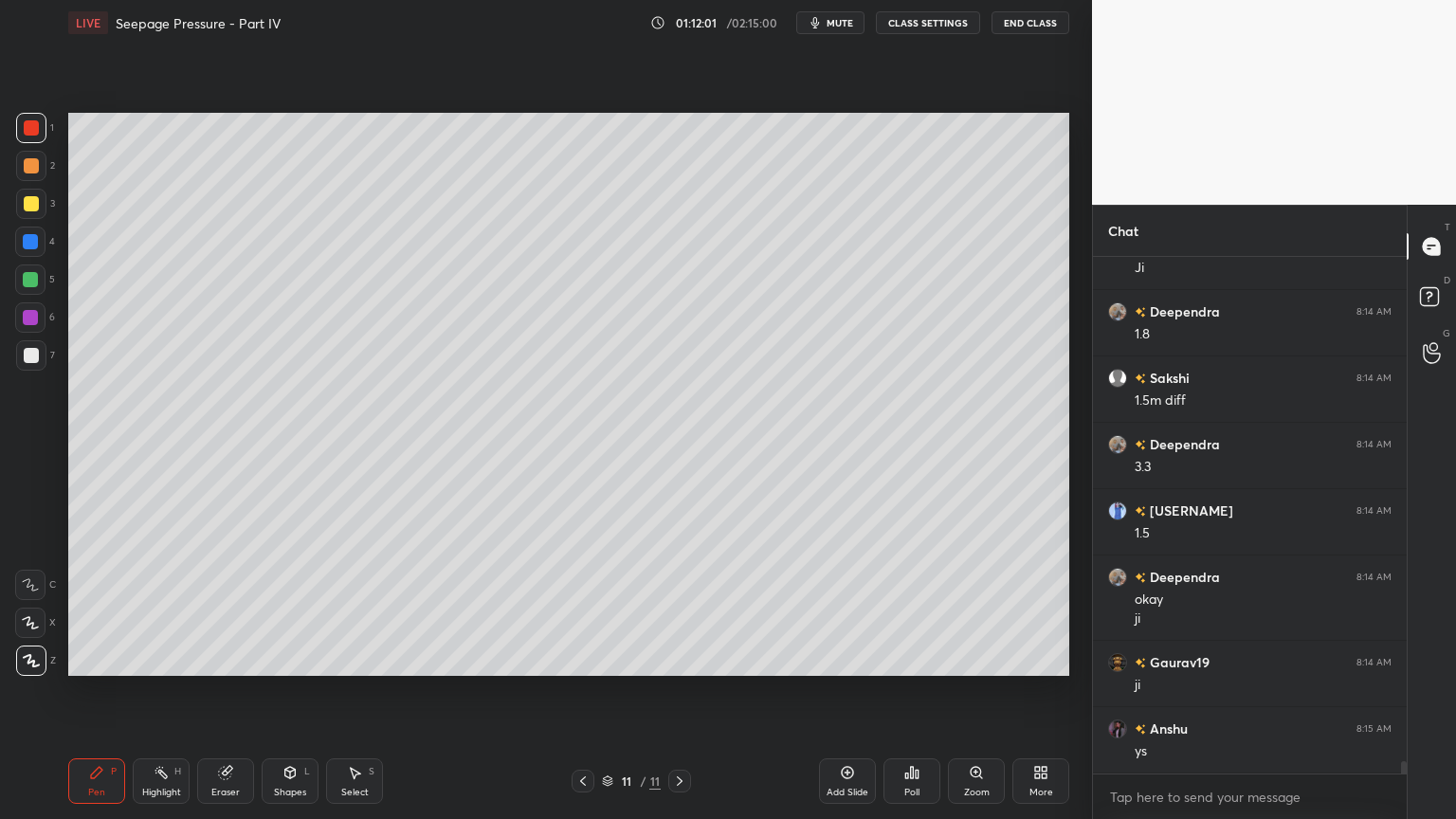 click at bounding box center [31, 128] 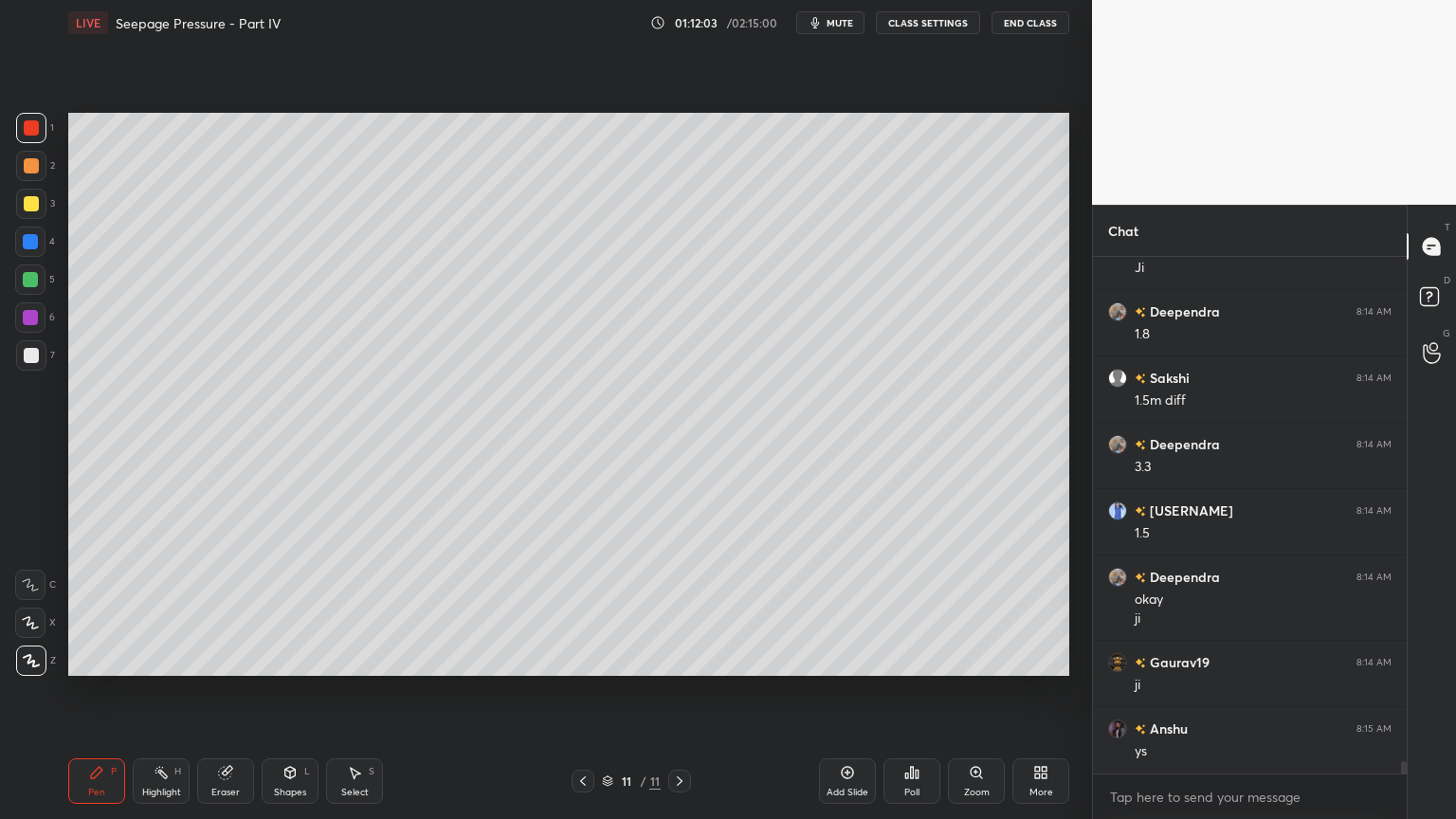 click at bounding box center (31, 128) 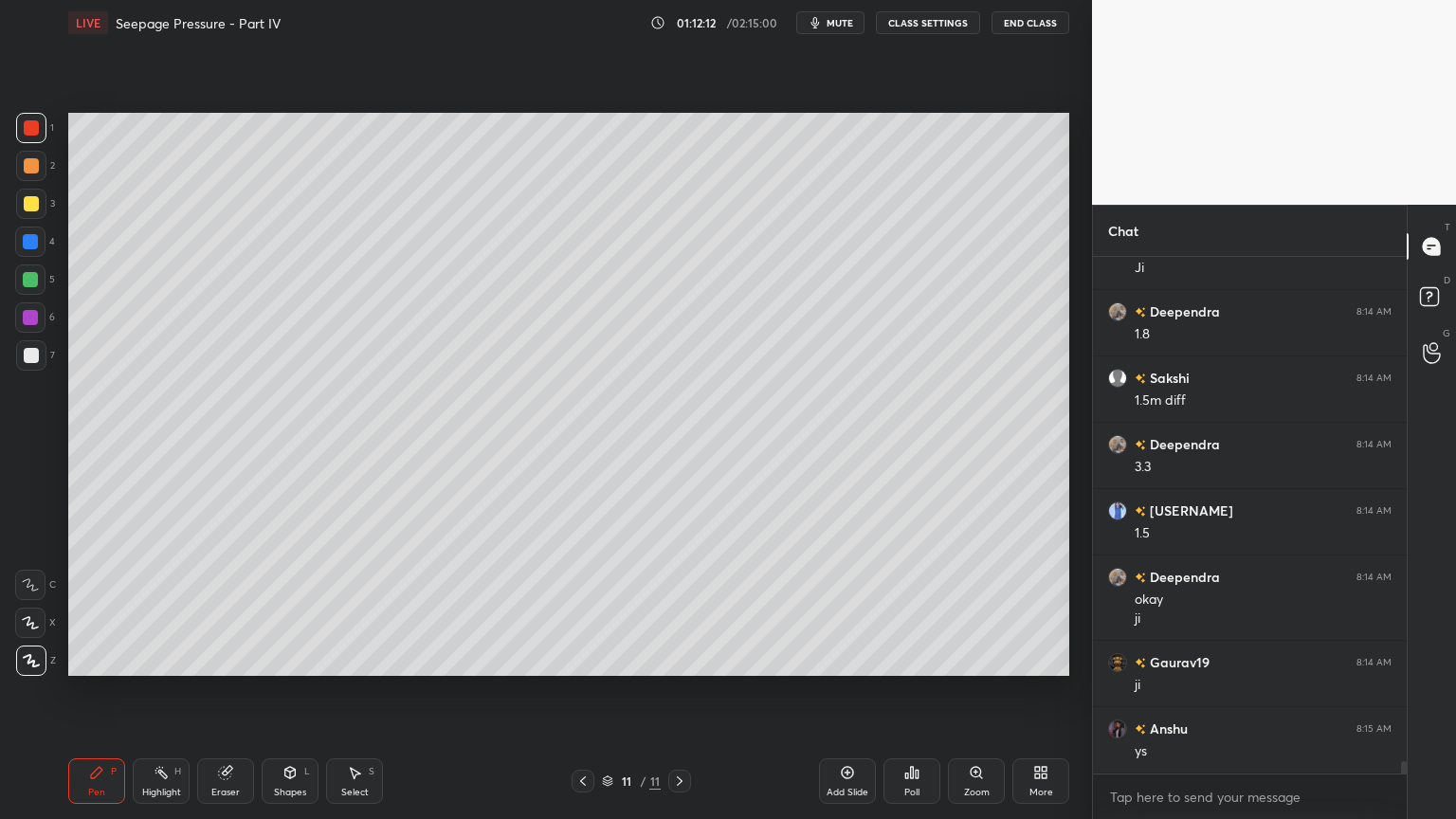 scroll, scrollTop: 21036, scrollLeft: 0, axis: vertical 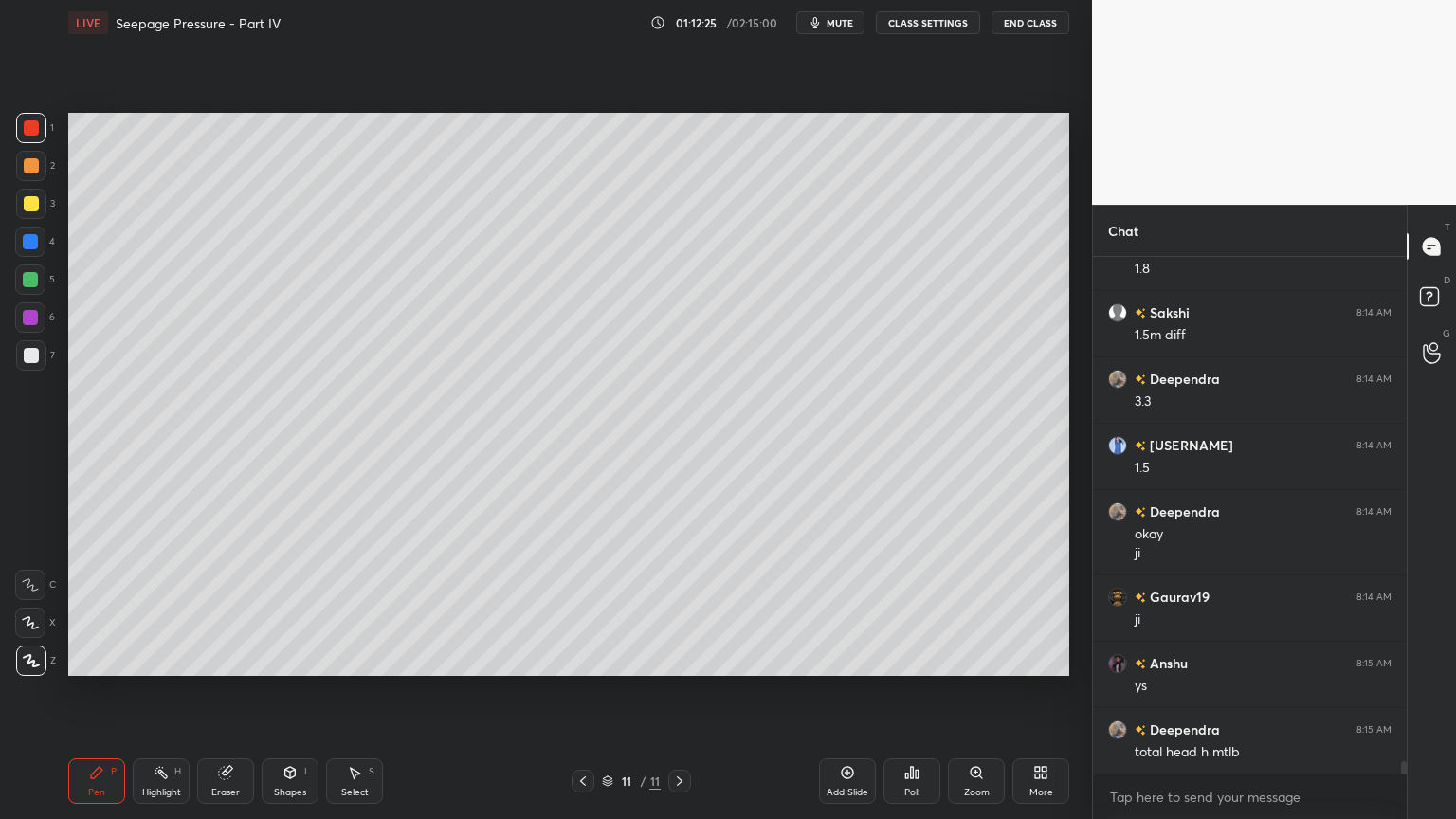 click 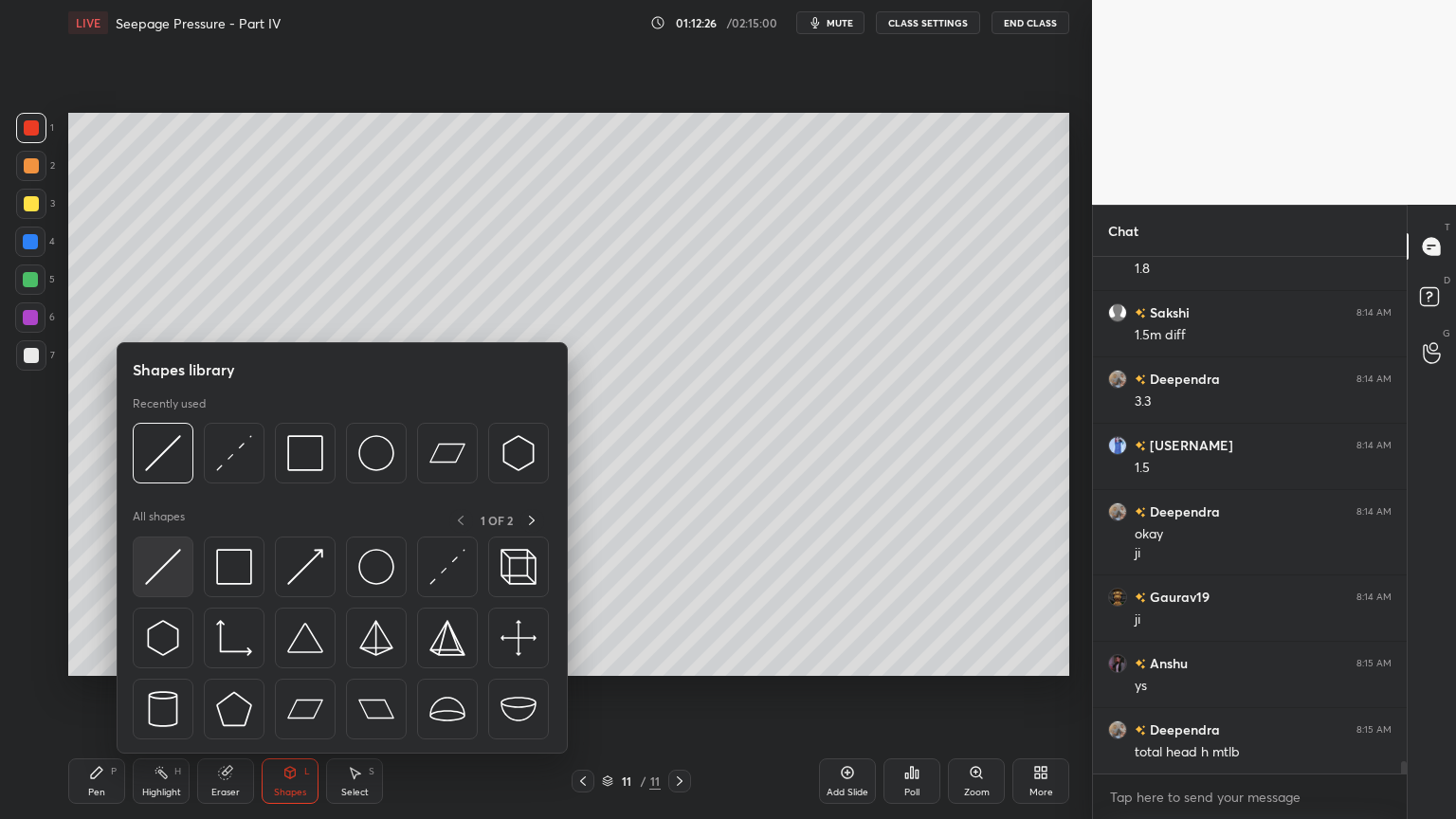 click at bounding box center (163, 567) 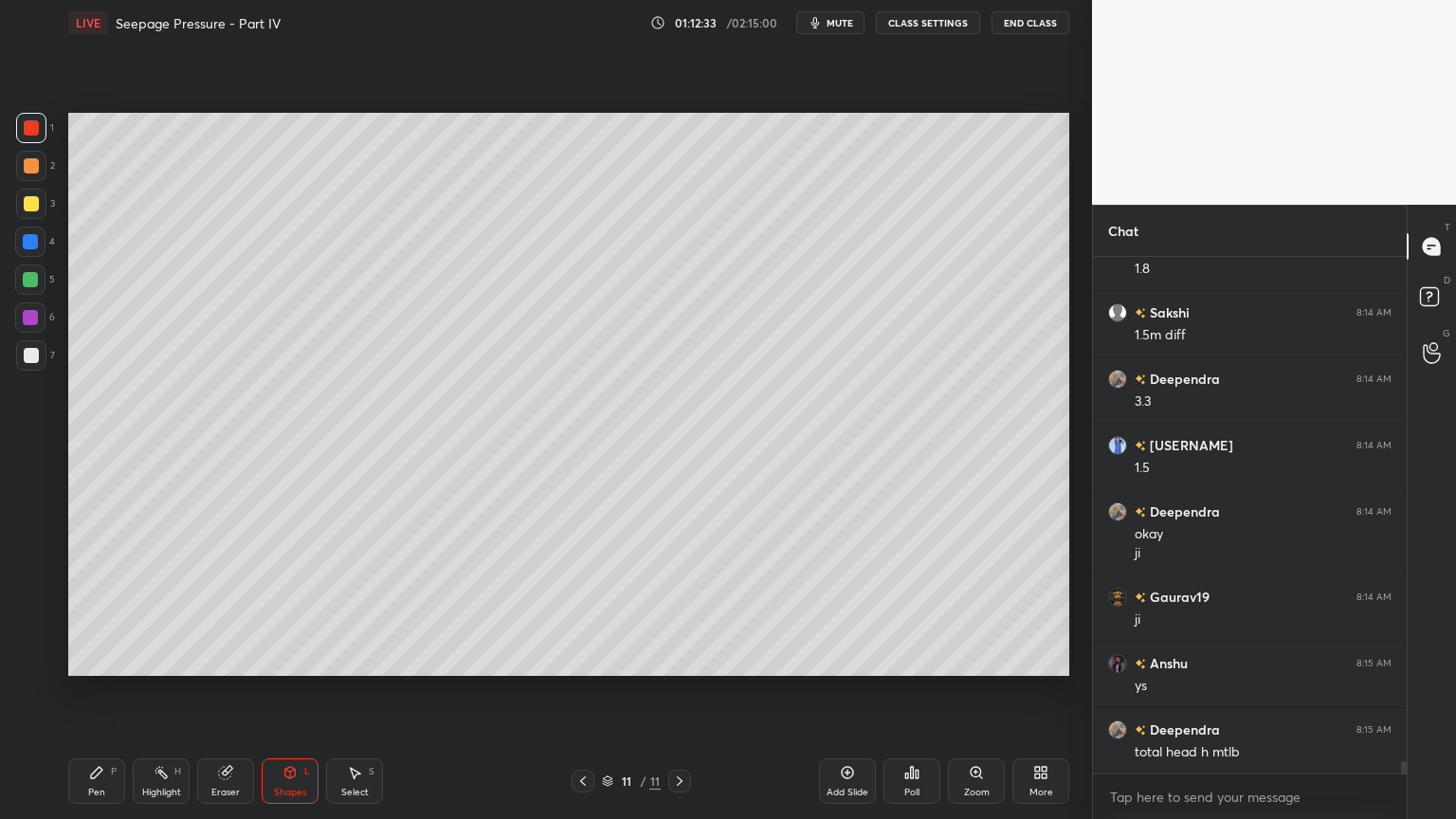 scroll, scrollTop: 21120, scrollLeft: 0, axis: vertical 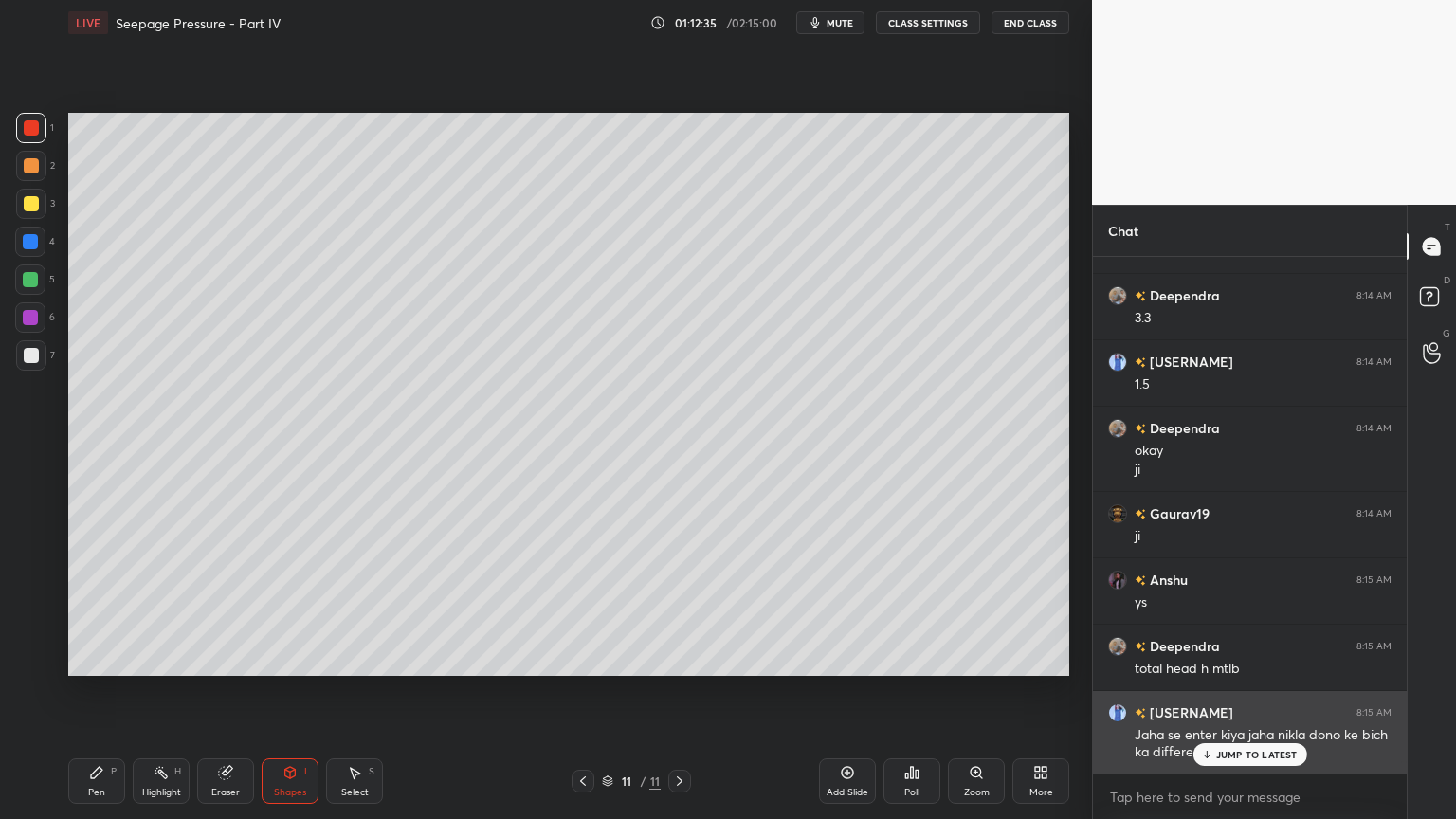 click on "JUMP TO LATEST" at bounding box center (1257, 755) 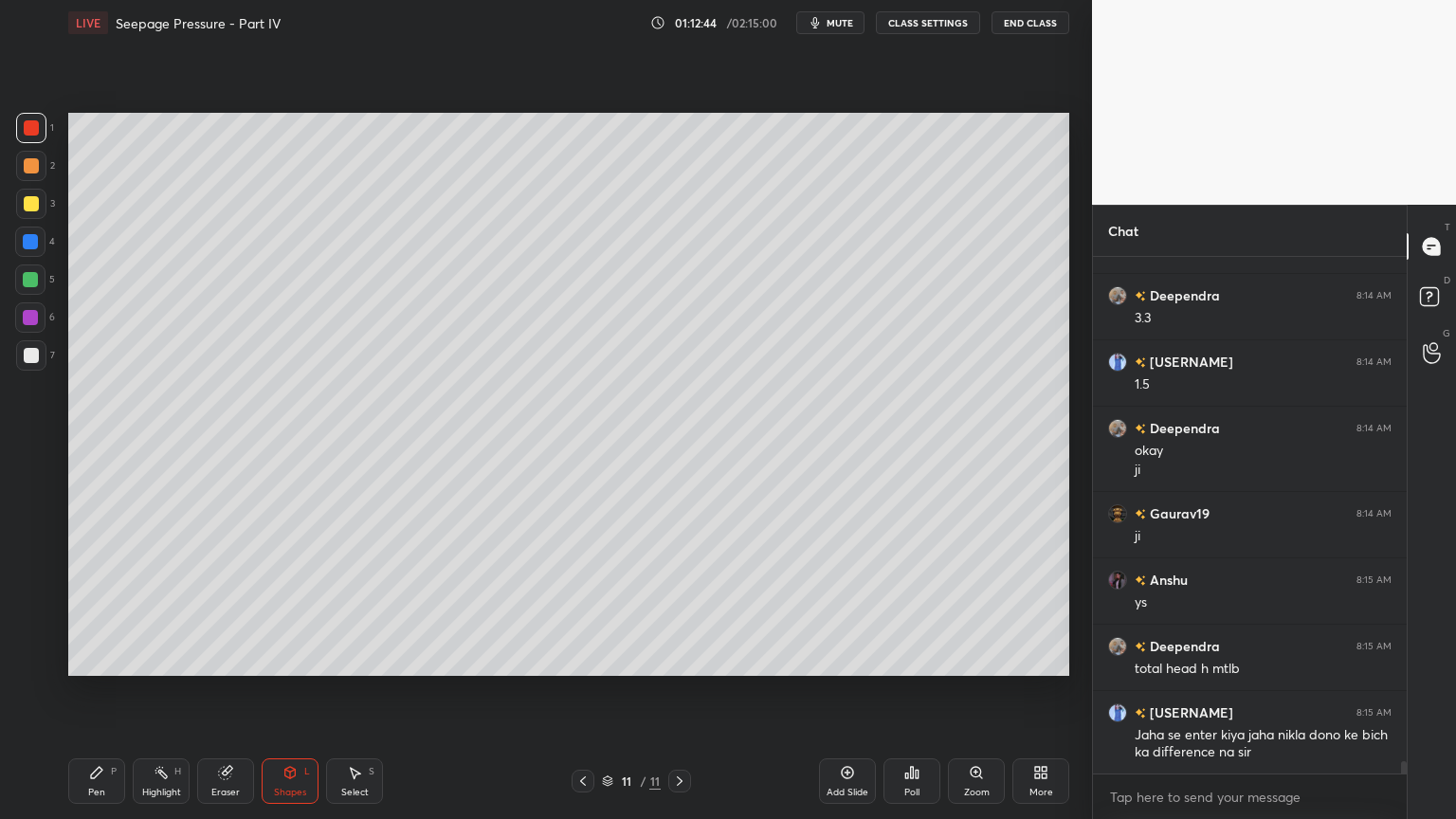 click 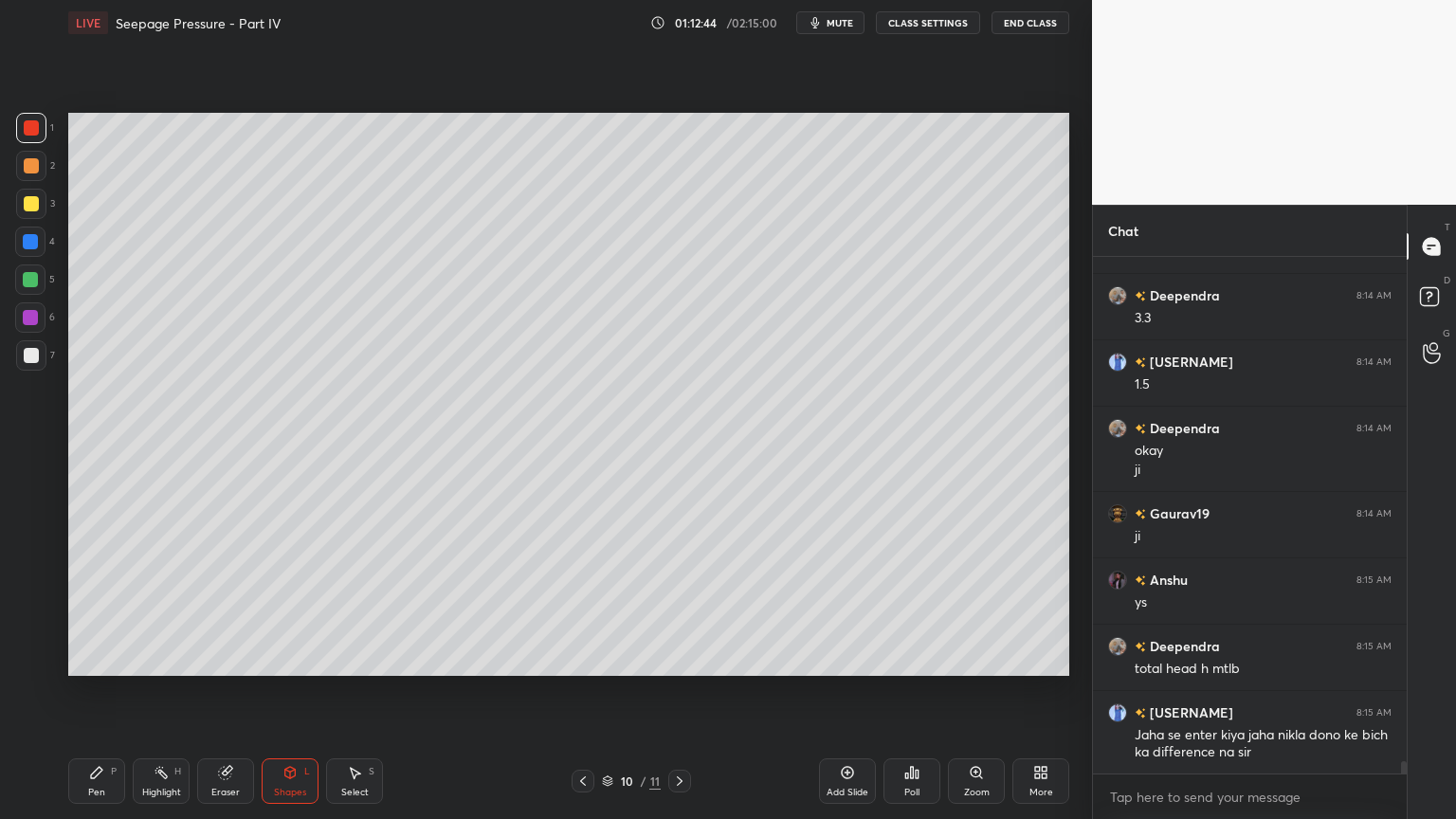 click at bounding box center [583, 781] 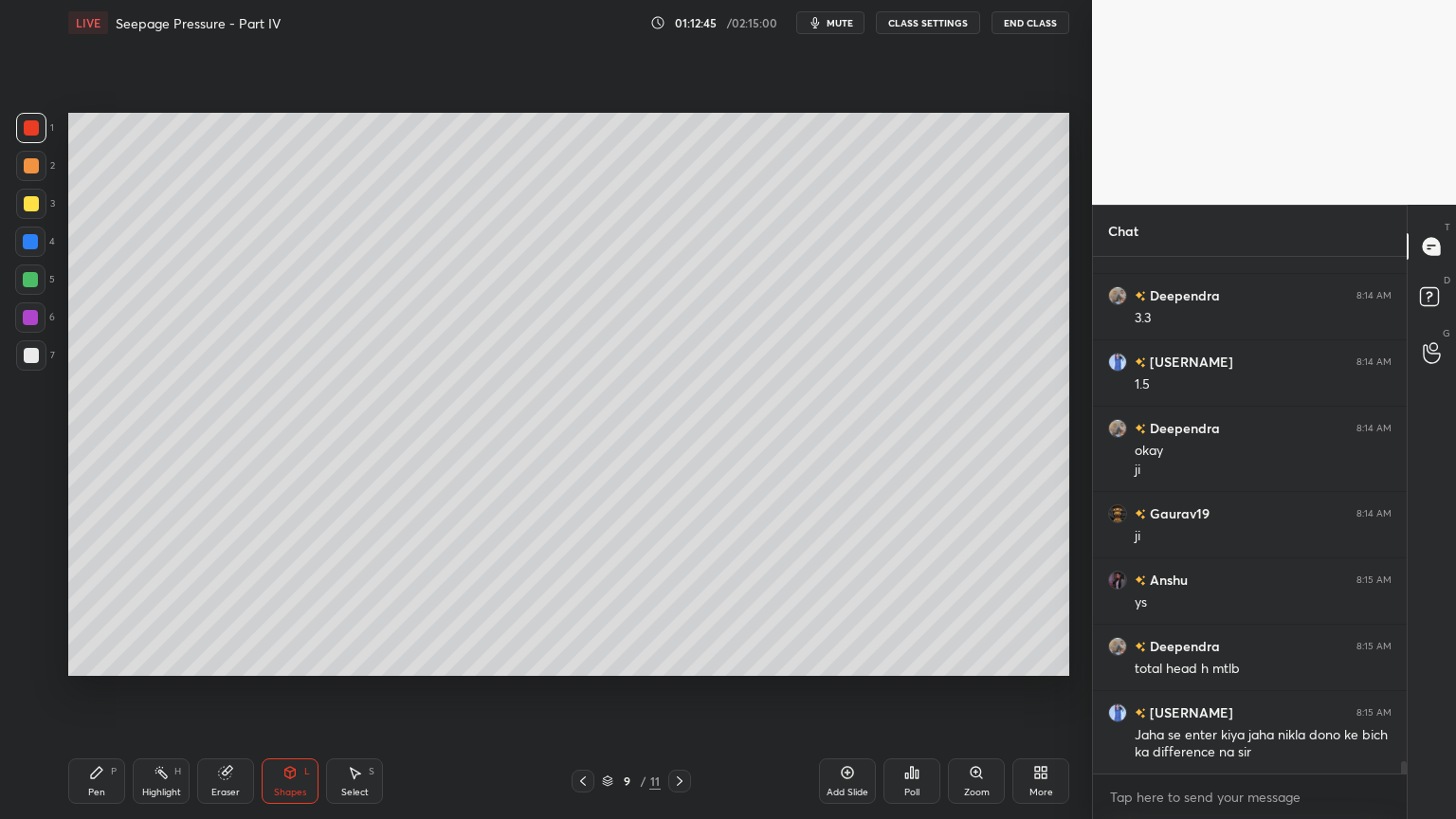 click 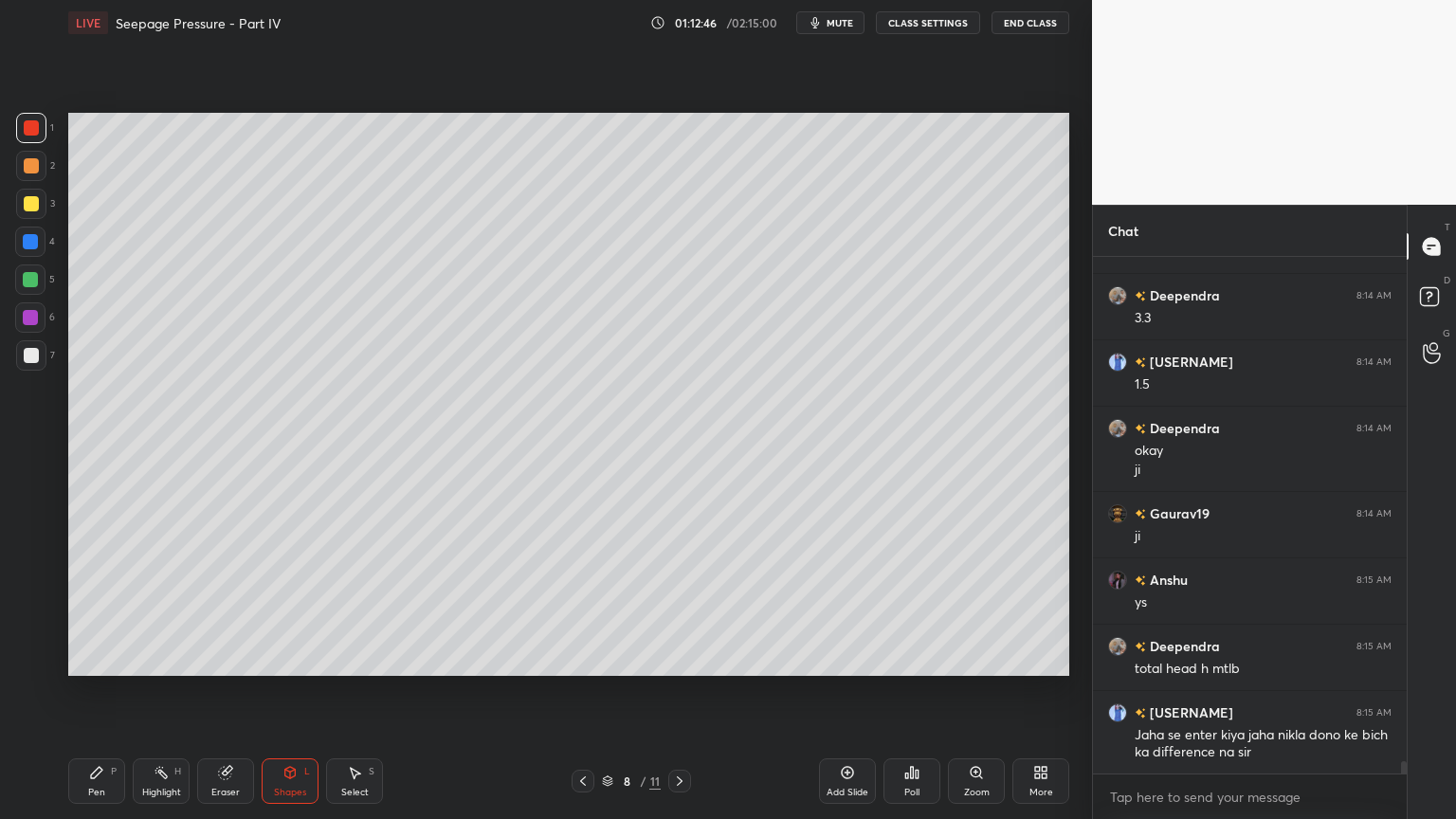 click 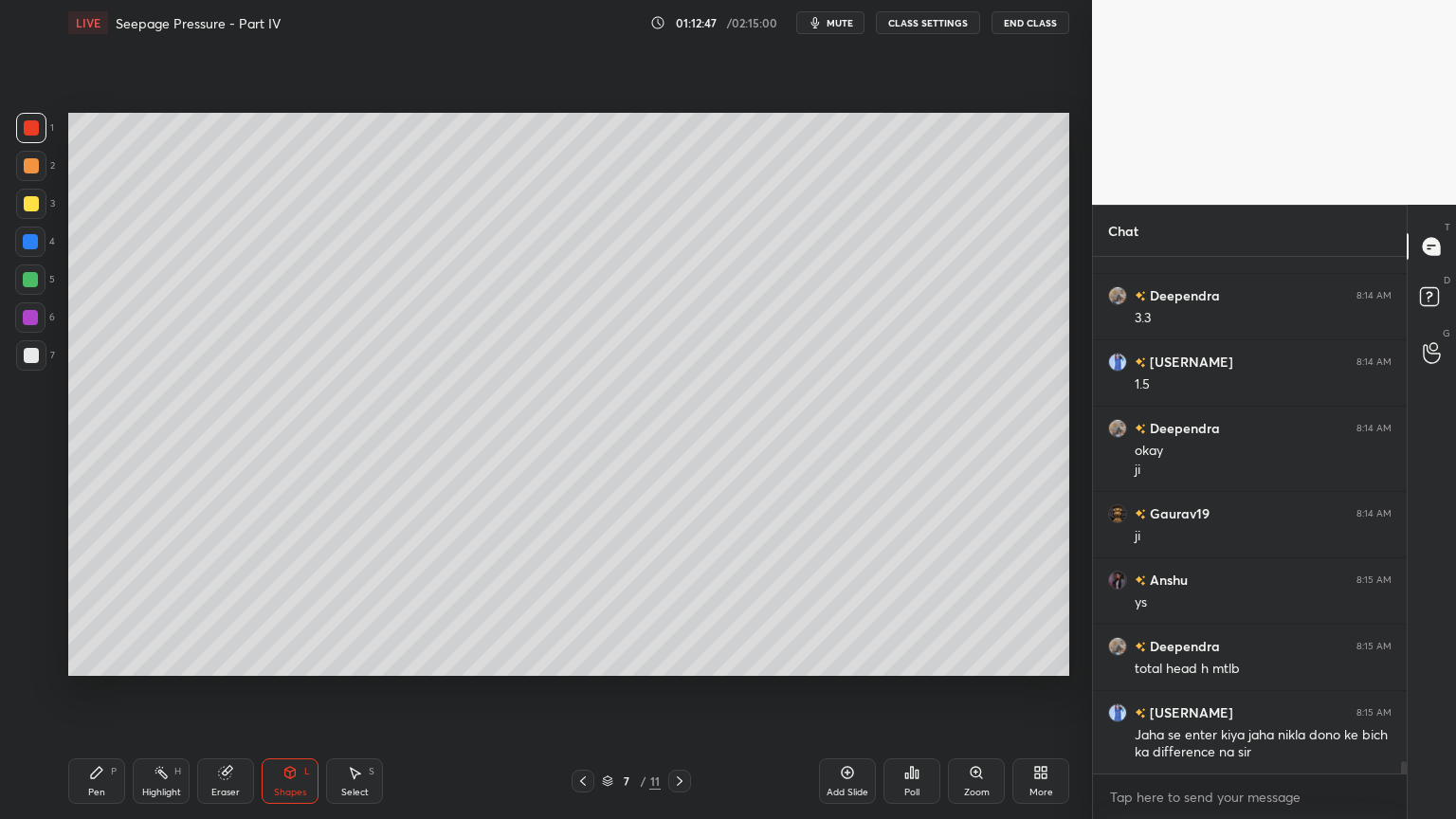 click on "7 / 11" at bounding box center (631, 781) 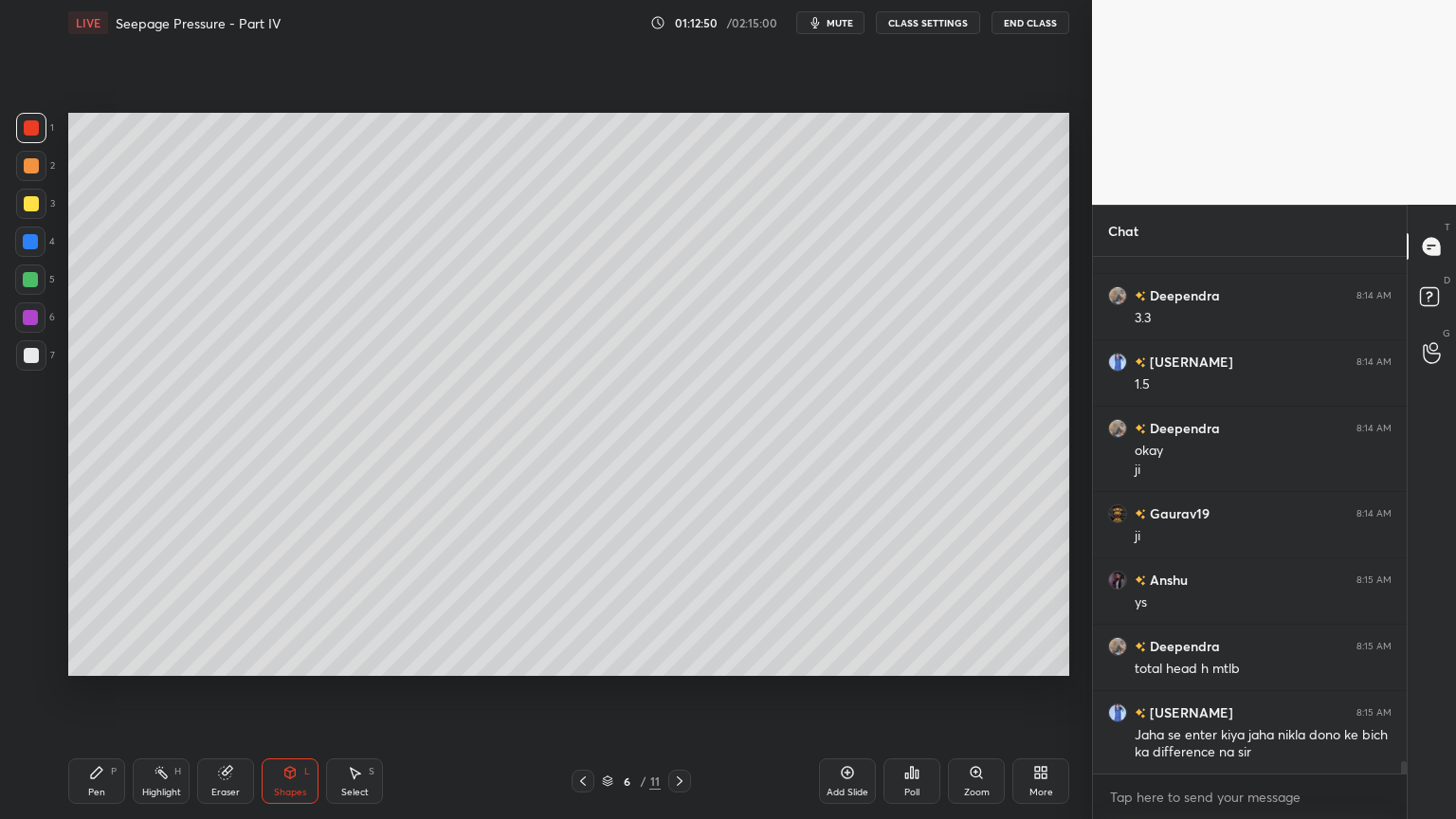 click on "Shapes L" at bounding box center (290, 781) 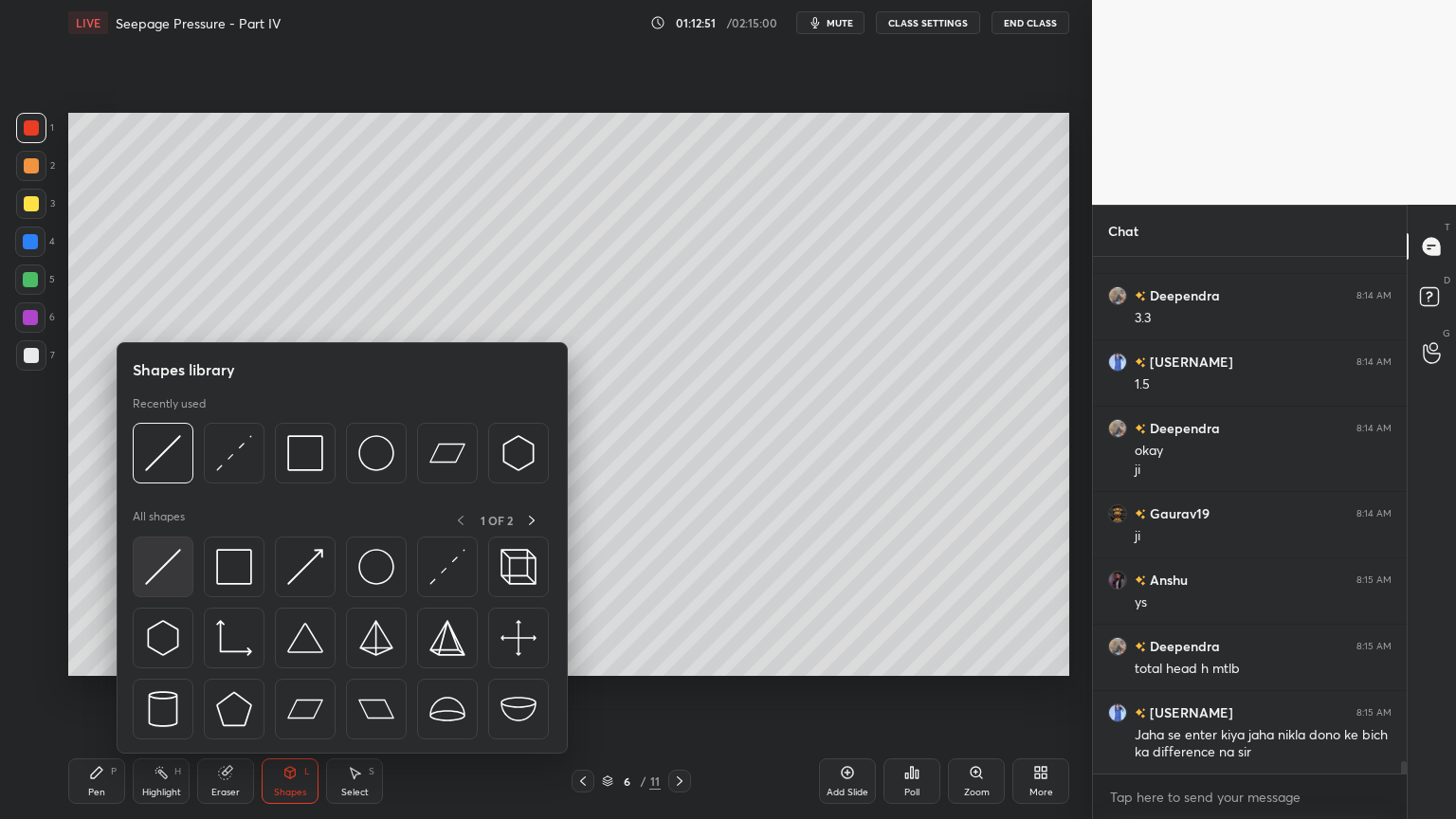 click at bounding box center (163, 567) 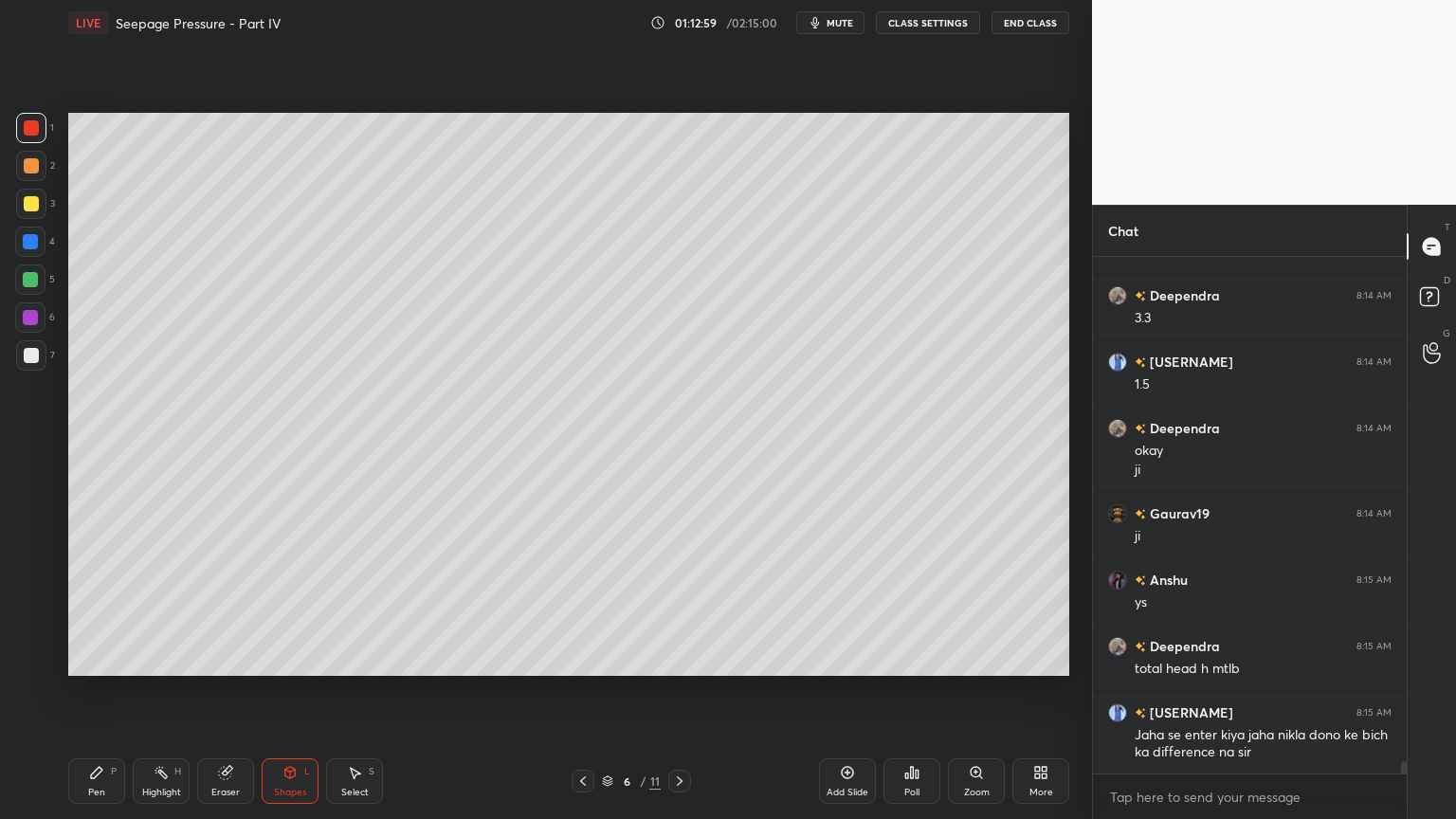 click 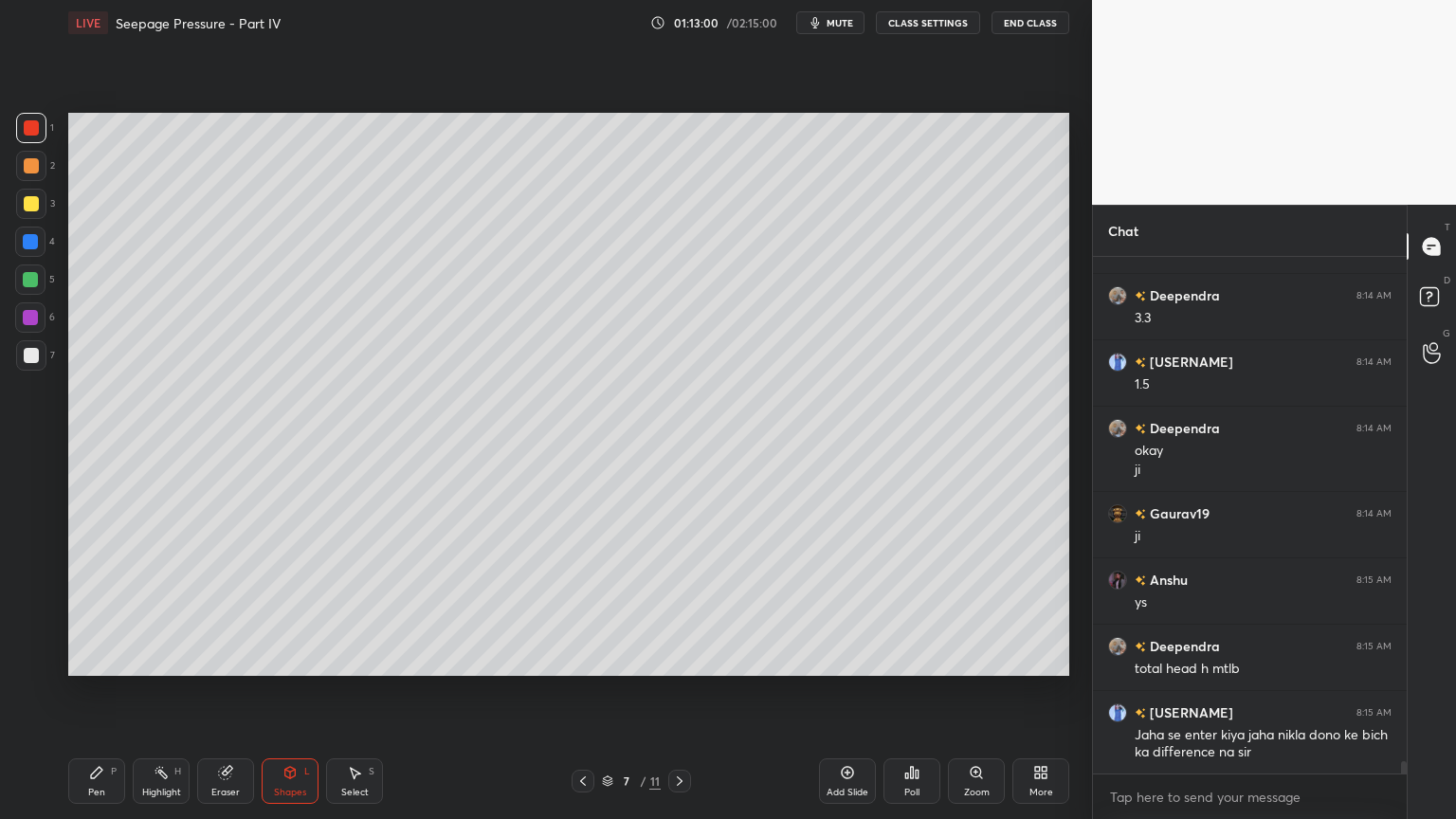 click 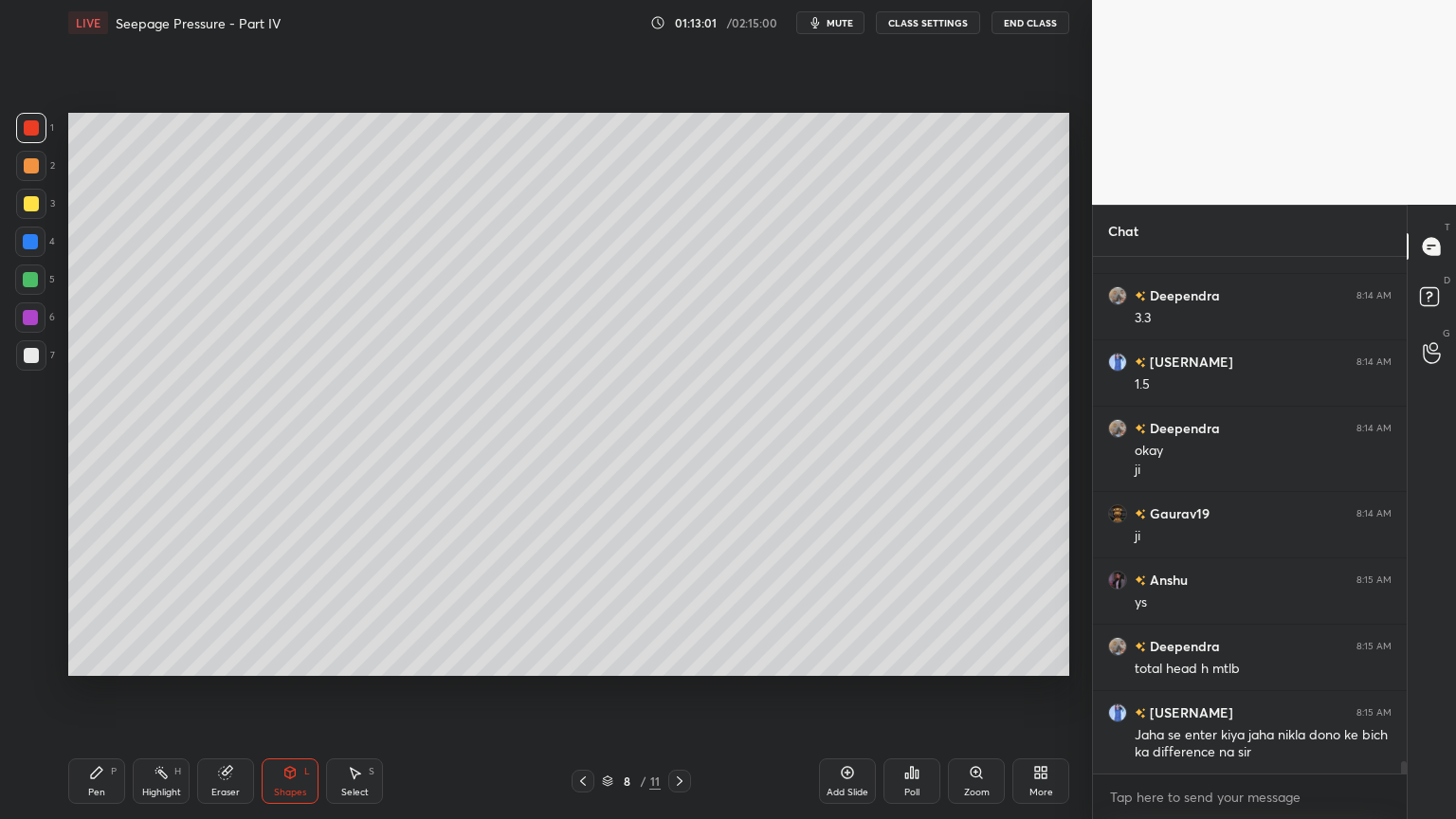 click 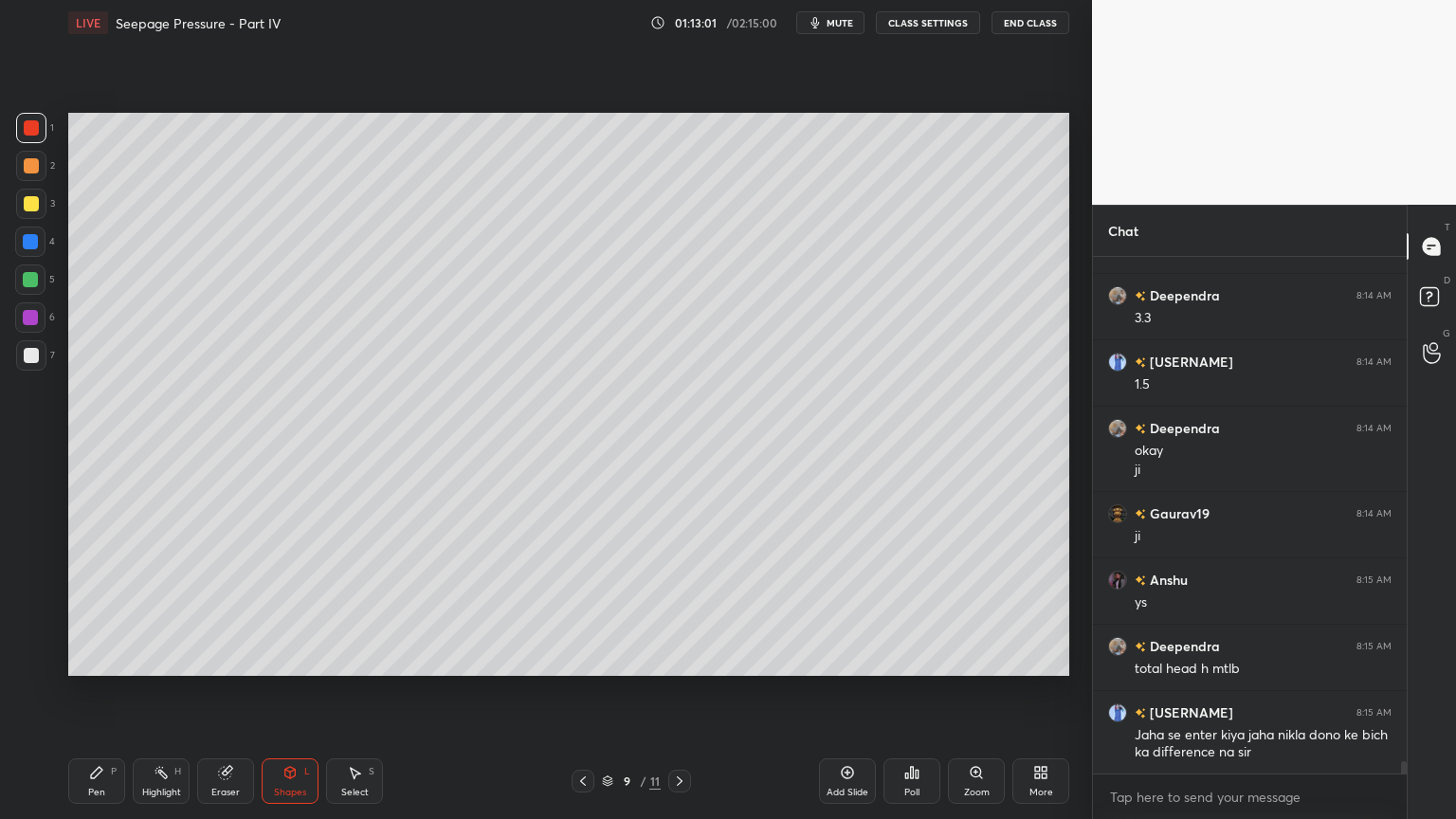 click at bounding box center [680, 781] 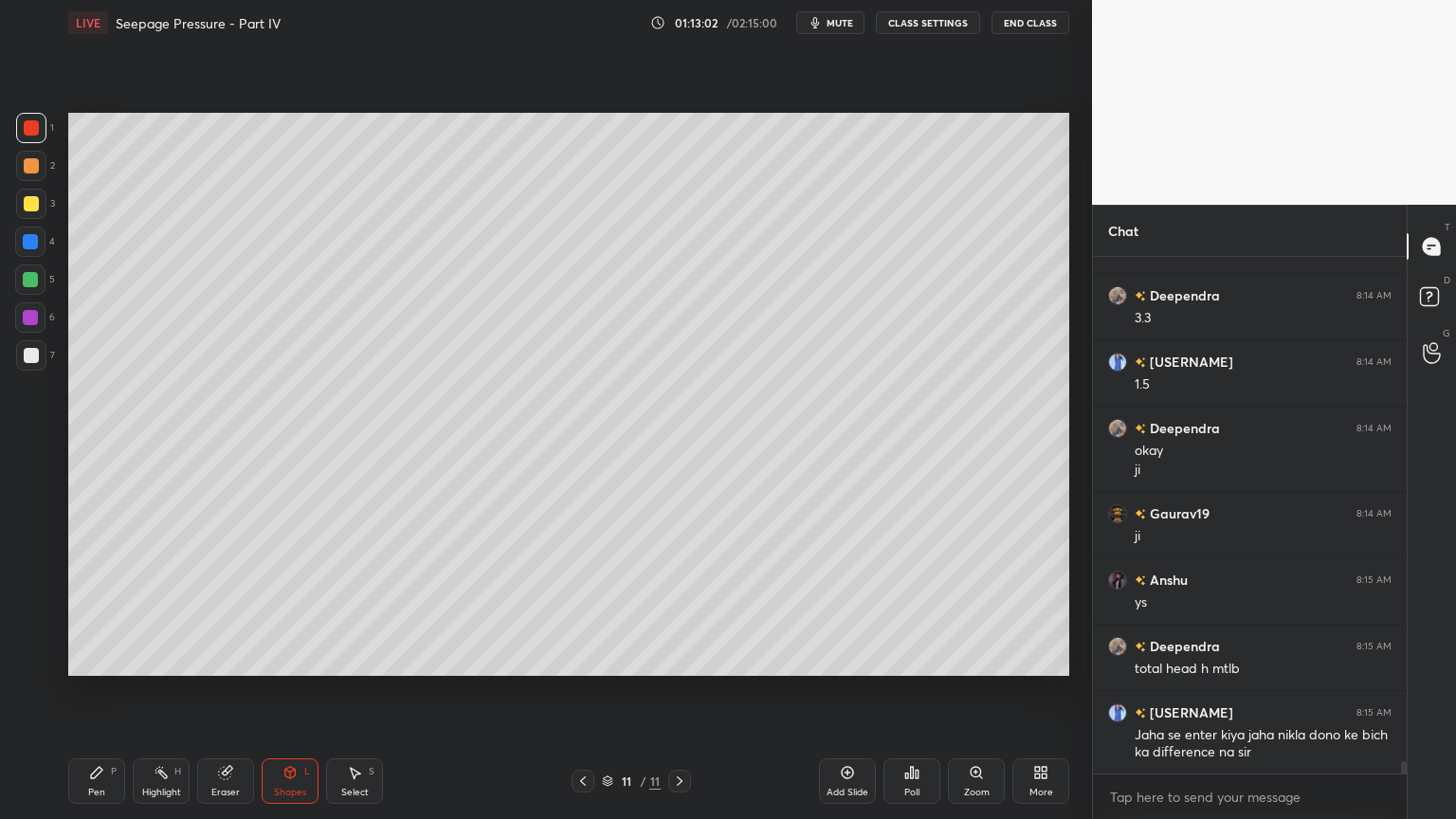 click at bounding box center [680, 781] 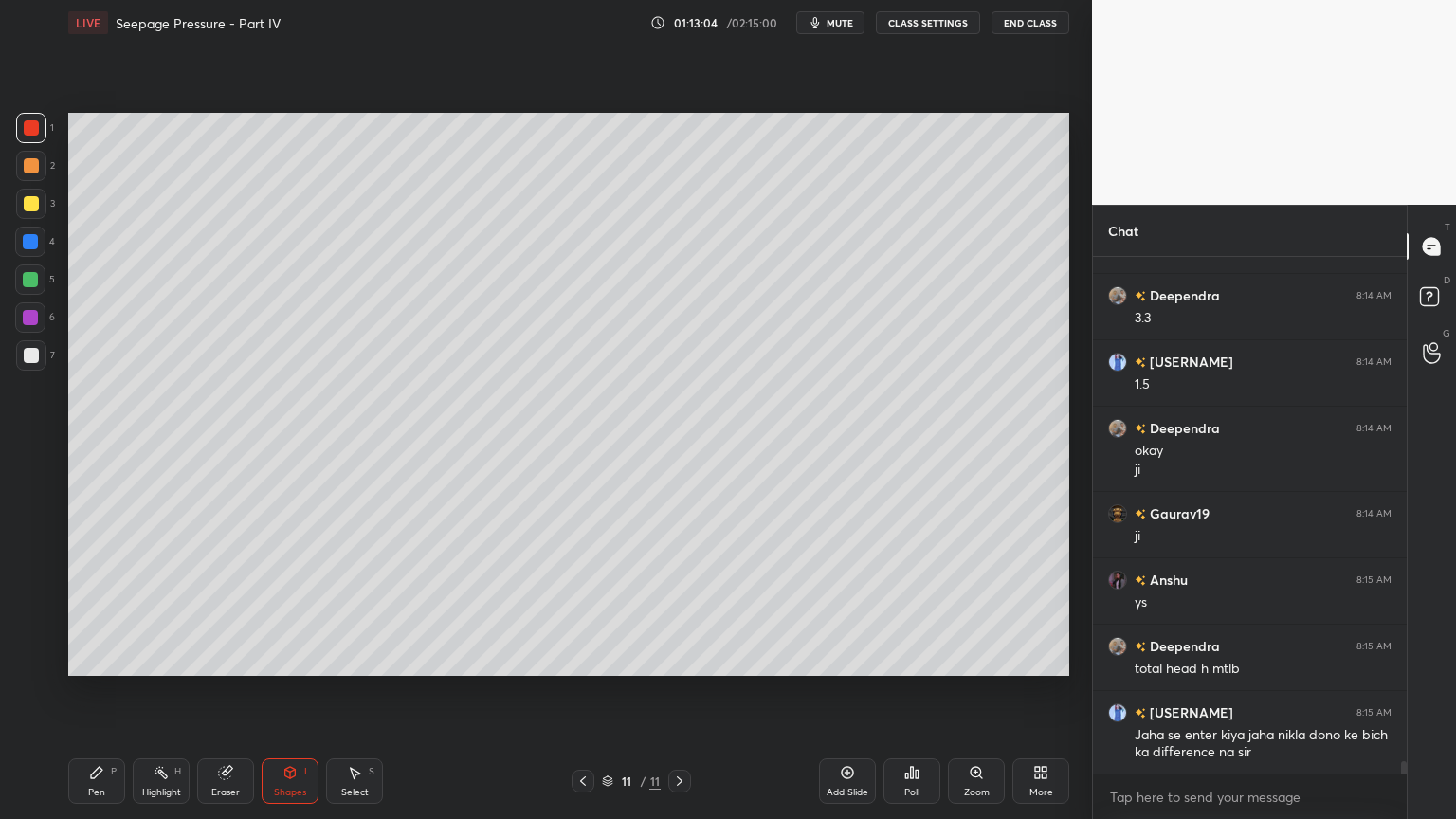 click on "Pen P" at bounding box center (97, 781) 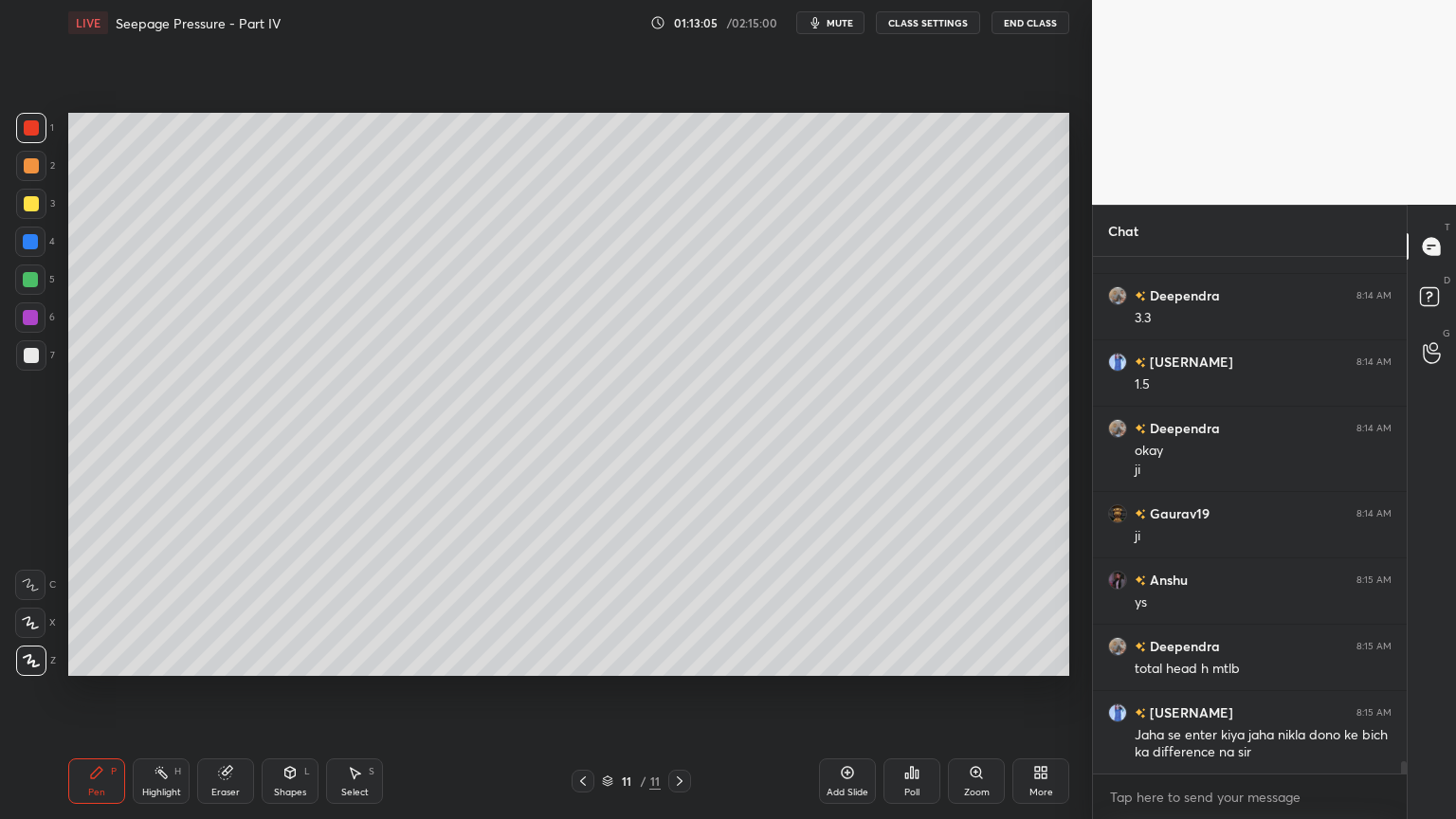 click at bounding box center (31, 204) 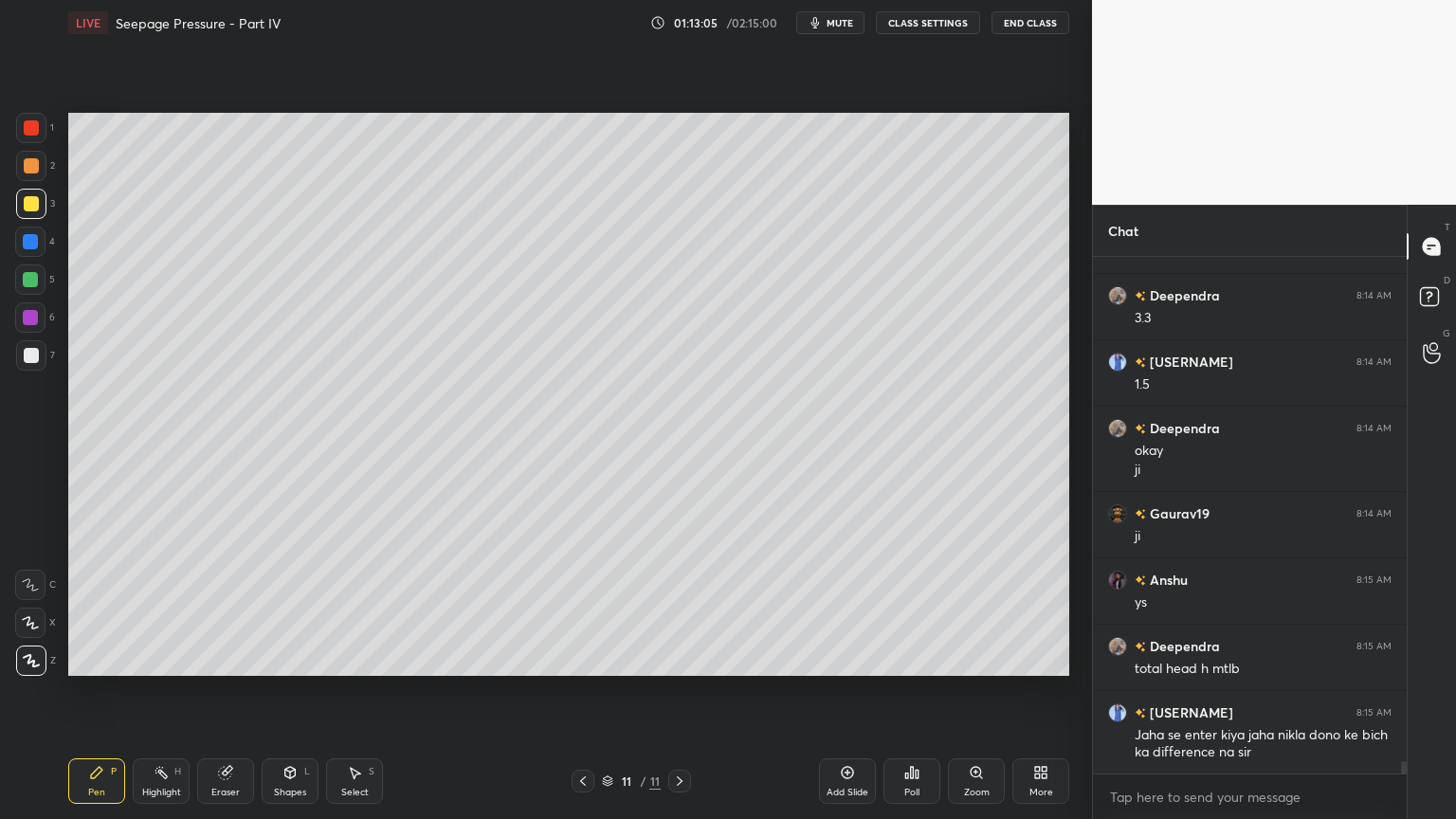 click at bounding box center (31, 661) 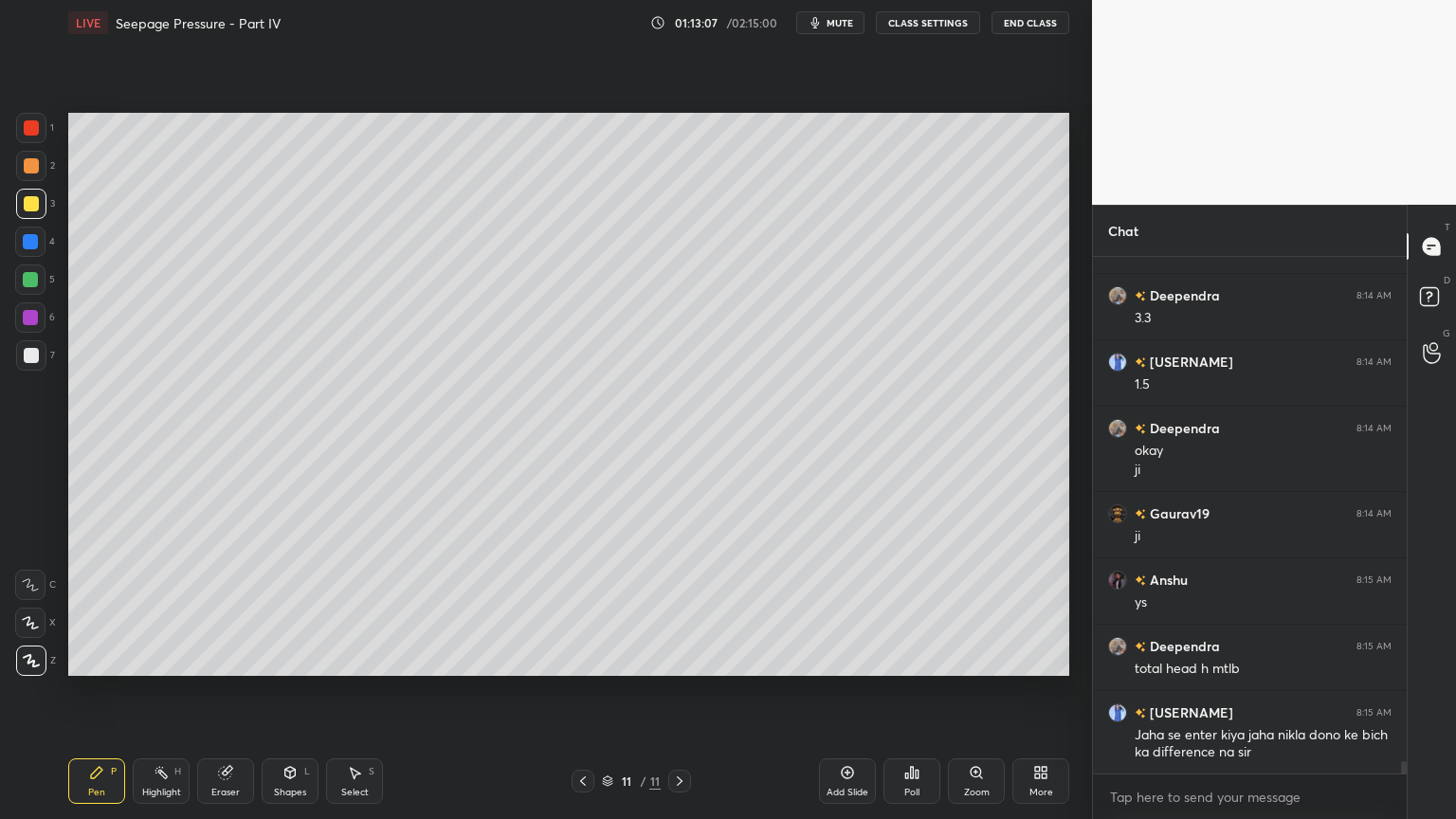 click at bounding box center [31, 204] 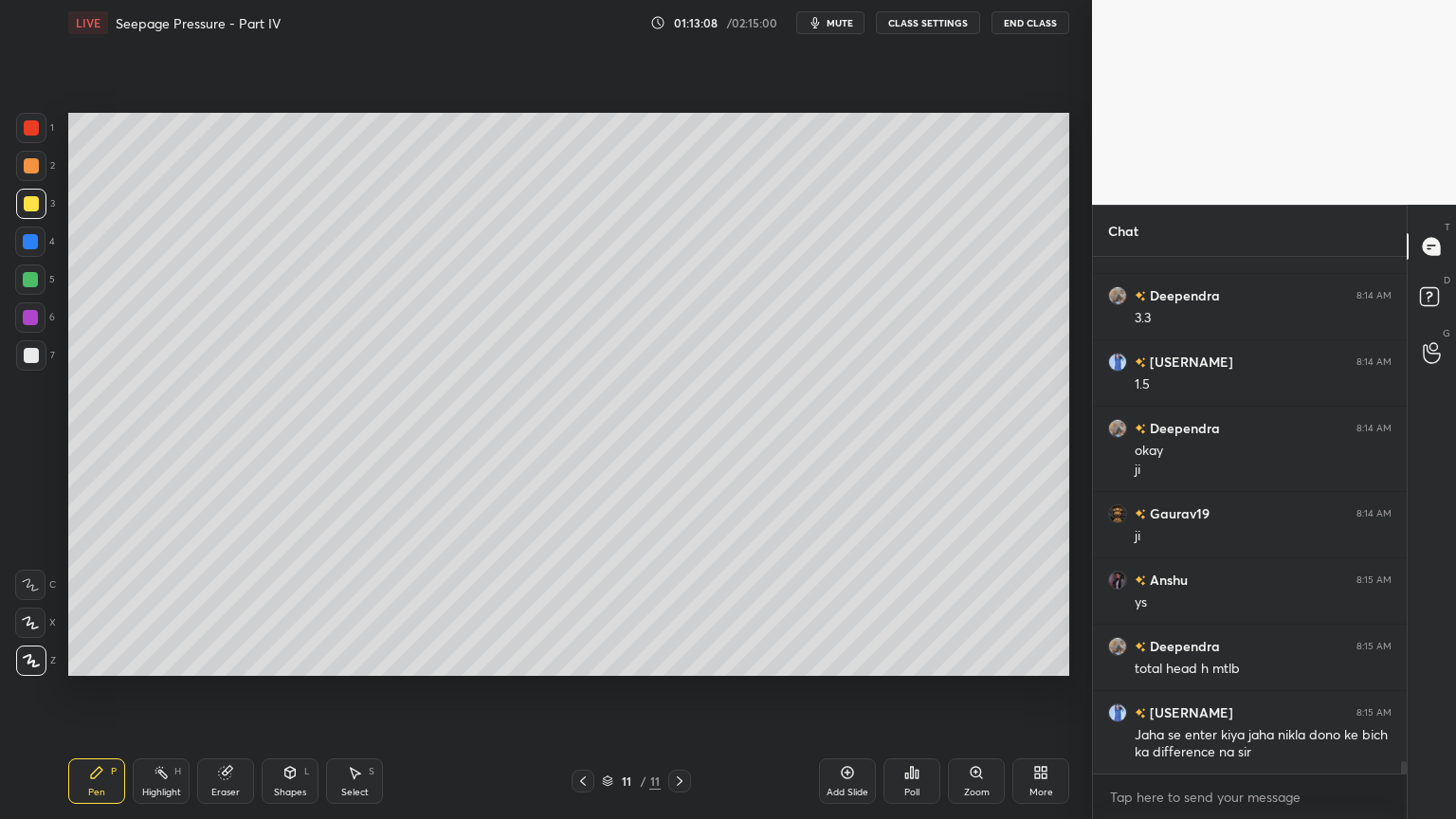 click 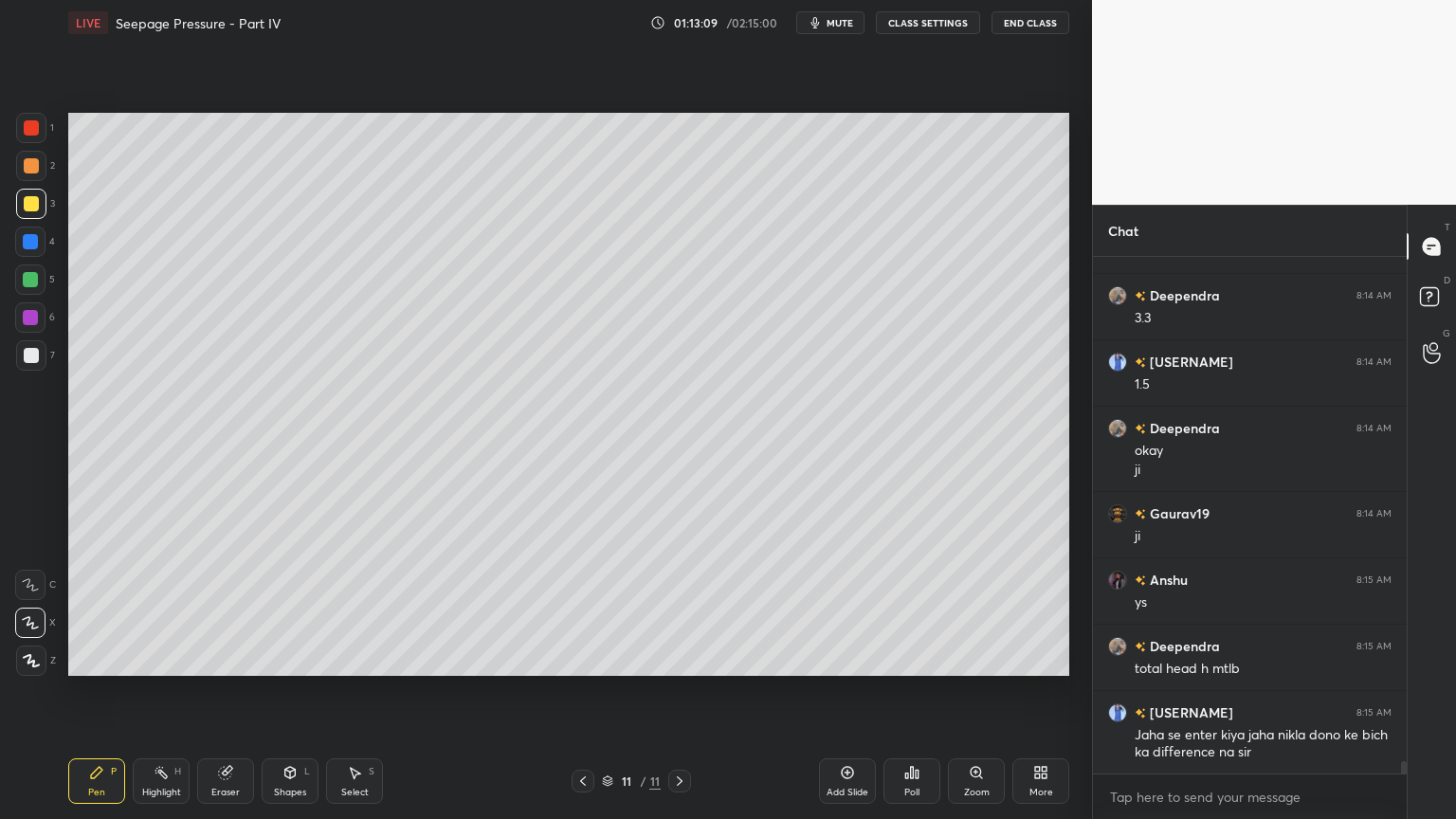 click on "Pen P" at bounding box center (97, 781) 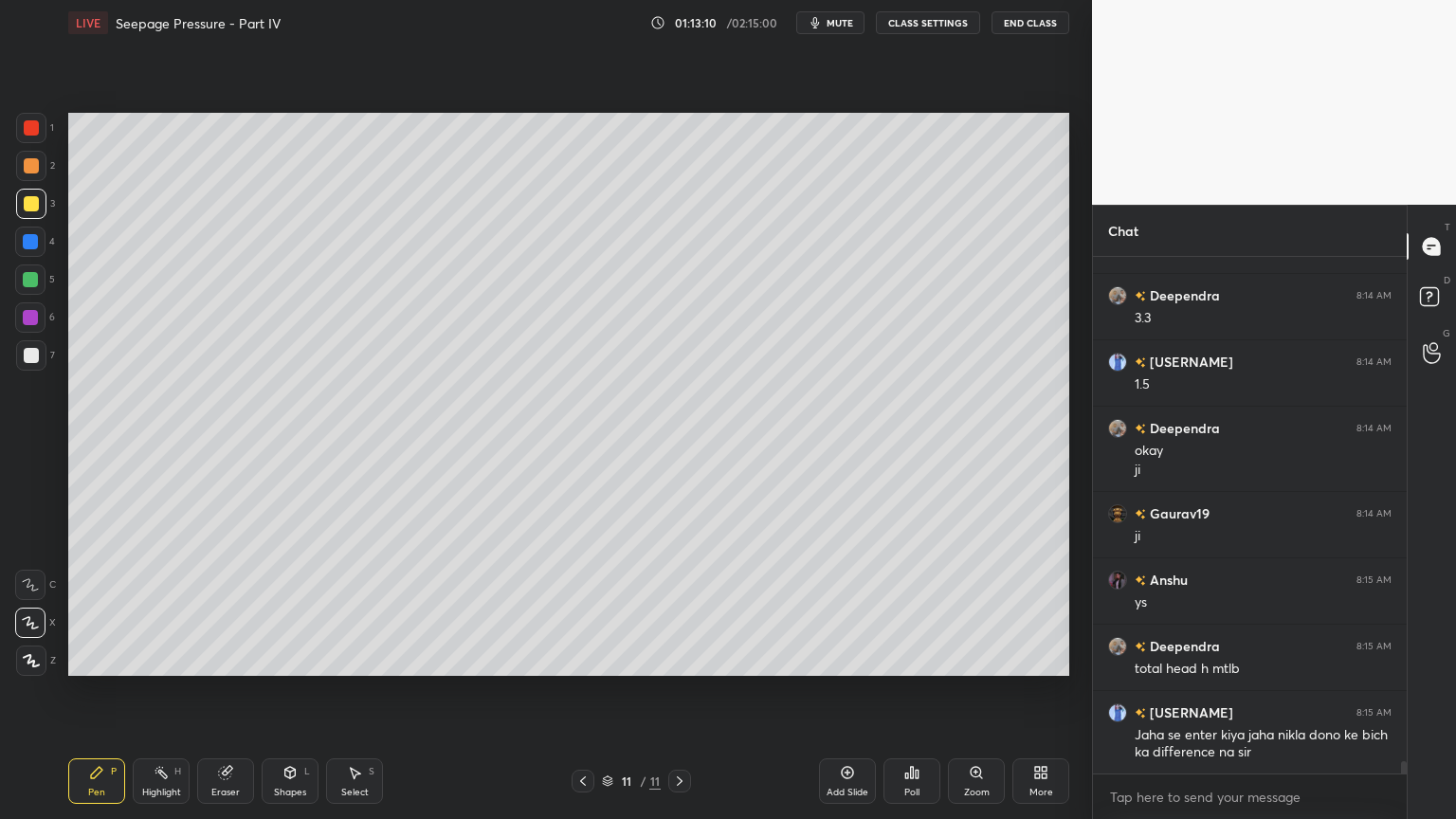 click at bounding box center [31, 204] 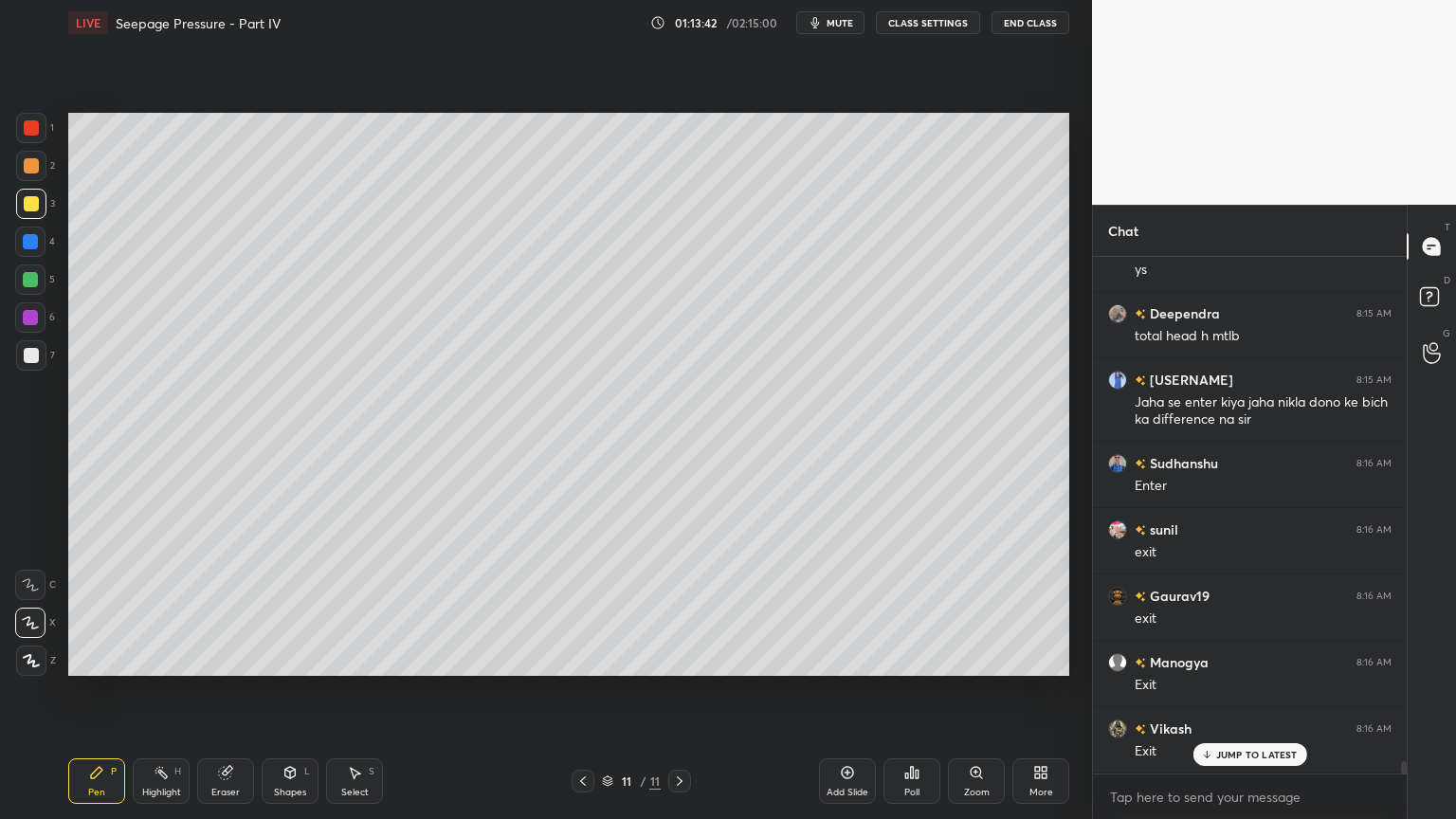 scroll, scrollTop: 21518, scrollLeft: 0, axis: vertical 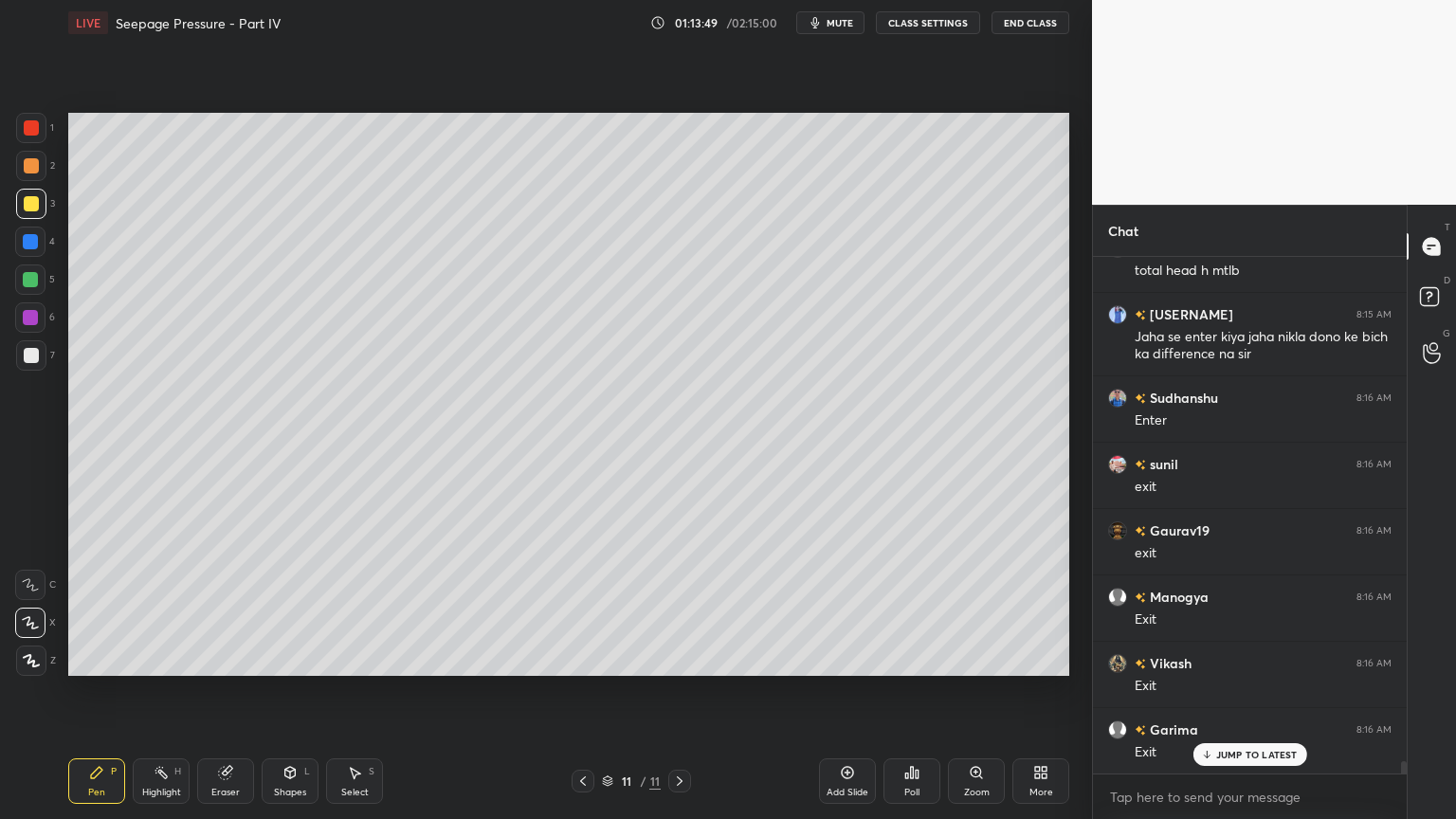 click on "P" at bounding box center [114, 772] 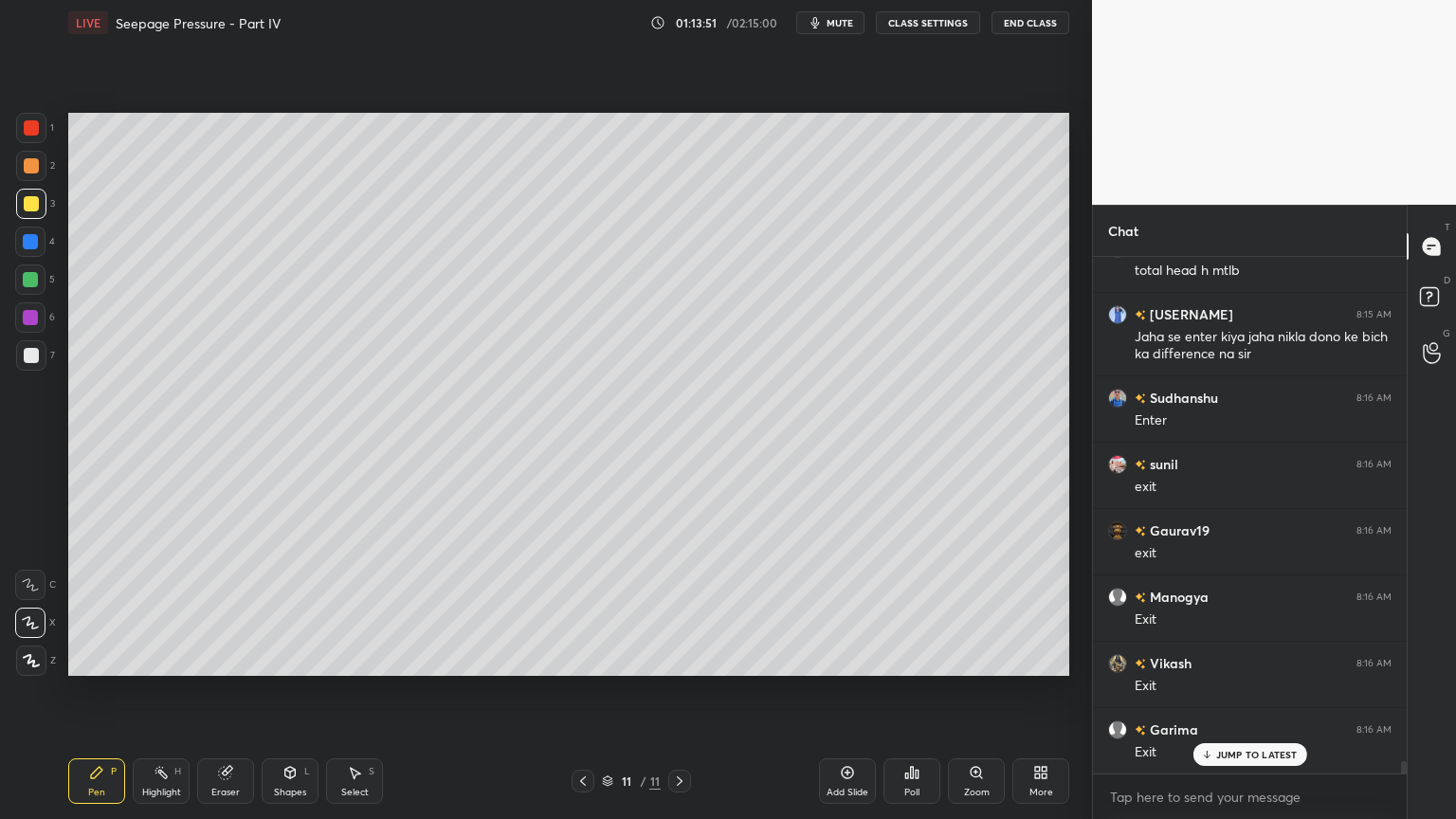 click at bounding box center [31, 166] 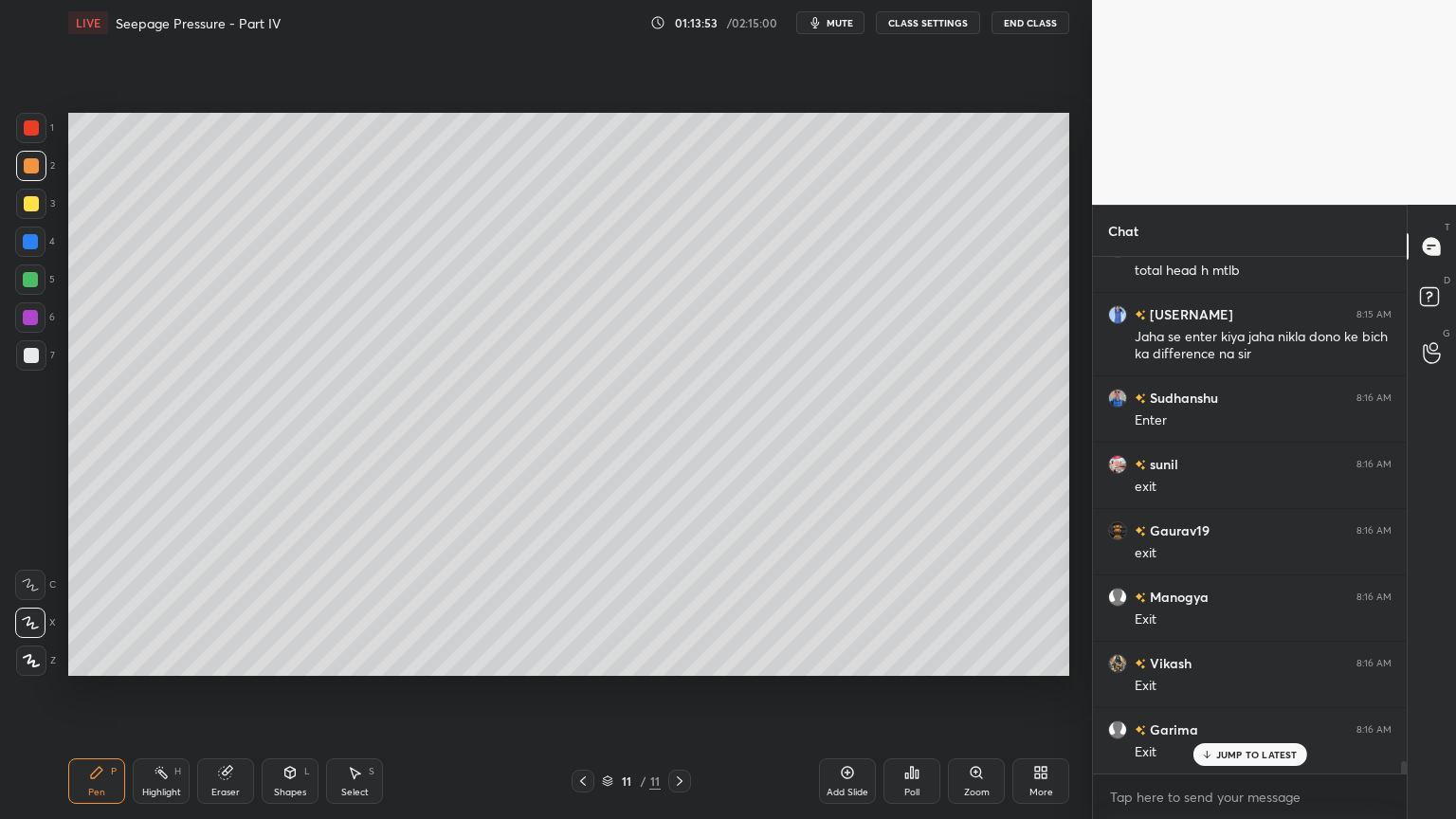 click at bounding box center [31, 204] 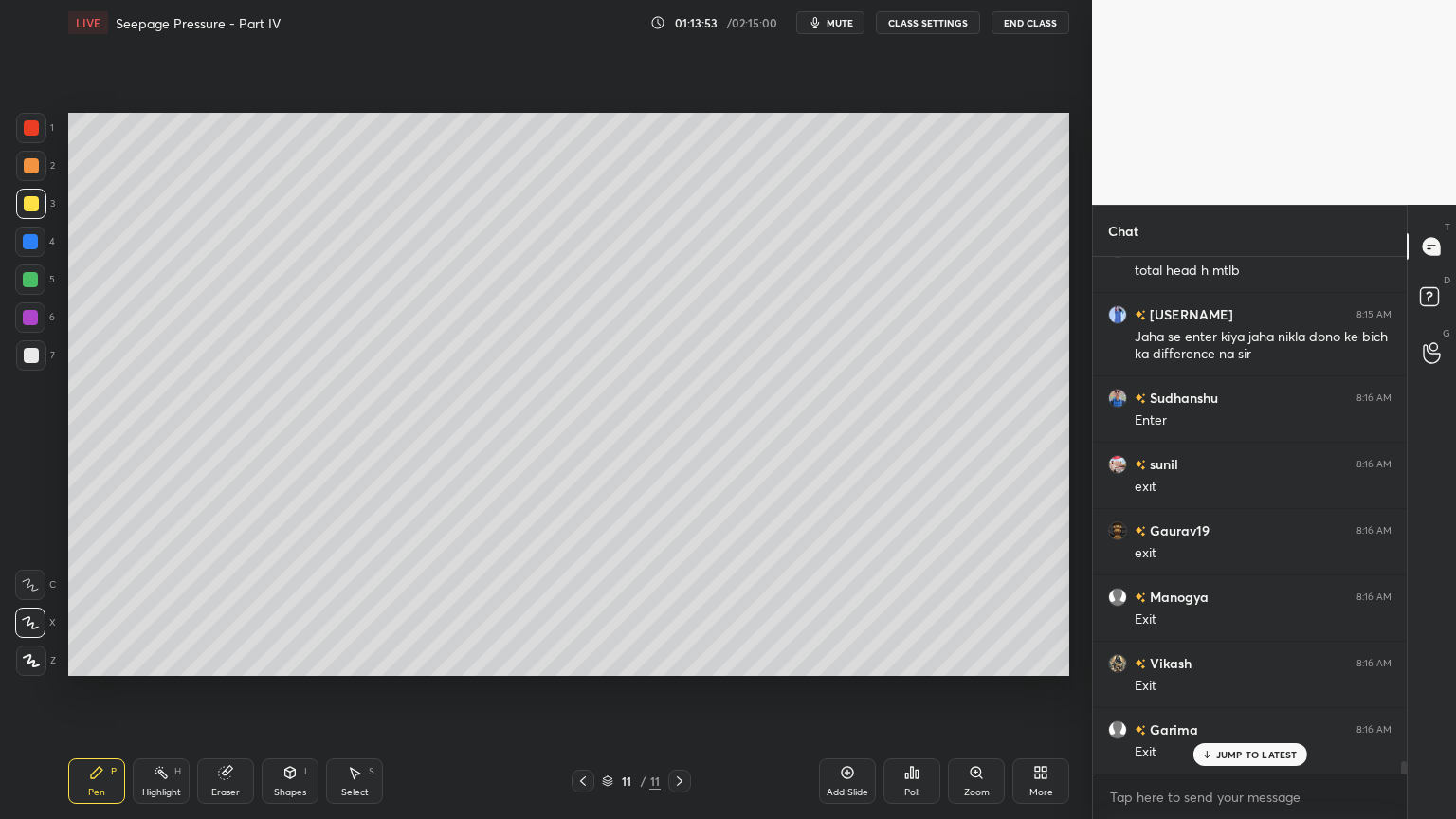 click on "Shapes" at bounding box center [290, 792] 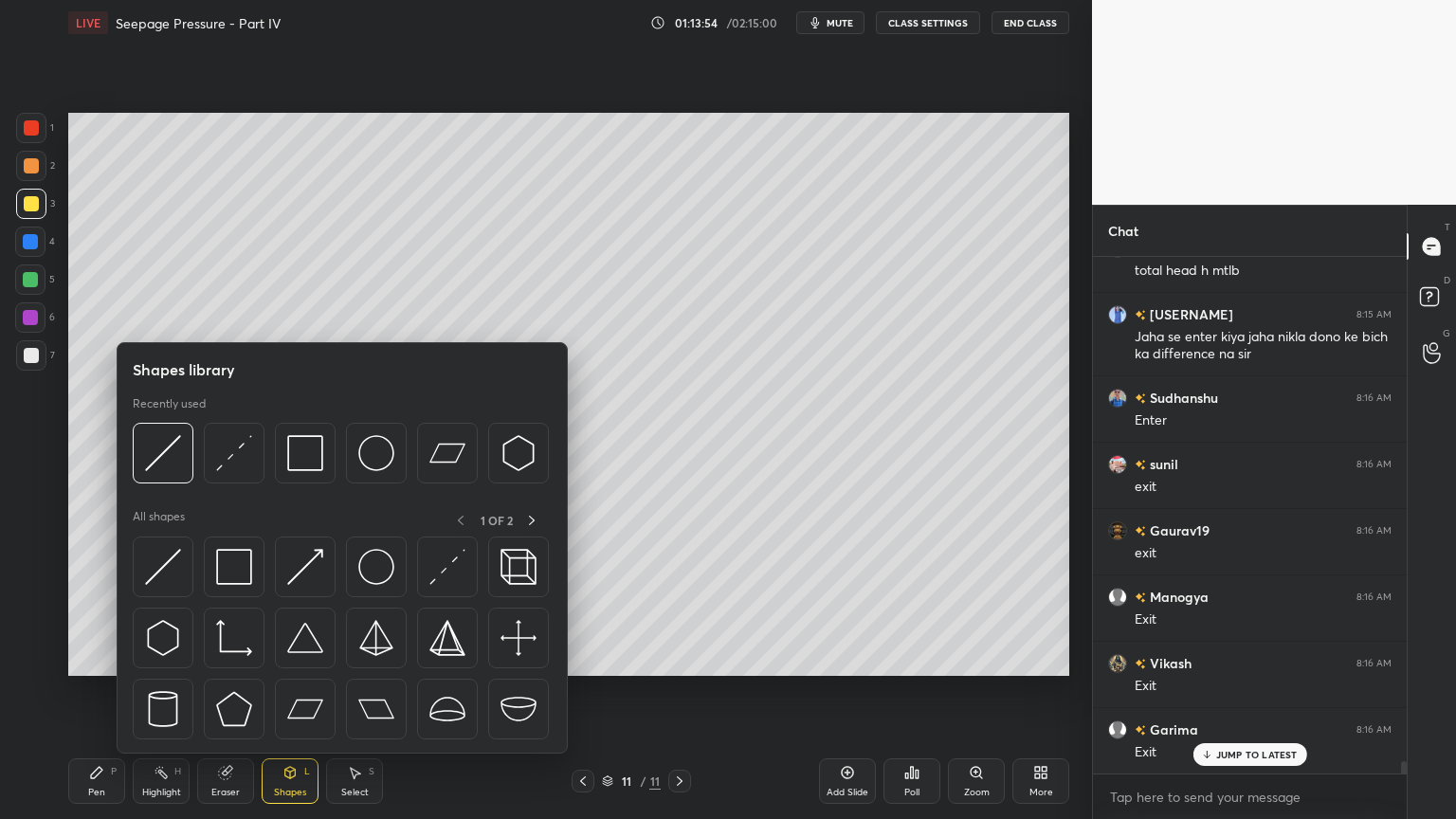 scroll, scrollTop: 21585, scrollLeft: 0, axis: vertical 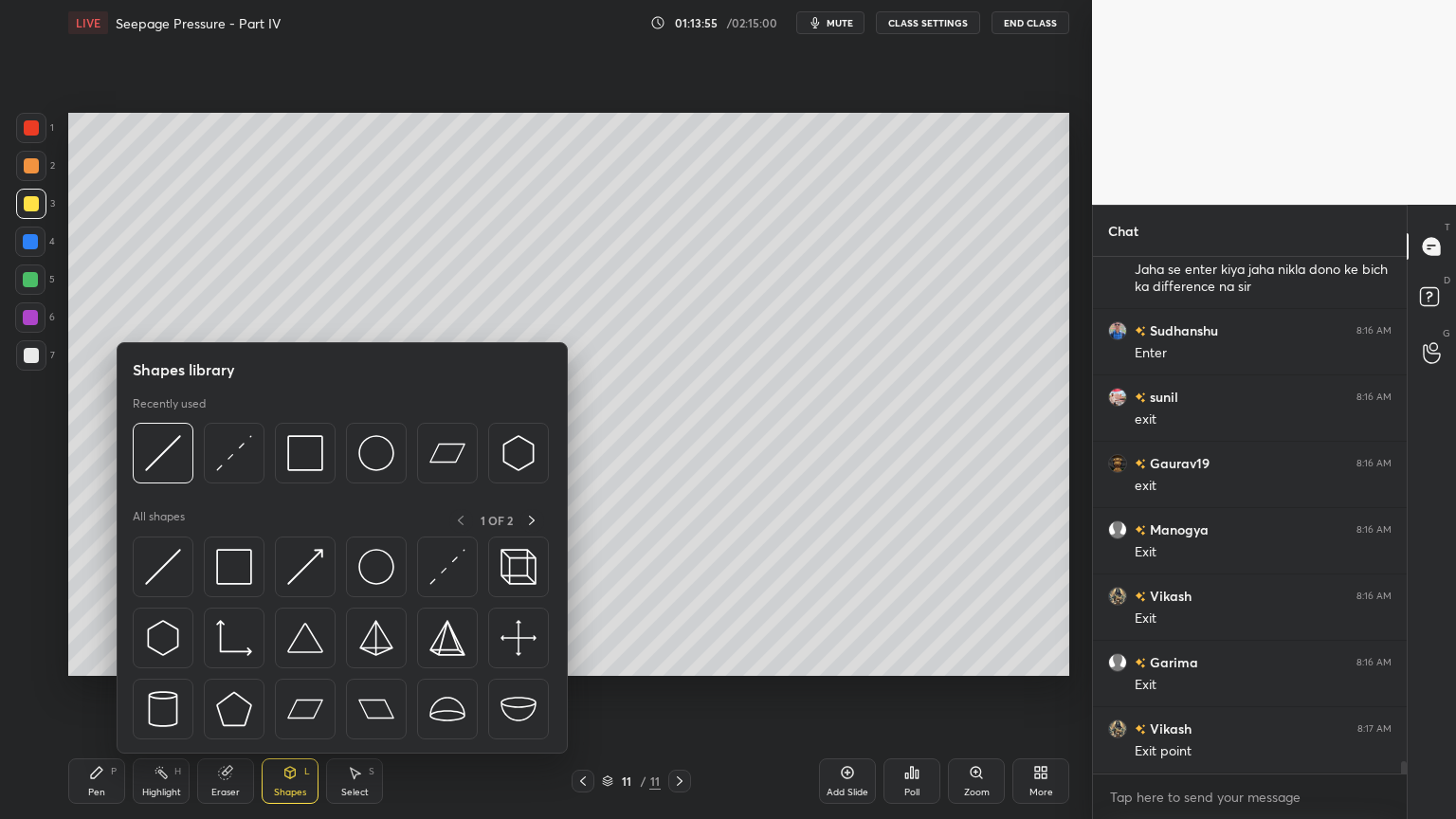 click at bounding box center (31, 204) 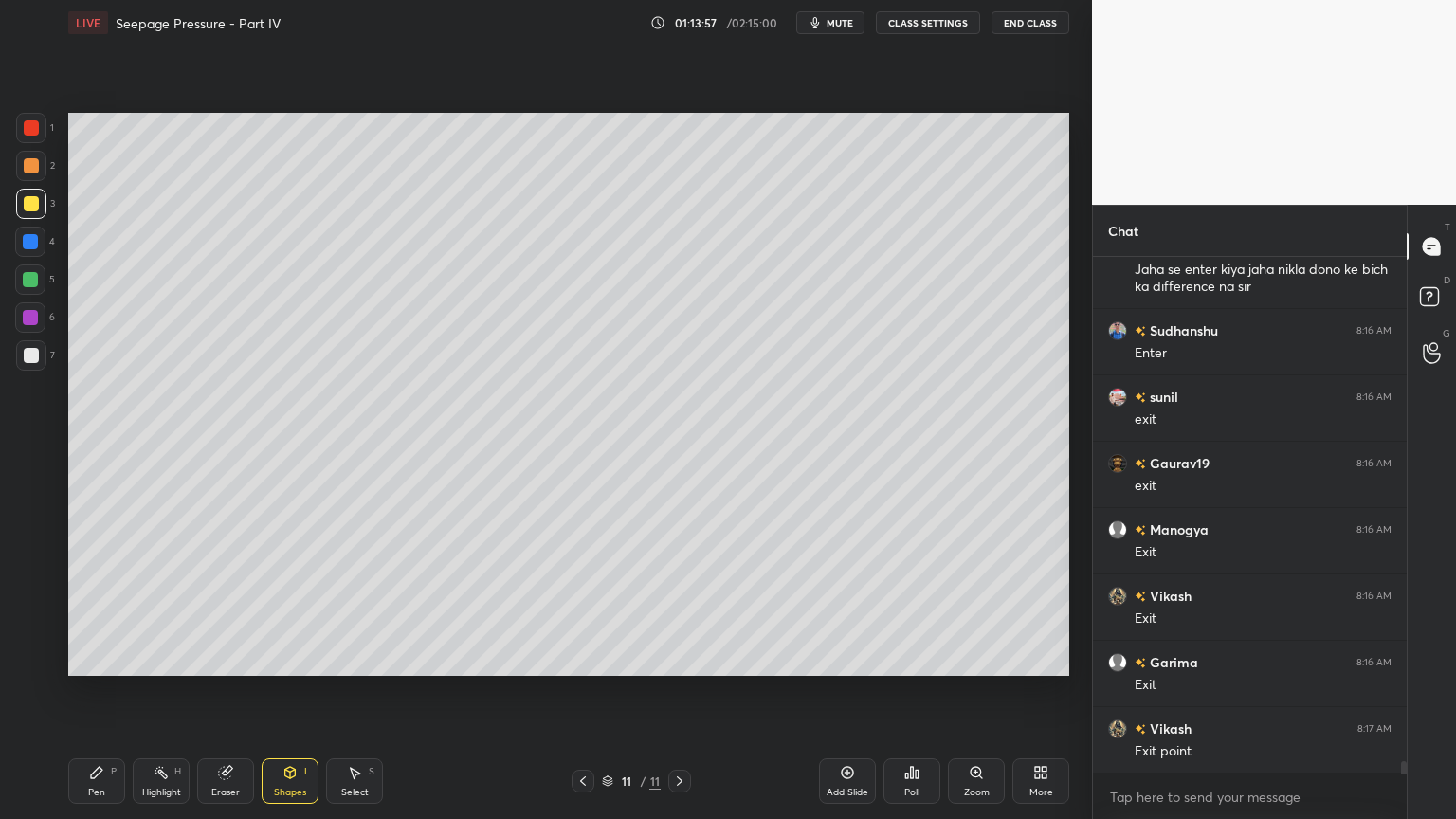 click 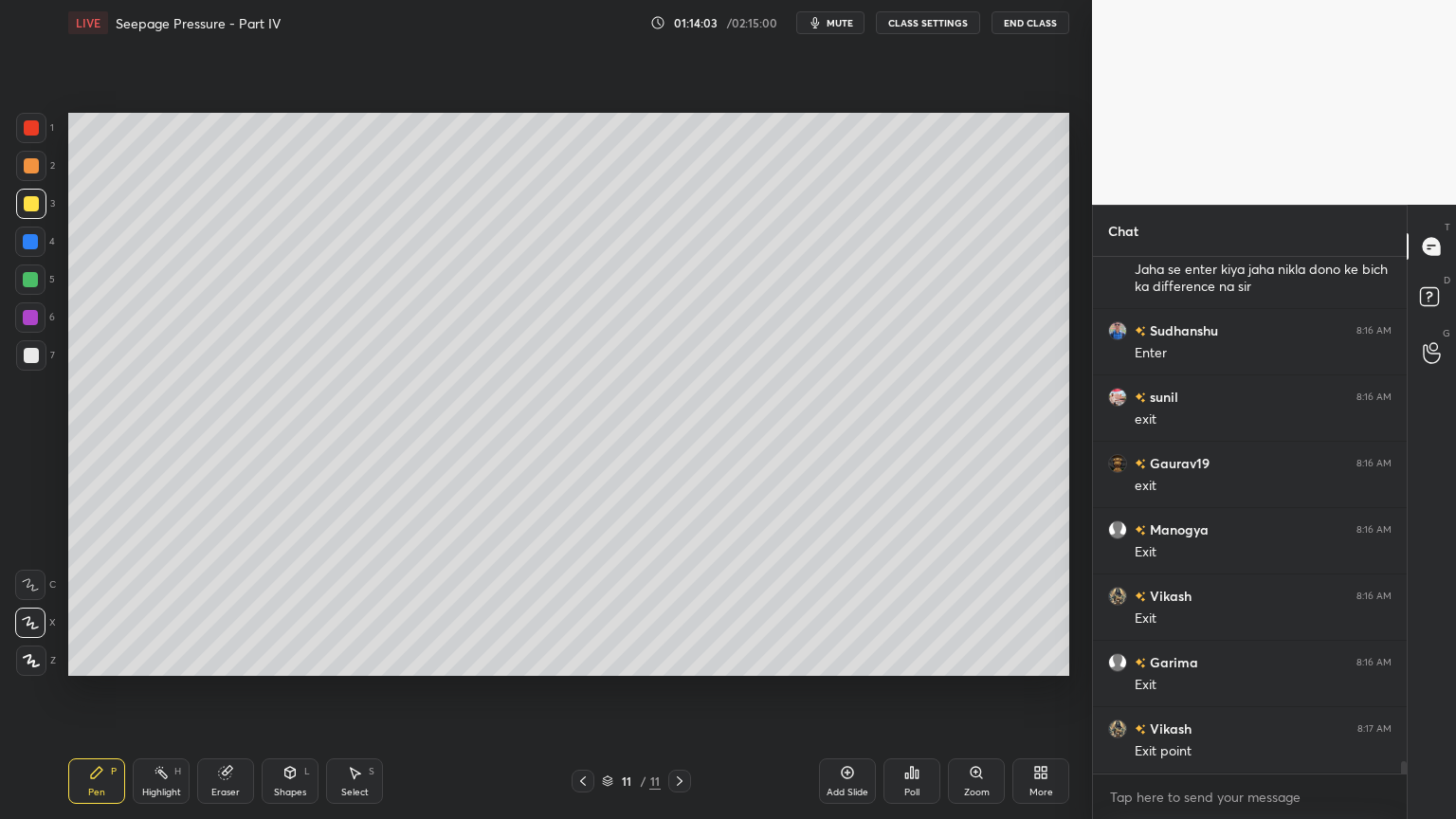 click on "Shapes L" at bounding box center [290, 781] 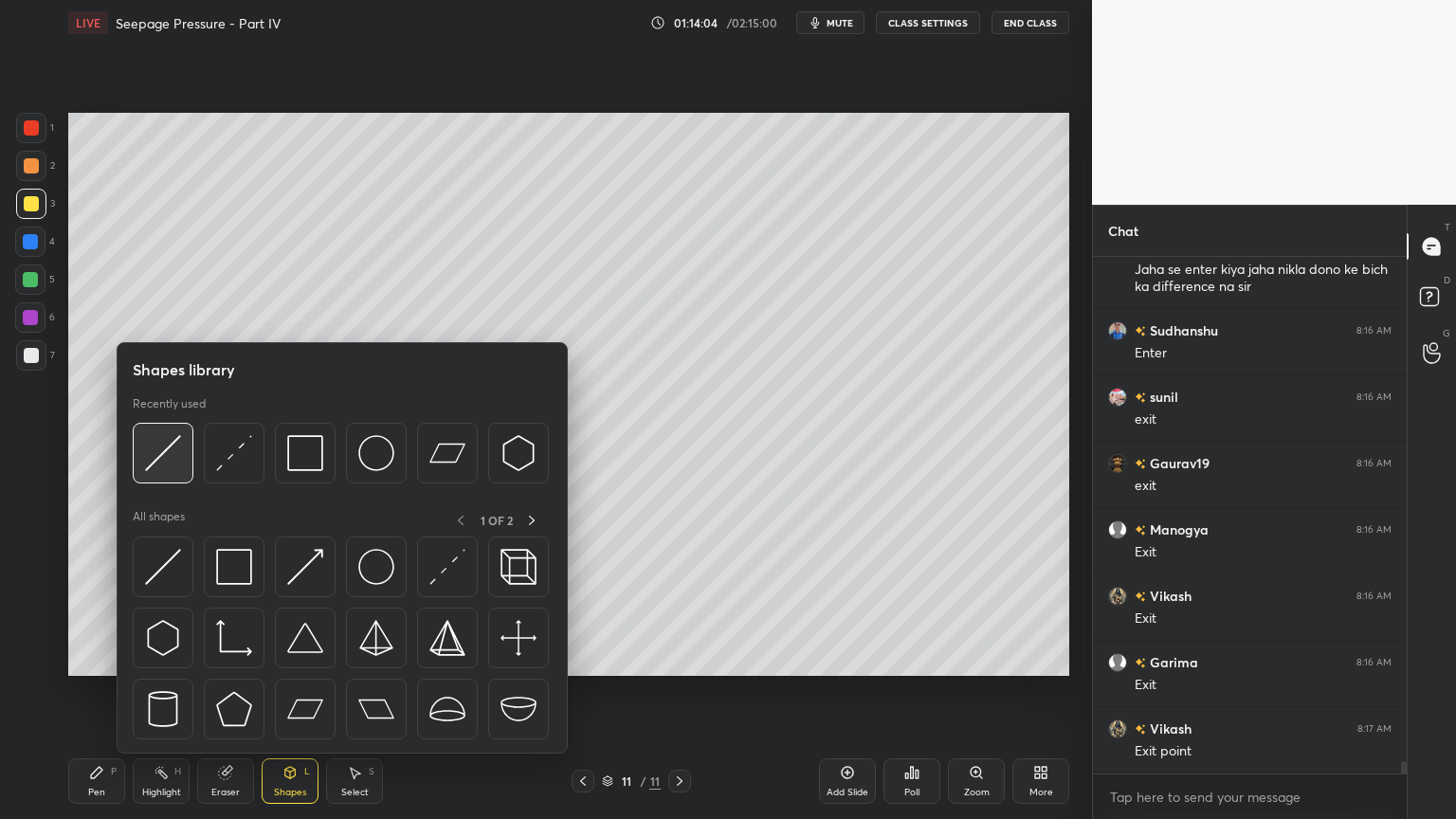 click at bounding box center [163, 453] 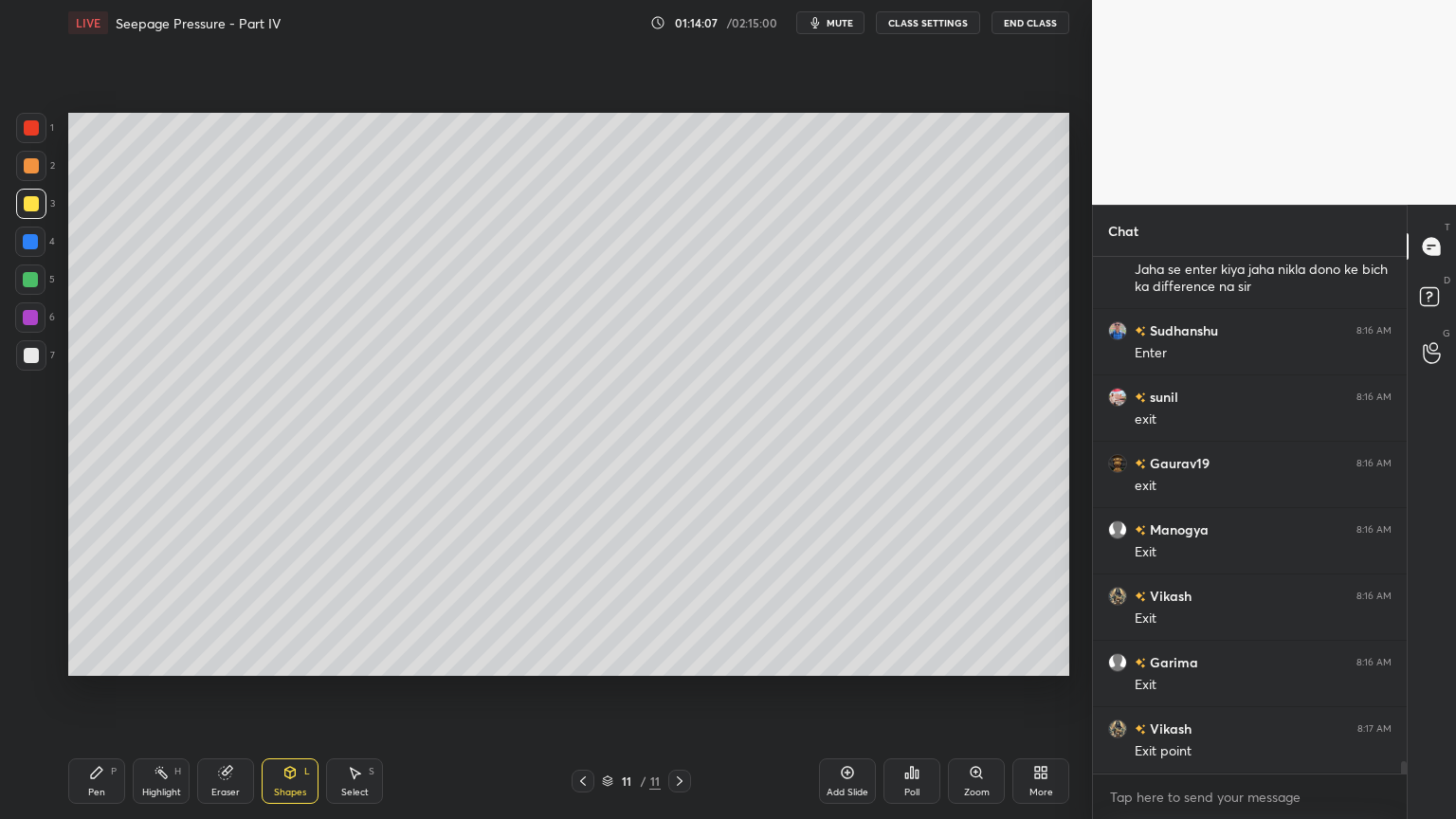 click 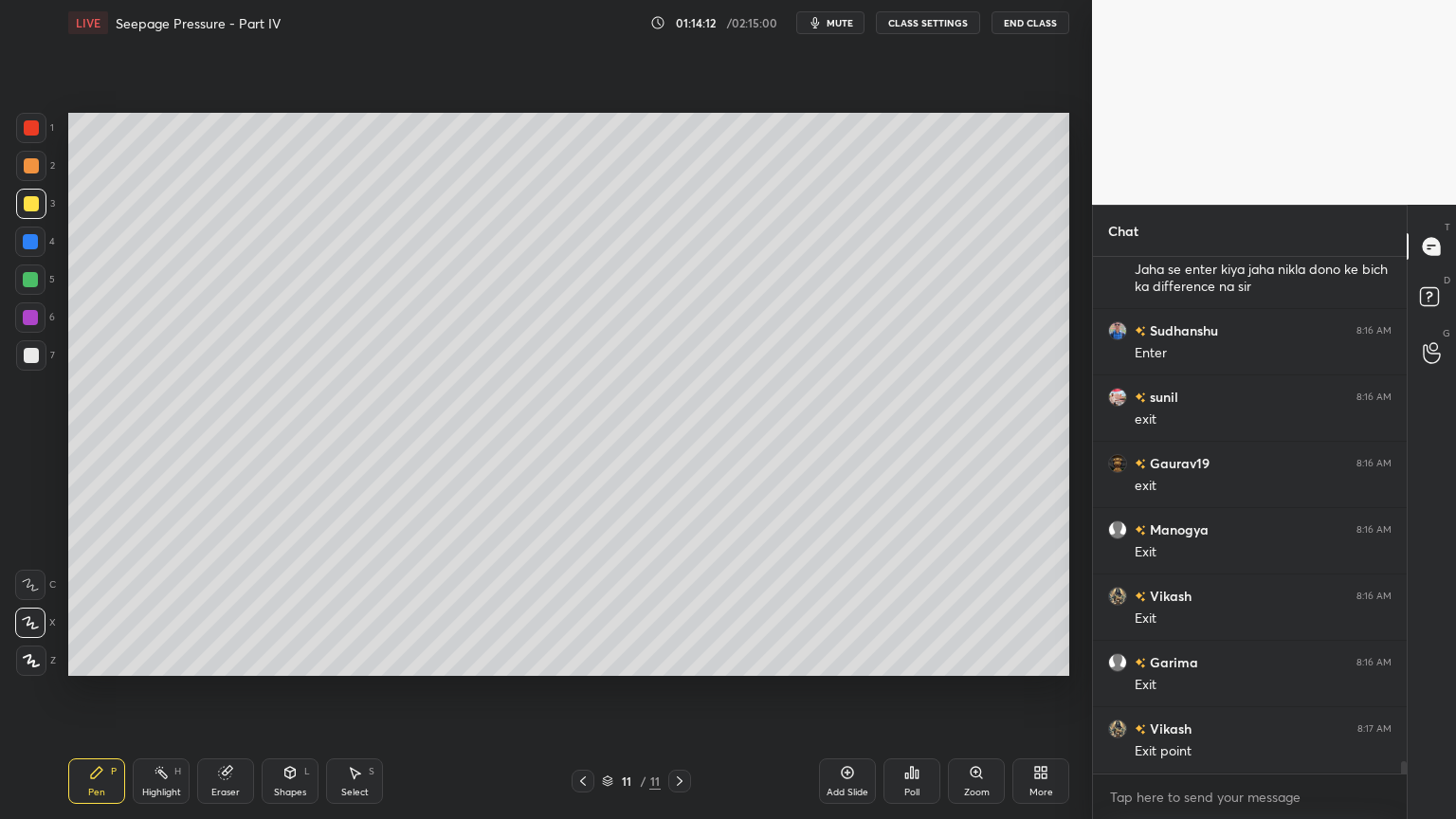 click on "Shapes" at bounding box center (290, 792) 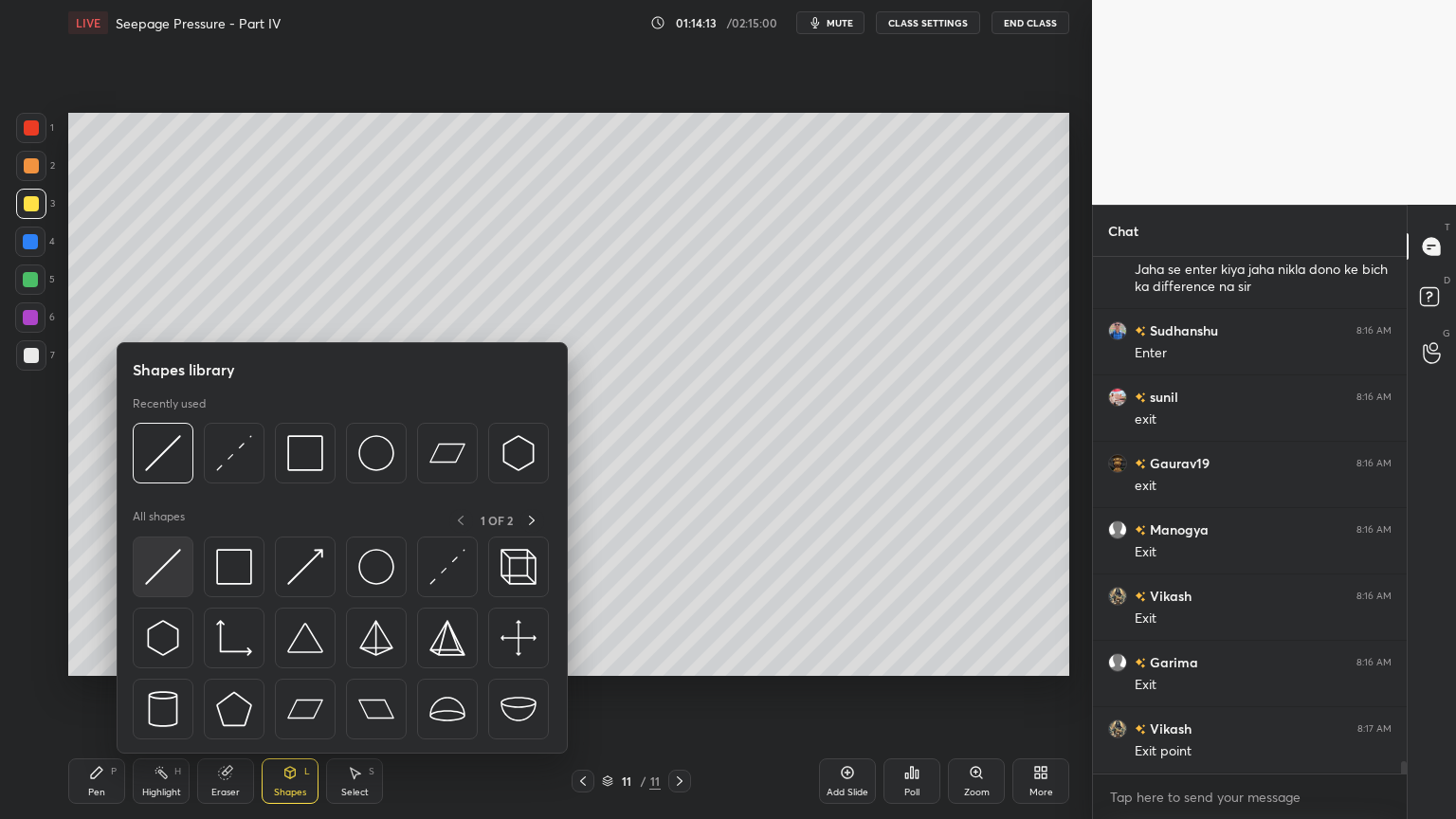click at bounding box center (163, 567) 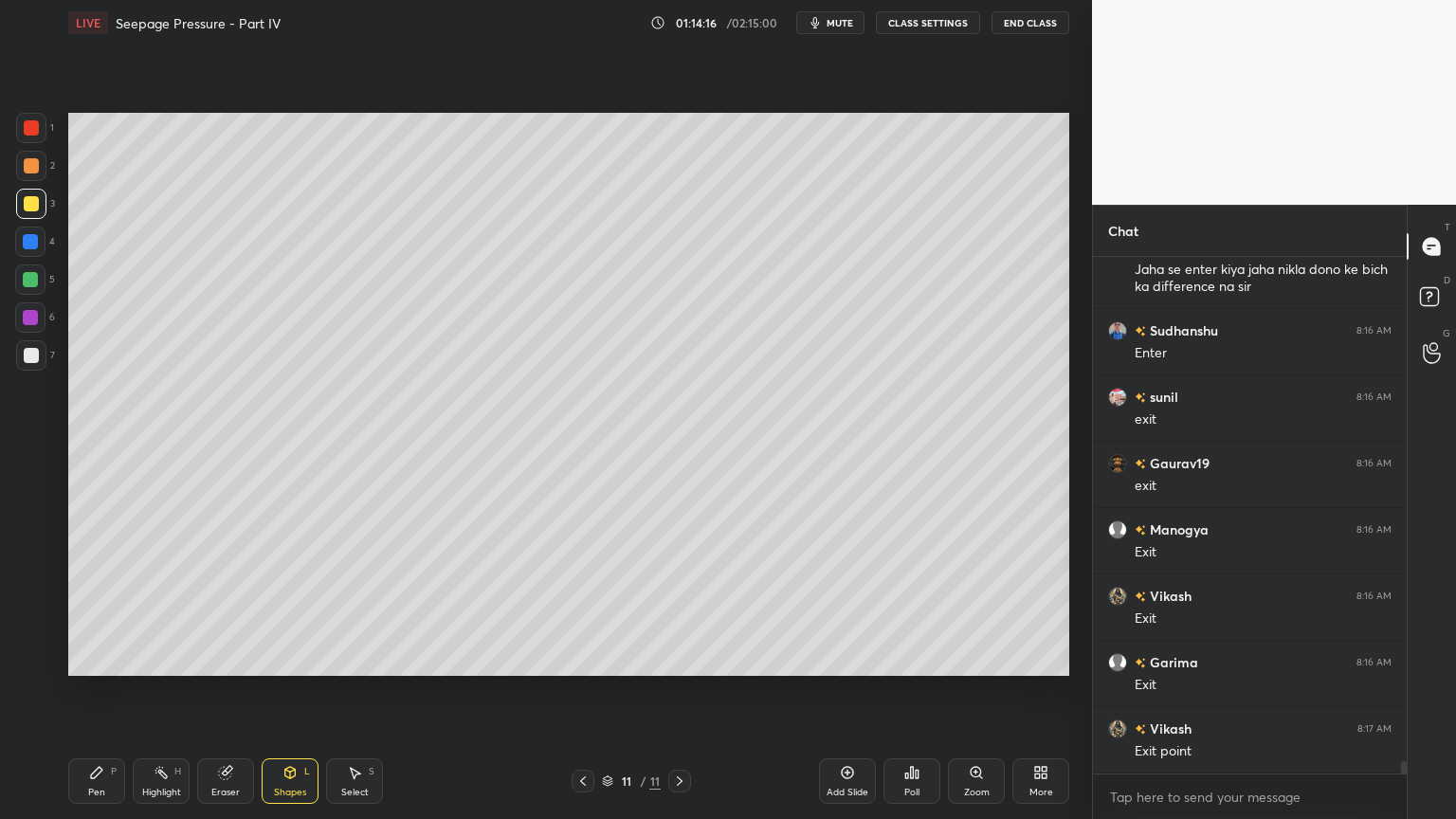 click on "Pen P" at bounding box center [97, 781] 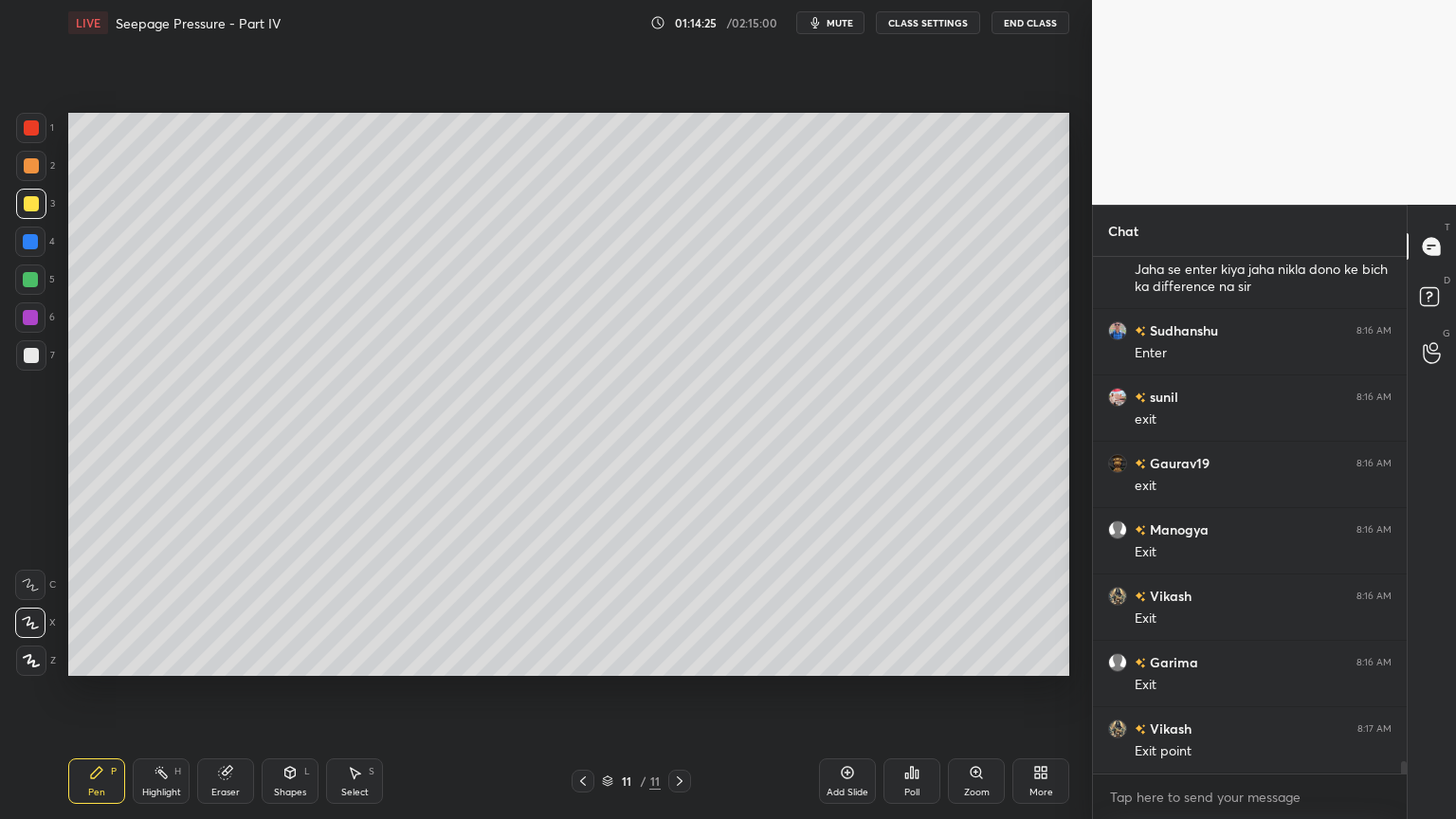click on "Shapes" at bounding box center [290, 792] 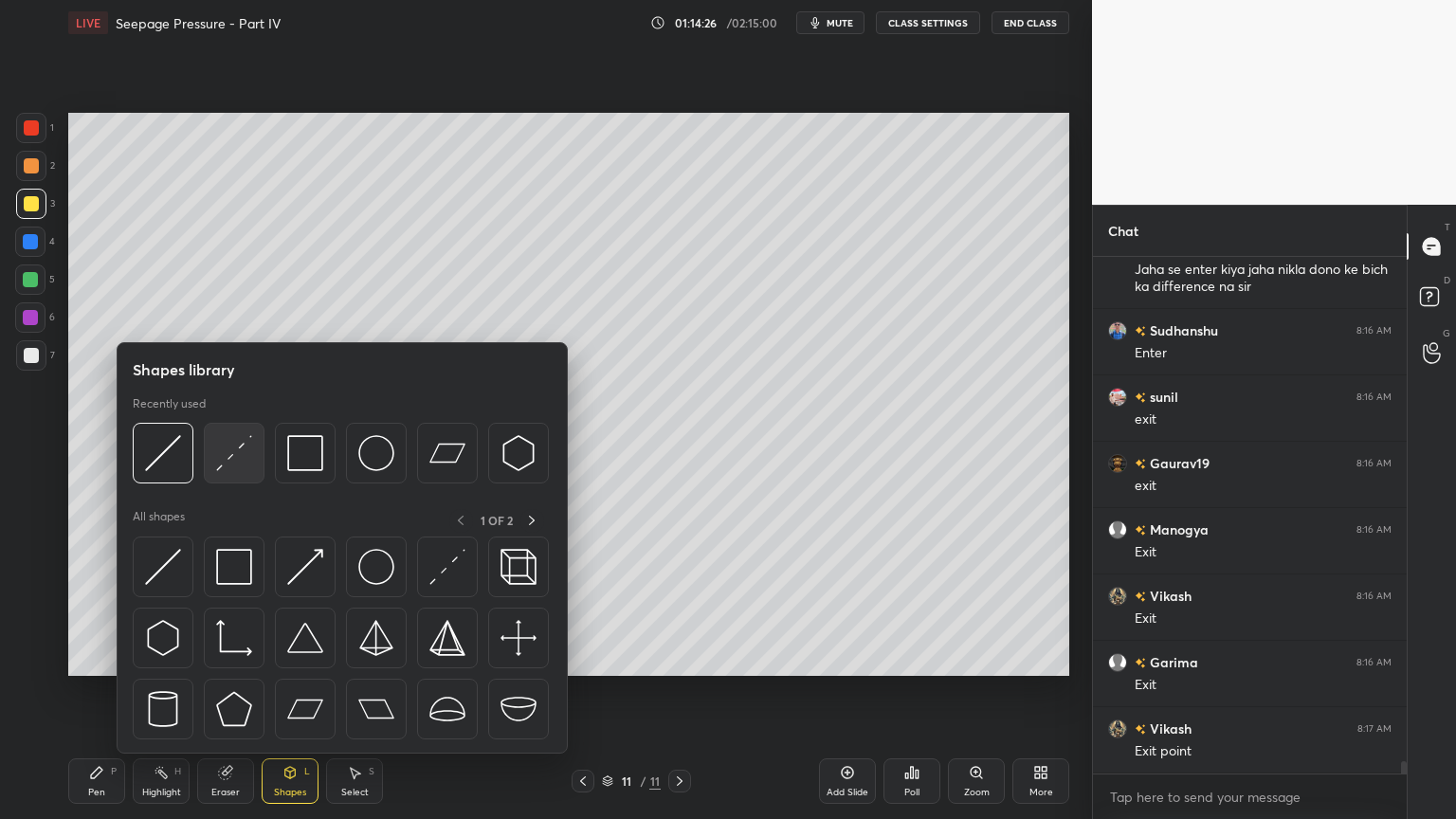 click at bounding box center (234, 453) 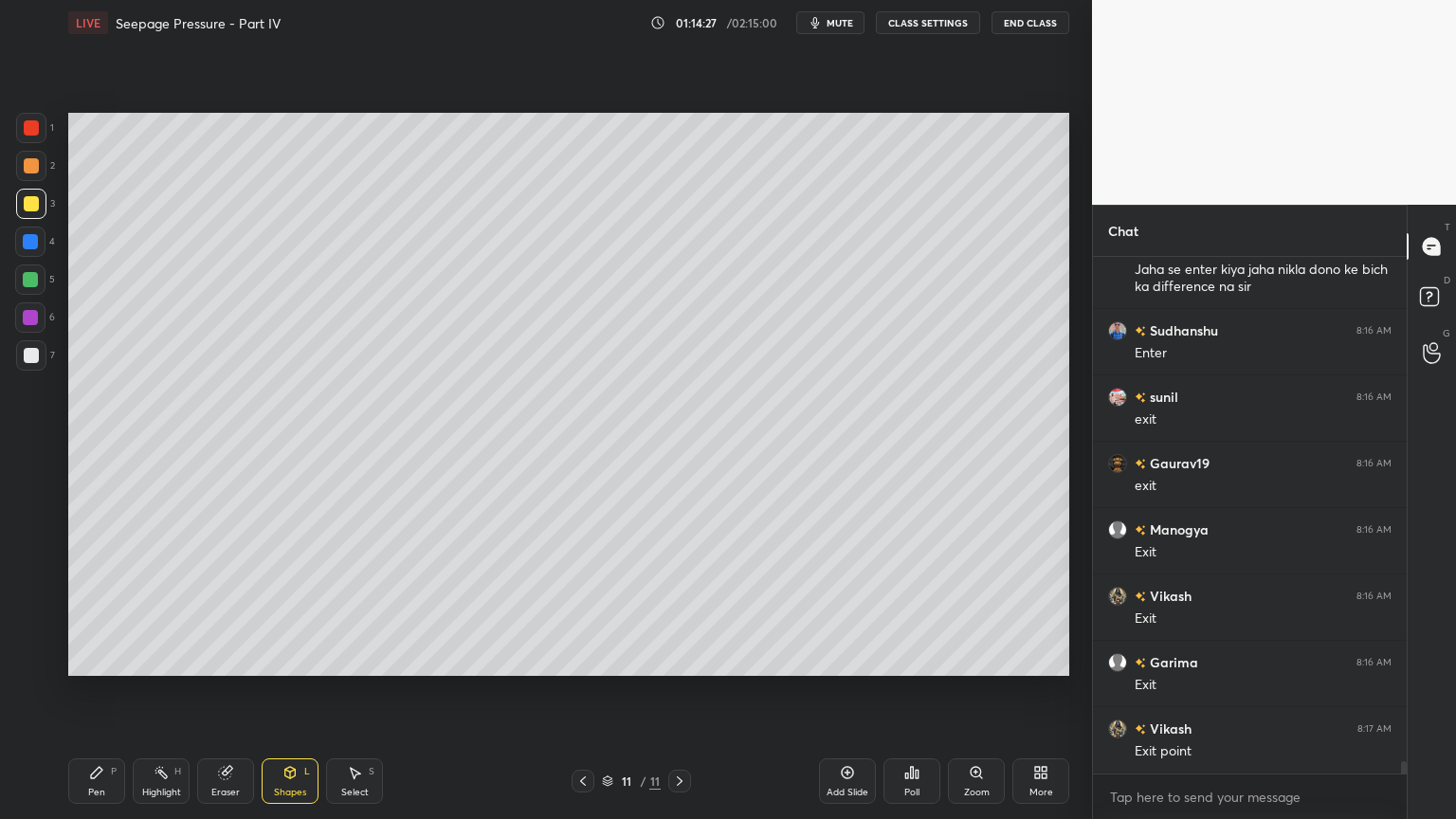 click at bounding box center [31, 204] 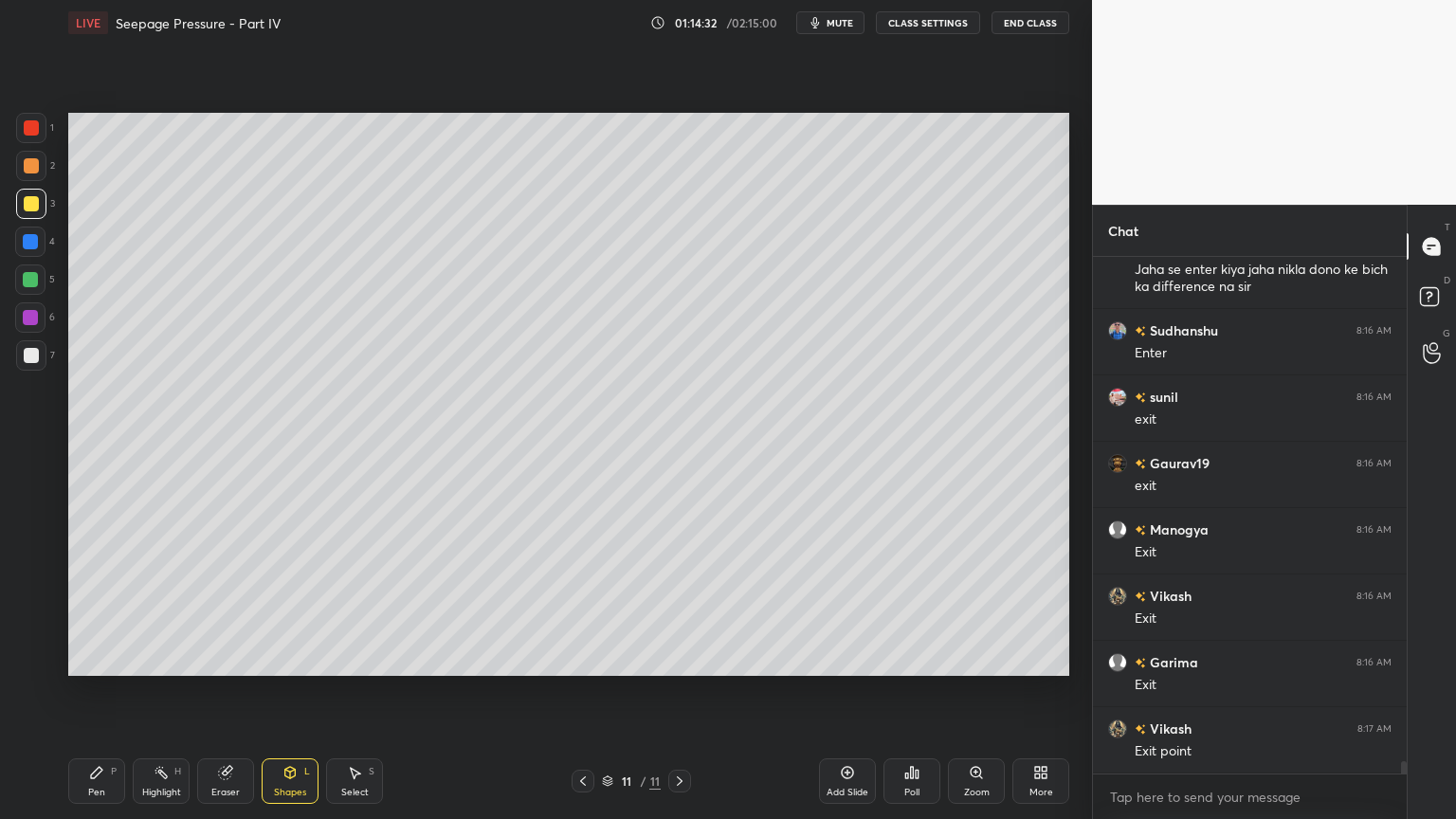 click at bounding box center [31, 355] 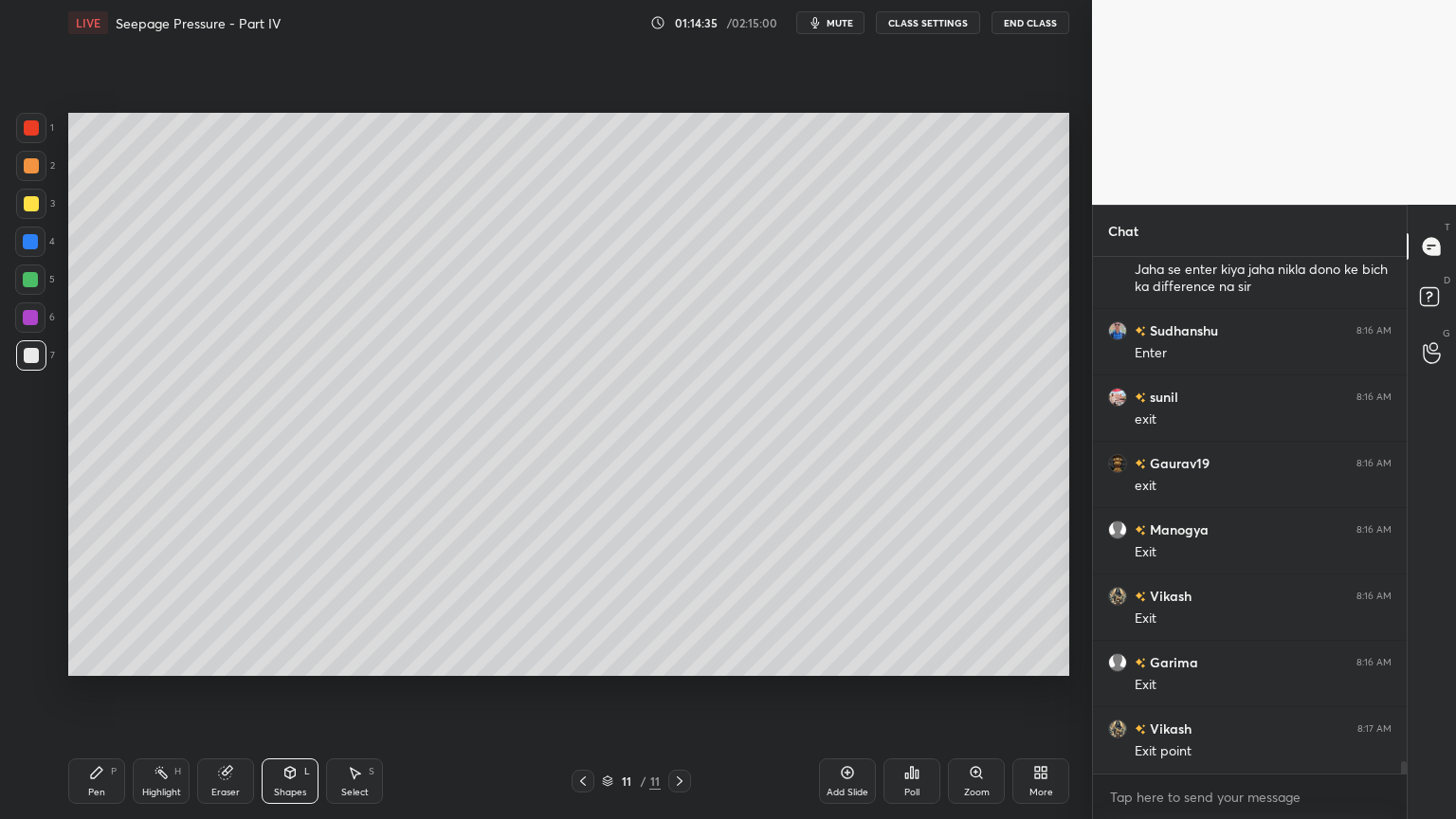 click at bounding box center [31, 355] 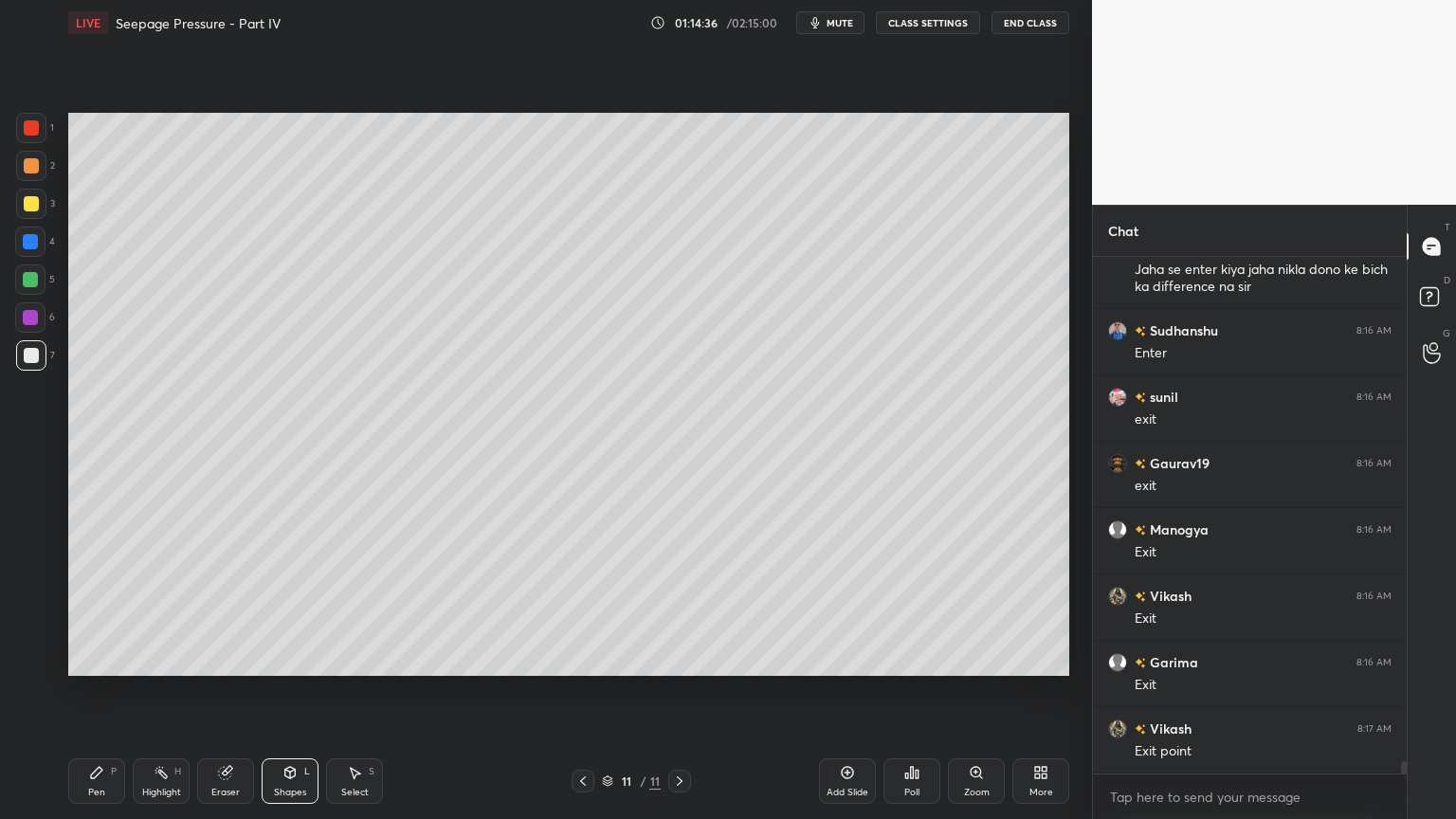 click on "Pen P Highlight H Eraser Shapes L Select S 11 / 11 Add Slide Poll Zoom More" at bounding box center (569, 781) 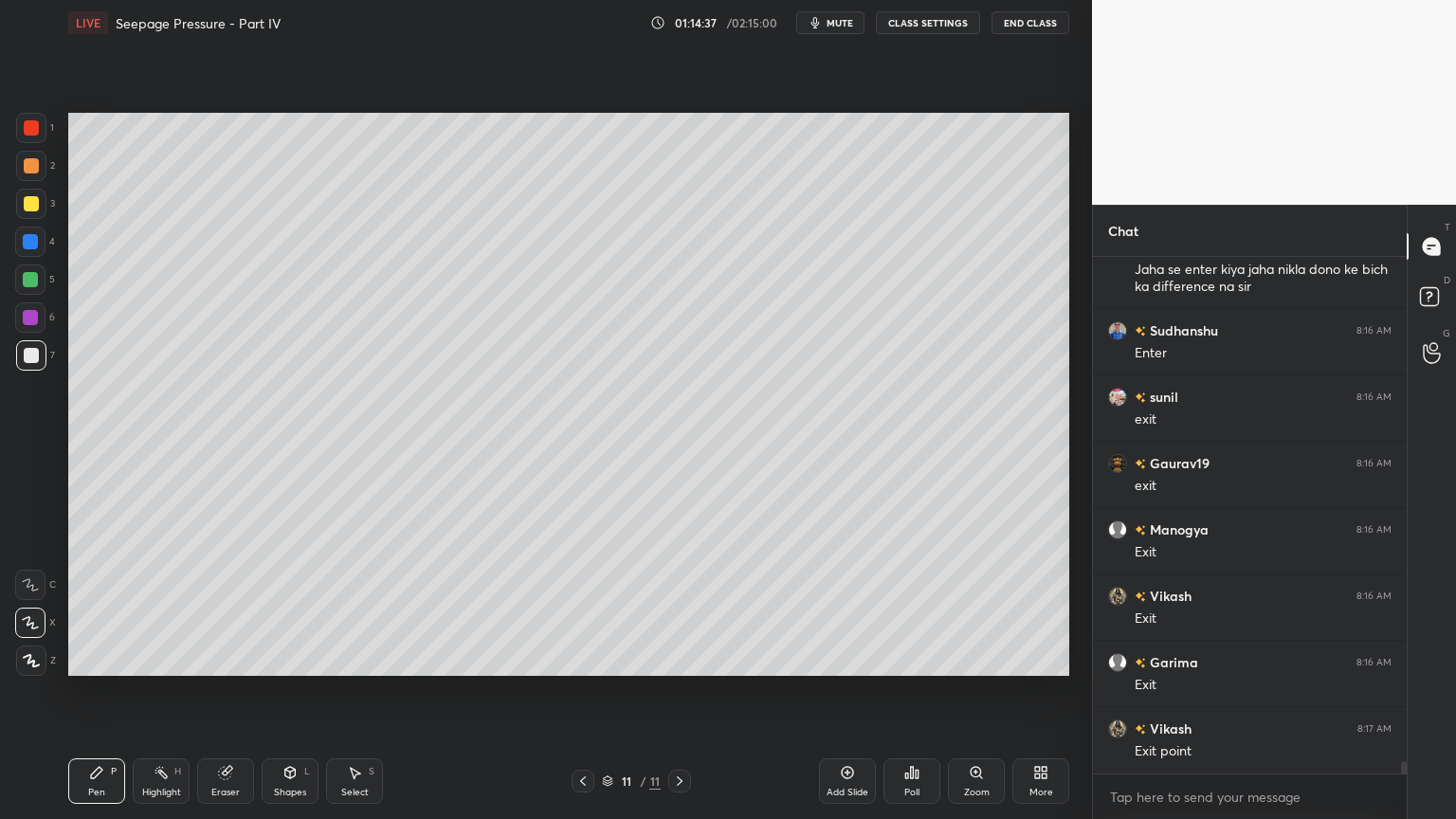click at bounding box center [31, 661] 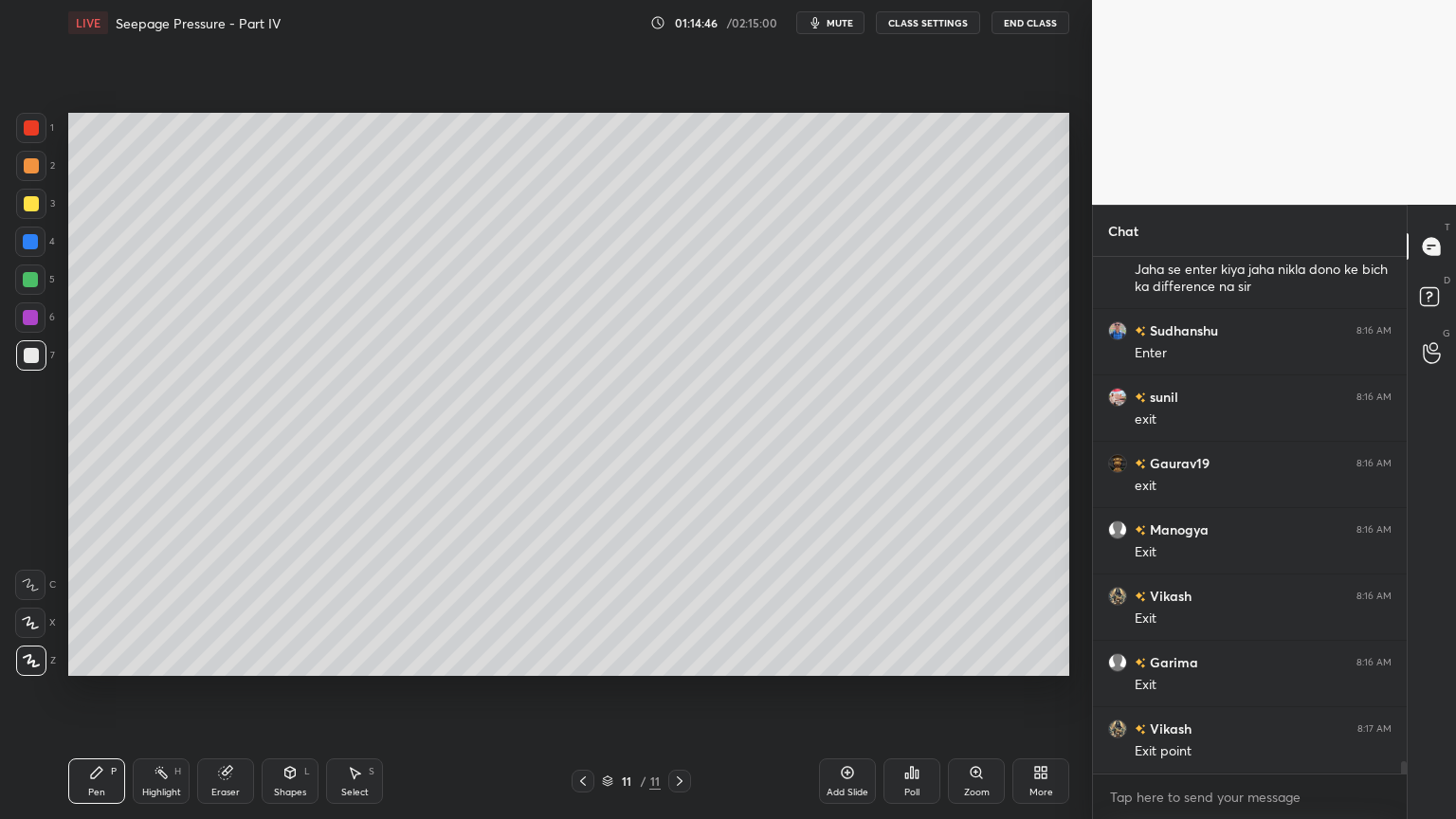 click at bounding box center [30, 242] 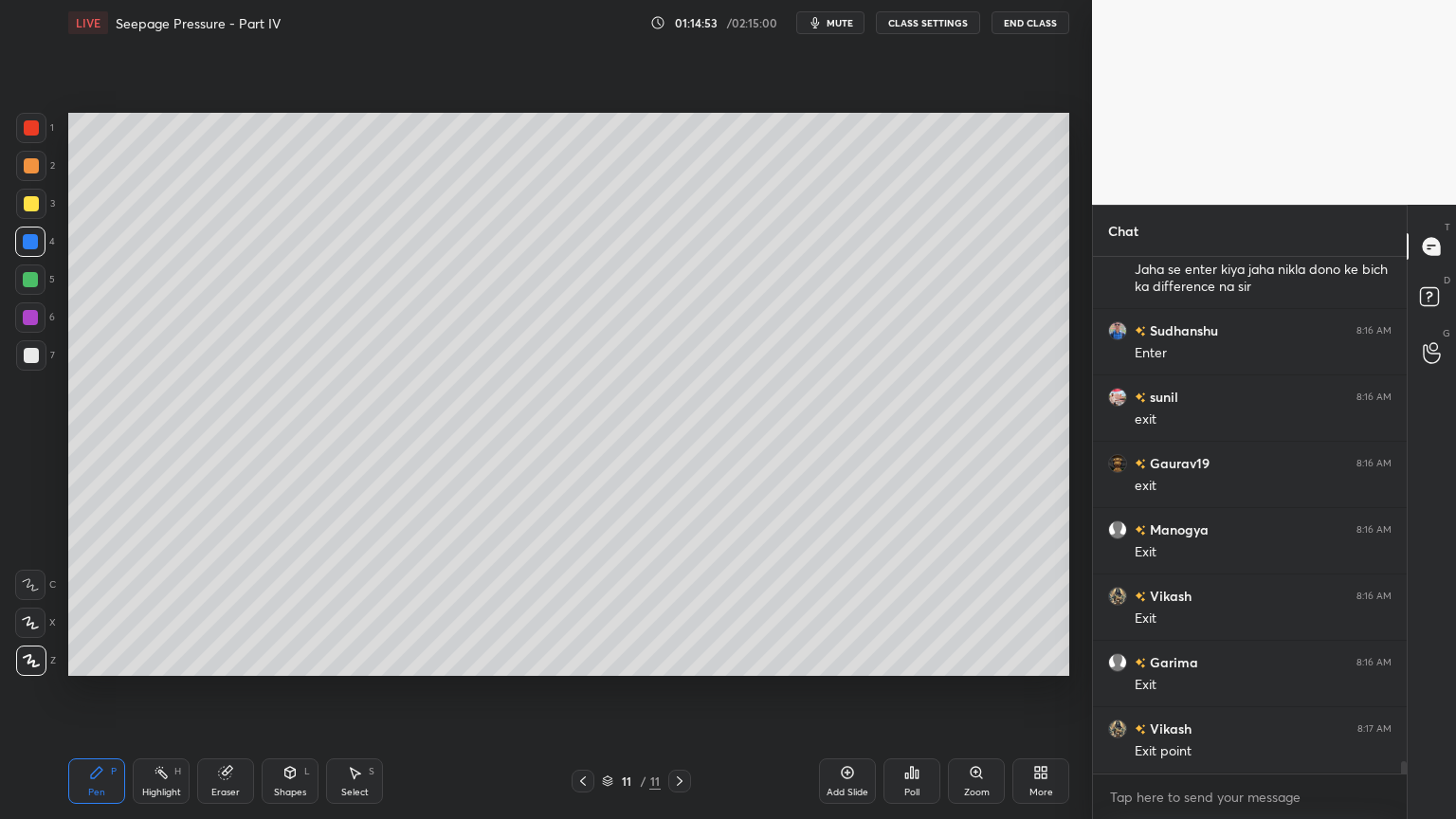 click 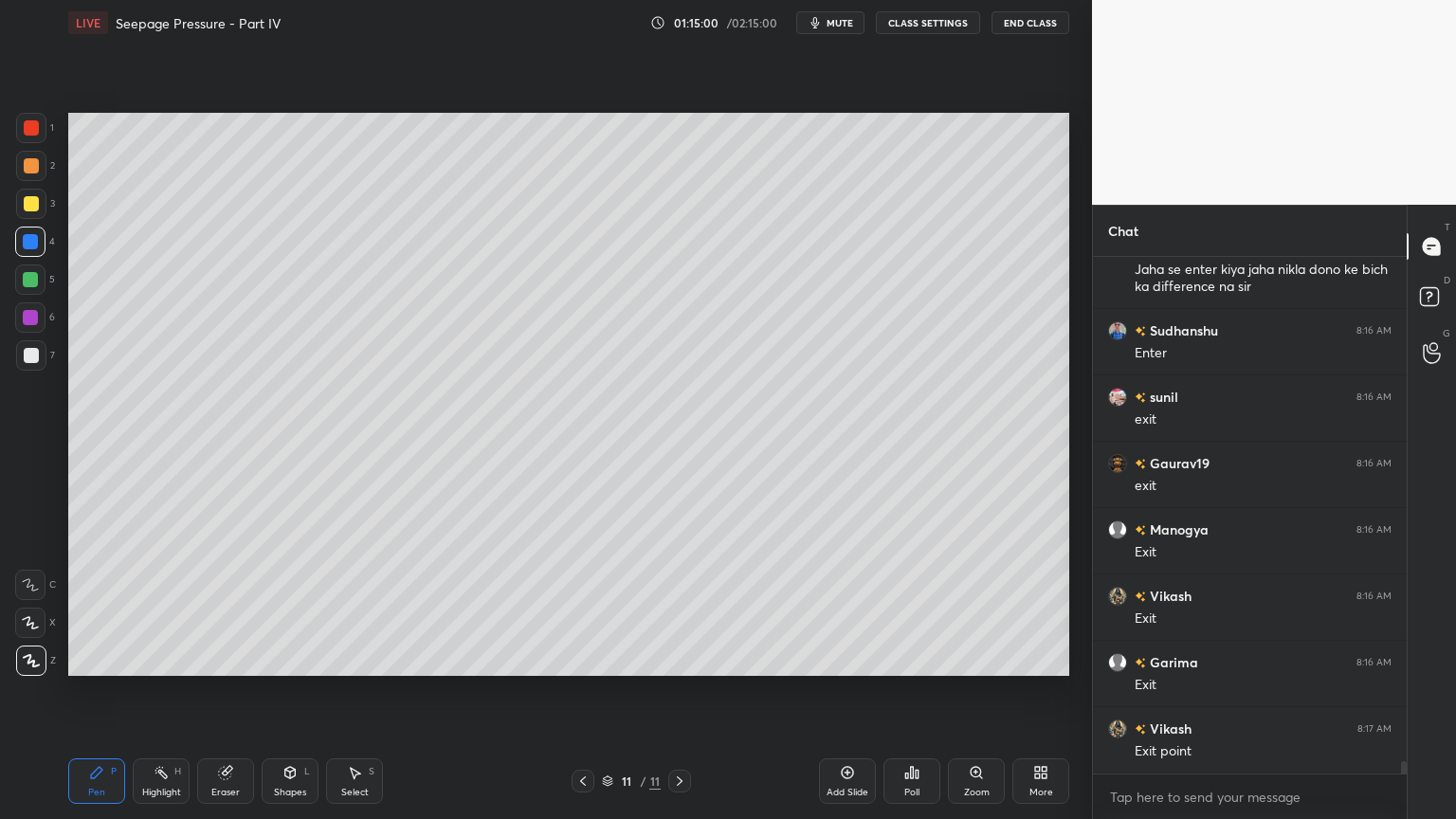 click at bounding box center [31, 355] 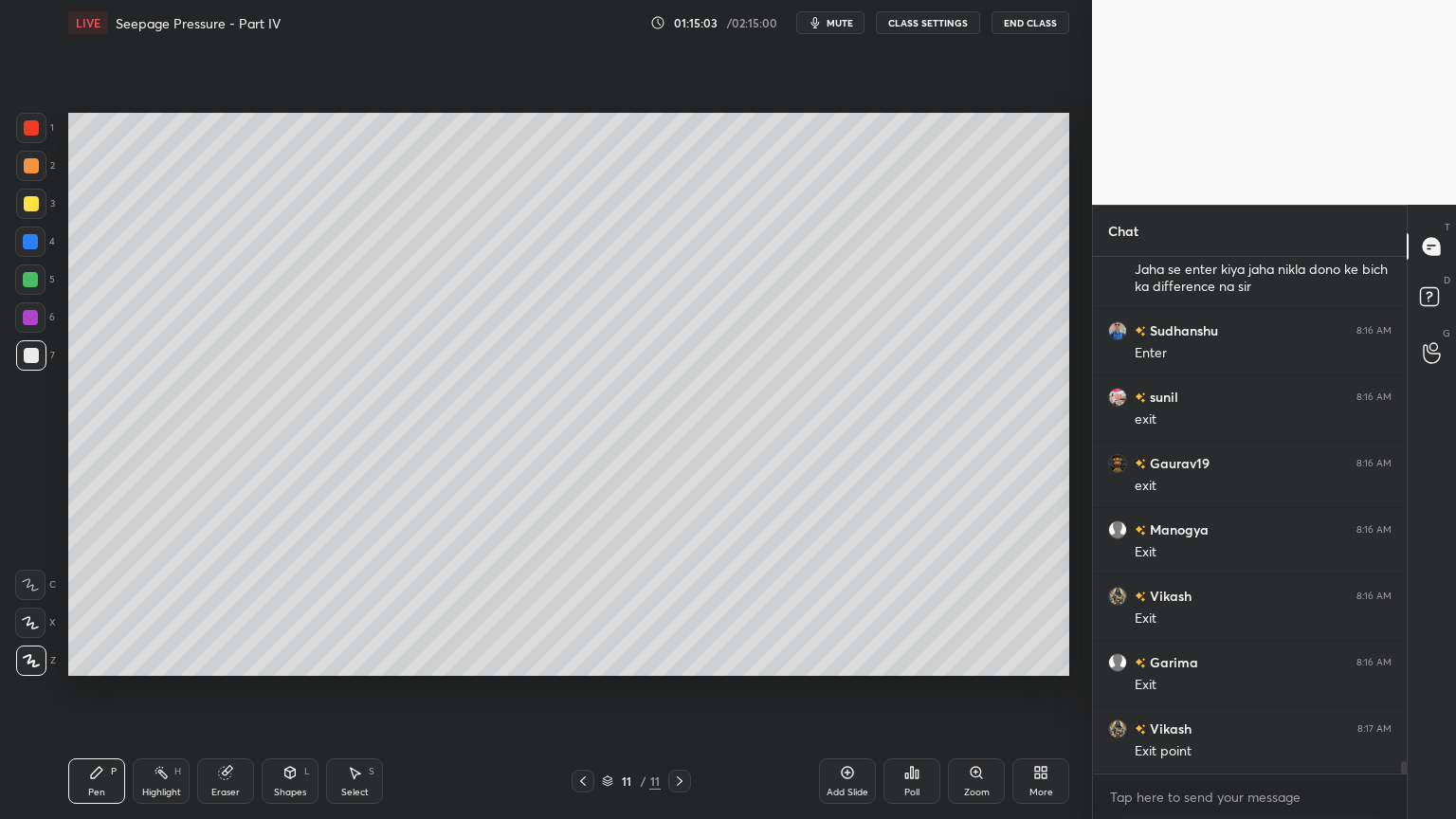 click at bounding box center [30, 242] 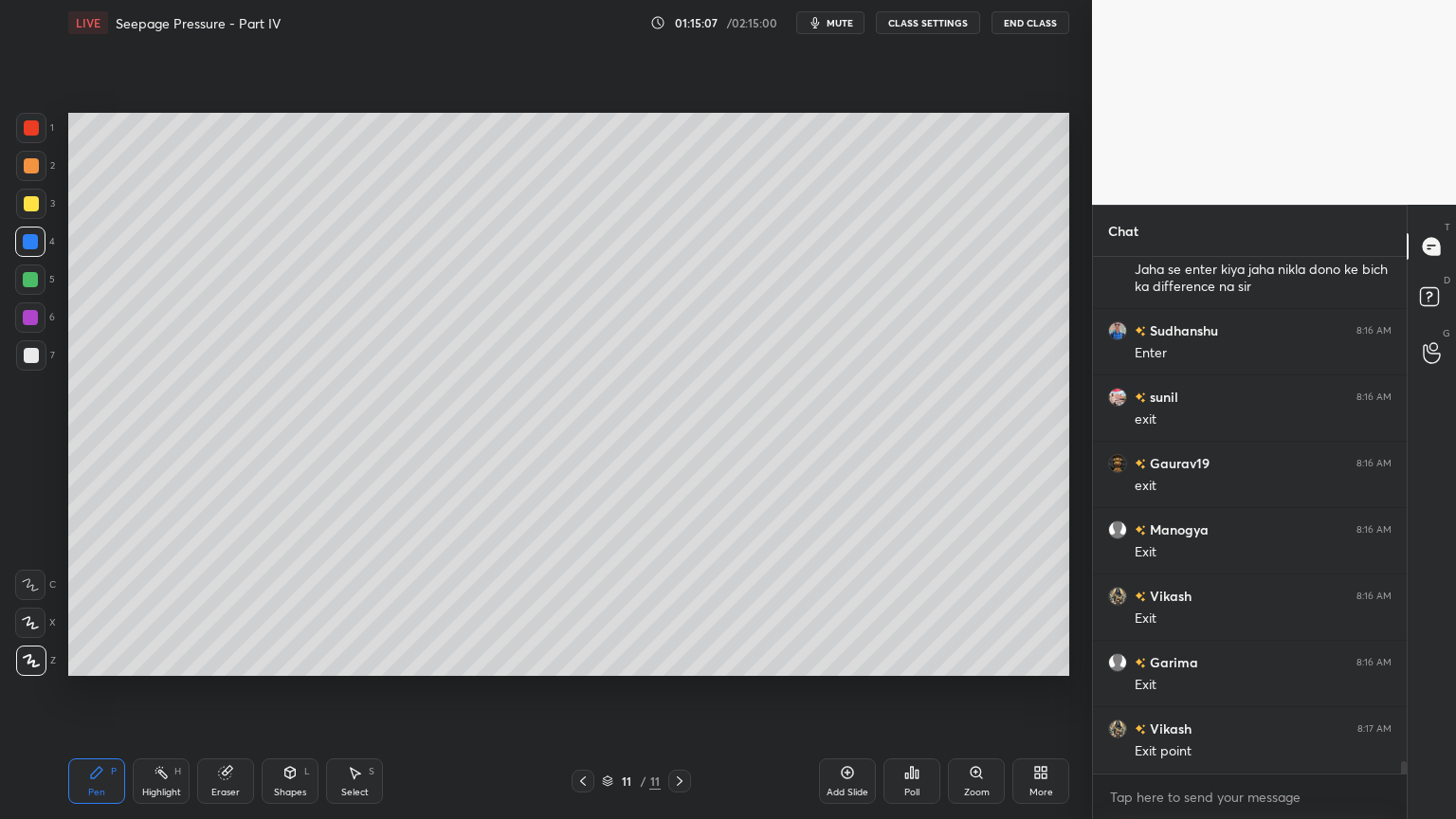 click at bounding box center (31, 355) 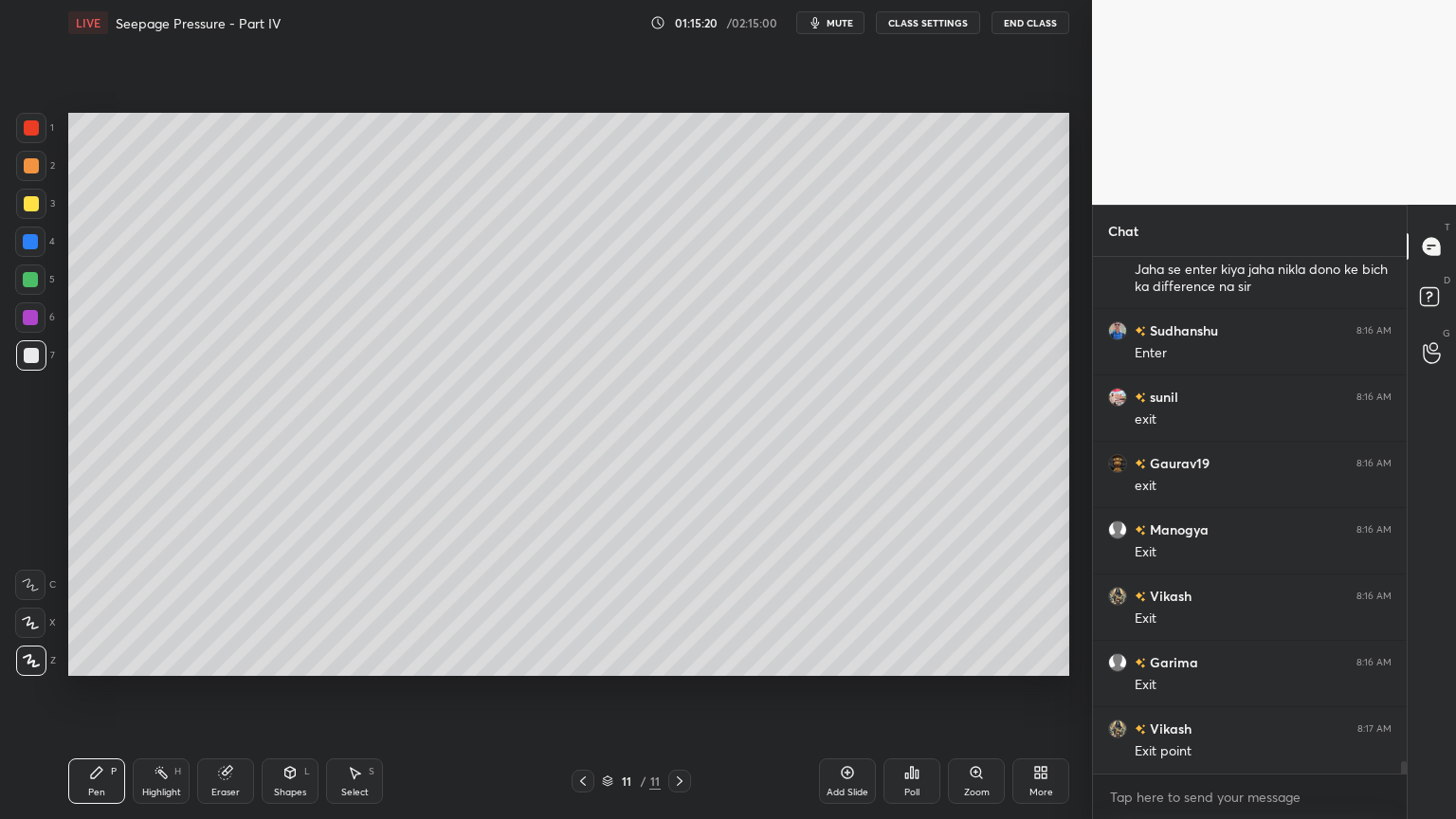 click at bounding box center (31, 128) 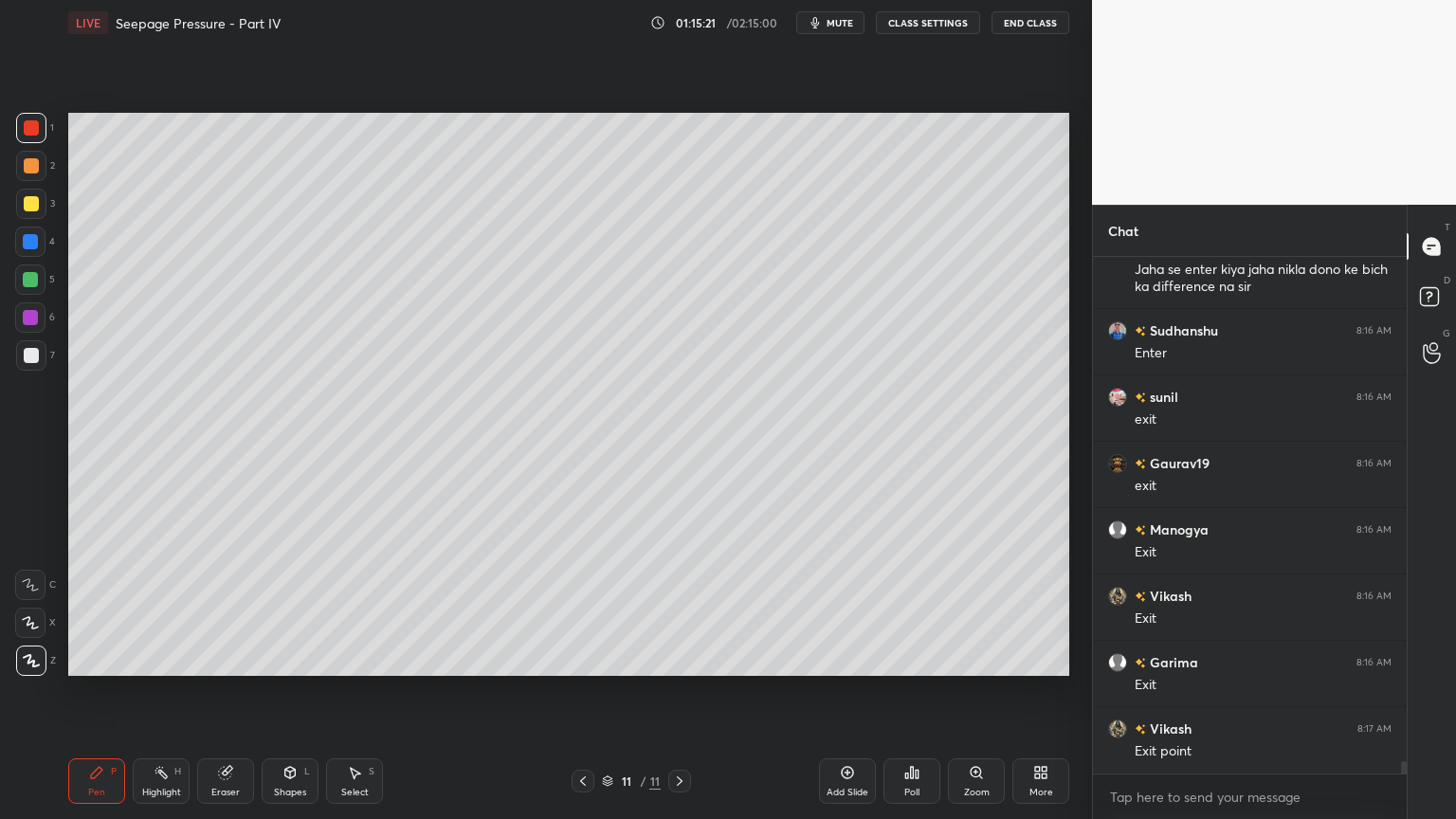 click 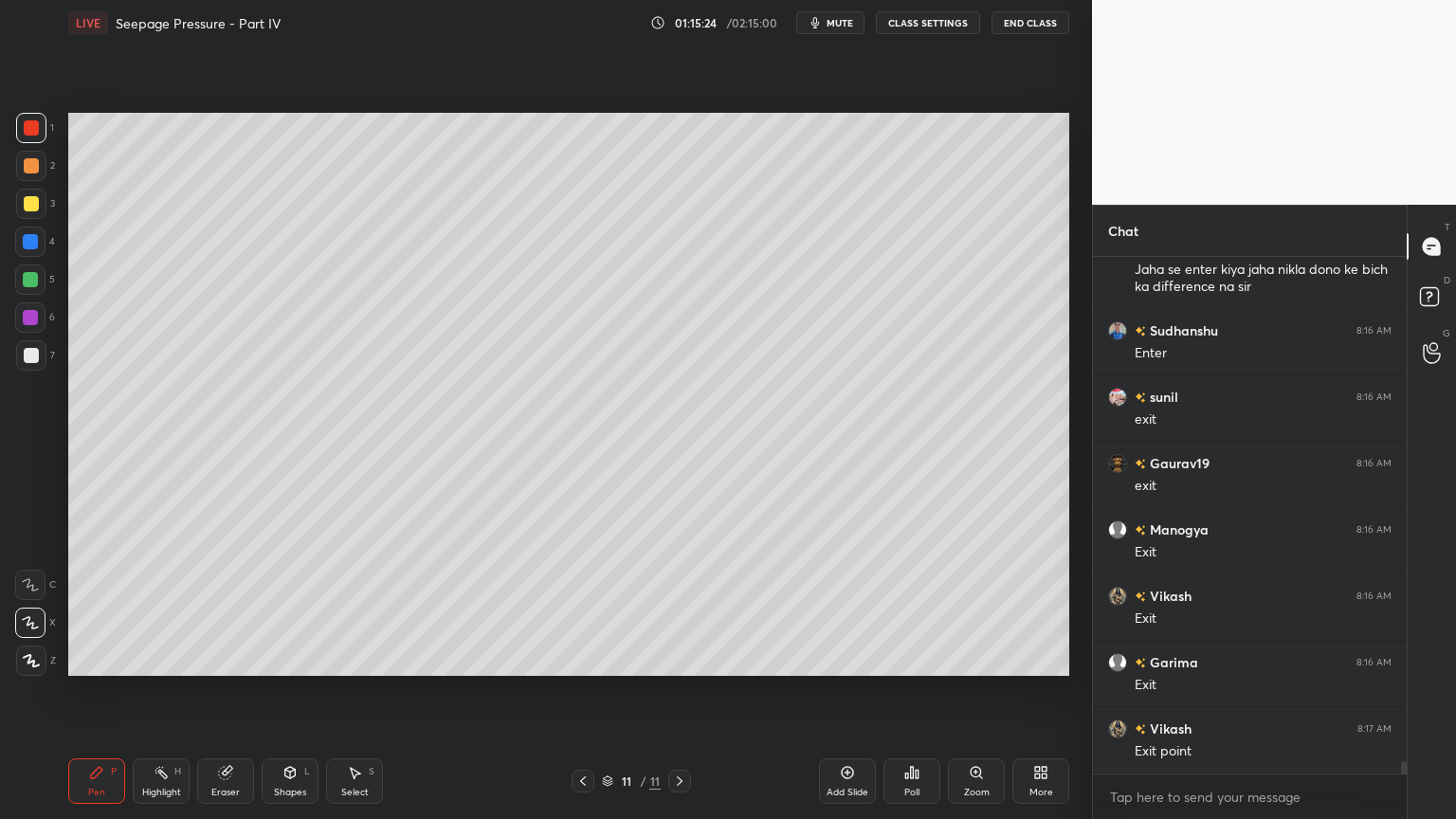 click at bounding box center (31, 128) 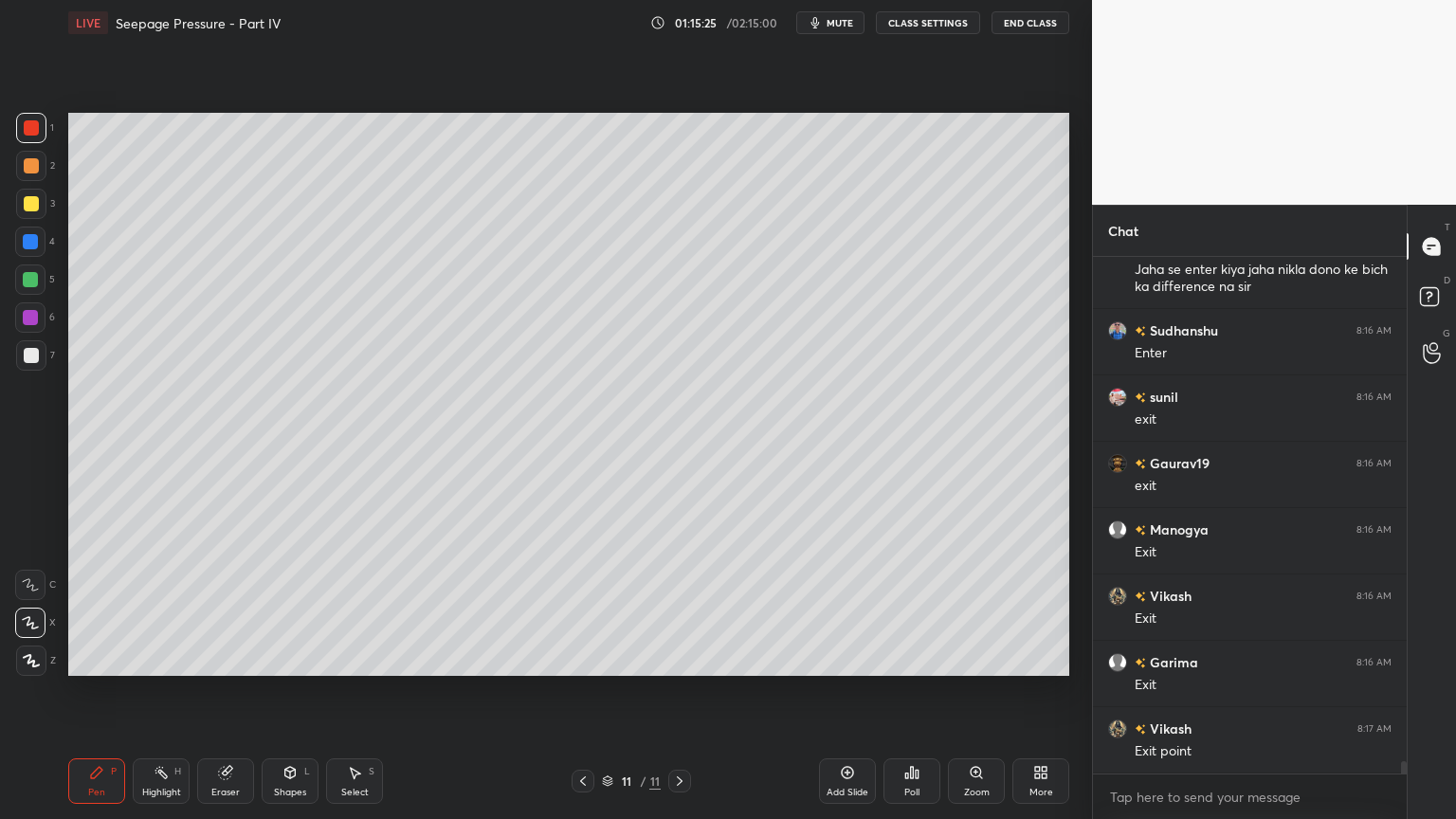scroll, scrollTop: 21650, scrollLeft: 0, axis: vertical 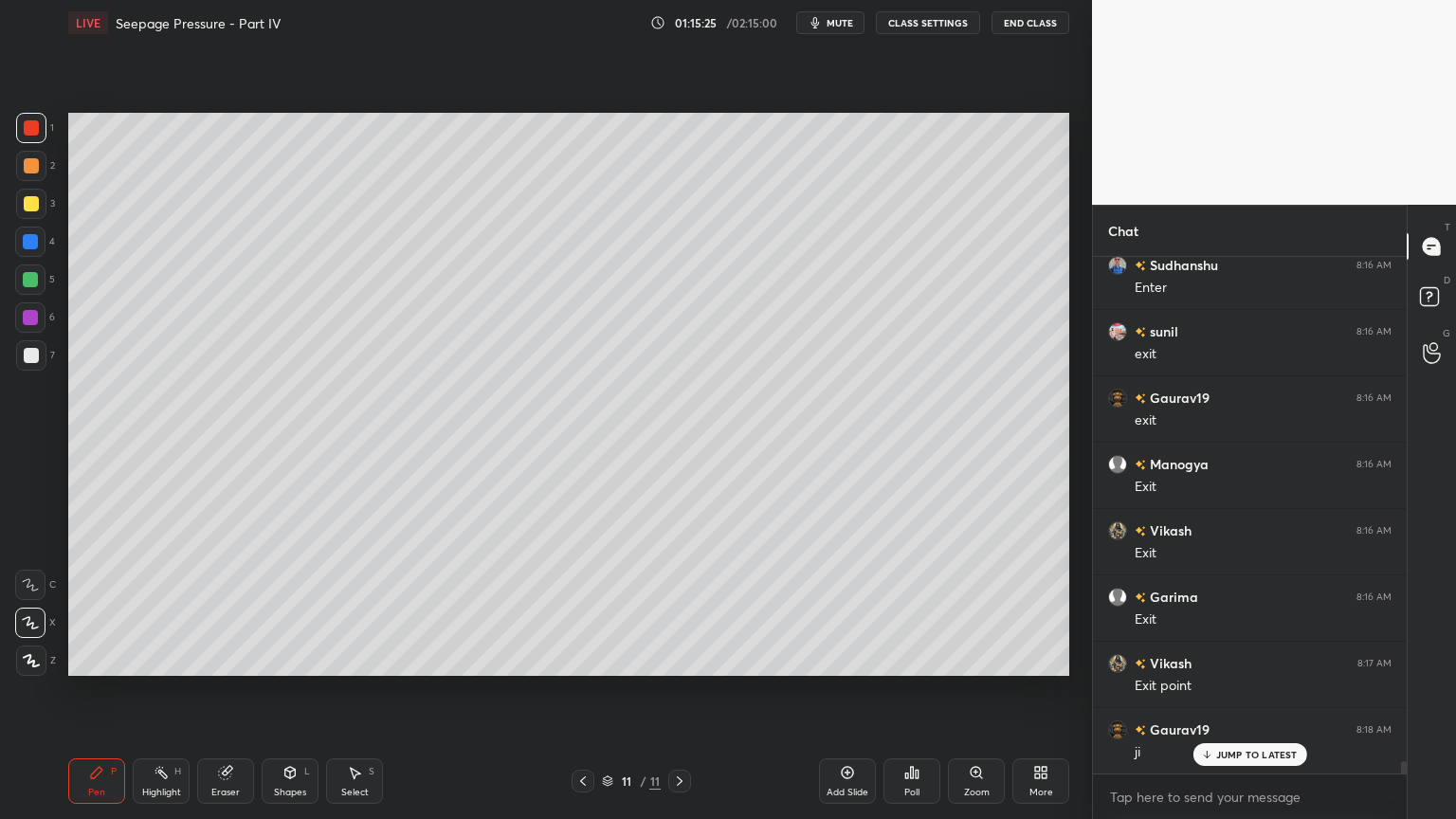 click on "Shapes L" at bounding box center [290, 781] 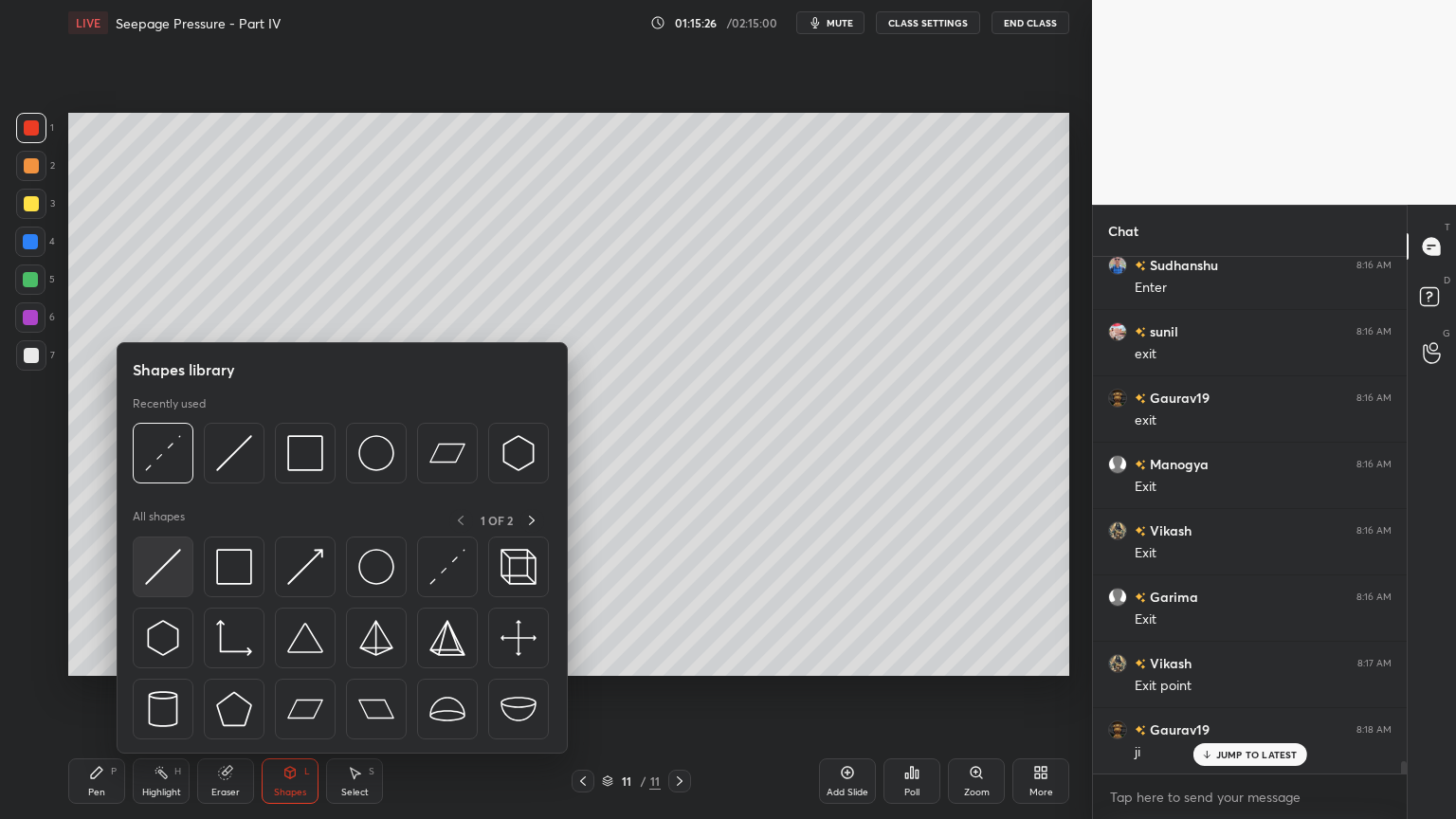 click at bounding box center (163, 567) 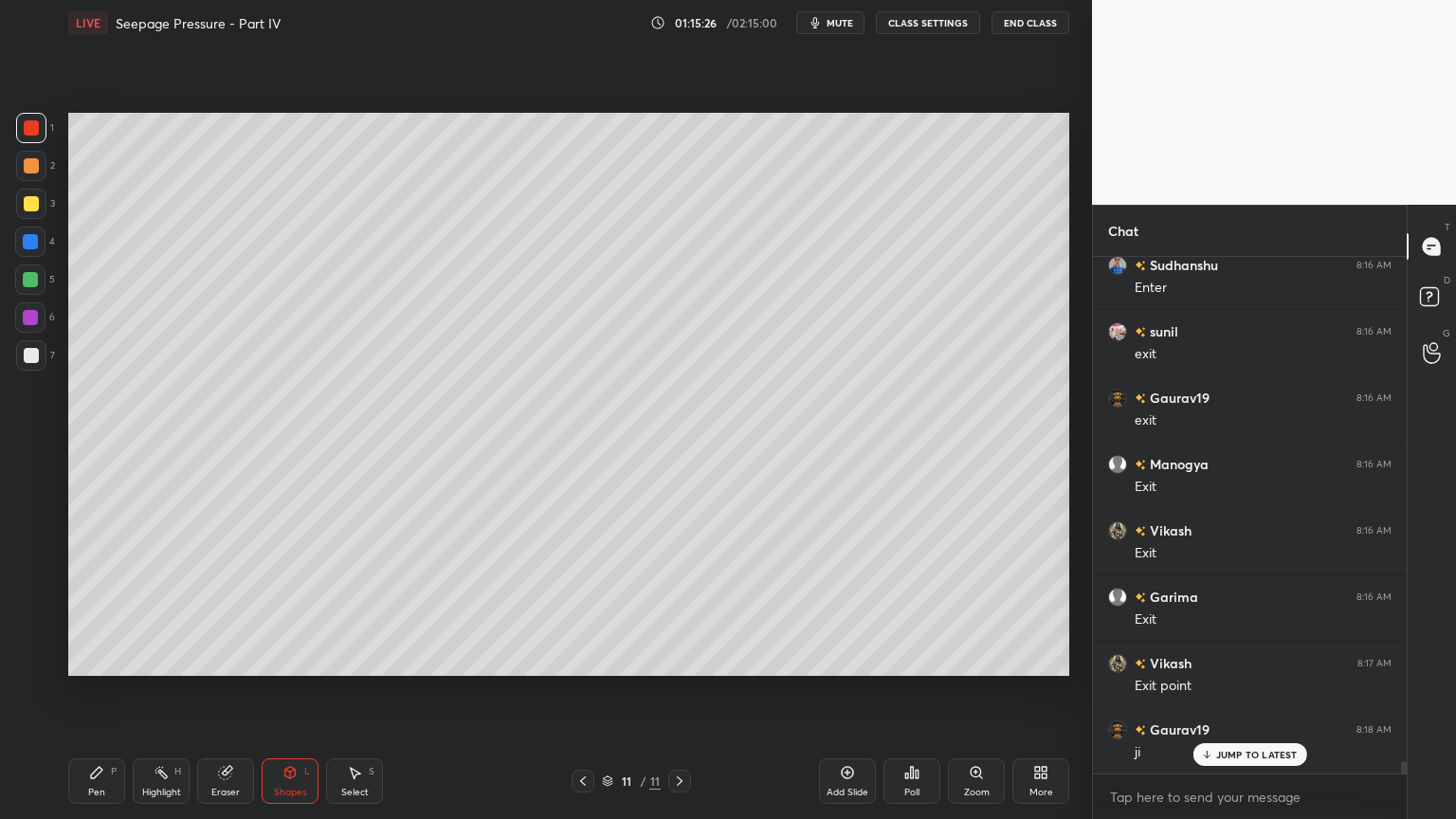 click 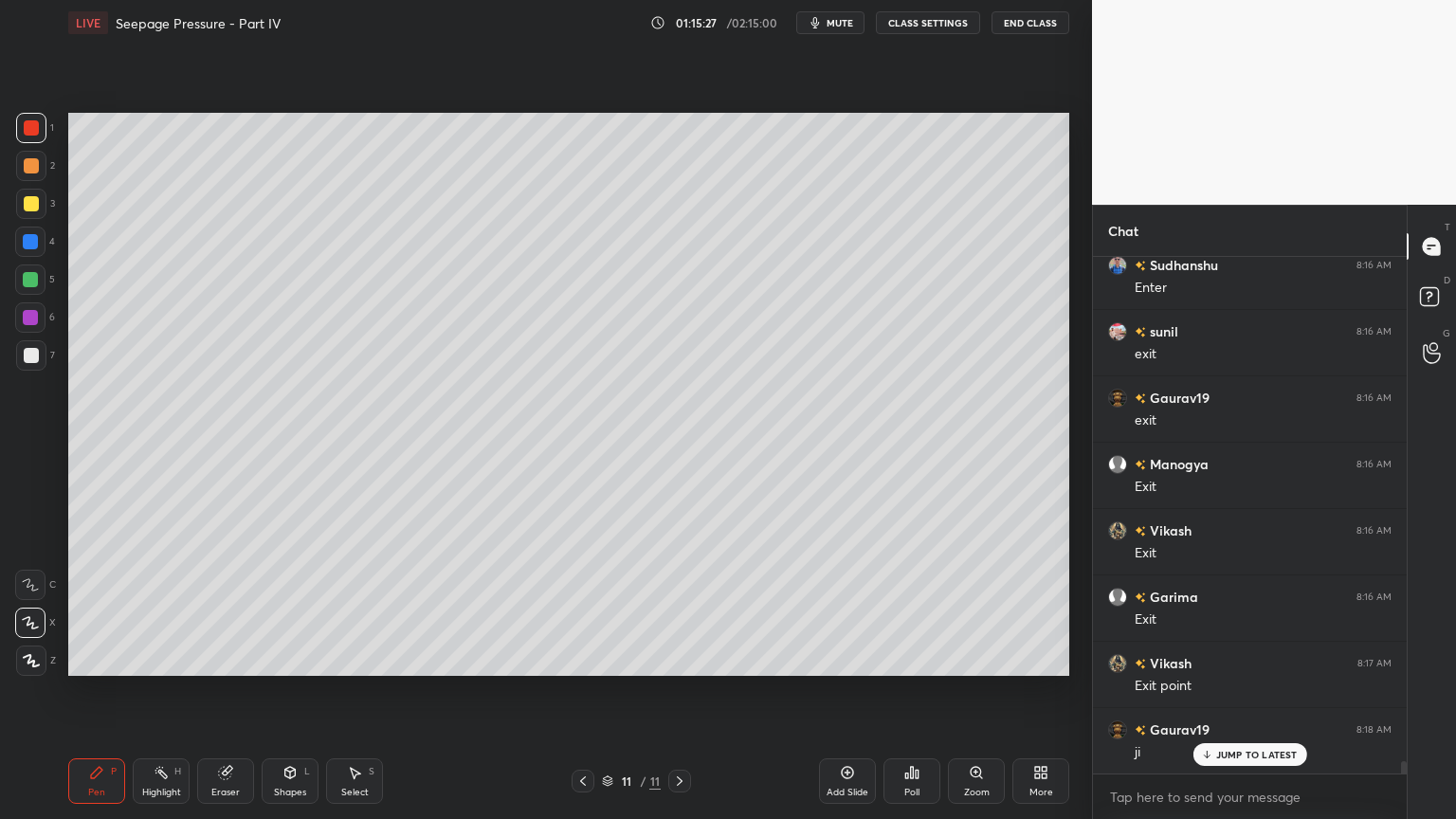 click 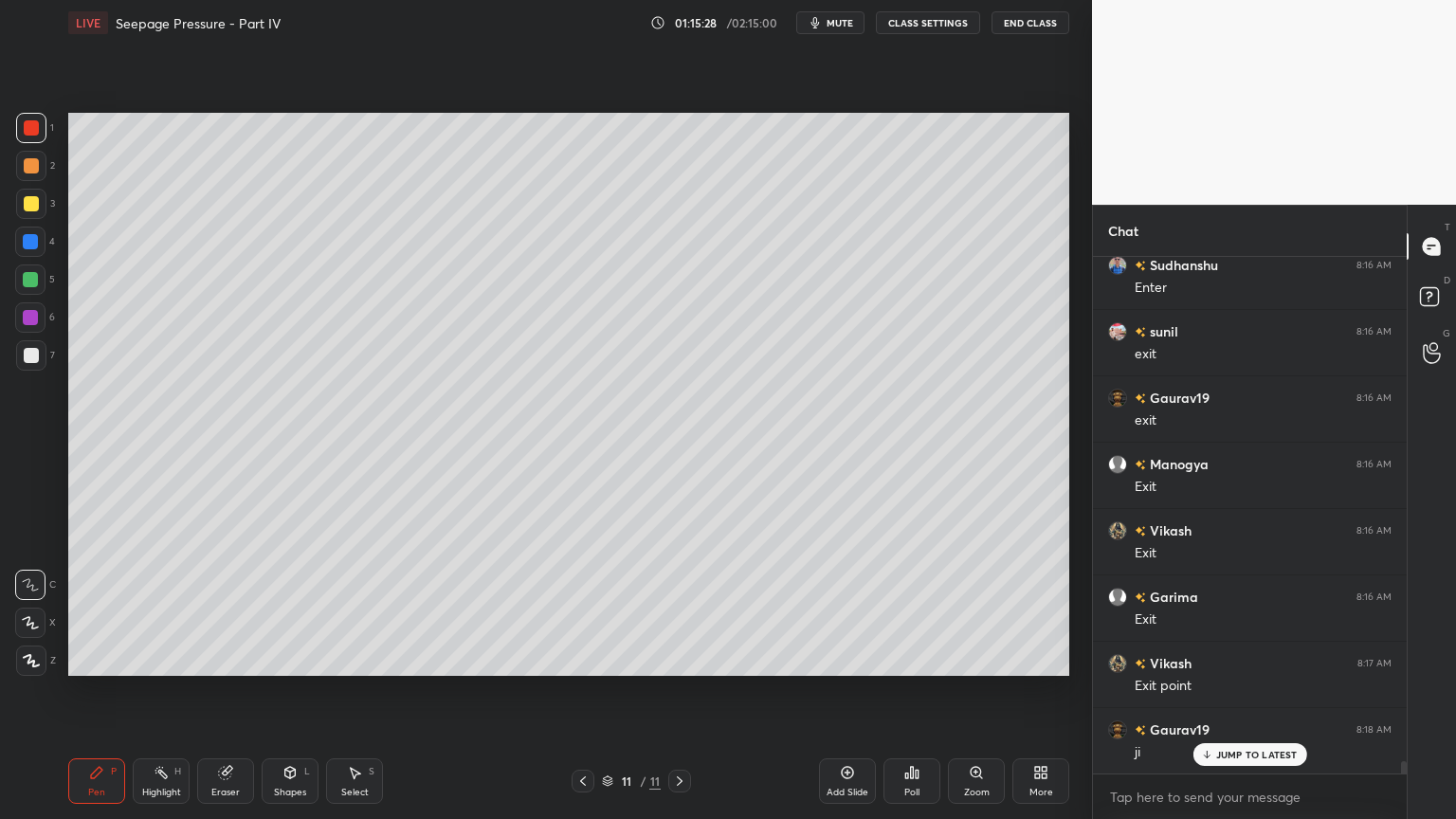 click 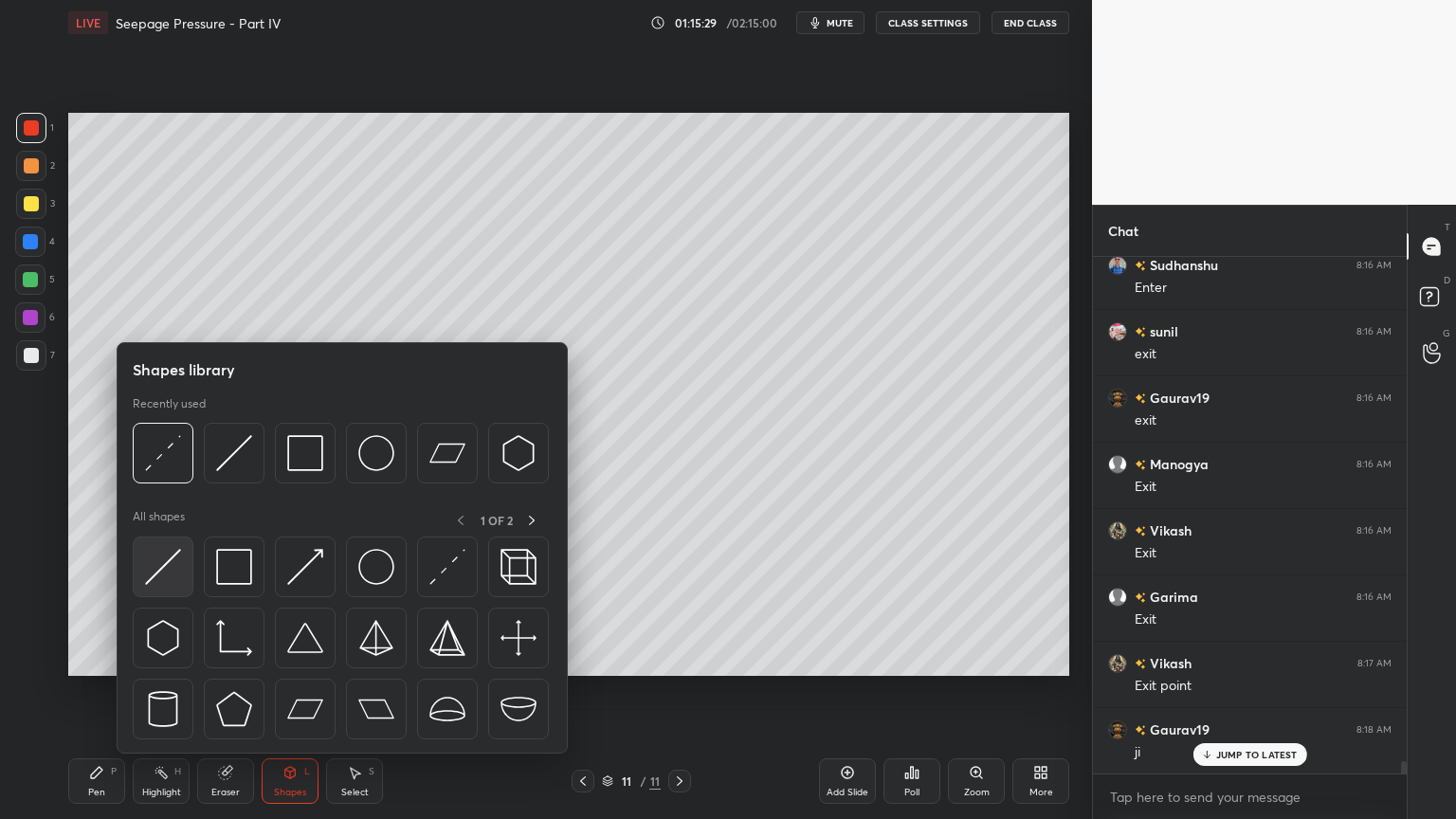 click at bounding box center [163, 567] 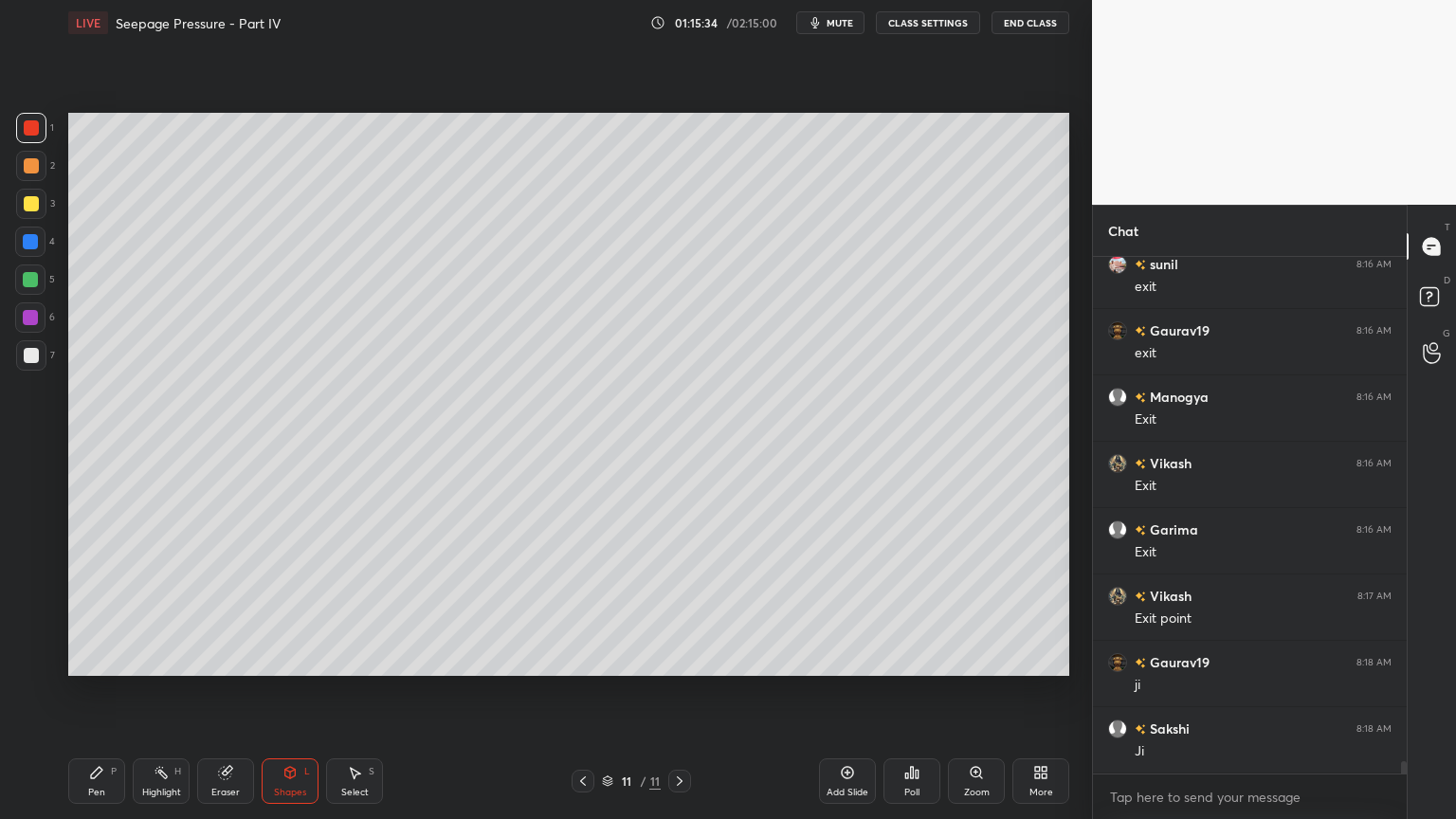 scroll, scrollTop: 21783, scrollLeft: 0, axis: vertical 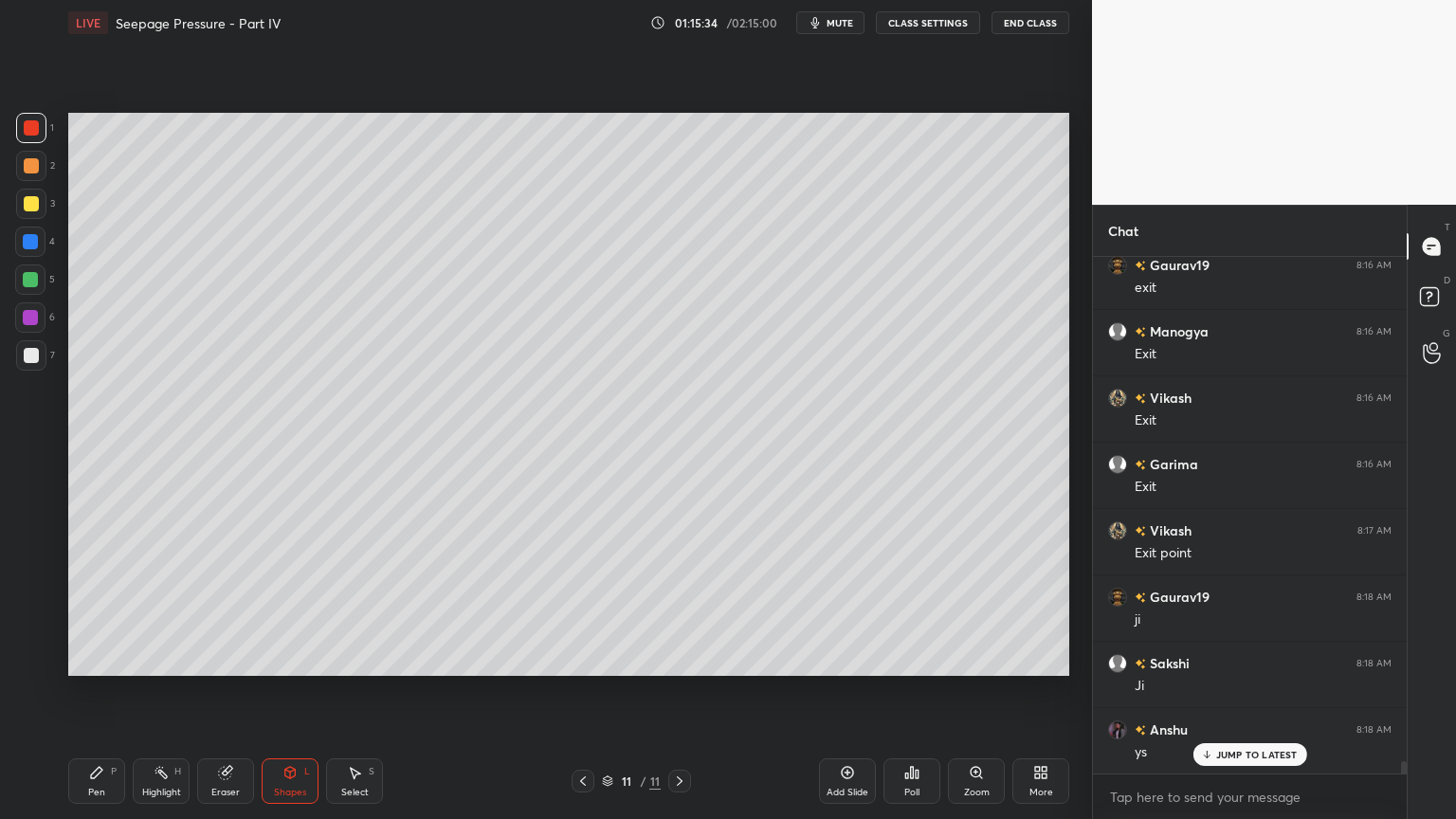 click on "Shapes L" at bounding box center (290, 781) 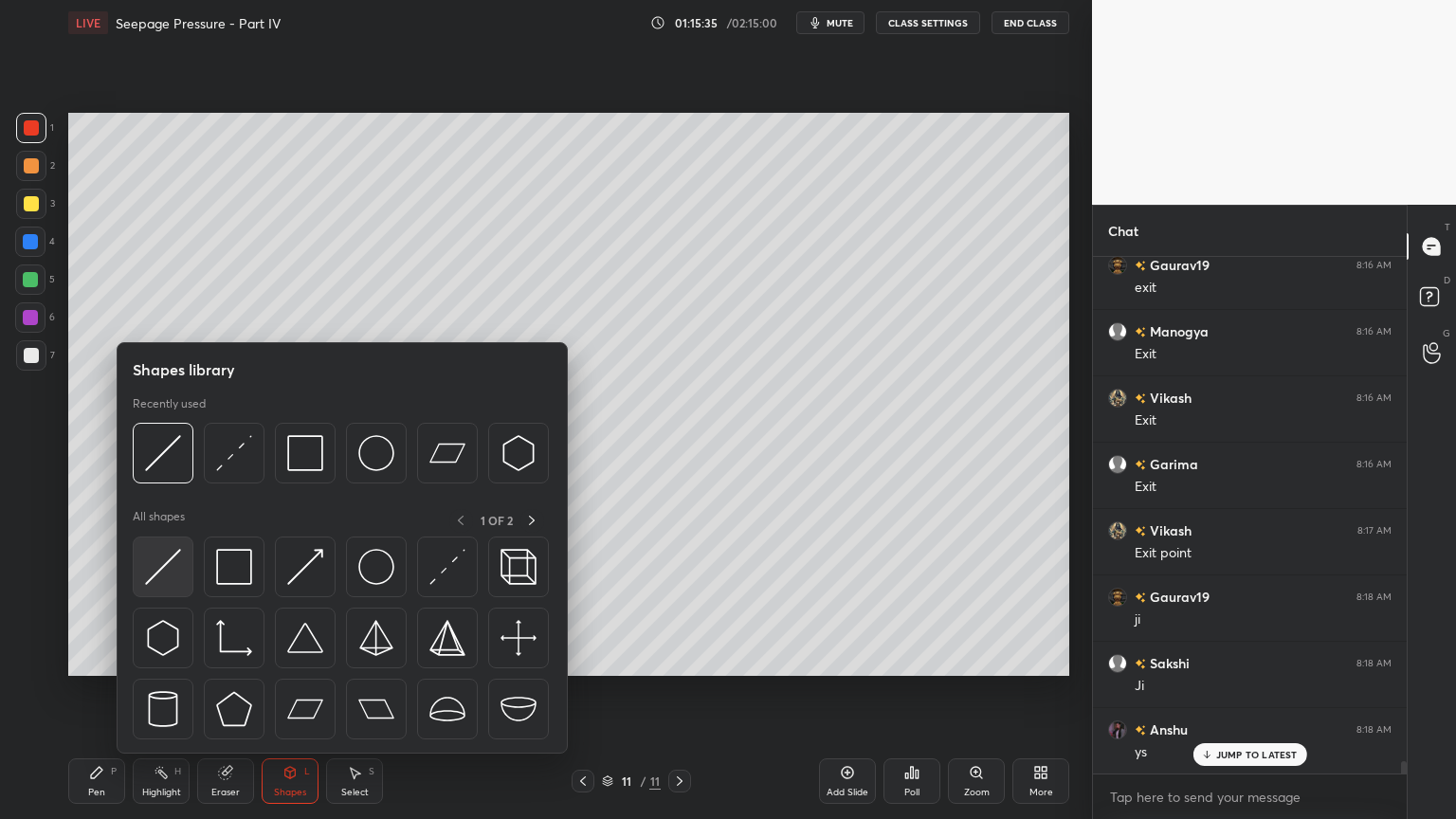 click at bounding box center [163, 567] 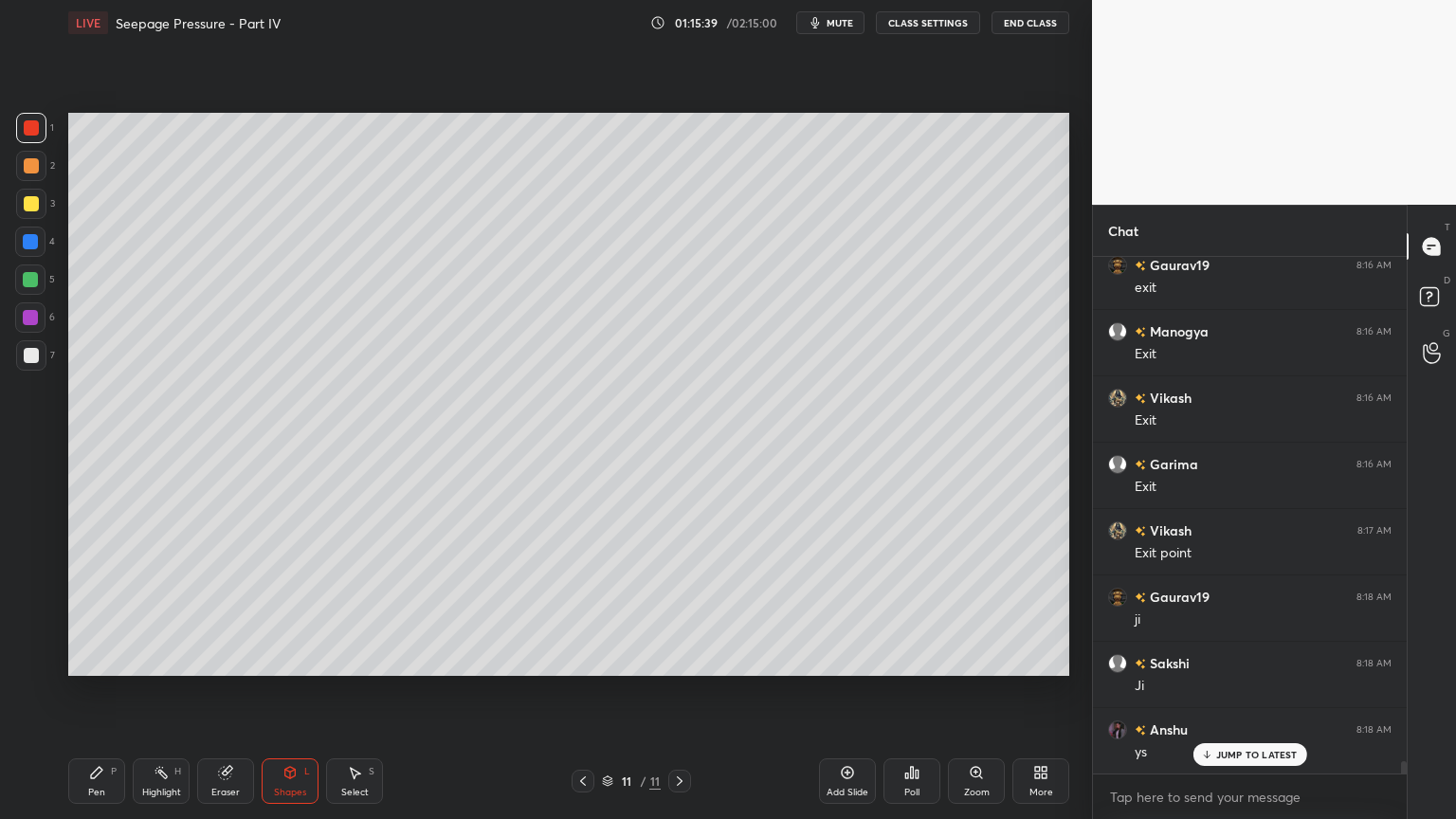 click at bounding box center (30, 280) 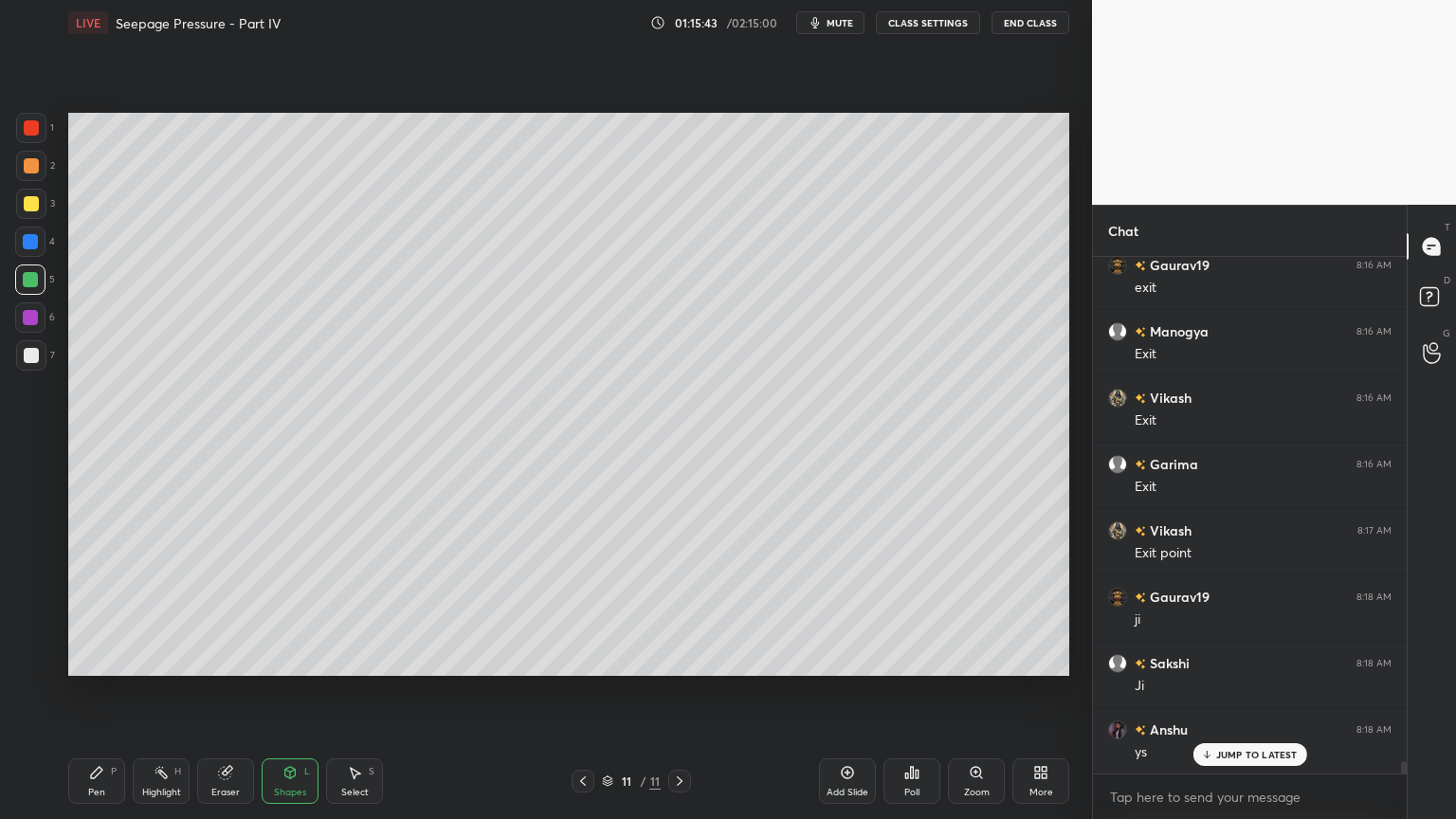 click at bounding box center (30, 280) 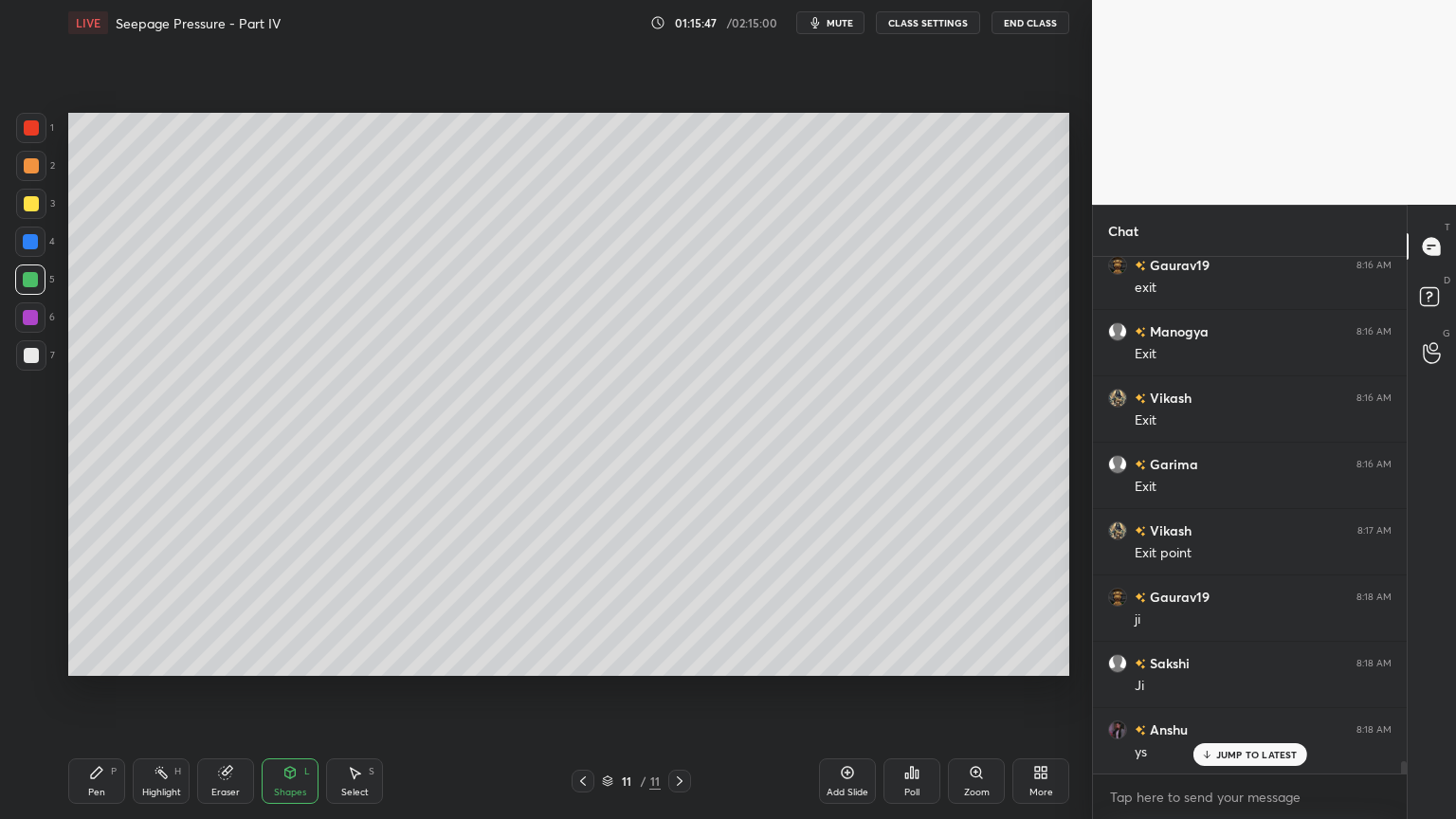 click on "Pen P" at bounding box center (97, 781) 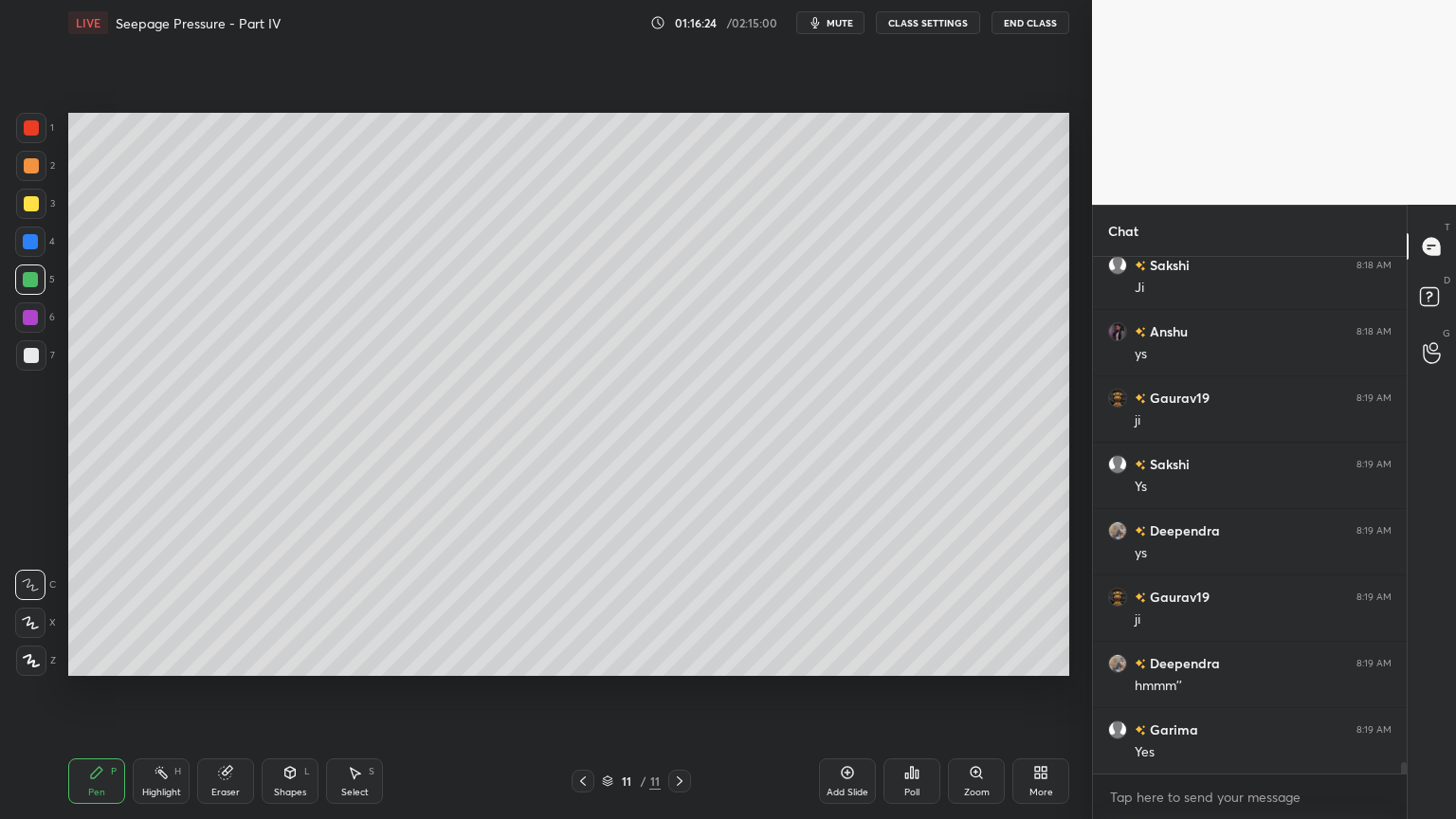 scroll, scrollTop: 22249, scrollLeft: 0, axis: vertical 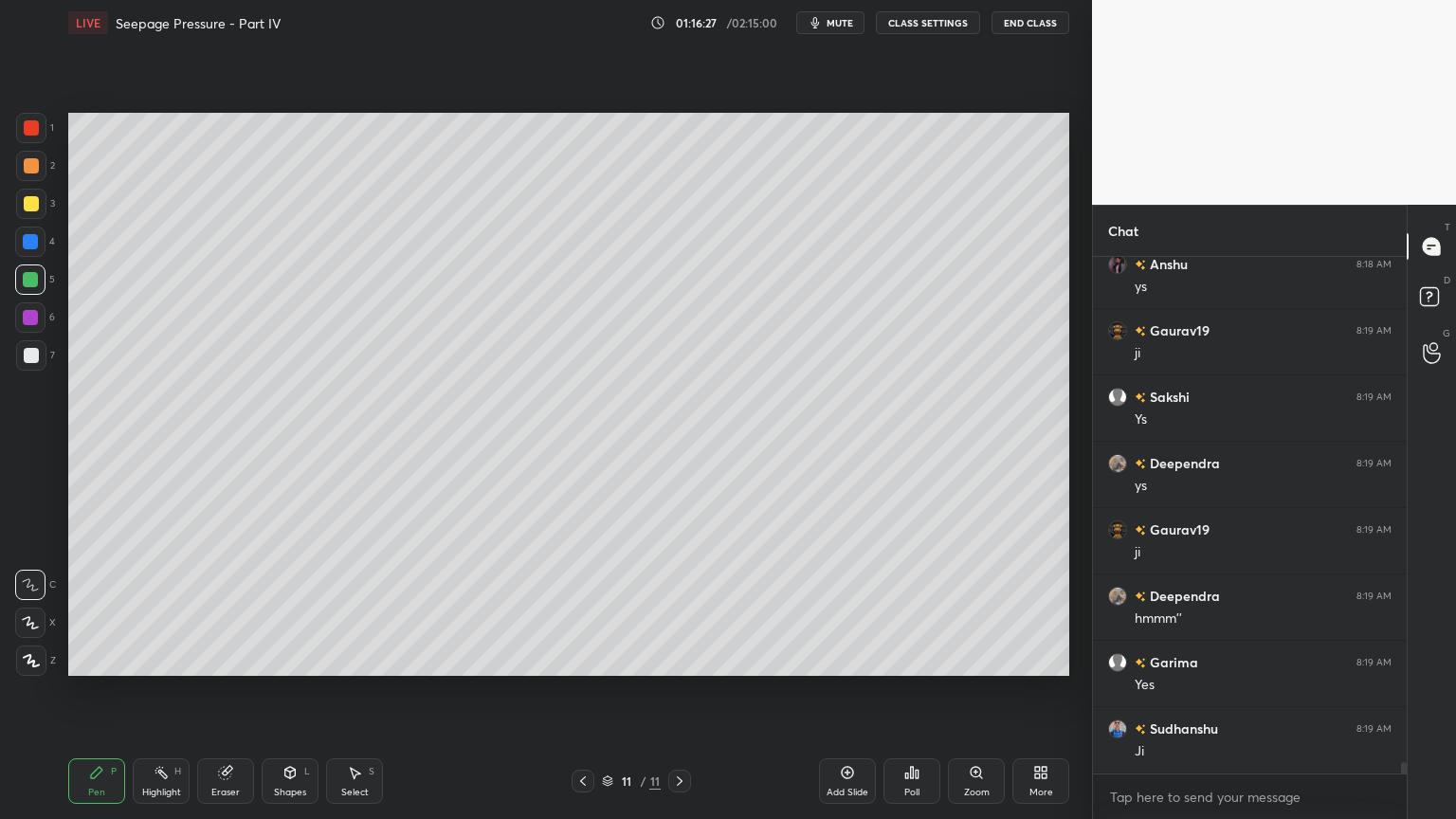 click at bounding box center [31, 204] 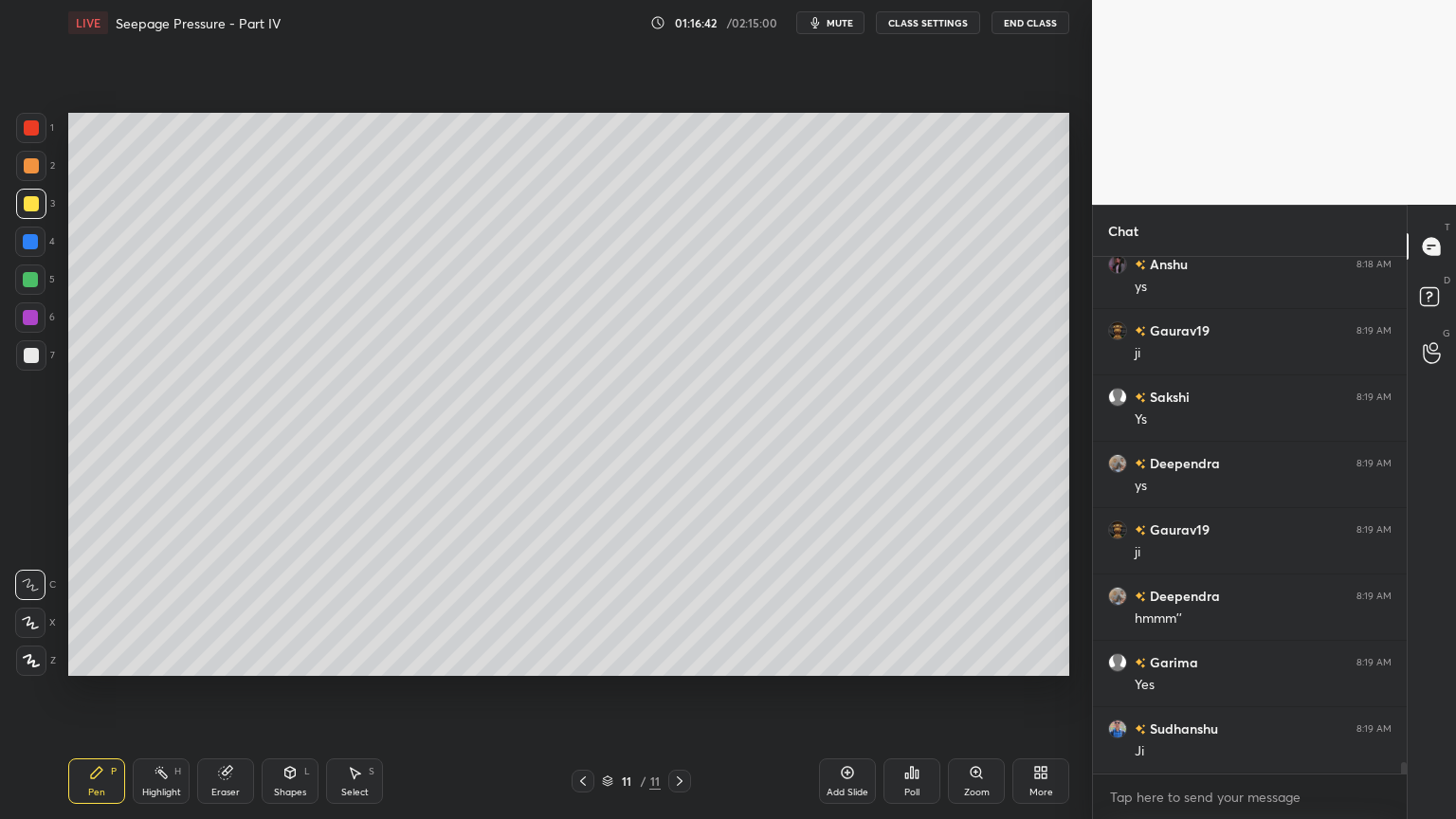 click at bounding box center [30, 242] 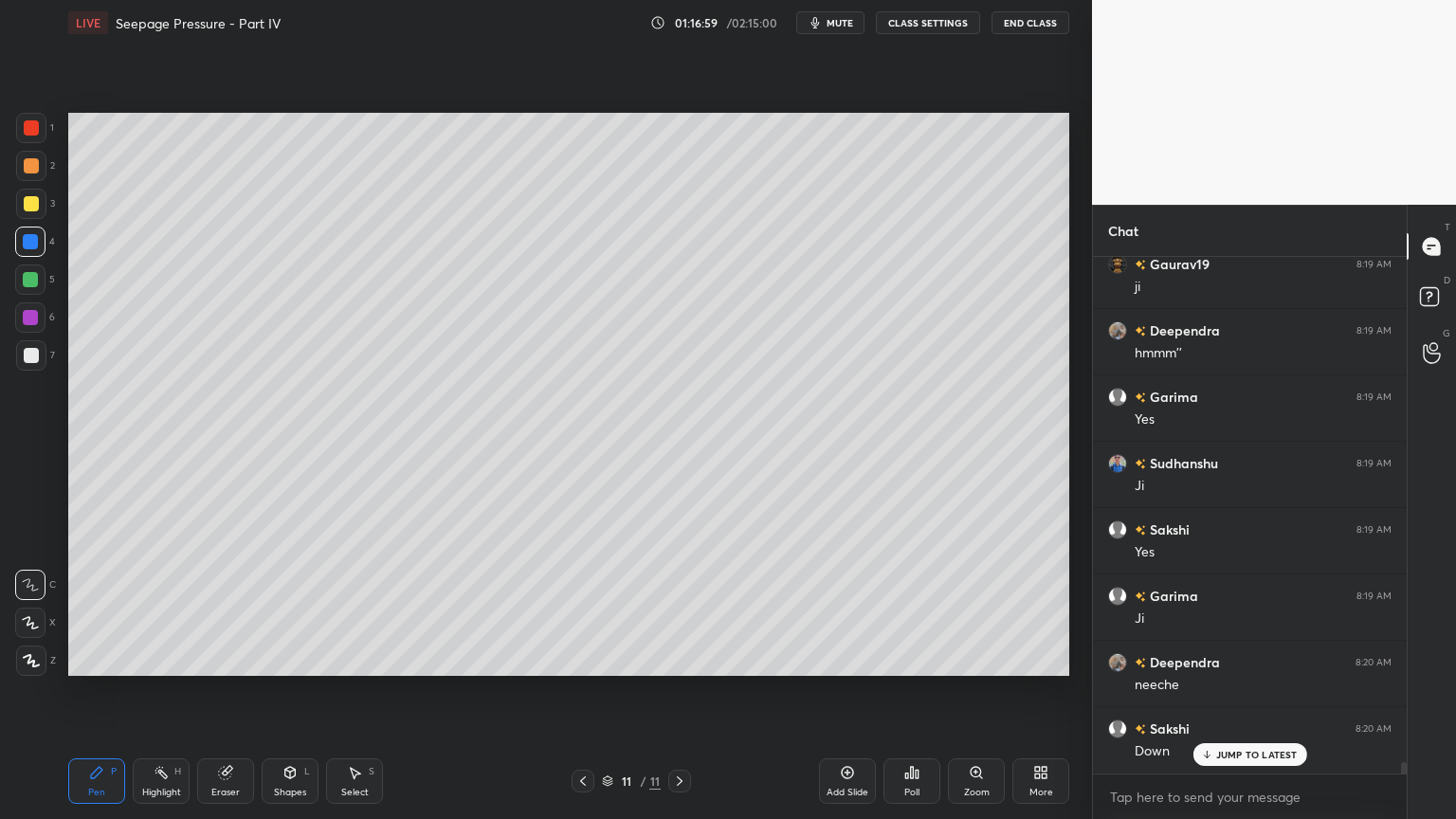 scroll, scrollTop: 22579, scrollLeft: 0, axis: vertical 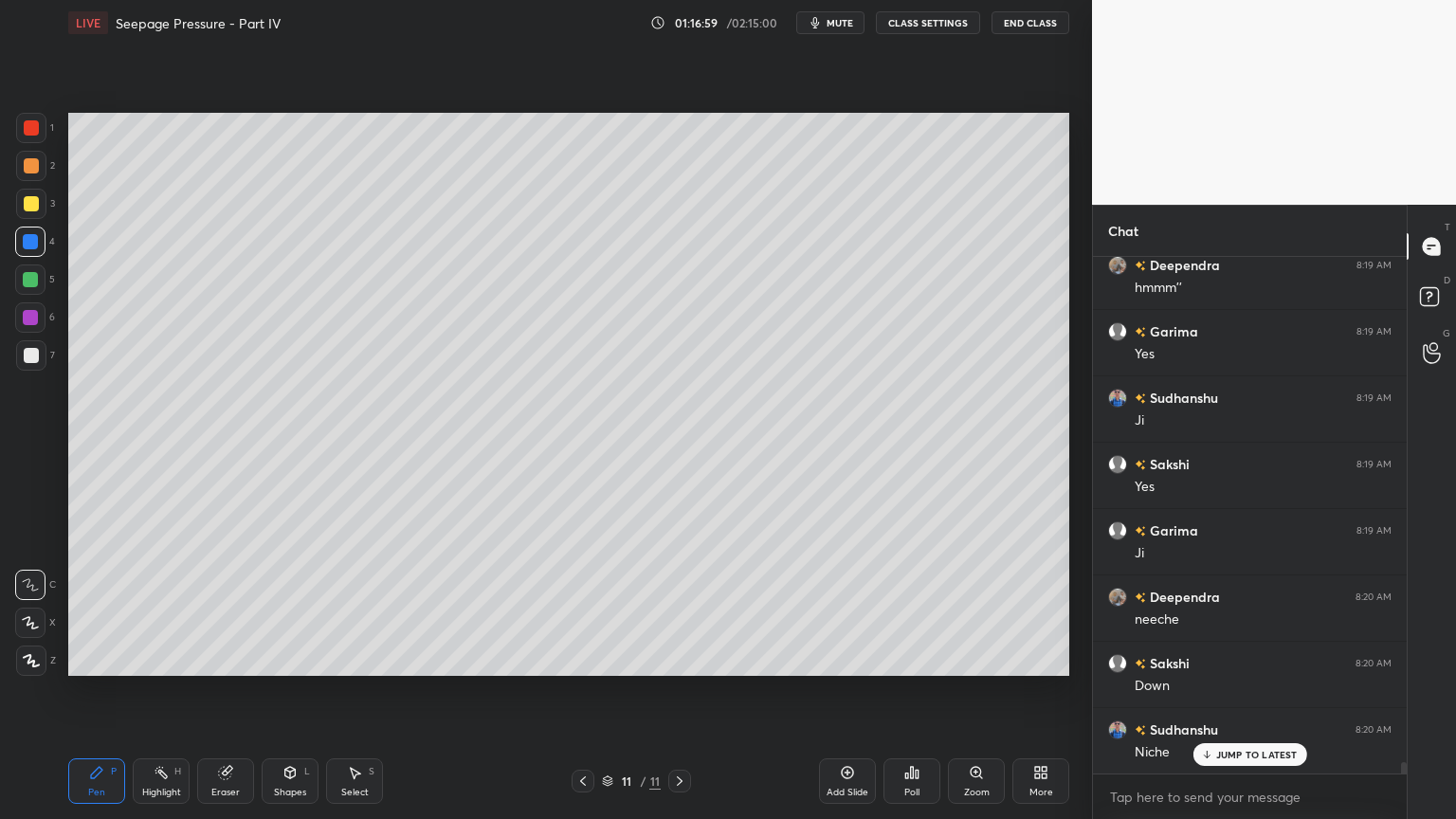 click at bounding box center (31, 128) 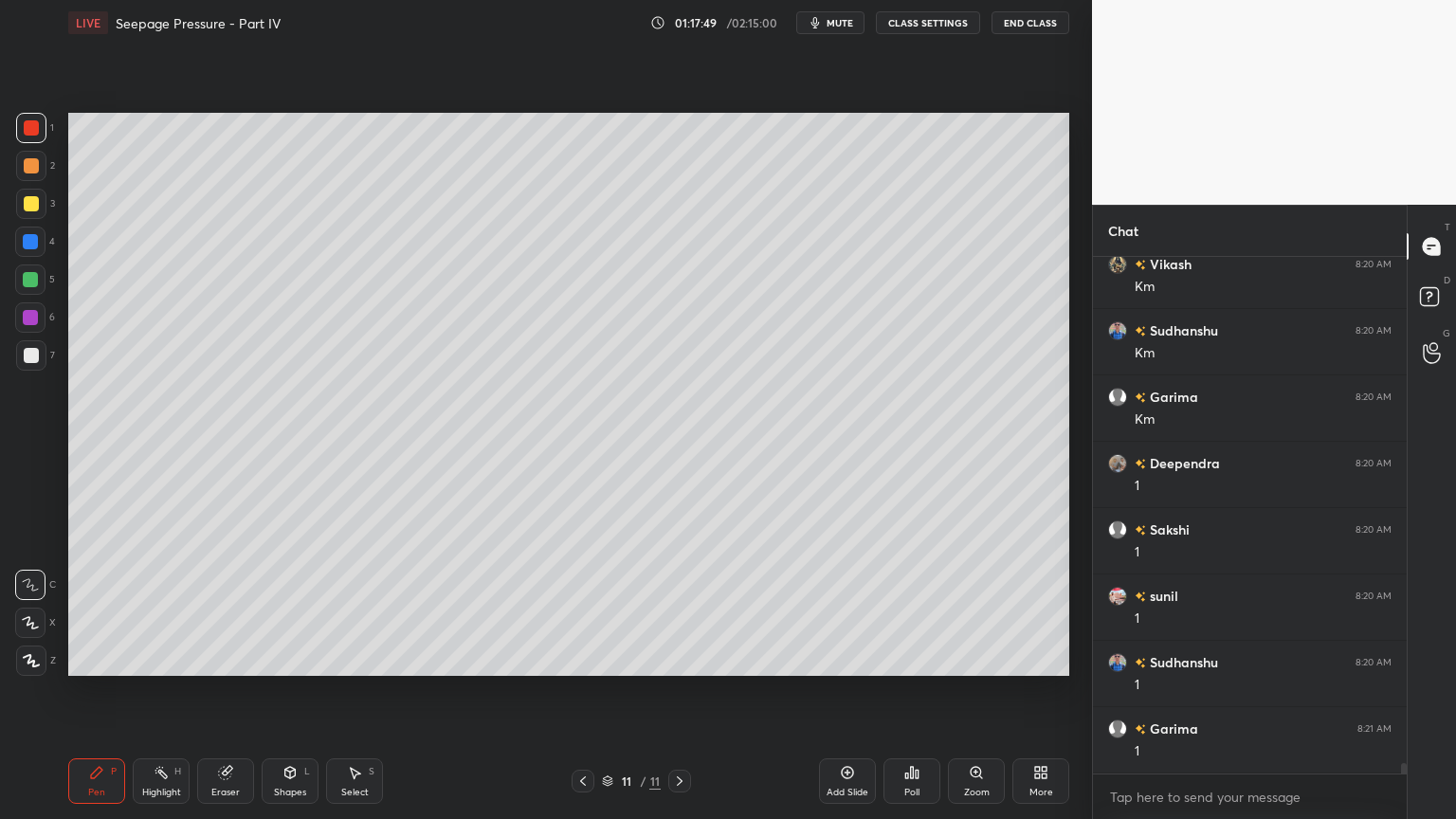 scroll, scrollTop: 24835, scrollLeft: 0, axis: vertical 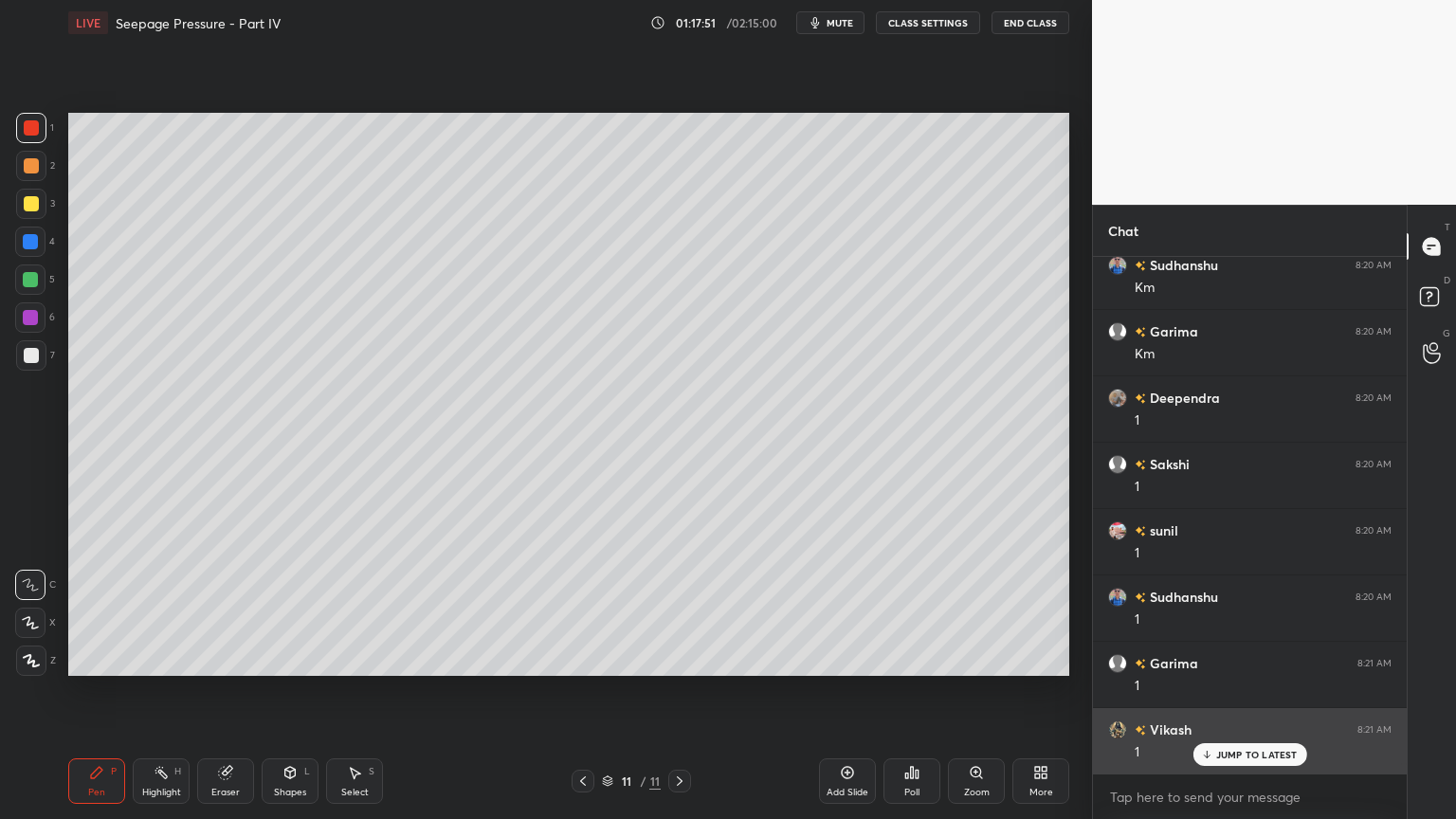 click on "JUMP TO LATEST" at bounding box center [1257, 755] 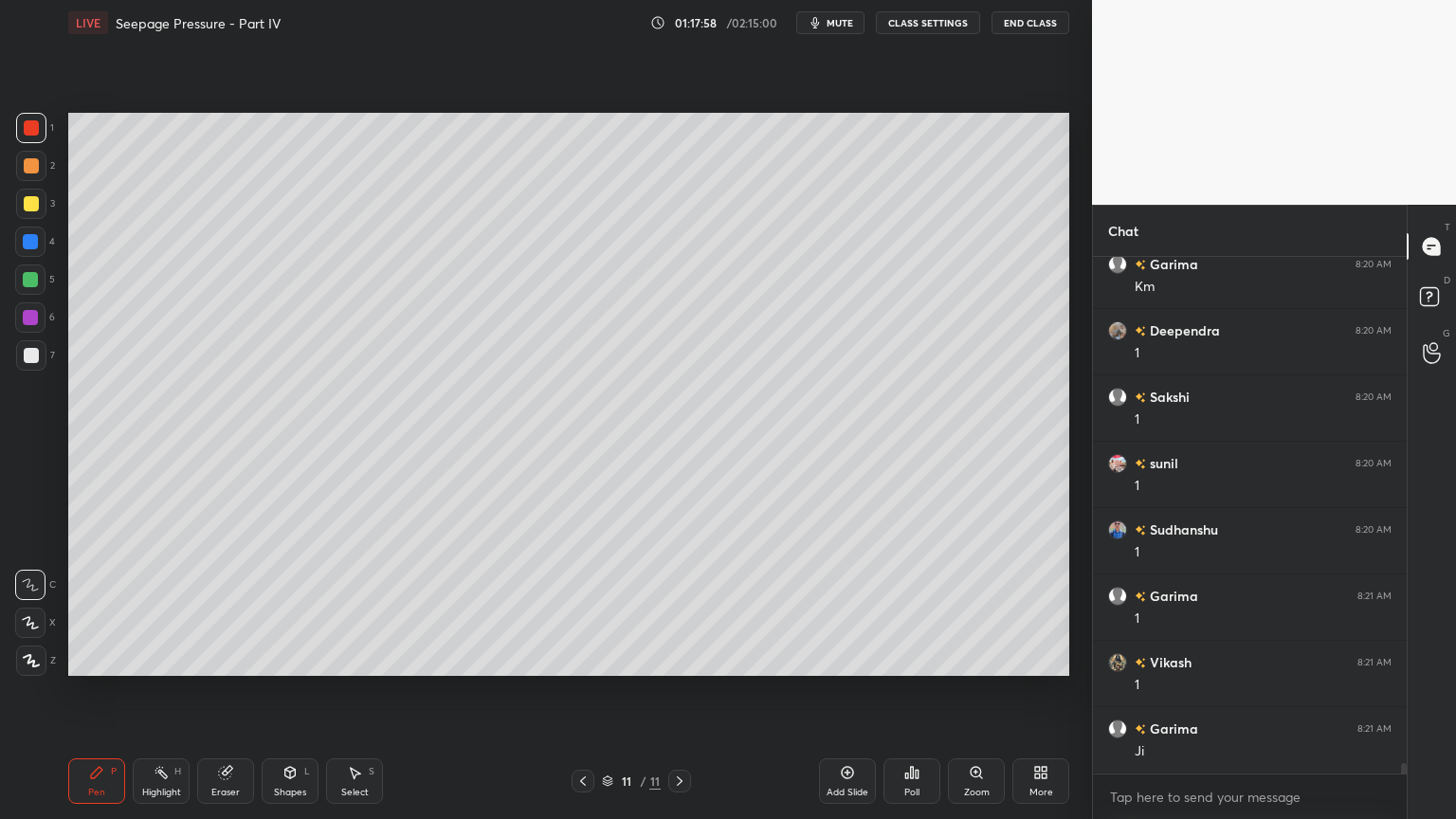 scroll, scrollTop: 24968, scrollLeft: 0, axis: vertical 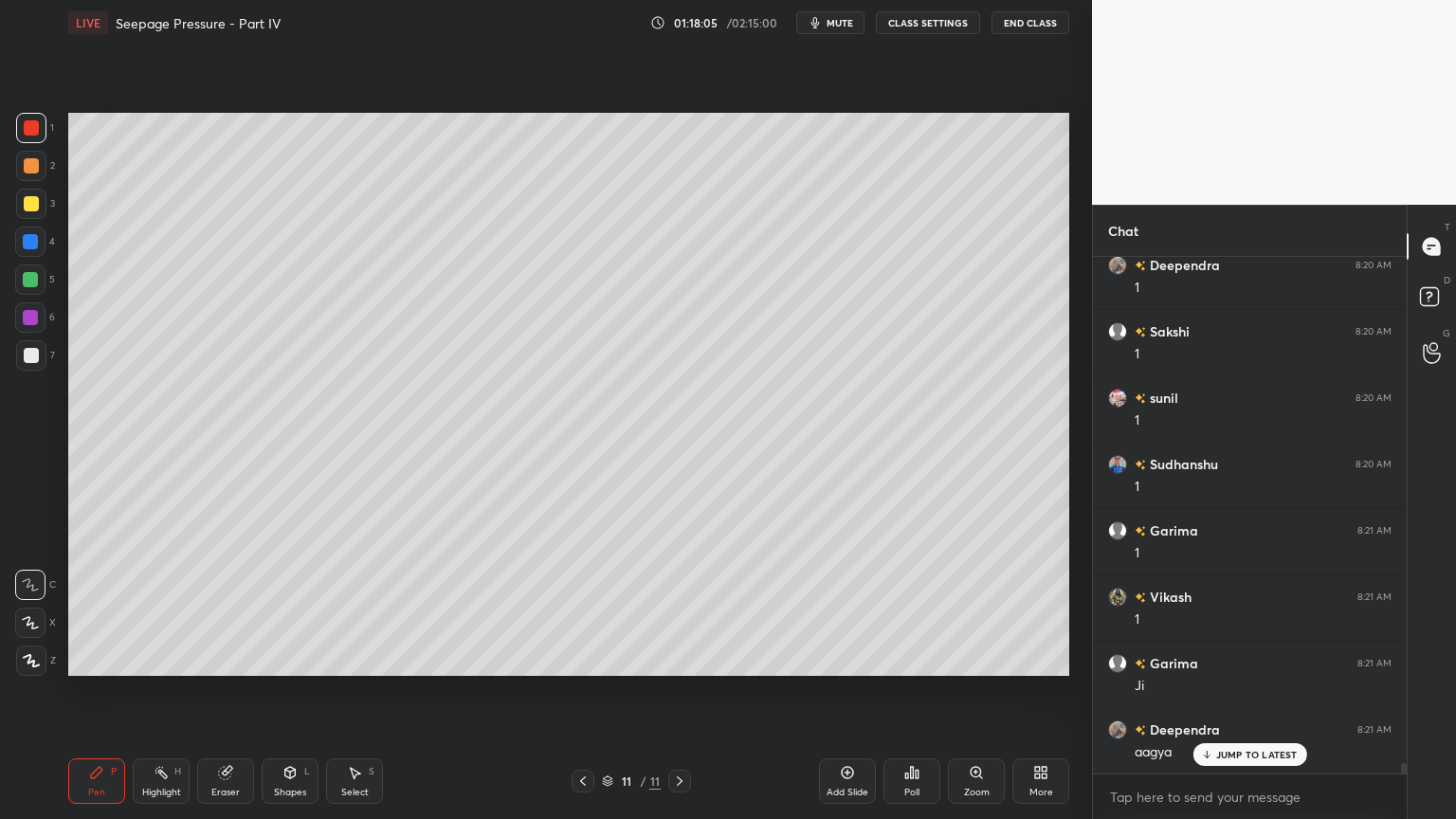 click on "Eraser" at bounding box center [226, 792] 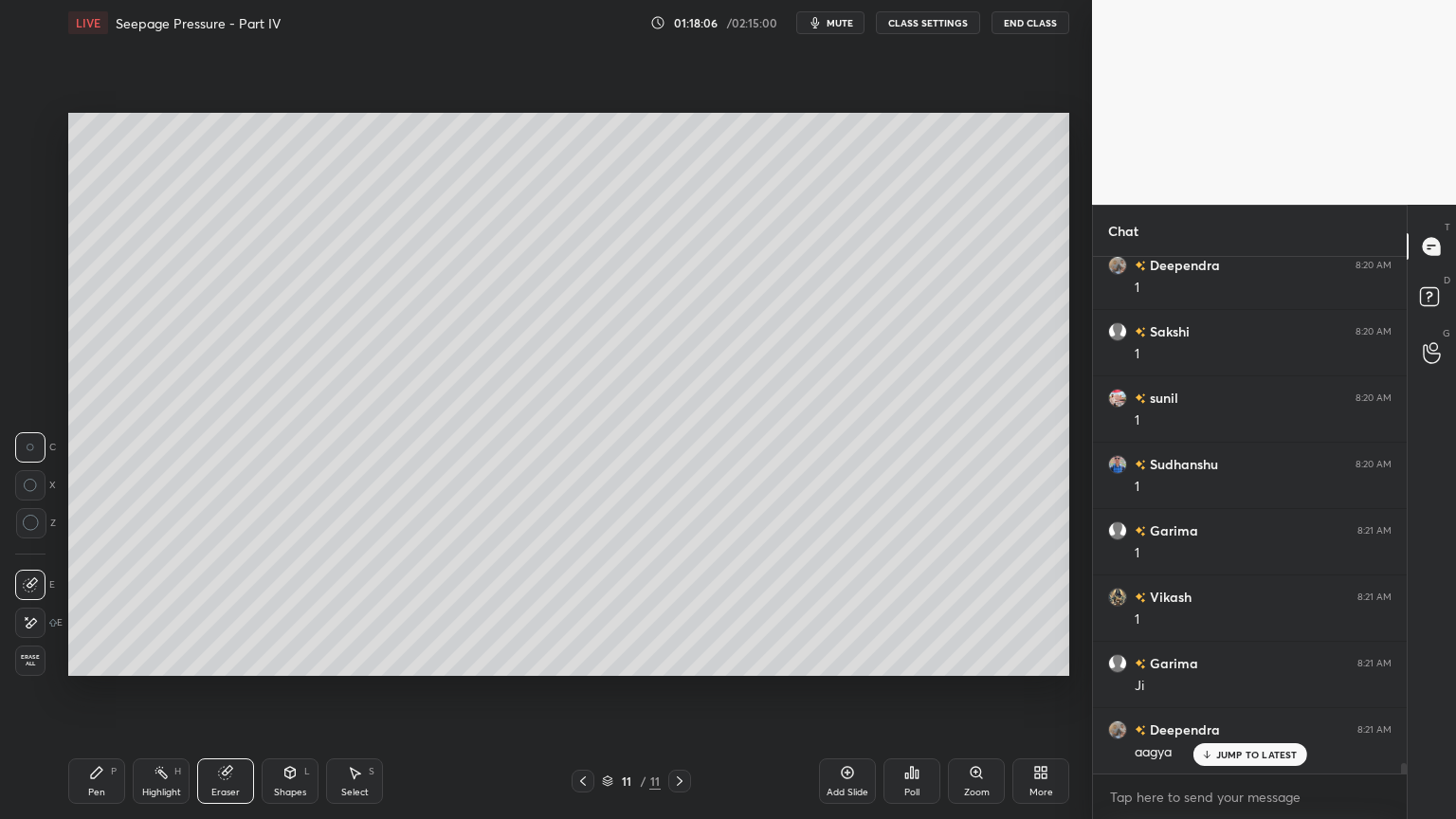 click at bounding box center (30, 585) 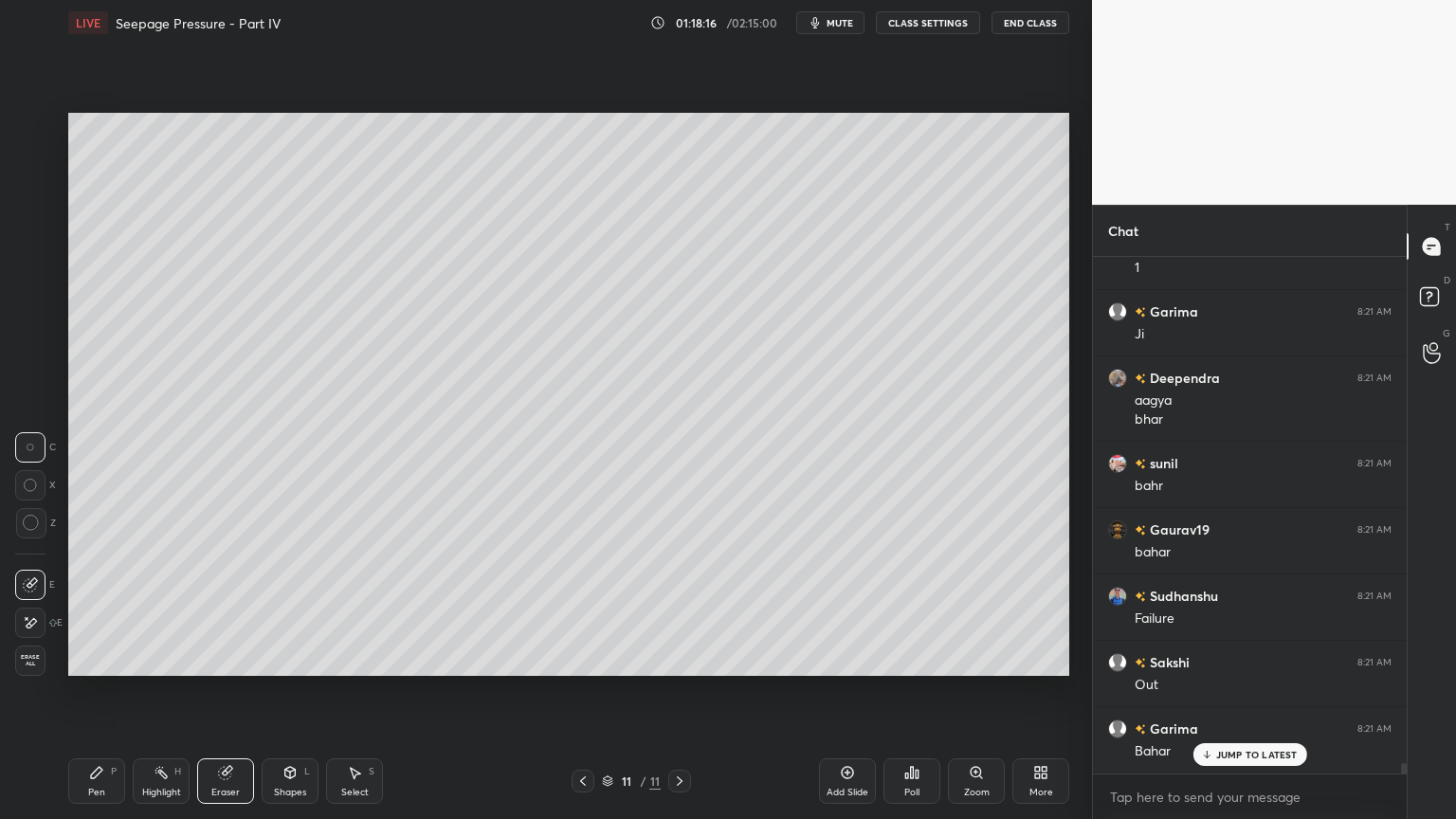 scroll, scrollTop: 25385, scrollLeft: 0, axis: vertical 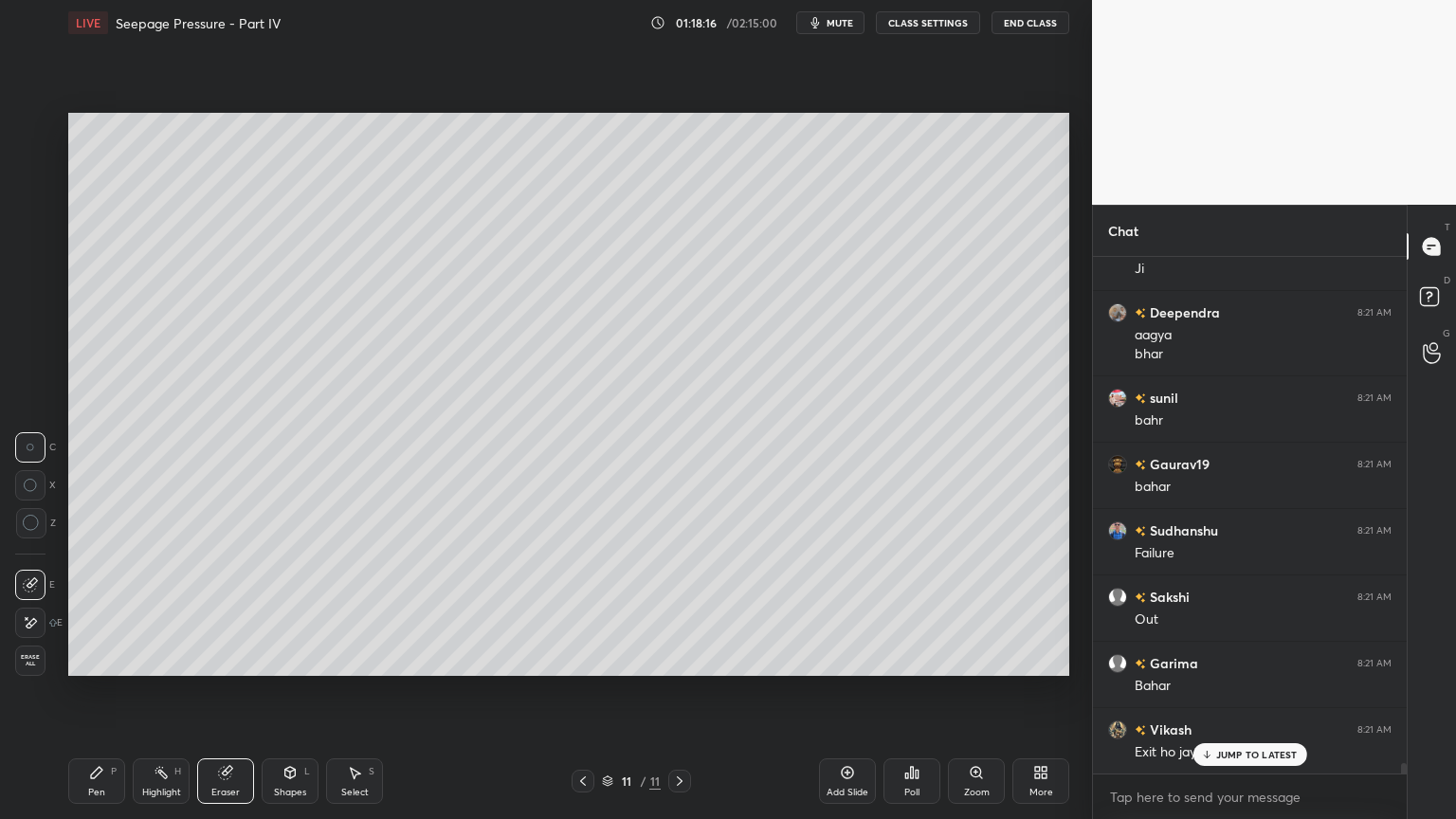 click 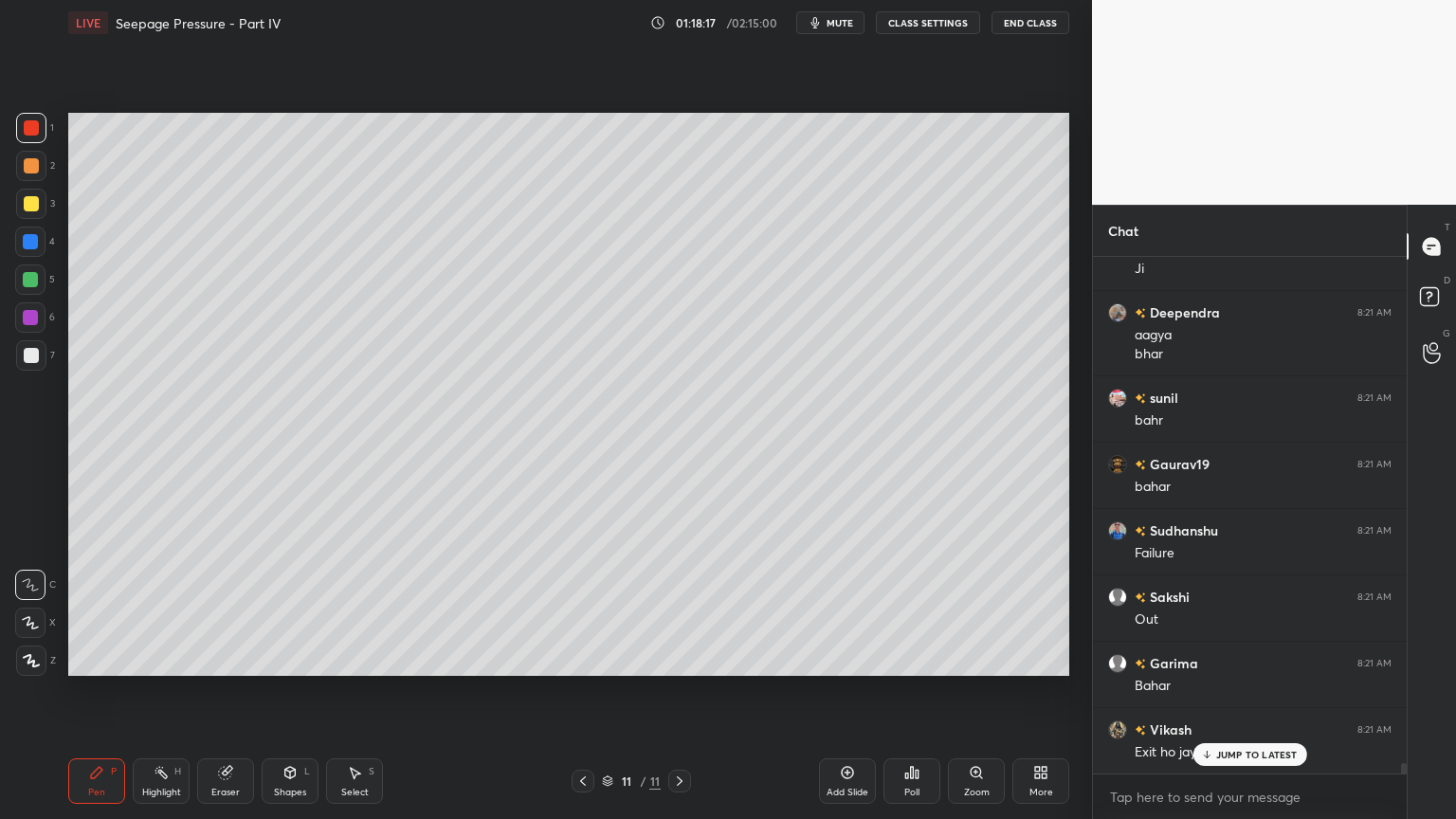 click at bounding box center [31, 204] 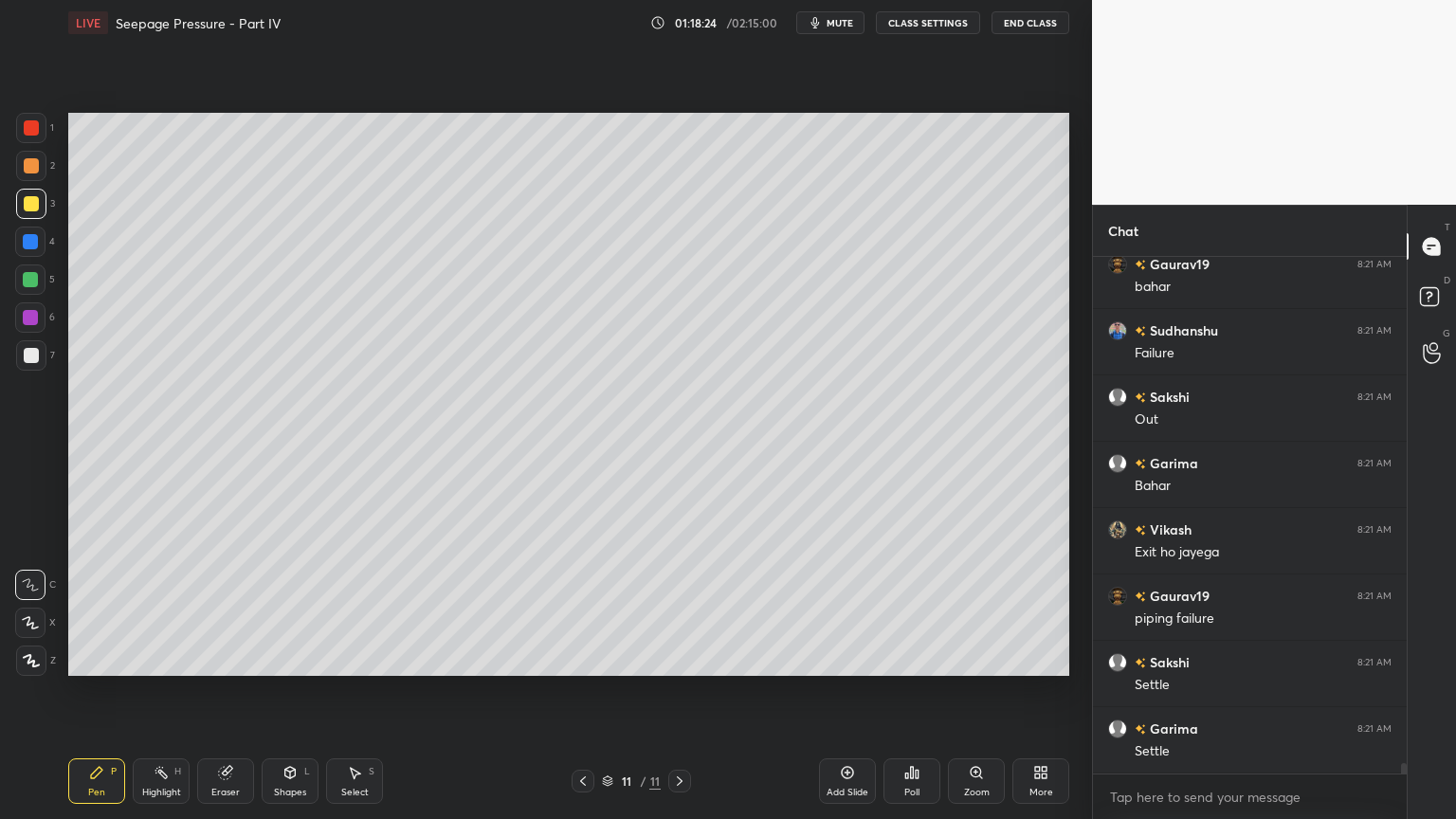 scroll, scrollTop: 25651, scrollLeft: 0, axis: vertical 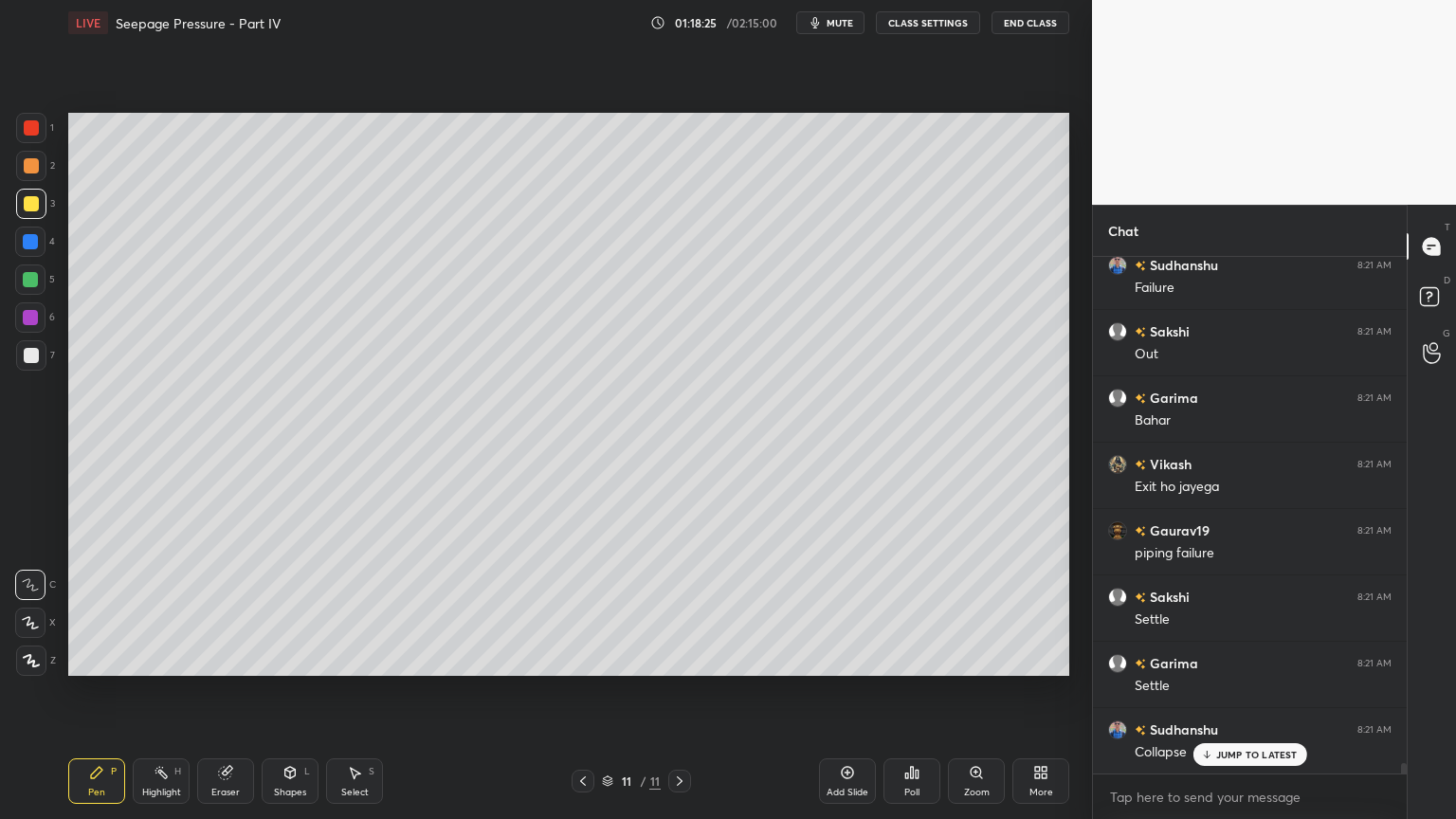 click 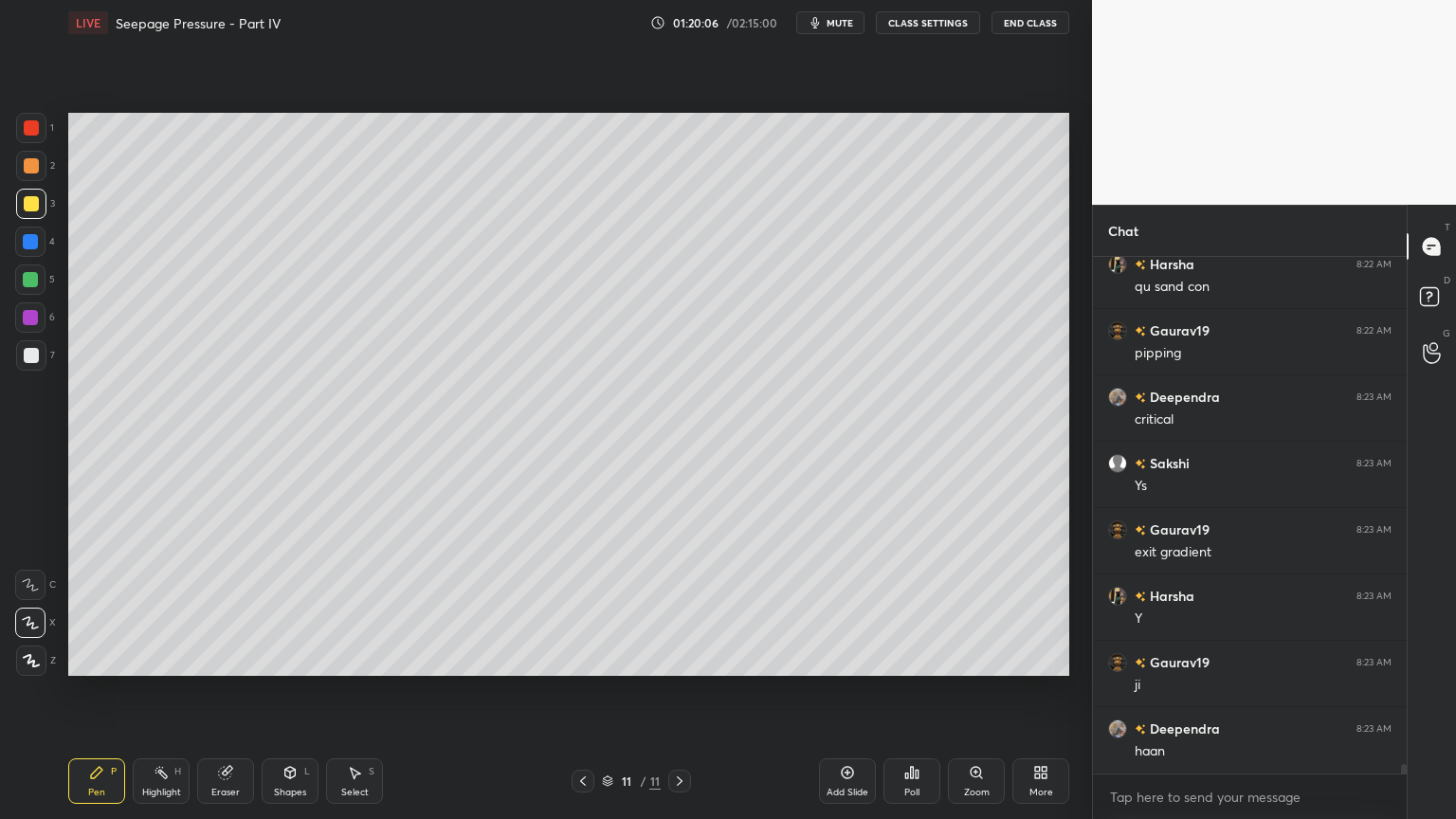 scroll, scrollTop: 26580, scrollLeft: 0, axis: vertical 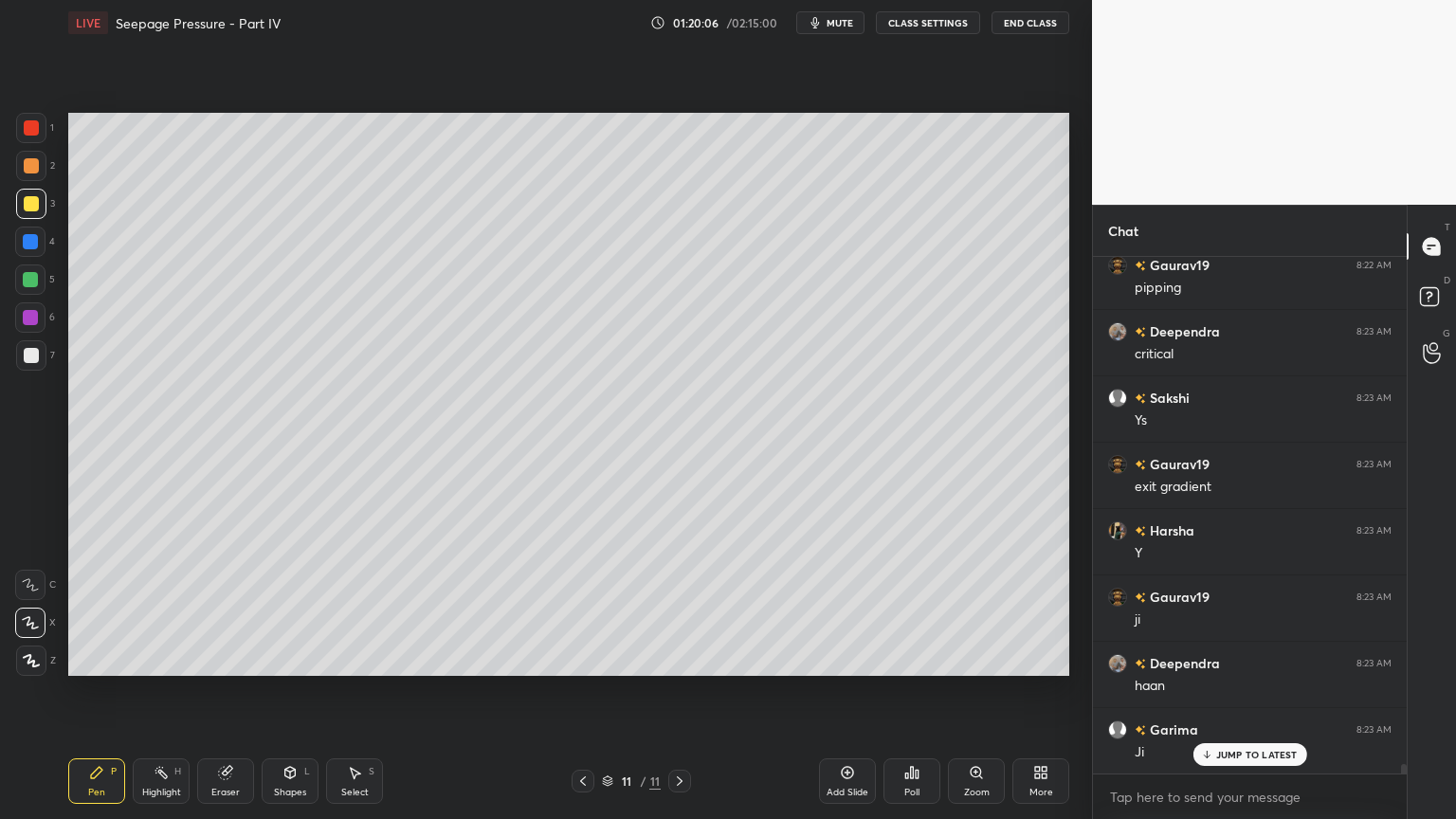 click 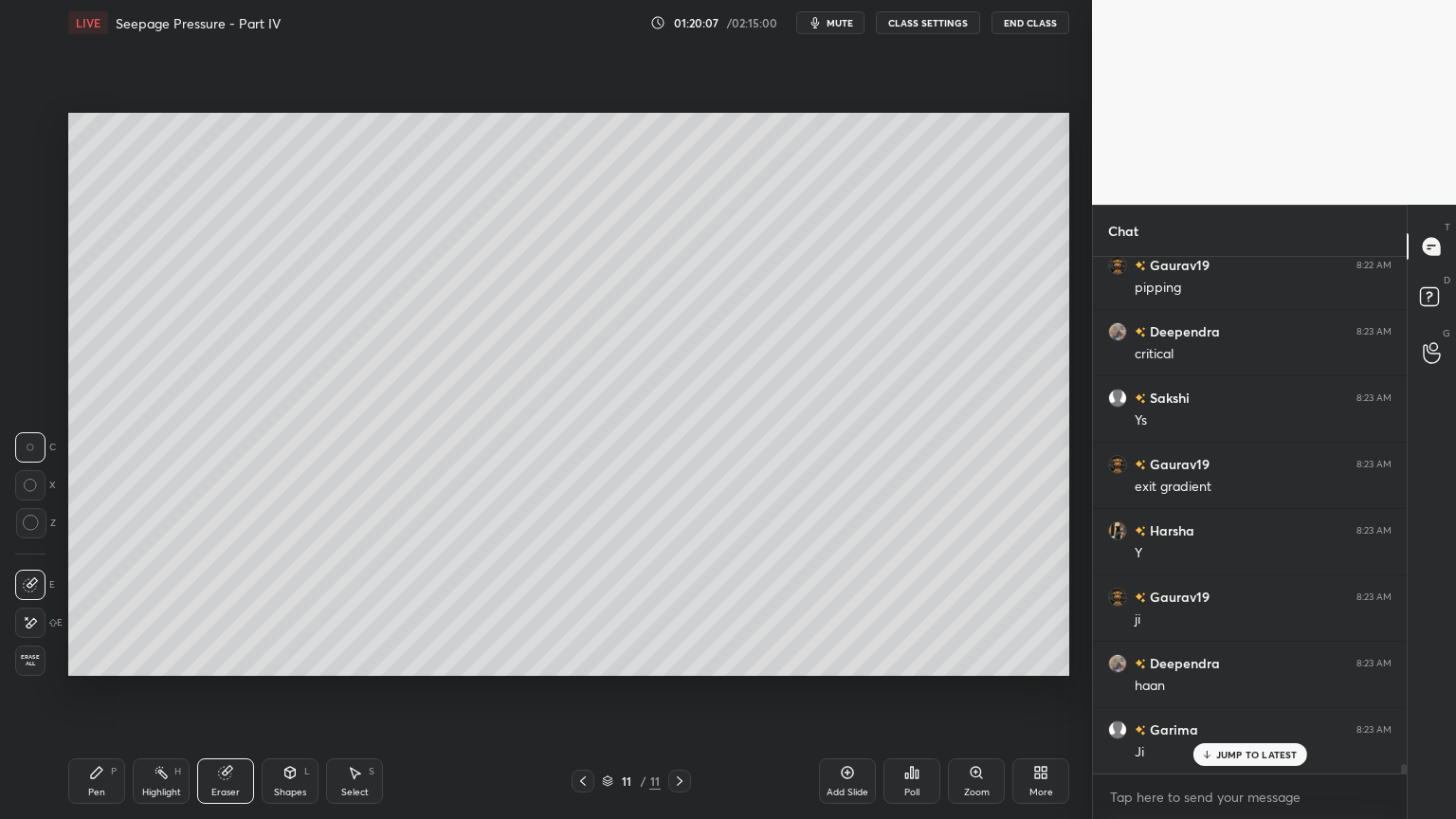 click 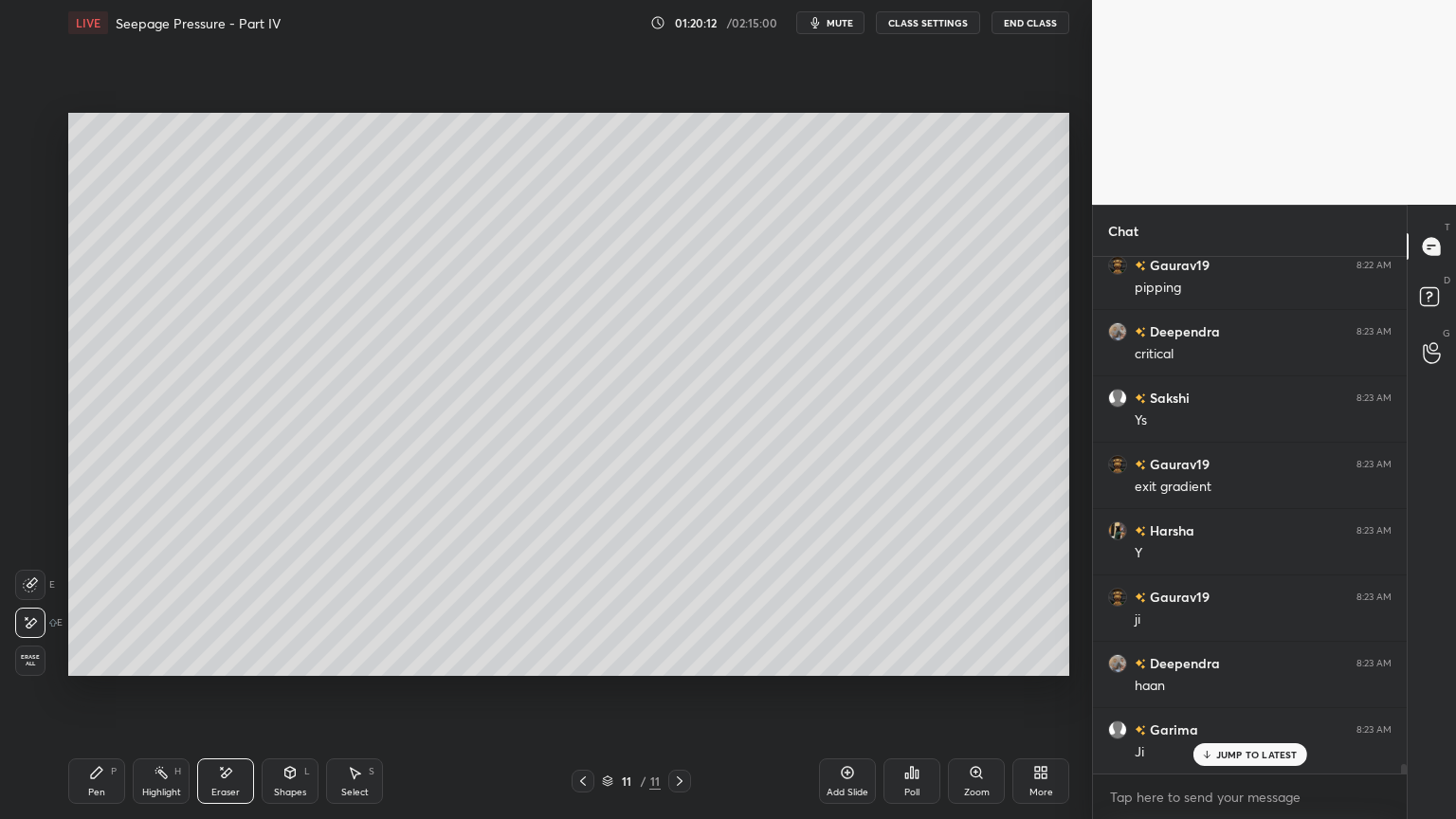 click on "Pen P" at bounding box center (97, 781) 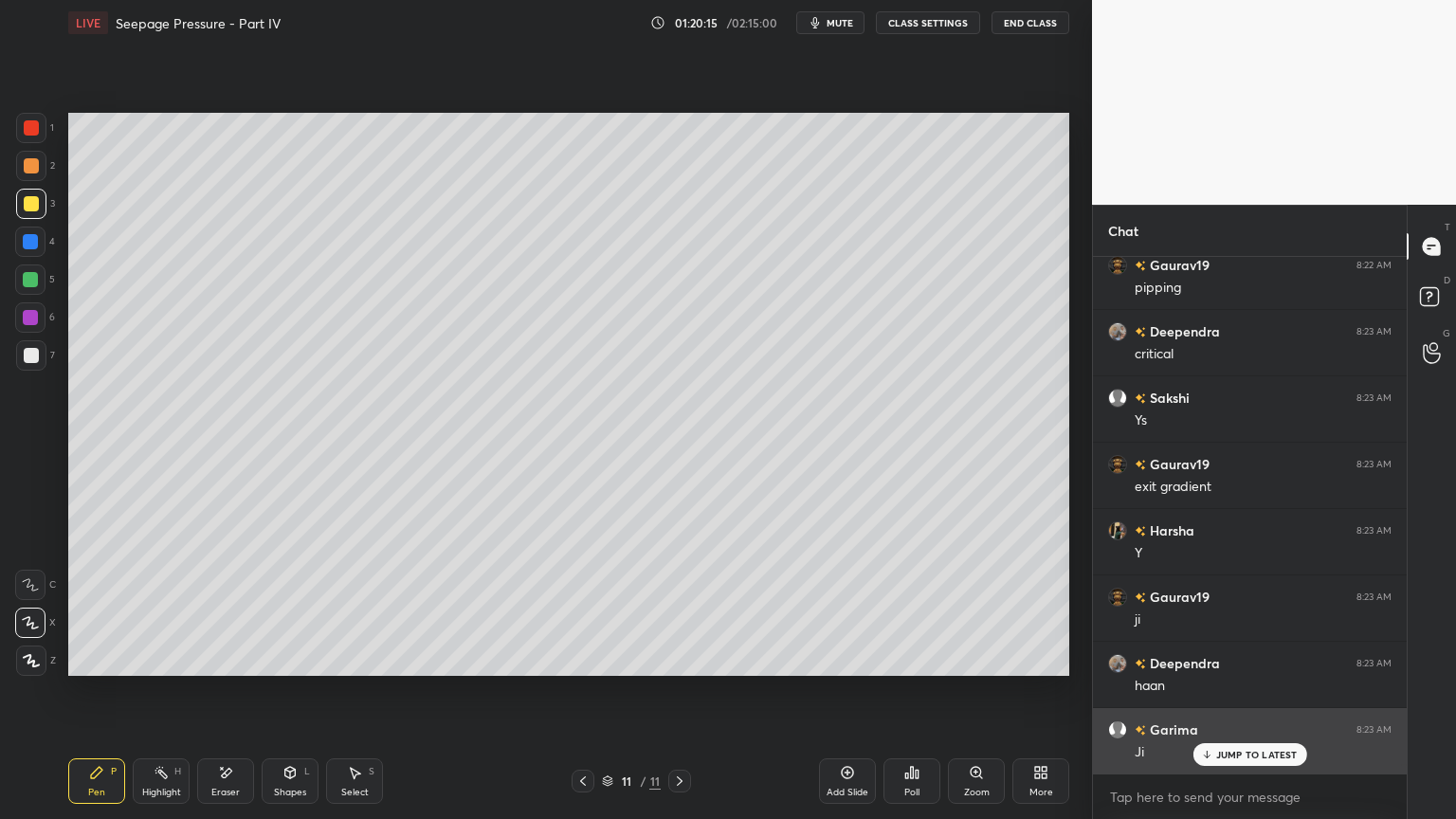click on "JUMP TO LATEST" at bounding box center (1257, 755) 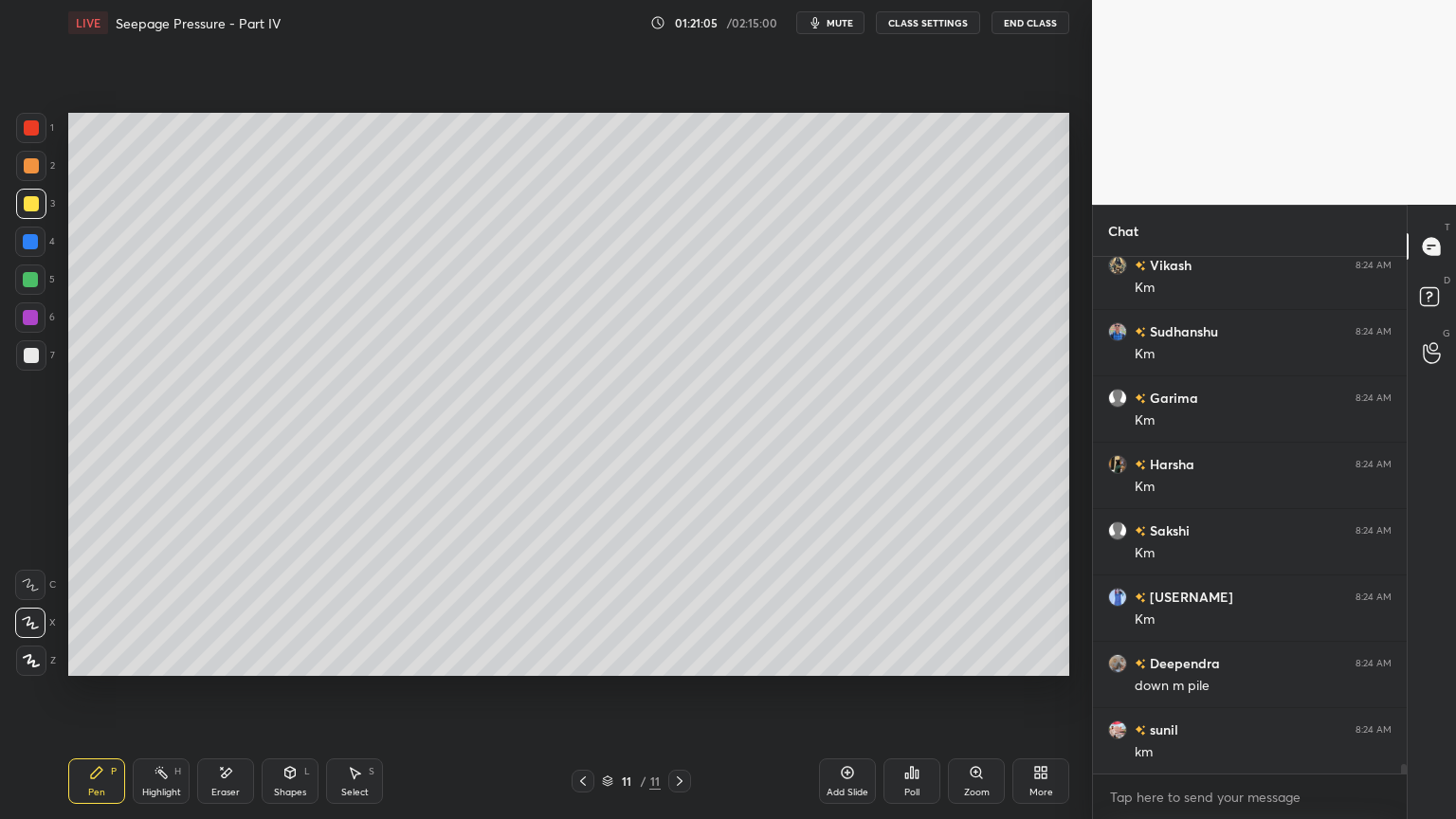 scroll, scrollTop: 27860, scrollLeft: 0, axis: vertical 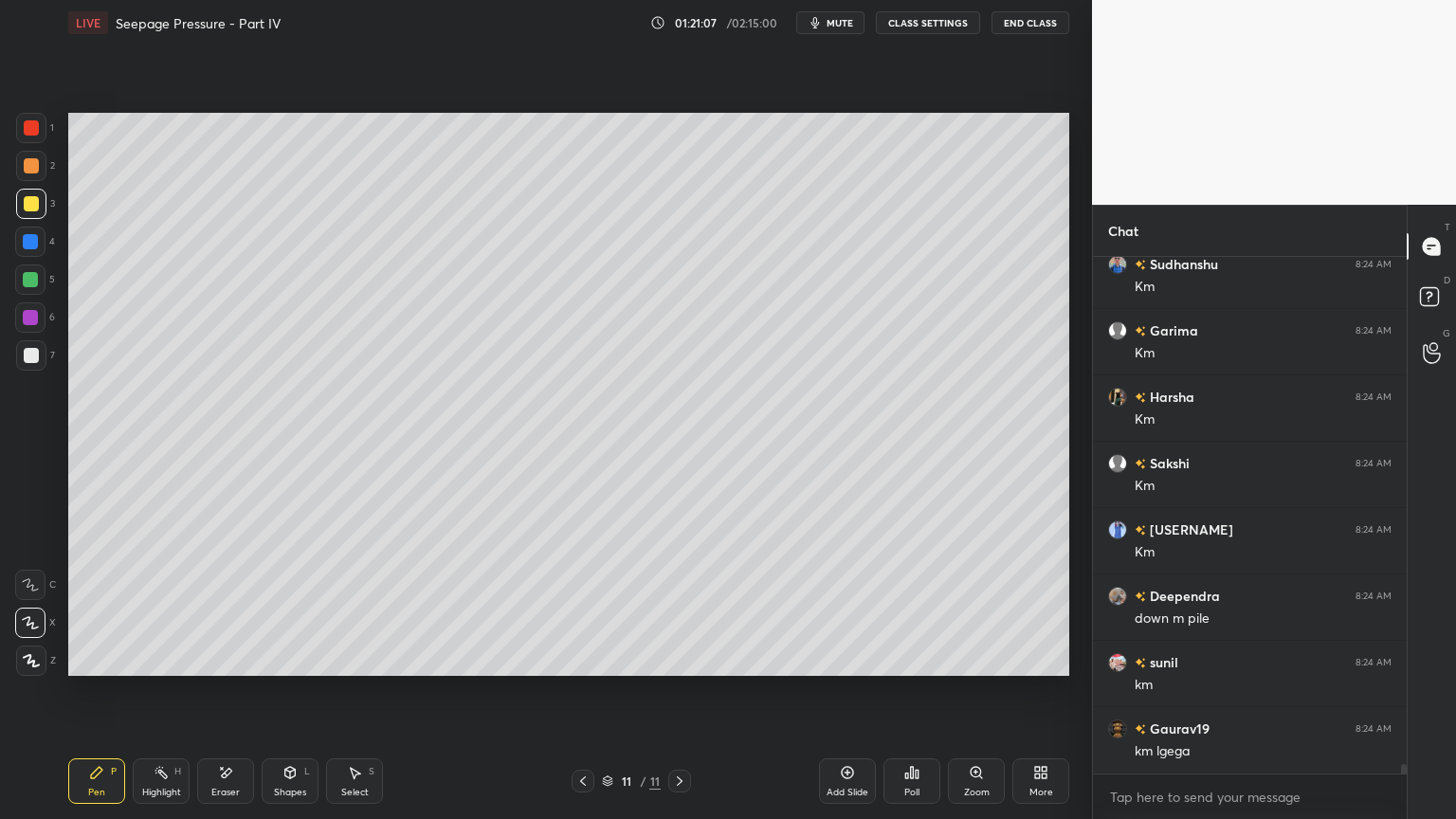 click on "Shapes L" at bounding box center (290, 781) 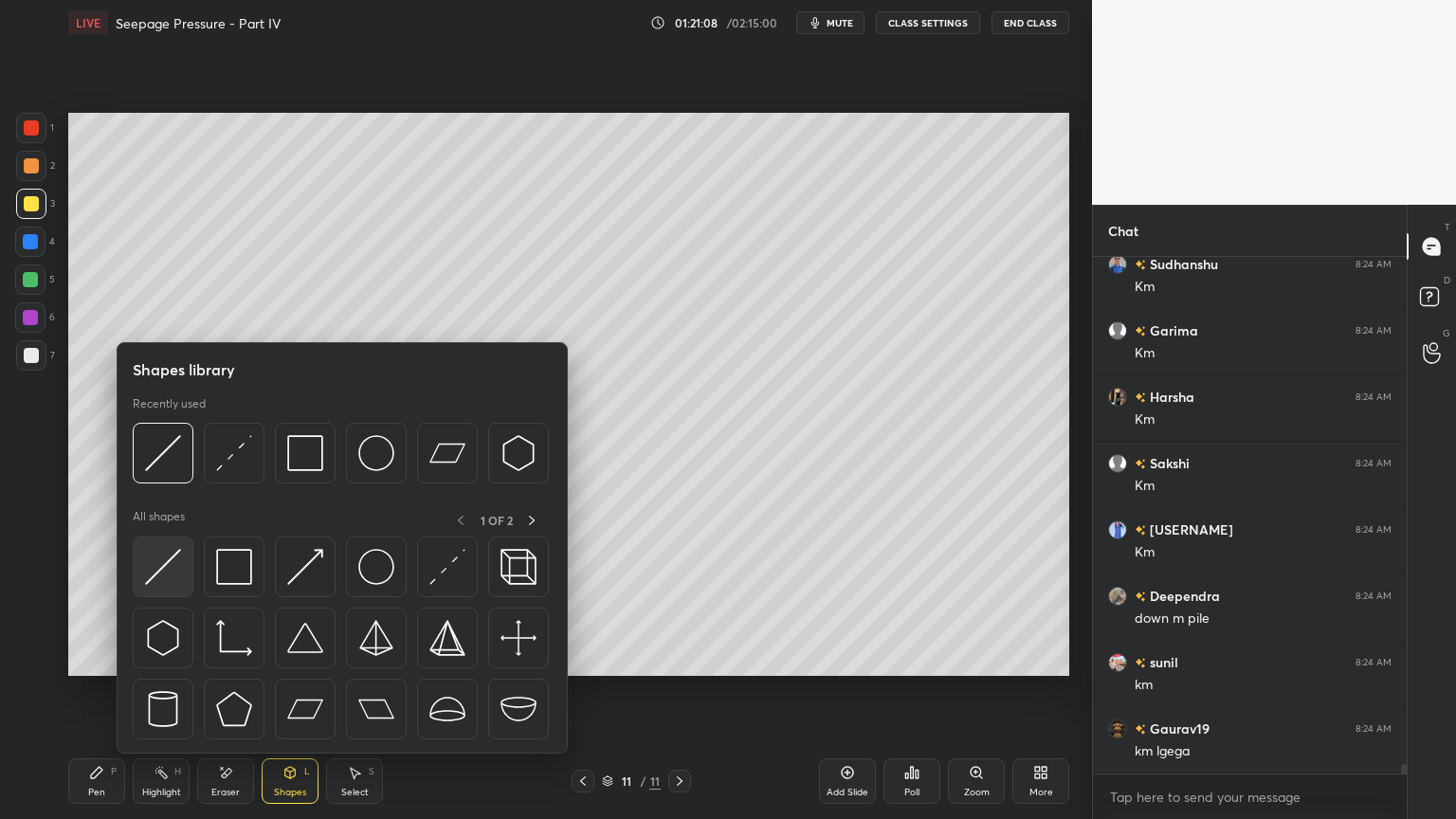 click at bounding box center (163, 567) 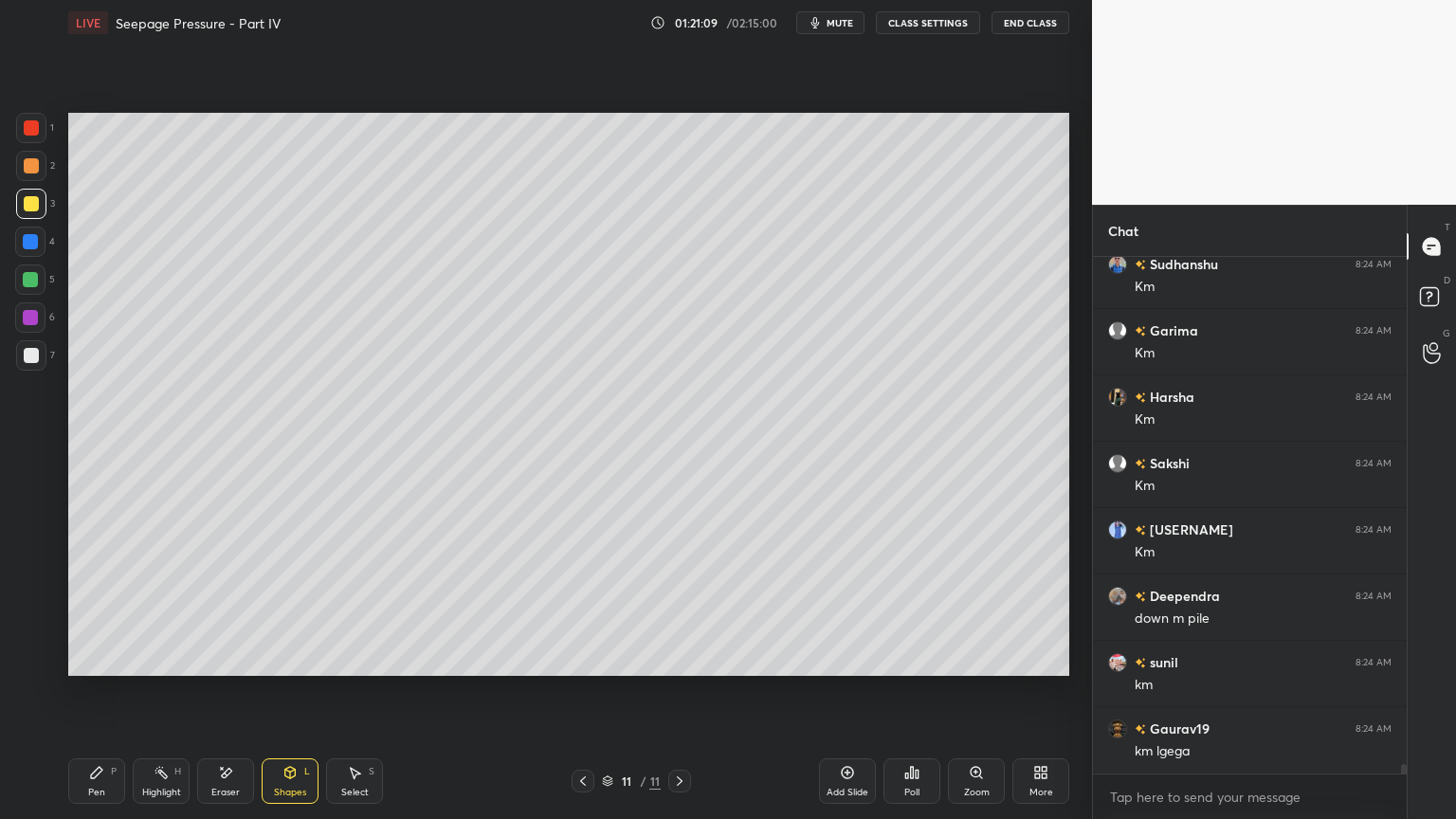 click at bounding box center [31, 355] 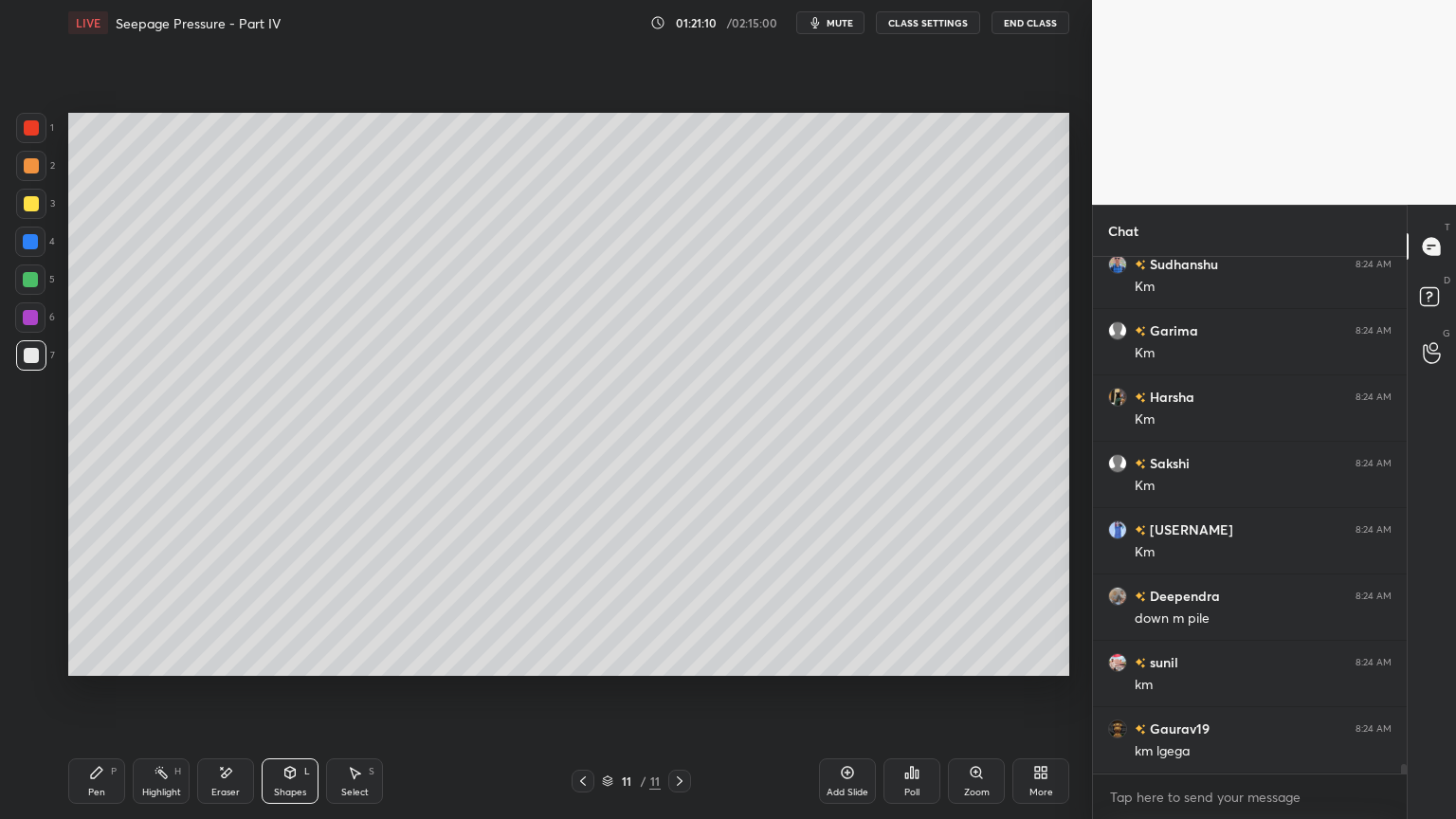scroll, scrollTop: 27926, scrollLeft: 0, axis: vertical 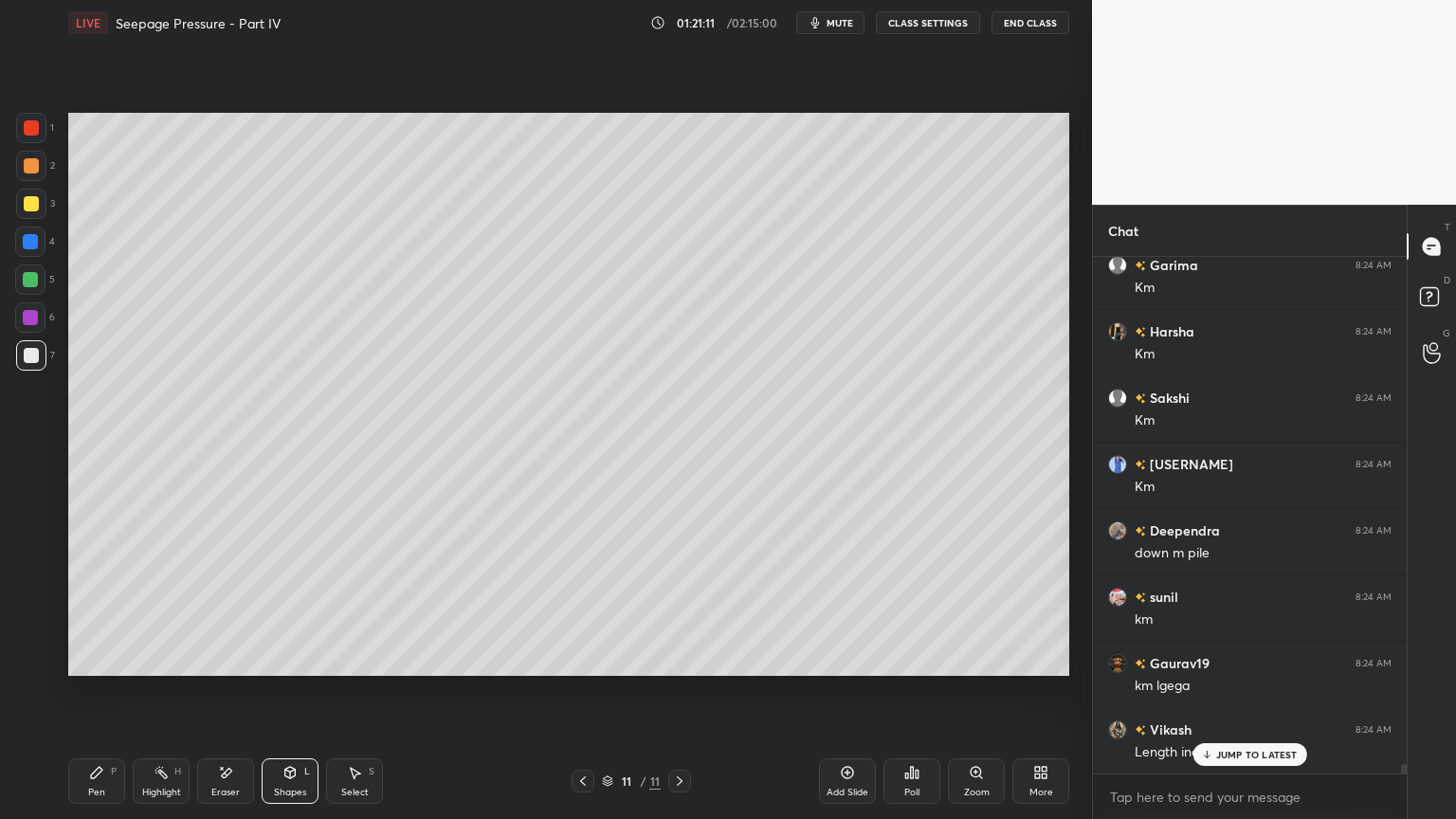 click 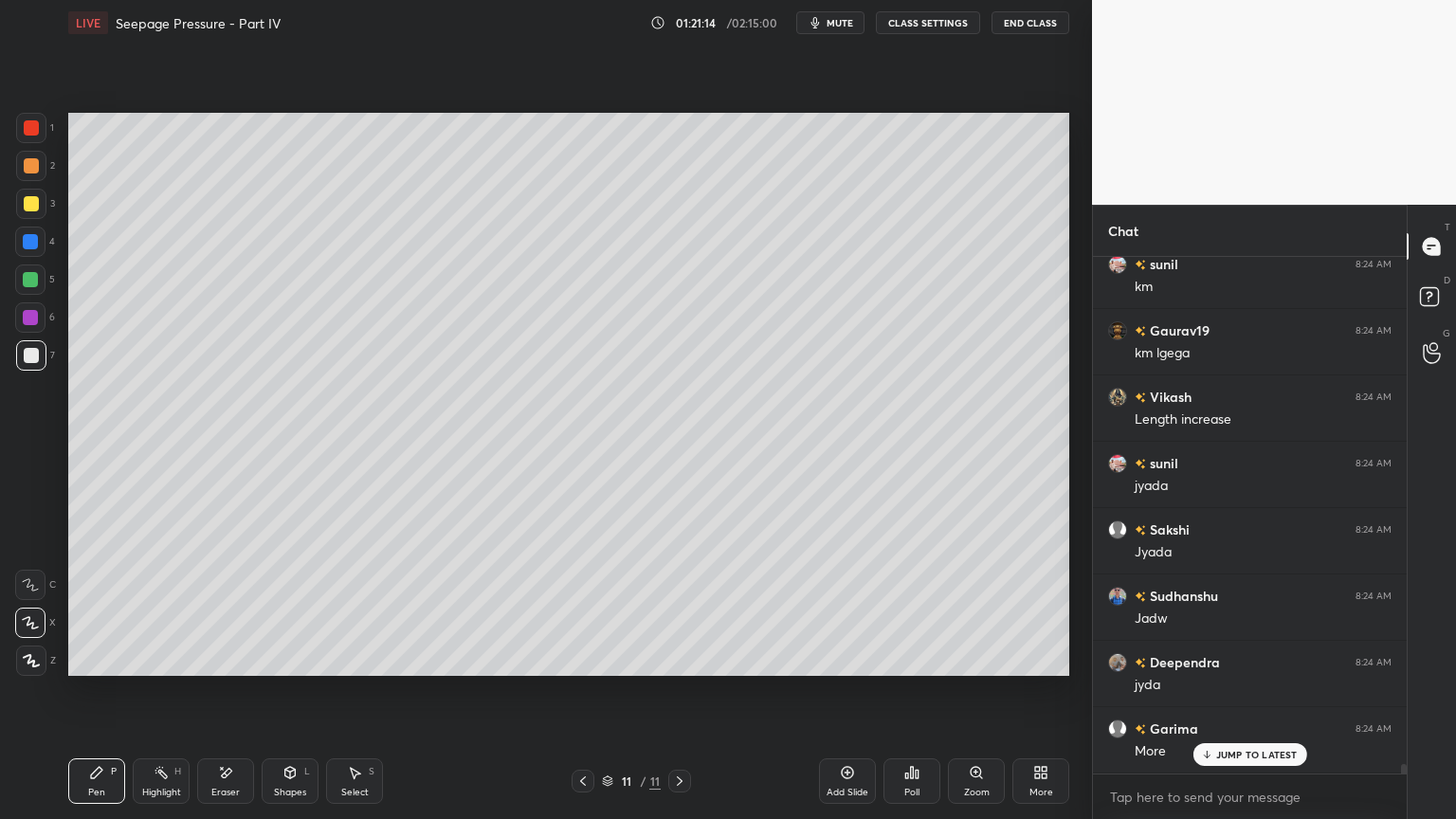 scroll, scrollTop: 28324, scrollLeft: 0, axis: vertical 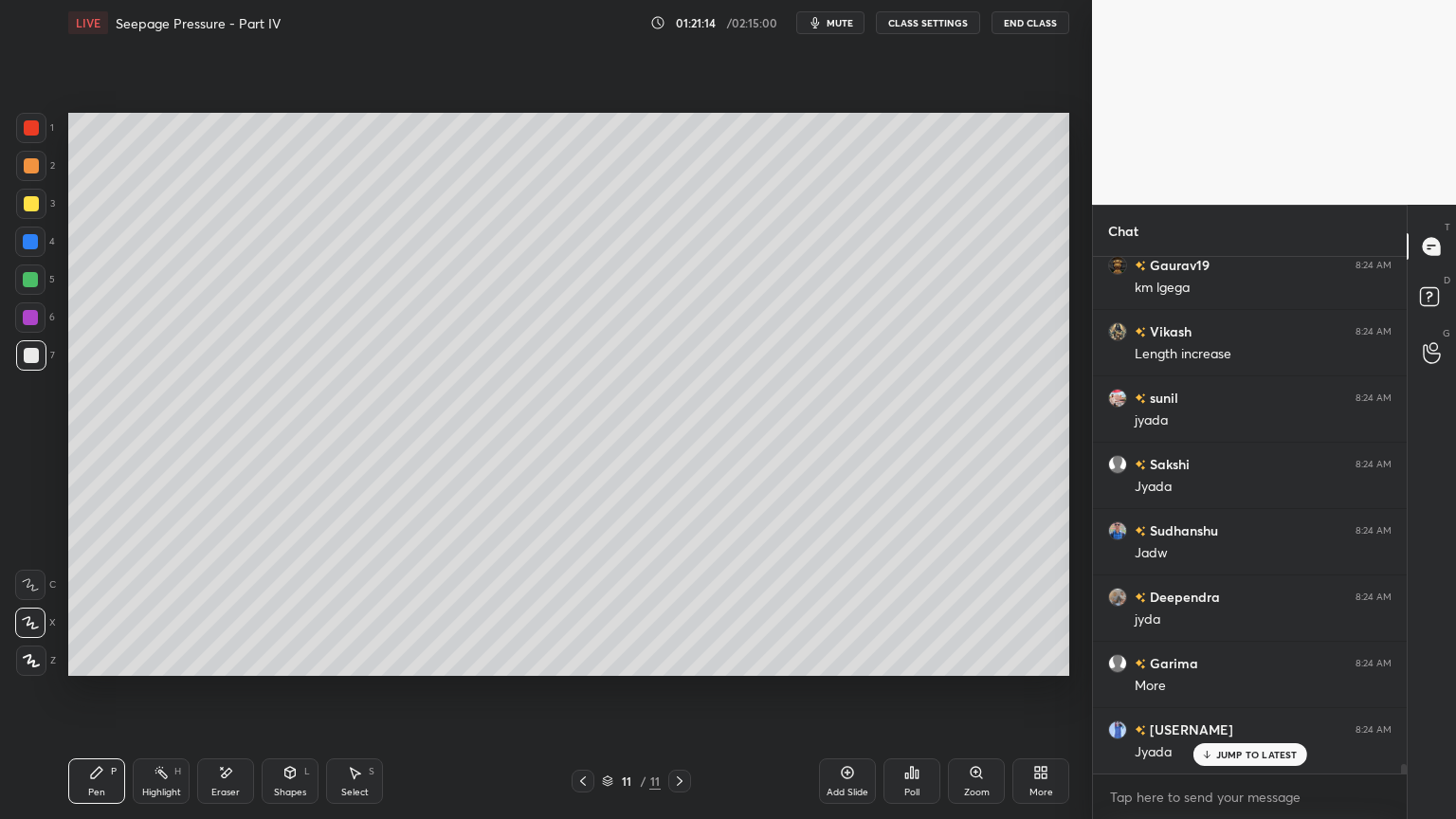click 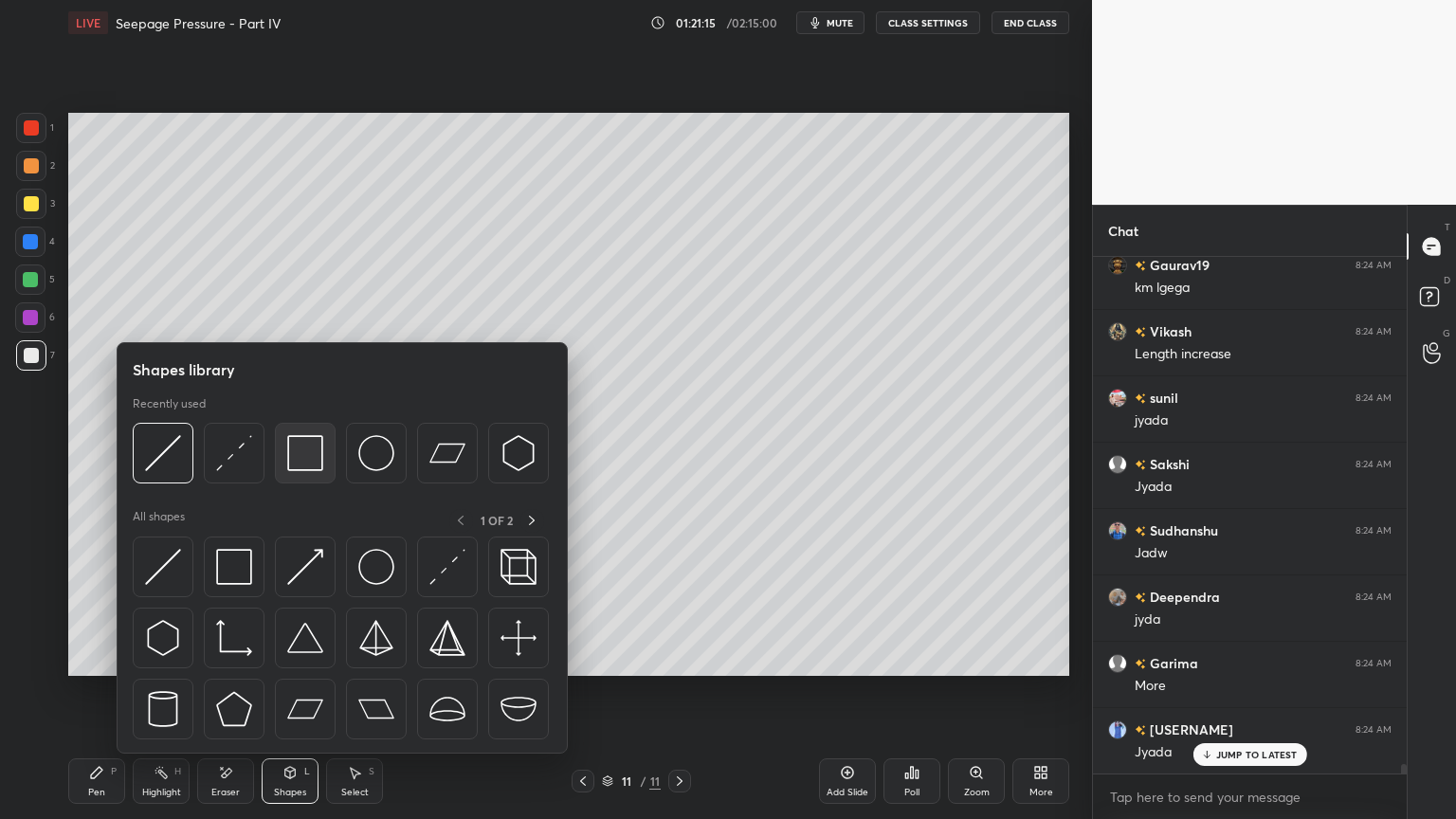 scroll, scrollTop: 28391, scrollLeft: 0, axis: vertical 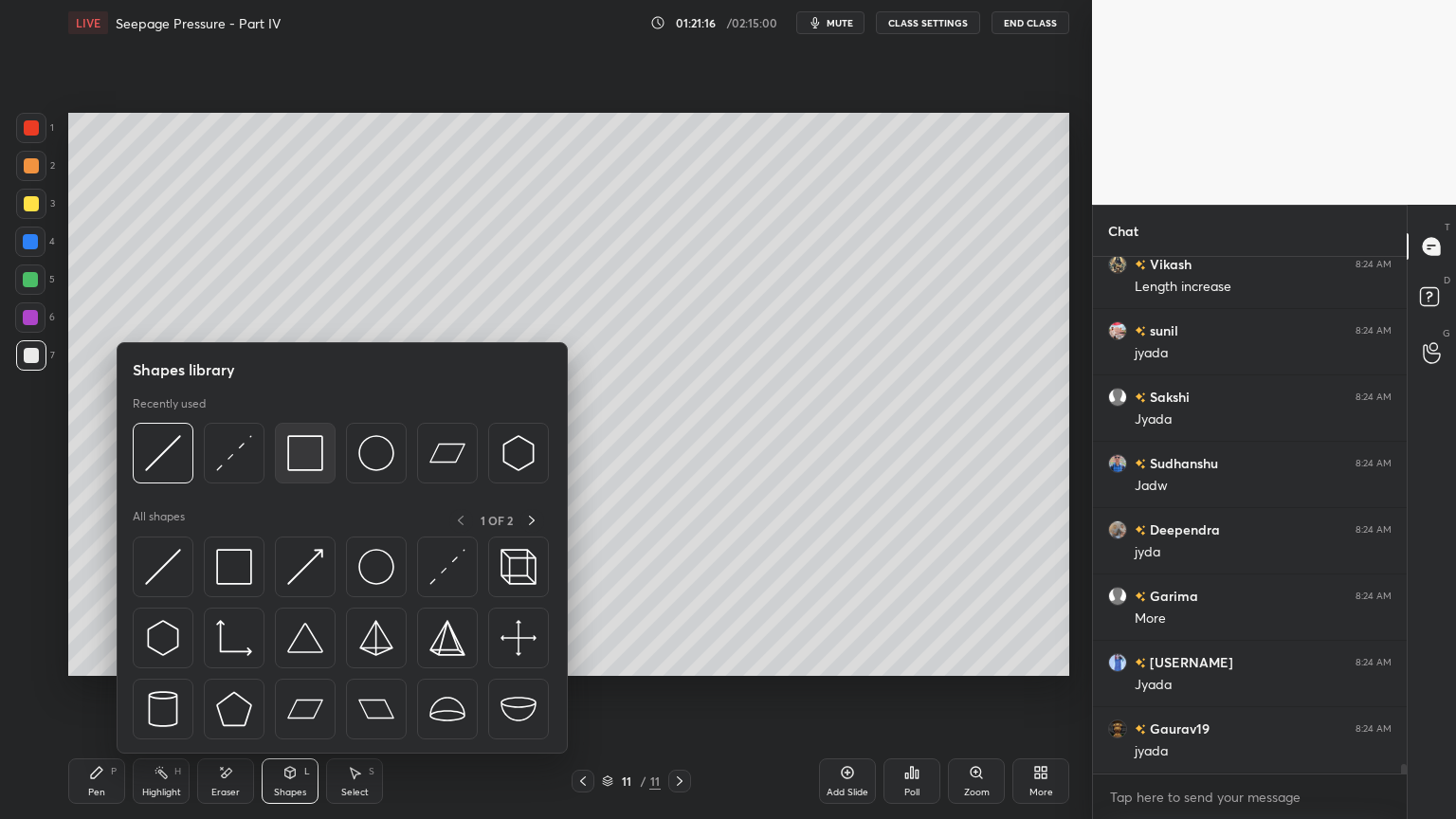 click at bounding box center [305, 453] 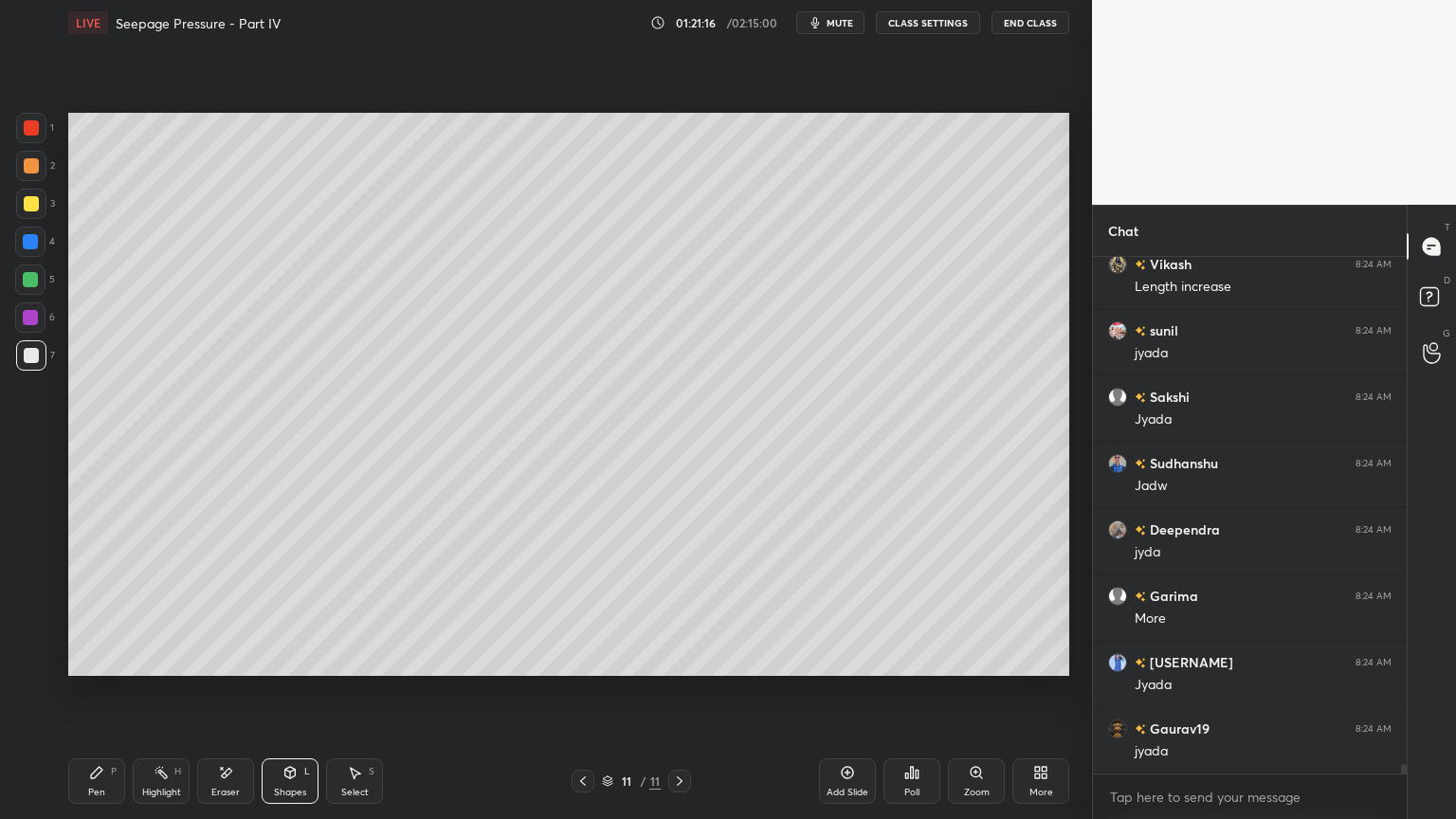 click at bounding box center (31, 128) 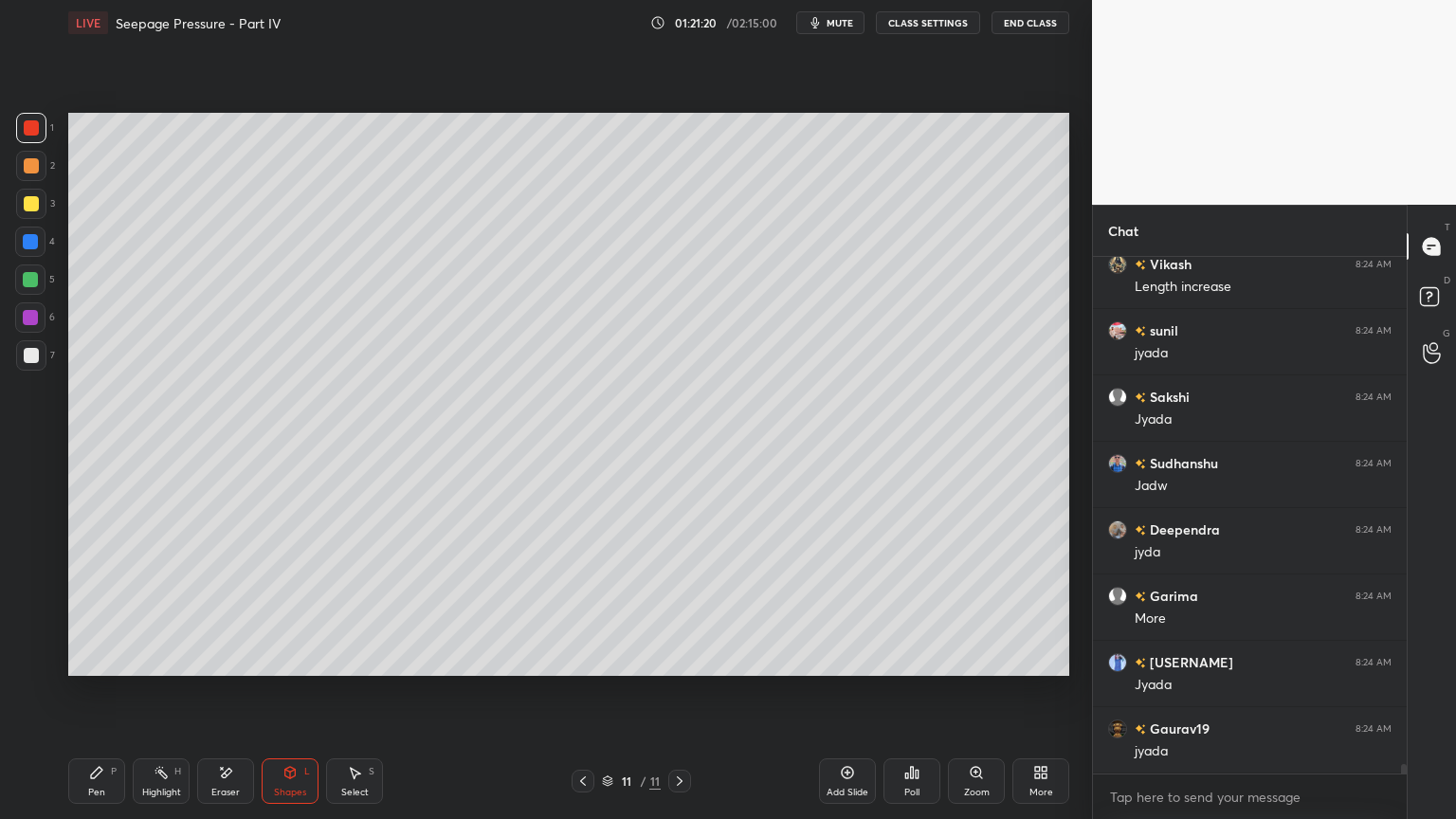 scroll, scrollTop: 28456, scrollLeft: 0, axis: vertical 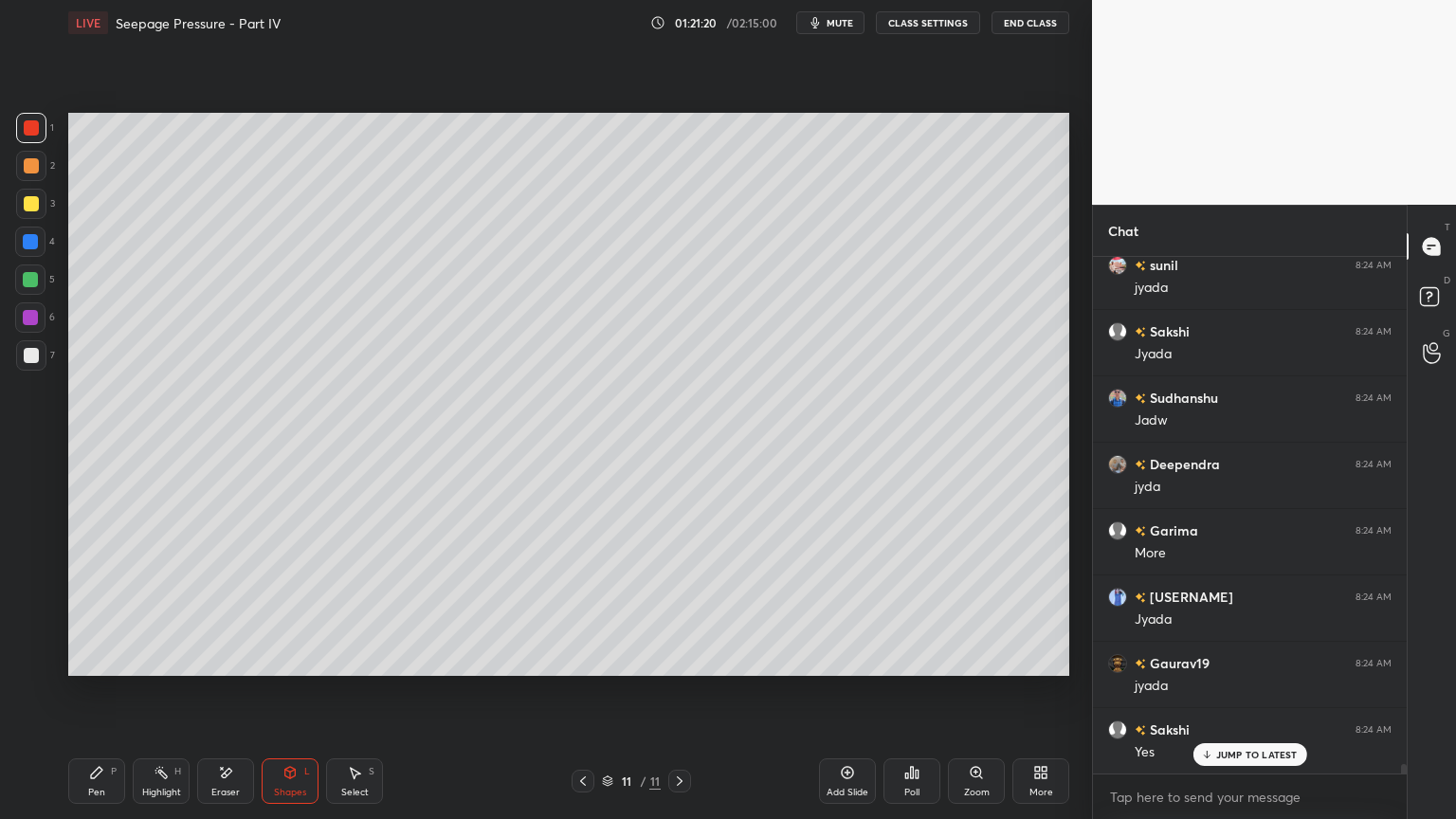 click on "Pen P" at bounding box center [97, 781] 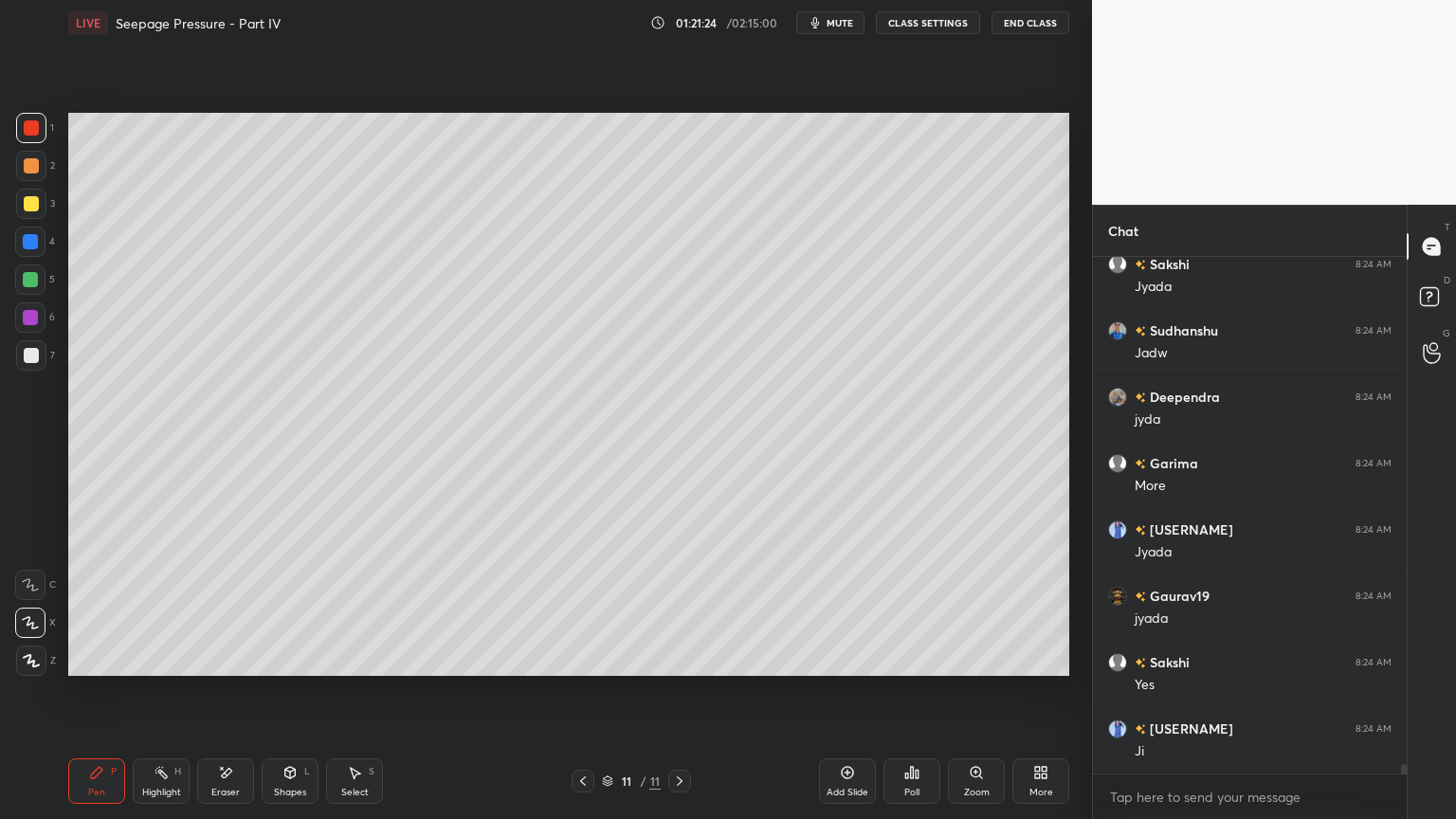 scroll, scrollTop: 28589, scrollLeft: 0, axis: vertical 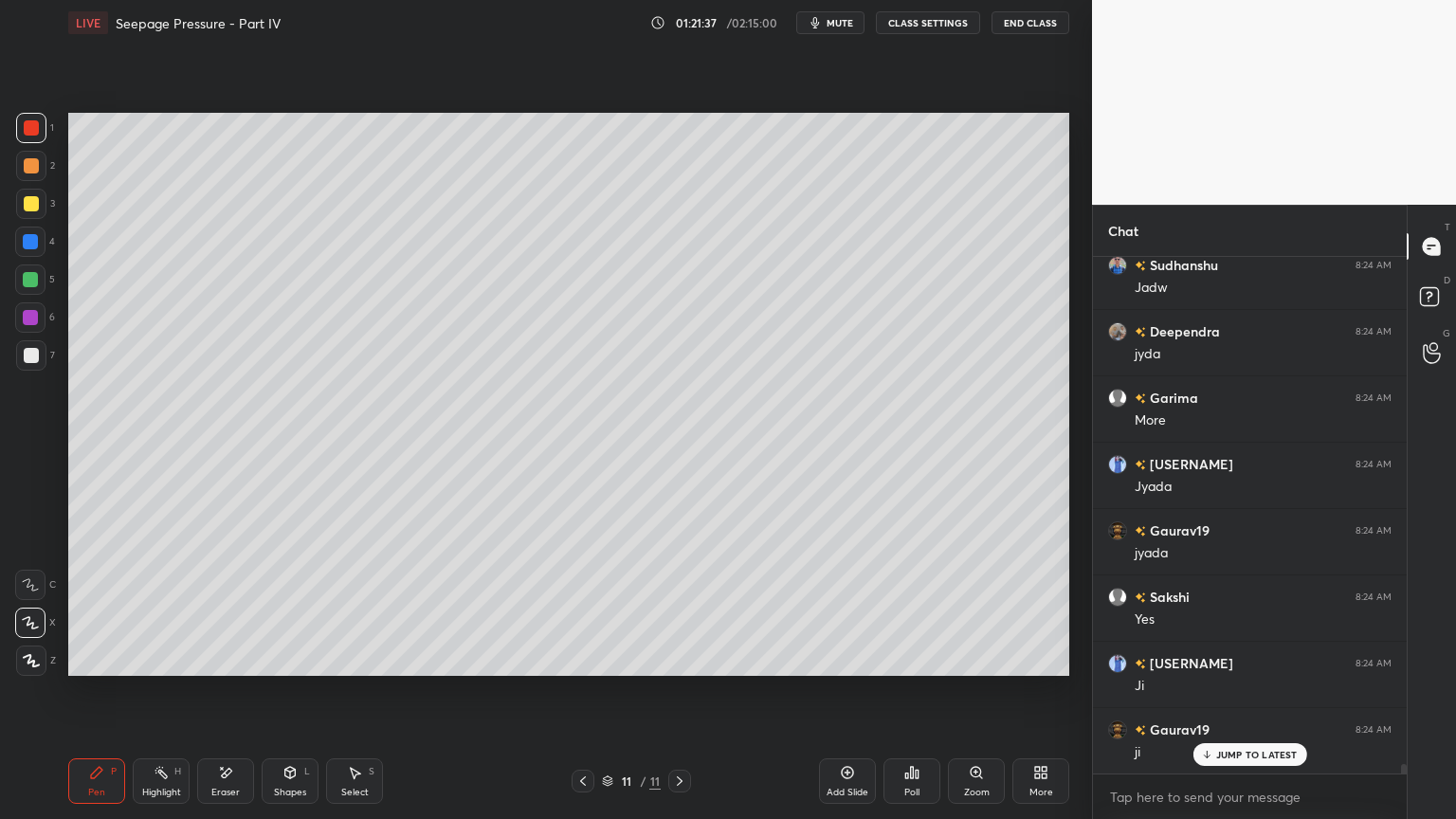 click on "Eraser" at bounding box center (226, 781) 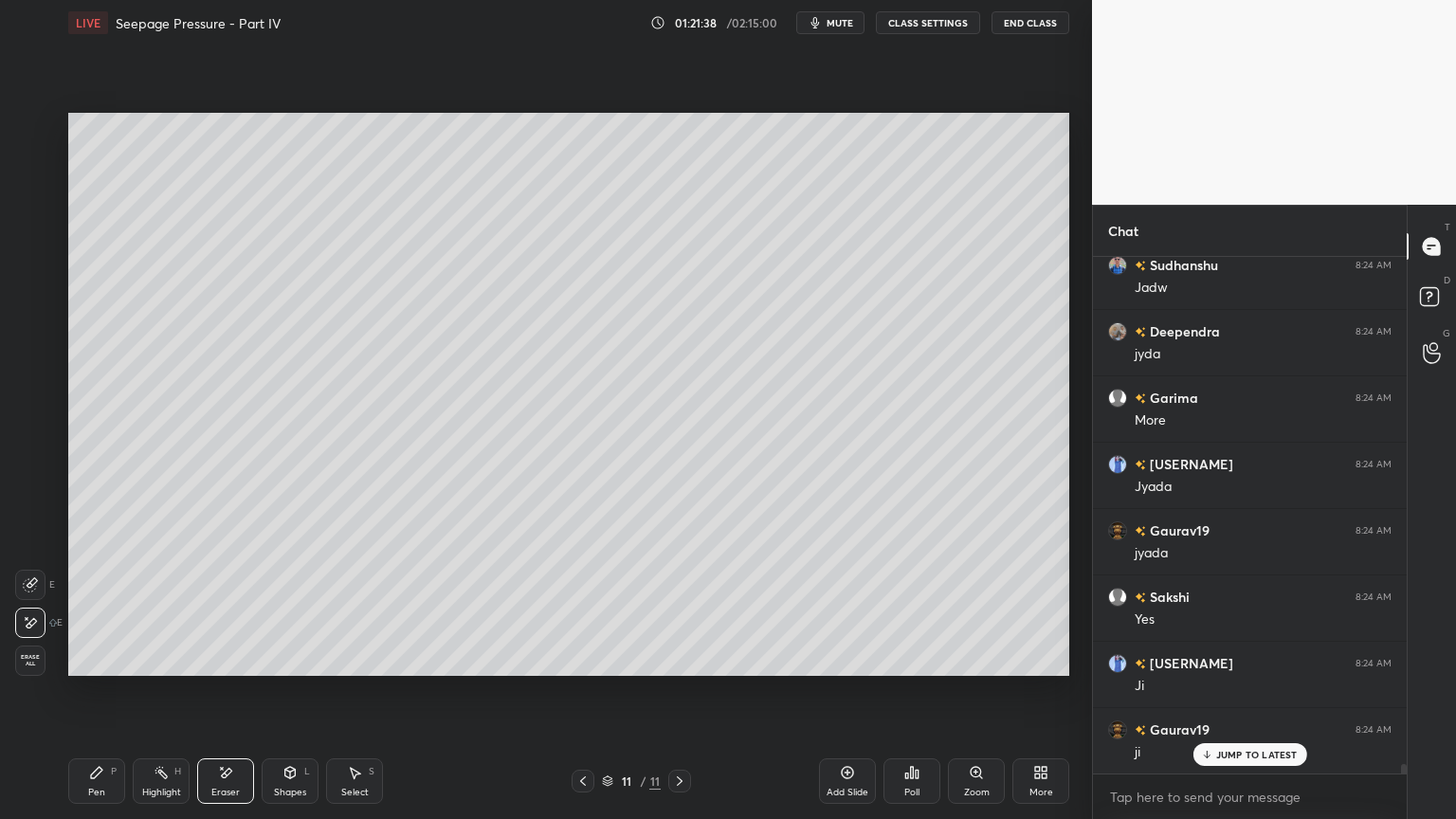click 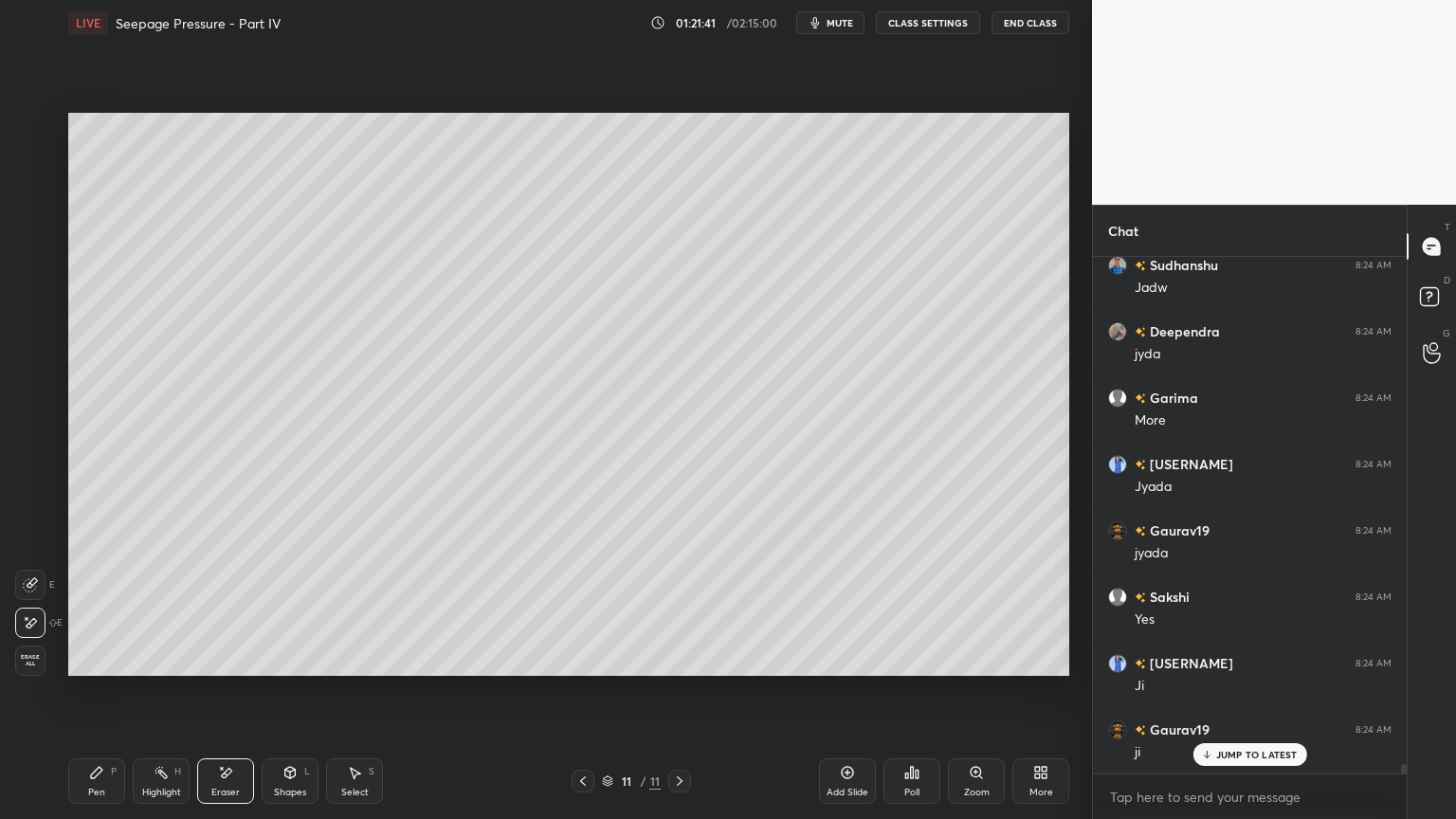 scroll, scrollTop: 28656, scrollLeft: 0, axis: vertical 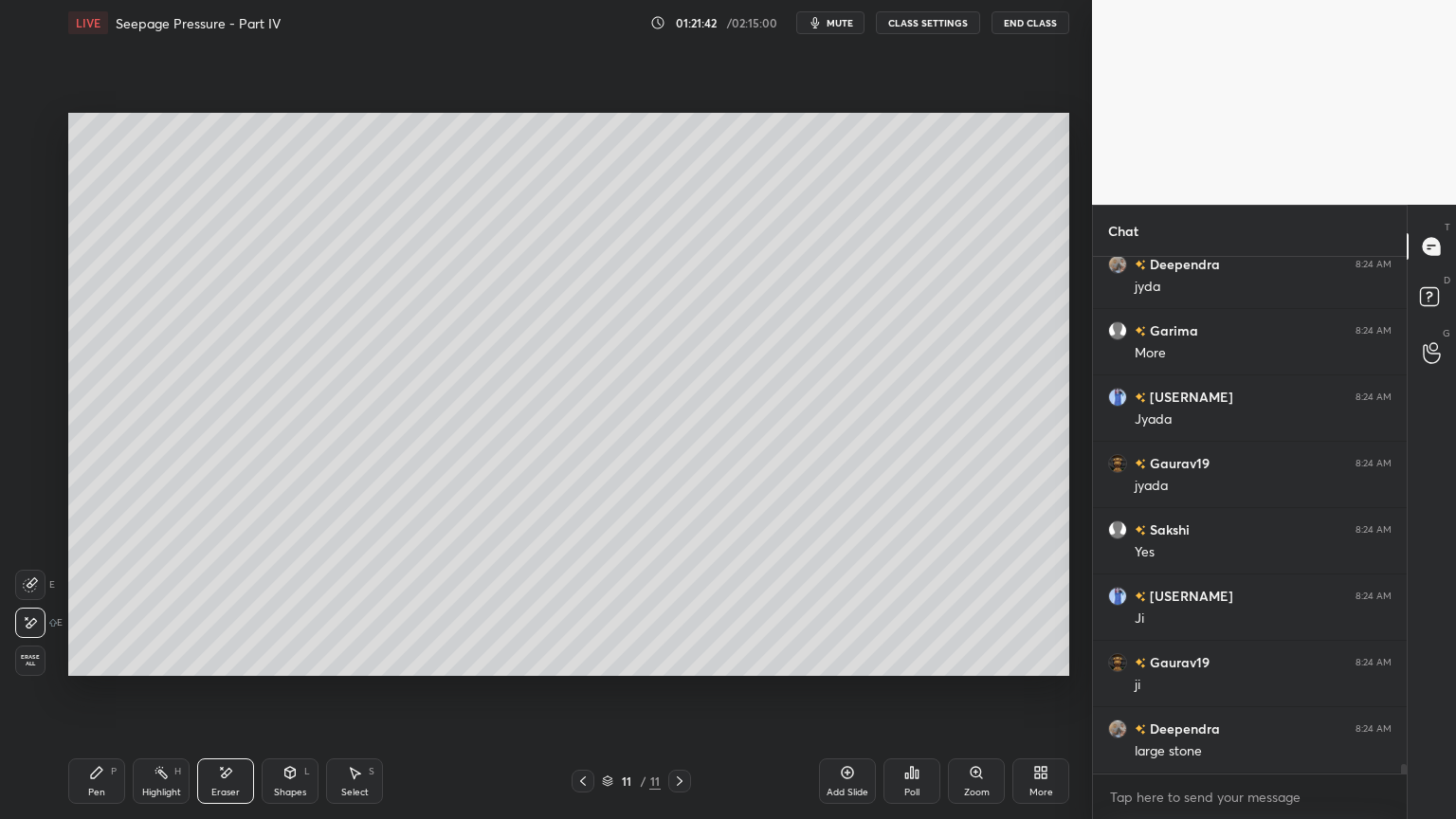 click on "Pen P" at bounding box center (97, 781) 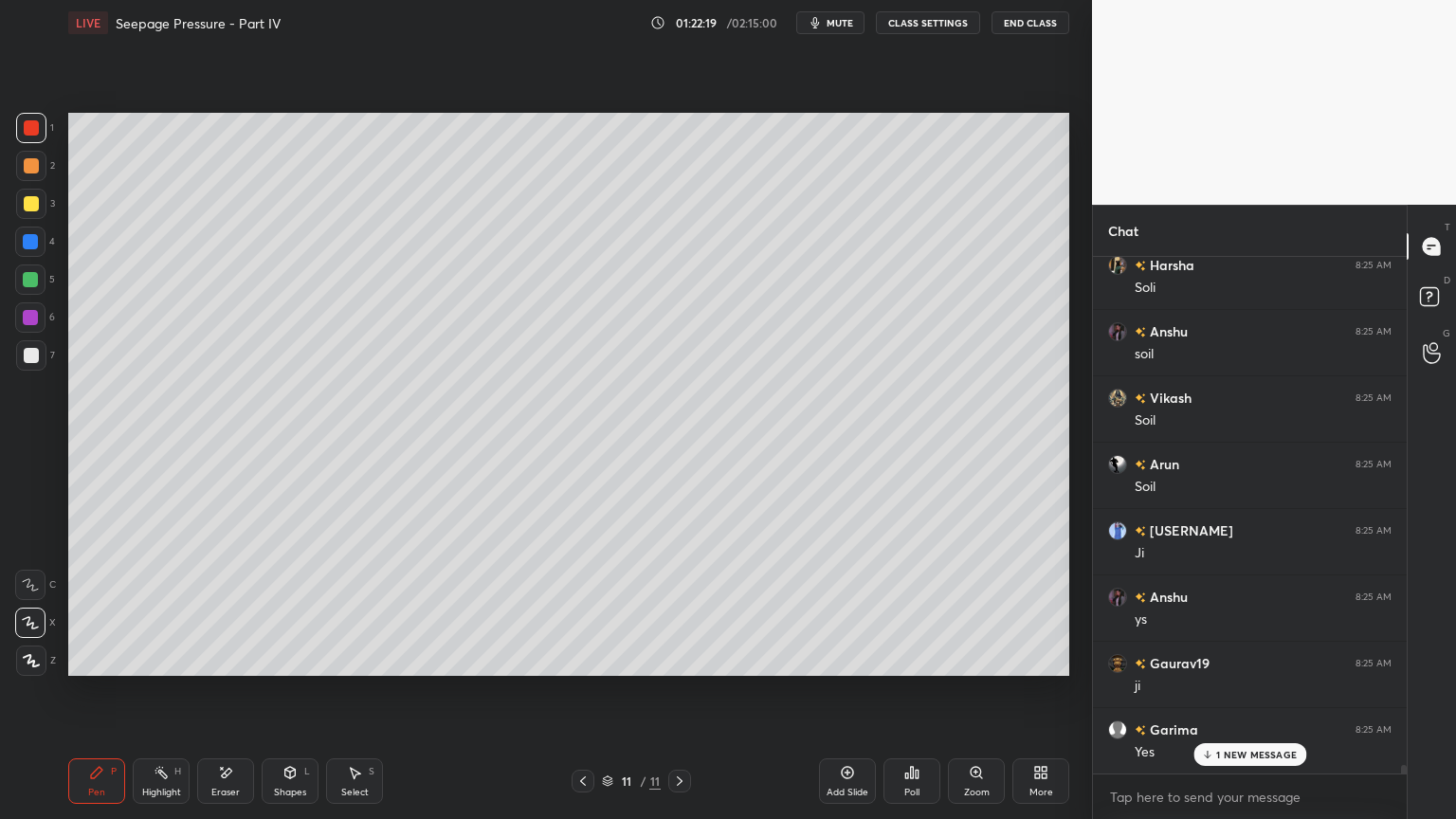 scroll, scrollTop: 30067, scrollLeft: 0, axis: vertical 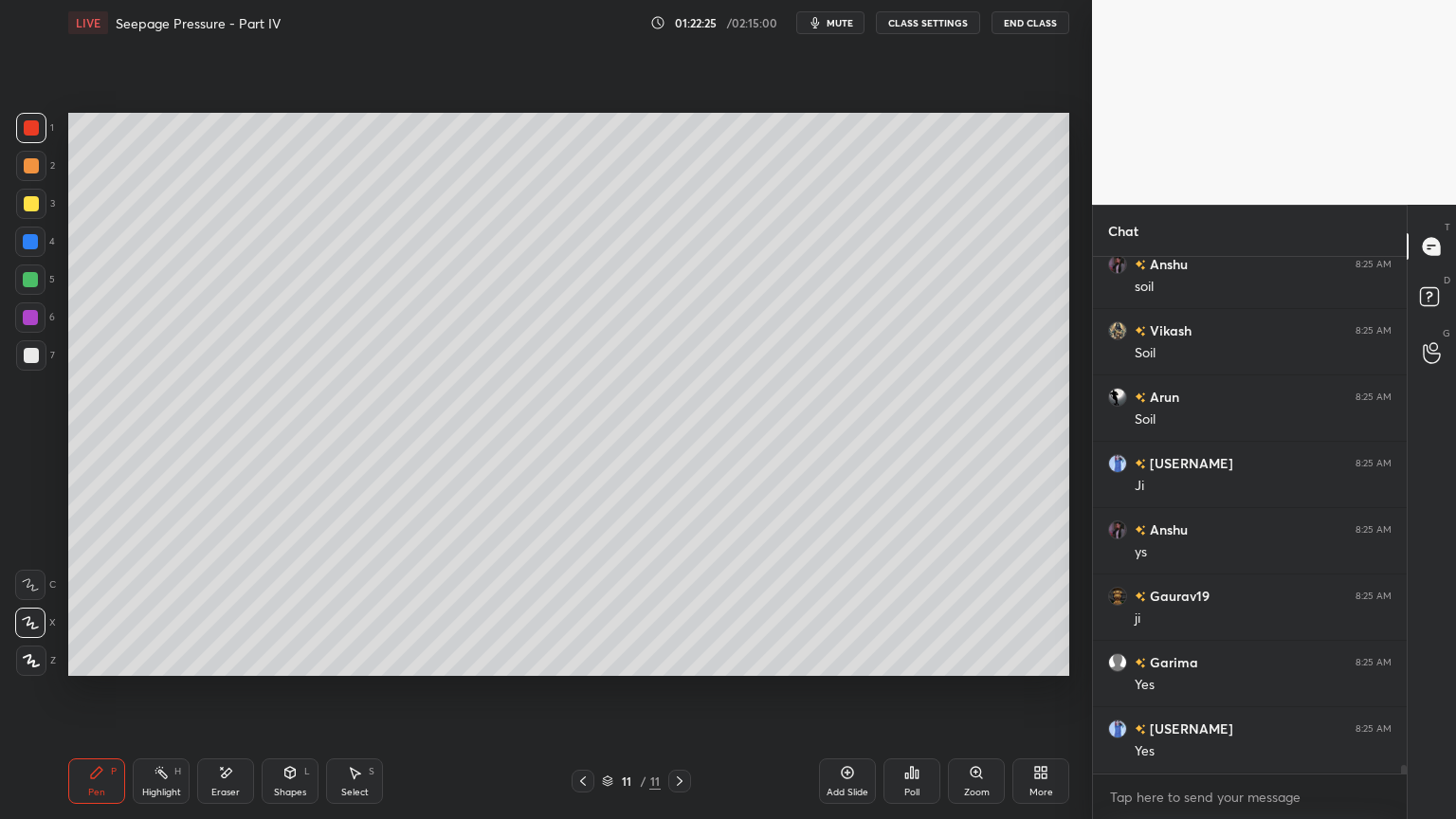 click on "Add Slide" at bounding box center (847, 781) 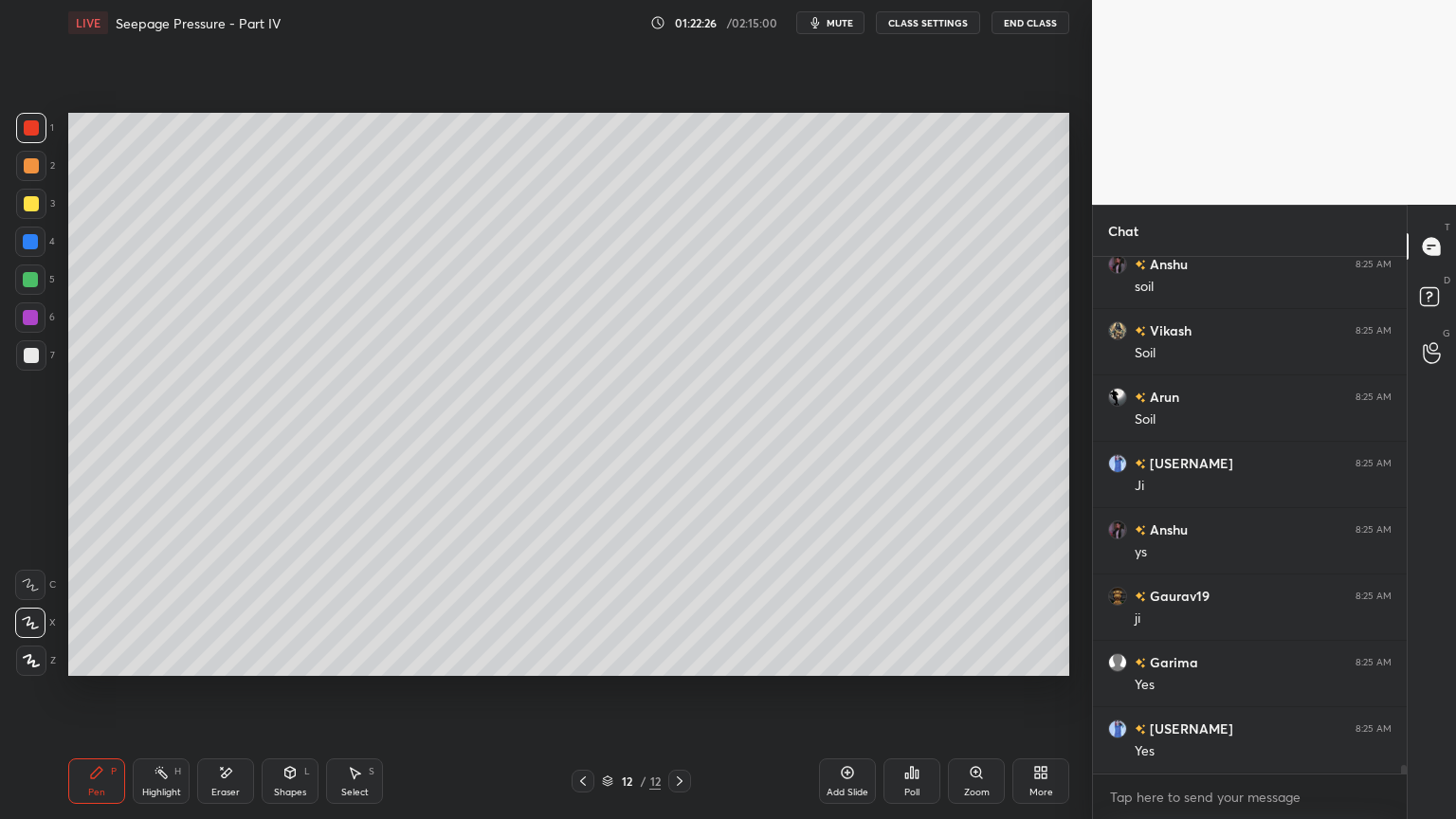 click at bounding box center [31, 355] 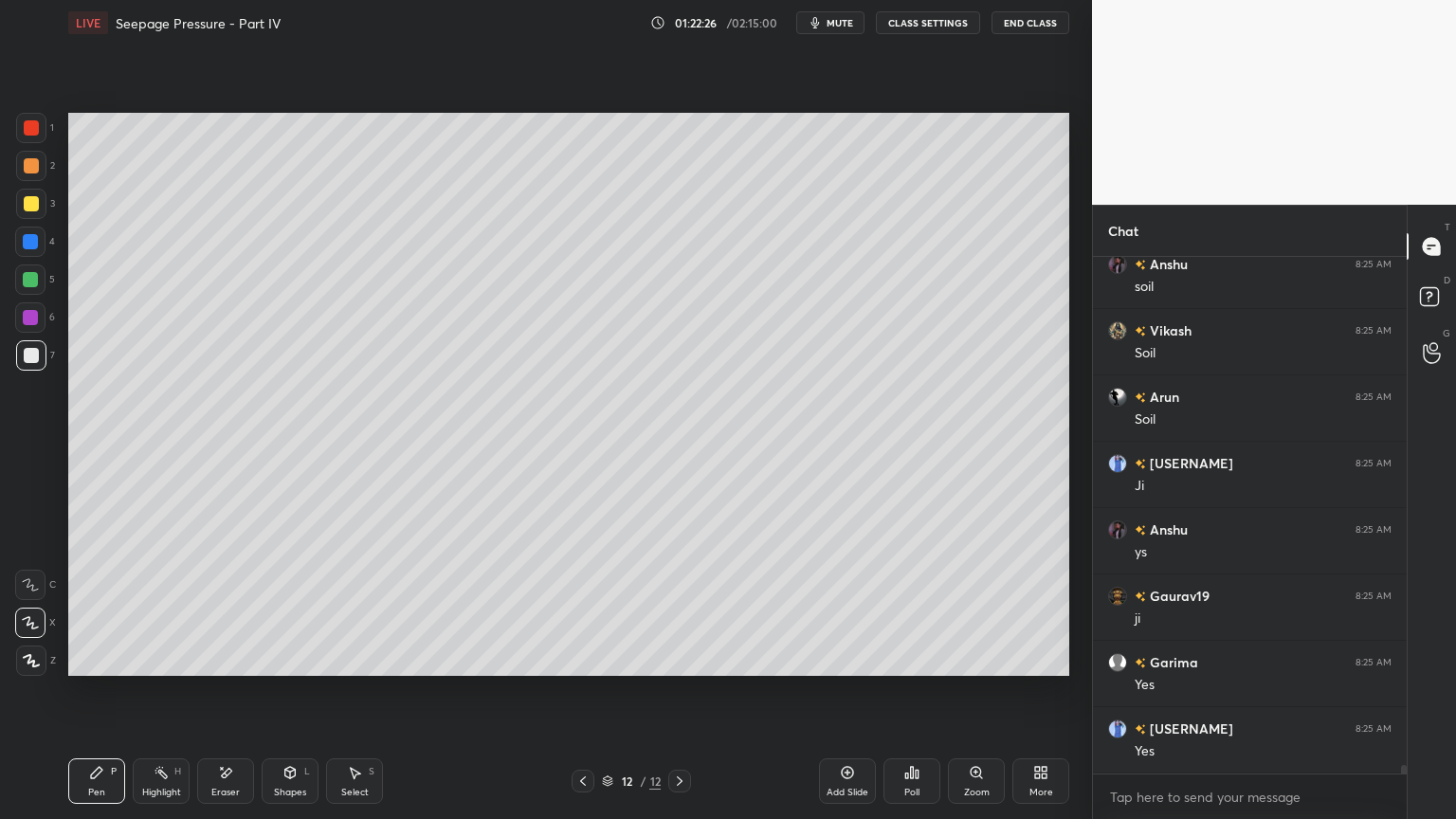 click on "Pen" at bounding box center [97, 792] 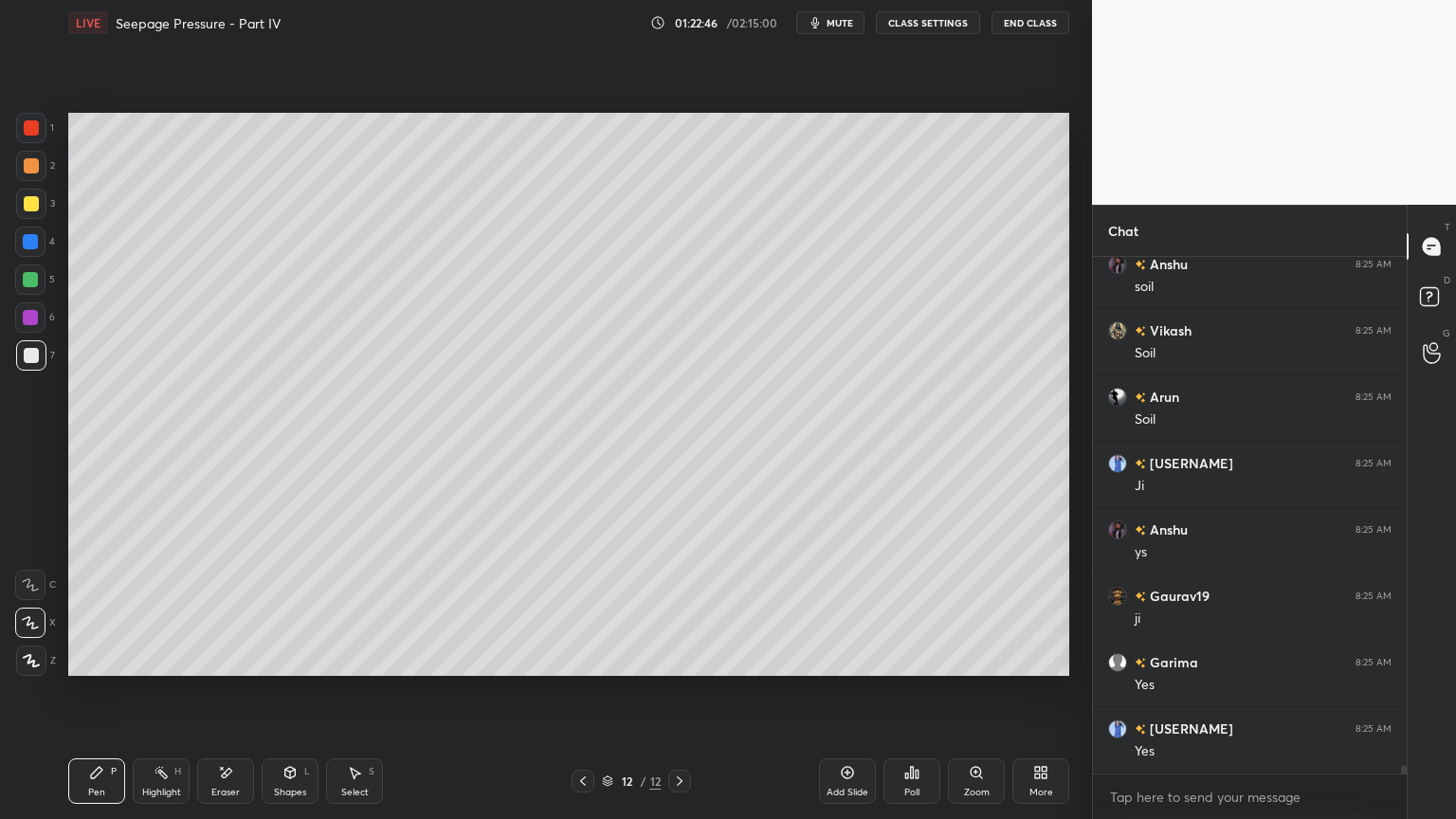 scroll, scrollTop: 30148, scrollLeft: 0, axis: vertical 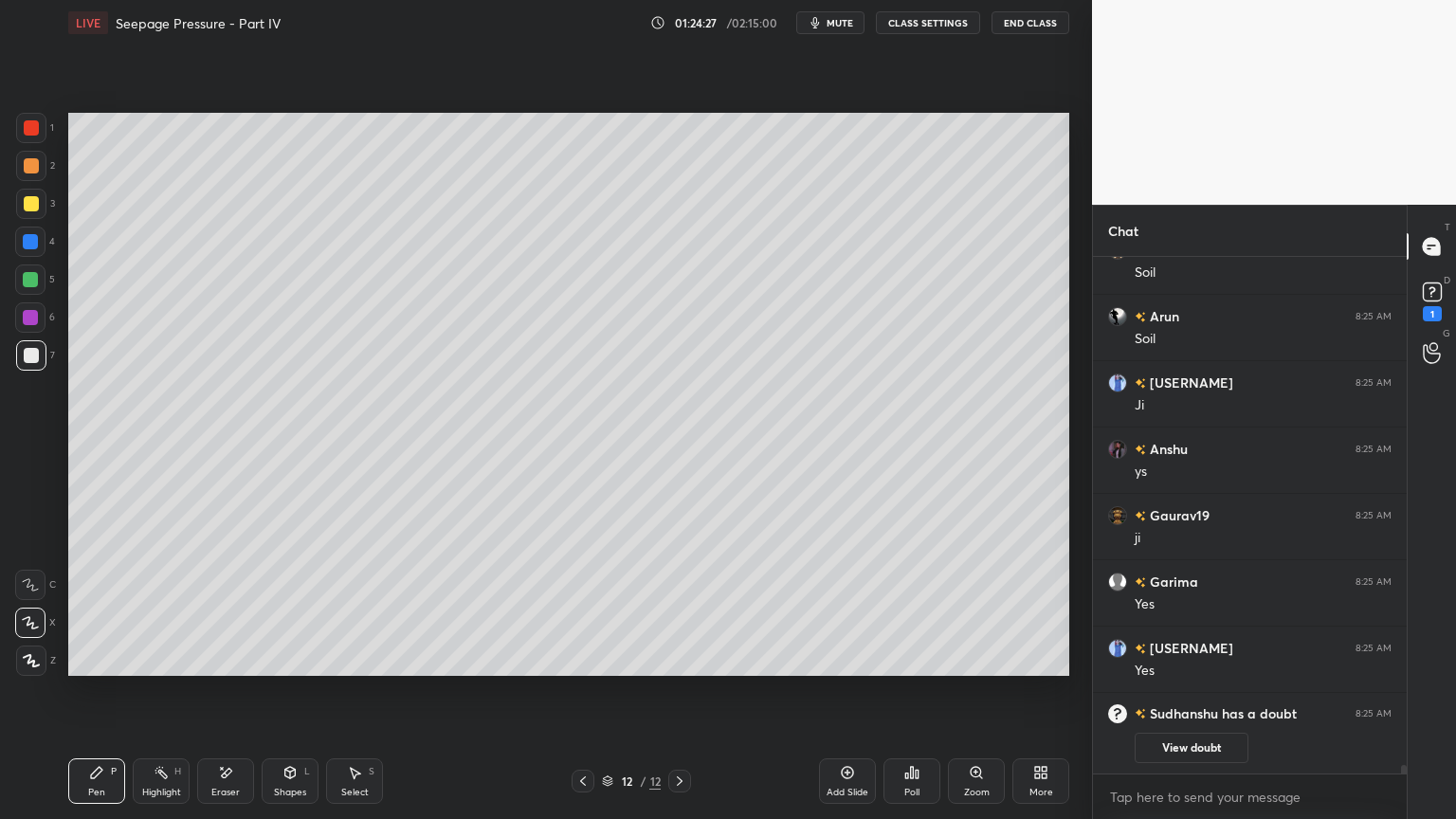 click at bounding box center [31, 204] 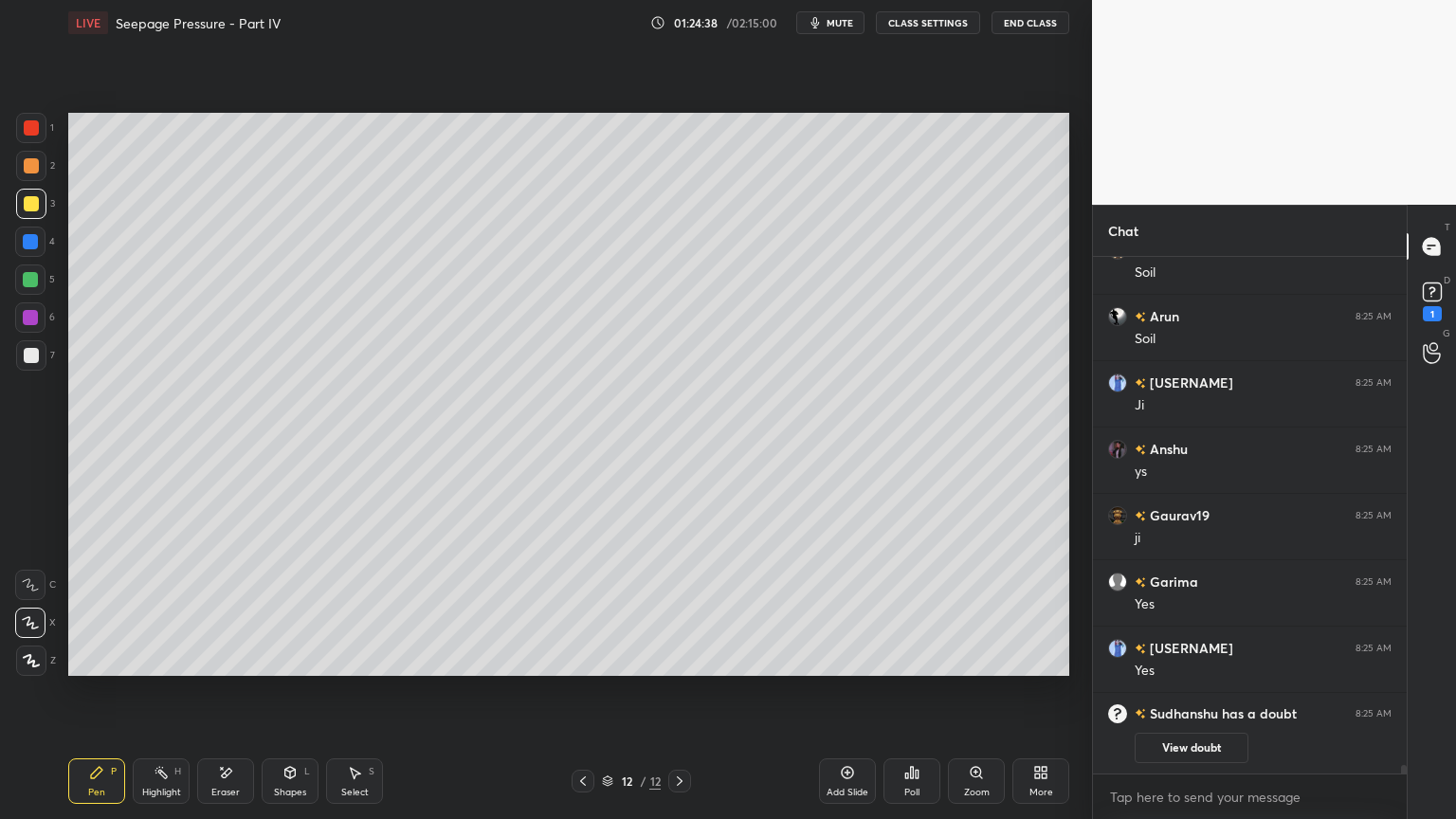 click 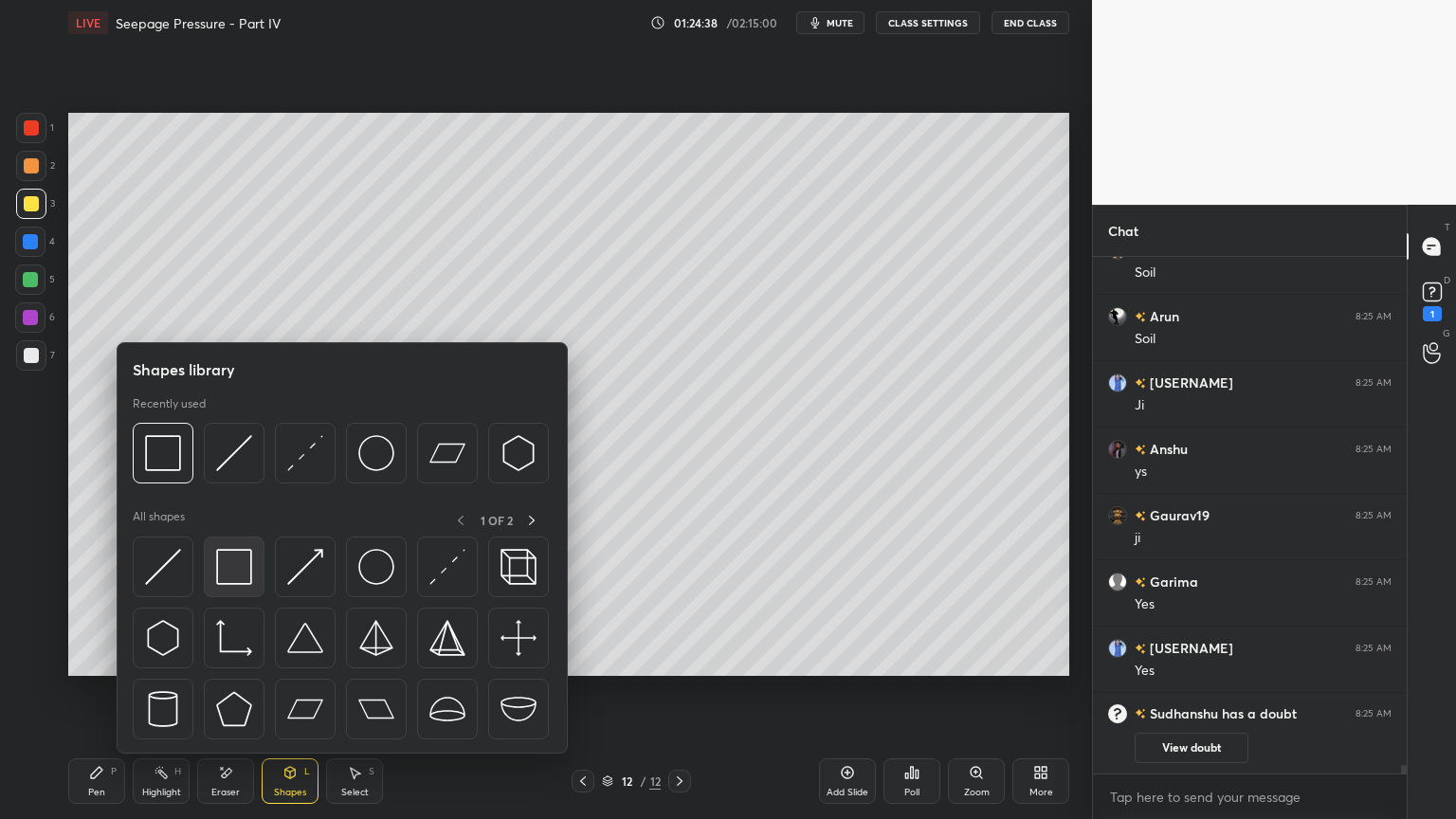 click at bounding box center [234, 567] 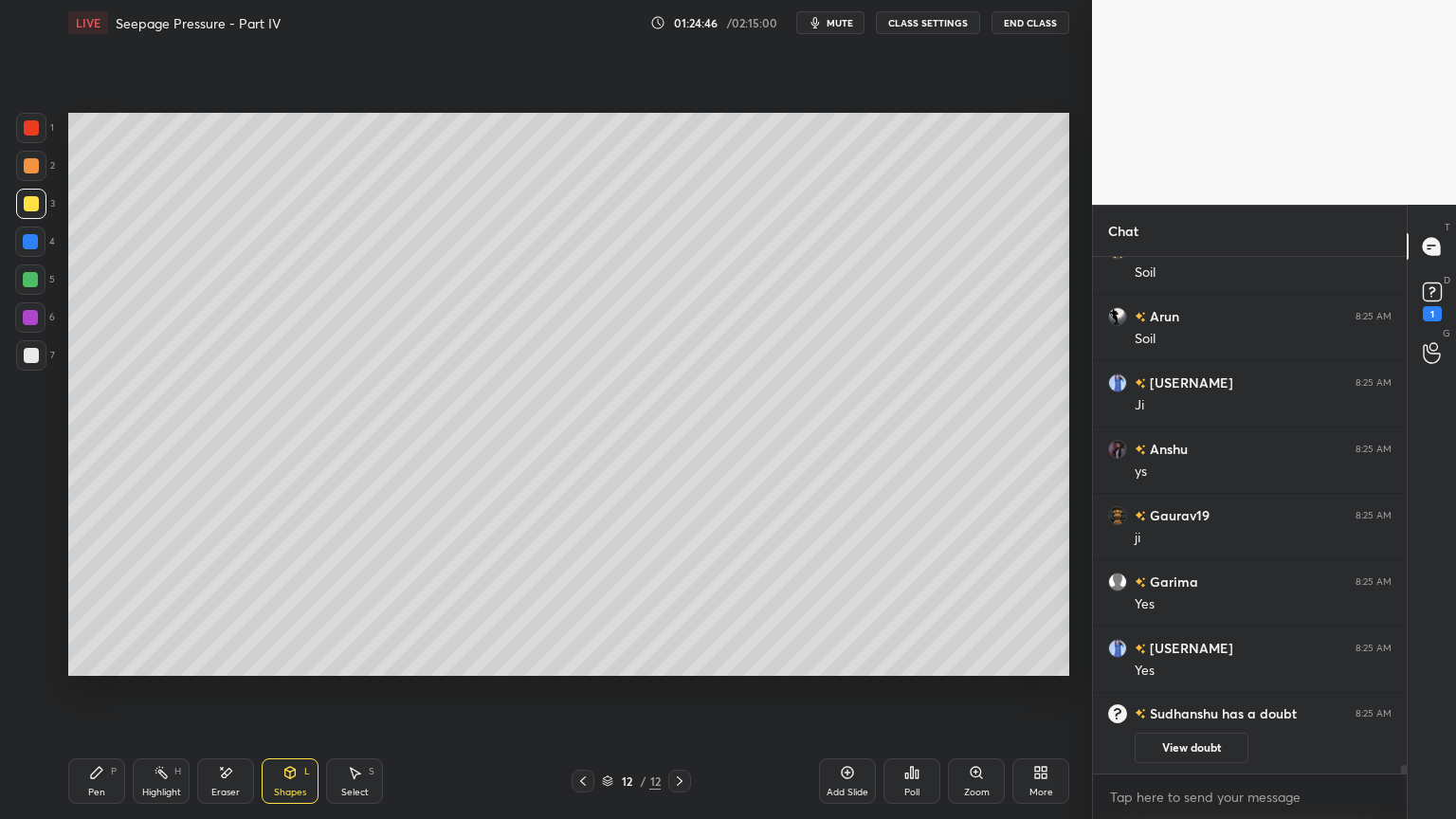 click at bounding box center [31, 355] 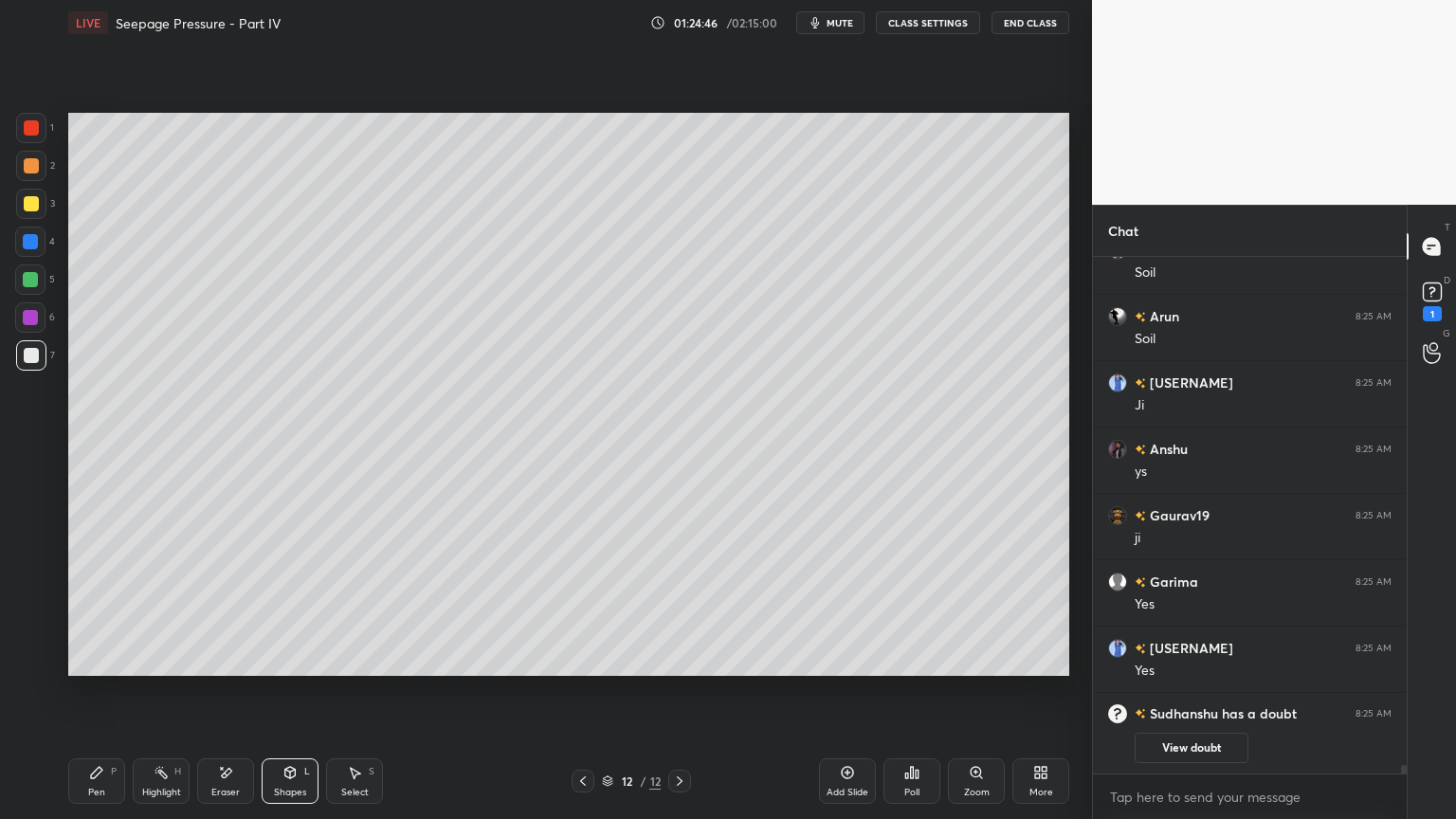 click 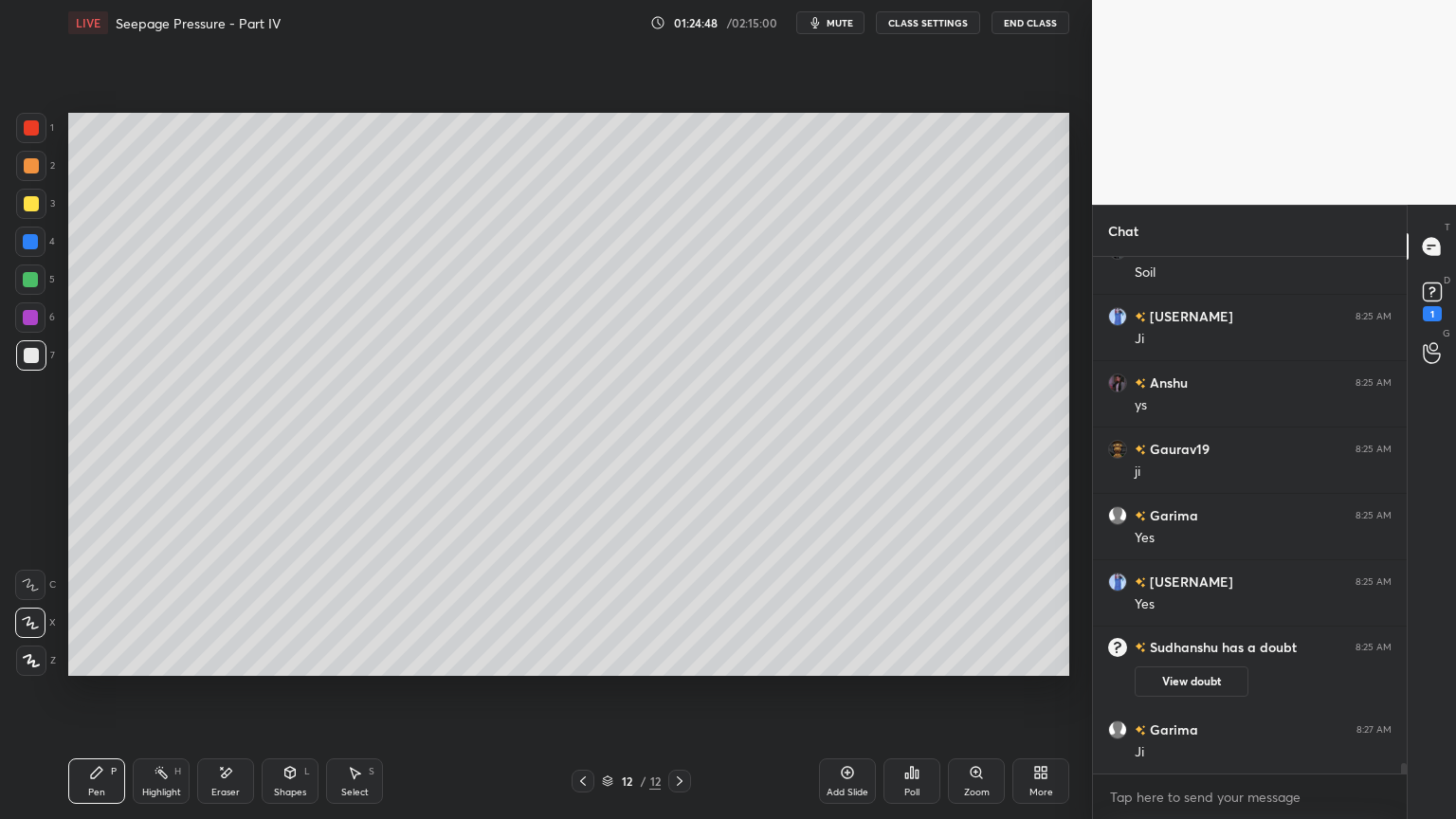 scroll, scrollTop: 24588, scrollLeft: 0, axis: vertical 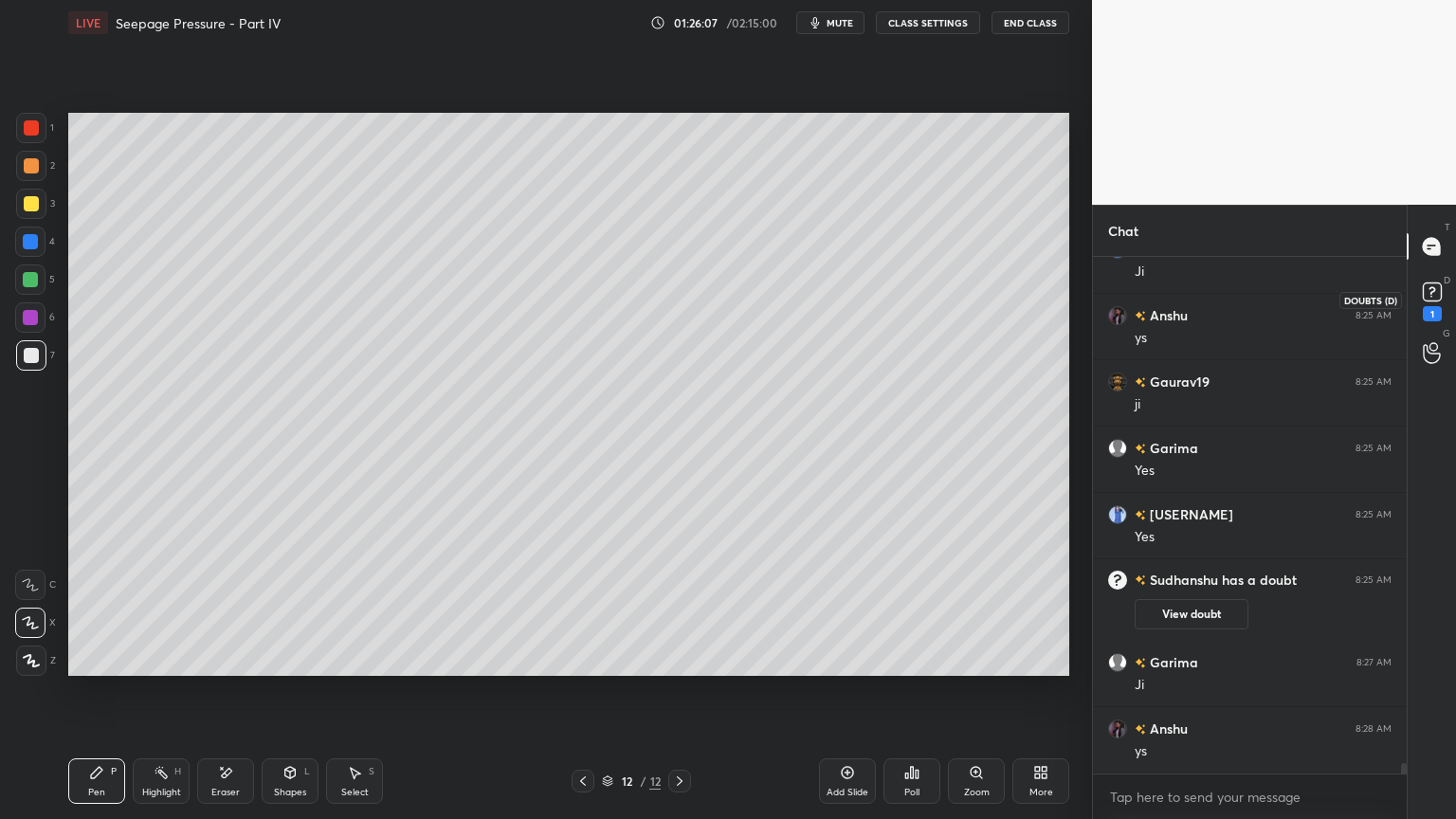 click 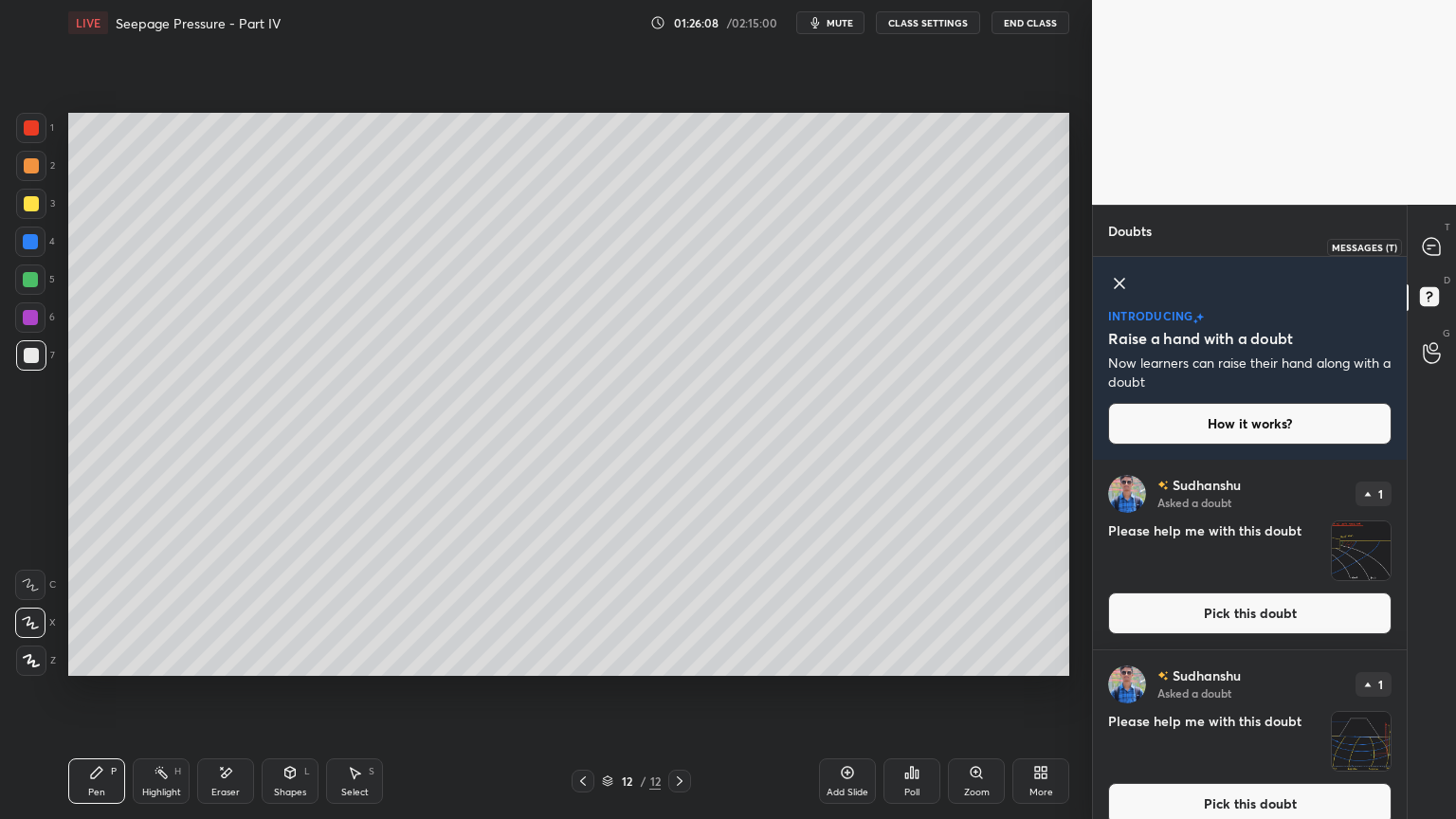 click at bounding box center [1432, 246] 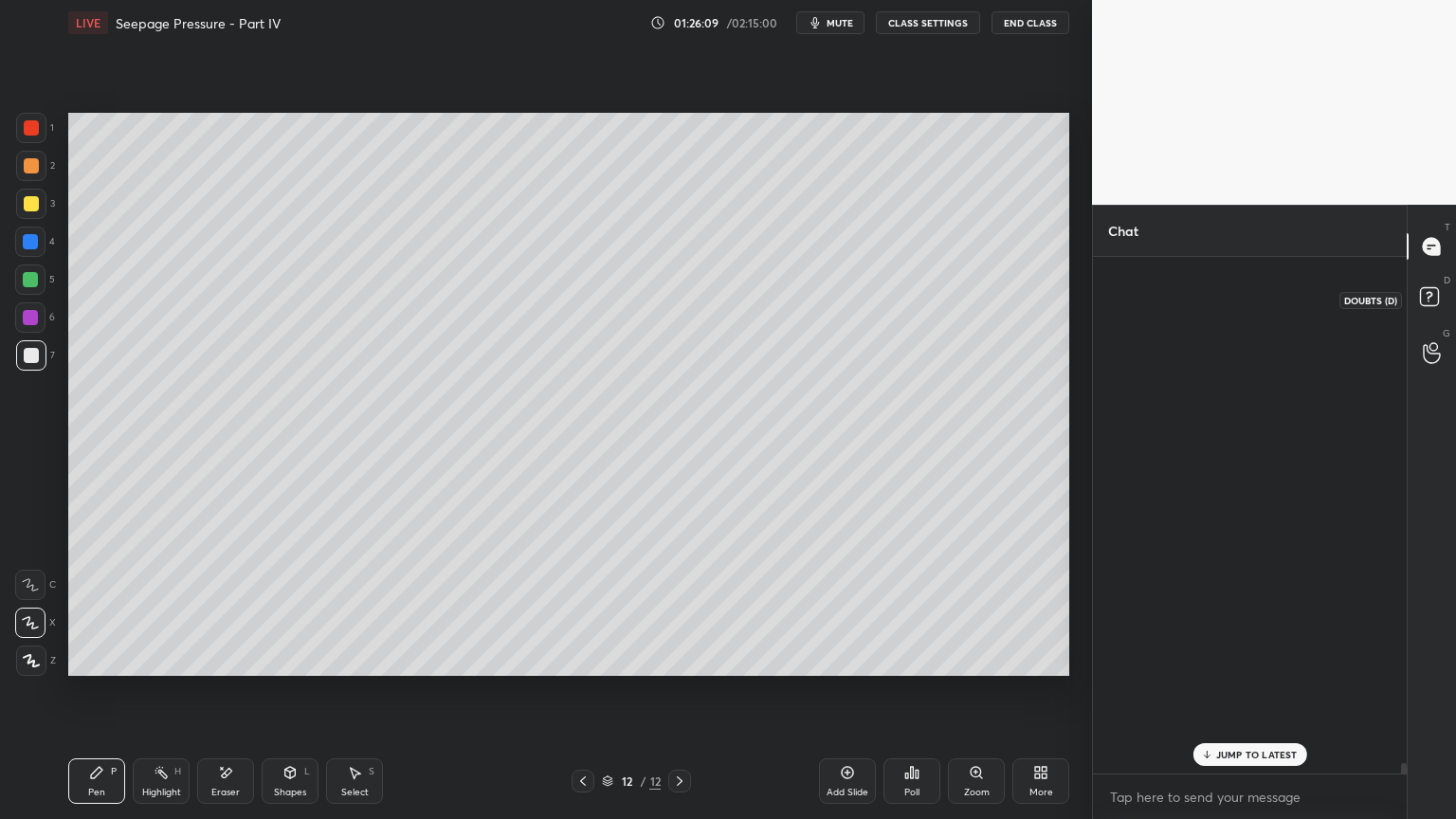 scroll, scrollTop: 24987, scrollLeft: 0, axis: vertical 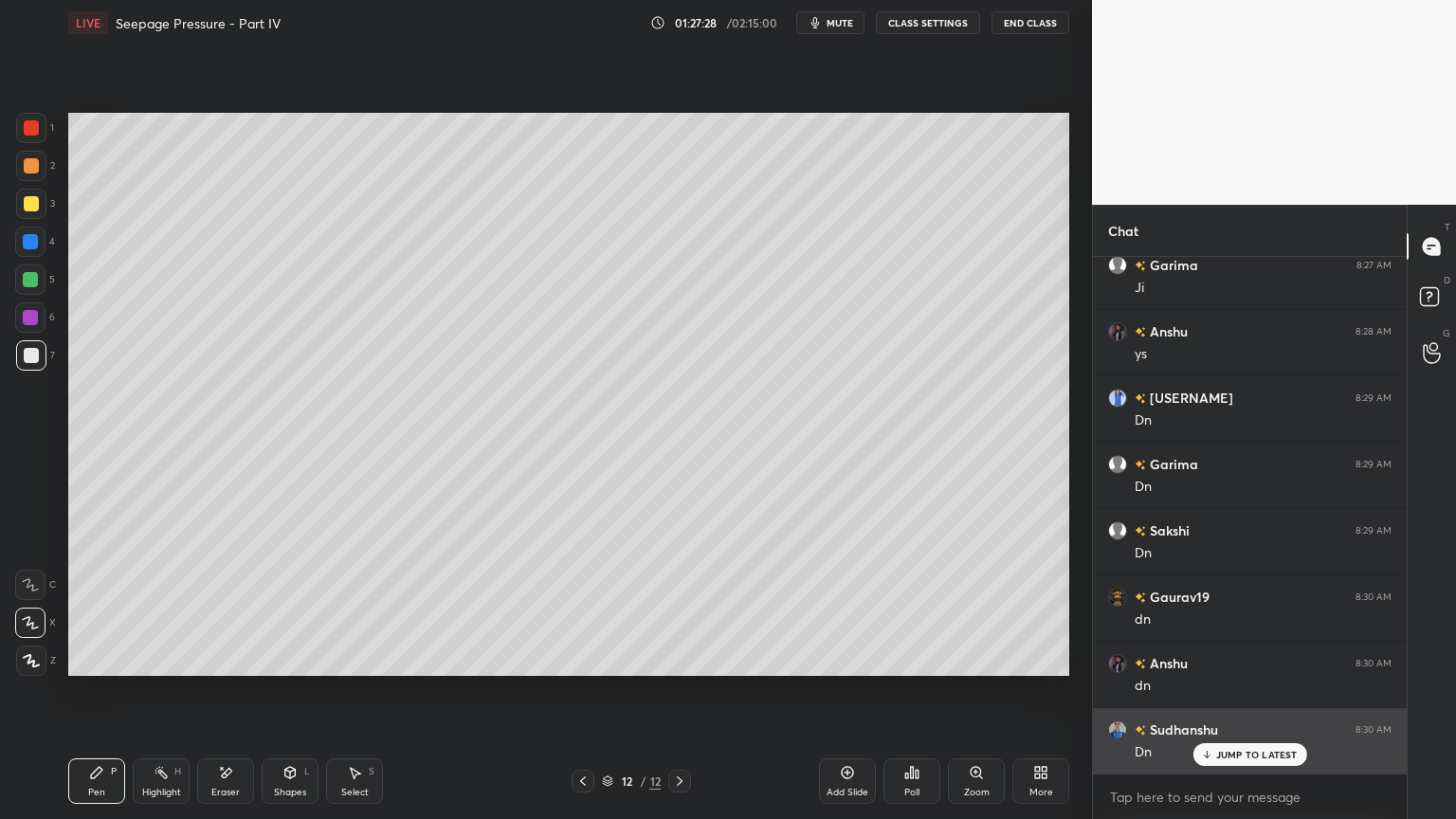 click on "JUMP TO LATEST" at bounding box center [1257, 755] 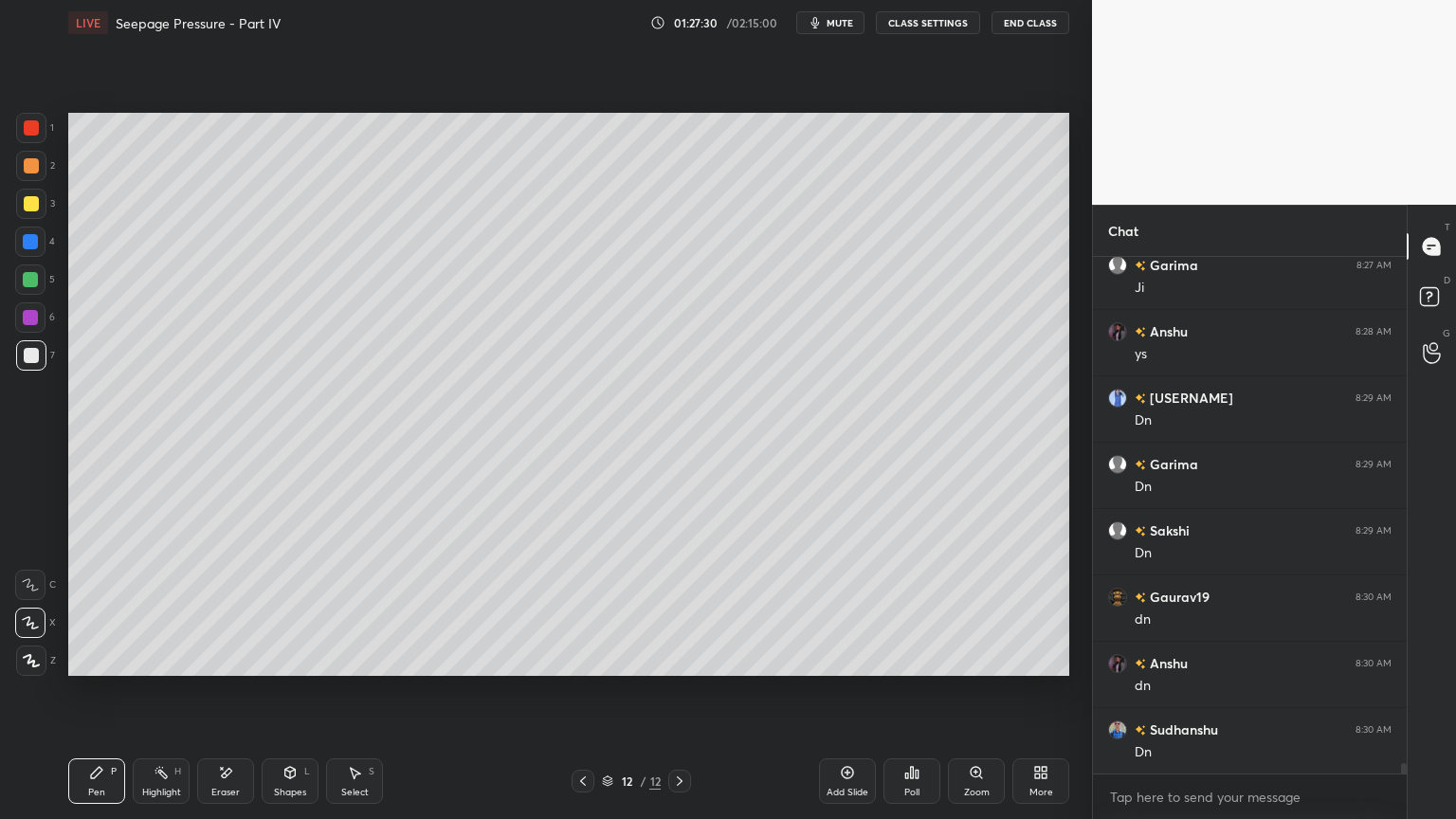 click on "Add Slide" at bounding box center [847, 781] 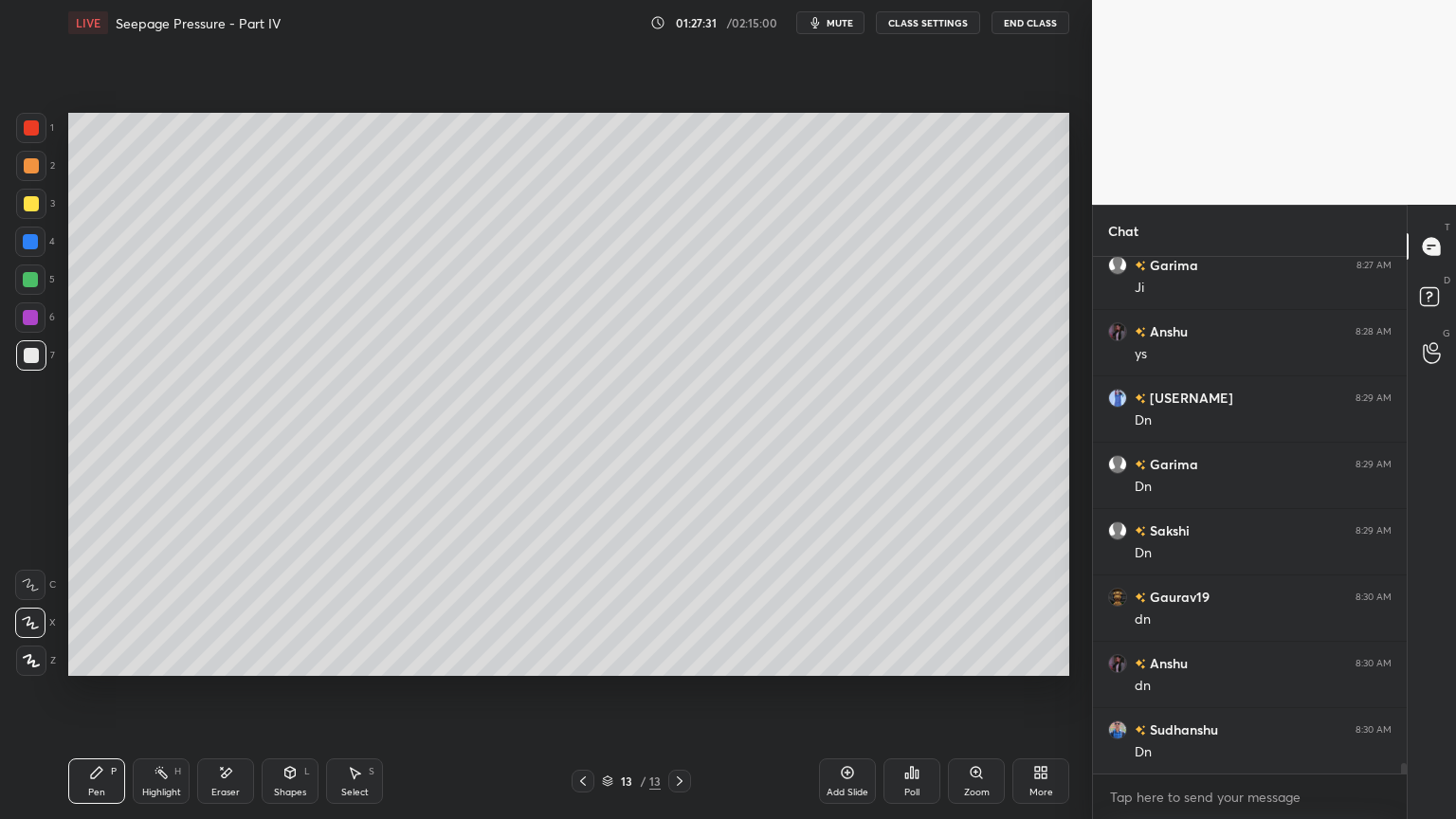 click at bounding box center (31, 355) 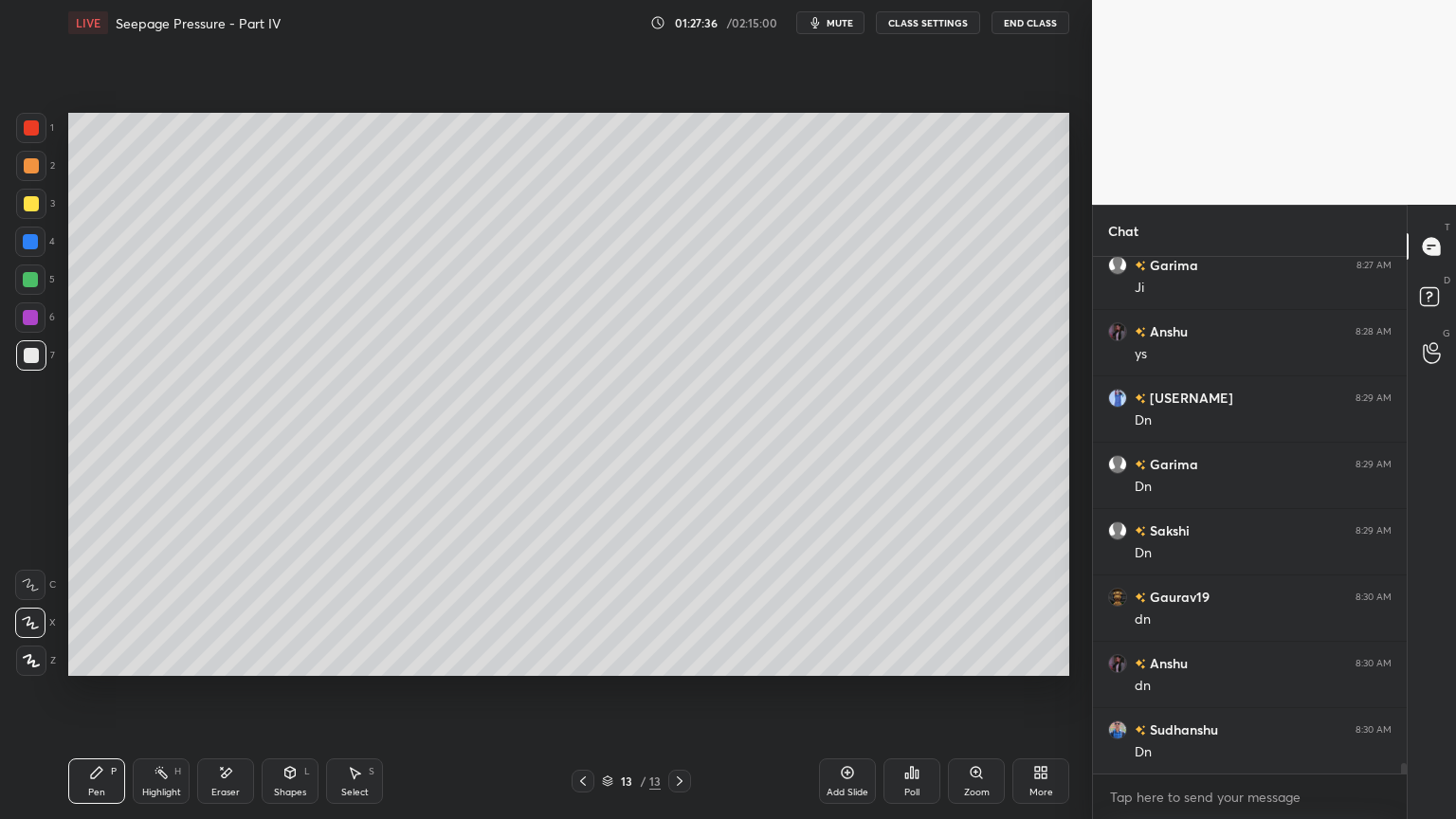 click at bounding box center [31, 204] 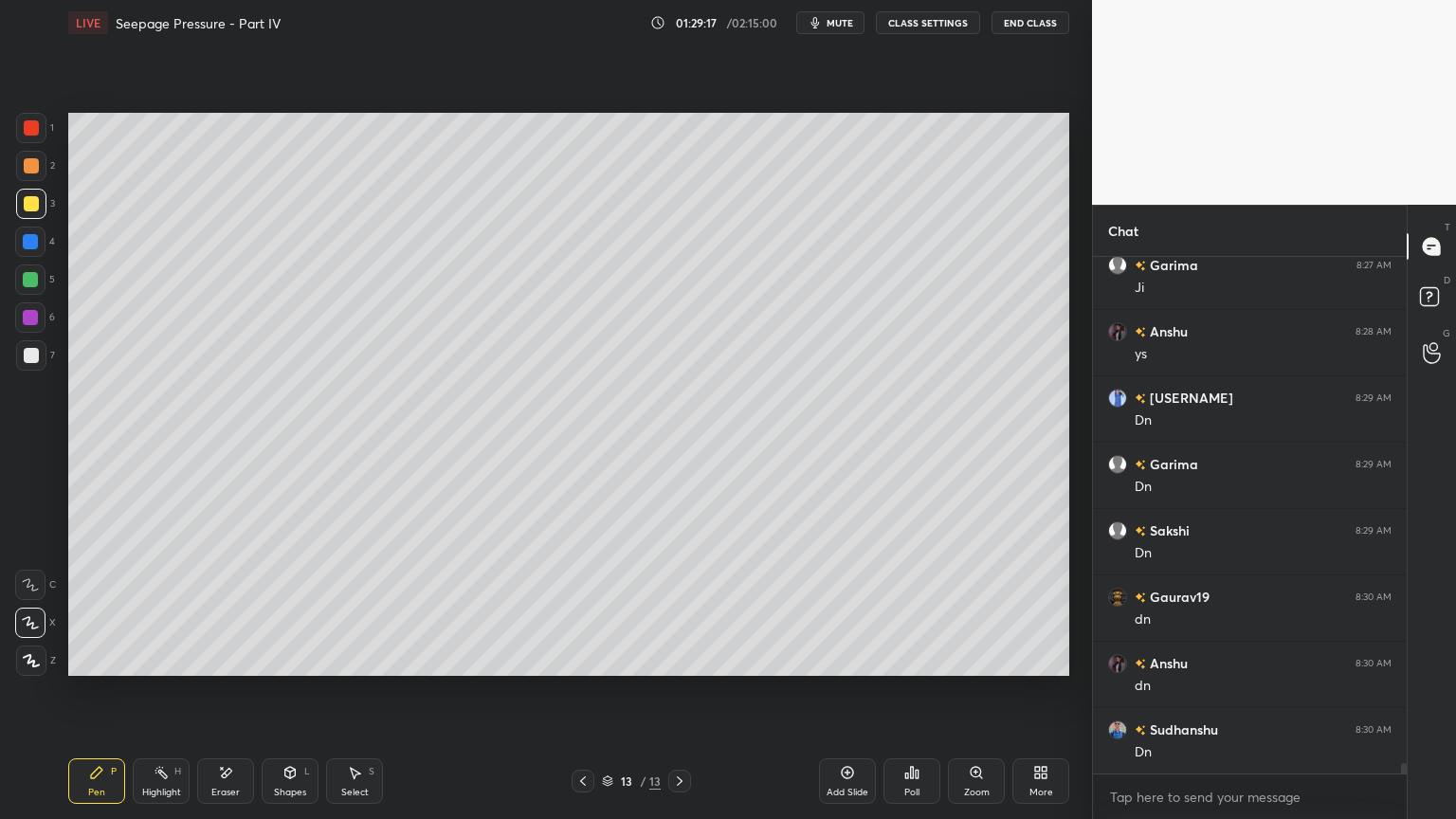 click at bounding box center [31, 128] 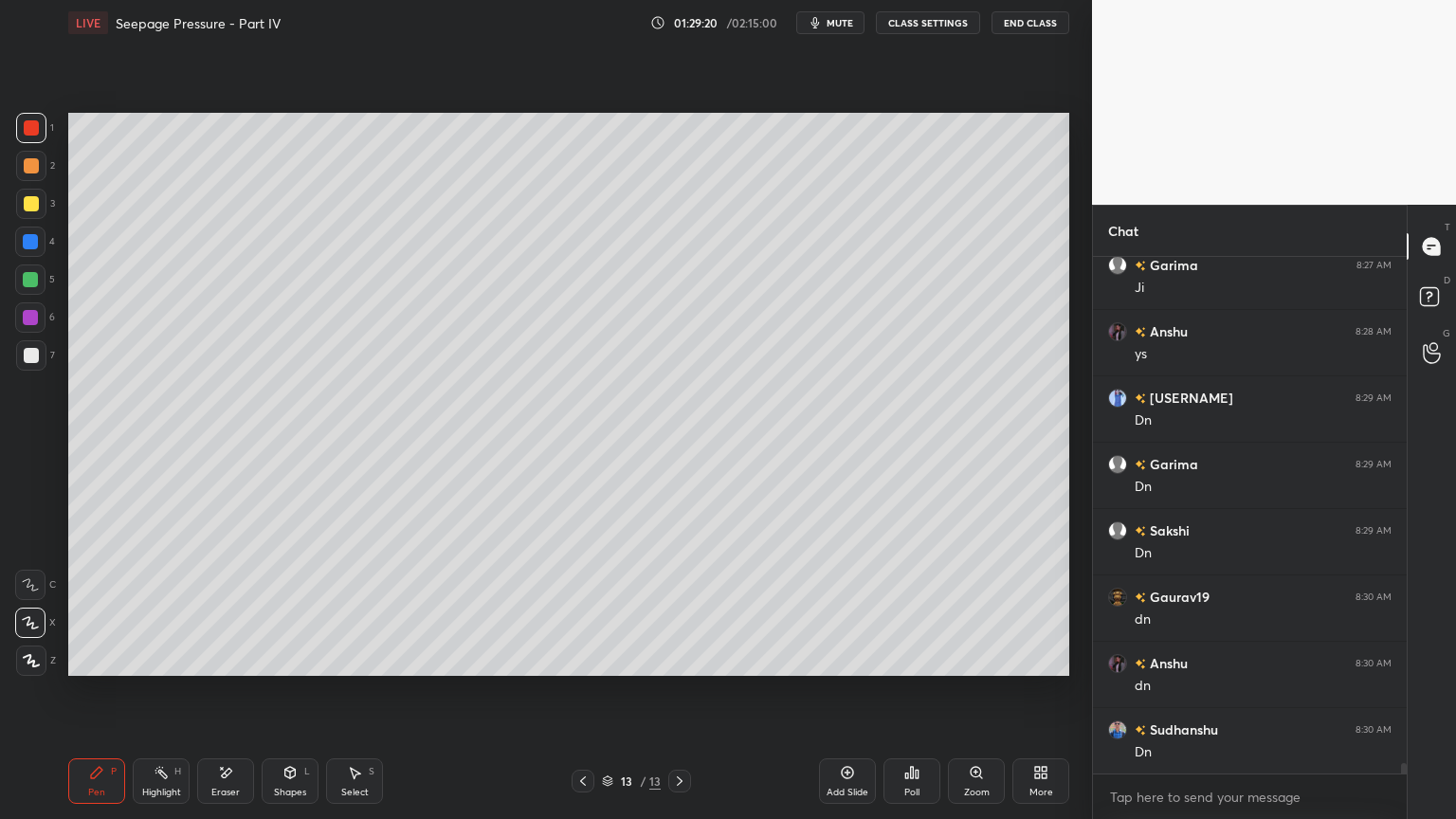 click 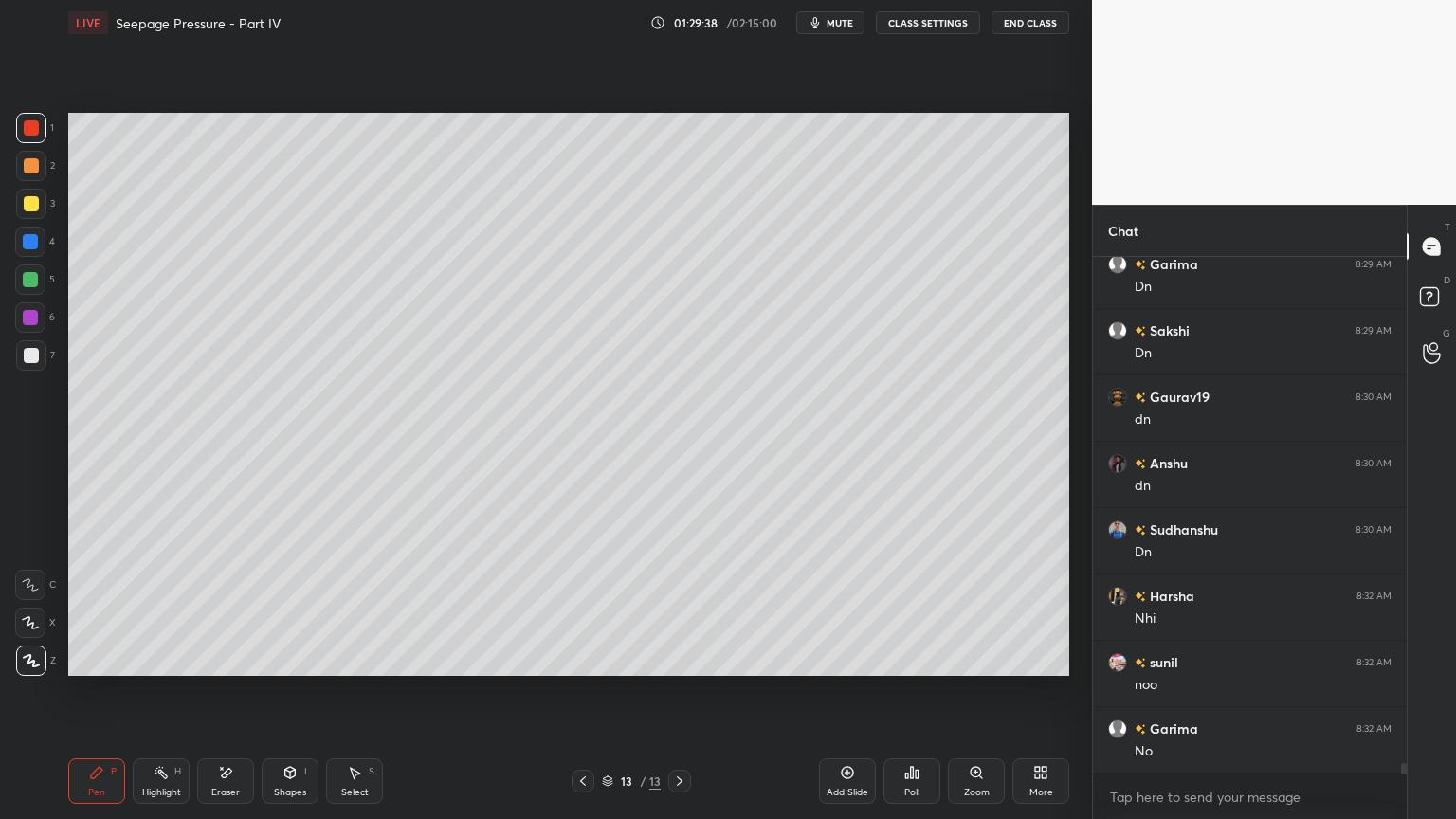 scroll, scrollTop: 25651, scrollLeft: 0, axis: vertical 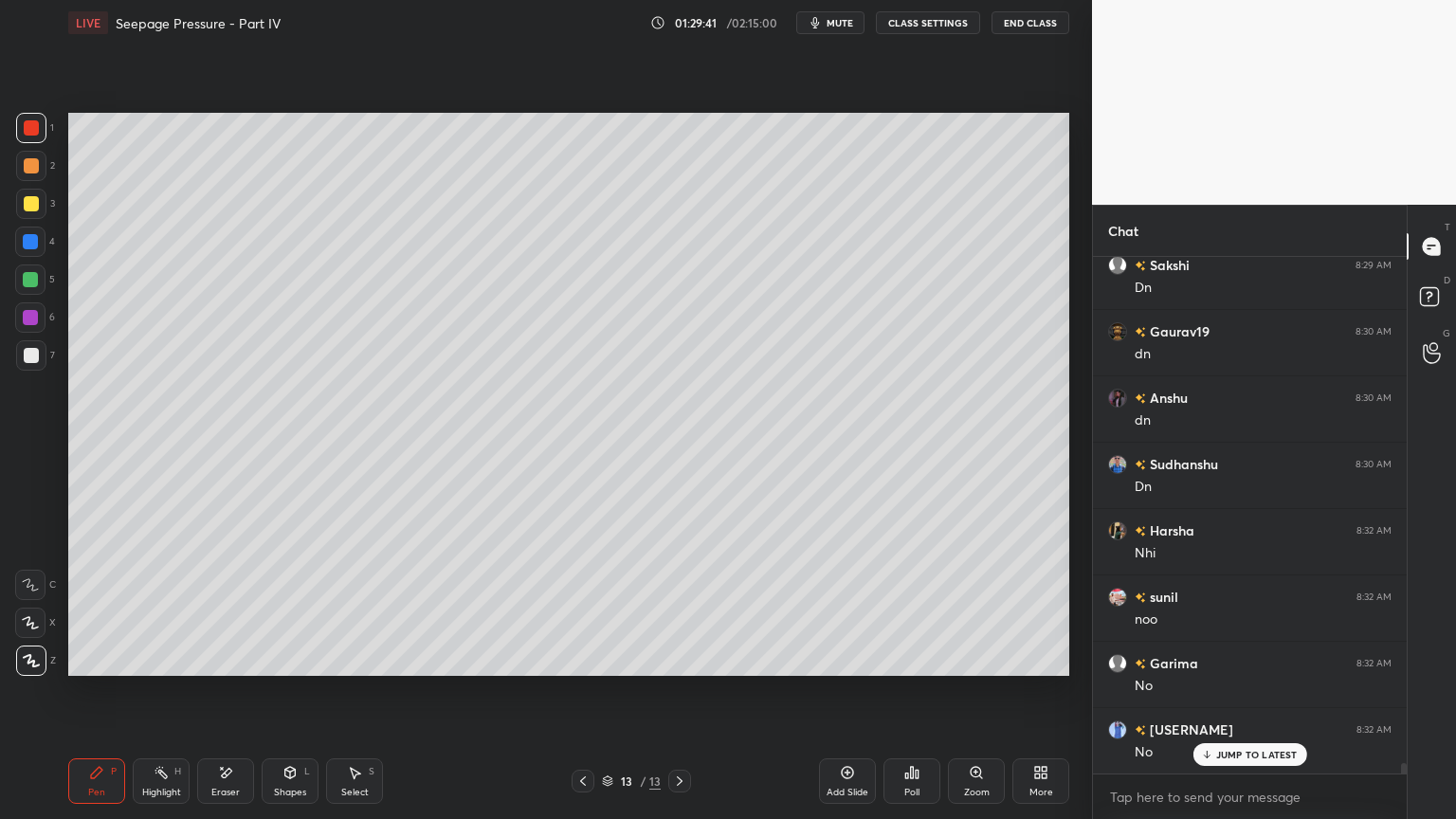 click on "Shapes" at bounding box center (290, 792) 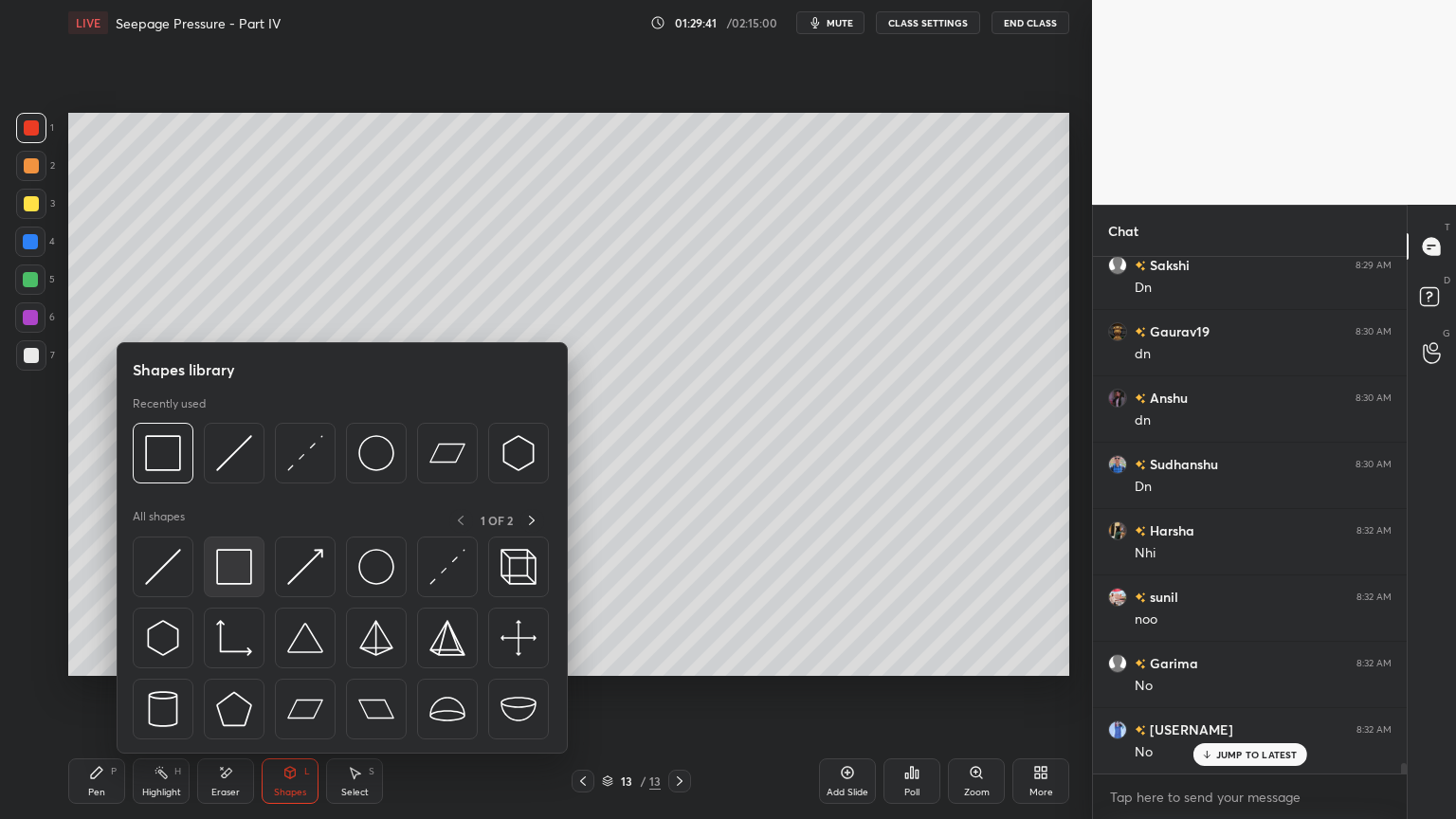 click at bounding box center (234, 567) 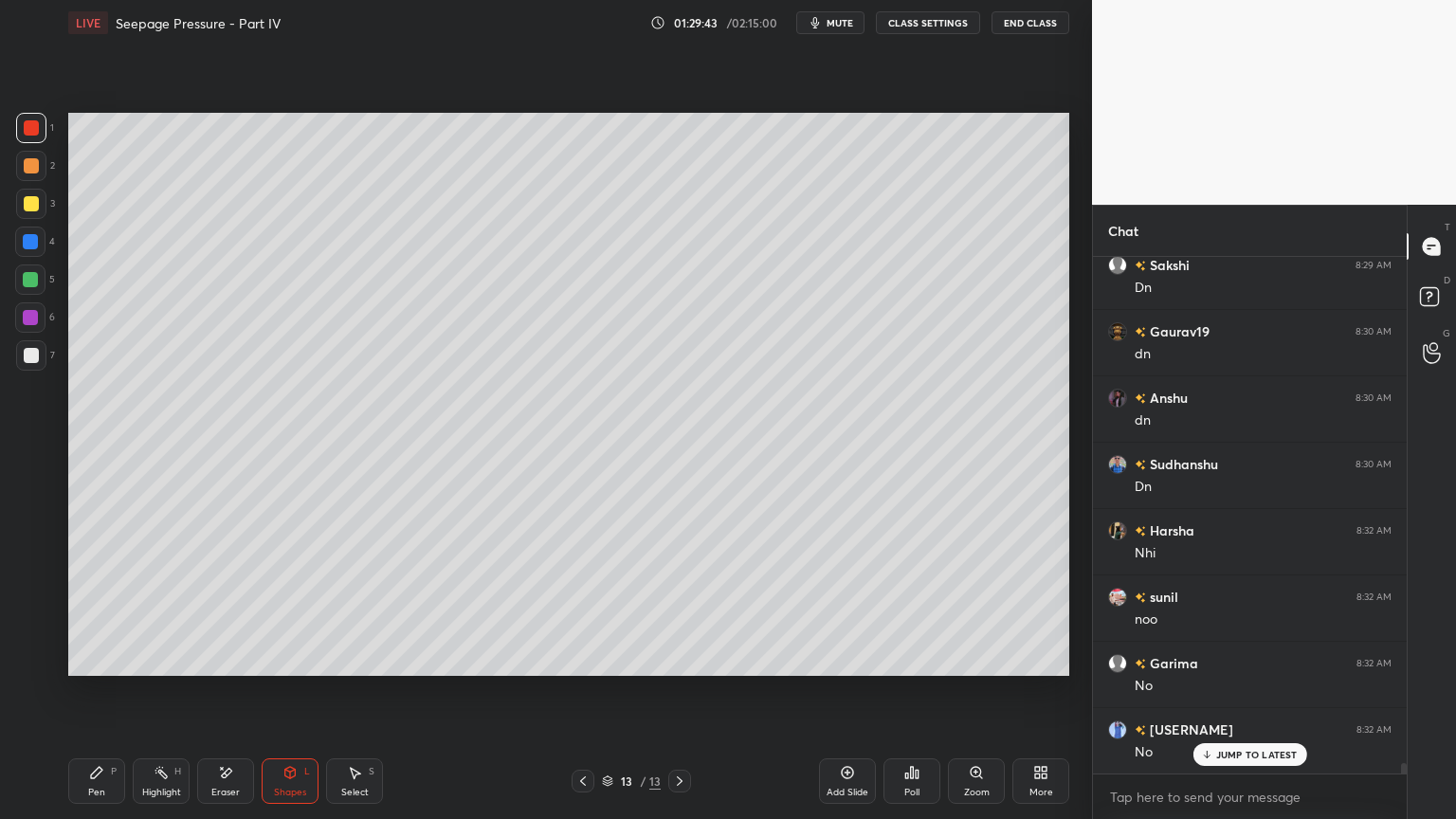 scroll, scrollTop: 25734, scrollLeft: 0, axis: vertical 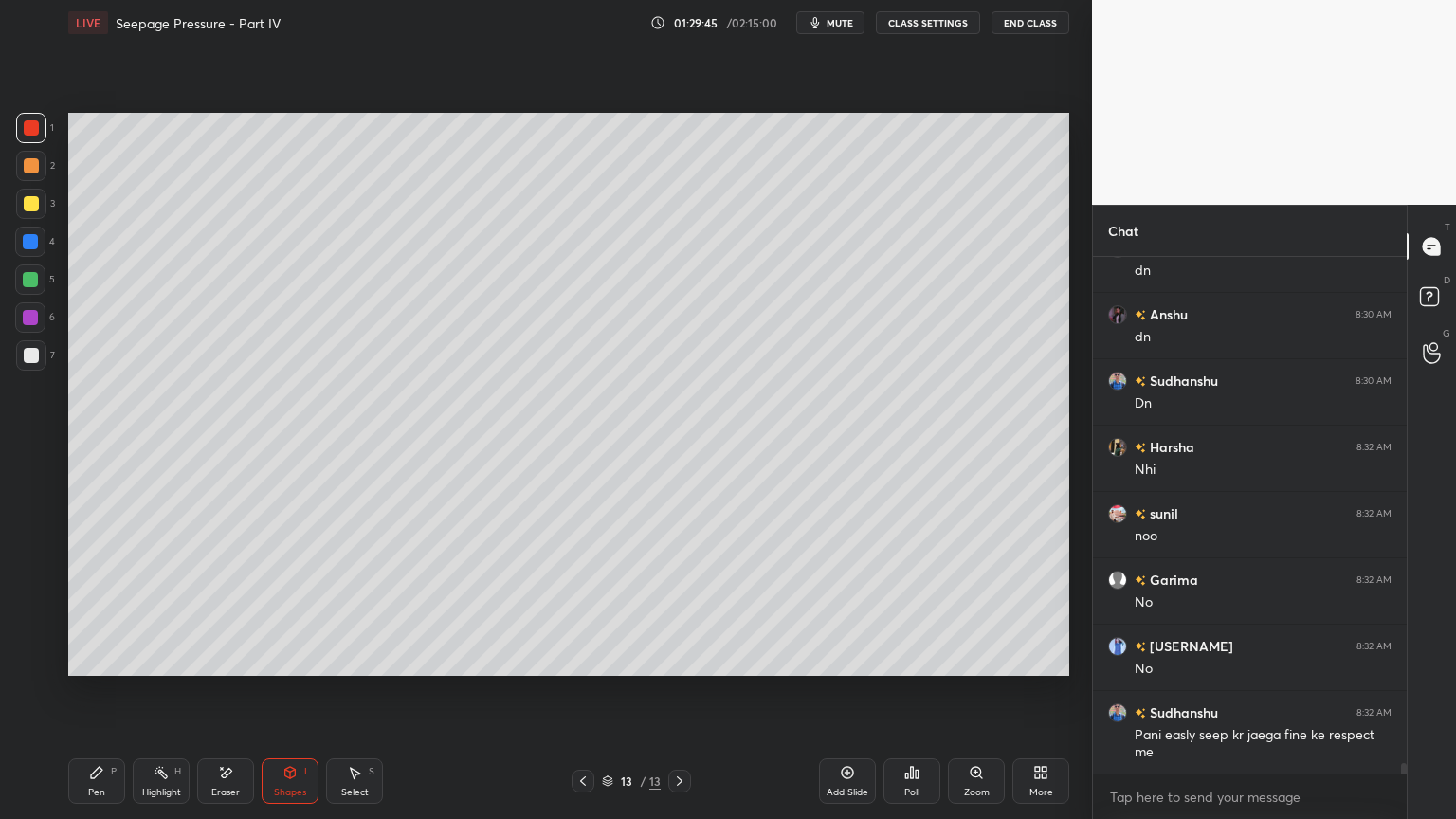 click 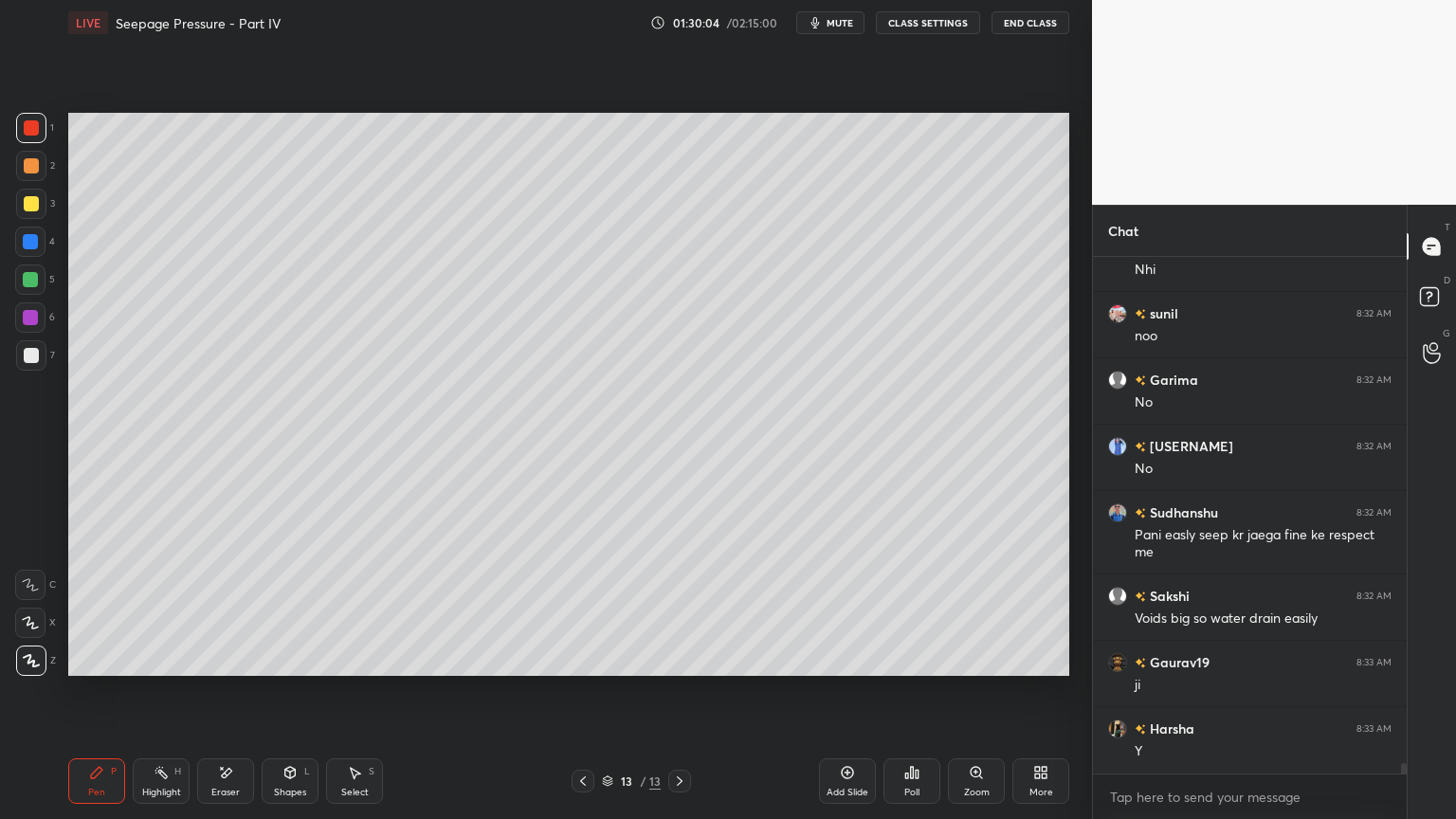 scroll, scrollTop: 25980, scrollLeft: 0, axis: vertical 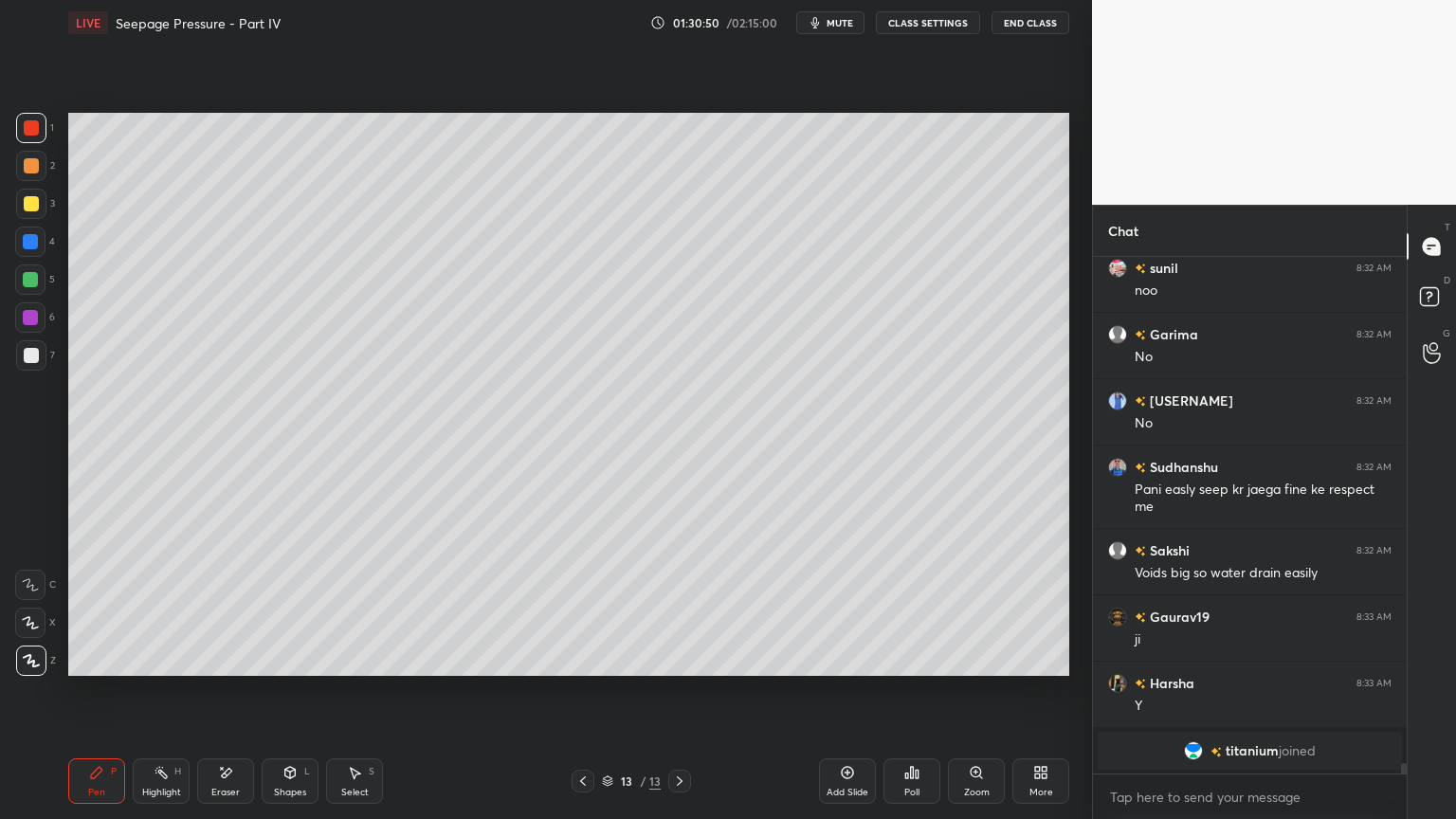 click 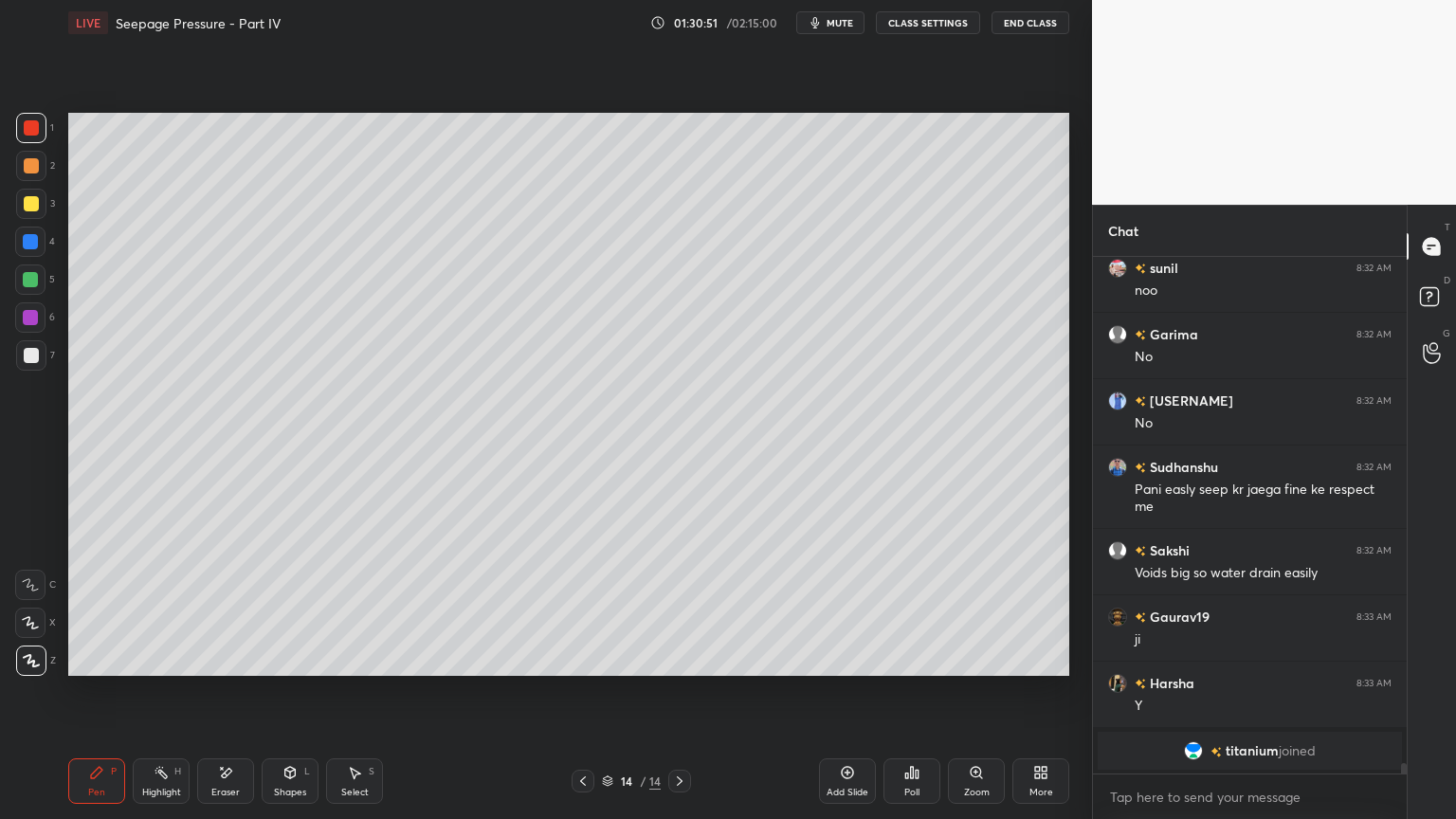 click at bounding box center [31, 204] 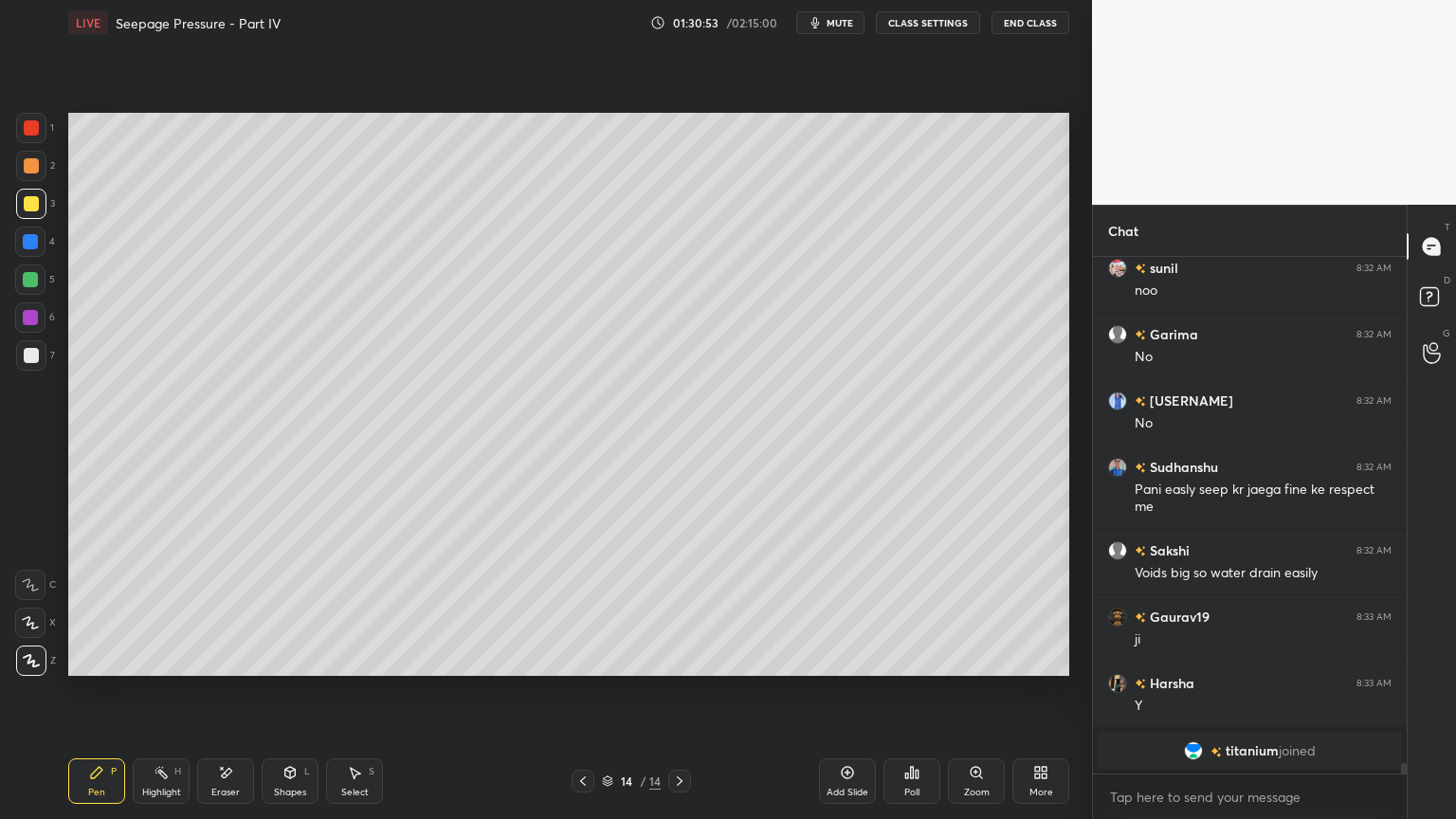 click at bounding box center [30, 623] 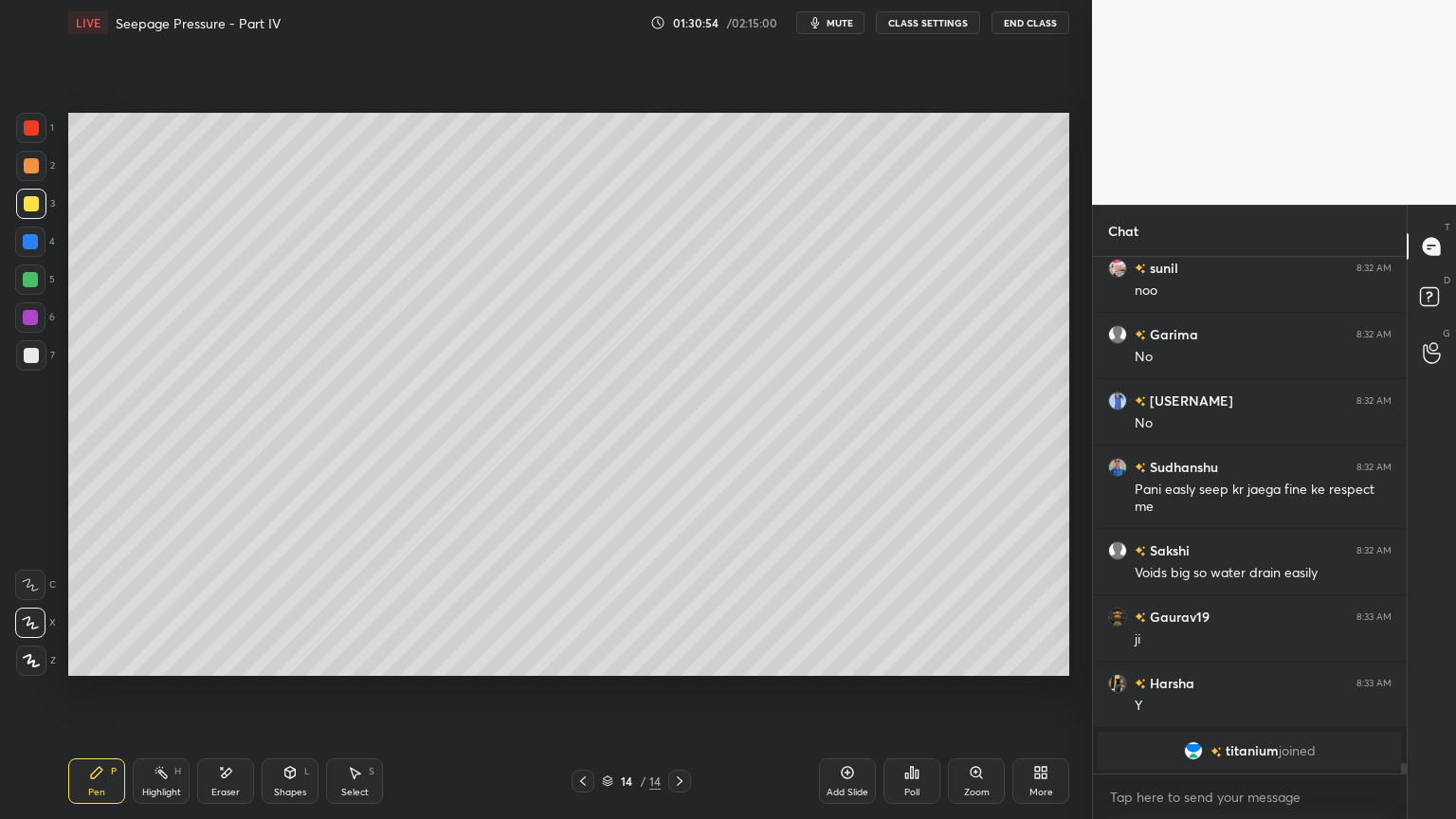 click at bounding box center (31, 204) 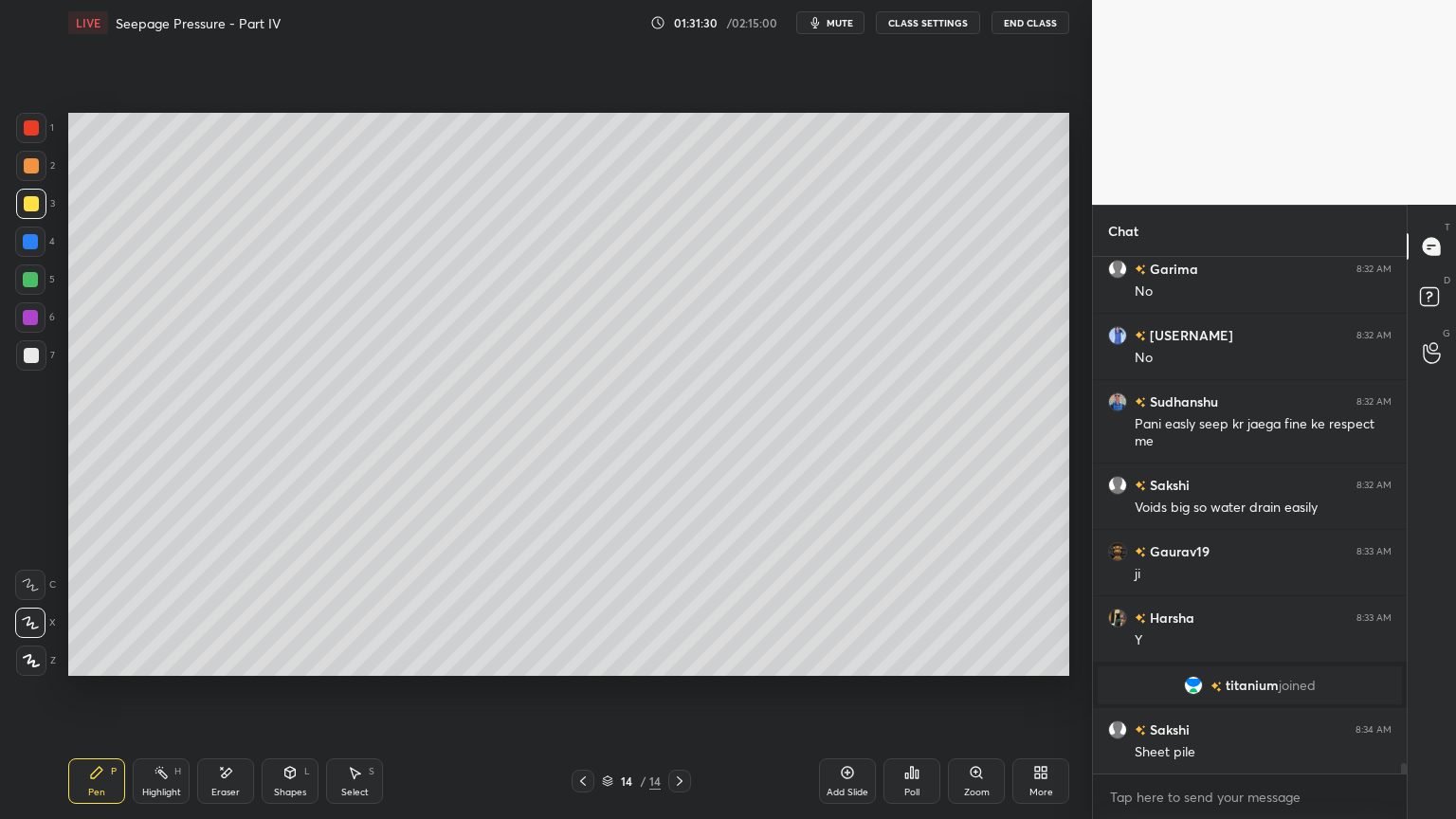 scroll, scrollTop: 25430, scrollLeft: 0, axis: vertical 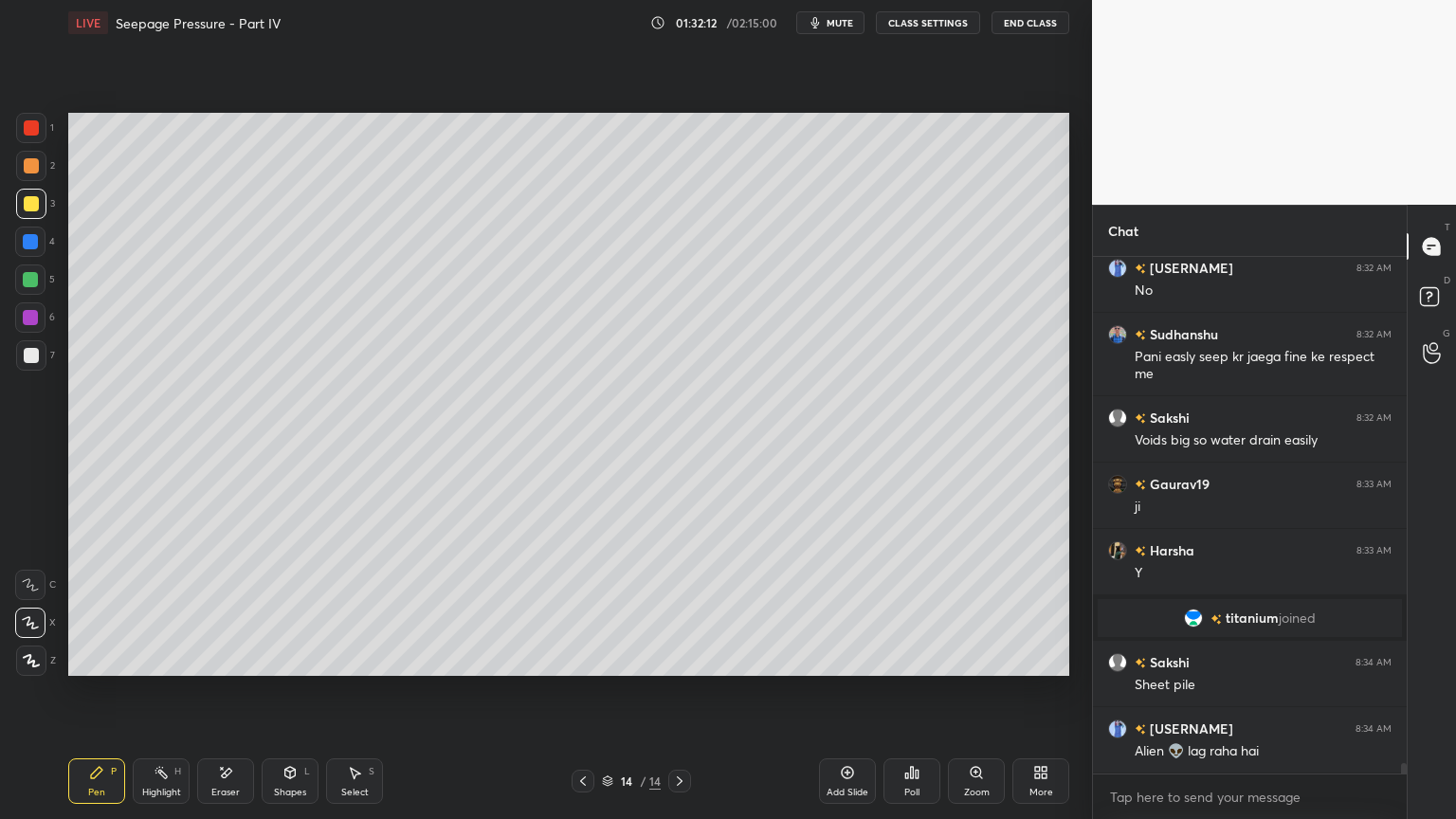 click 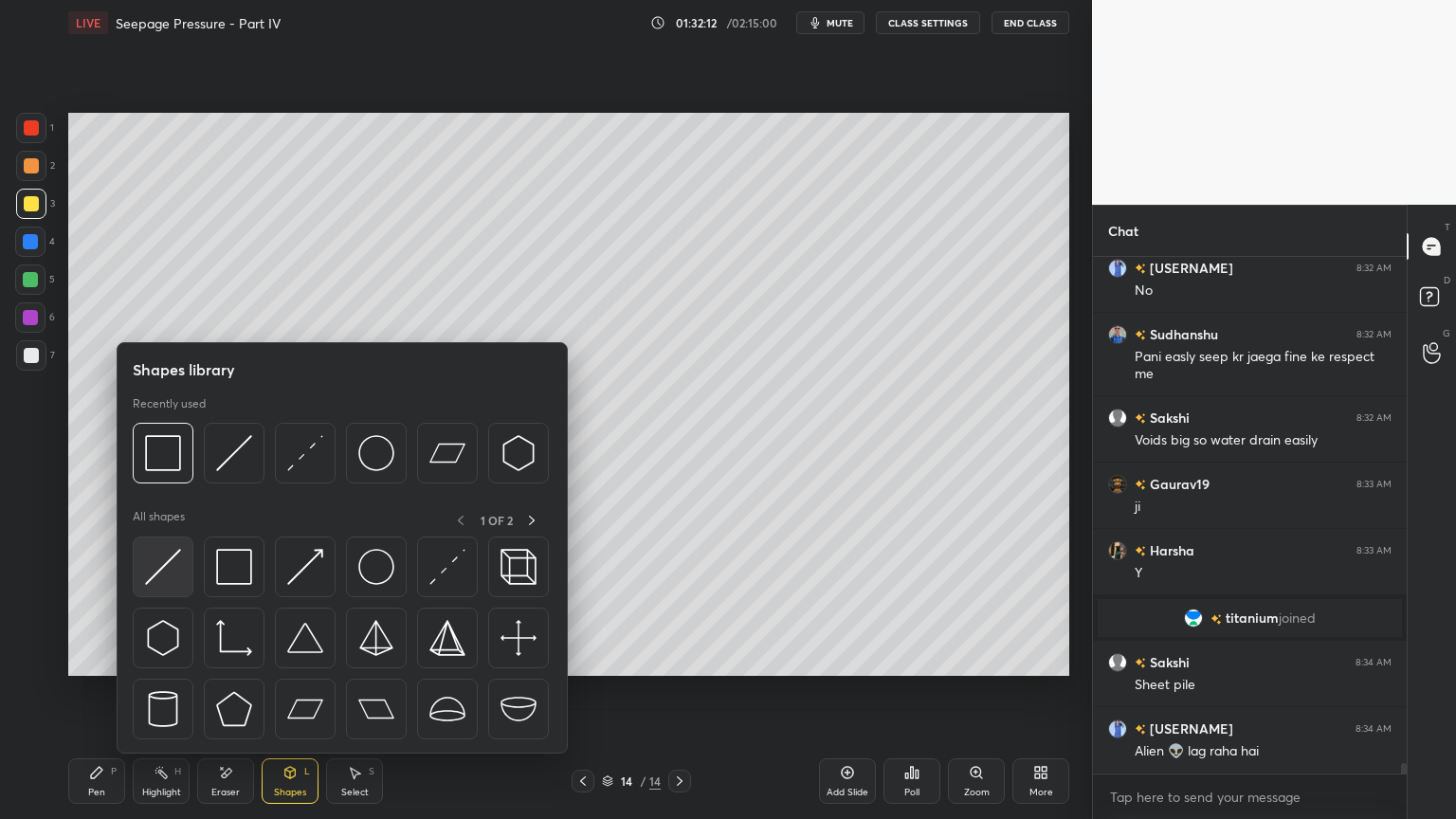 click at bounding box center (163, 567) 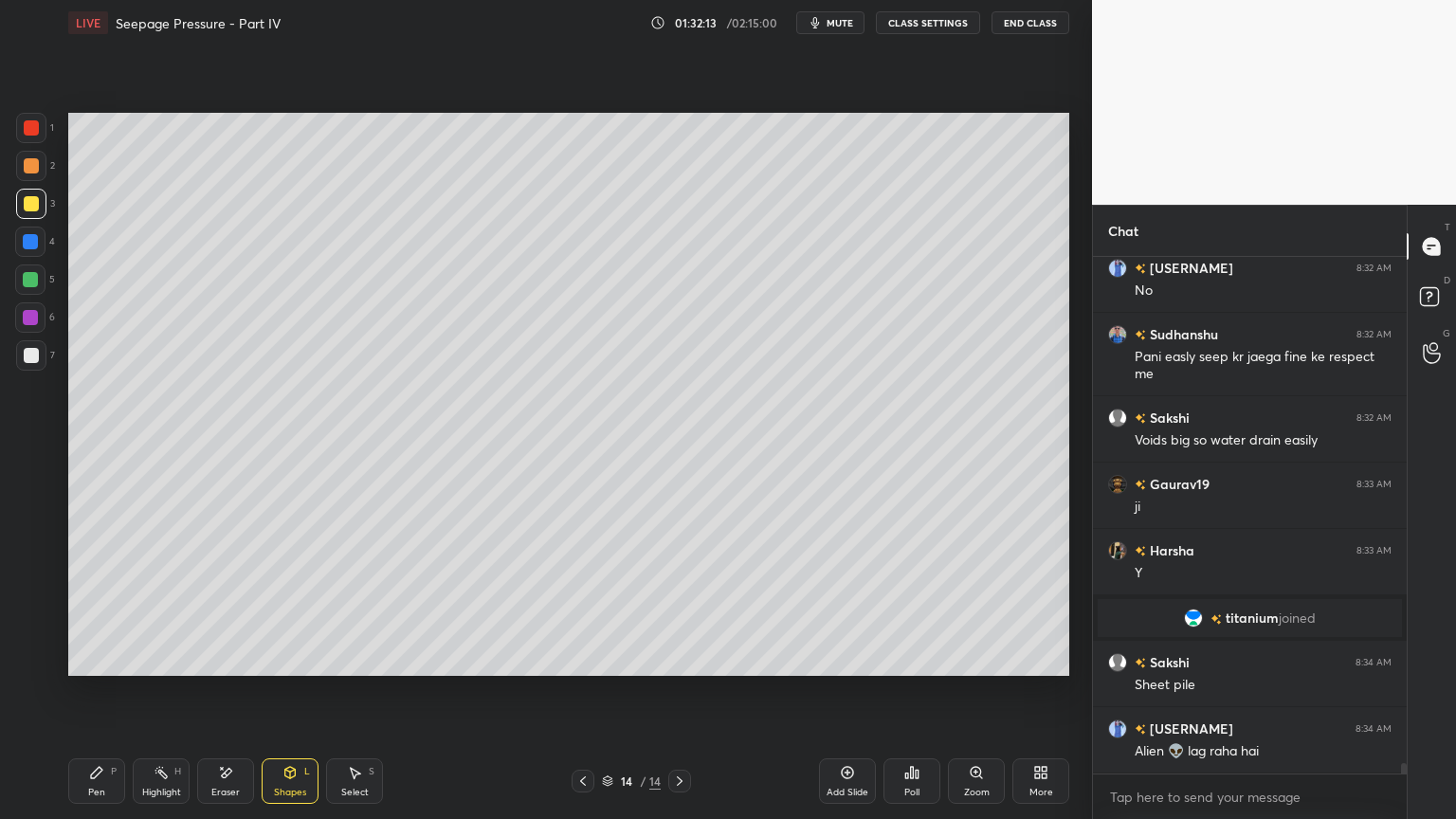 click at bounding box center (31, 355) 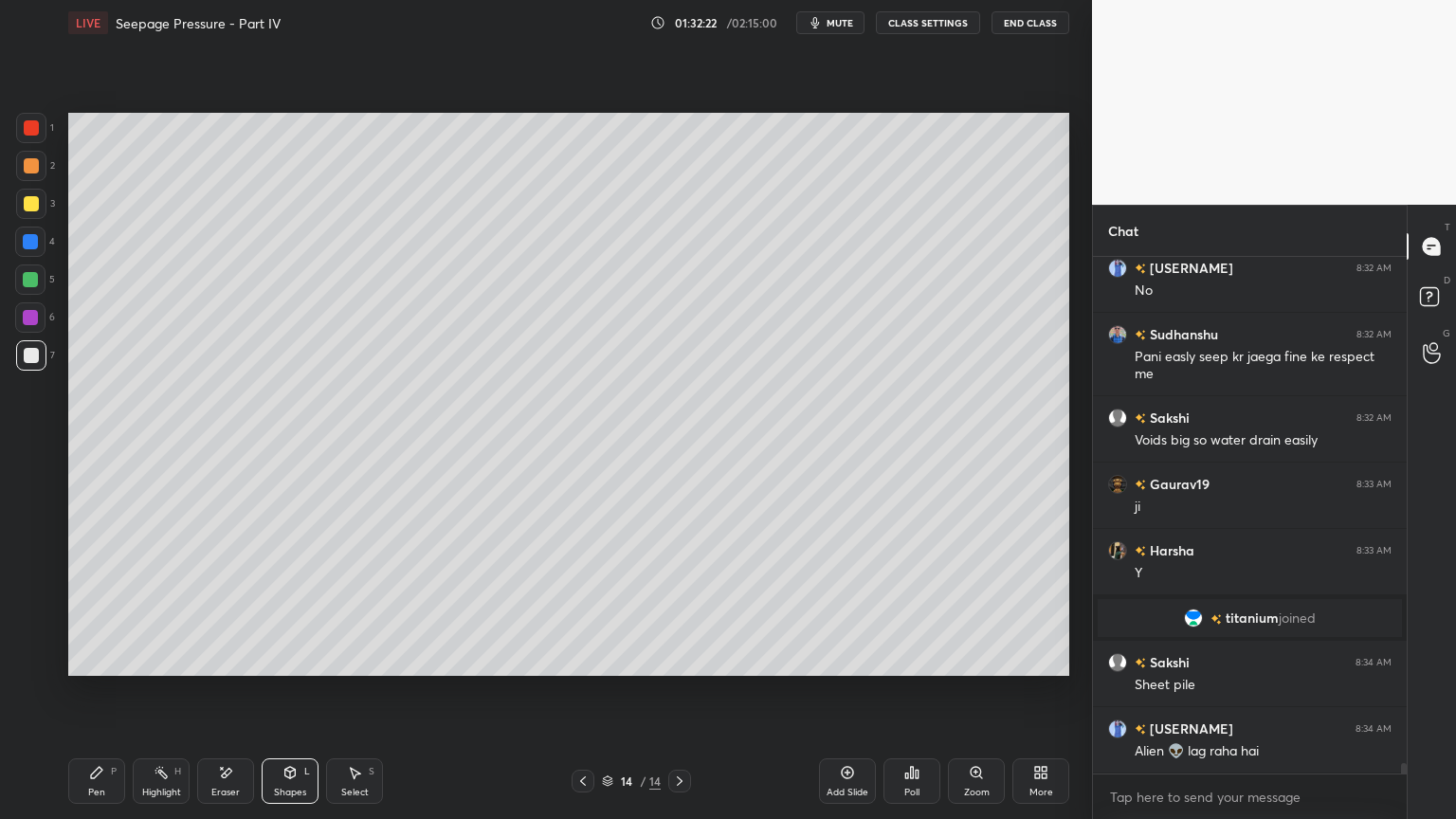 click 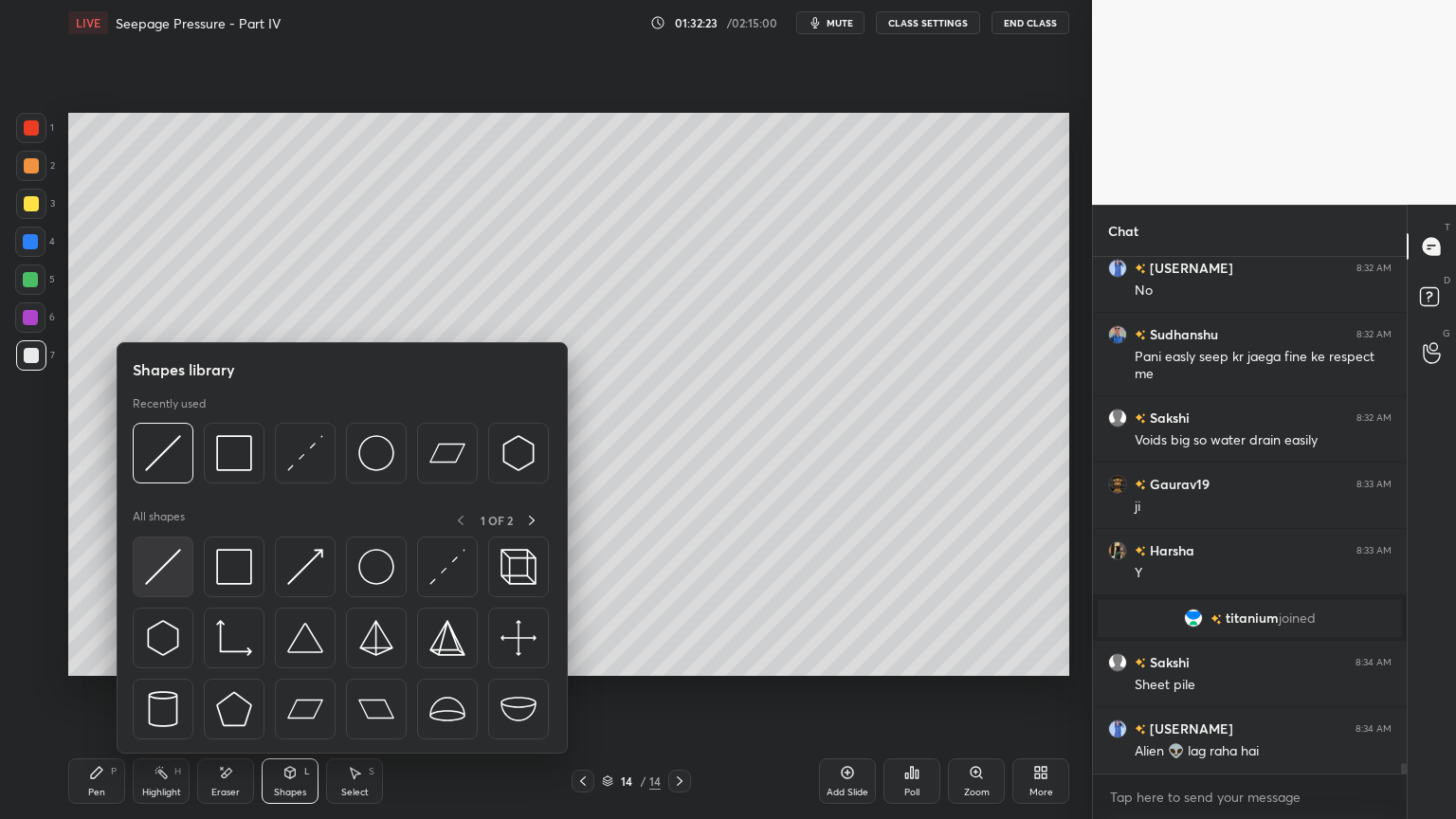 click at bounding box center [163, 567] 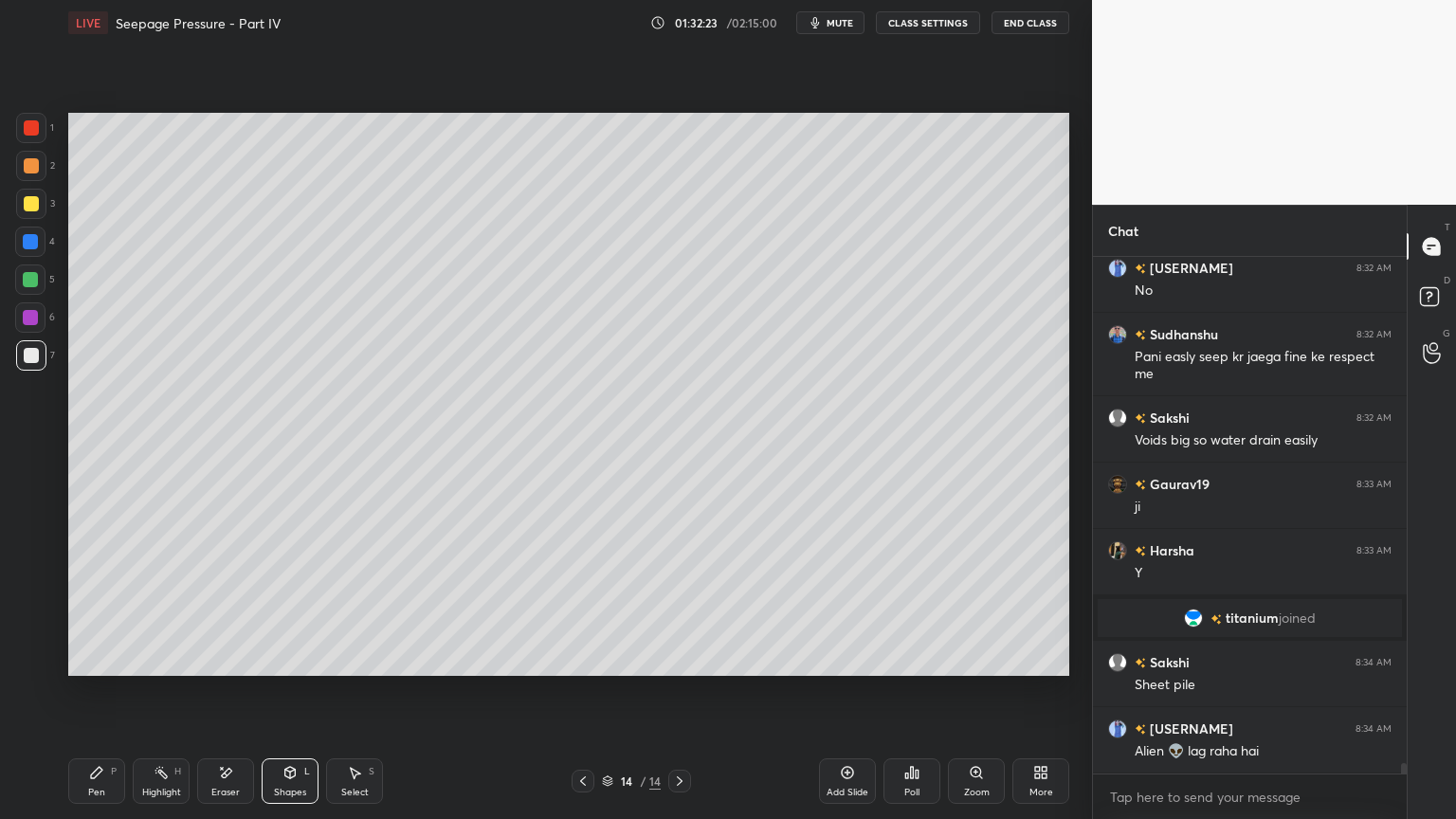 click at bounding box center [30, 242] 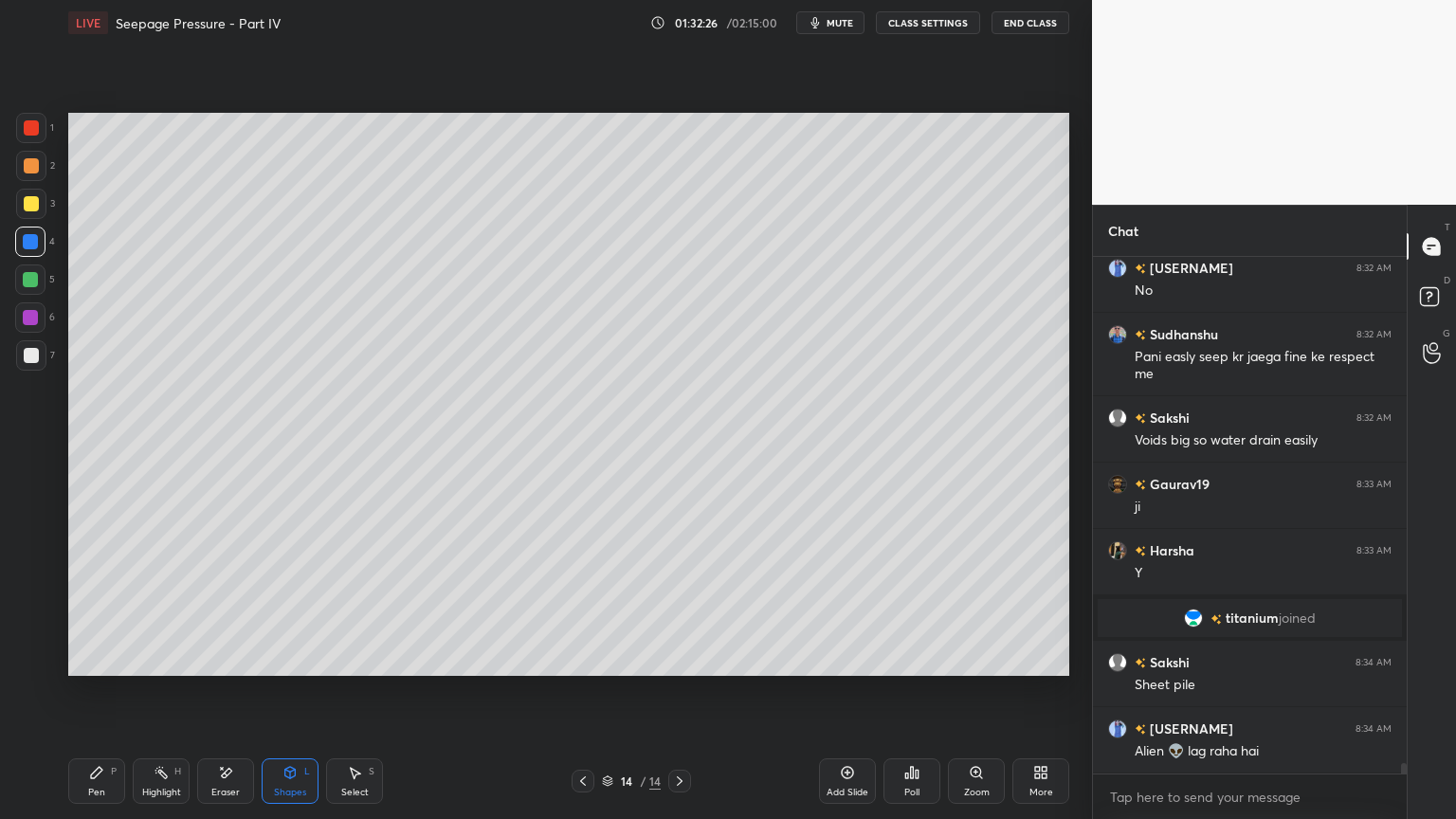 click on "Pen P" at bounding box center [97, 781] 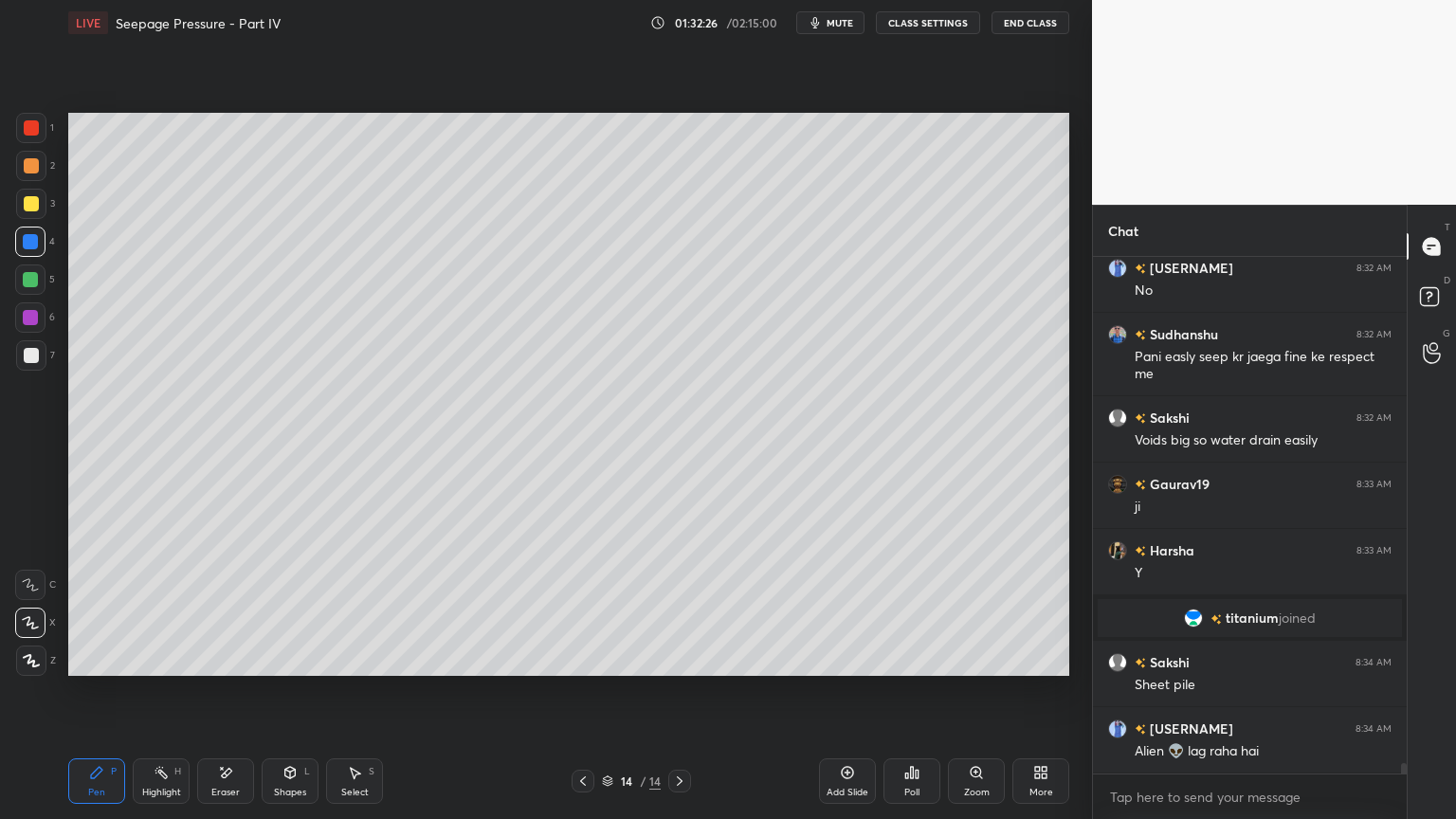 scroll, scrollTop: 25495, scrollLeft: 0, axis: vertical 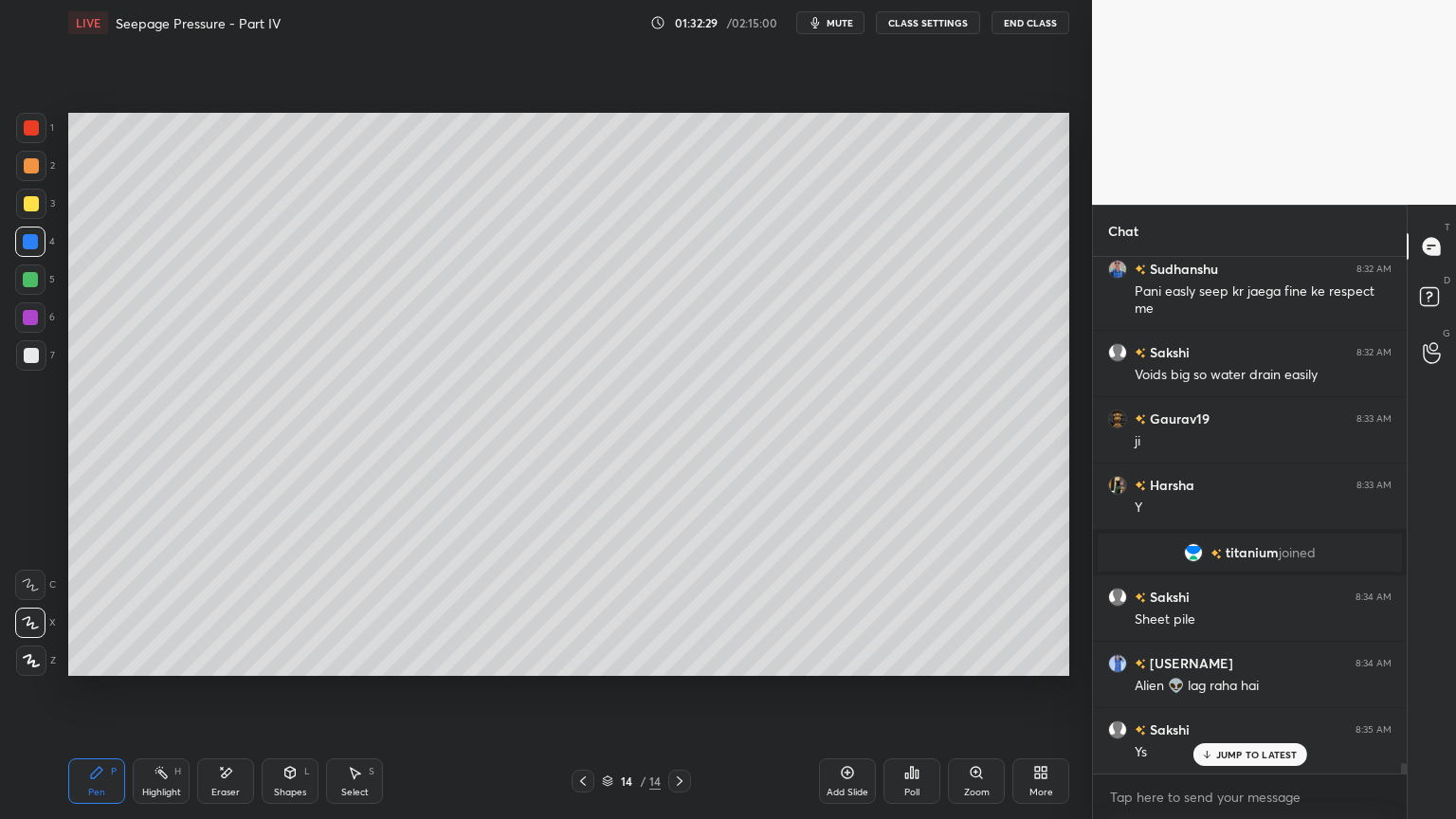 click on "Shapes L" at bounding box center [290, 781] 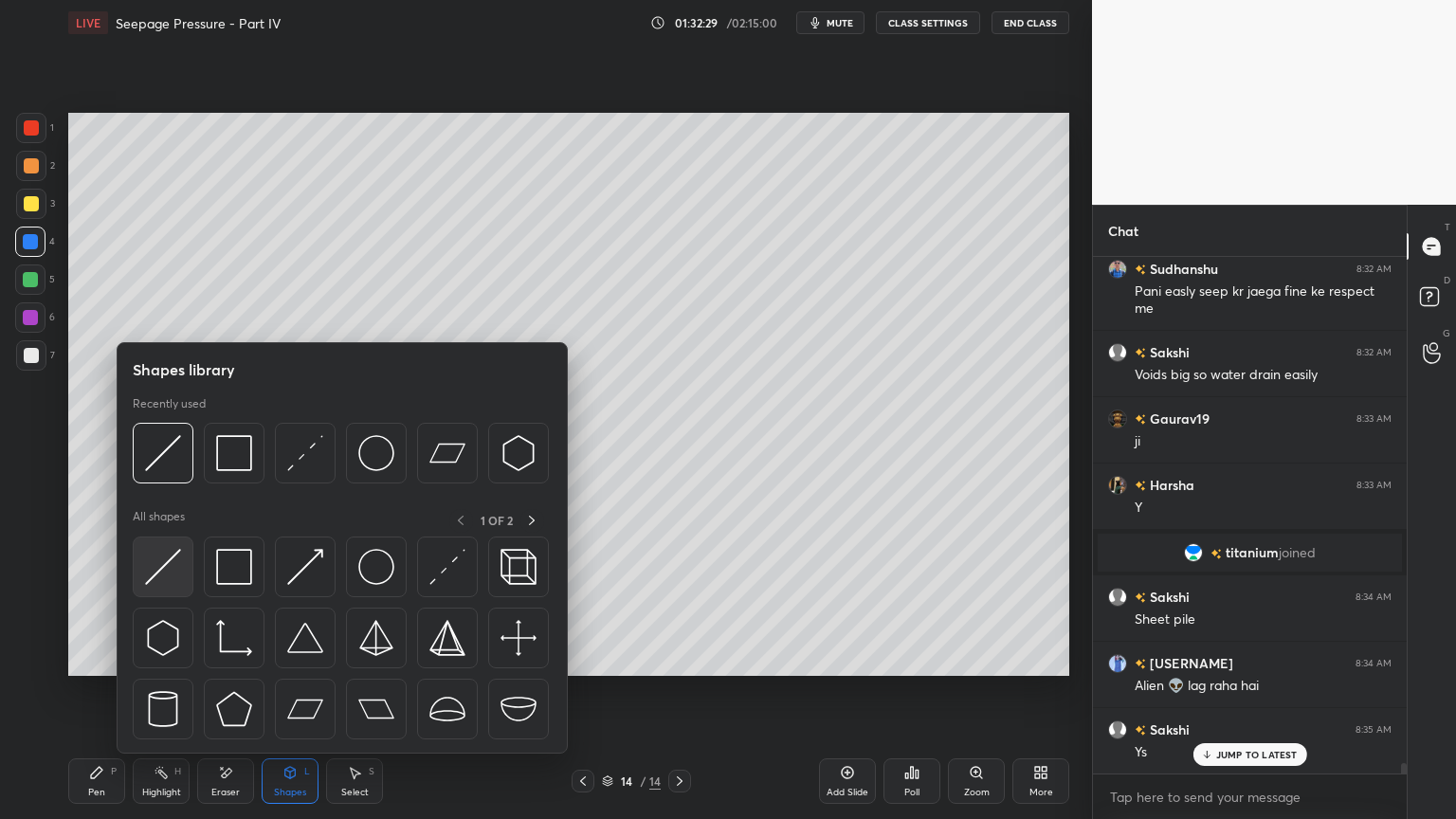 click at bounding box center [163, 567] 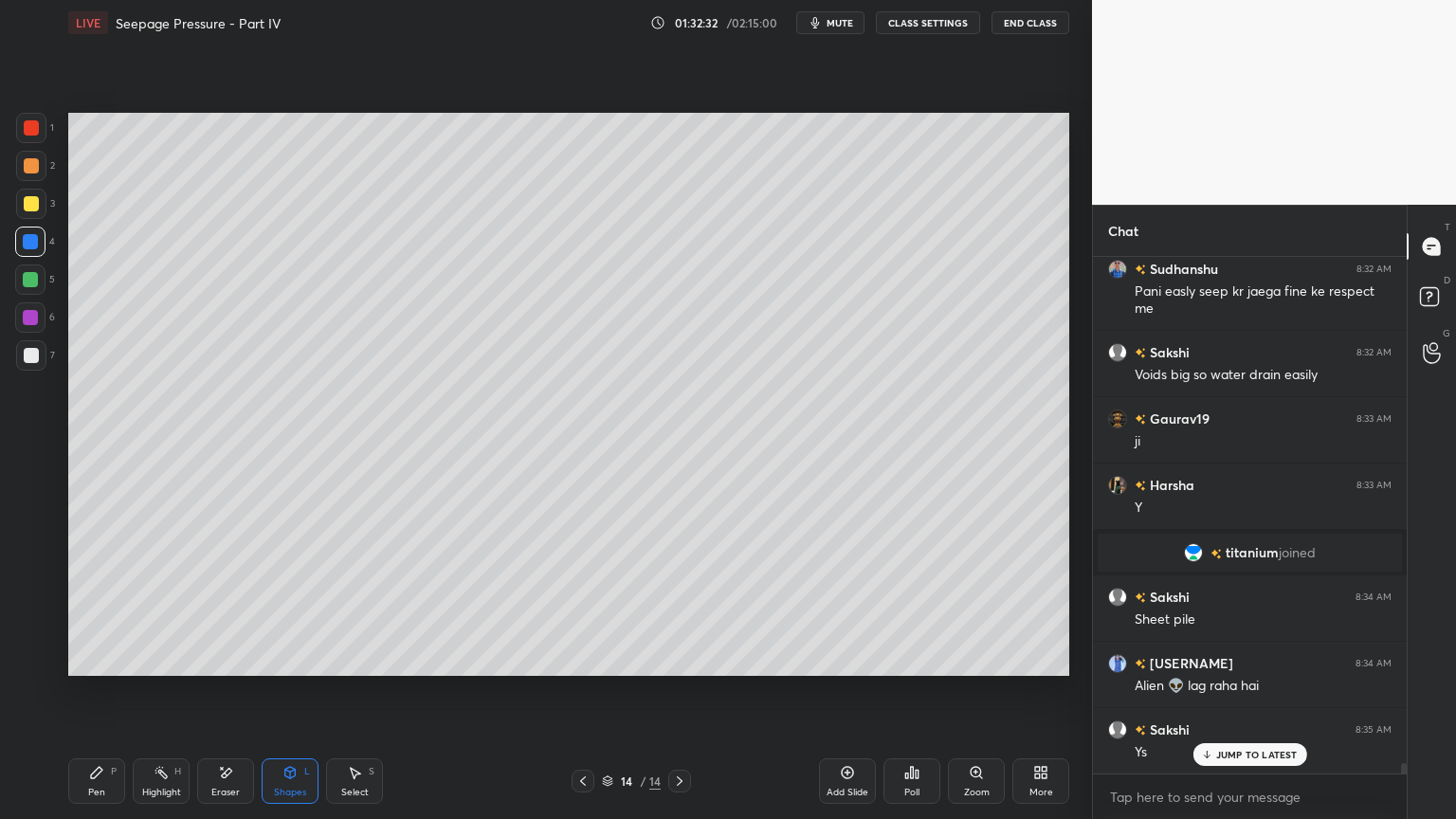 click on "Pen P" at bounding box center (97, 781) 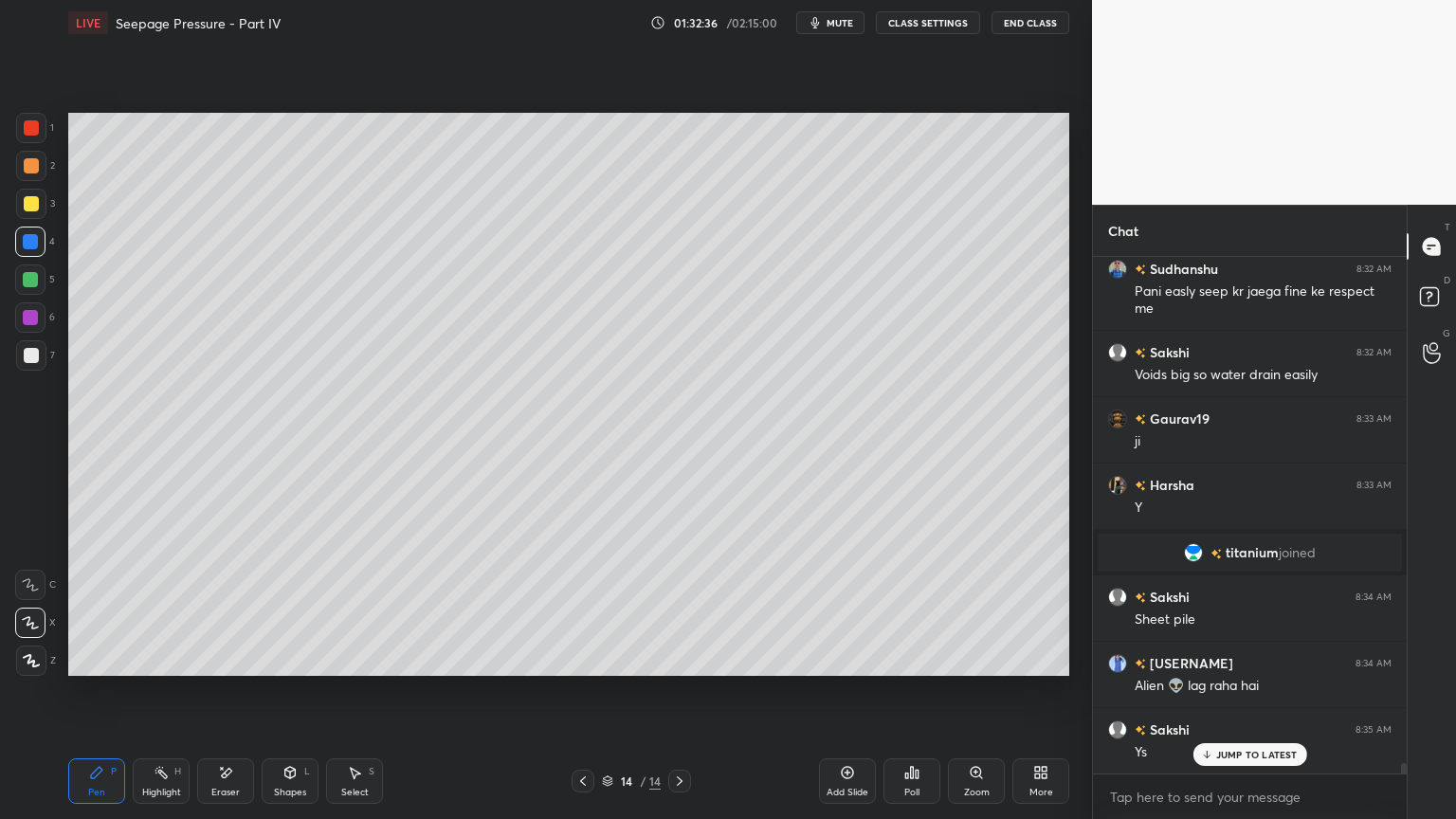 click on "Shapes L" at bounding box center [290, 781] 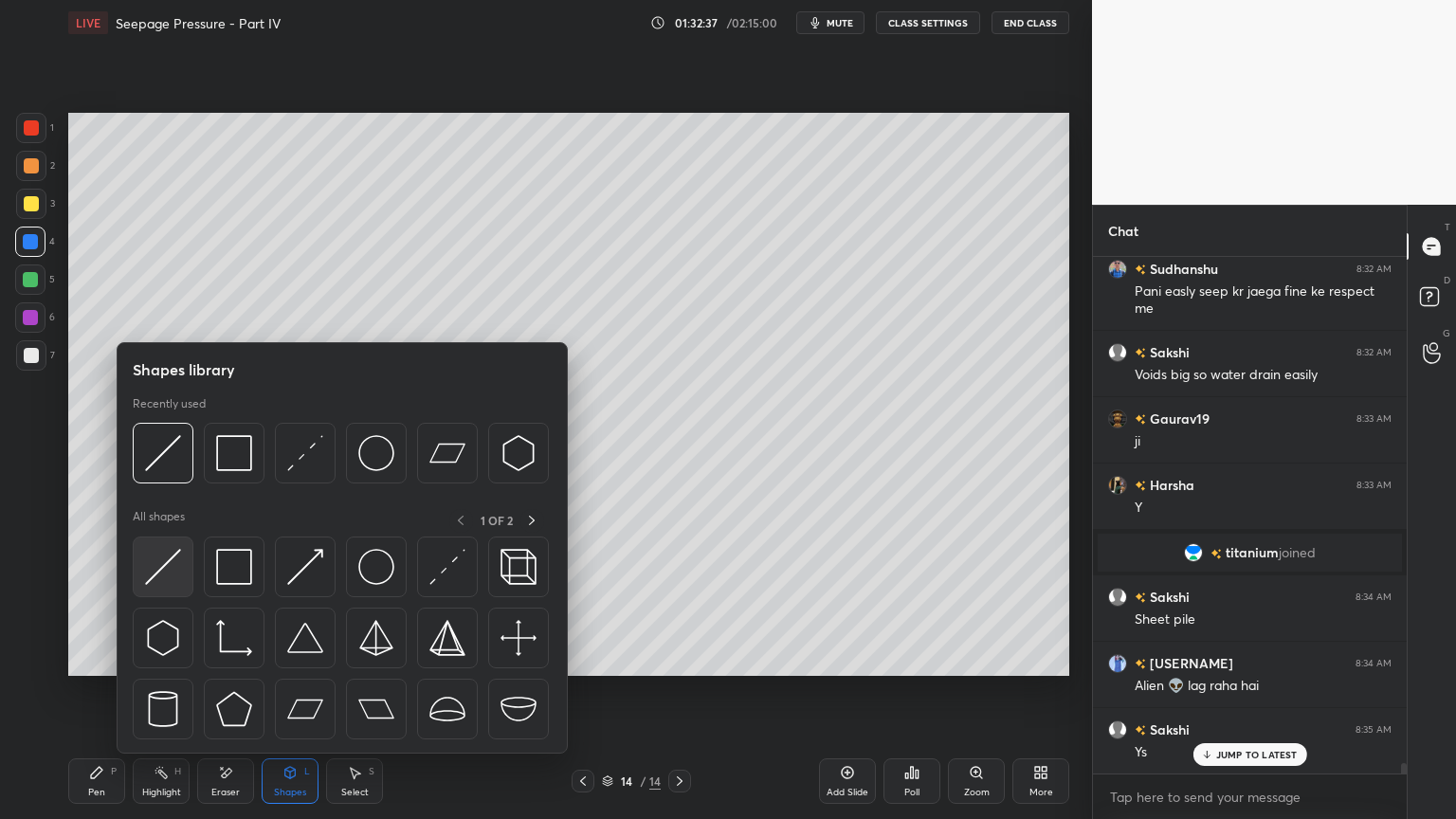 click at bounding box center [163, 567] 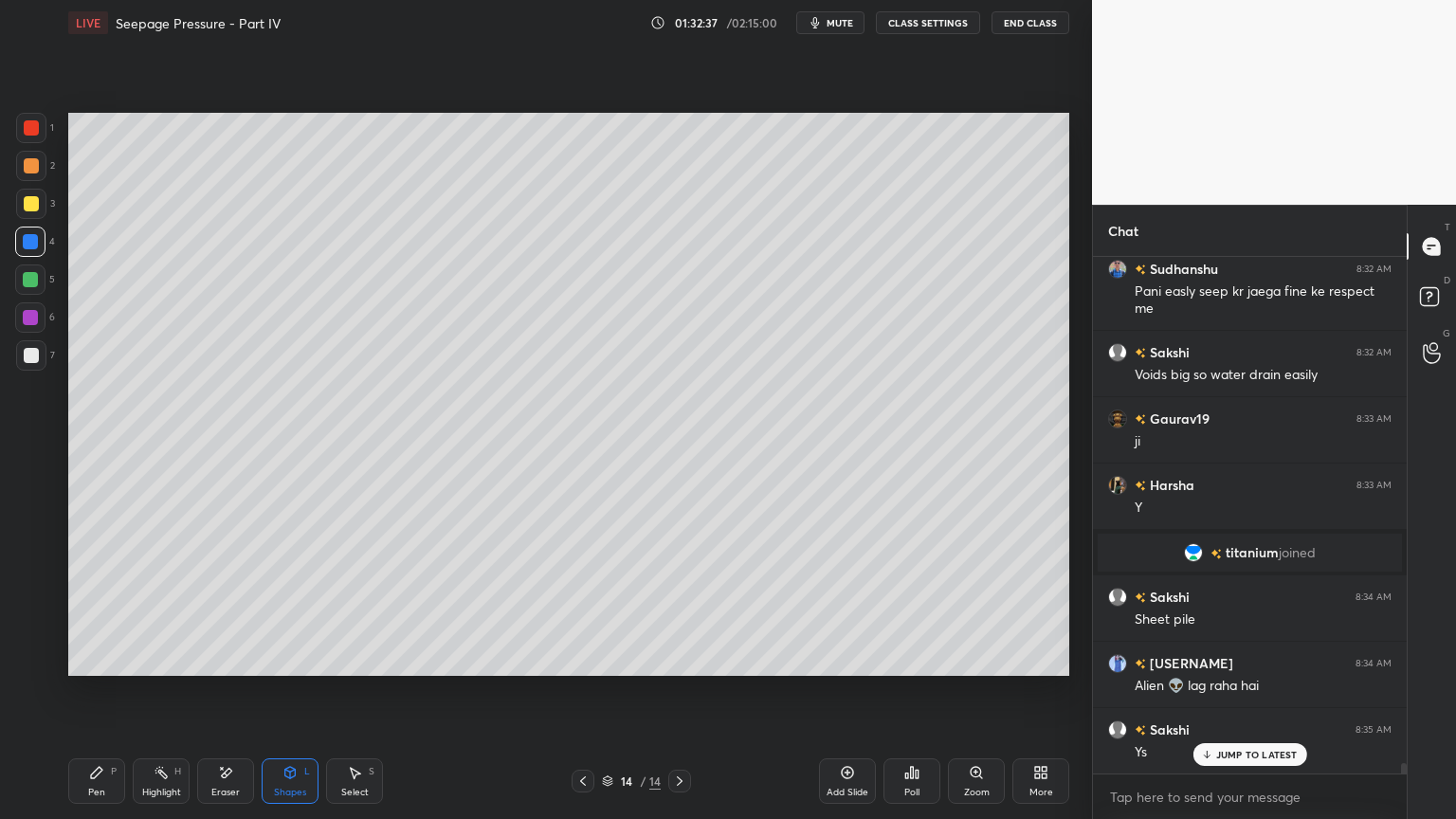 click at bounding box center (31, 355) 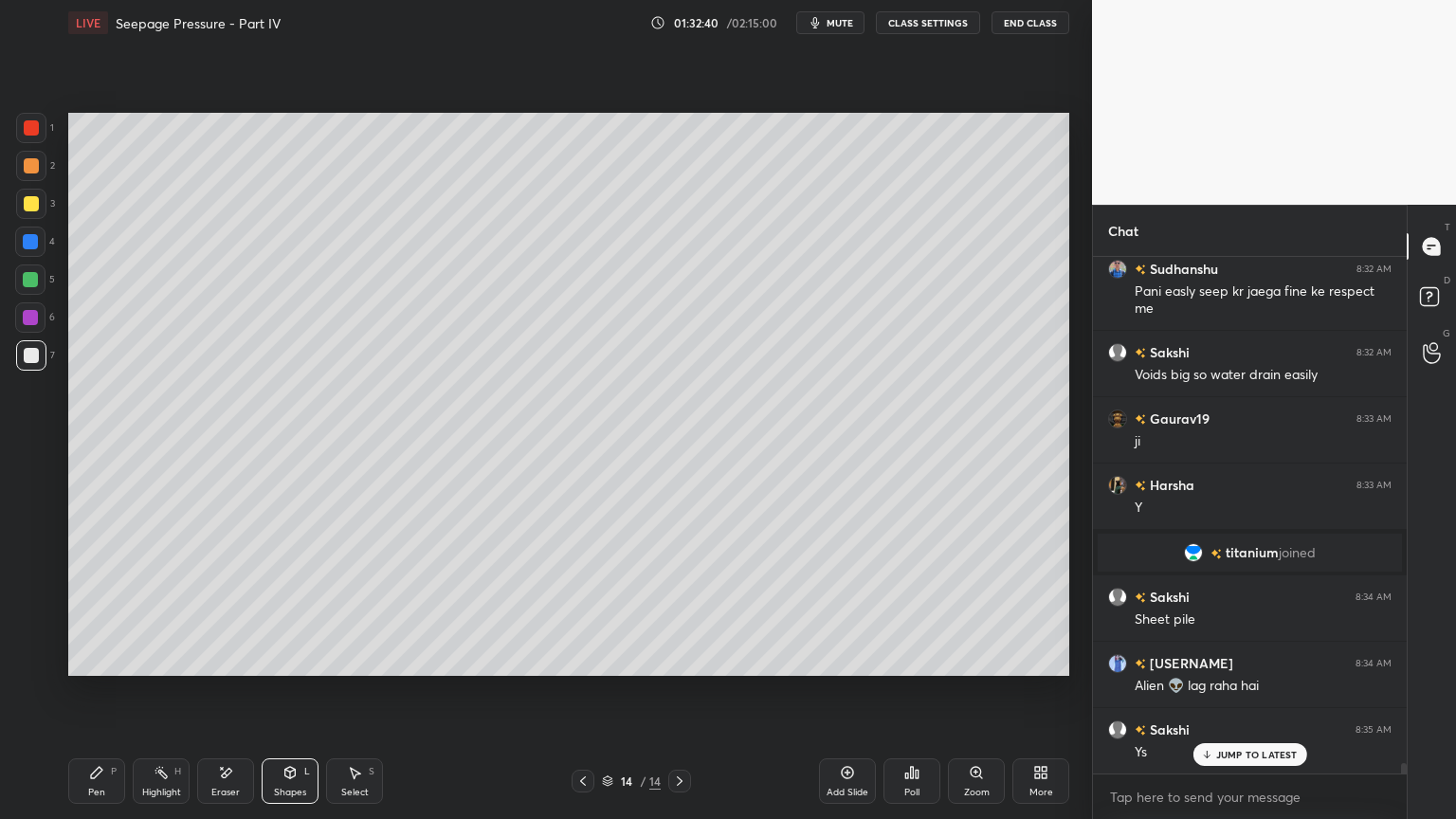 click 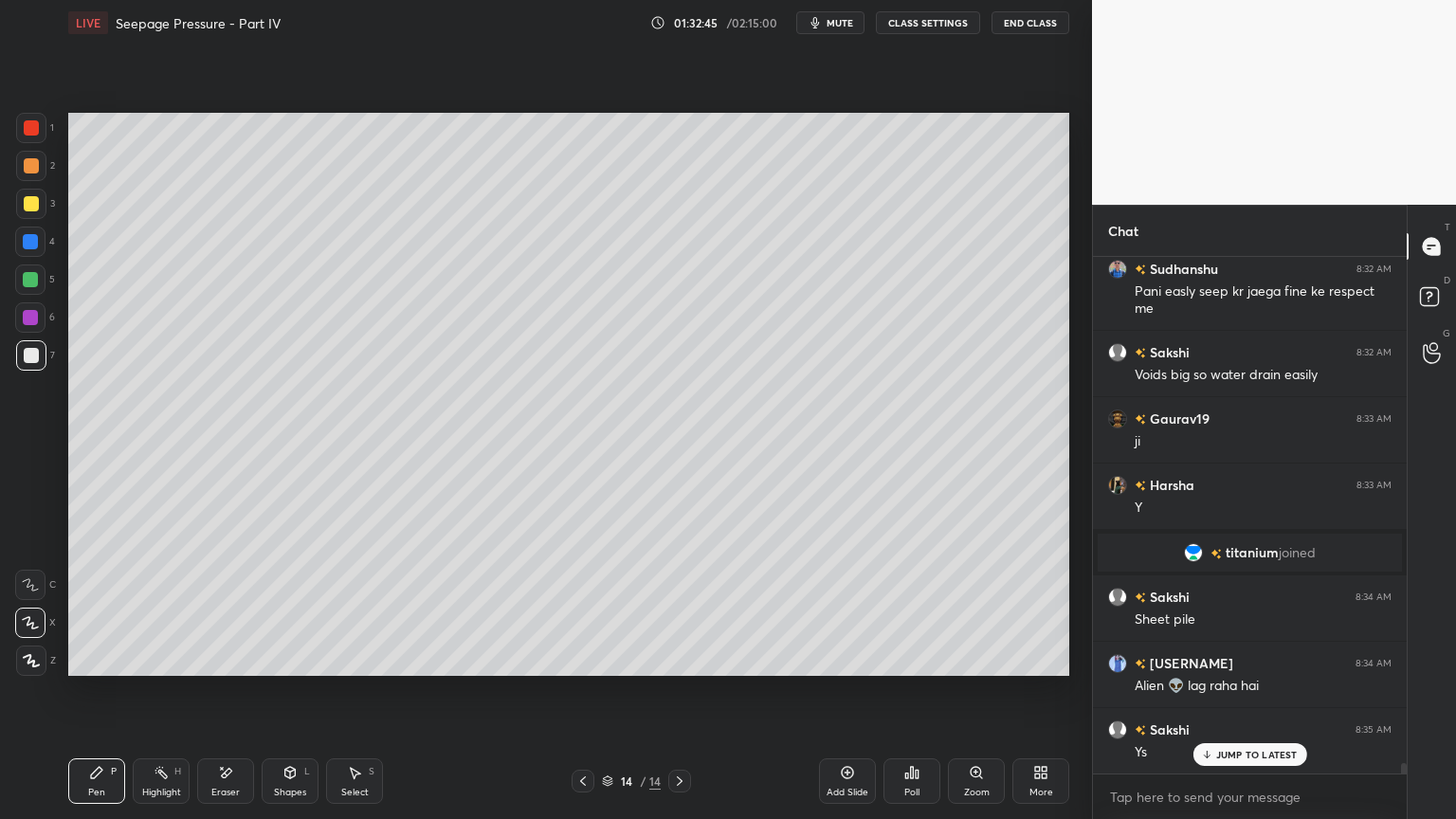 click at bounding box center (31, 355) 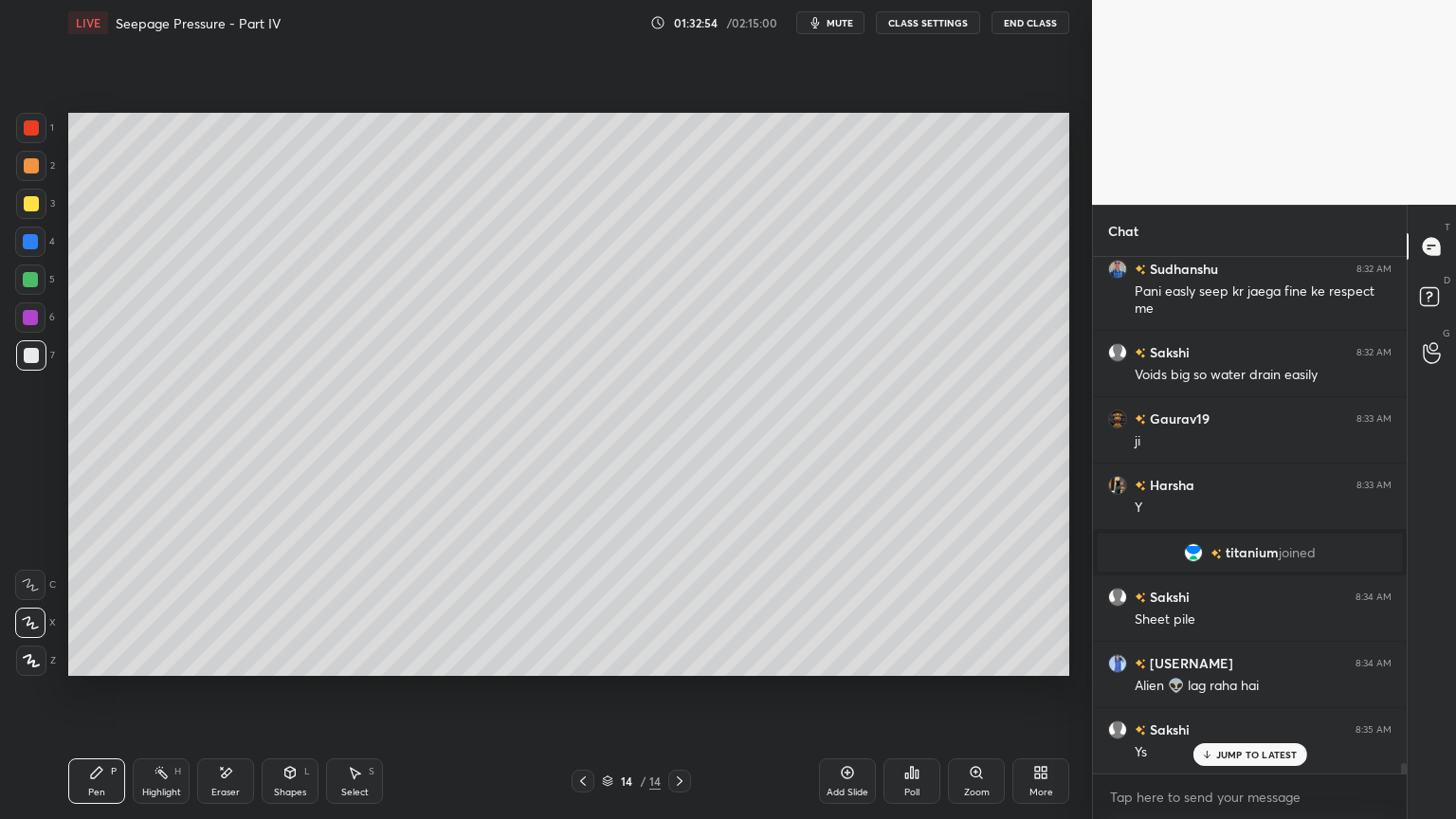 click at bounding box center (30, 242) 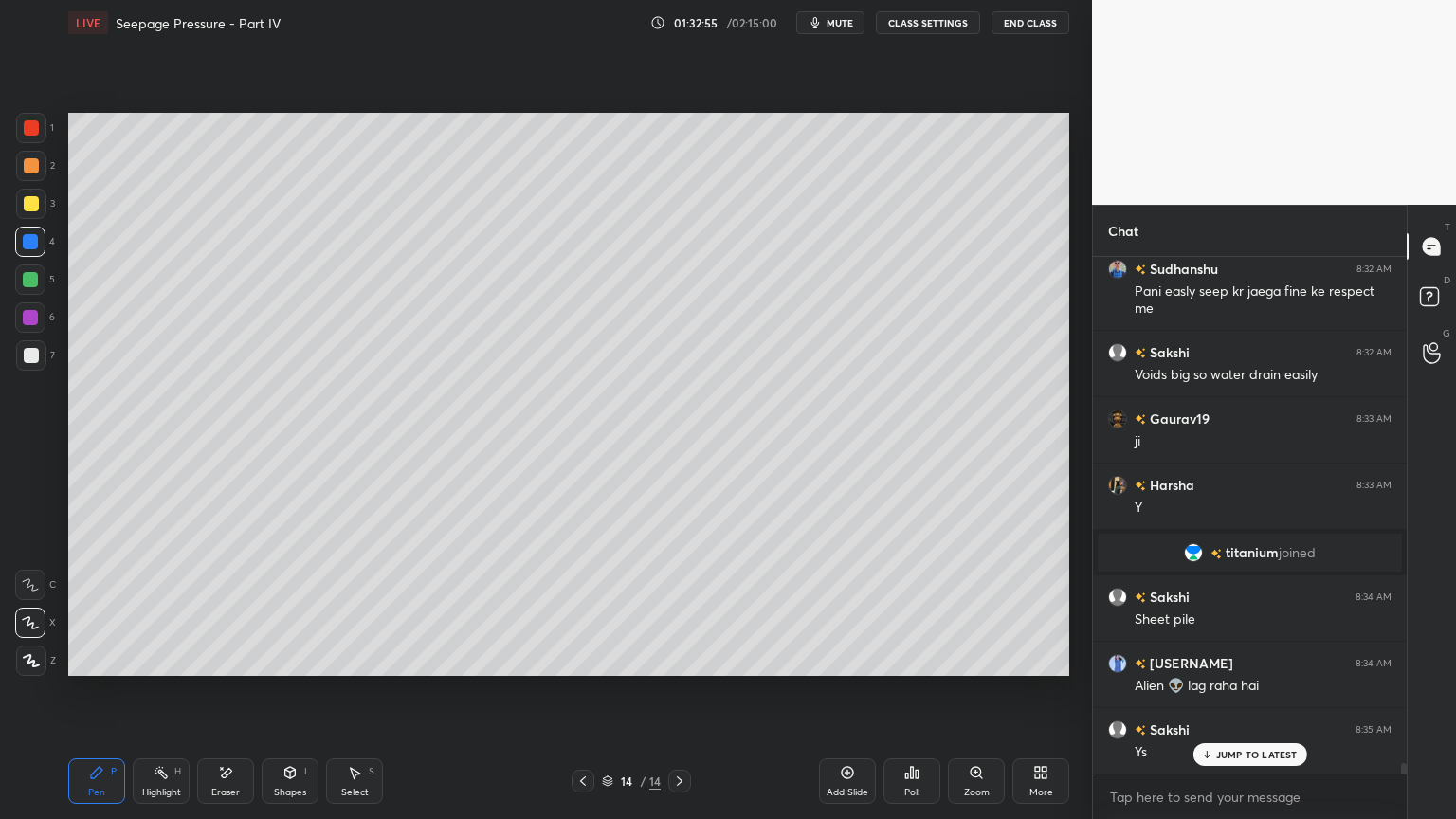 click at bounding box center [31, 661] 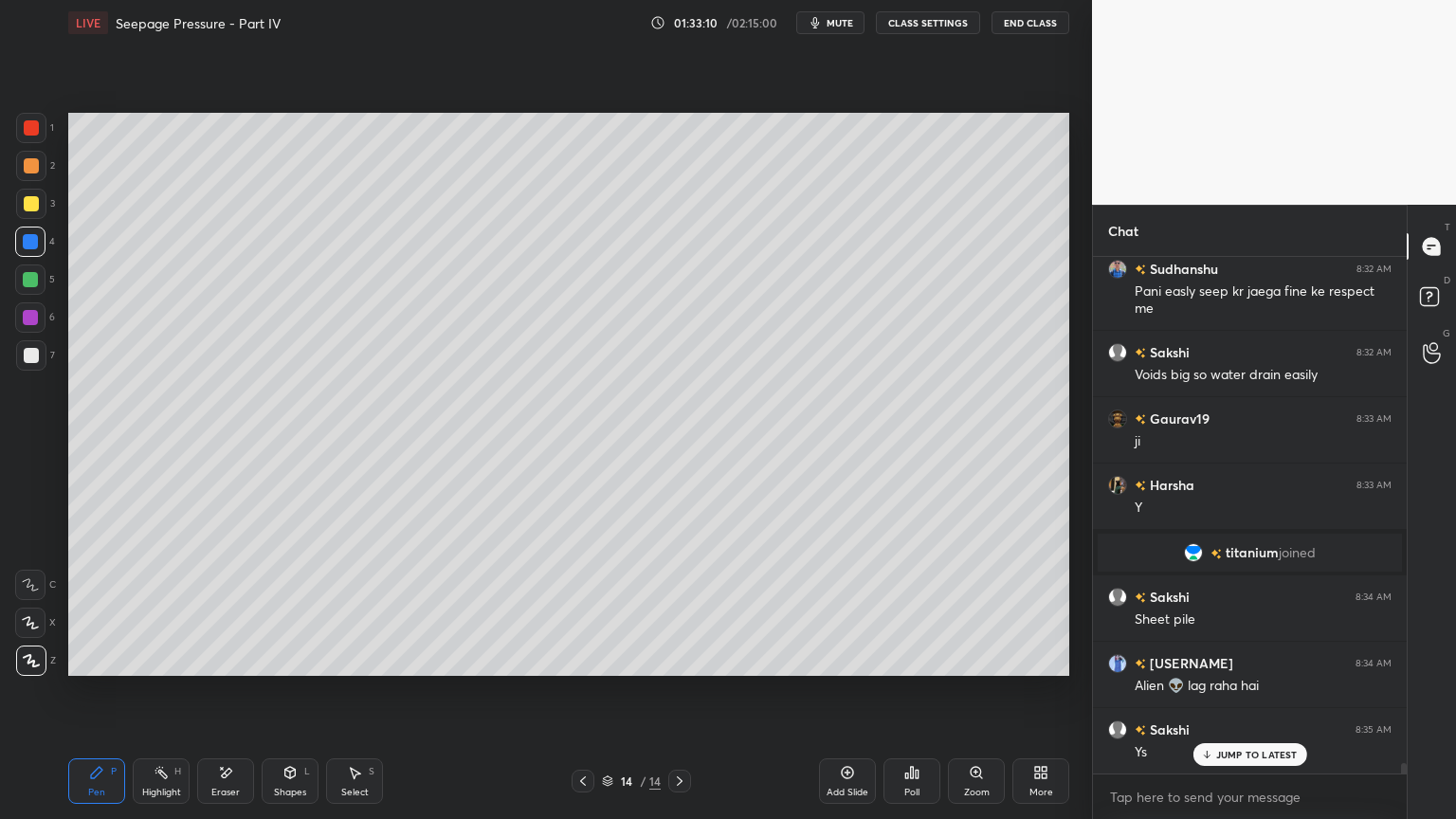 click on "Select" at bounding box center (355, 792) 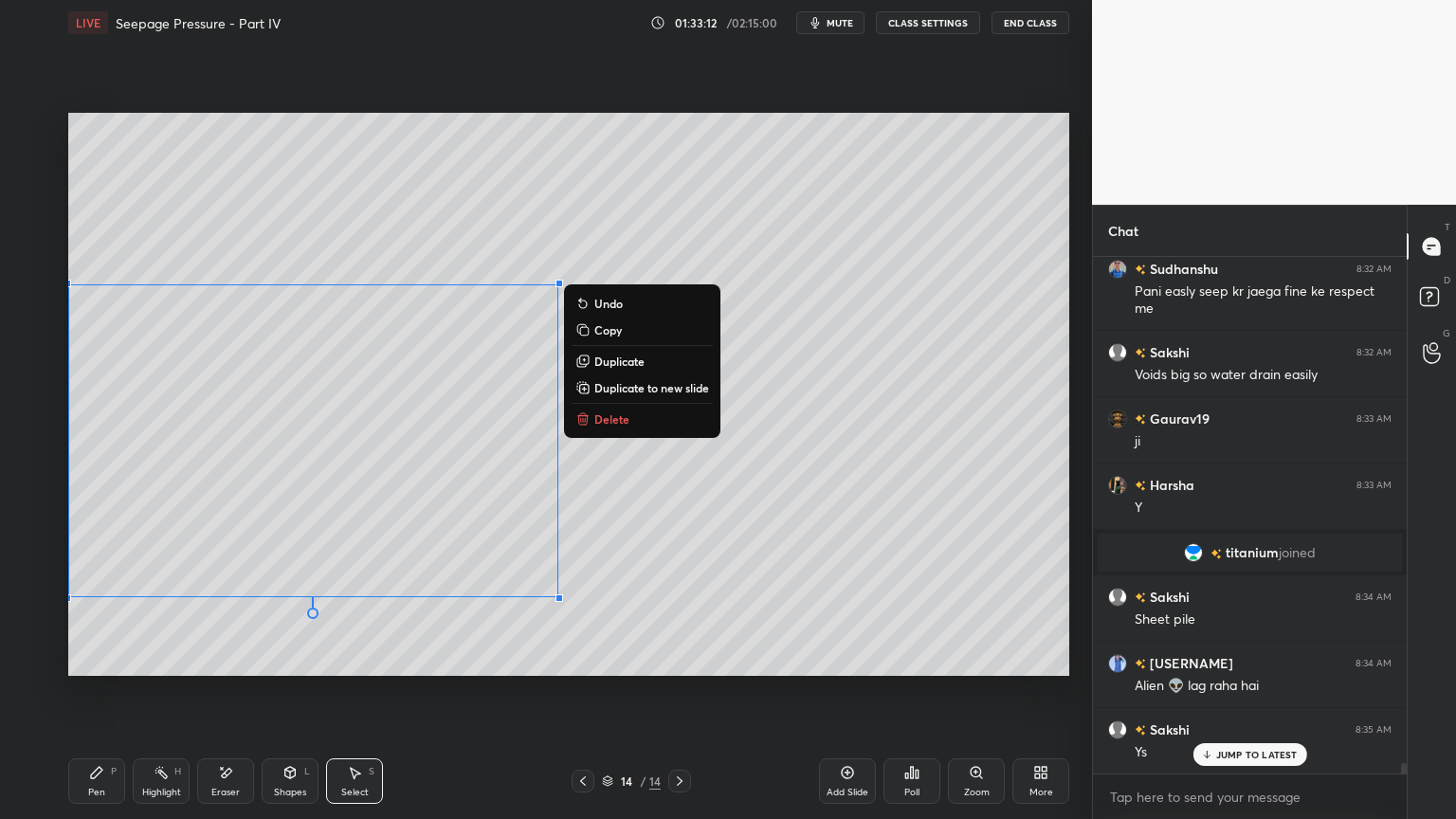 click on "Copy" at bounding box center (608, 330) 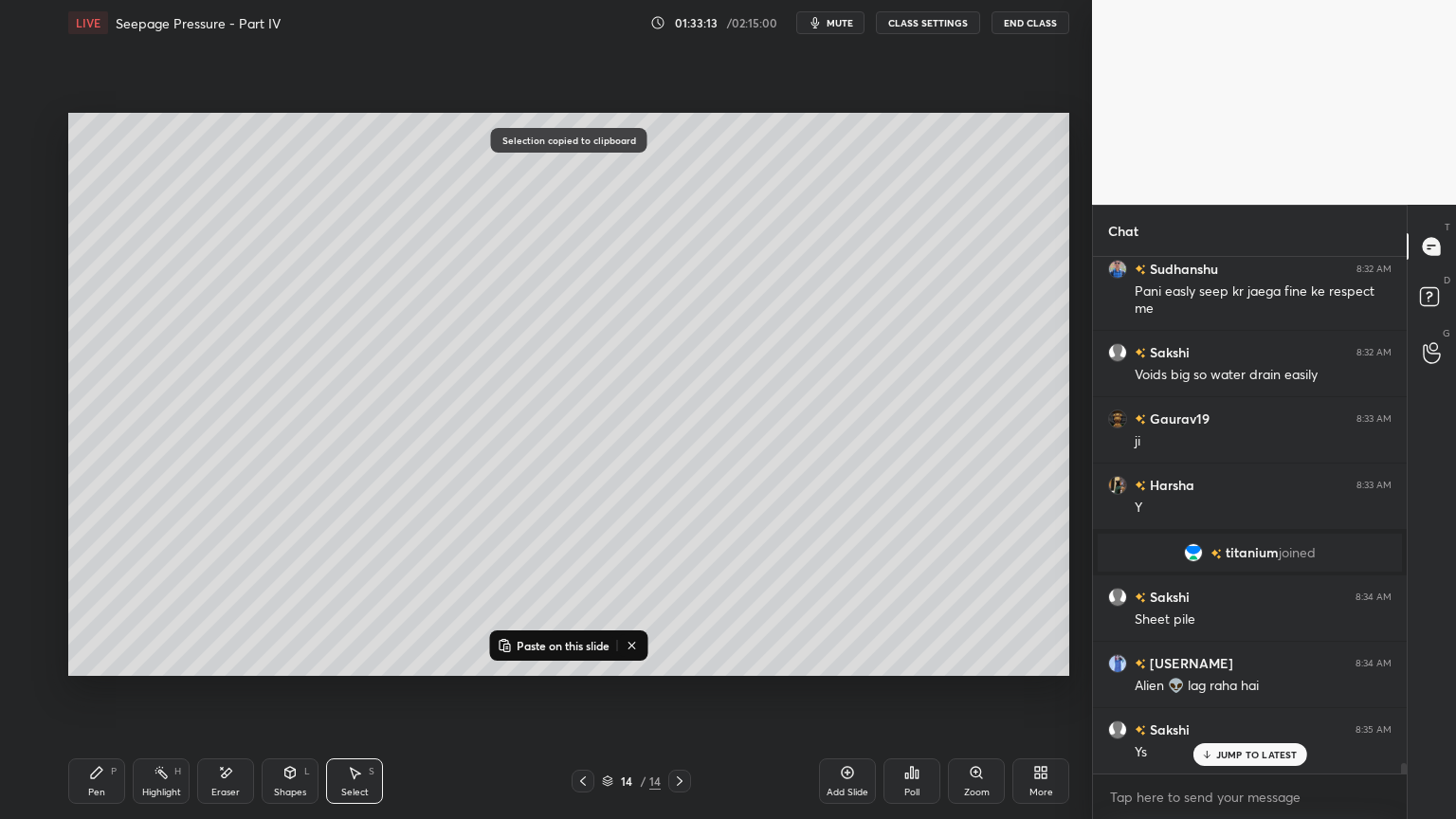 click on "Paste on this slide" at bounding box center (563, 646) 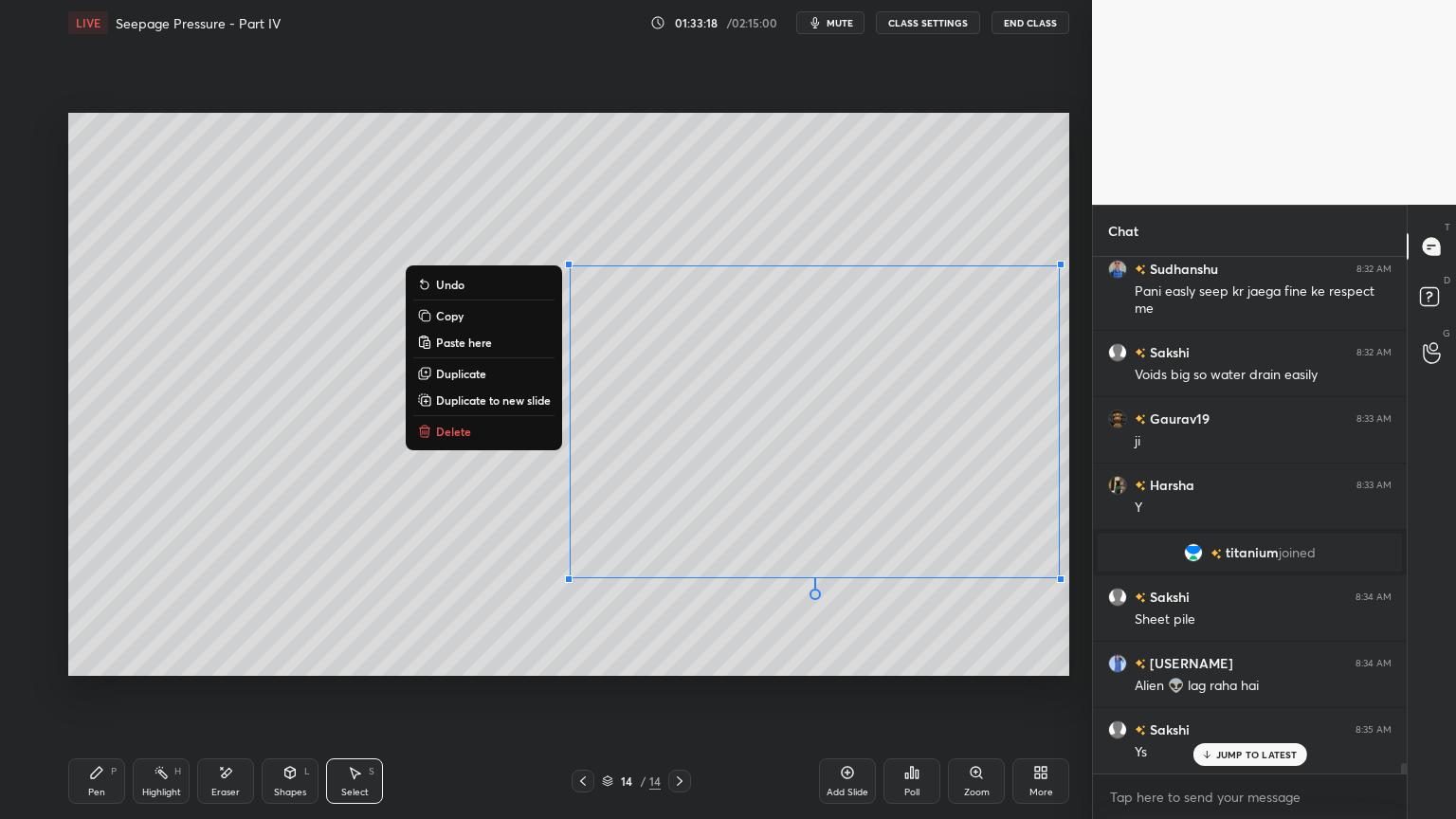 click on "0 ° Undo Copy Paste here Duplicate Duplicate to new slide Delete" at bounding box center (569, 394) 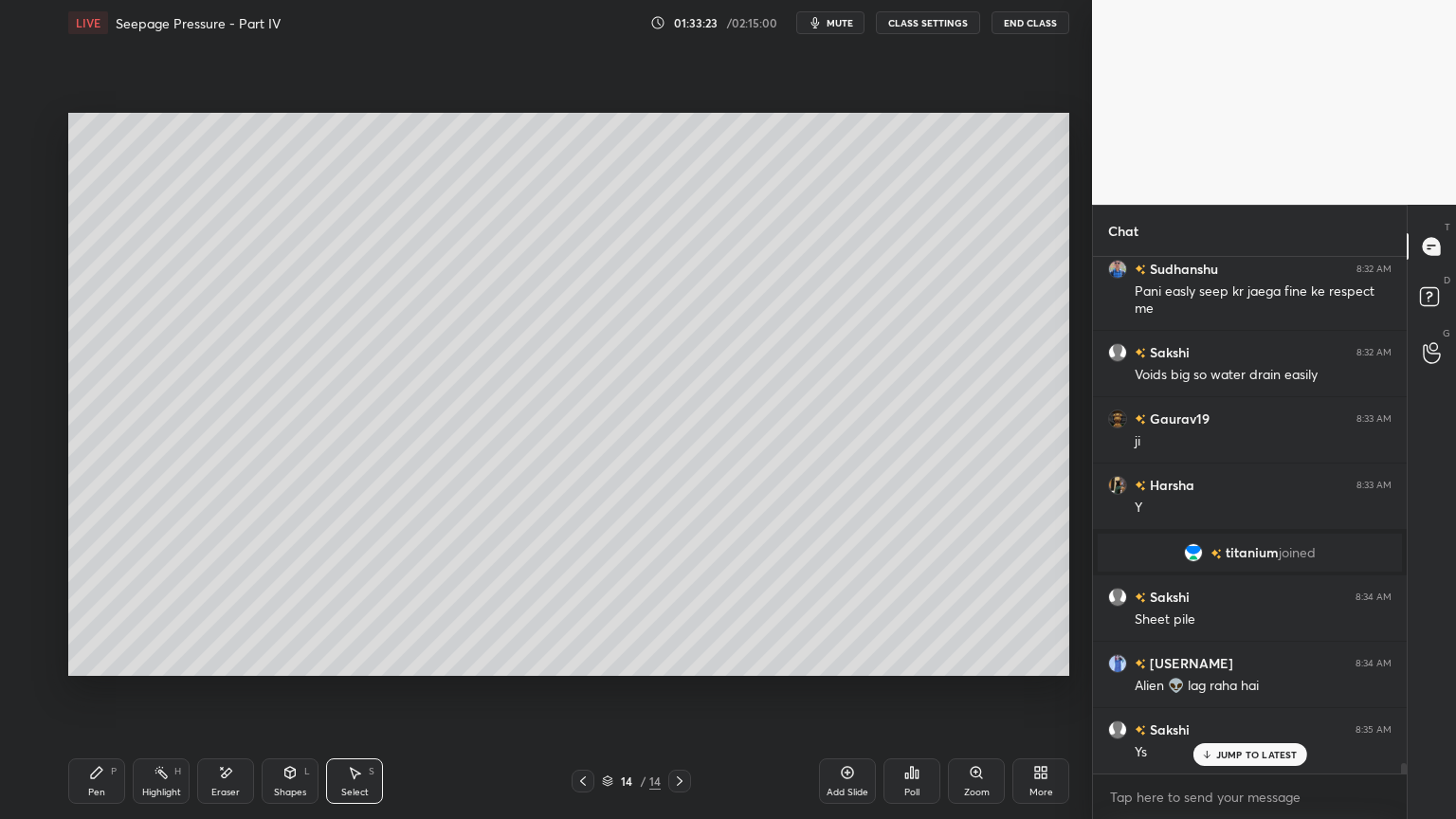 click on "Eraser" at bounding box center (226, 781) 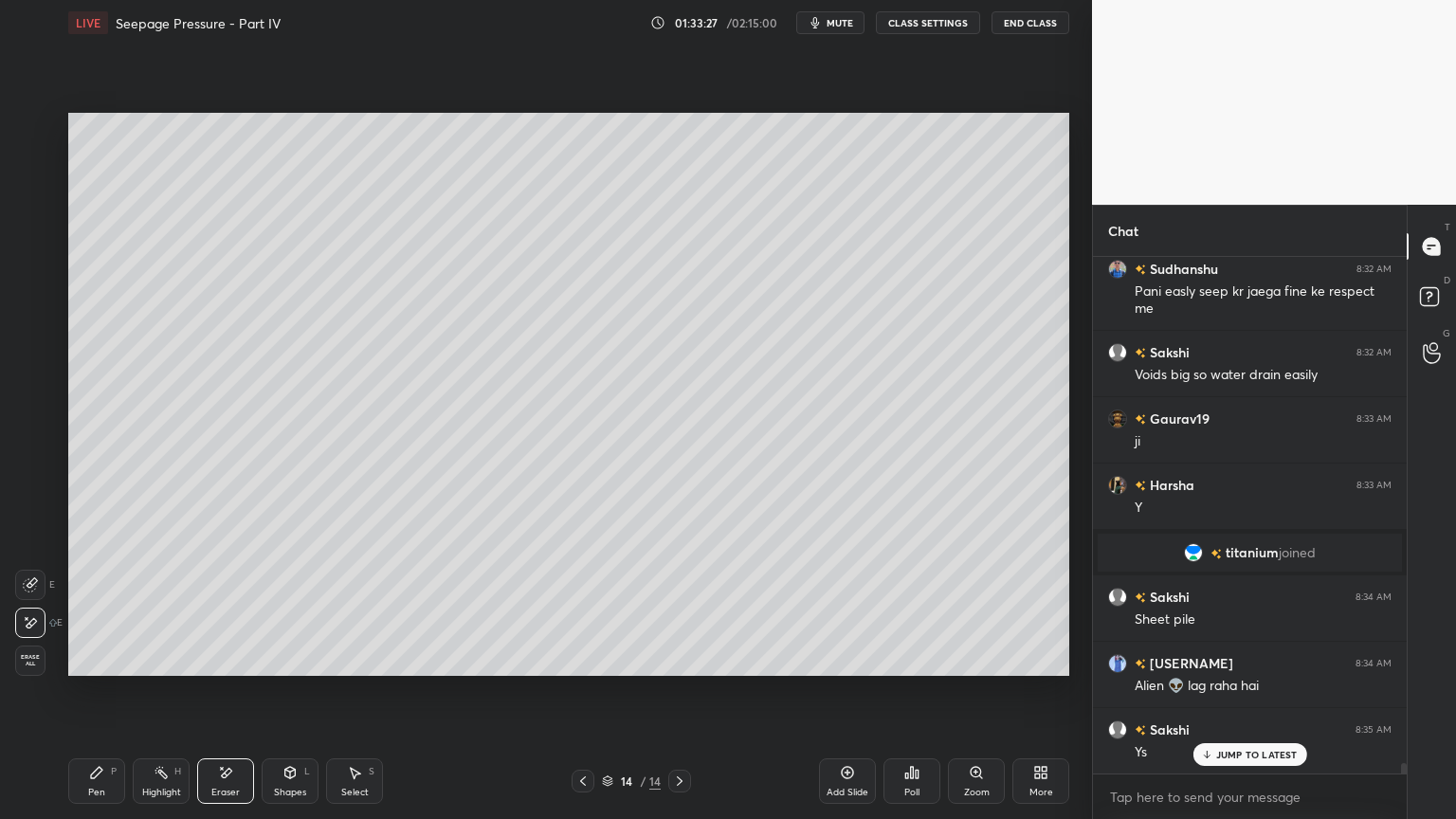 click on "Shapes L" at bounding box center (290, 781) 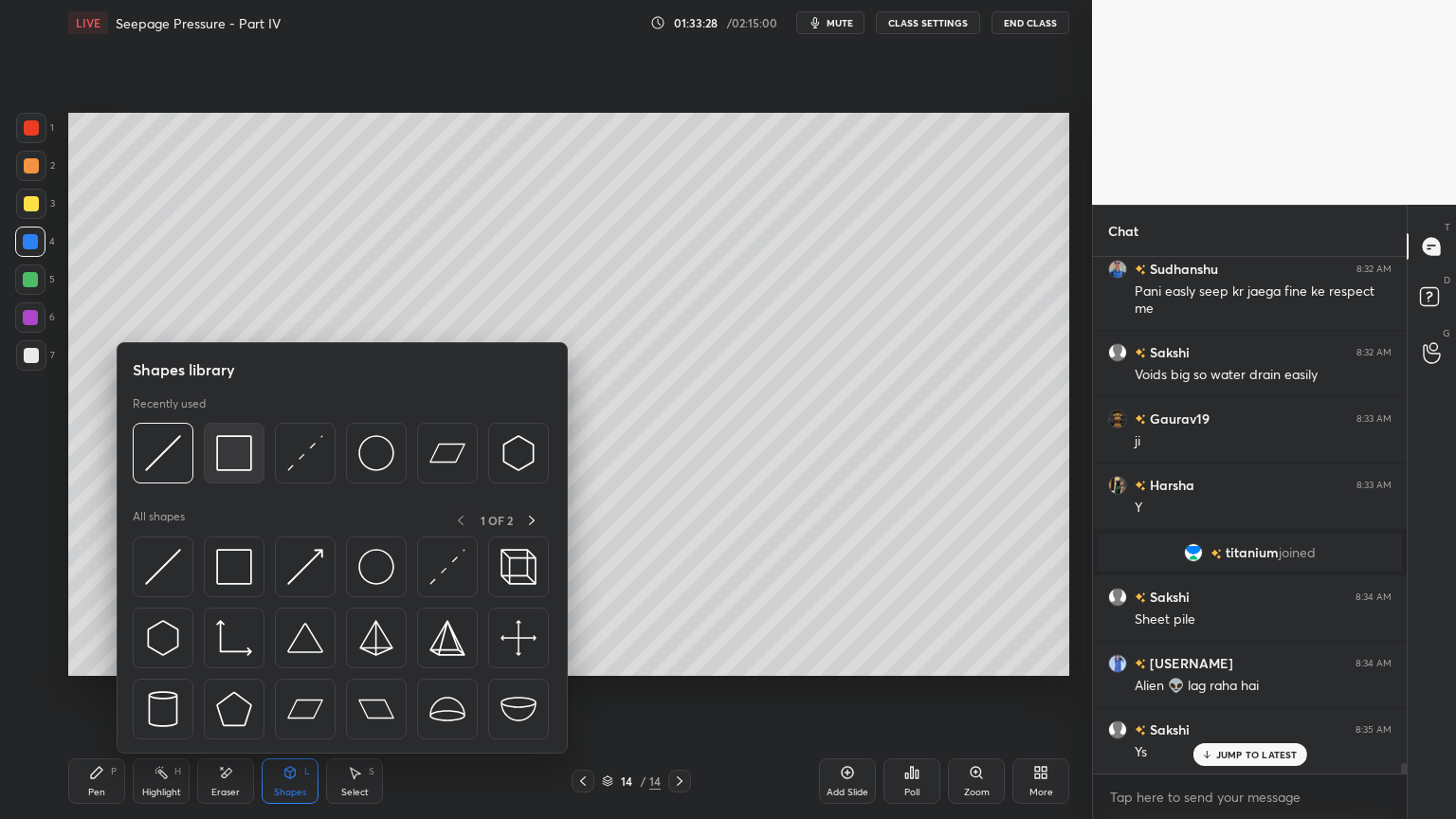 click at bounding box center [234, 453] 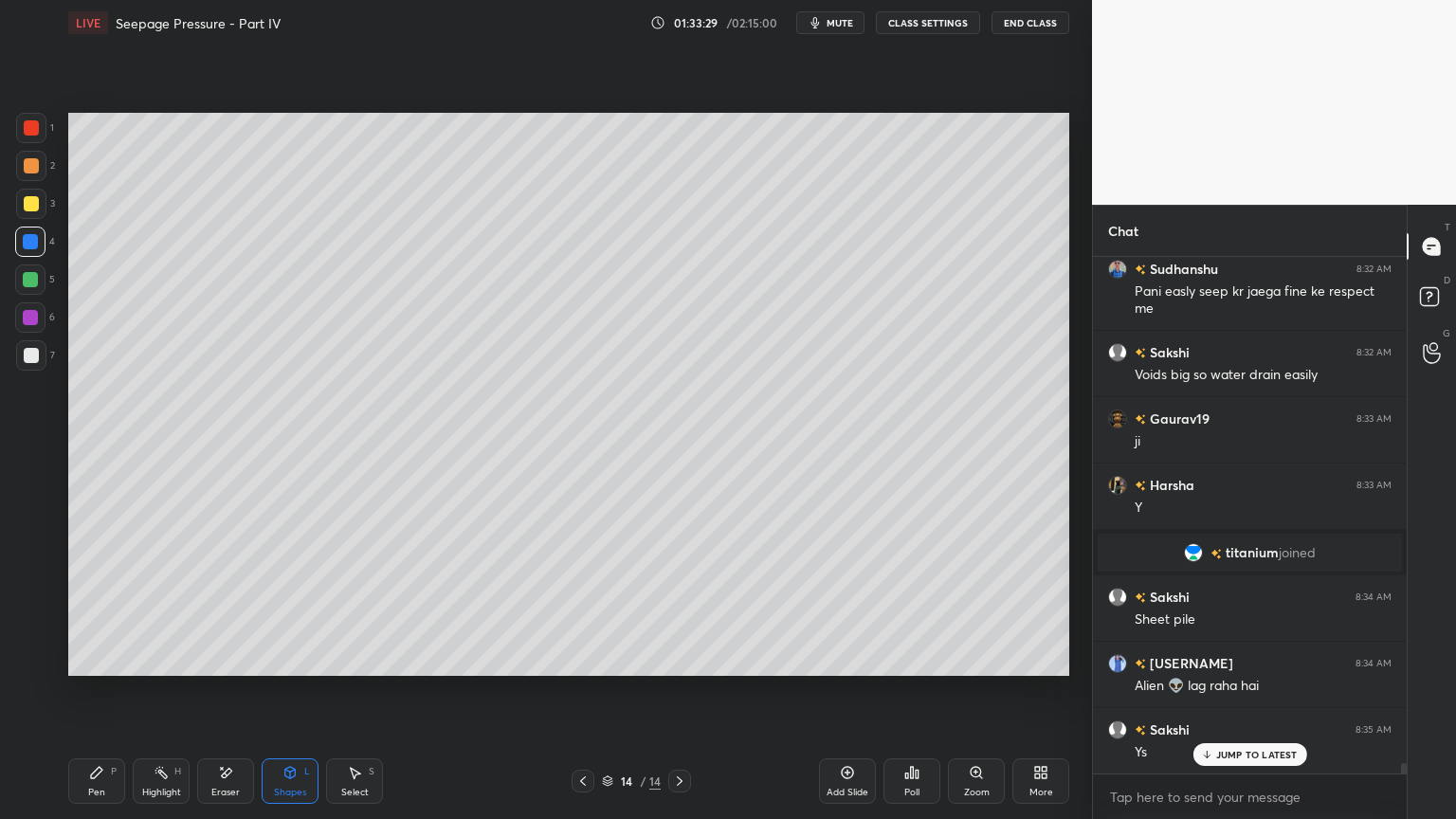 click at bounding box center (31, 128) 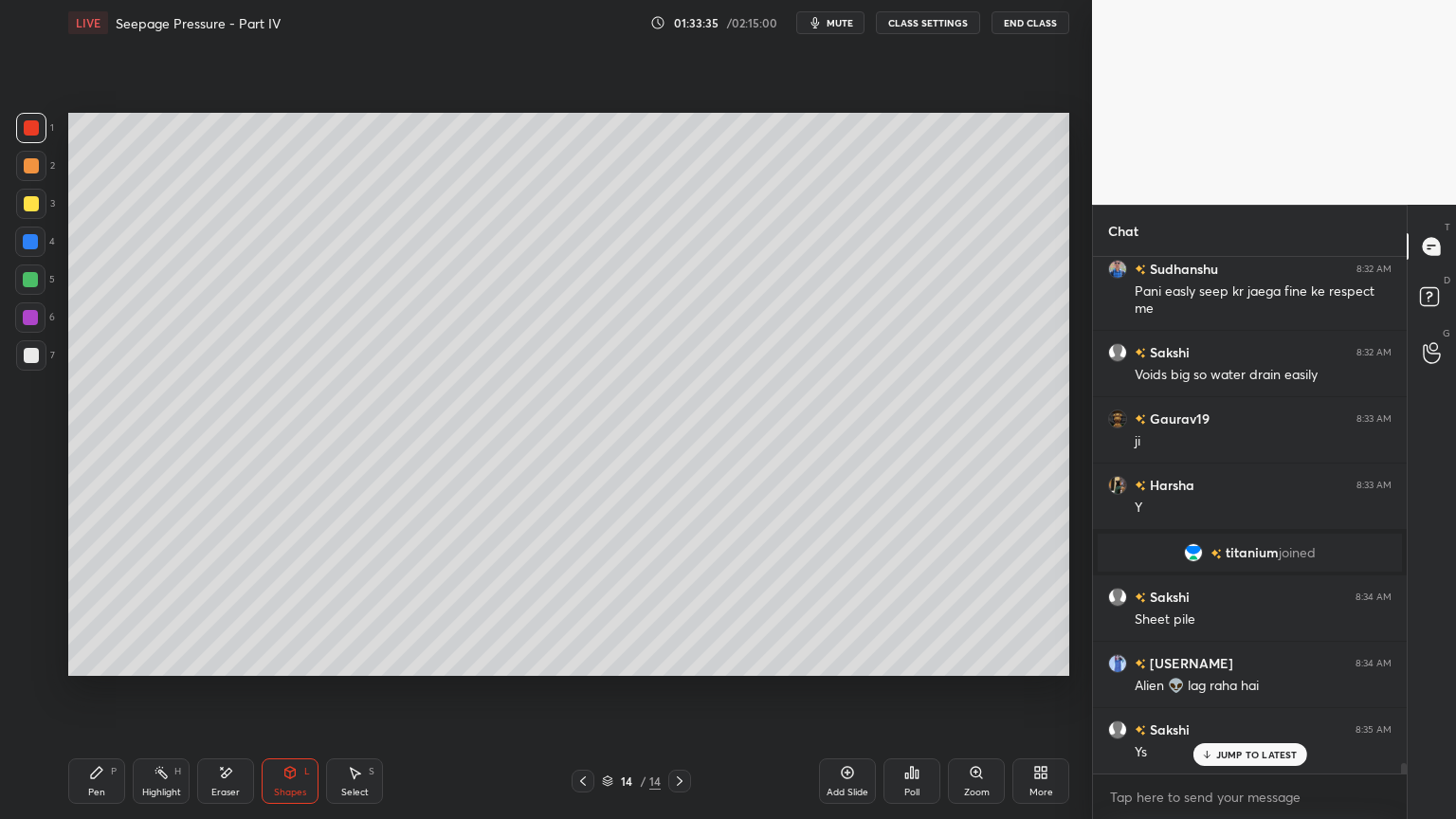 click on "P" at bounding box center [114, 772] 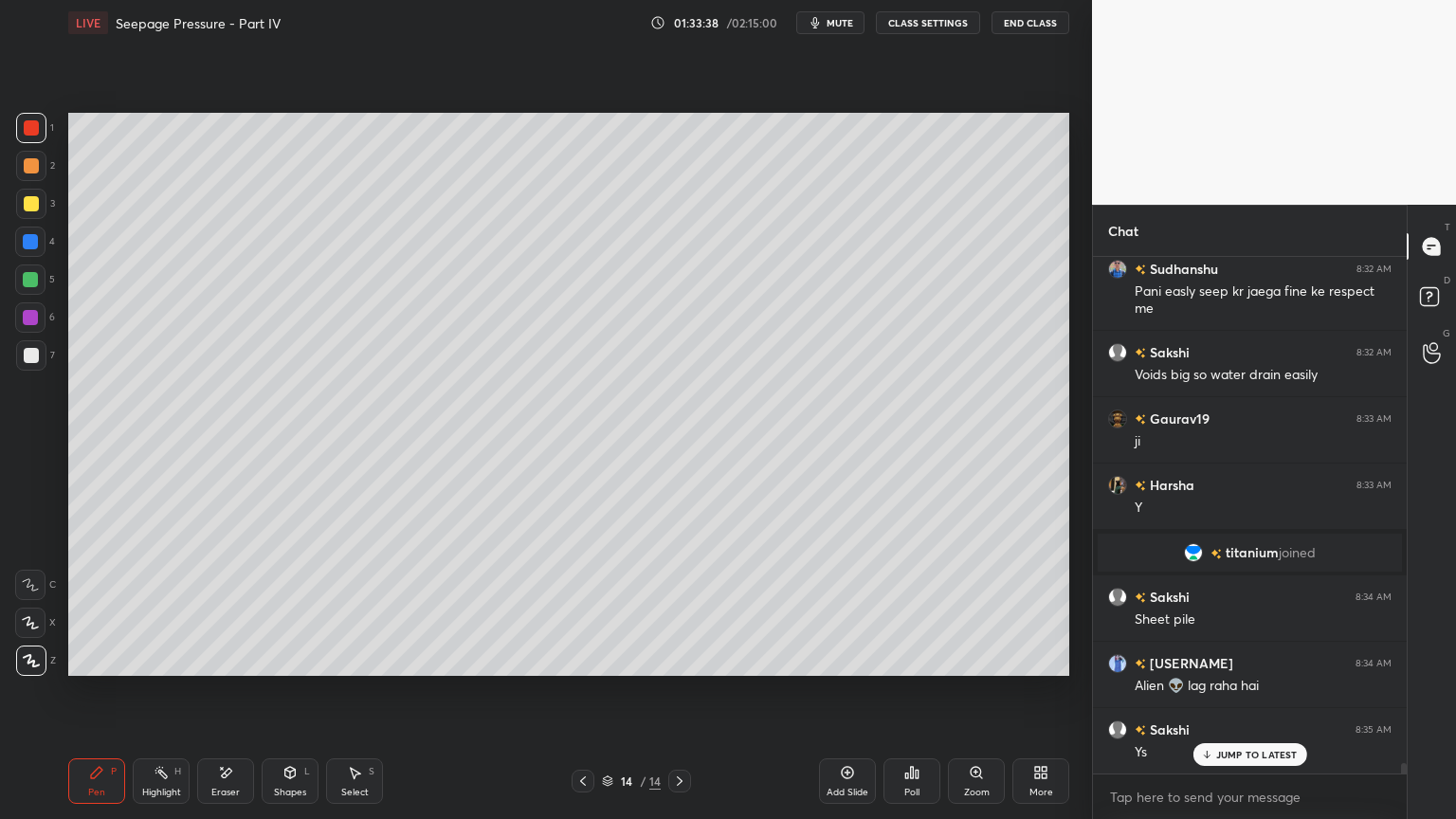 click at bounding box center [31, 355] 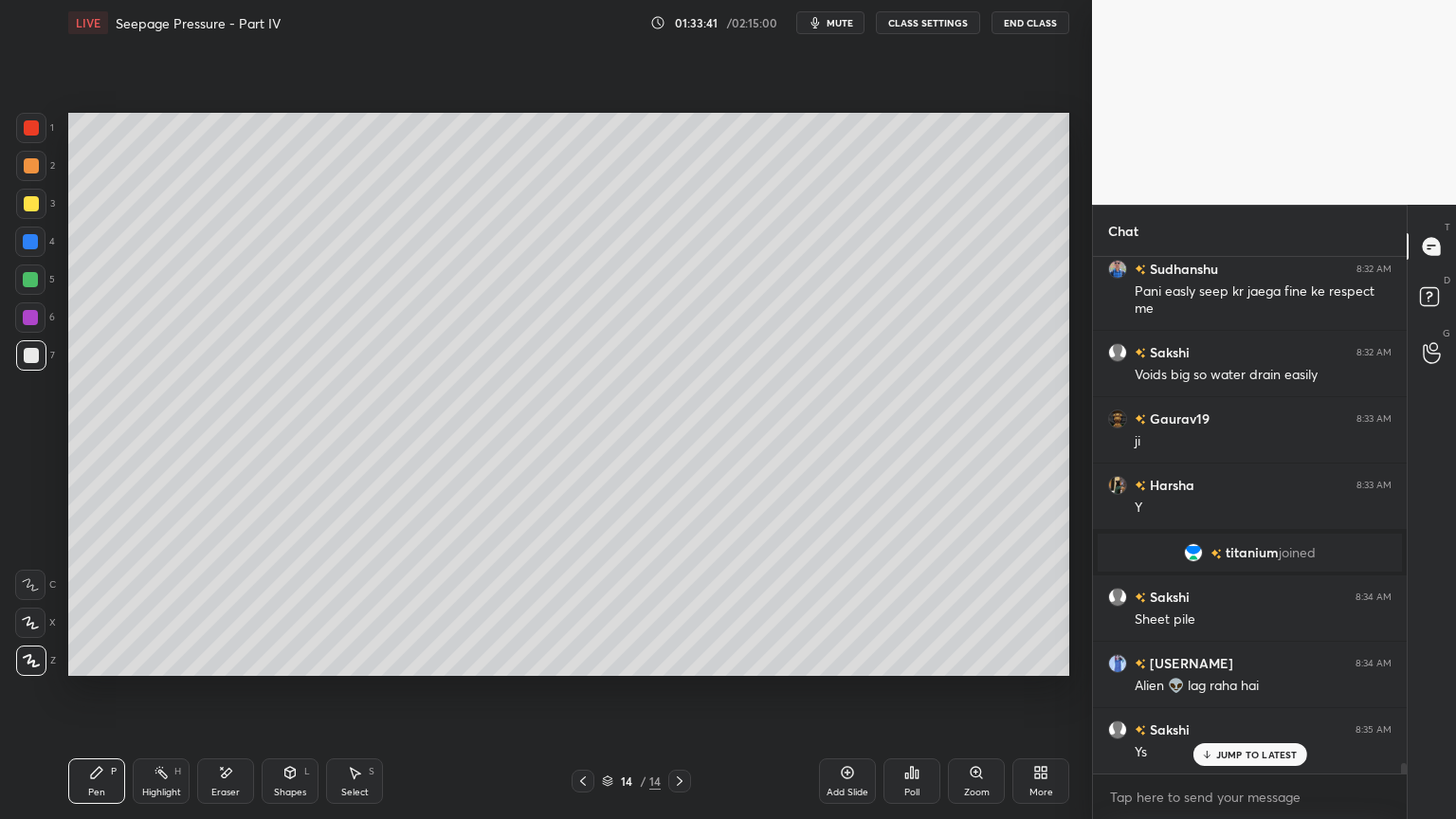 click 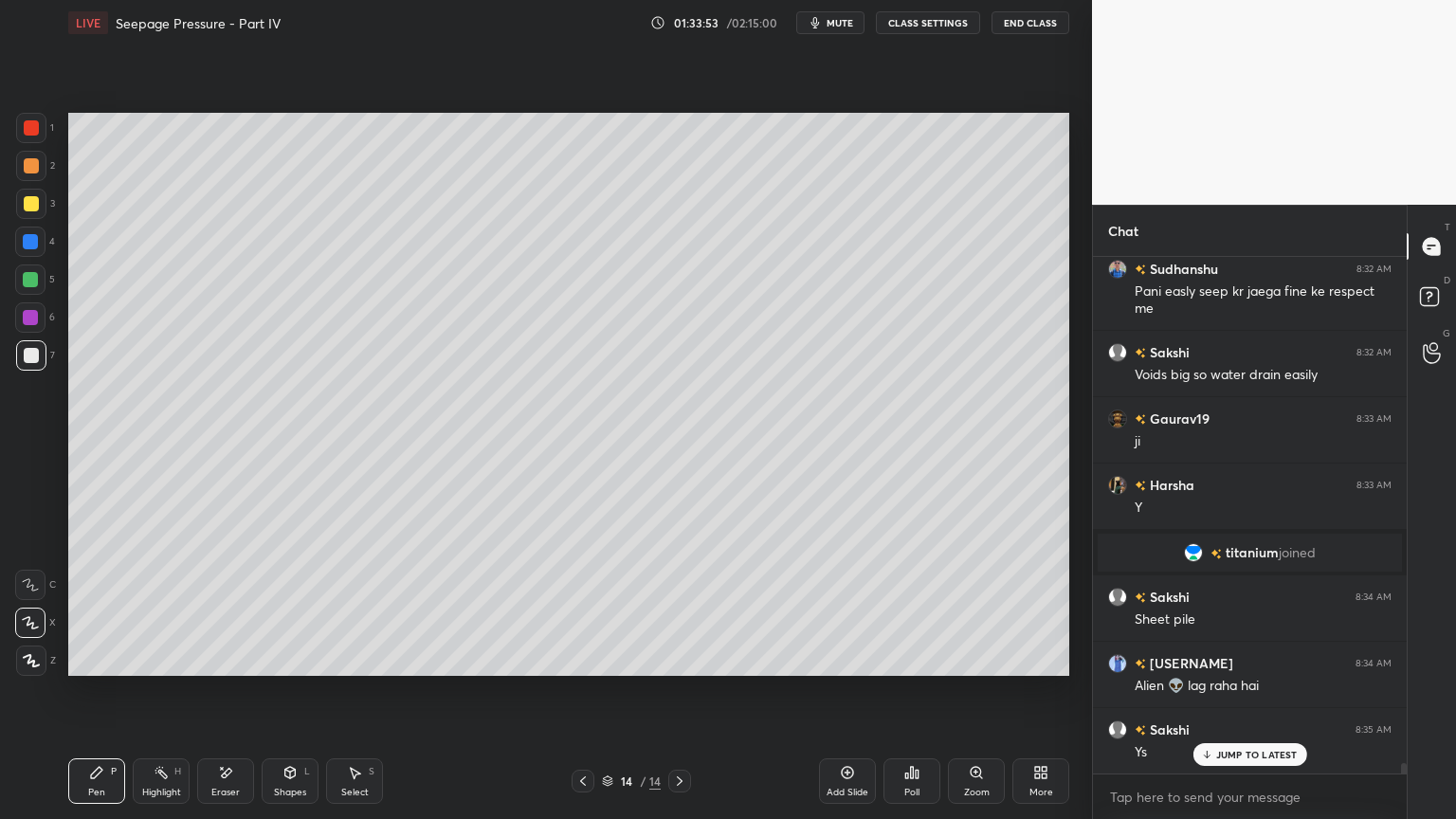 click at bounding box center [30, 242] 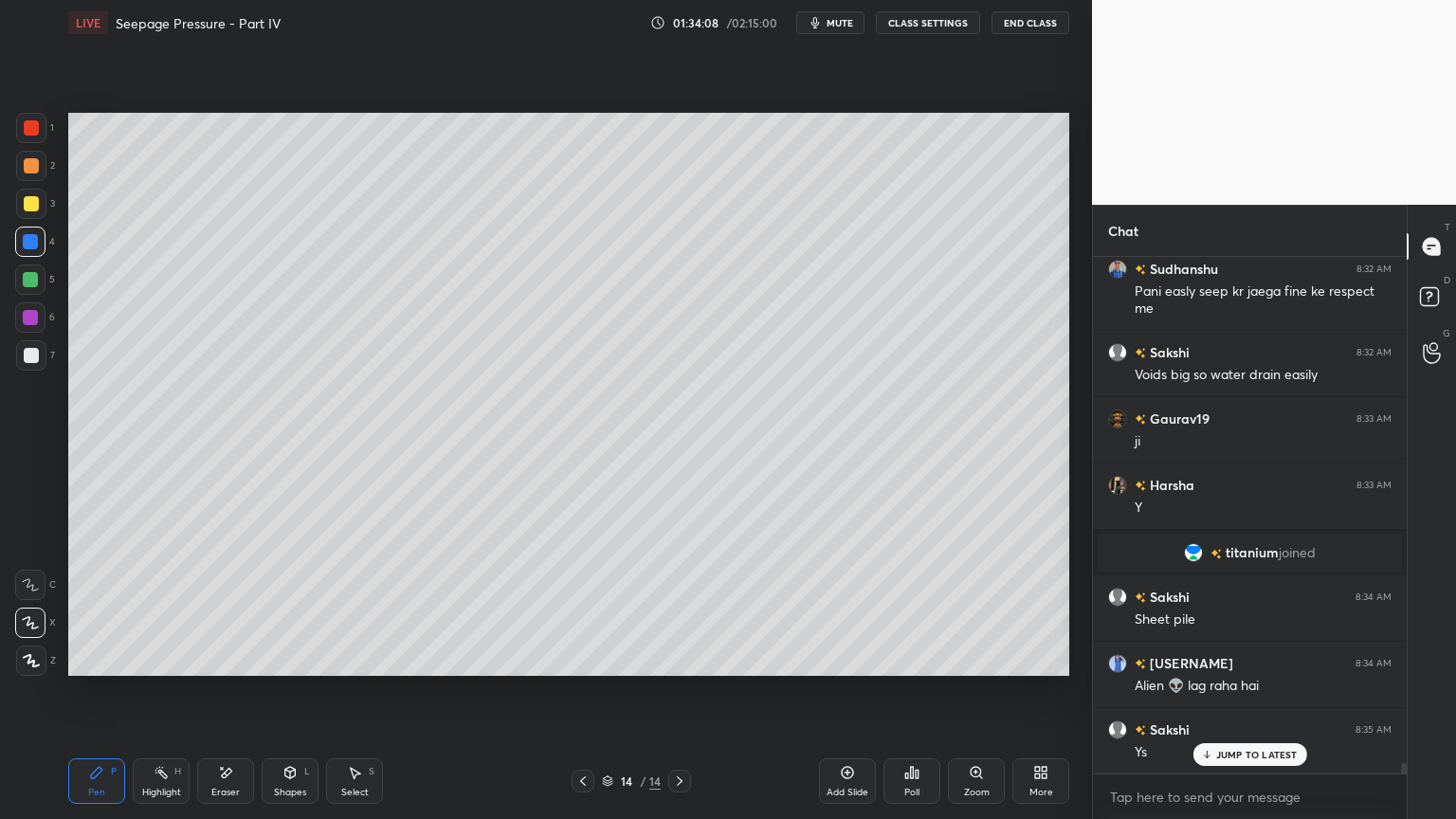 click on "2" at bounding box center (35, 170) 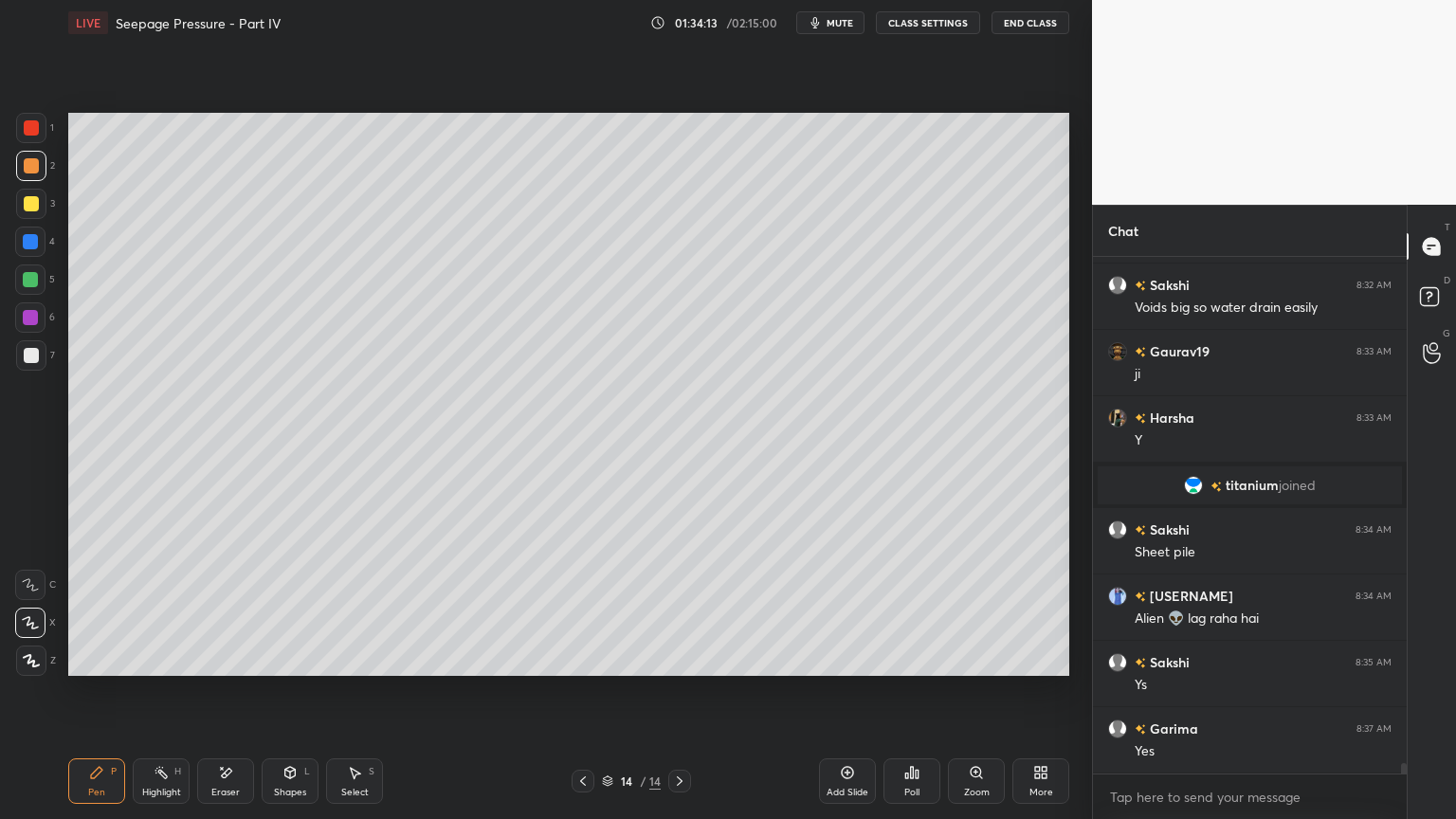click at bounding box center (31, 128) 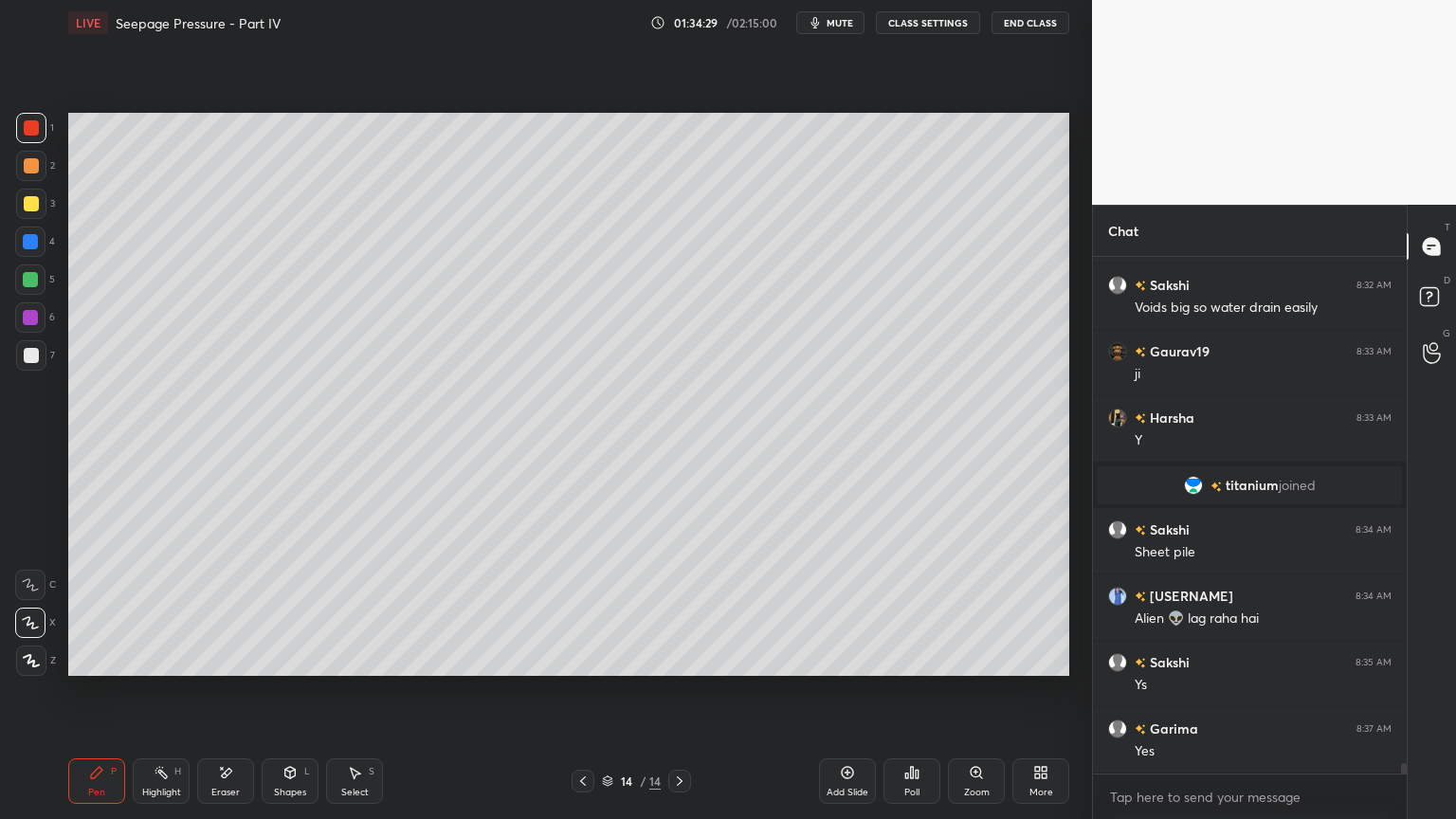 click 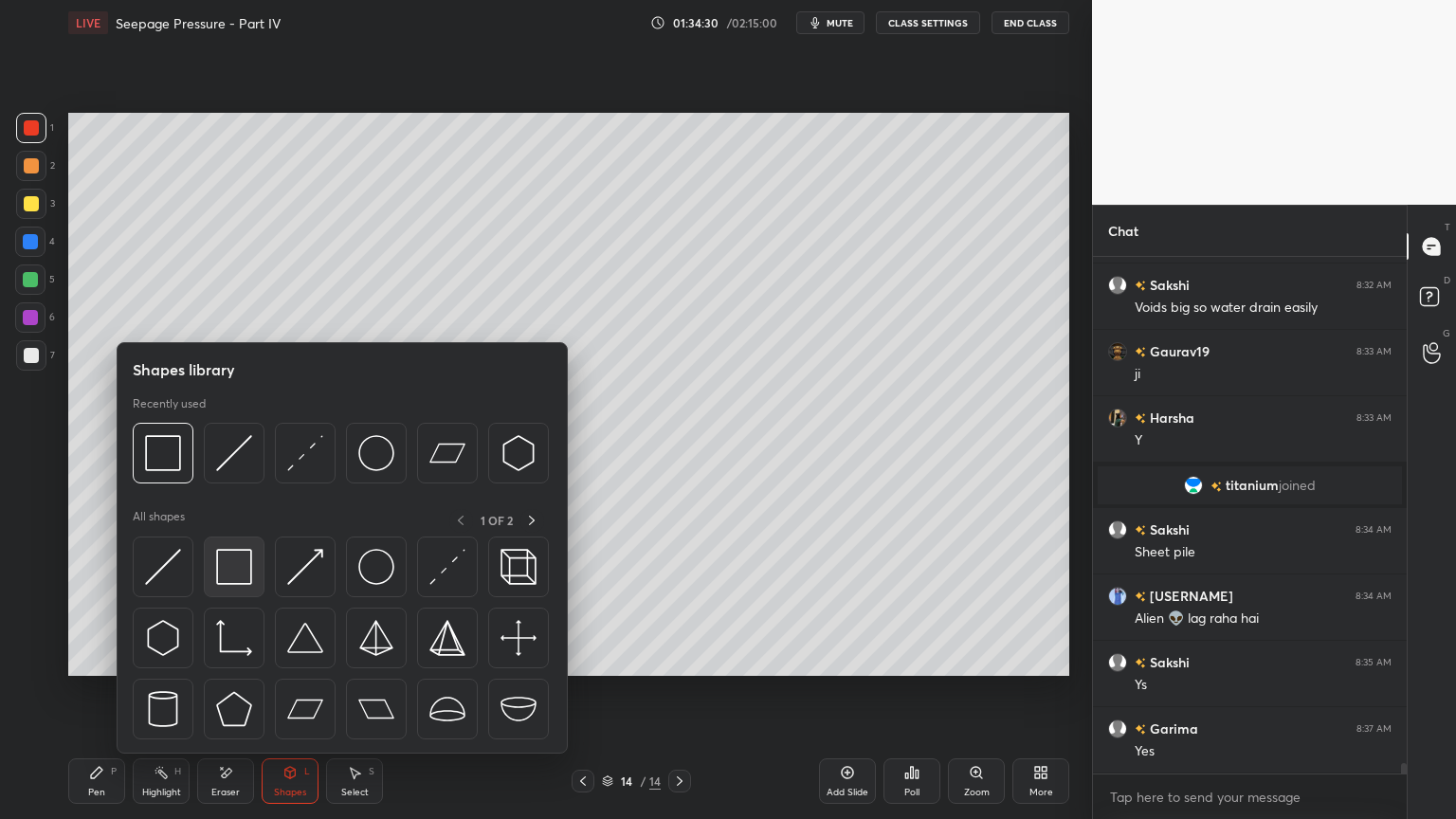 click at bounding box center [234, 567] 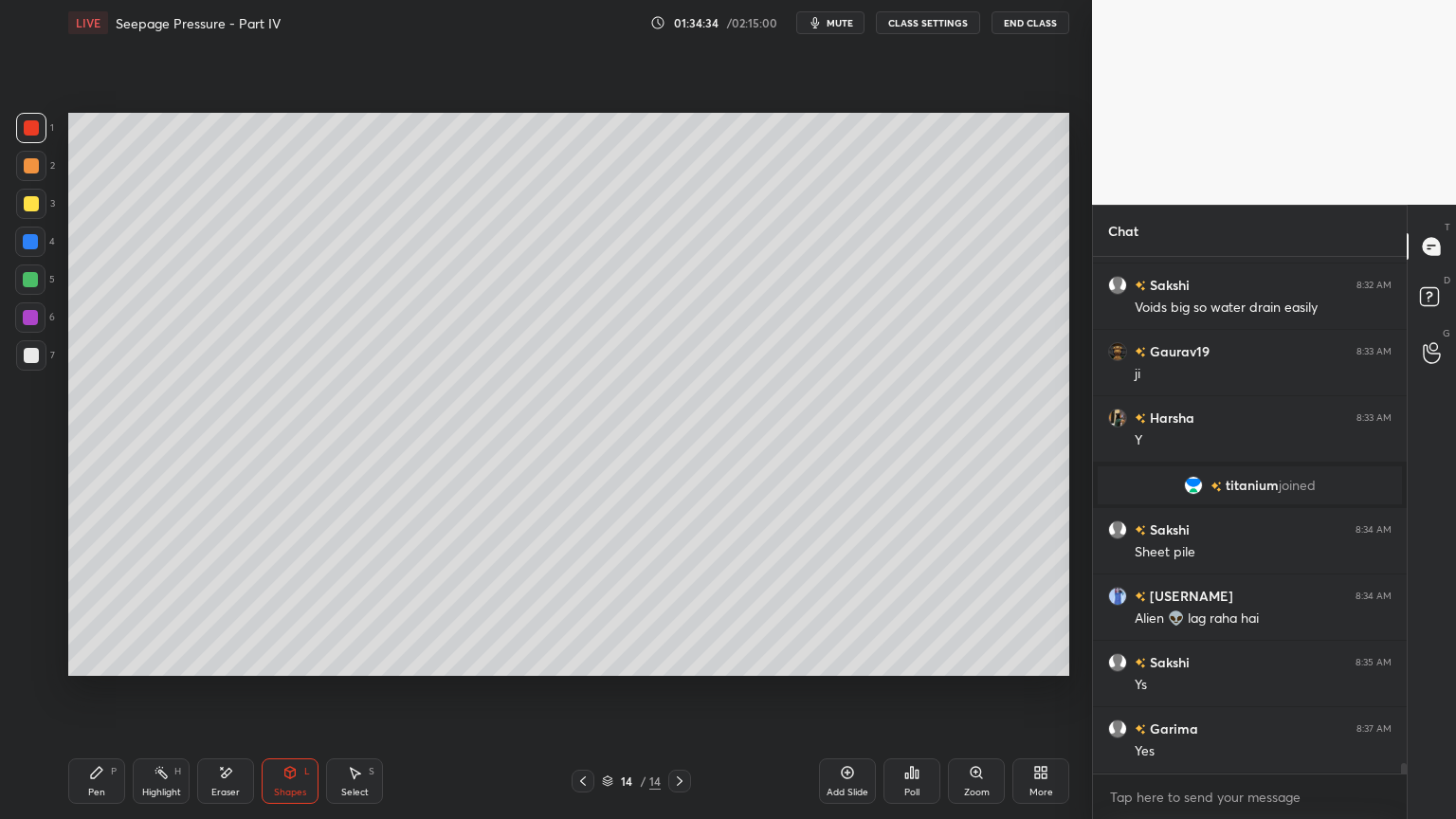 click on "Pen P" at bounding box center [97, 781] 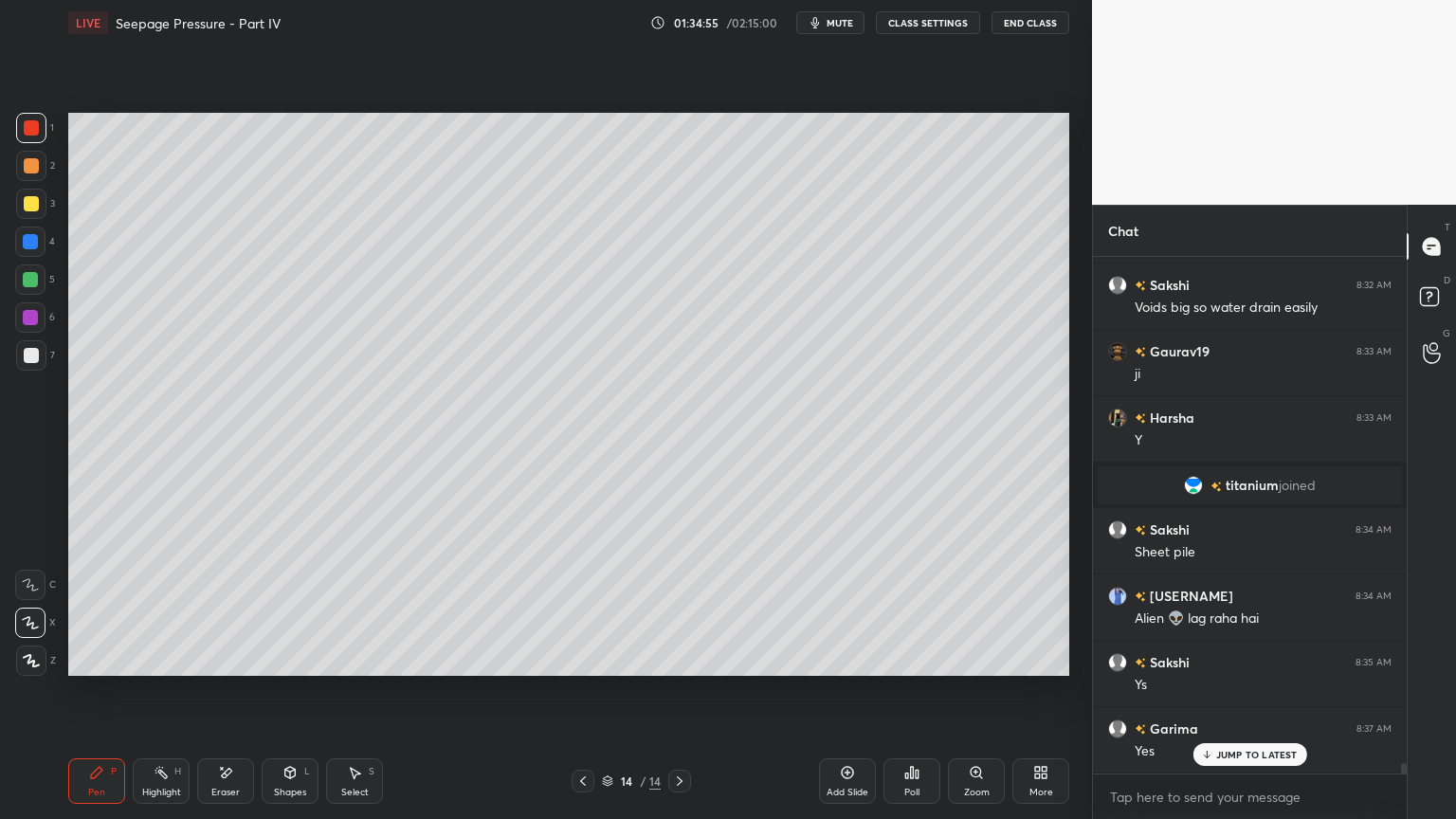 scroll, scrollTop: 25628, scrollLeft: 0, axis: vertical 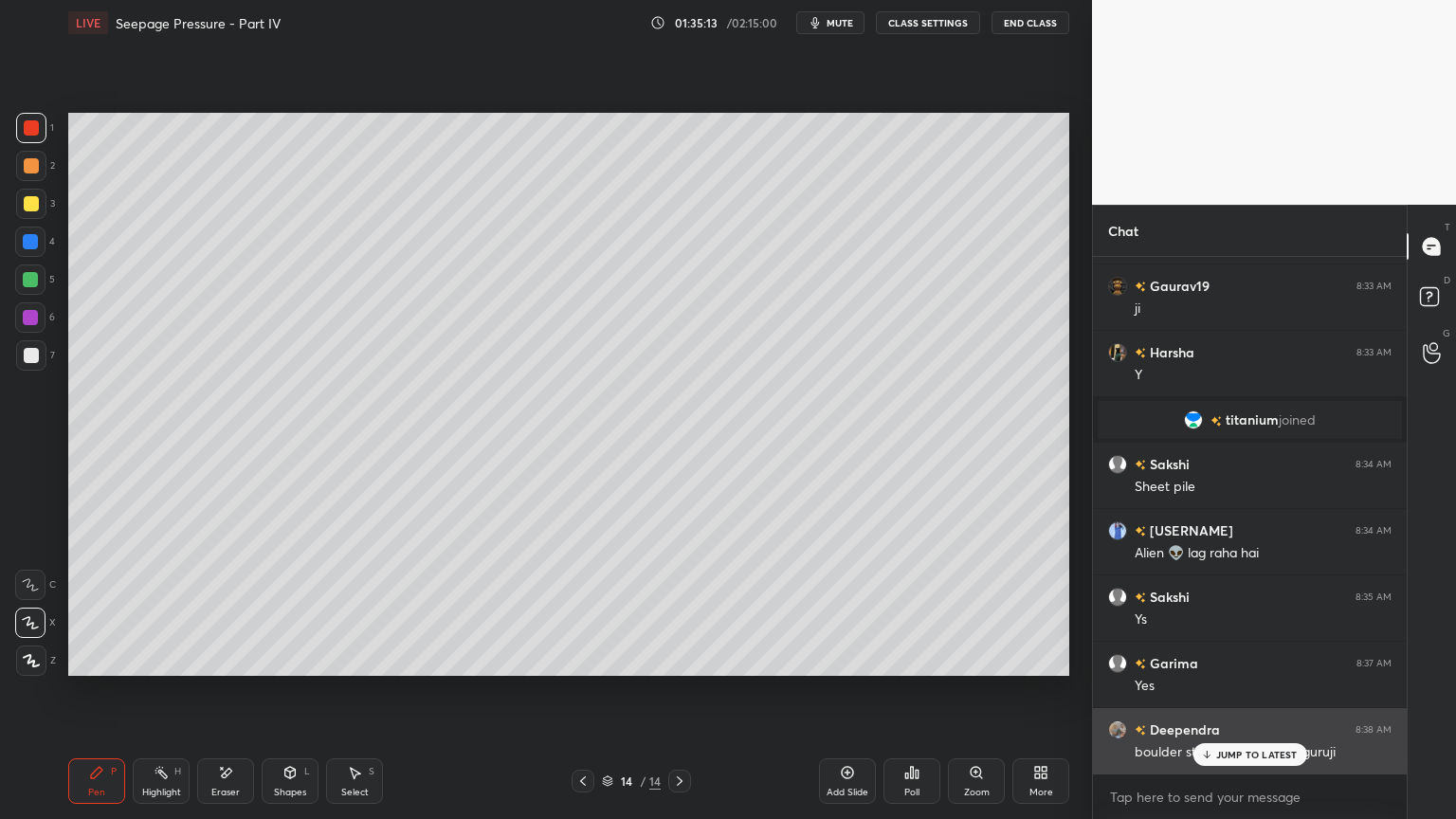 click on "JUMP TO LATEST" at bounding box center (1257, 755) 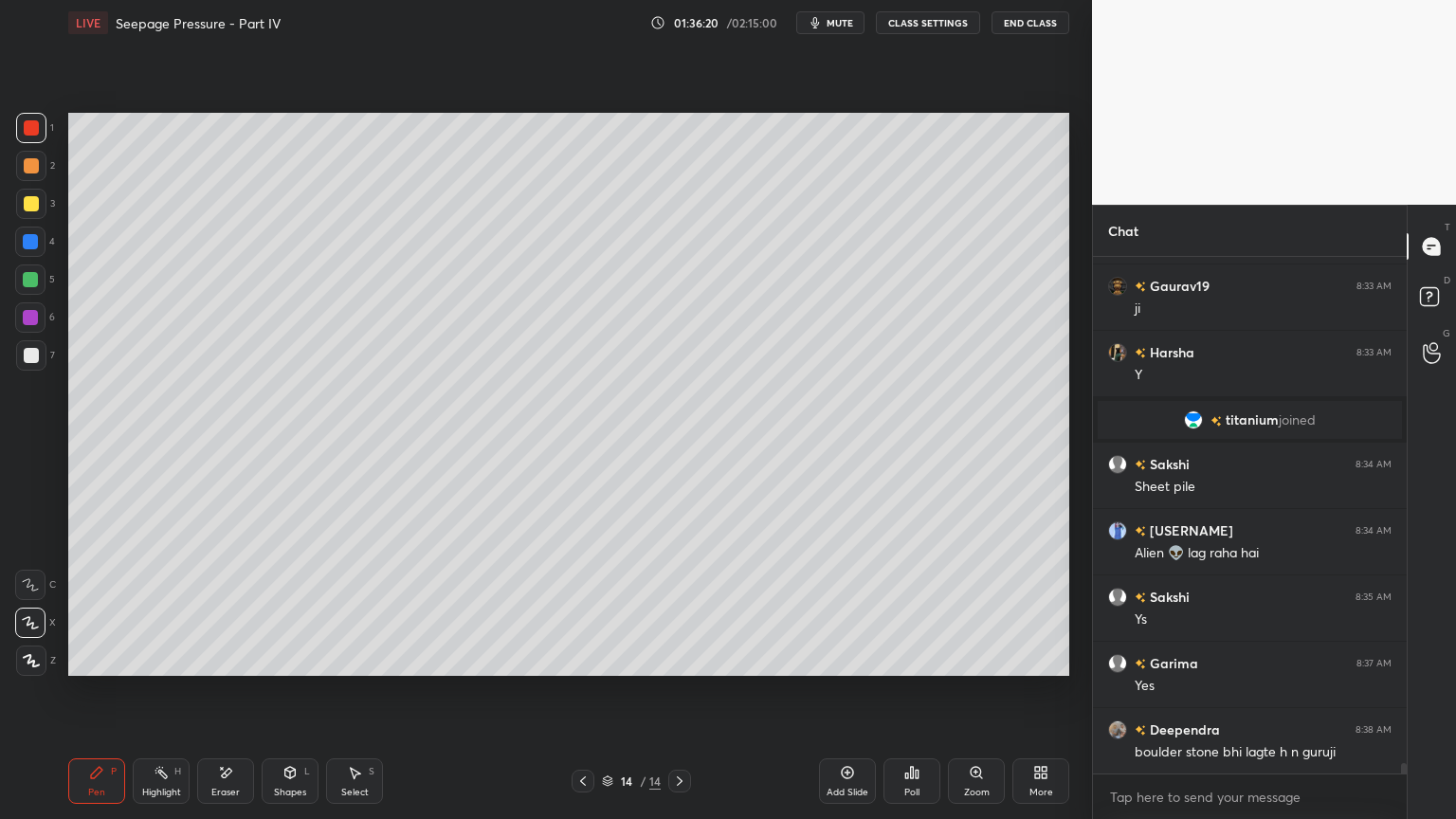 scroll, scrollTop: 25695, scrollLeft: 0, axis: vertical 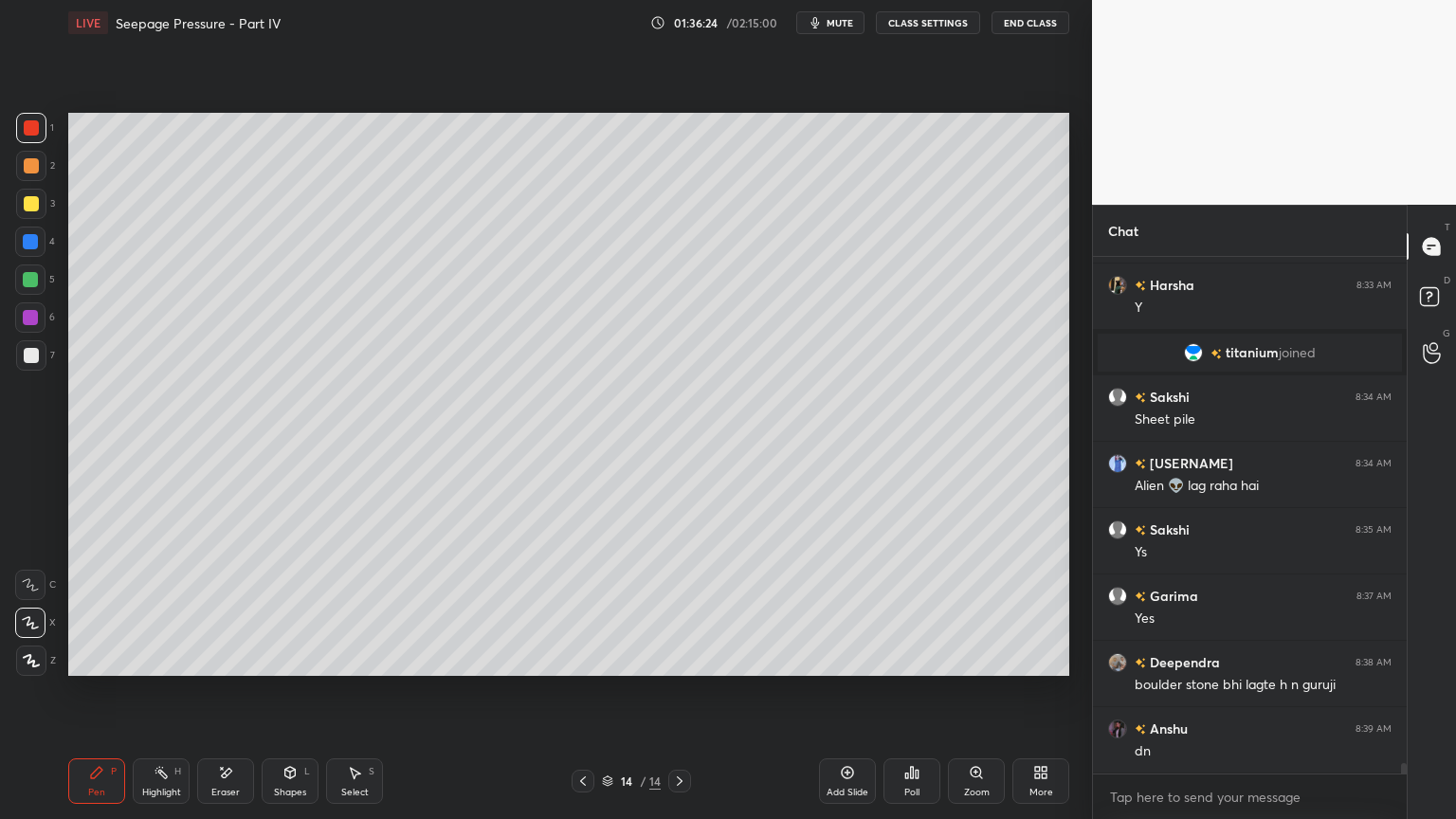 click 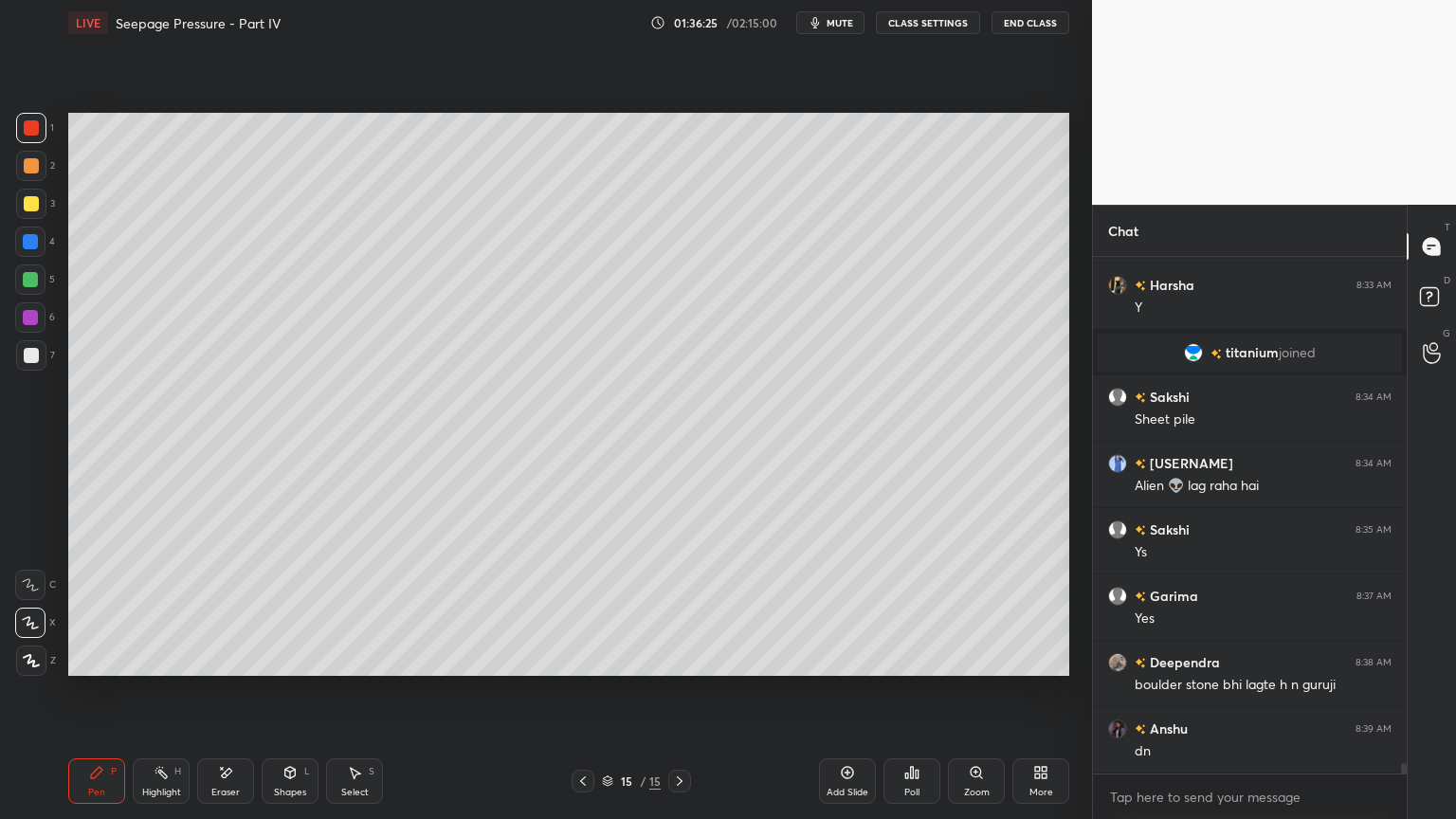 scroll, scrollTop: 473, scrollLeft: 308, axis: both 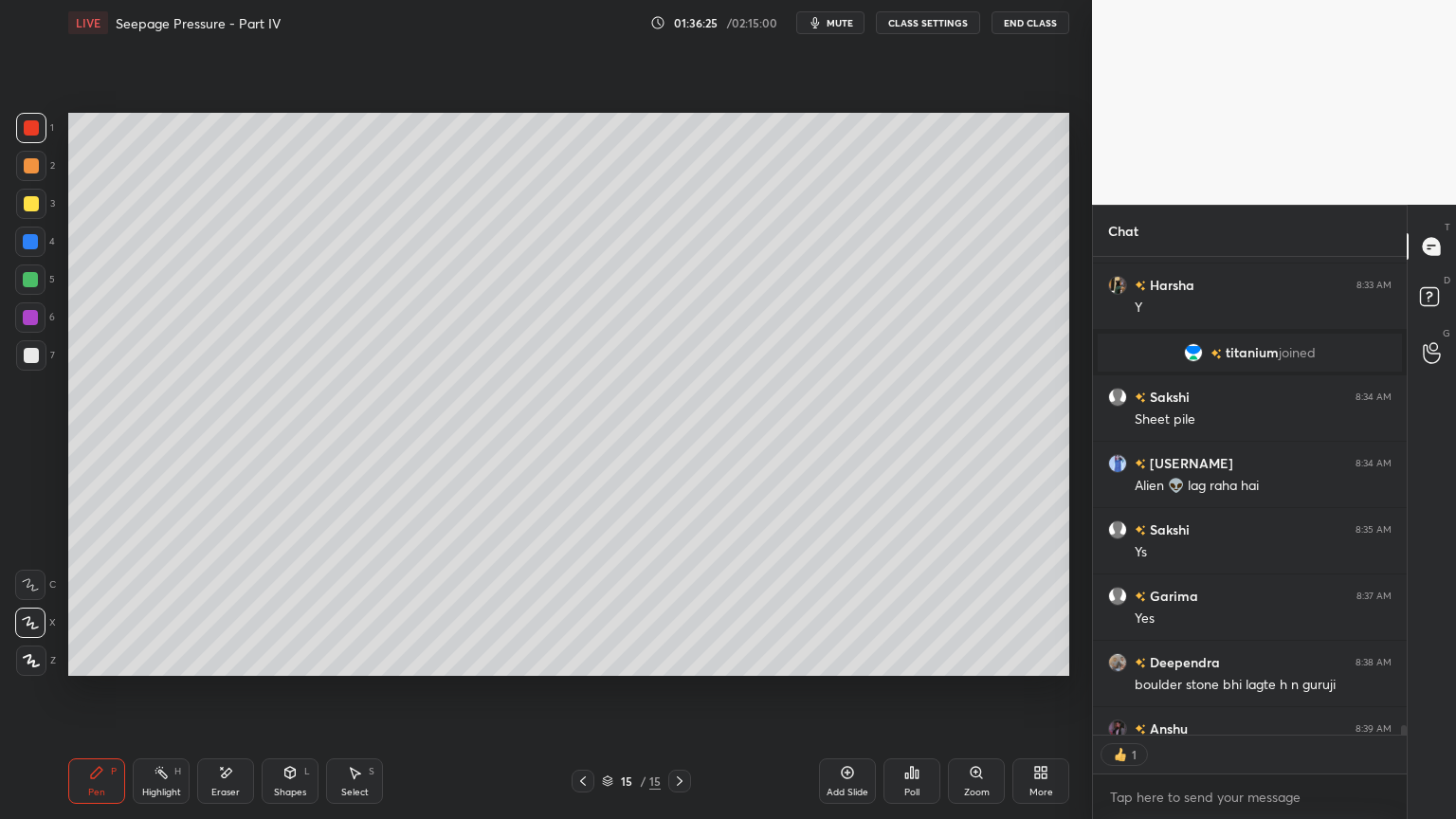 click at bounding box center [31, 204] 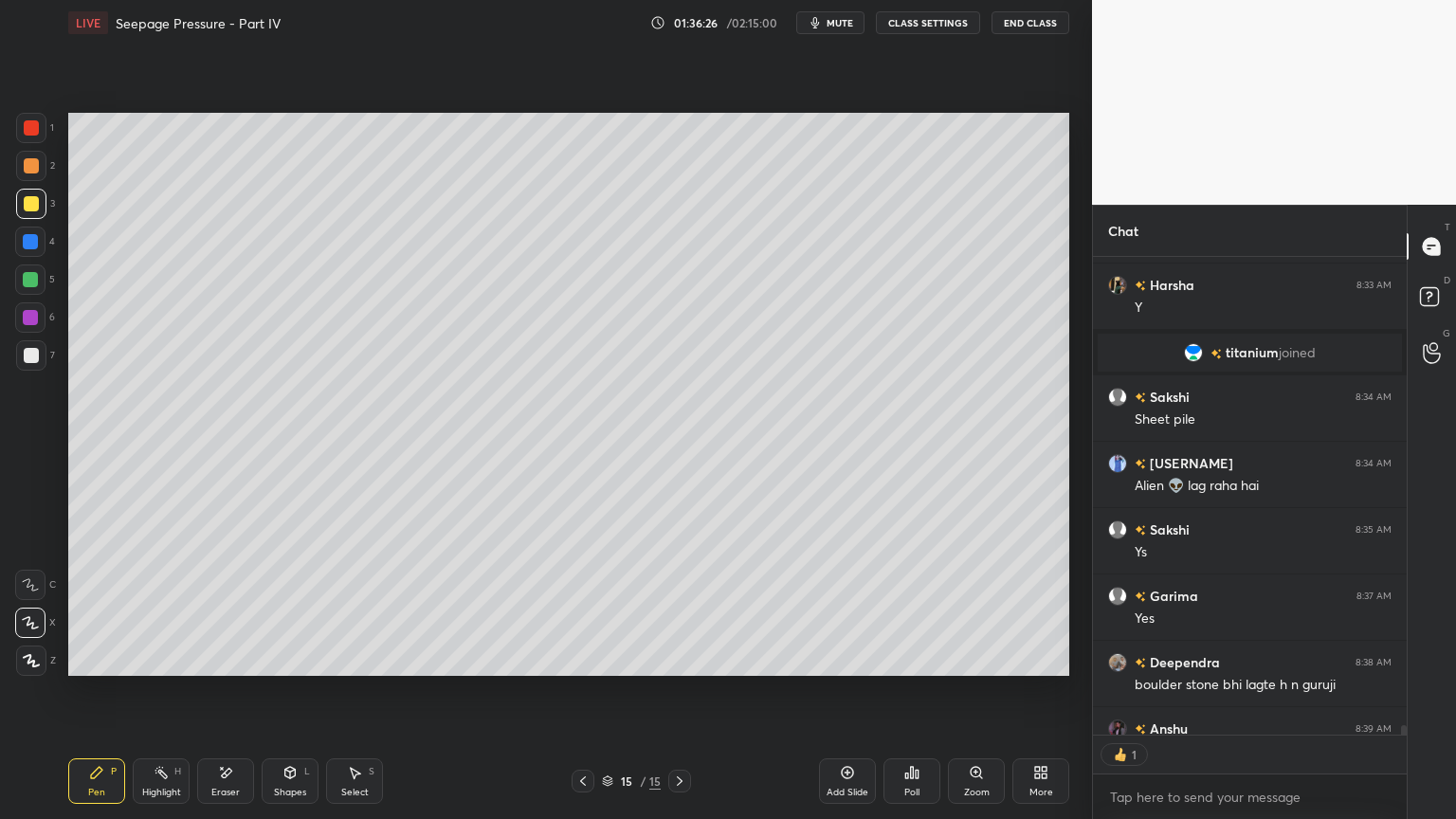 click 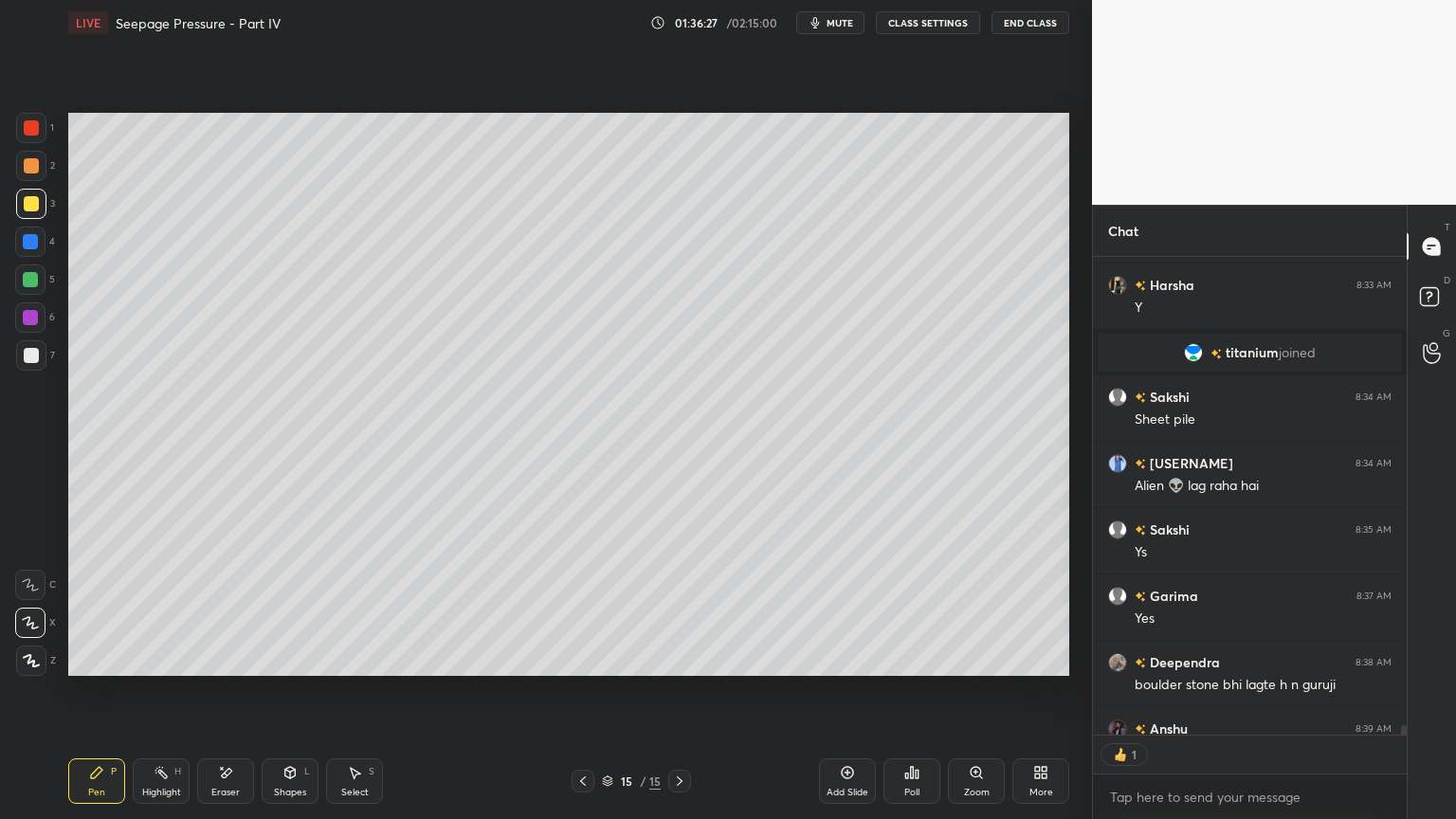 click at bounding box center [31, 355] 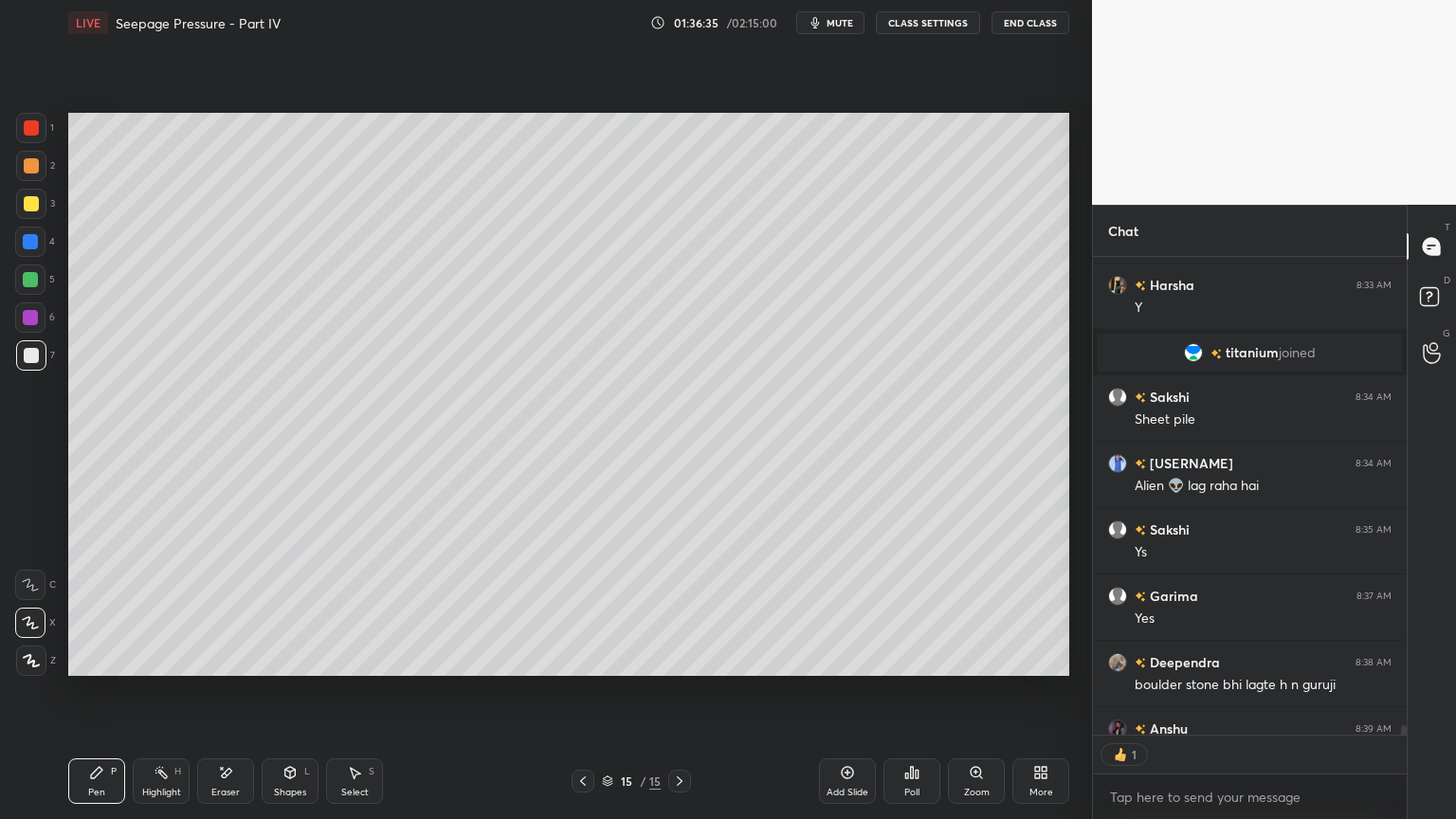 scroll, scrollTop: 0, scrollLeft: 0, axis: both 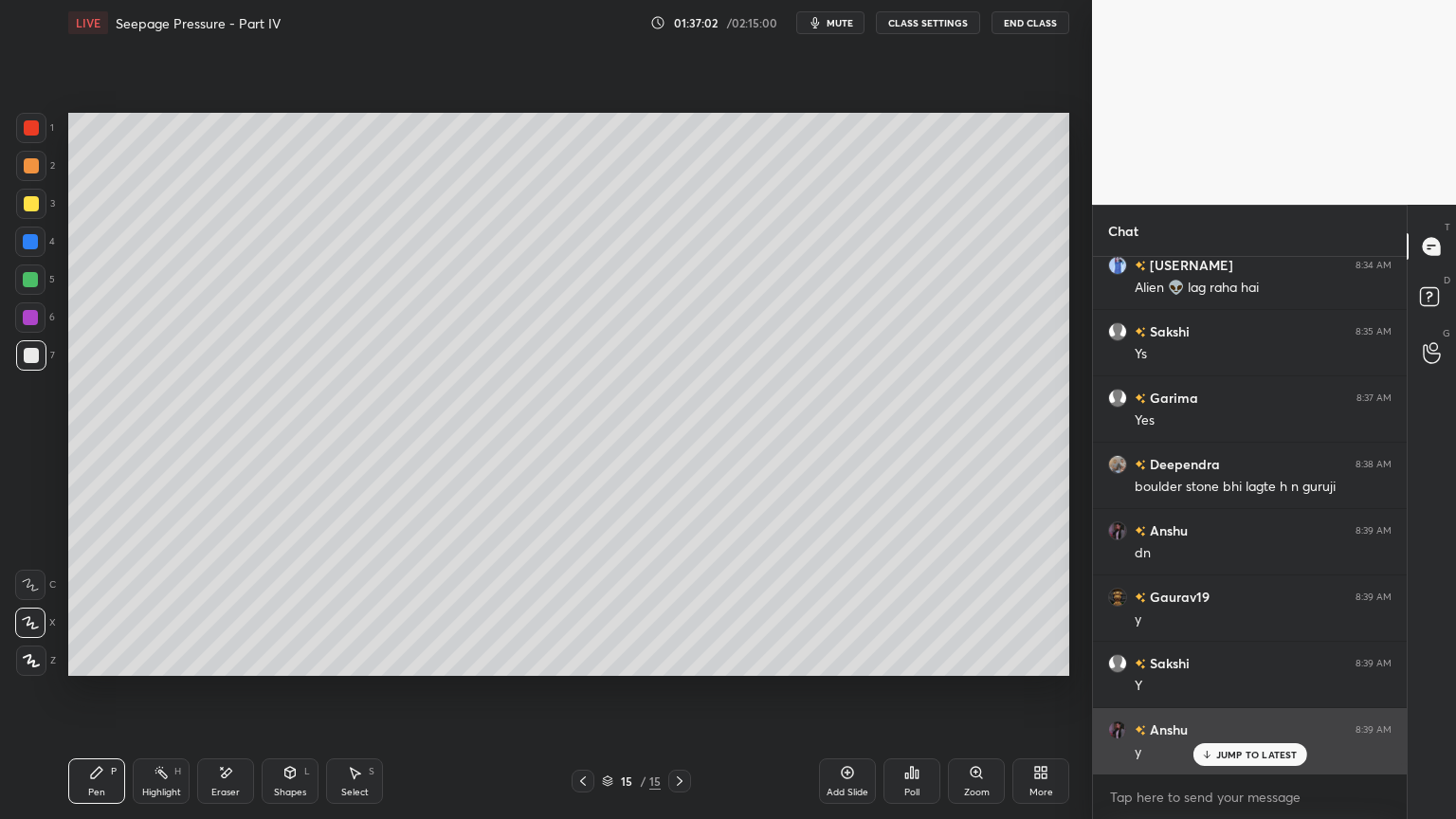 click on "JUMP TO LATEST" at bounding box center (1257, 755) 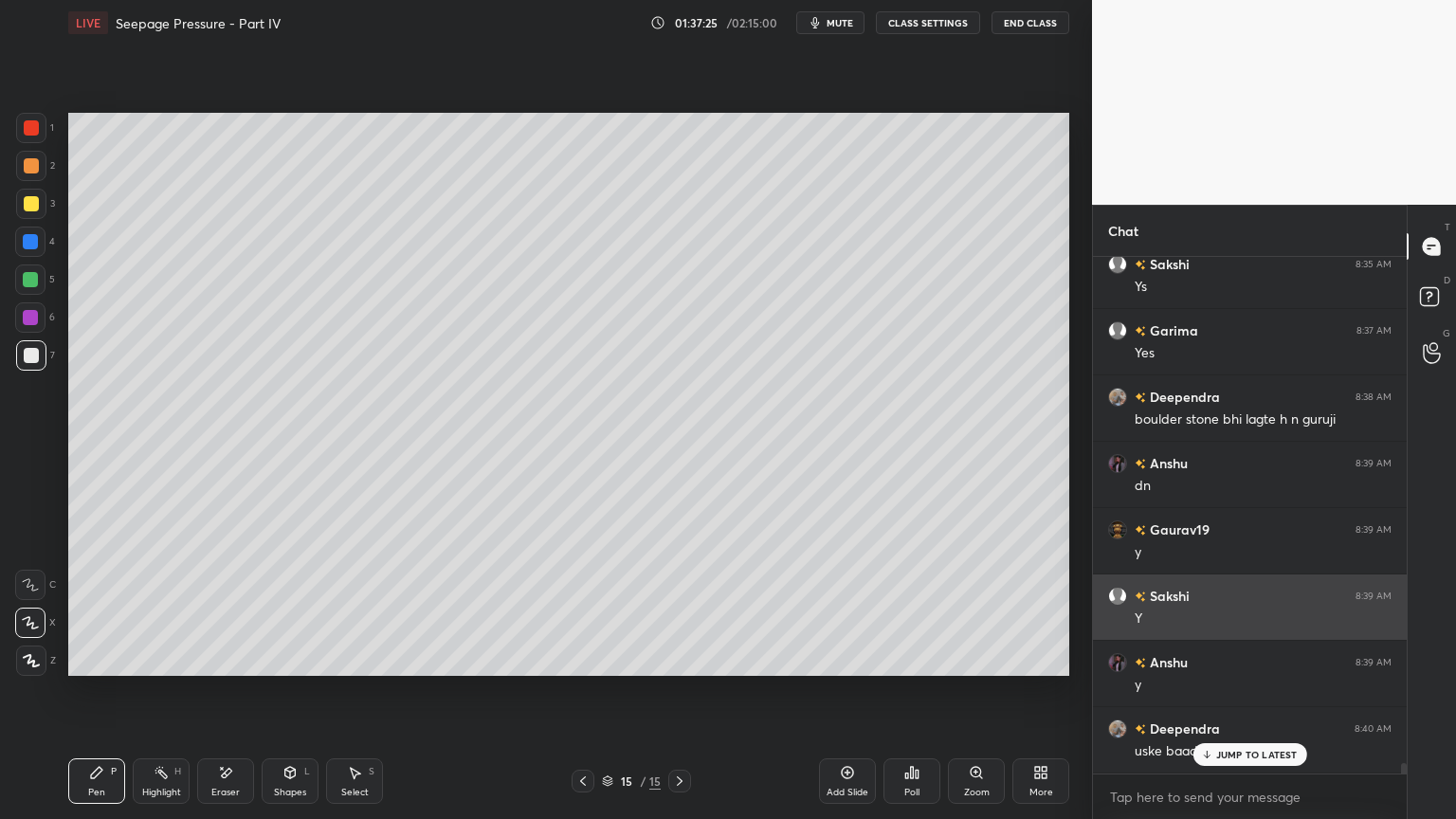 scroll, scrollTop: 26026, scrollLeft: 0, axis: vertical 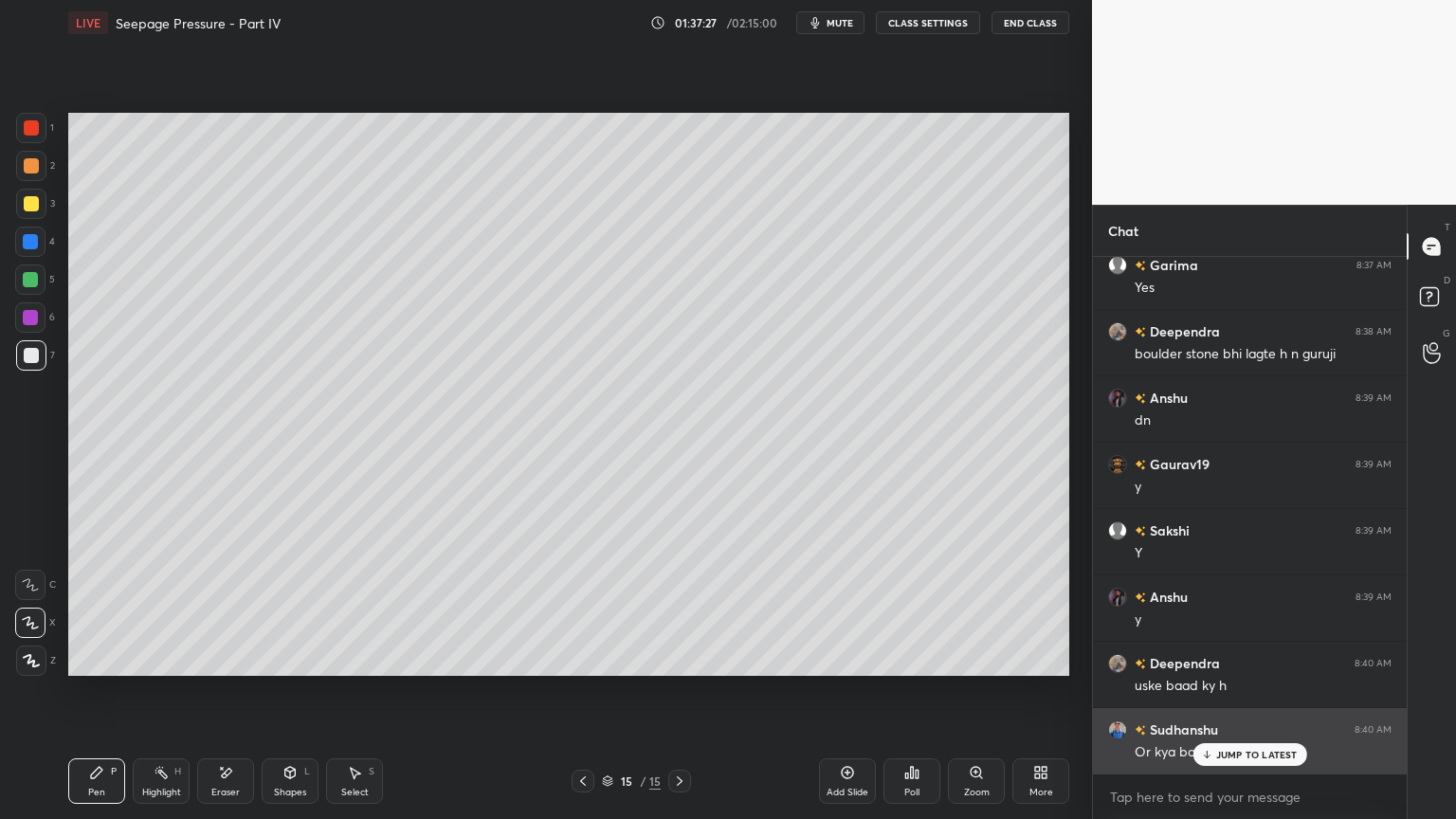 click on "[LAST] 8:40 AM" at bounding box center [1249, 729] 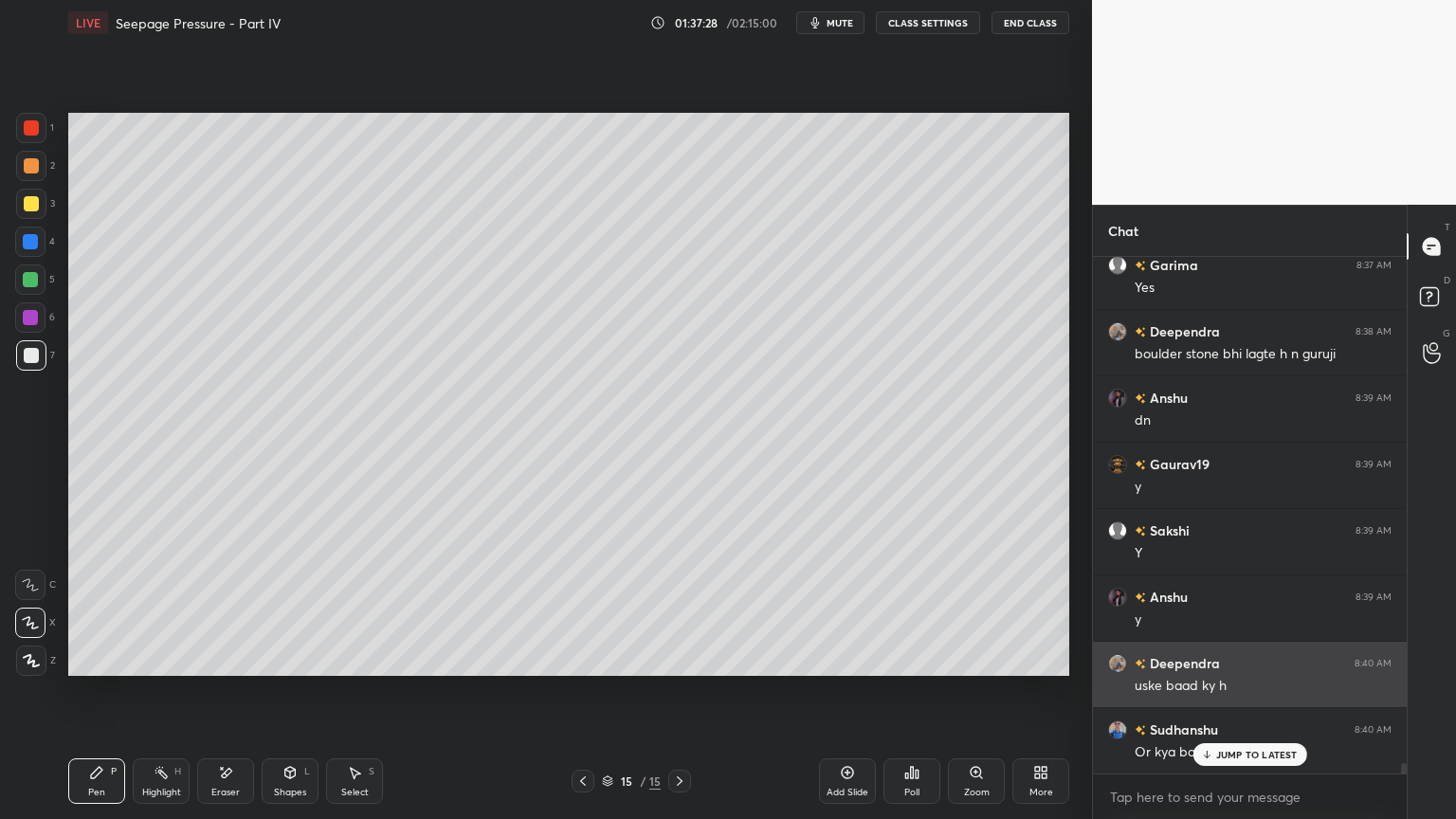 click on "JUMP TO LATEST" at bounding box center [1257, 755] 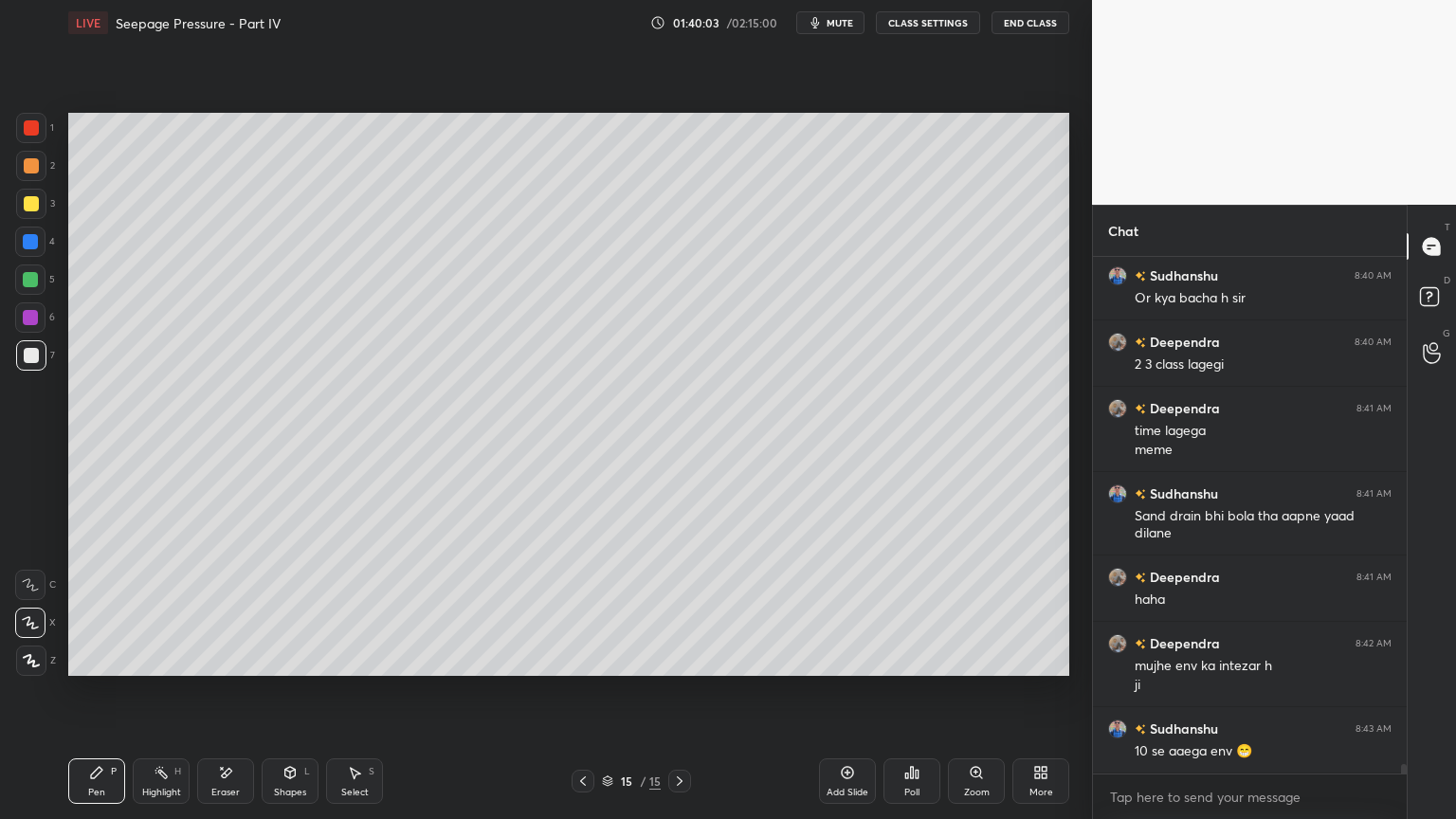 scroll, scrollTop: 26545, scrollLeft: 0, axis: vertical 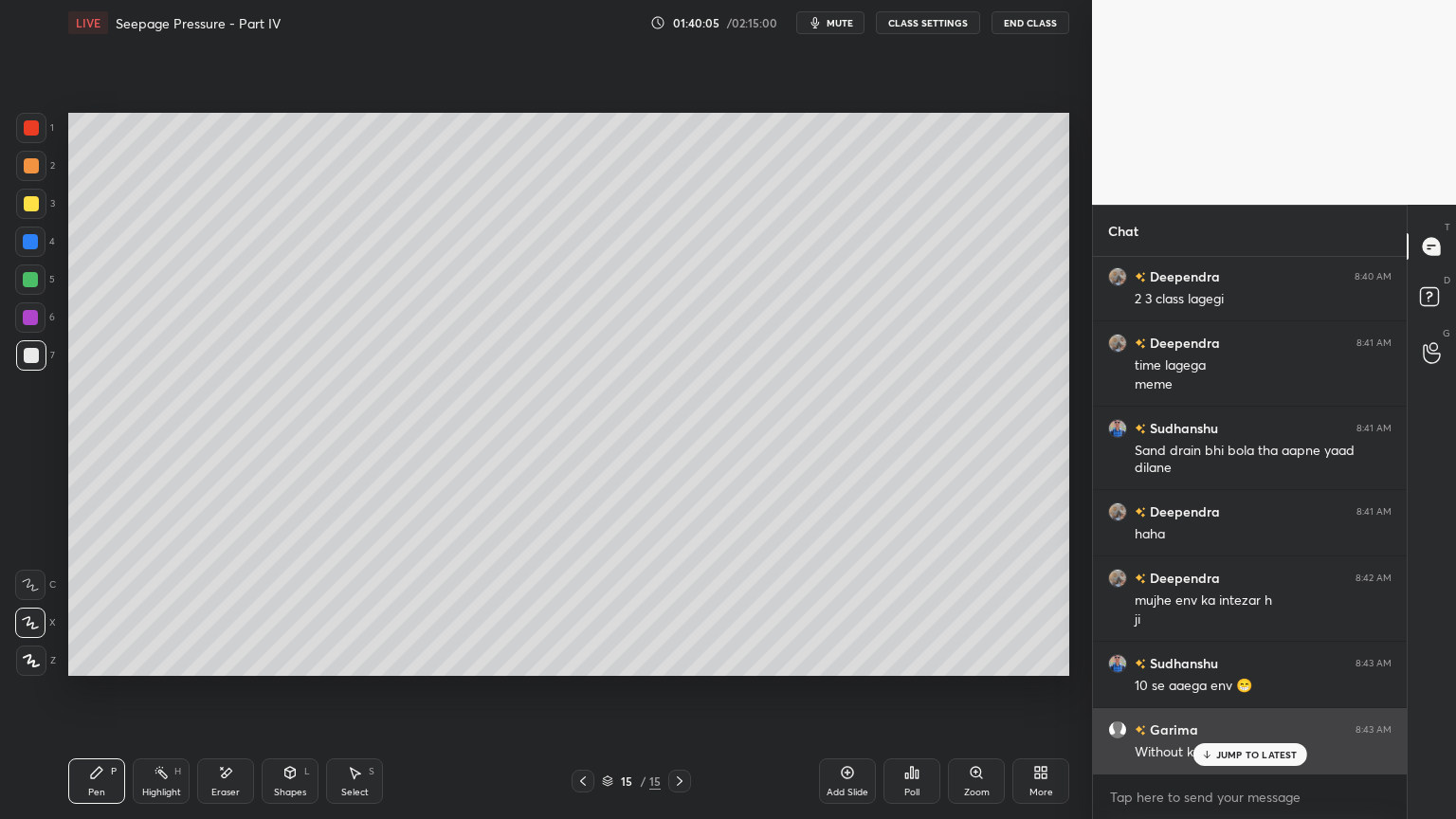 click on "JUMP TO LATEST" at bounding box center (1257, 755) 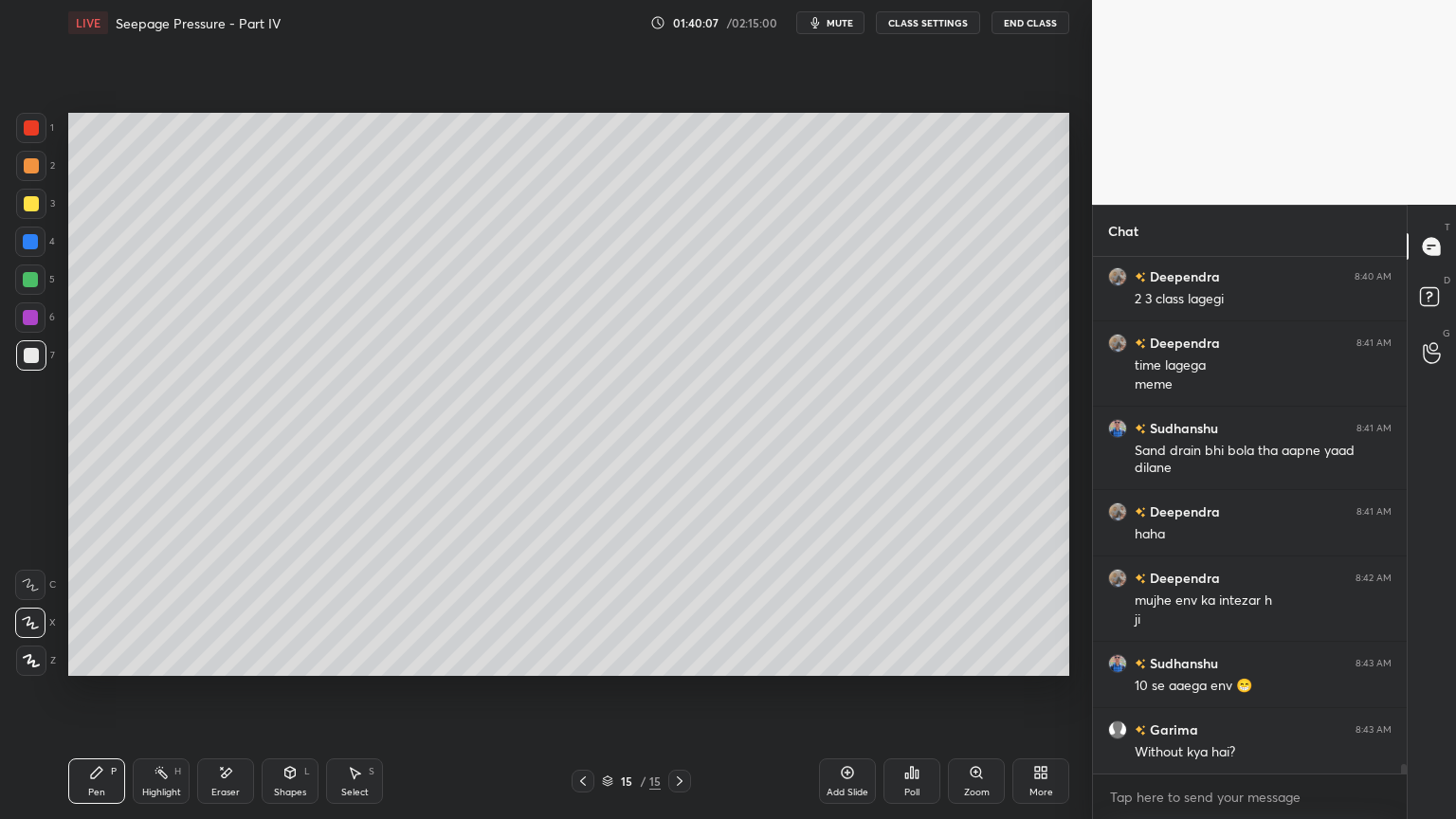 scroll, scrollTop: 26613, scrollLeft: 0, axis: vertical 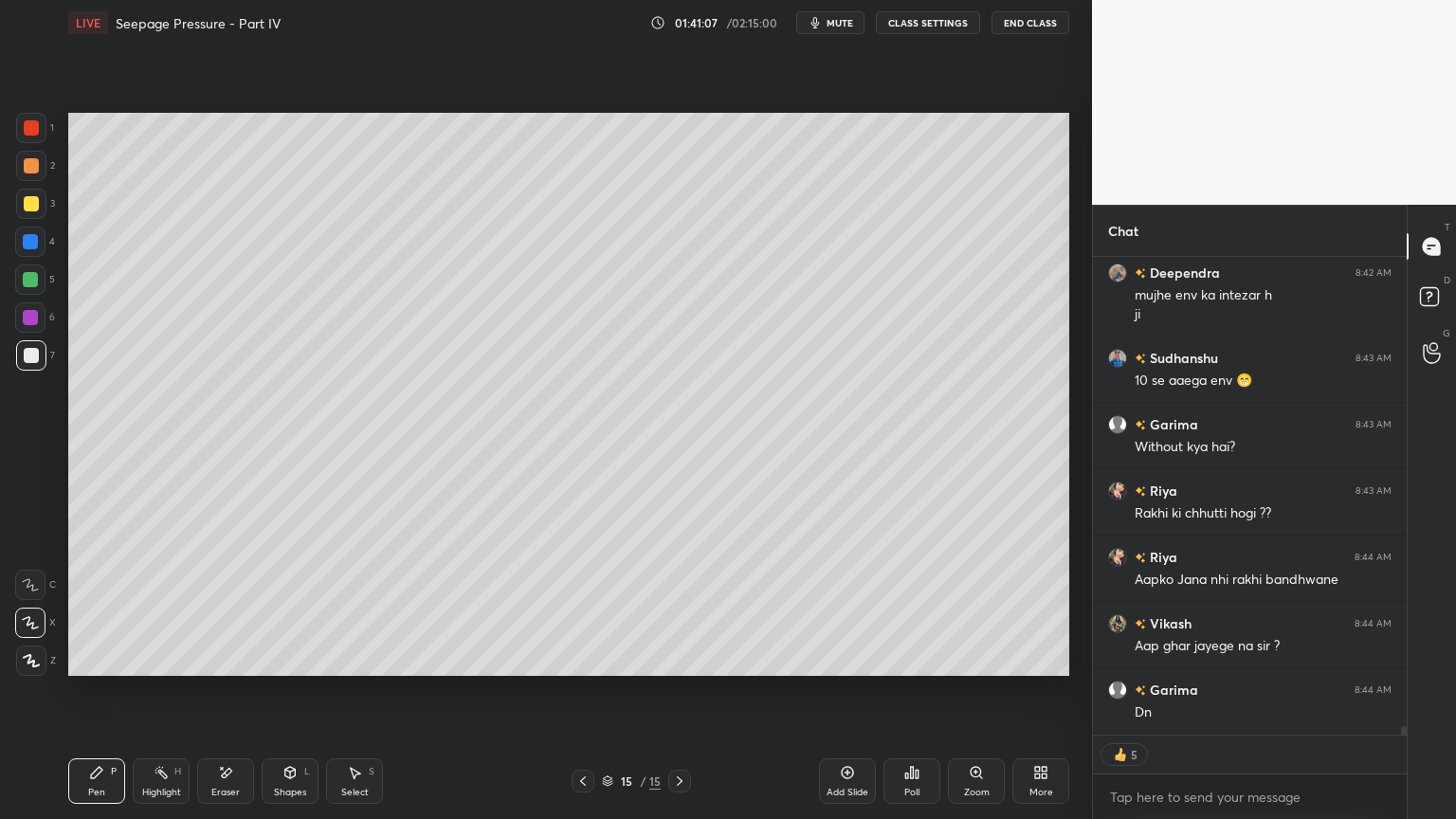 click on "Add Slide" at bounding box center (847, 781) 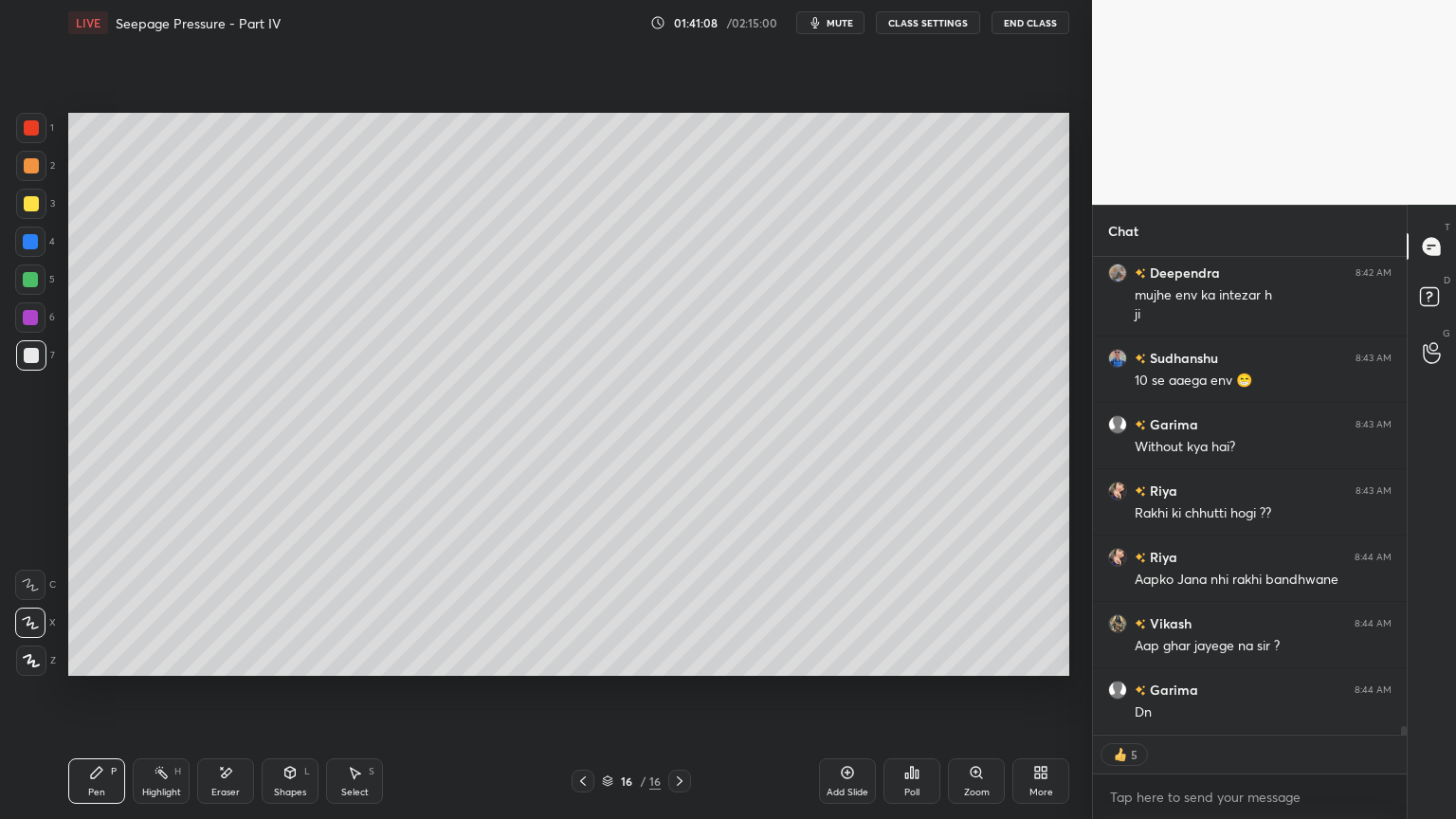 scroll, scrollTop: 26917, scrollLeft: 0, axis: vertical 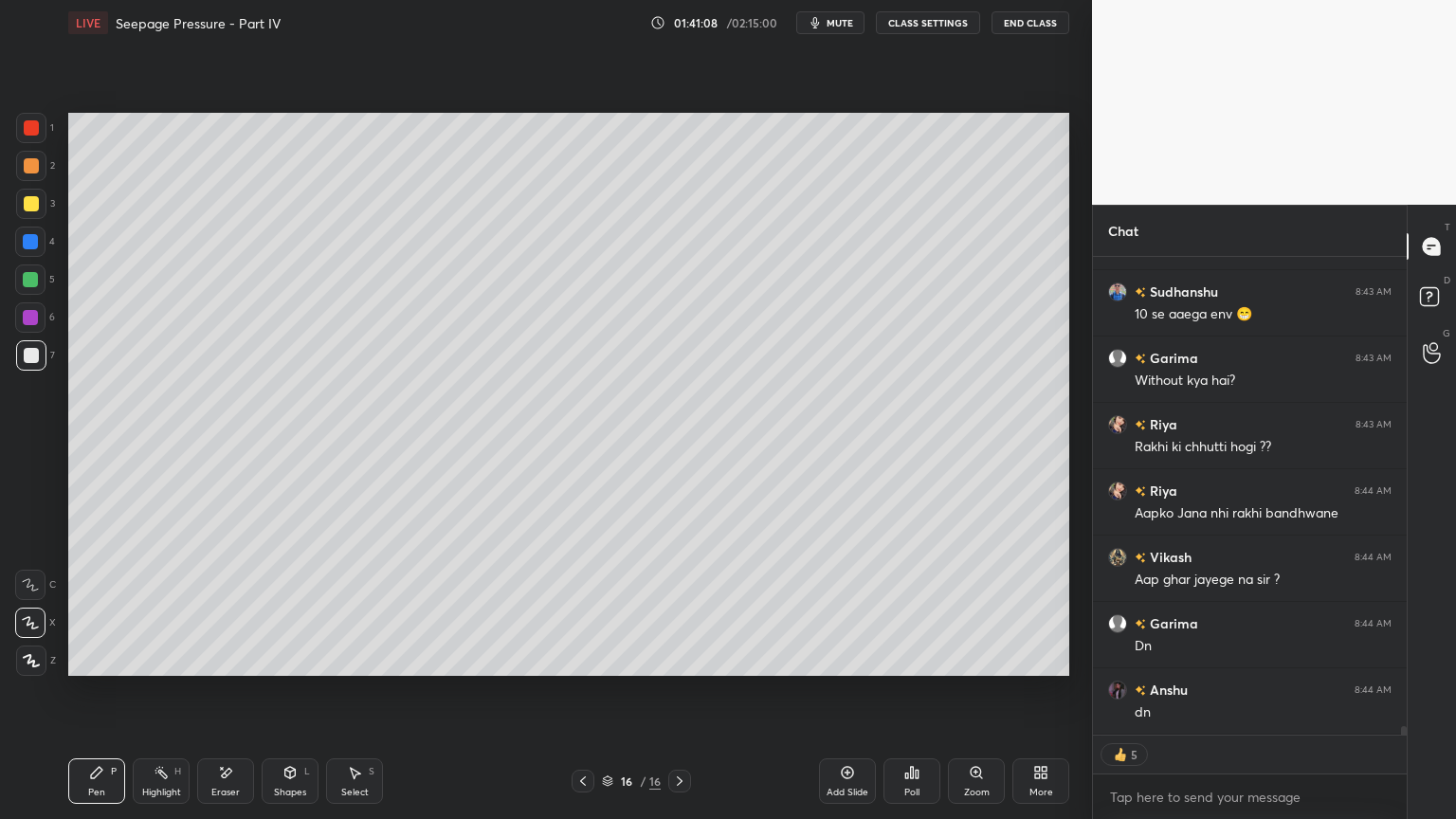 click on "Shapes L" at bounding box center (290, 781) 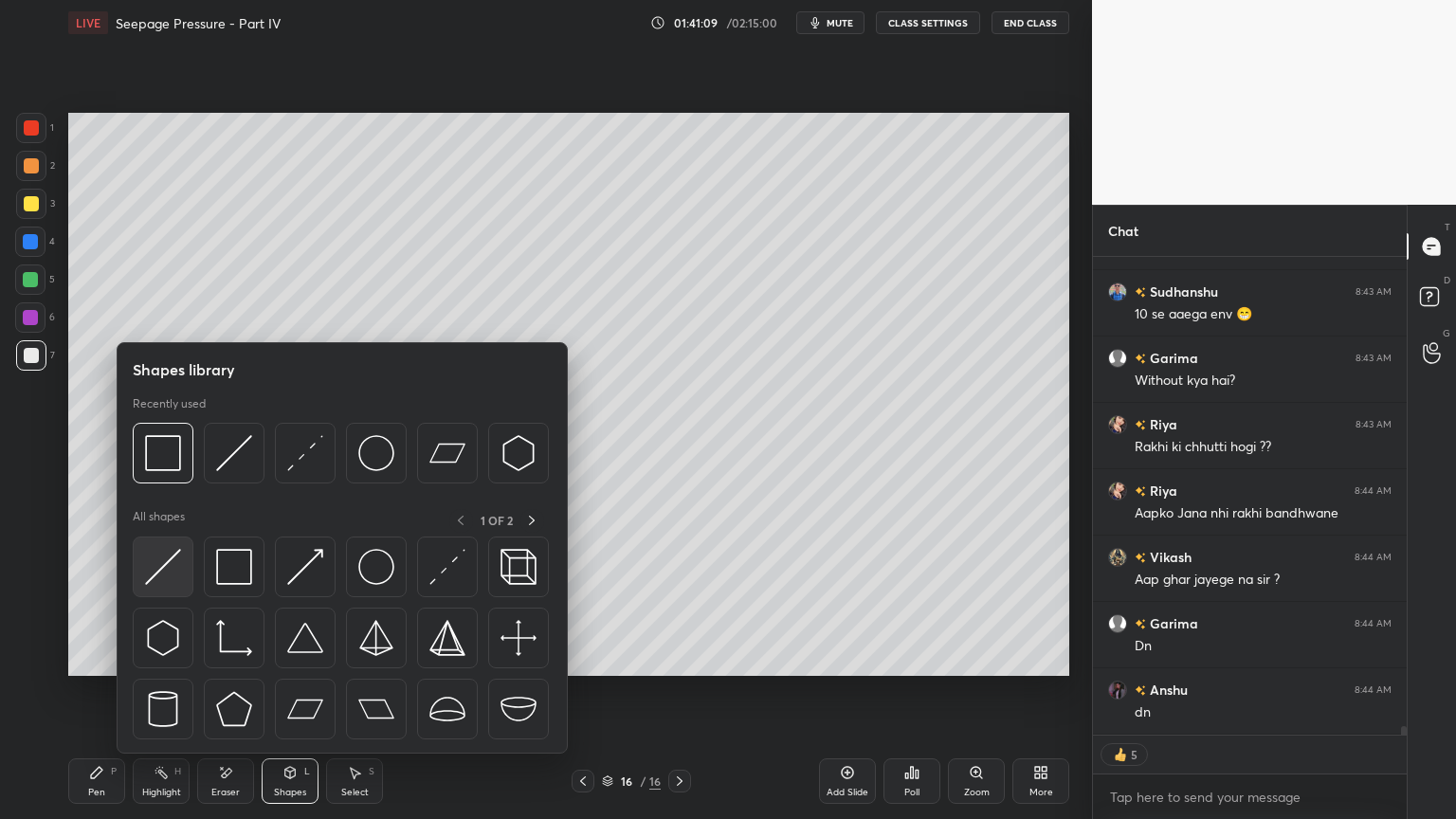 click at bounding box center [163, 567] 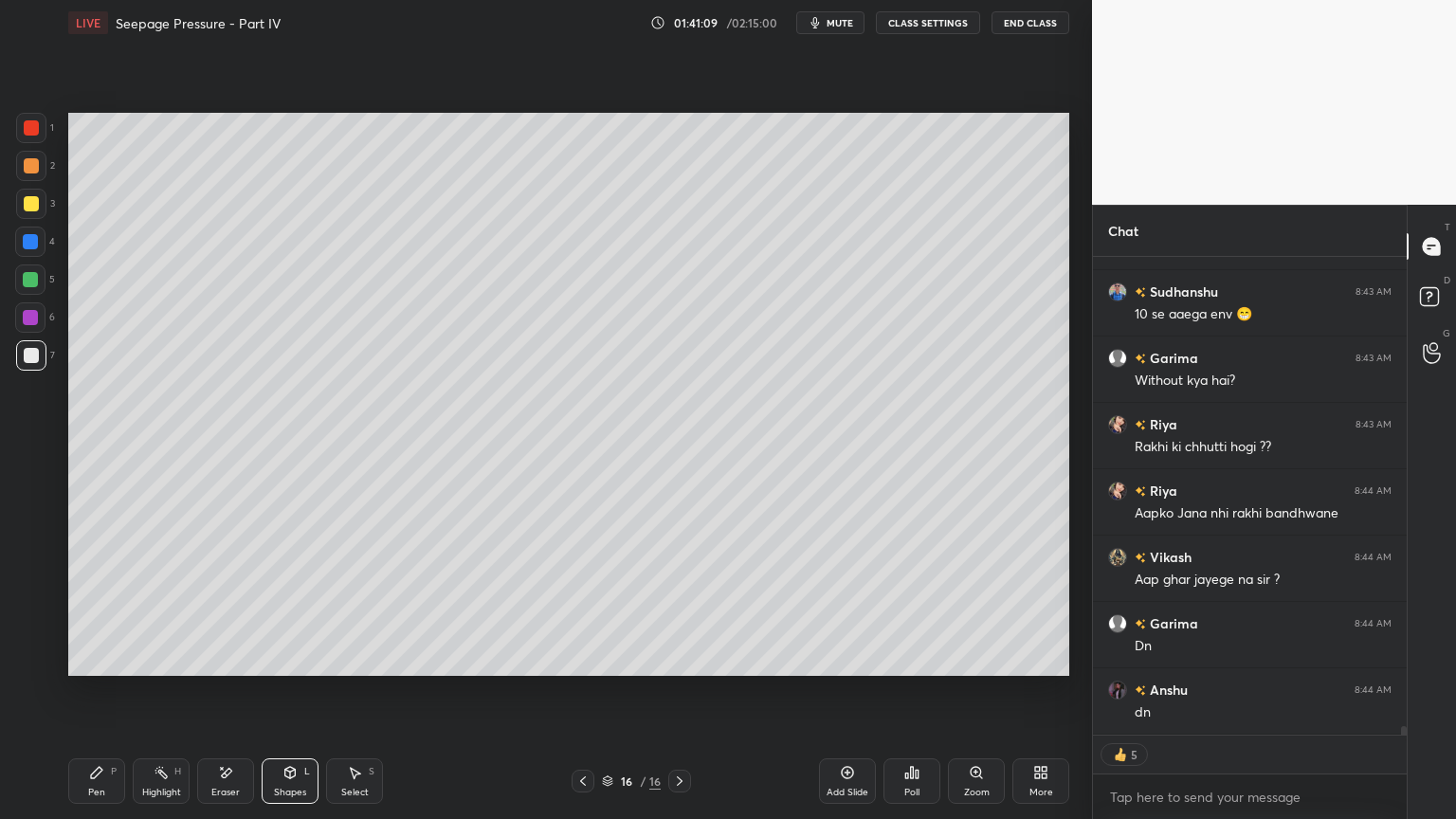 click at bounding box center (31, 355) 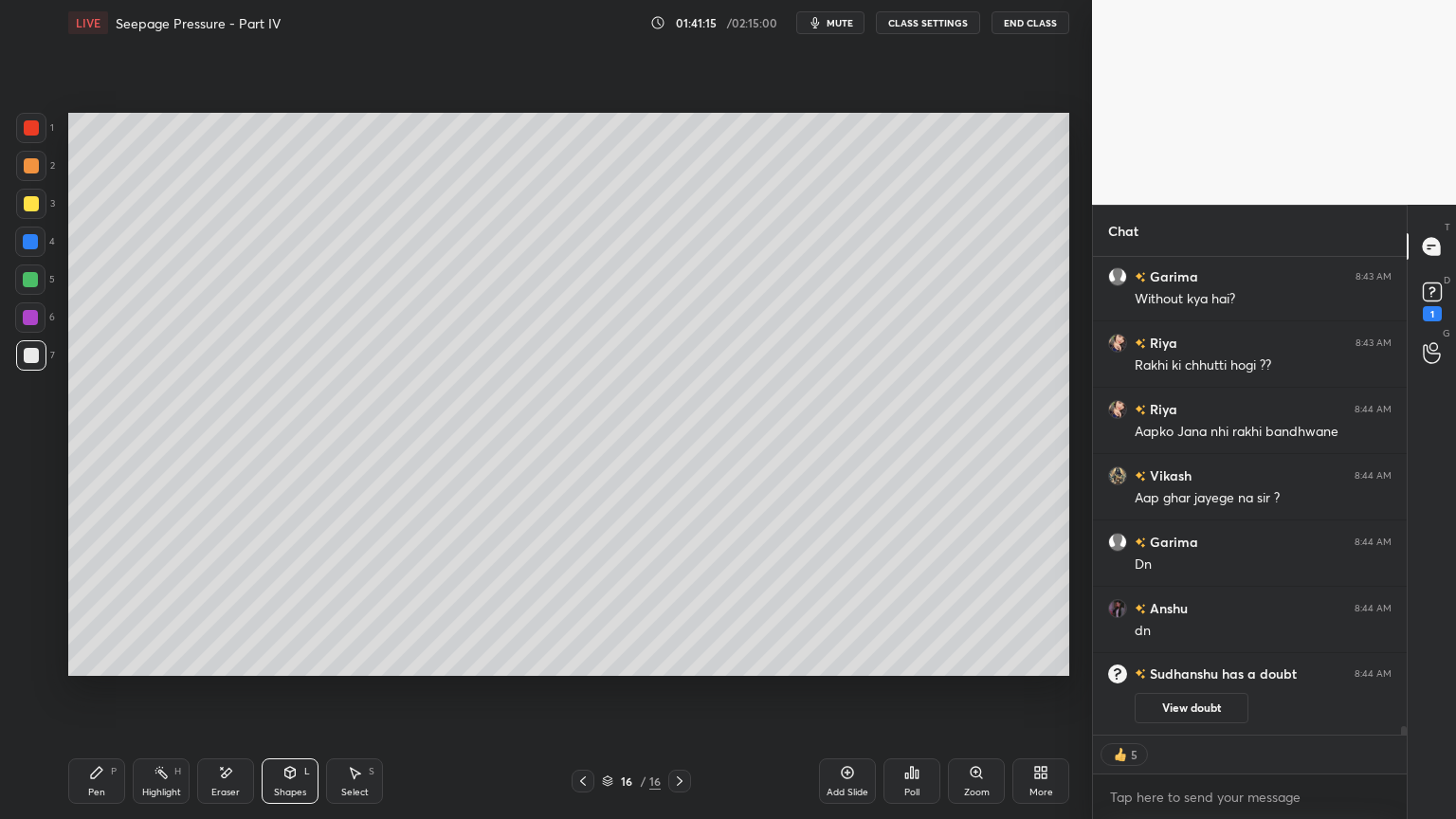 scroll, scrollTop: 26614, scrollLeft: 0, axis: vertical 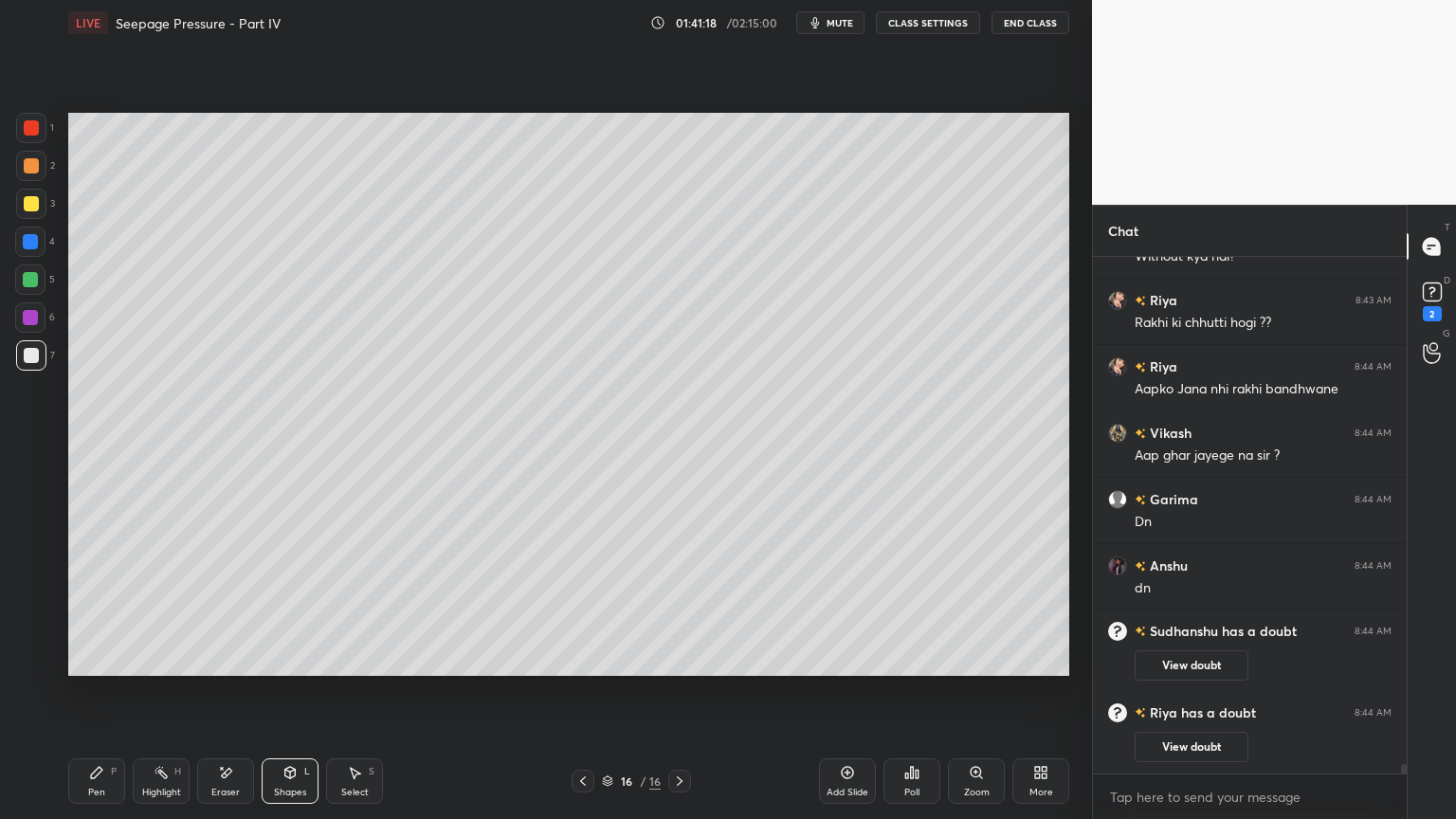 click on "Shapes L" at bounding box center (290, 781) 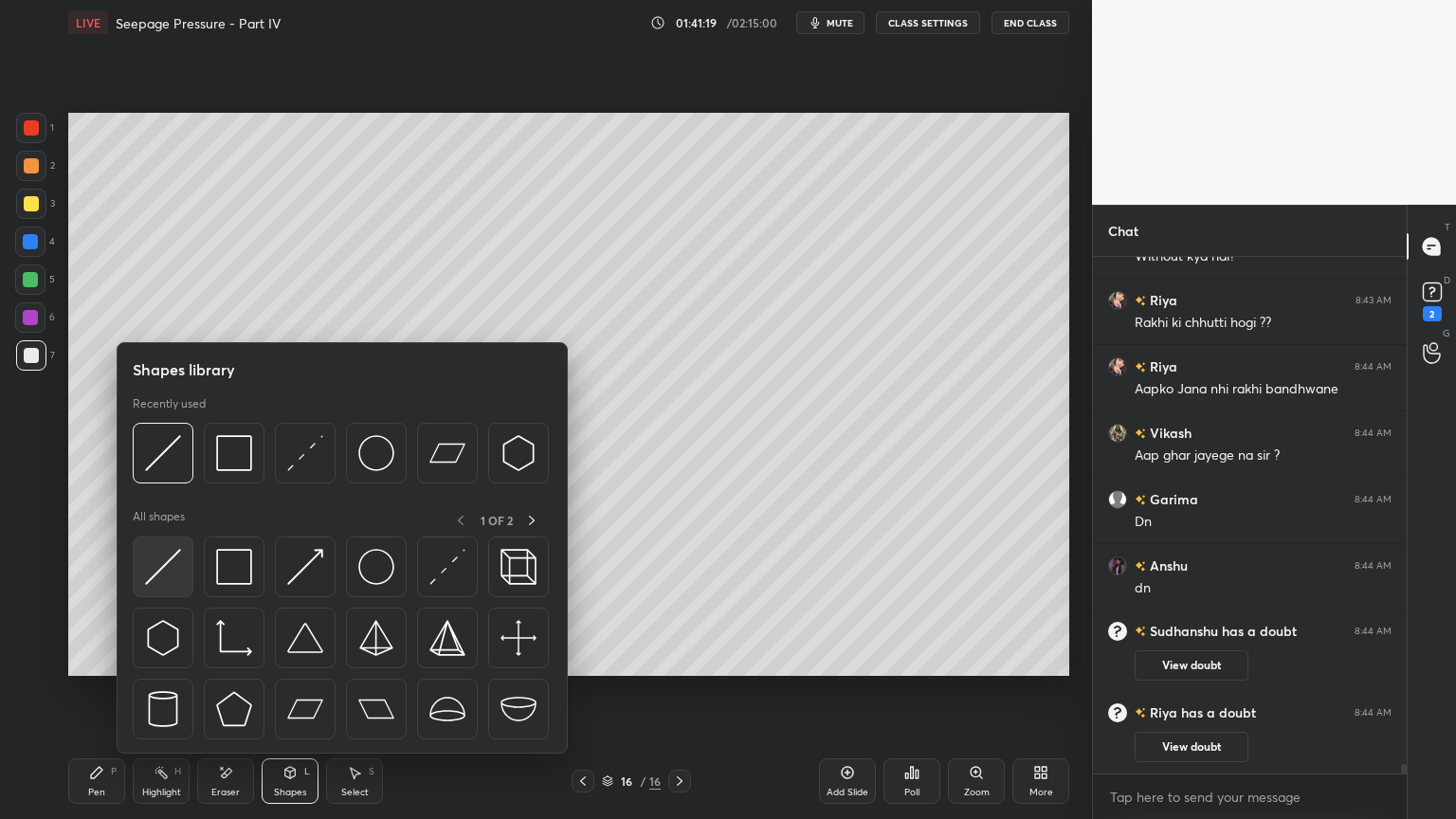 click at bounding box center [163, 567] 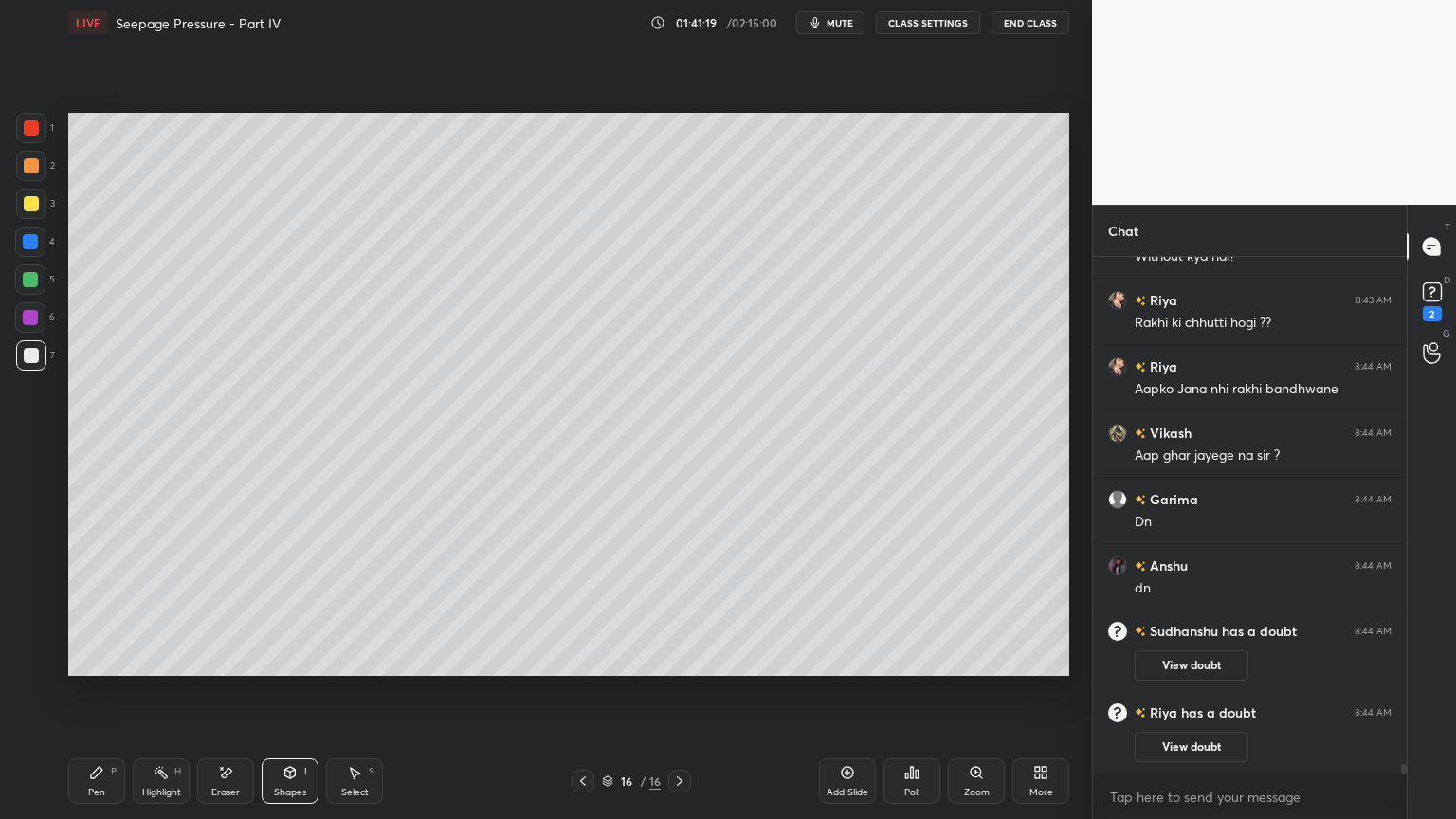 click at bounding box center [30, 242] 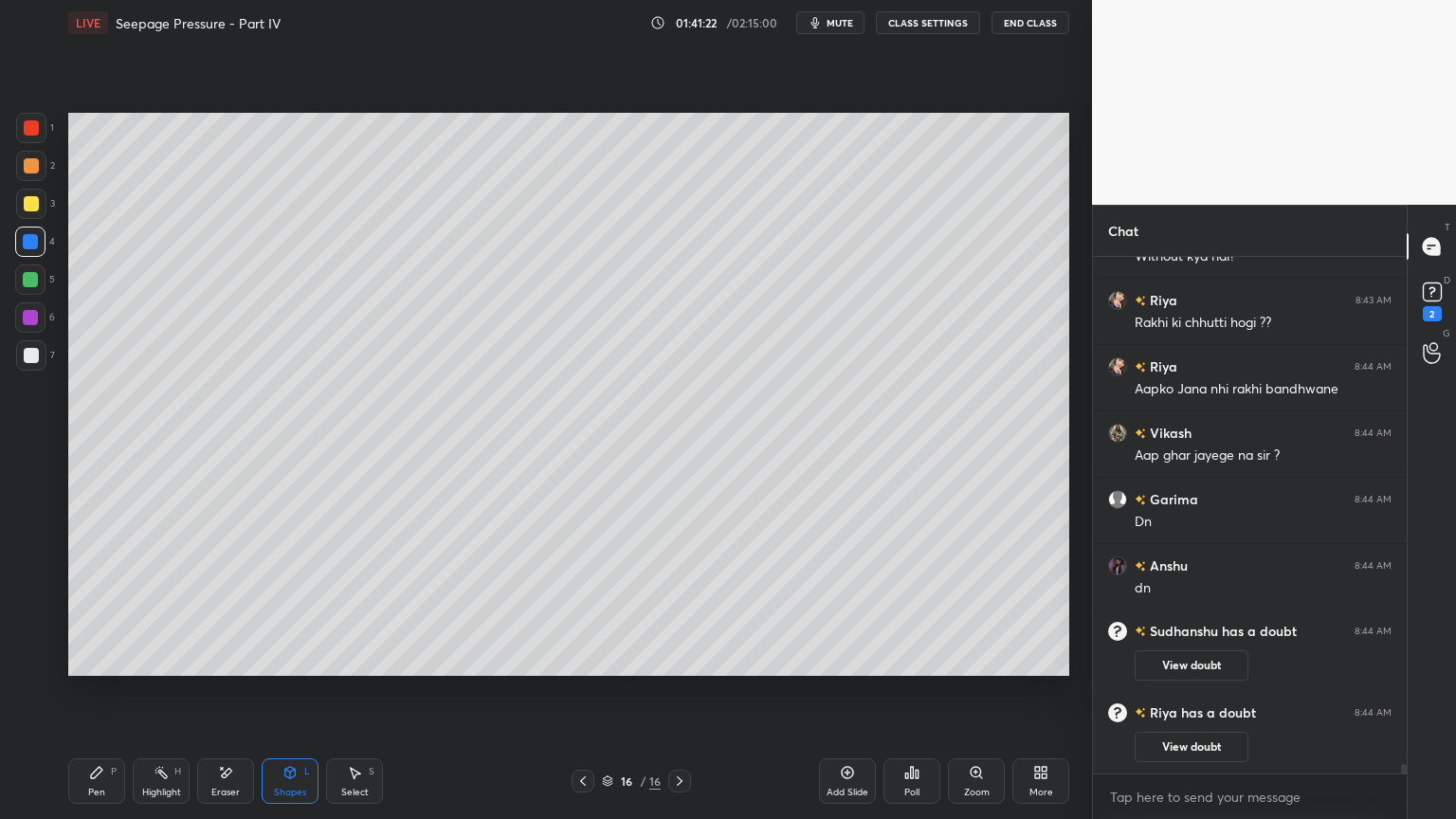 click on "Pen" at bounding box center (97, 792) 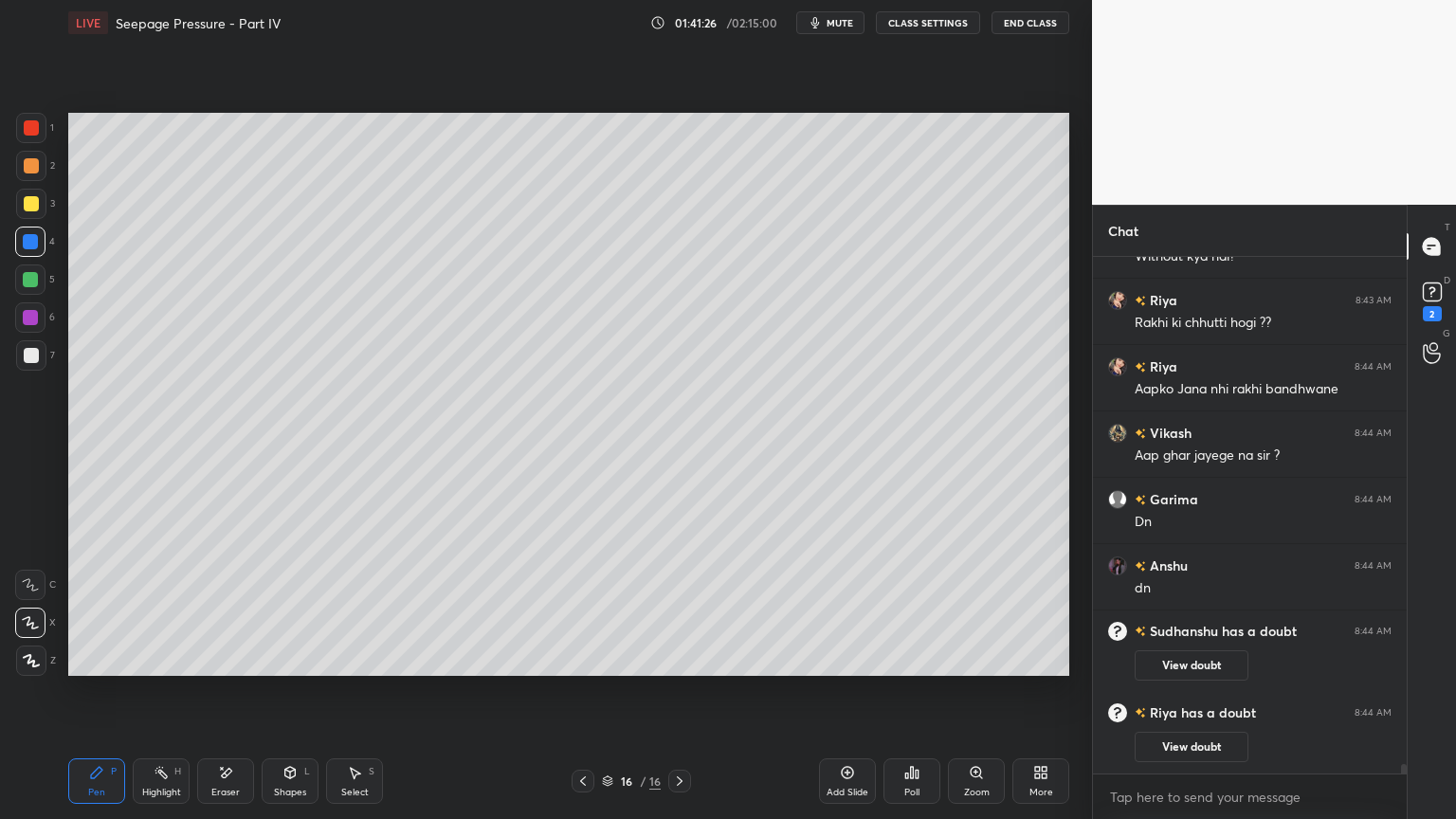 click on "Shapes L" at bounding box center (290, 781) 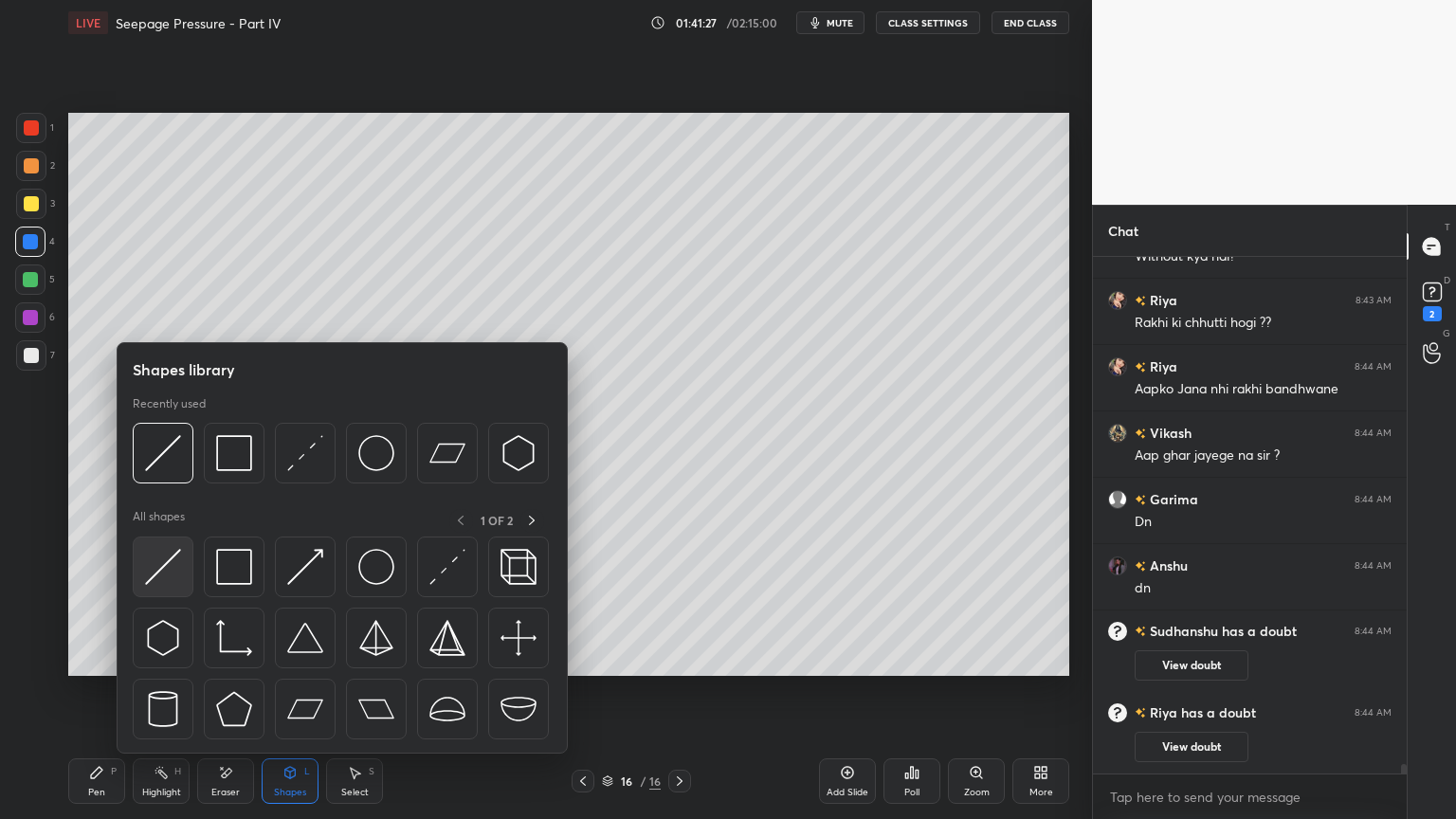 click at bounding box center (163, 567) 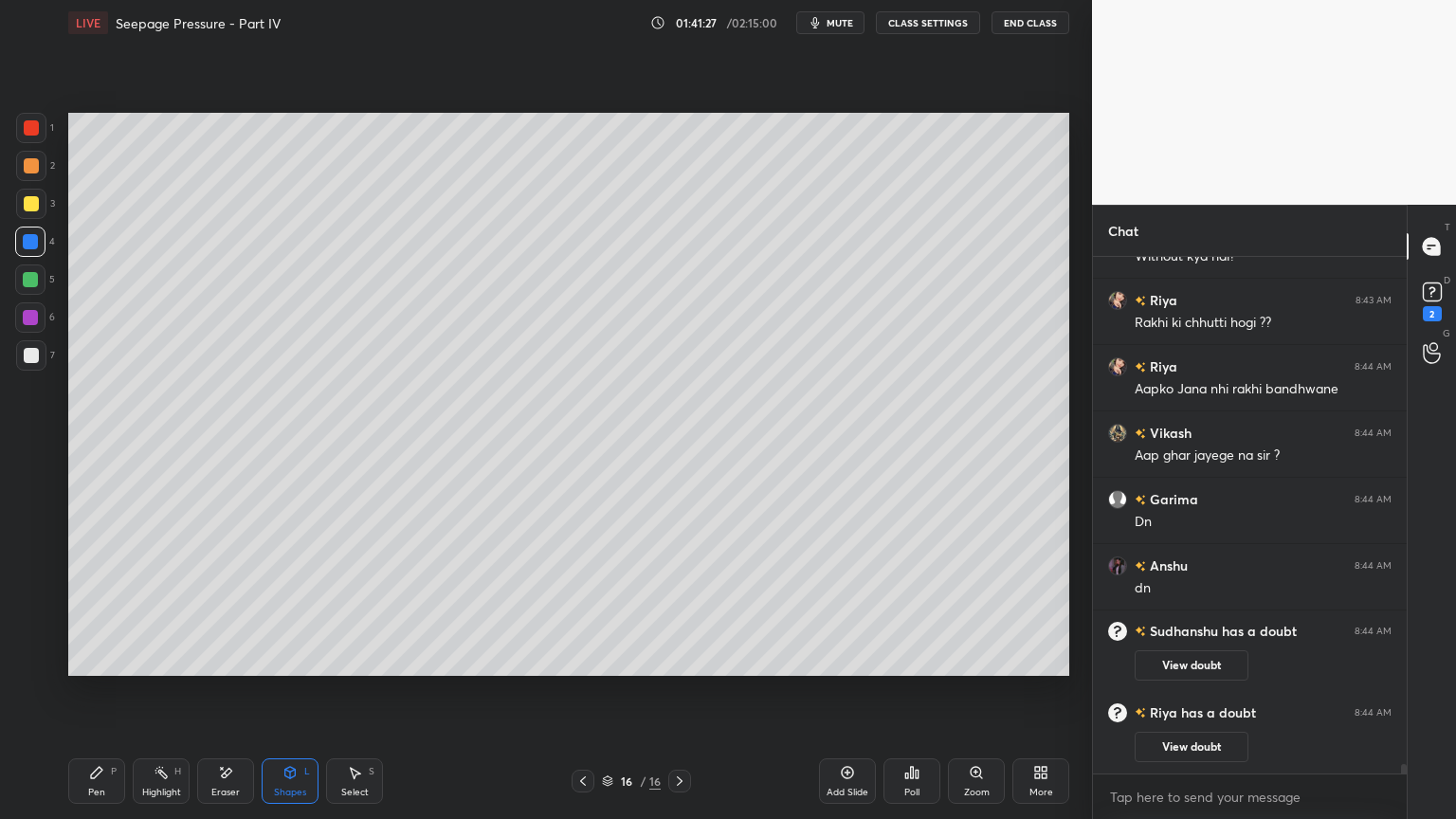 click at bounding box center (31, 355) 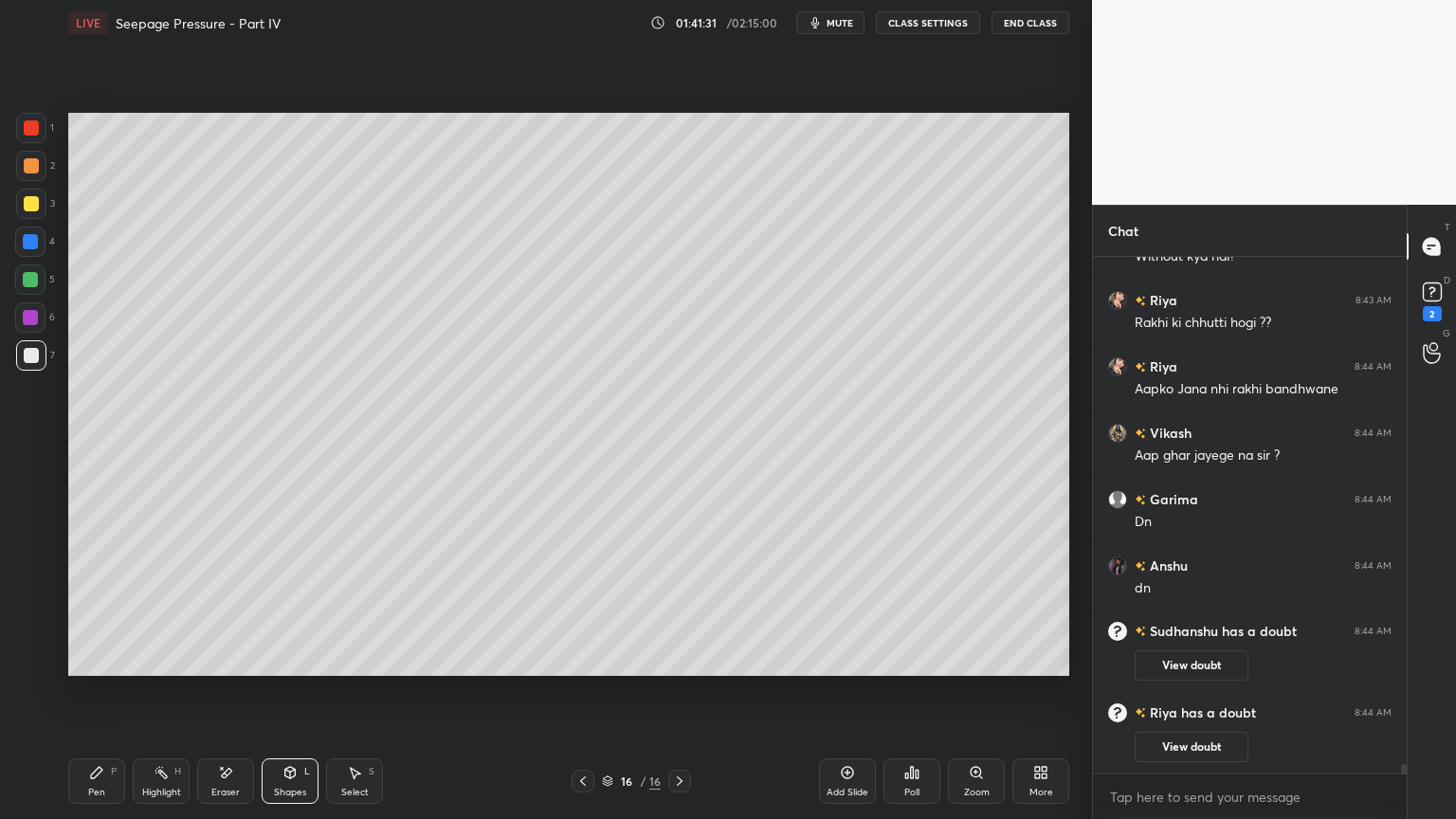 click 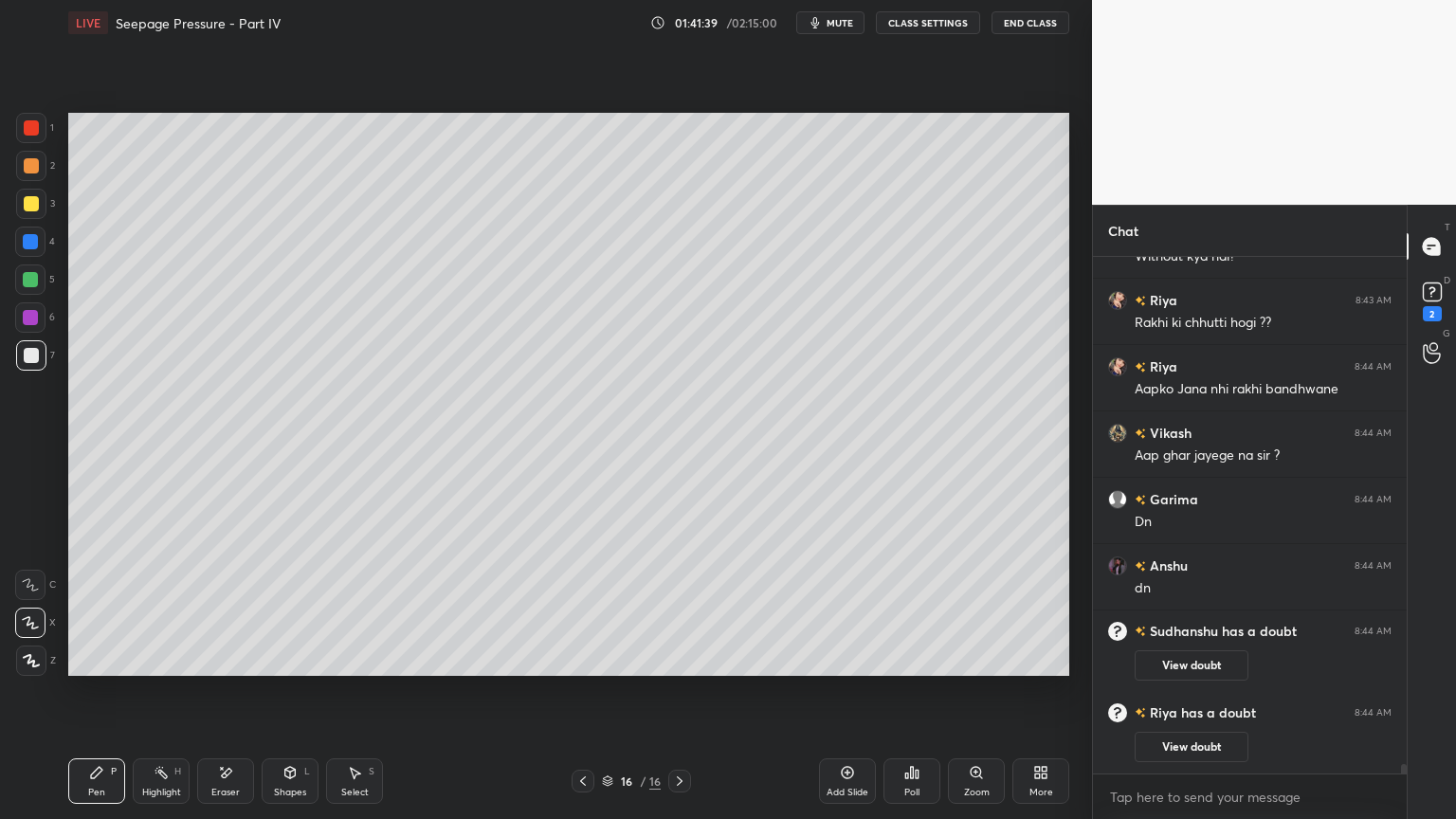 click on "Pen P" at bounding box center (97, 781) 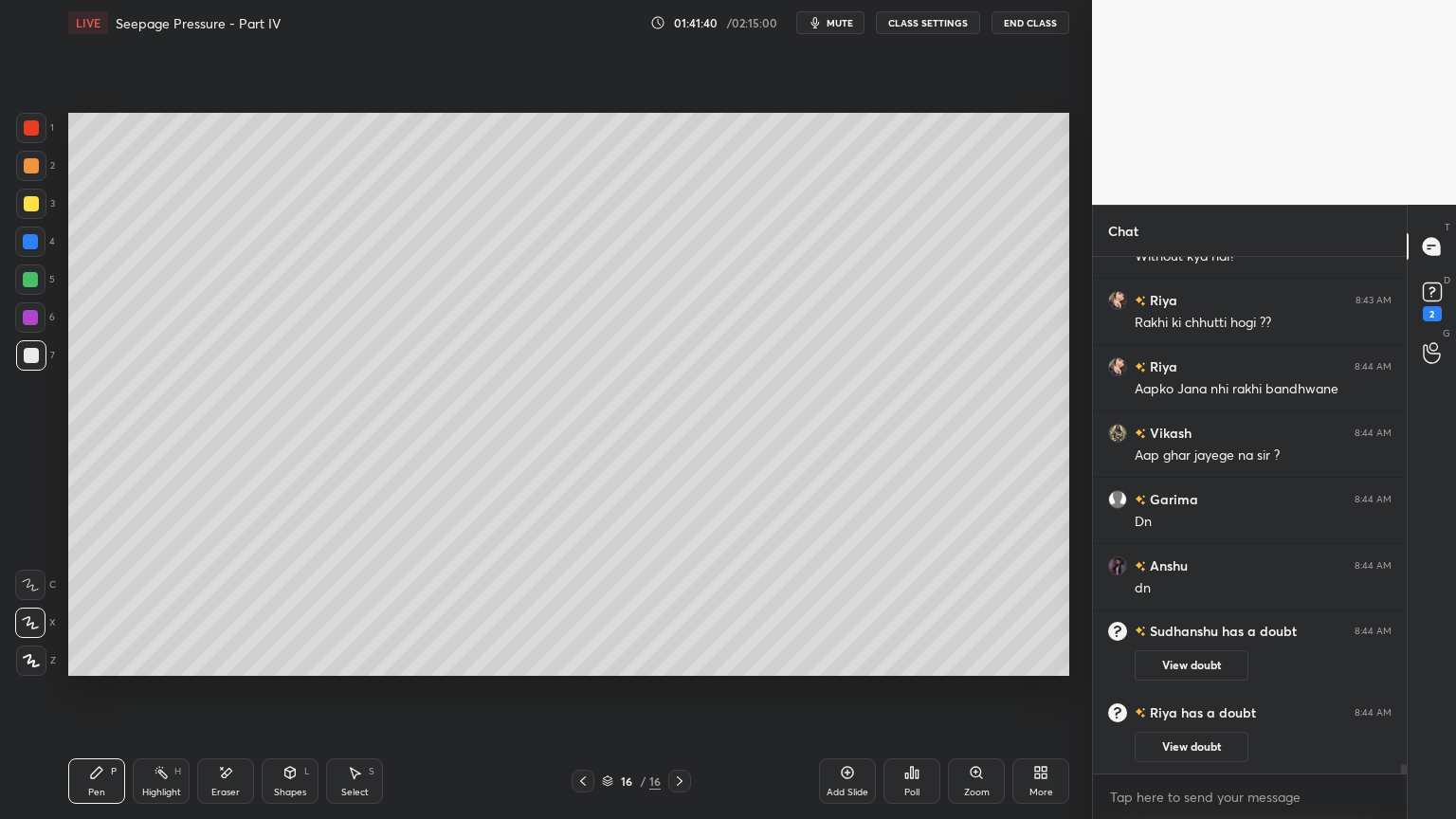 click at bounding box center (31, 355) 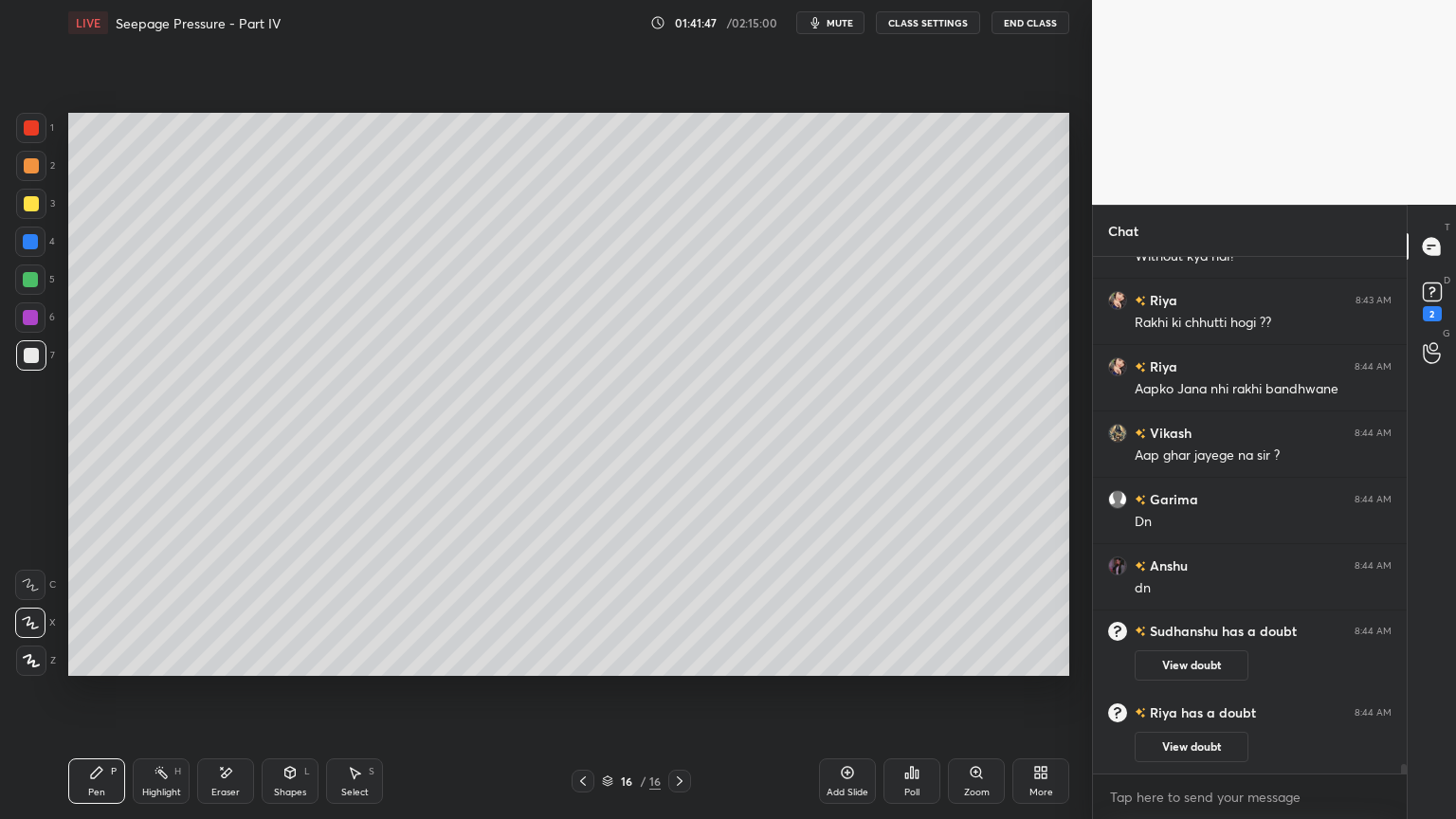 scroll, scrollTop: 6, scrollLeft: 6, axis: both 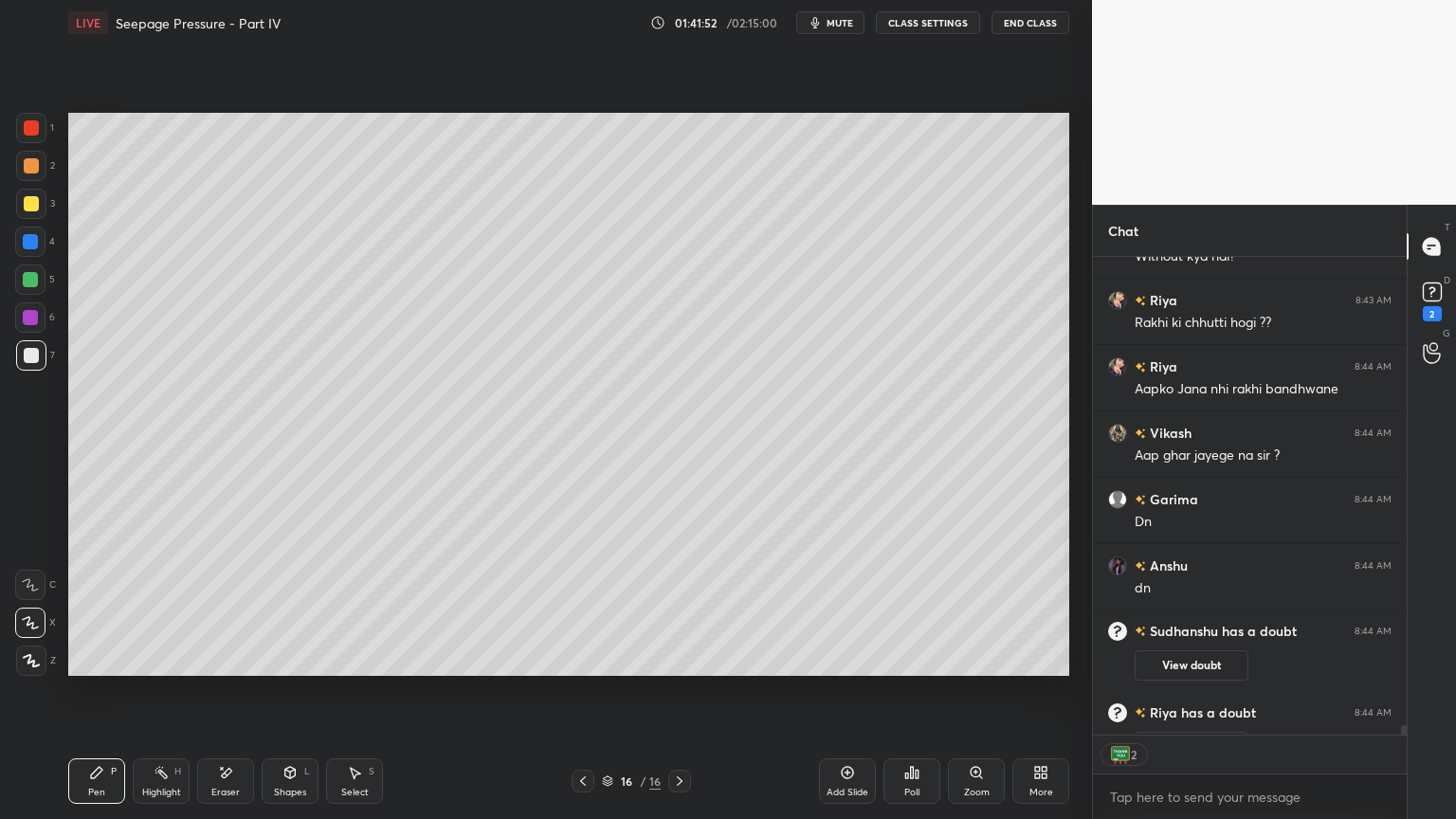 click at bounding box center [30, 242] 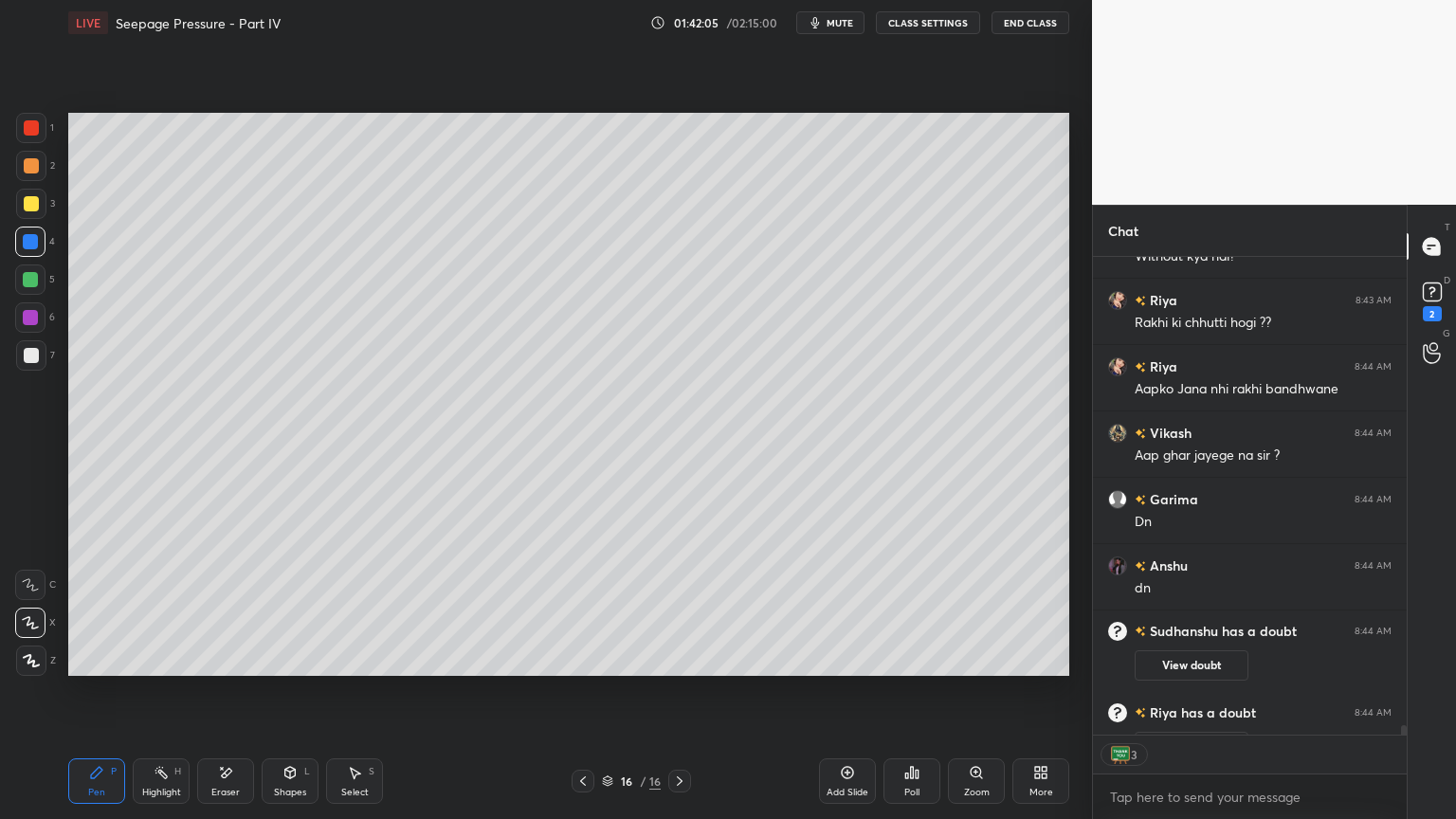 click on "Shapes" at bounding box center (290, 792) 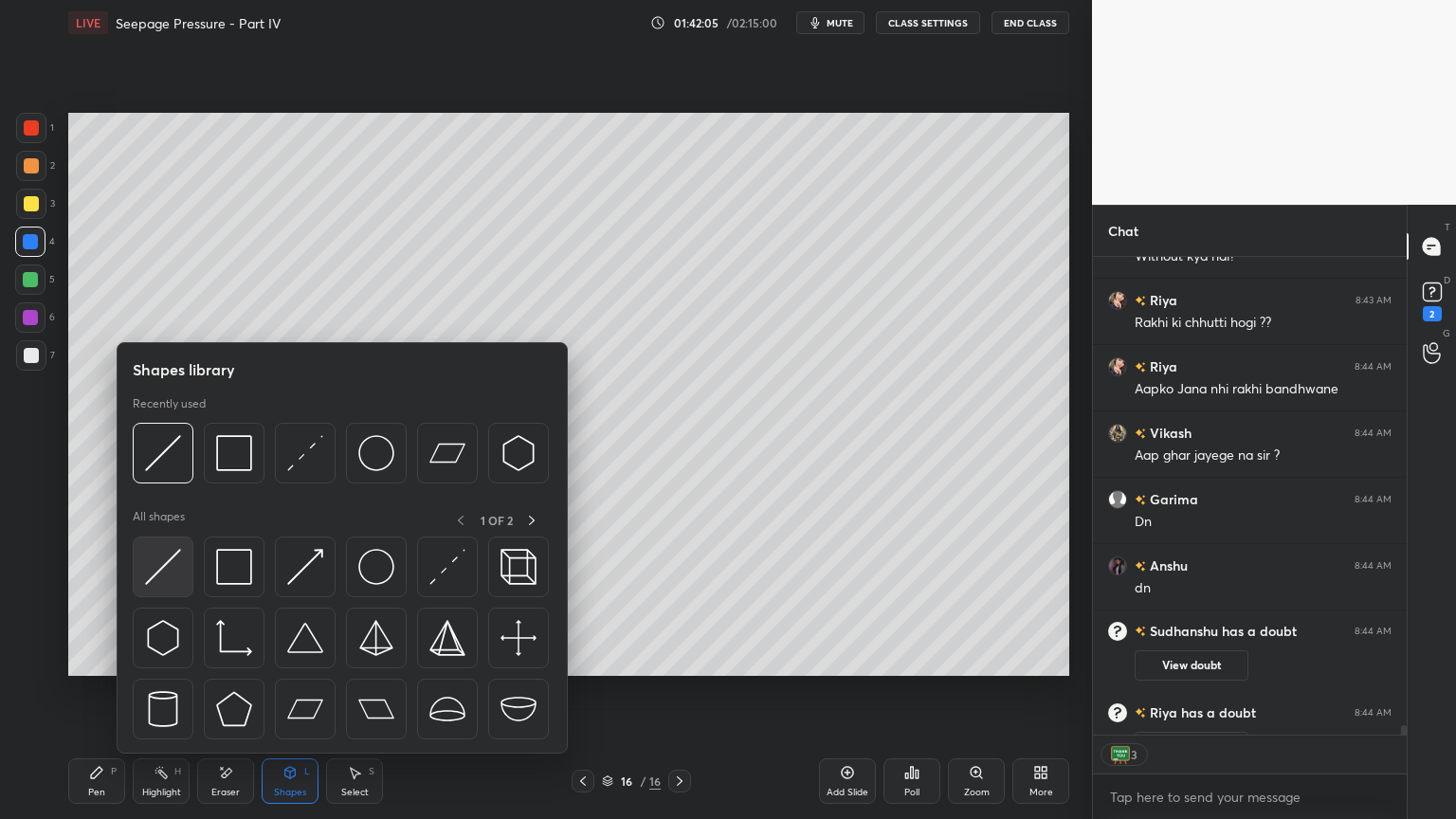 click at bounding box center [163, 567] 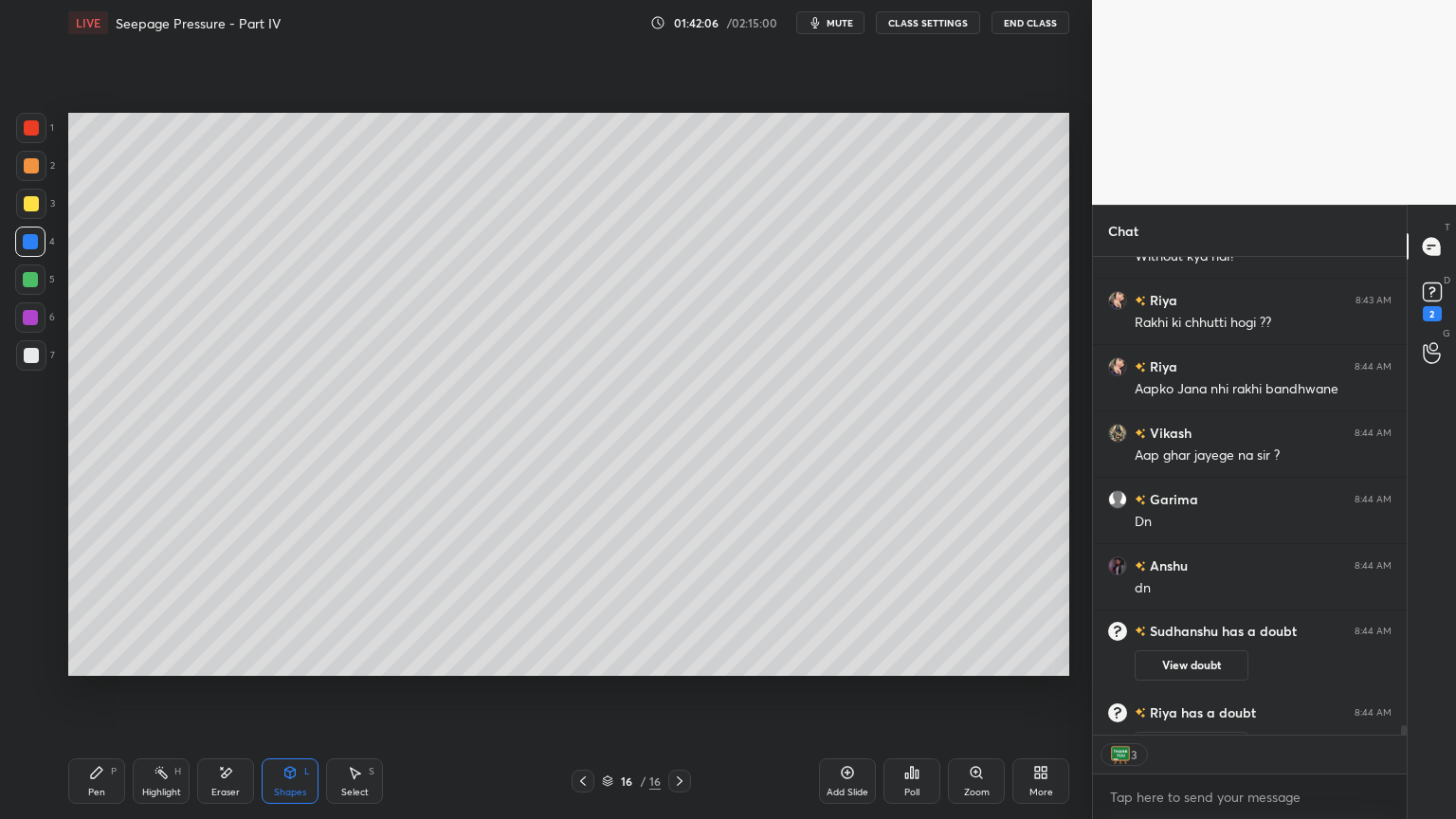 click at bounding box center (31, 355) 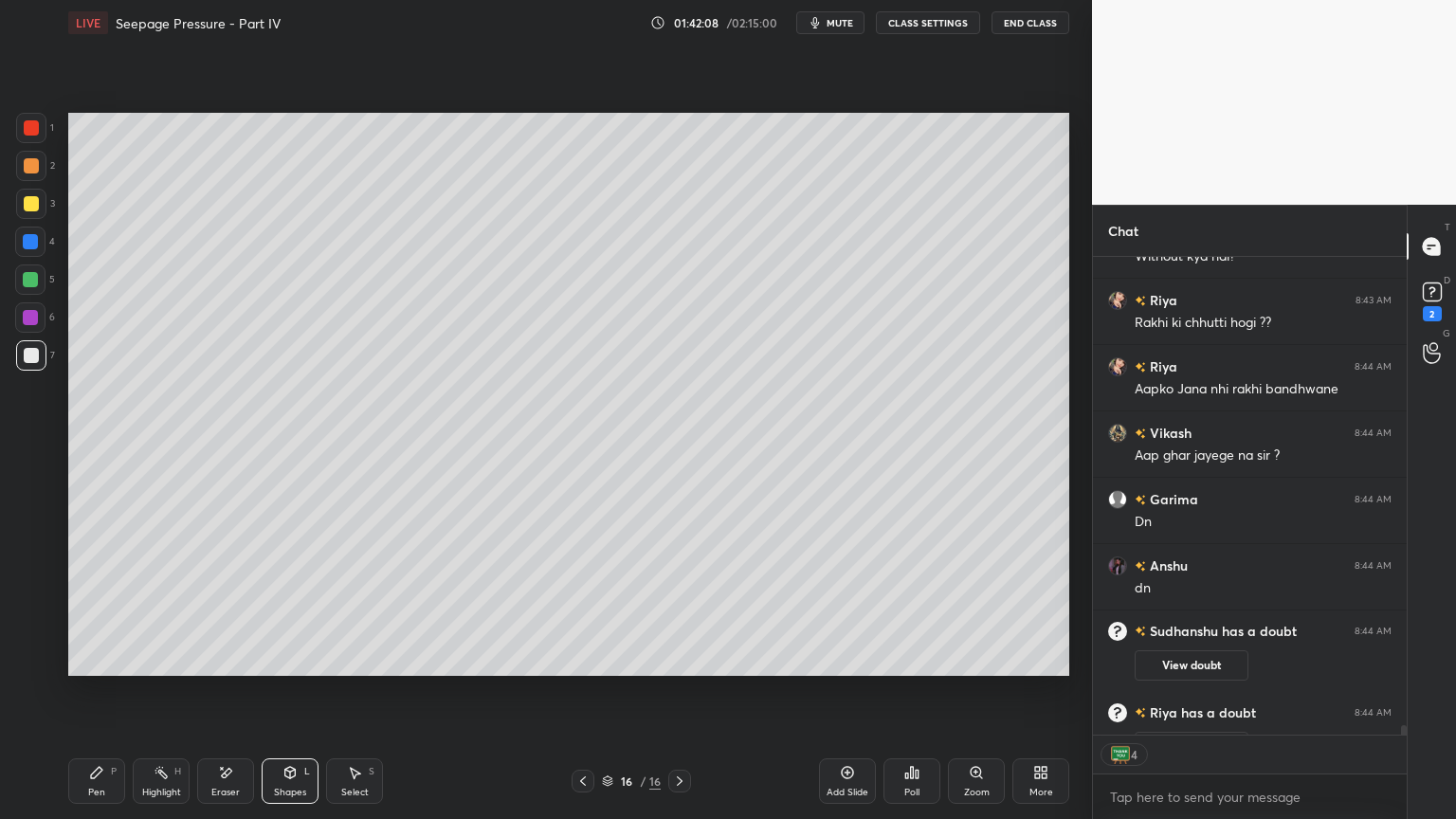 scroll, scrollTop: 26614, scrollLeft: 0, axis: vertical 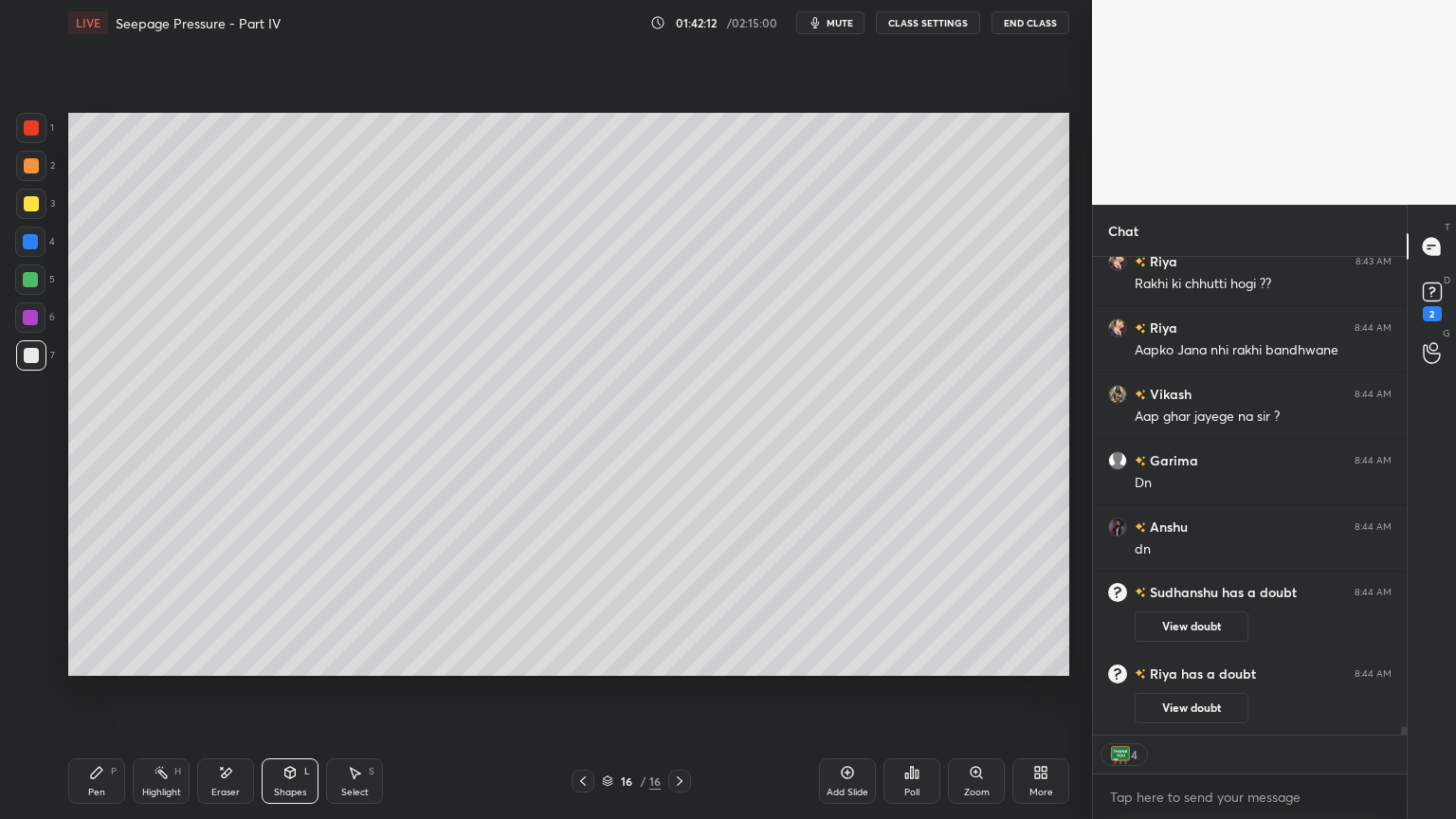 click 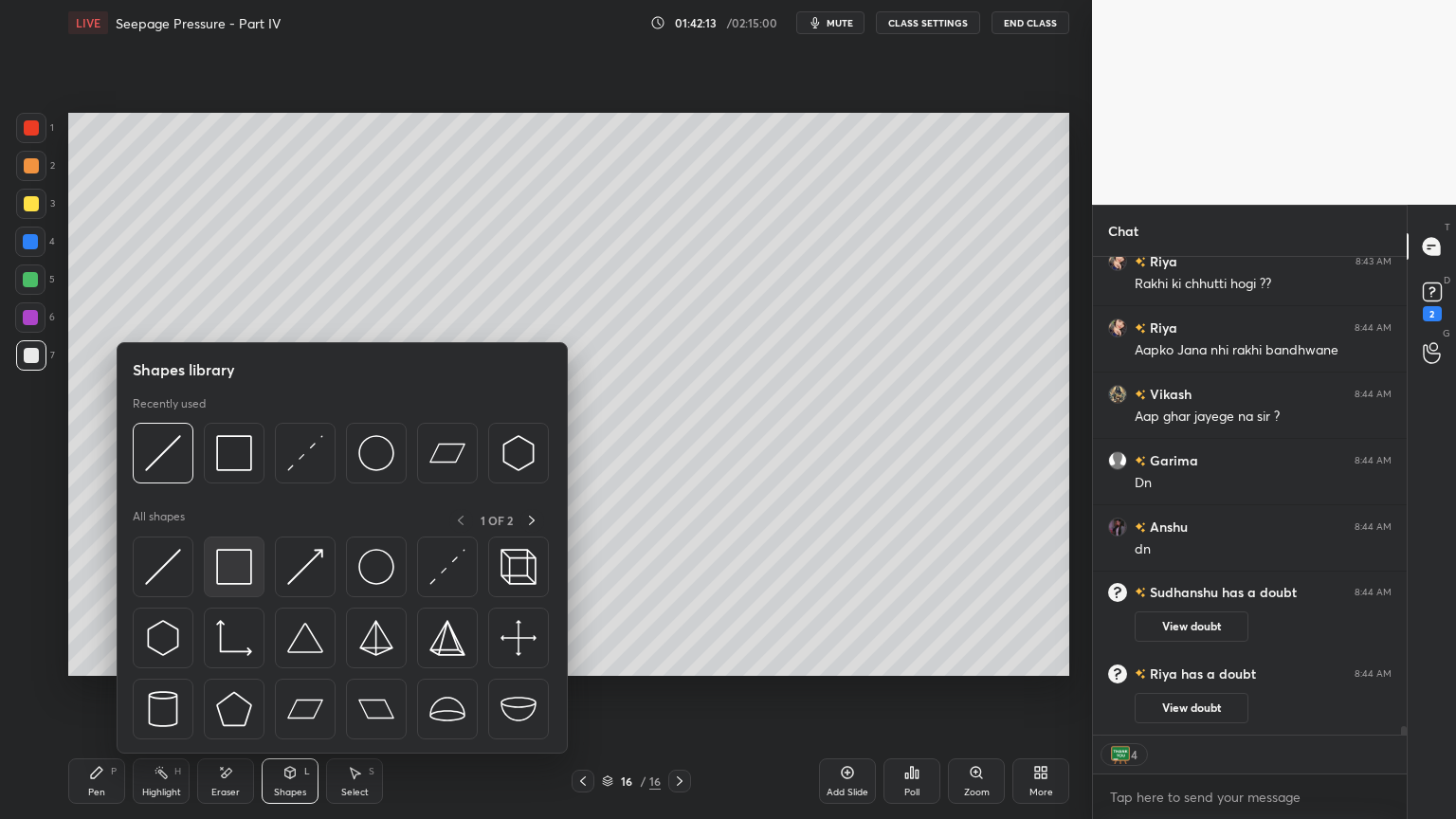 click at bounding box center [234, 567] 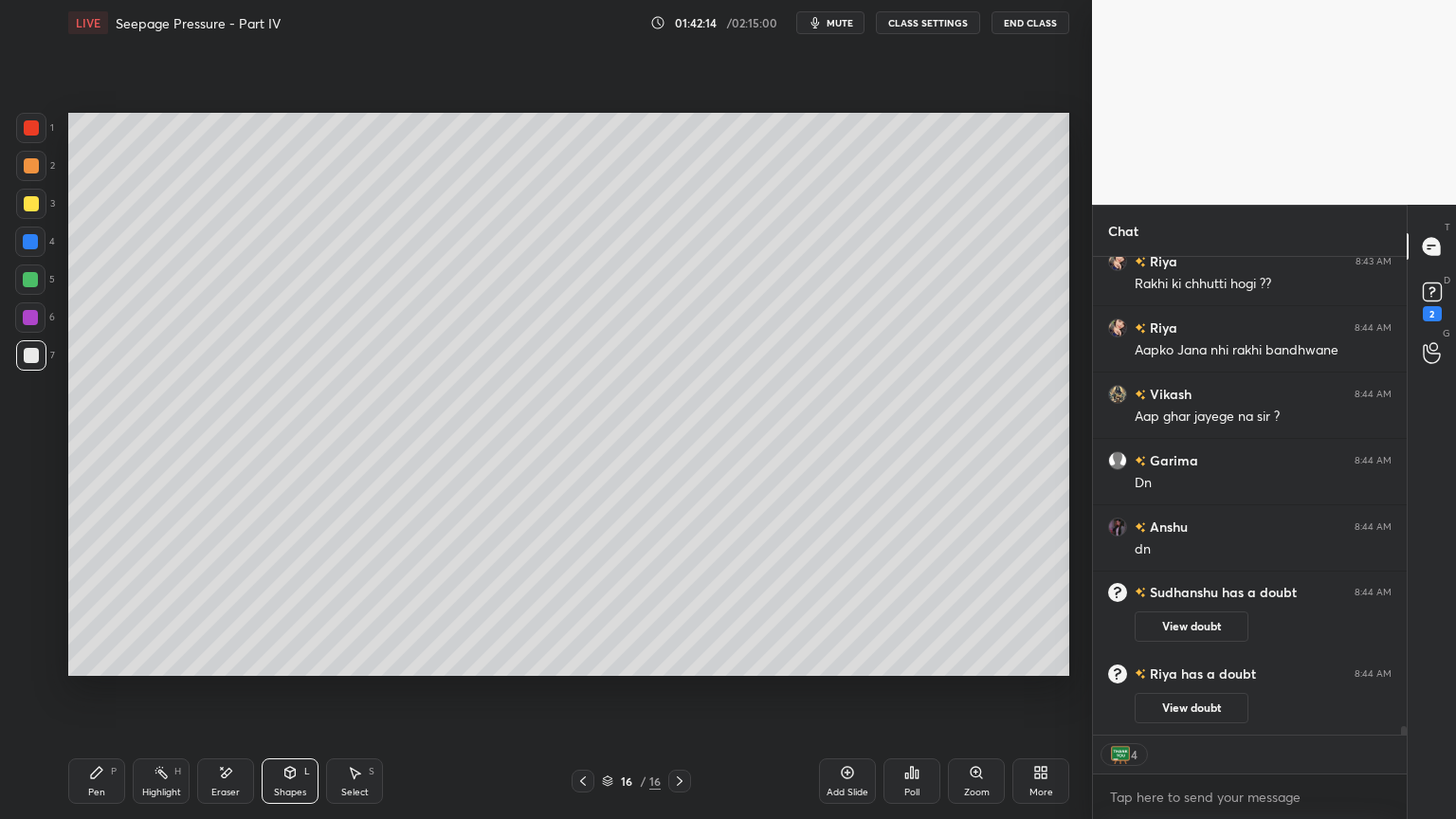 click at bounding box center [31, 204] 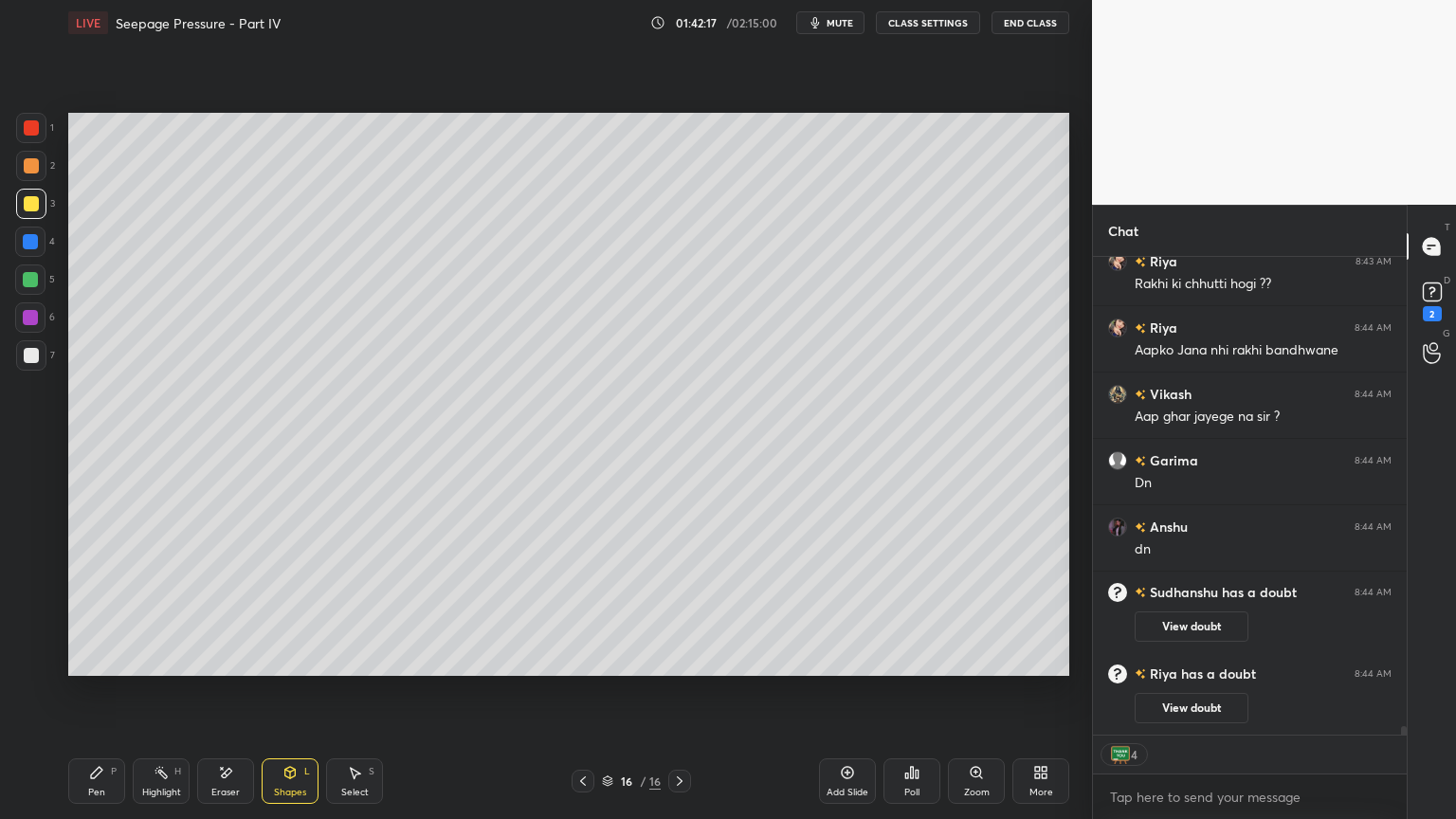 scroll, scrollTop: 7, scrollLeft: 6, axis: both 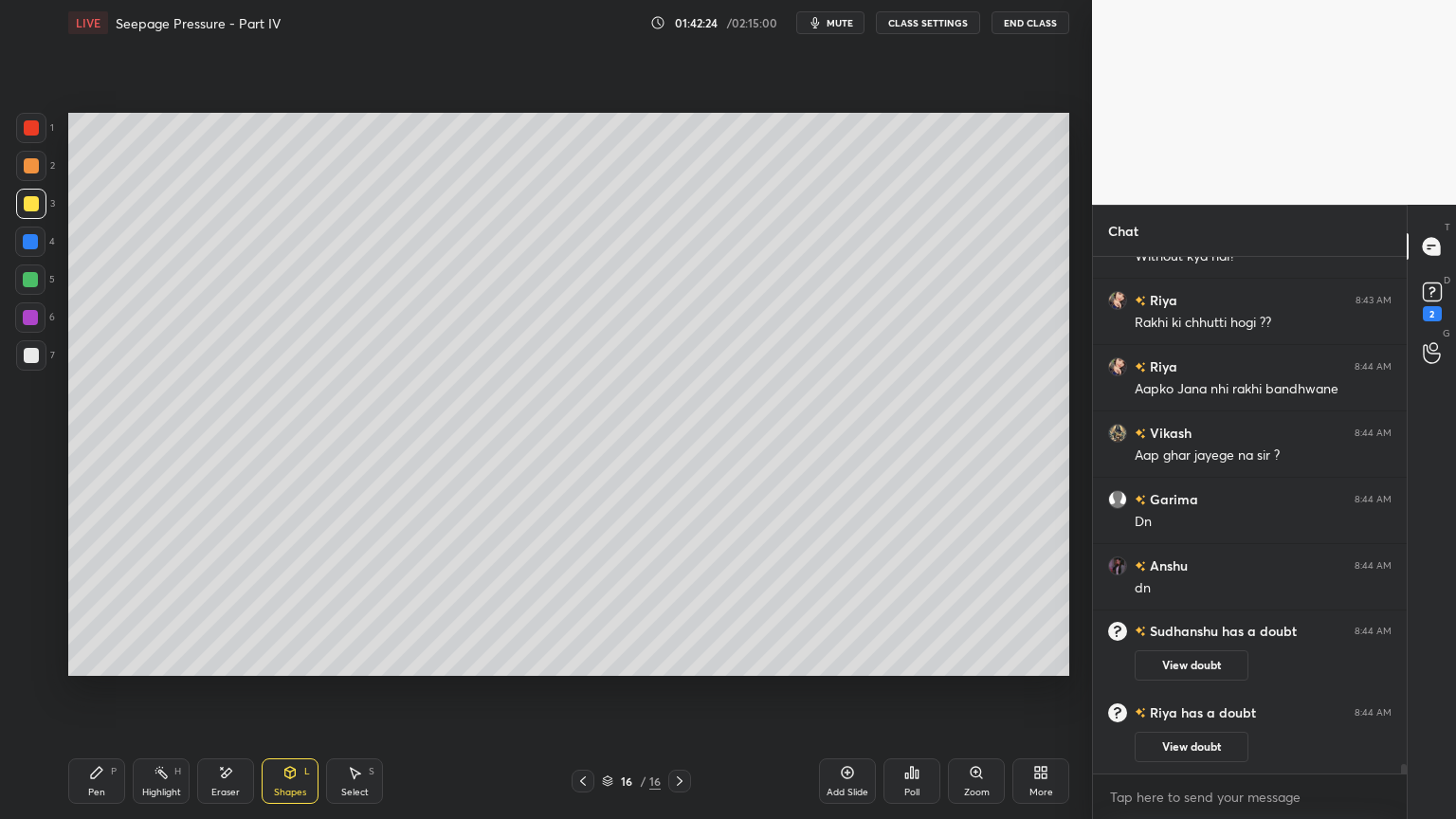 click on "Pen P Highlight H Eraser Shapes L Select S" at bounding box center (256, 781) 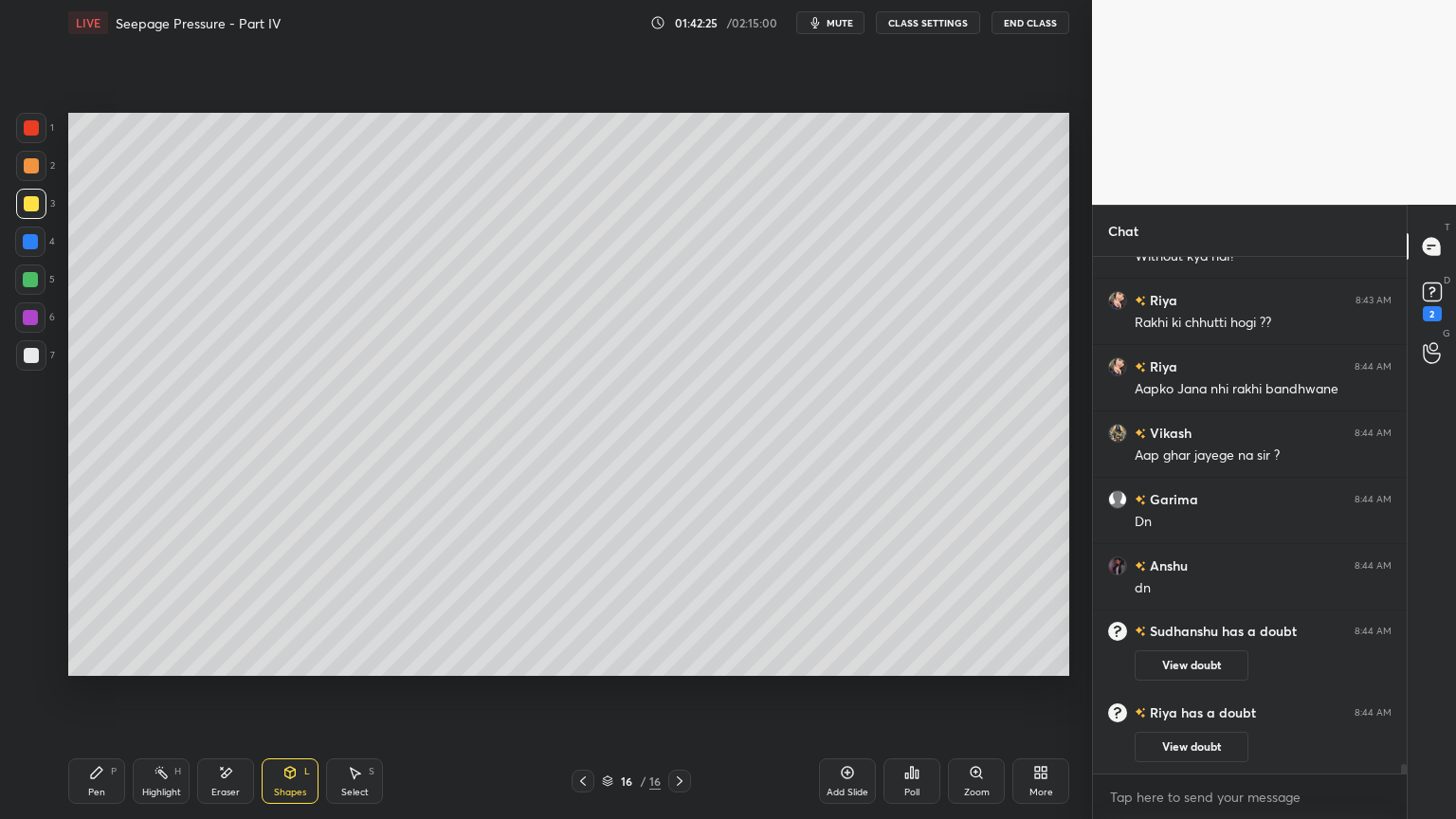 click at bounding box center (31, 204) 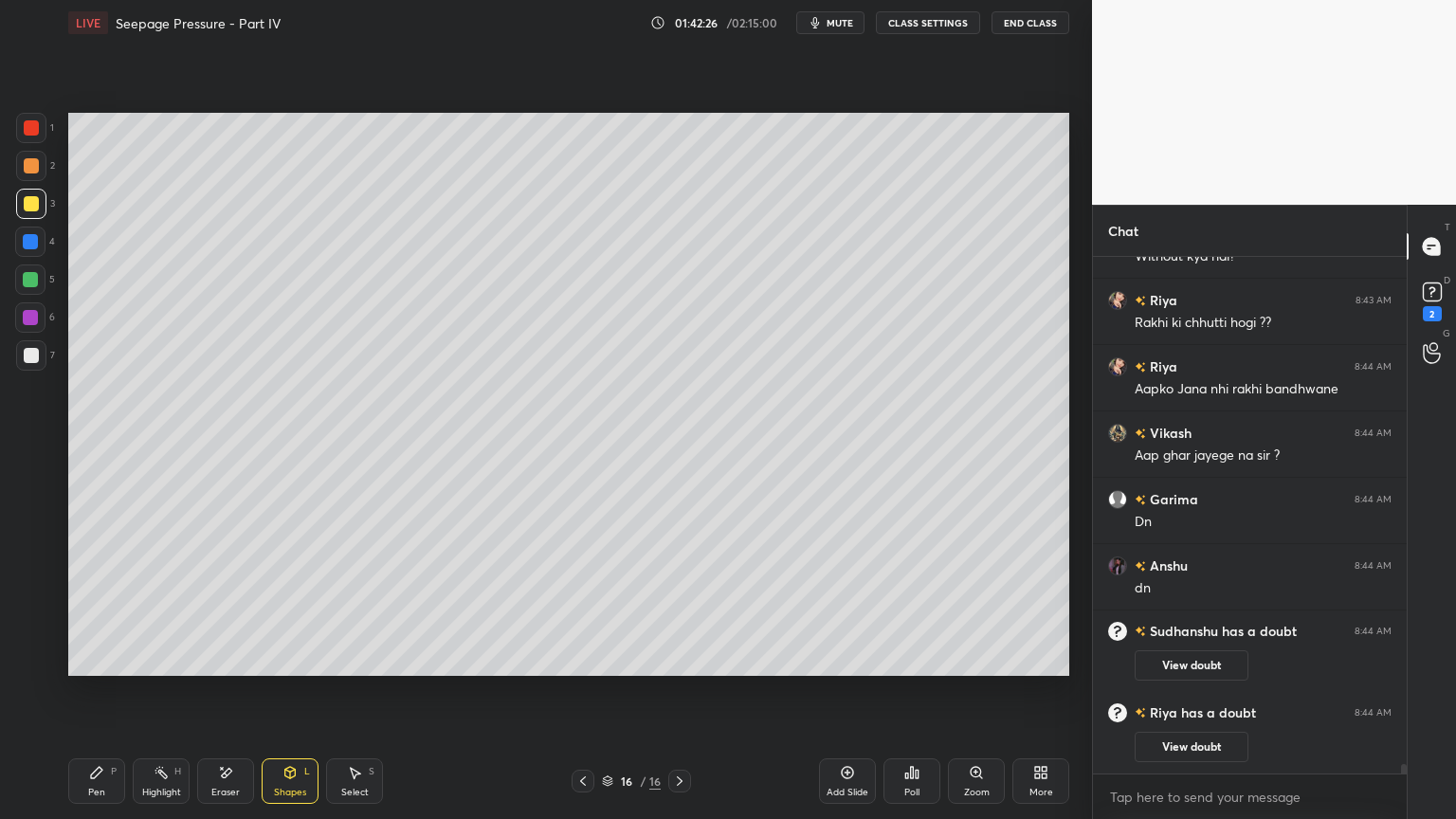 click on "Pen P" at bounding box center [97, 781] 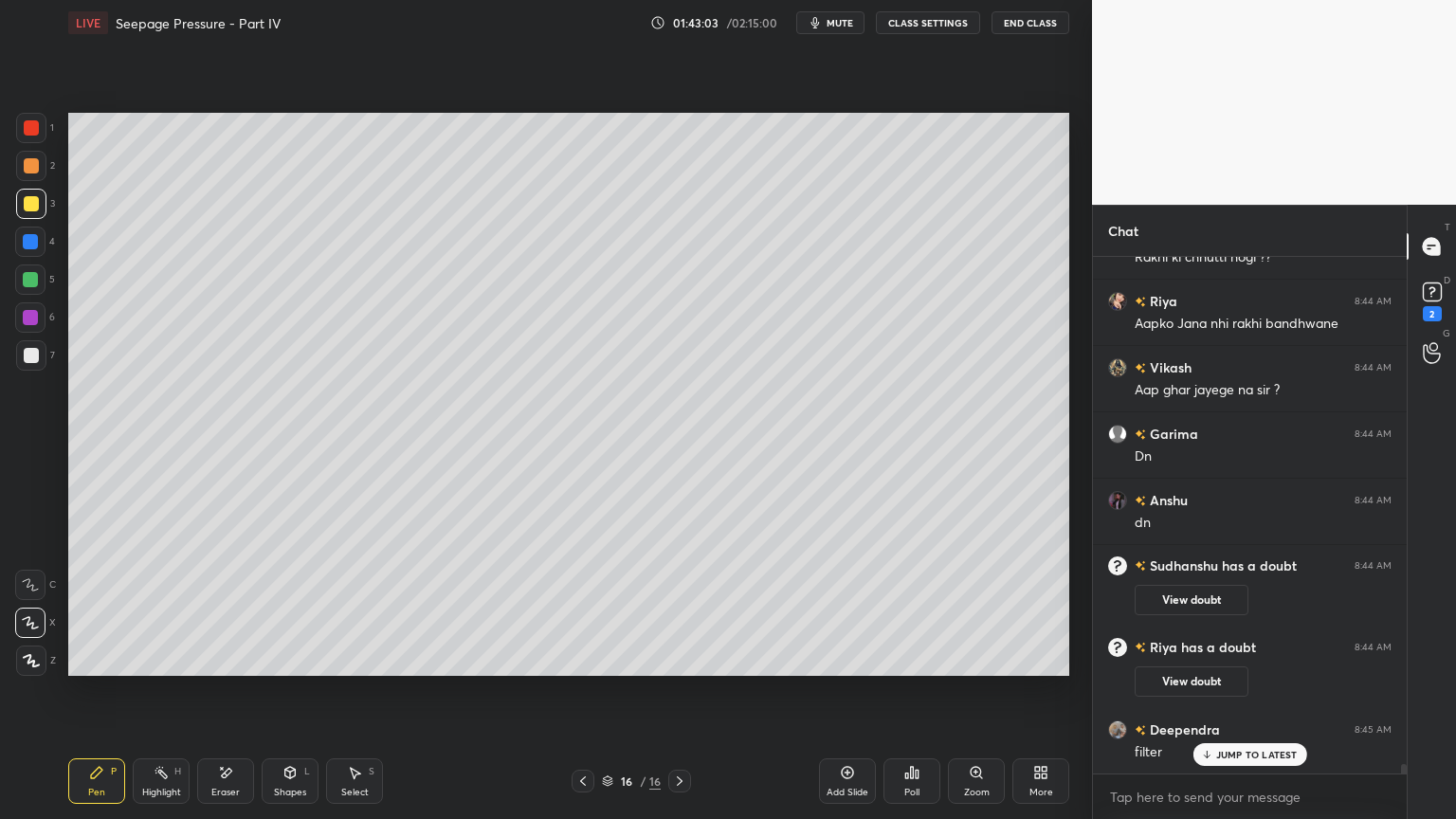 click at bounding box center [30, 242] 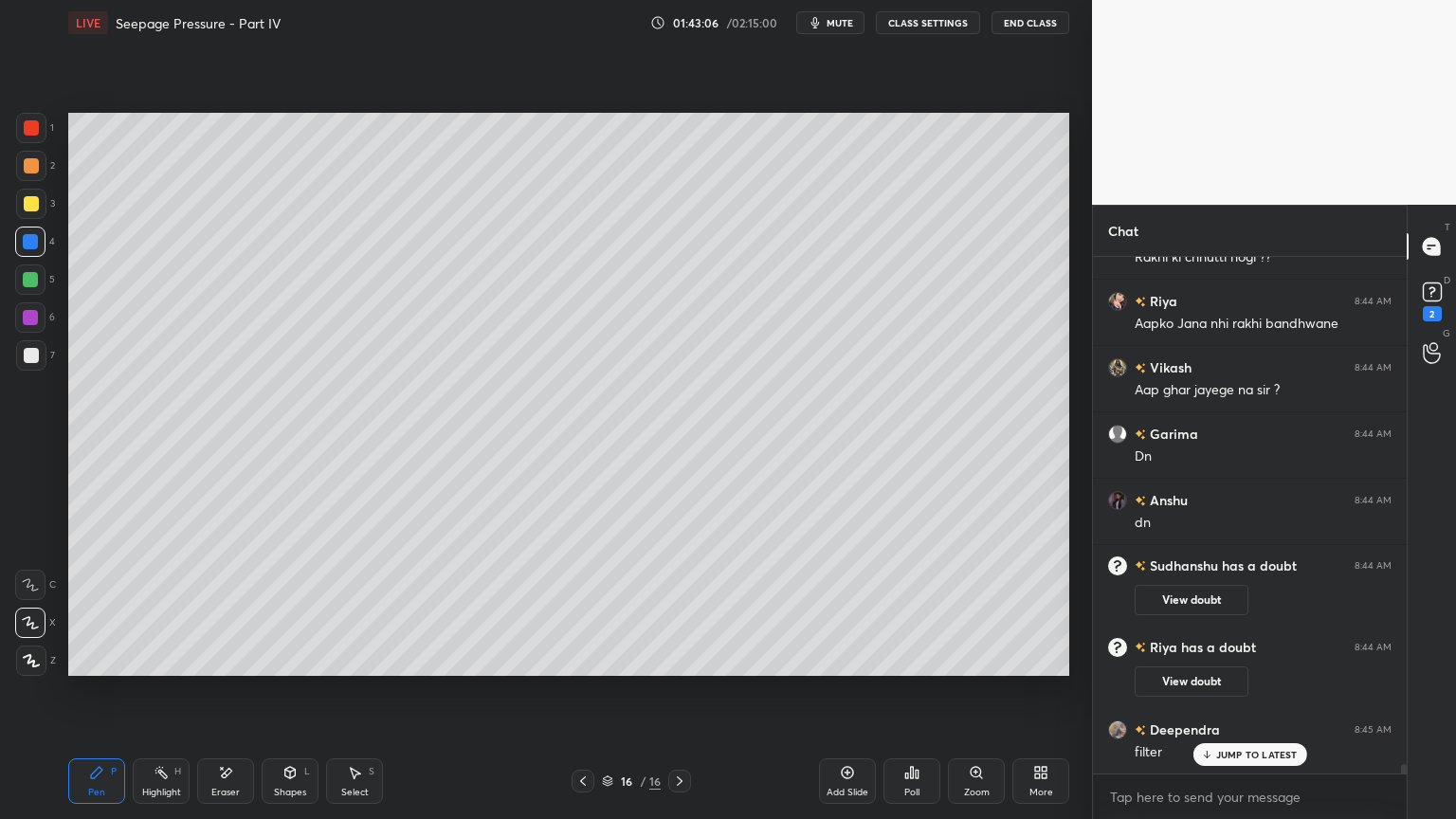 click at bounding box center [31, 204] 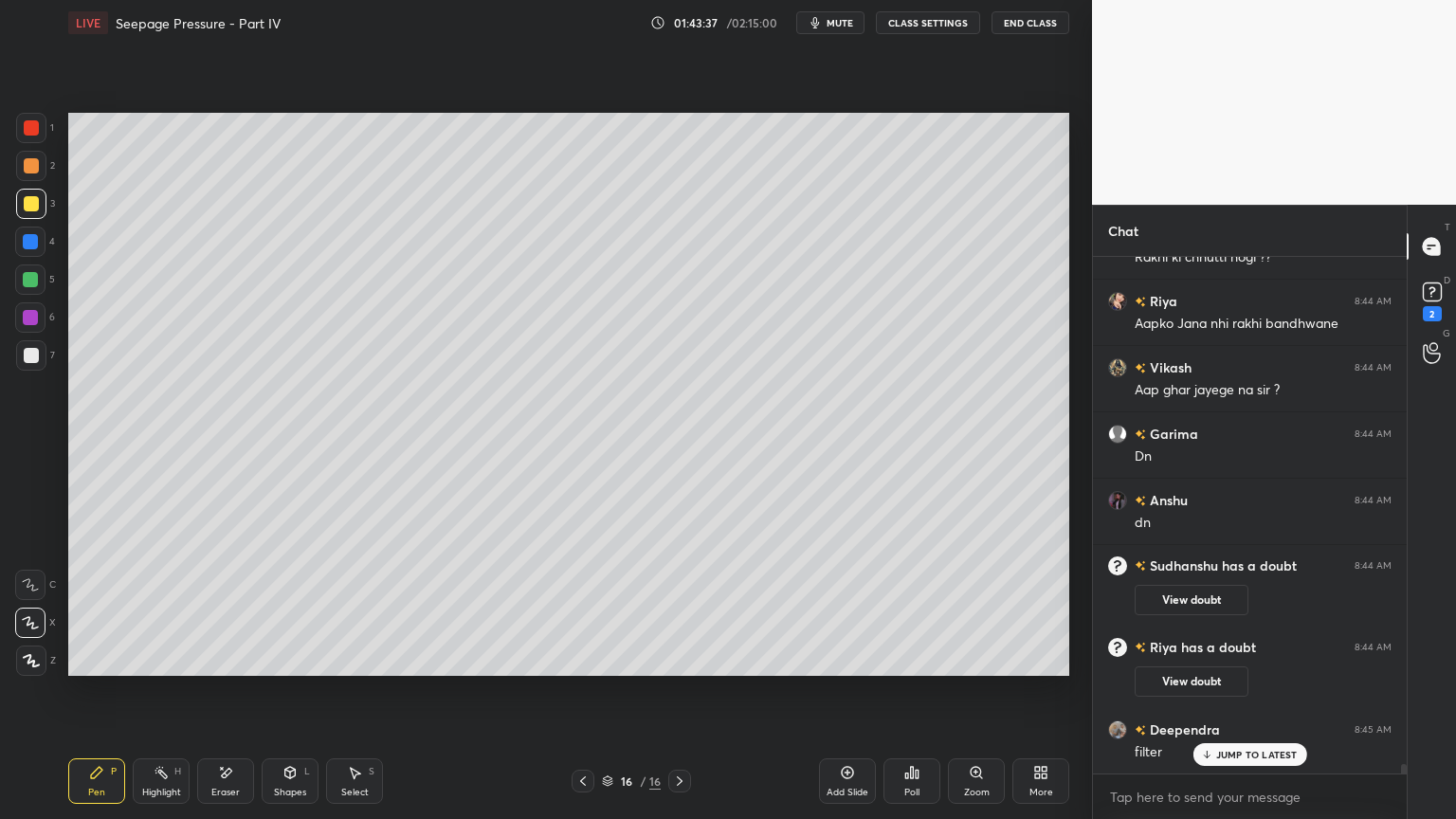 scroll, scrollTop: 26686, scrollLeft: 0, axis: vertical 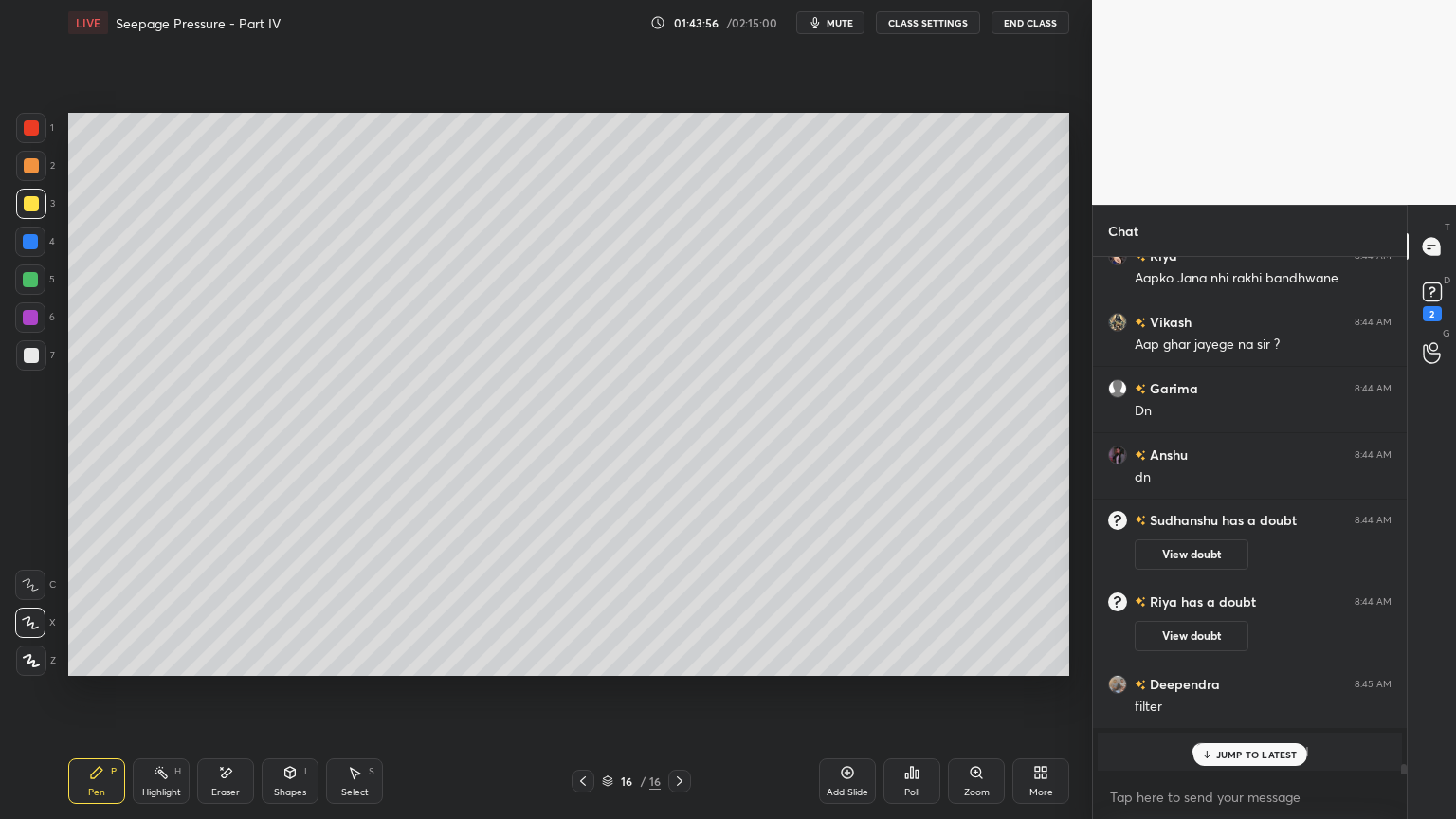click on "JUMP TO LATEST" at bounding box center [1257, 755] 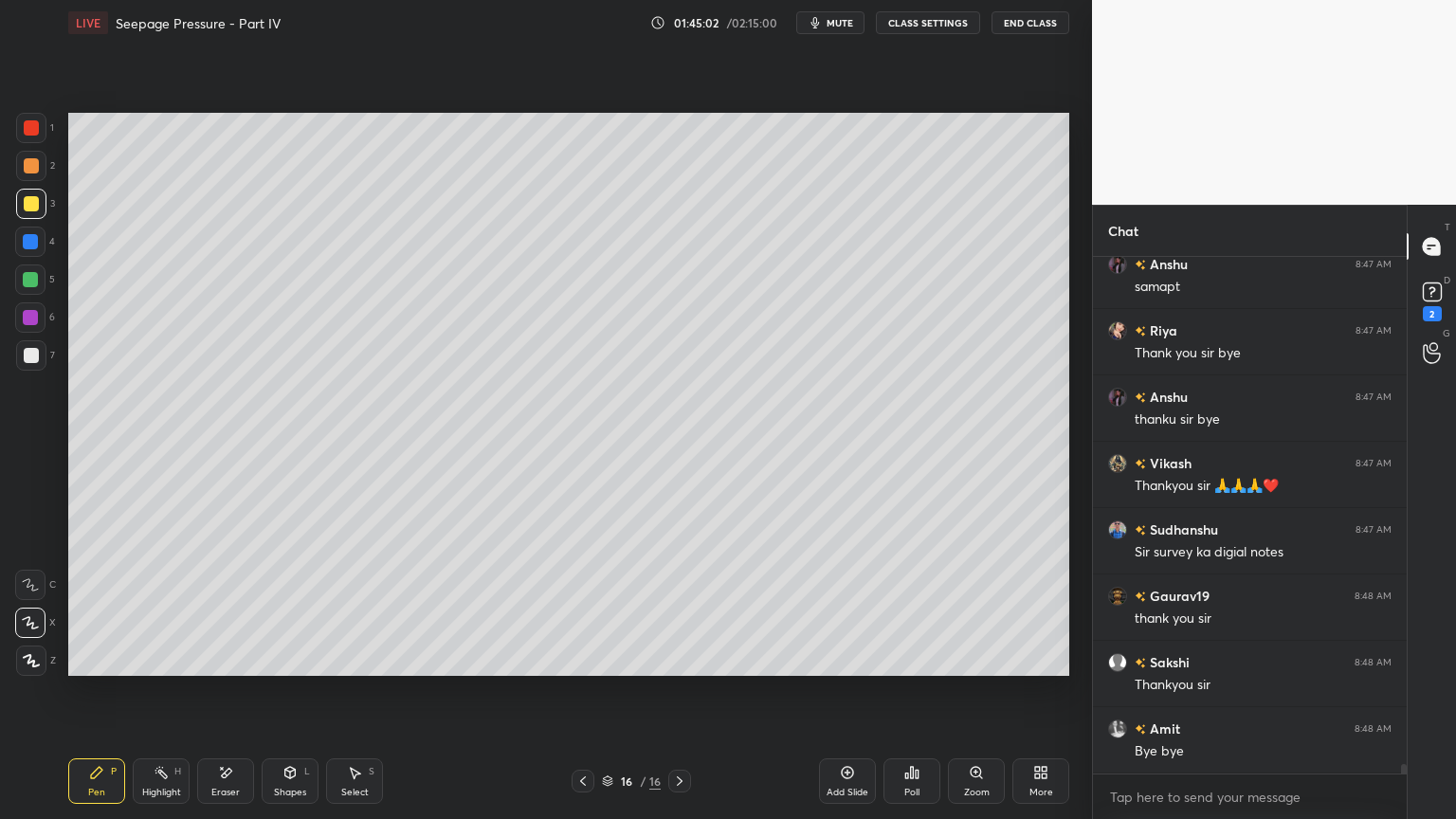 scroll, scrollTop: 28013, scrollLeft: 0, axis: vertical 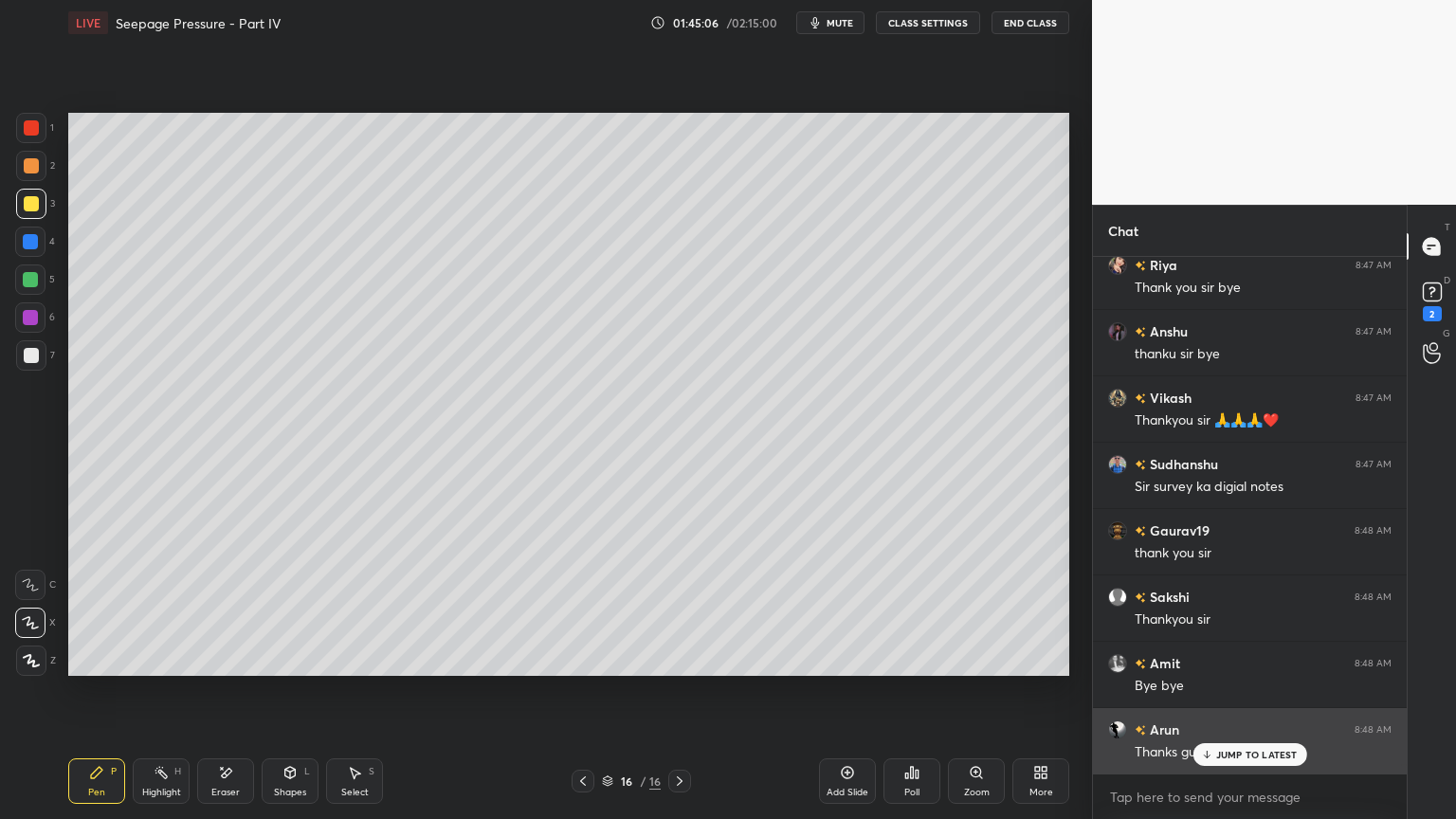 click on "JUMP TO LATEST" at bounding box center (1257, 755) 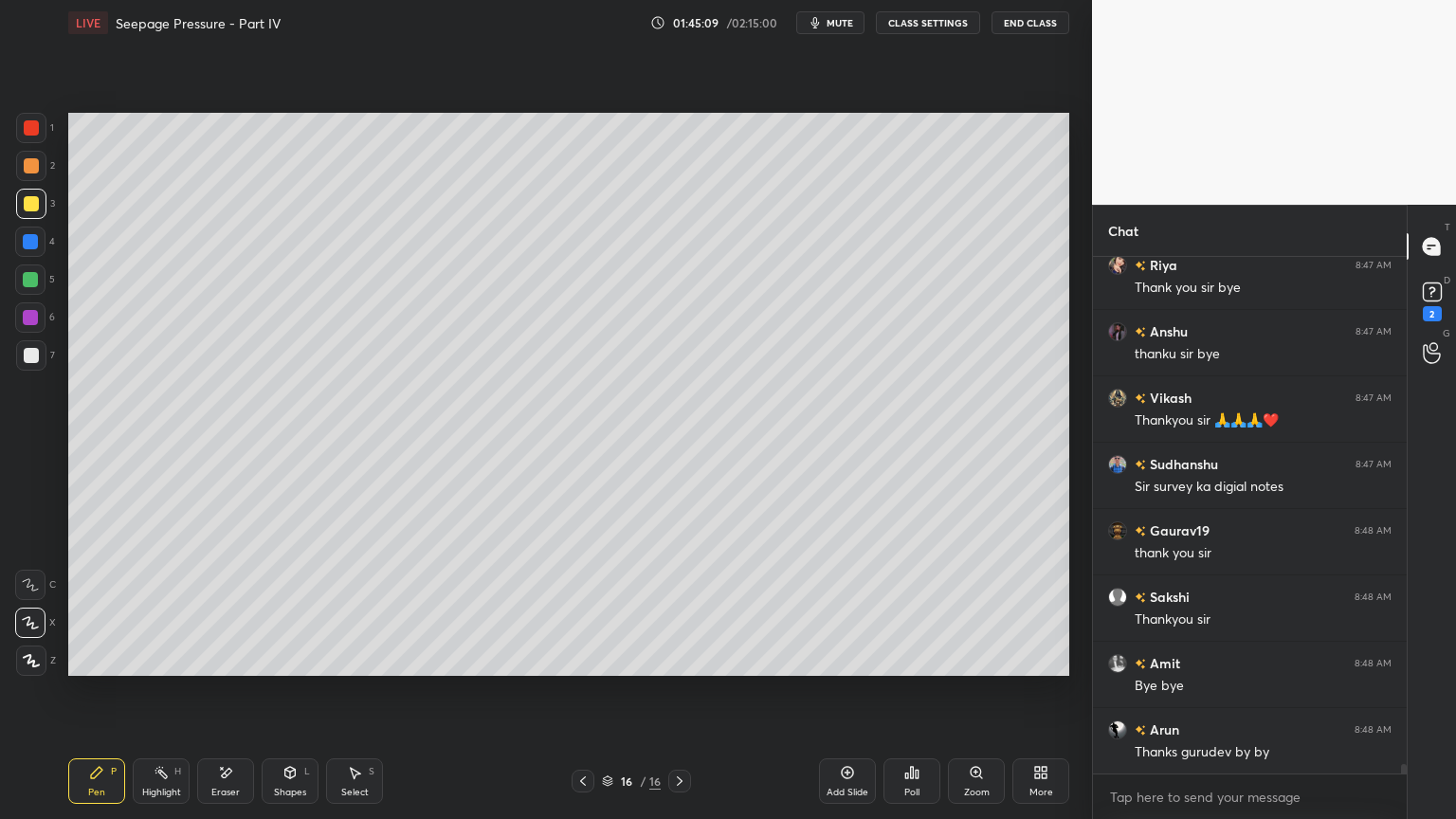 click on "End Class" at bounding box center [1030, 23] 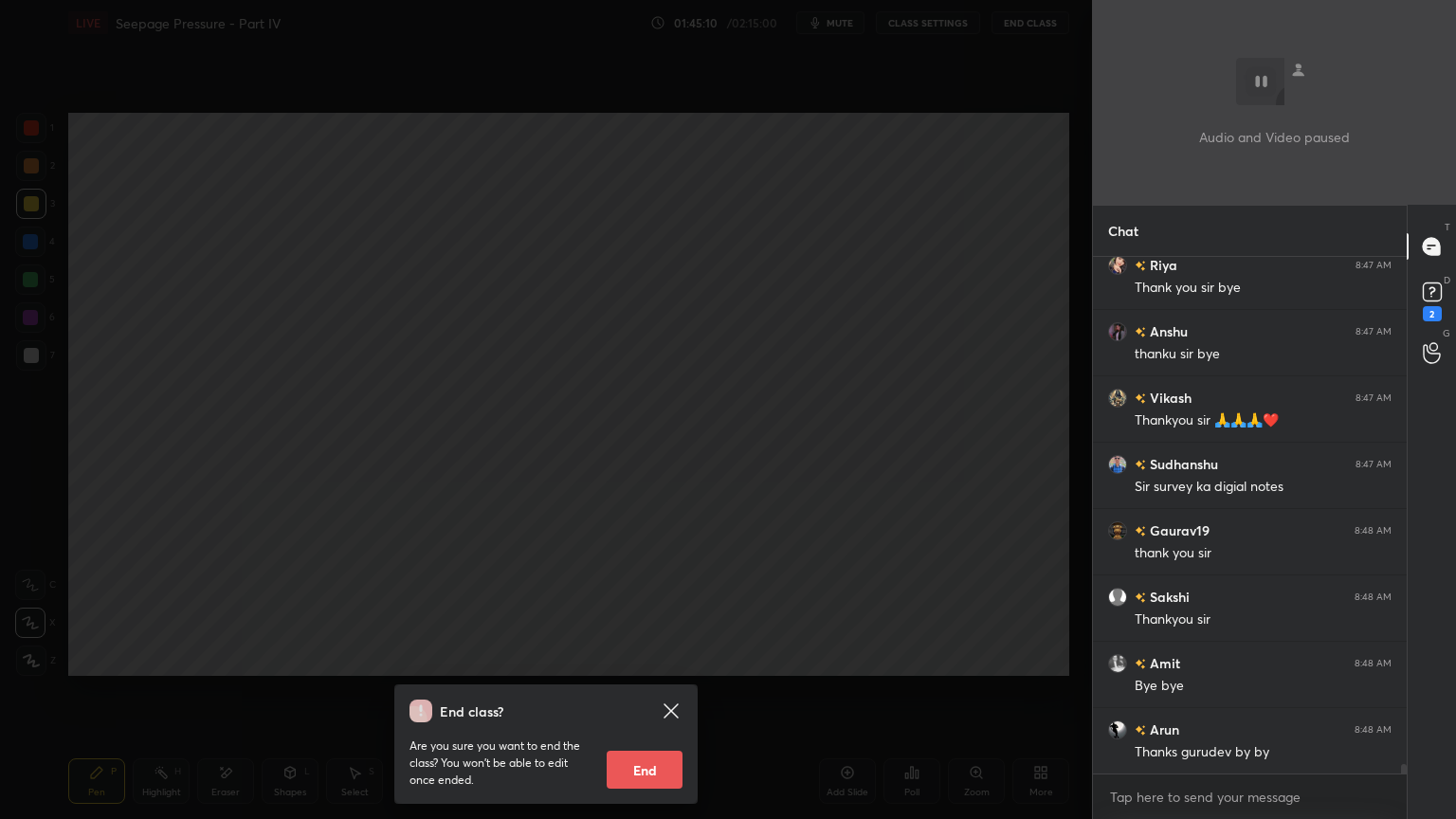click on "End" at bounding box center [645, 770] 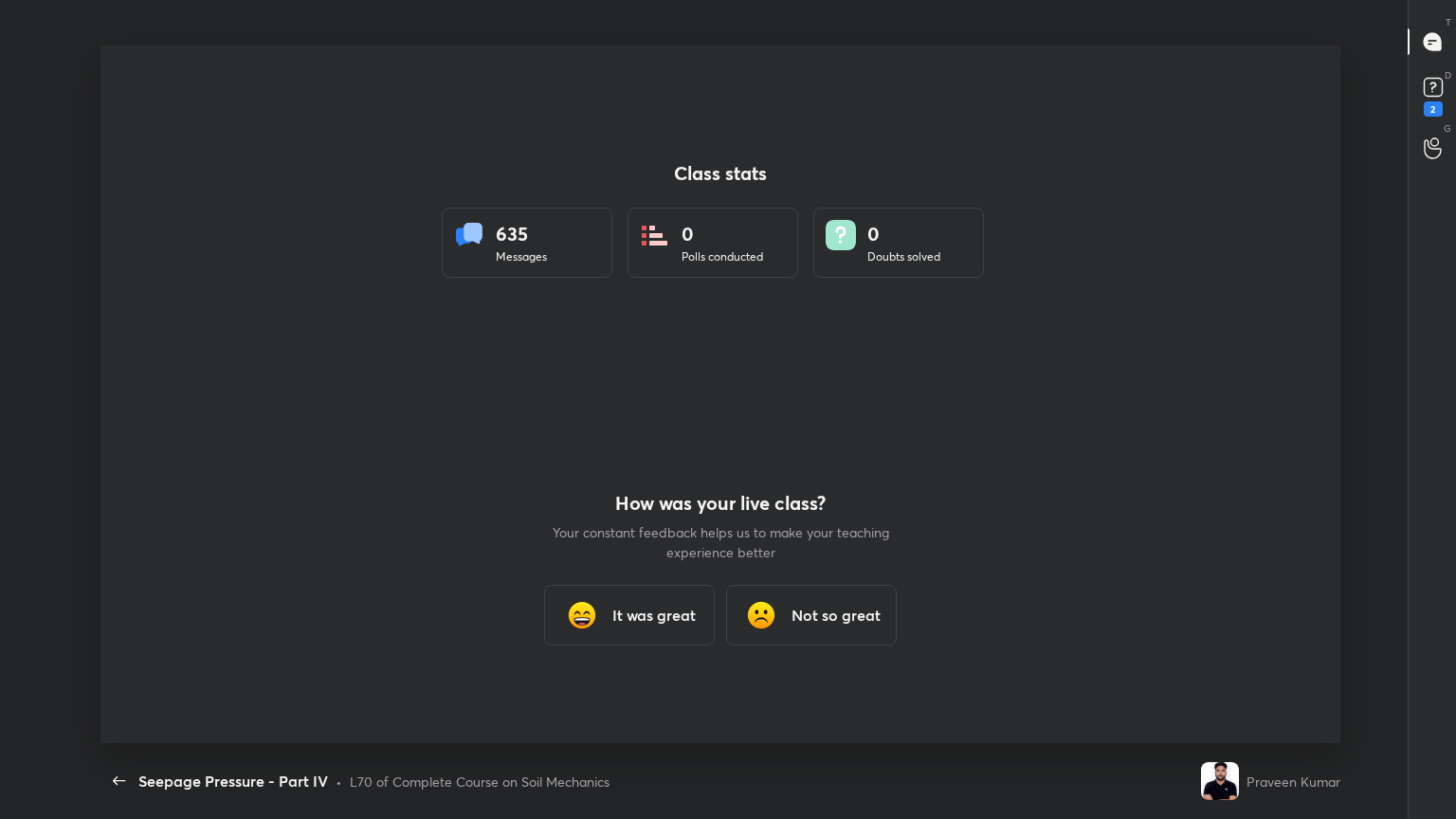 scroll, scrollTop: 94094, scrollLeft: 93351, axis: both 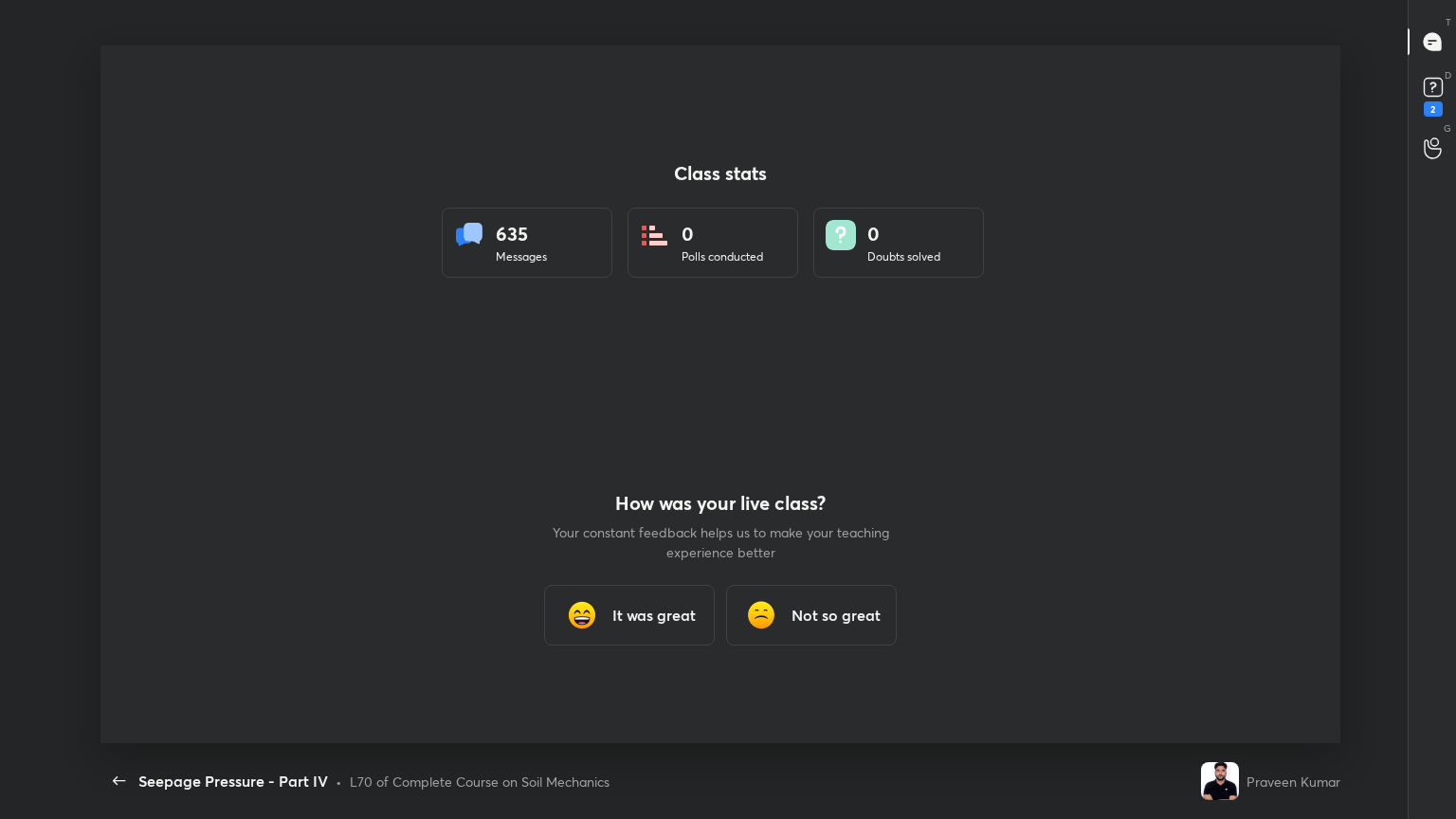 click on "It was great" at bounding box center [654, 615] 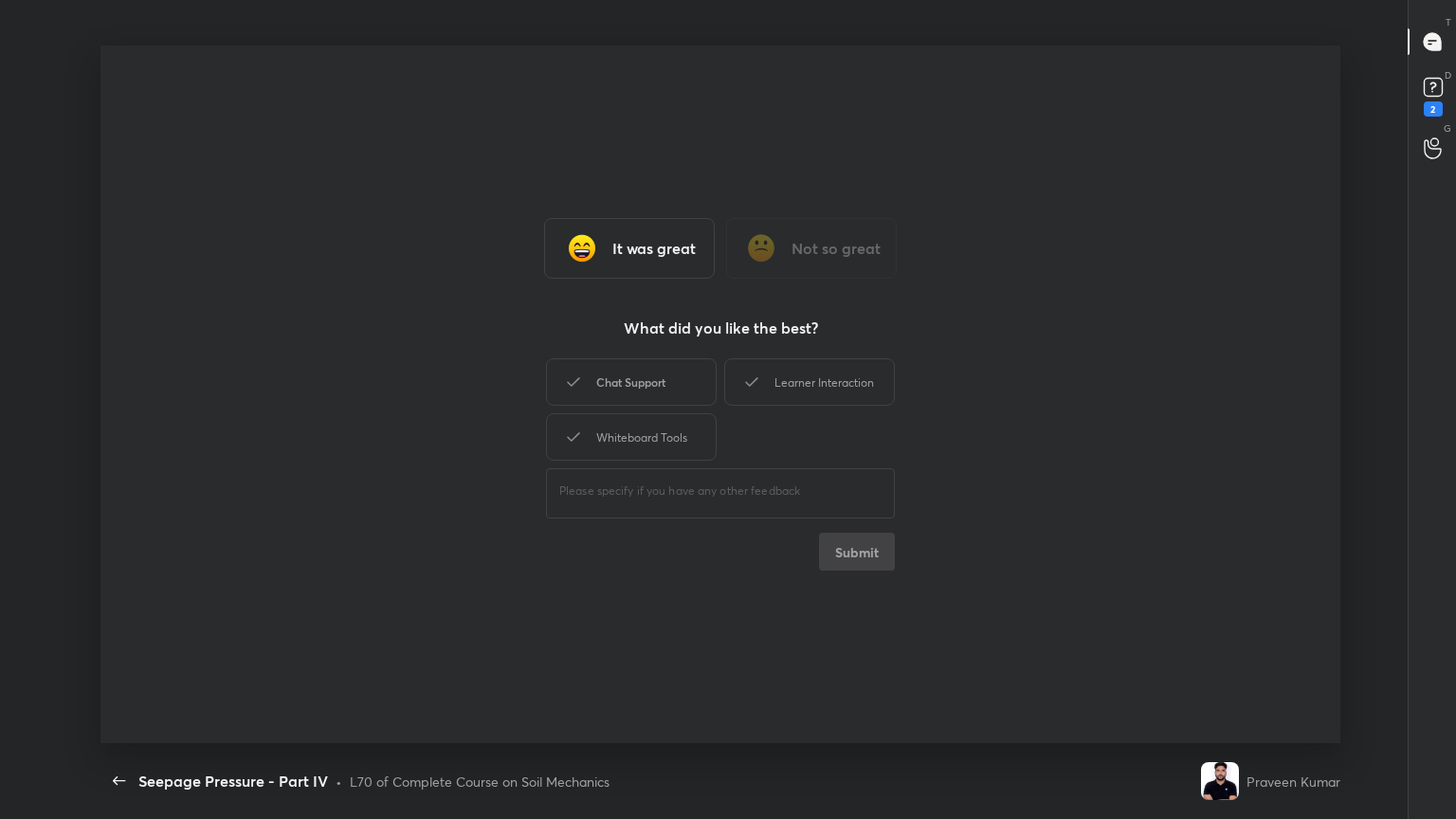 click on "Chat Support" at bounding box center (631, 382) 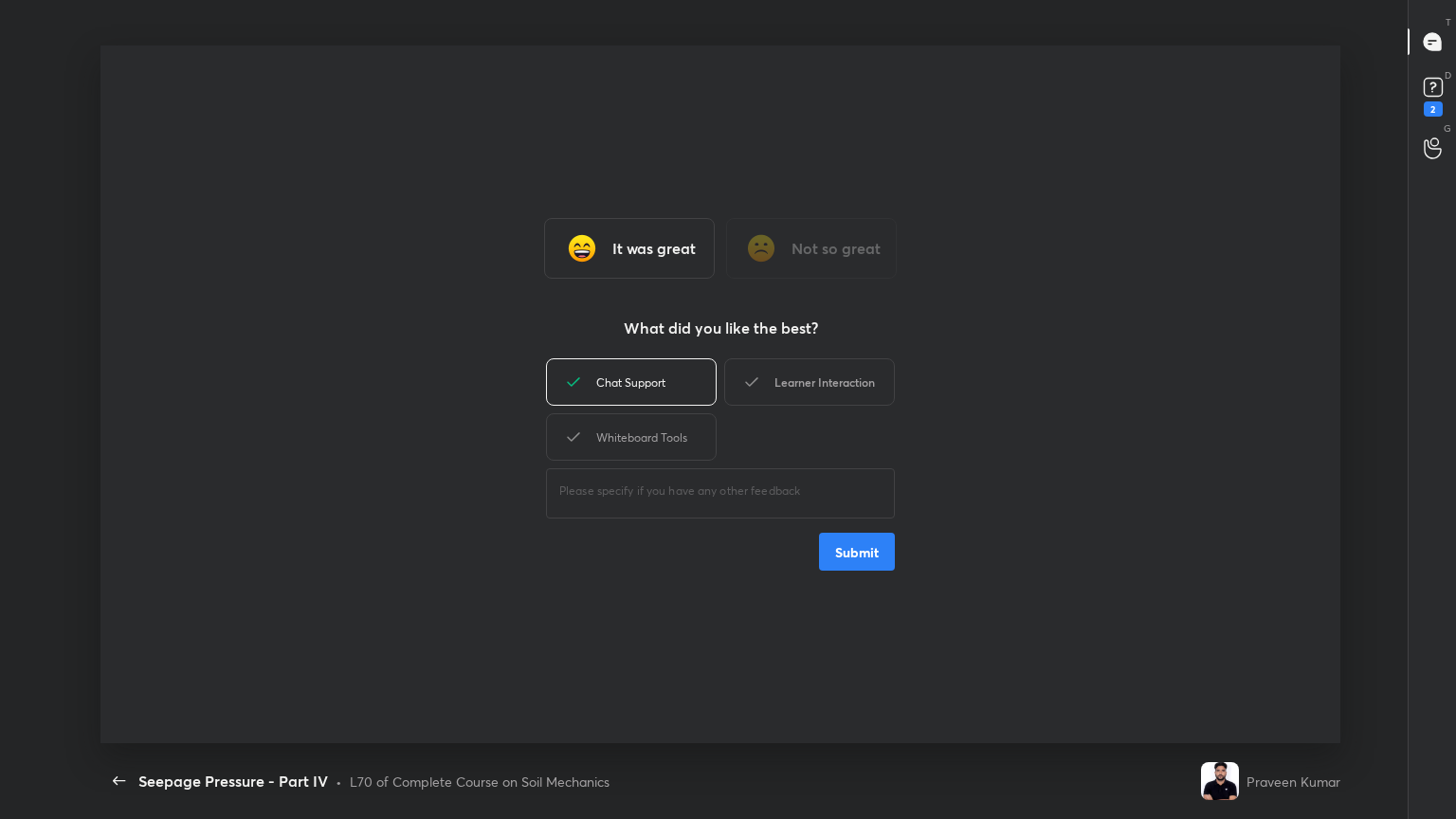 click on "Learner Interaction" at bounding box center [810, 382] 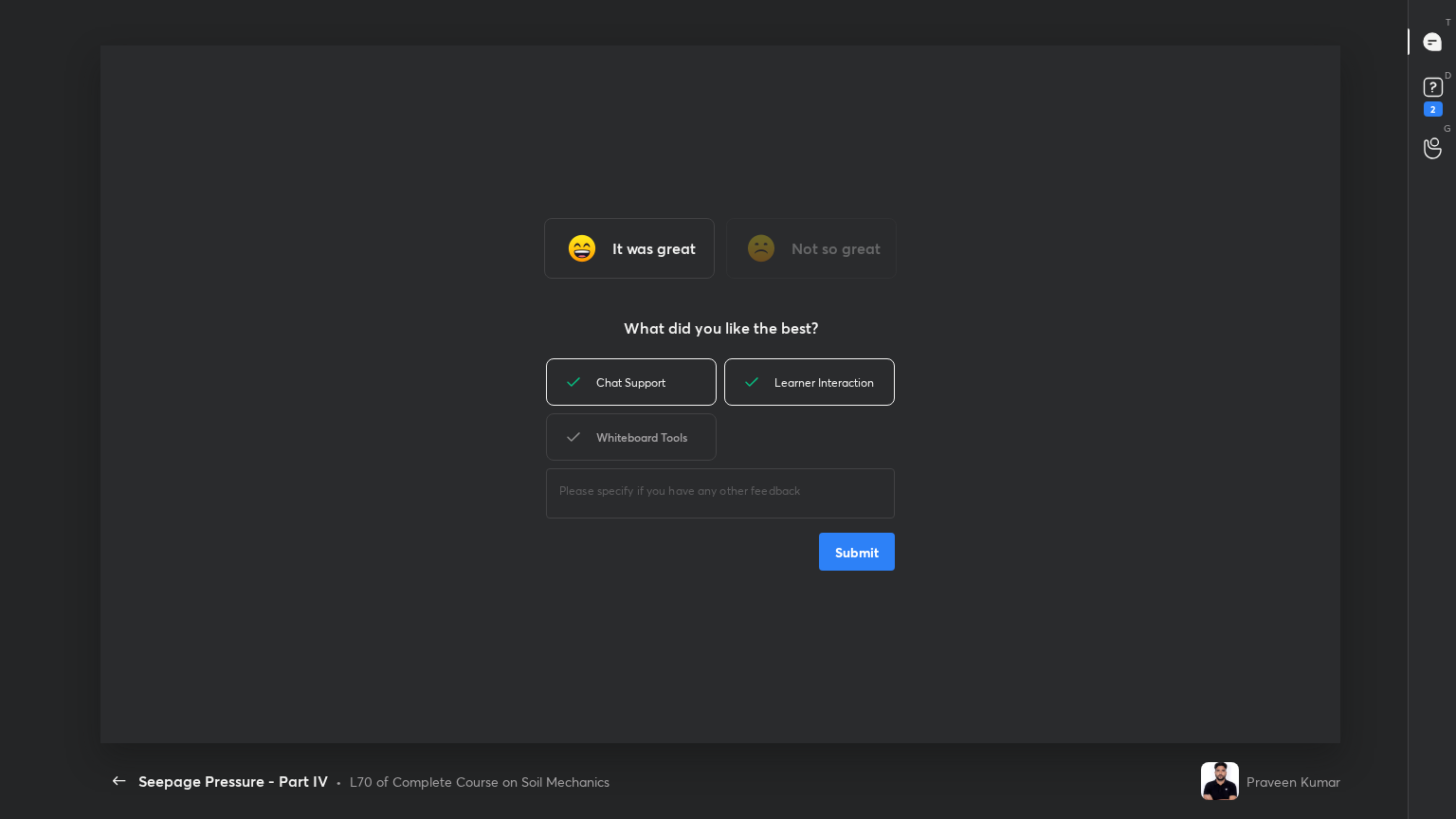 click on "Whiteboard Tools" at bounding box center (631, 437) 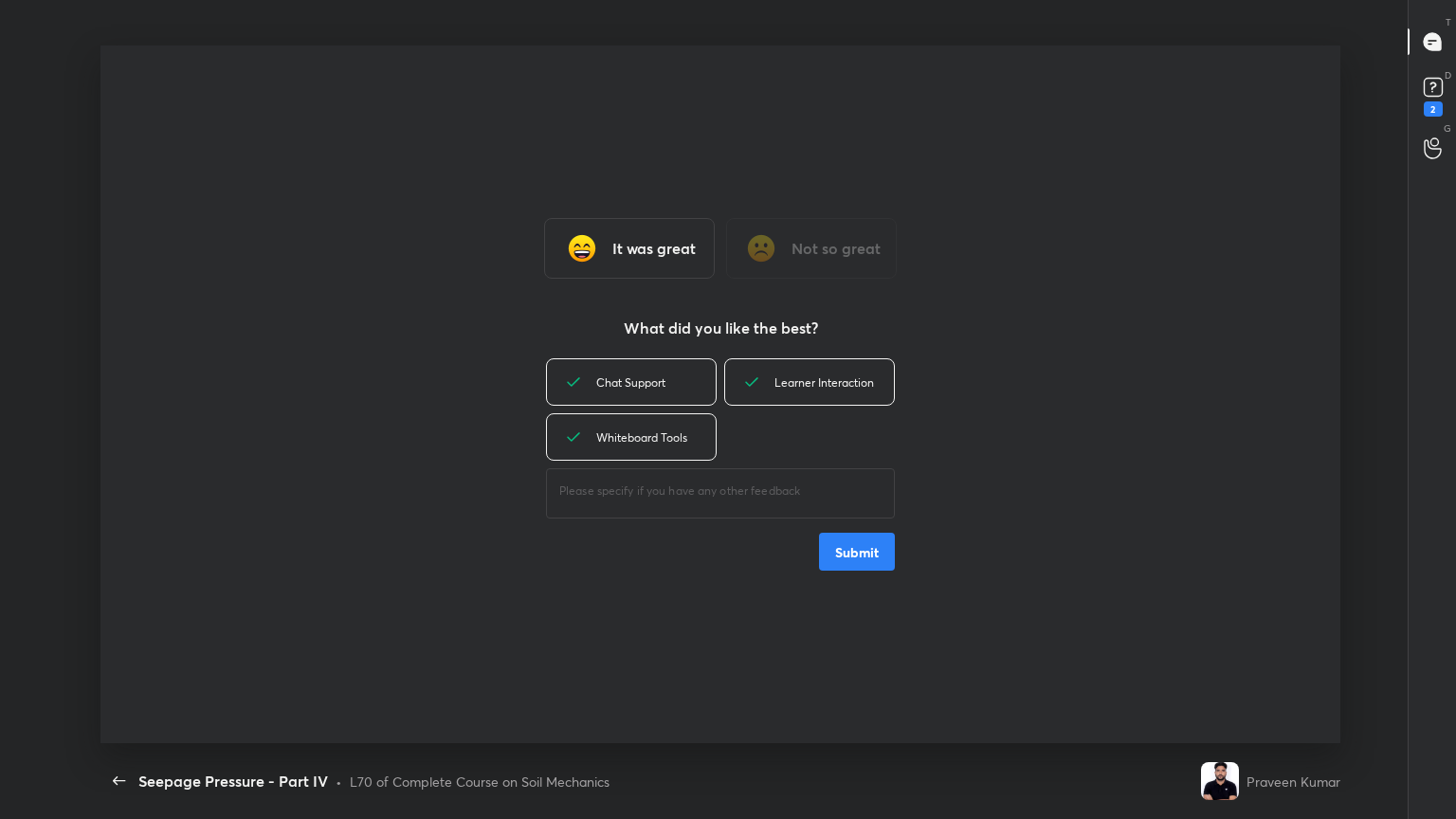 click on "Submit" at bounding box center [857, 552] 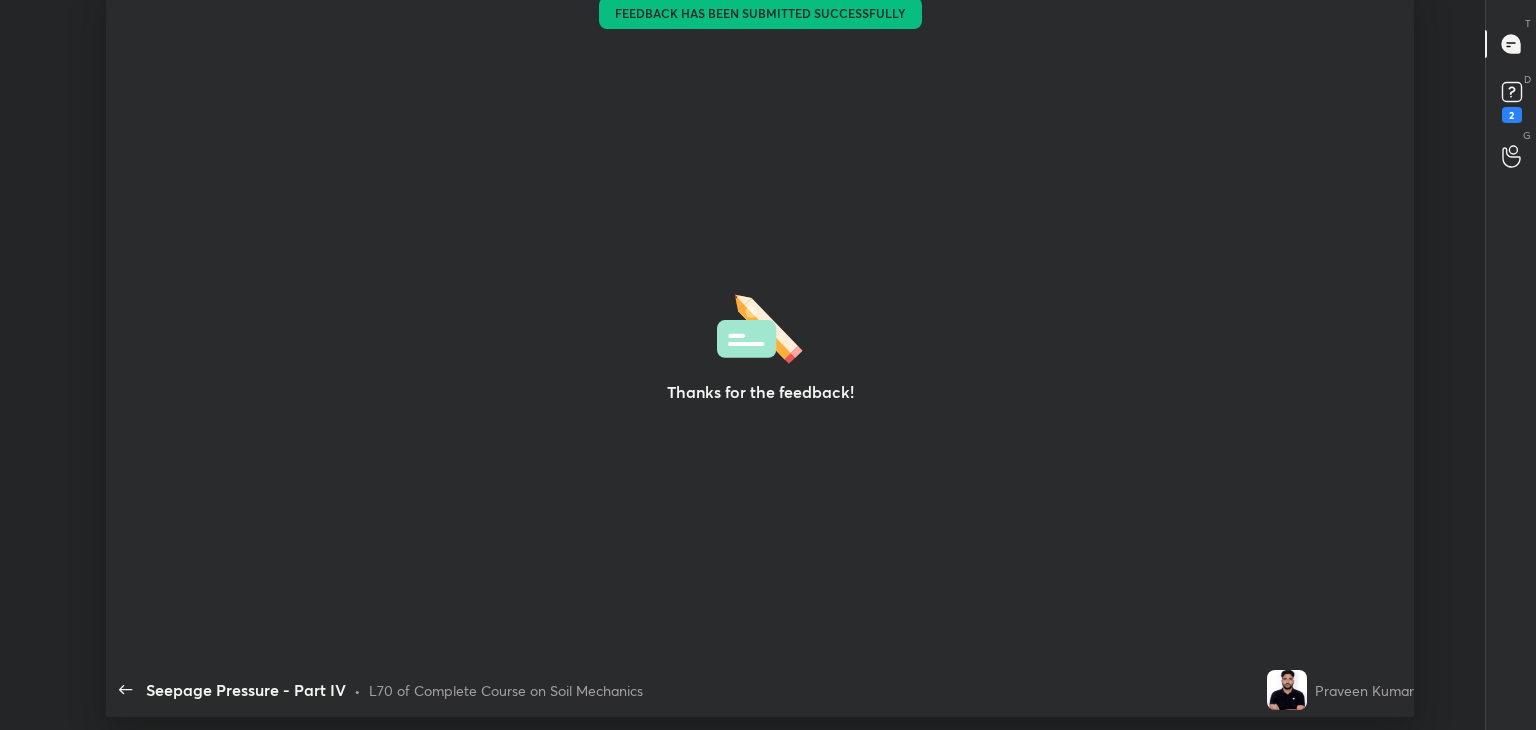 scroll, scrollTop: 602, scrollLeft: 1520, axis: both 